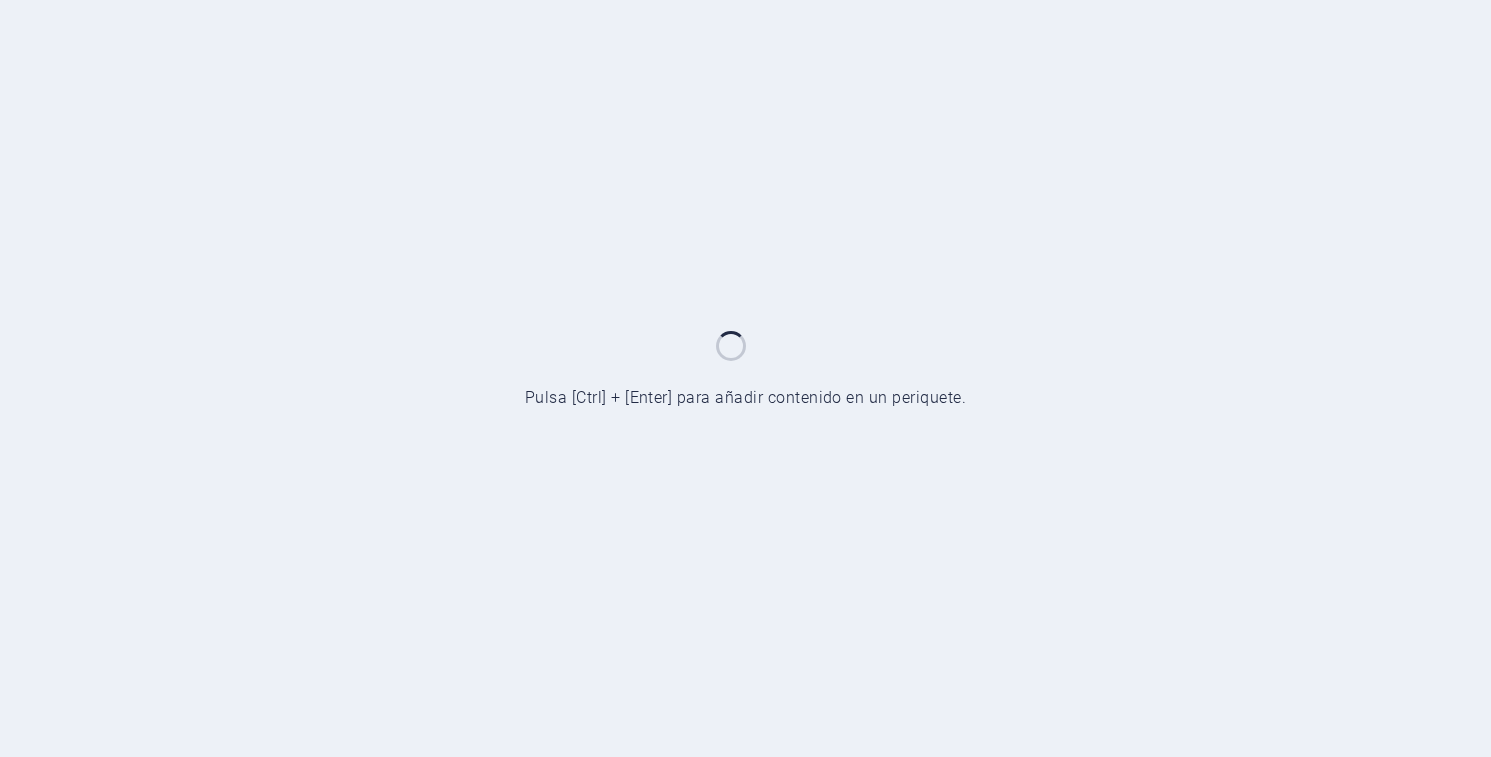 scroll, scrollTop: 0, scrollLeft: 0, axis: both 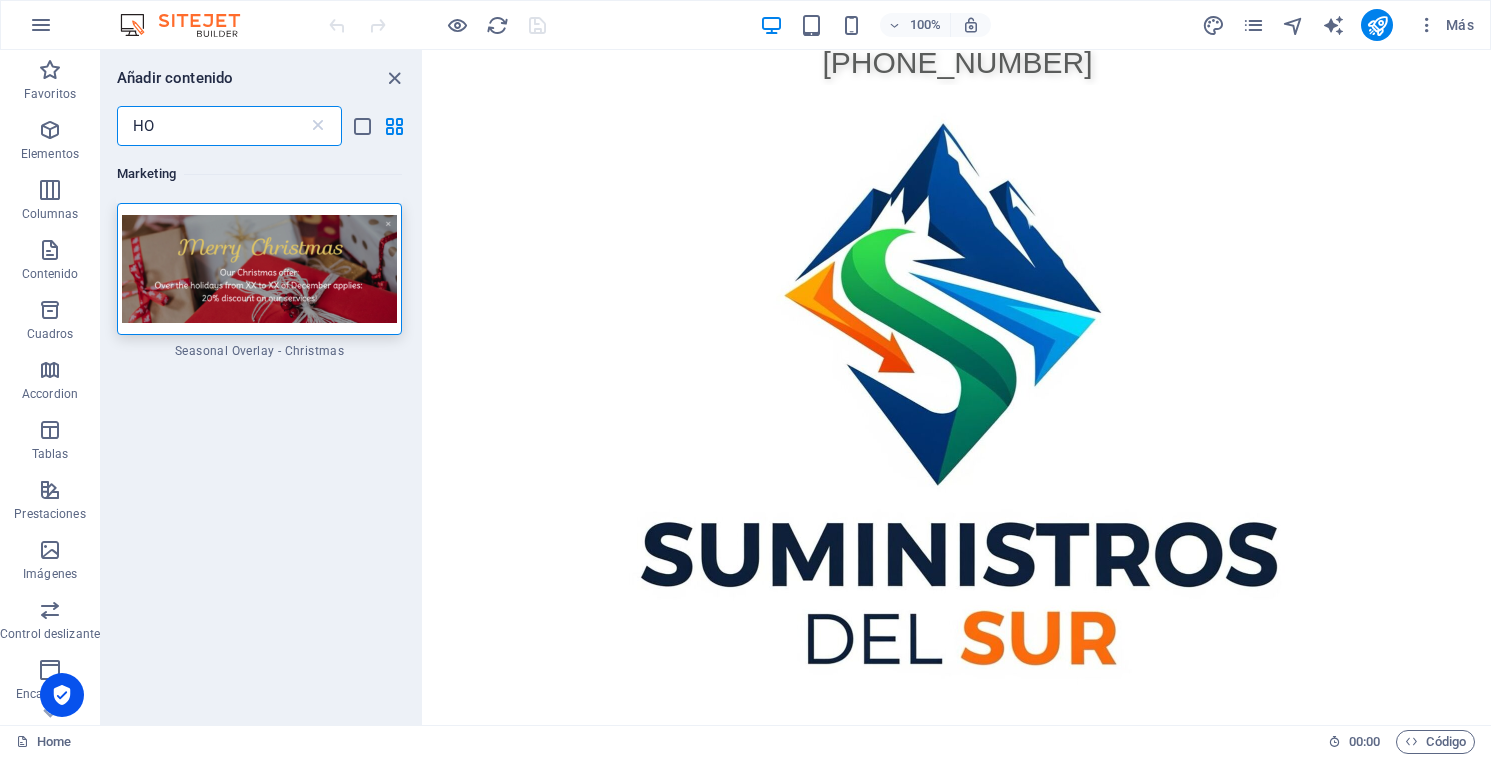 type on "H" 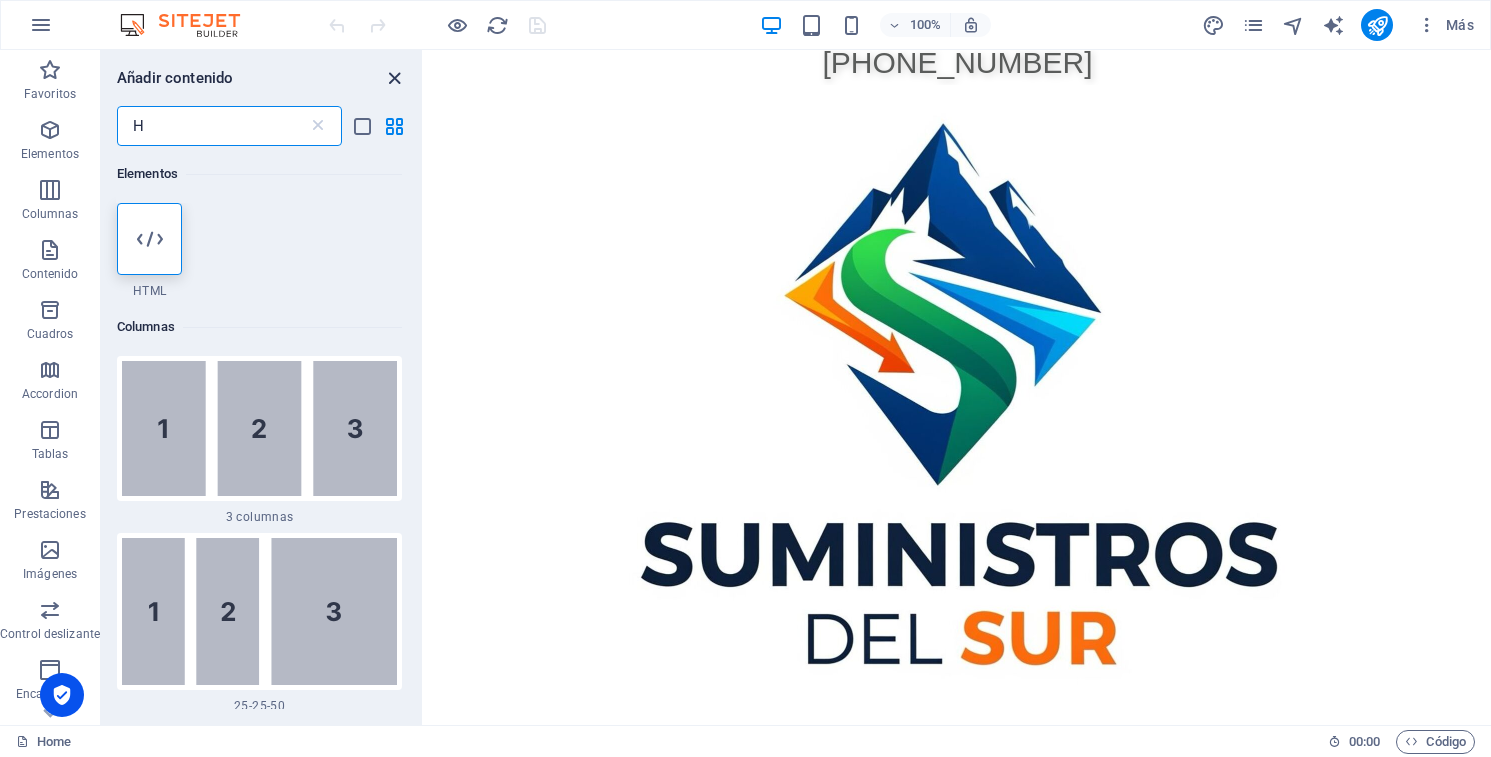 click at bounding box center [394, 78] 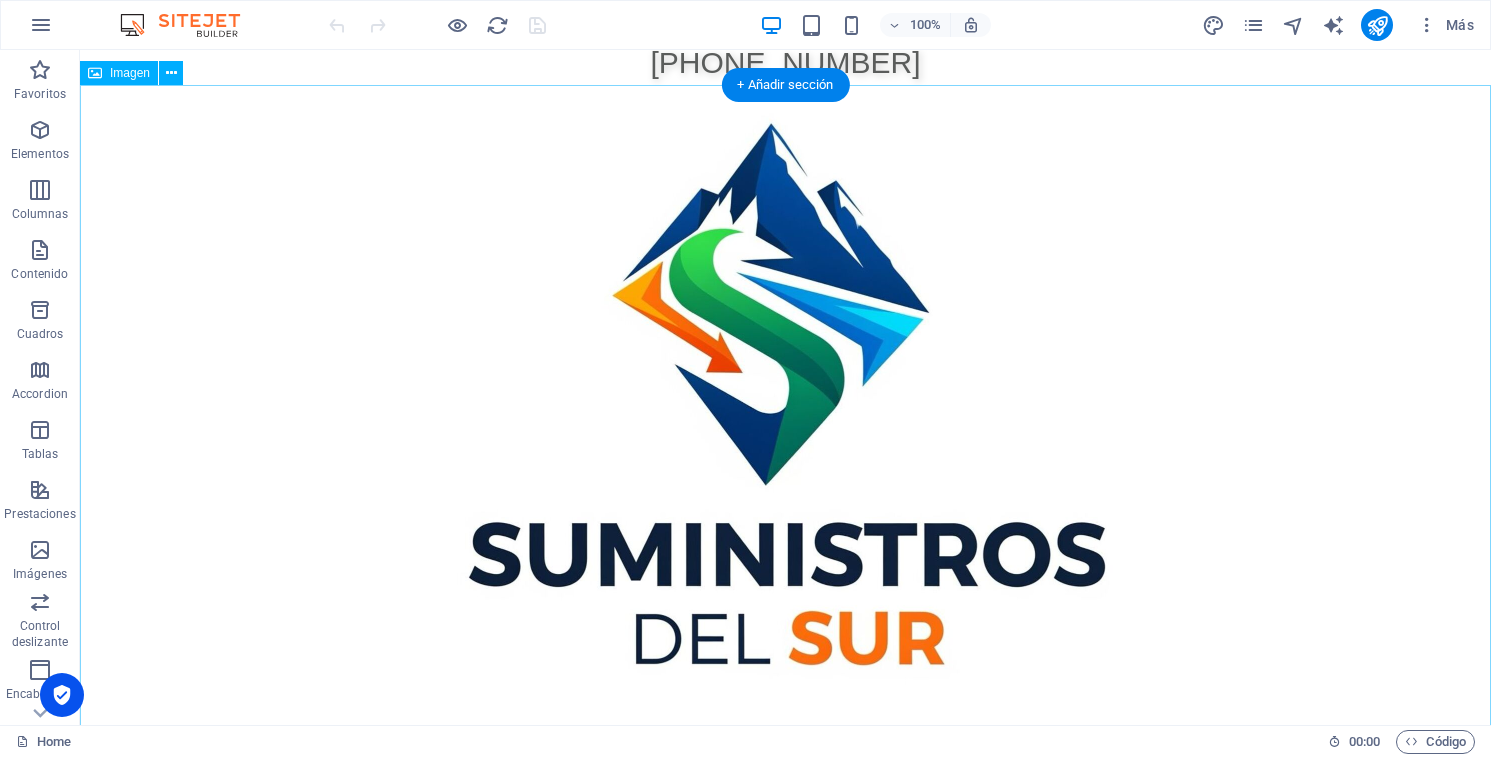 scroll, scrollTop: 0, scrollLeft: 0, axis: both 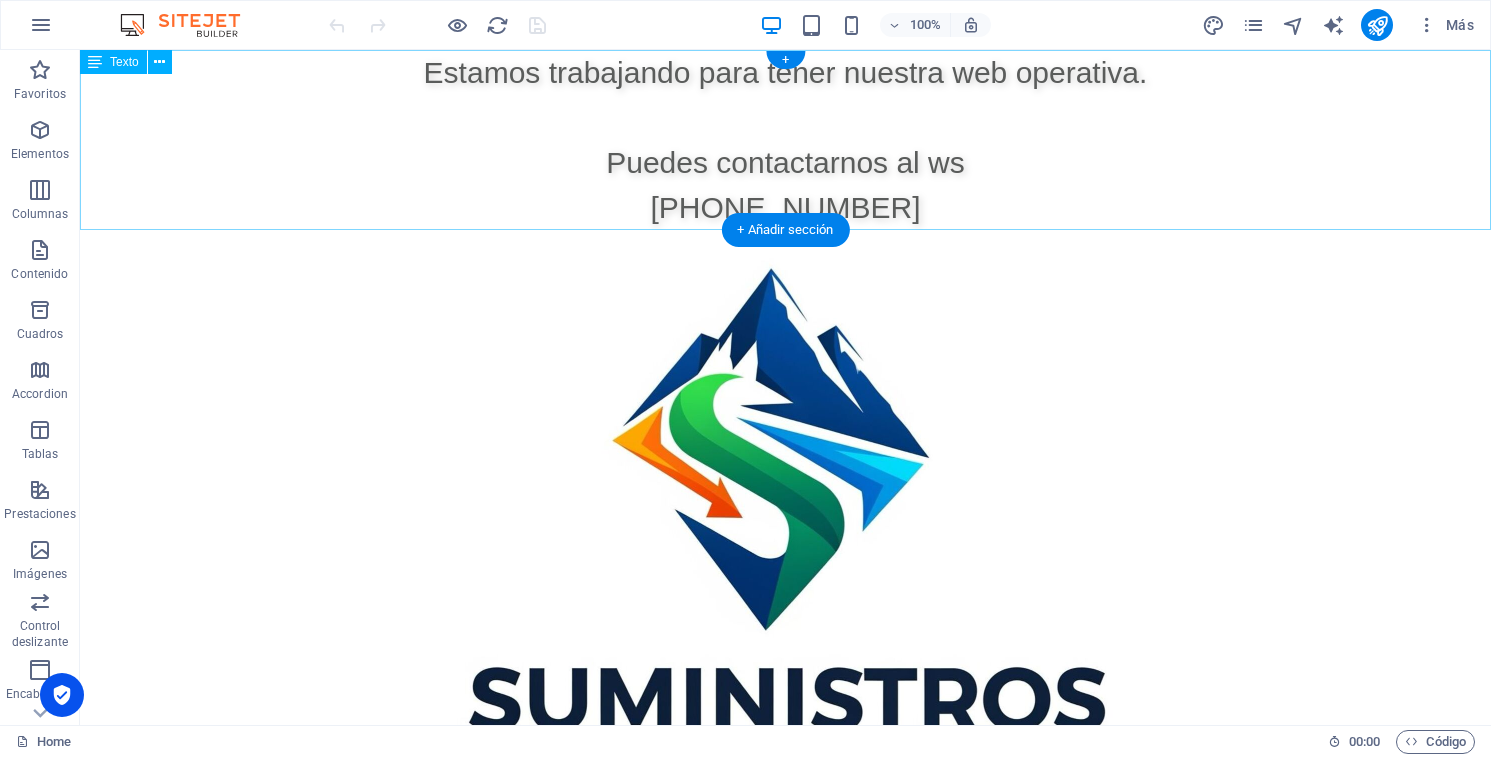 click on "Estamos trabajando para tener nuestra web operativa. Puedes contactarnos al ws [PHONE_NUMBER]" at bounding box center (785, 140) 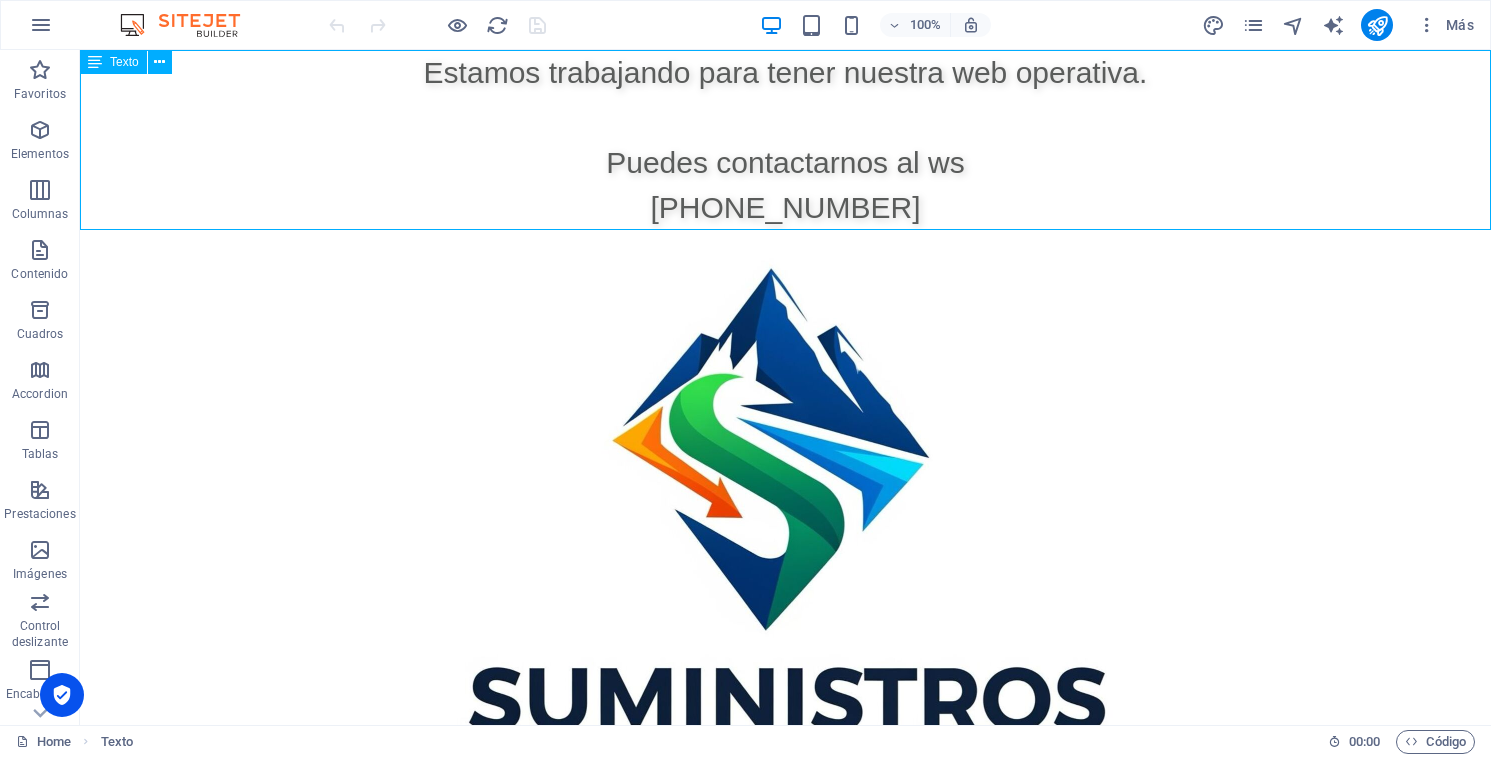 click on "Texto" at bounding box center [124, 62] 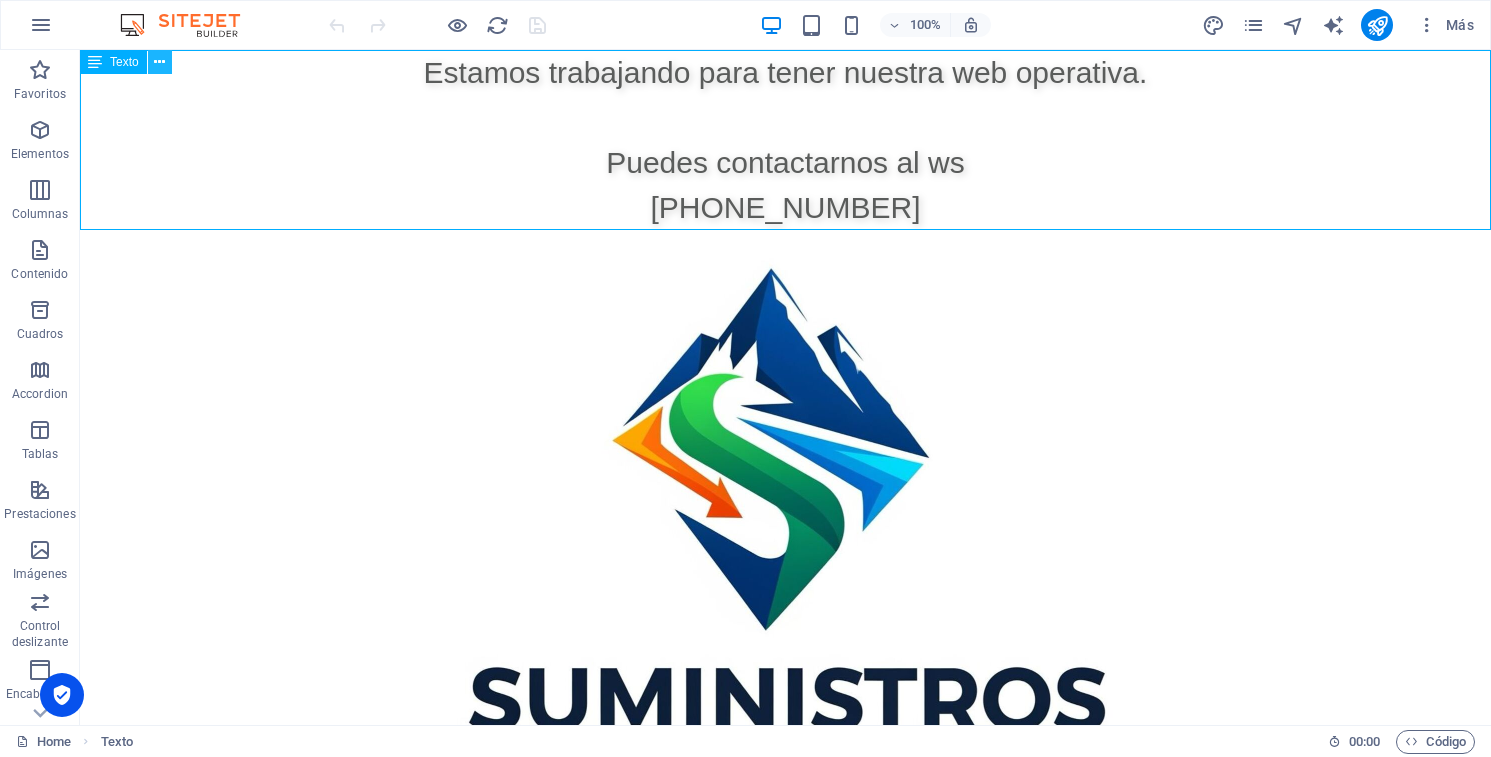 click at bounding box center [159, 62] 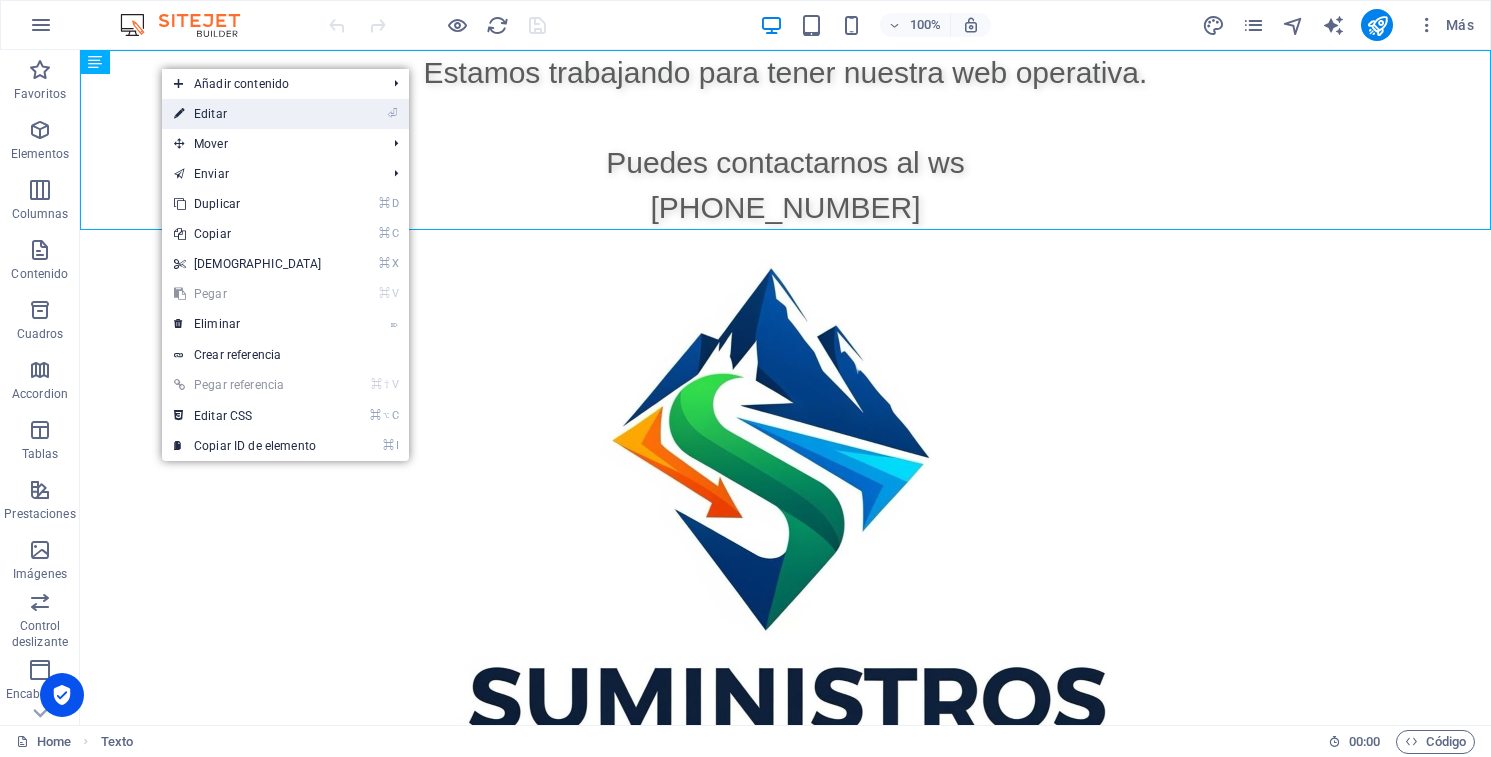 click on "⏎  Editar" at bounding box center (248, 114) 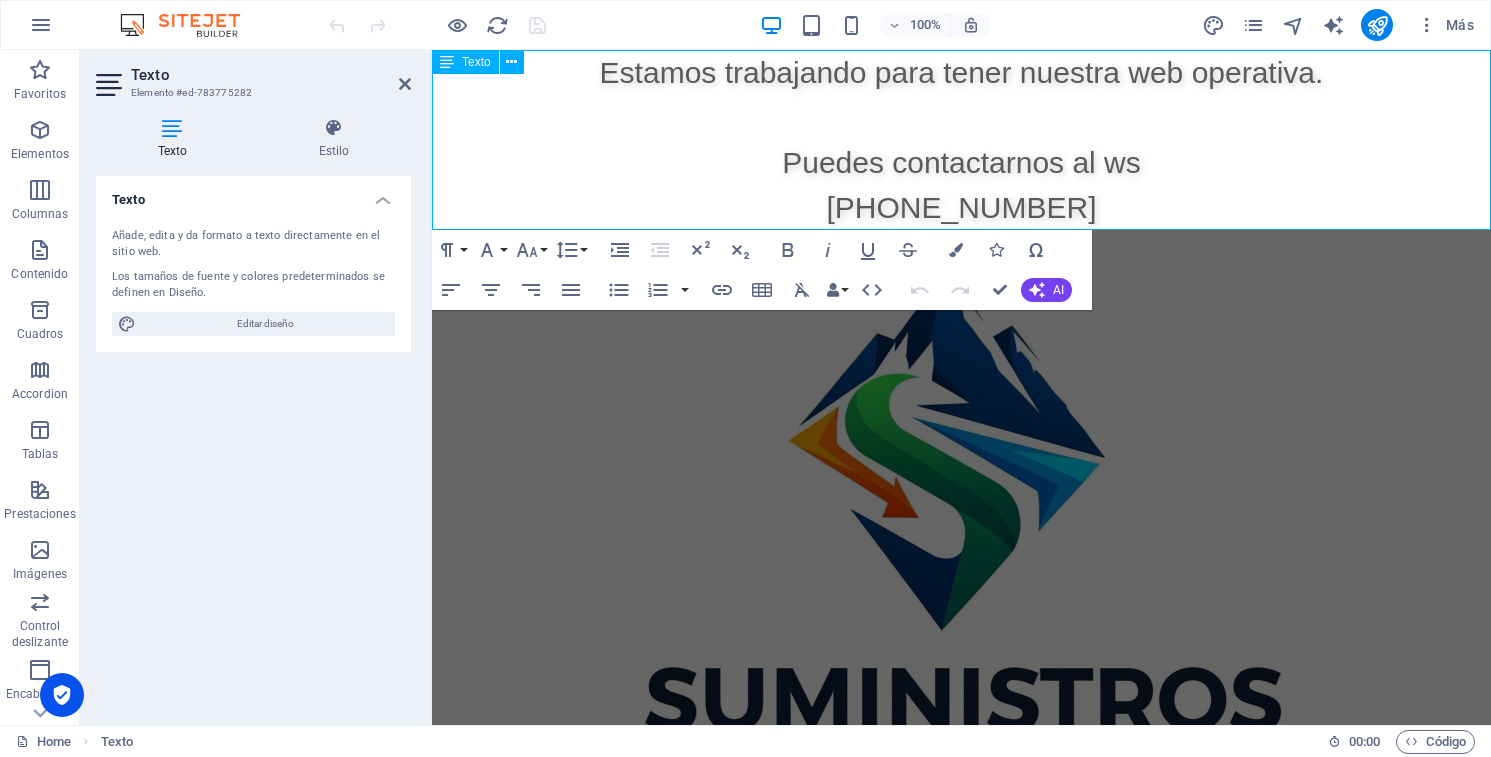 click on "Estamos trabajando para tener nuestra web operativa." at bounding box center [962, 72] 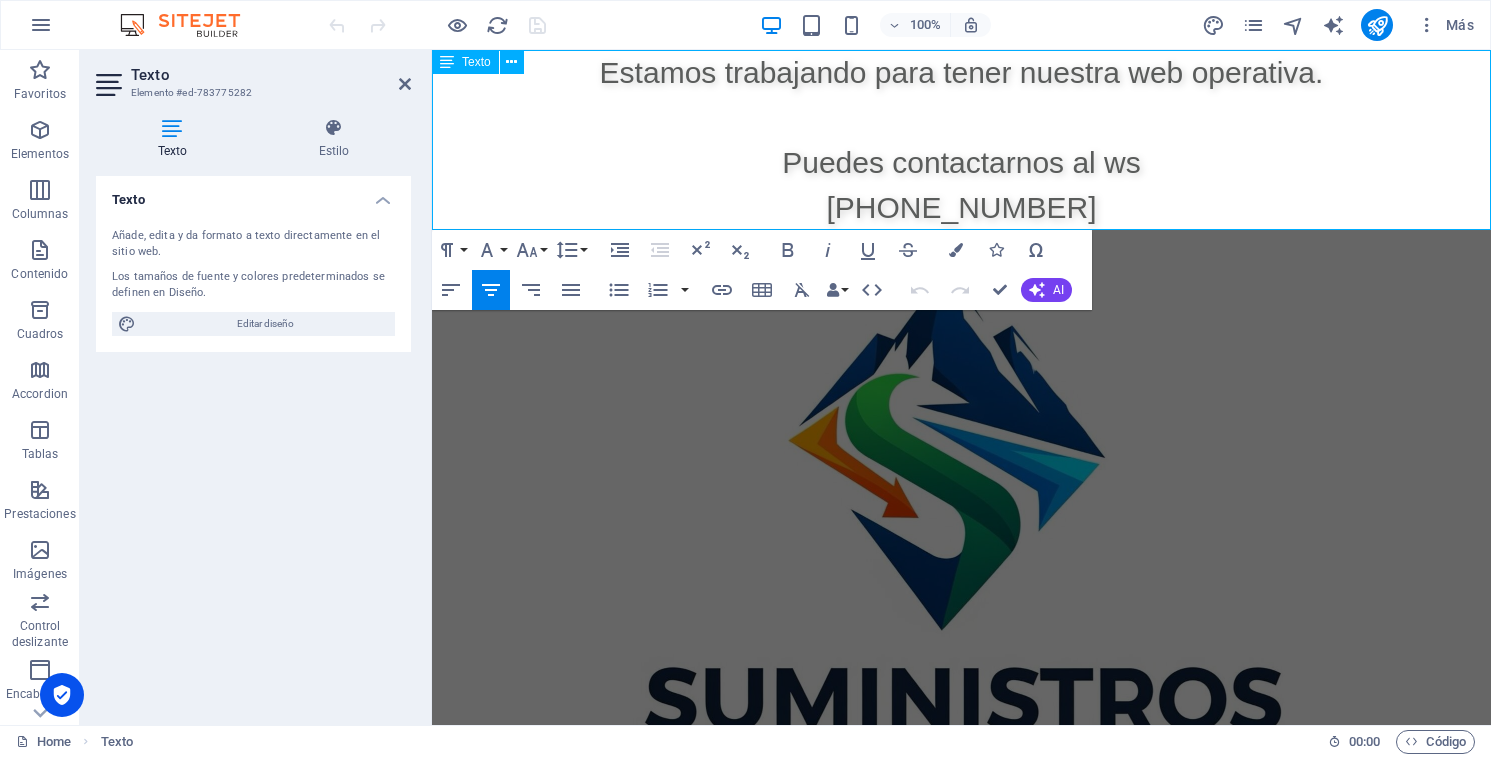 click on "Estamos trabajando para tener nuestra web operativa." at bounding box center (962, 72) 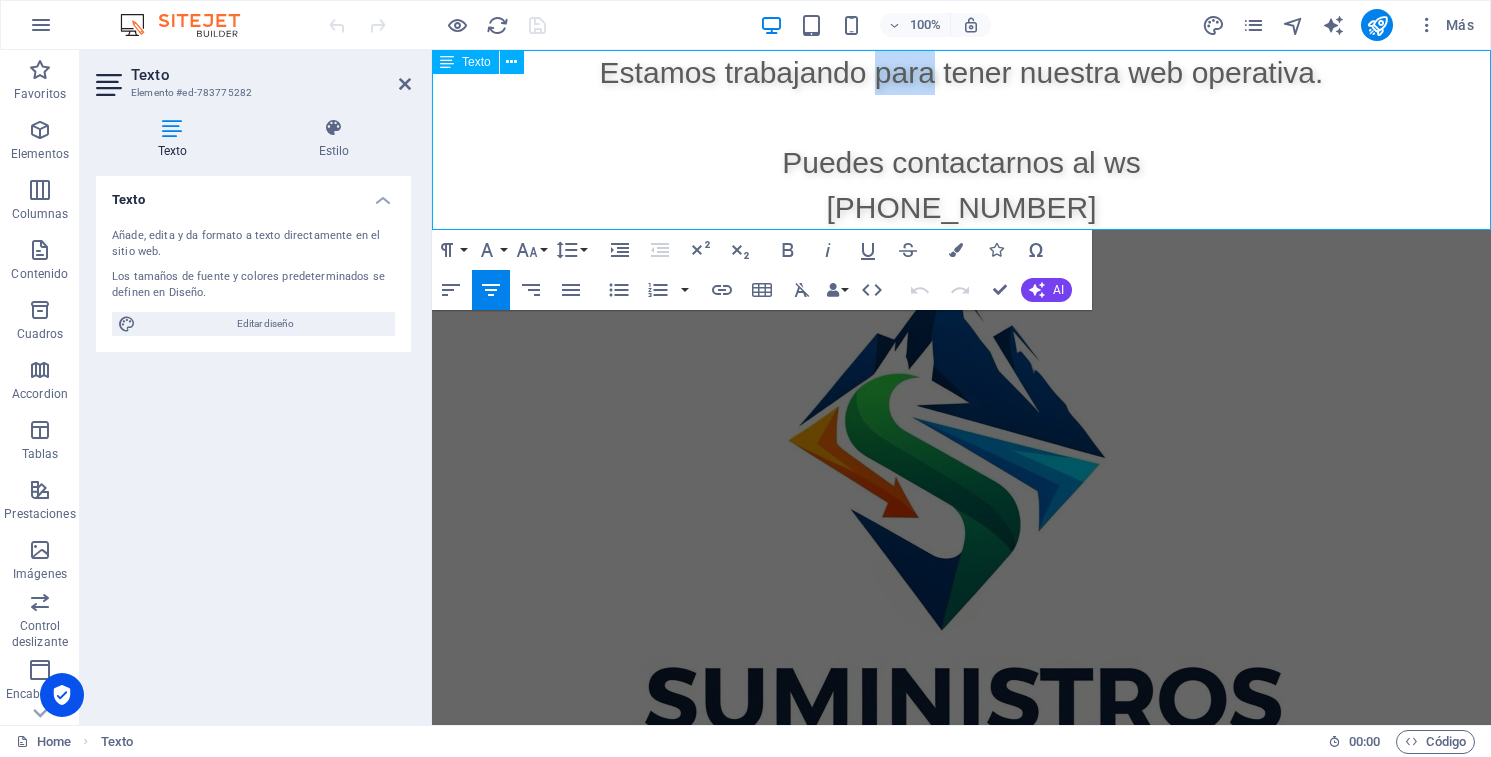 type 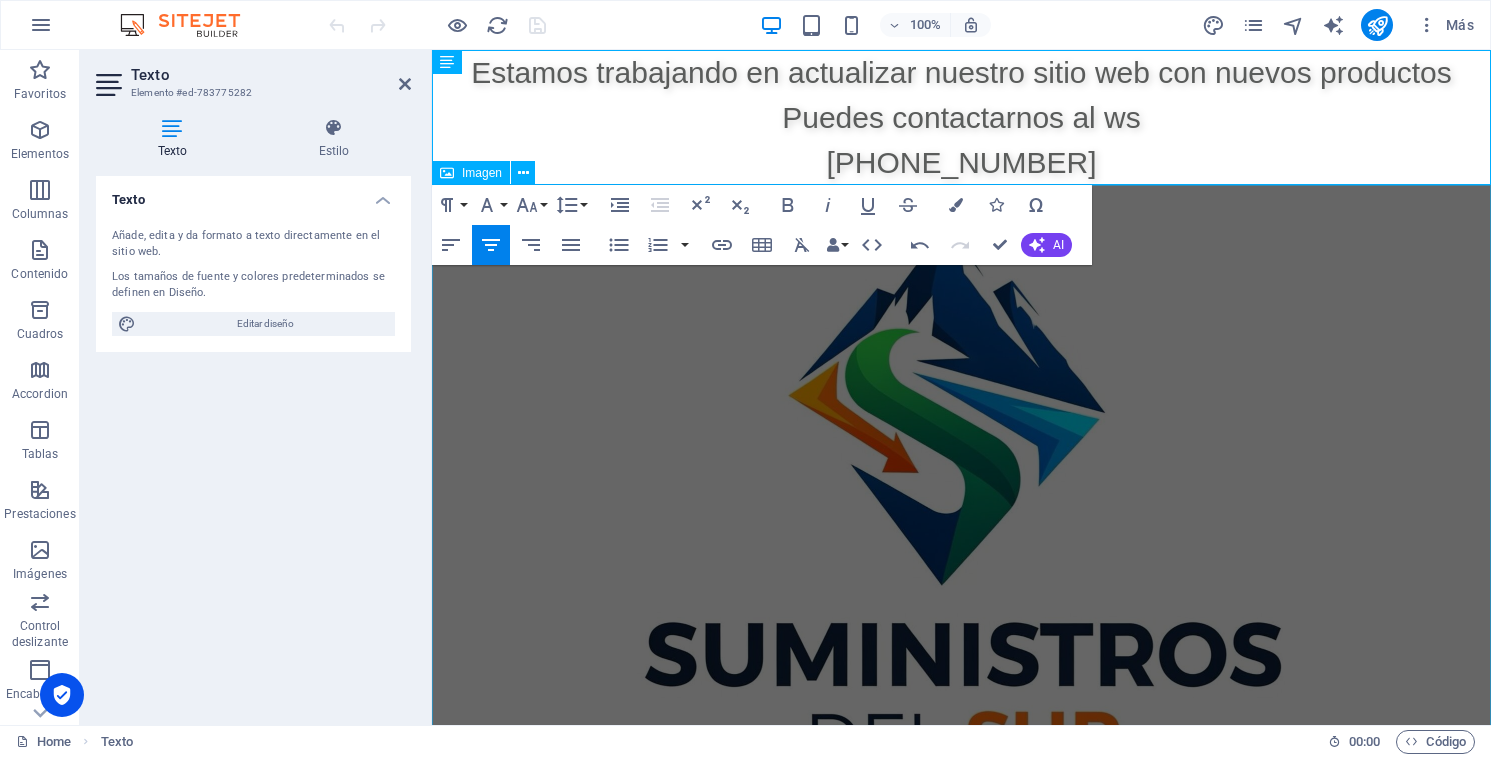 click at bounding box center [961, 517] 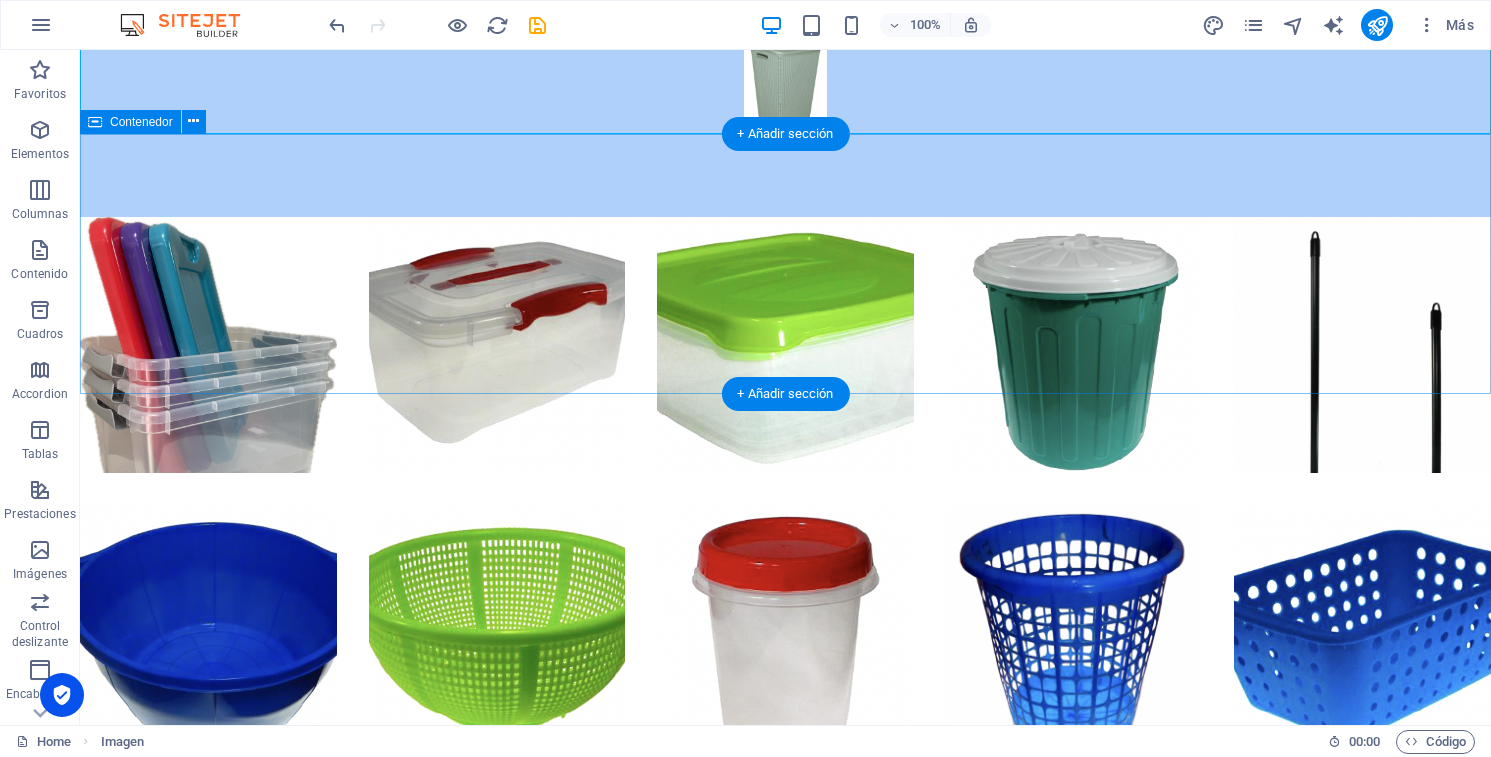 scroll, scrollTop: 929, scrollLeft: 0, axis: vertical 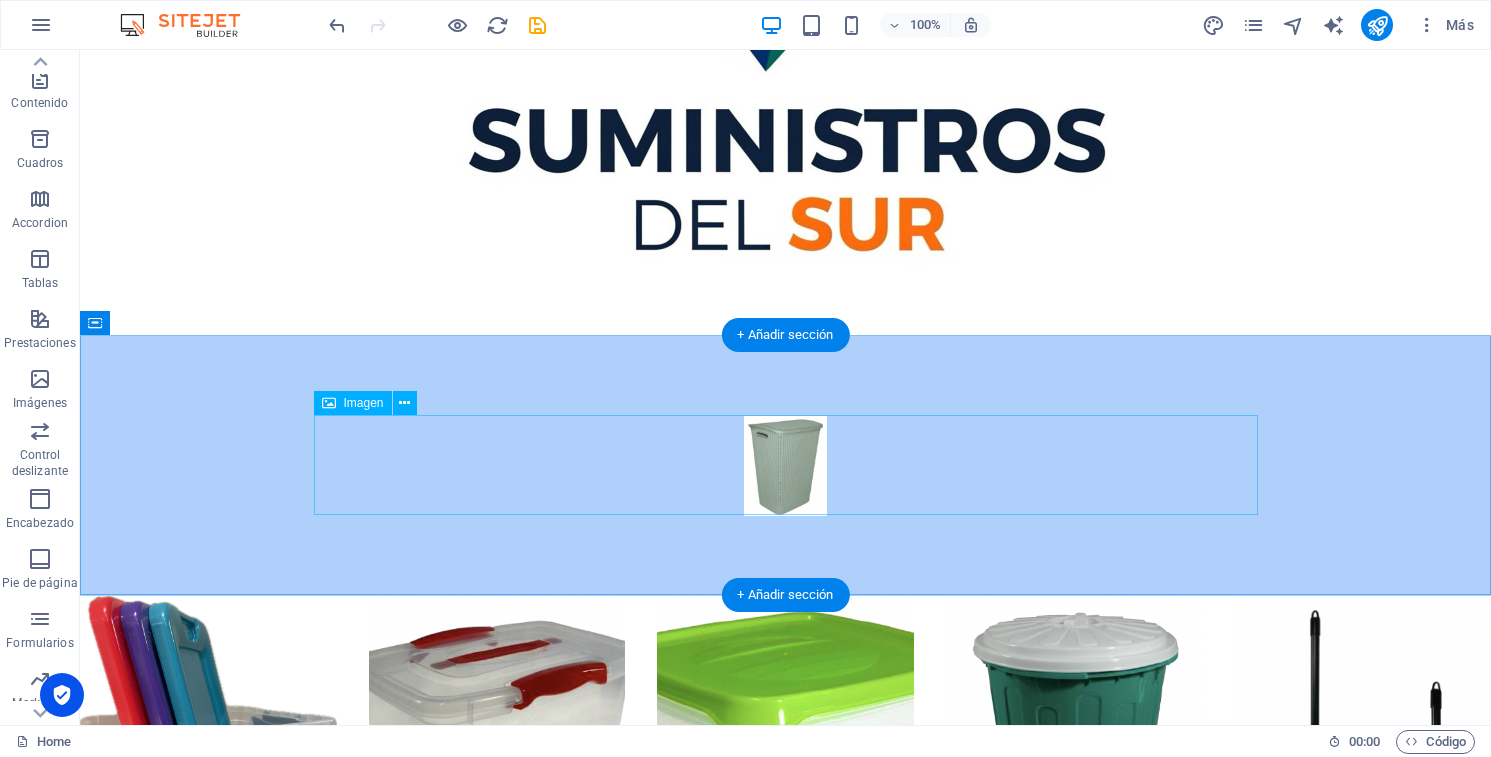 click at bounding box center [786, 466] 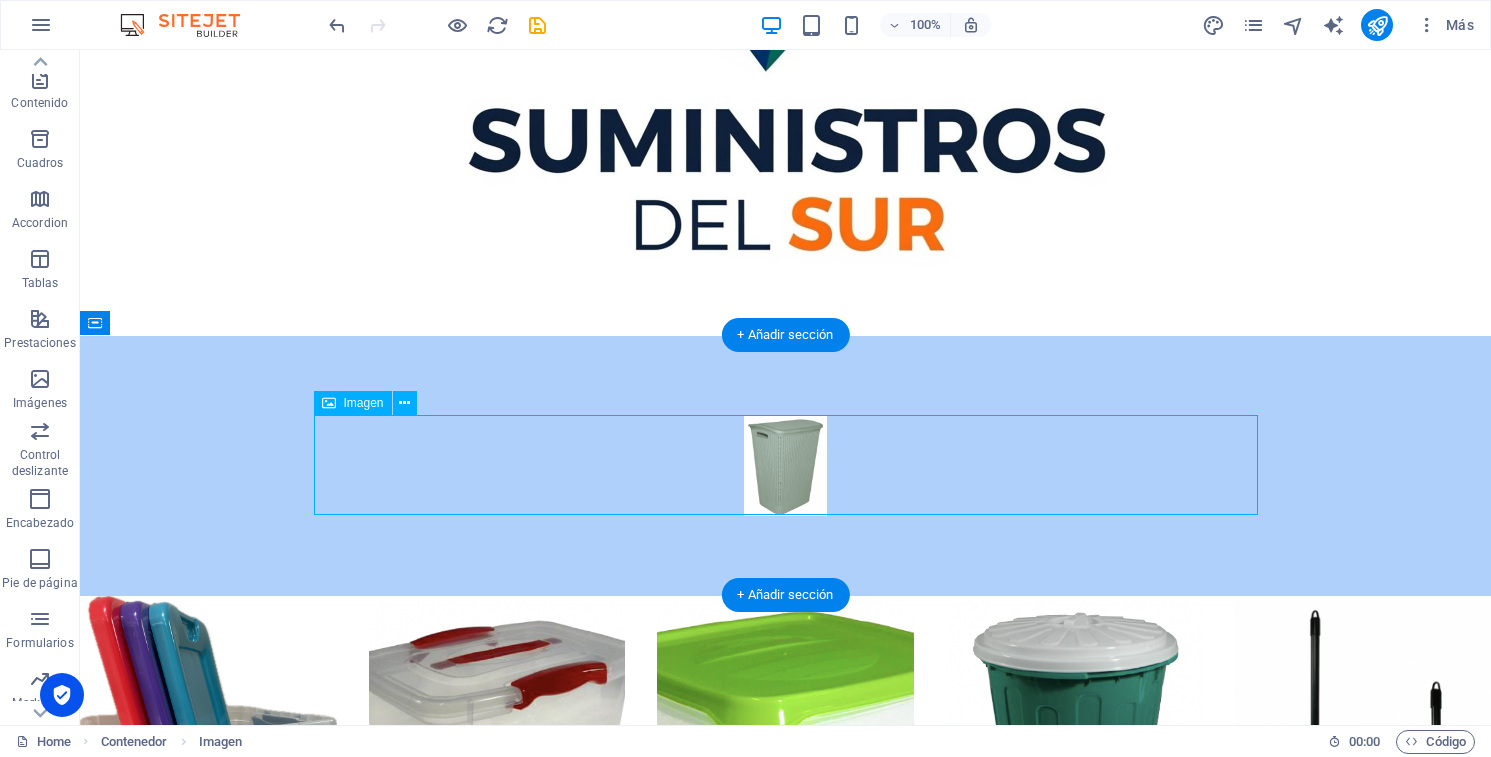 click at bounding box center (786, 466) 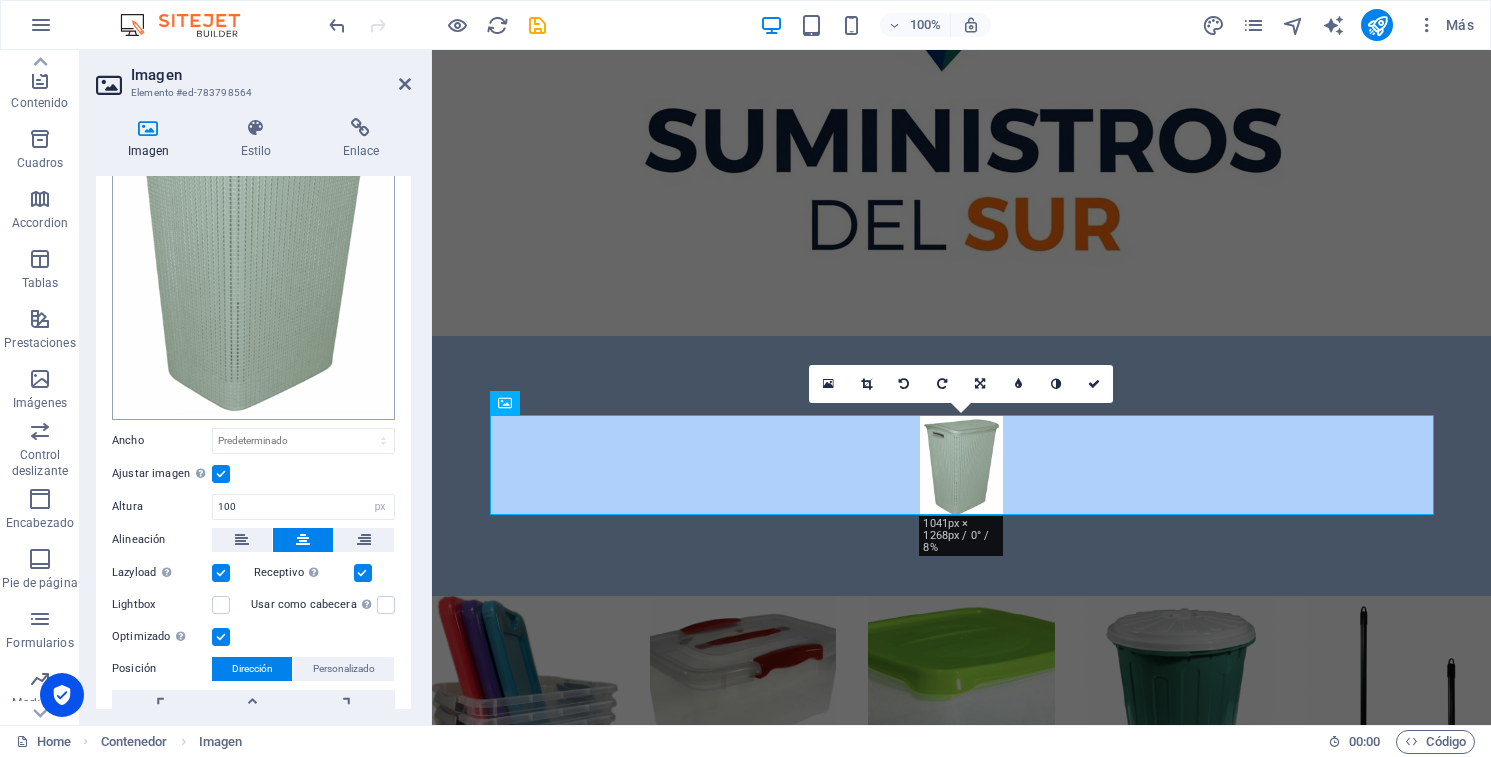 scroll, scrollTop: 160, scrollLeft: 0, axis: vertical 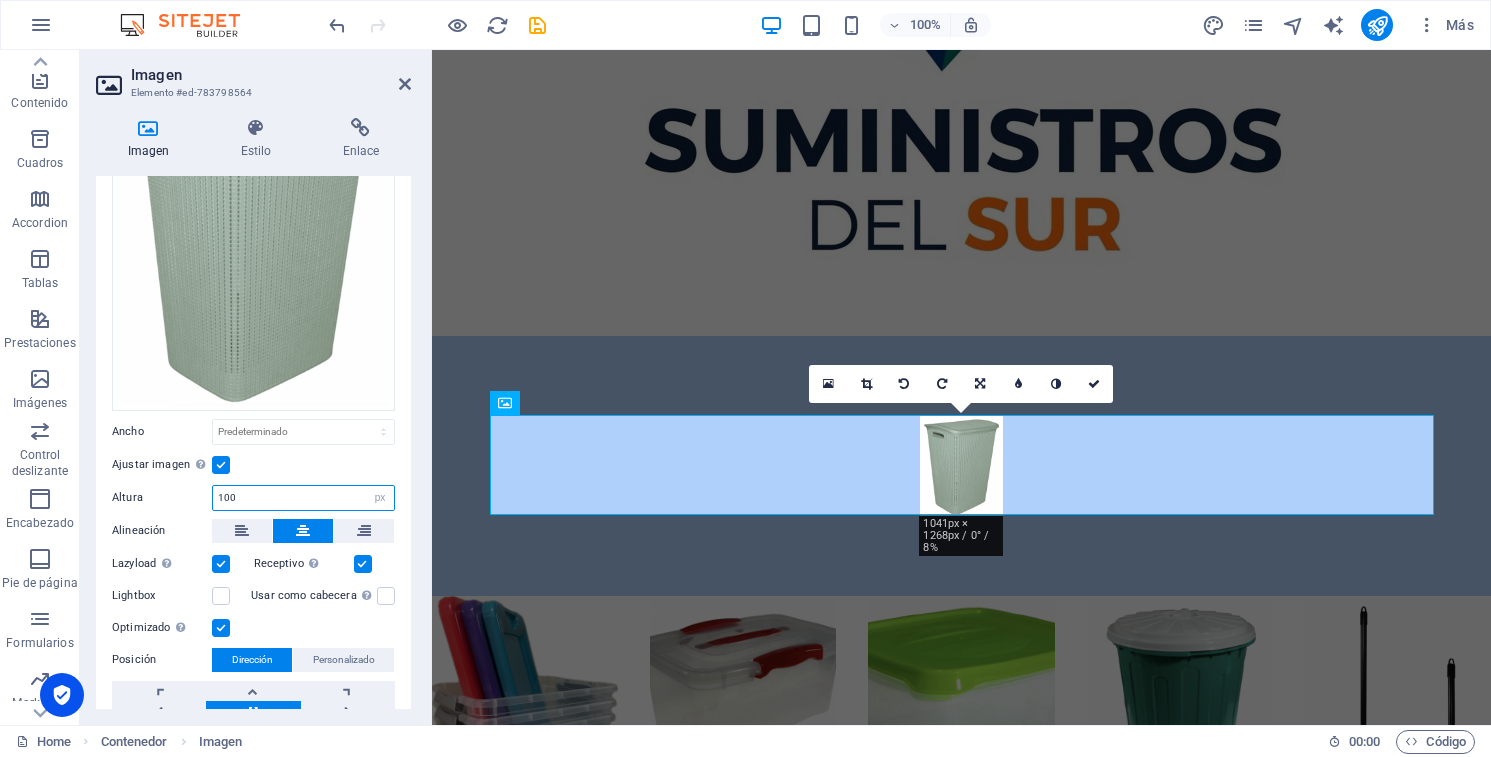 click on "100" at bounding box center [303, 498] 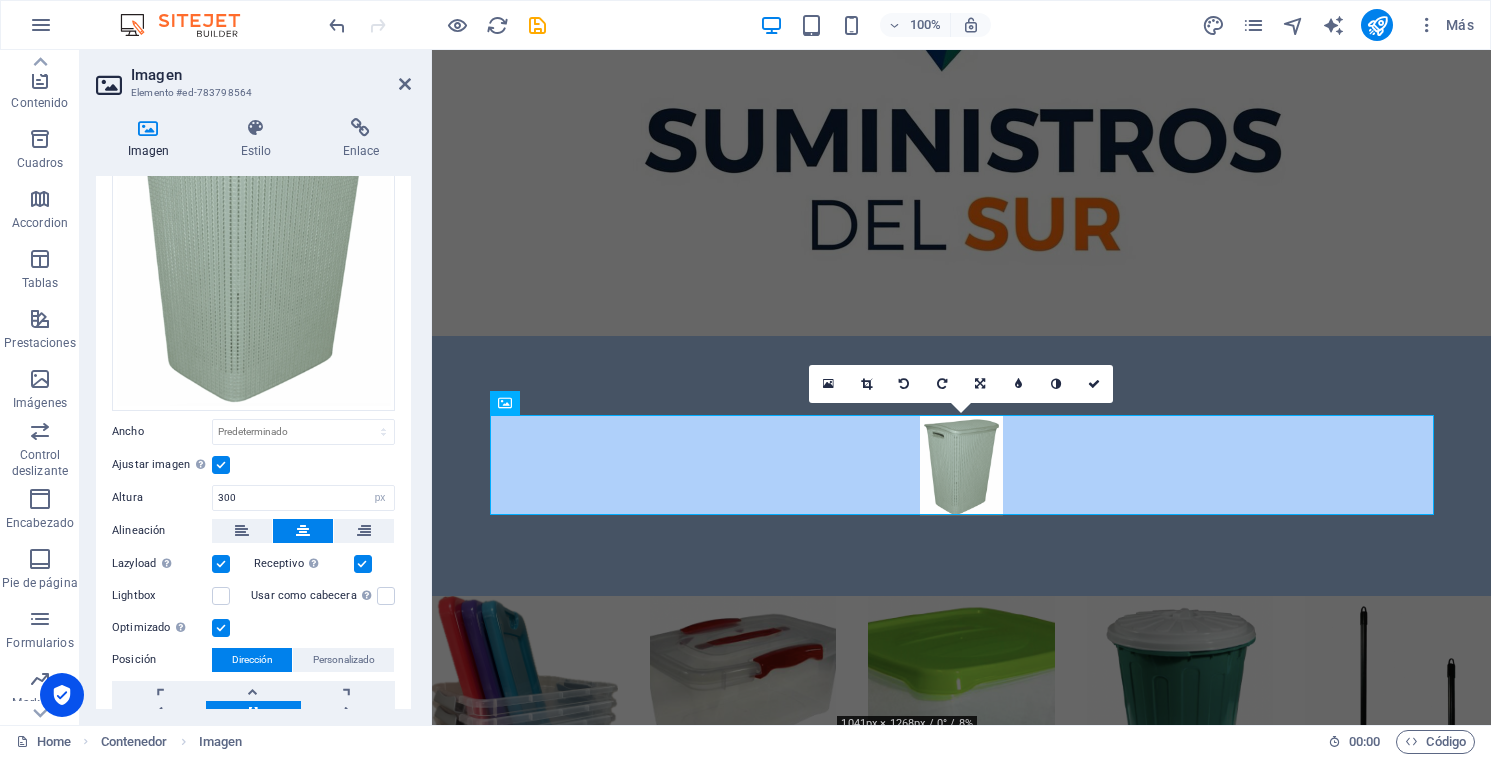 click on "Ajustar imagen Ajustar imagen automáticamente a un ancho y alto fijo" at bounding box center [253, 465] 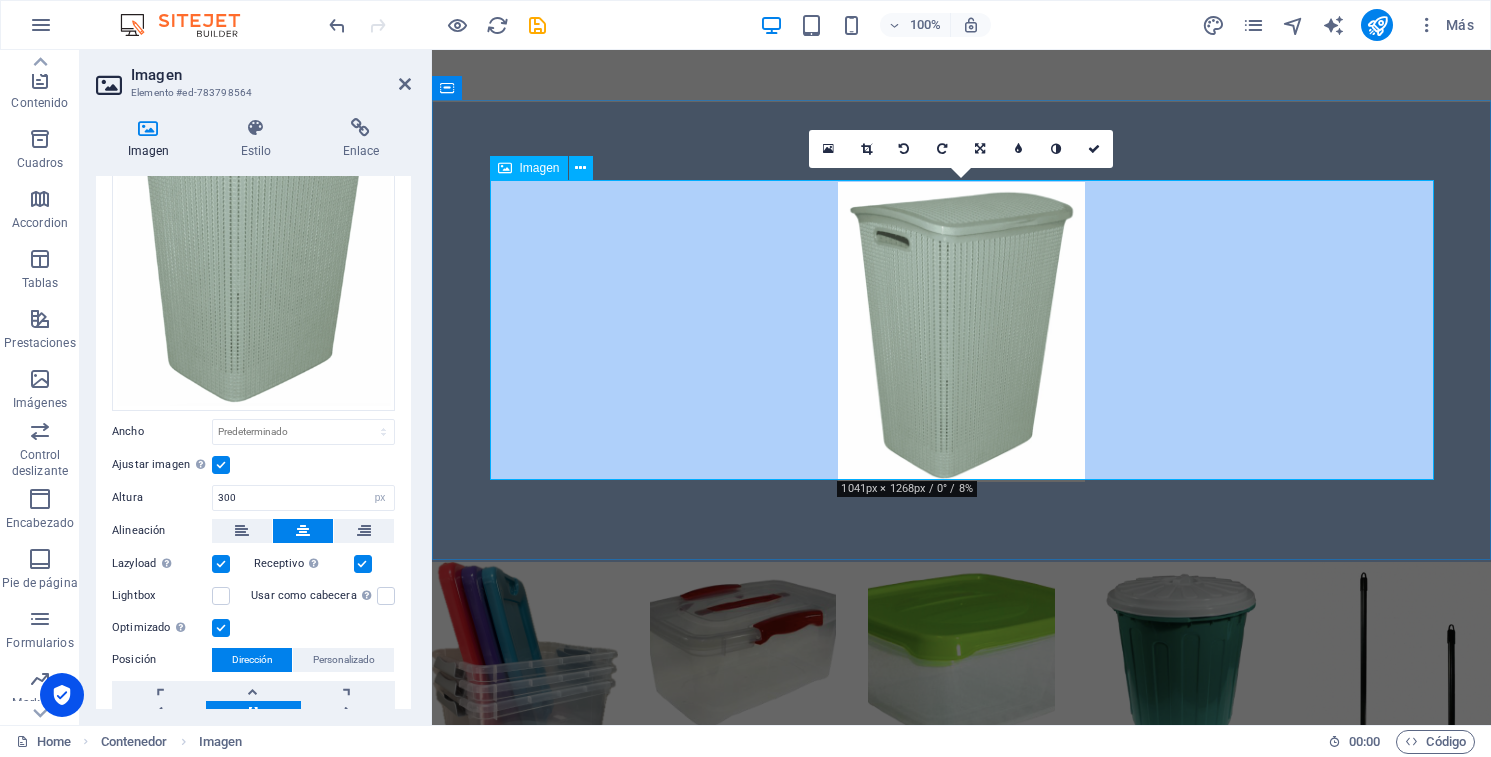 scroll, scrollTop: 750, scrollLeft: 0, axis: vertical 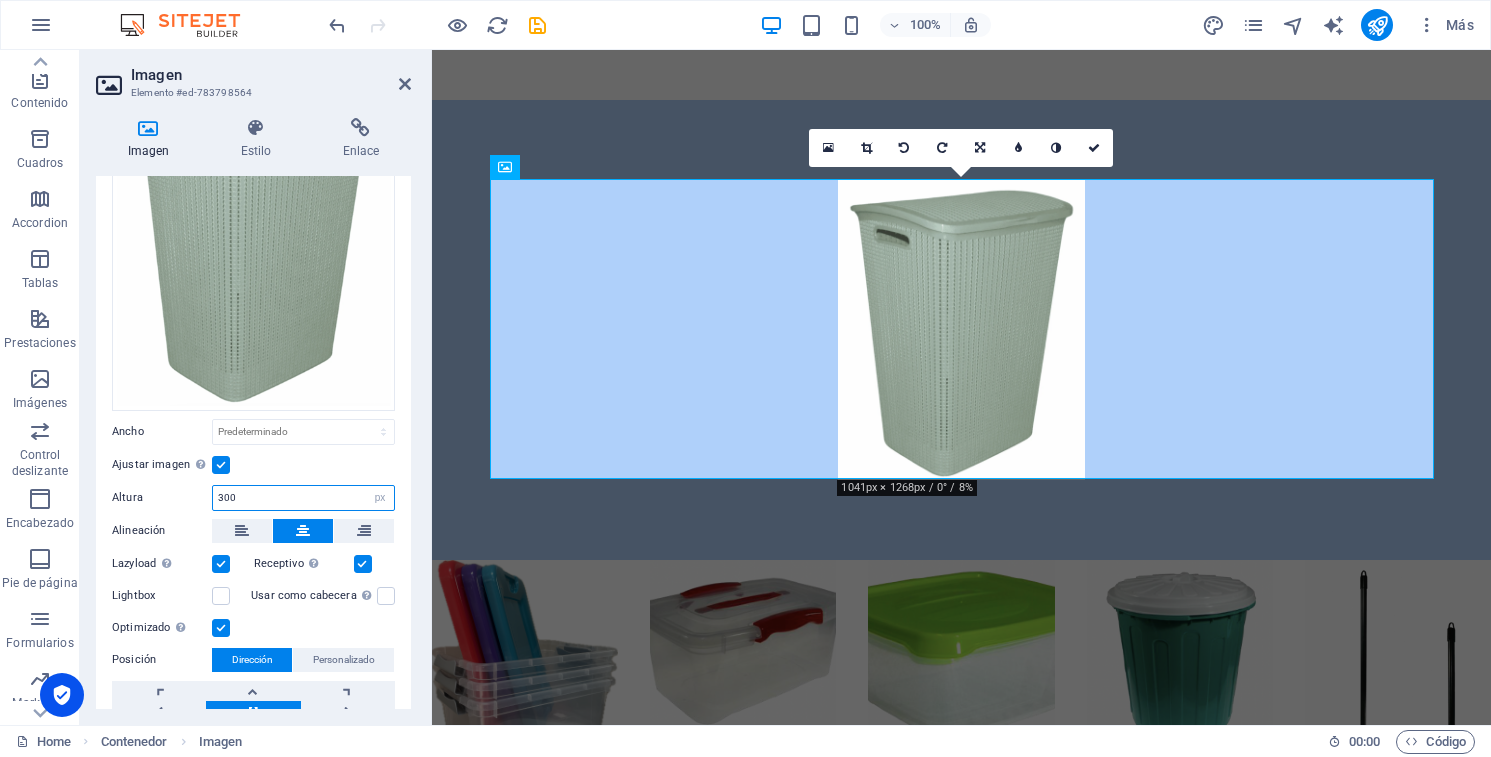 click on "300" at bounding box center (303, 498) 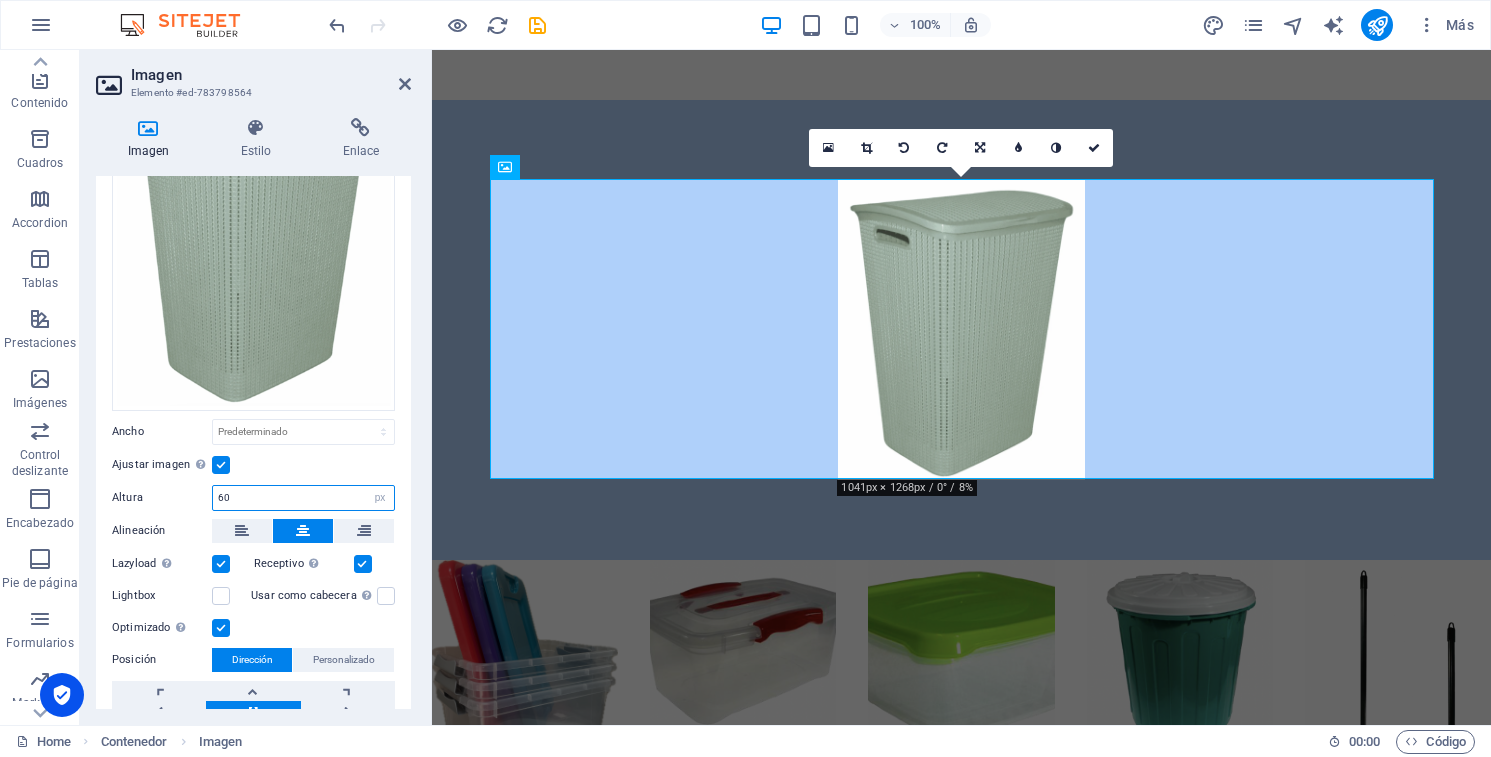 type on "6" 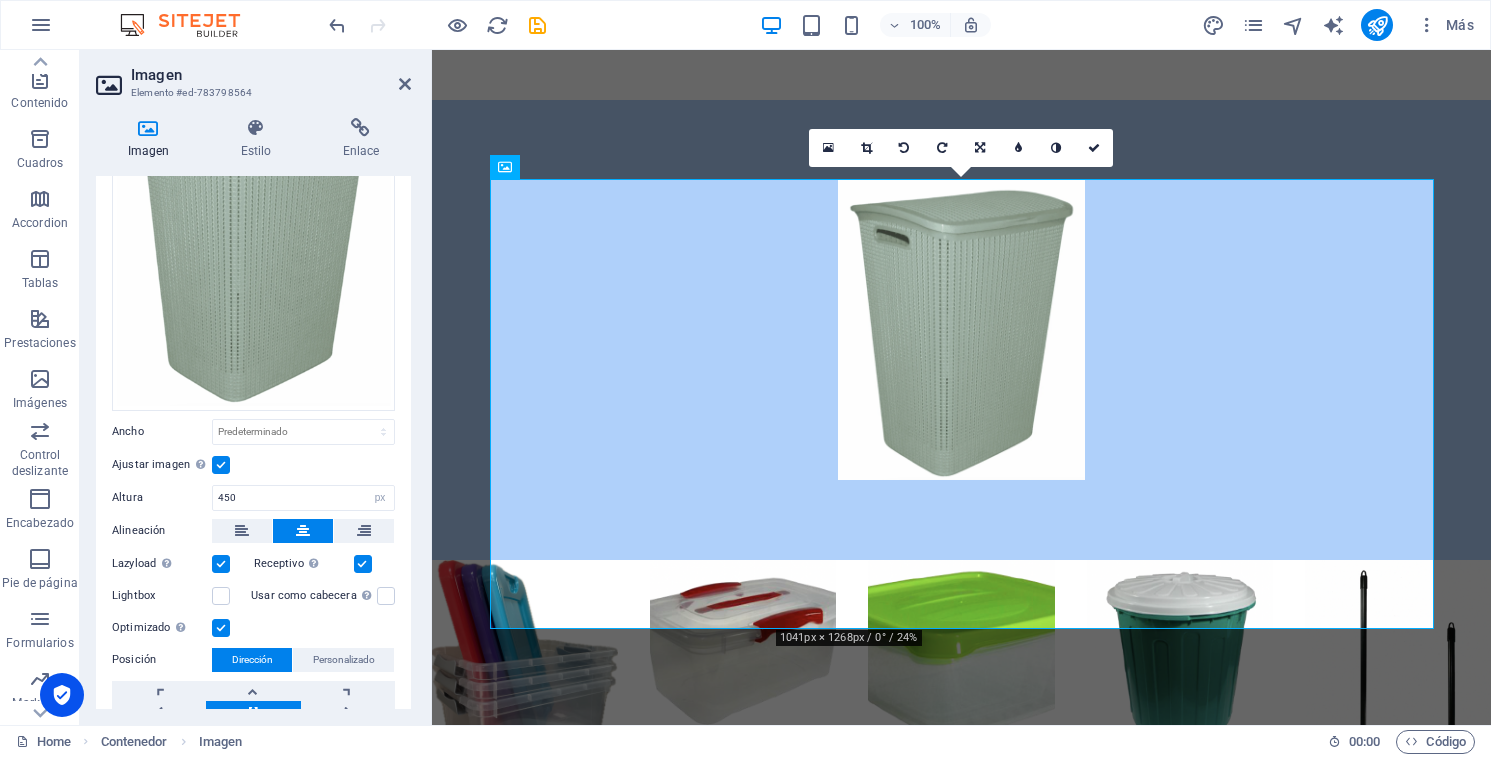 click on "Ajustar imagen Ajustar imagen automáticamente a un ancho y alto fijo" at bounding box center [253, 465] 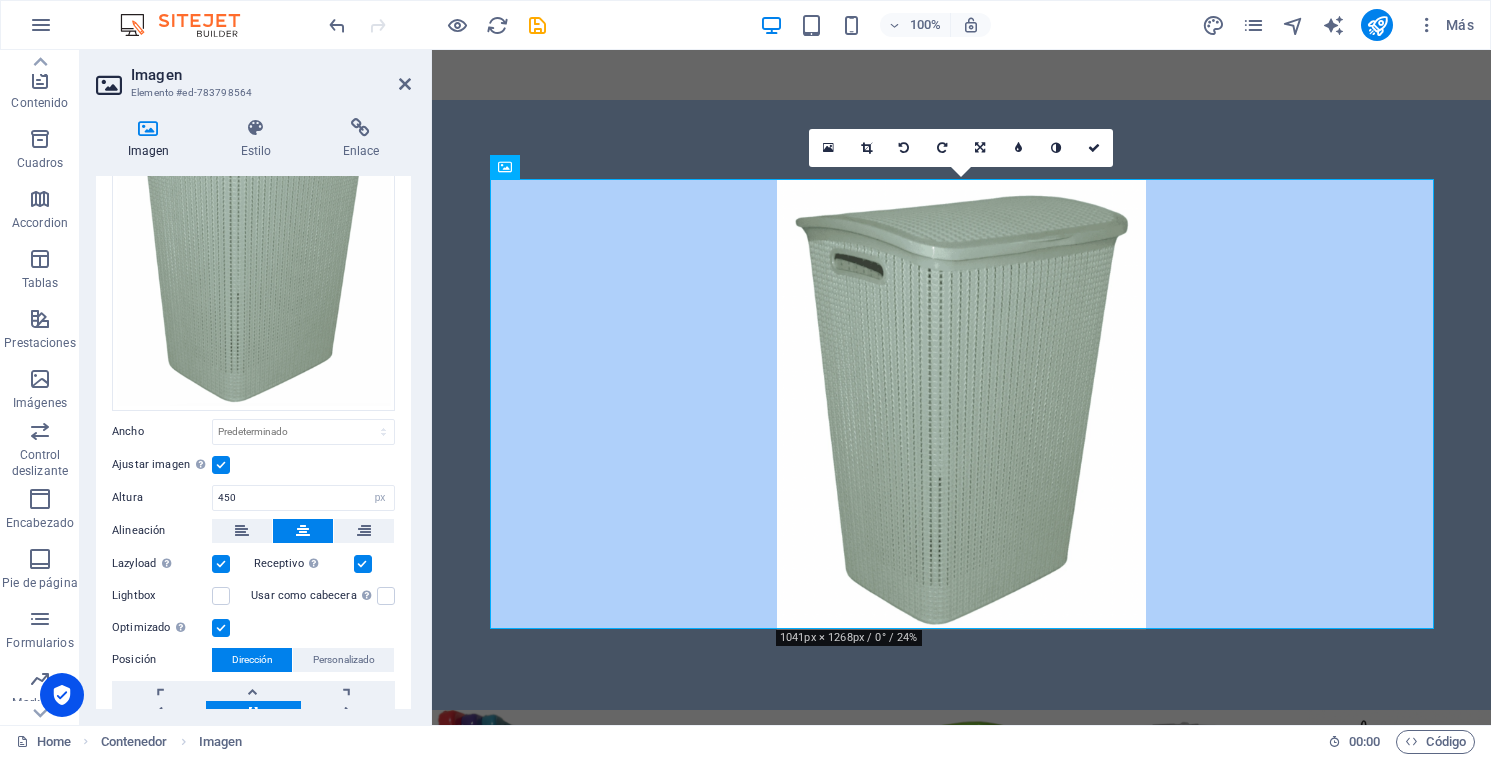 scroll, scrollTop: 236, scrollLeft: 0, axis: vertical 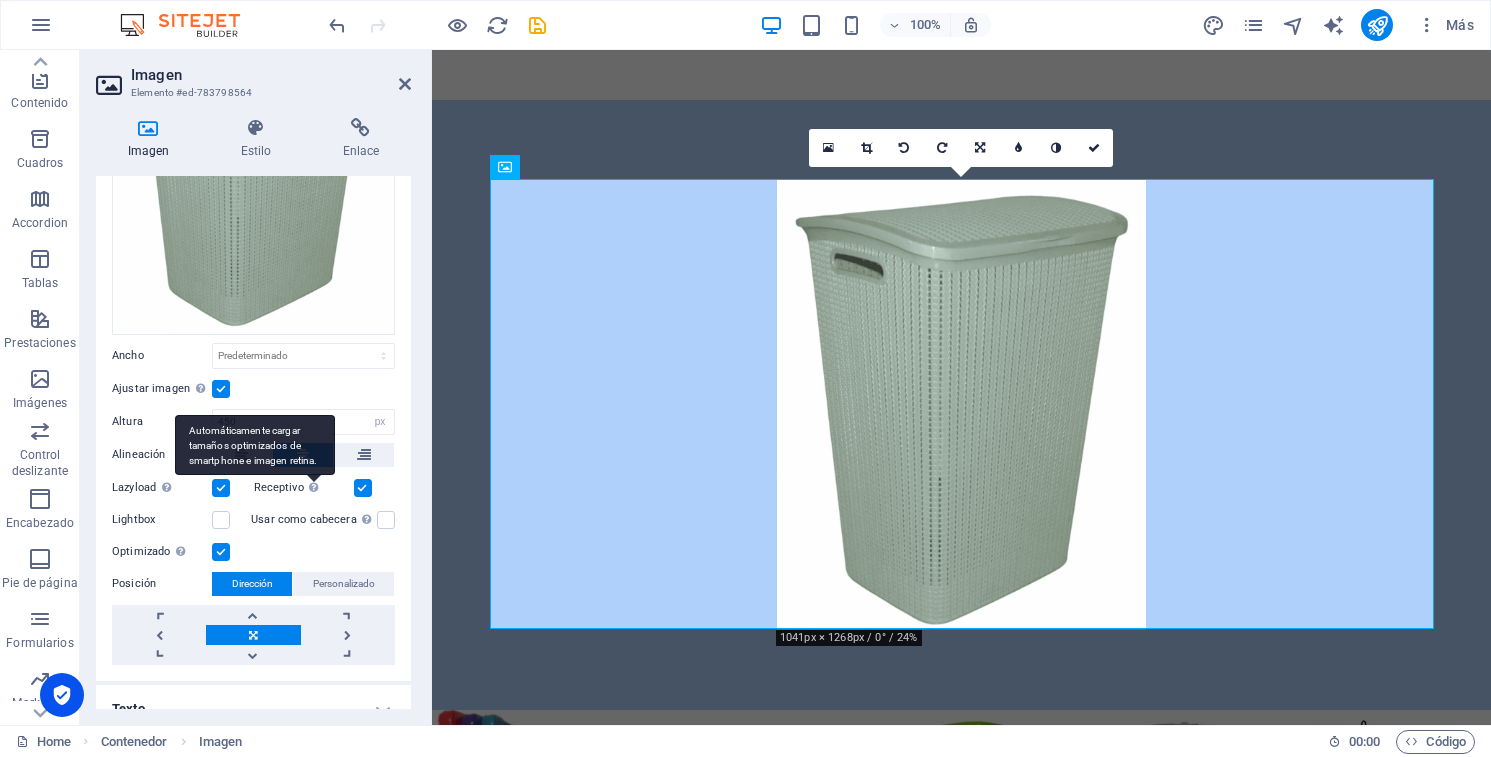 click on "Automáticamente cargar tamaños optimizados de smartphone e imagen retina." at bounding box center (255, 445) 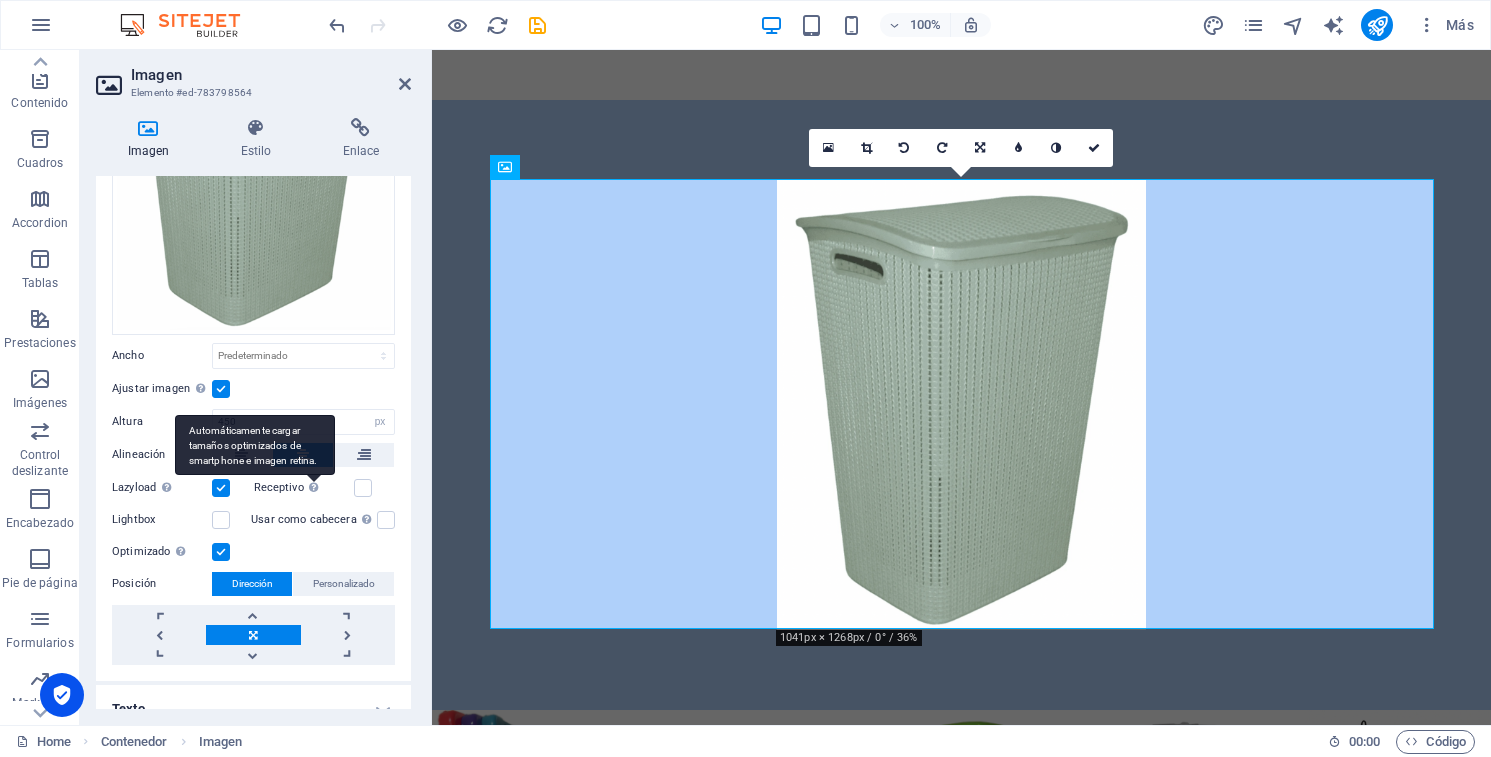 click on "Automáticamente cargar tamaños optimizados de smartphone e imagen retina." at bounding box center (255, 445) 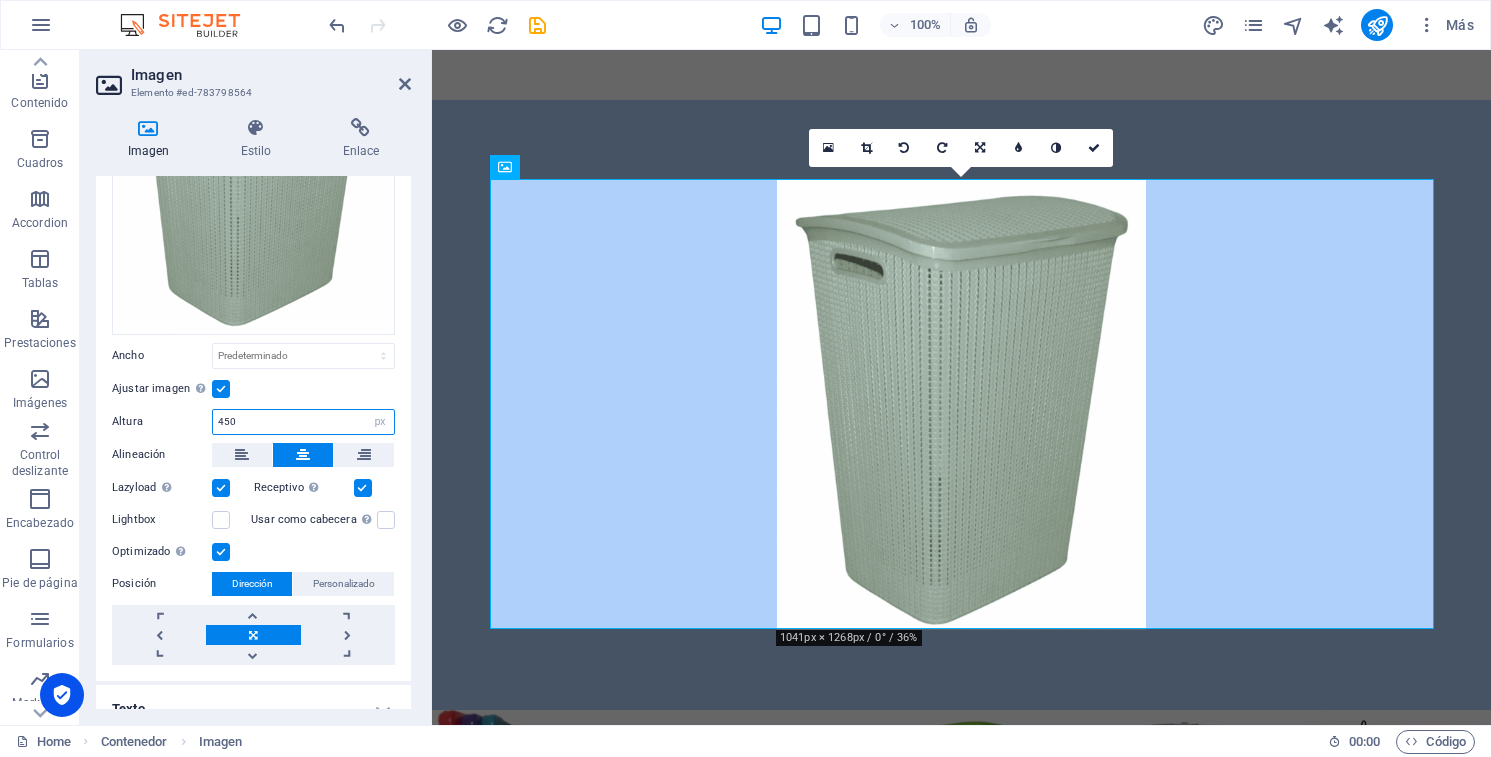 click on "450" at bounding box center (303, 422) 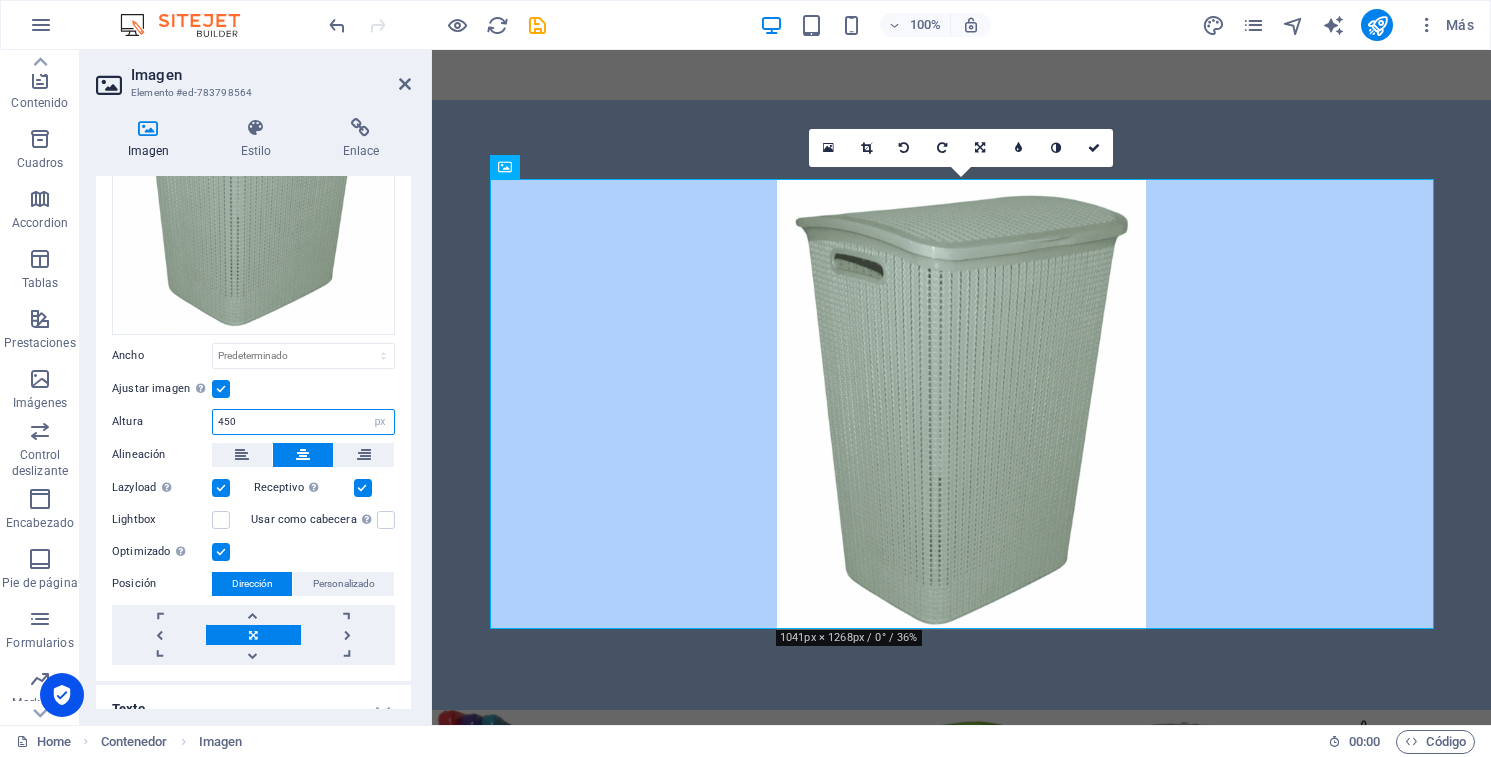 click on "450" at bounding box center [303, 422] 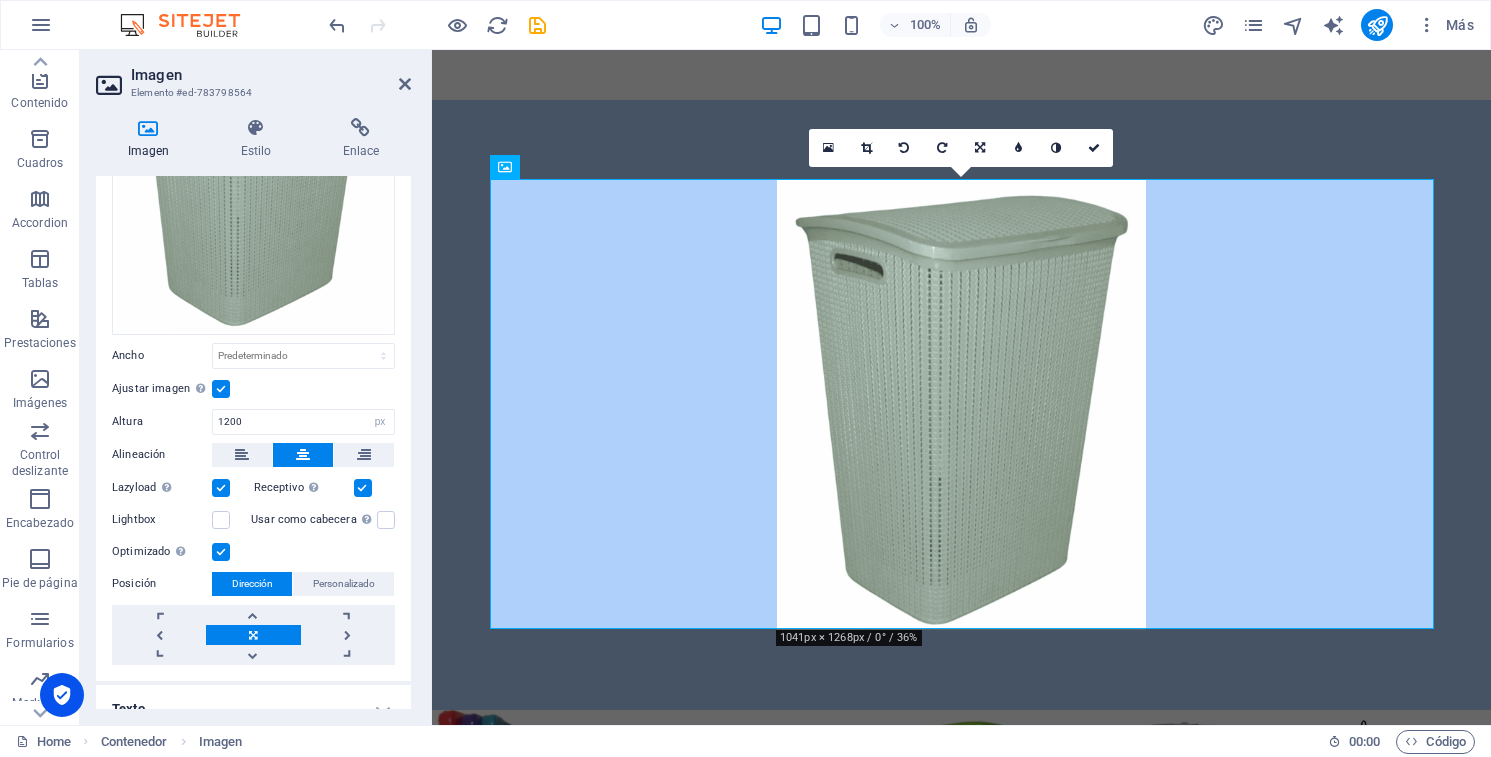 click on "Ajustar imagen Ajustar imagen automáticamente a un ancho y alto fijo" at bounding box center (253, 389) 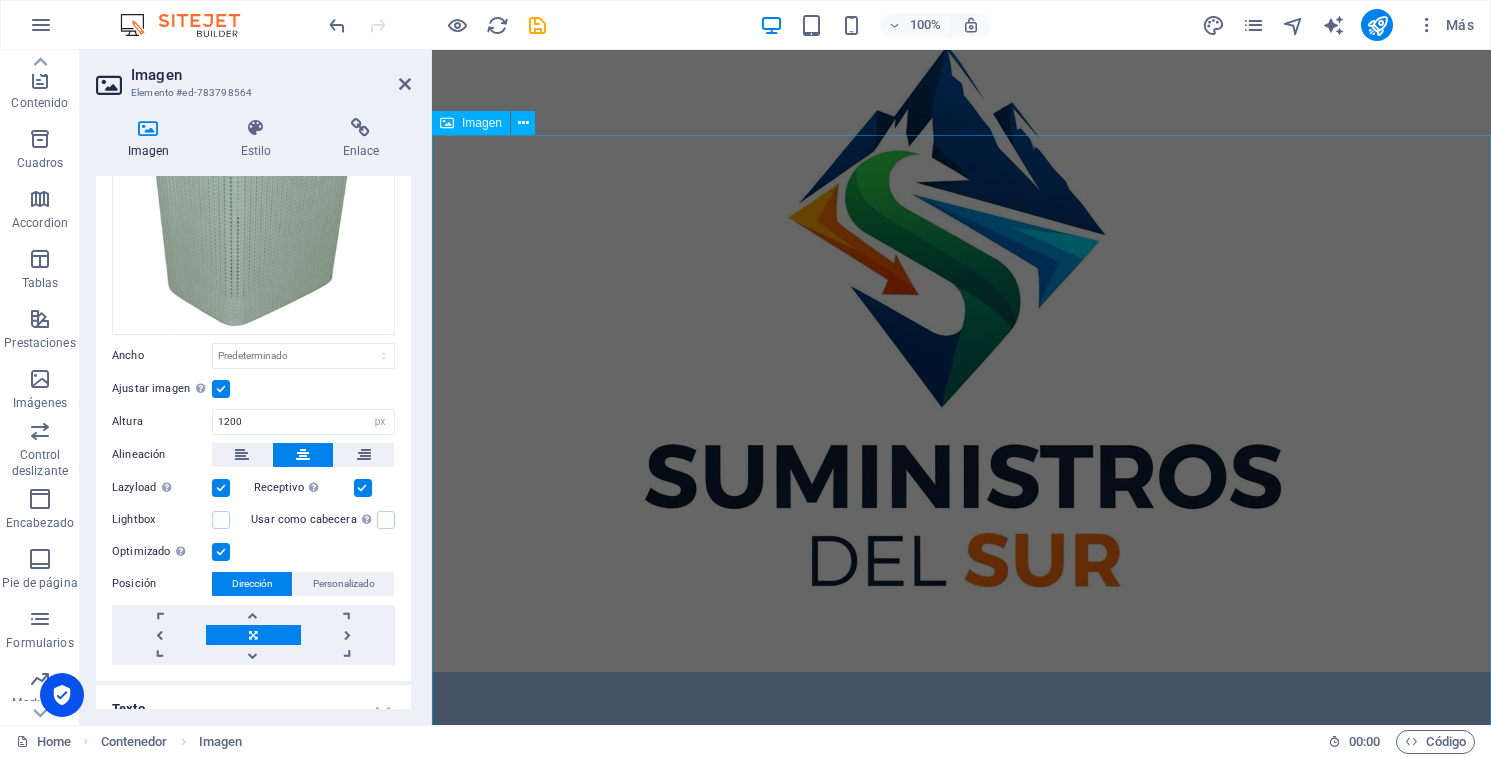 scroll, scrollTop: 786, scrollLeft: 0, axis: vertical 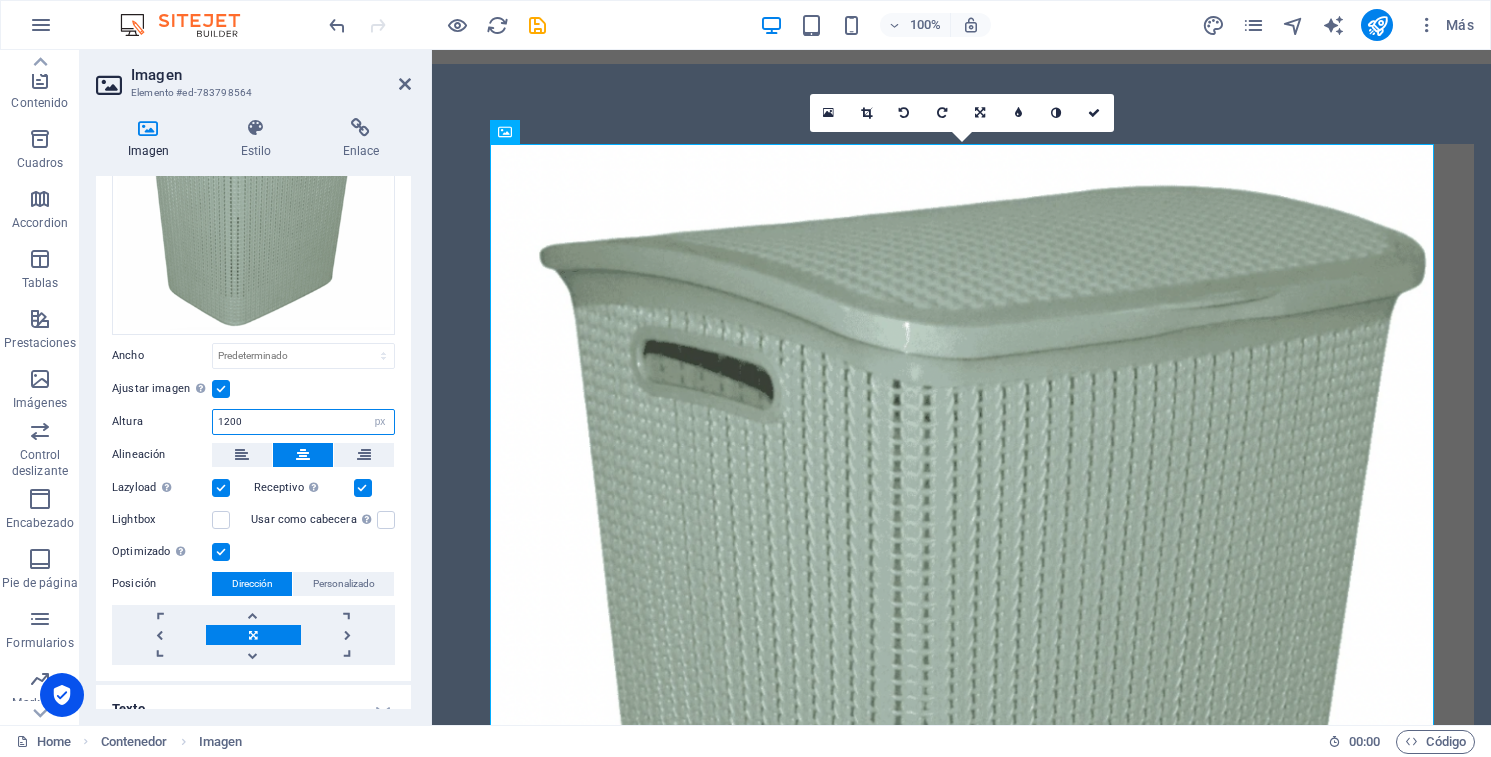 click on "1200" at bounding box center (303, 422) 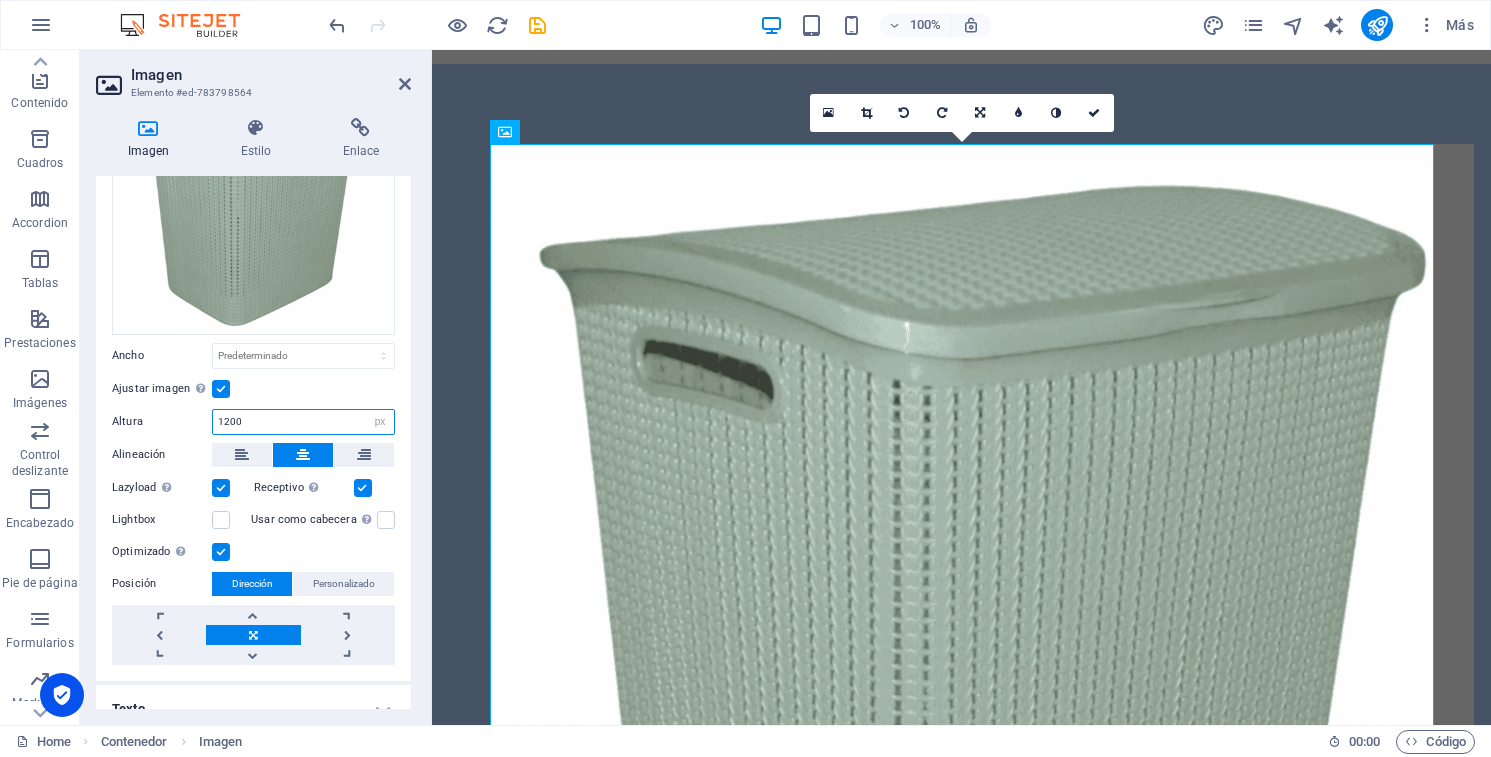 click on "1200" at bounding box center (303, 422) 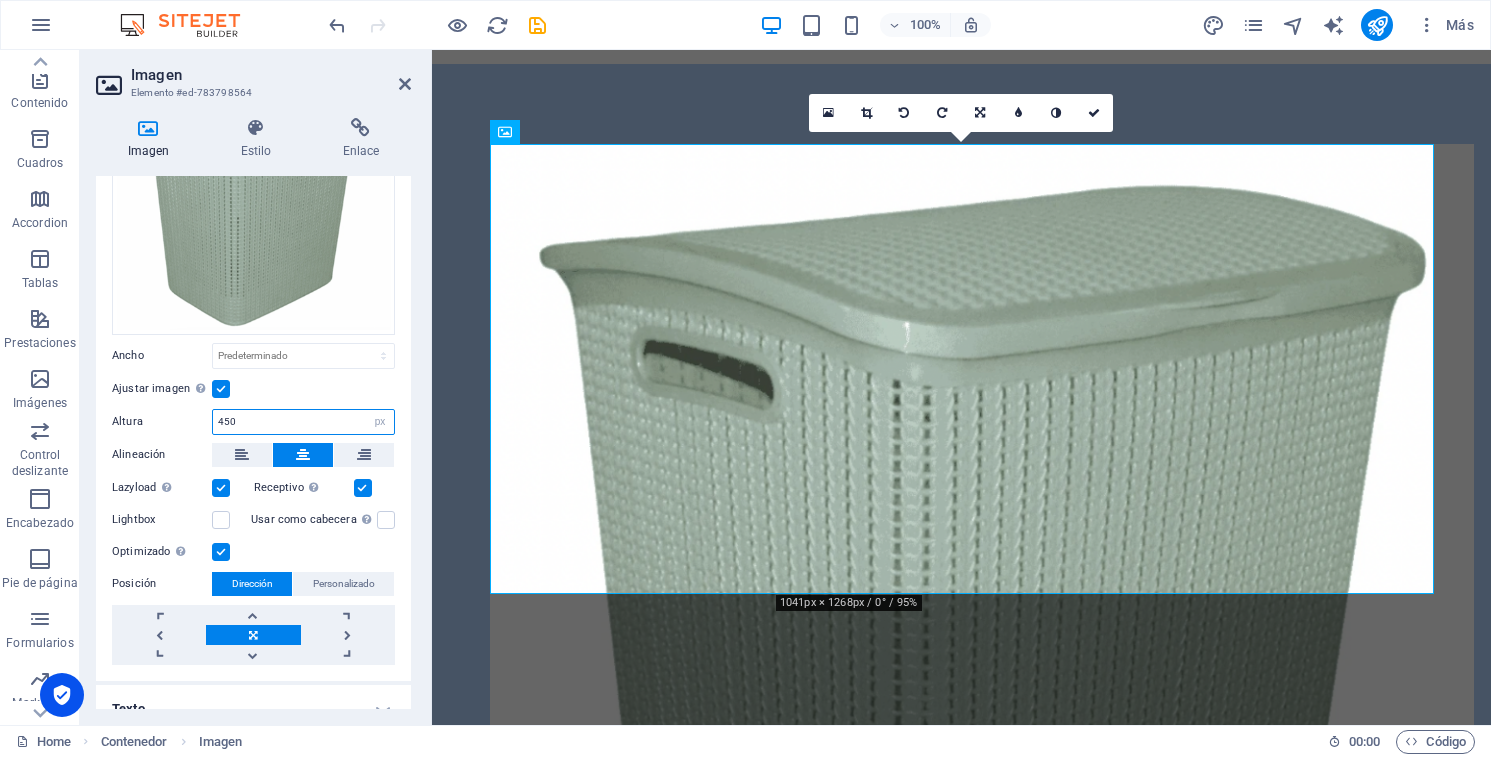 type on "450" 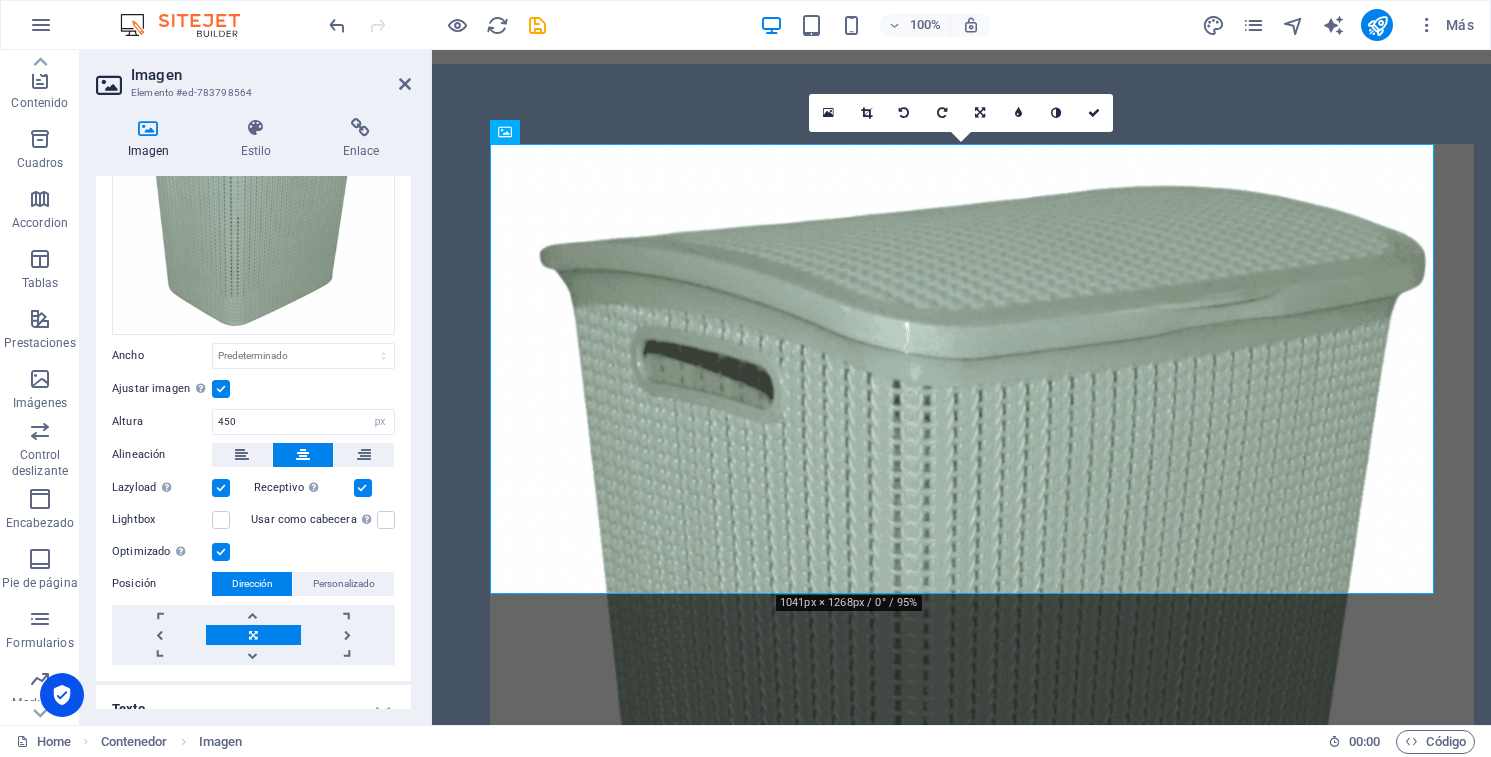 click on "Ajustar imagen Ajustar imagen automáticamente a un ancho y alto fijo" at bounding box center [253, 389] 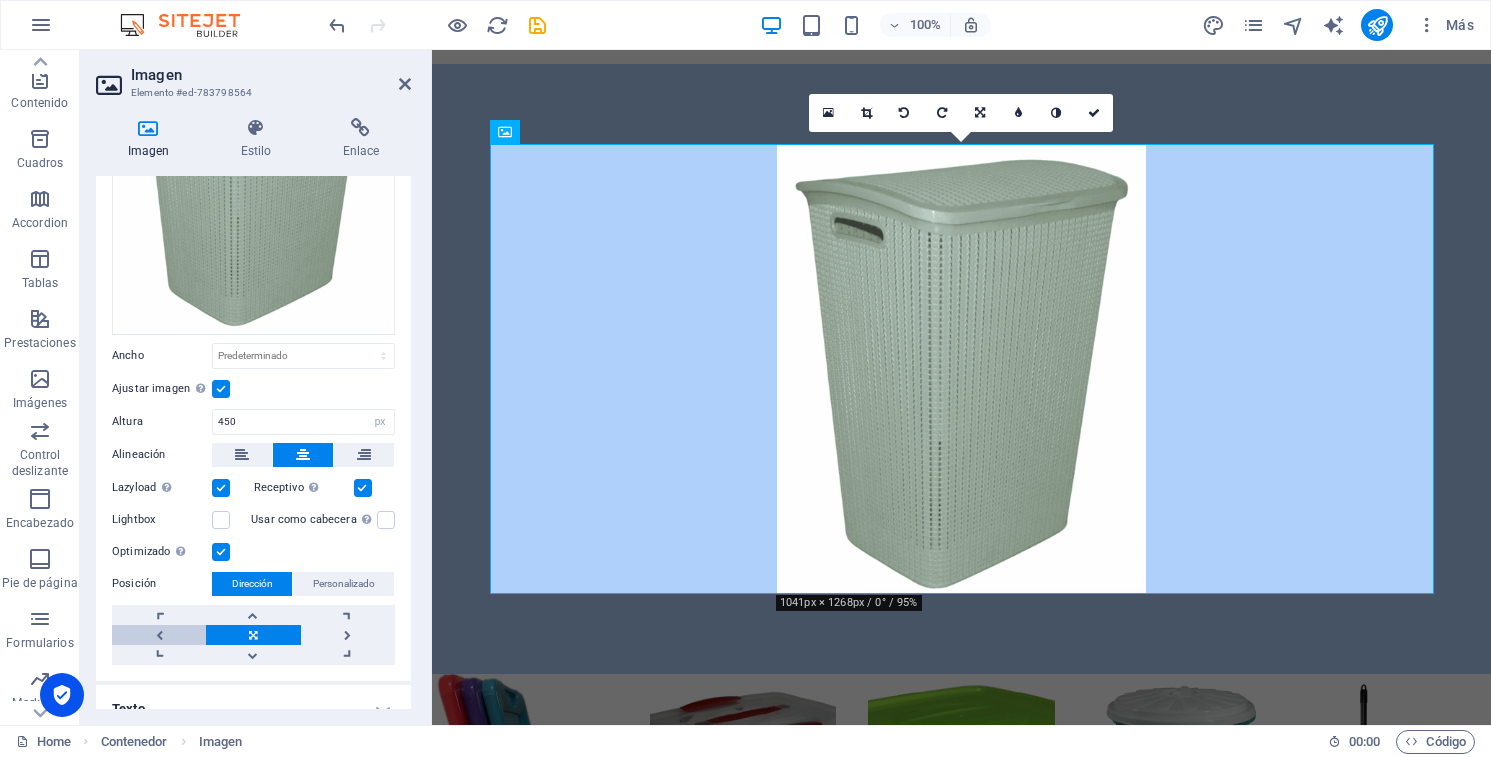 click at bounding box center [159, 635] 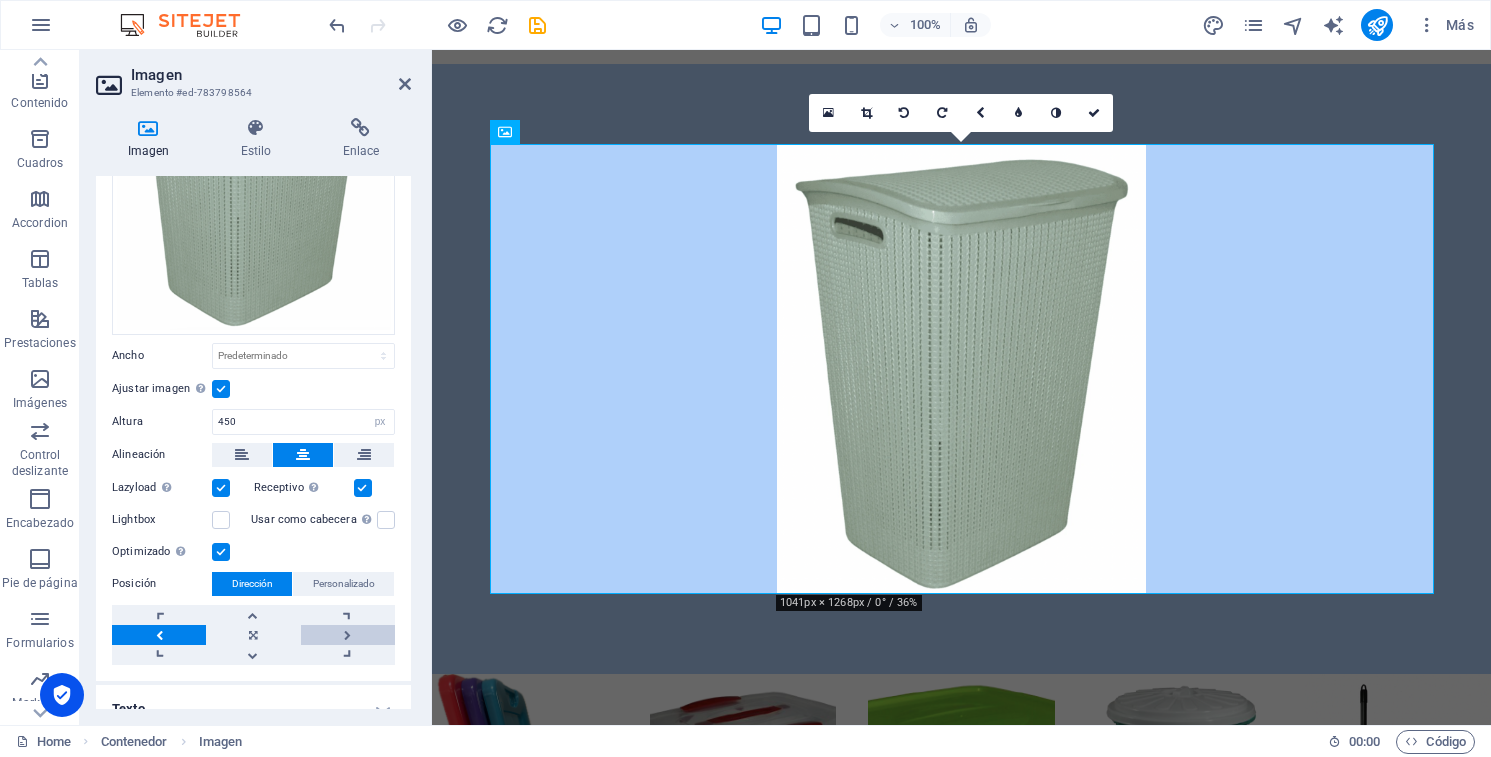 click at bounding box center (348, 635) 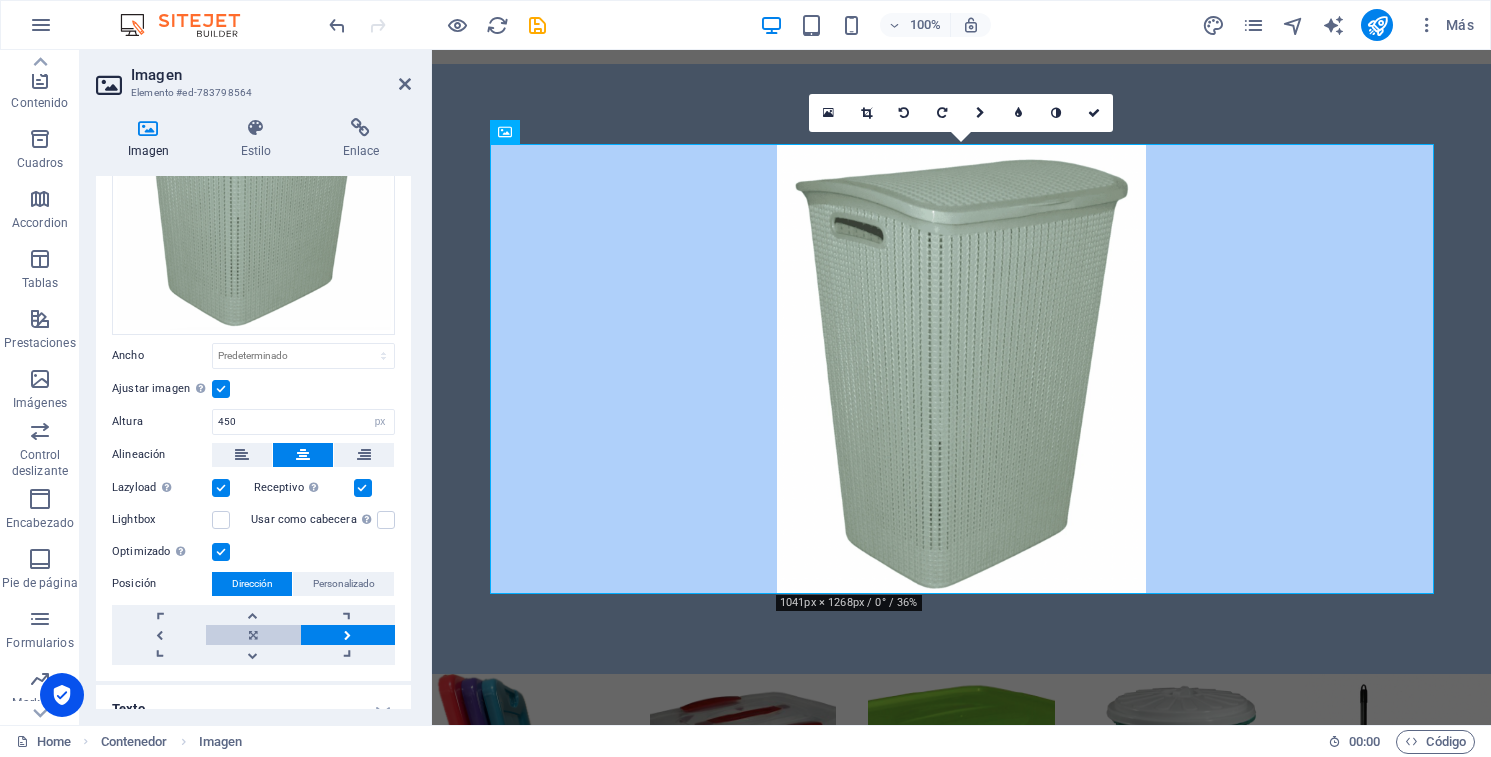 click at bounding box center (253, 635) 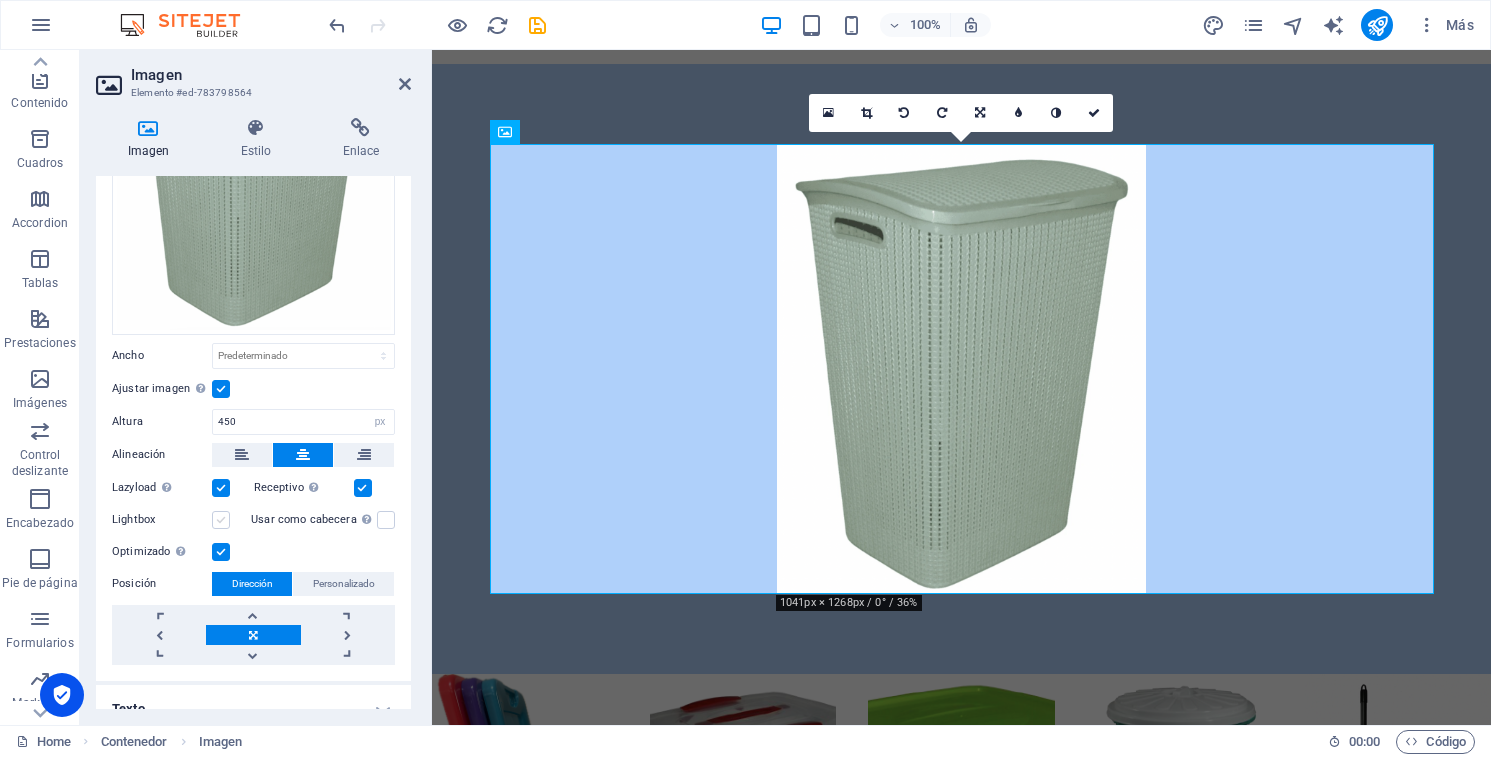 click at bounding box center (221, 520) 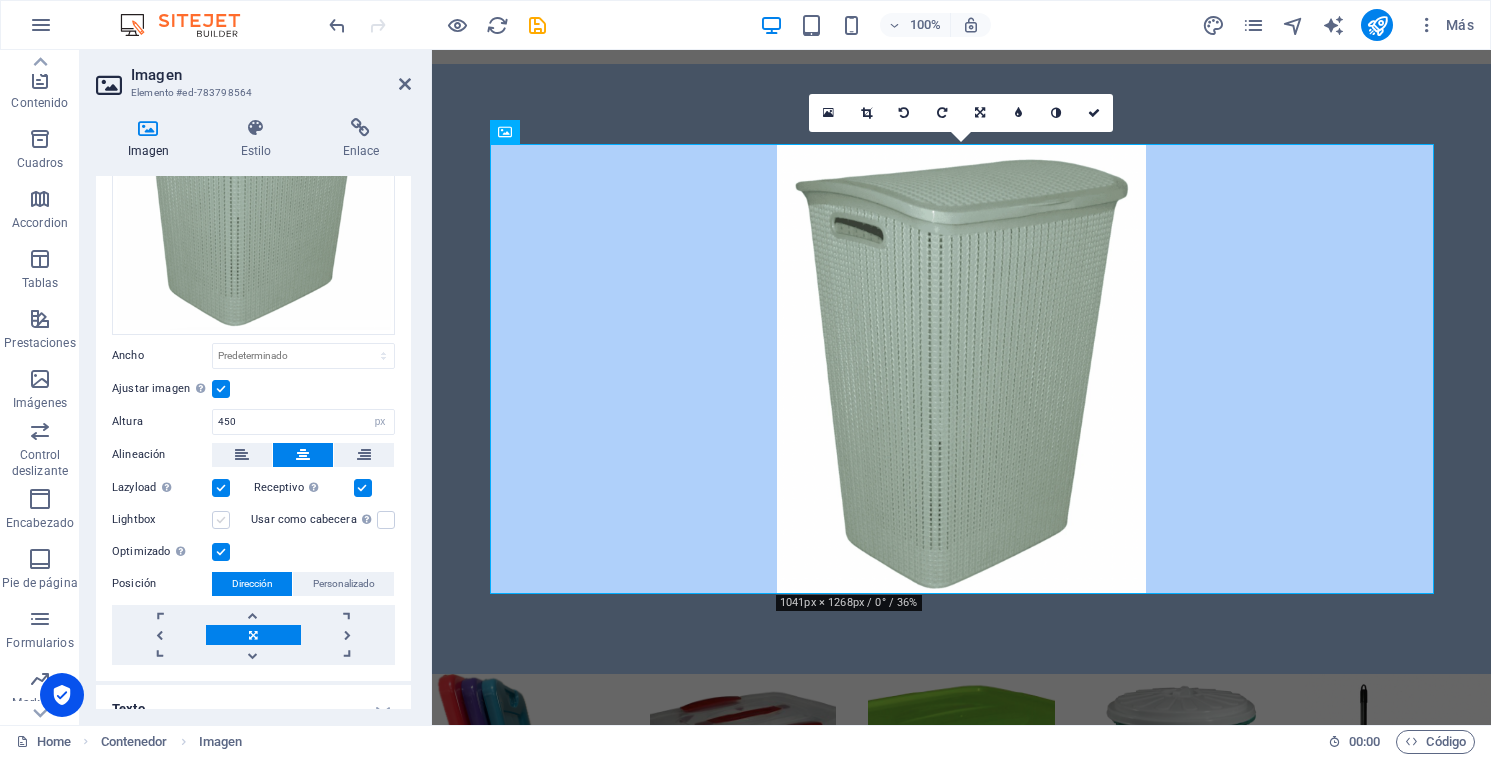 click on "Lightbox" at bounding box center [0, 0] 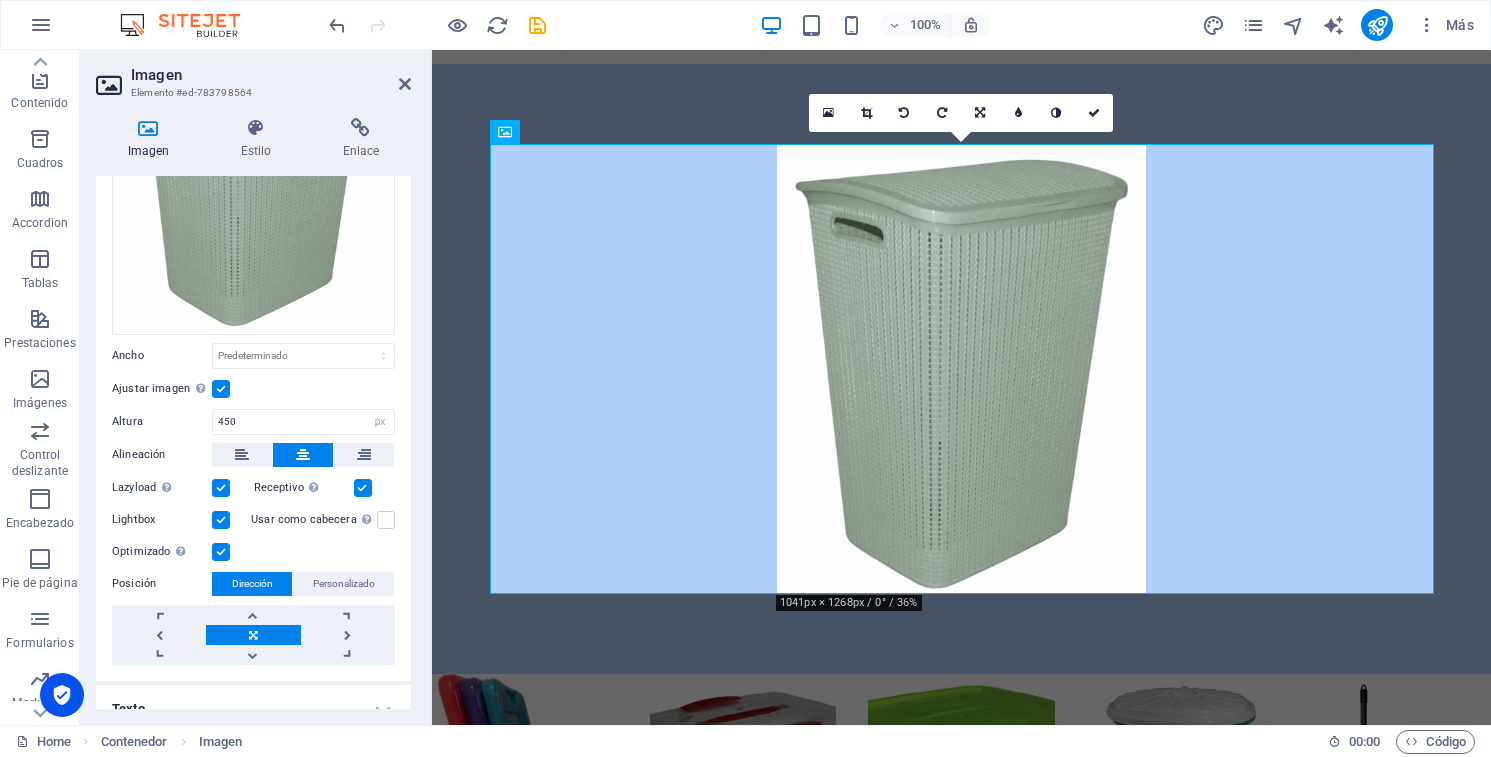 click at bounding box center (221, 520) 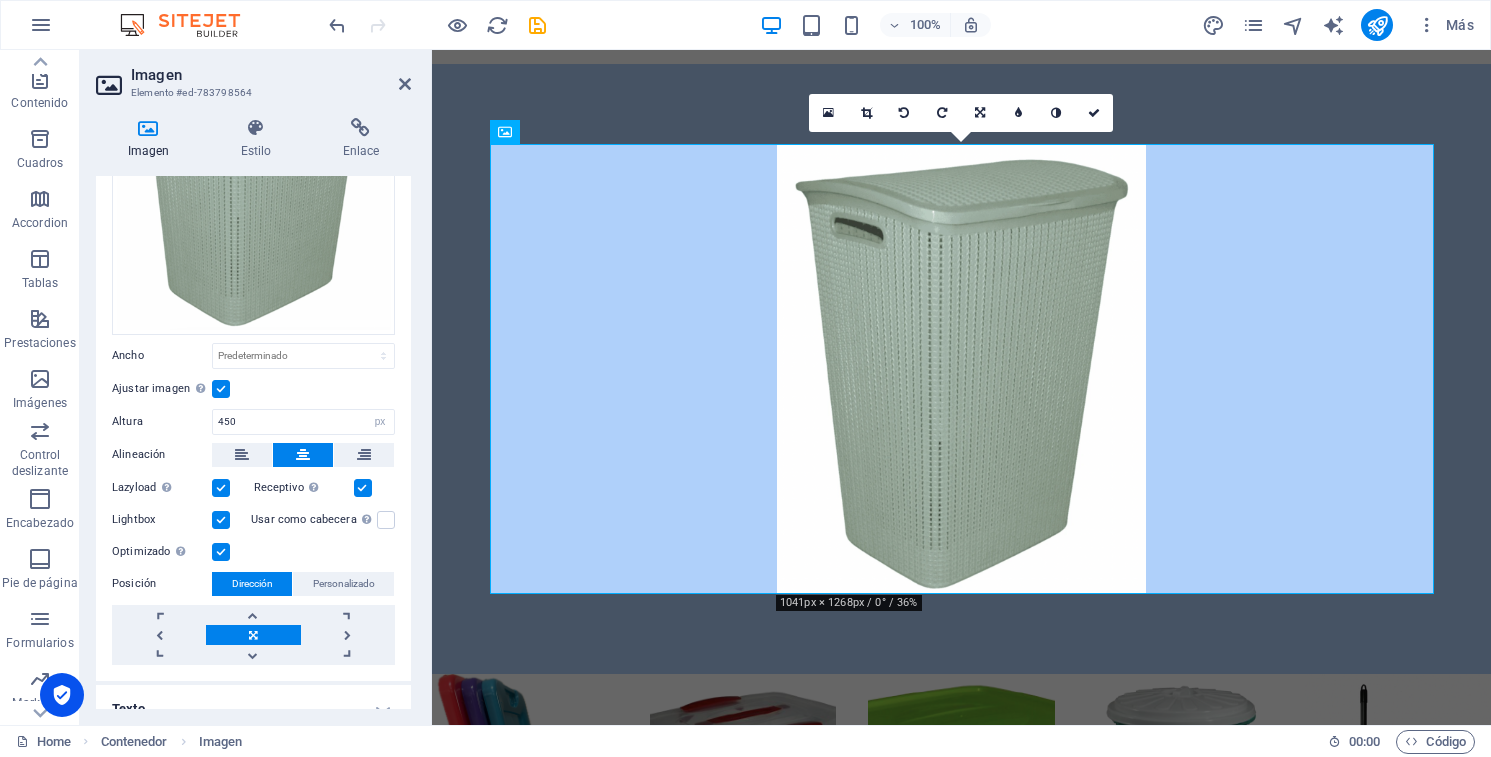 click on "Lightbox" at bounding box center [0, 0] 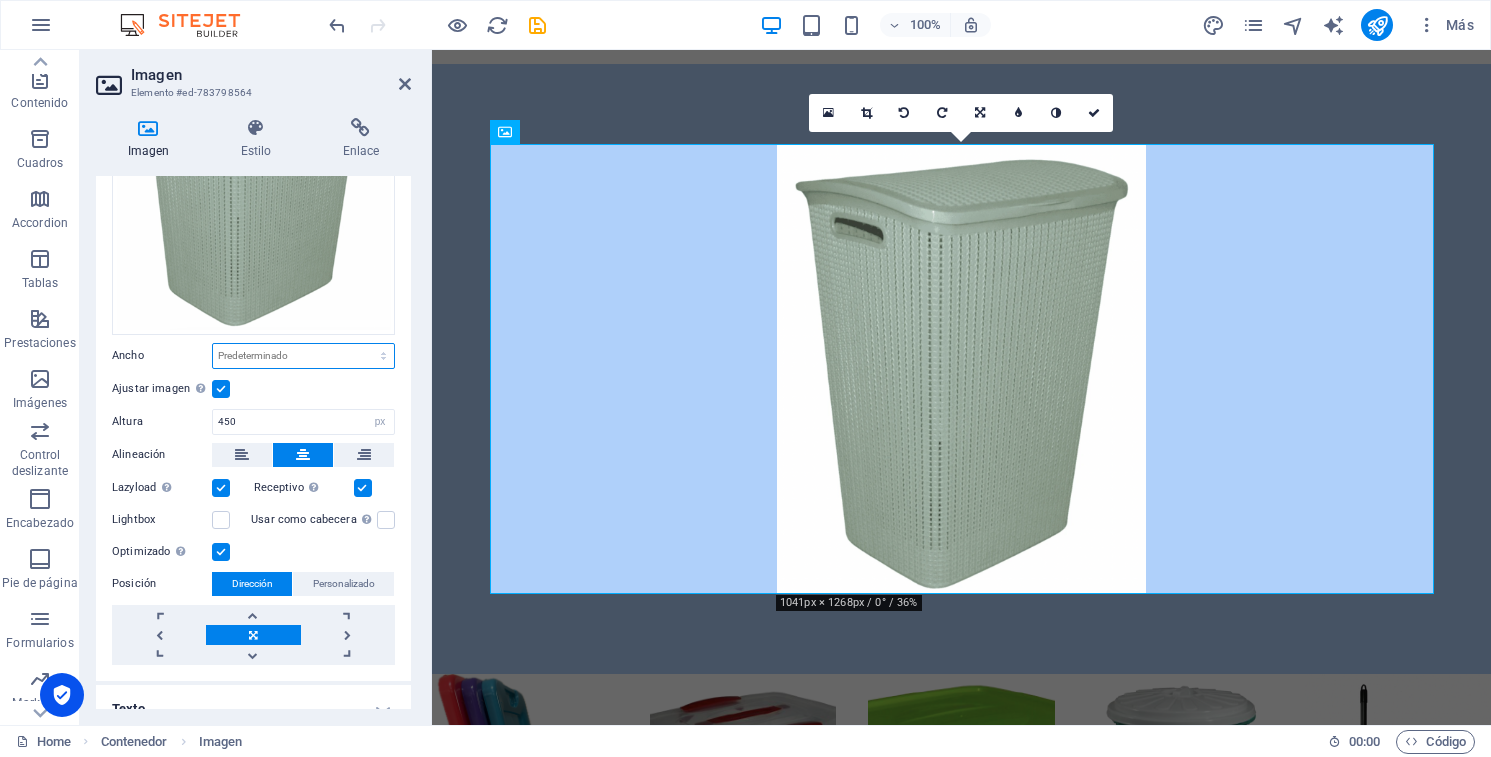 click on "Predeterminado automático px rem % em vh vw" at bounding box center (303, 356) 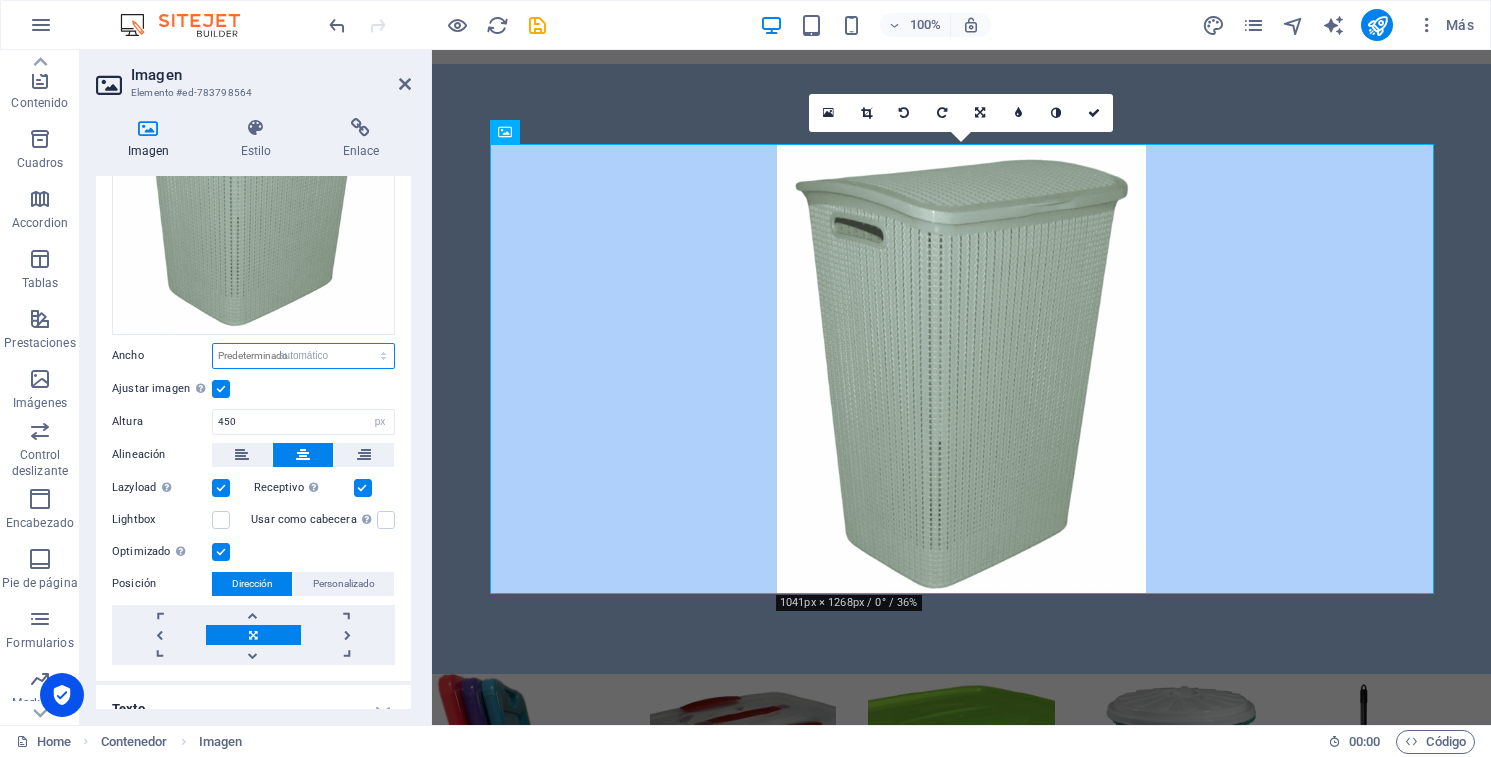 select on "DISABLED_OPTION_VALUE" 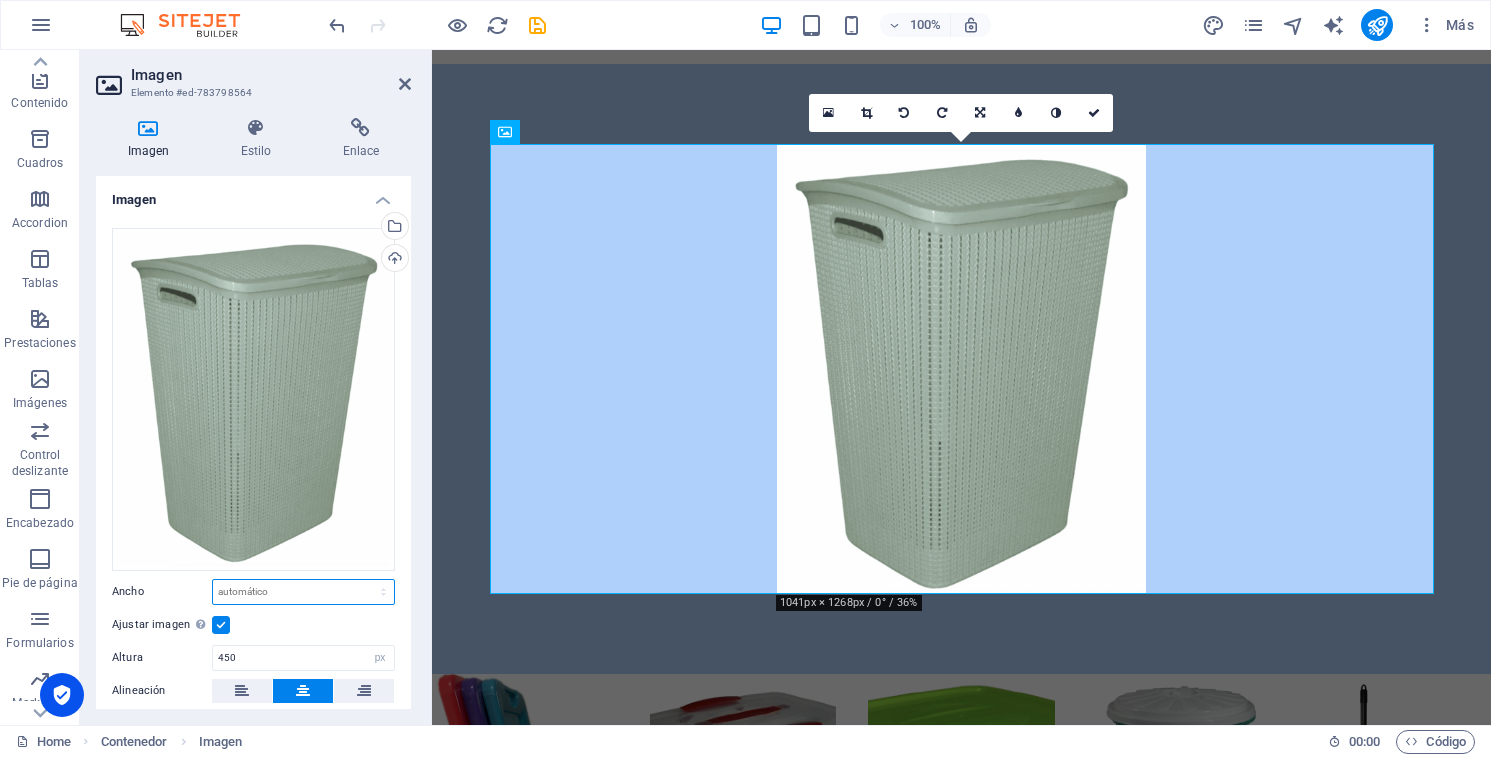 scroll, scrollTop: 254, scrollLeft: 0, axis: vertical 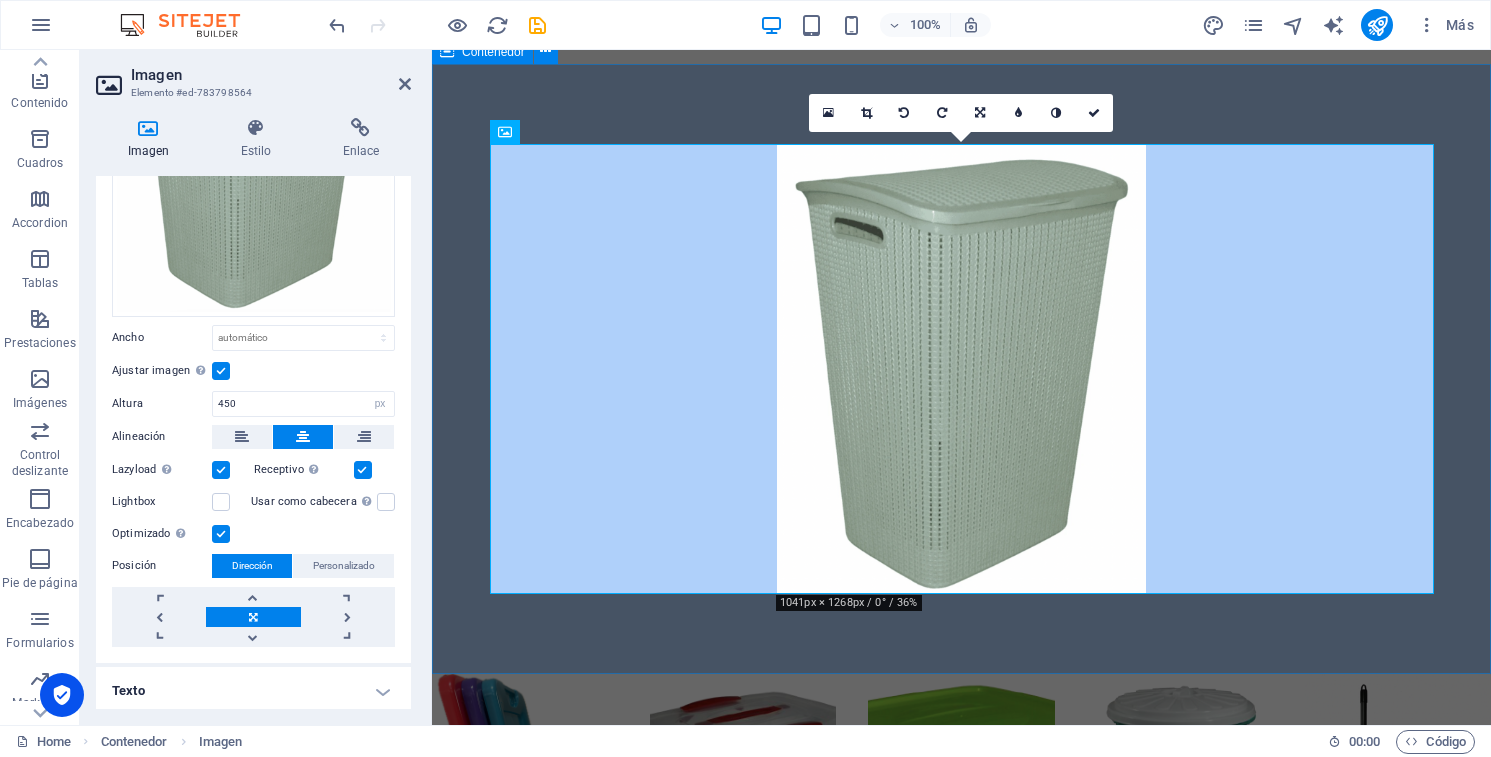 click at bounding box center (961, 369) 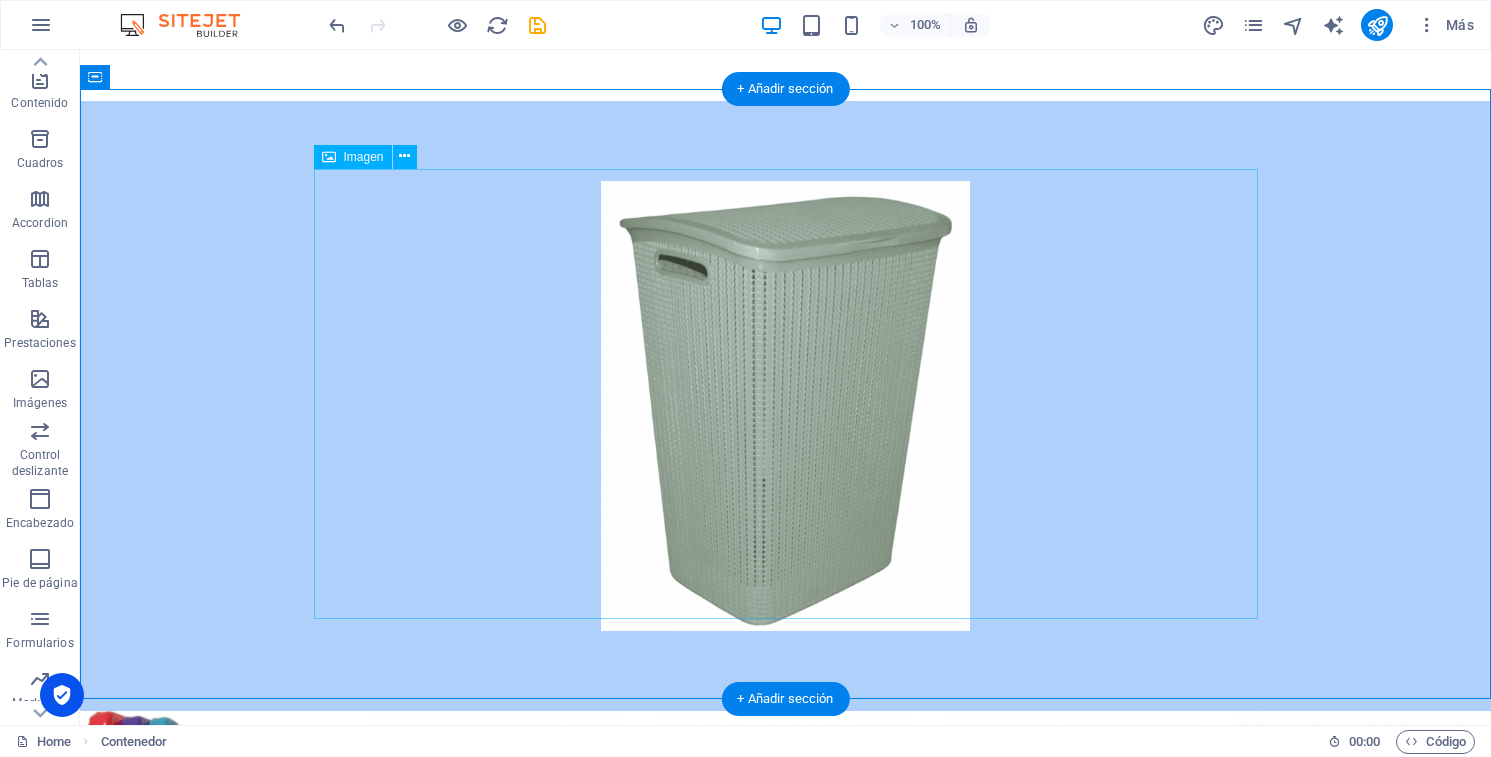 scroll, scrollTop: 746, scrollLeft: 0, axis: vertical 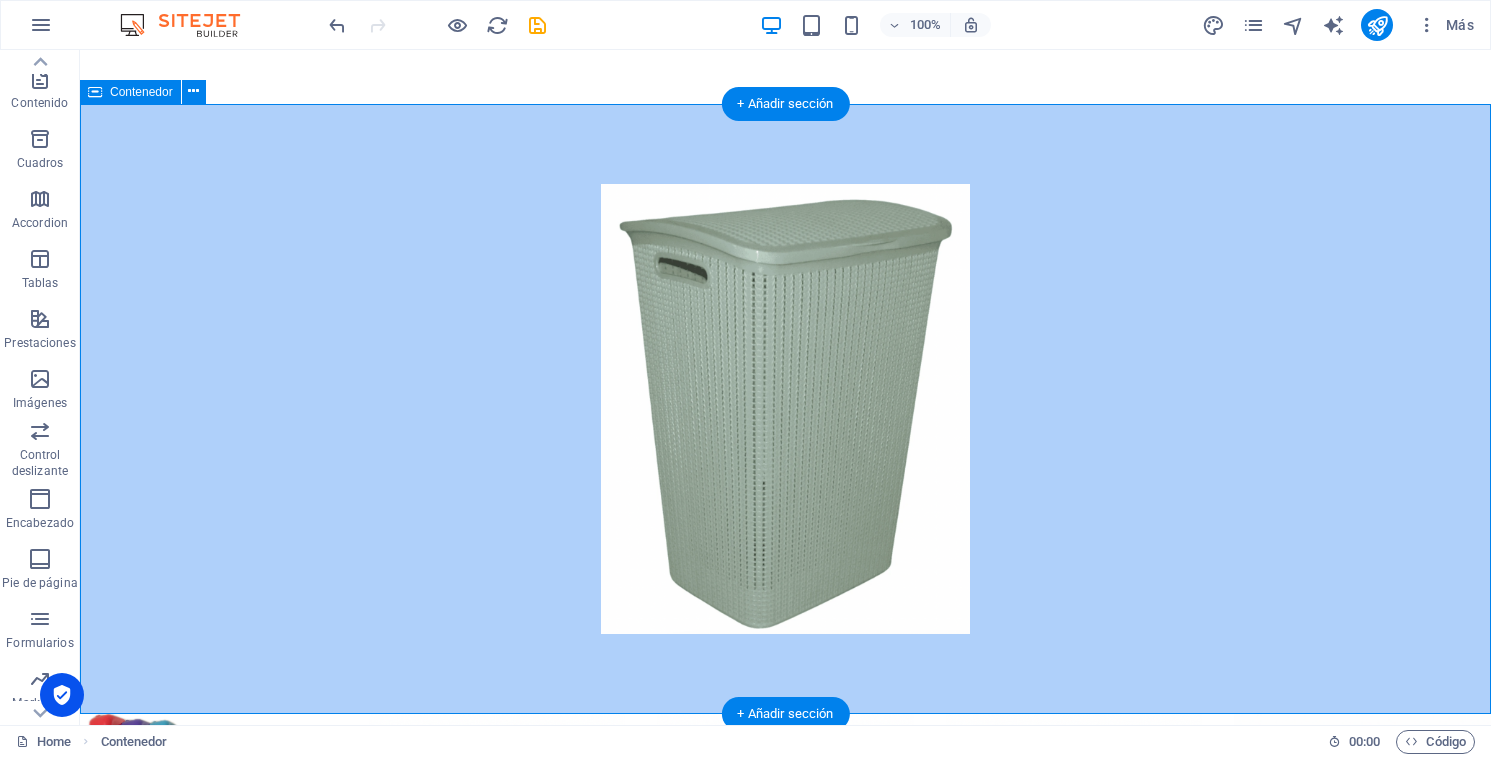 click at bounding box center (785, 409) 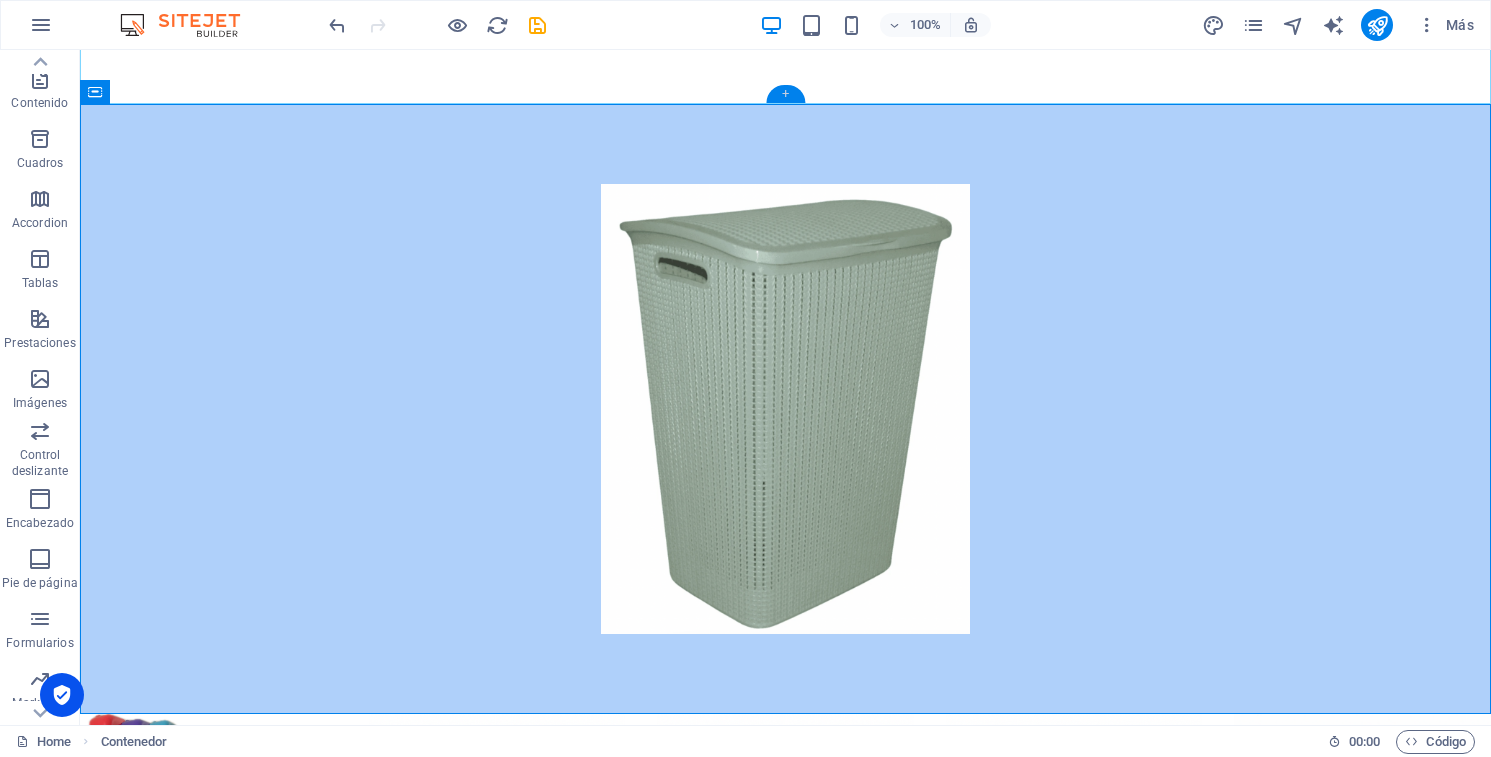 click on "+" at bounding box center (785, 94) 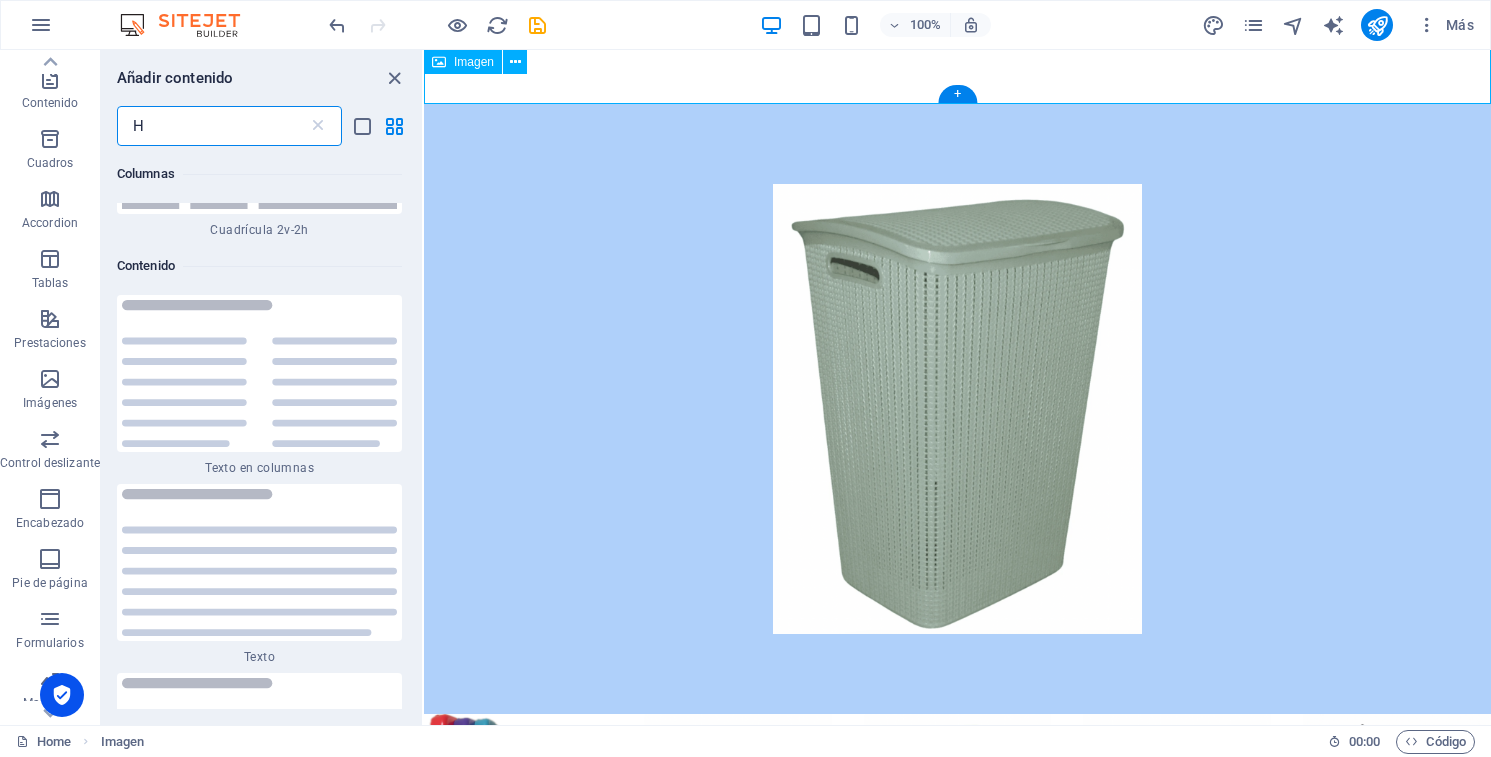 scroll, scrollTop: 1518, scrollLeft: 0, axis: vertical 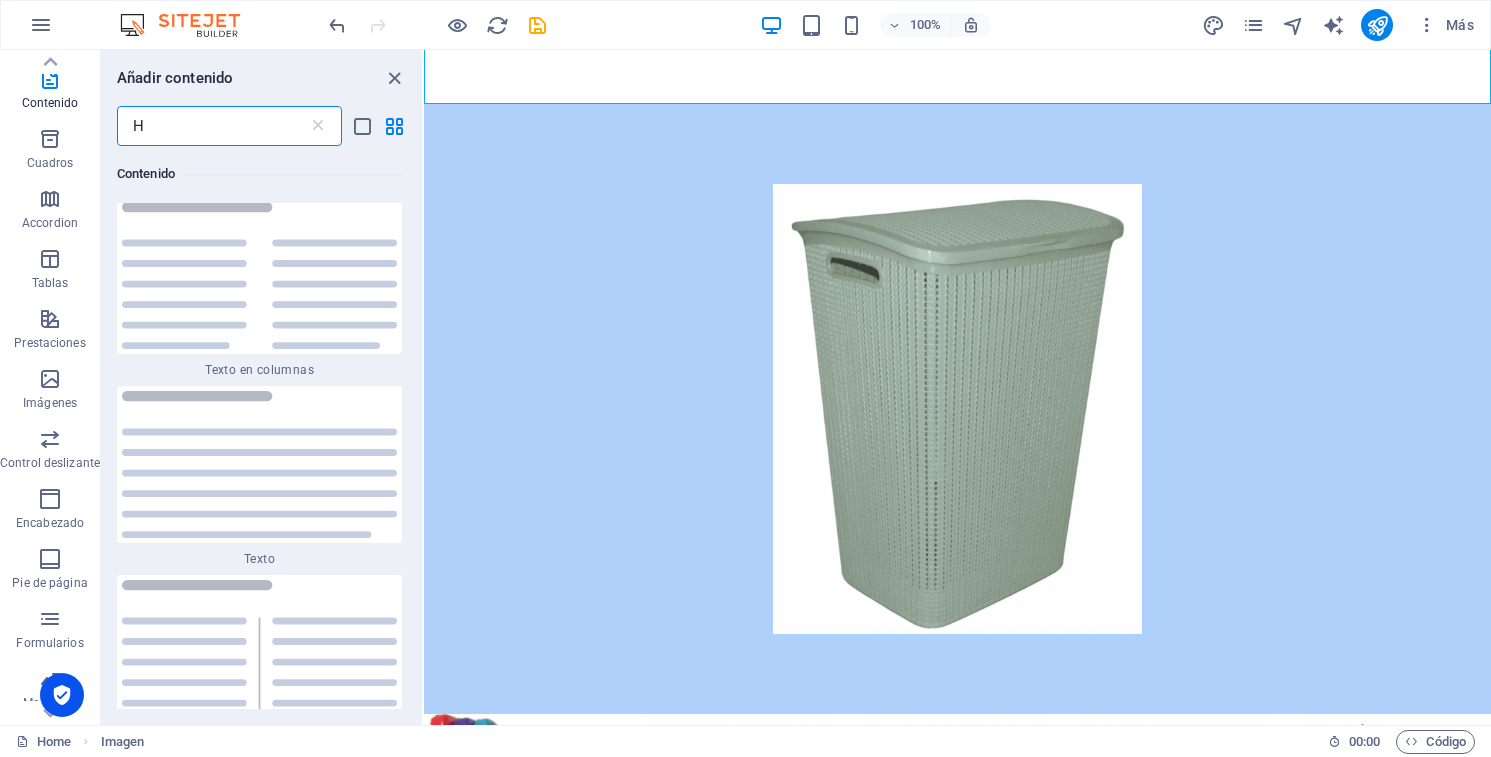 type 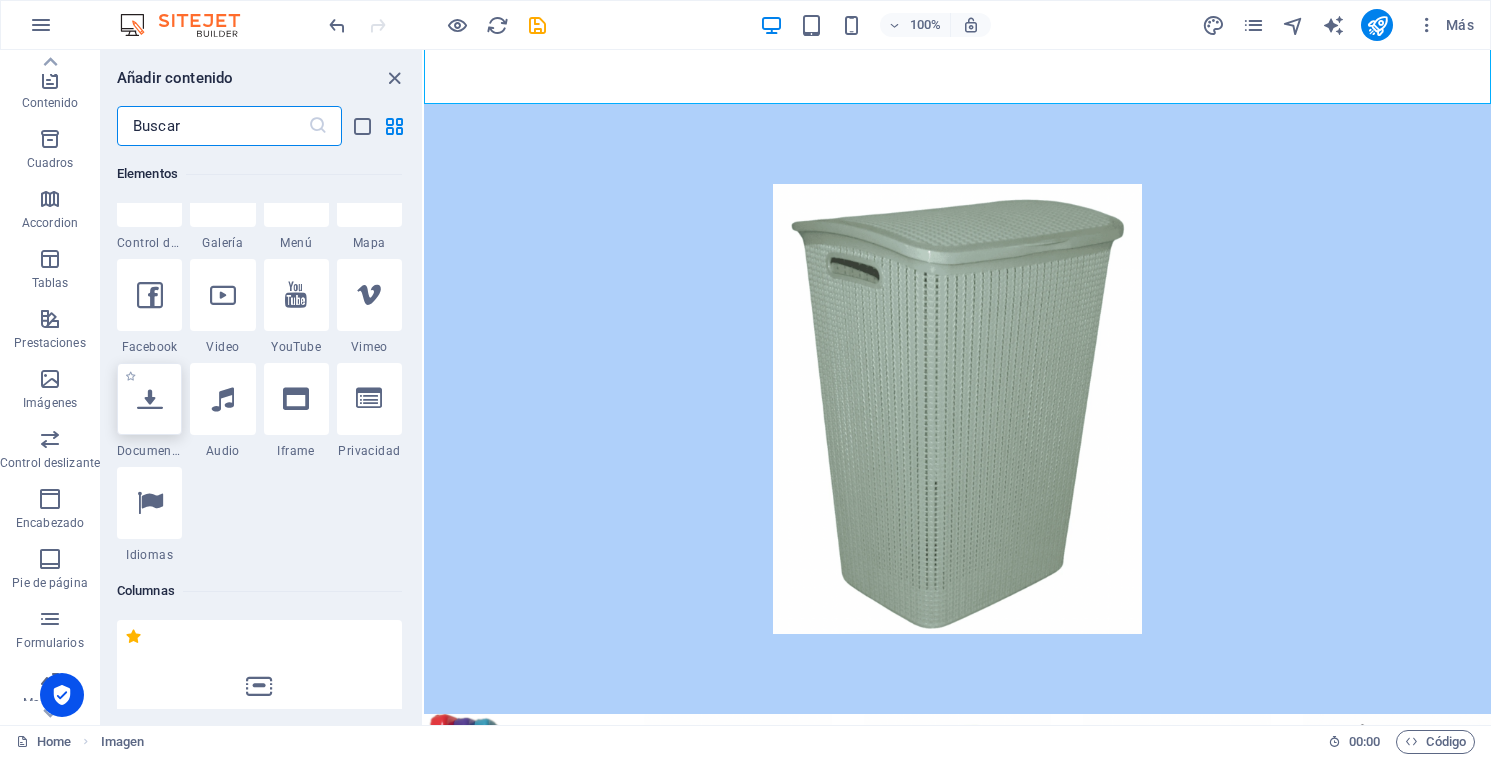 scroll, scrollTop: 742, scrollLeft: 0, axis: vertical 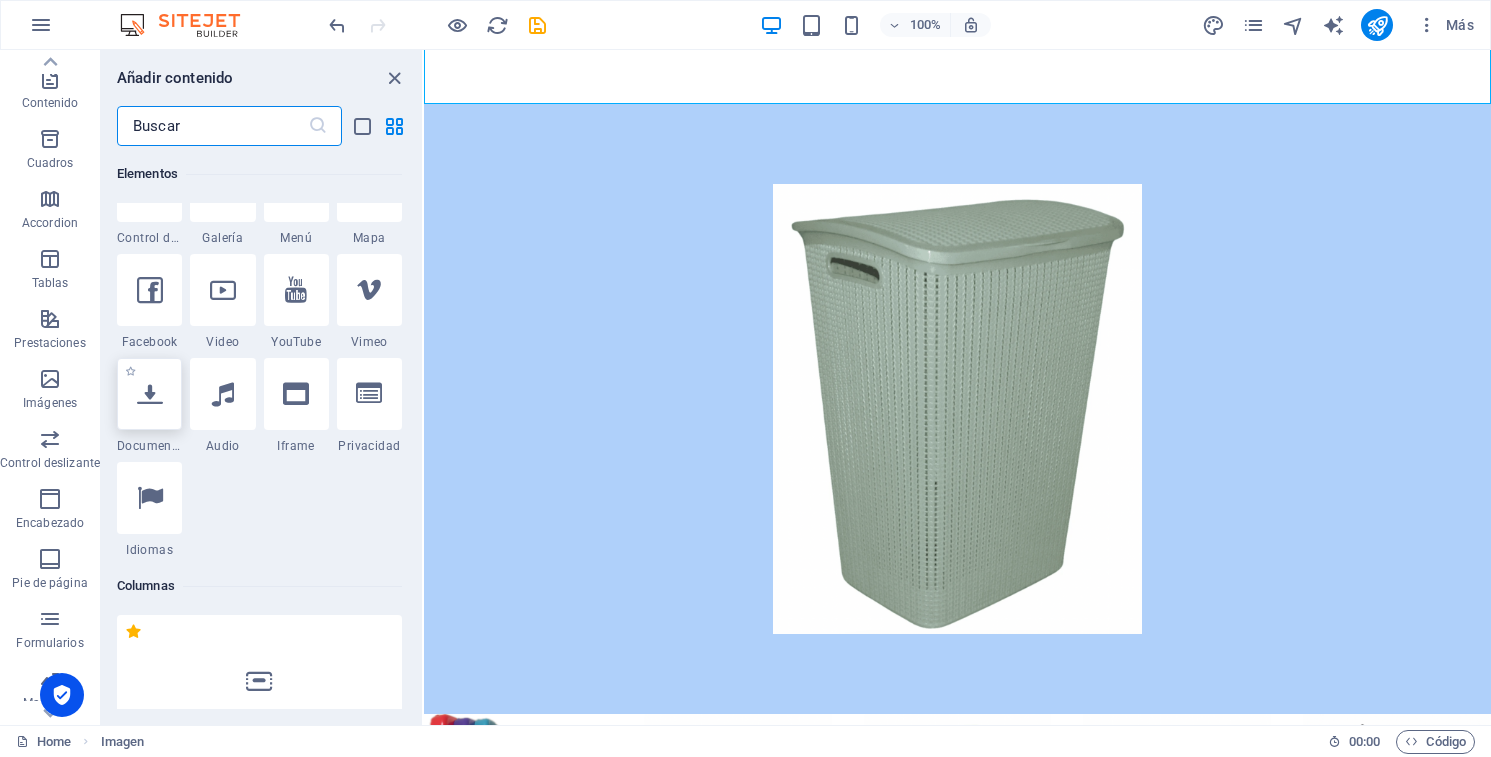 click at bounding box center (150, 394) 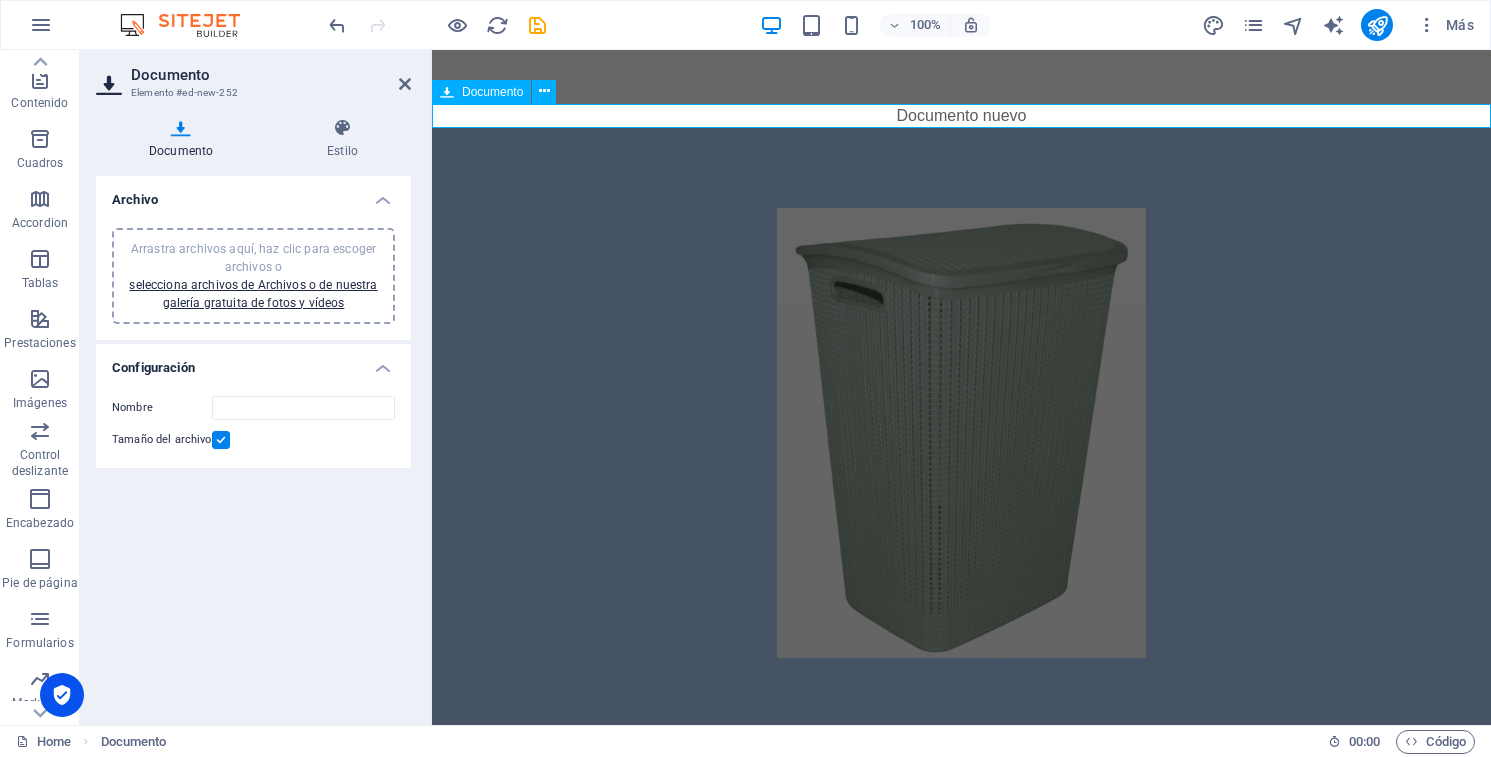 click at bounding box center (447, 92) 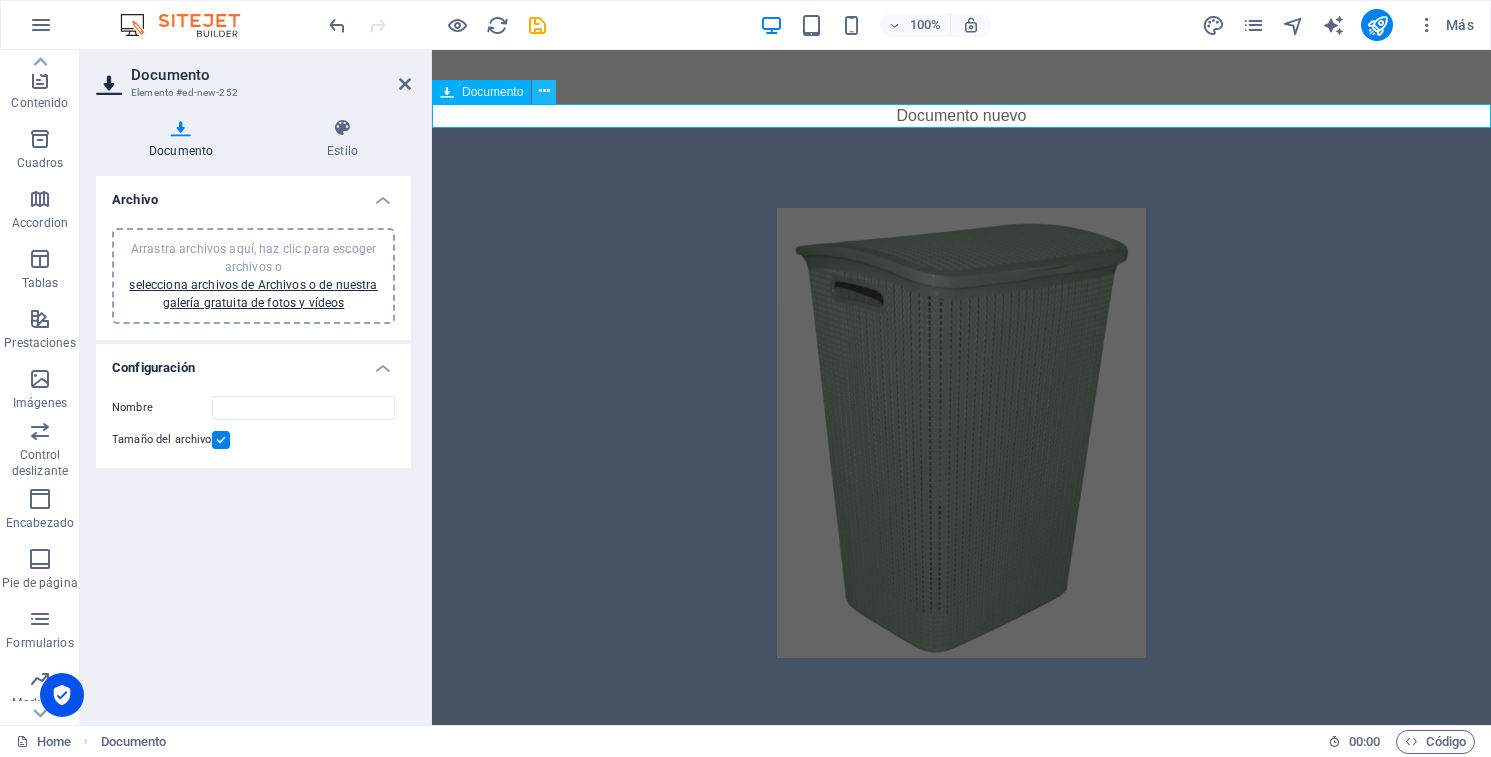 click at bounding box center (544, 92) 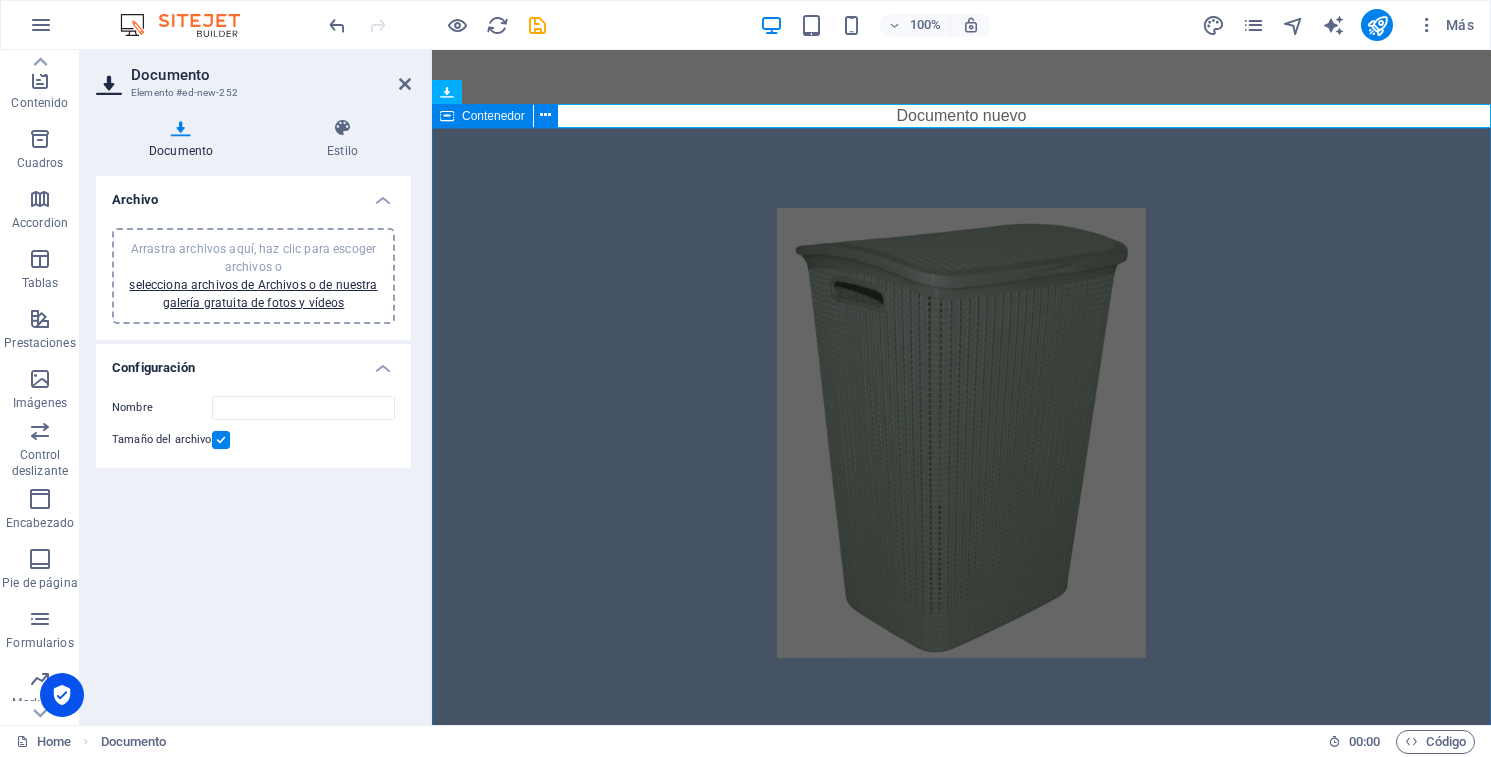 click on "Contenedor" at bounding box center (493, 116) 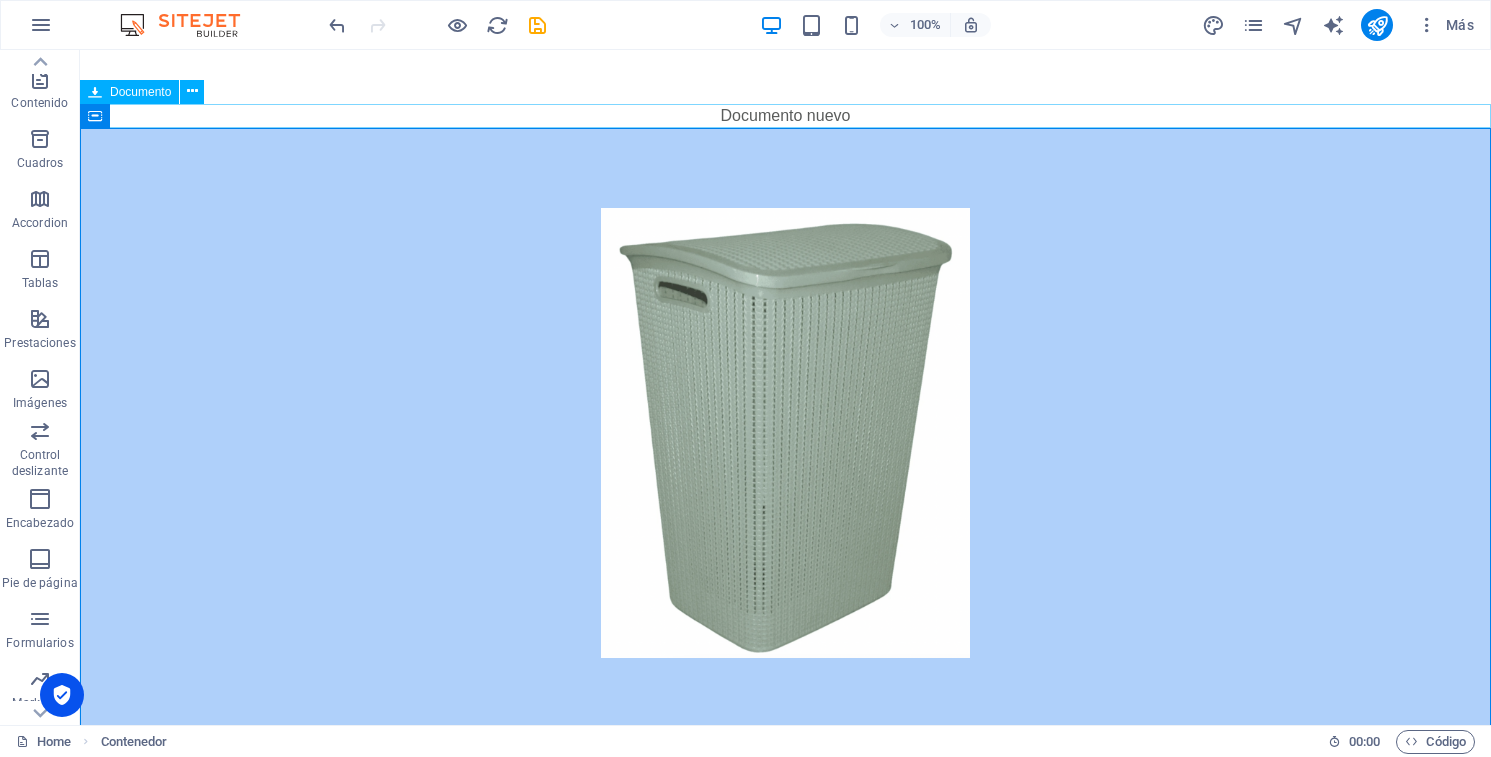 click on "Documento nuevo" at bounding box center [785, 116] 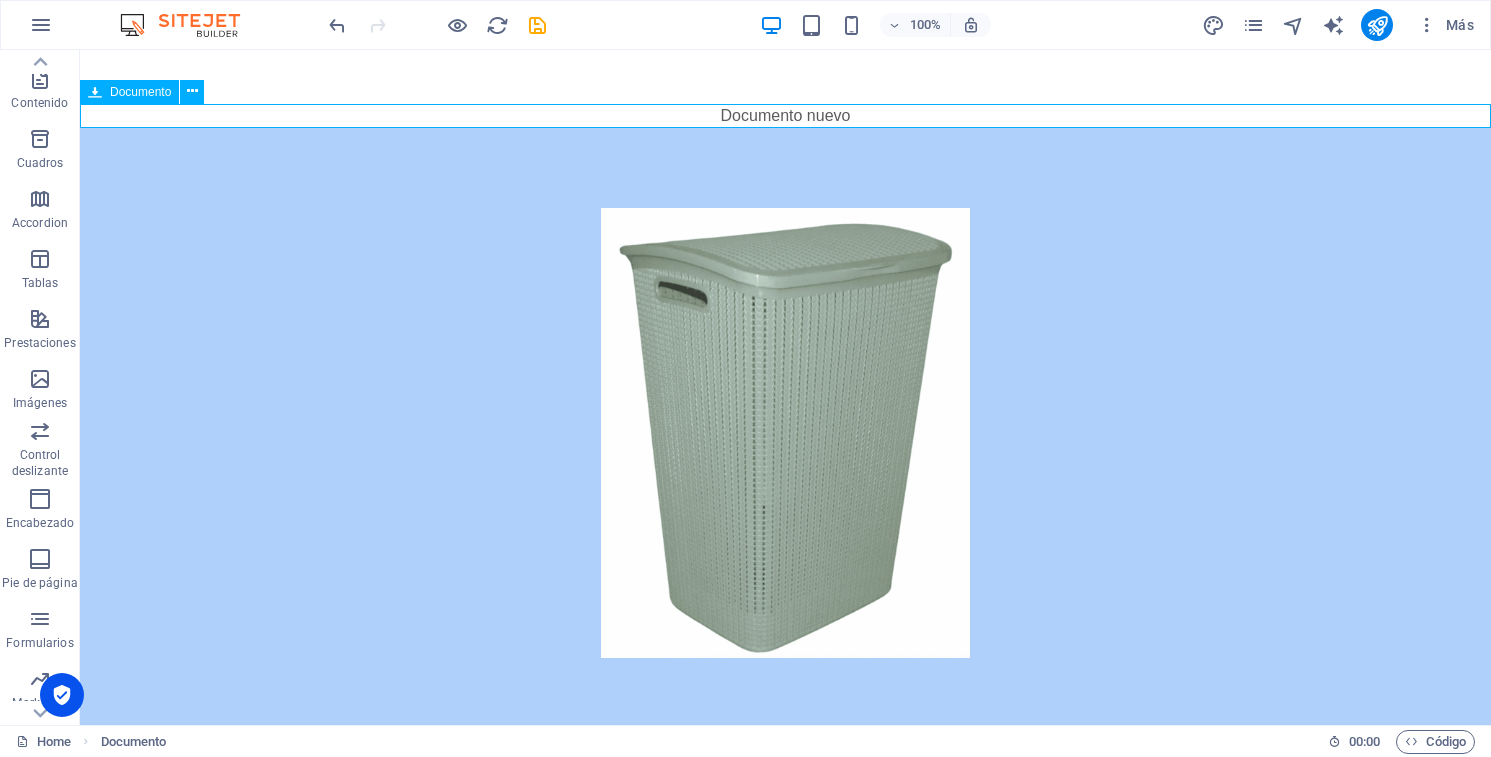 click on "Documento nuevo" at bounding box center [785, 116] 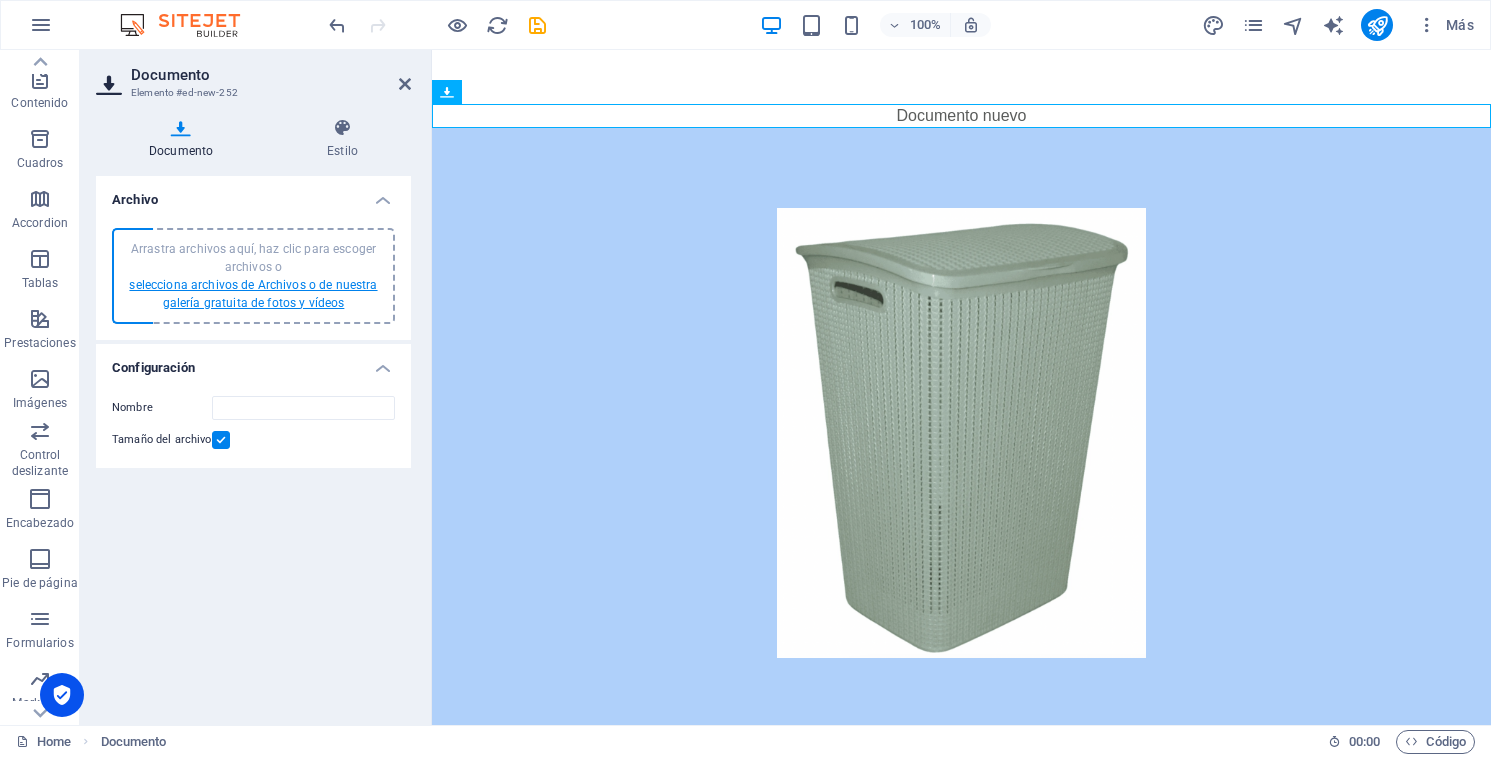 click on "selecciona archivos de Archivos o de nuestra galería gratuita de fotos y vídeos" at bounding box center (253, 294) 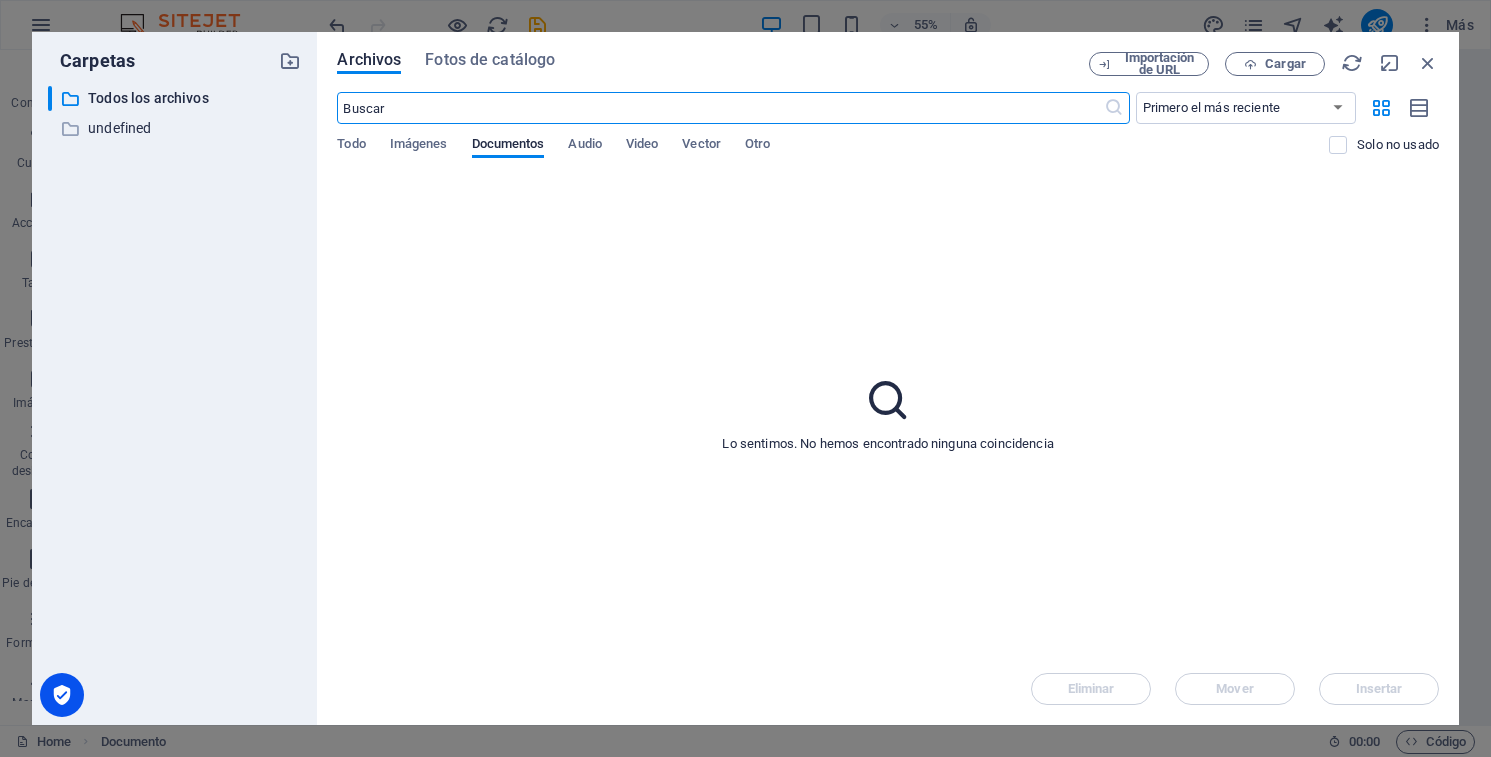 scroll, scrollTop: 600, scrollLeft: 0, axis: vertical 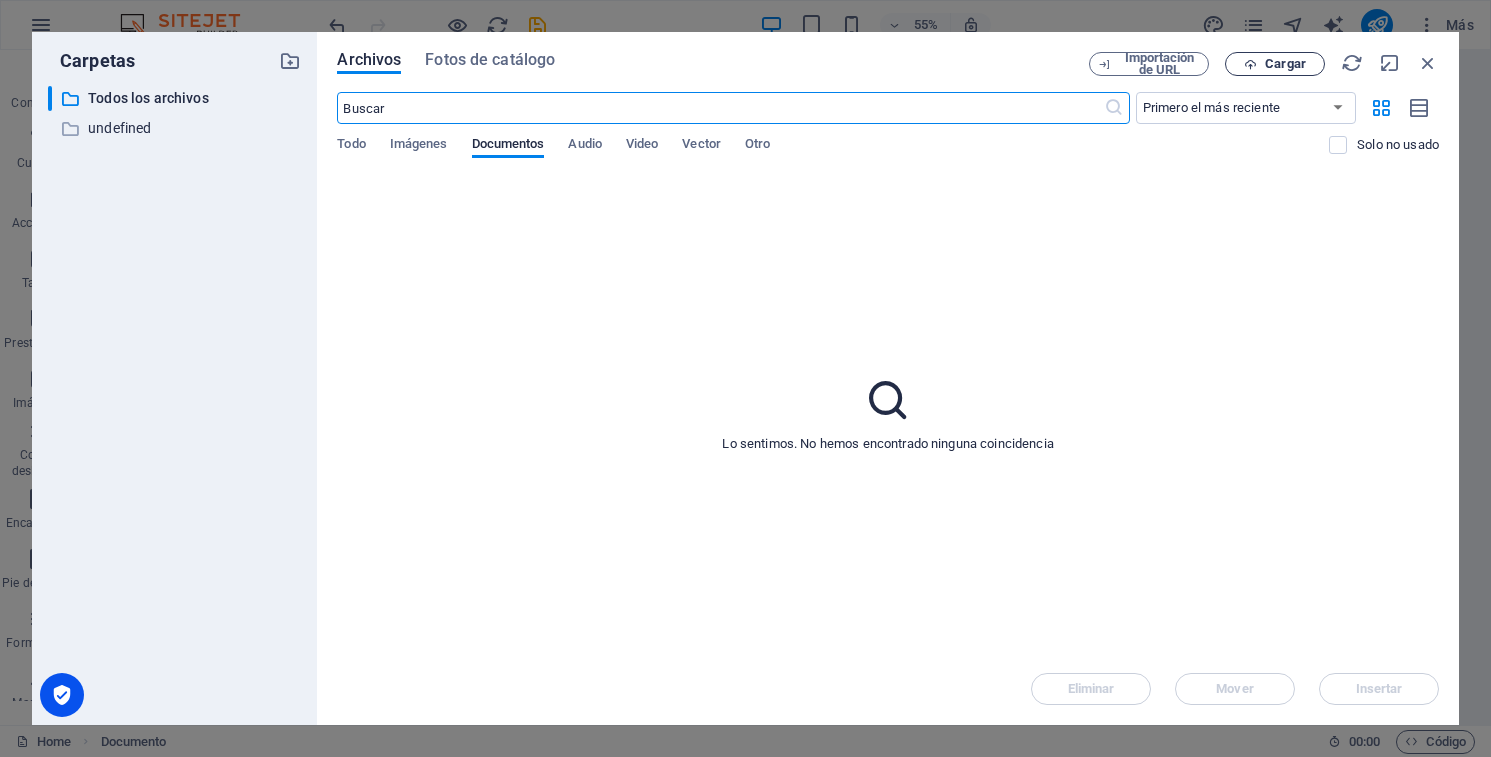 click on "Cargar" at bounding box center (1275, 64) 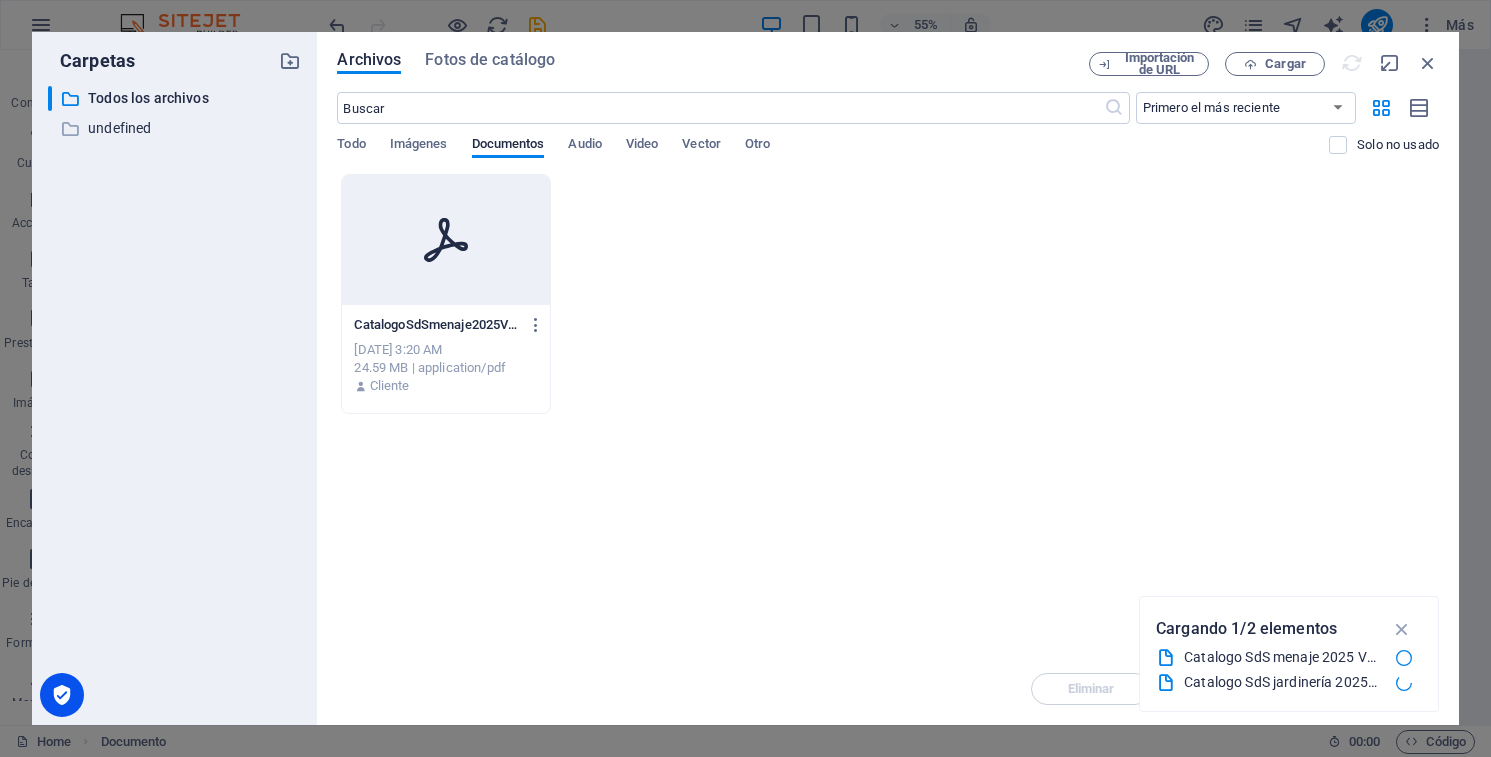 scroll, scrollTop: 746, scrollLeft: 0, axis: vertical 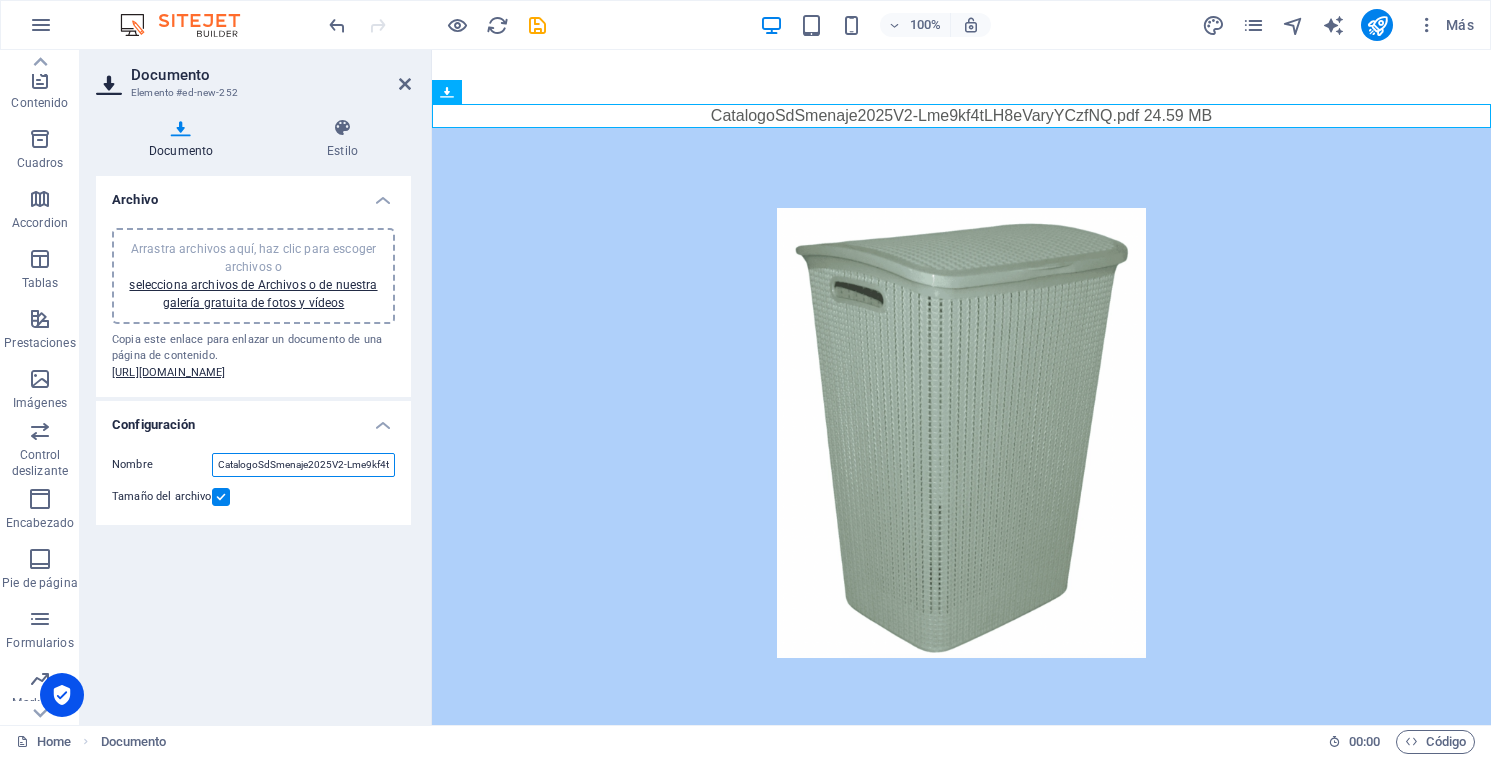 click on "CatalogoSdSmenaje2025V2-Lme9kf4tLH8eVaryYCzfNQ.pdf" at bounding box center [303, 465] 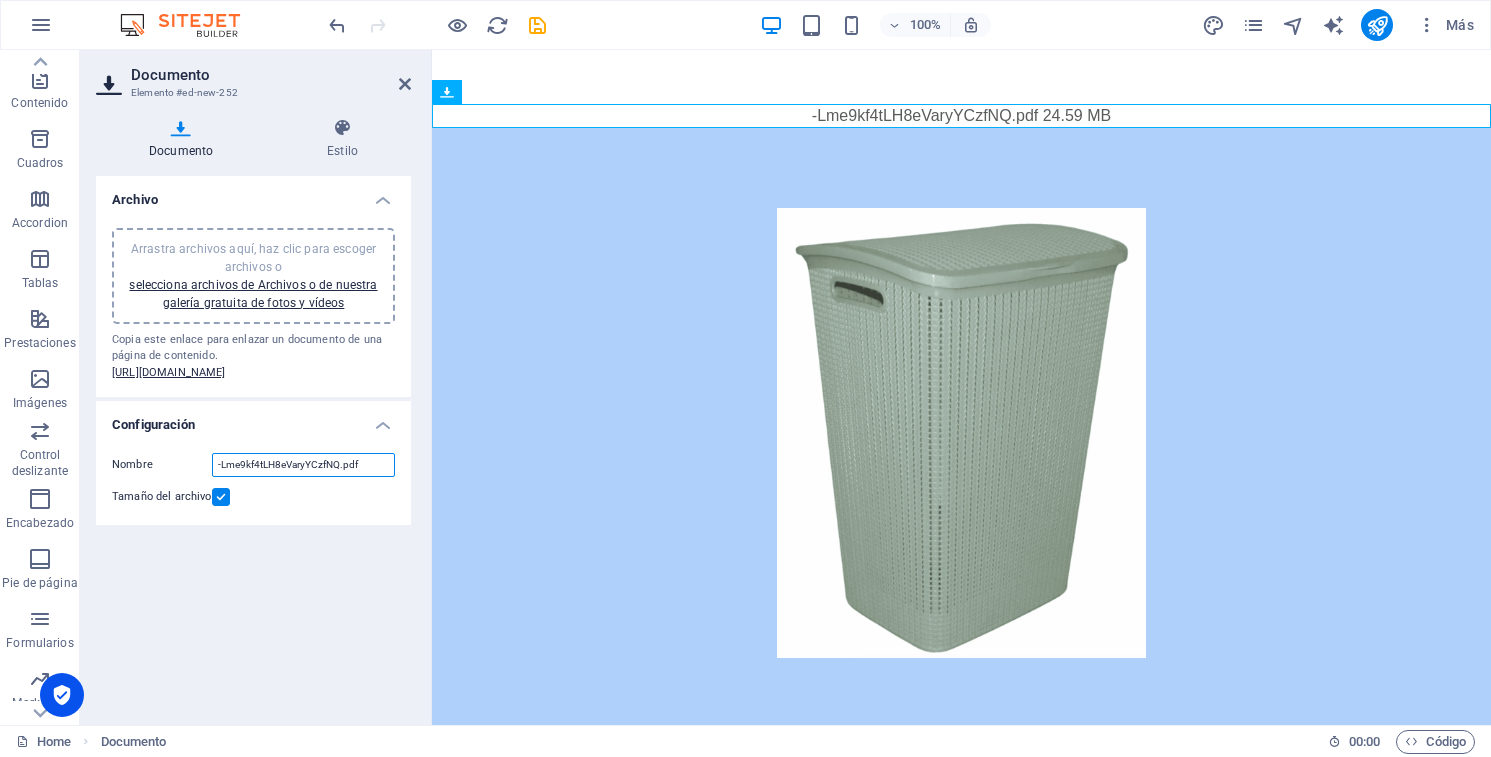 click on "-Lme9kf4tLH8eVaryYCzfNQ.pdf" at bounding box center (303, 465) 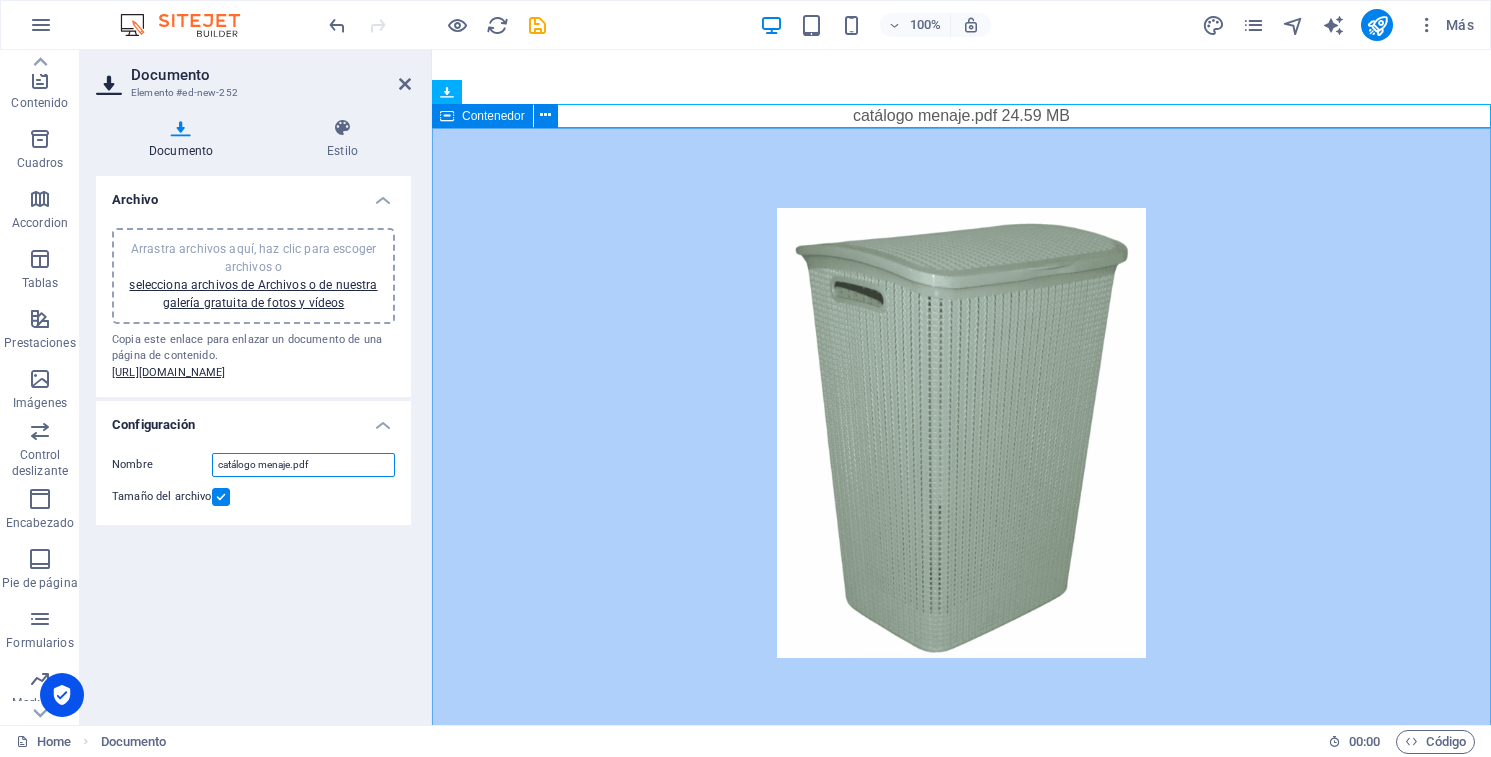 type on "catálogo menaje.pdf" 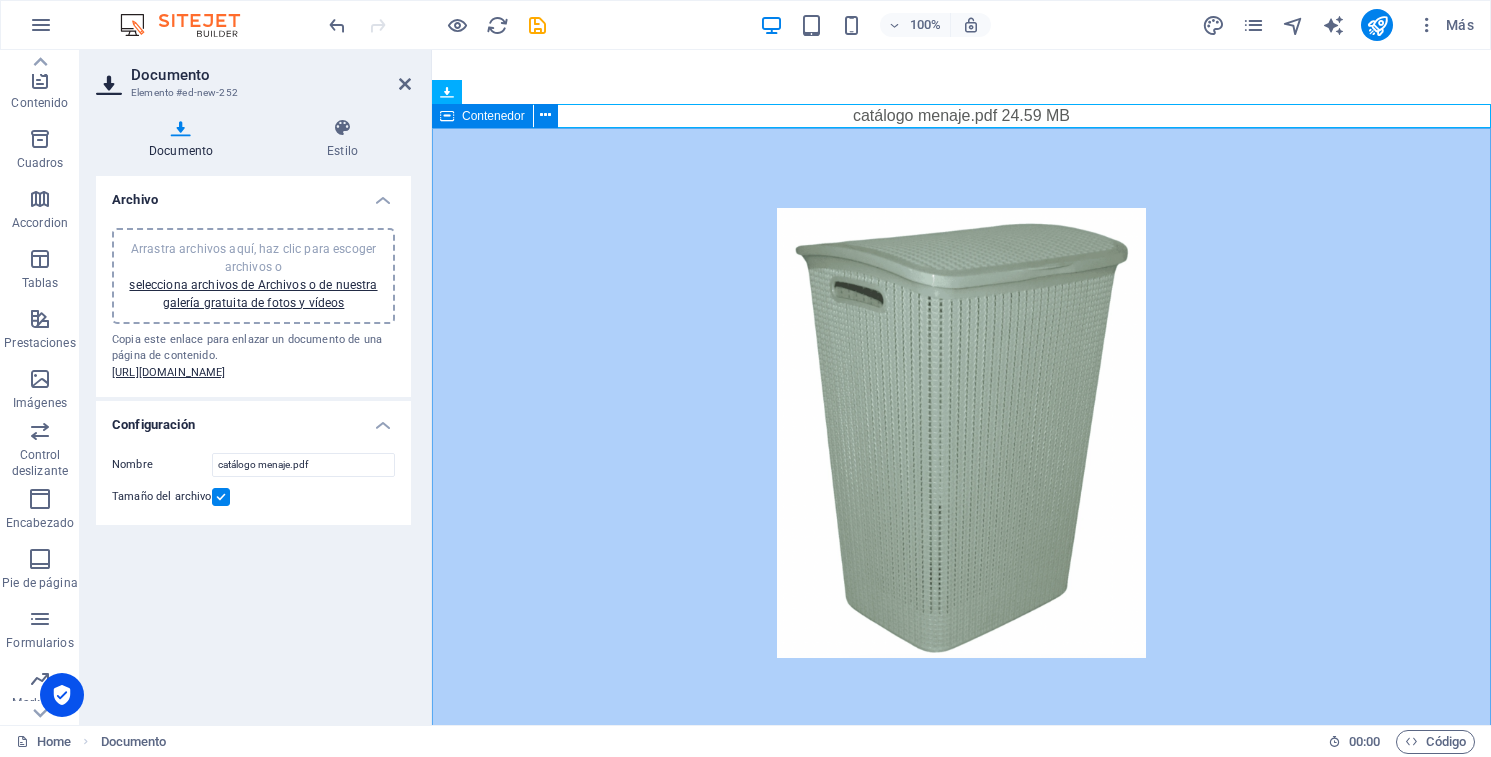click at bounding box center (961, 433) 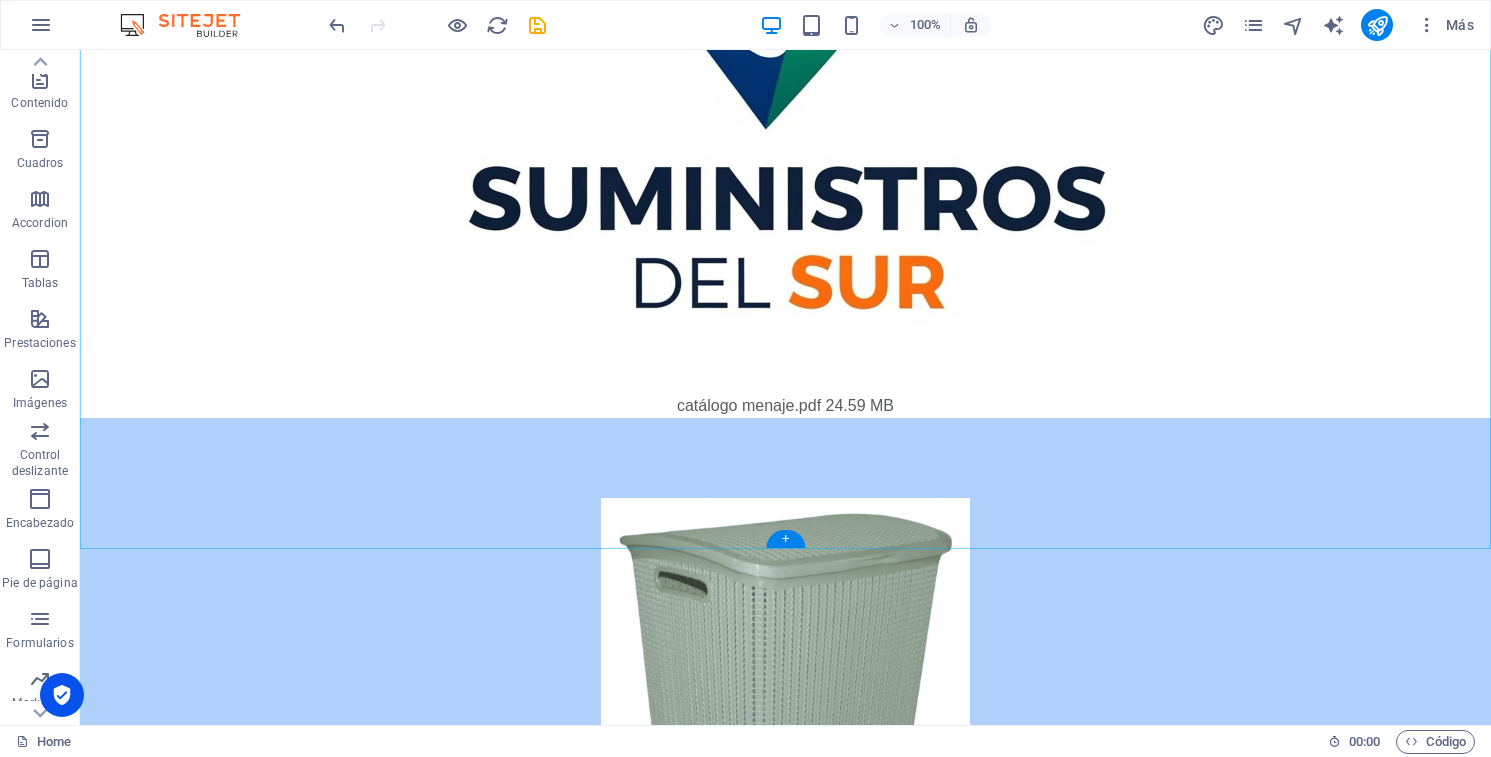 scroll, scrollTop: 508, scrollLeft: 0, axis: vertical 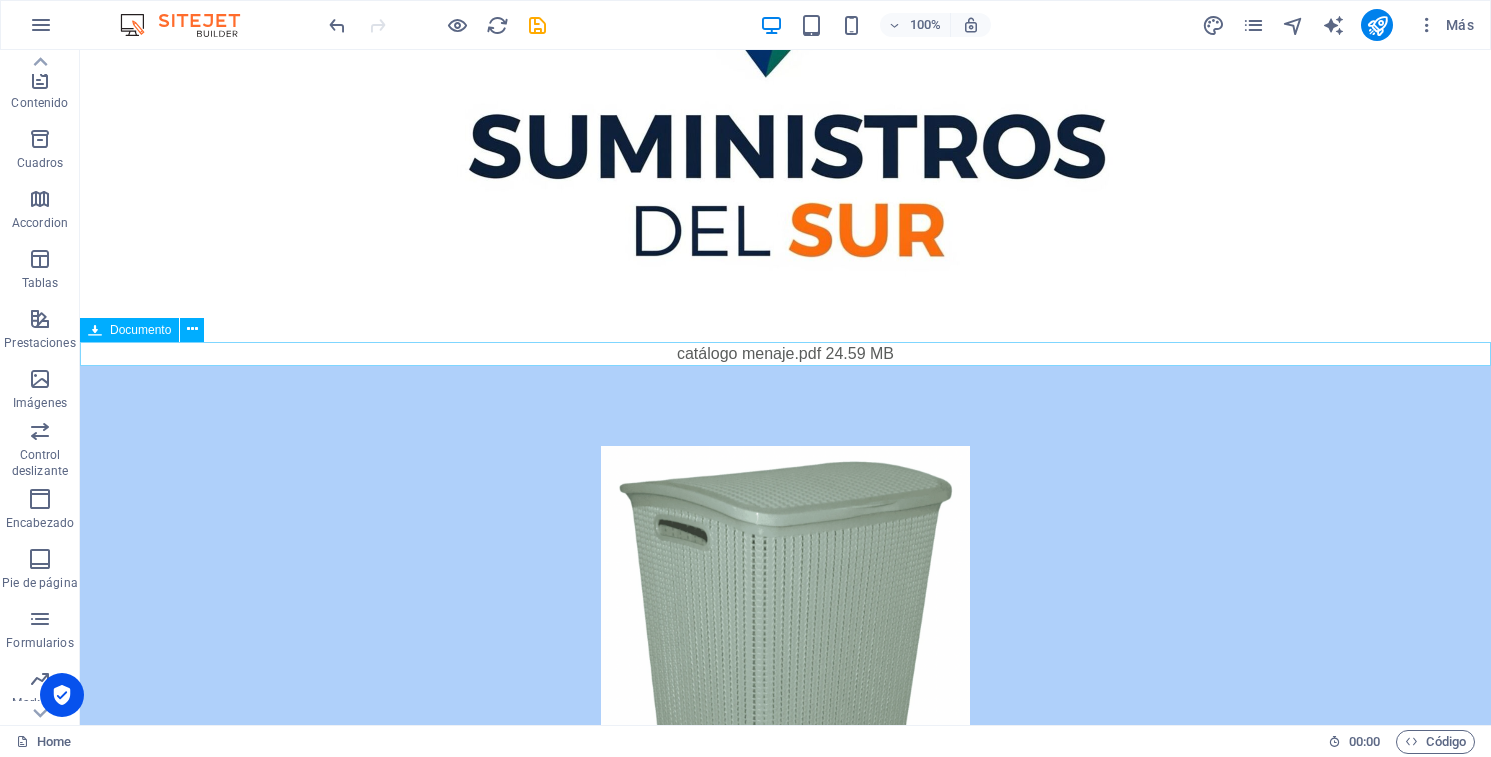 click on "catálogo menaje.pdf   24.59 MB" at bounding box center [785, 354] 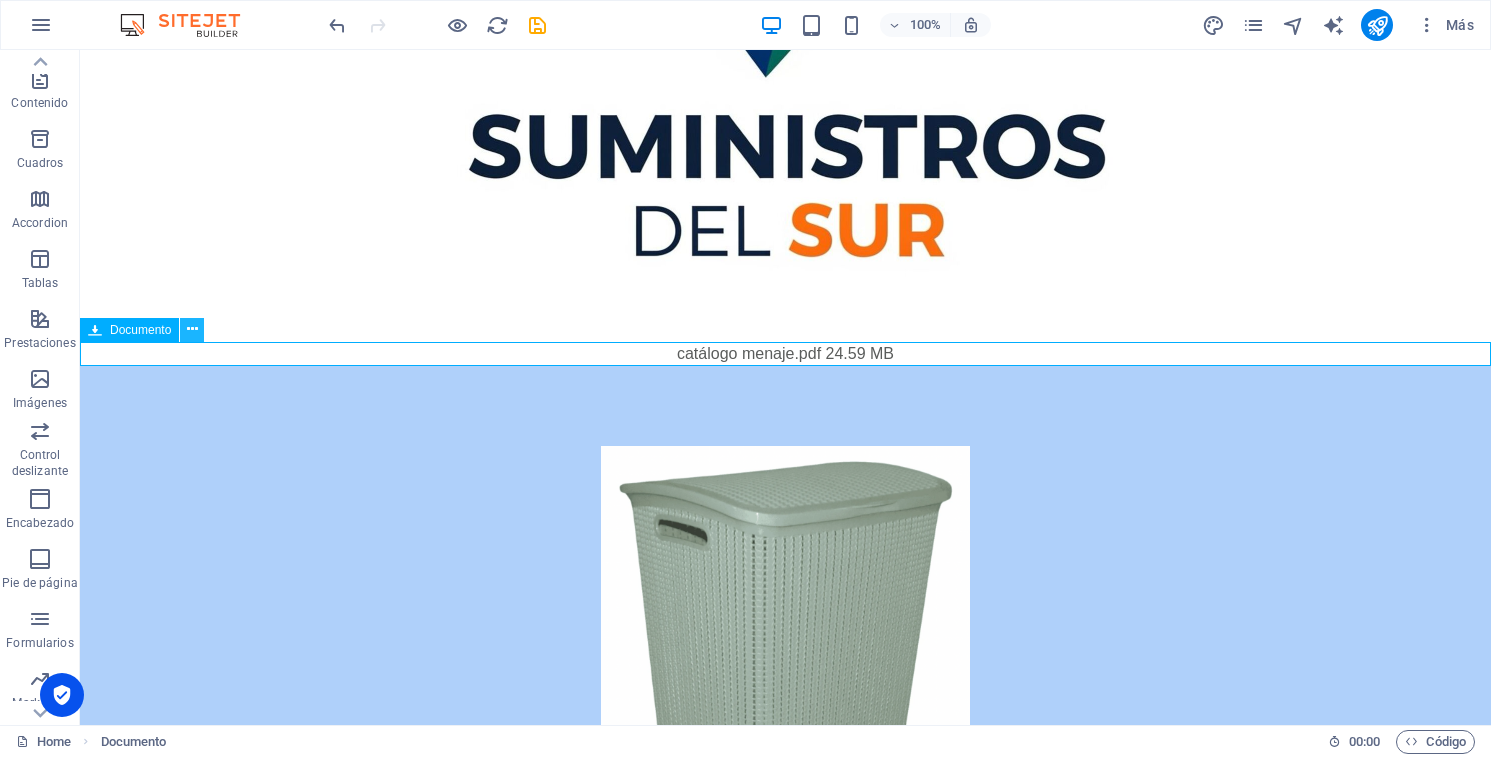 click at bounding box center (192, 329) 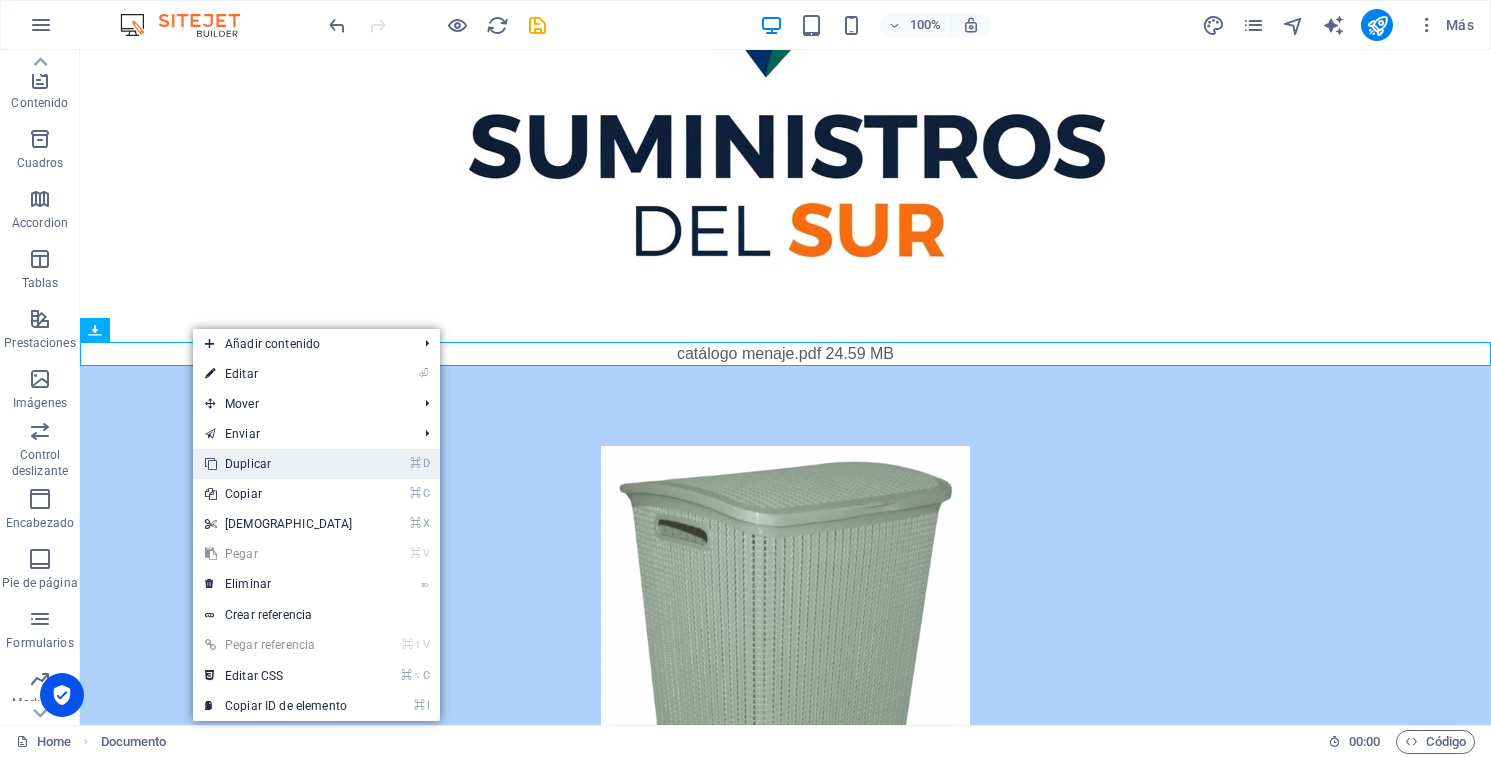click on "⌘ D  Duplicar" at bounding box center (279, 464) 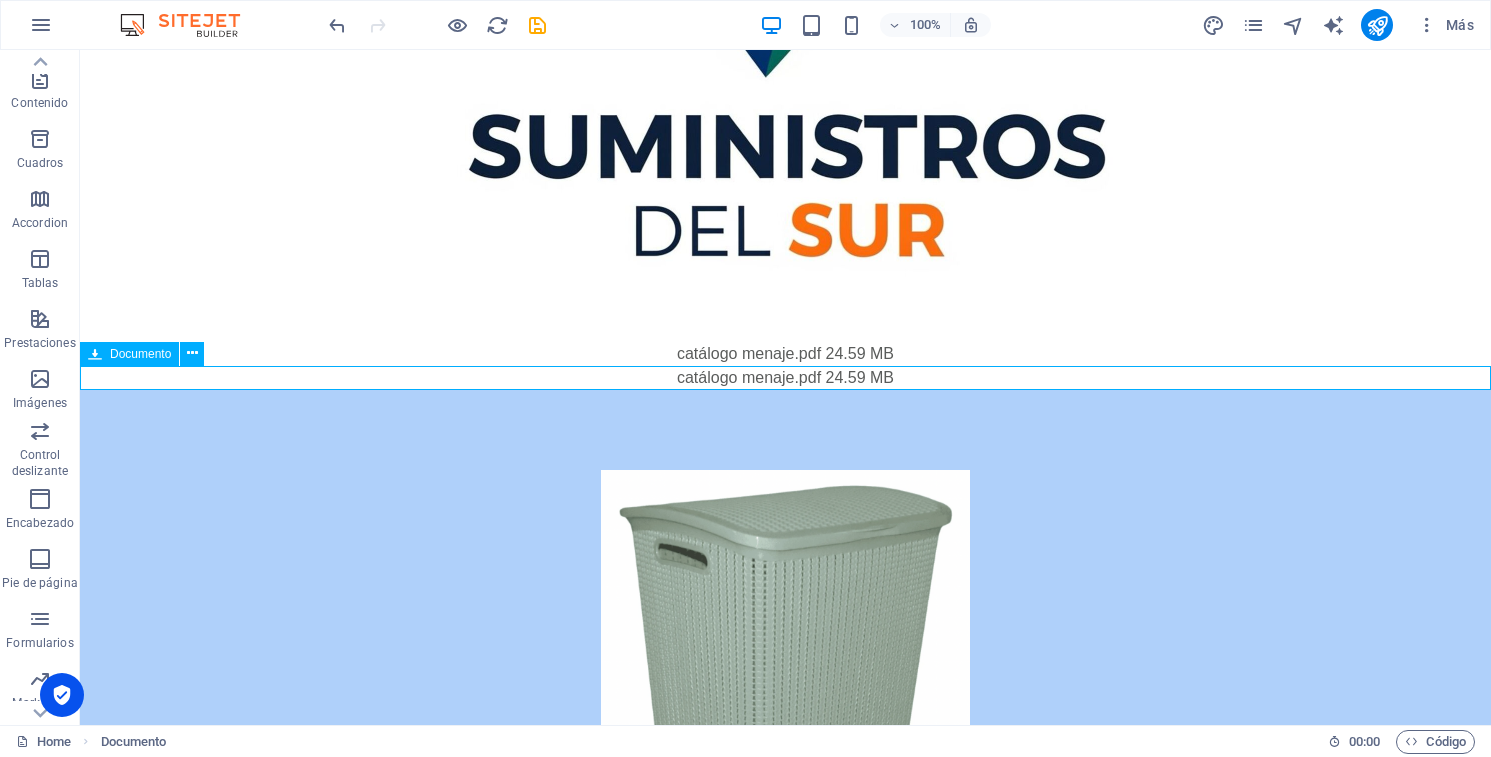 click on "catálogo menaje.pdf   24.59 MB" at bounding box center [785, 378] 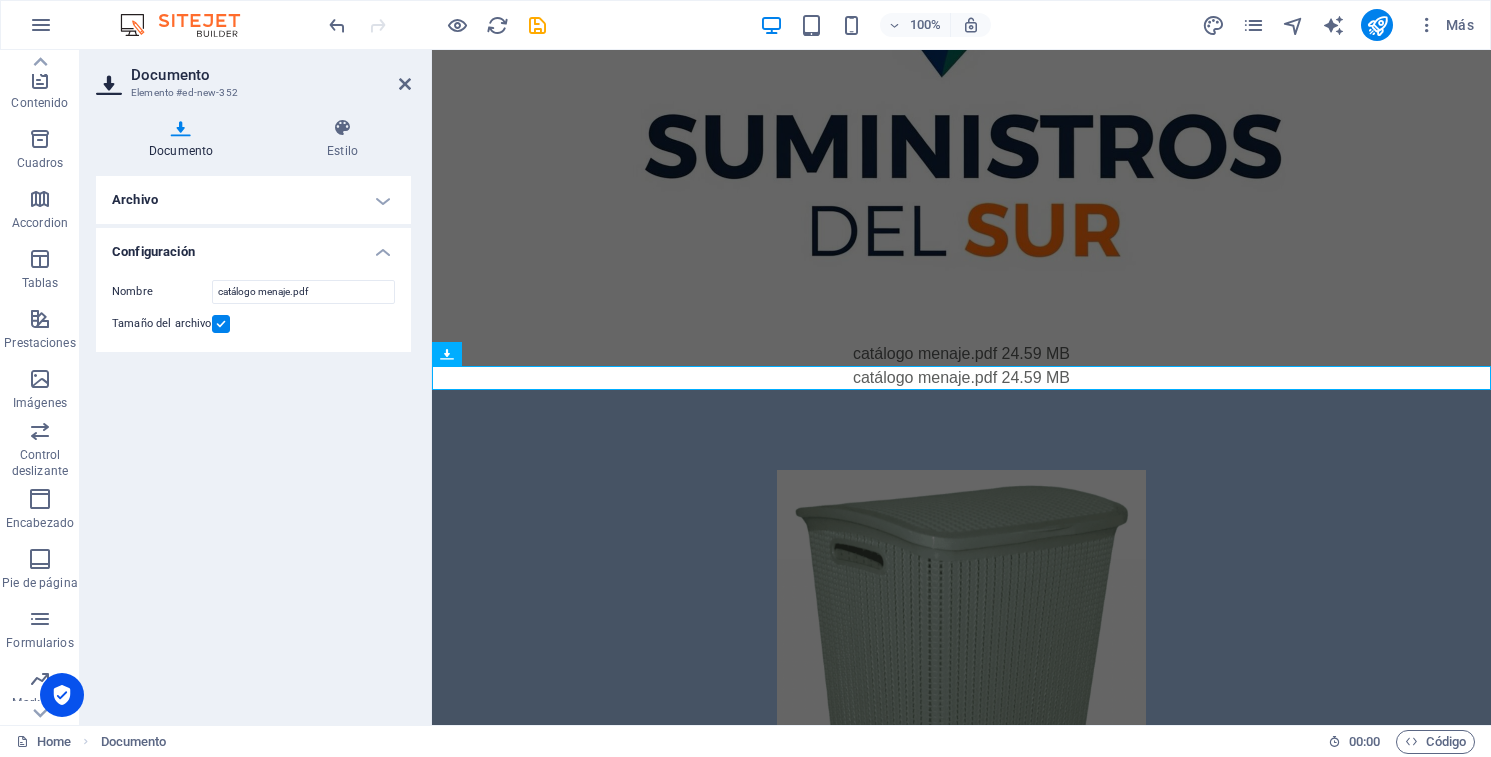 click at bounding box center (181, 128) 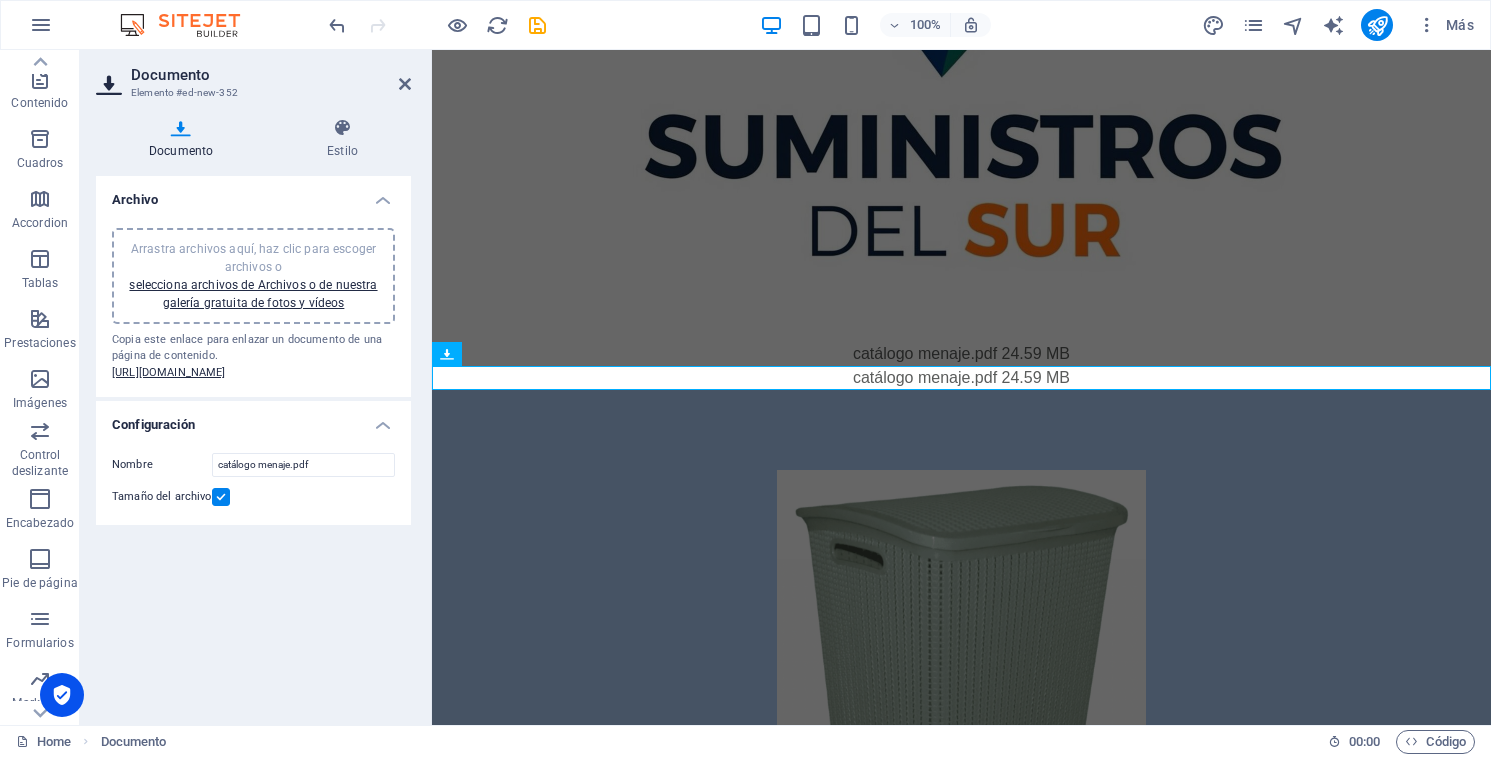 click on "Archivo" at bounding box center (253, 194) 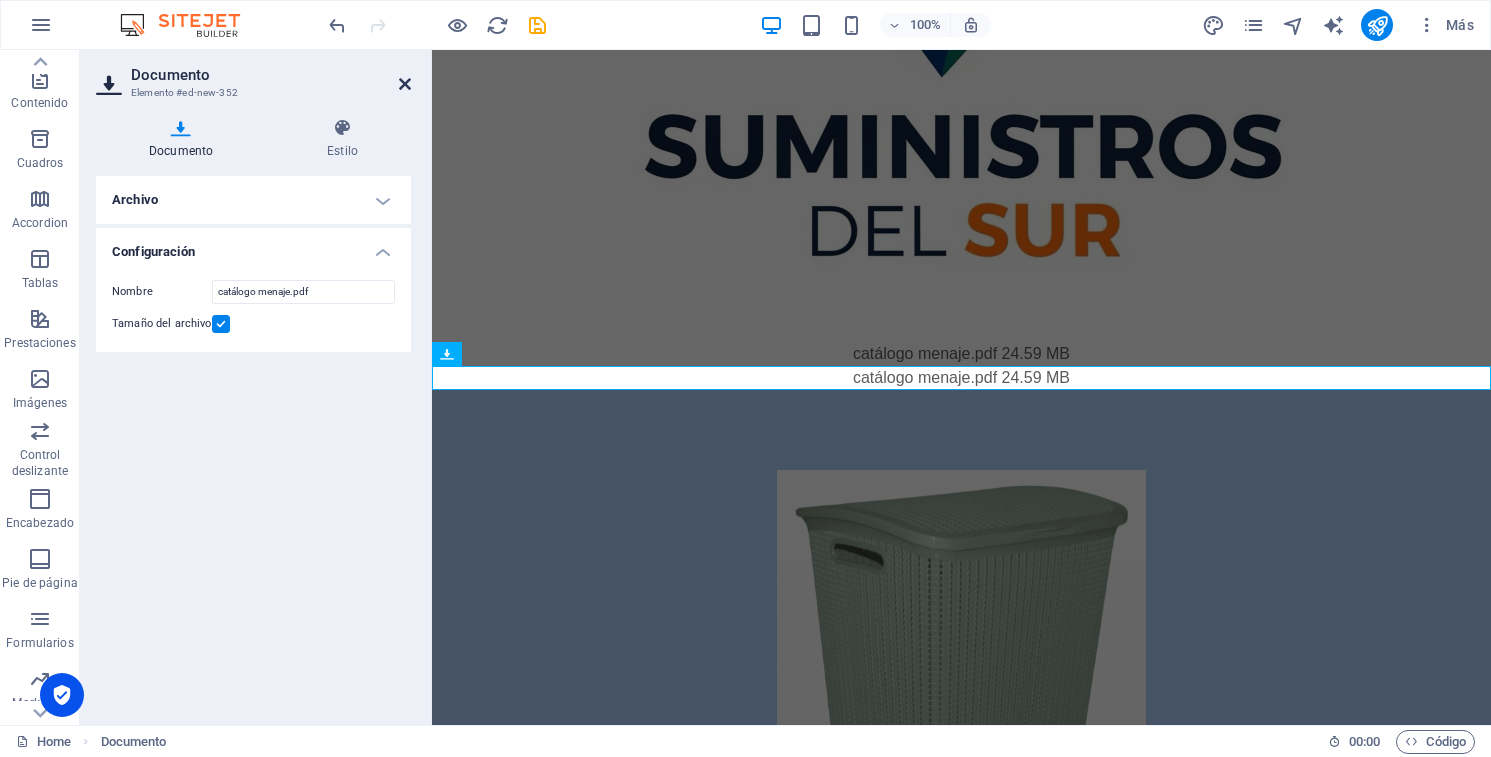 click at bounding box center [405, 84] 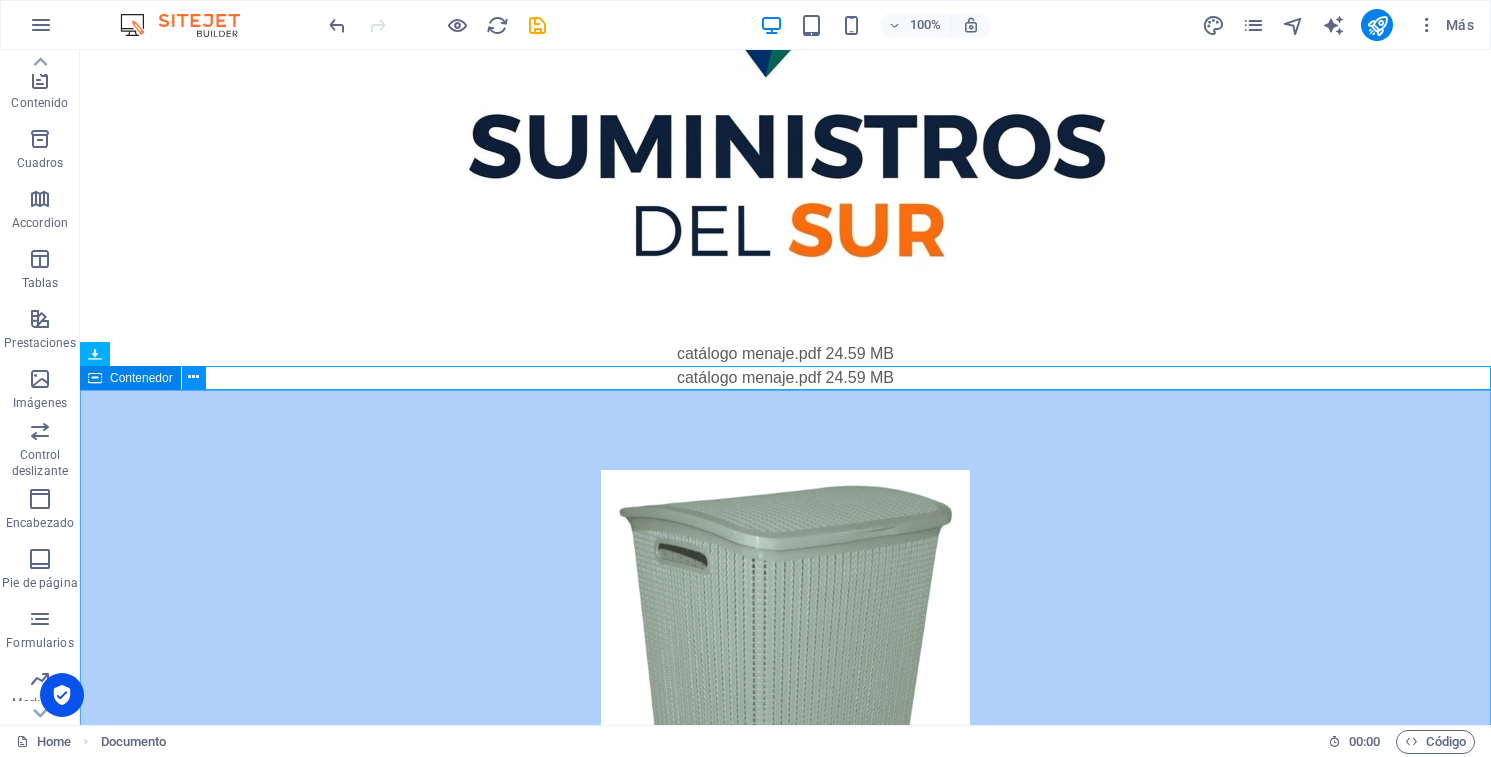 click at bounding box center [193, 377] 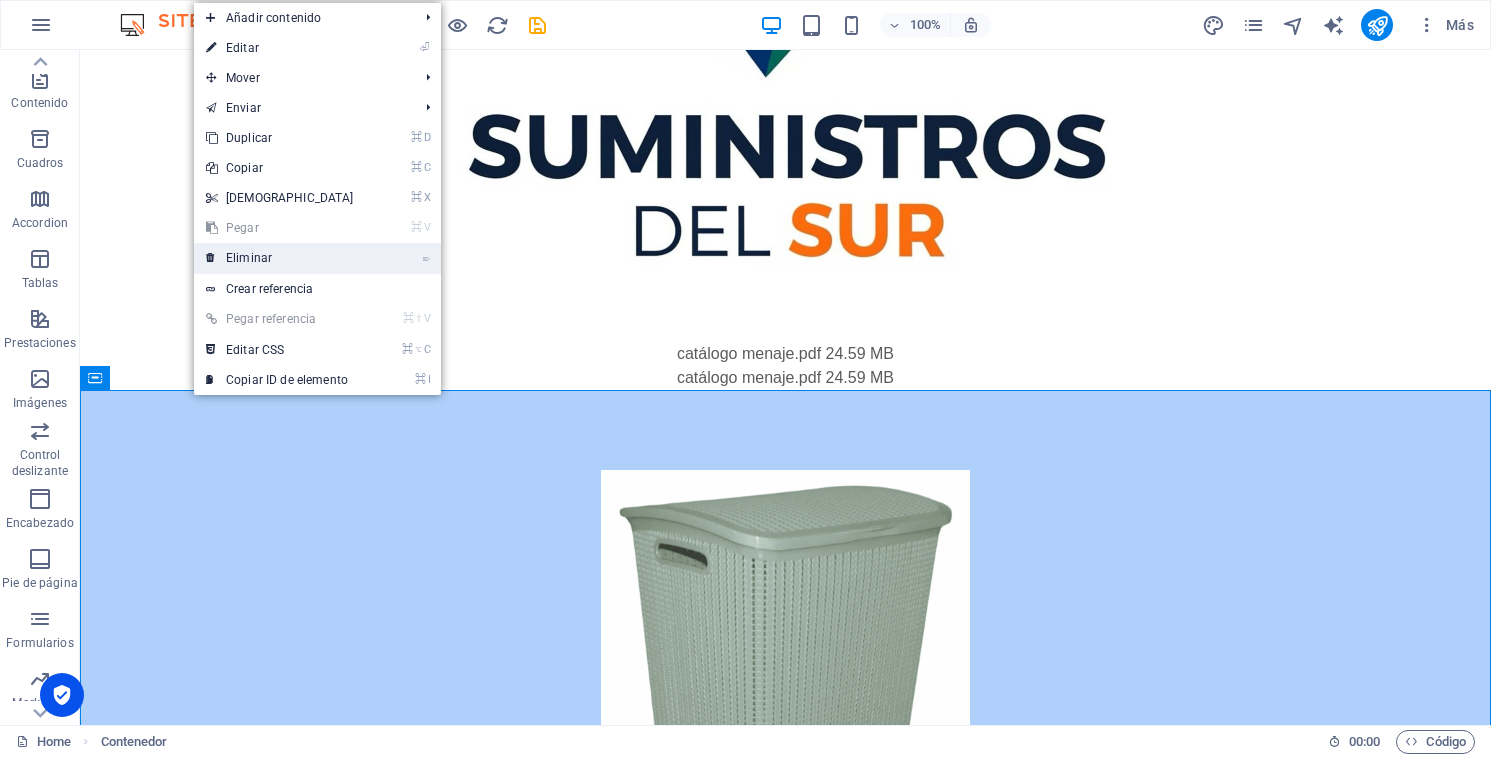 click on "⌦  Eliminar" at bounding box center [280, 258] 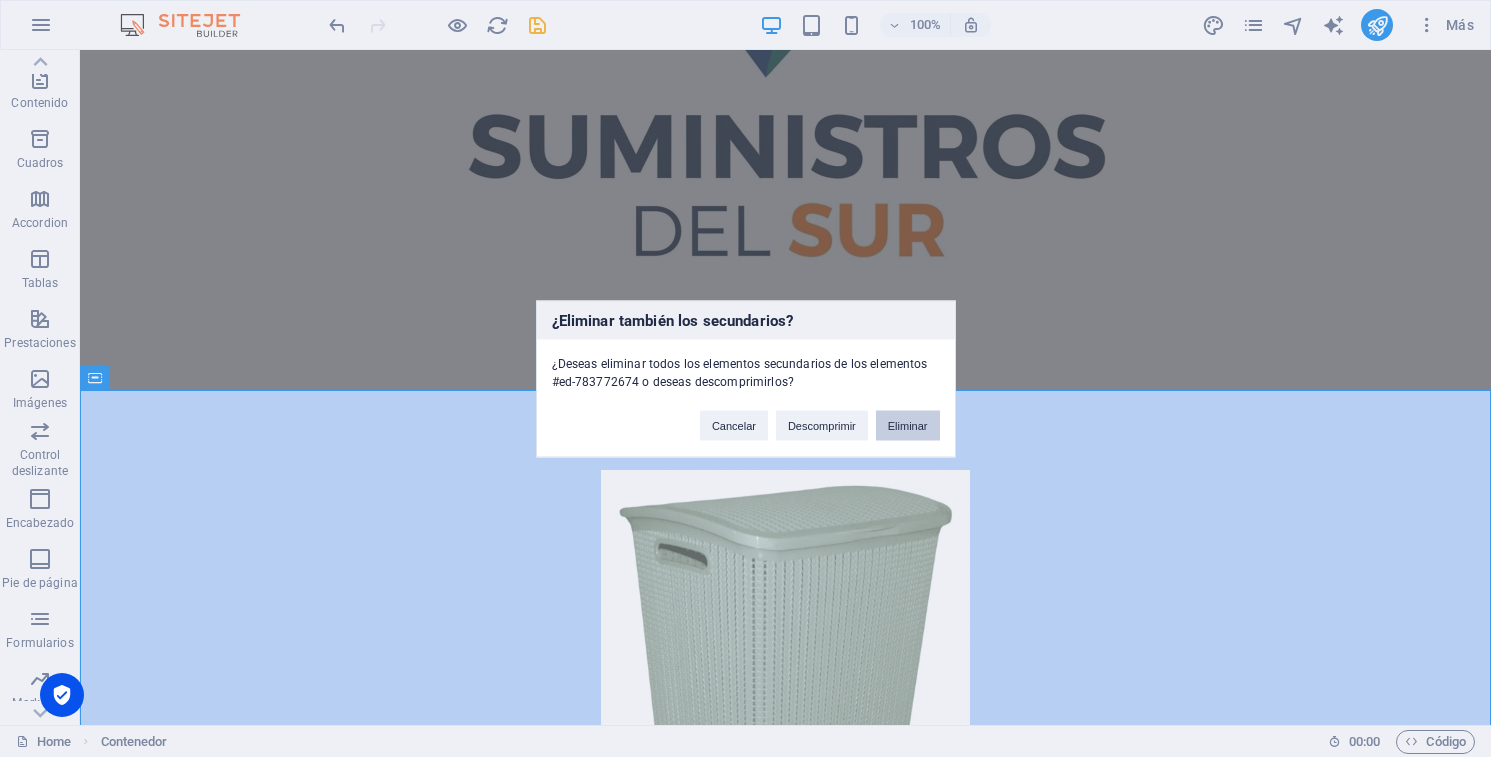 click on "Eliminar" at bounding box center [908, 425] 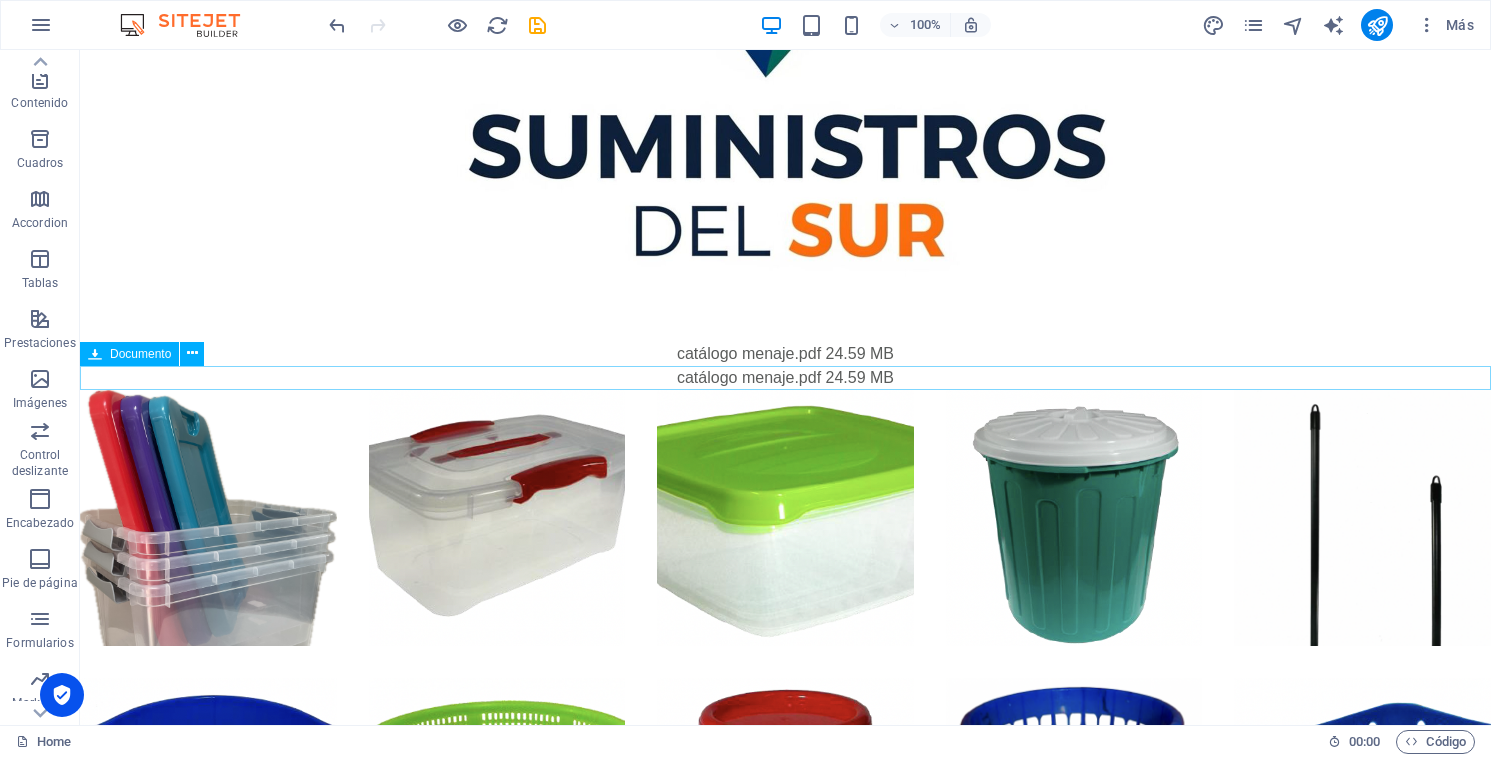 click on "catálogo menaje.pdf   24.59 MB" at bounding box center [785, 378] 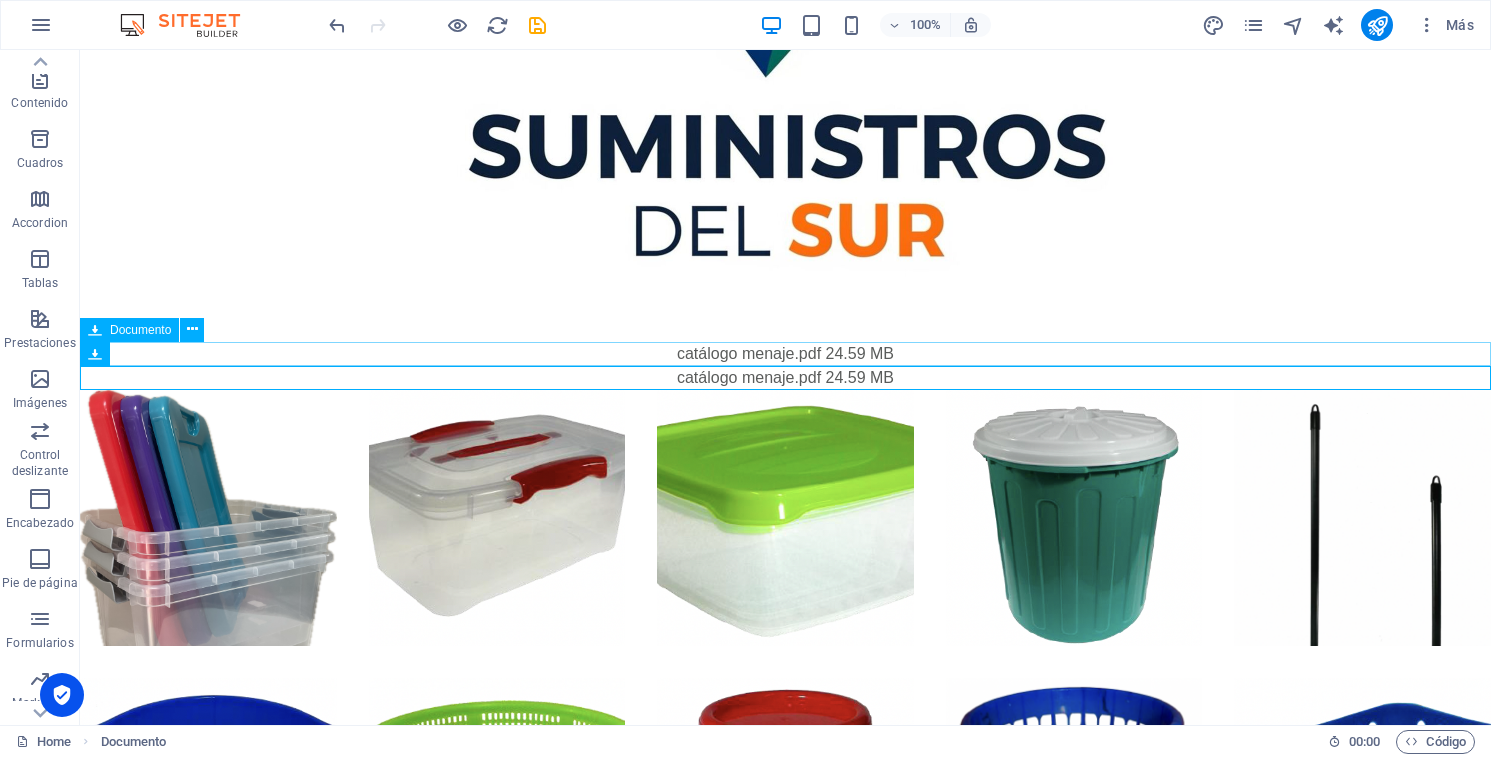 click on "catálogo menaje.pdf   24.59 MB" at bounding box center [785, 354] 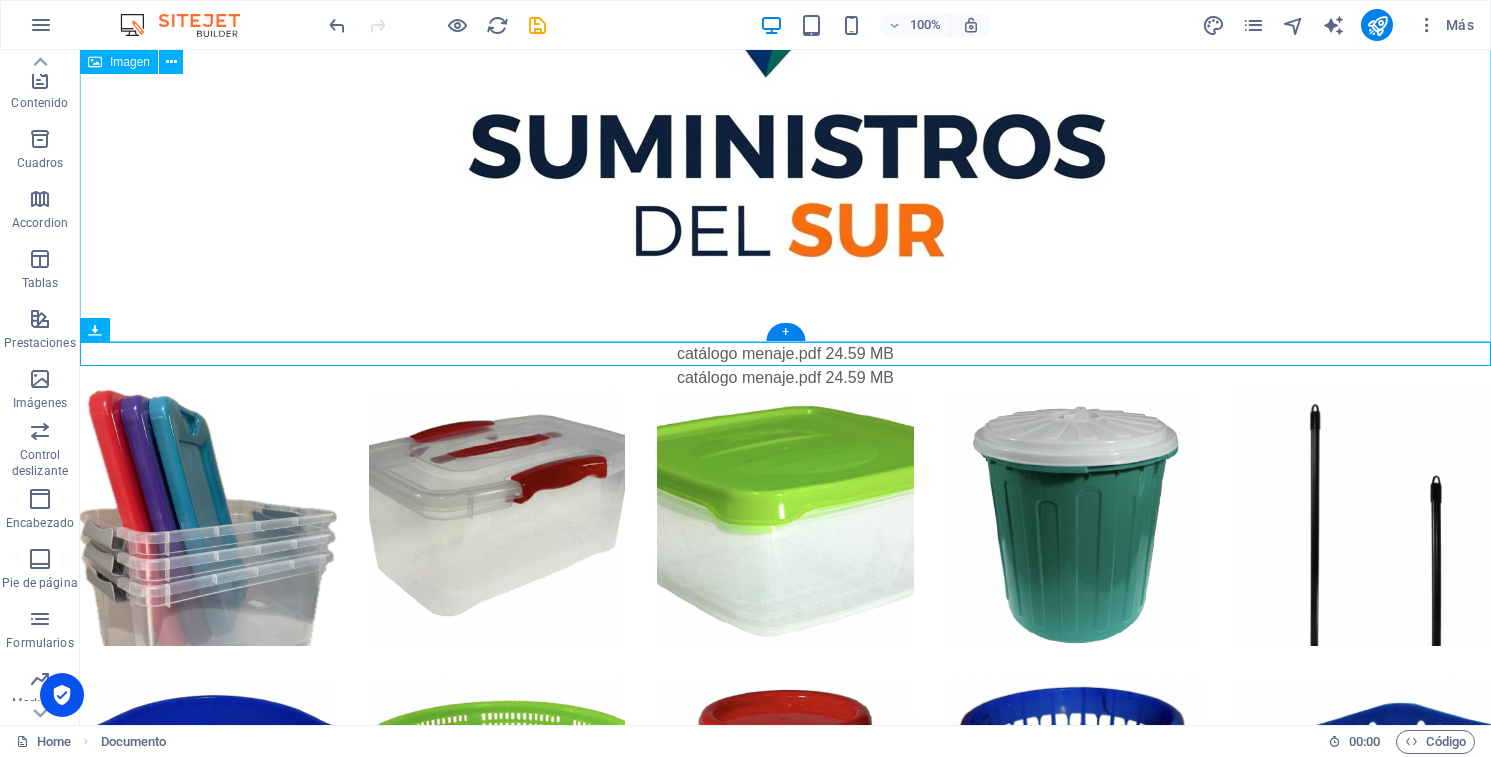 click at bounding box center [785, 9] 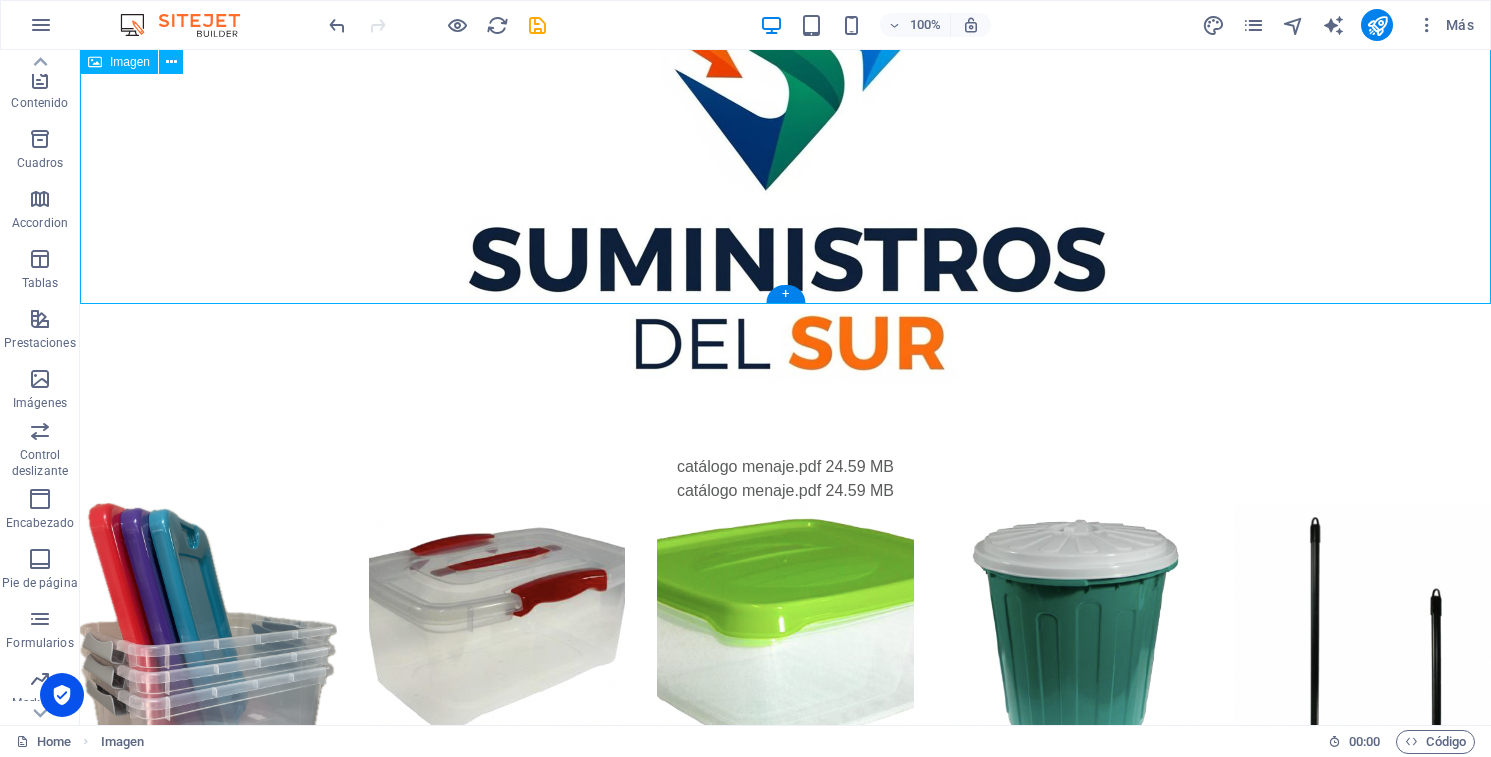 scroll, scrollTop: 0, scrollLeft: 0, axis: both 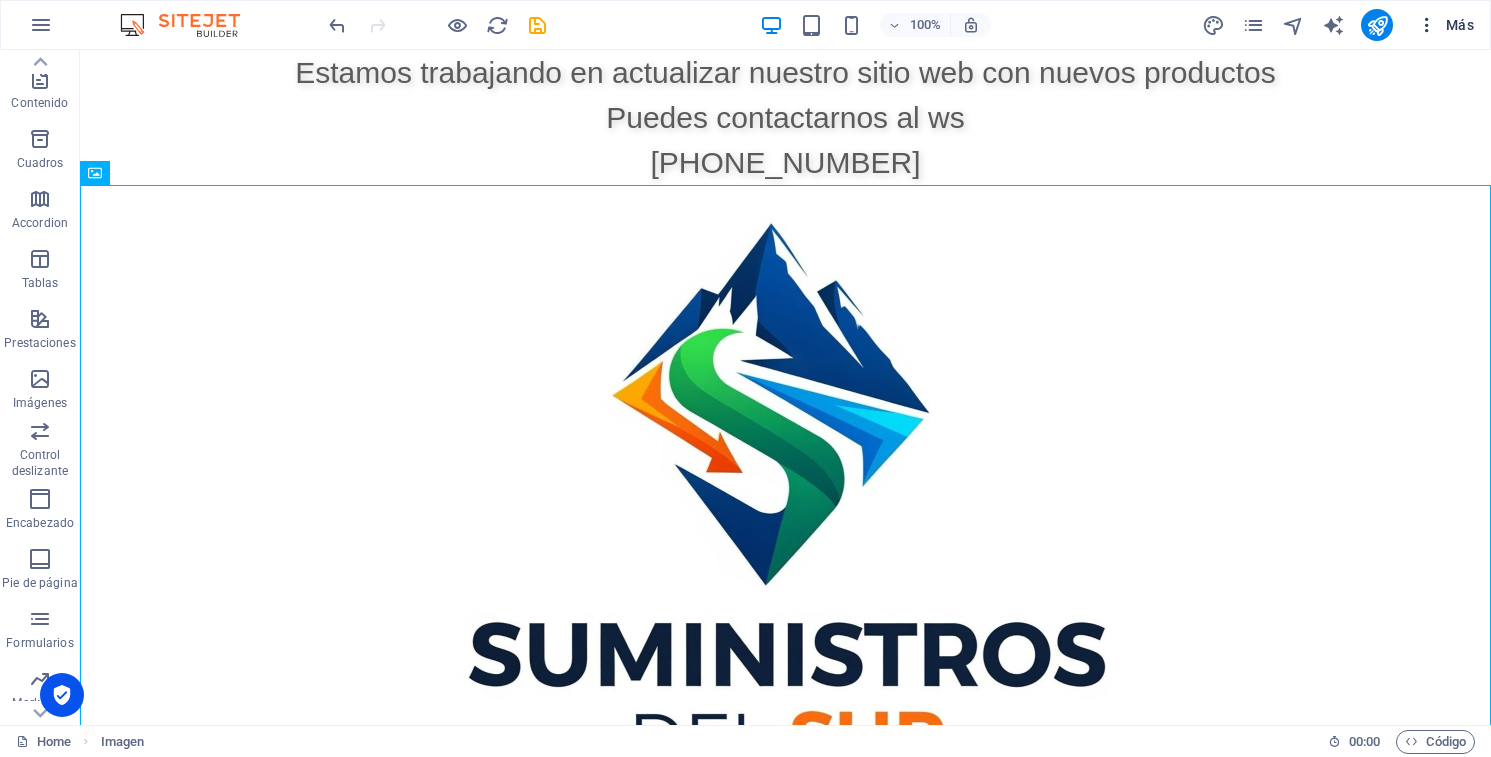 click at bounding box center (1427, 25) 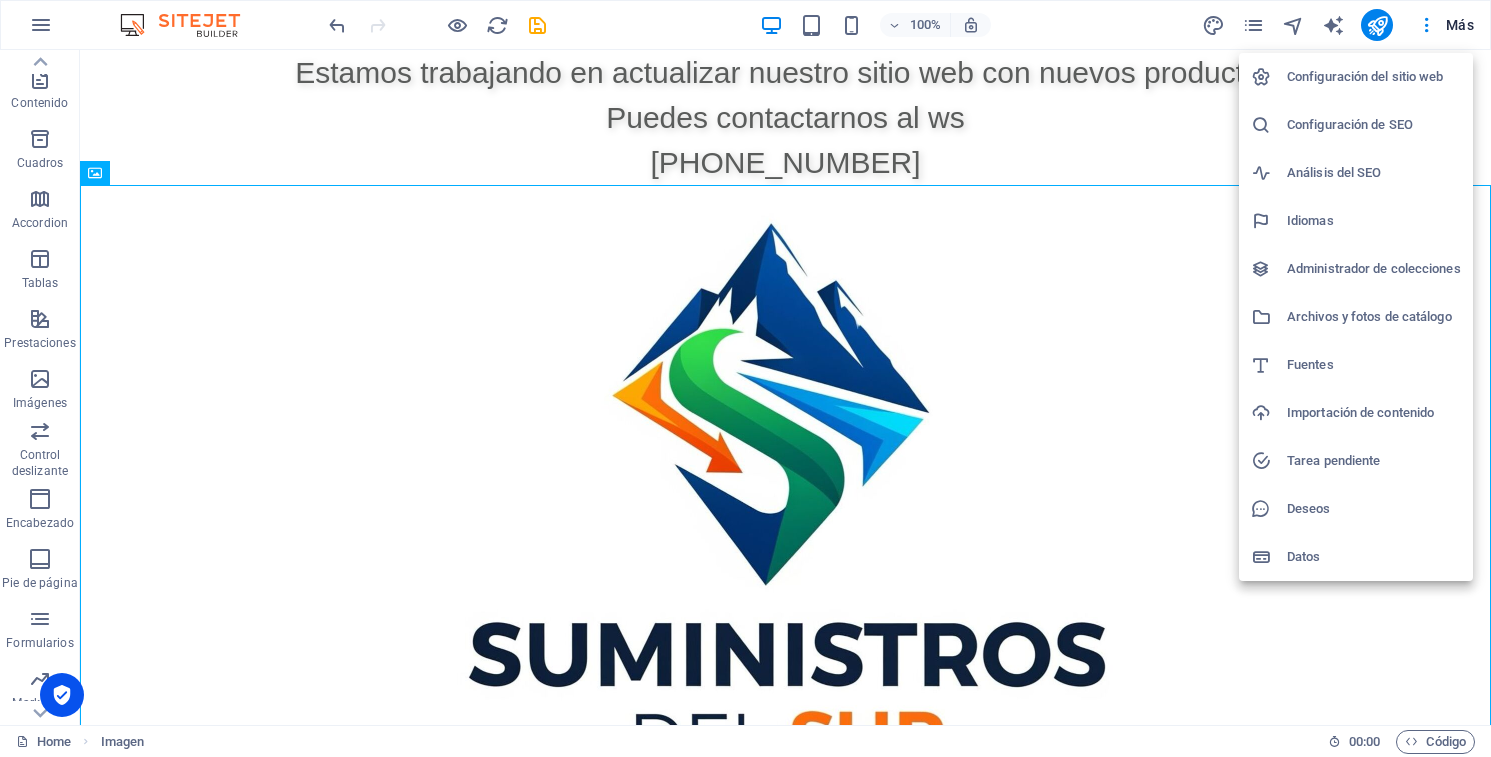 click at bounding box center [745, 378] 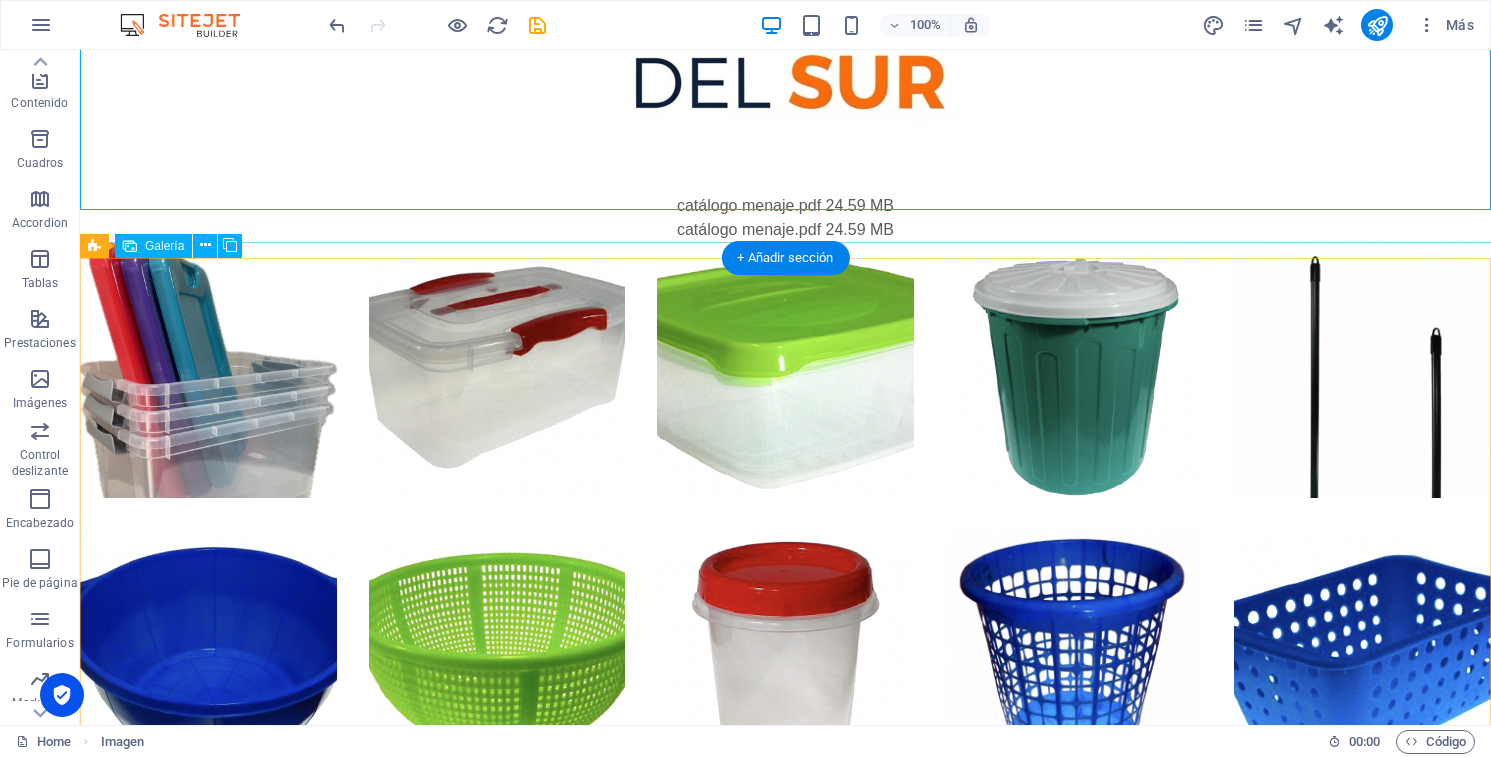 scroll, scrollTop: 706, scrollLeft: 0, axis: vertical 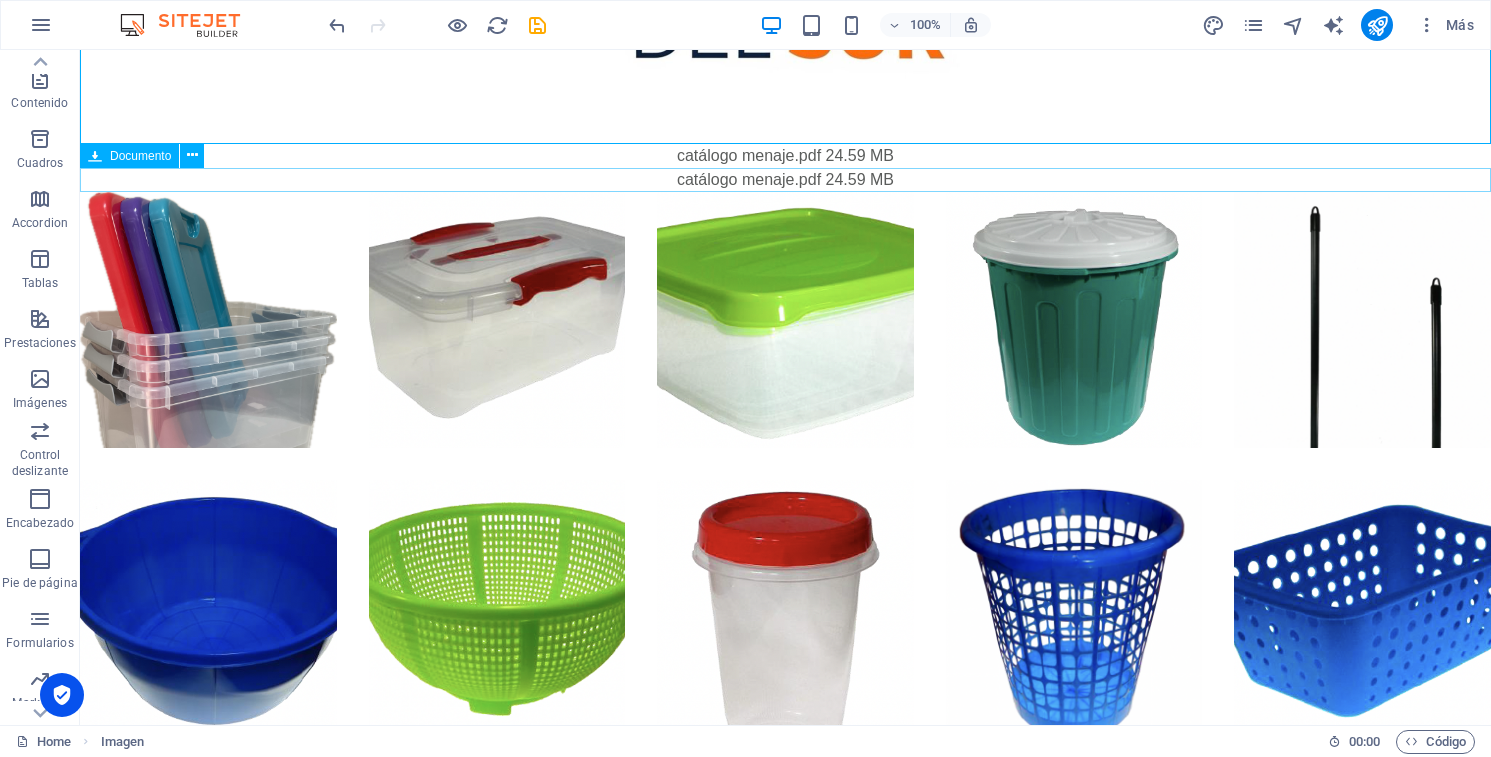 click on "catálogo menaje.pdf   24.59 MB" at bounding box center (785, 180) 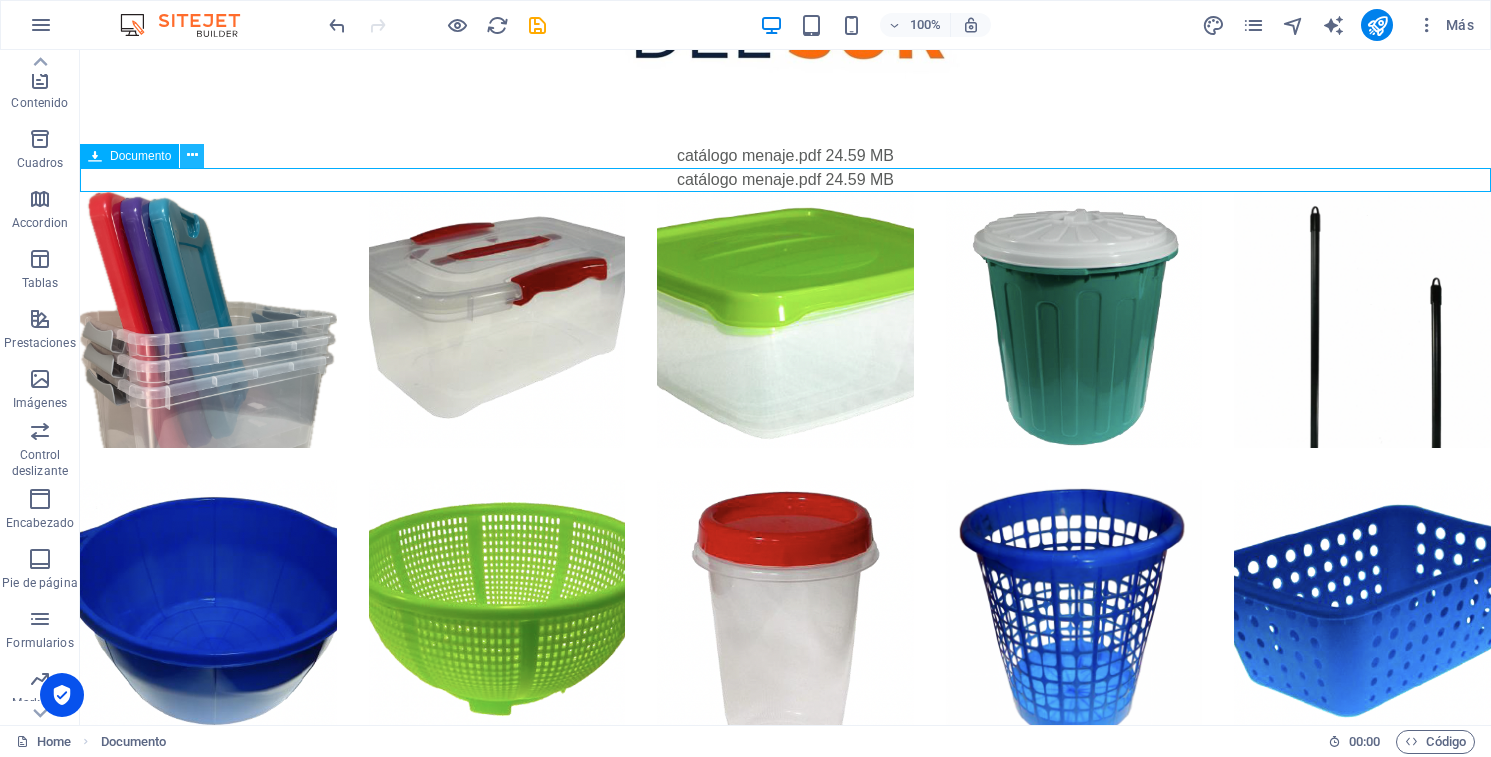 click at bounding box center [192, 155] 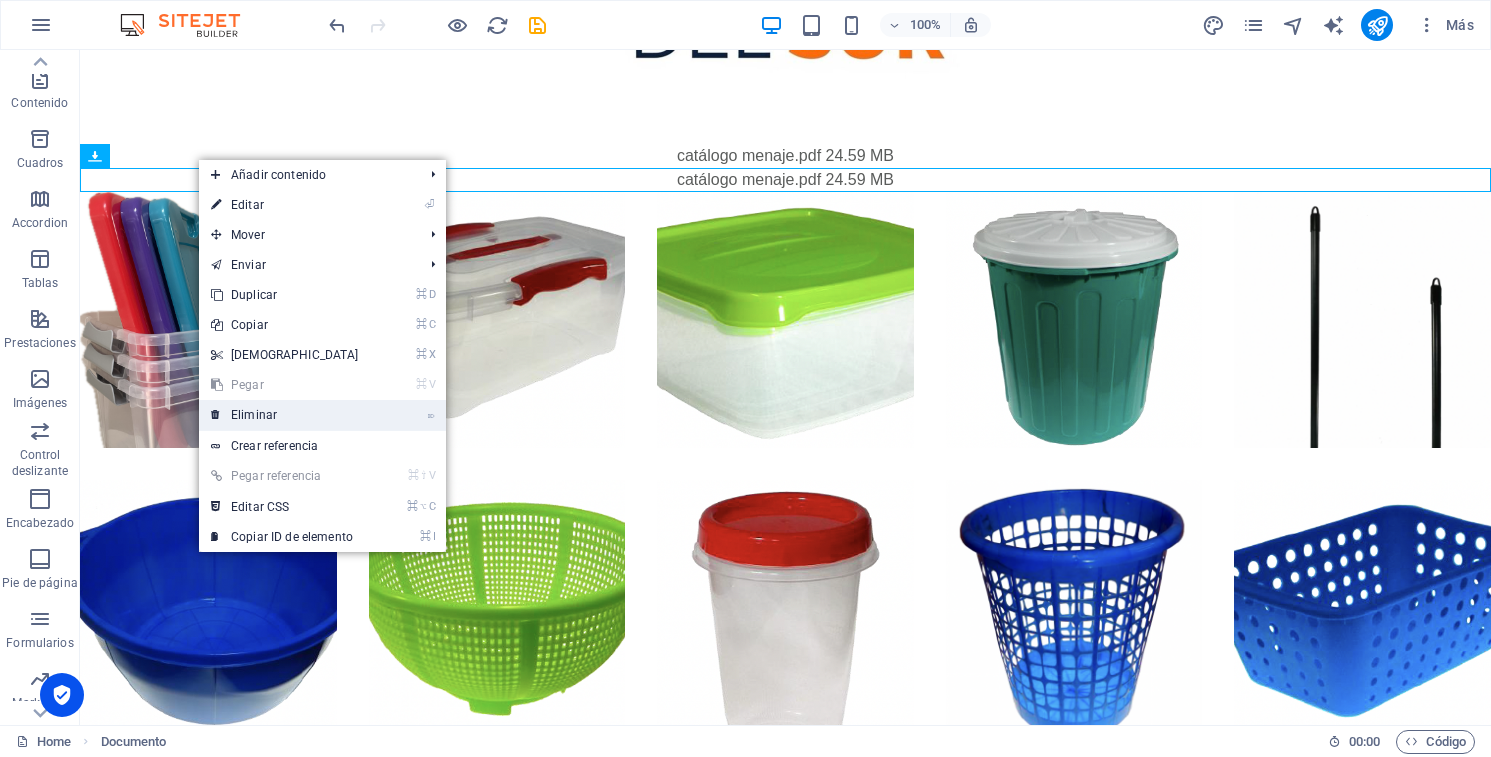 click on "⌦  Eliminar" at bounding box center (285, 415) 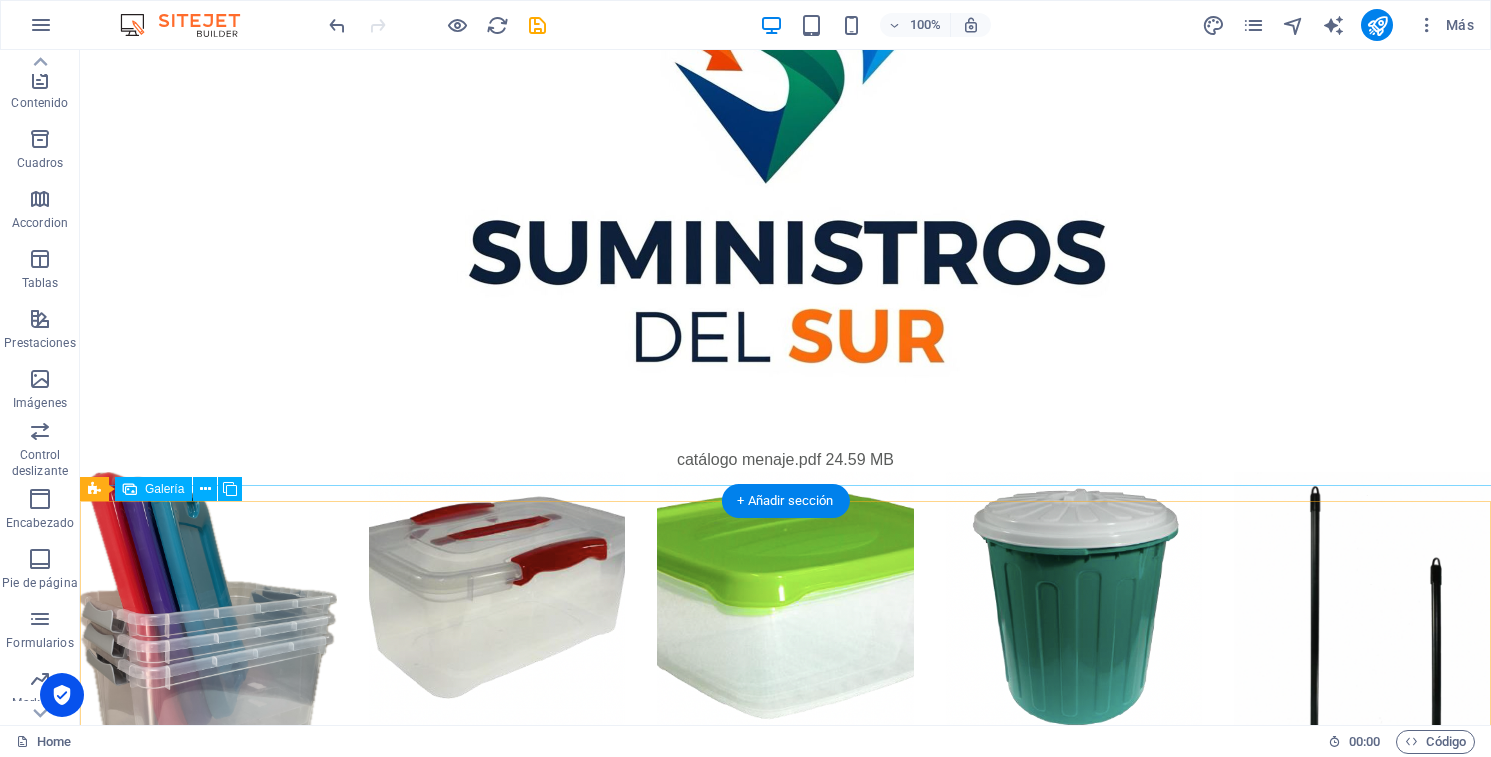 scroll, scrollTop: 408, scrollLeft: 0, axis: vertical 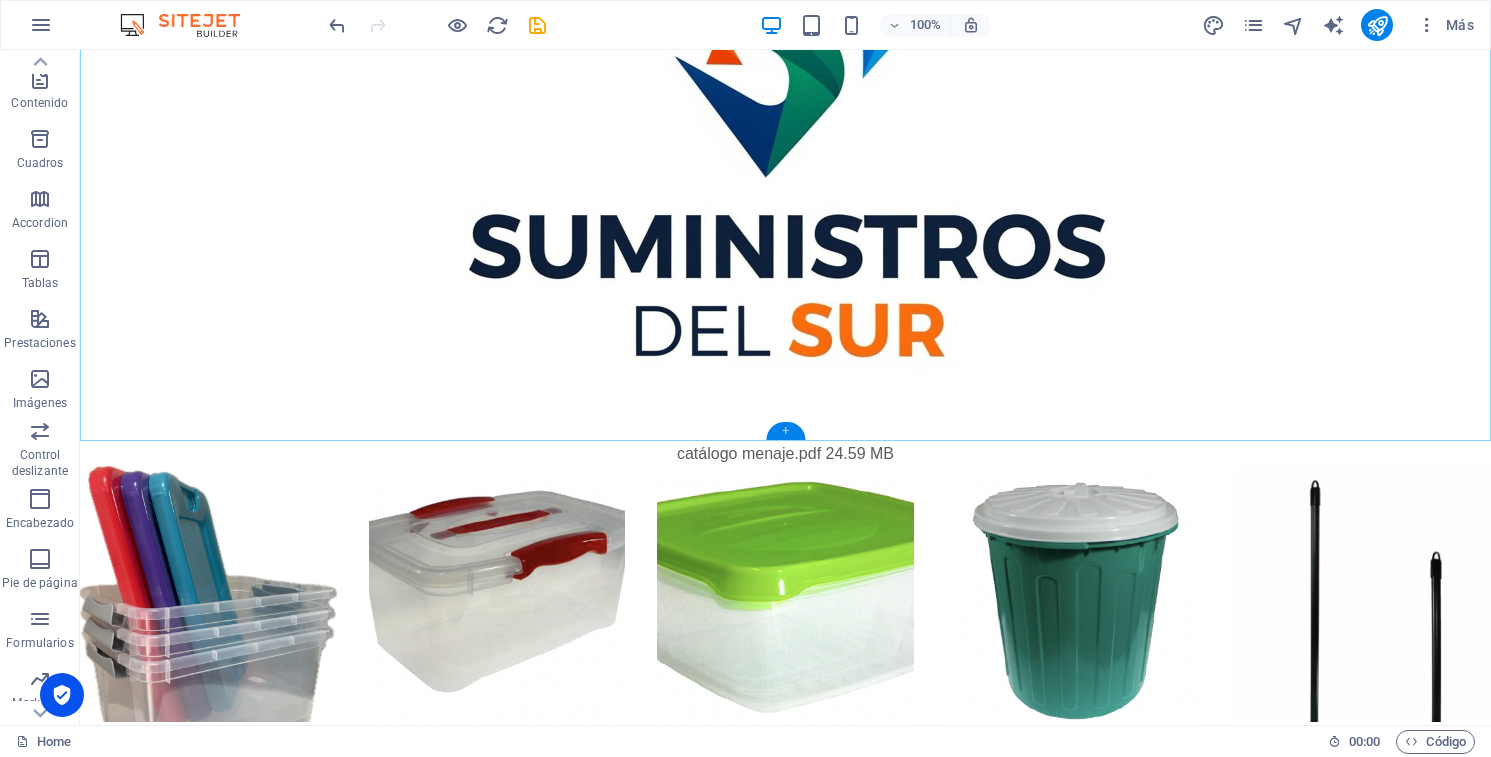 click on "+" at bounding box center [785, 431] 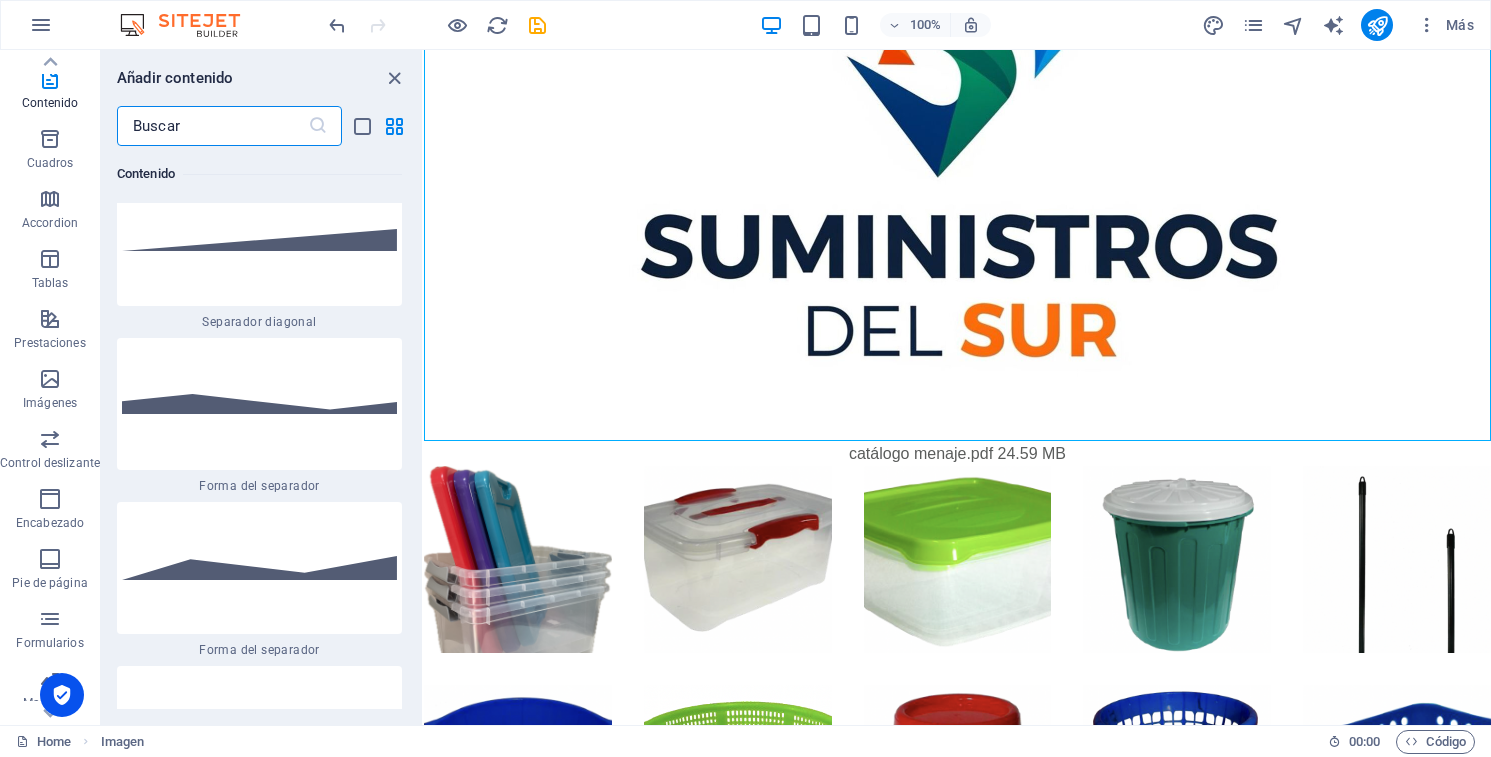 scroll, scrollTop: 10182, scrollLeft: 0, axis: vertical 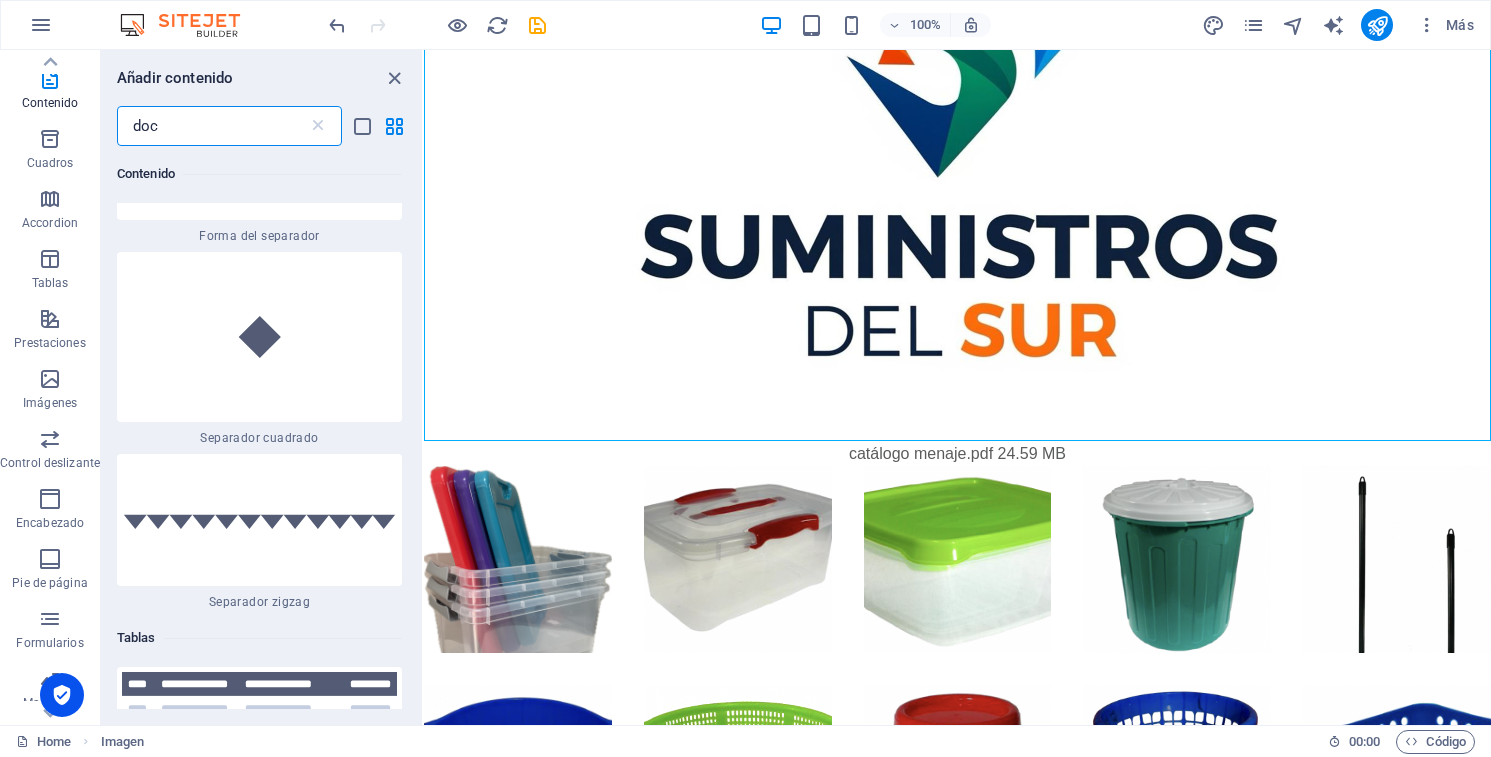 type on "docu" 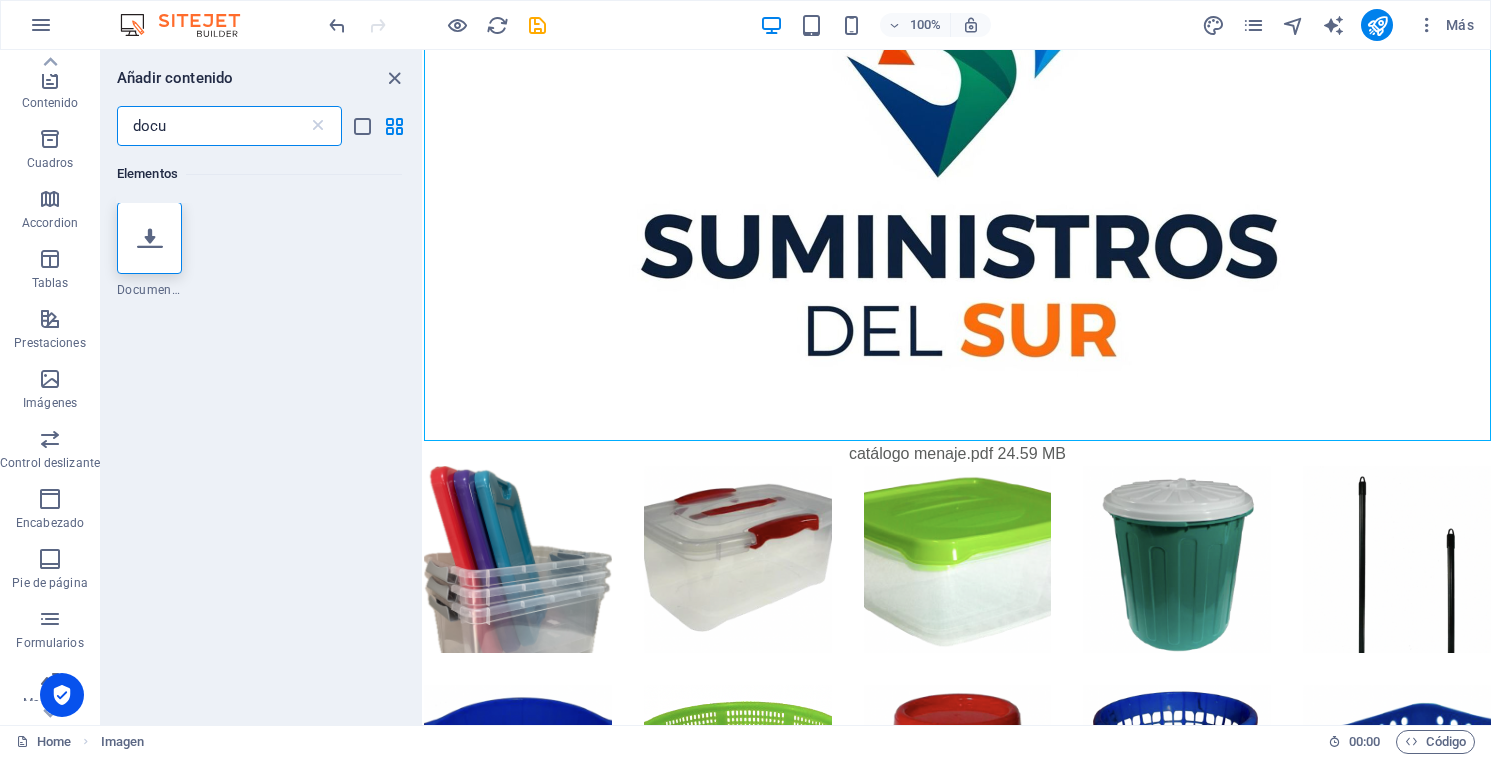 scroll, scrollTop: 0, scrollLeft: 0, axis: both 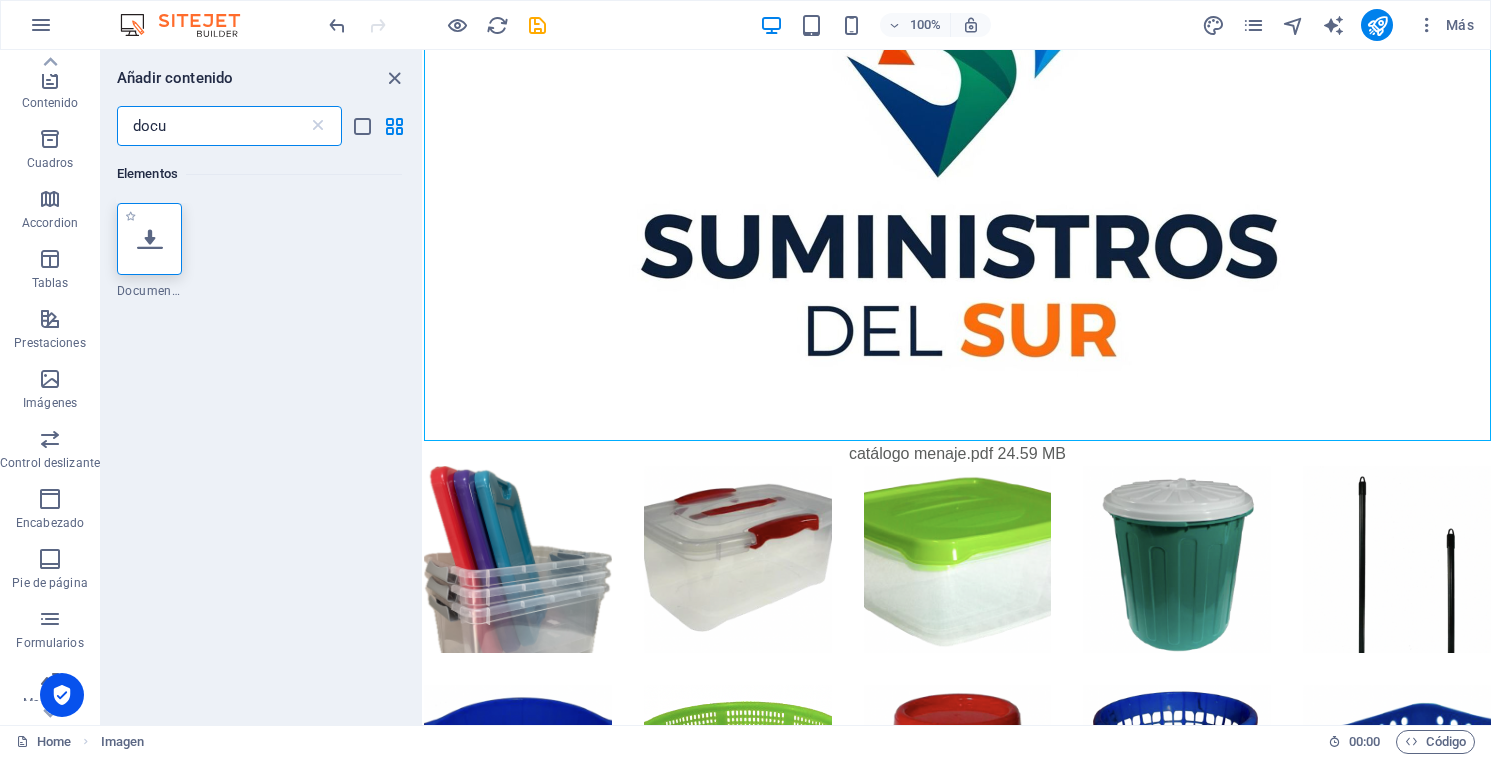 click at bounding box center [149, 239] 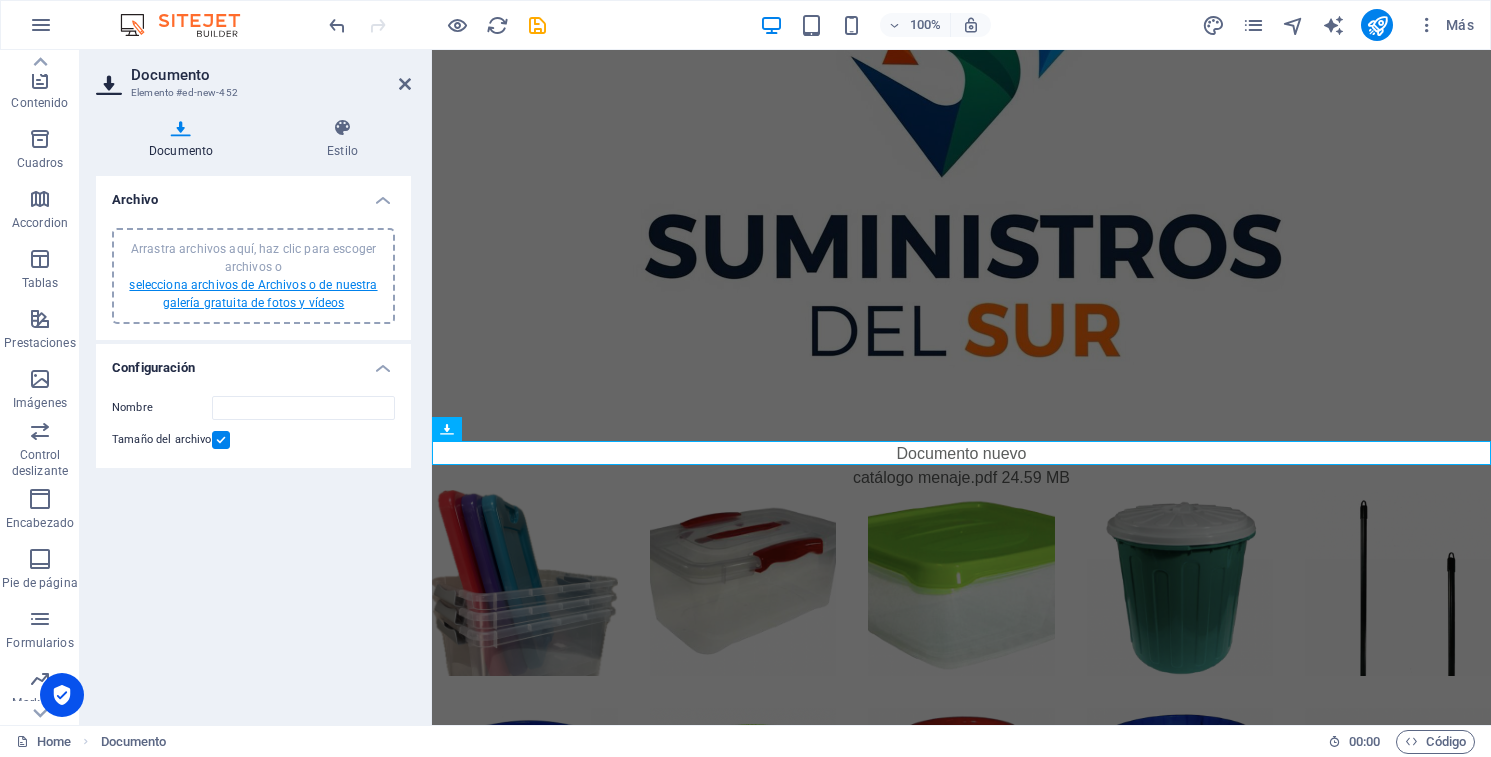 click on "selecciona archivos de Archivos o de nuestra galería gratuita de fotos y vídeos" at bounding box center (253, 294) 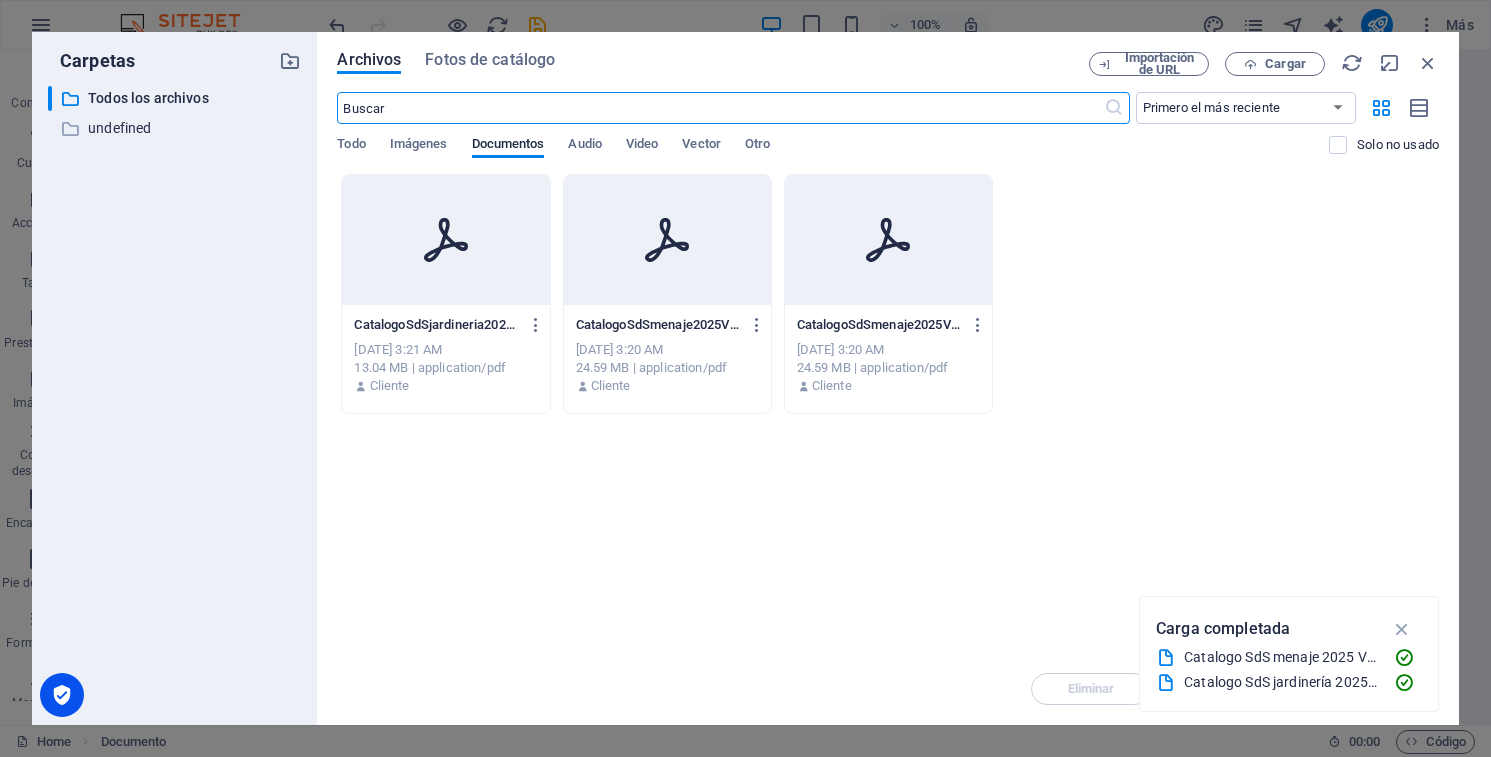 scroll, scrollTop: 14, scrollLeft: 0, axis: vertical 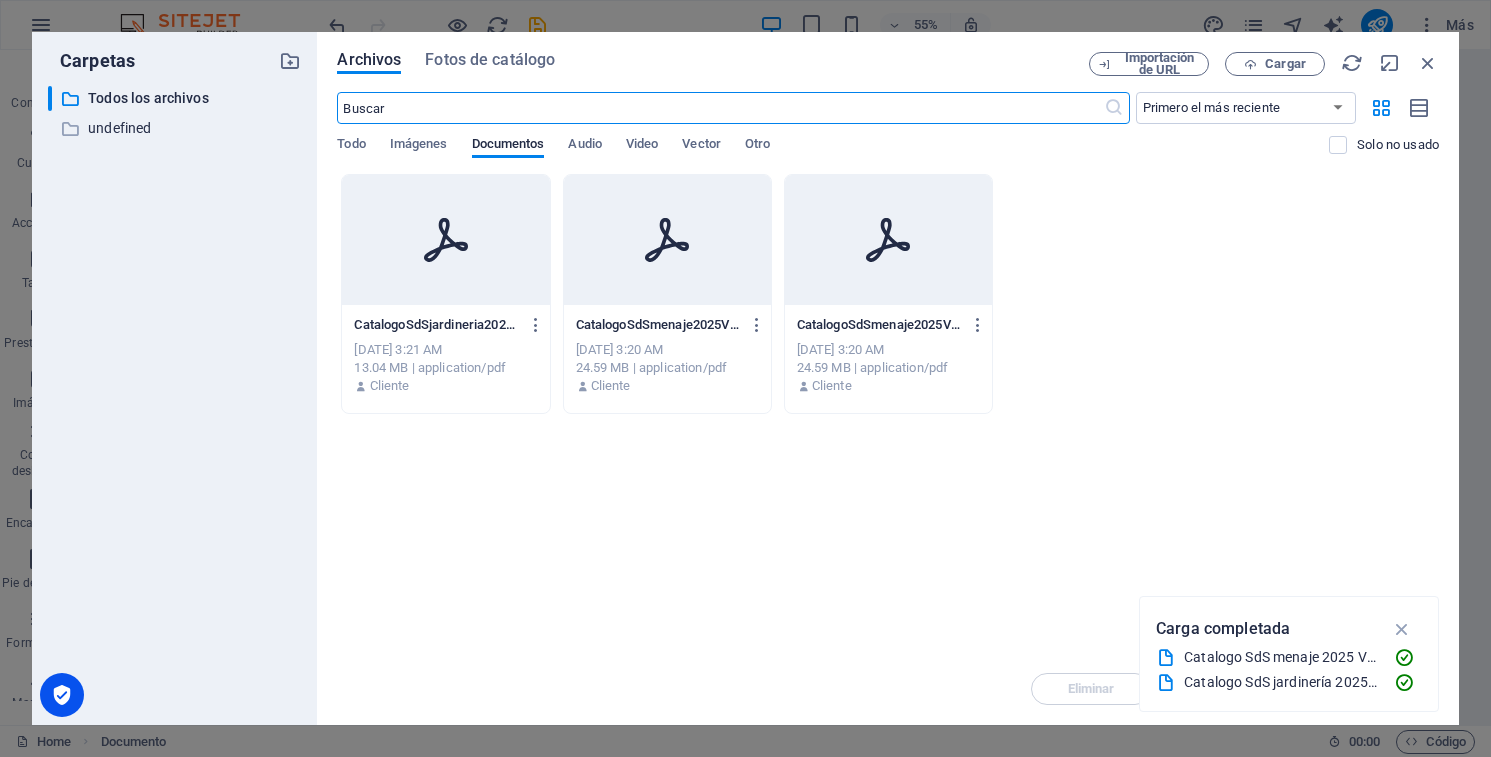 click at bounding box center [445, 240] 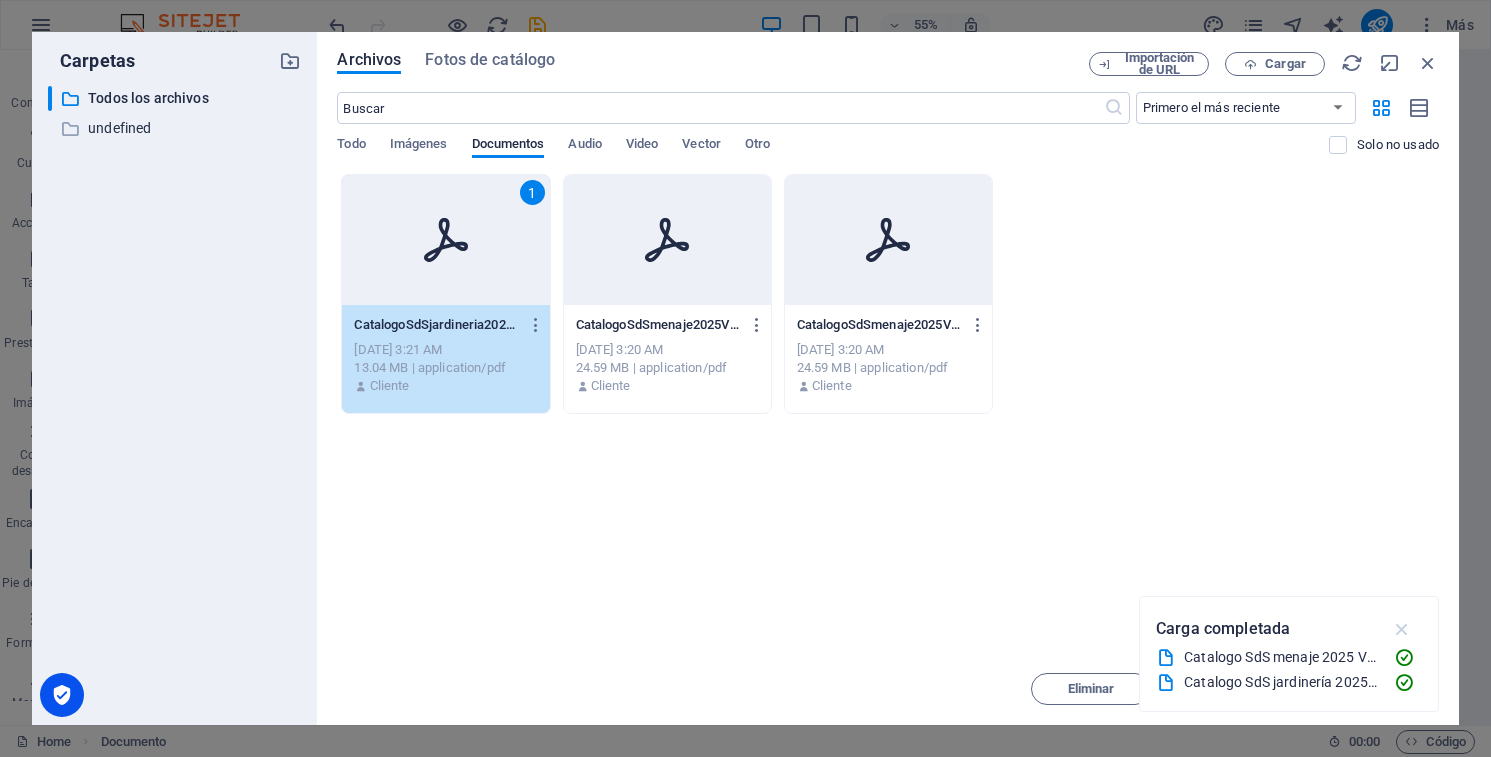 click at bounding box center (1402, 629) 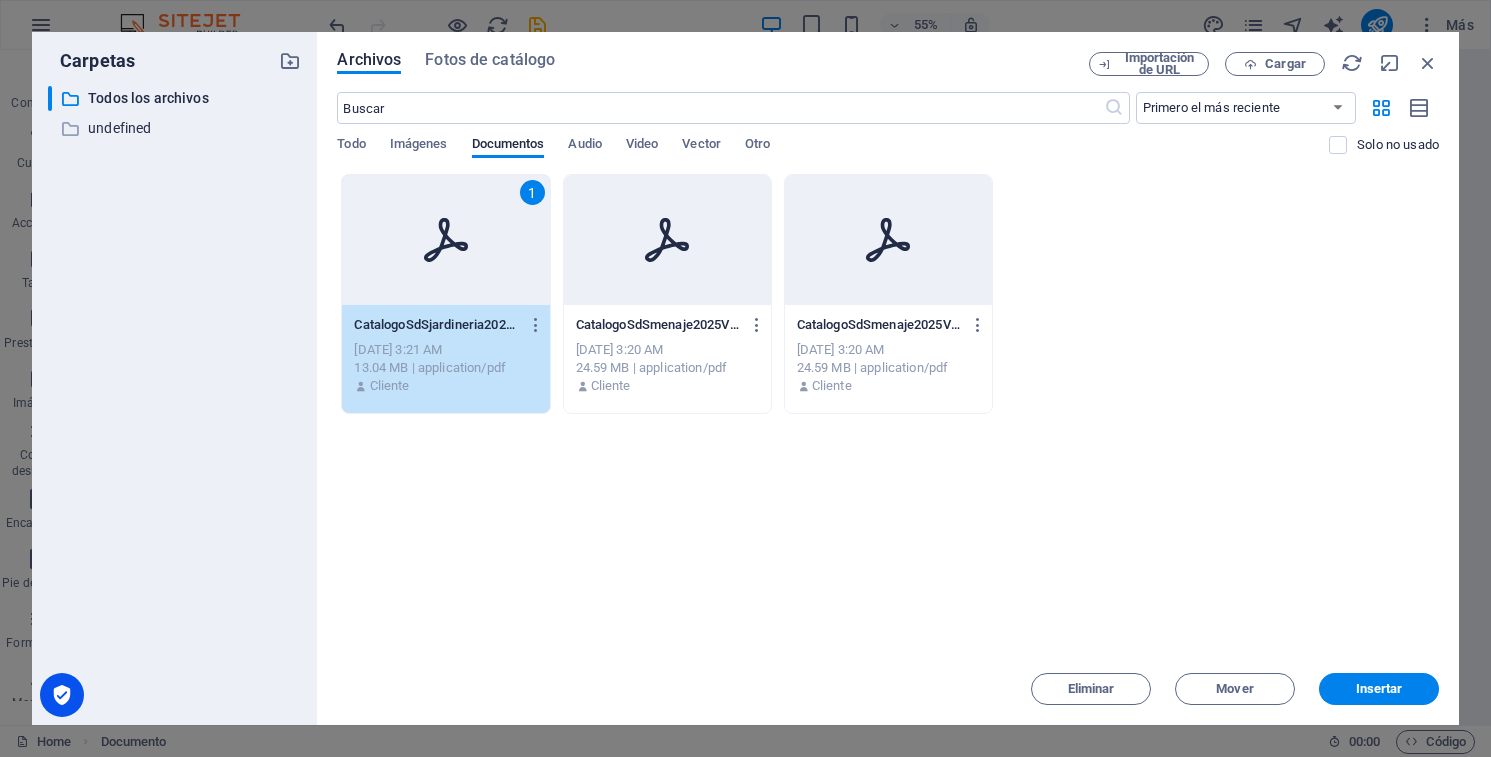 click at bounding box center [667, 240] 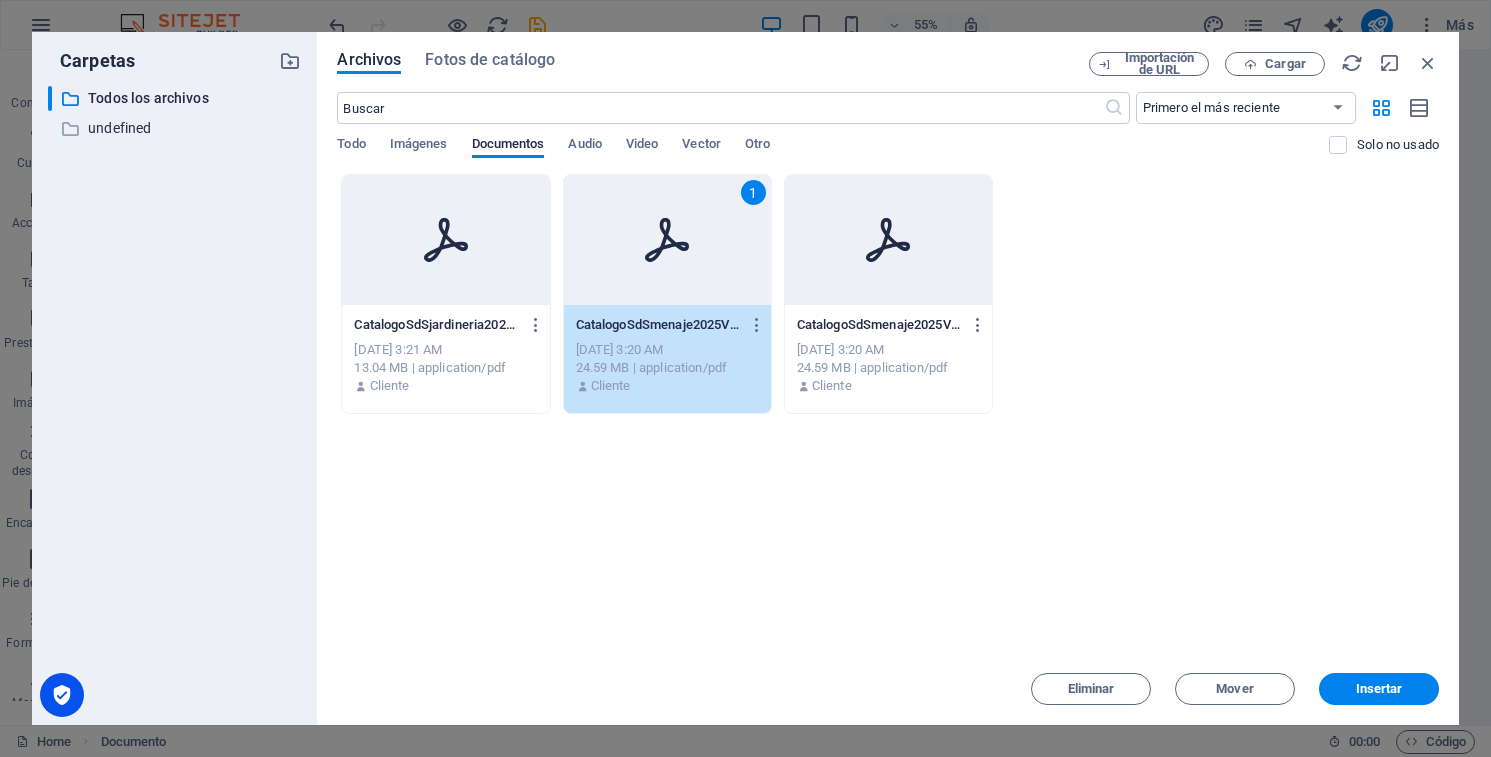 click at bounding box center (888, 240) 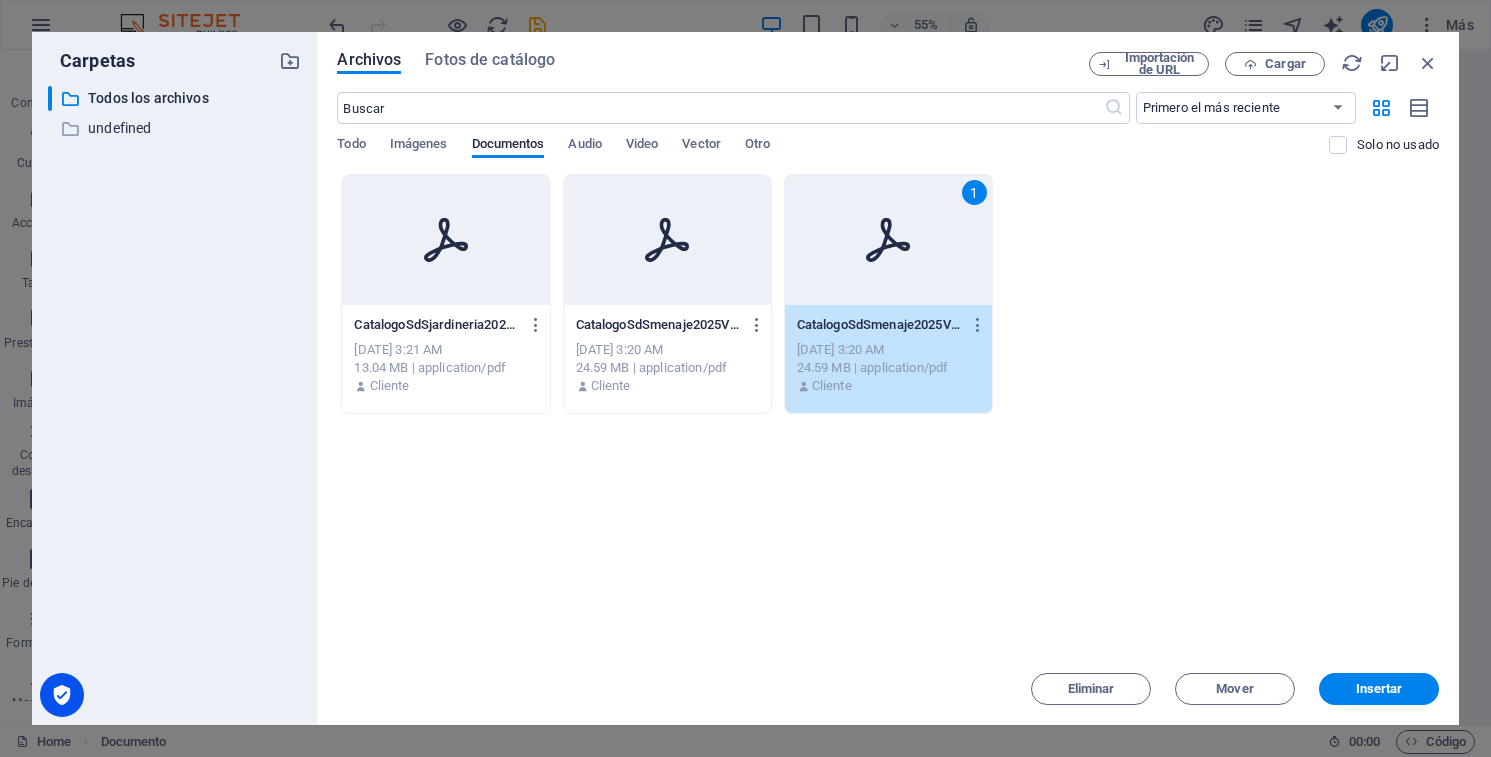 click at bounding box center [445, 240] 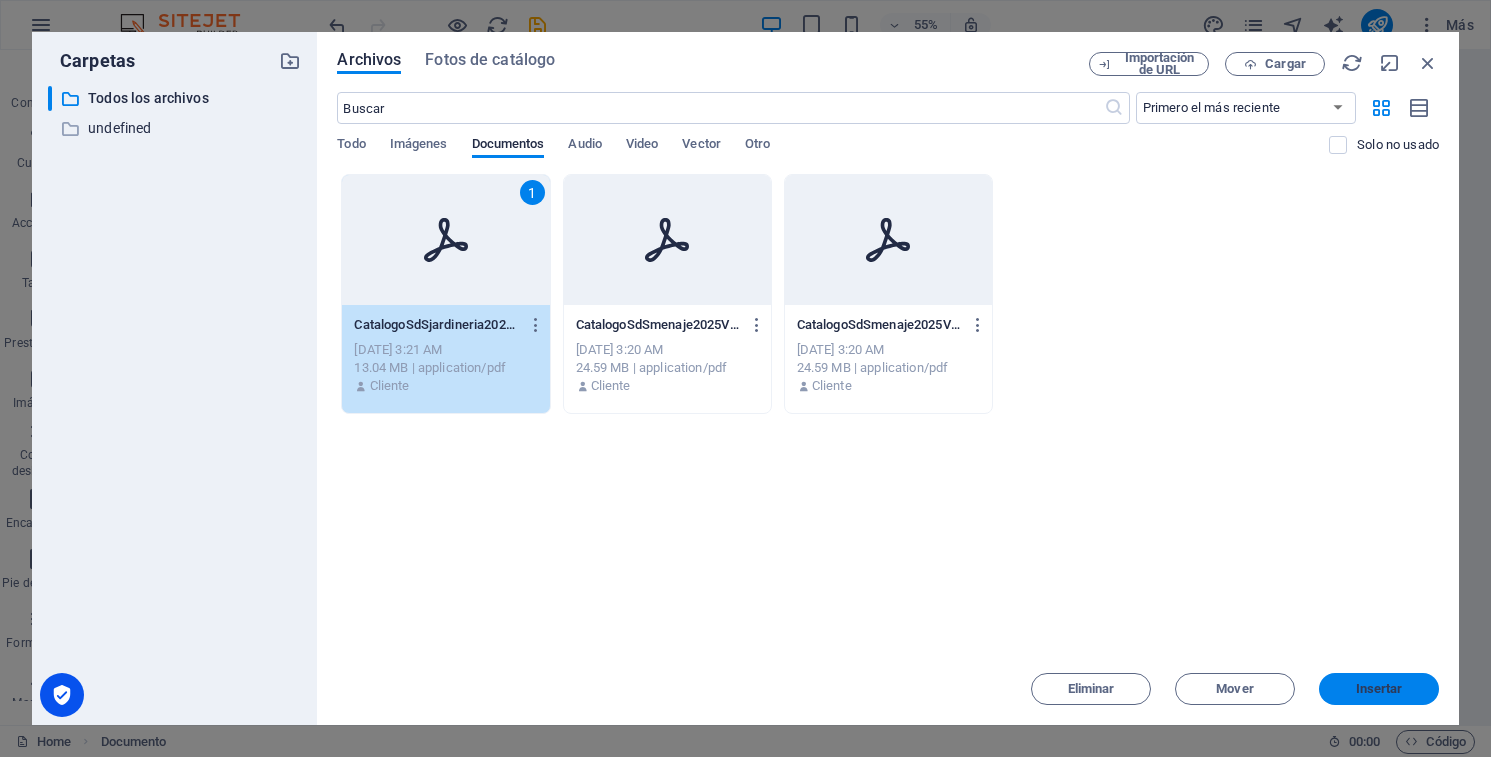 click on "Insertar" at bounding box center (1379, 689) 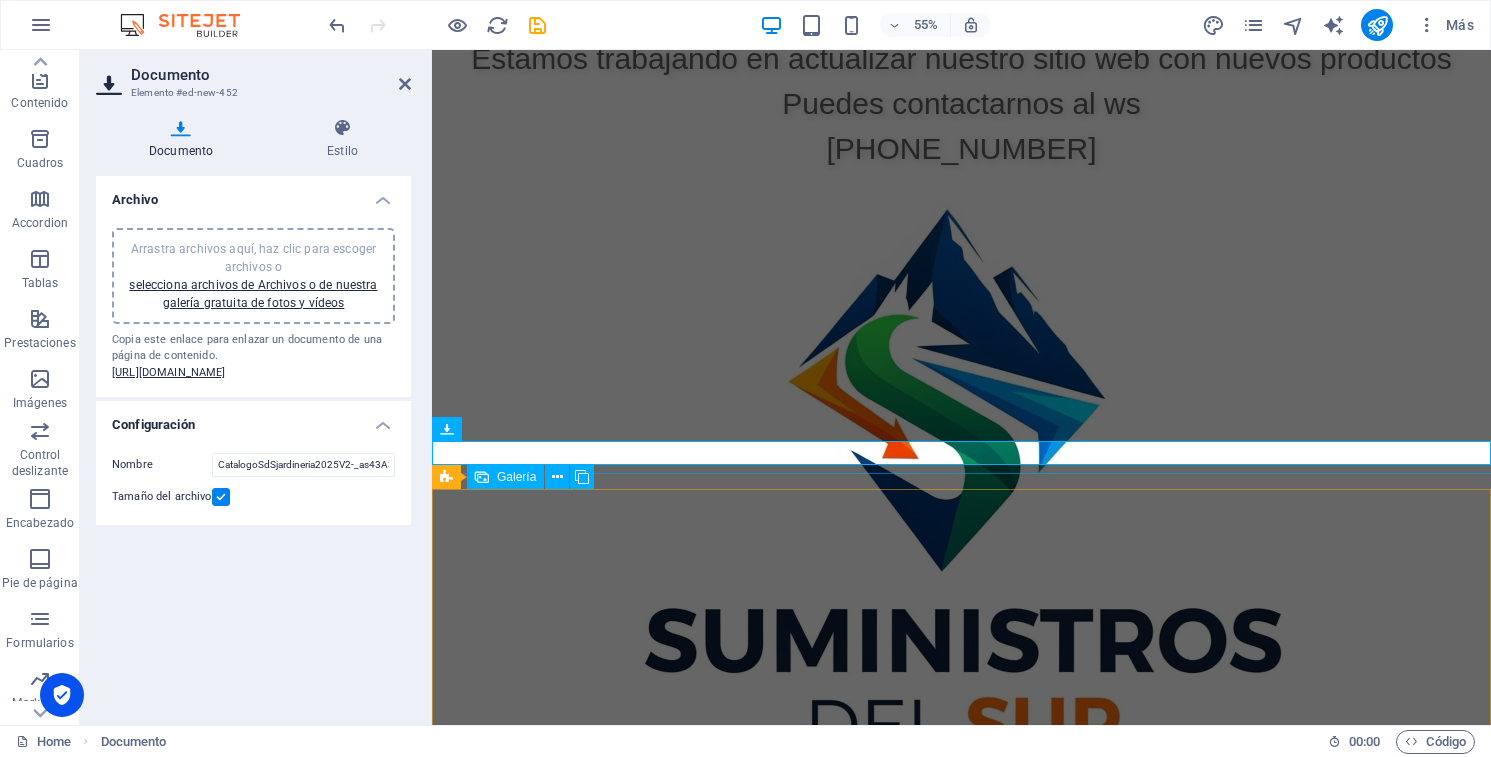 scroll, scrollTop: 408, scrollLeft: 0, axis: vertical 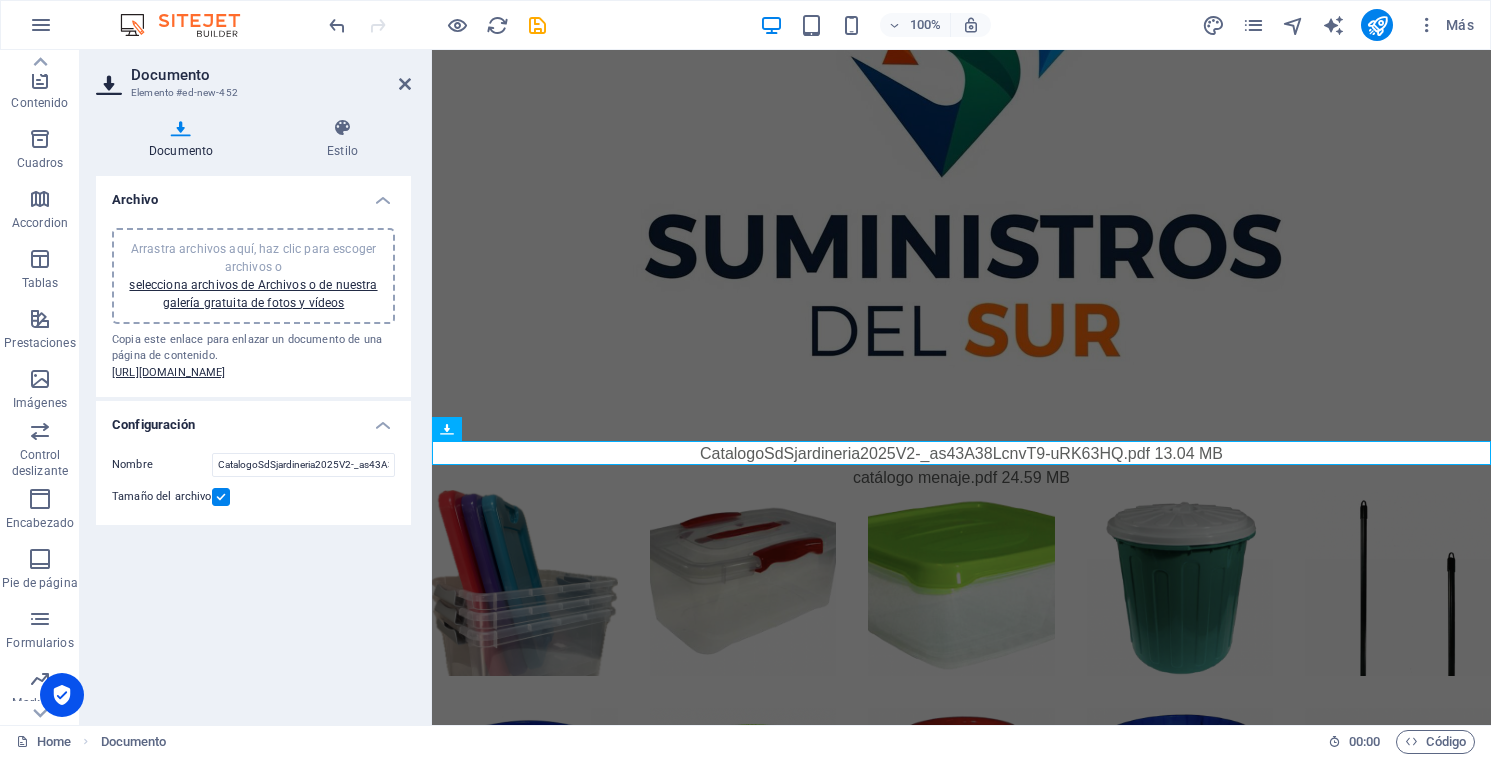 click at bounding box center (221, 497) 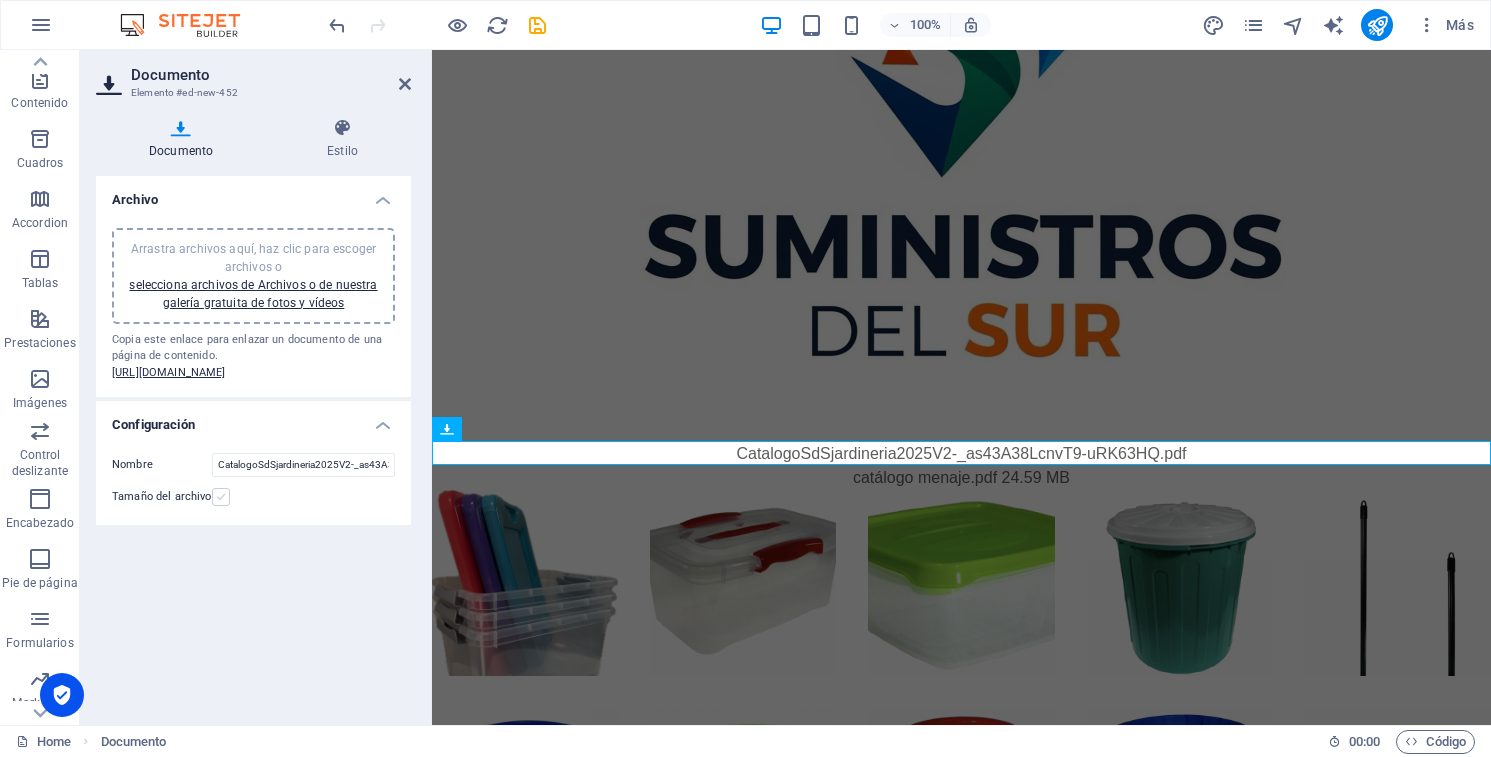 click at bounding box center (221, 497) 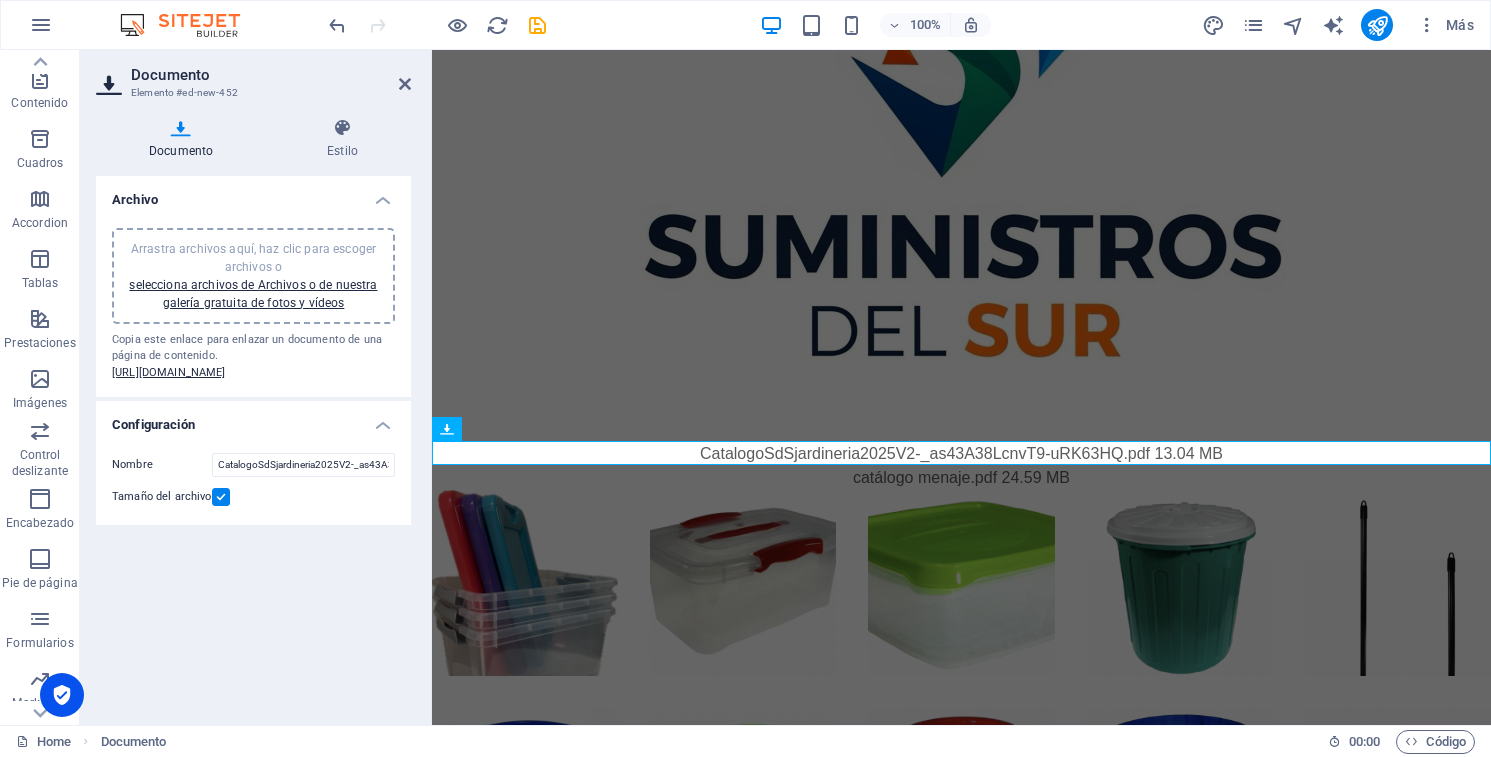 click at bounding box center [221, 497] 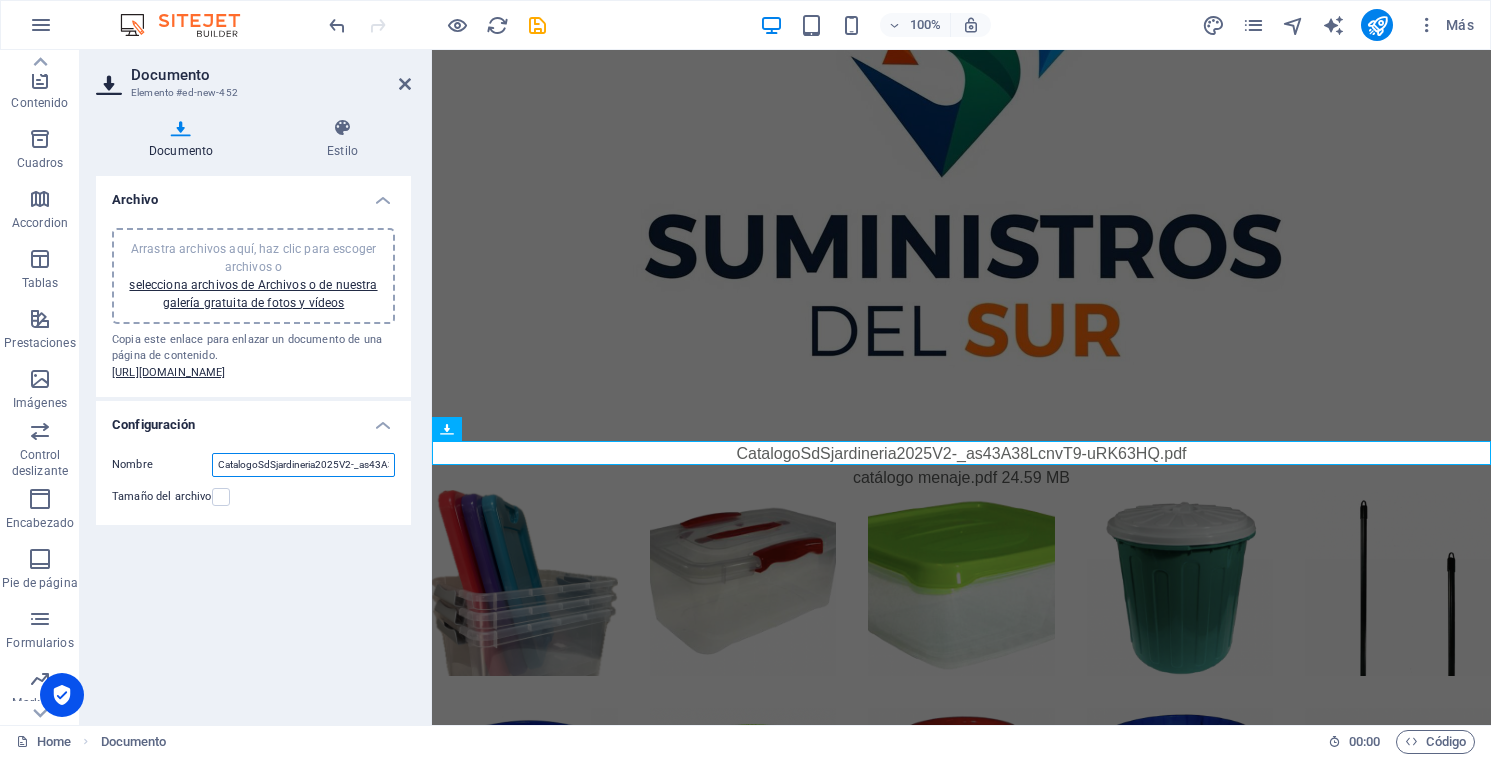 click on "CatalogoSdSjardineria2025V2-_as43A38LcnvT9-uRK63HQ.pdf" at bounding box center [303, 465] 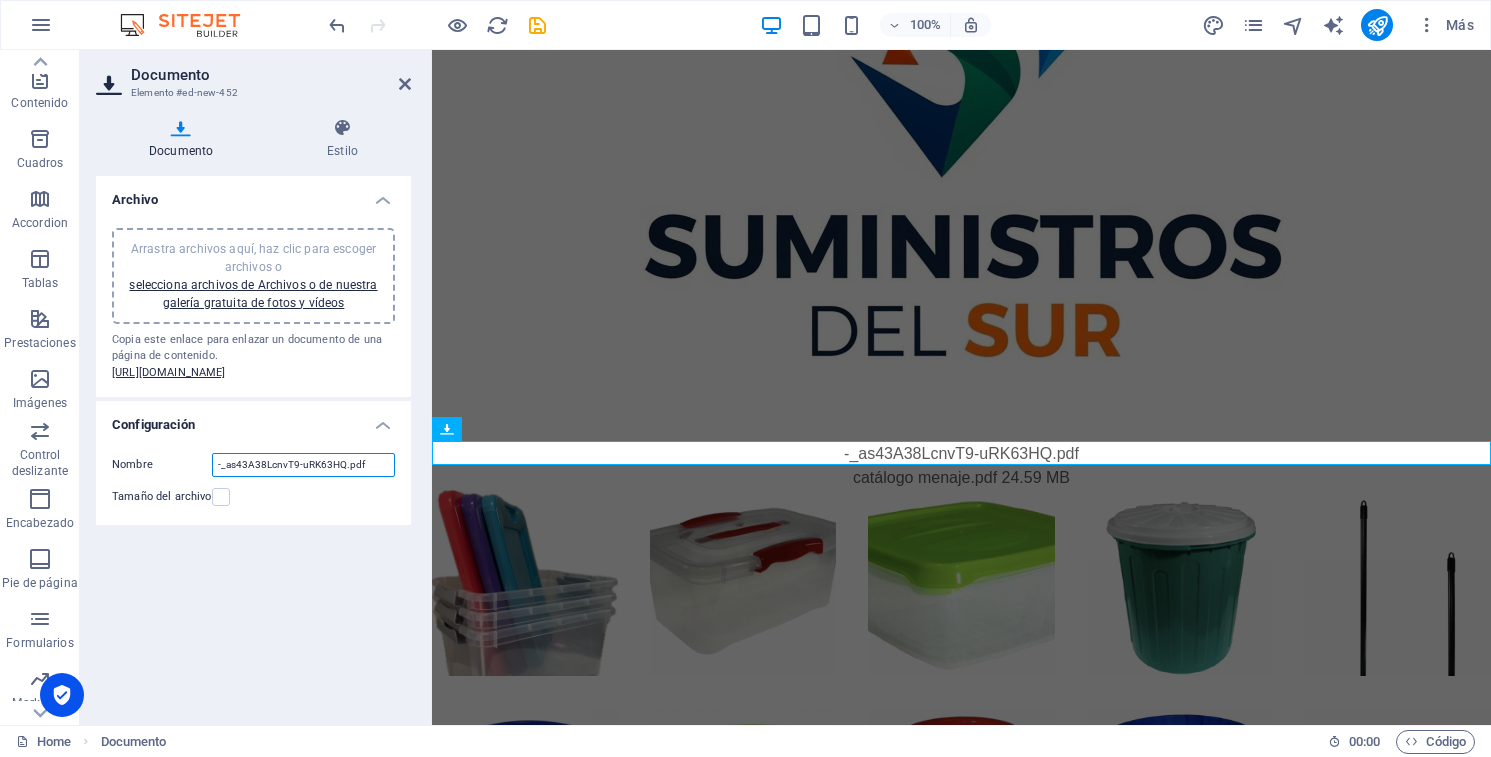 drag, startPoint x: 341, startPoint y: 501, endPoint x: 161, endPoint y: 513, distance: 180.39955 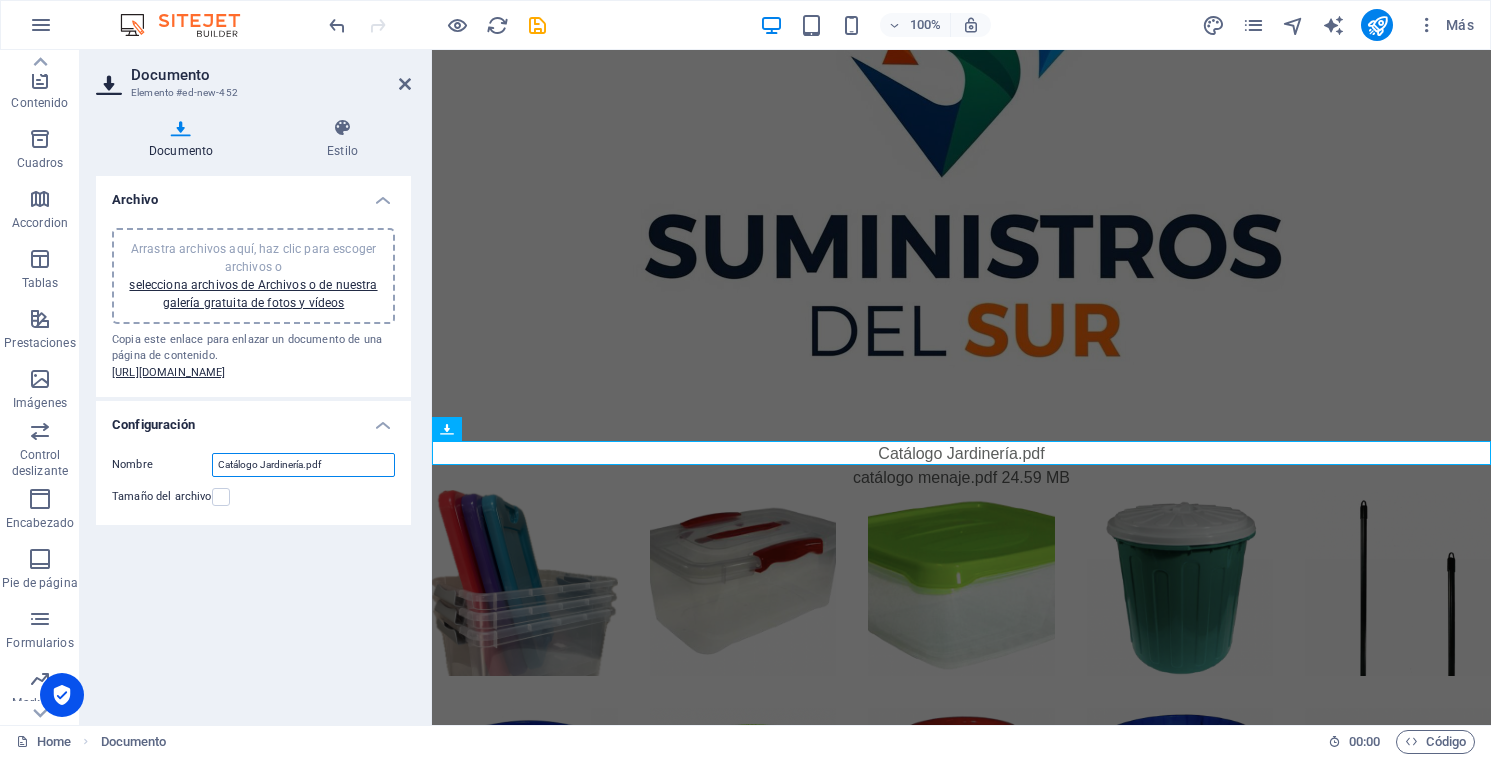 type on "Catálogo Jardinería.pdf" 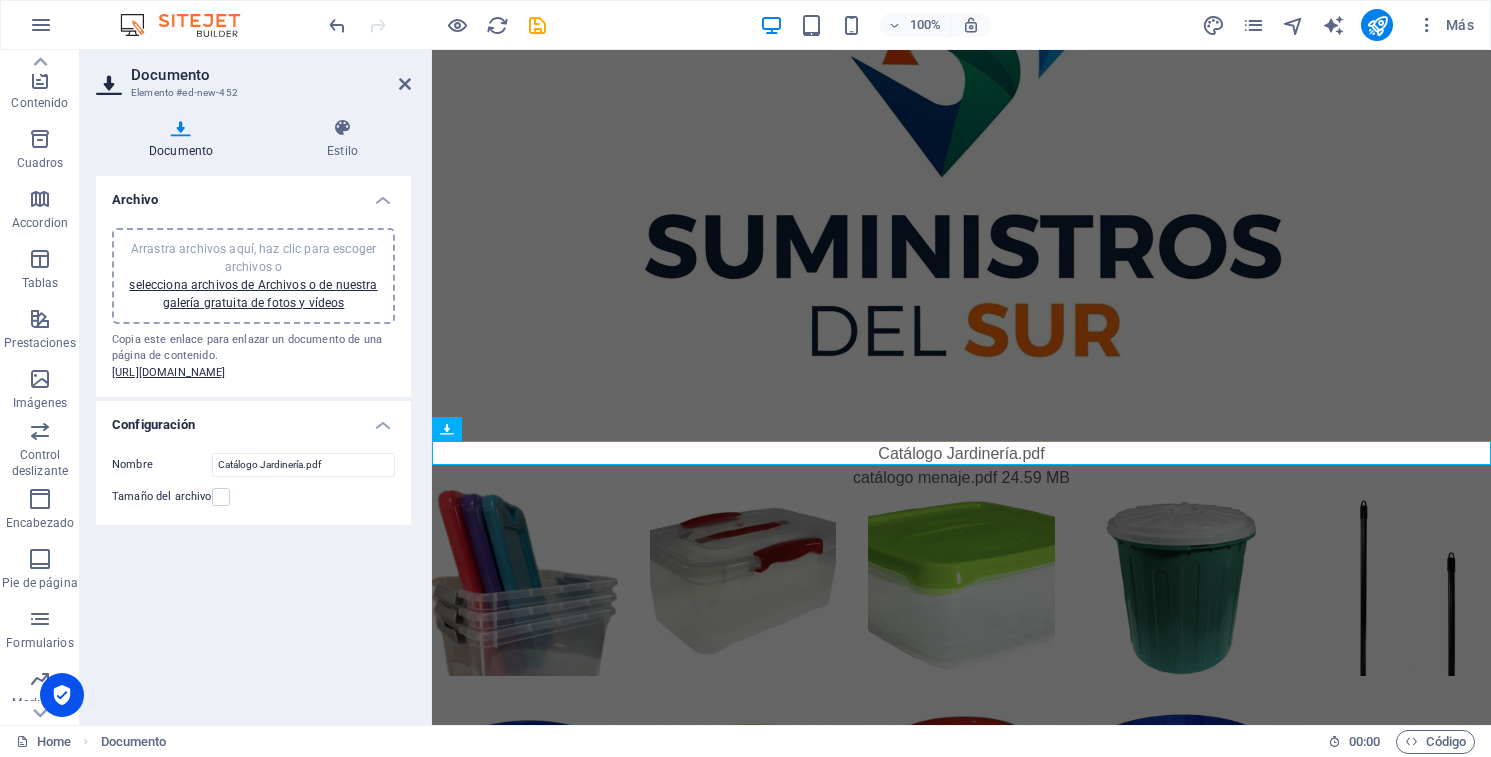 click on "Nombre Catálogo Jardinería.pdf Tamaño del archivo" at bounding box center [253, 481] 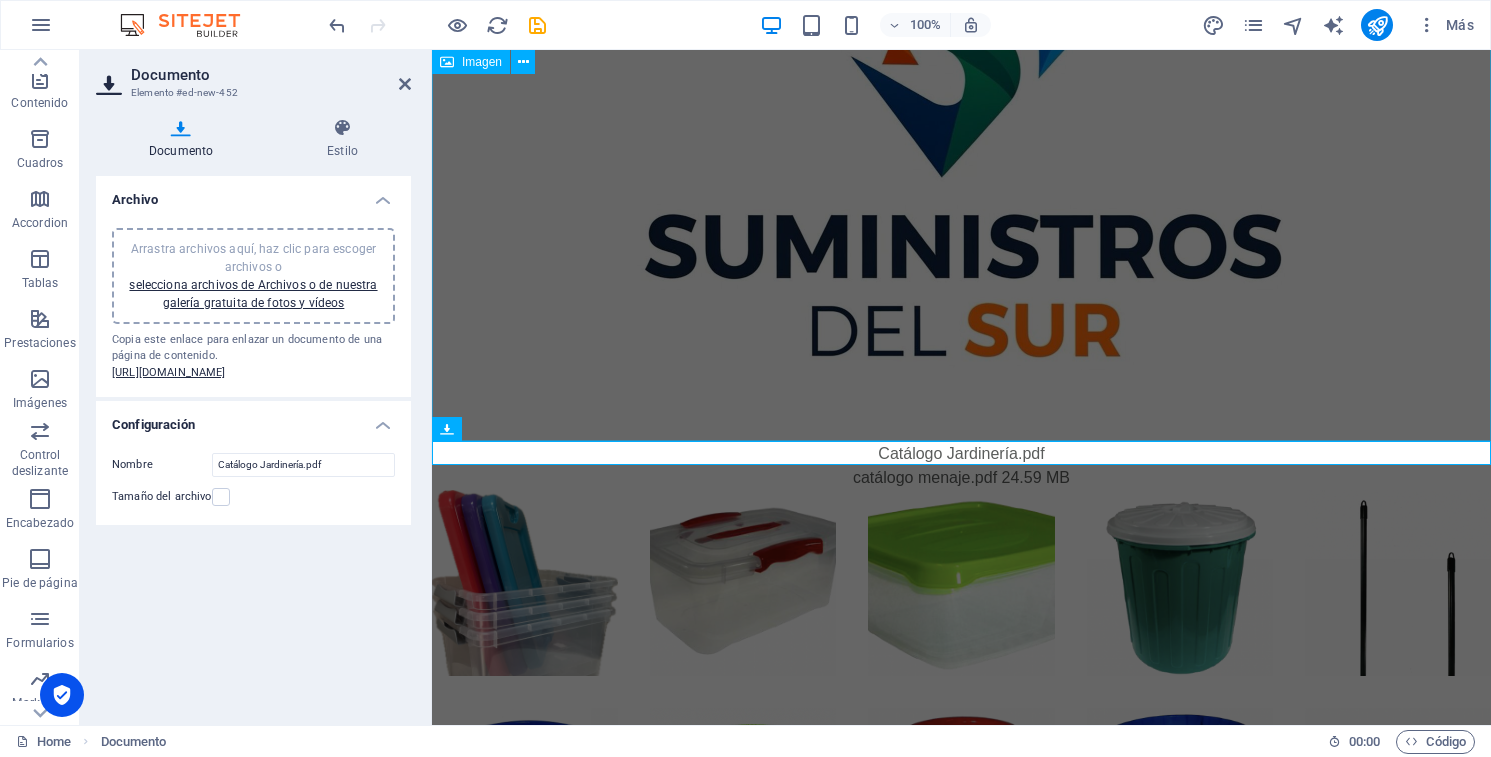 click at bounding box center (961, 109) 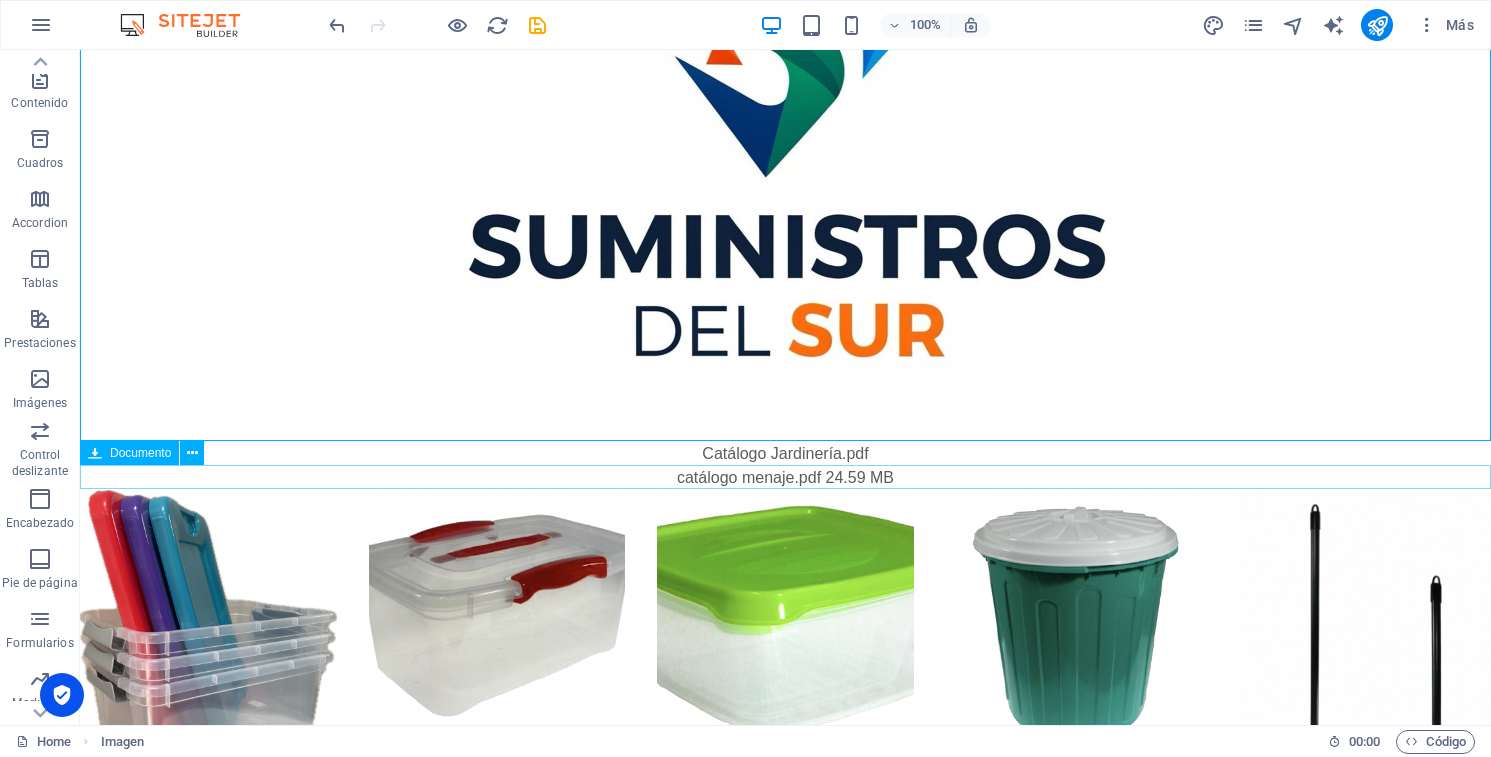 click on "catálogo menaje.pdf   24.59 MB" at bounding box center (785, 478) 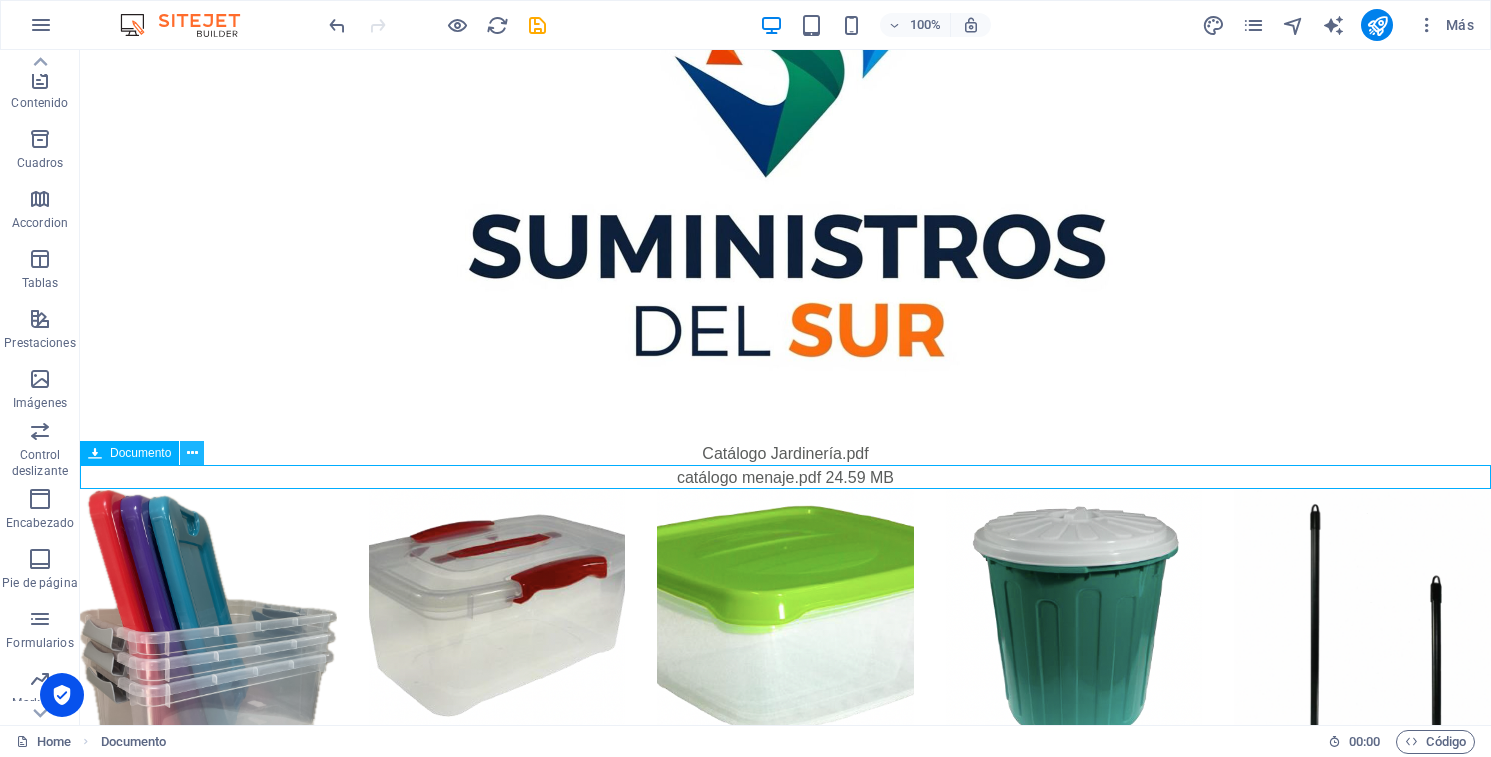 click at bounding box center [192, 453] 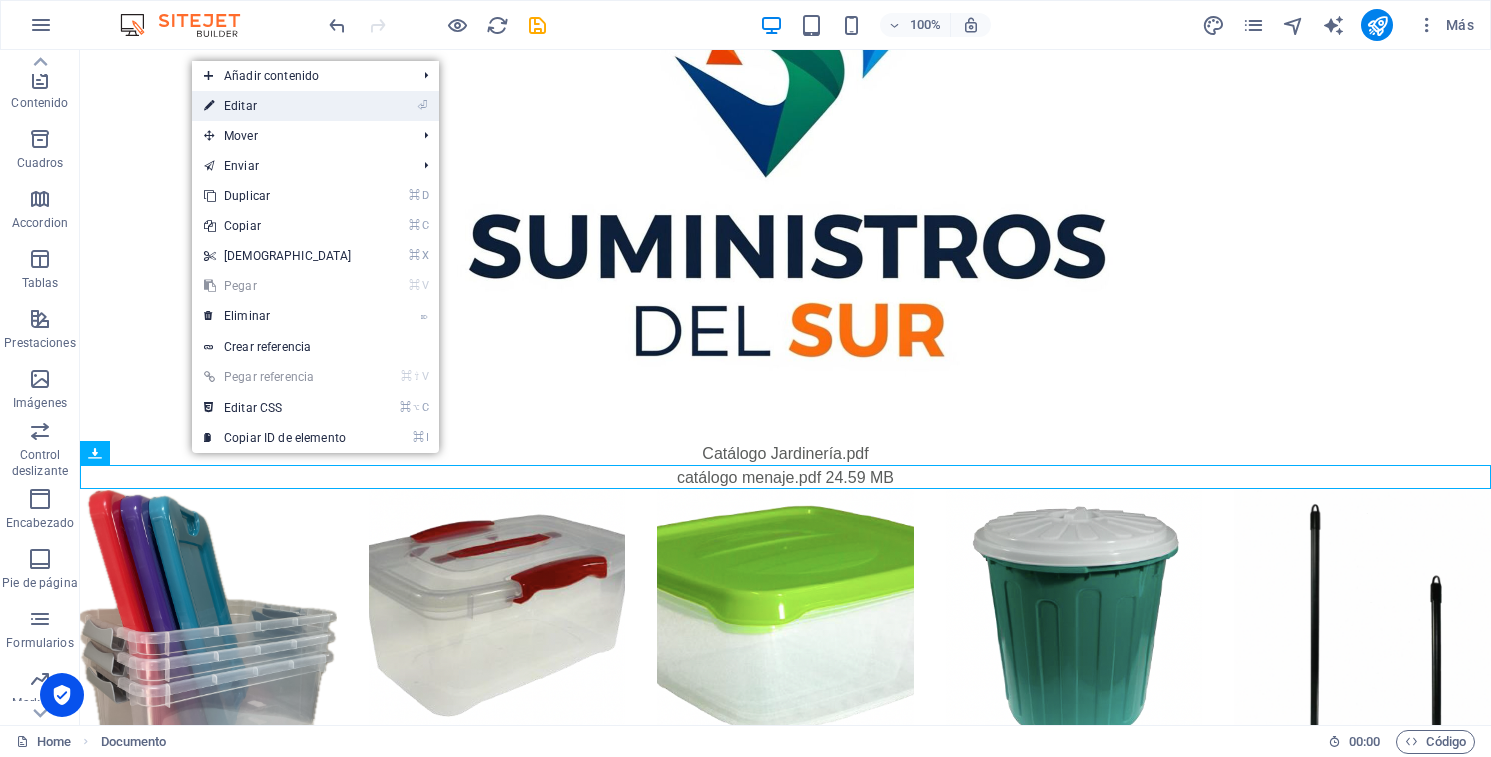 click on "⏎  Editar" at bounding box center (278, 106) 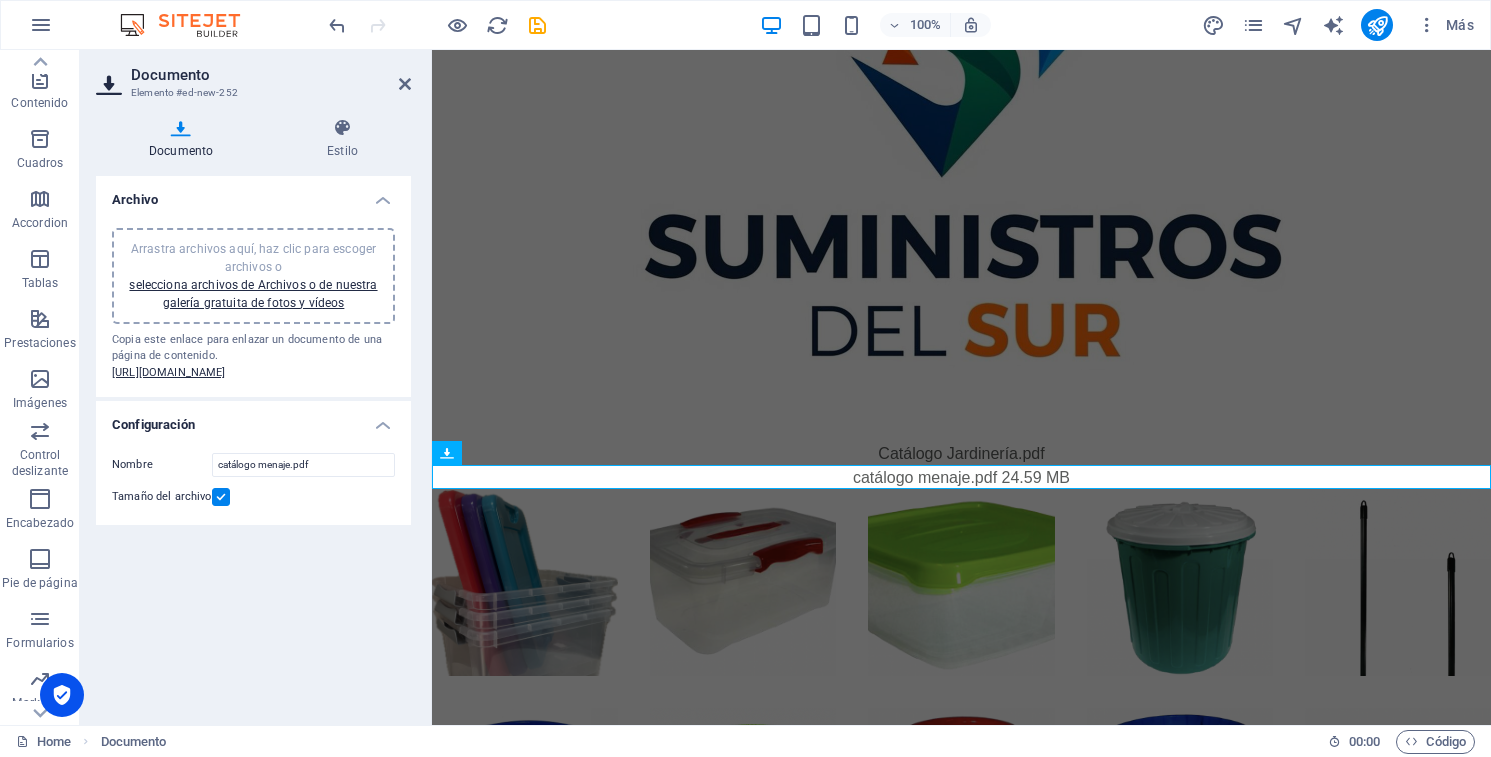 click at bounding box center (221, 497) 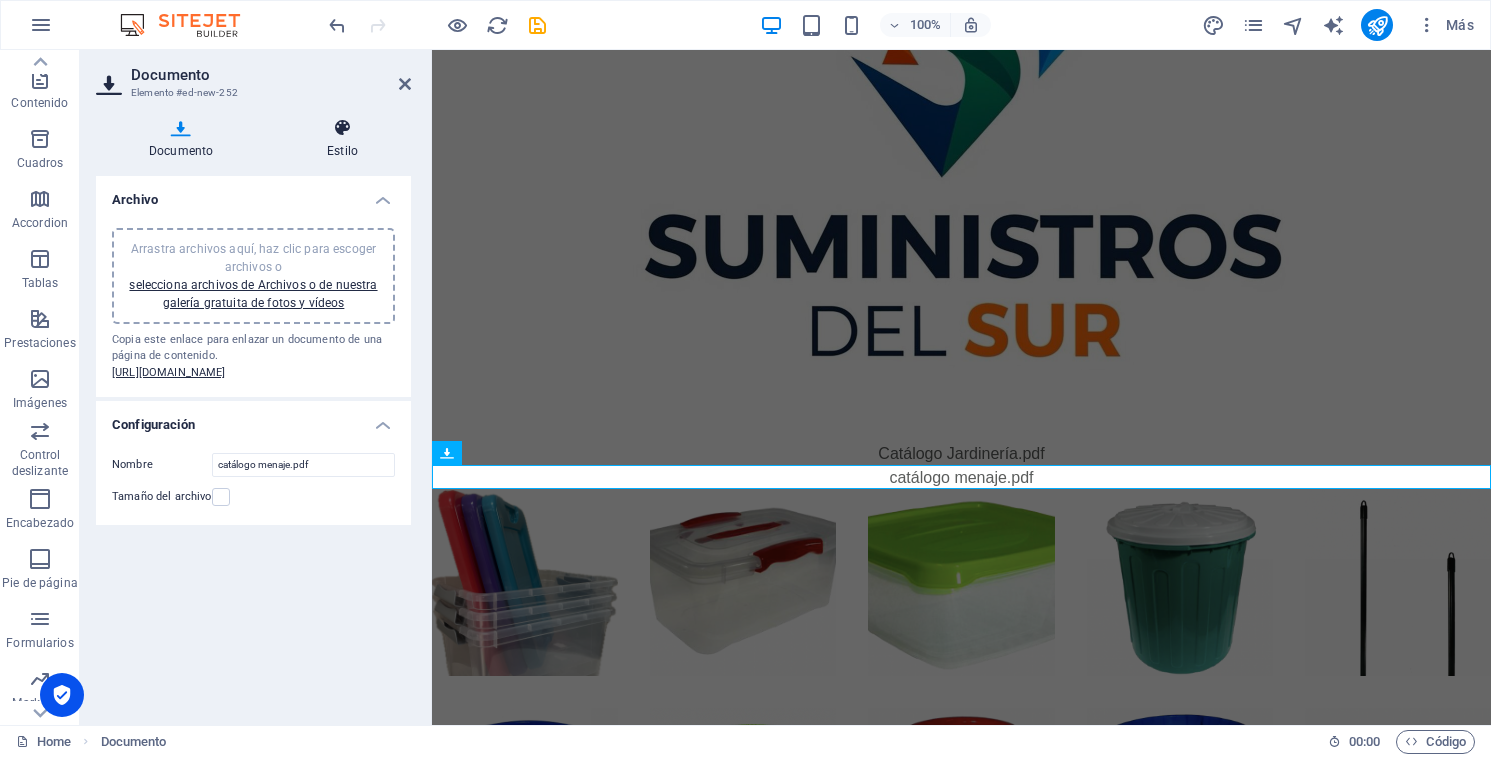 click at bounding box center [342, 128] 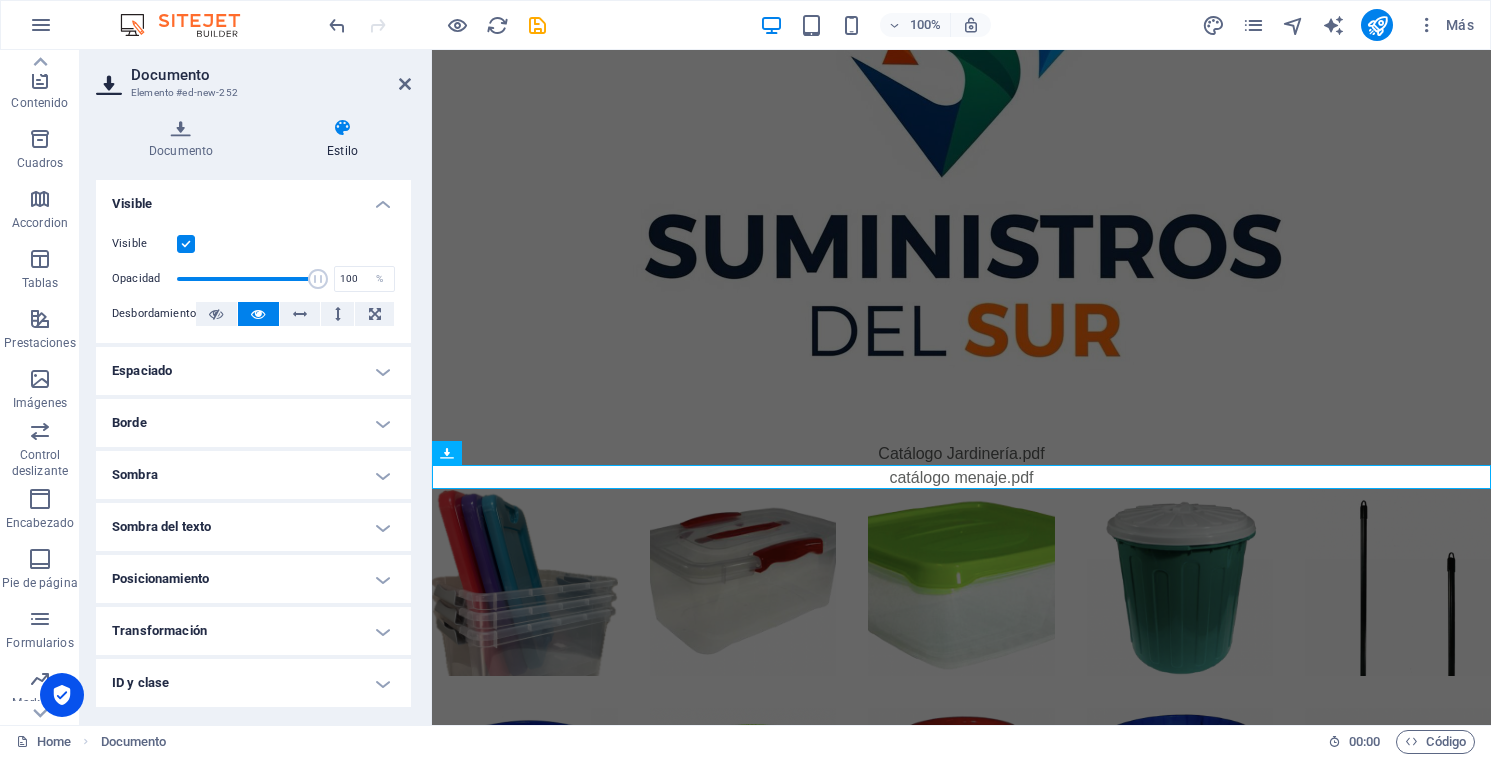 click on "Espaciado" at bounding box center [253, 371] 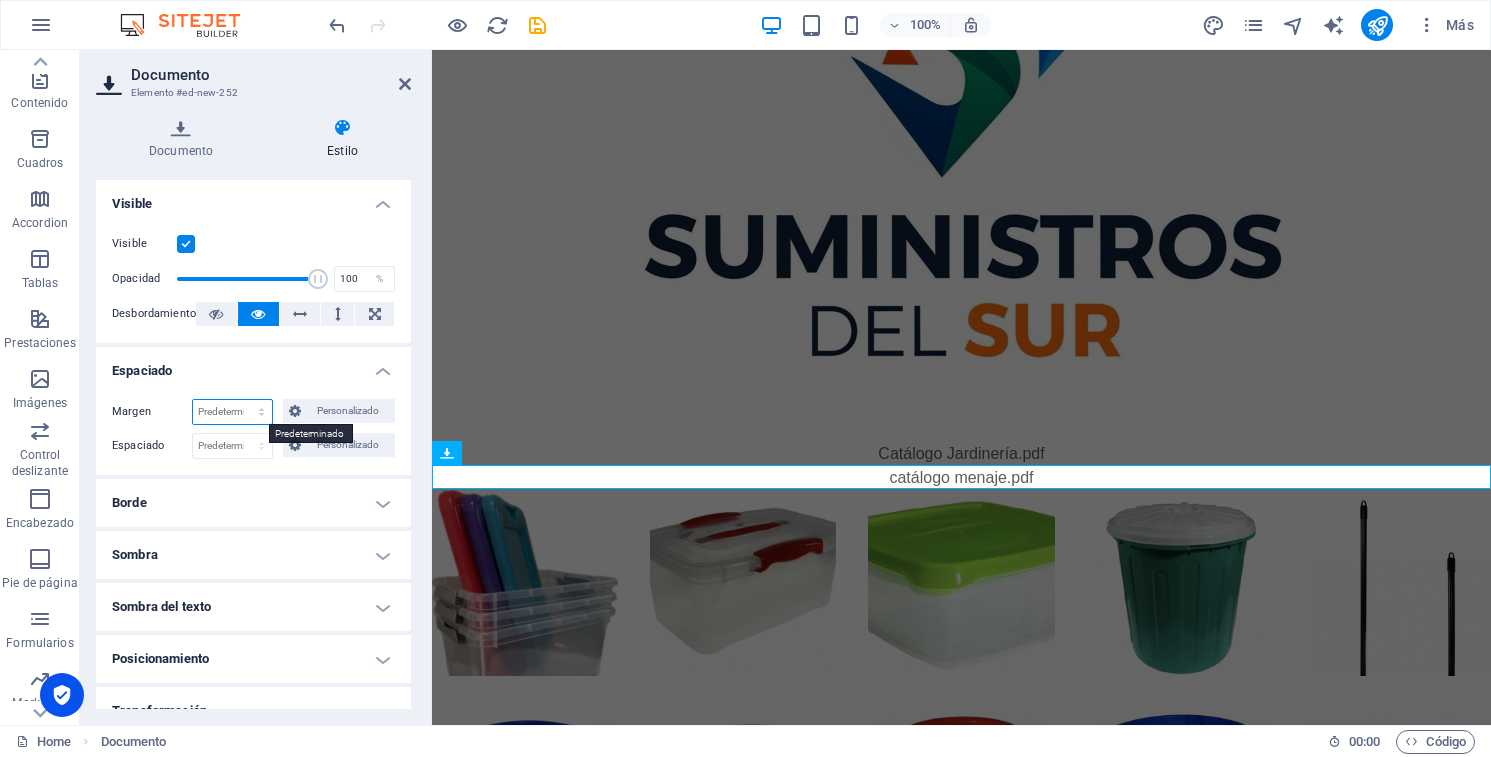click on "Predeterminado automático px % rem vw vh Personalizado" at bounding box center (232, 412) 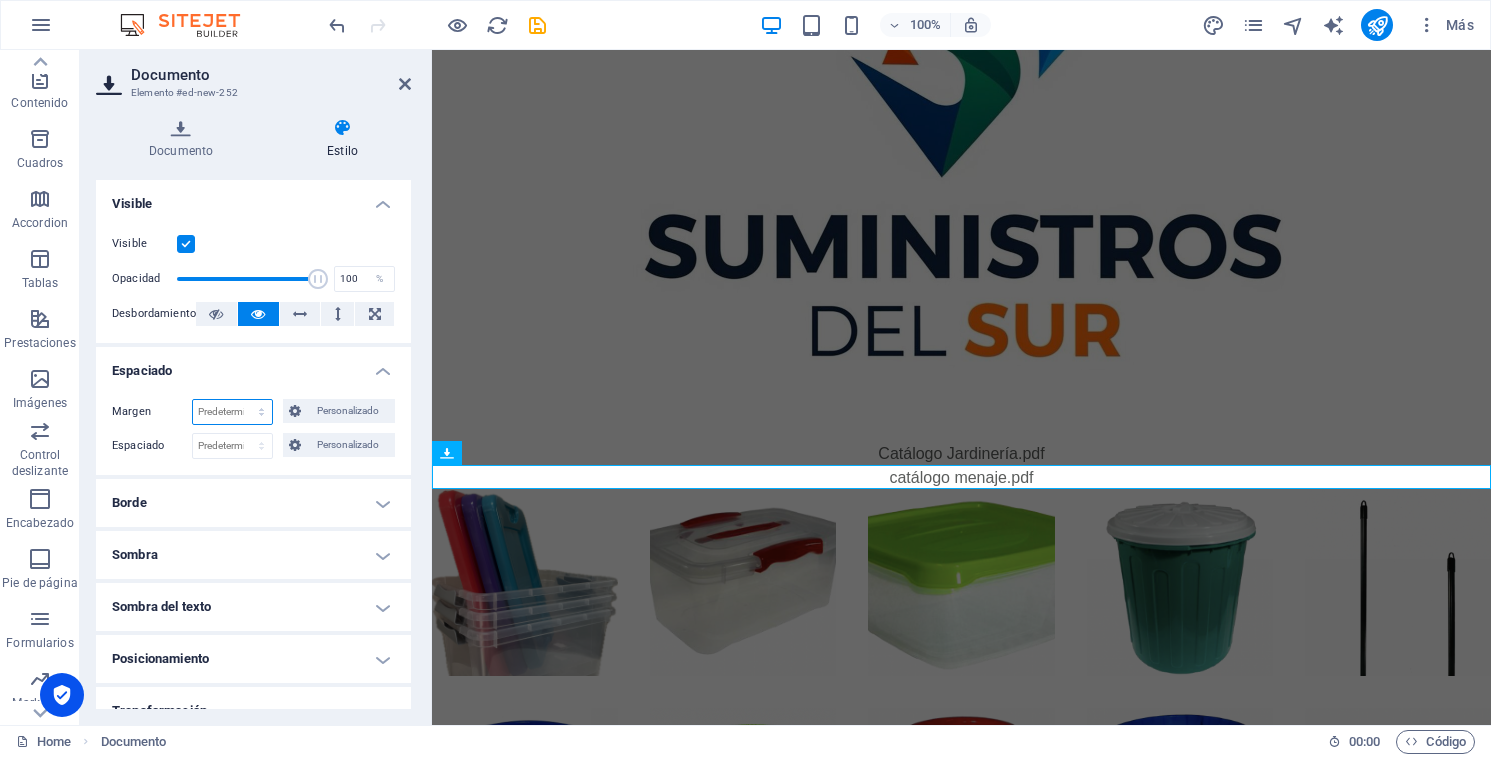 select on "px" 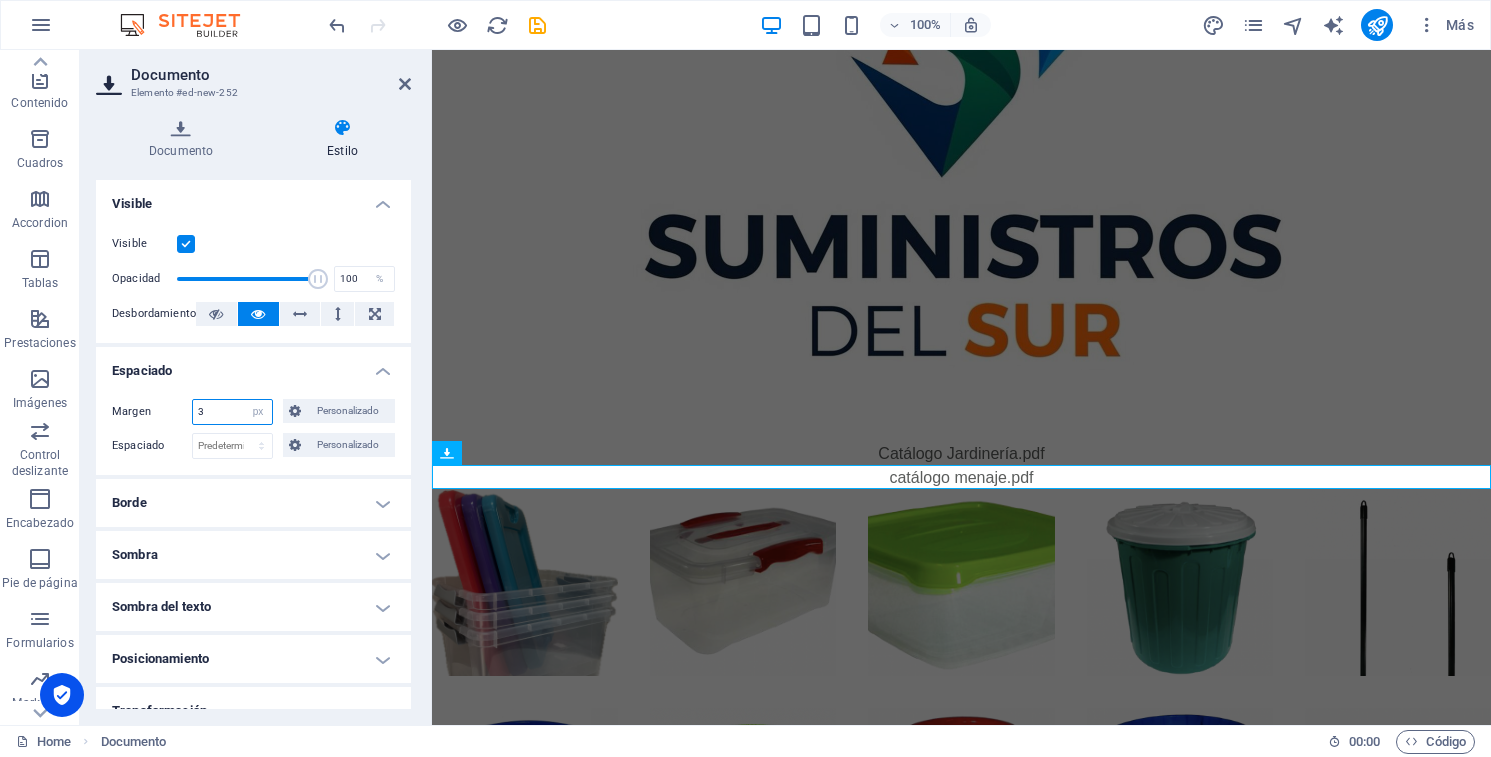 type on "30" 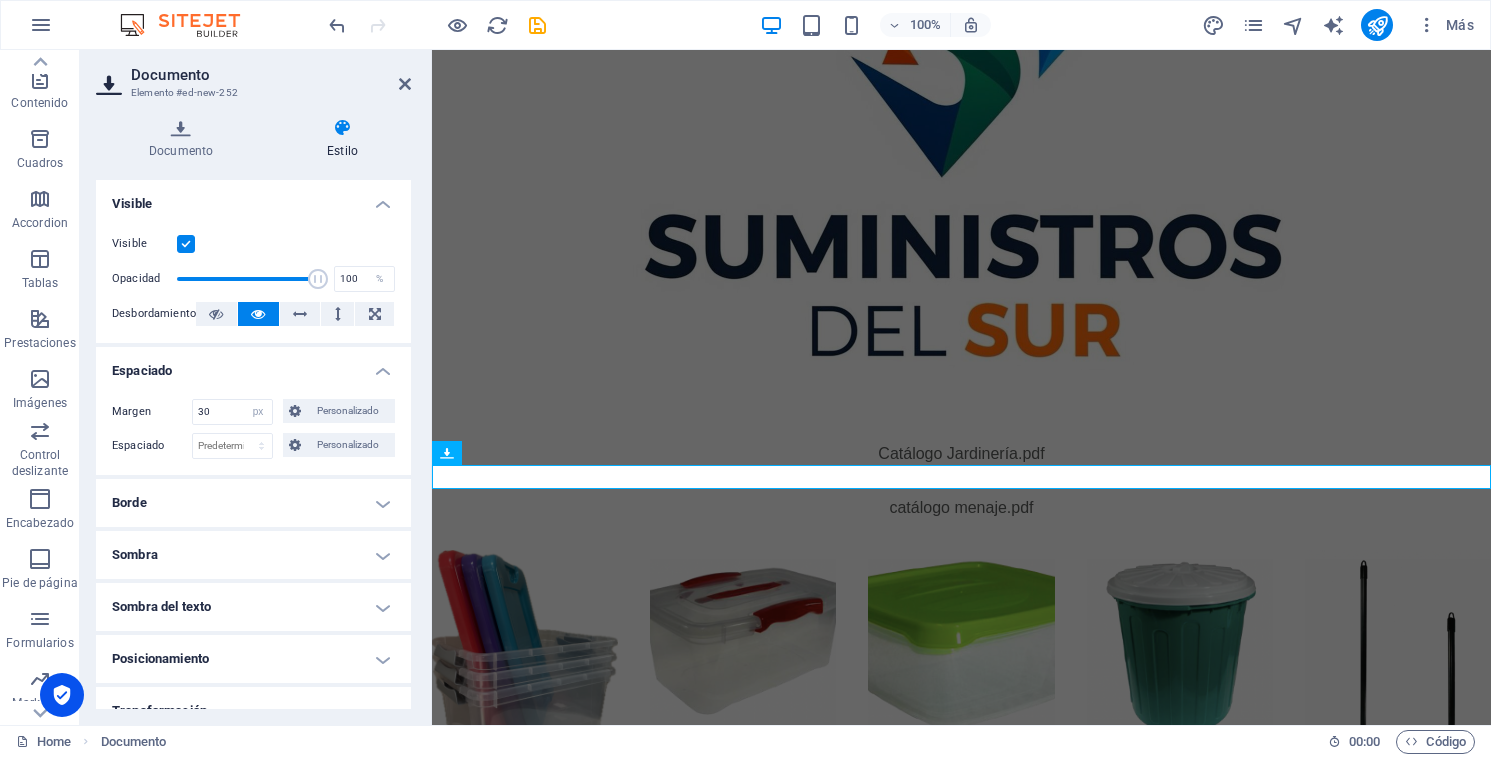 click on "Espaciado" at bounding box center [253, 365] 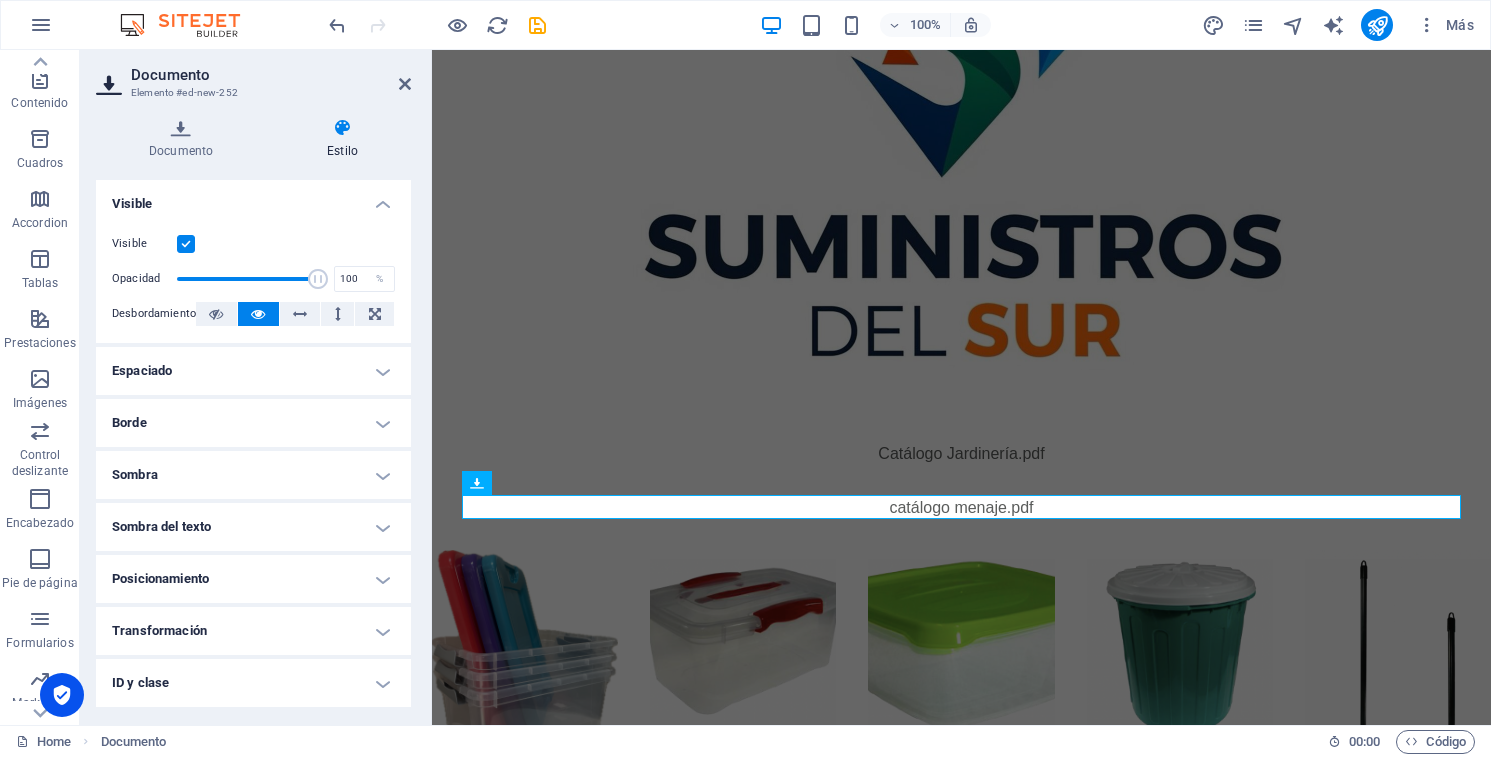 click on "Espaciado" at bounding box center (253, 371) 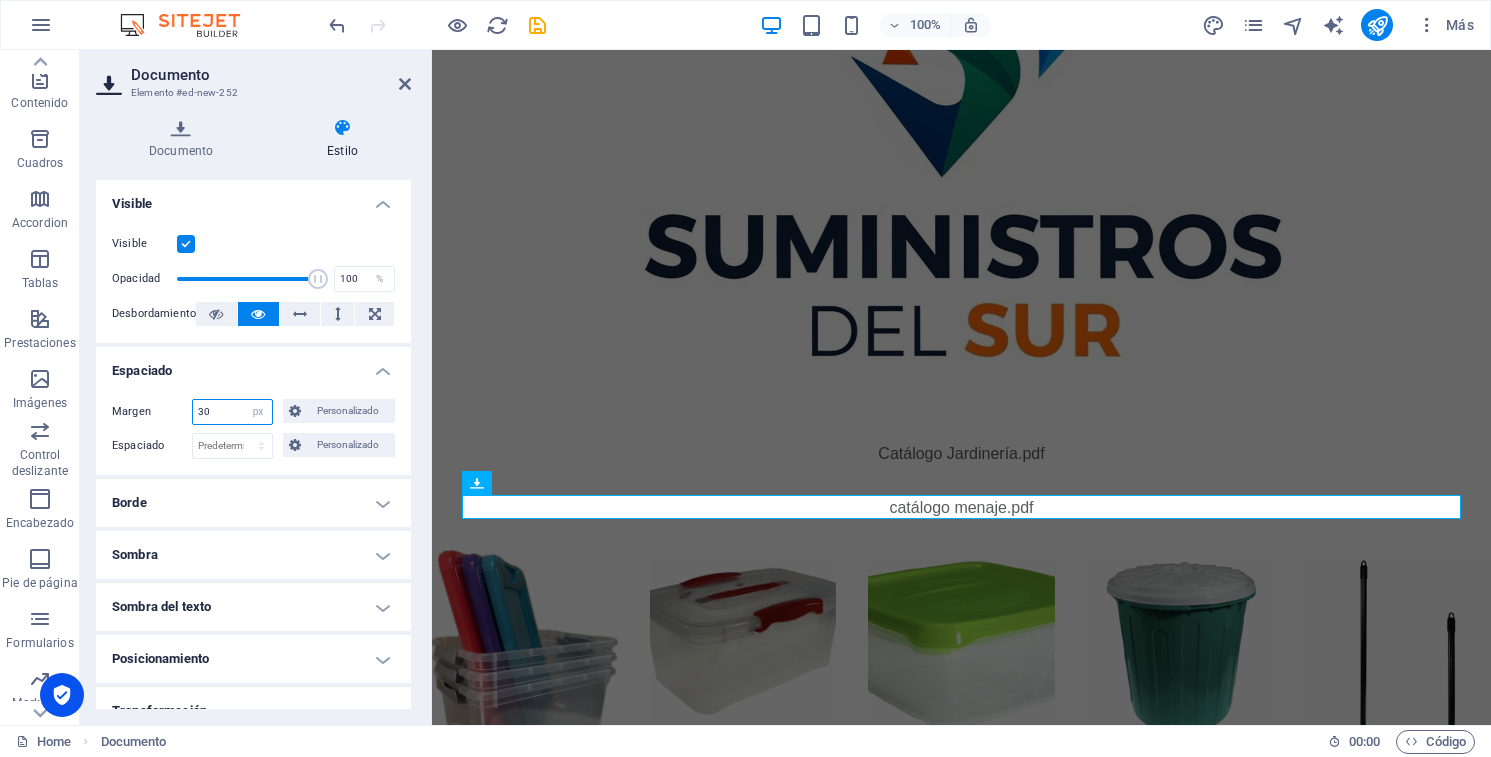 click on "30" at bounding box center [232, 412] 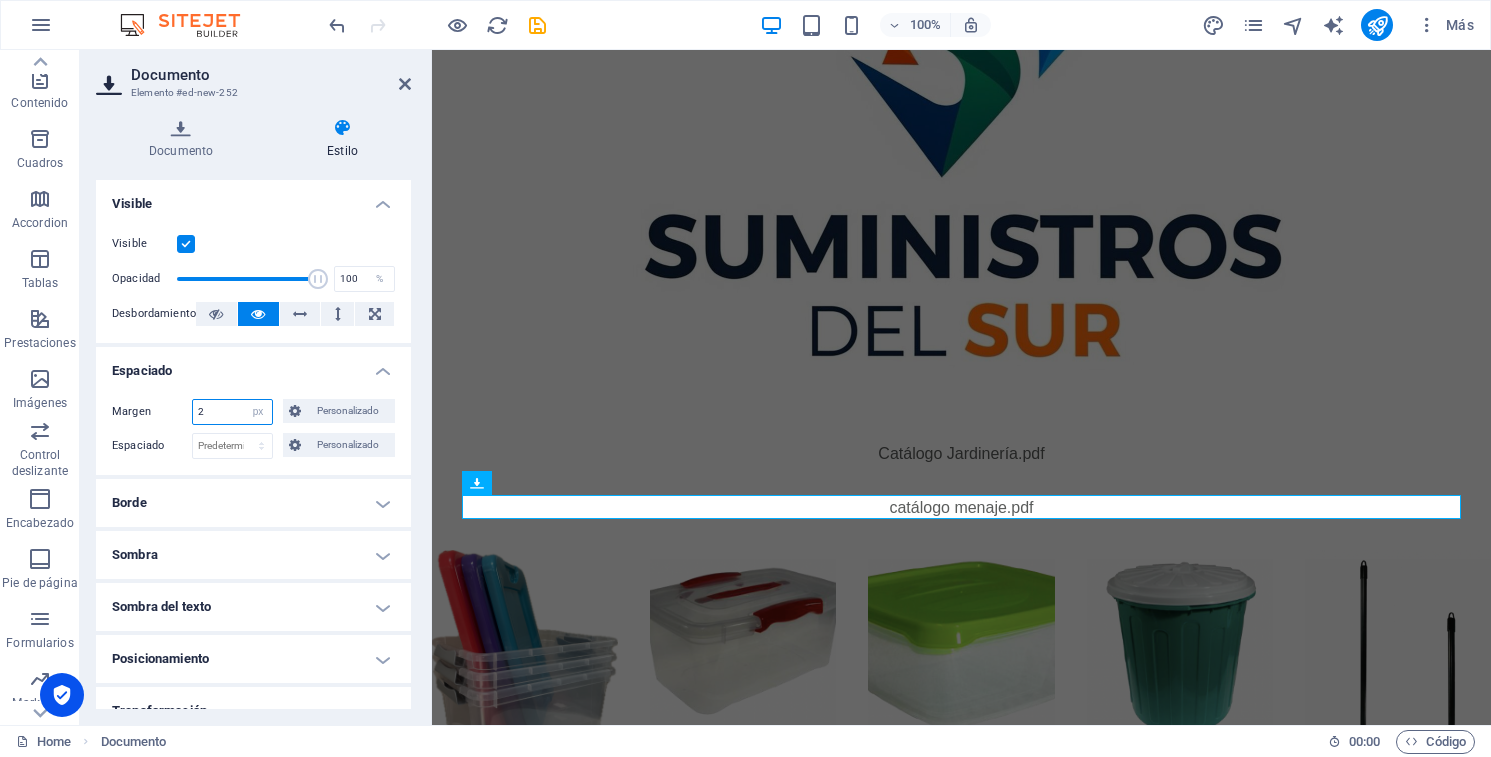 type on "20" 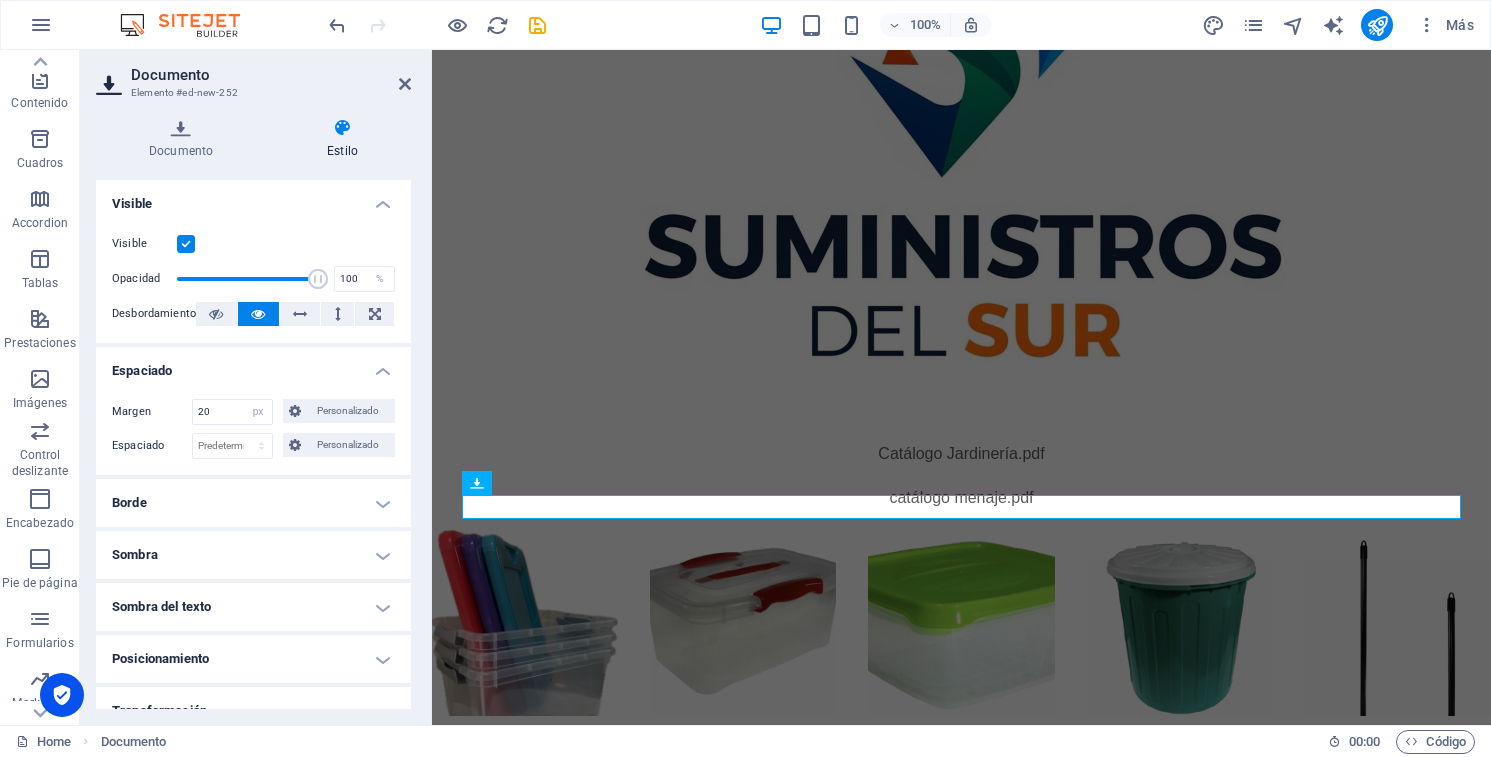click on "Espaciado" at bounding box center [253, 365] 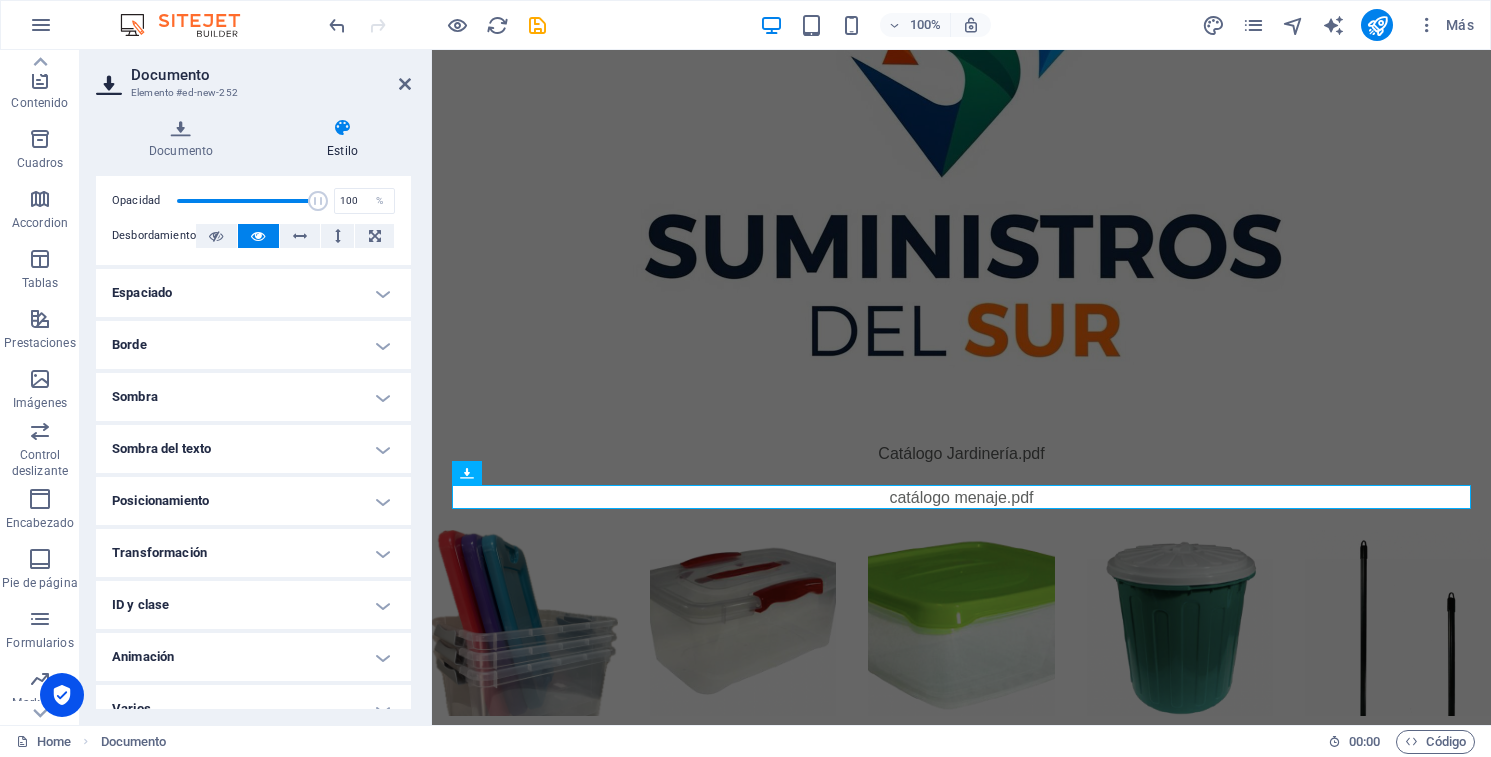 scroll, scrollTop: 86, scrollLeft: 0, axis: vertical 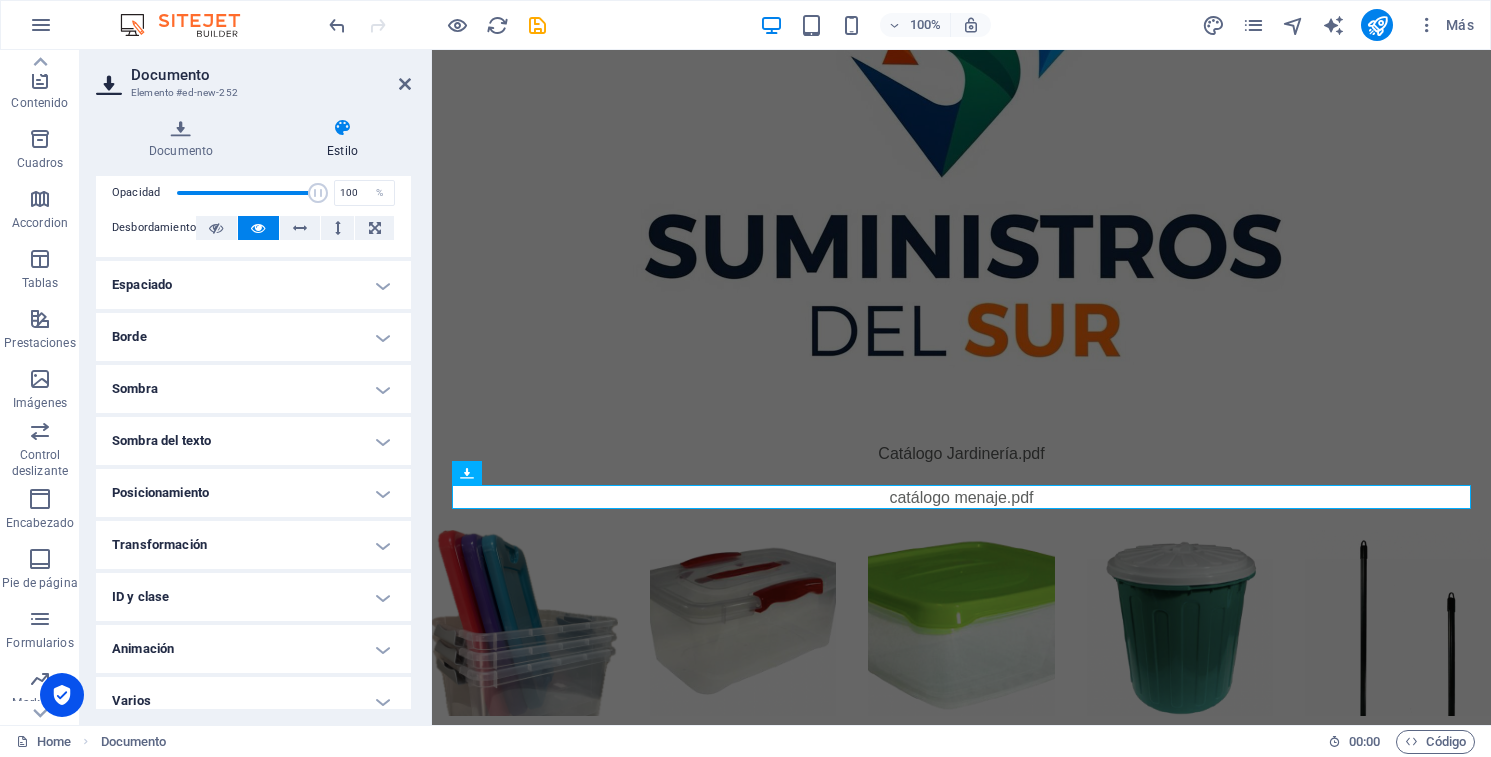 click on "Sombra" at bounding box center [253, 389] 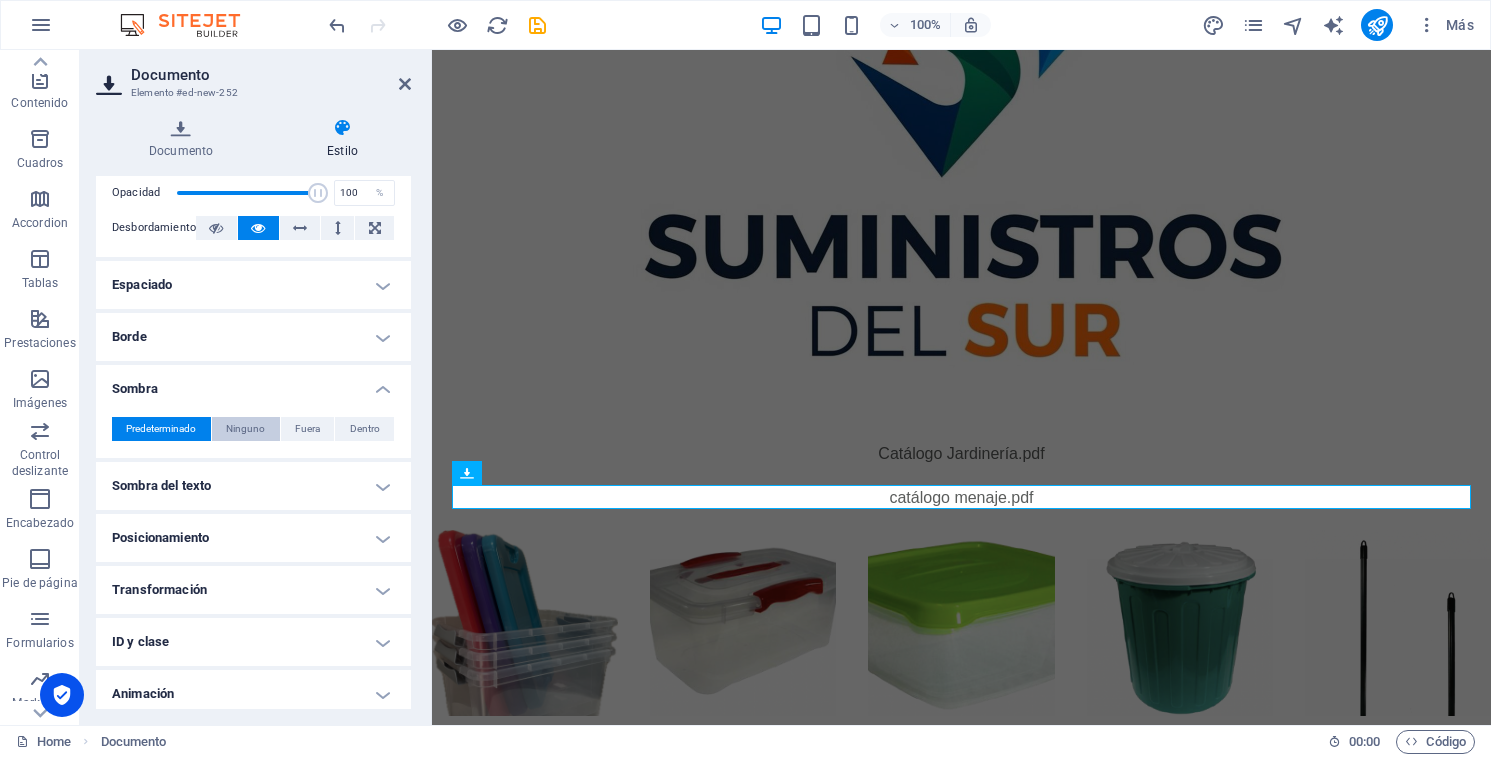 click on "Ninguno" at bounding box center (245, 429) 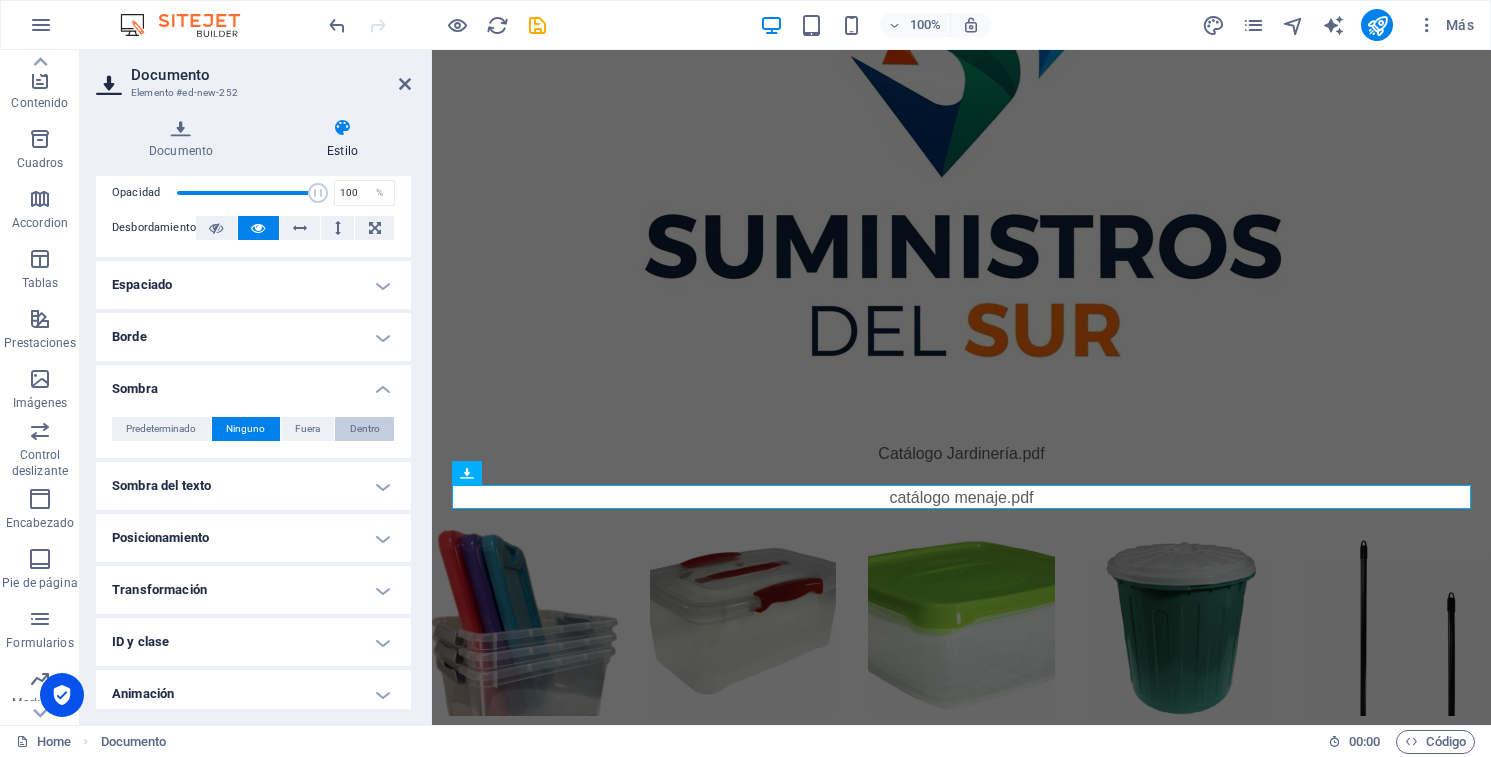 click on "Dentro" at bounding box center [365, 429] 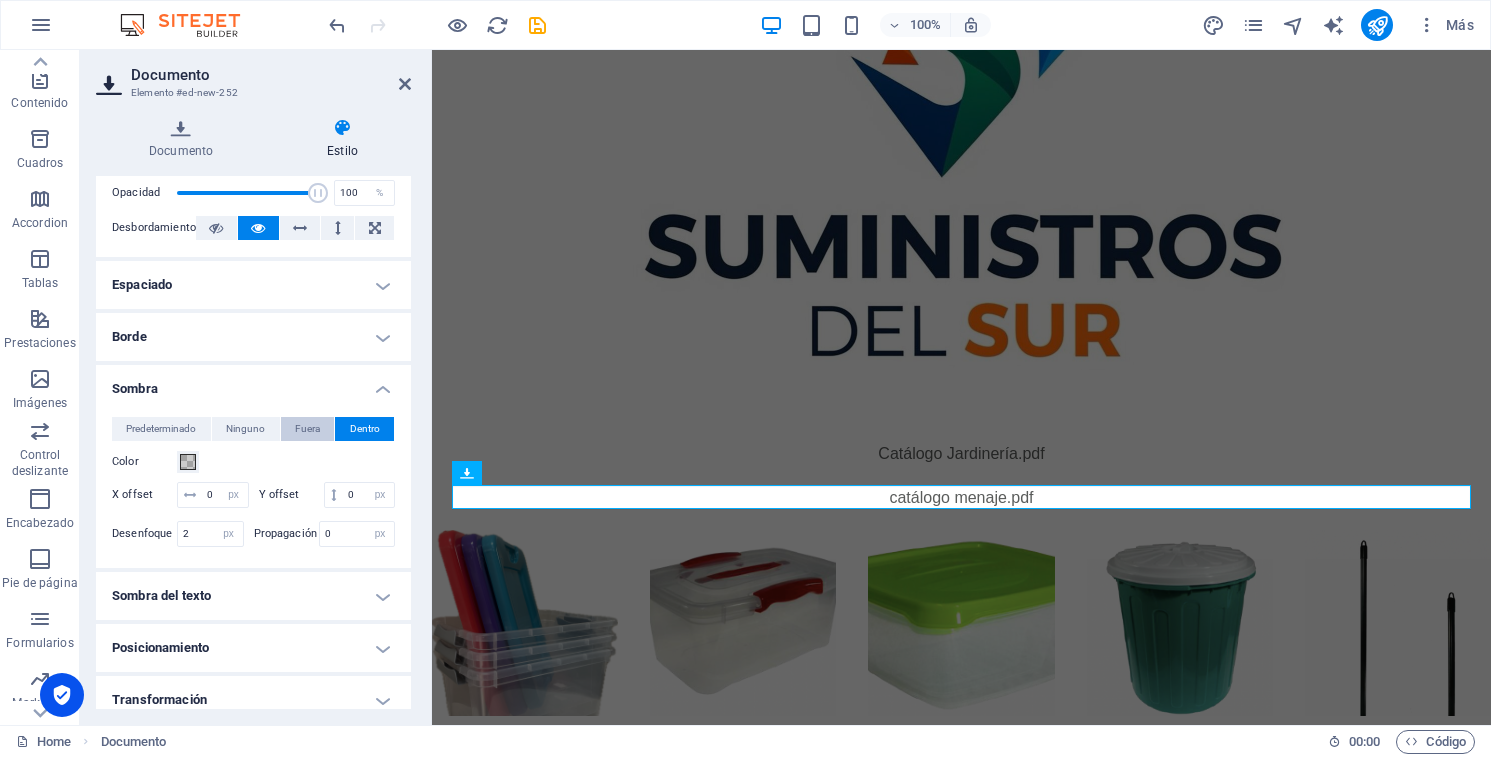 click on "Fuera" at bounding box center [307, 429] 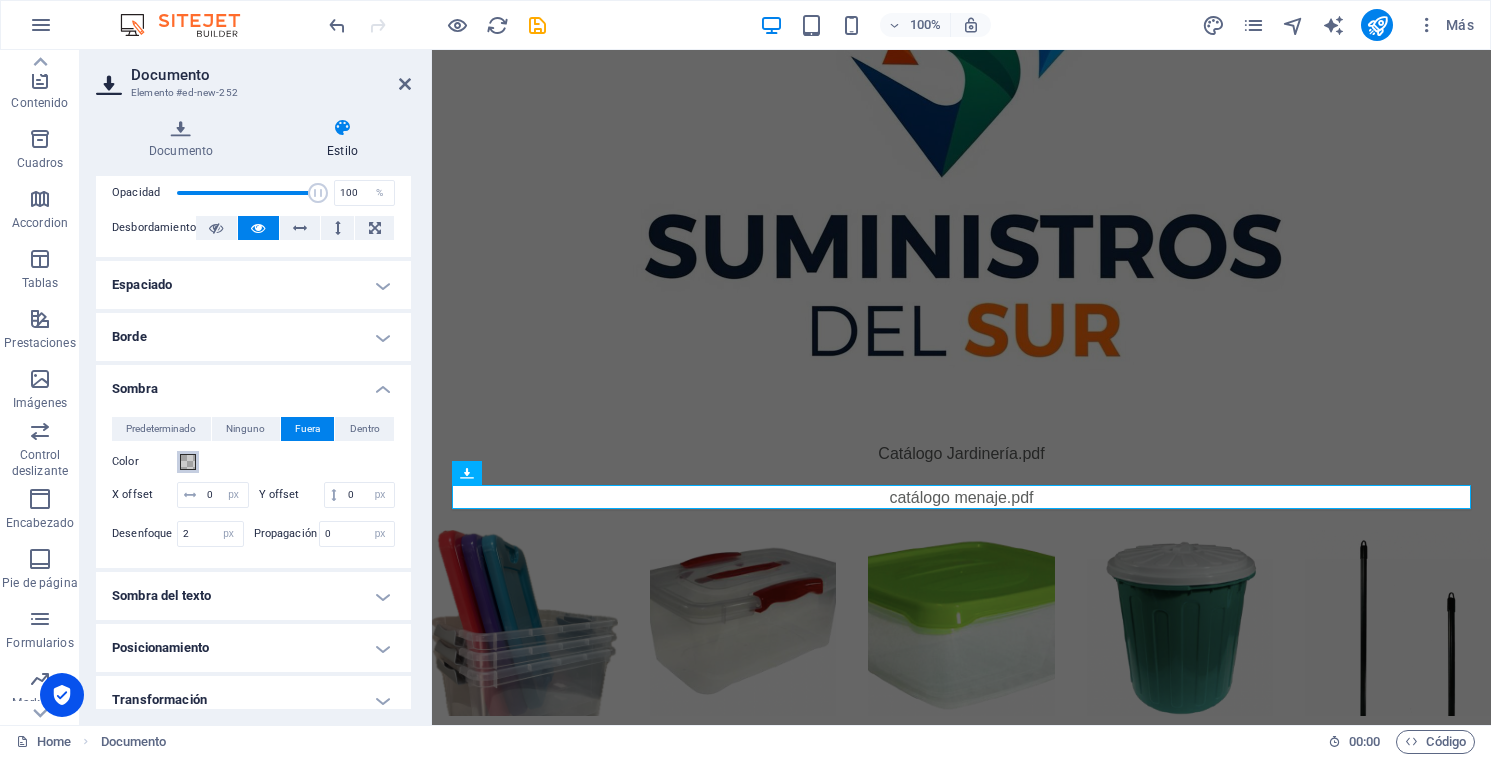 click at bounding box center (188, 462) 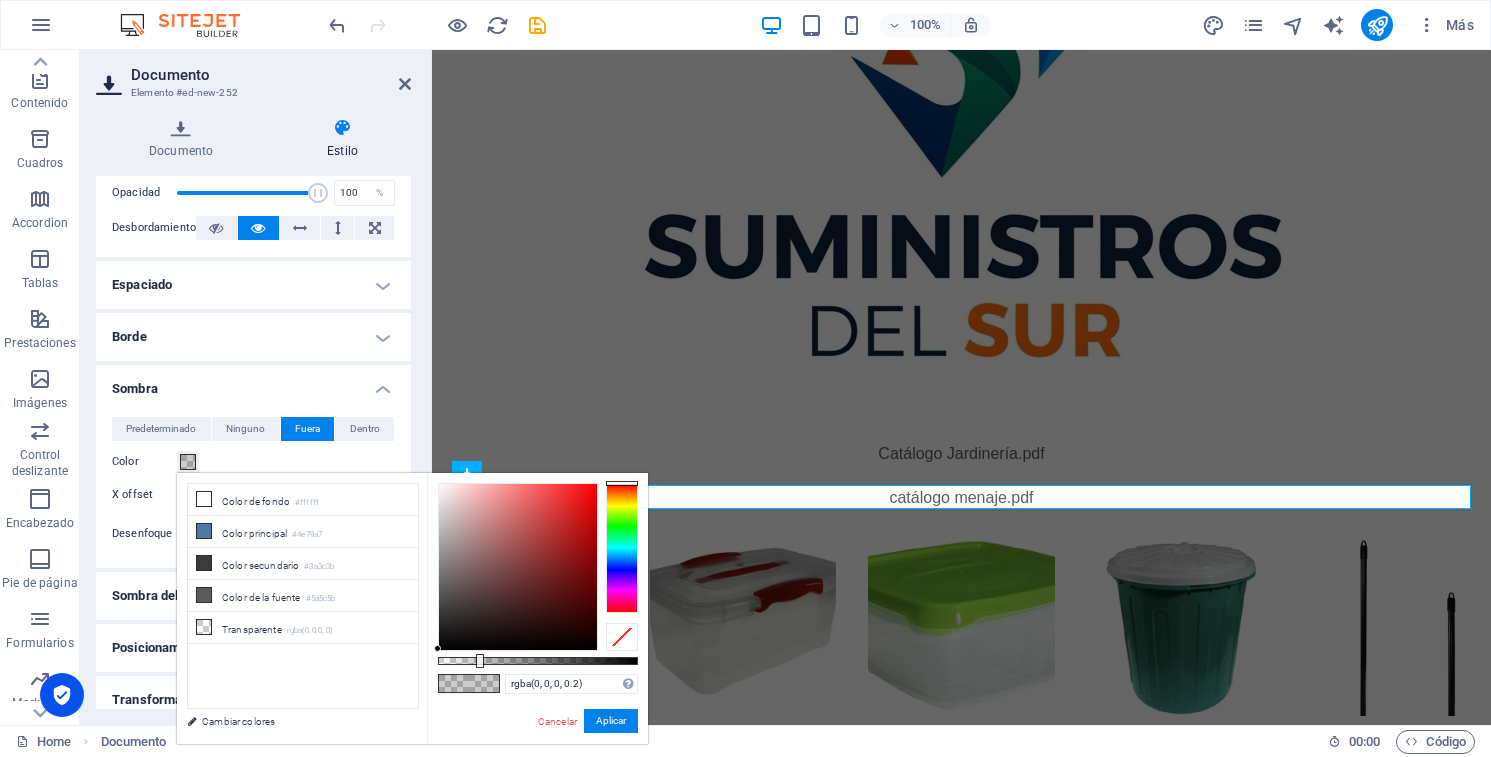 click at bounding box center (518, 567) 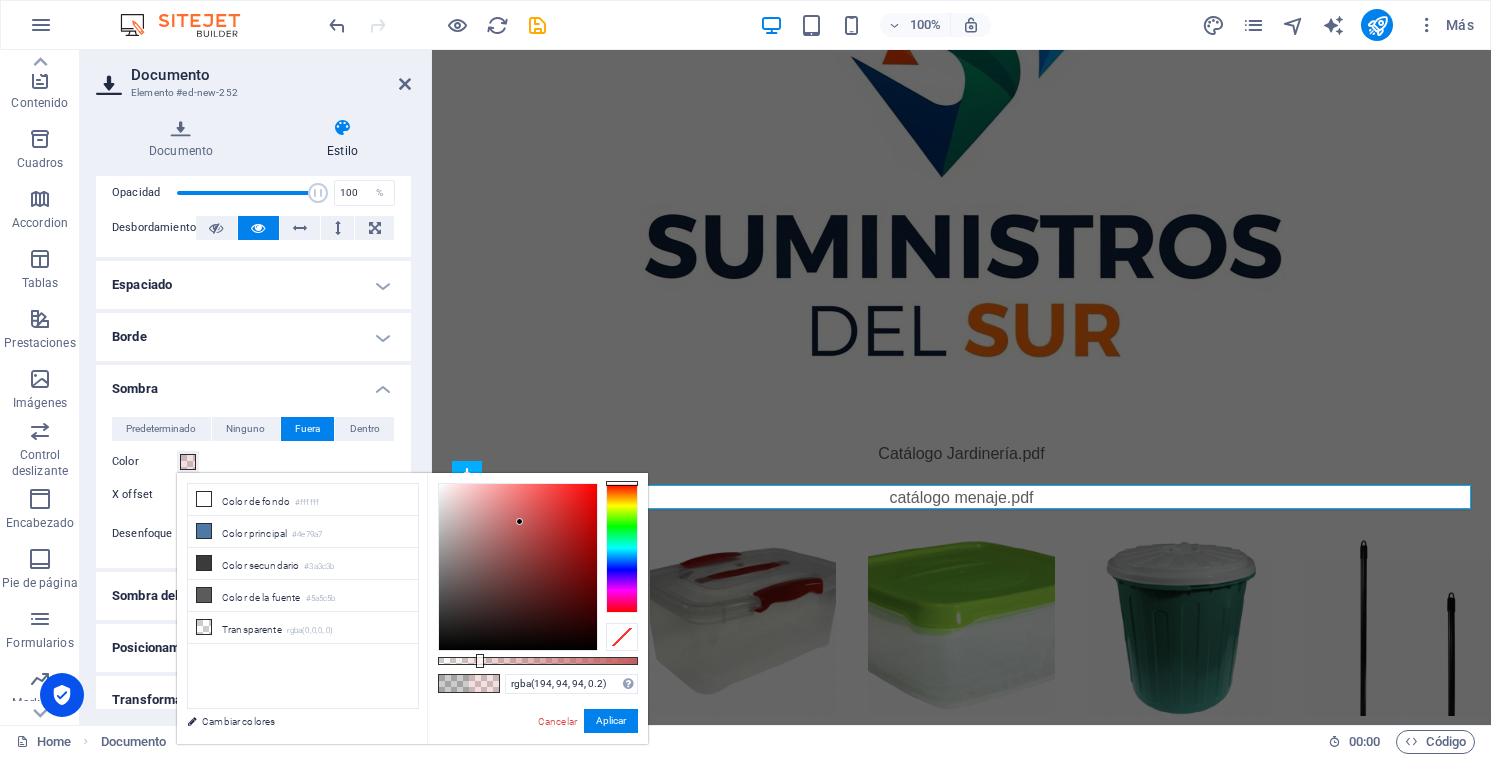 click at bounding box center [622, 548] 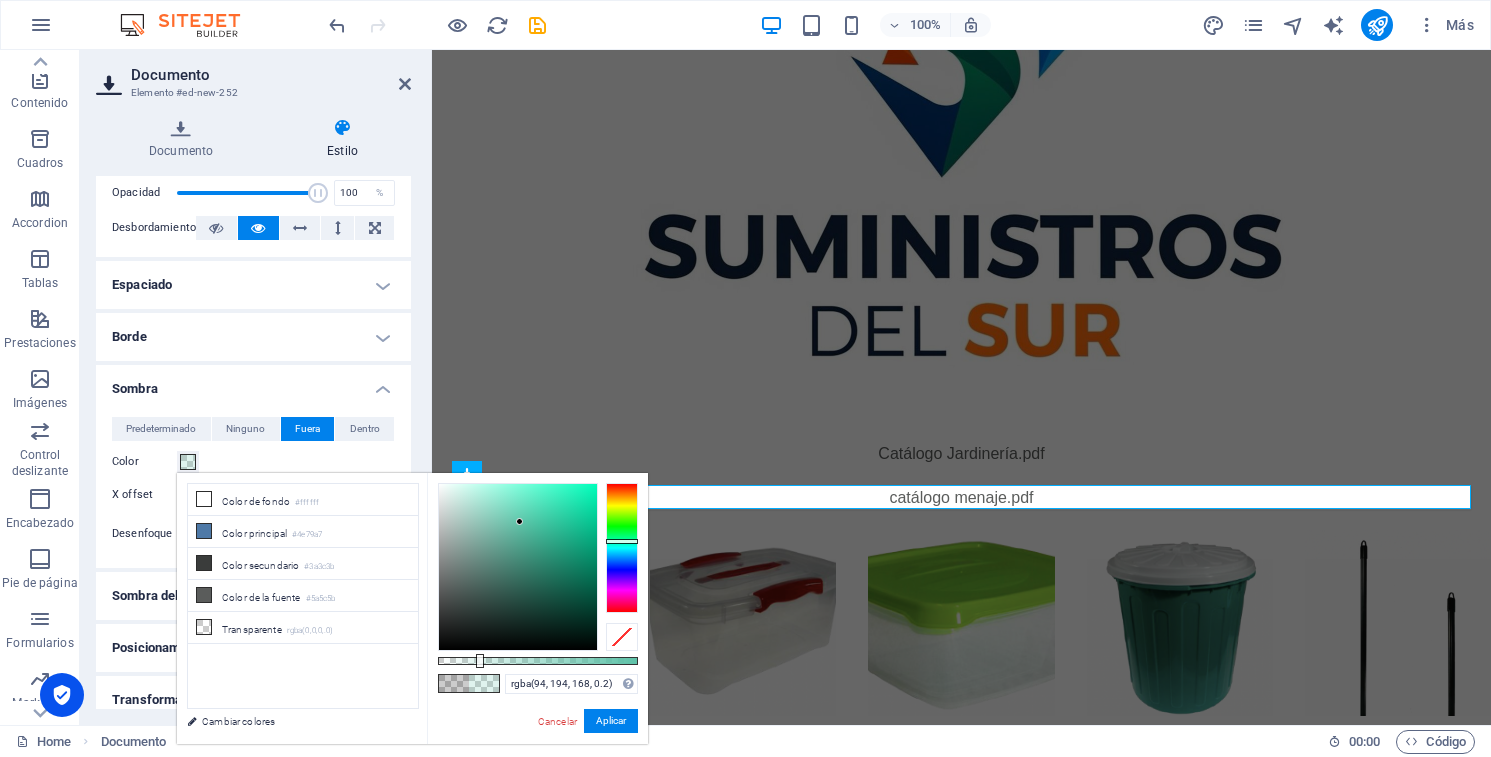 click at bounding box center (518, 567) 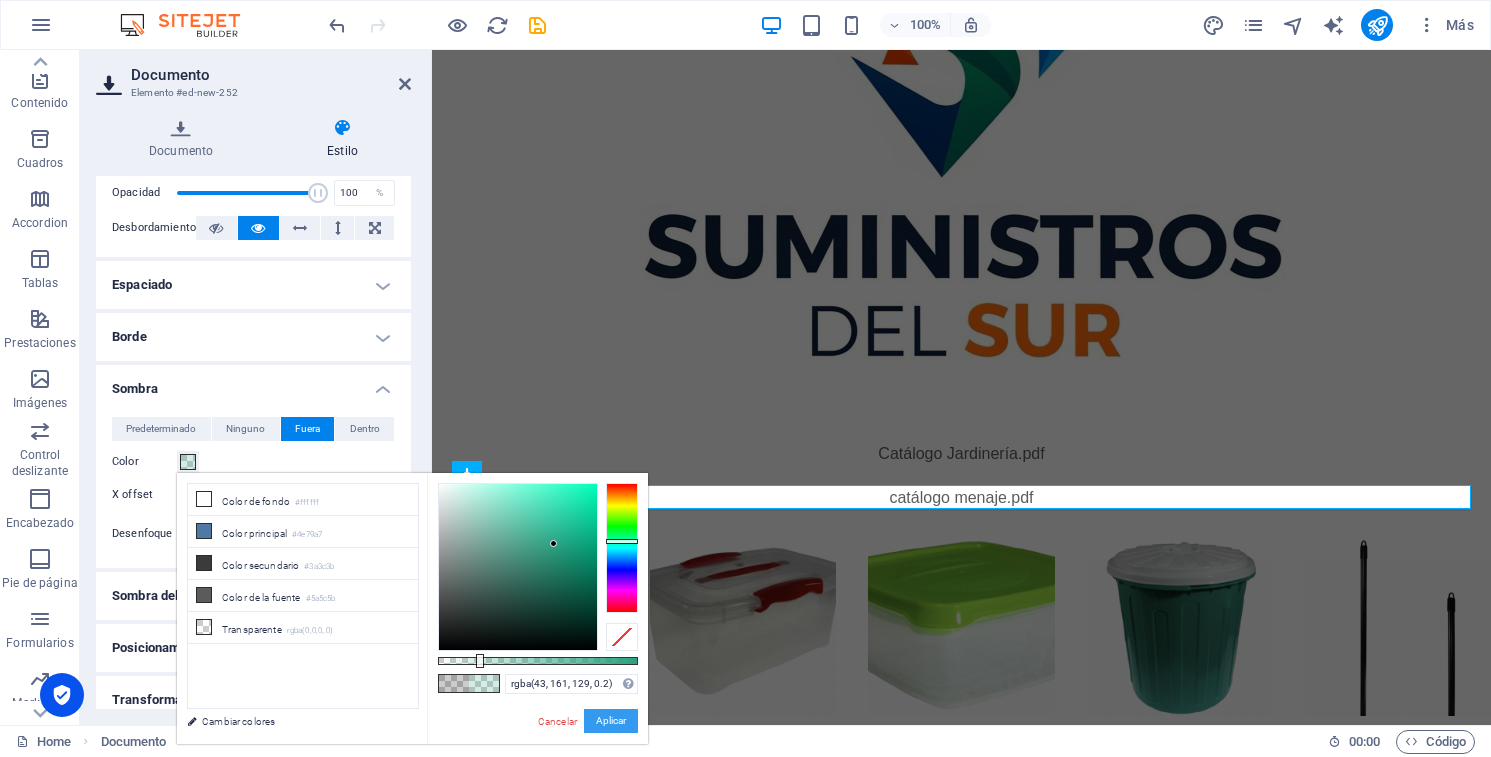 click on "Aplicar" at bounding box center [611, 721] 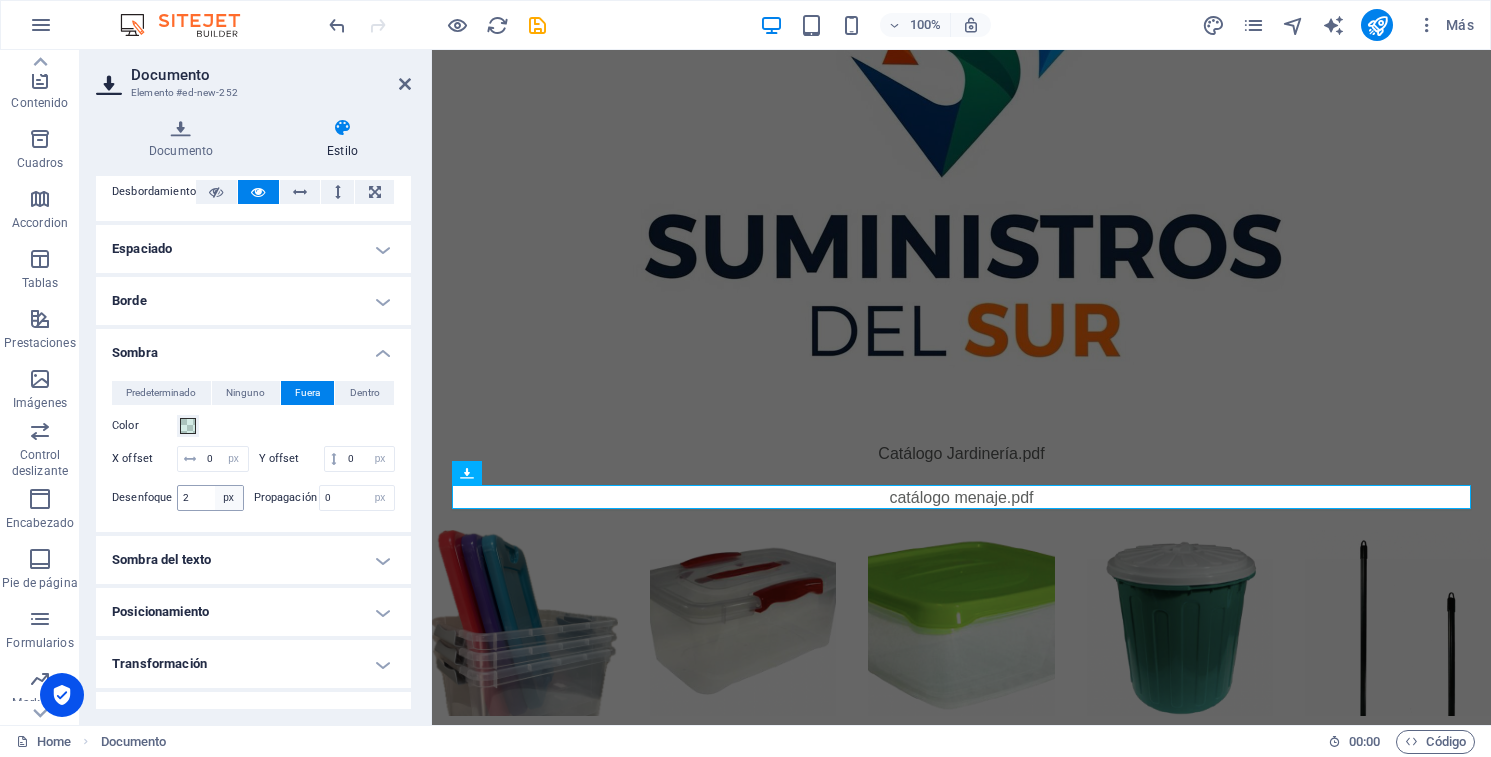 scroll, scrollTop: 119, scrollLeft: 0, axis: vertical 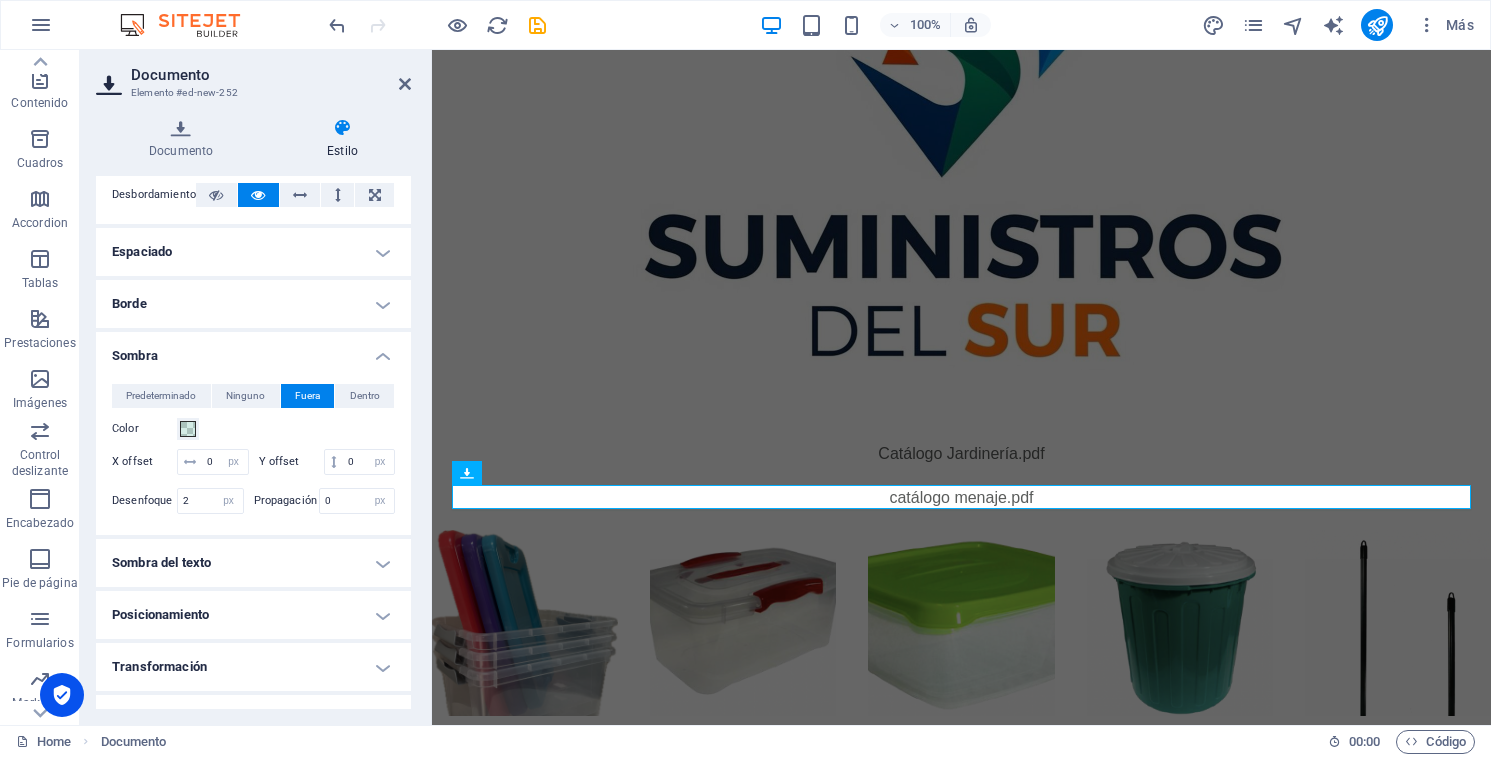 click on "Sombra del texto" at bounding box center (253, 563) 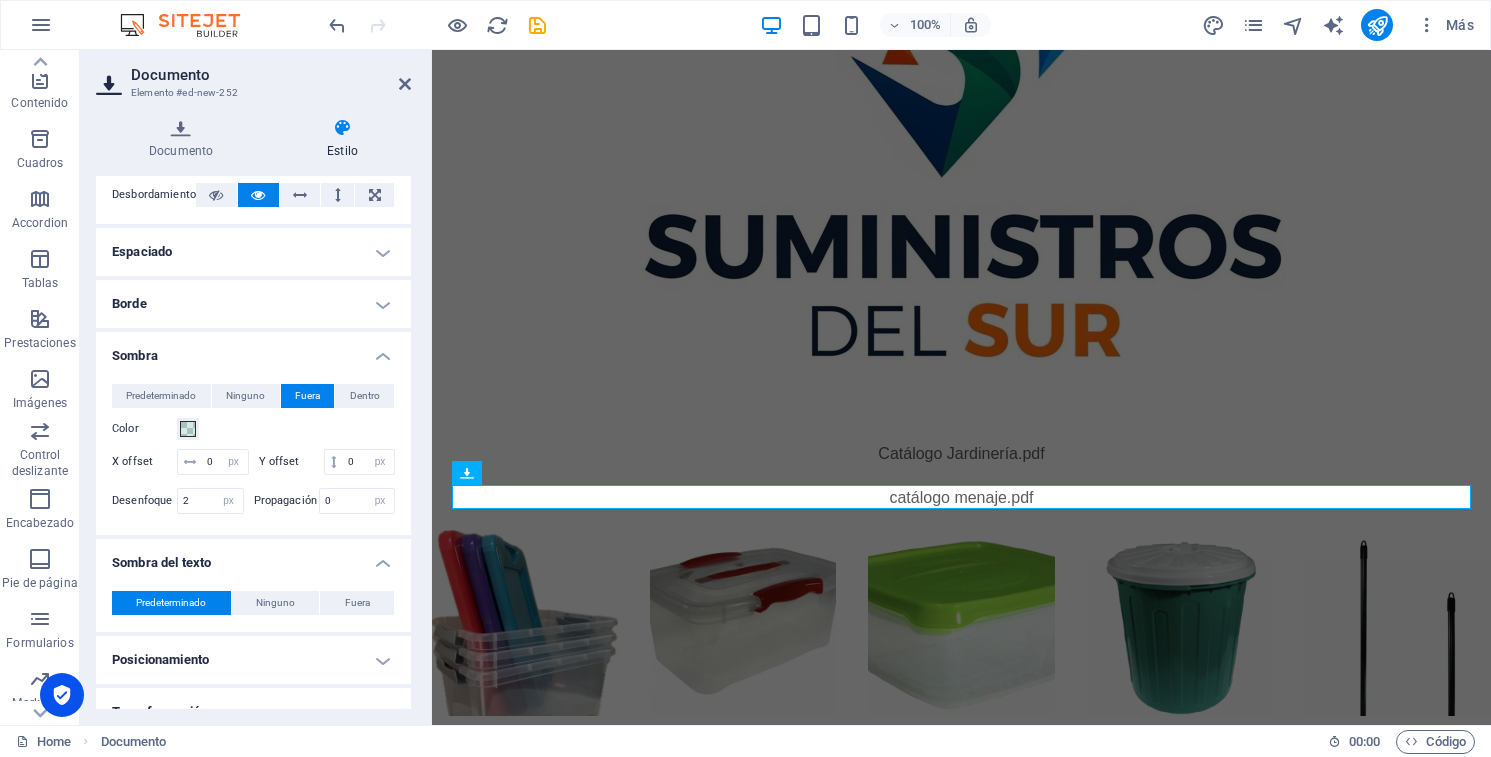scroll, scrollTop: 161, scrollLeft: 0, axis: vertical 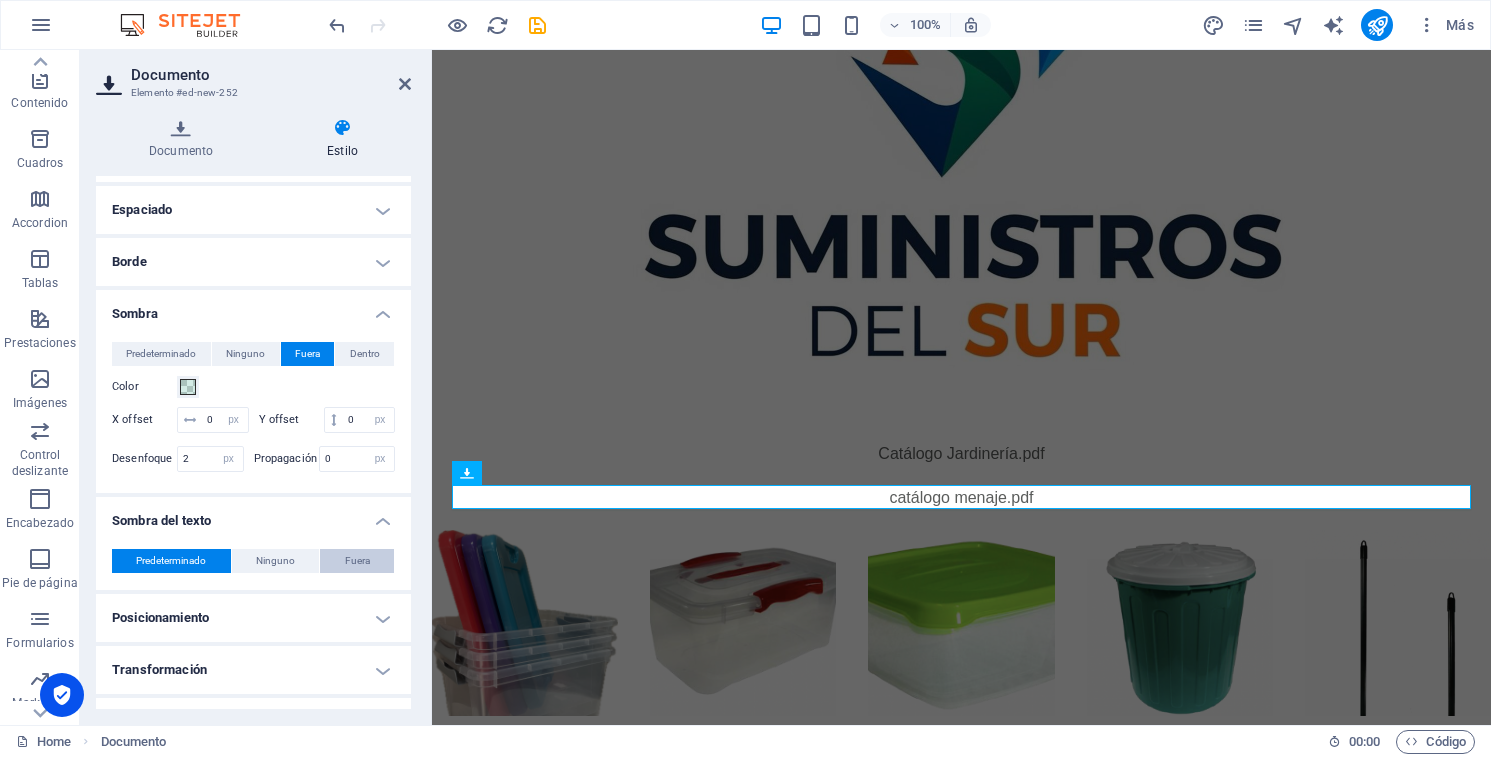 click on "Fuera" at bounding box center [357, 561] 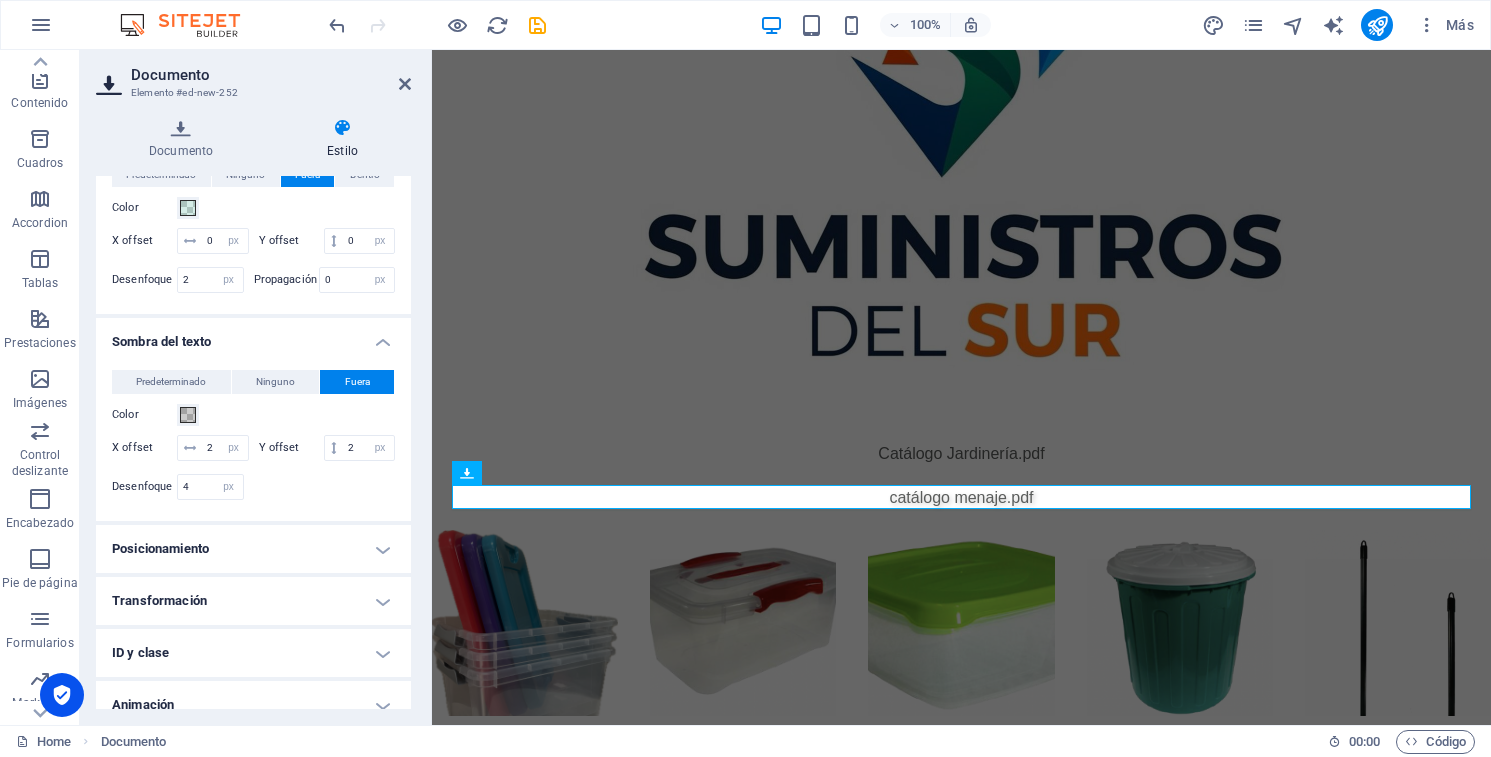 scroll, scrollTop: 355, scrollLeft: 0, axis: vertical 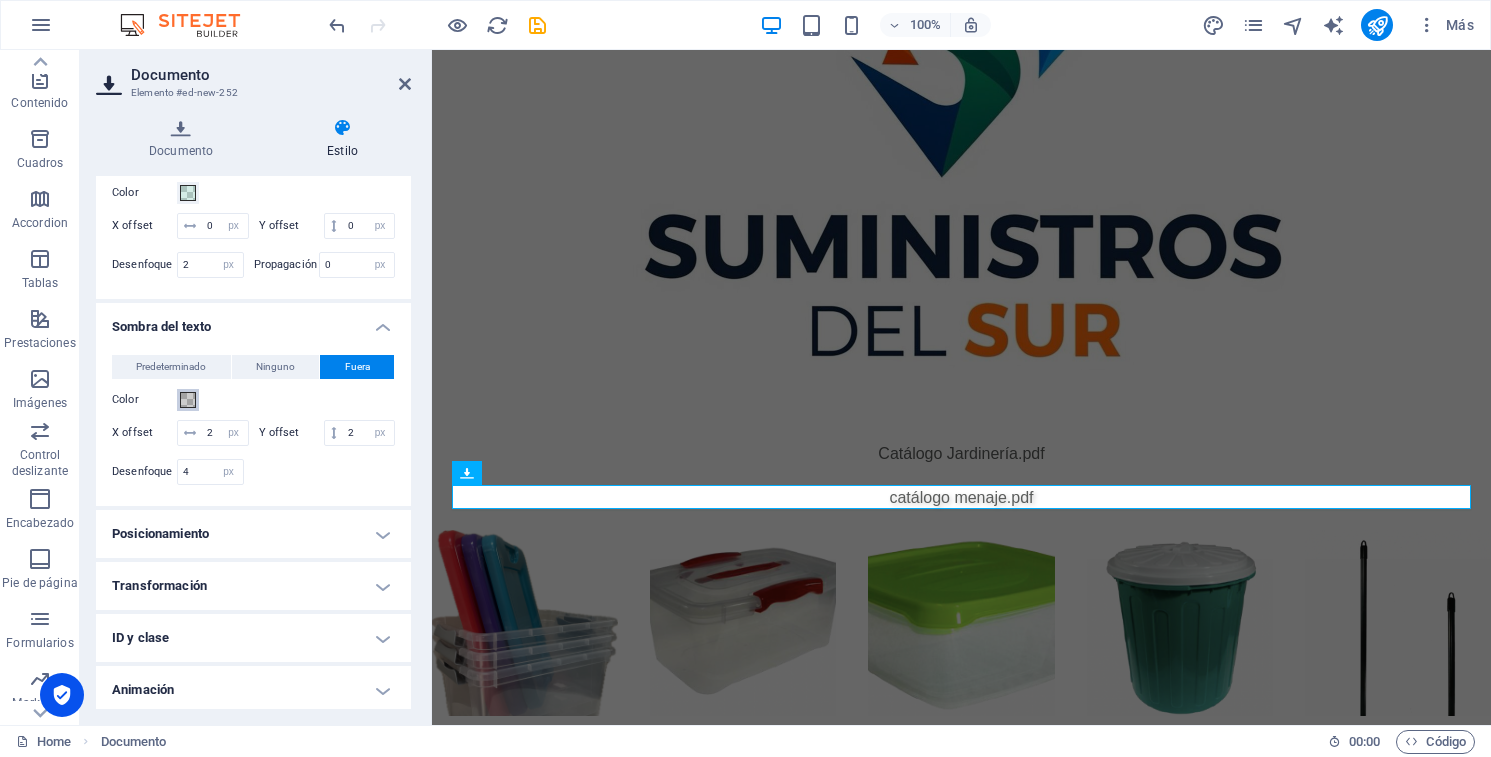 click on "Color" at bounding box center [188, 400] 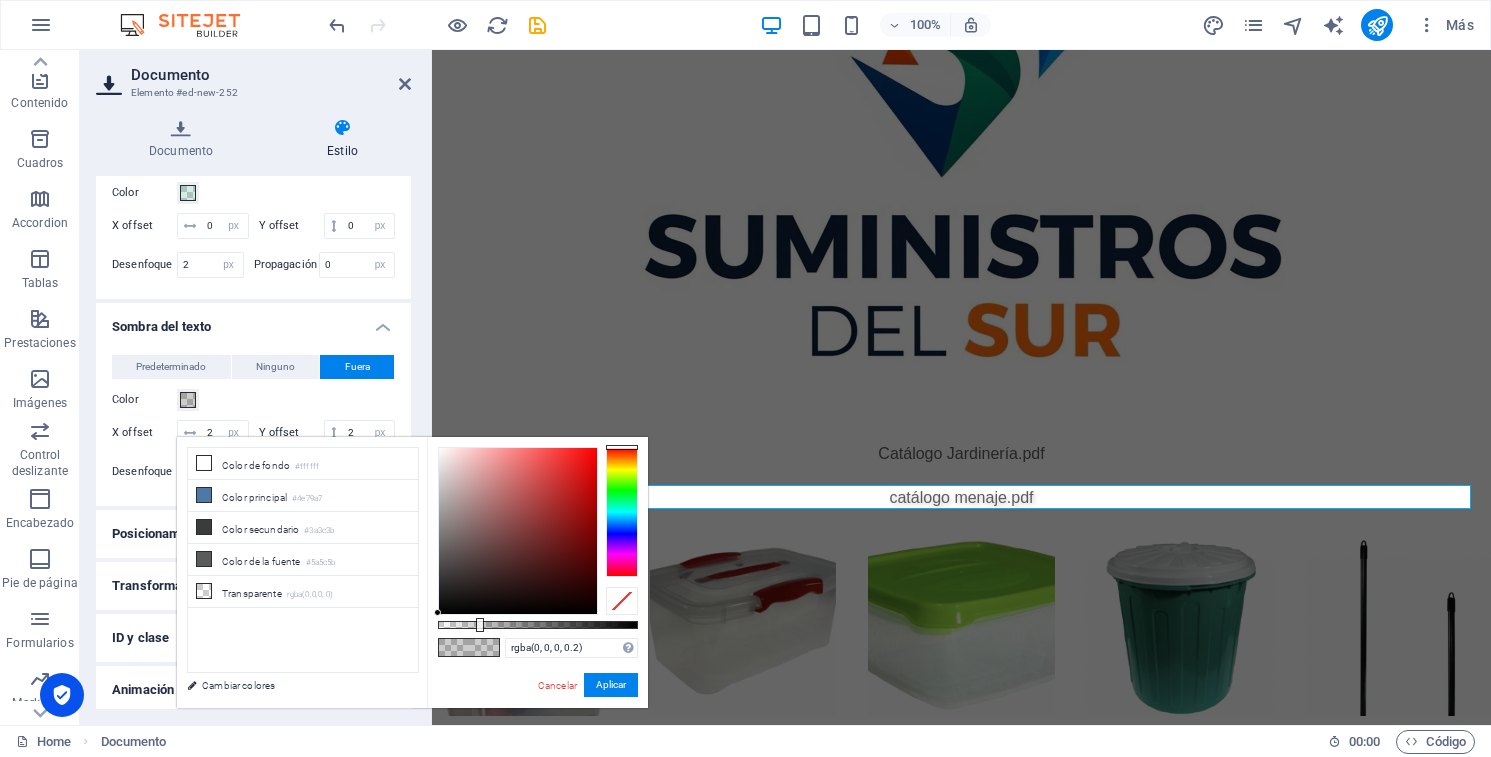 click at bounding box center [518, 531] 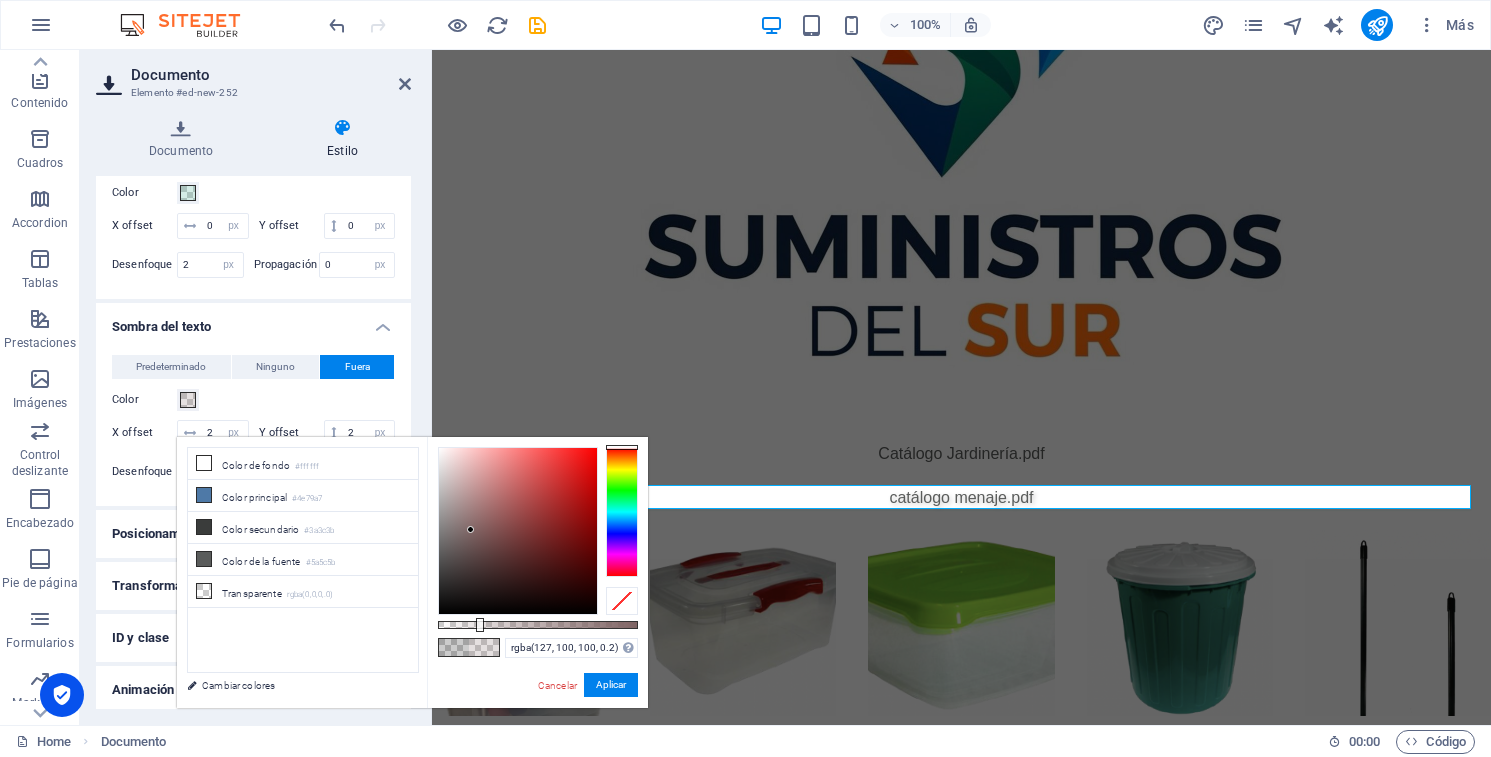 click at bounding box center (622, 512) 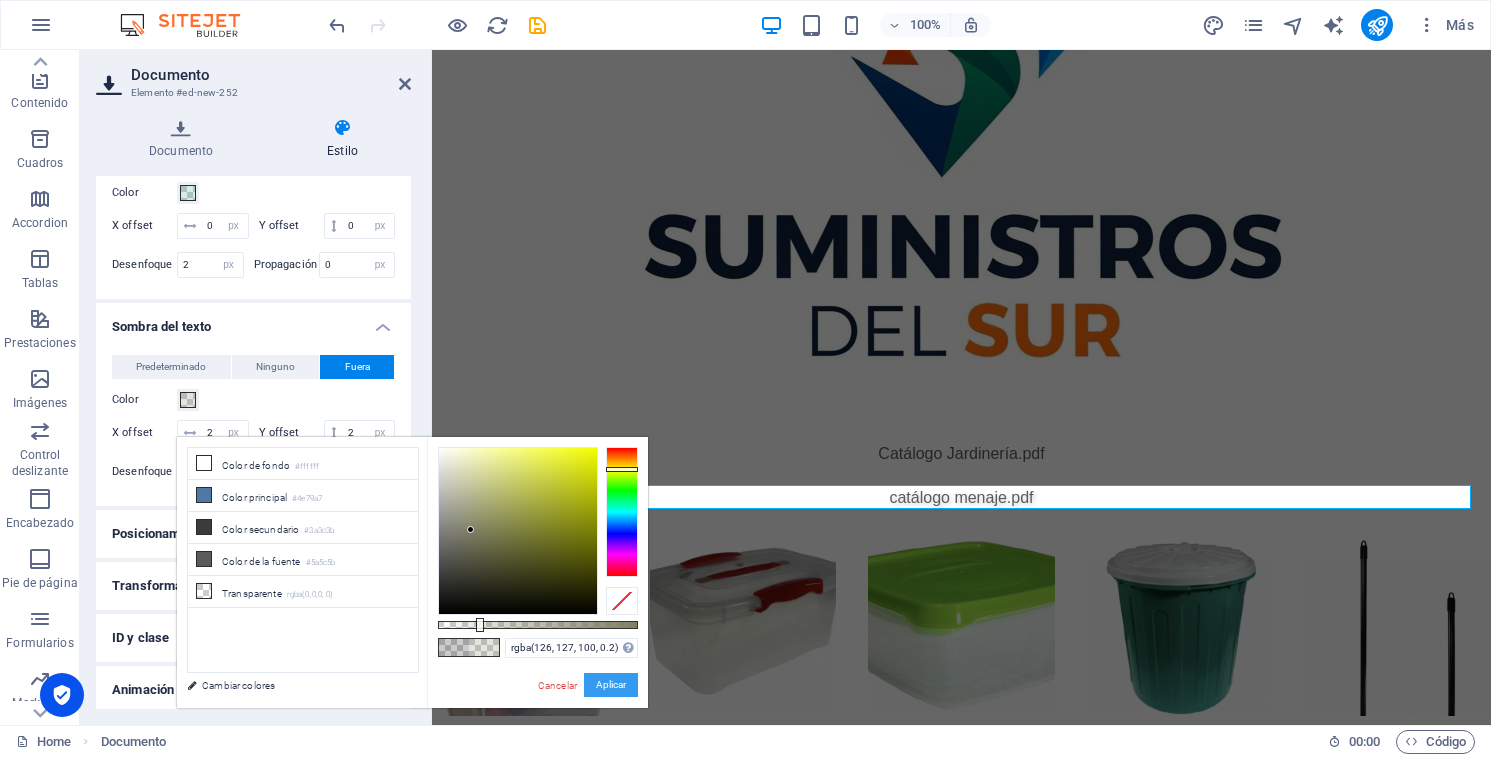 click on "Aplicar" at bounding box center [611, 685] 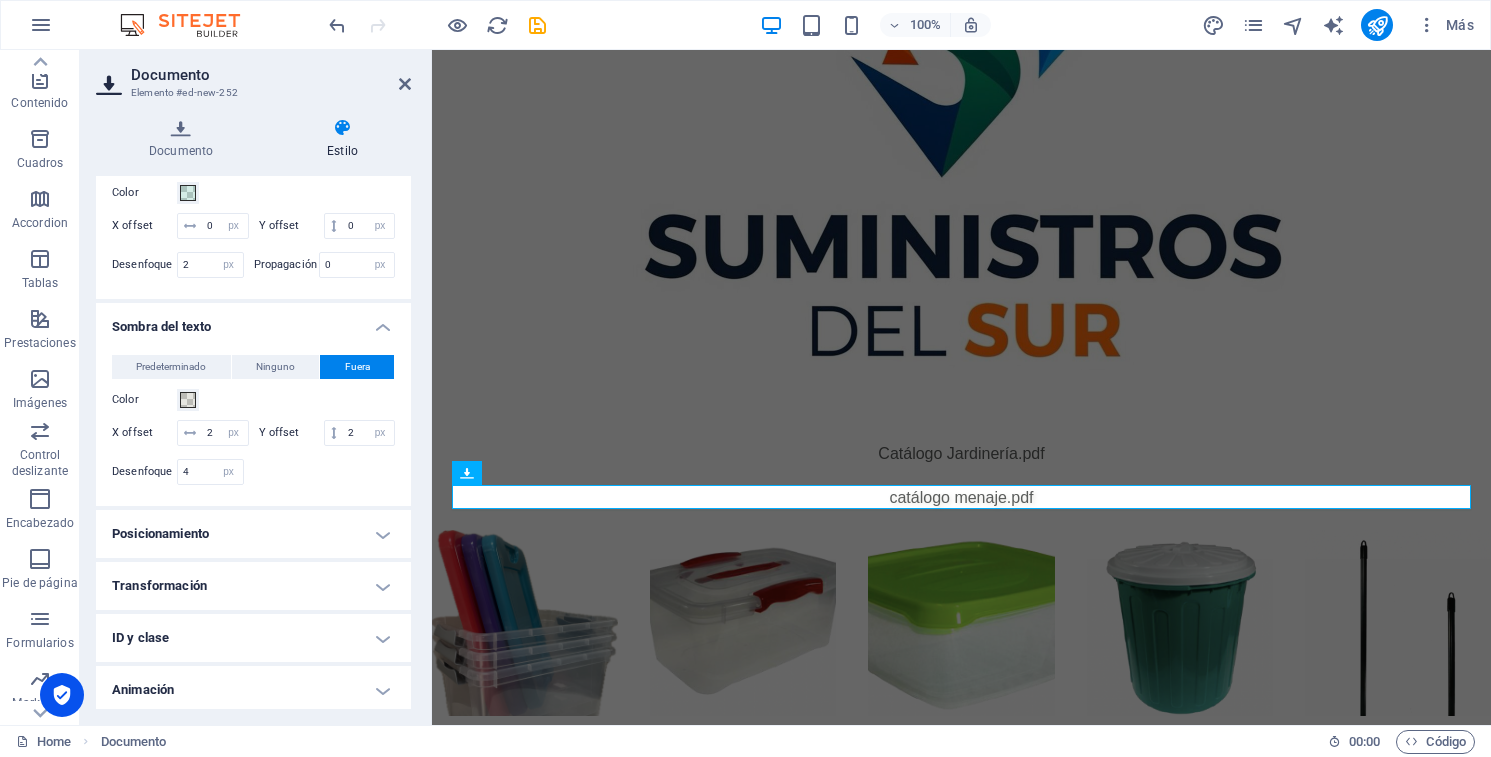 scroll, scrollTop: 463, scrollLeft: 0, axis: vertical 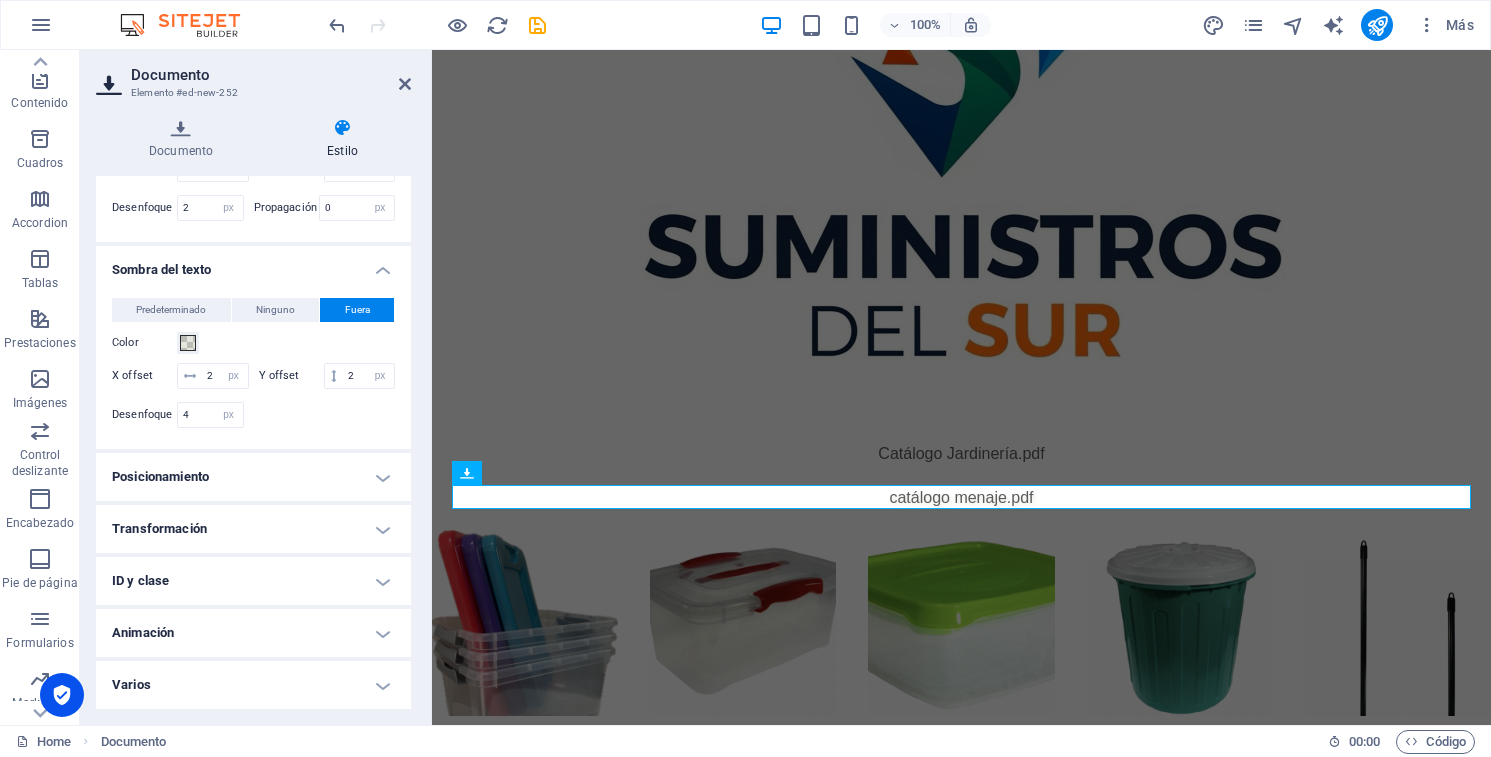 click on "Transformación" at bounding box center (253, 529) 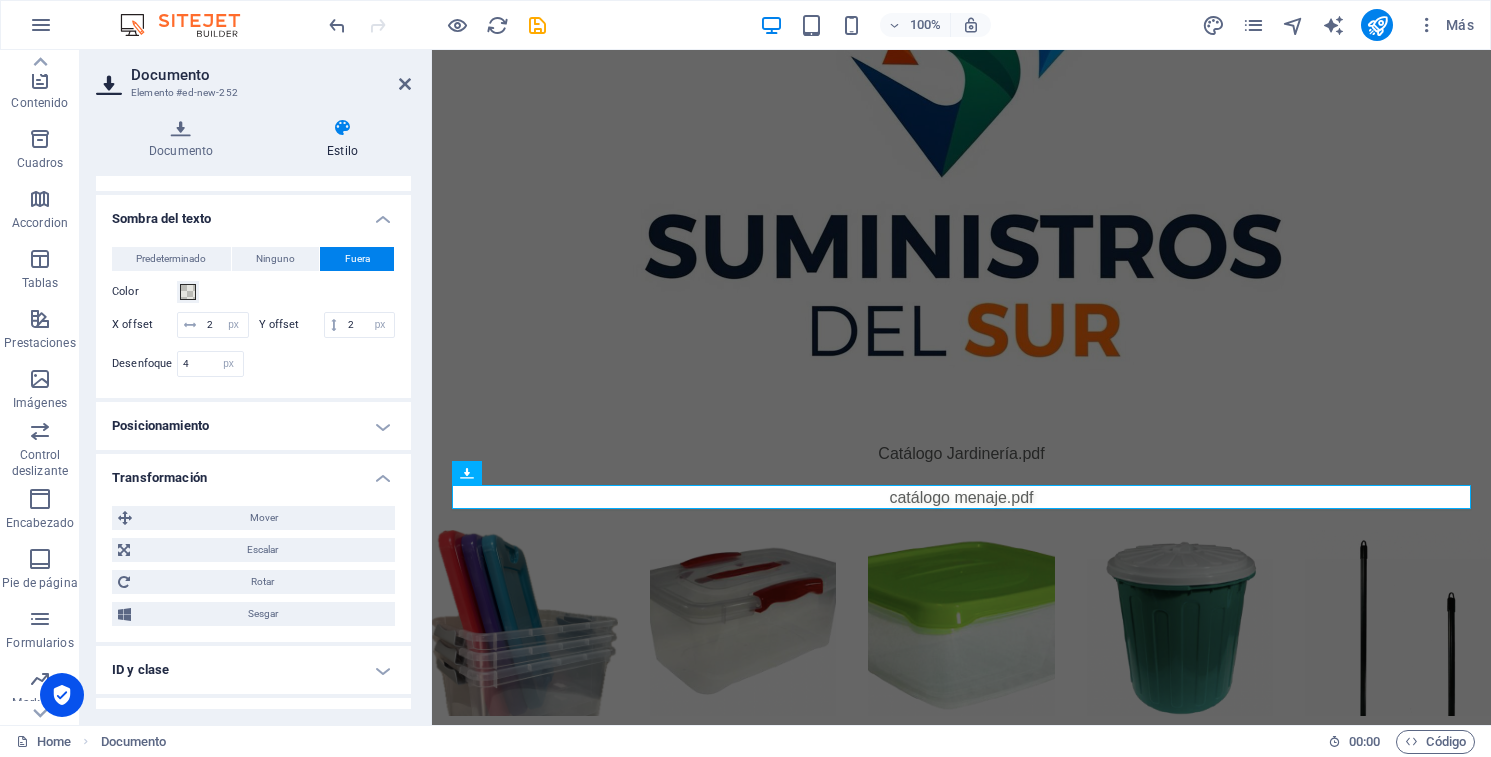 click on "Transformación" at bounding box center [253, 472] 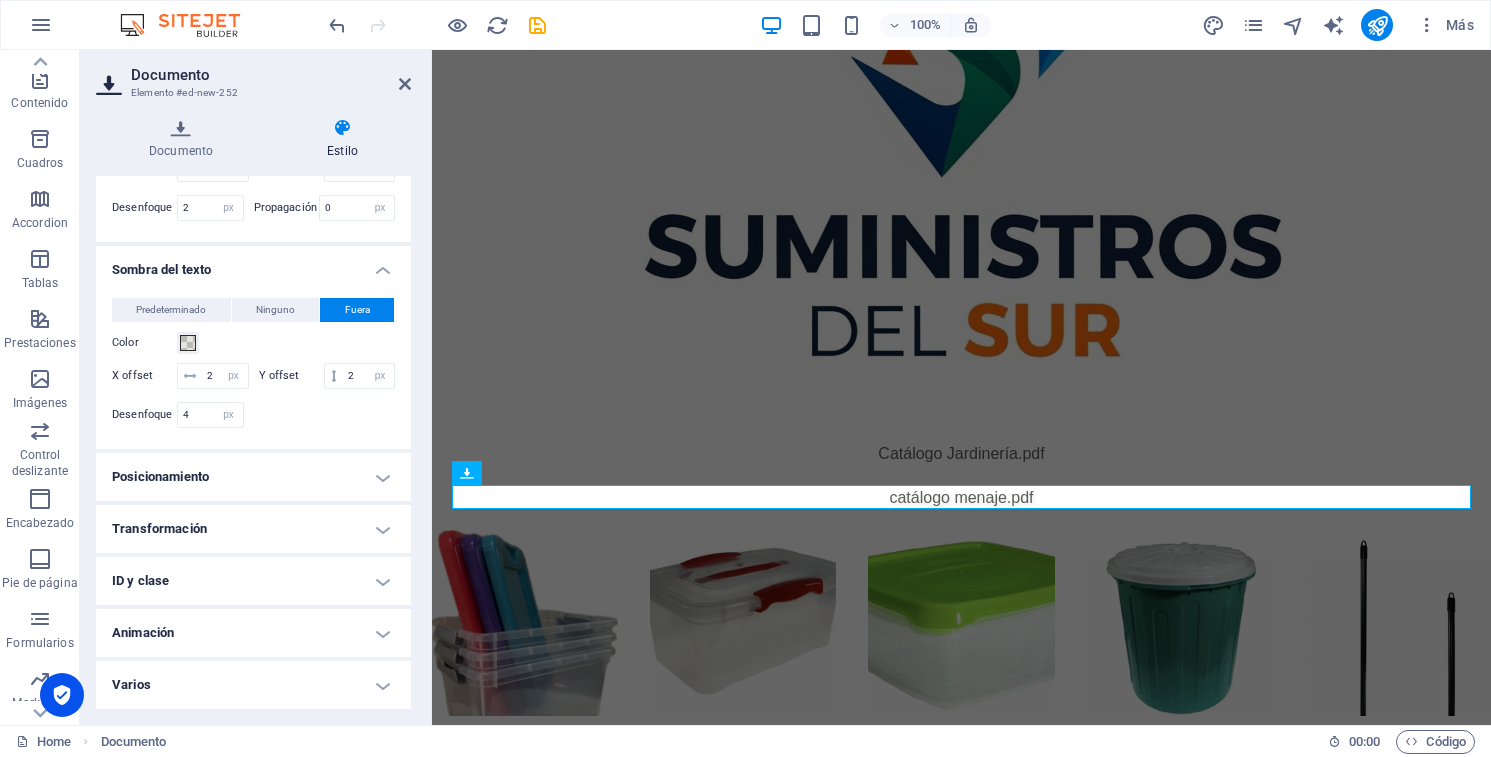 click on "Animación" at bounding box center (253, 633) 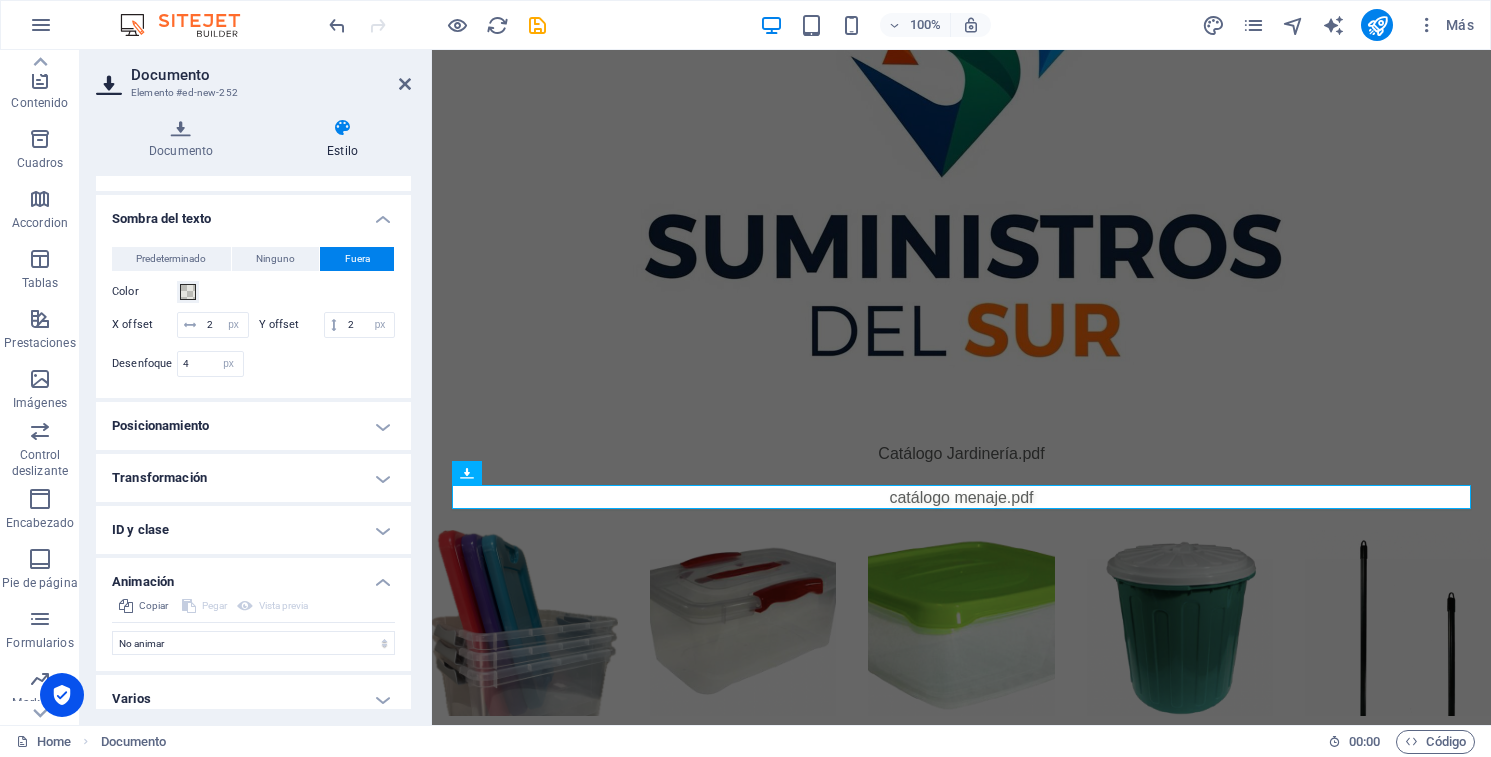 scroll, scrollTop: 528, scrollLeft: 0, axis: vertical 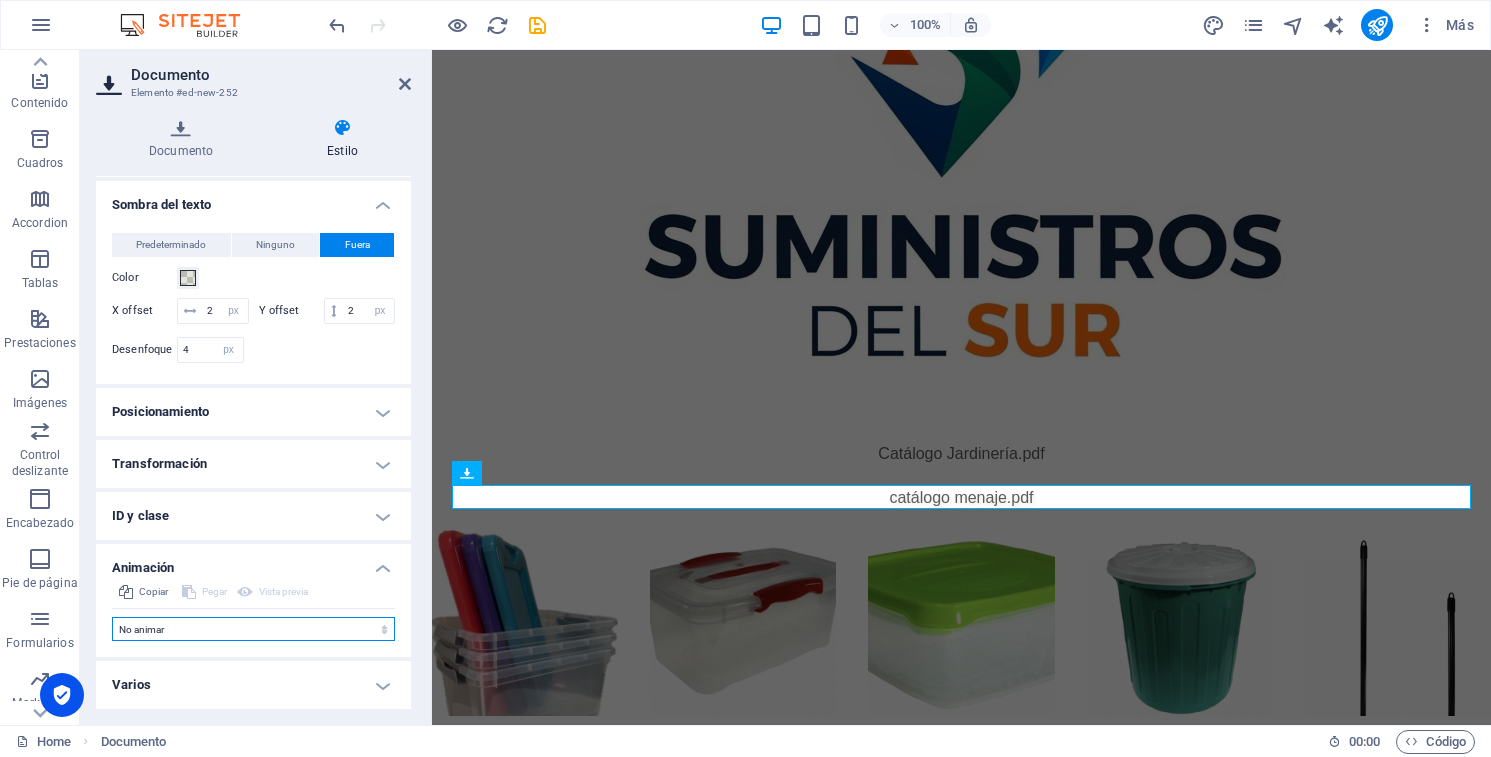click on "No animar Mostrar / Ocultar Subir/bajar Acercar/alejar Deslizar de izquierda a derecha Deslizar de derecha a izquierda Deslizar de arriba a abajo Deslizar de abajo a arriba Pulsación Parpadeo Abrir como superposición" at bounding box center [253, 629] 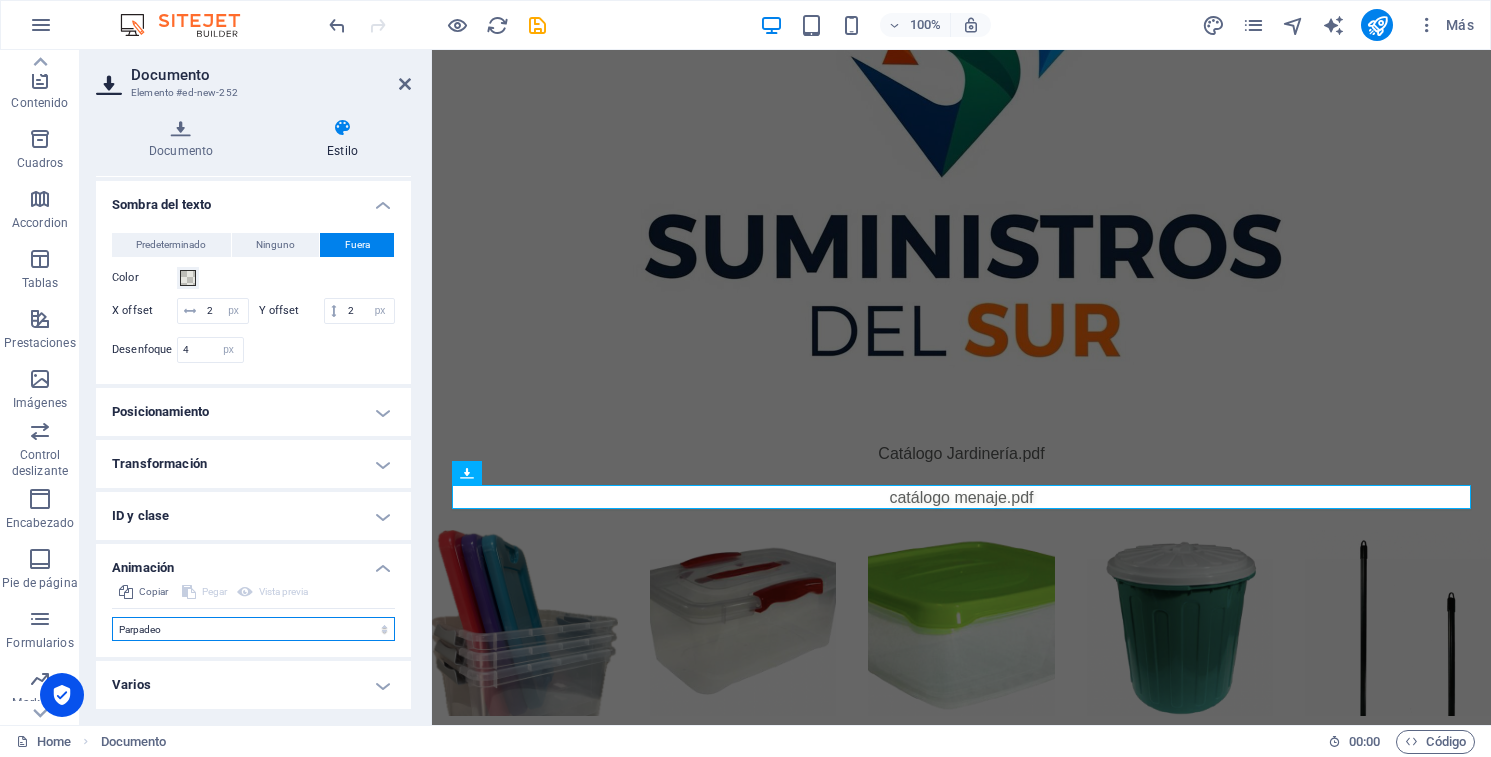 select on "scroll" 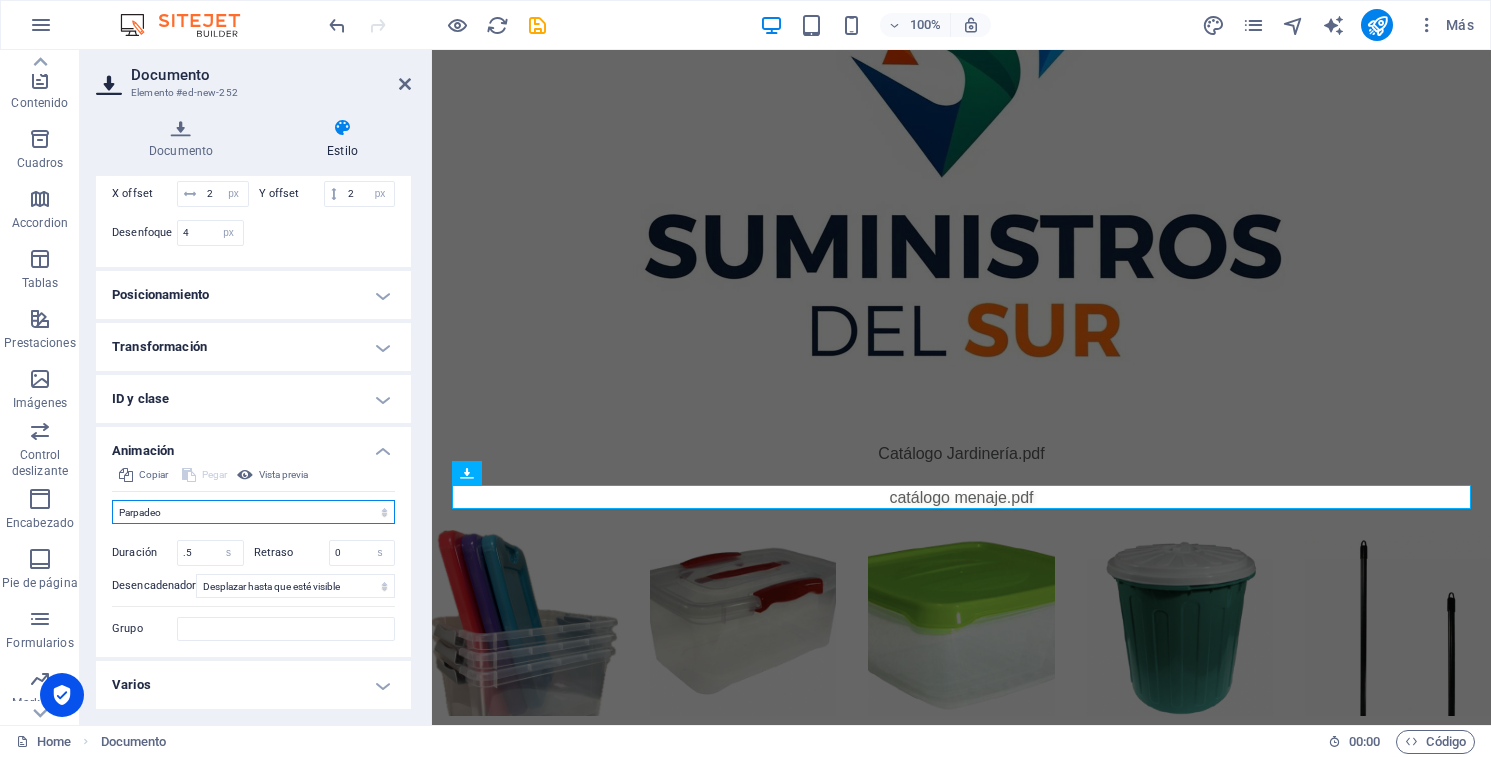 scroll, scrollTop: 645, scrollLeft: 0, axis: vertical 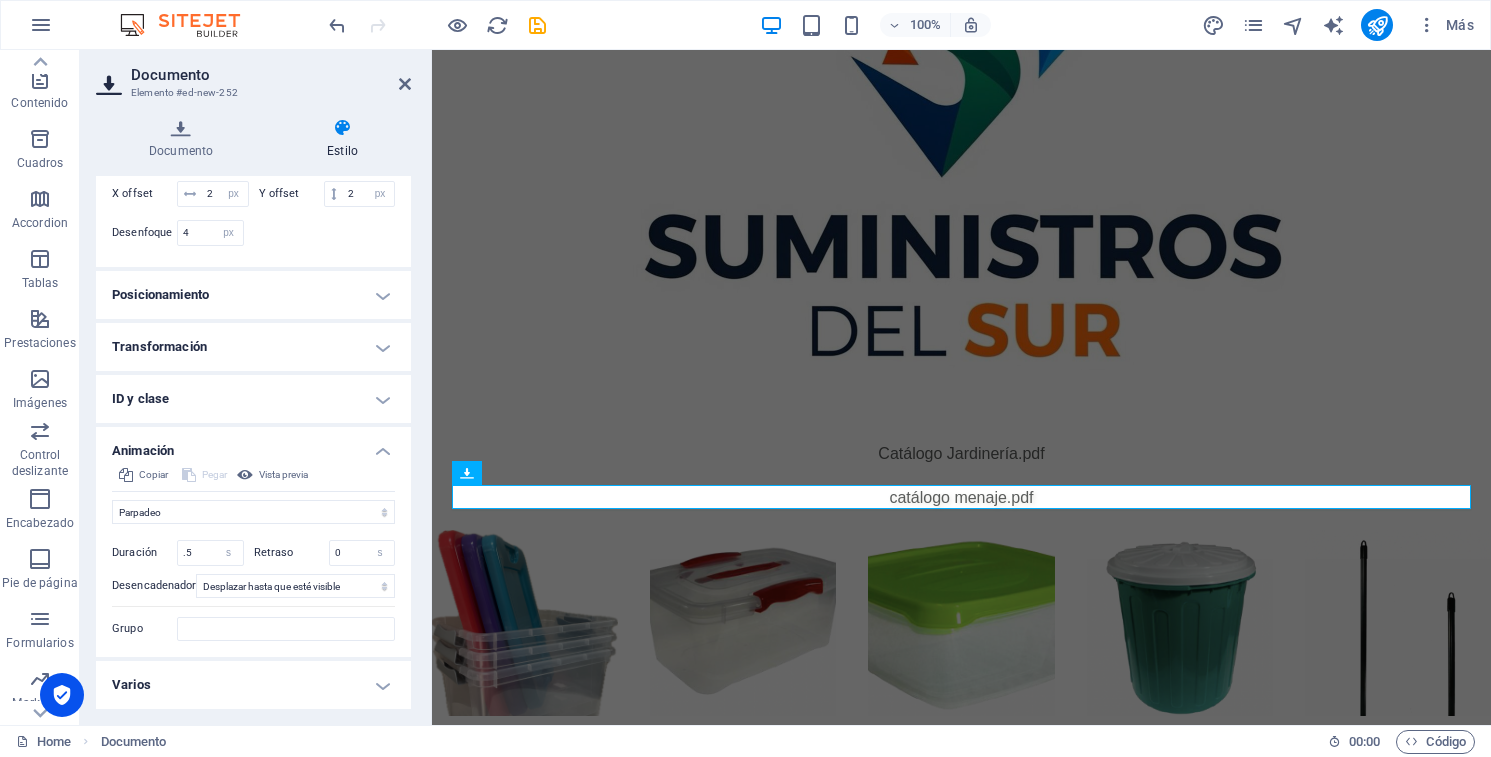 click on "Varios" at bounding box center [253, 685] 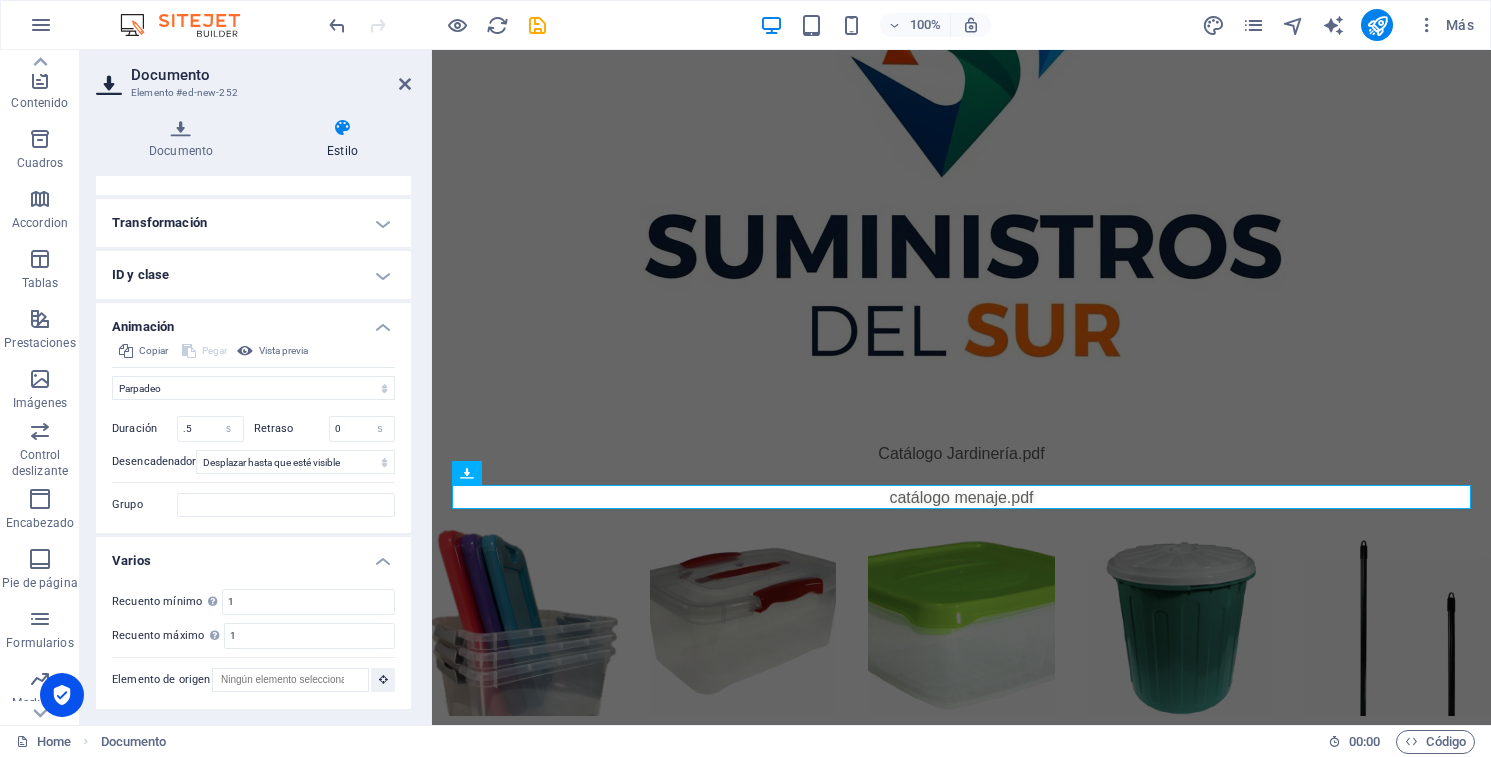 scroll, scrollTop: 0, scrollLeft: 0, axis: both 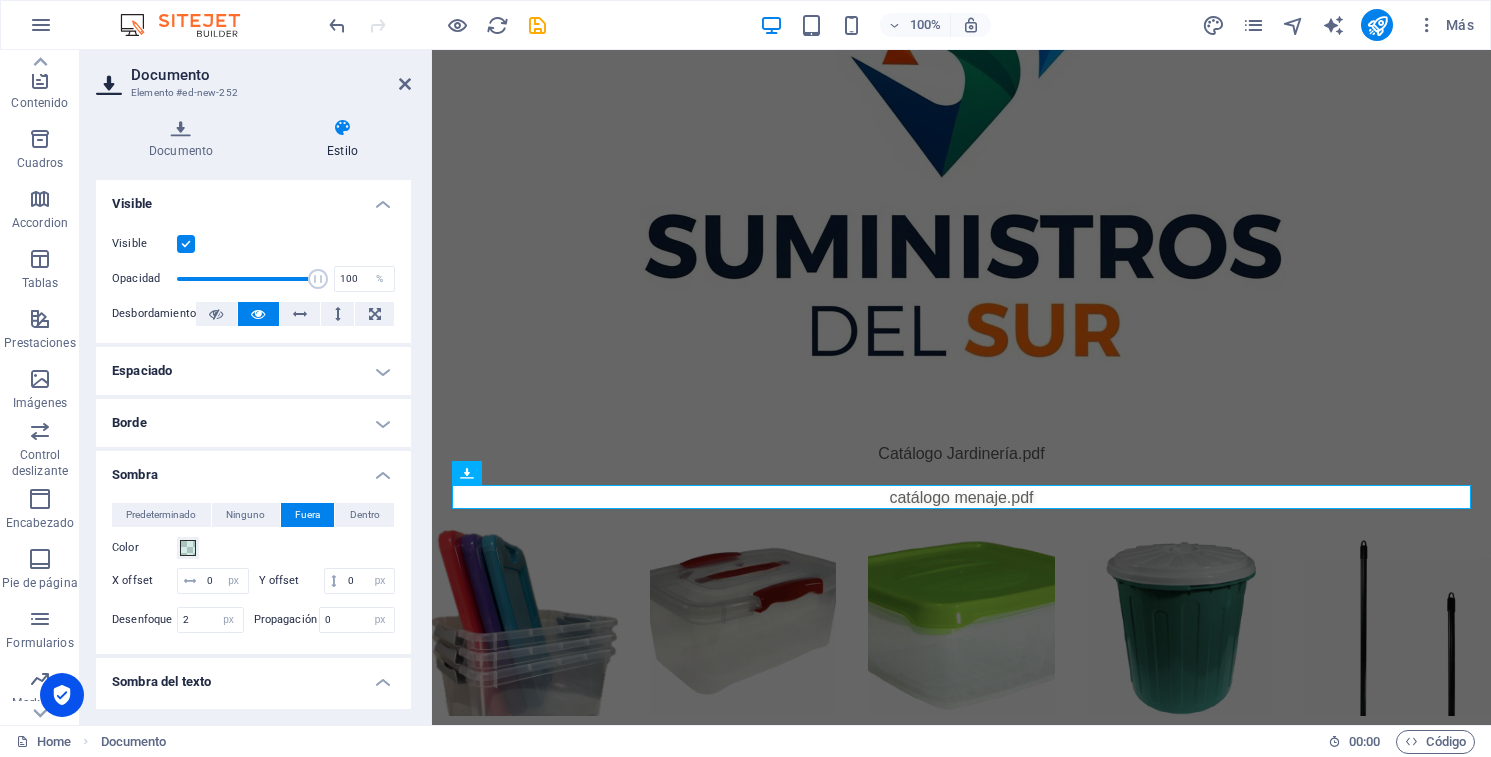 click on "Borde" at bounding box center (253, 423) 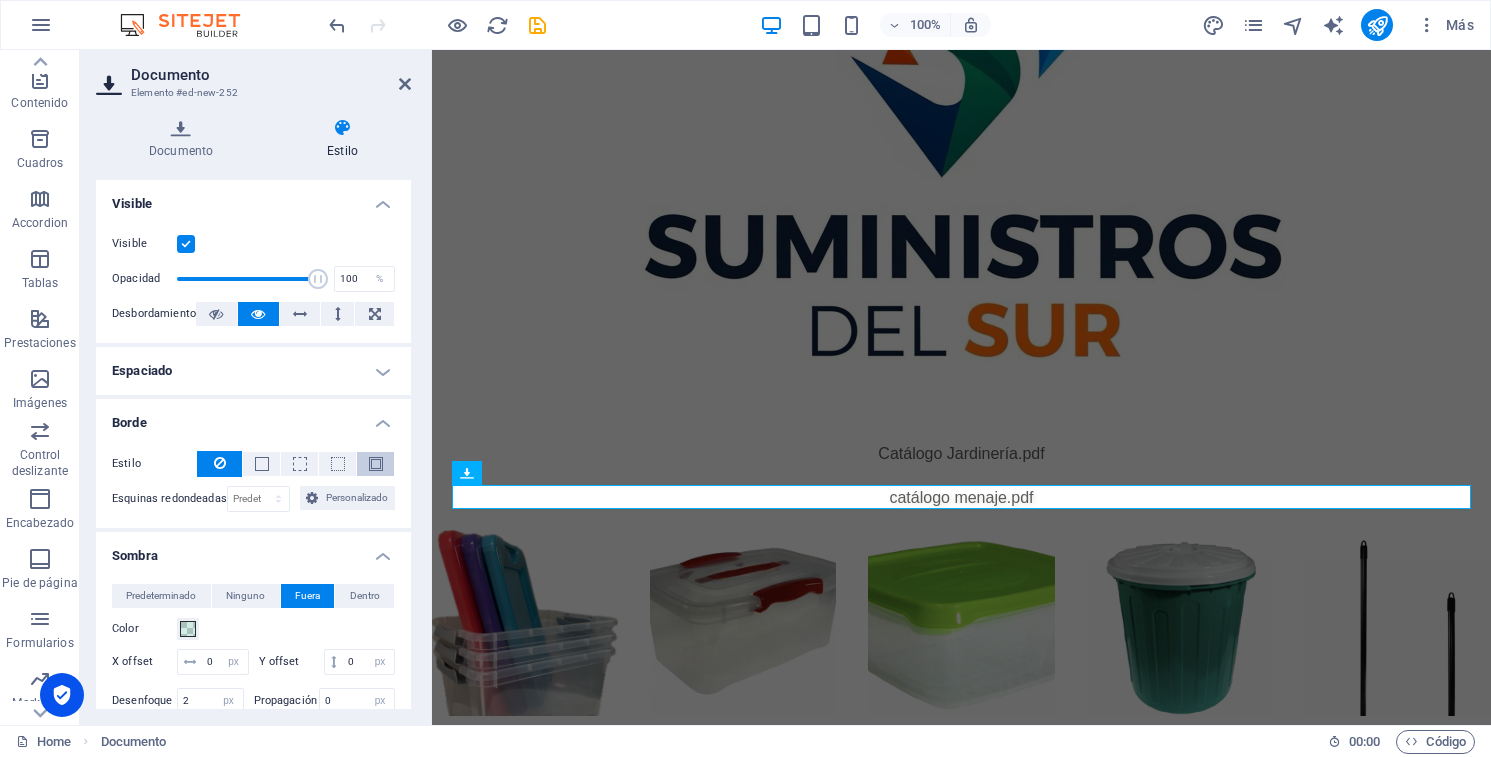 click at bounding box center [376, 464] 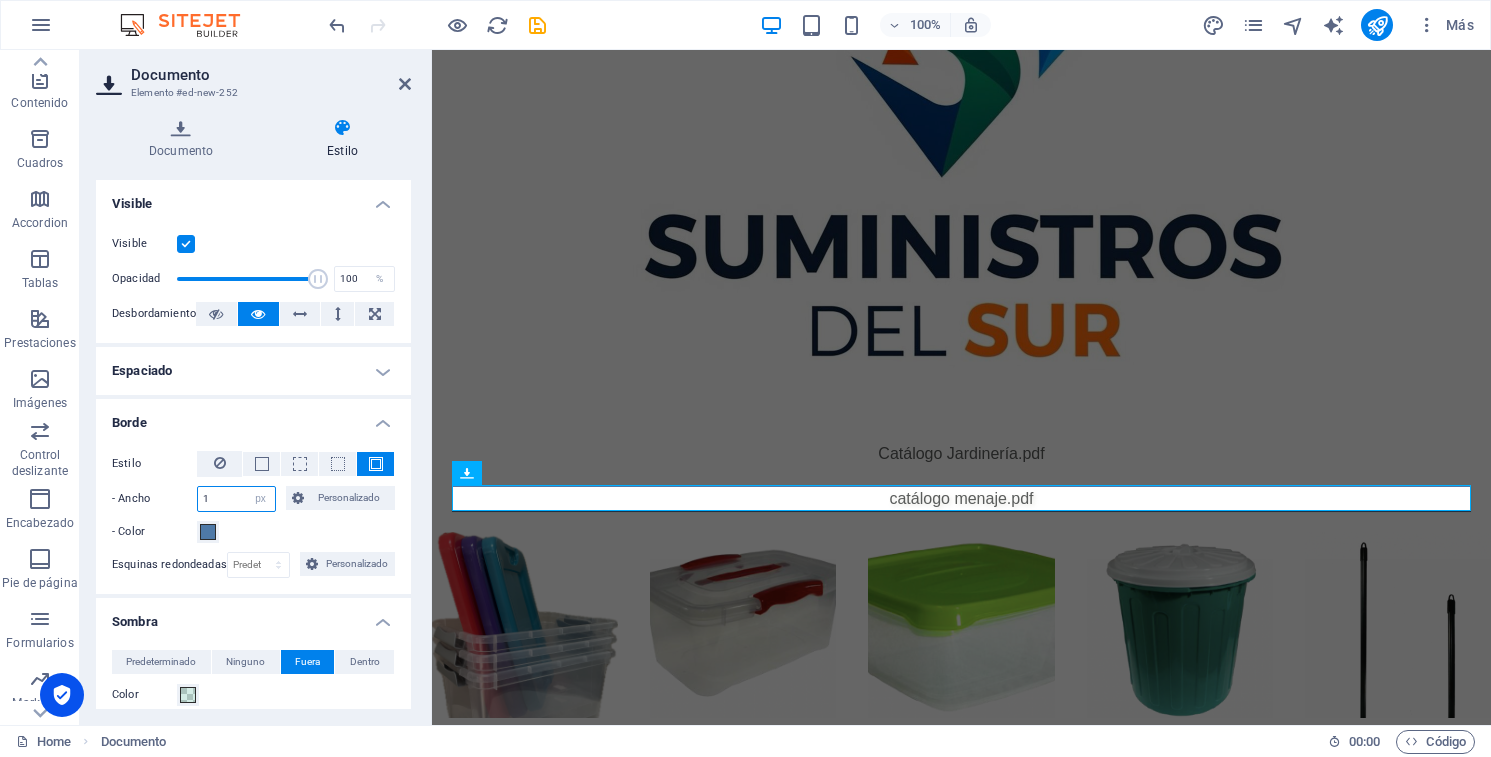 click on "1" at bounding box center (236, 499) 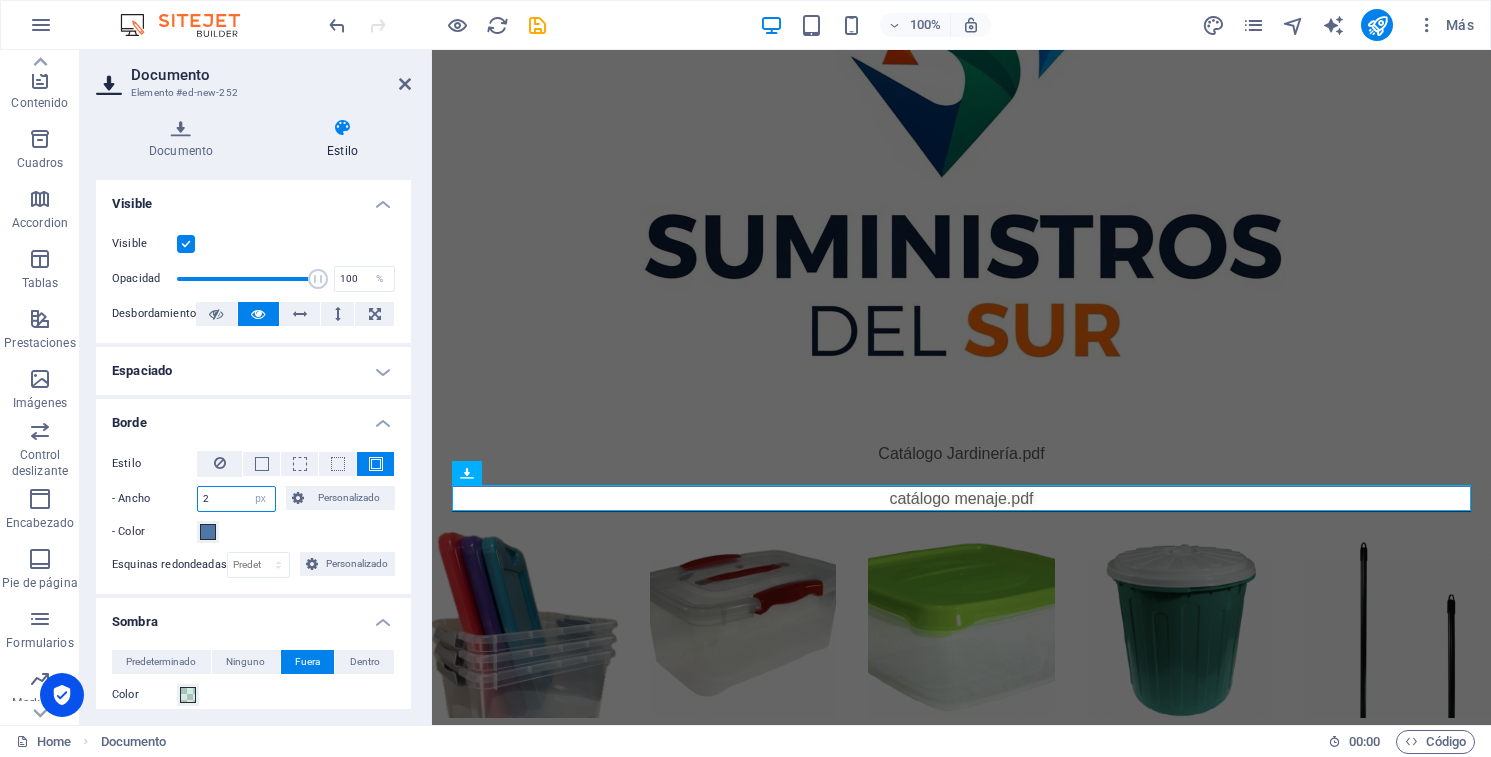 type on "2" 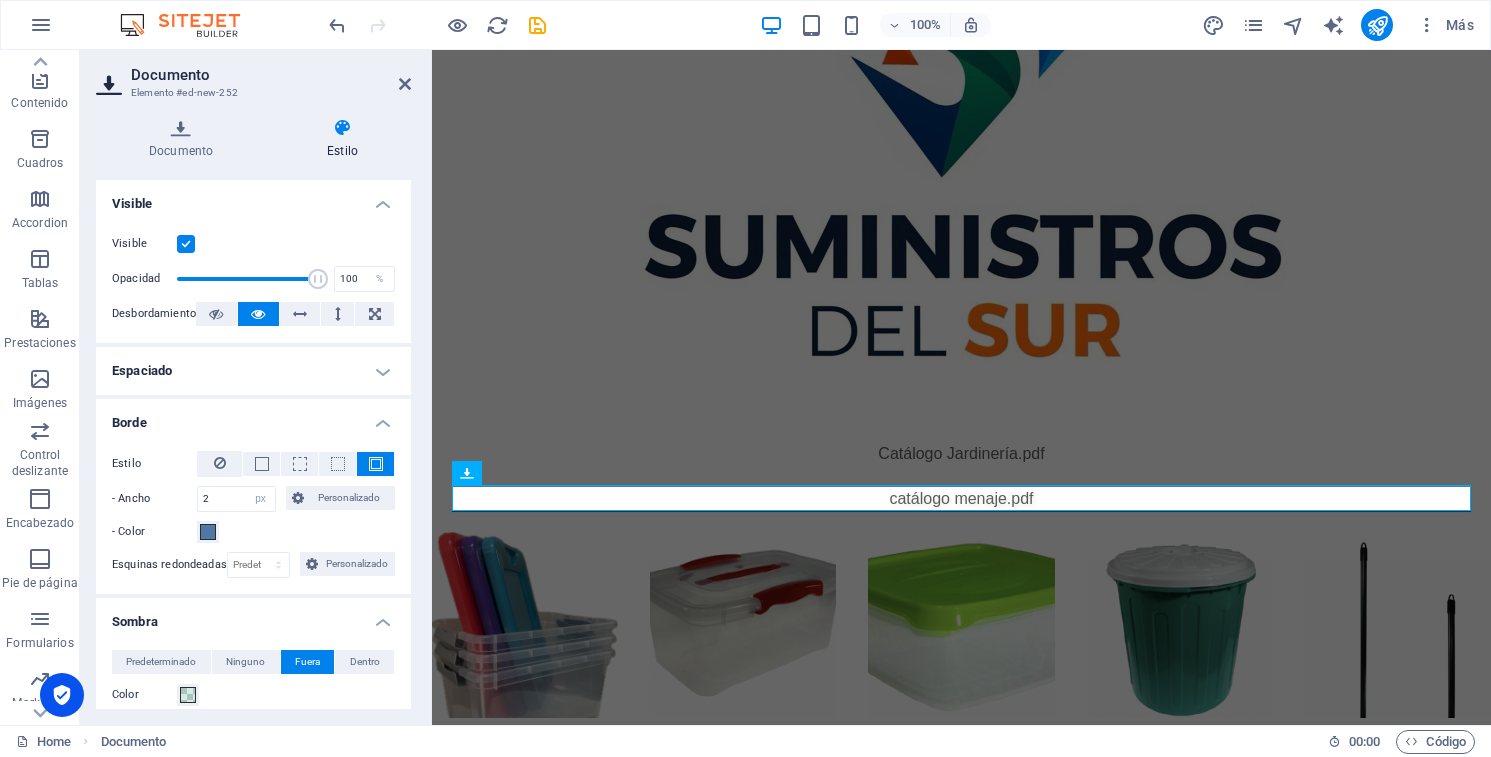 click on "- Color" at bounding box center (253, 532) 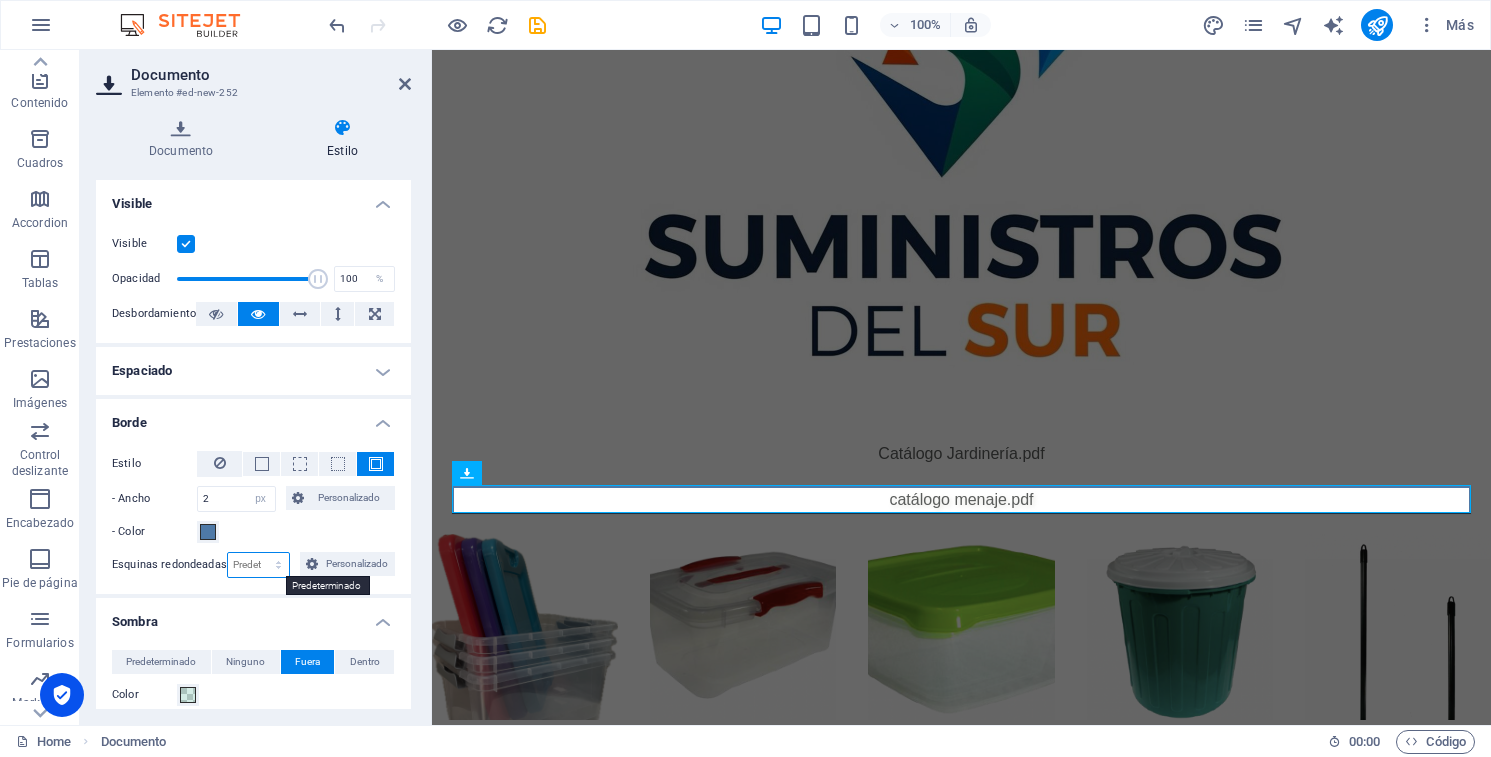 click on "Predeterminado px rem % vh vw Personalizado" at bounding box center (259, 565) 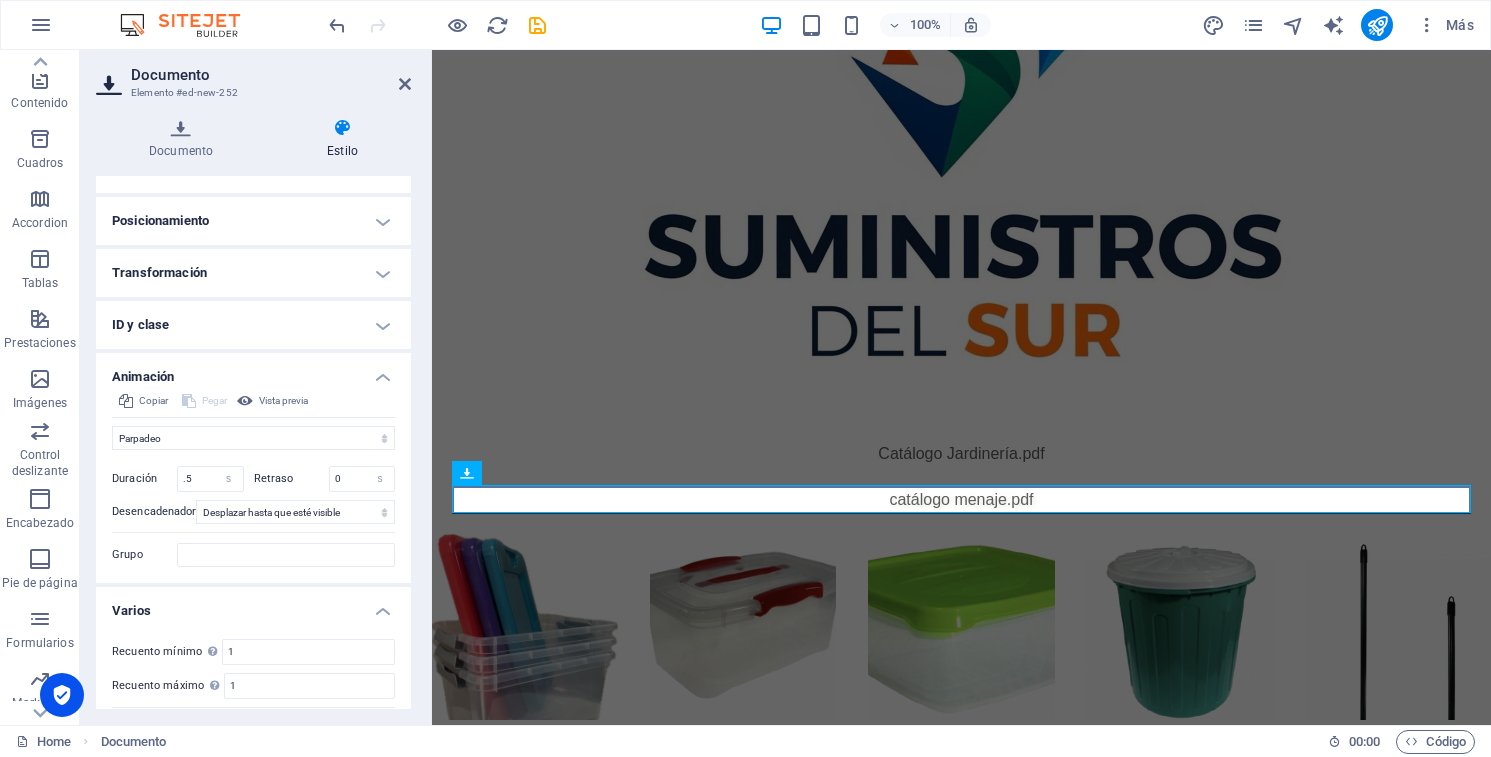 scroll, scrollTop: 819, scrollLeft: 0, axis: vertical 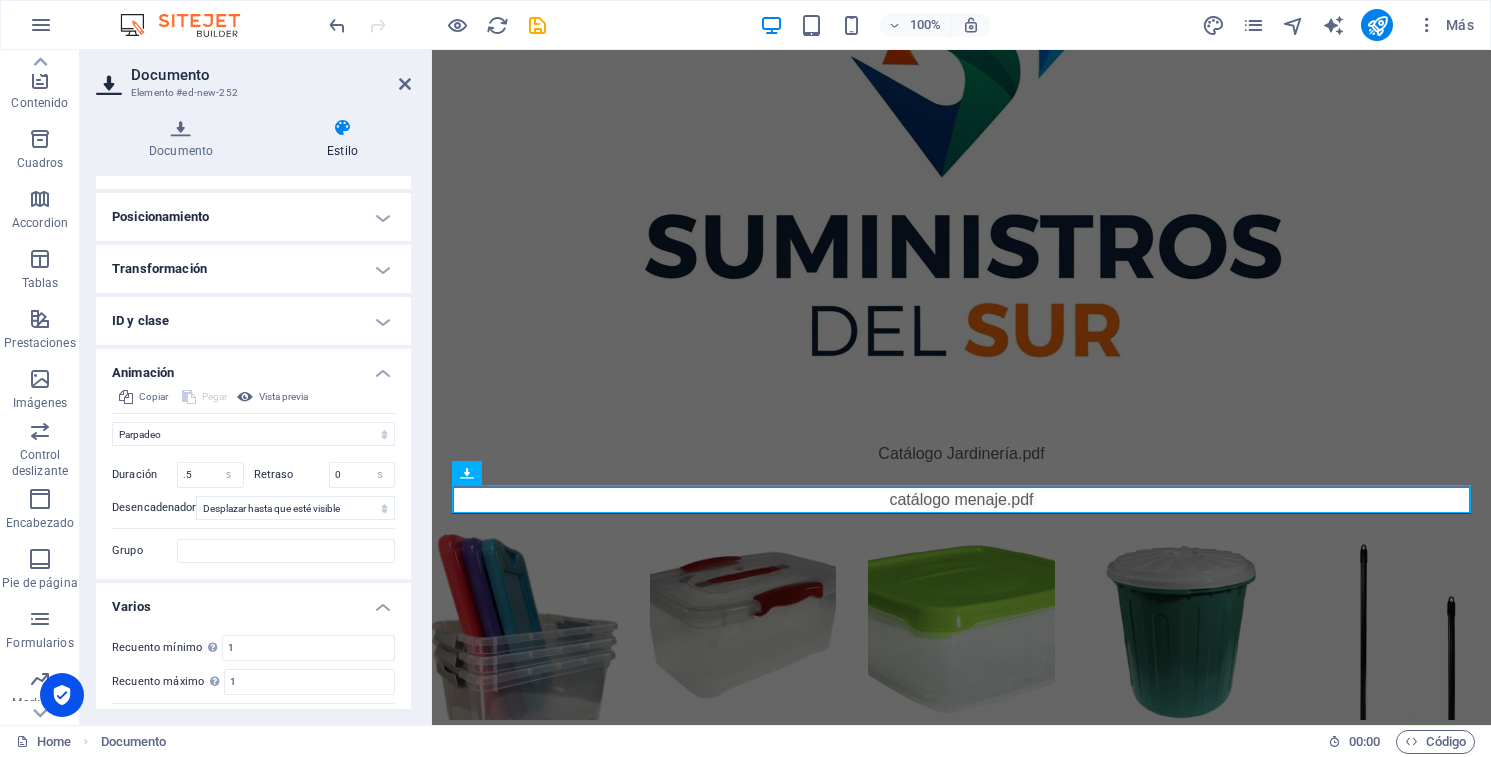 click on "ID y clase" at bounding box center (253, 321) 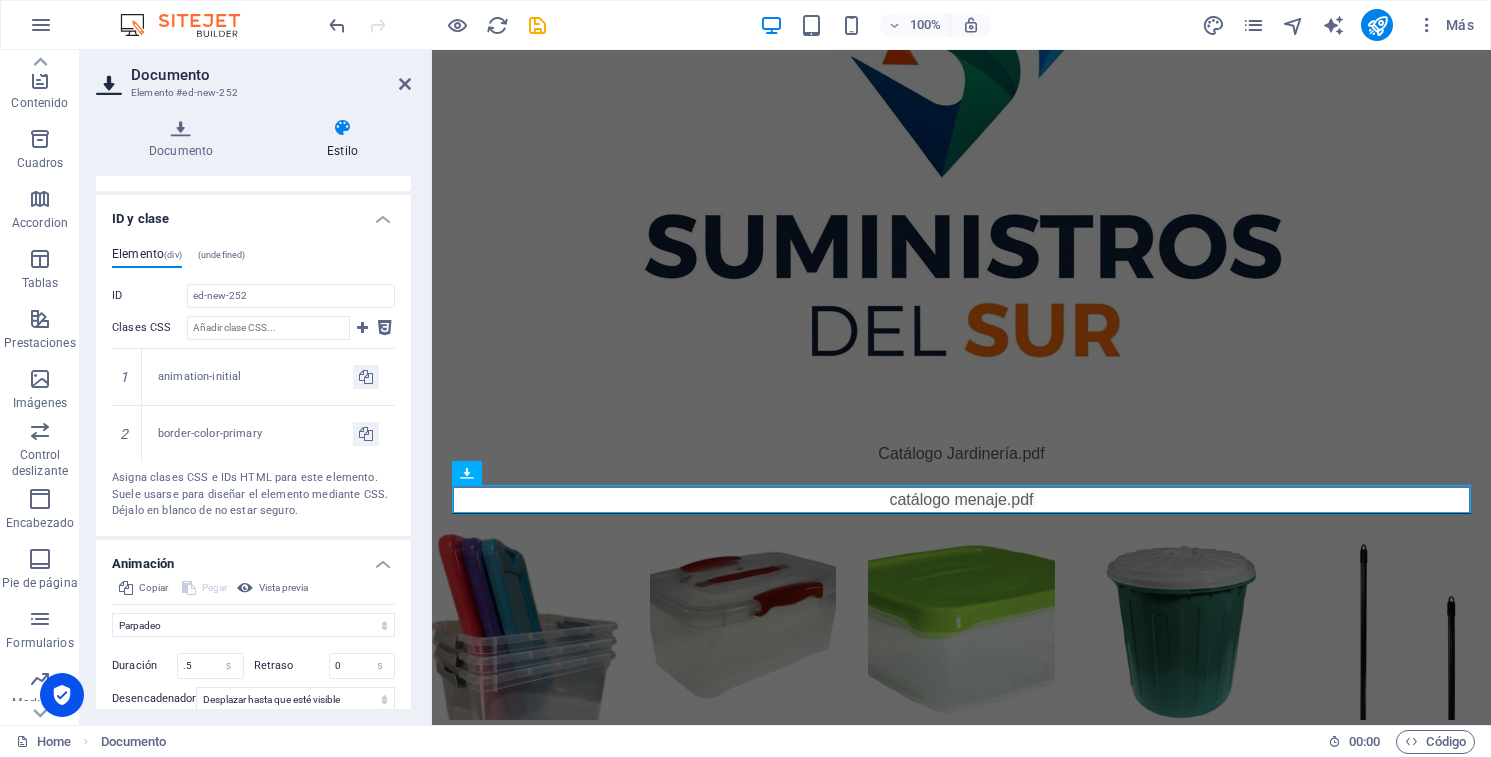 scroll, scrollTop: 930, scrollLeft: 0, axis: vertical 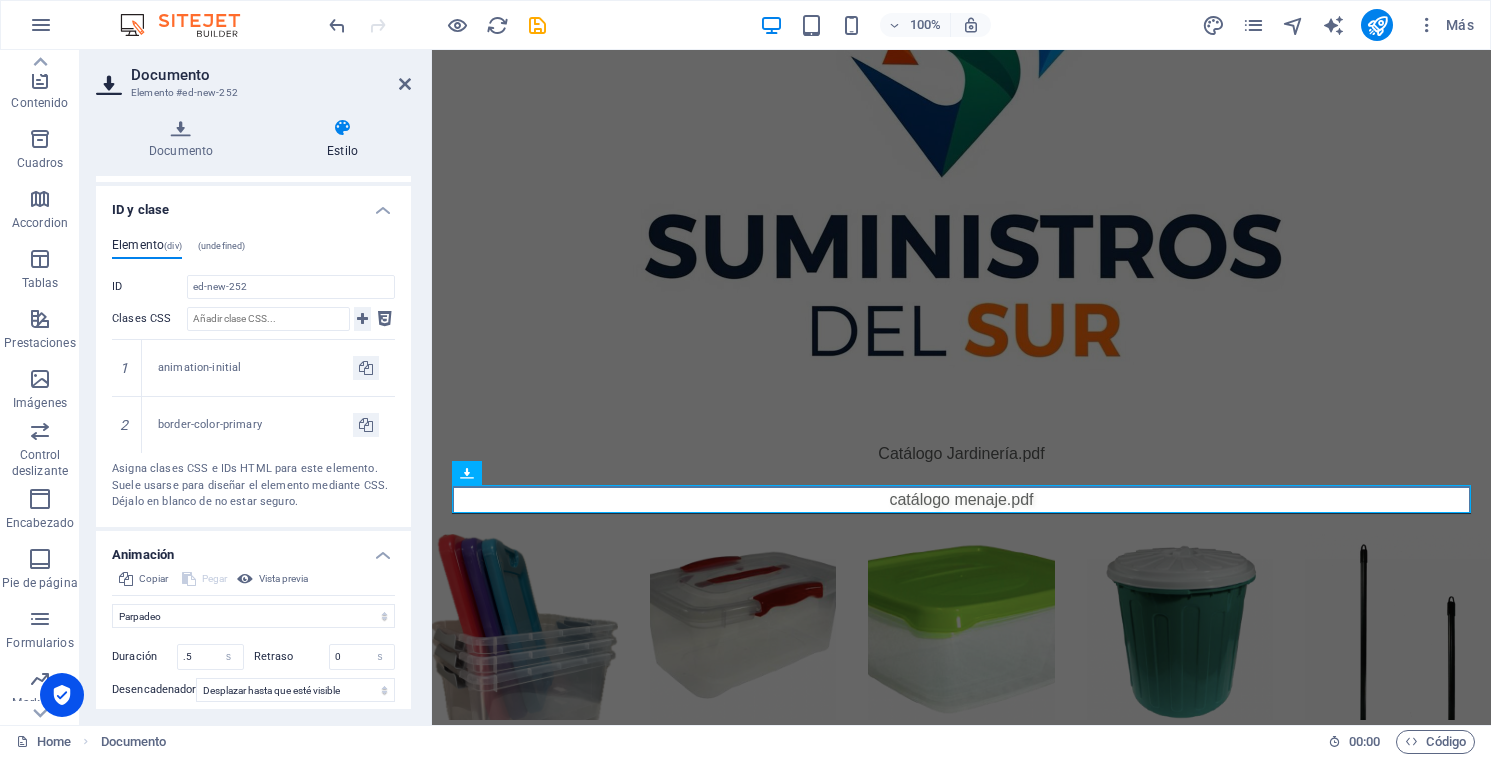 click at bounding box center [362, 319] 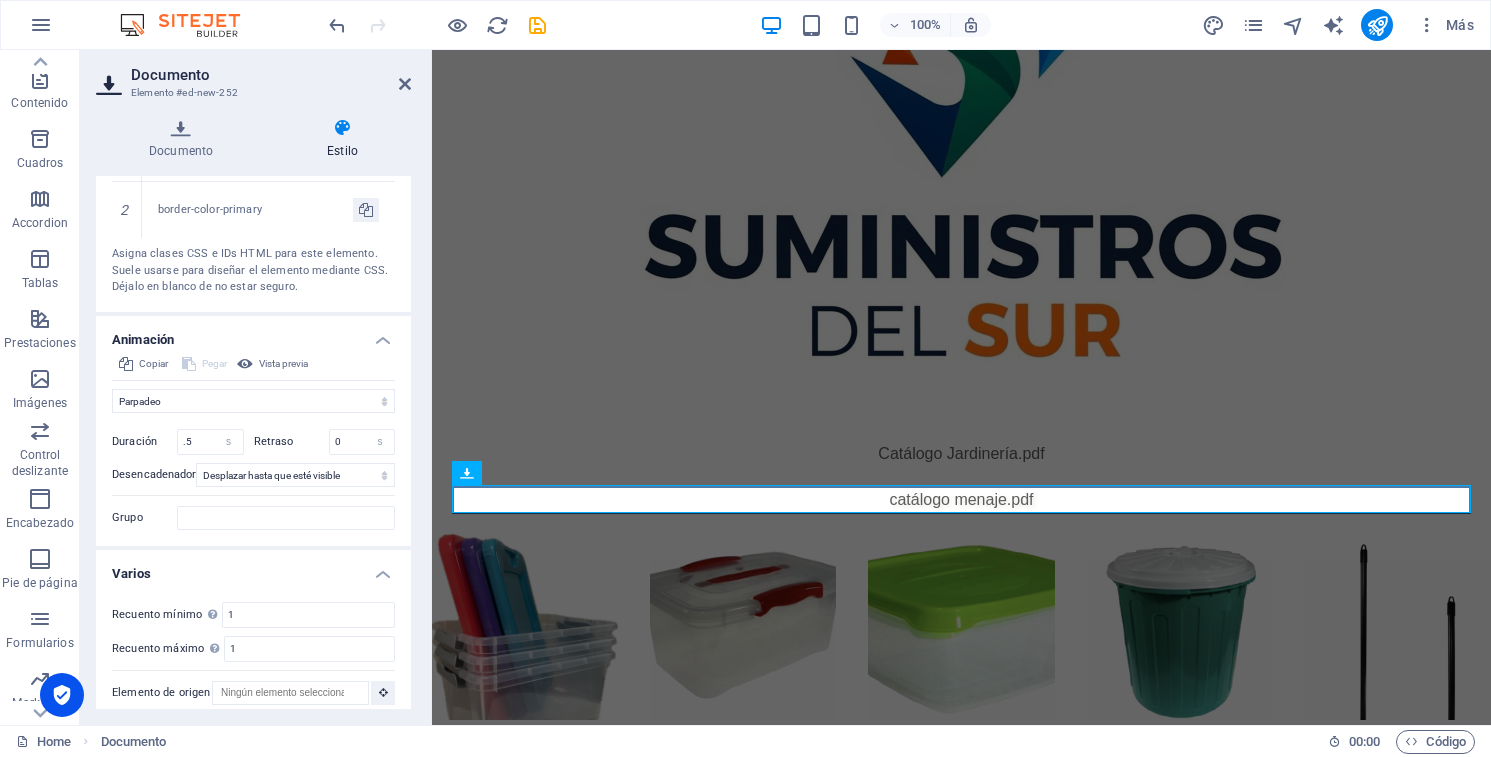 scroll, scrollTop: 1166, scrollLeft: 0, axis: vertical 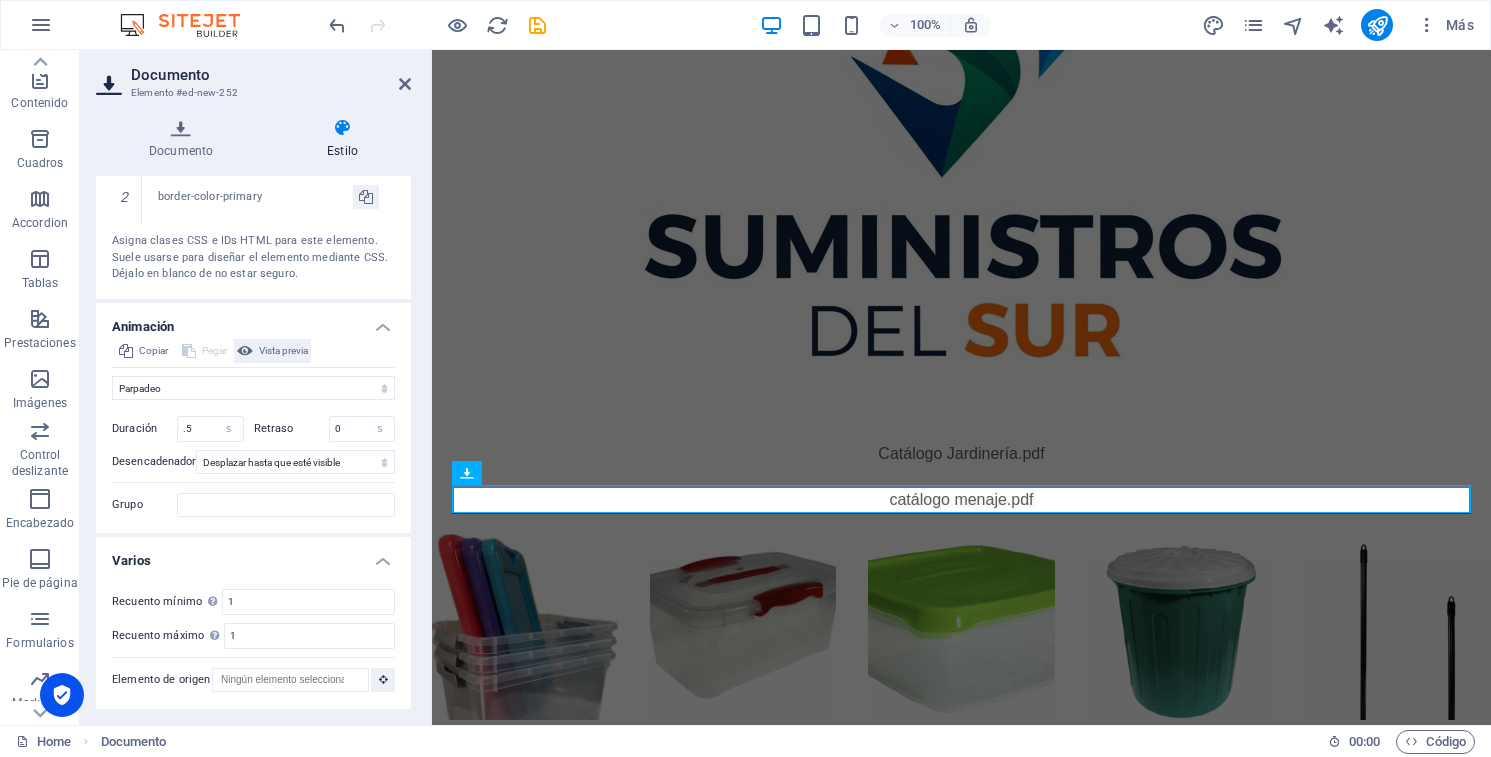 click on "Vista previa" at bounding box center [283, 351] 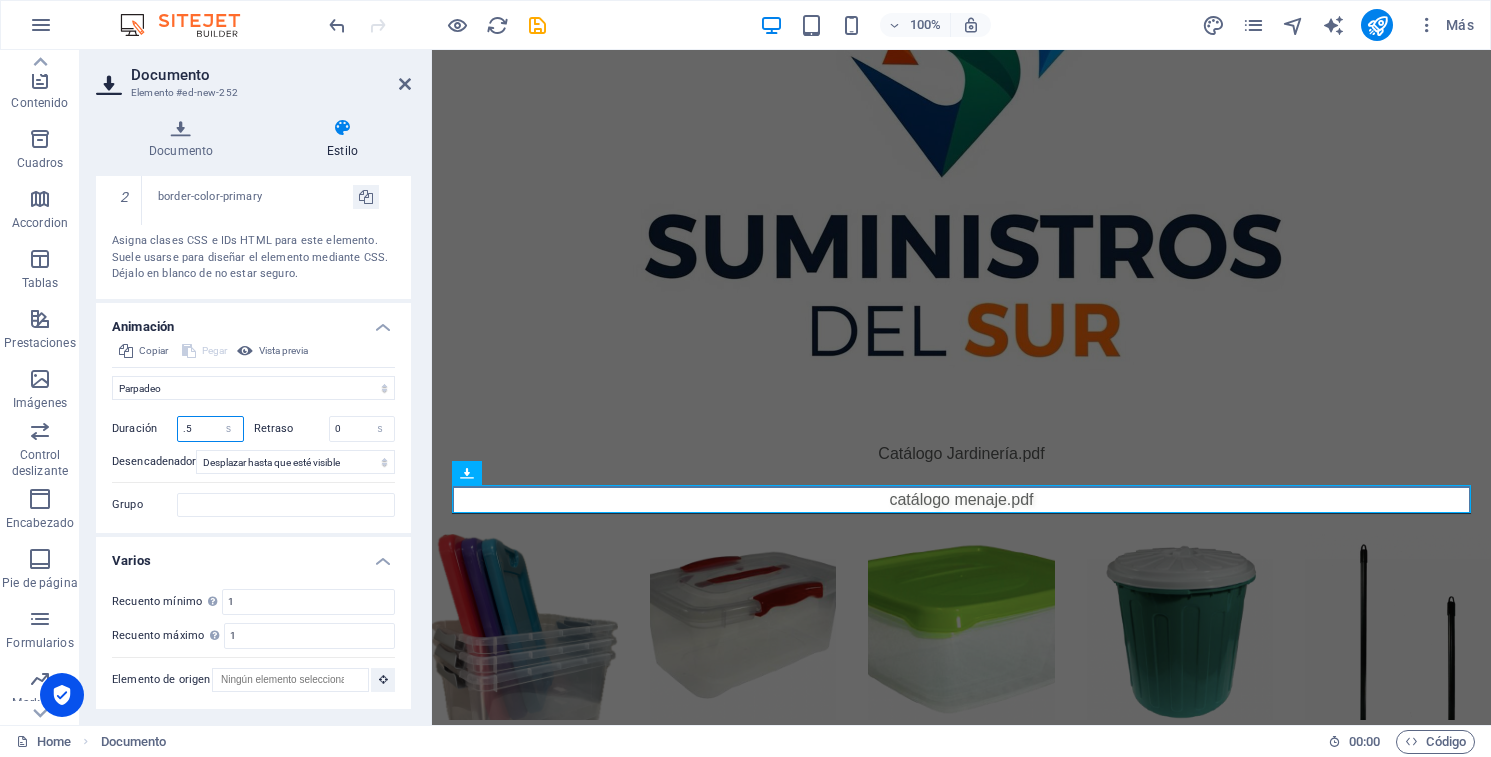 click on ".5" at bounding box center [210, 429] 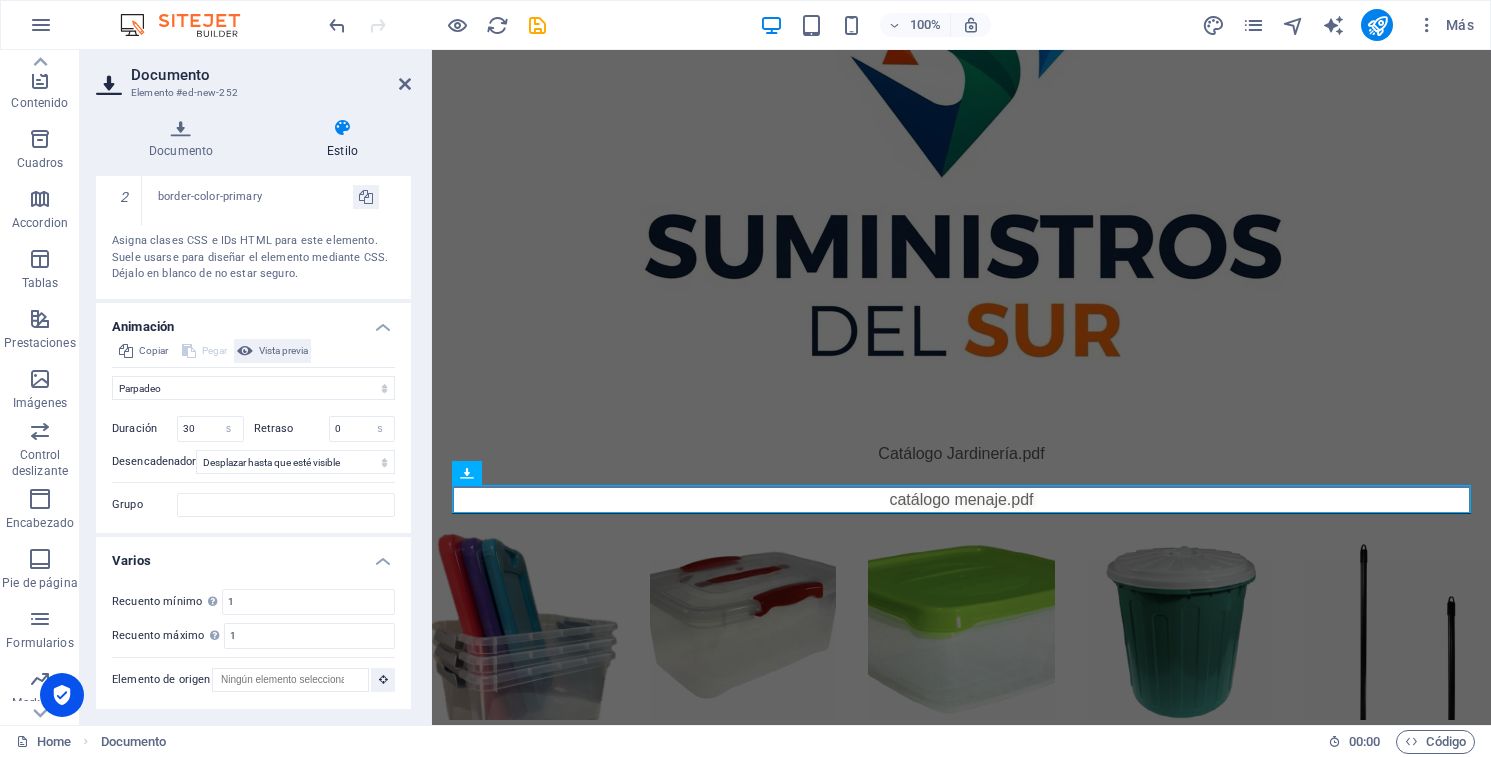 click on "Vista previa" at bounding box center [283, 351] 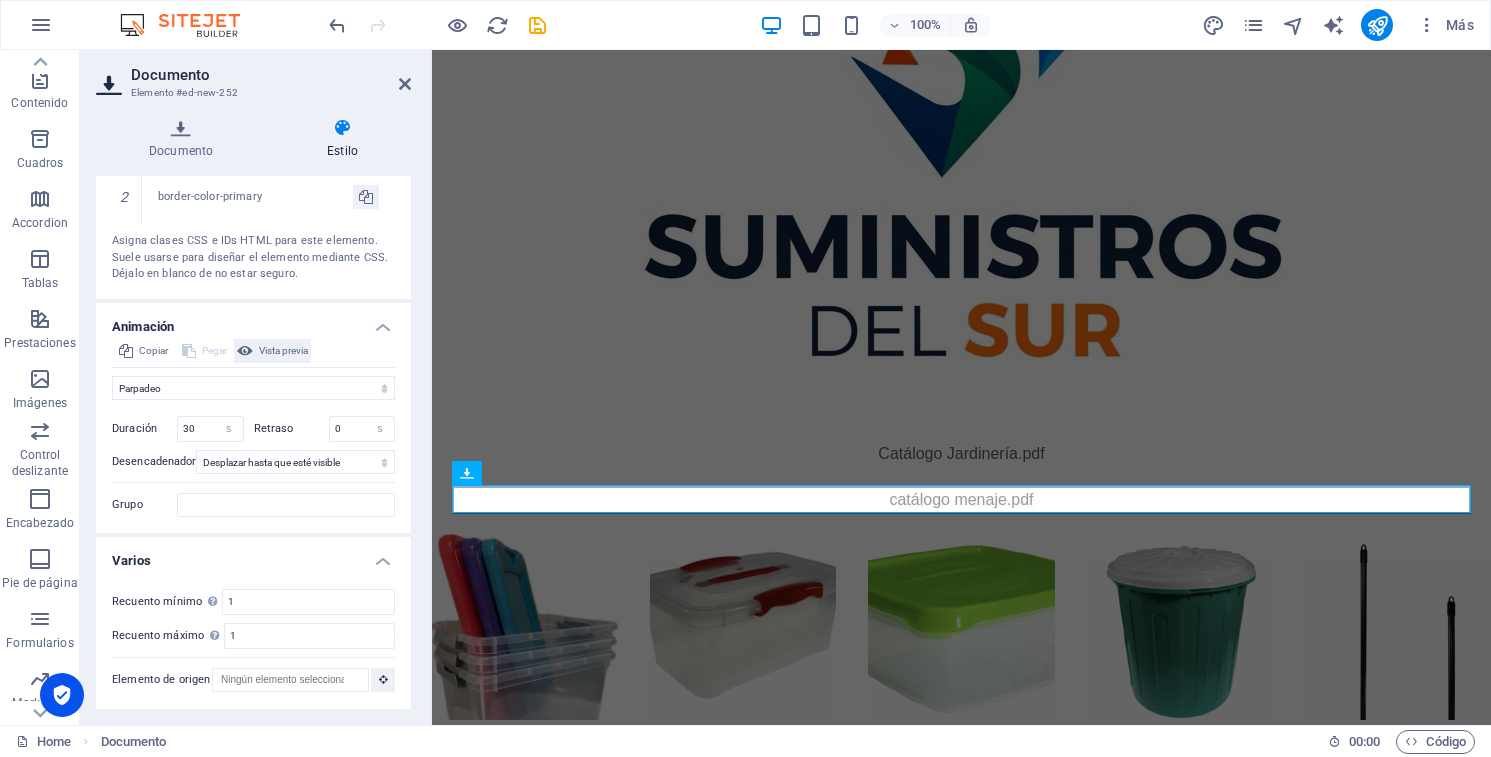click on "Vista previa" at bounding box center [283, 351] 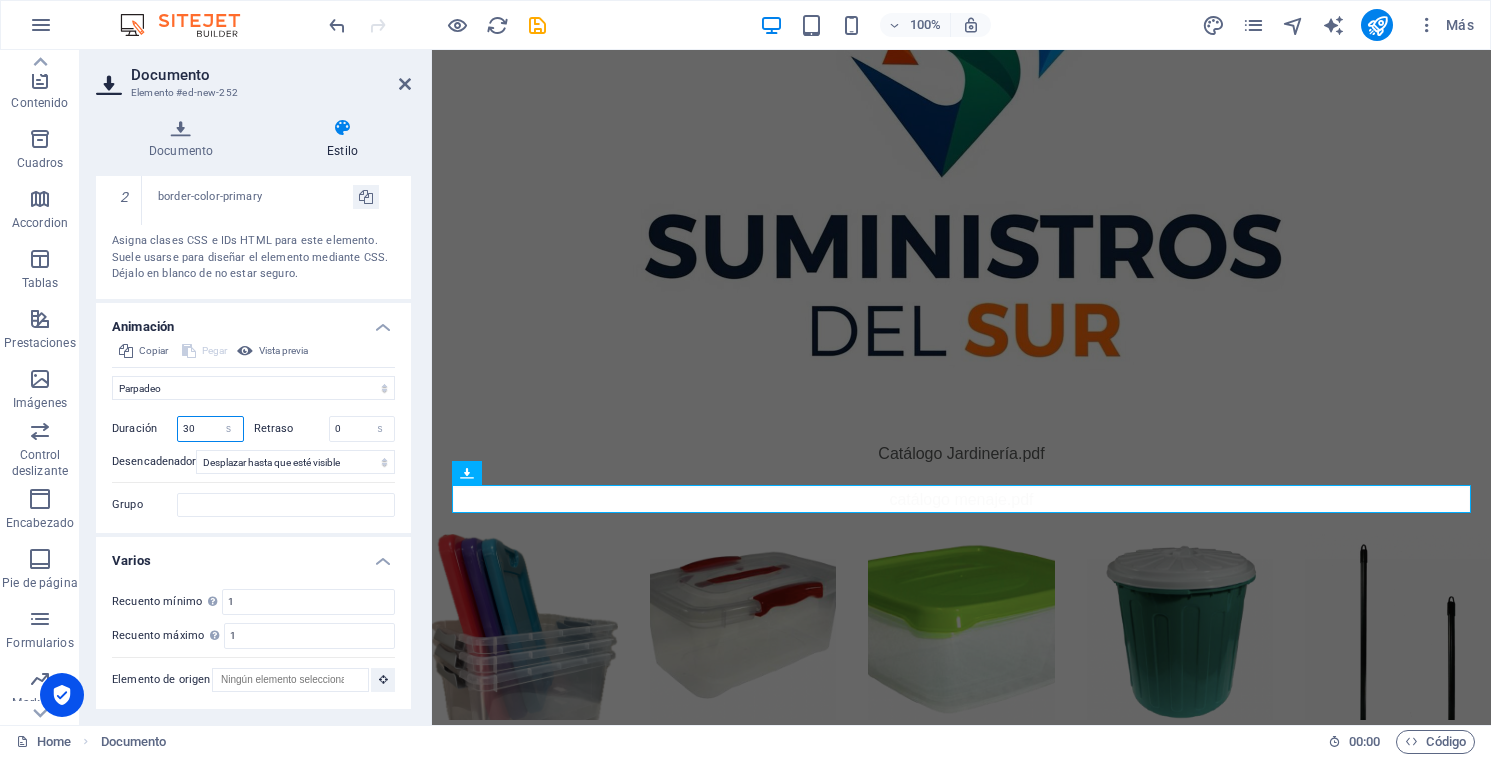 click on "30" at bounding box center (210, 429) 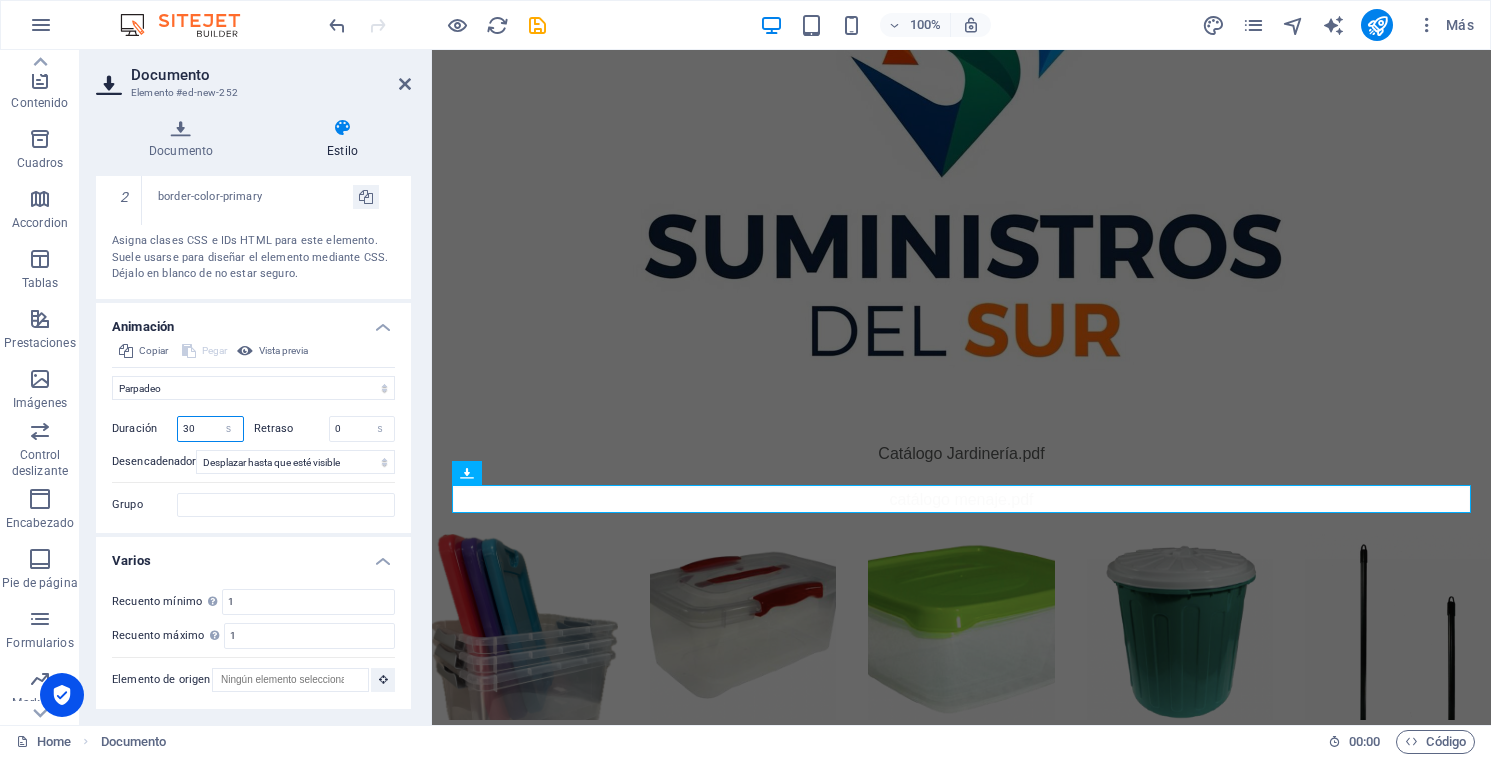 click on "30" at bounding box center [210, 429] 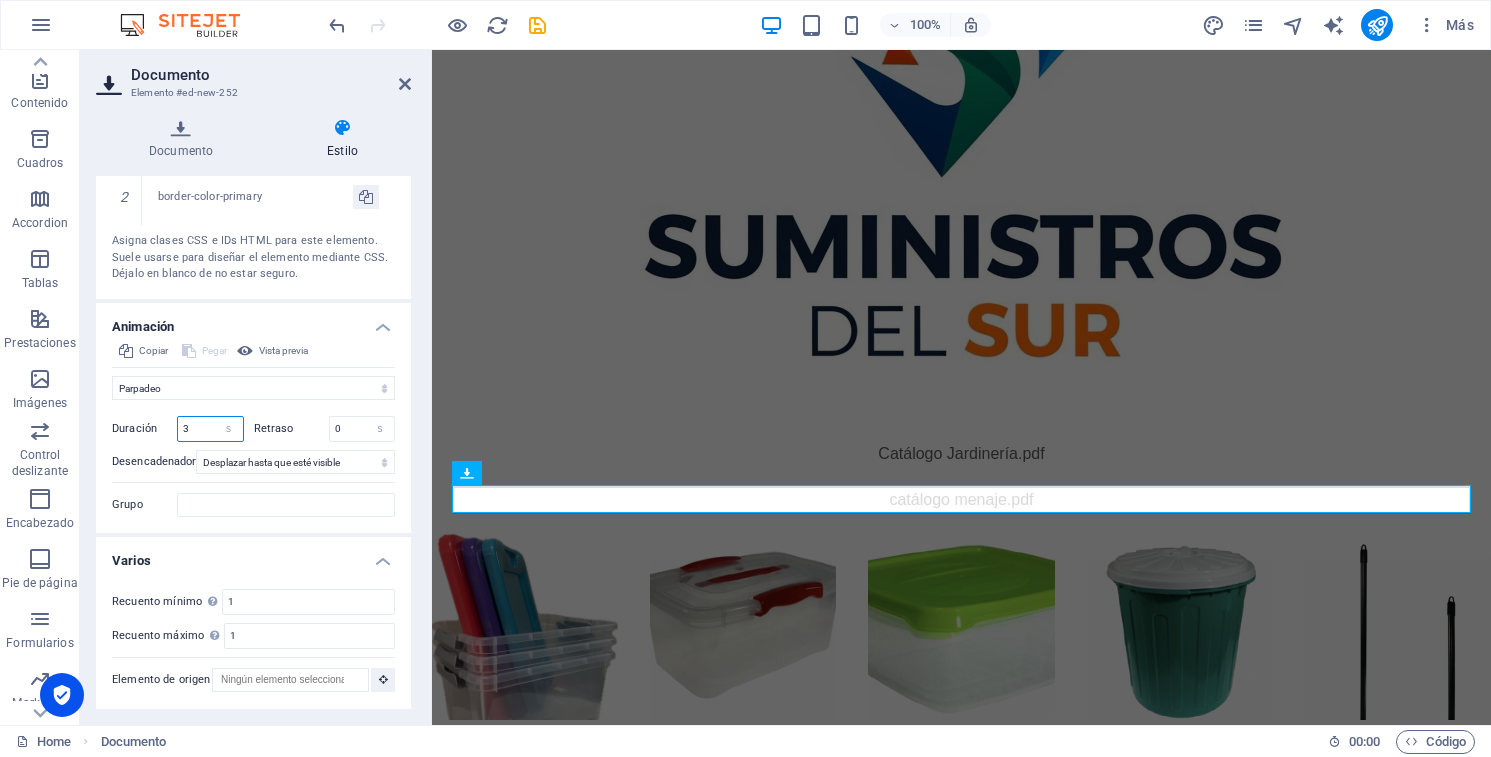 type on "3" 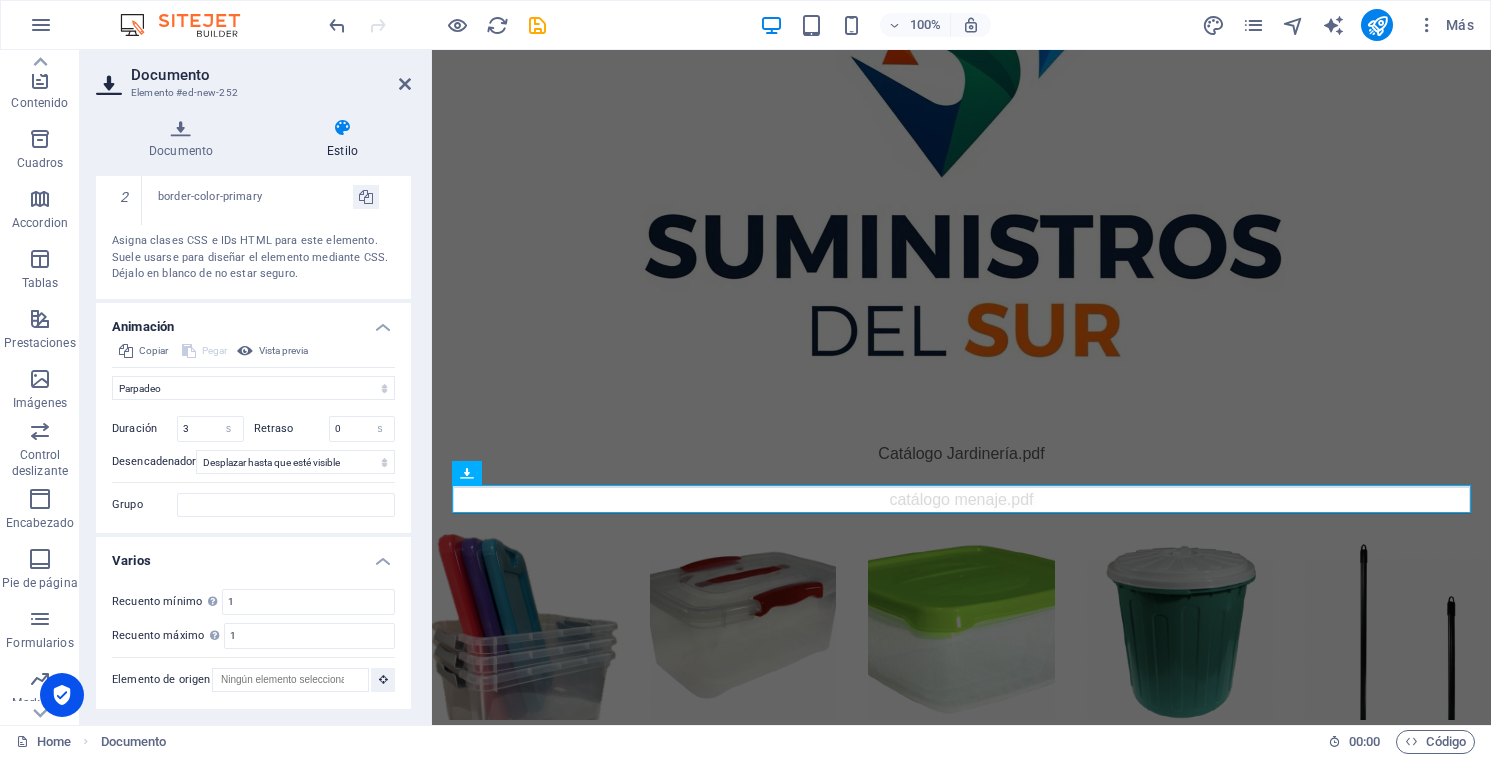 click on "Copiar Pegar Vista previa No animar Mostrar / Ocultar Subir/bajar Acercar/alejar Deslizar de izquierda a derecha Deslizar de derecha a izquierda Deslizar de arriba a abajo Deslizar de abajo a arriba Pulsación Parpadeo Abrir como superposición Inicial Elemento oculto Elemento mostrado Duración 3 s ms Retraso 0 s ms [PERSON_NAME] automático px % Desencadenador Ningún desencadenador automático Al cargar la página Desplazar hasta que esté visible Cerrar This label appears when hovering over the close button, indicating its function. Grupo Mostrar No alterar este elemento Ocultar este elemento Mostrar este elemento Ocultar No alterar este elemento Ocultar este elemento Mostrar este elemento" at bounding box center [253, 436] 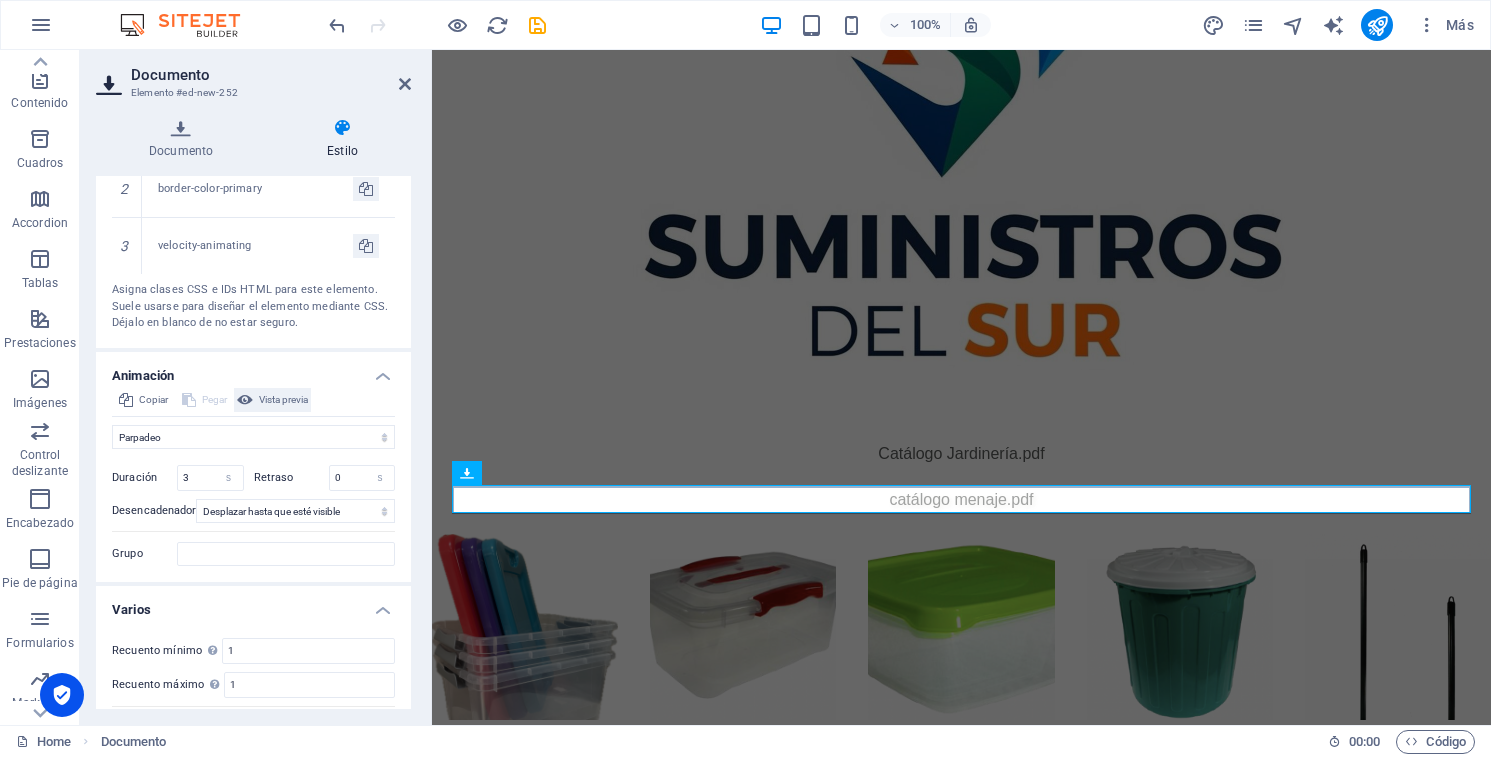 click on "Vista previa" at bounding box center [283, 400] 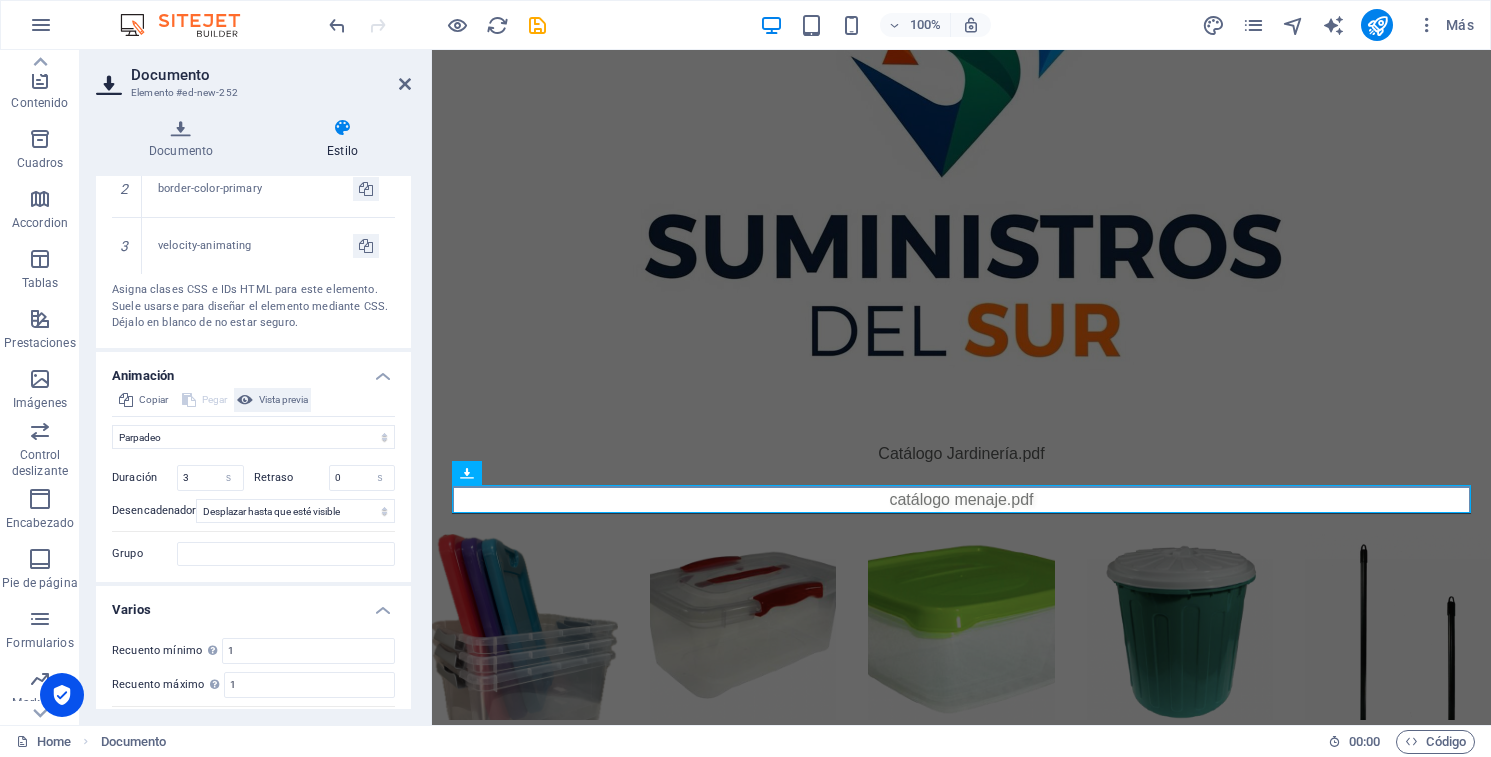 click on "Vista previa" at bounding box center [283, 400] 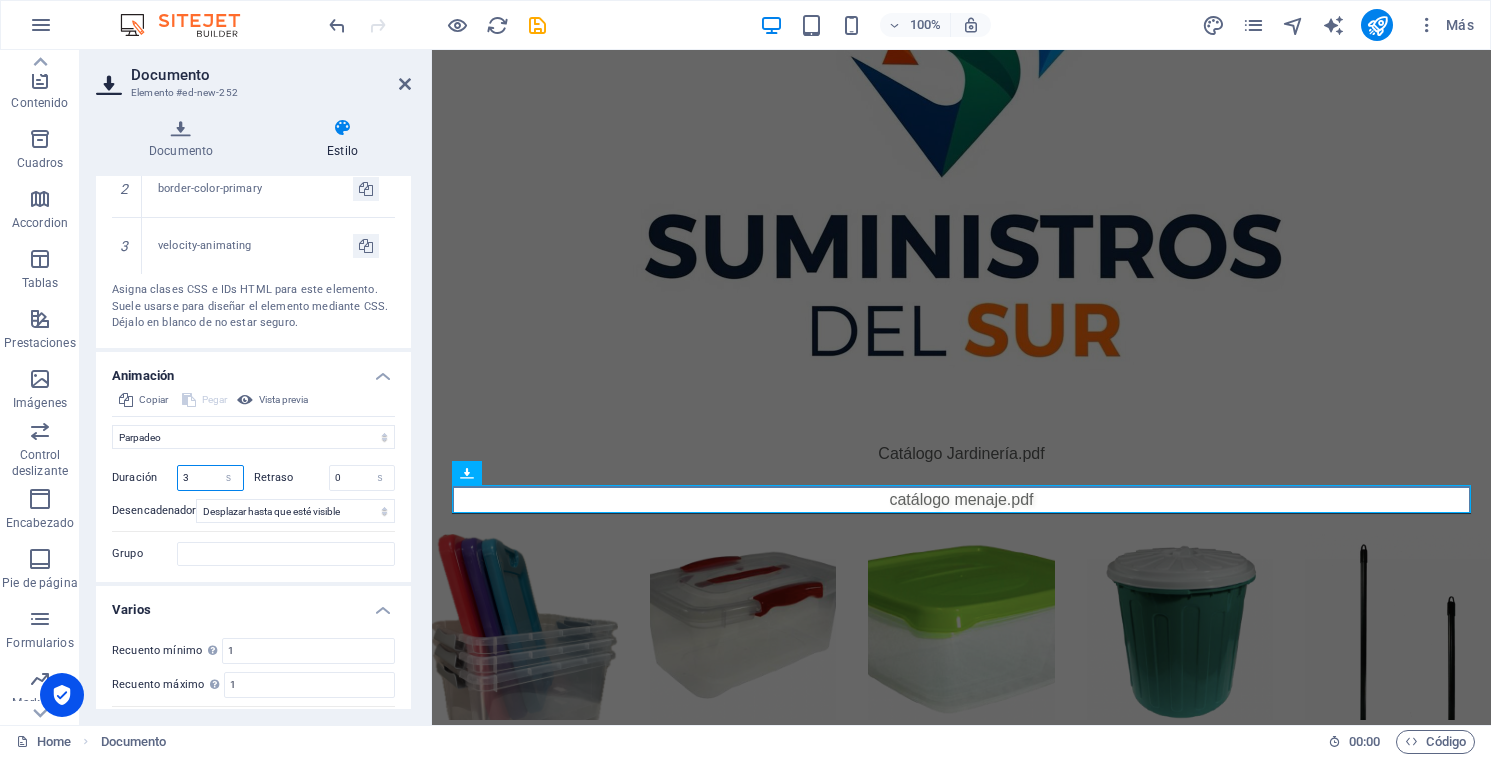 click on "3" at bounding box center [210, 478] 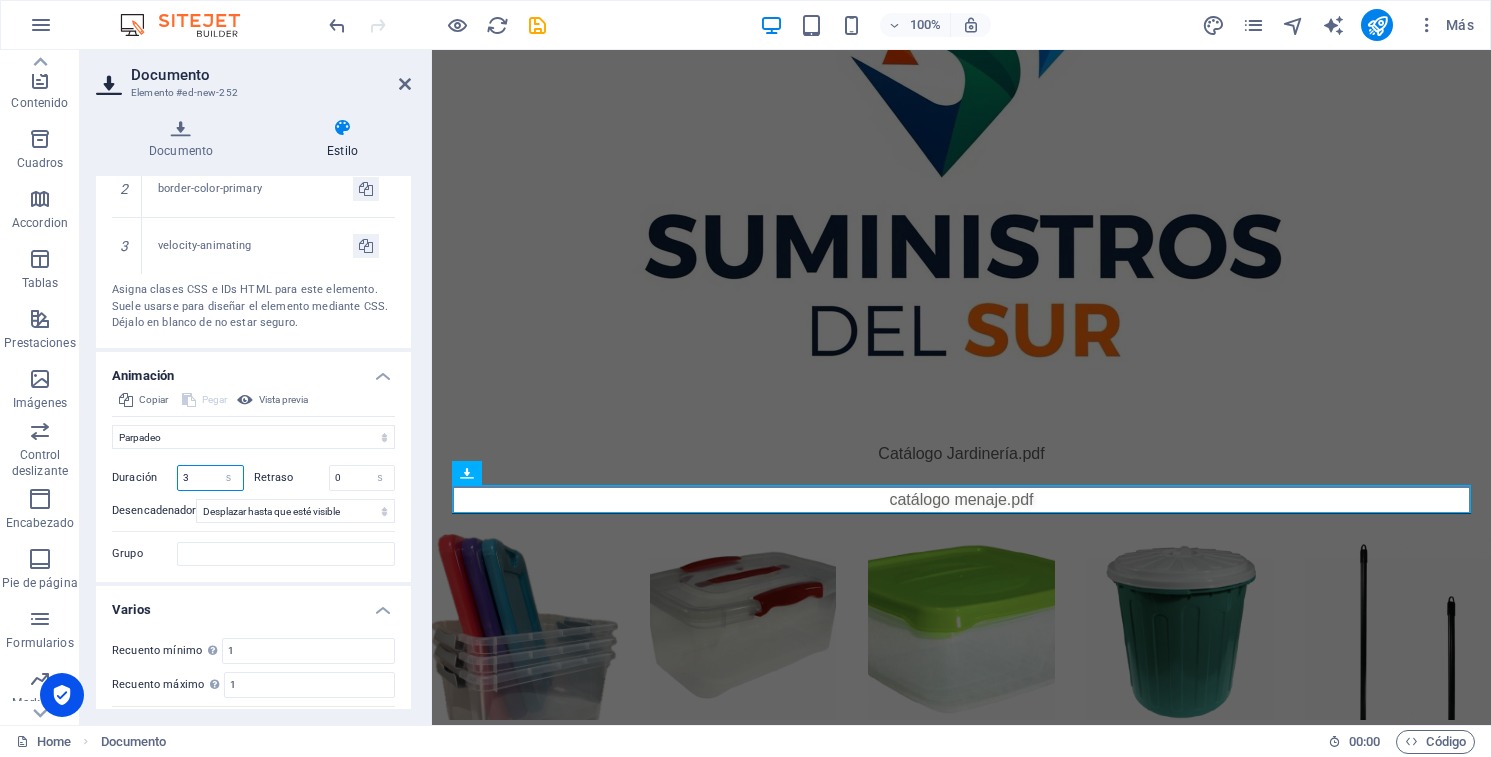 click on "3" at bounding box center [210, 478] 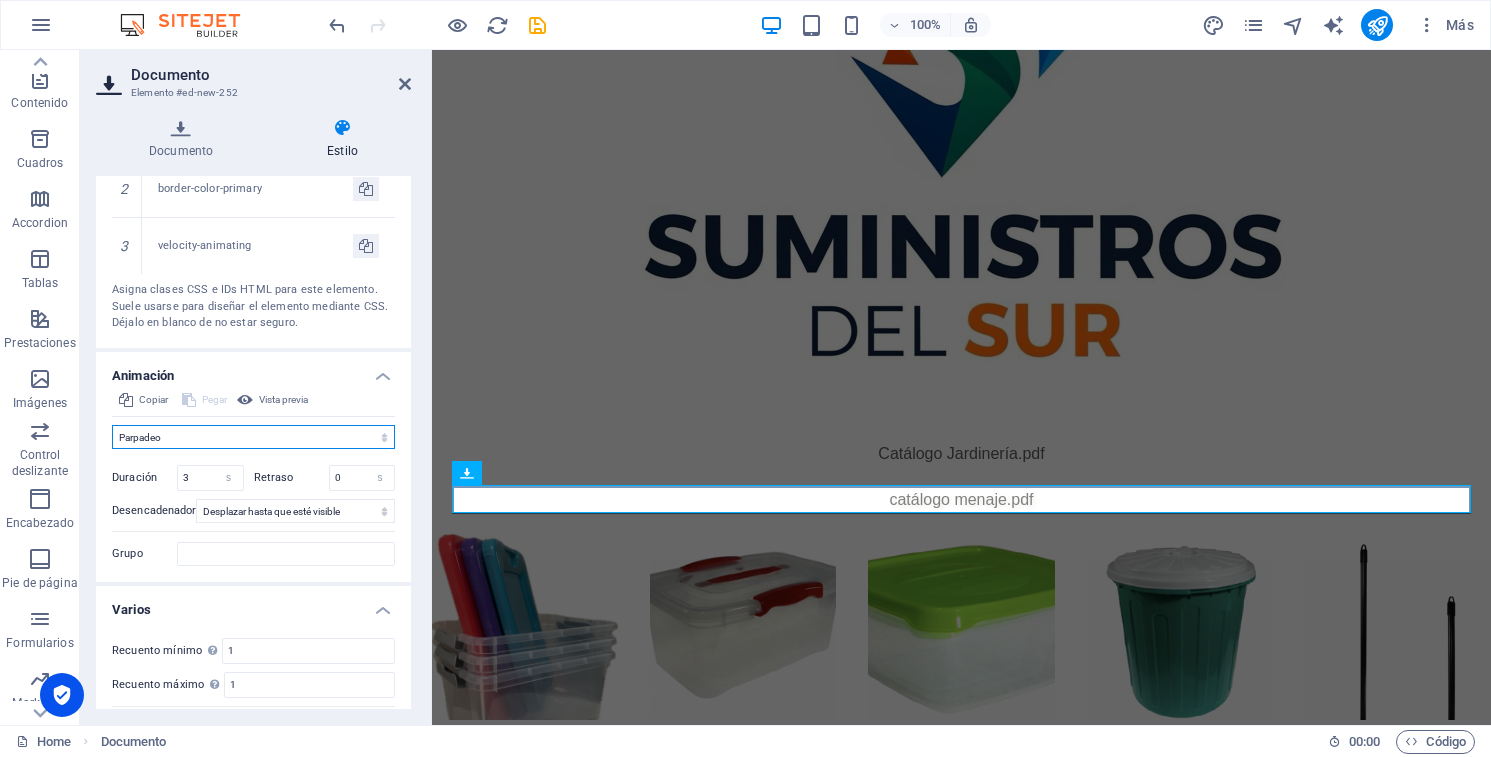 click on "No animar Mostrar / Ocultar Subir/bajar Acercar/alejar Deslizar de izquierda a derecha Deslizar de derecha a izquierda Deslizar de arriba a abajo Deslizar de abajo a arriba Pulsación Parpadeo Abrir como superposición" at bounding box center [253, 437] 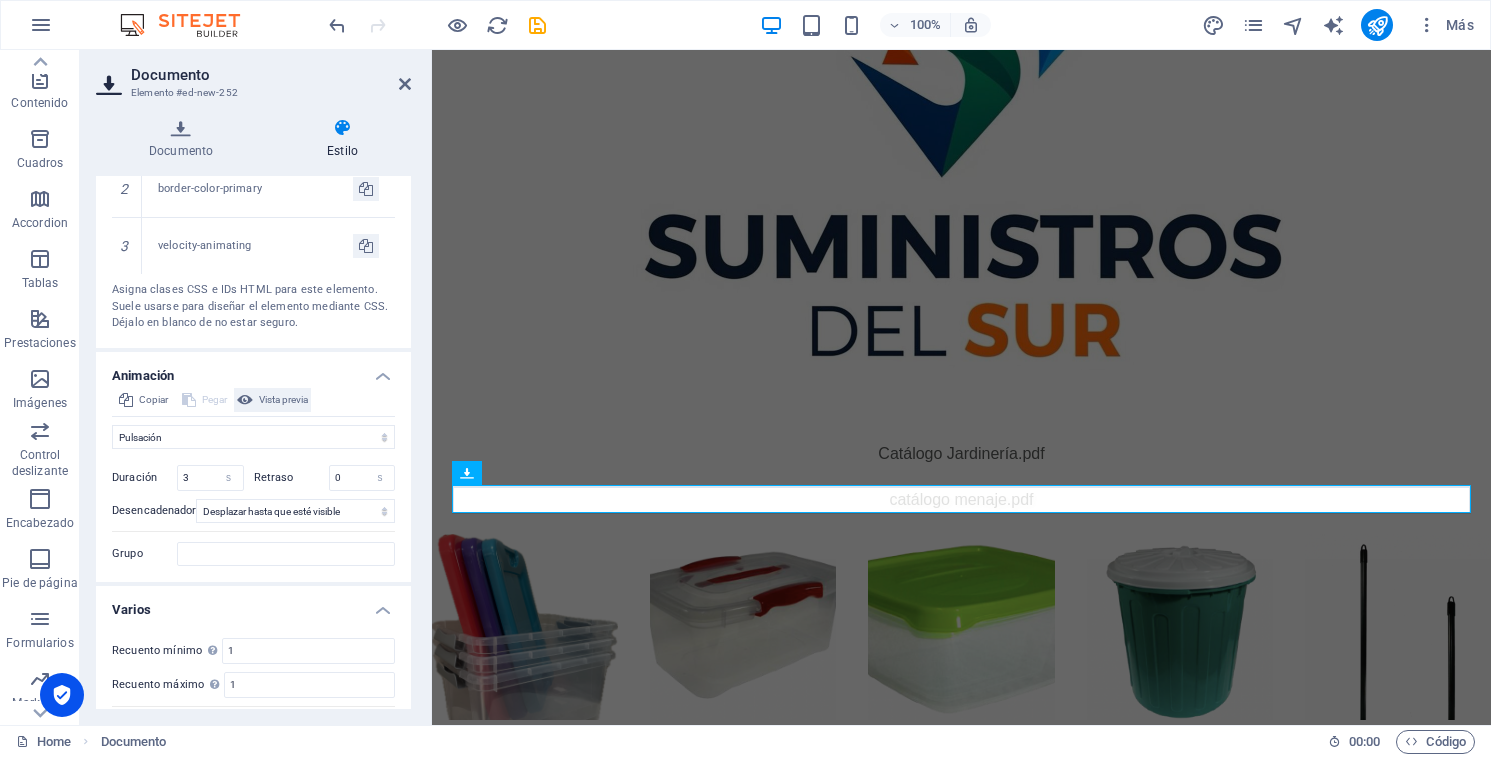 click on "Vista previa" at bounding box center [283, 400] 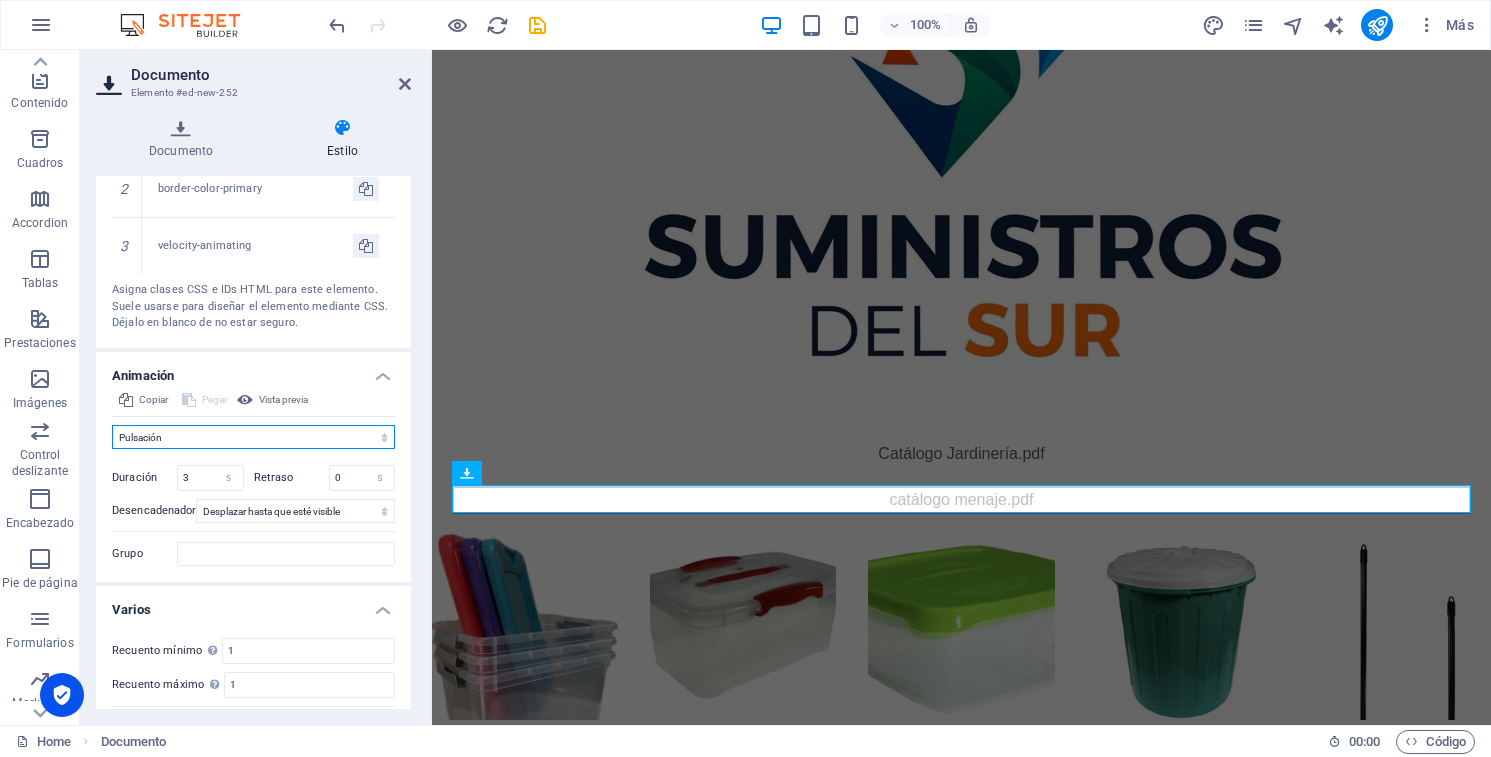 click on "No animar Mostrar / Ocultar Subir/bajar Acercar/alejar Deslizar de izquierda a derecha Deslizar de derecha a izquierda Deslizar de arriba a abajo Deslizar de abajo a arriba Pulsación Parpadeo Abrir como superposición" at bounding box center [253, 437] 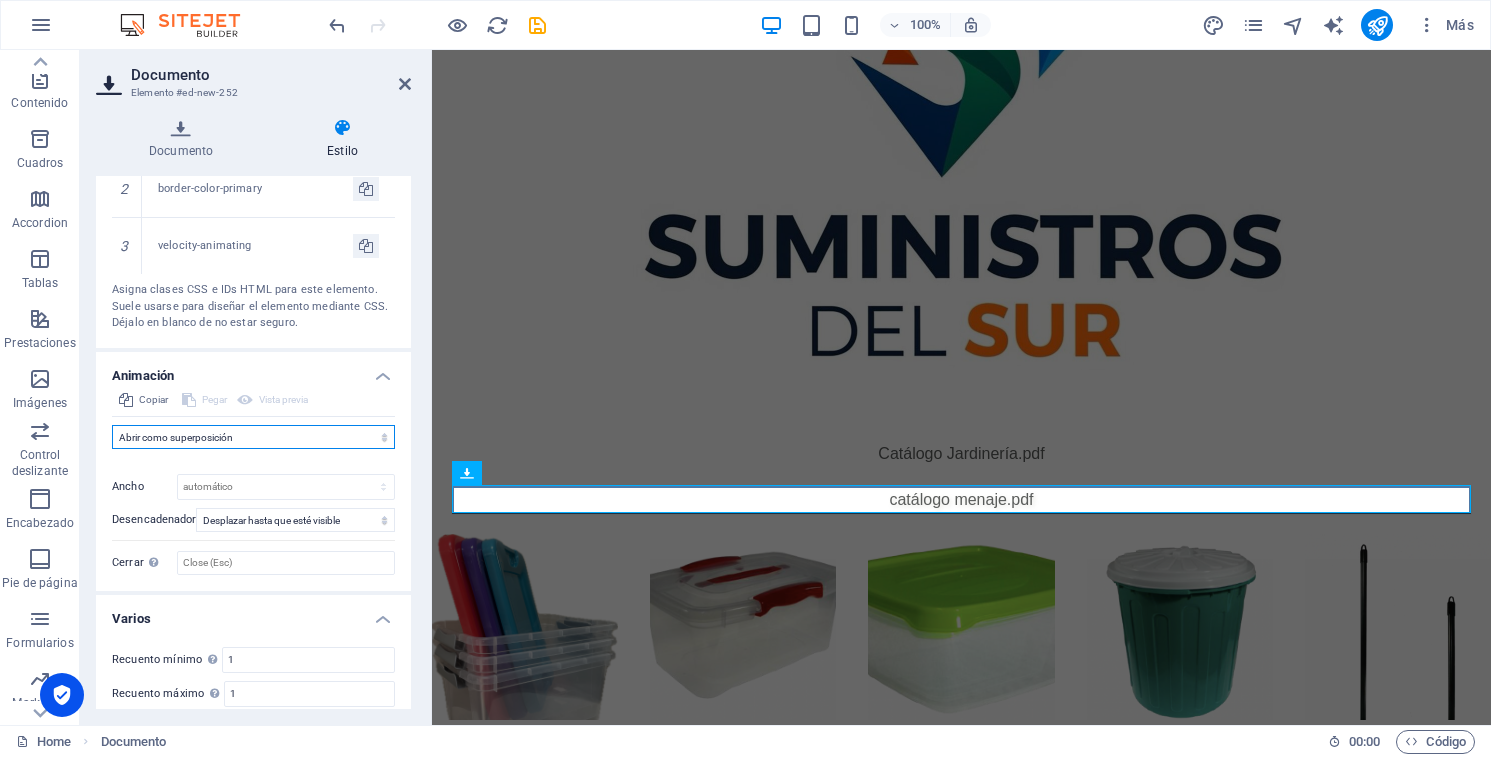 click on "No animar Mostrar / Ocultar Subir/bajar Acercar/alejar Deslizar de izquierda a derecha Deslizar de derecha a izquierda Deslizar de arriba a abajo Deslizar de abajo a arriba Pulsación Parpadeo Abrir como superposición" at bounding box center (253, 437) 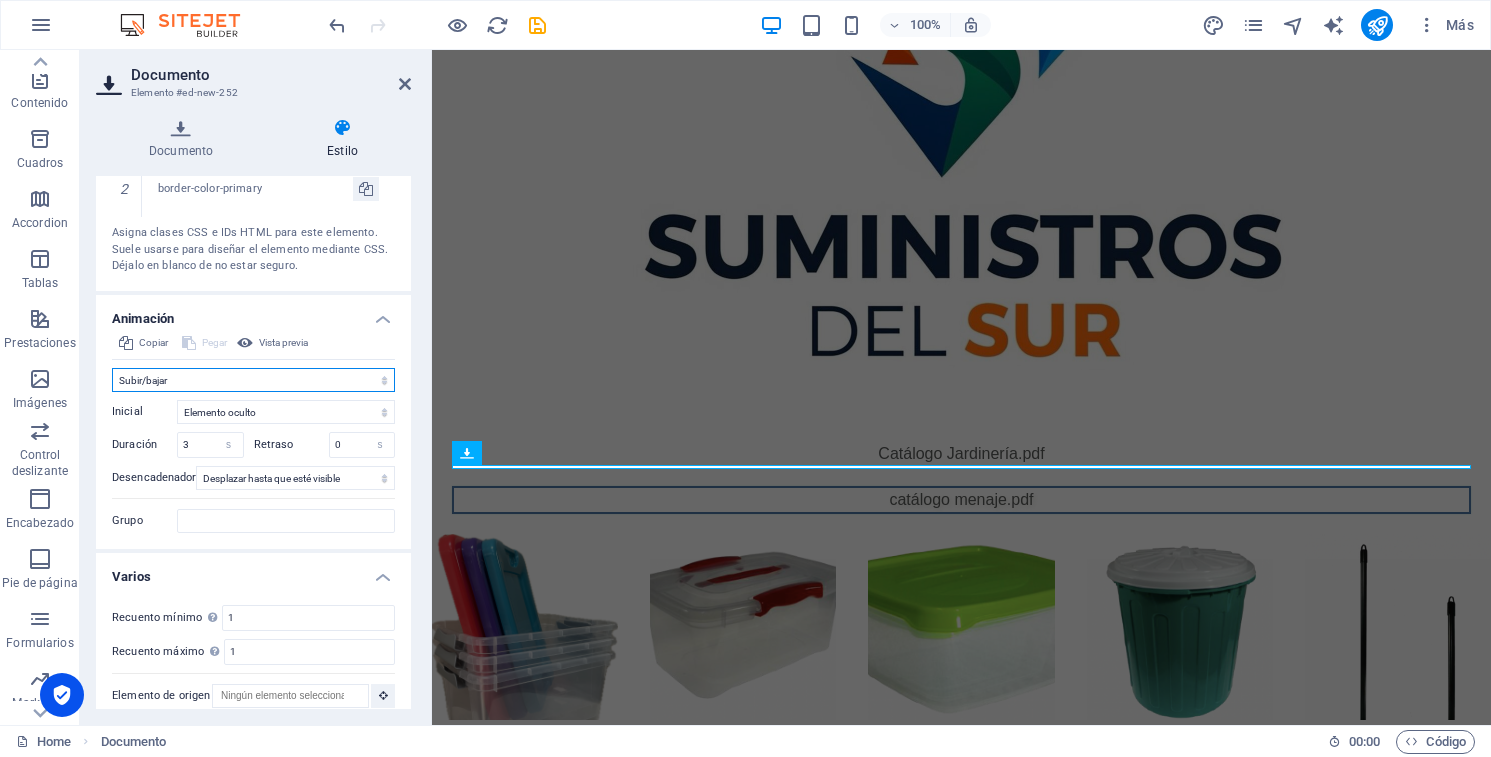 click on "No animar Mostrar / Ocultar Subir/bajar Acercar/alejar Deslizar de izquierda a derecha Deslizar de derecha a izquierda Deslizar de arriba a abajo Deslizar de abajo a arriba Pulsación Parpadeo Abrir como superposición" at bounding box center (253, 380) 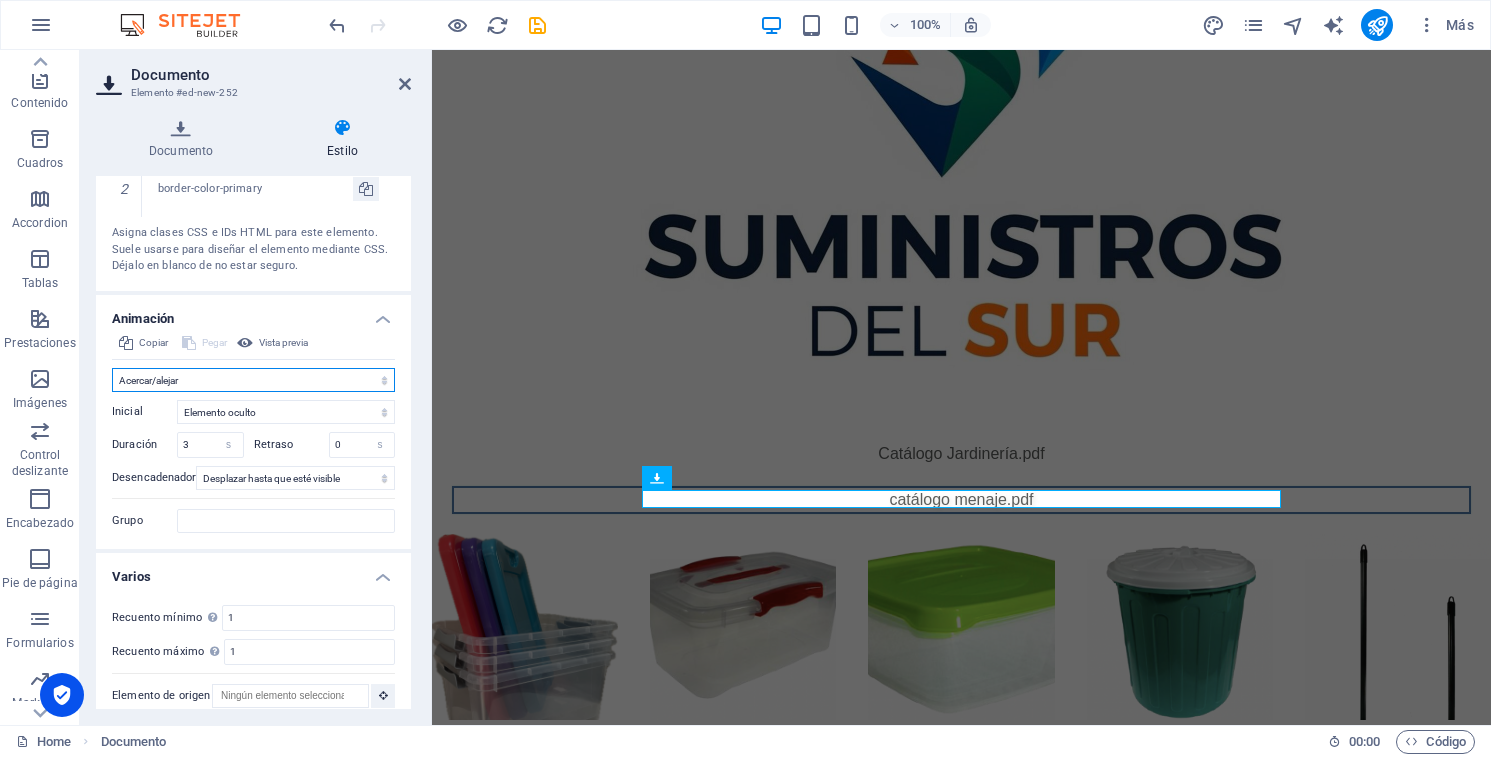 click on "No animar Mostrar / Ocultar Subir/bajar Acercar/alejar Deslizar de izquierda a derecha Deslizar de derecha a izquierda Deslizar de arriba a abajo Deslizar de abajo a arriba Pulsación Parpadeo Abrir como superposición" at bounding box center [253, 380] 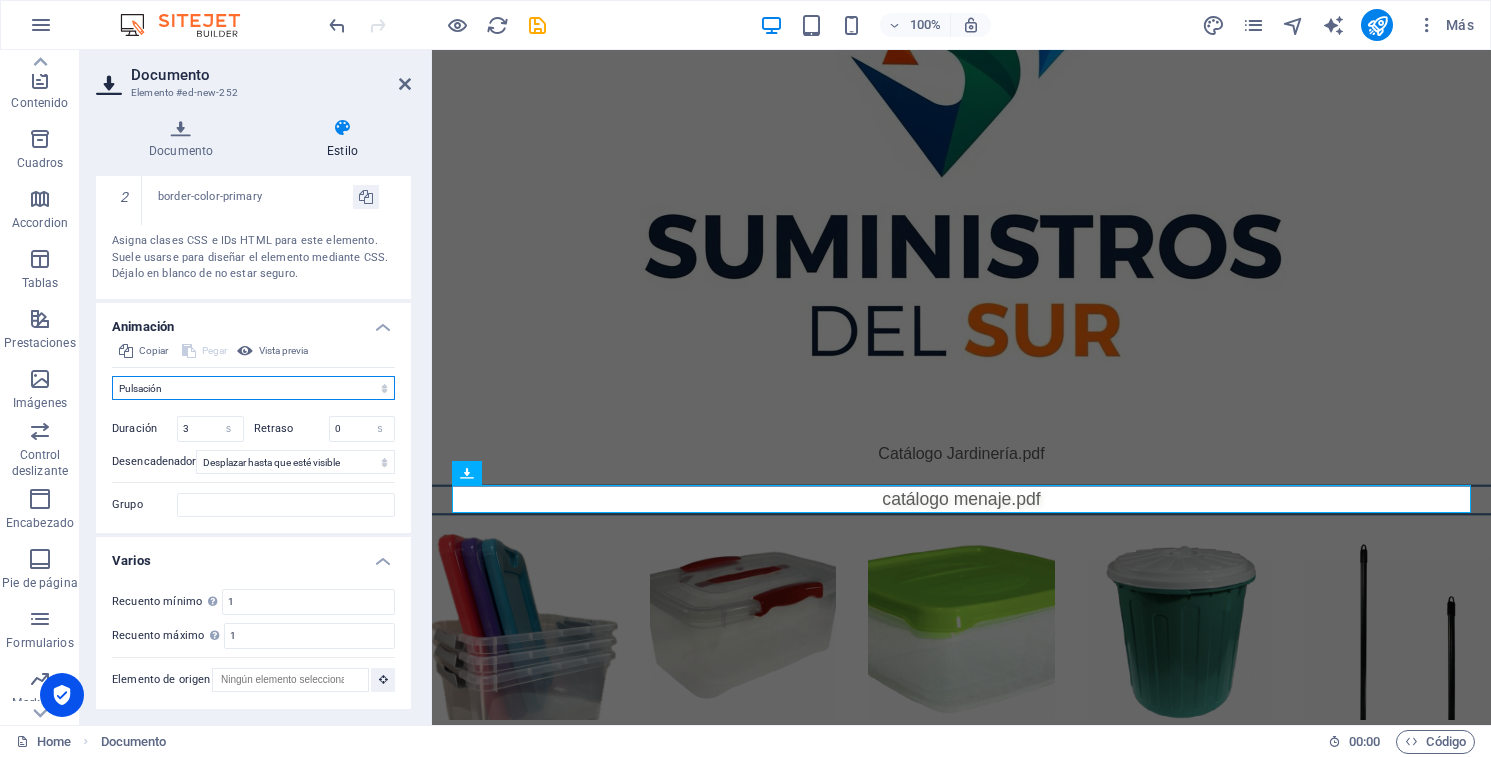 click on "No animar Mostrar / Ocultar Subir/bajar Acercar/alejar Deslizar de izquierda a derecha Deslizar de derecha a izquierda Deslizar de arriba a abajo Deslizar de abajo a arriba Pulsación Parpadeo Abrir como superposición" at bounding box center [253, 388] 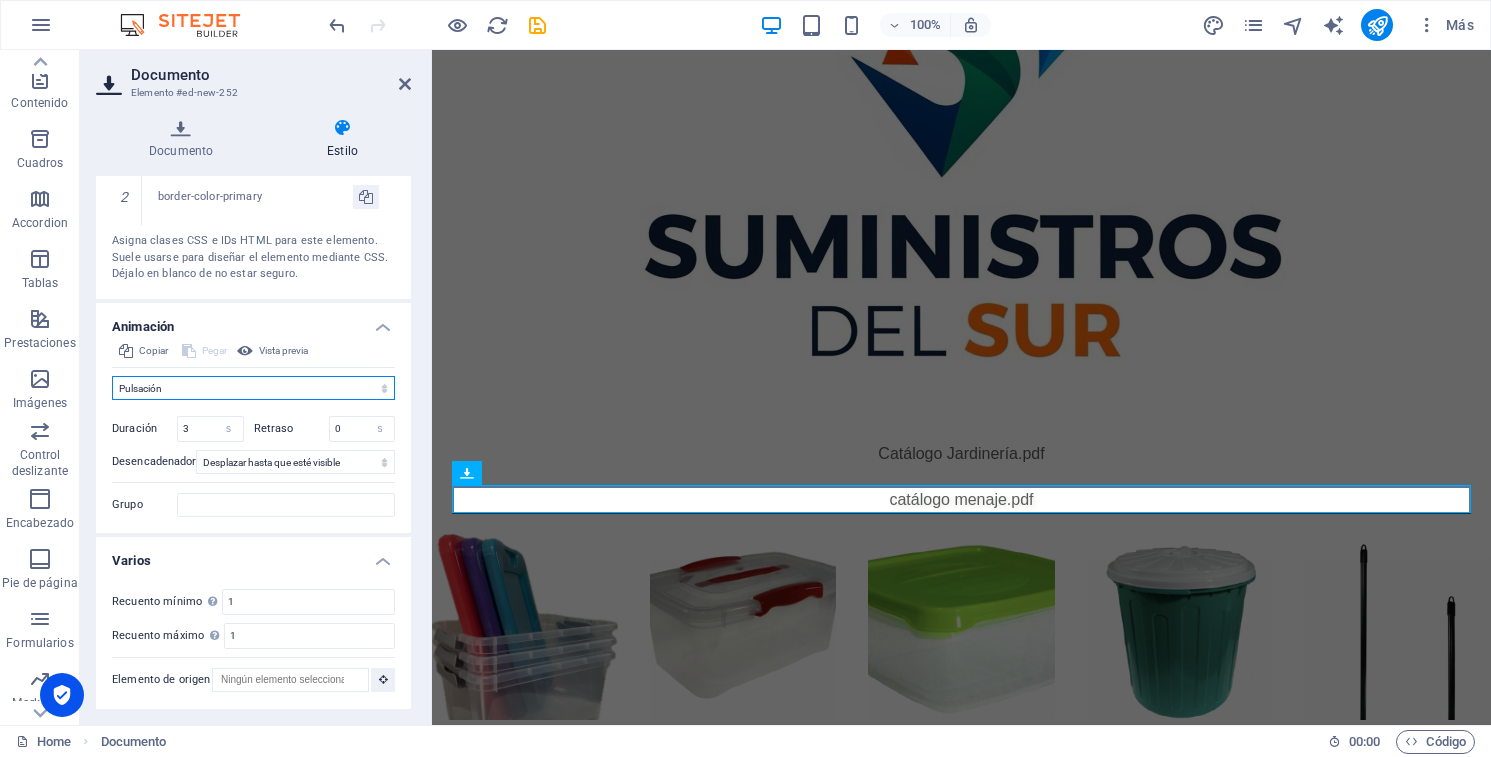 select on "none" 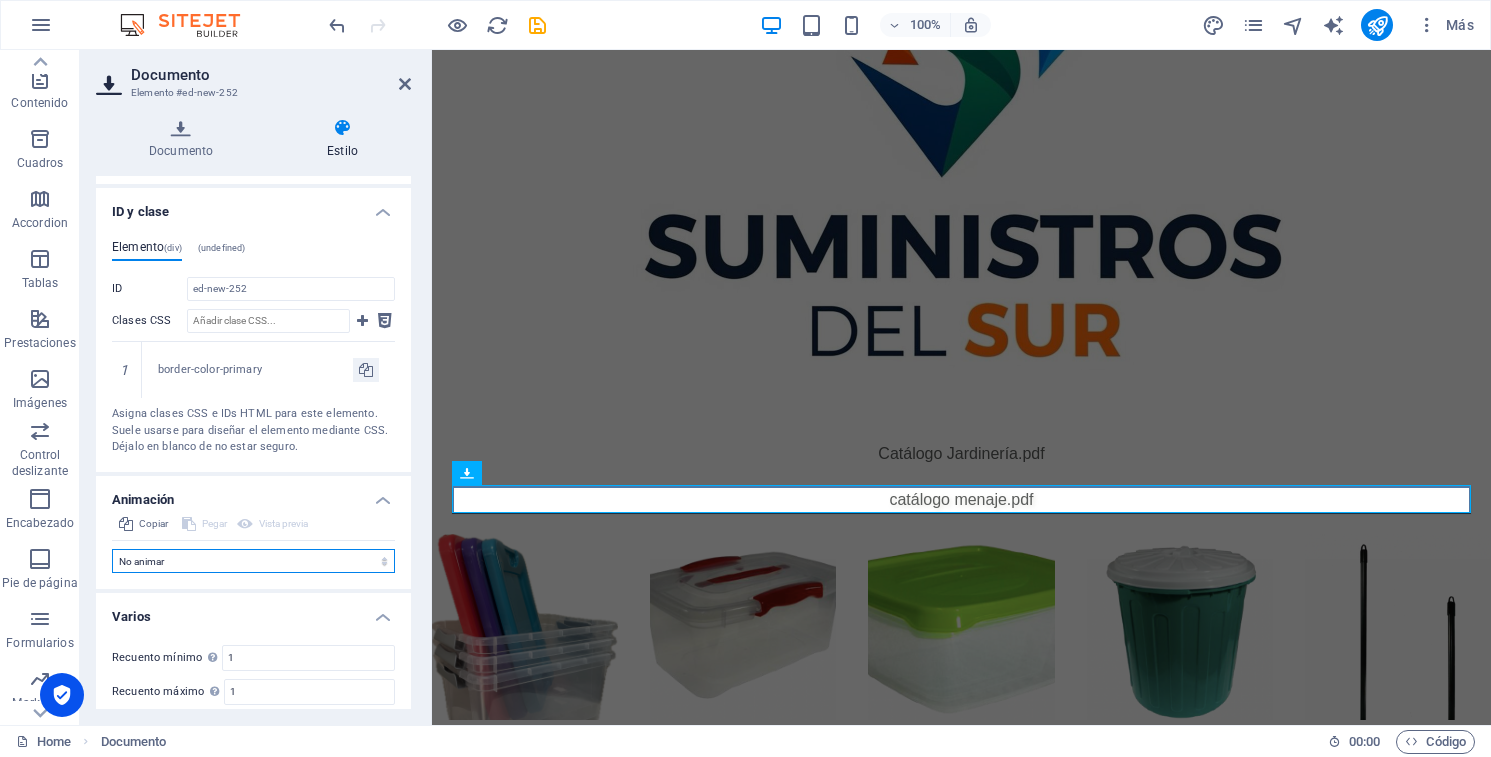 scroll, scrollTop: 893, scrollLeft: 0, axis: vertical 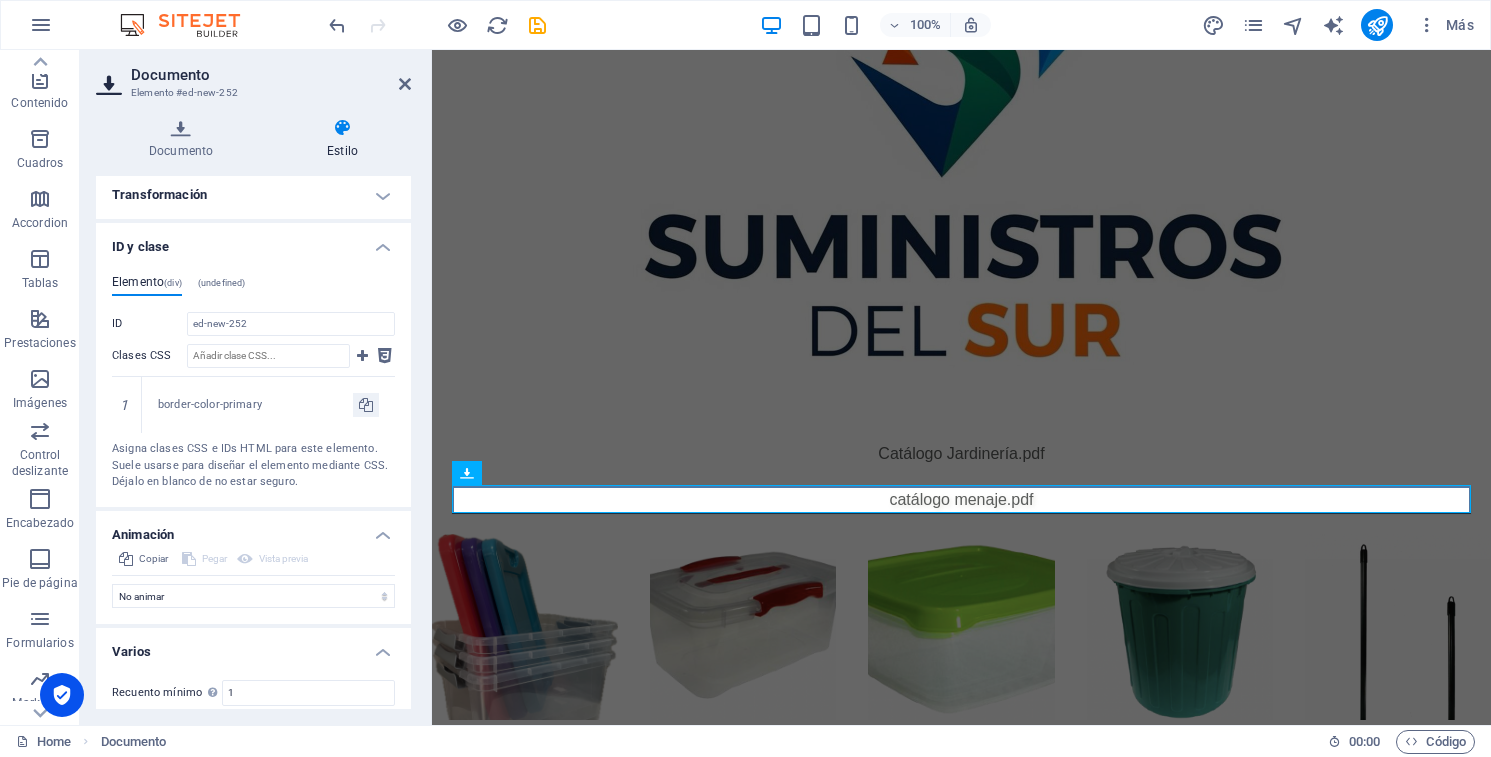 click on "ID y clase" at bounding box center [253, 241] 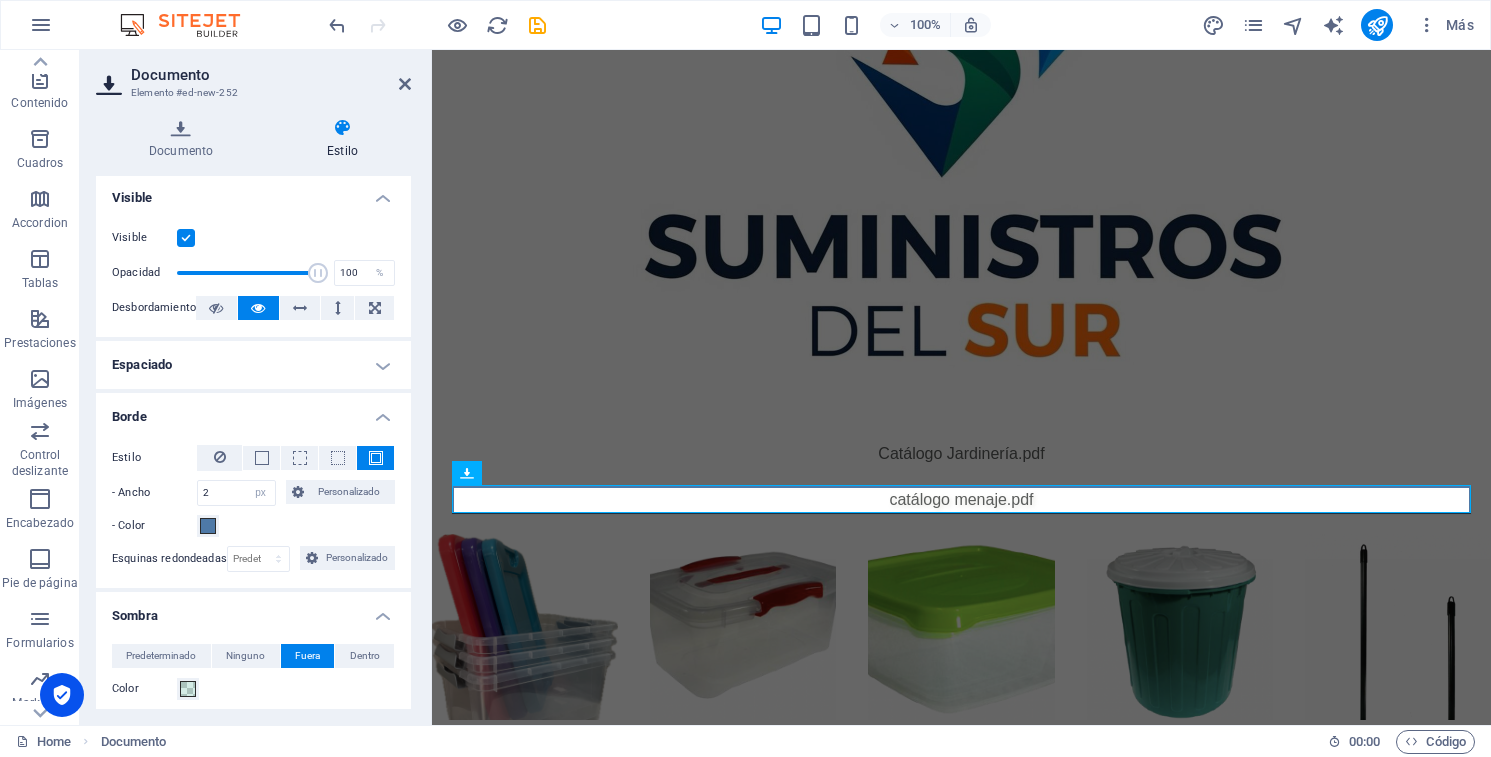 scroll, scrollTop: 0, scrollLeft: 0, axis: both 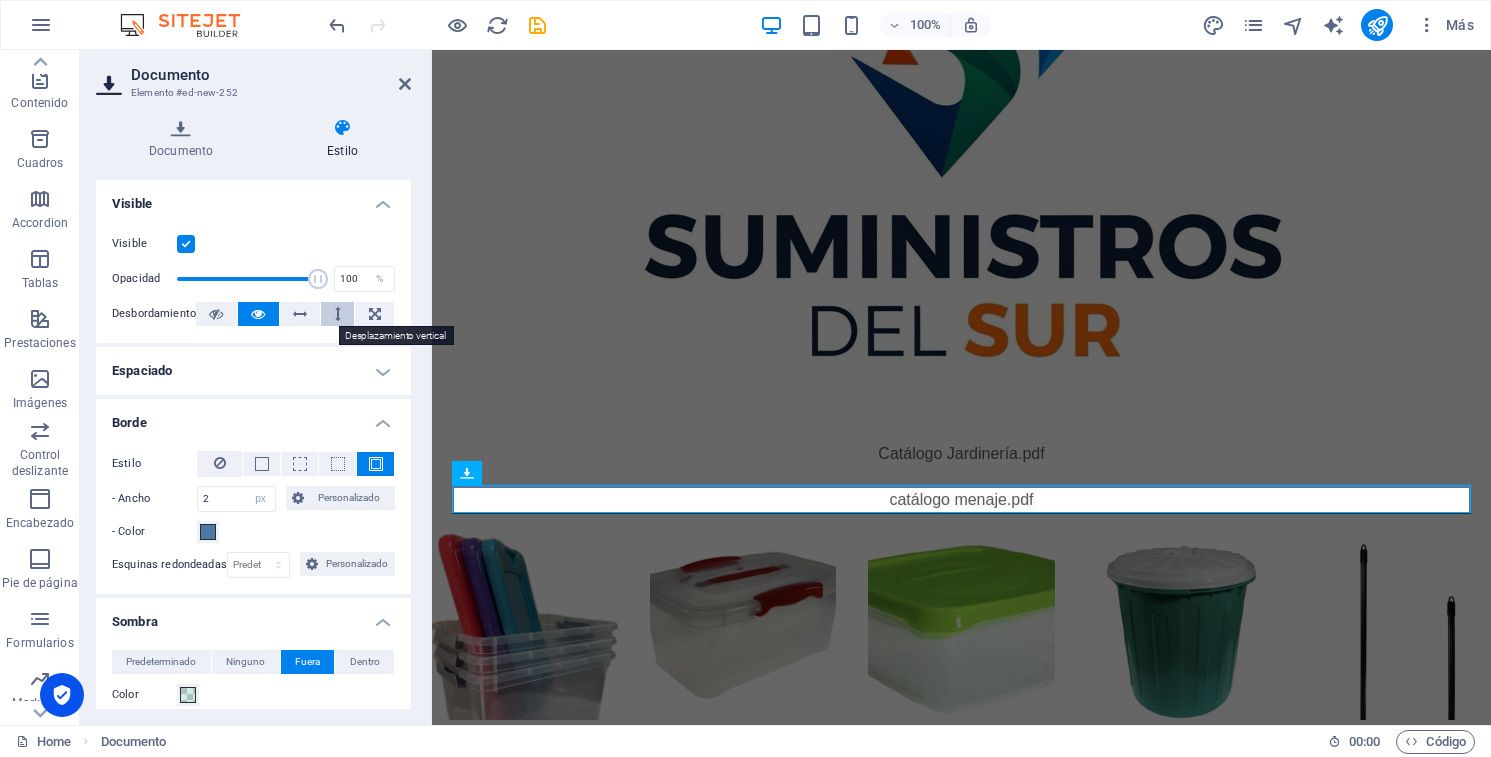 click at bounding box center [338, 314] 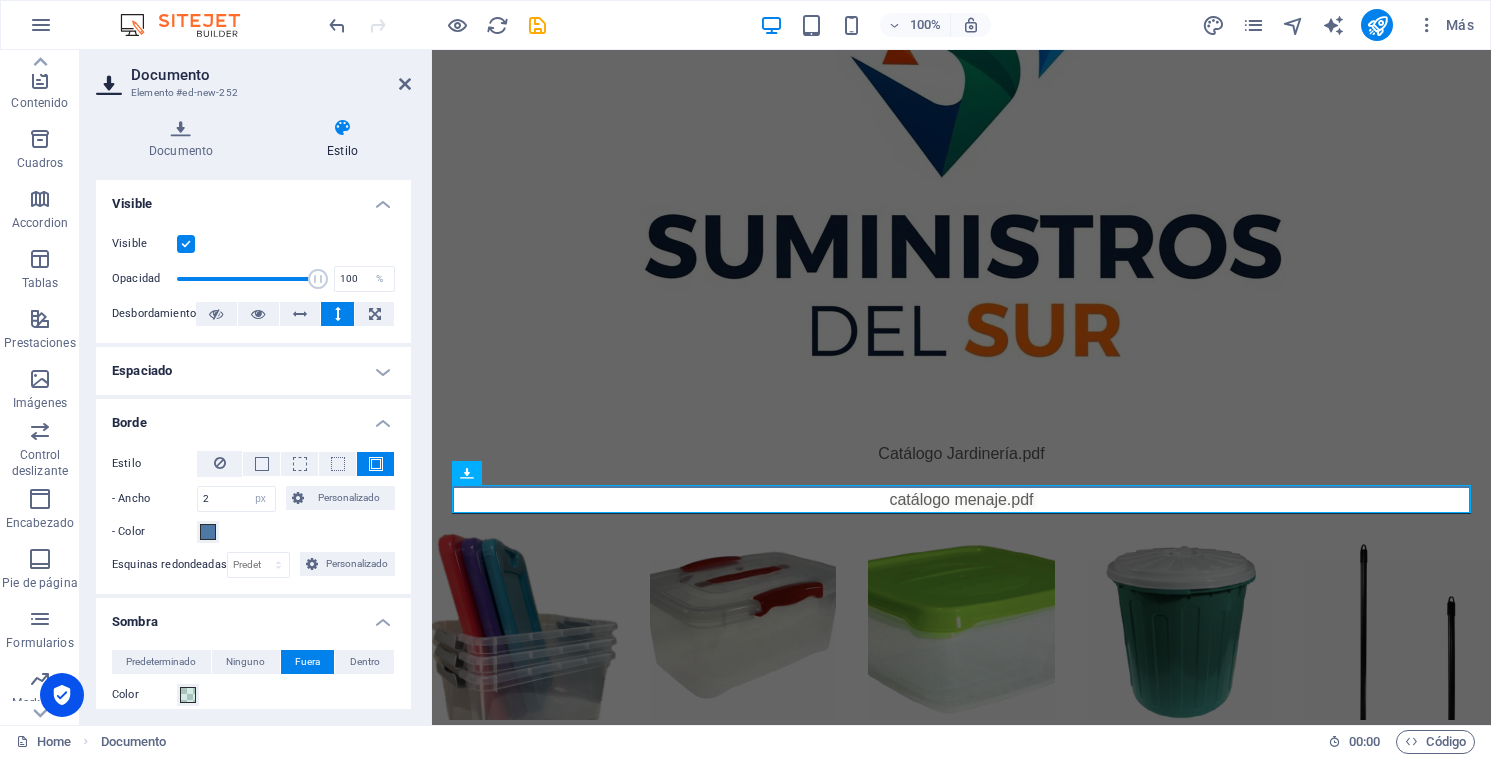 click at bounding box center (338, 314) 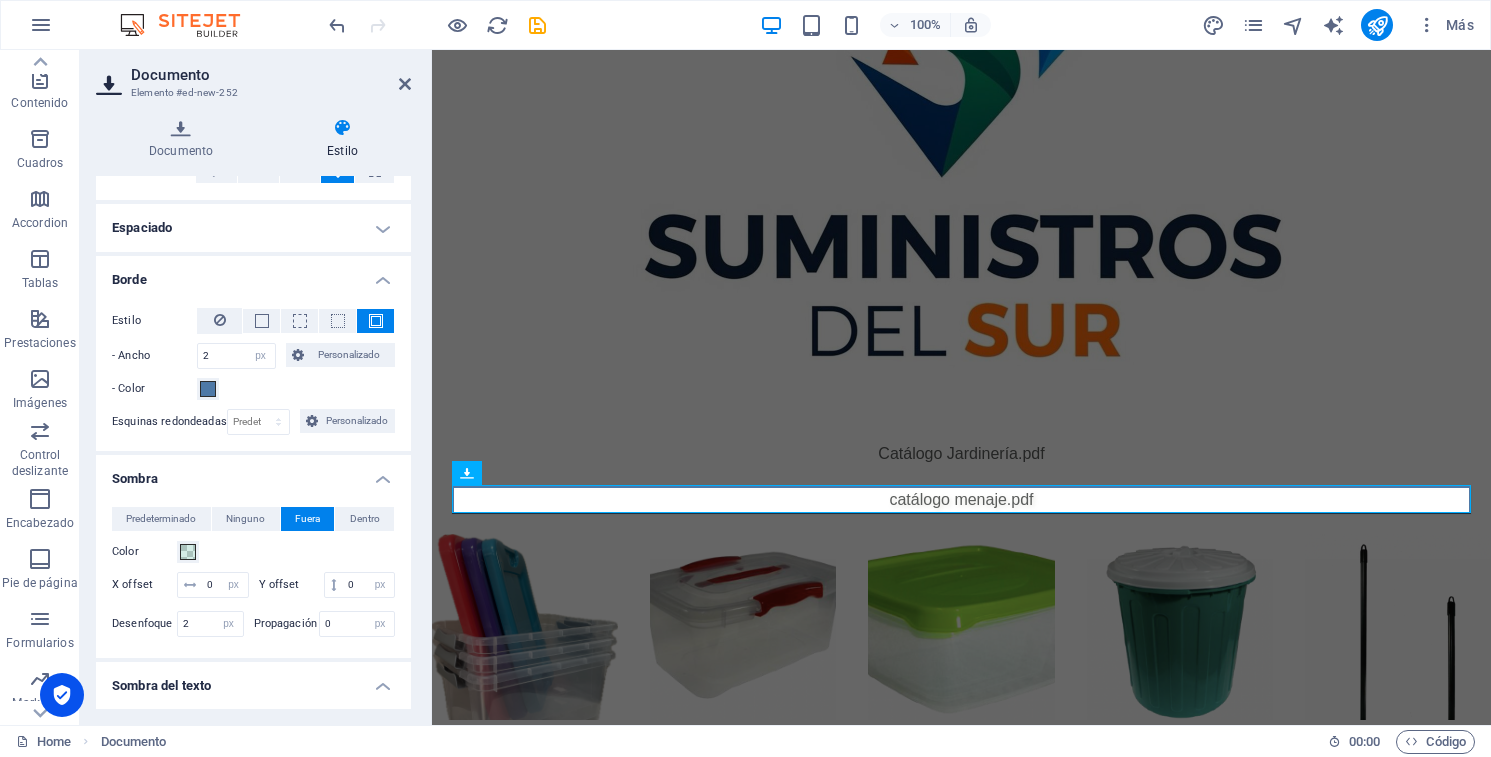 scroll, scrollTop: 0, scrollLeft: 0, axis: both 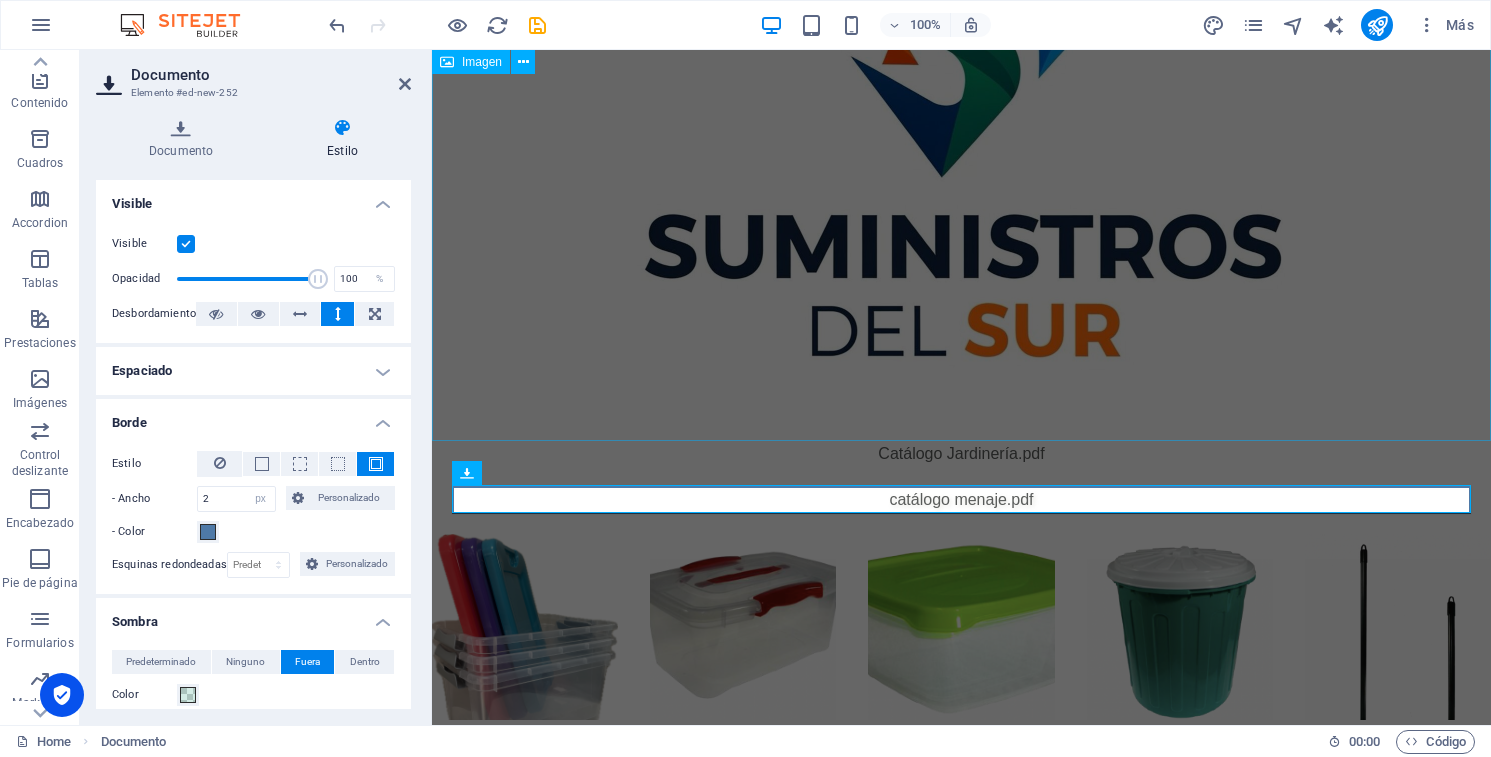click at bounding box center [961, 109] 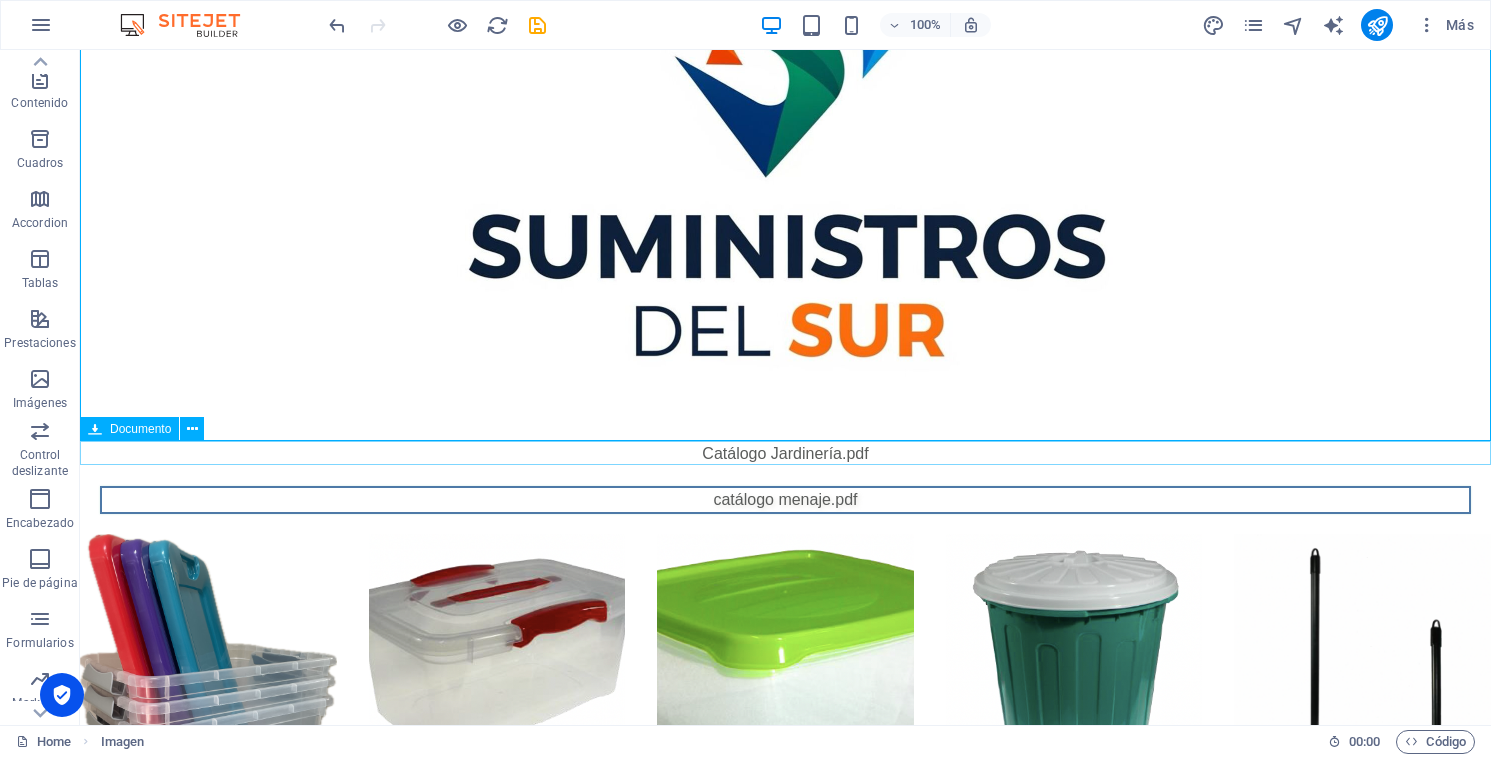 click on "Catálogo Jardinería.pdf 13.04 MB" at bounding box center (785, 454) 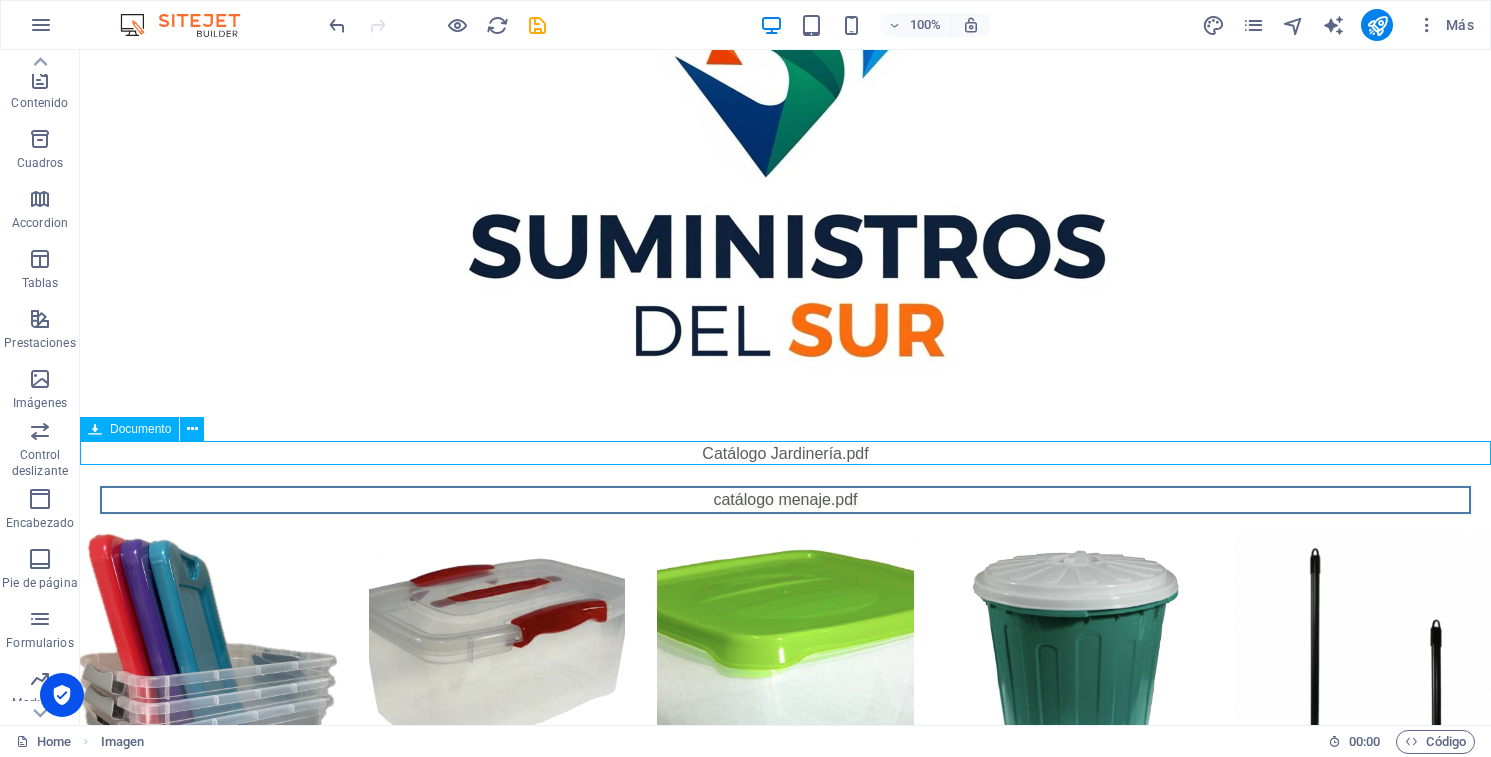 click on "Catálogo Jardinería.pdf 13.04 MB" at bounding box center (785, 454) 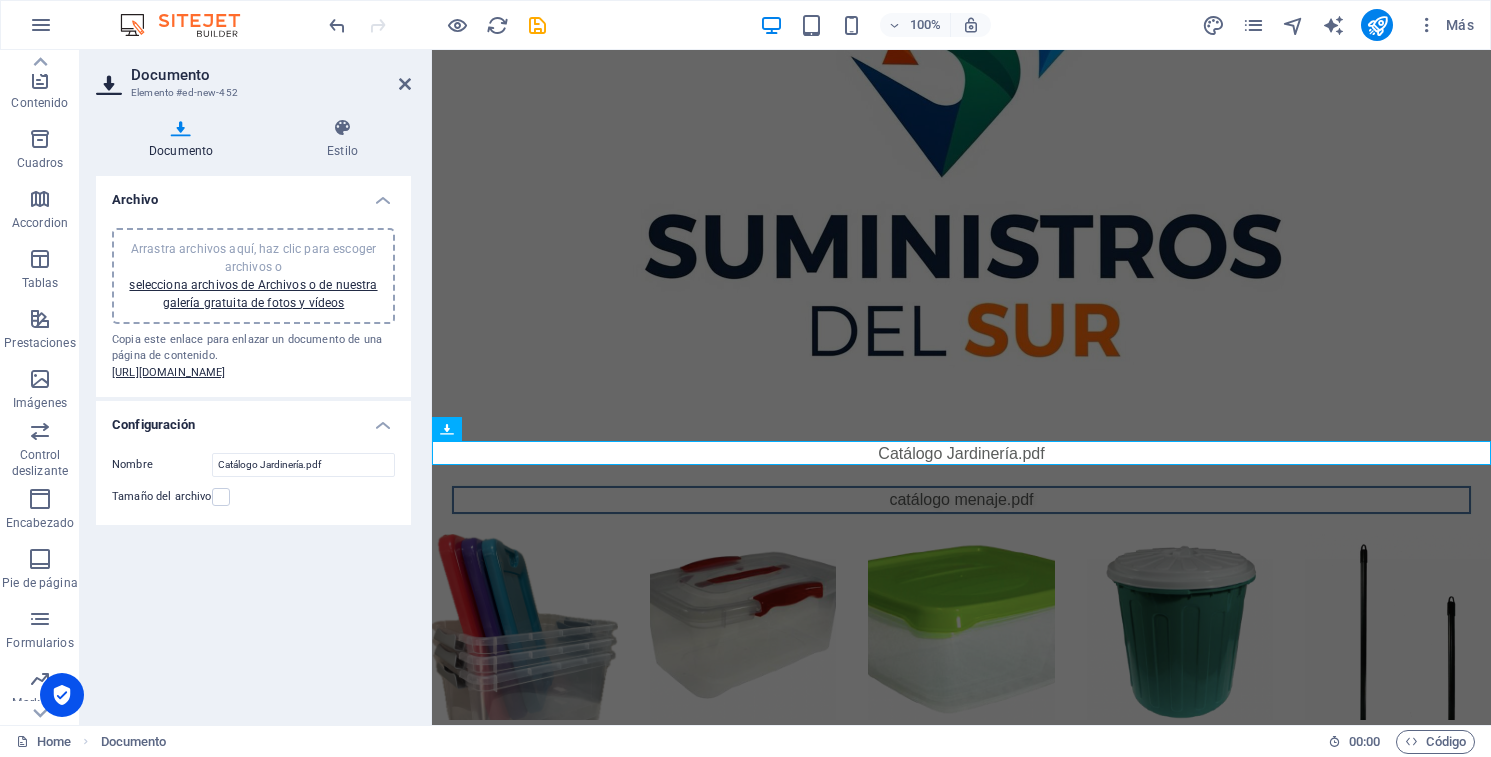 click on "Configuración" at bounding box center [253, 419] 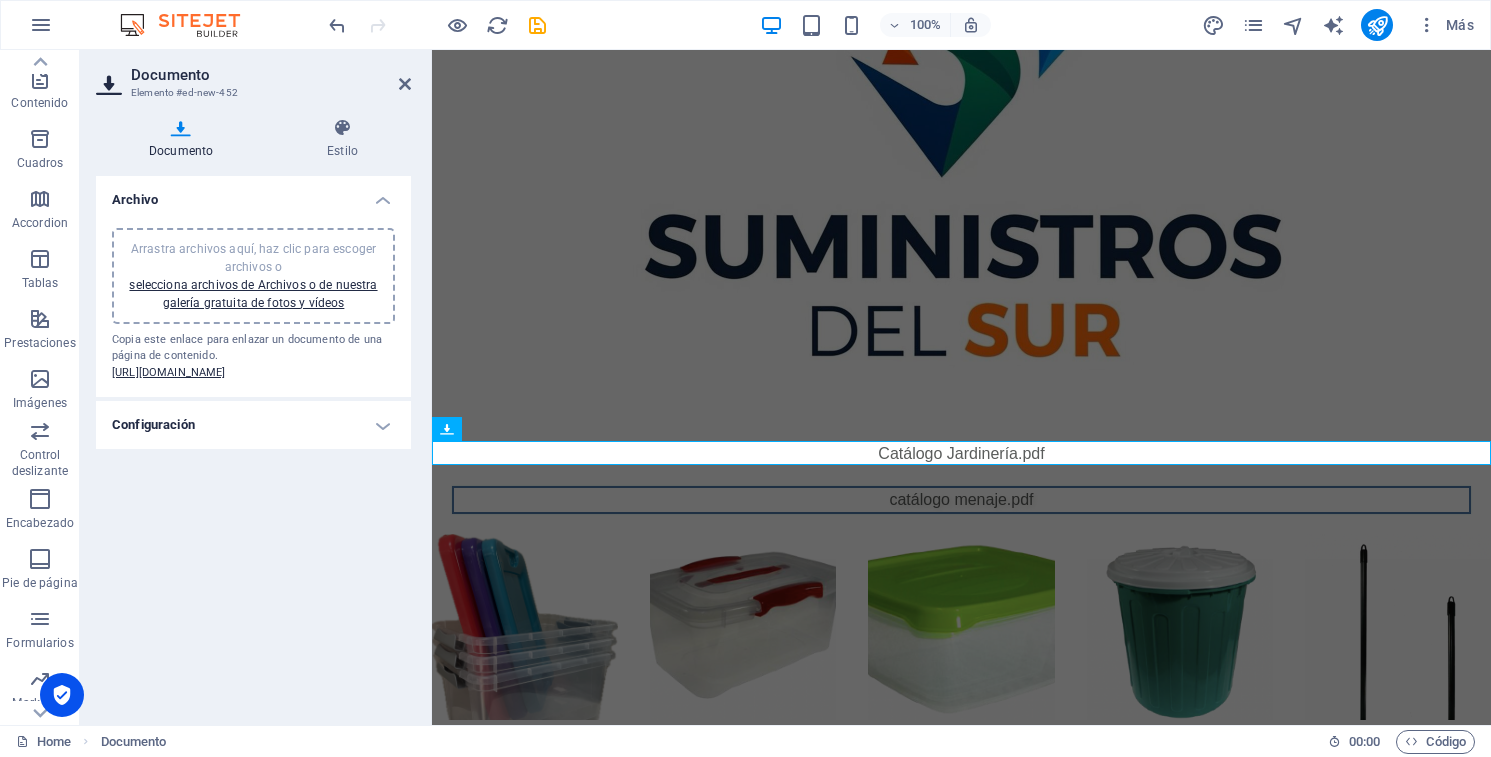 click on "Configuración" at bounding box center (253, 425) 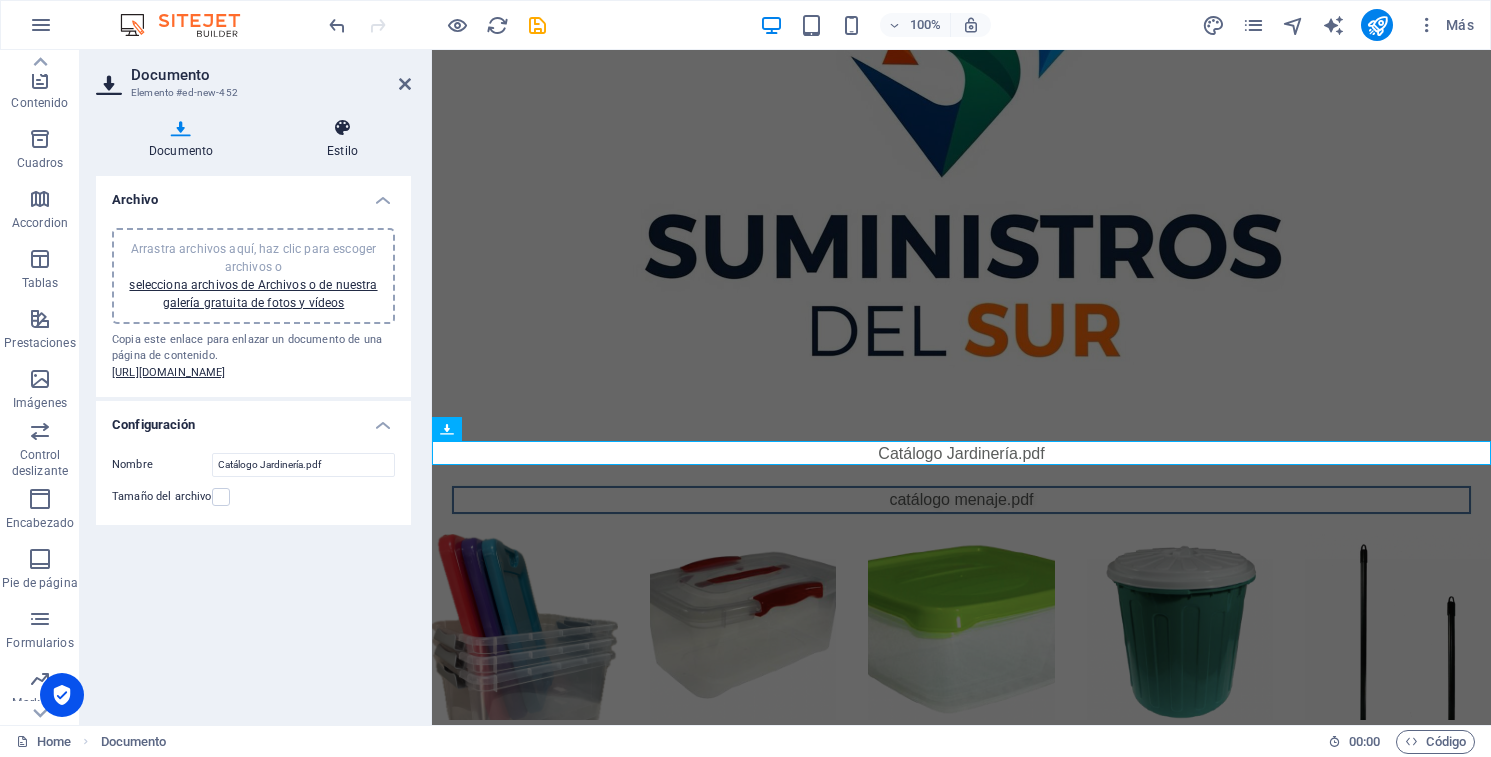click on "Estilo" at bounding box center [342, 139] 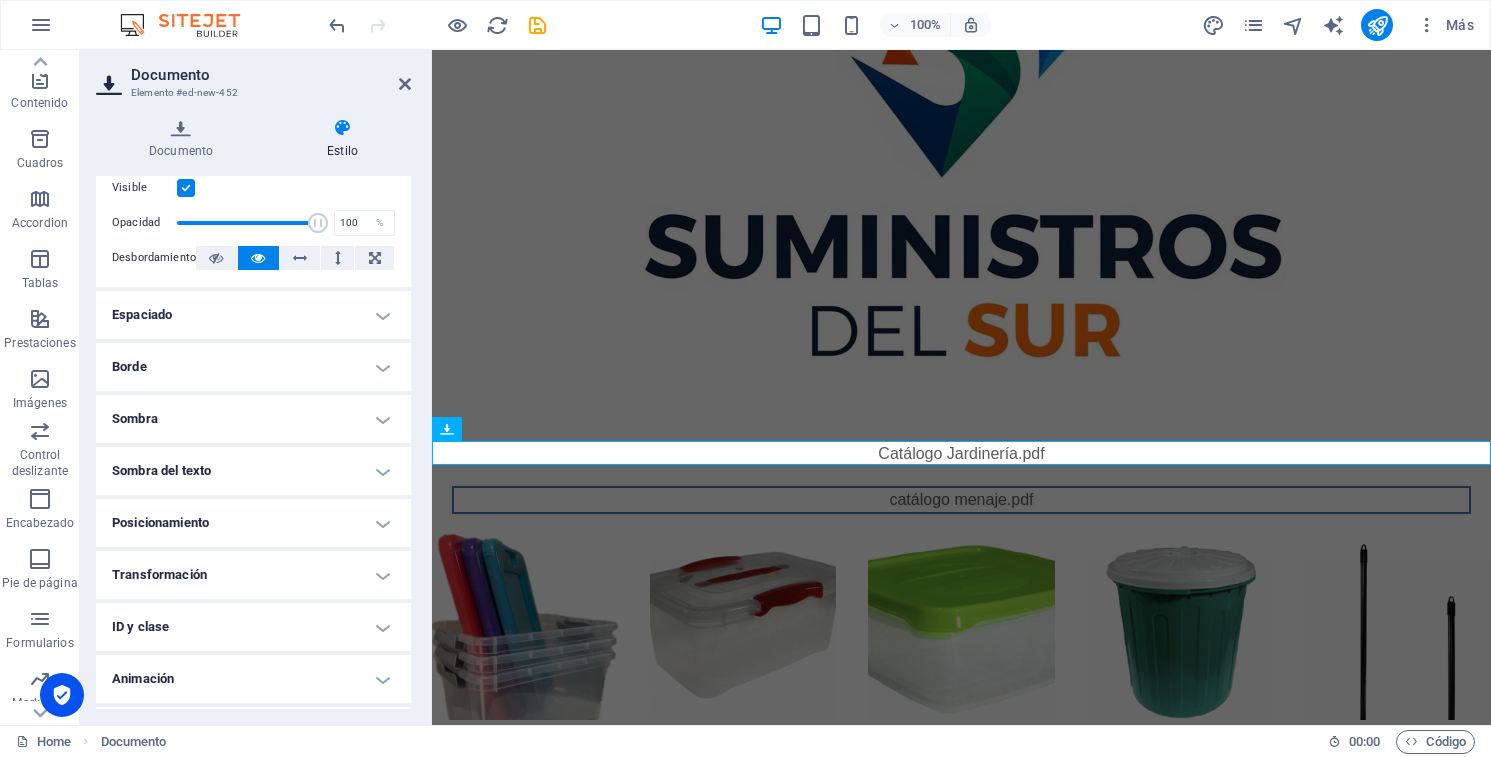 scroll, scrollTop: 0, scrollLeft: 0, axis: both 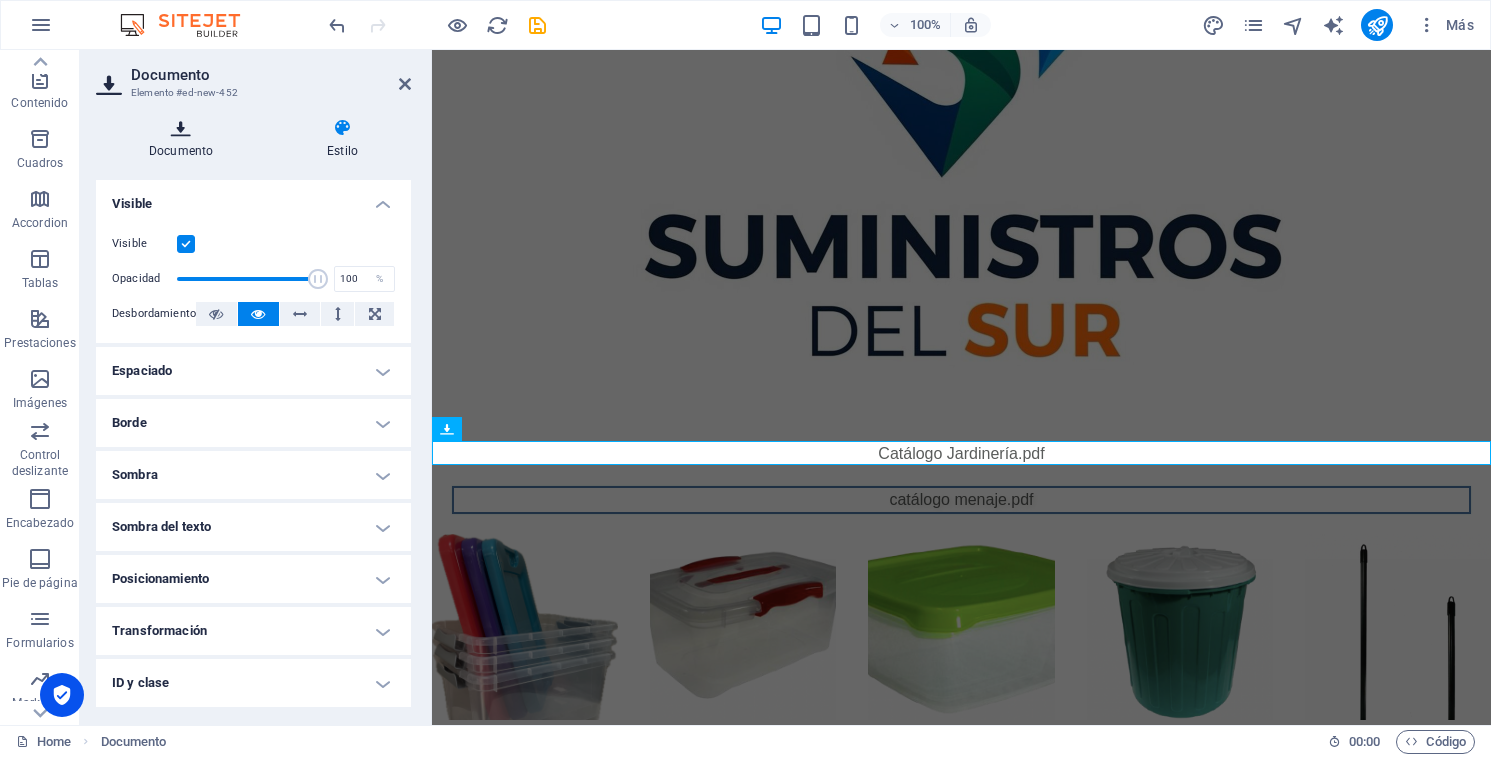 click on "Documento" at bounding box center (185, 139) 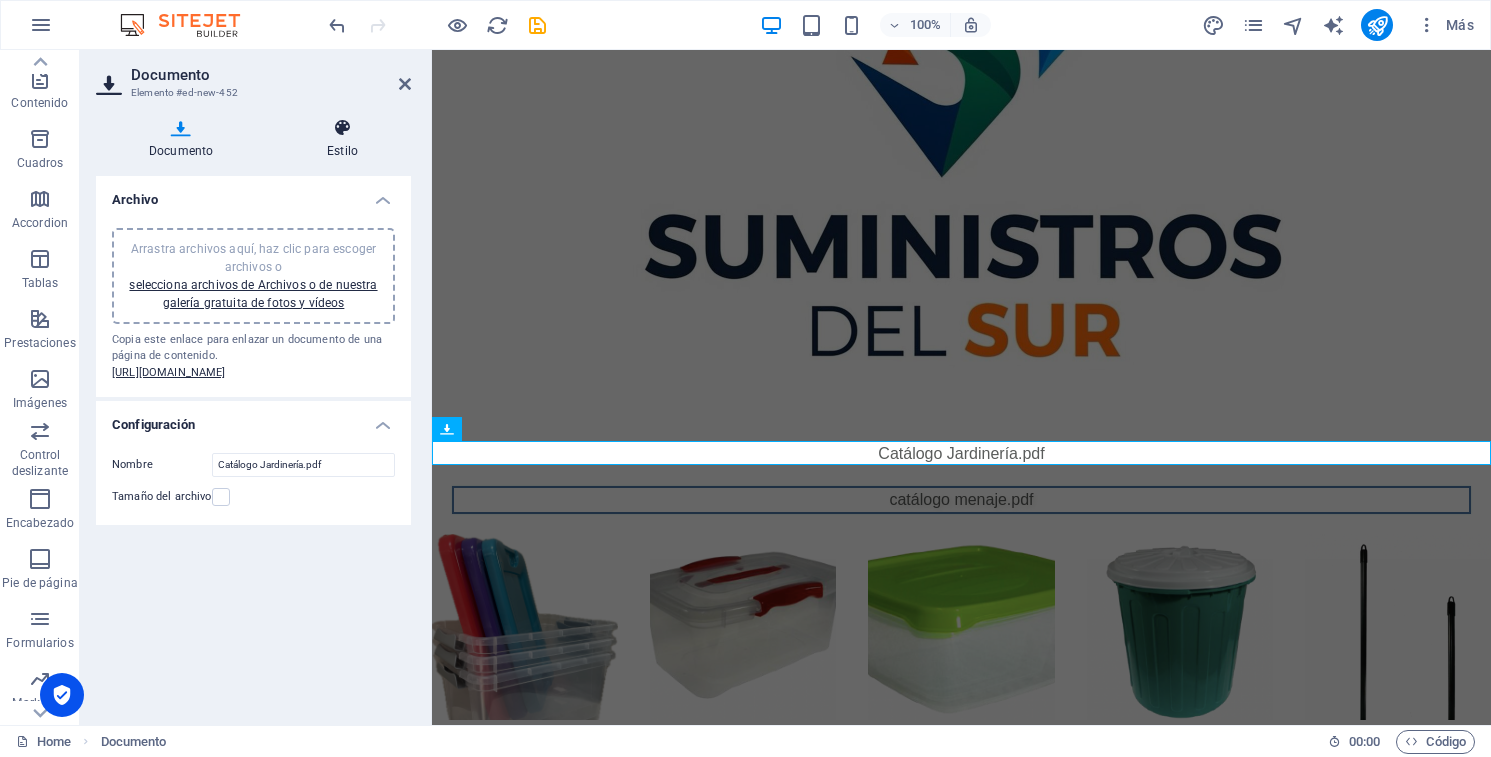 click on "Estilo" at bounding box center [342, 139] 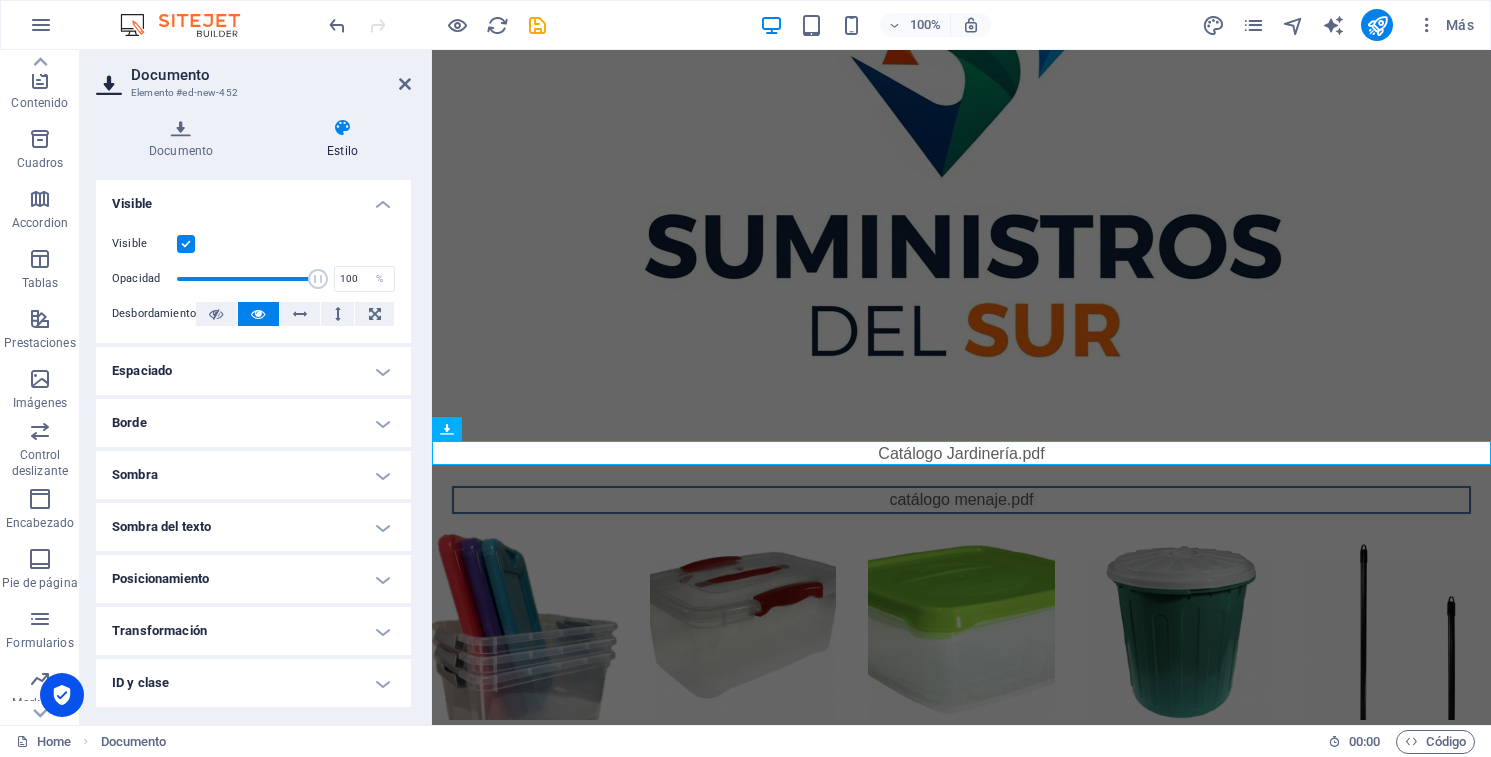 scroll, scrollTop: 101, scrollLeft: 0, axis: vertical 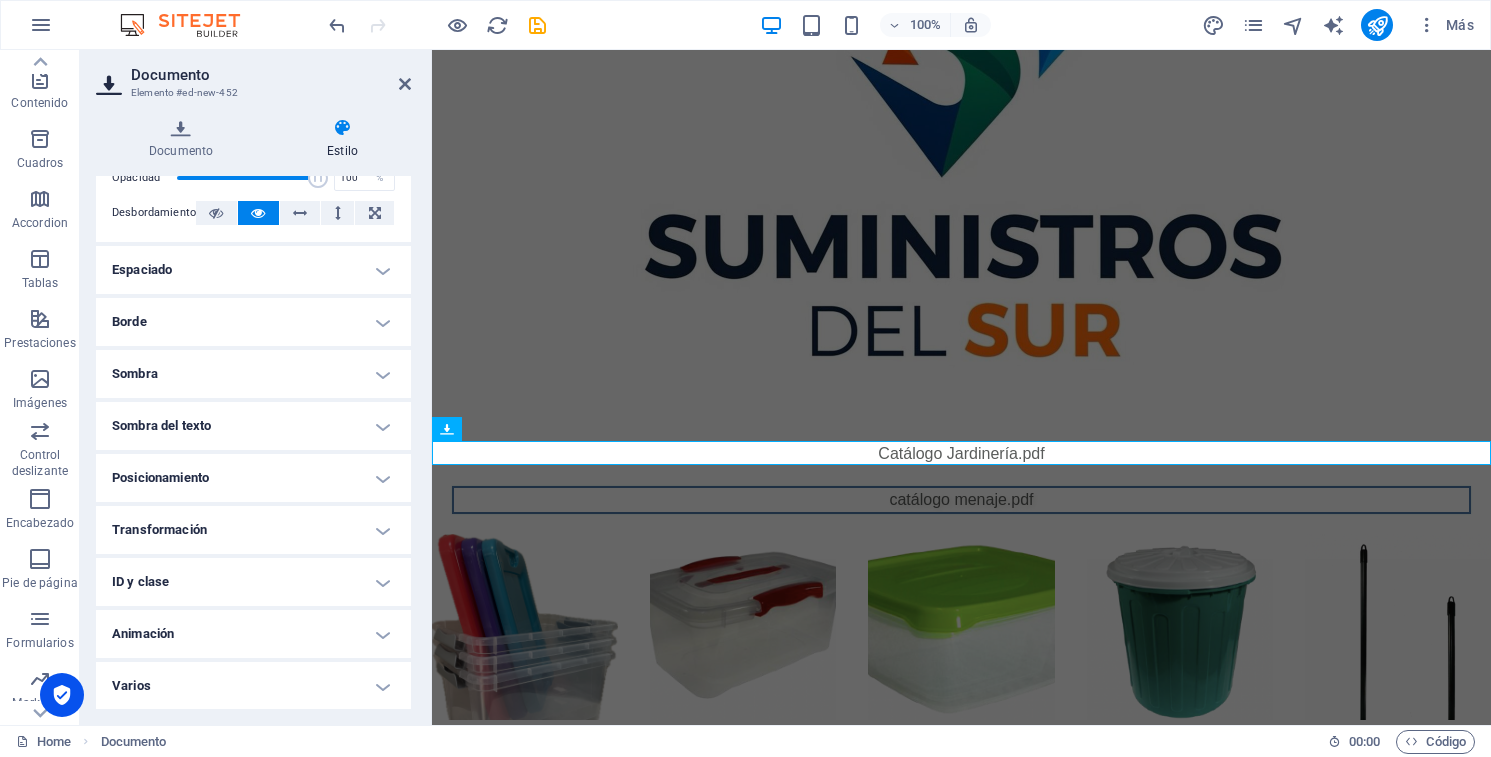 click on "Borde" at bounding box center (253, 322) 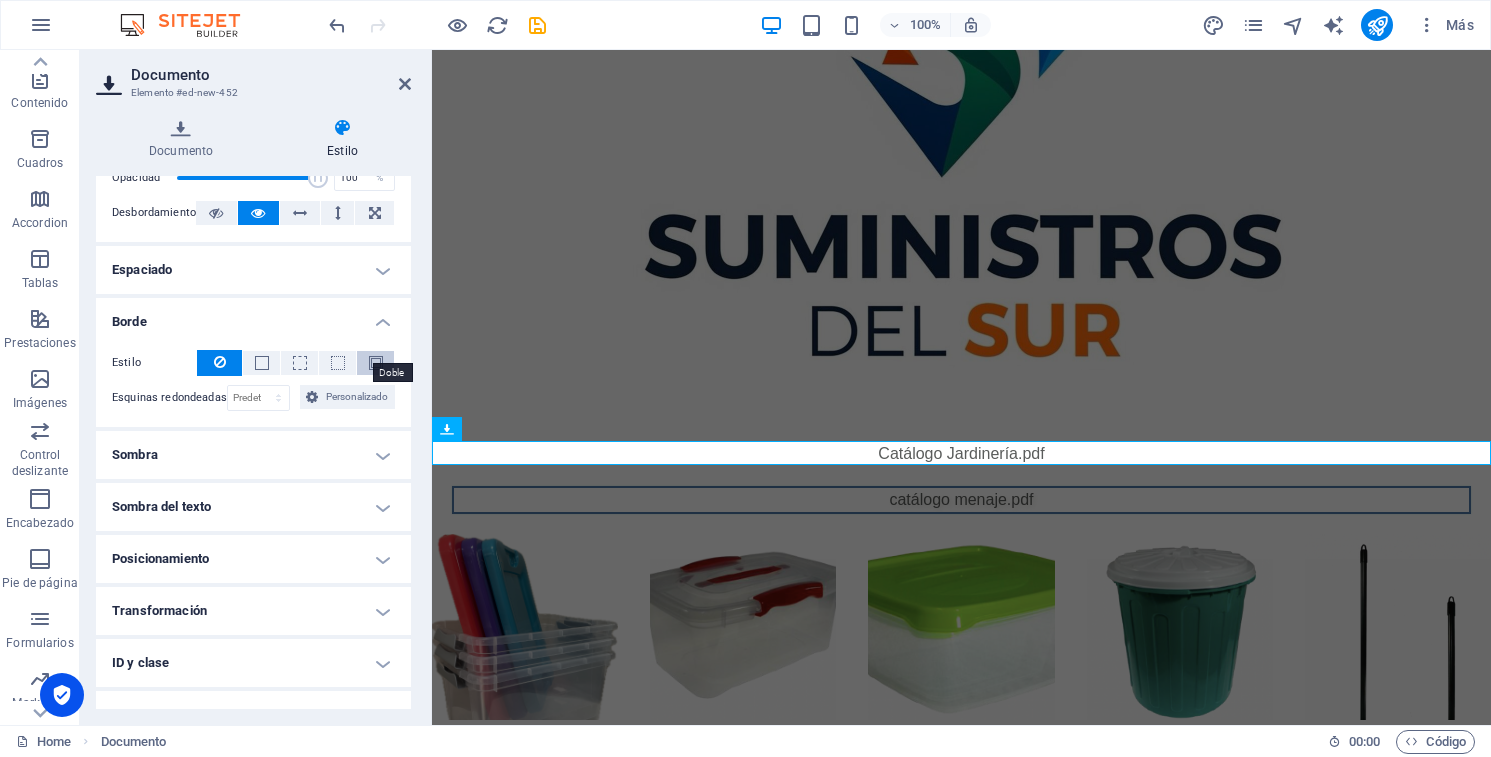 click at bounding box center [376, 363] 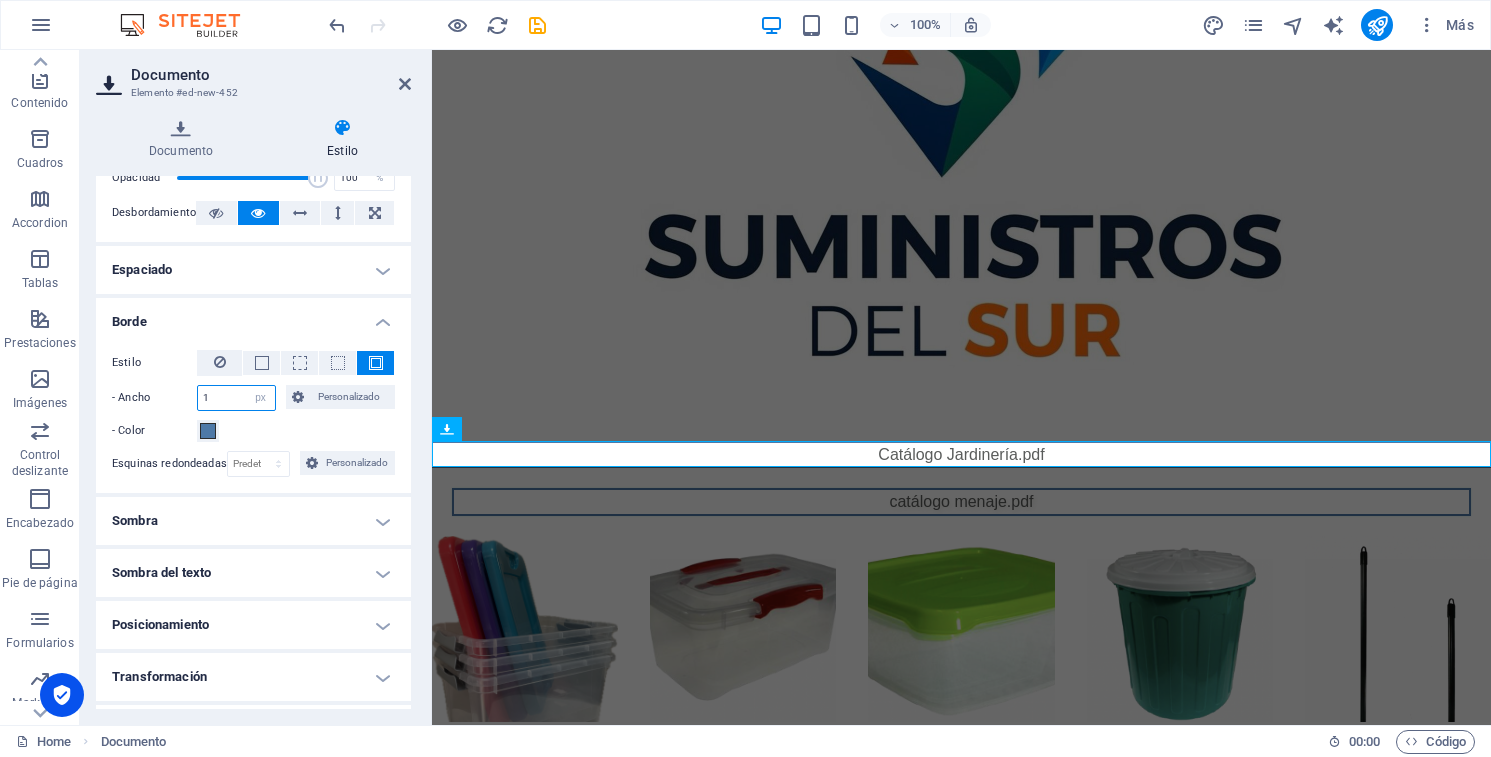 click on "1" at bounding box center (236, 398) 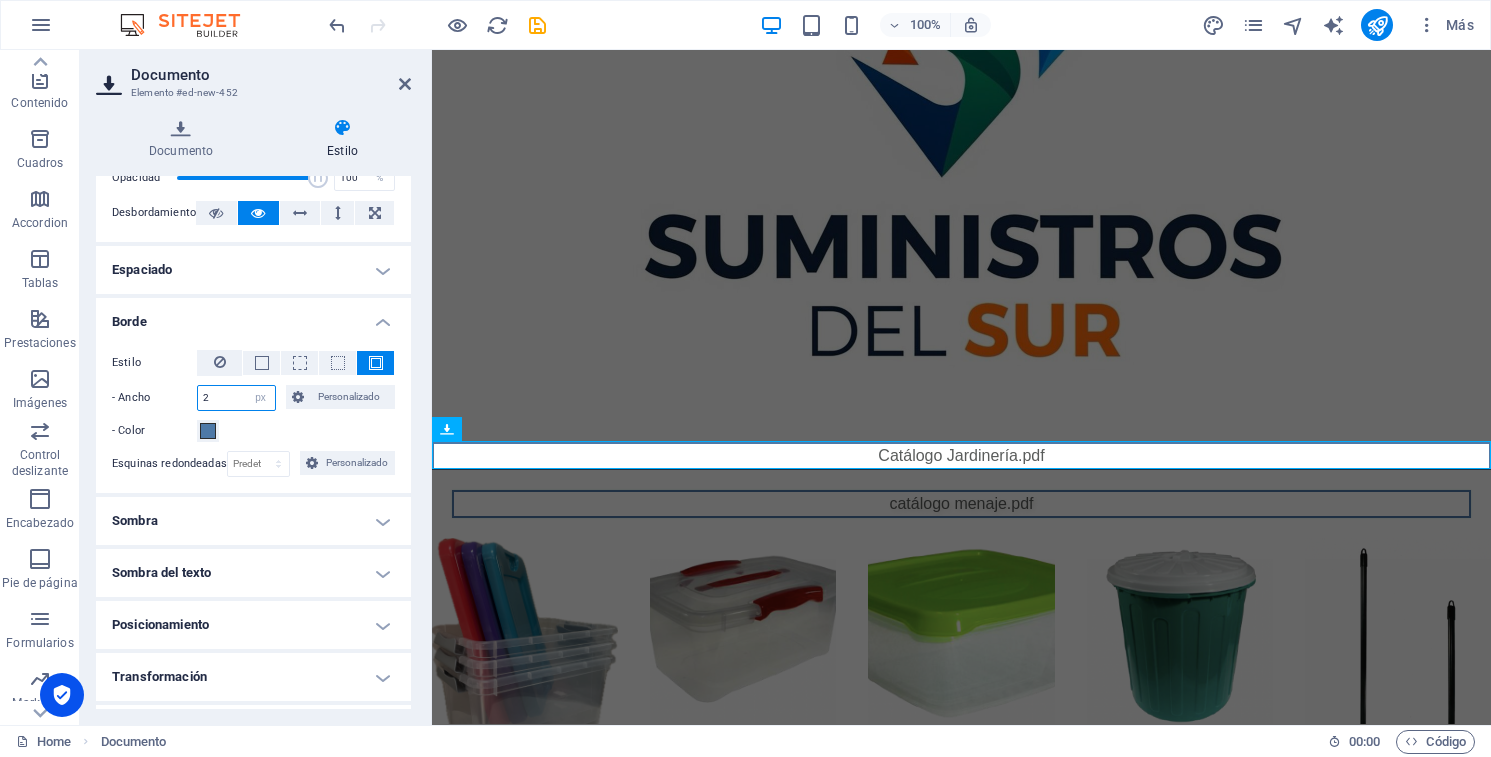 type on "2" 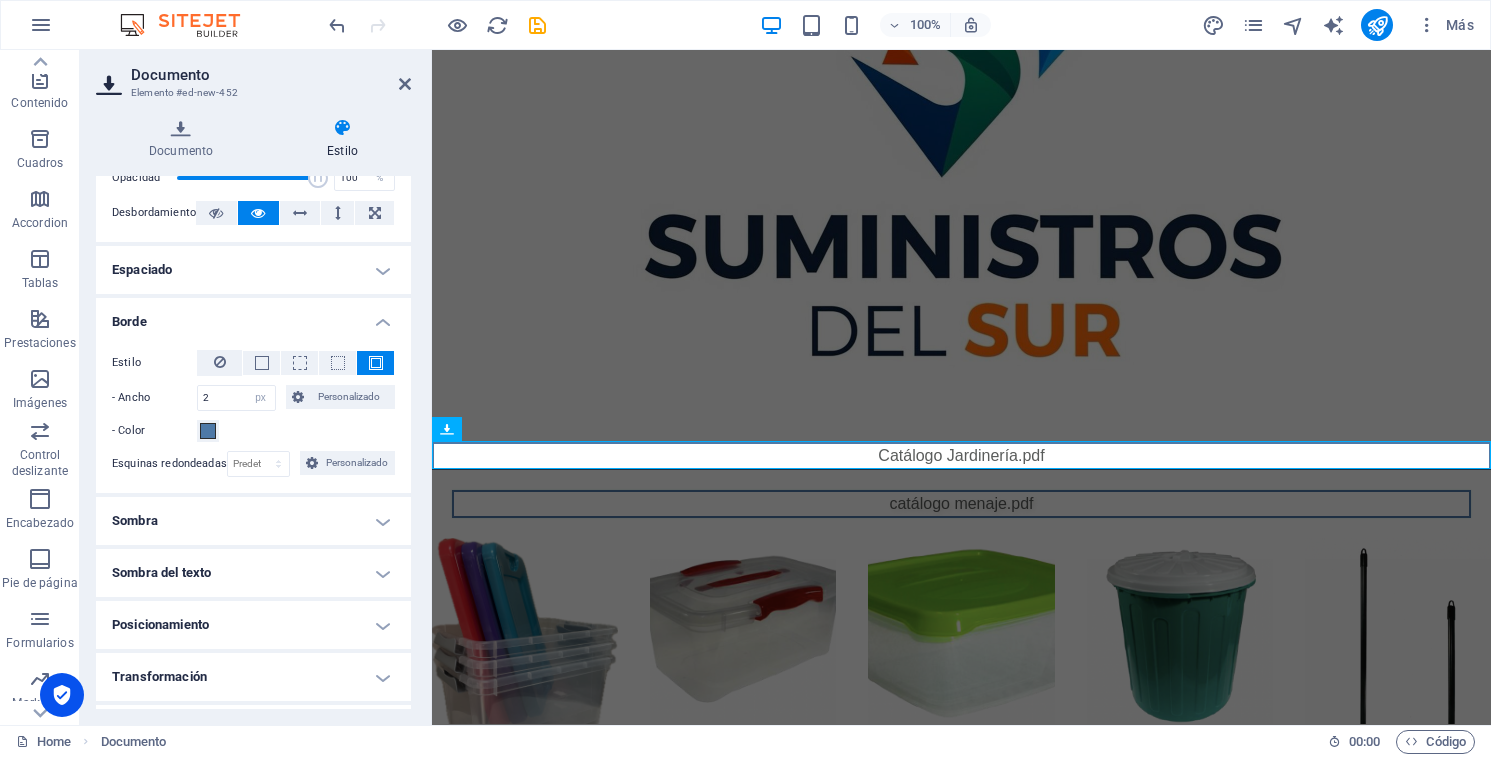 click on "Sombra" at bounding box center [253, 521] 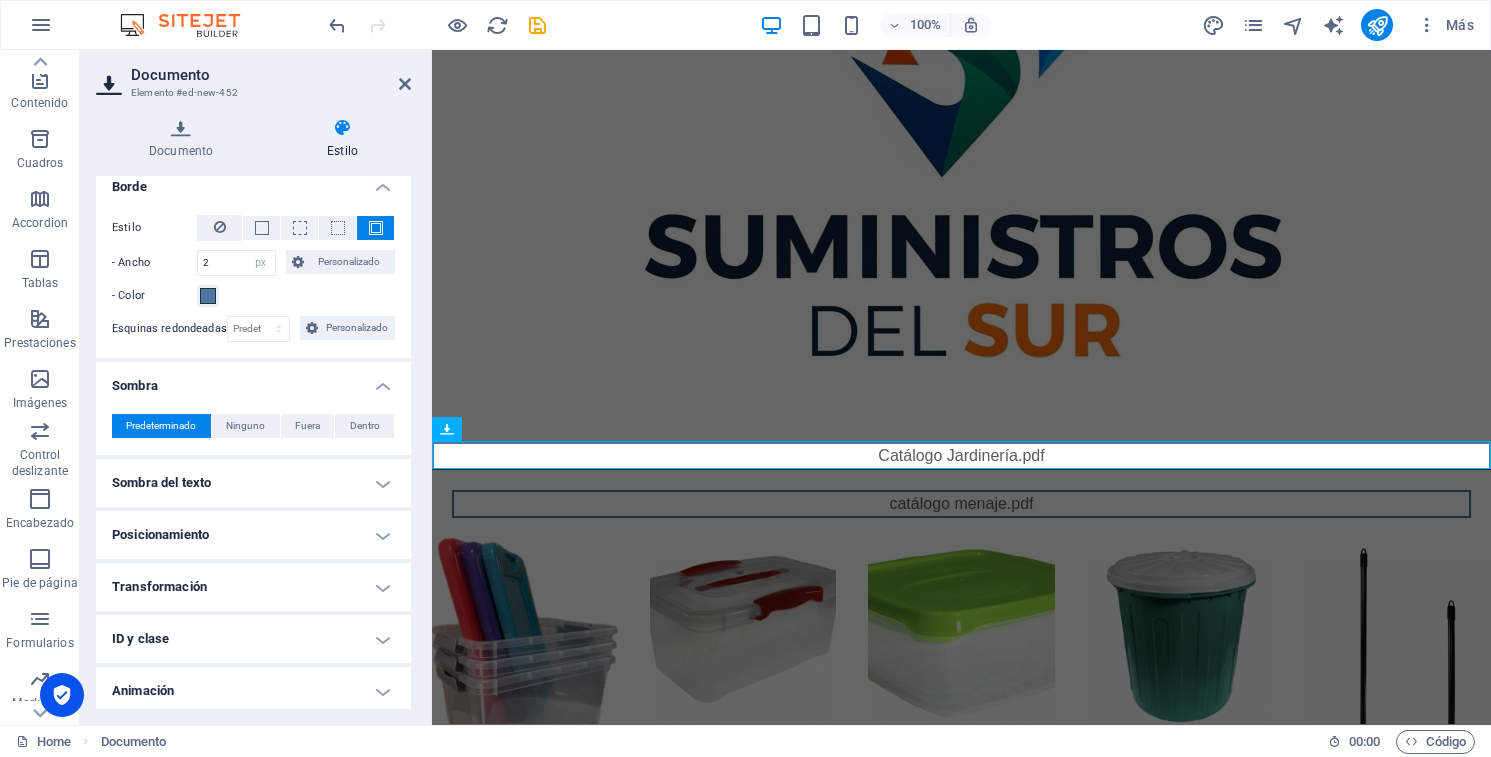 scroll, scrollTop: 239, scrollLeft: 0, axis: vertical 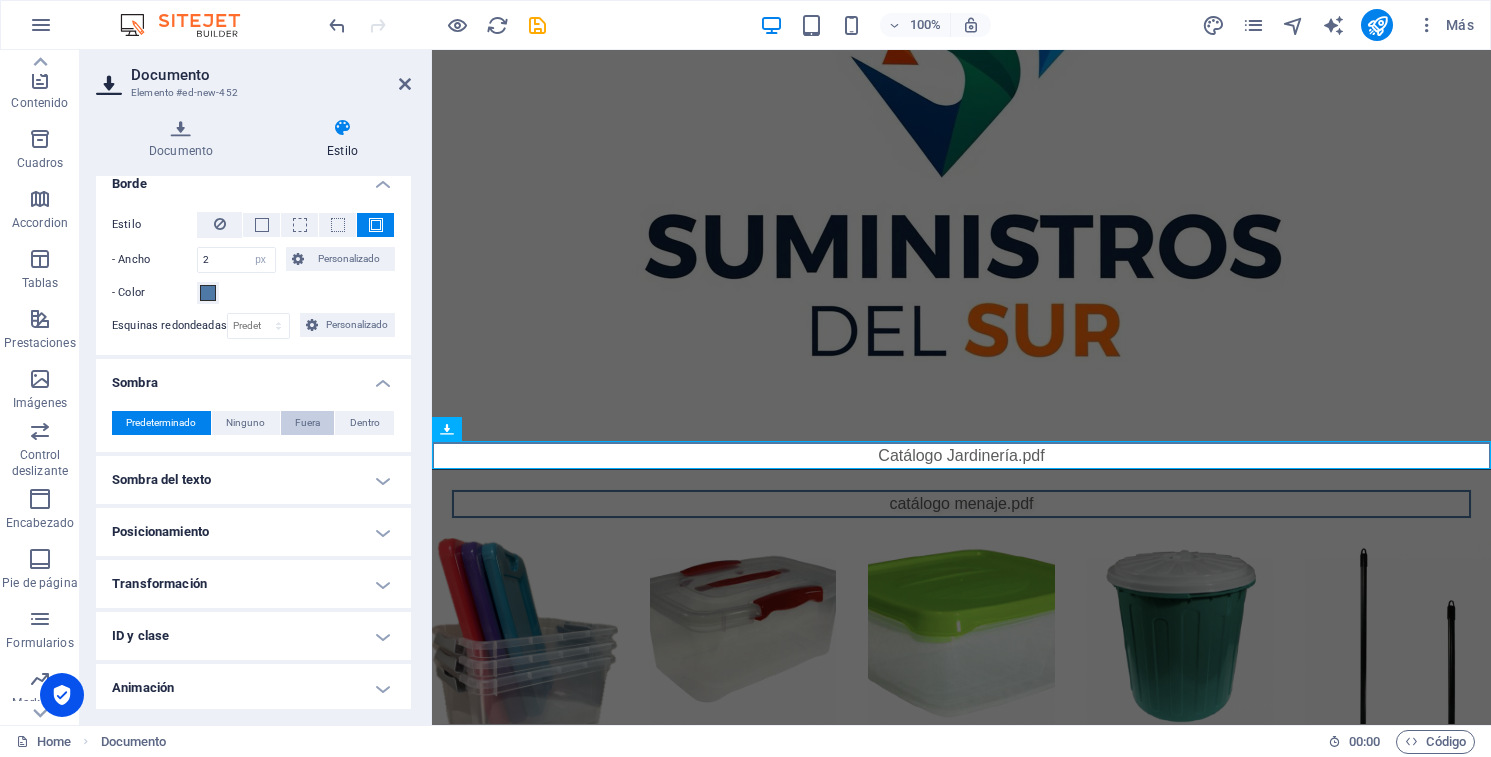 click on "Fuera" at bounding box center (307, 423) 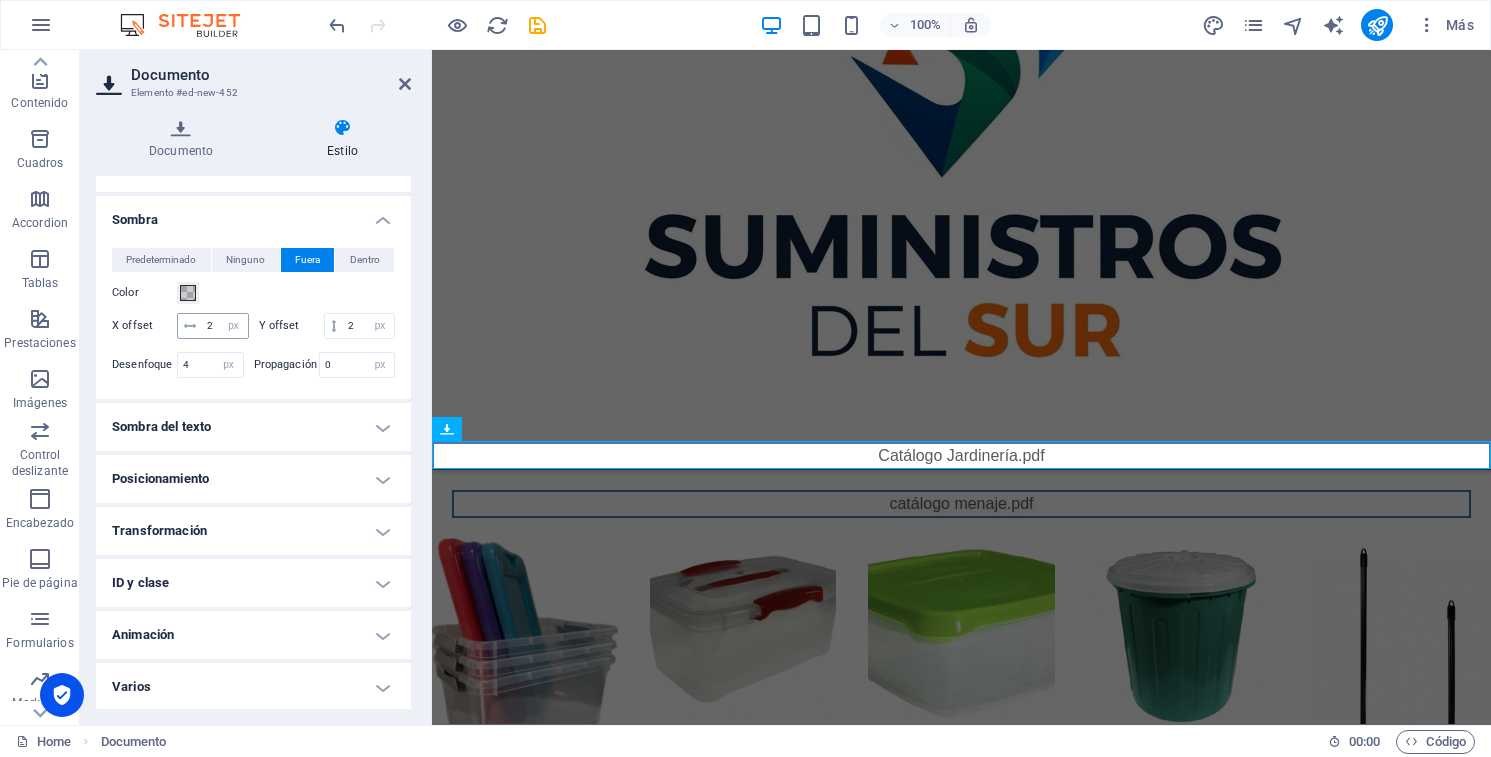 scroll, scrollTop: 408, scrollLeft: 0, axis: vertical 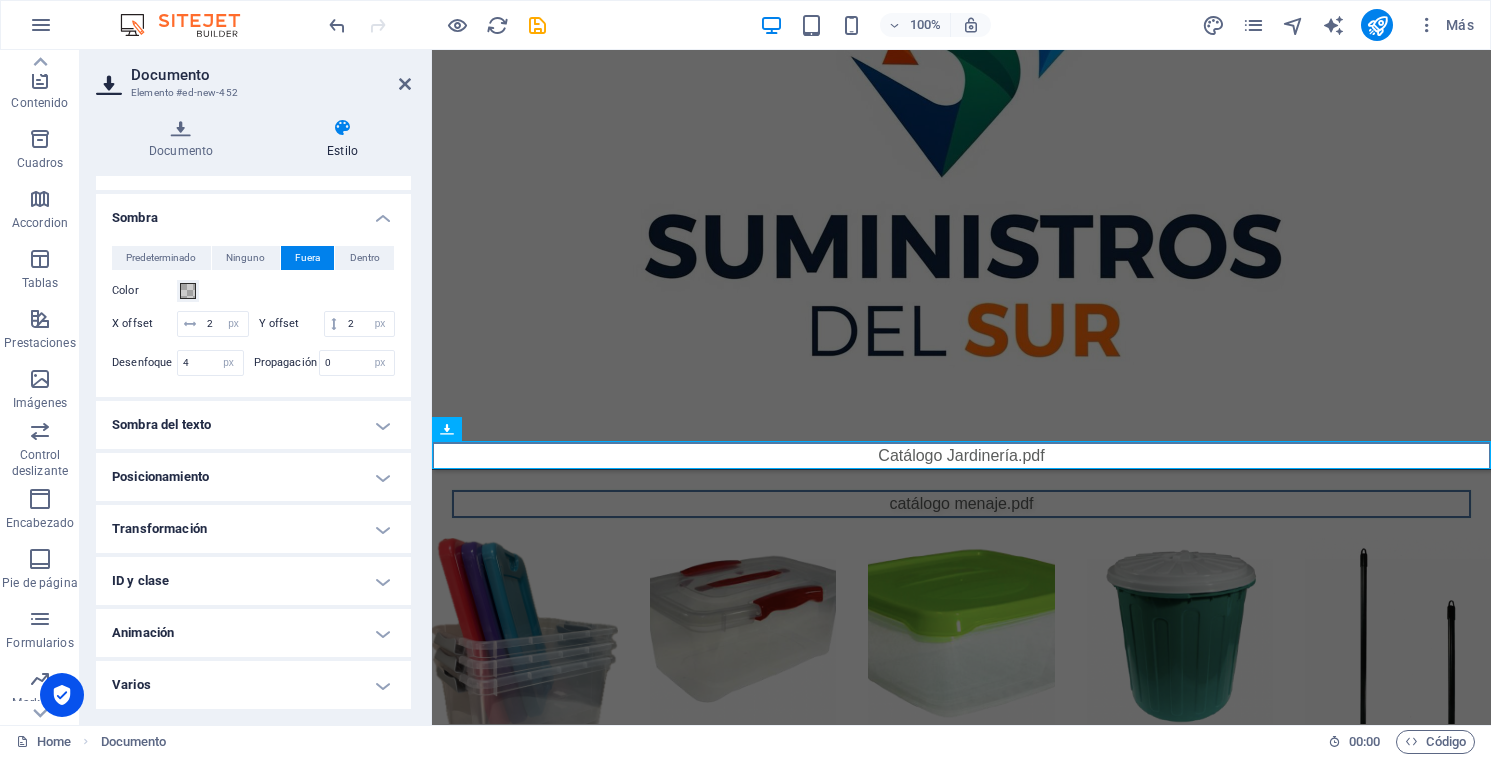click on "Posicionamiento" at bounding box center (253, 477) 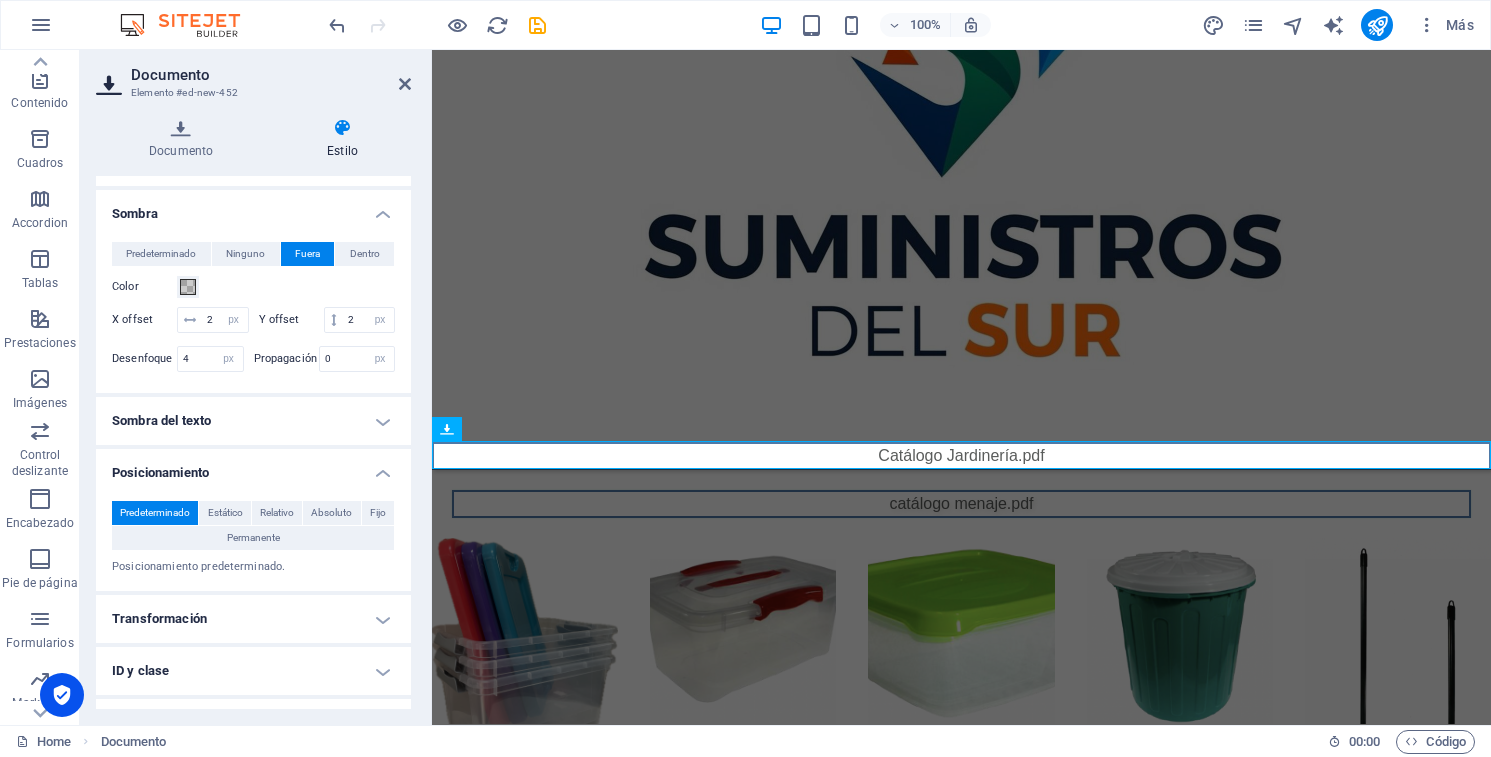 click on "Posicionamiento" at bounding box center [253, 467] 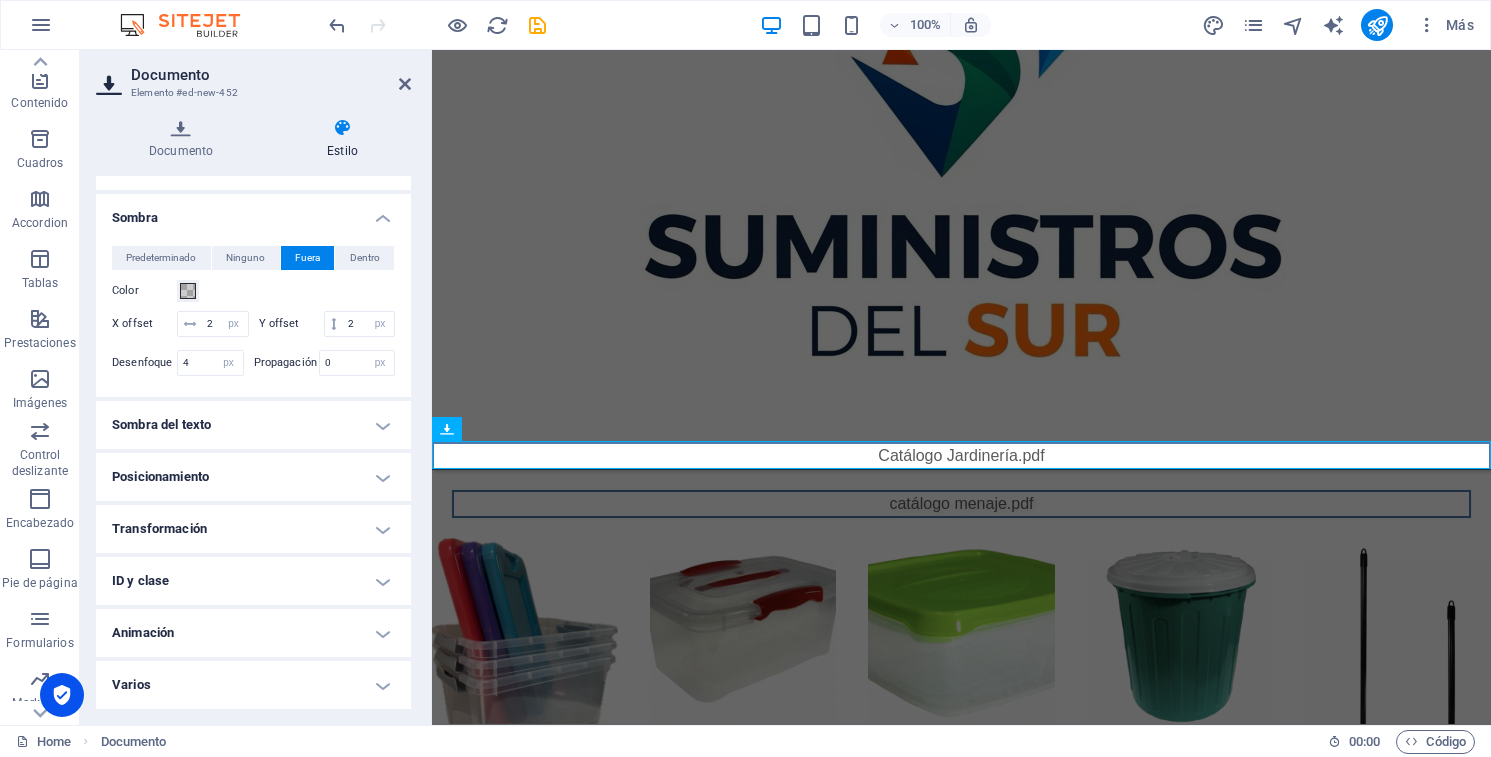 scroll, scrollTop: 429, scrollLeft: 0, axis: vertical 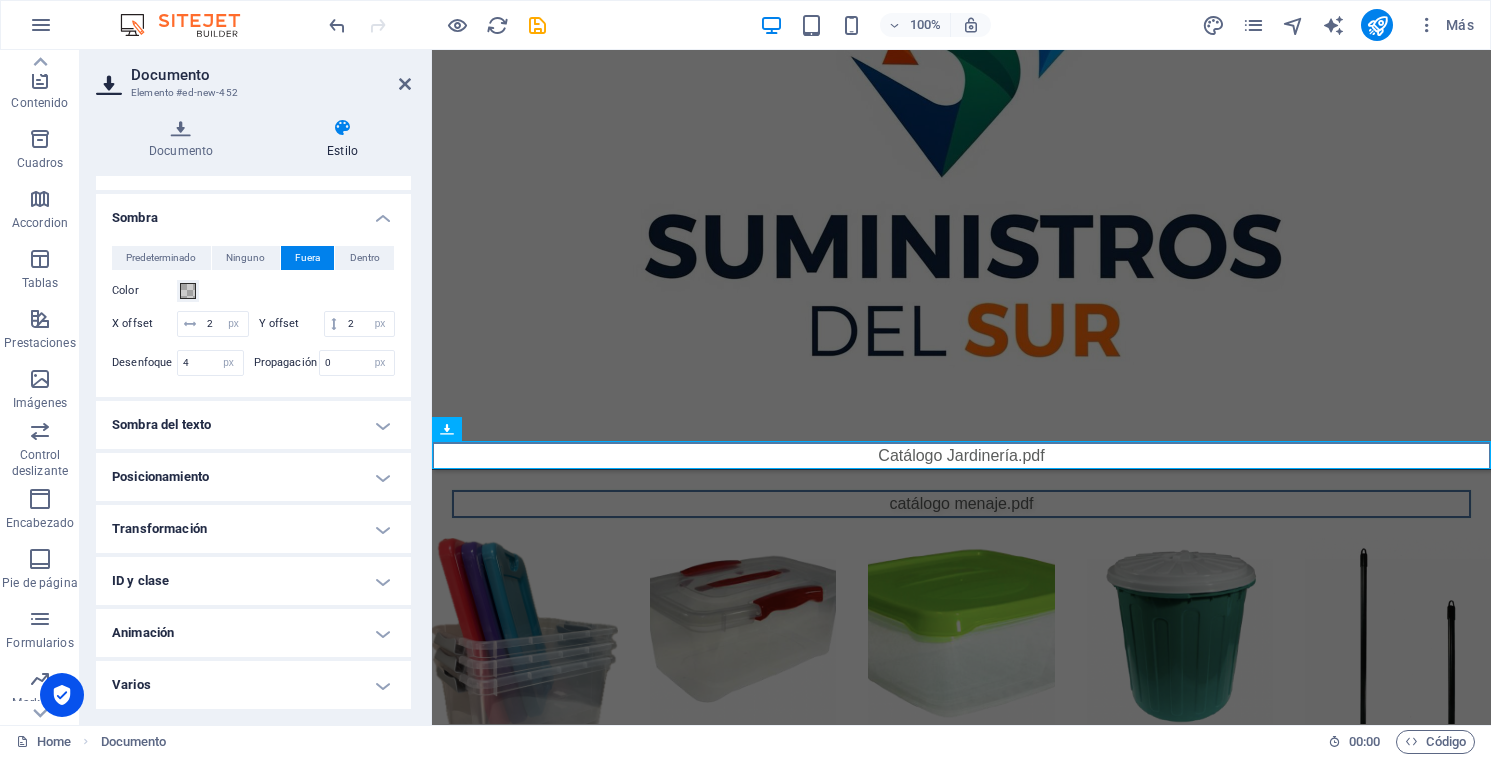 click on "Varios" at bounding box center [253, 685] 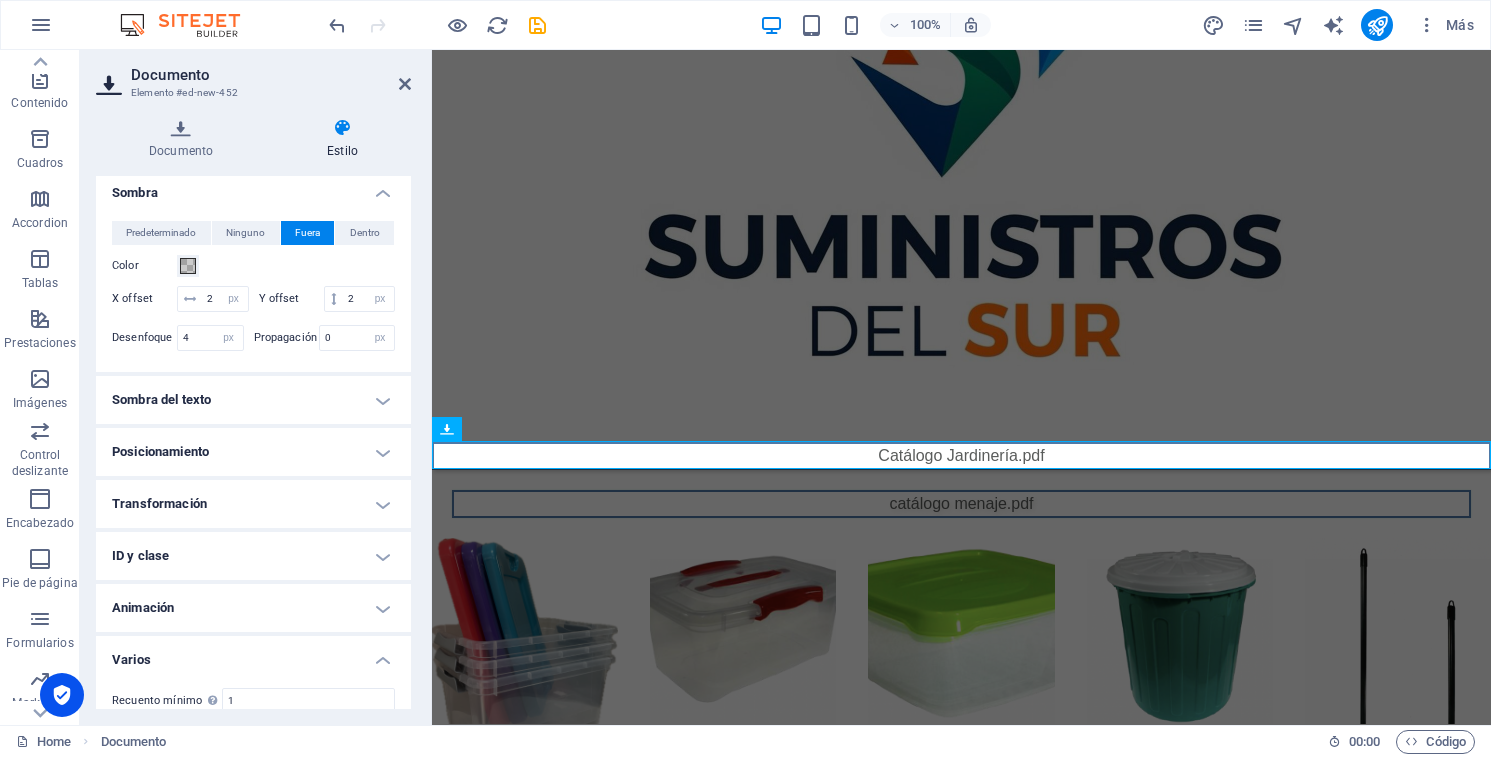 scroll, scrollTop: 553, scrollLeft: 0, axis: vertical 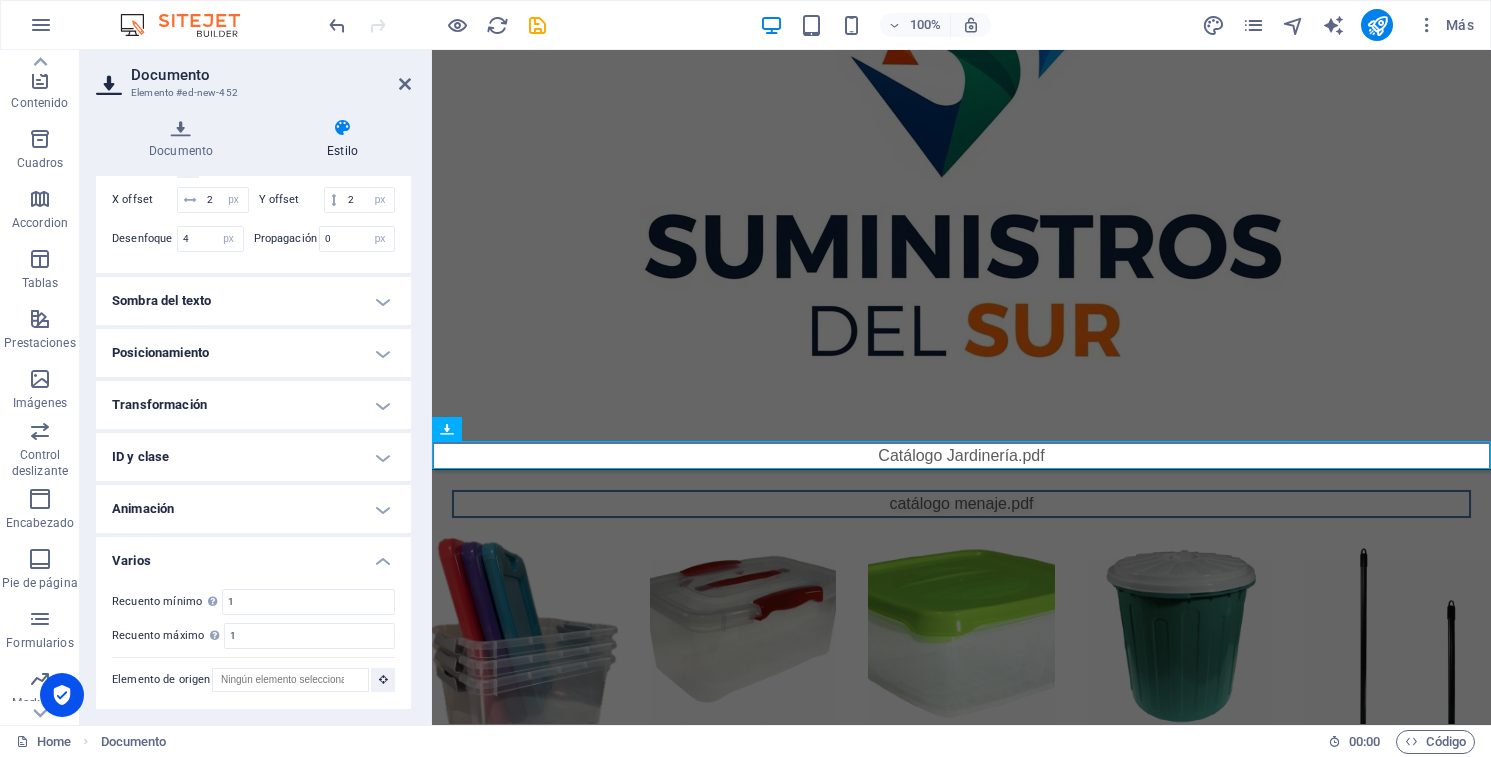 click on "ID y clase" at bounding box center [253, 457] 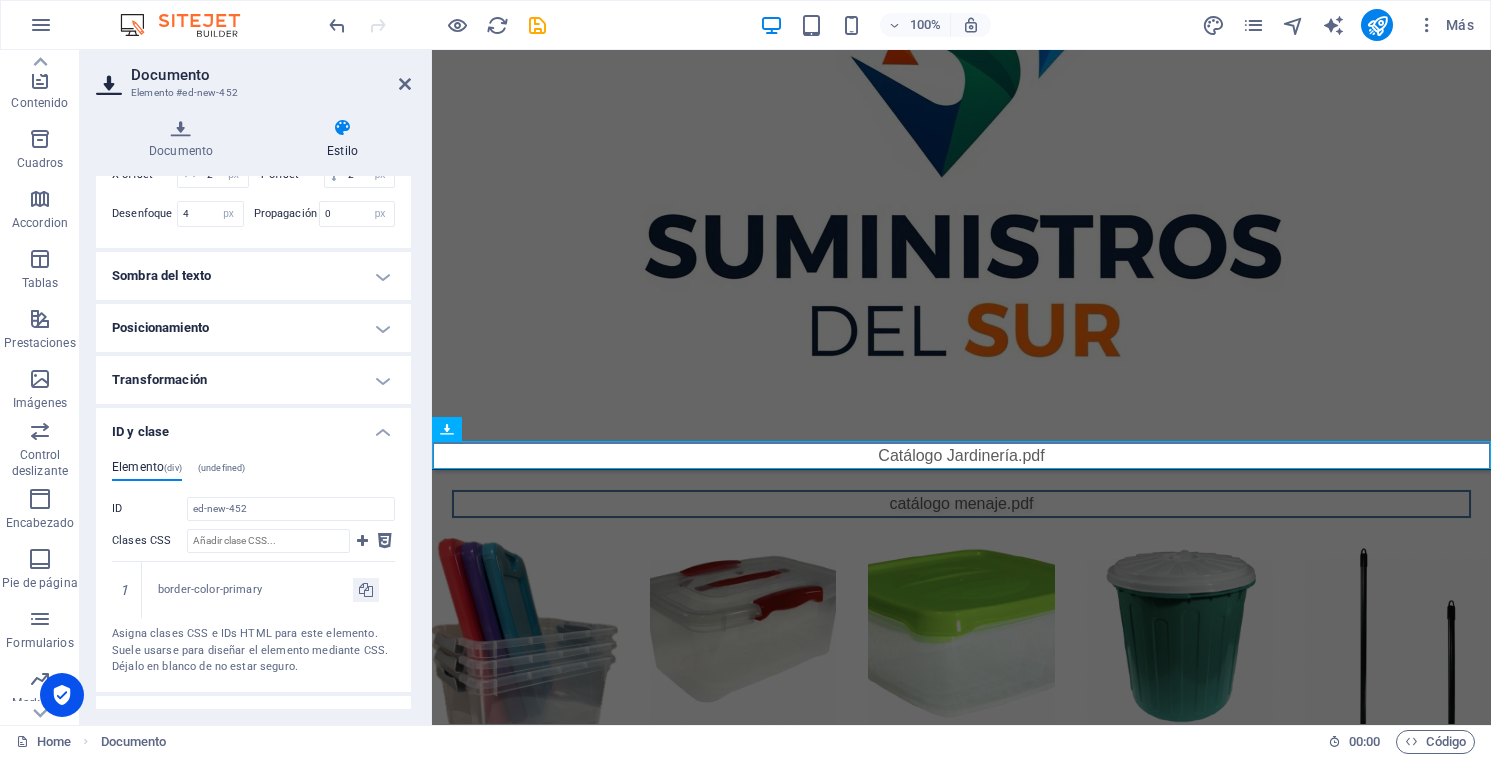 click on "Transformación" at bounding box center [253, 380] 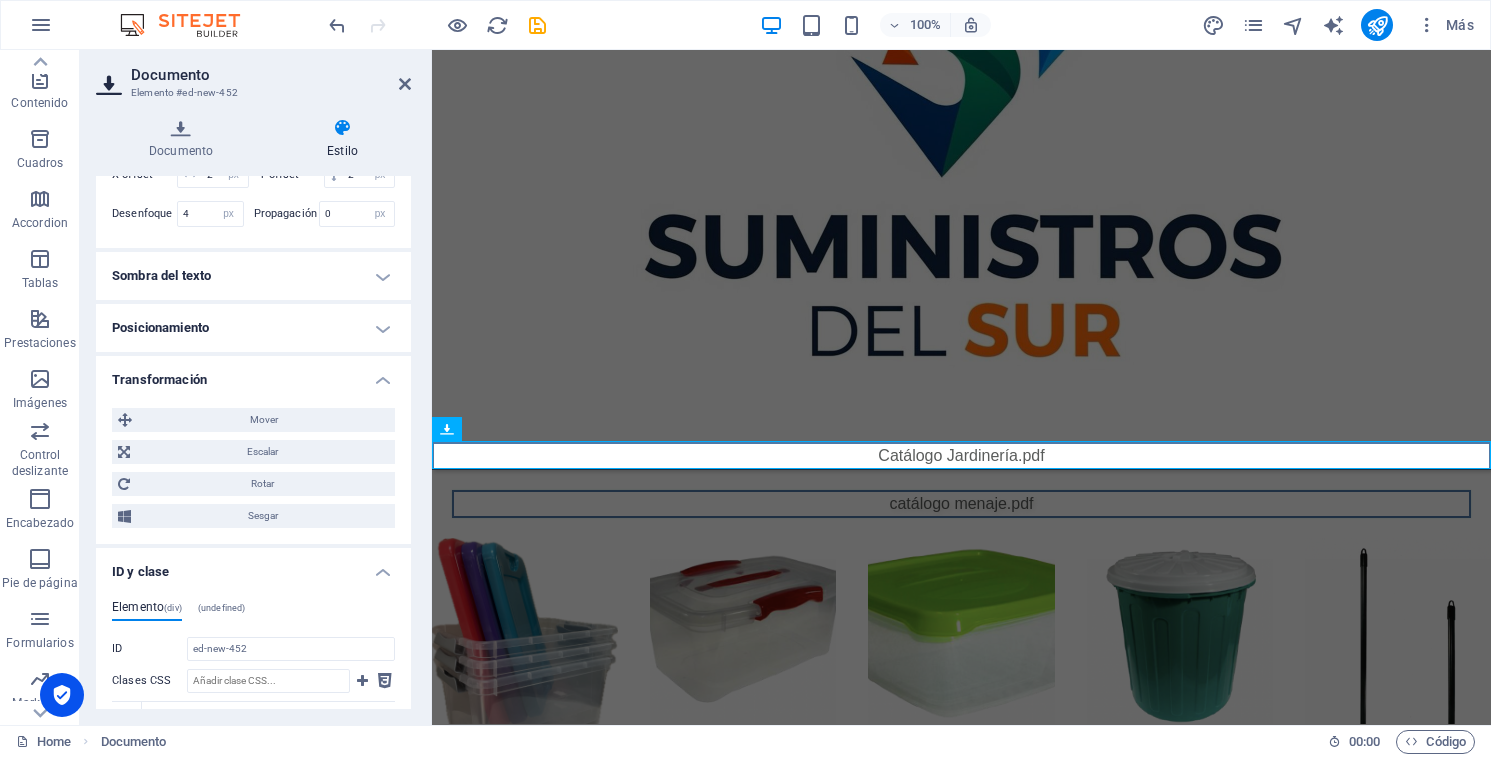 click on "Posicionamiento" at bounding box center [253, 328] 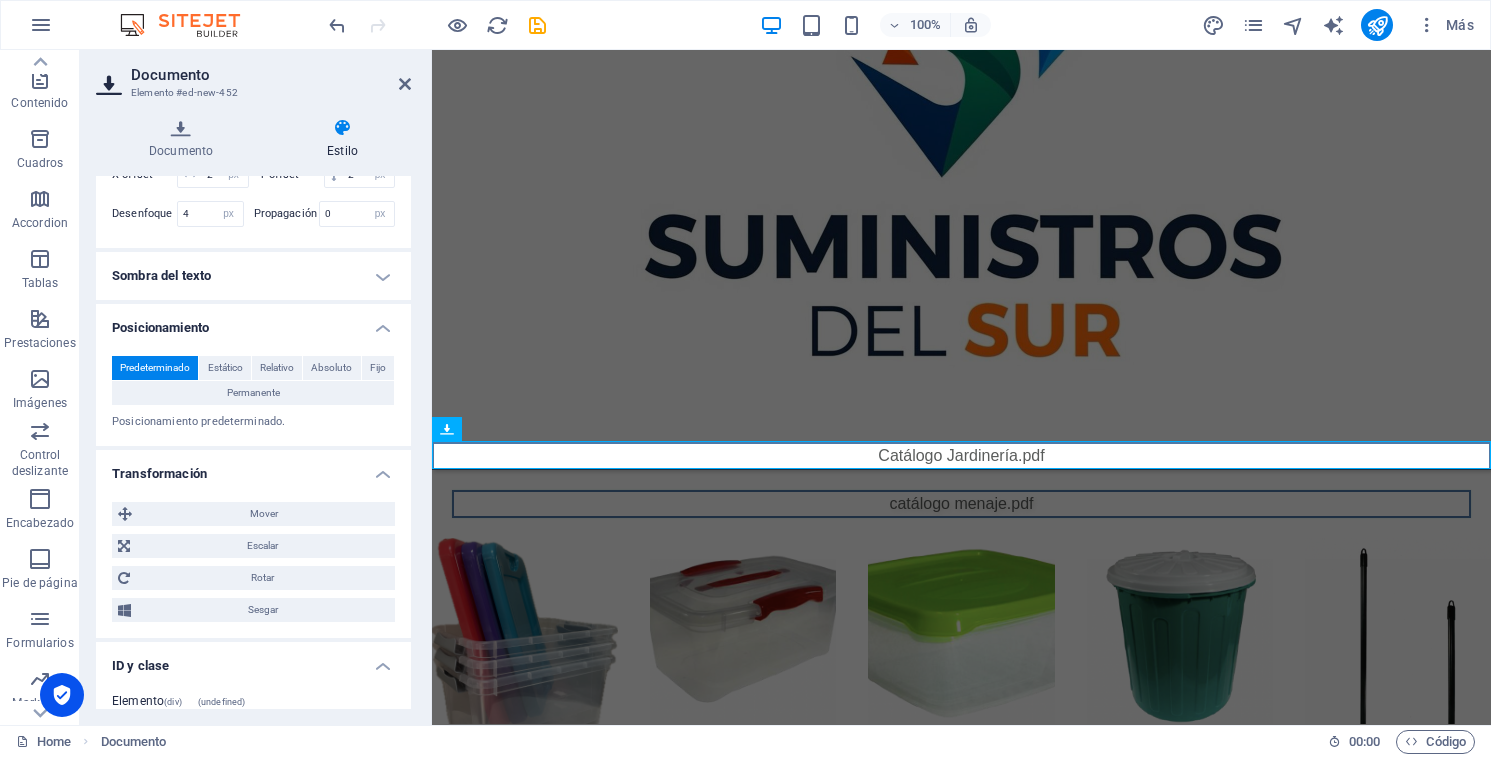click on "Sombra del texto" at bounding box center [253, 276] 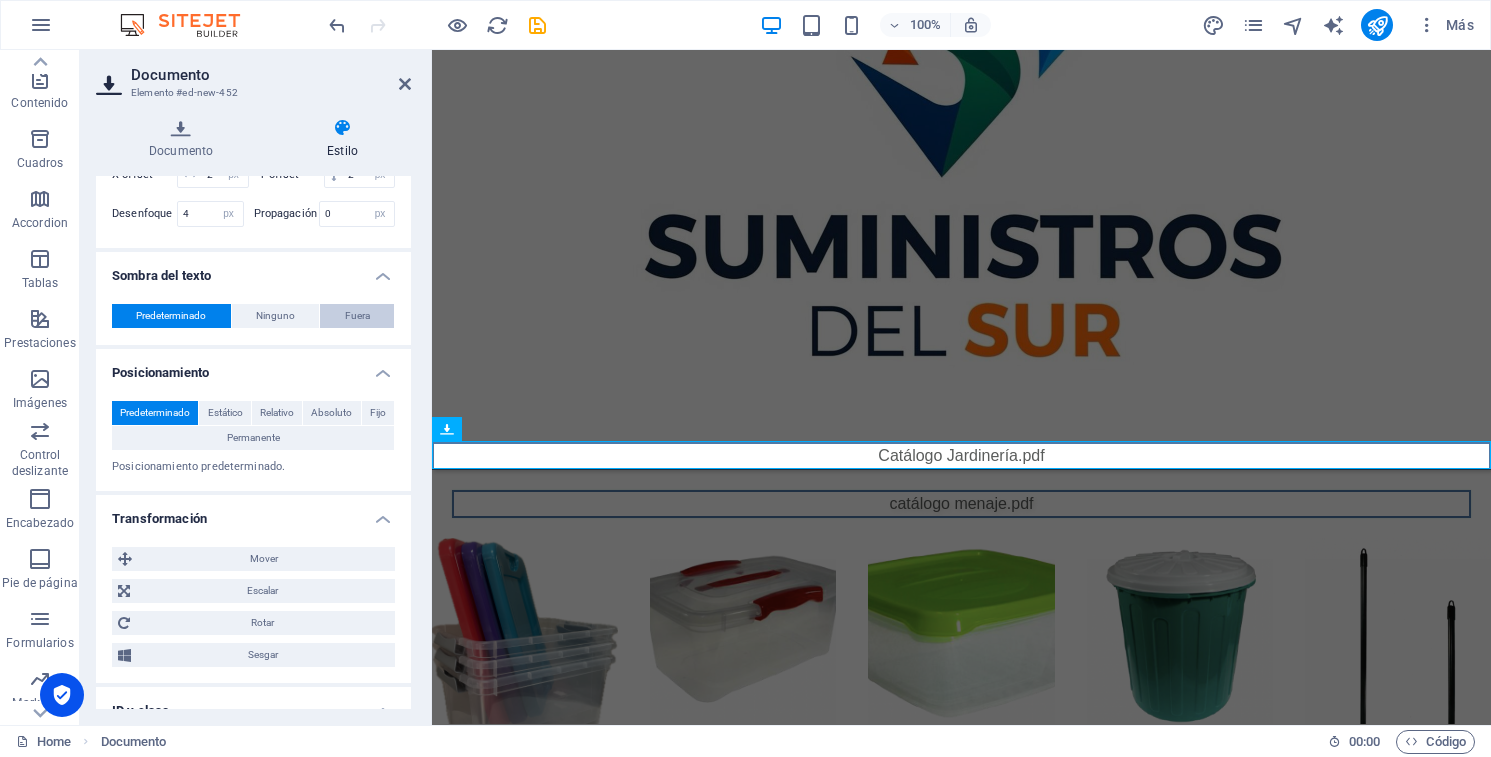 click on "Fuera" at bounding box center (357, 316) 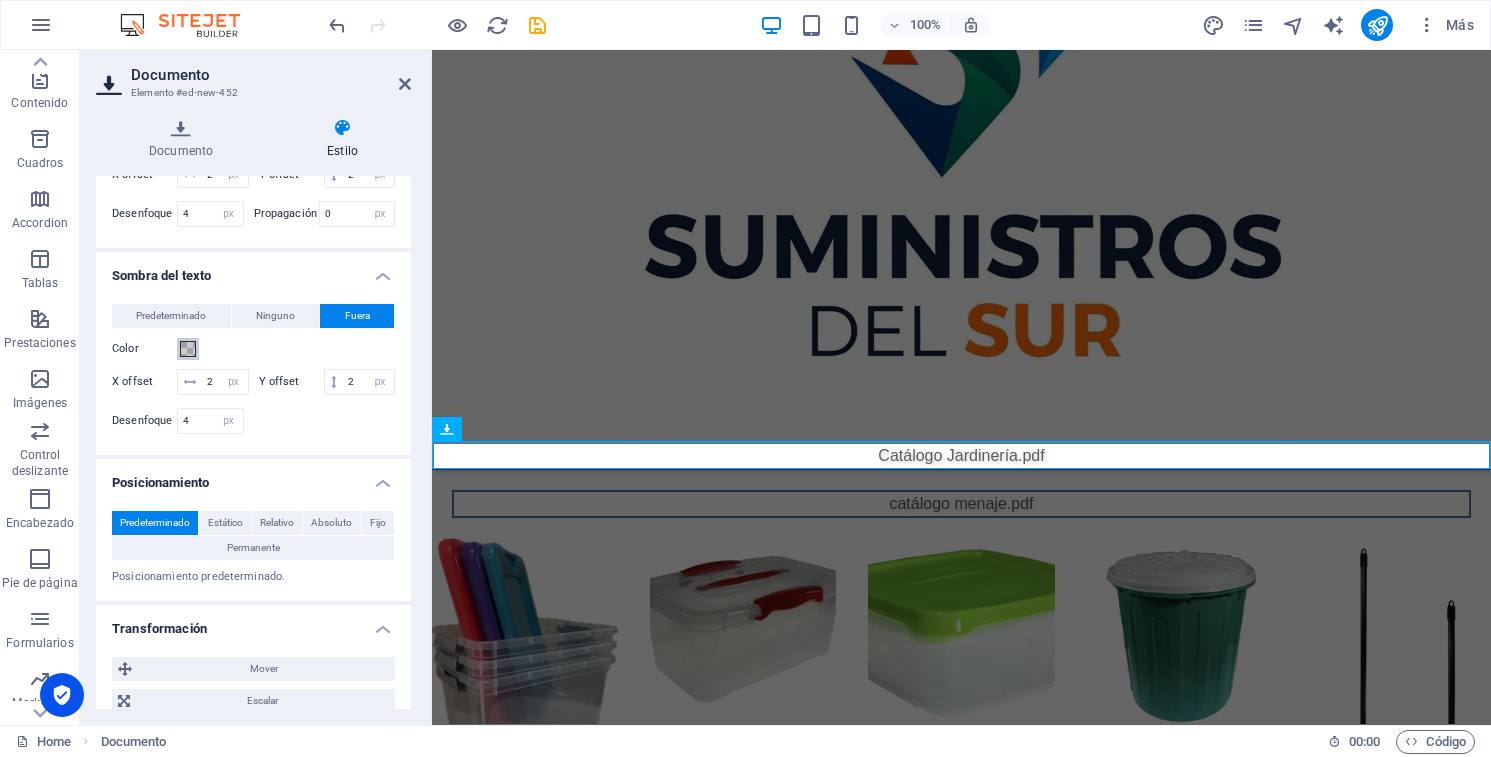 click at bounding box center (188, 349) 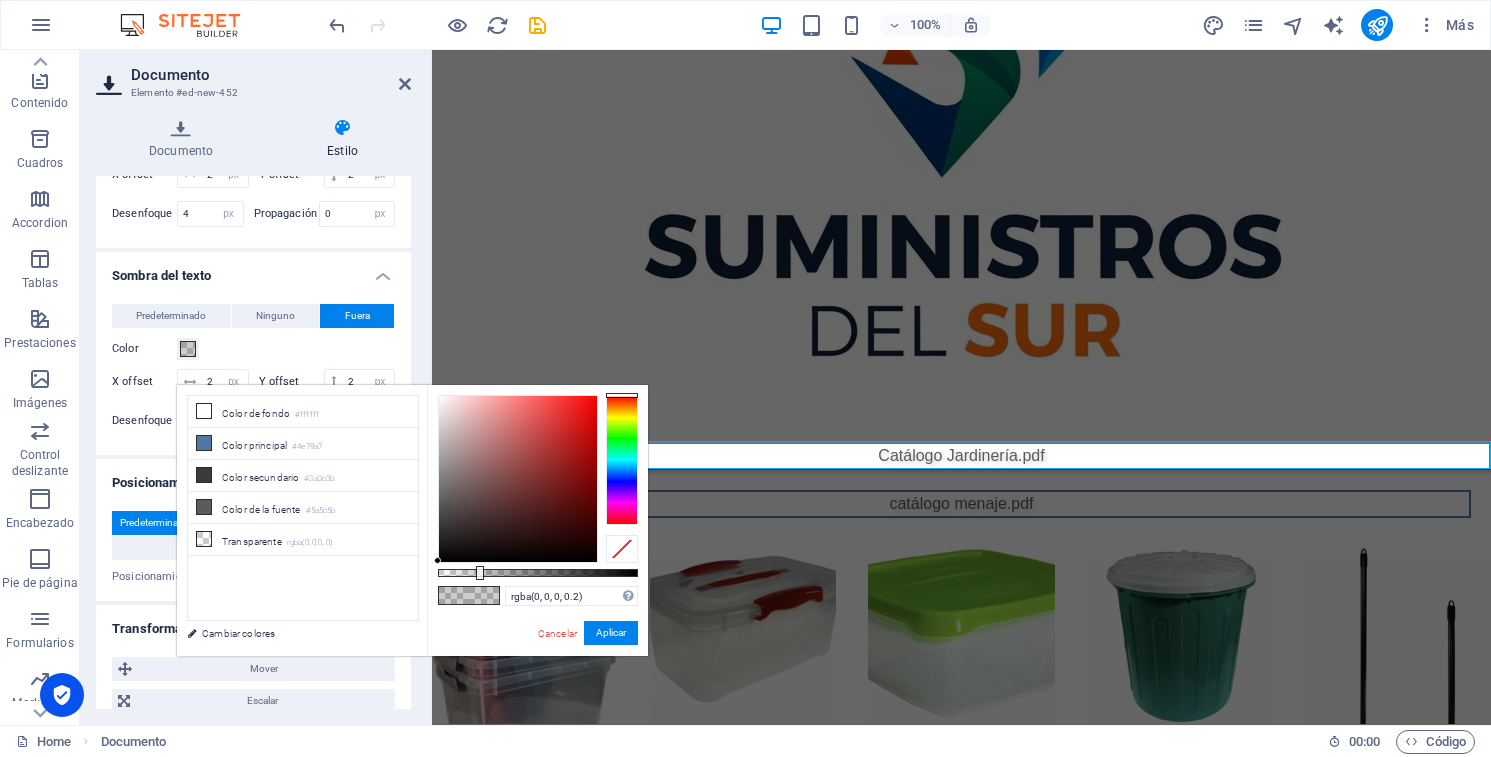 click at bounding box center (518, 479) 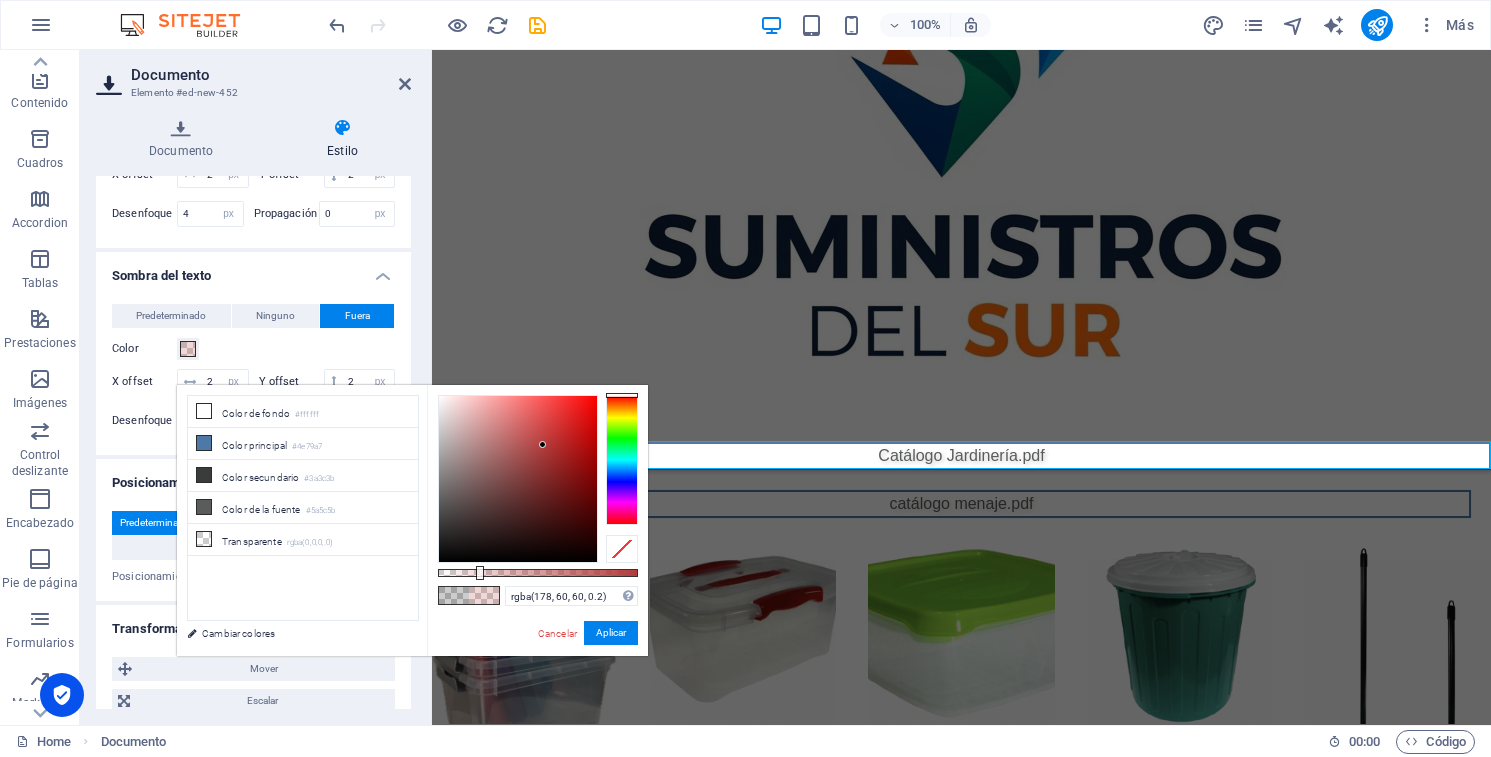 click at bounding box center [518, 479] 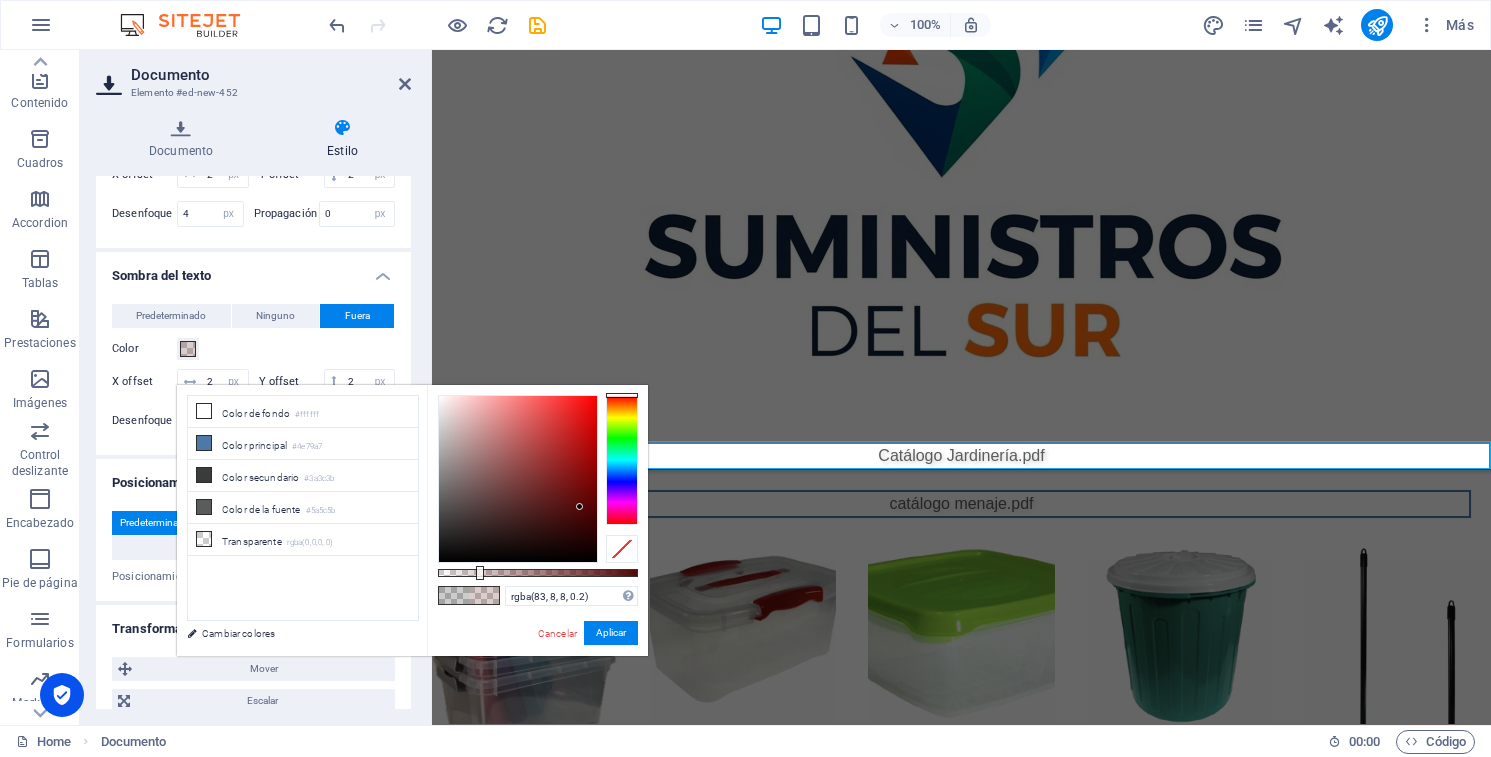 click at bounding box center [622, 460] 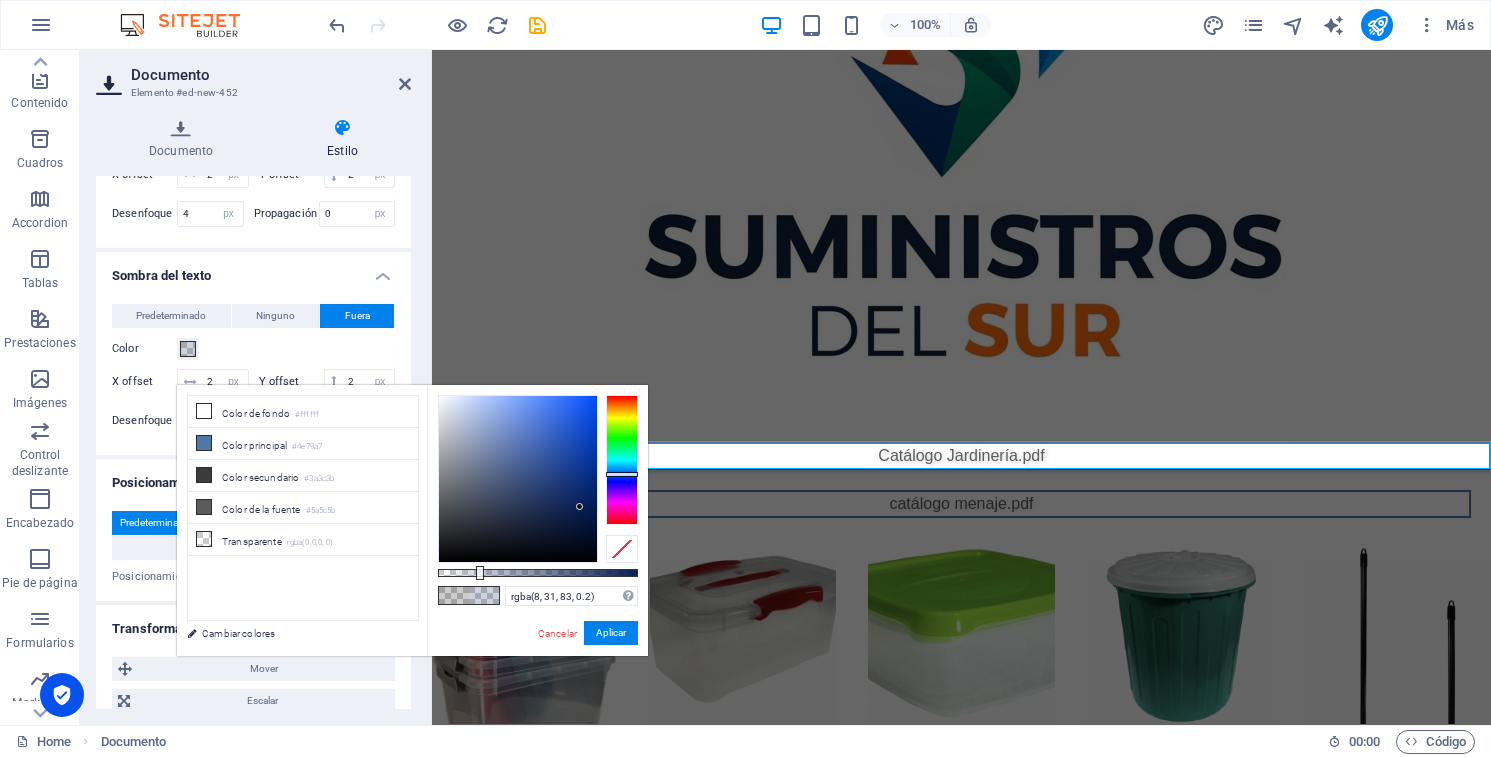 click at bounding box center (518, 479) 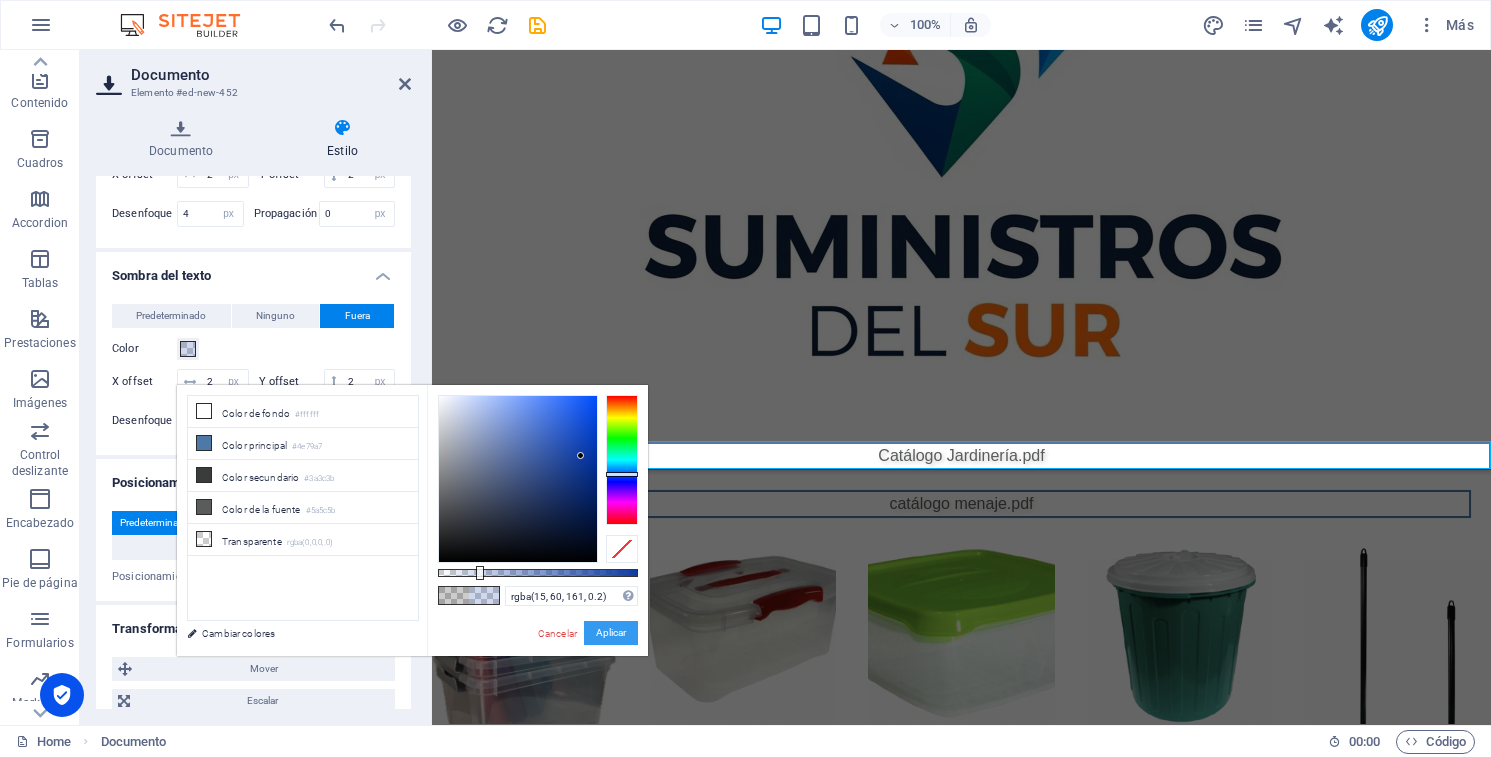 click on "Aplicar" at bounding box center [611, 633] 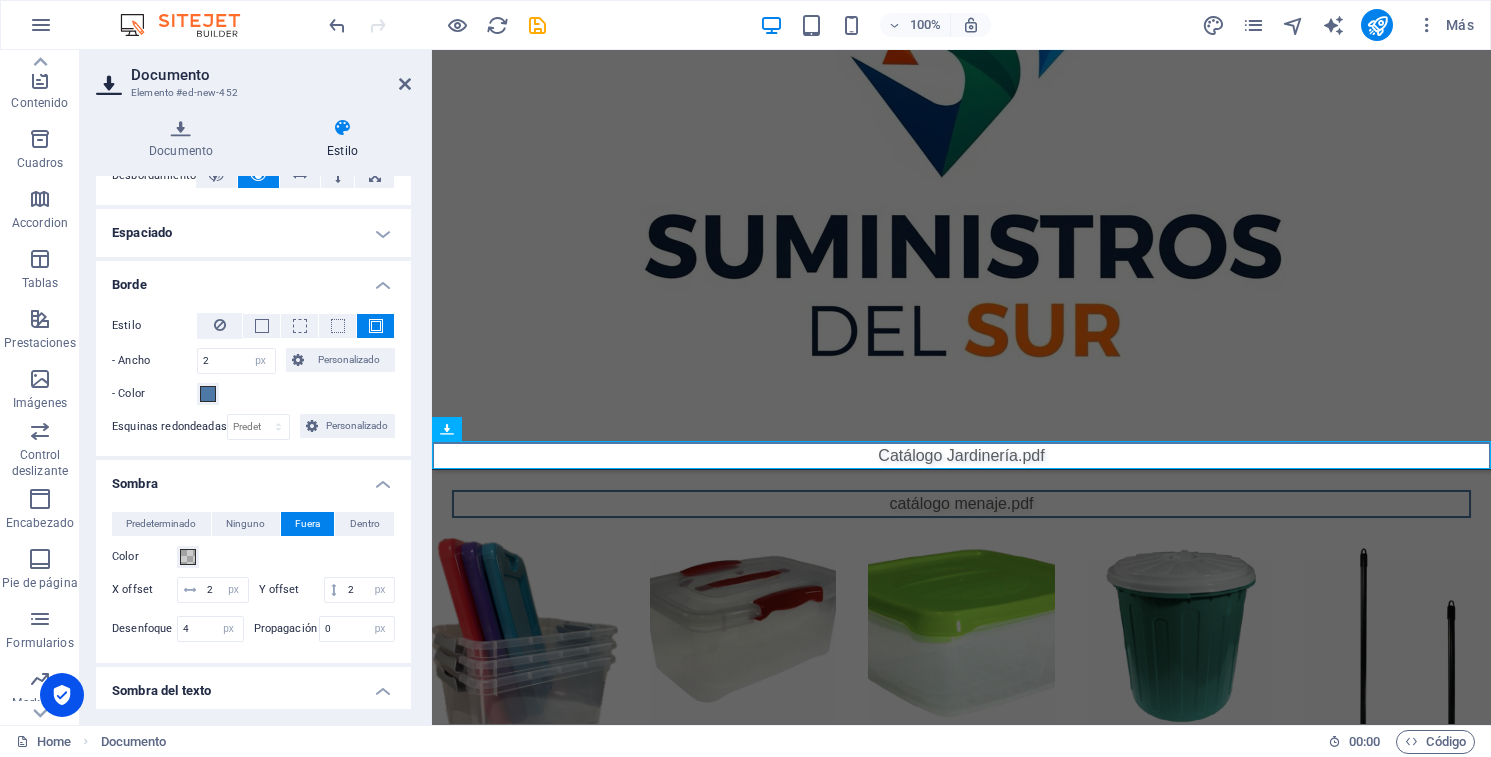 scroll, scrollTop: 0, scrollLeft: 0, axis: both 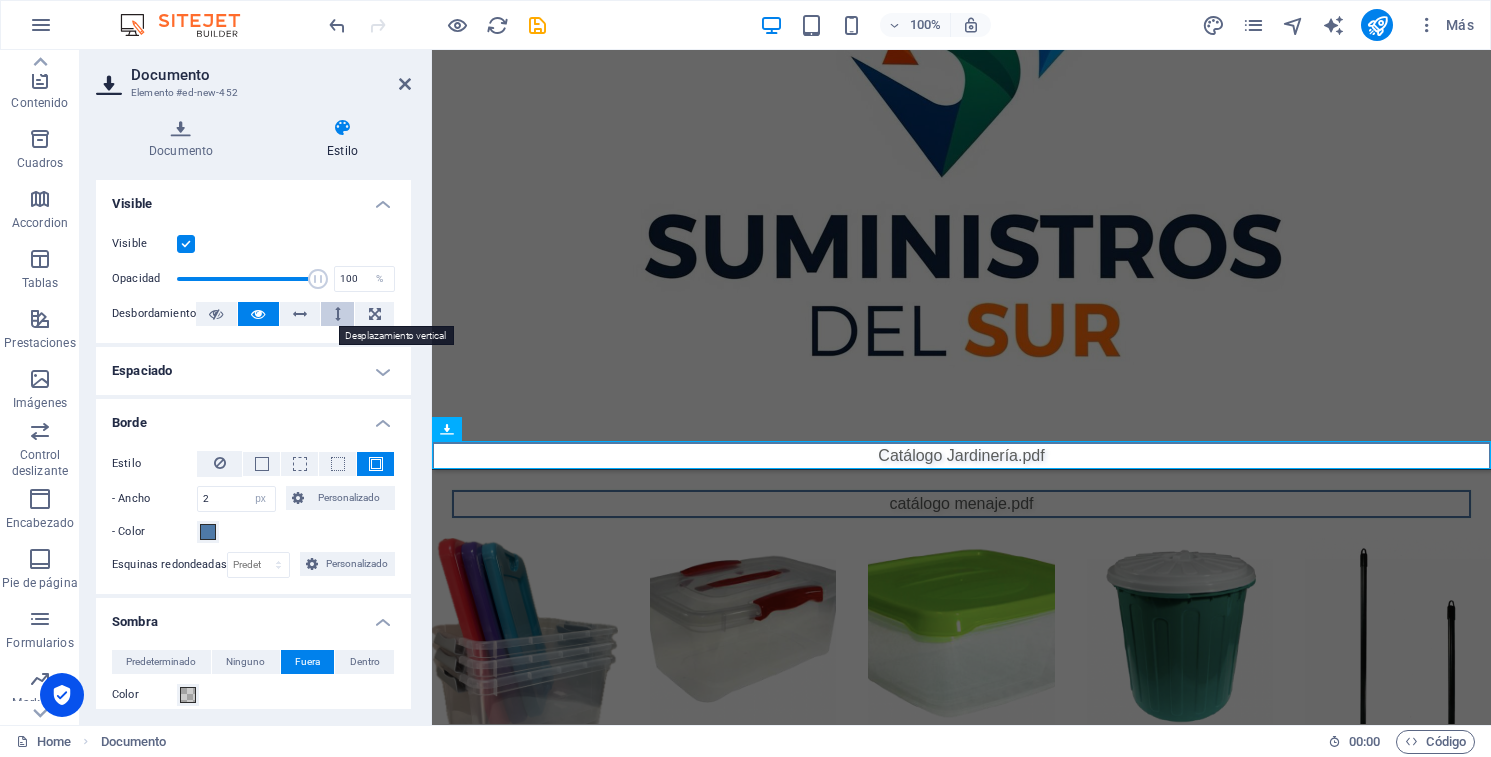 click at bounding box center (338, 314) 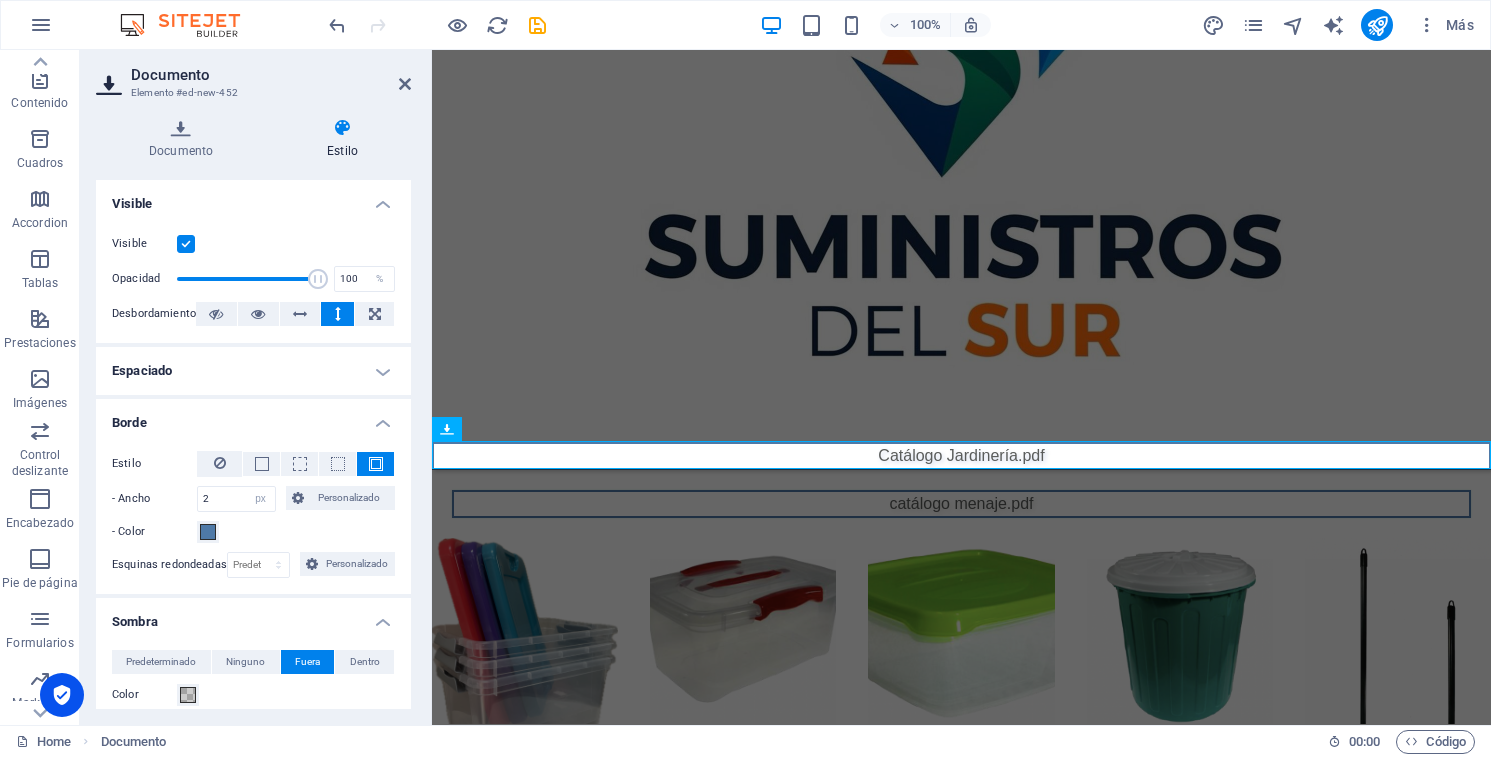 click at bounding box center (338, 314) 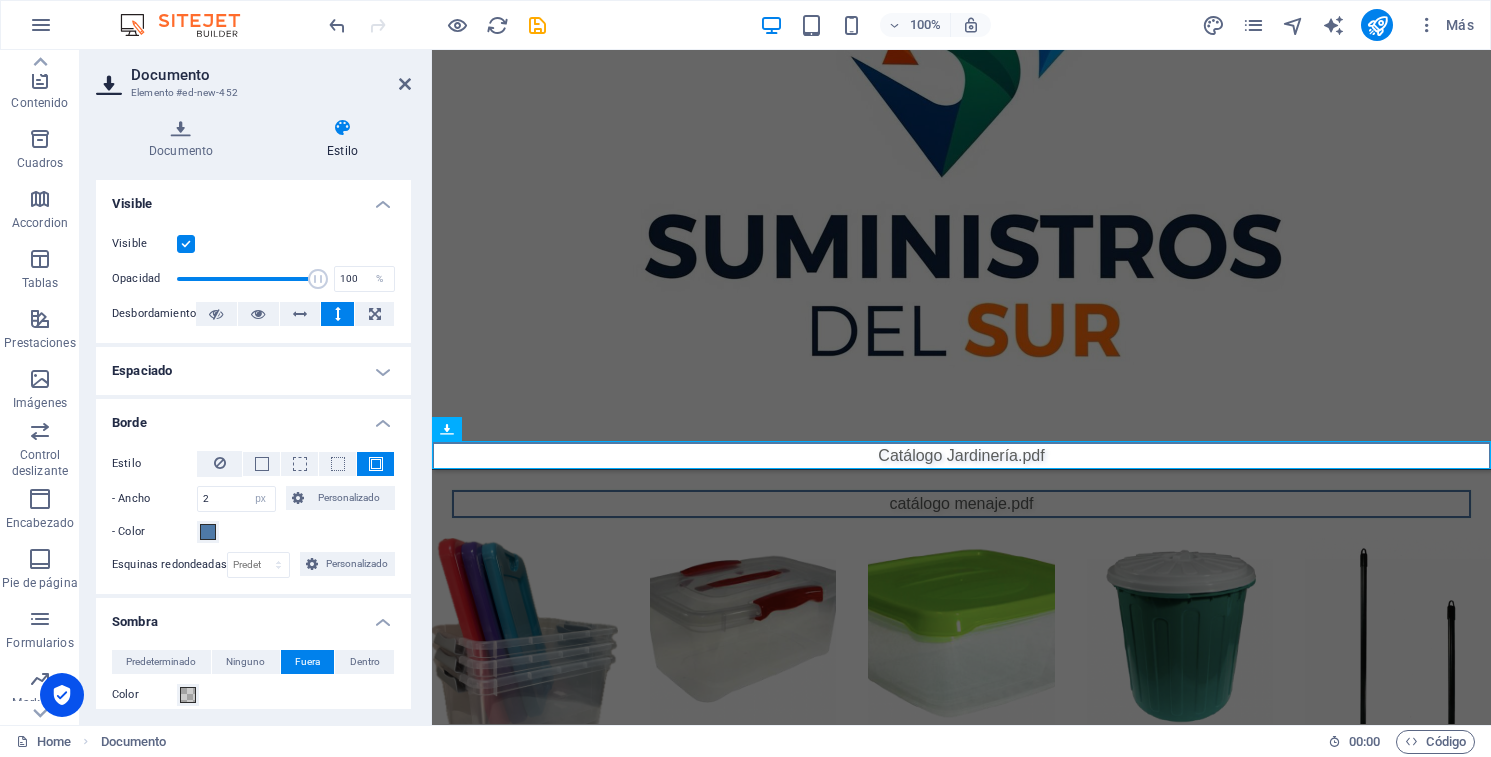 click on "Visible" at bounding box center (253, 198) 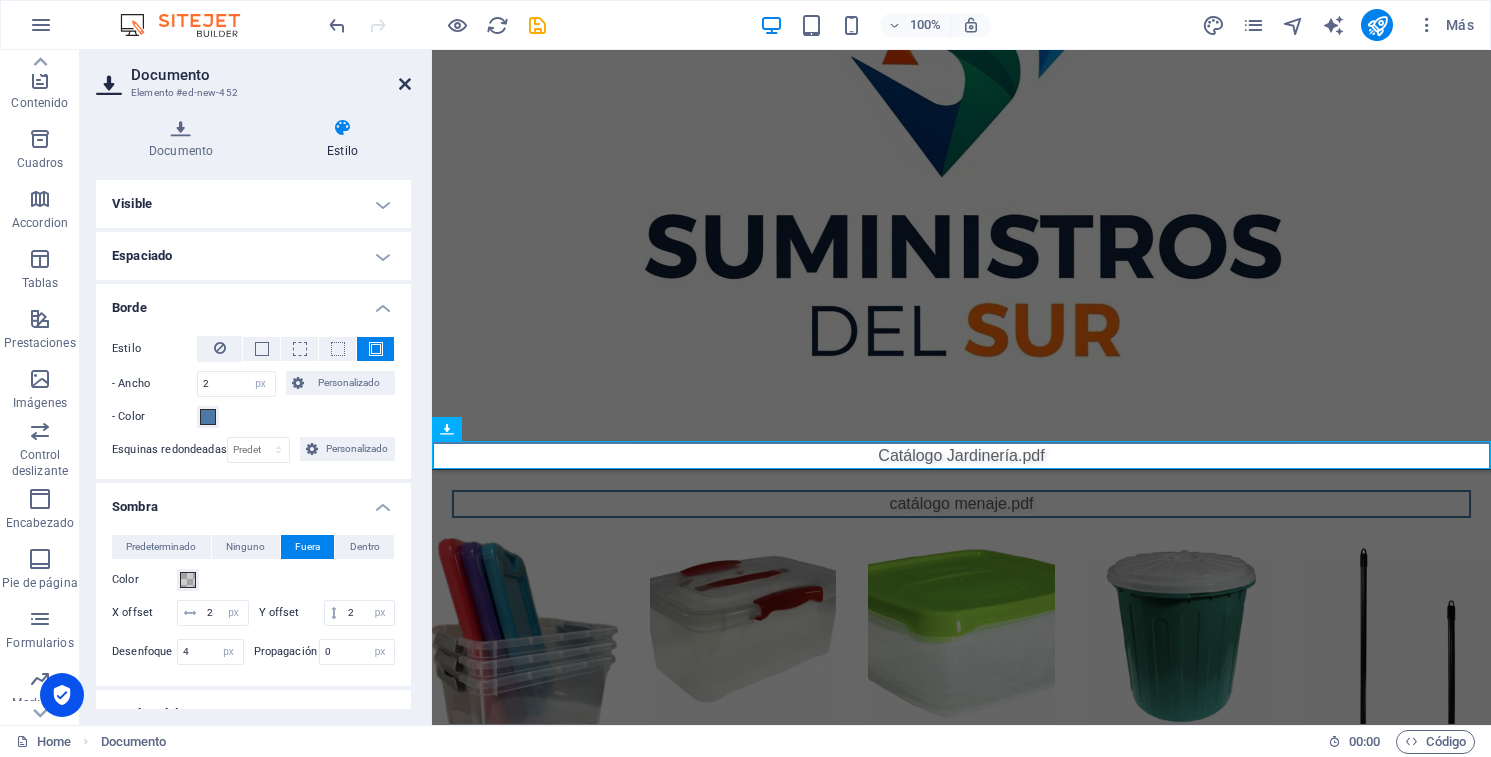 click at bounding box center [405, 84] 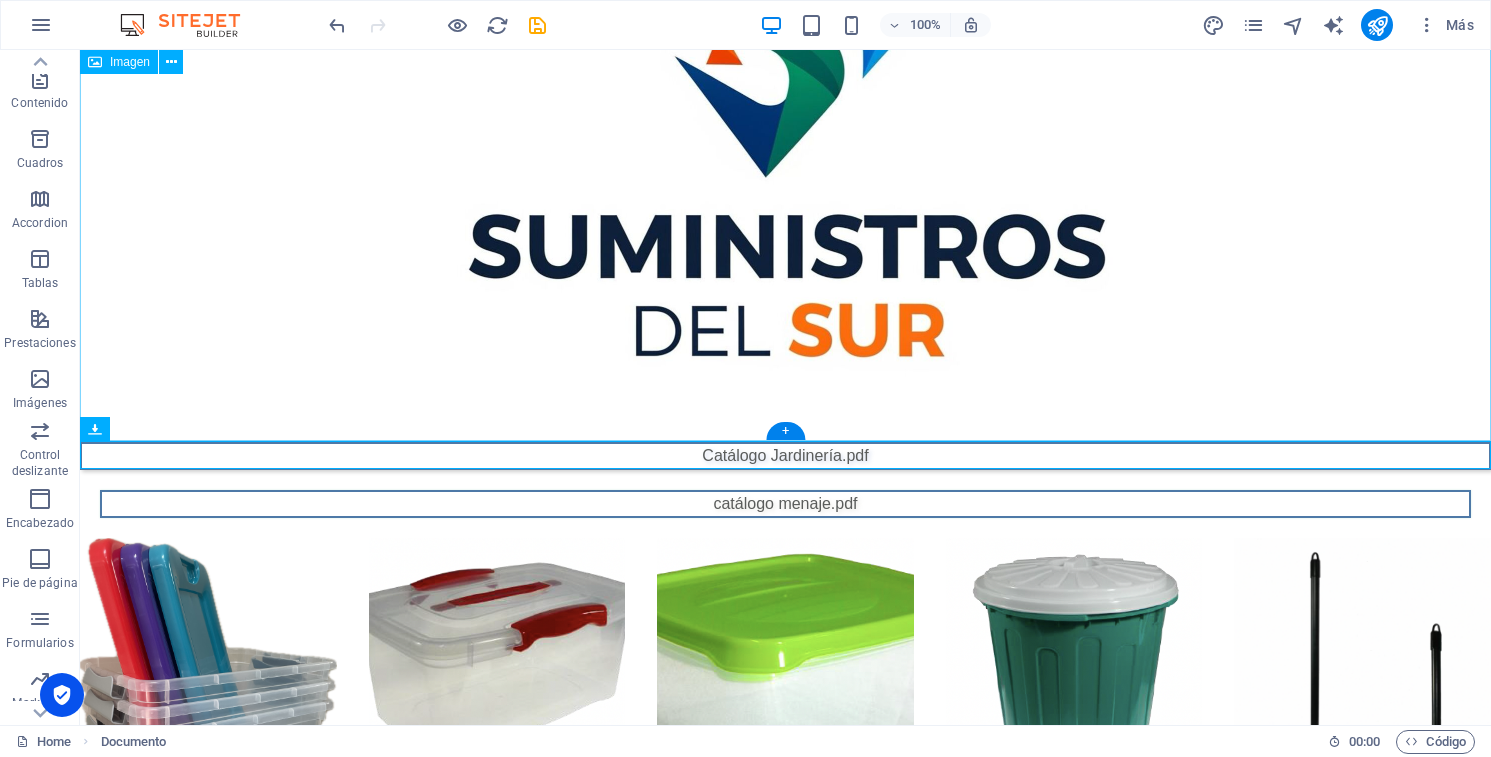 click at bounding box center (785, 109) 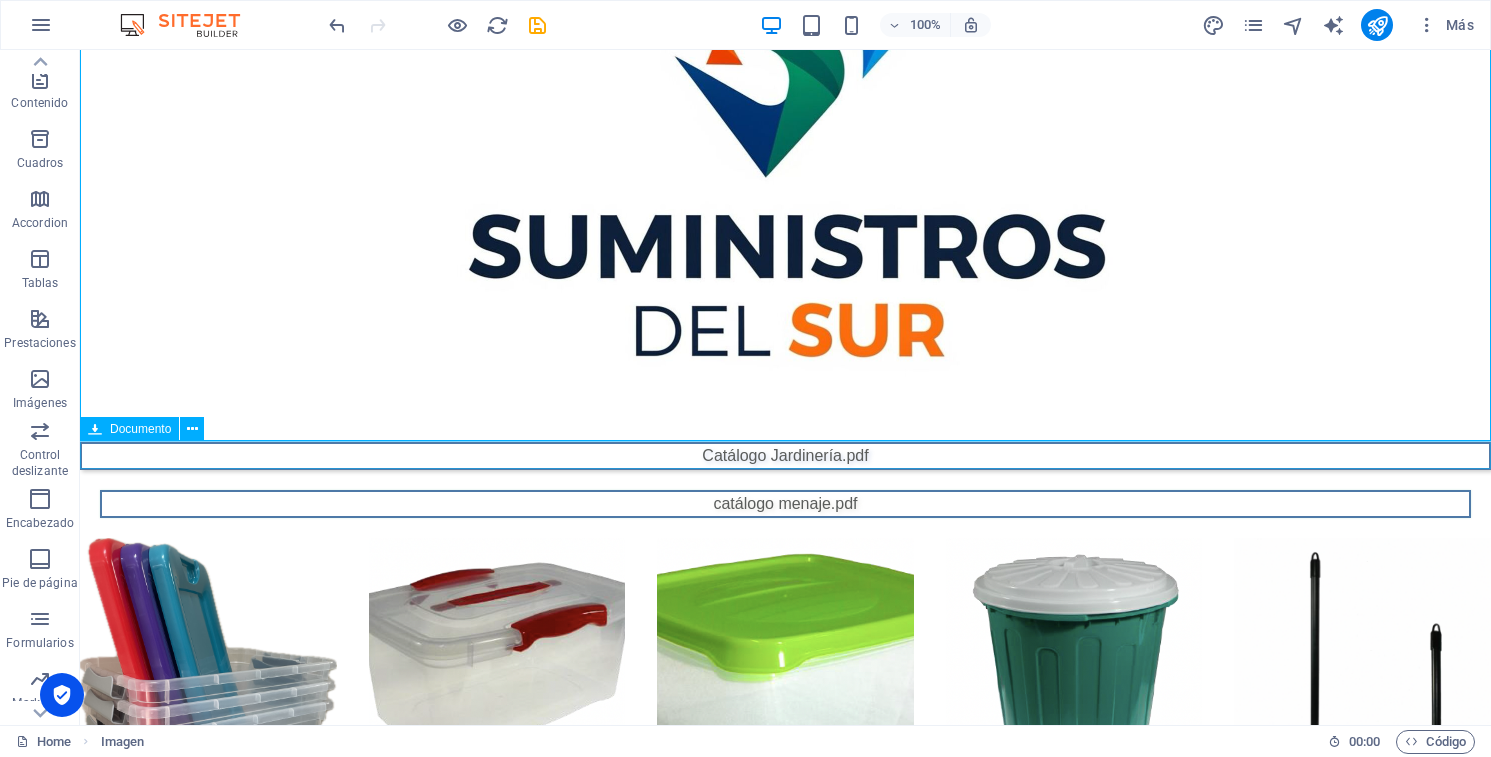 click on "Catálogo Jardinería.pdf 13.04 MB" at bounding box center [785, 456] 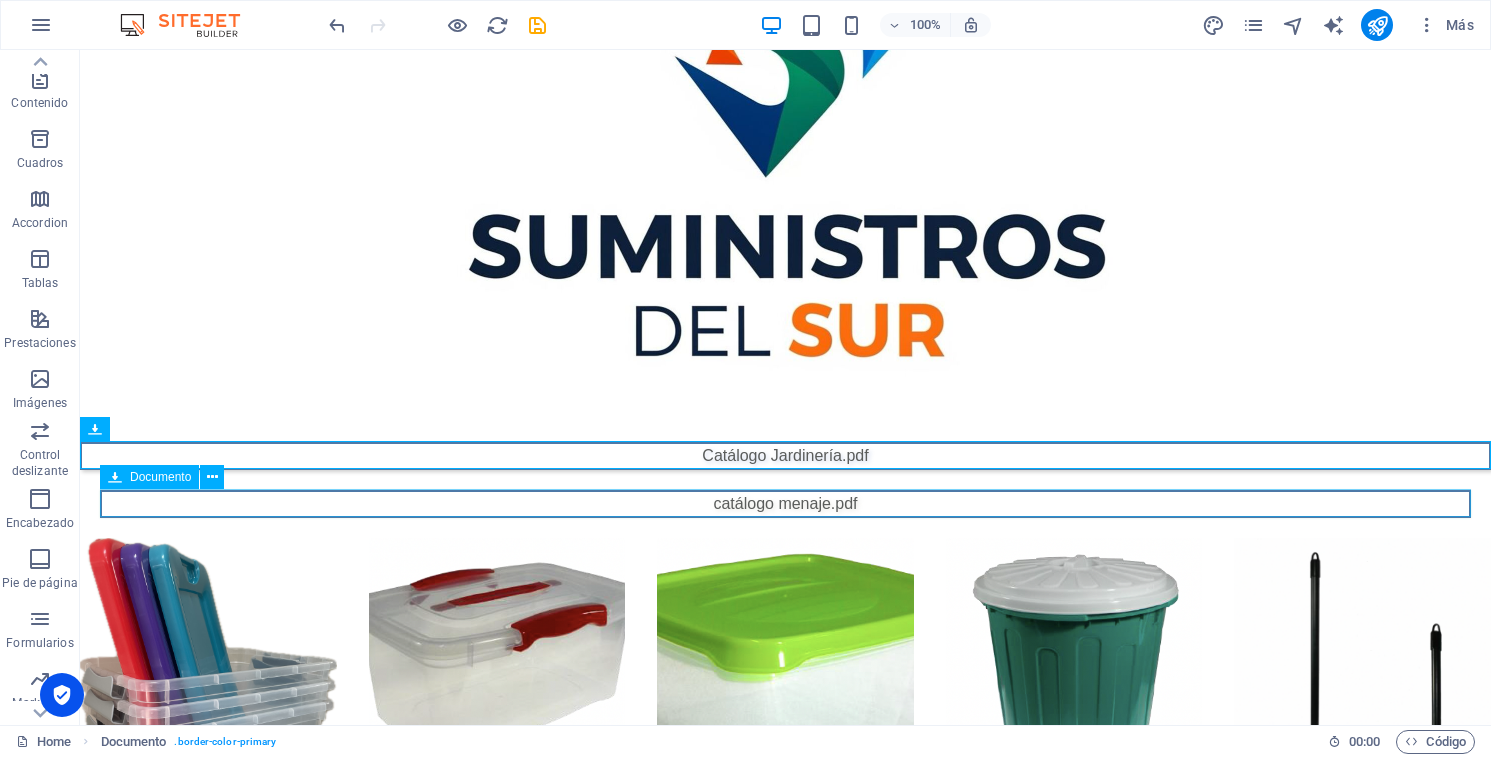 click on "catálogo menaje.pdf 24.59 MB" at bounding box center [785, 504] 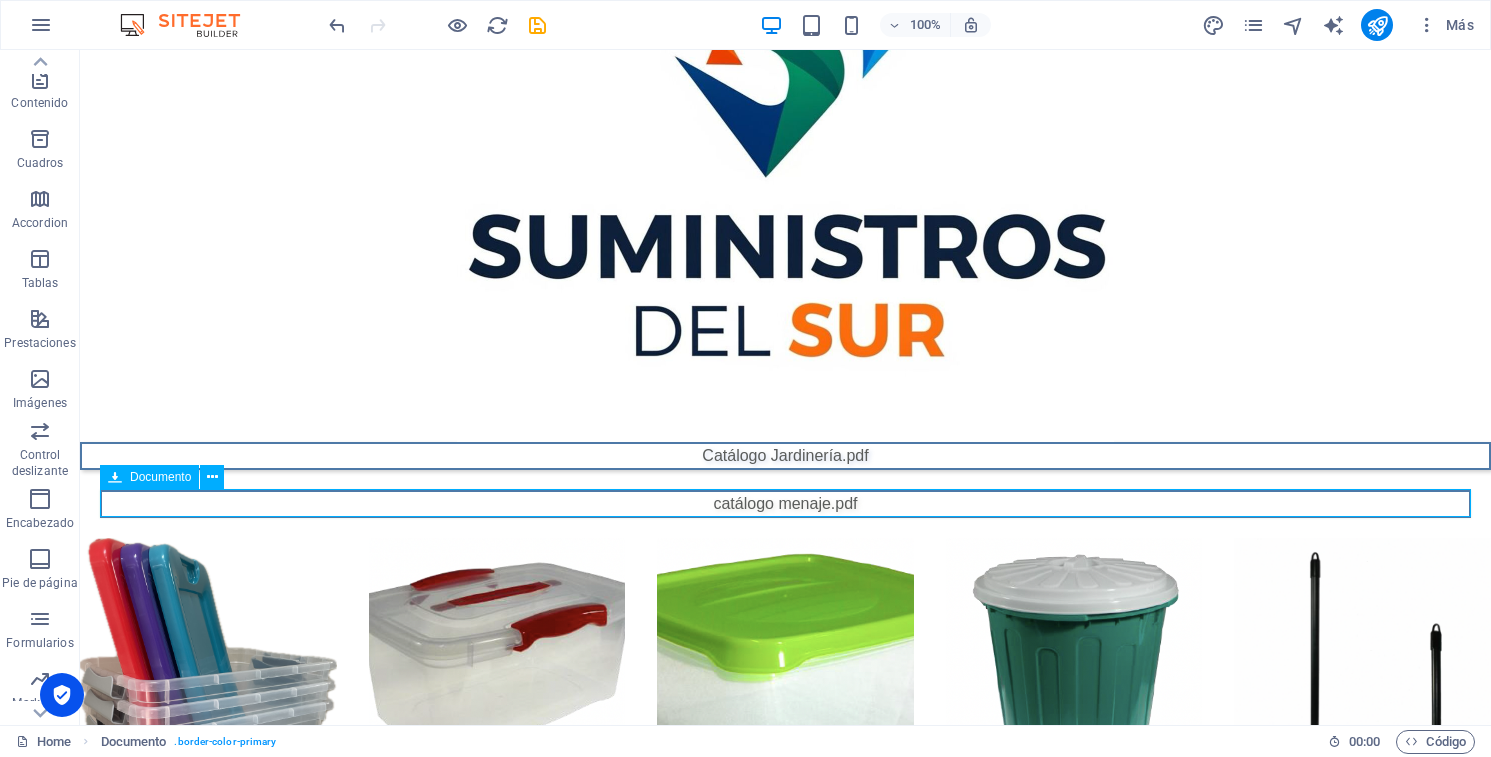 click on "catálogo menaje.pdf 24.59 MB" at bounding box center [785, 504] 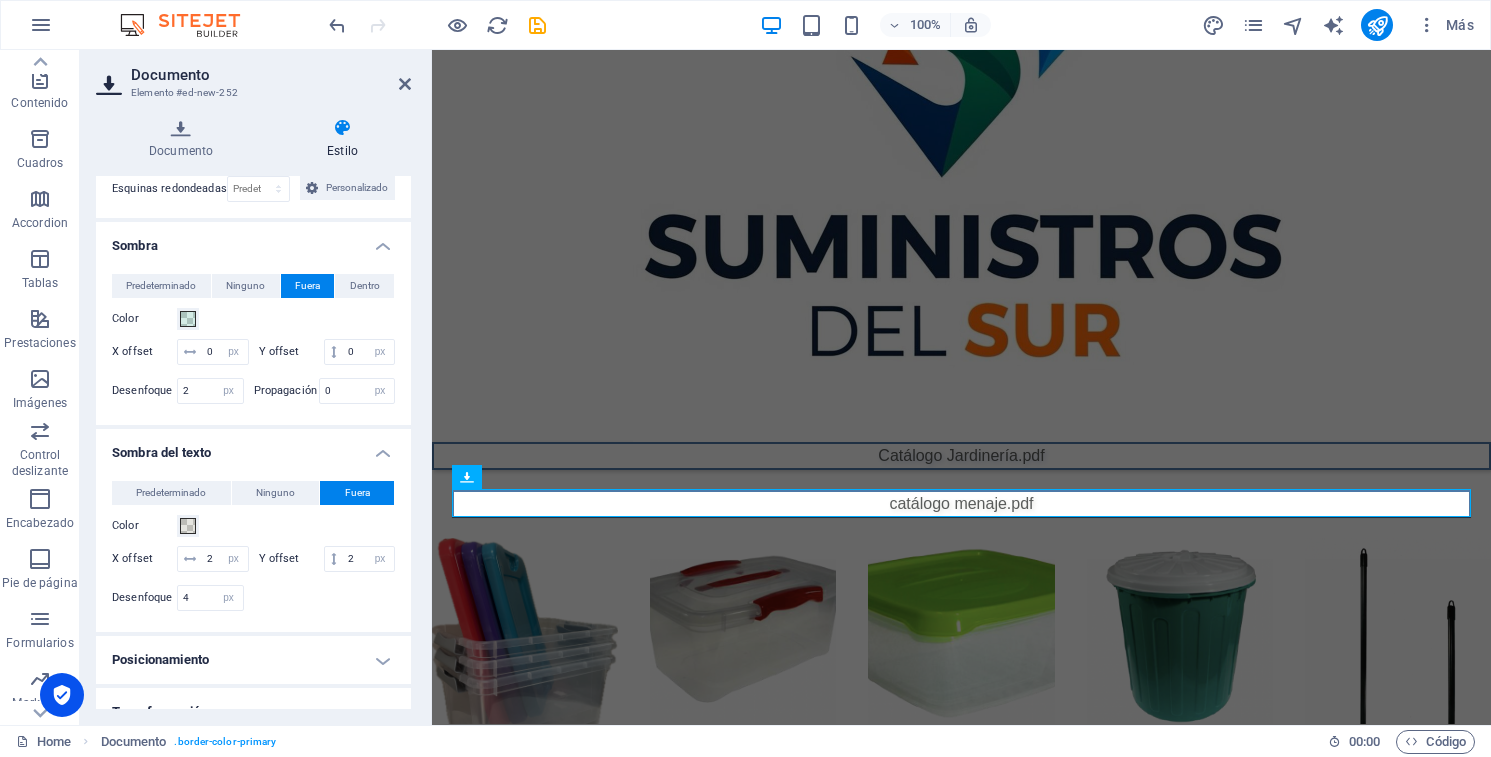 scroll, scrollTop: 0, scrollLeft: 0, axis: both 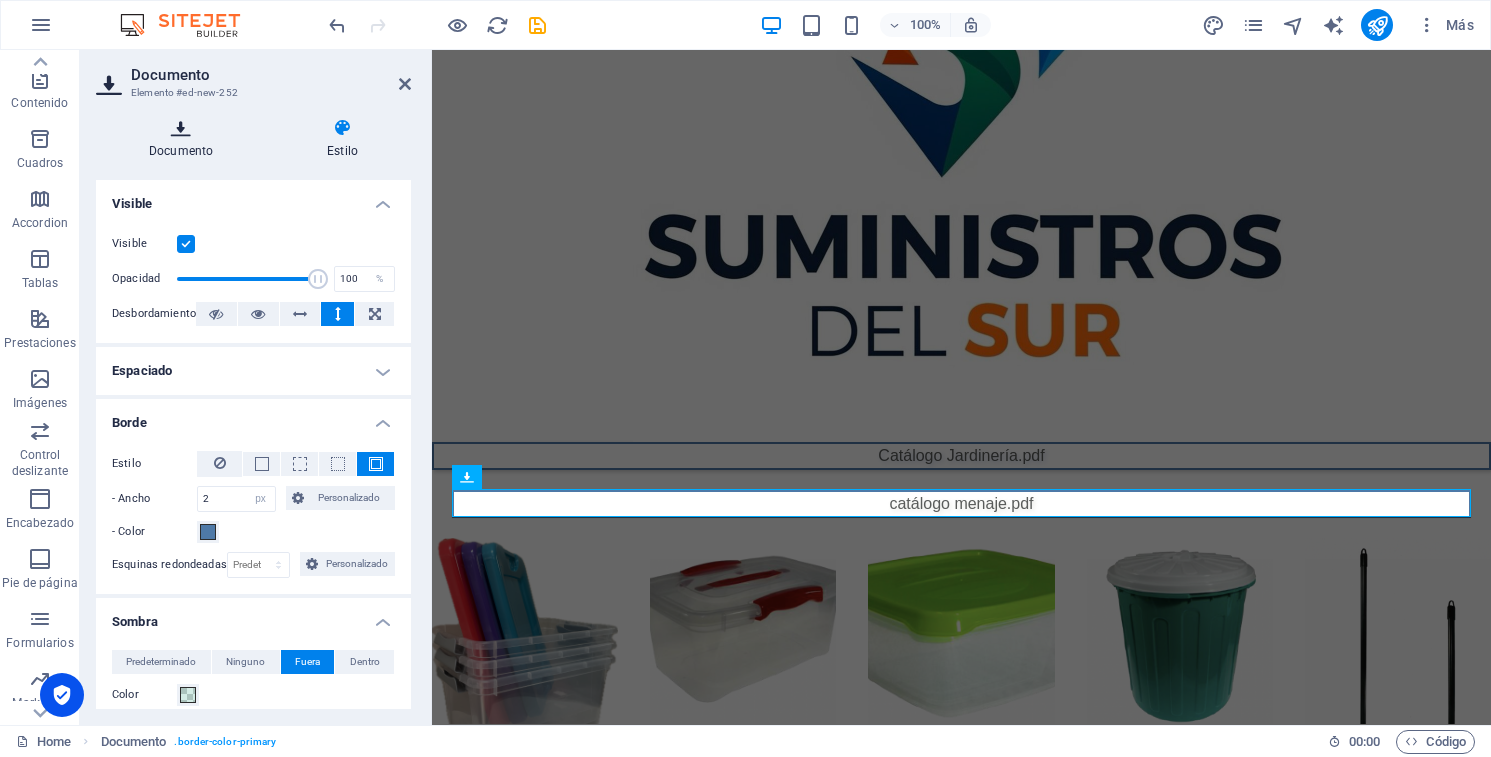 click on "Documento" at bounding box center (185, 139) 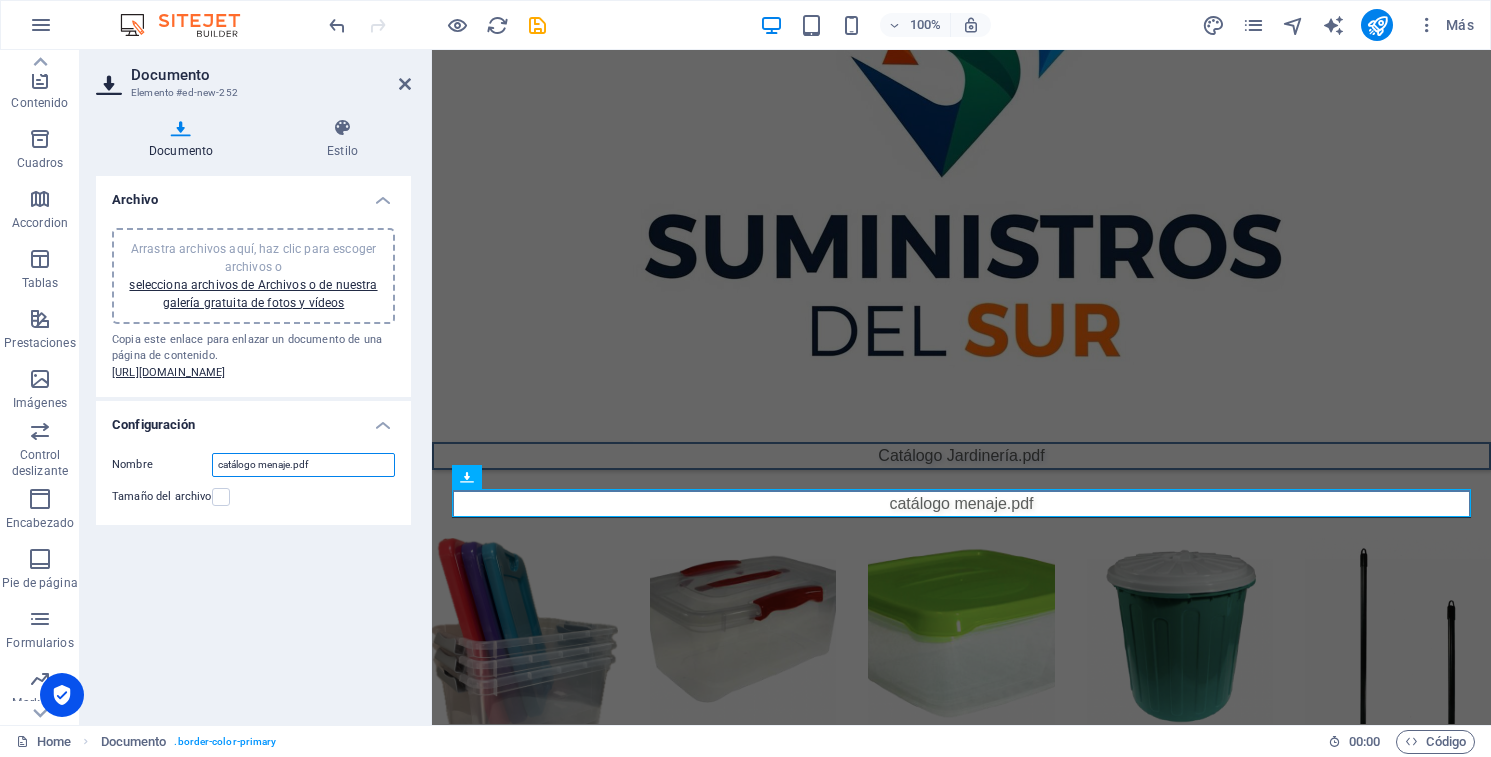 click on "catálogo menaje.pdf" at bounding box center [303, 465] 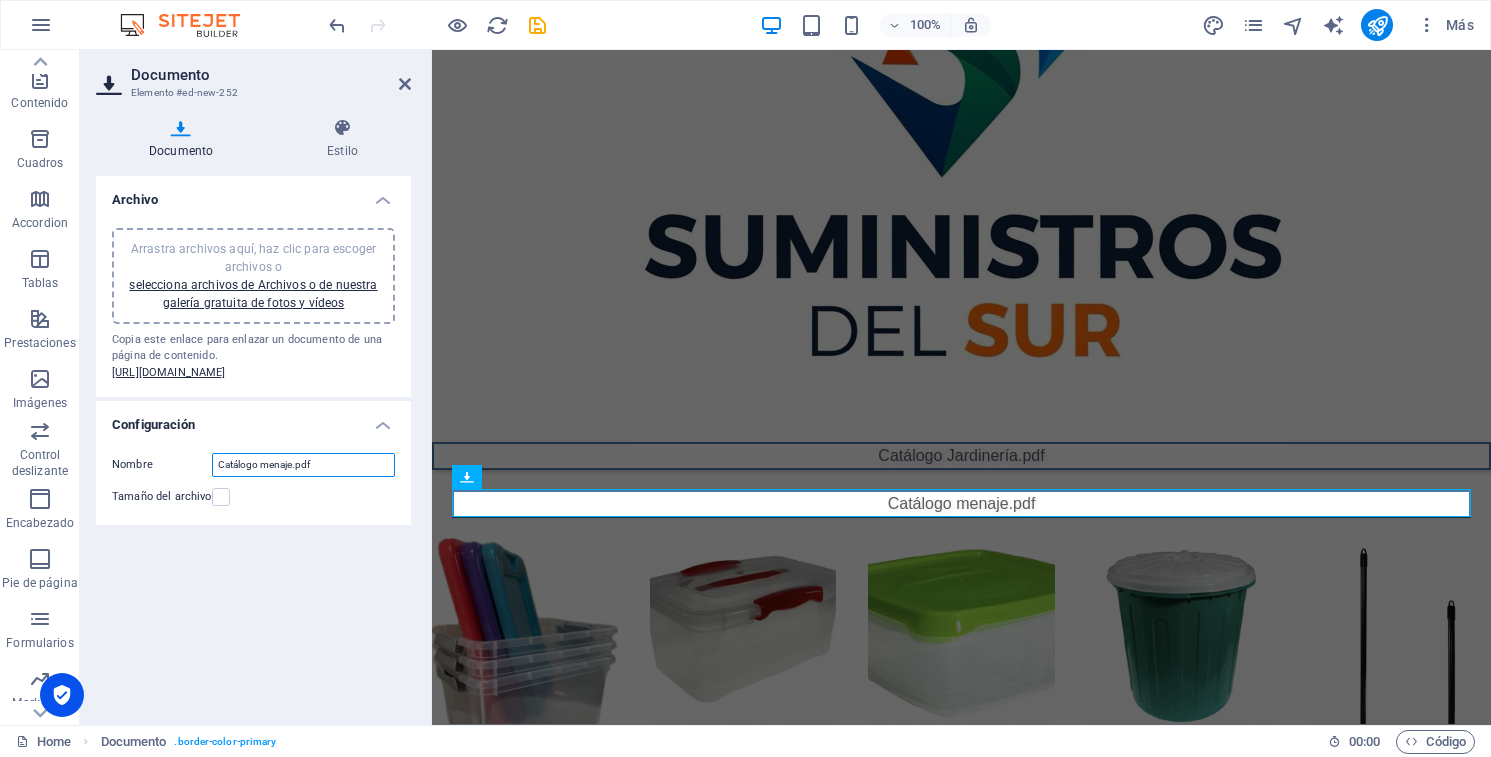type on "Catálogo menaje.pdf" 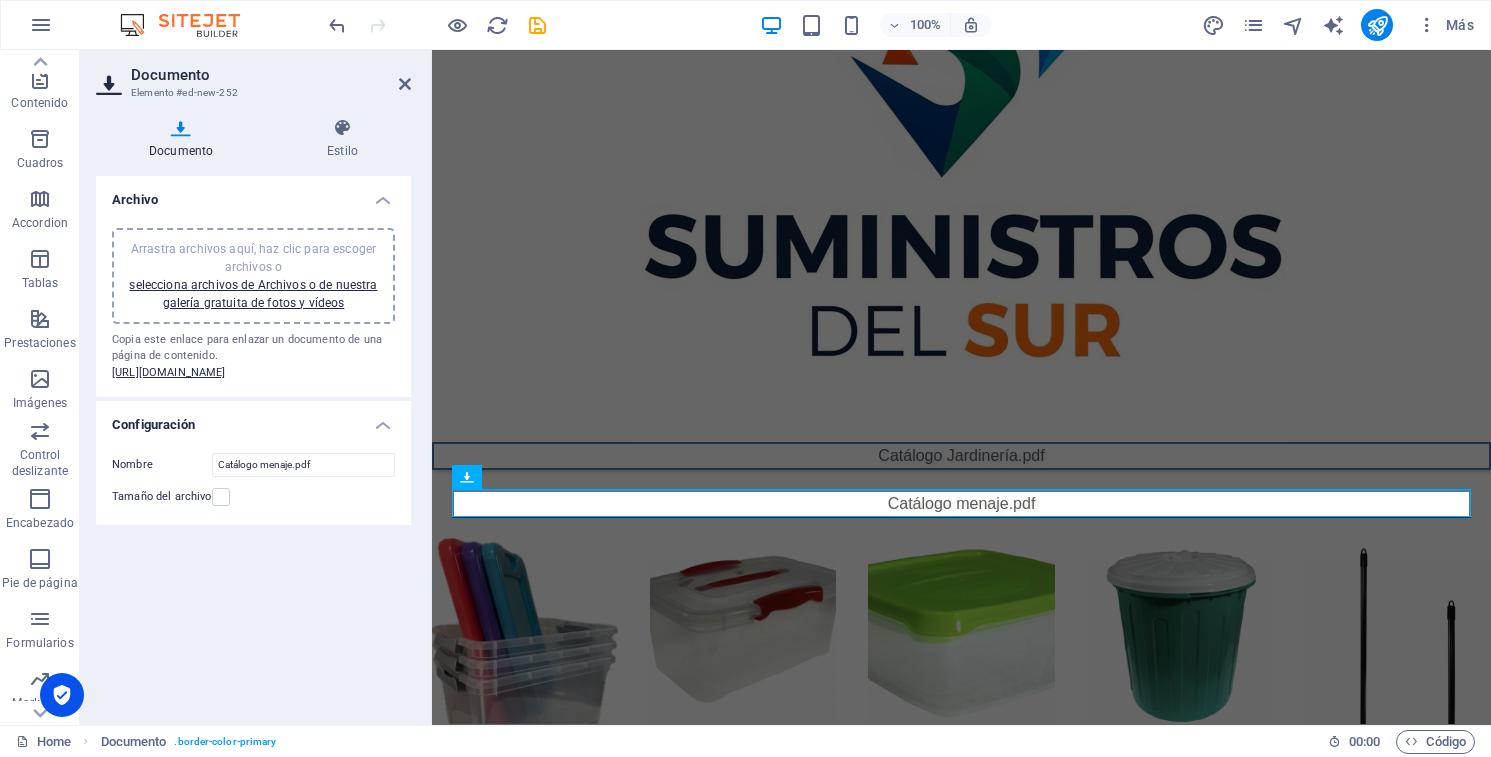 click on "Archivo Arrastra archivos aquí, haz clic para escoger archivos o  selecciona archivos de Archivos o de nuestra galería gratuita de fotos y vídeos Copia este enlace para enlazar un documento de una página de contenido. [URL][DOMAIN_NAME] Configuración Nombre Catálogo menaje.pdf Tamaño del archivo" at bounding box center [253, 442] 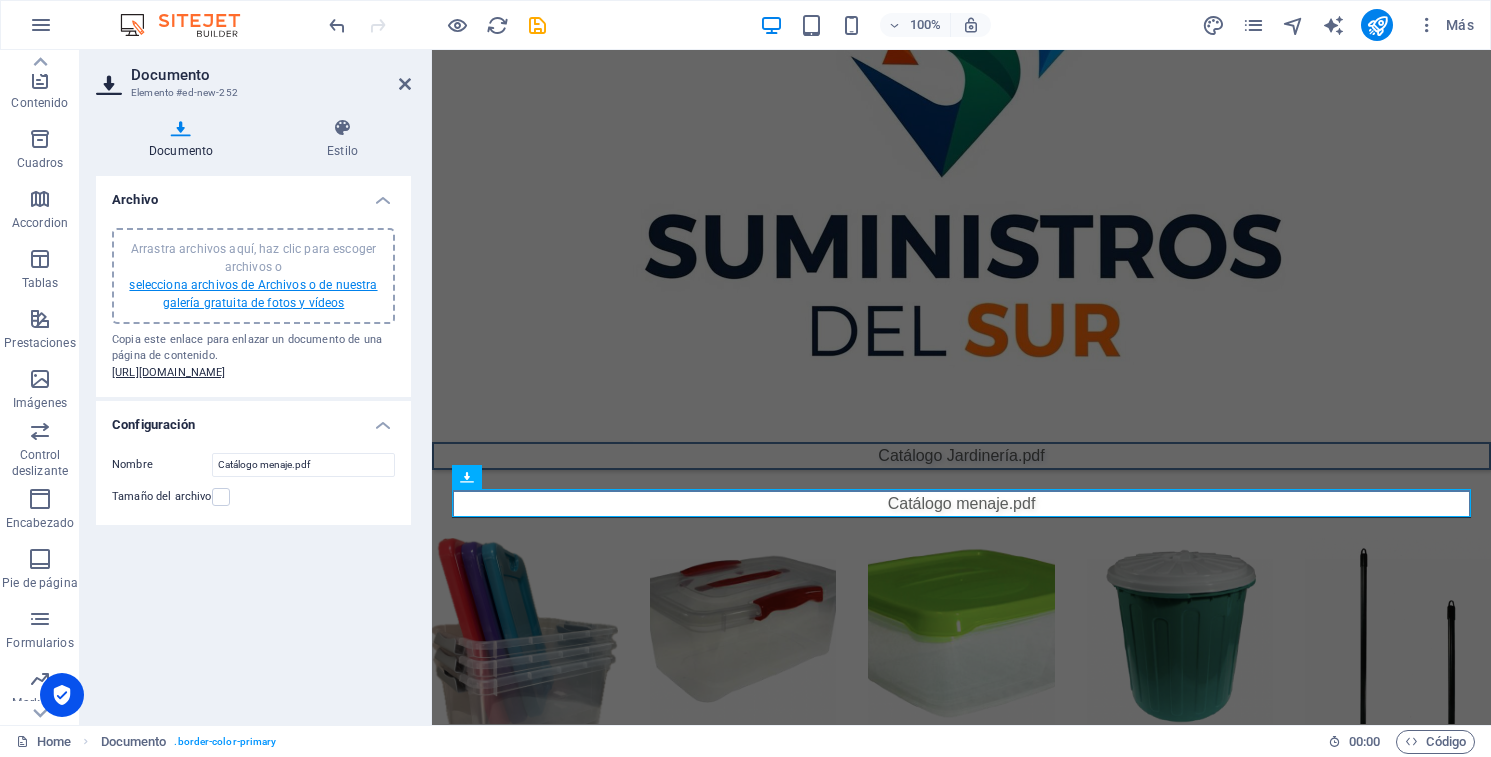 click on "selecciona archivos de Archivos o de nuestra galería gratuita de fotos y vídeos" at bounding box center [253, 294] 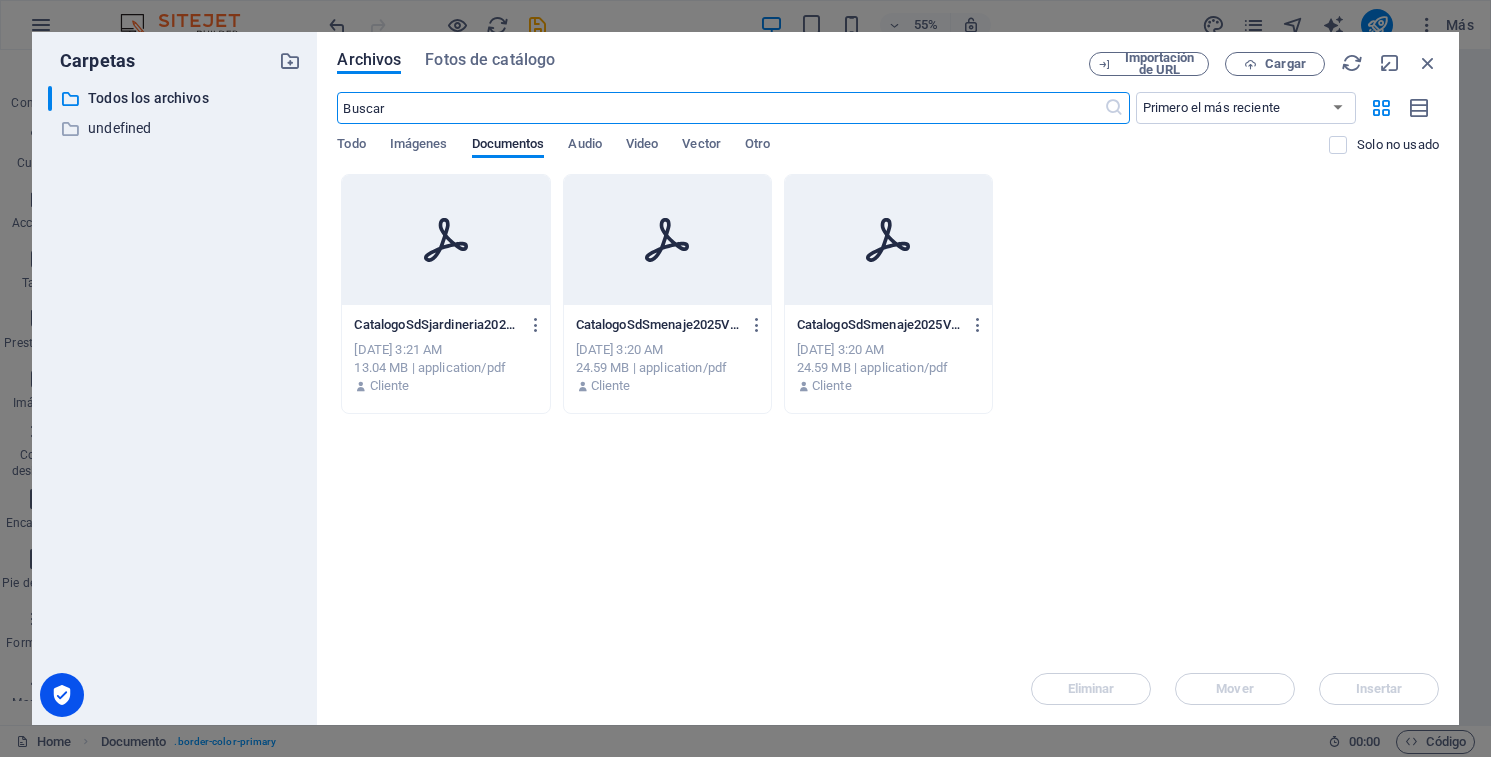 click 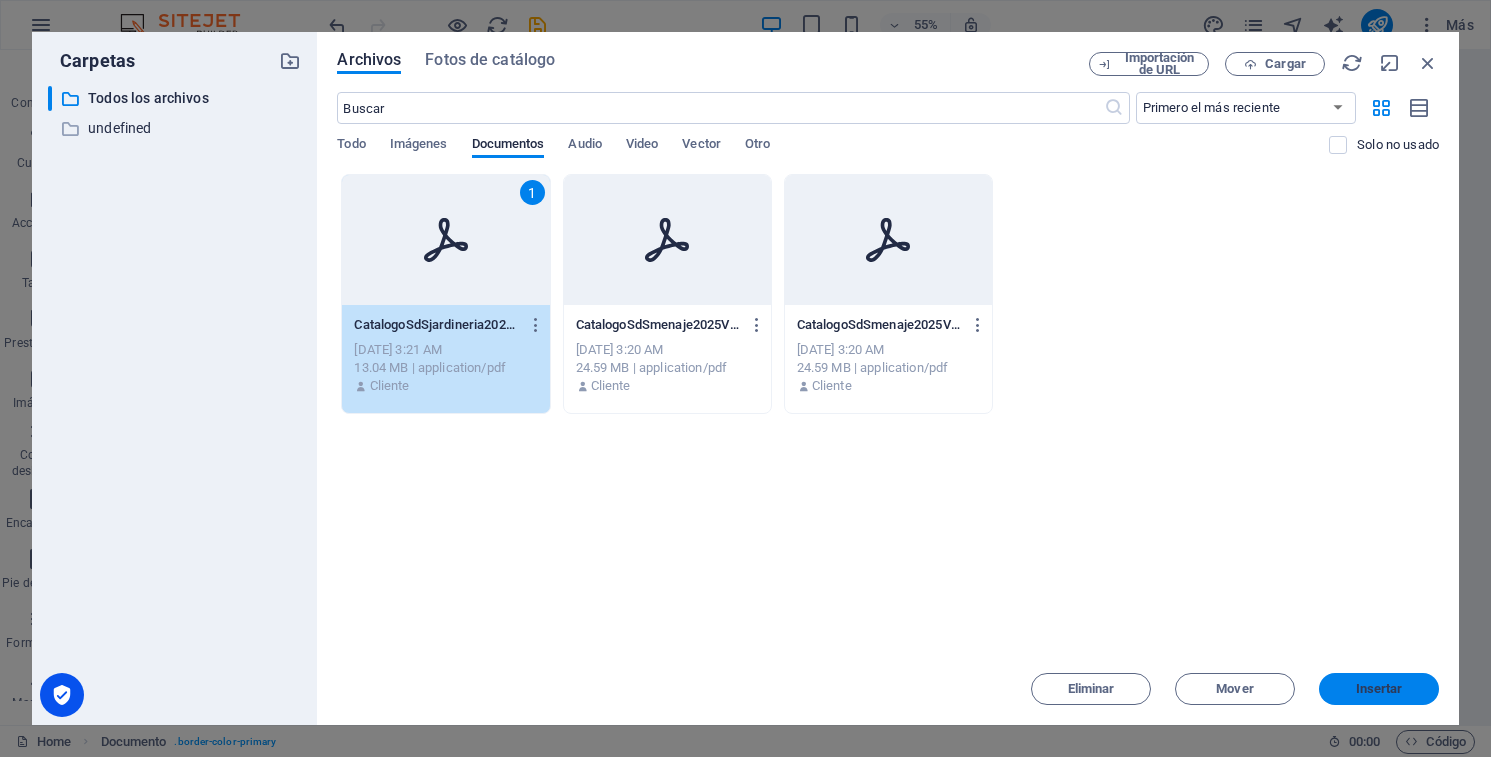 click on "Insertar" at bounding box center [1379, 689] 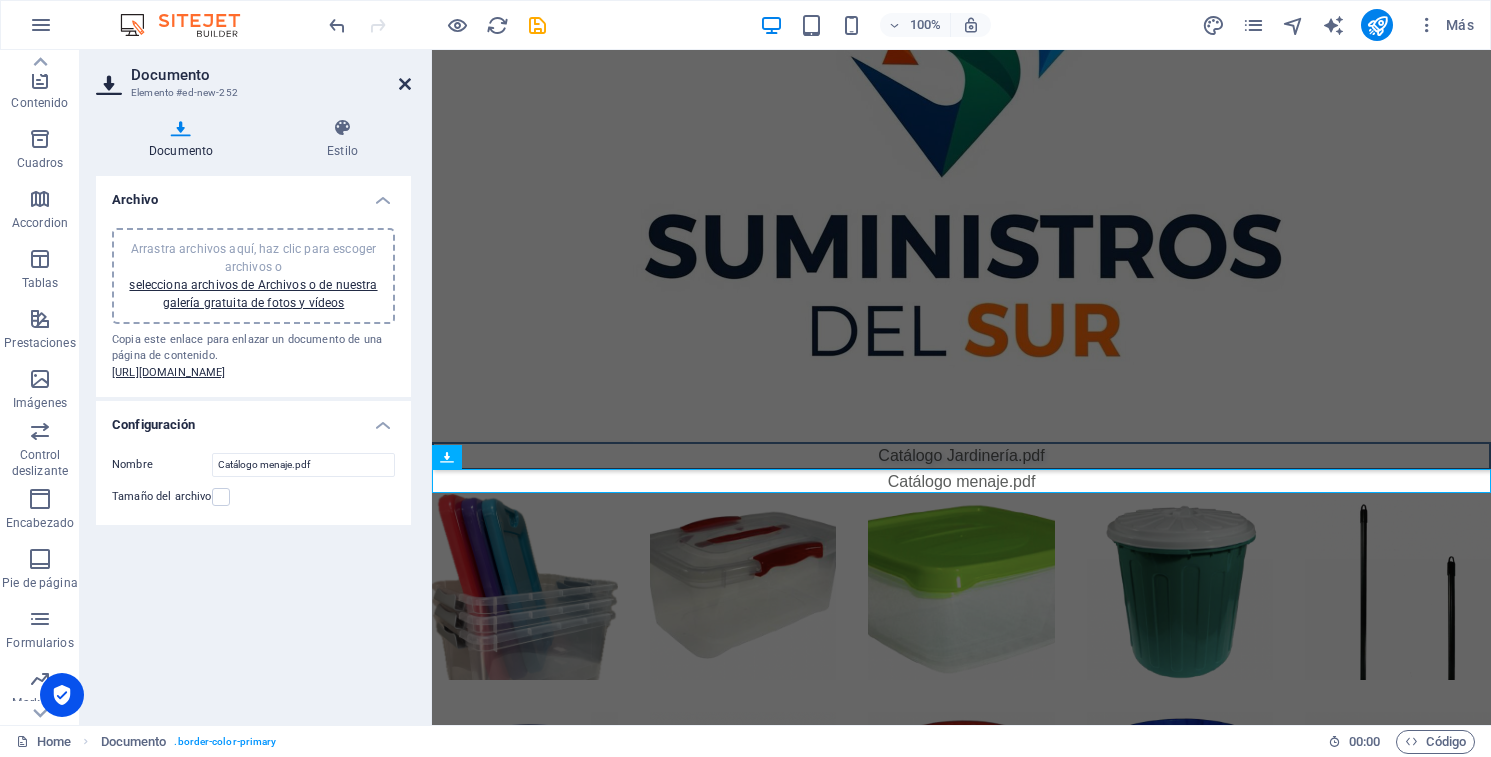 click at bounding box center [405, 84] 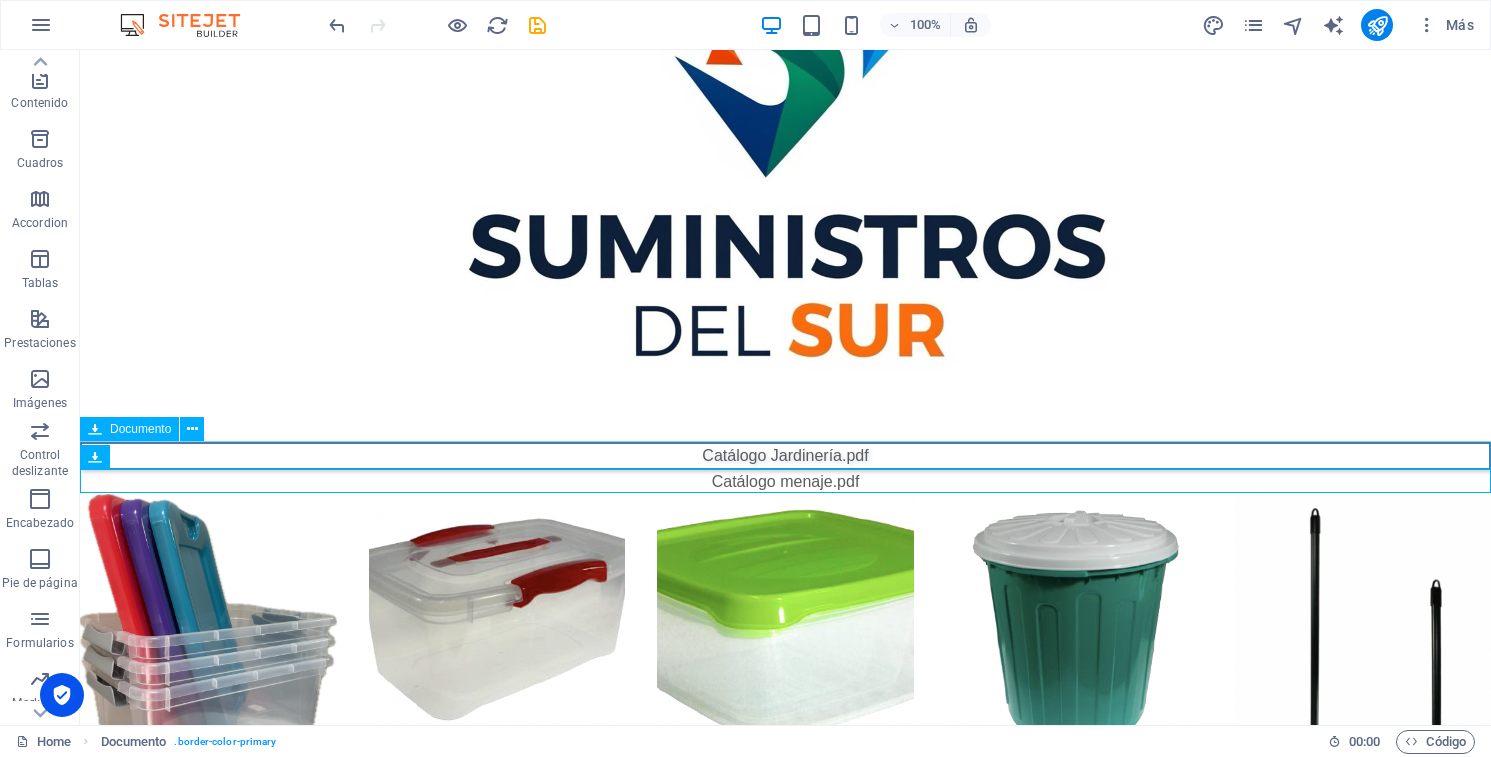 click on "Catálogo Jardinería.pdf 13.04 MB" at bounding box center (785, 456) 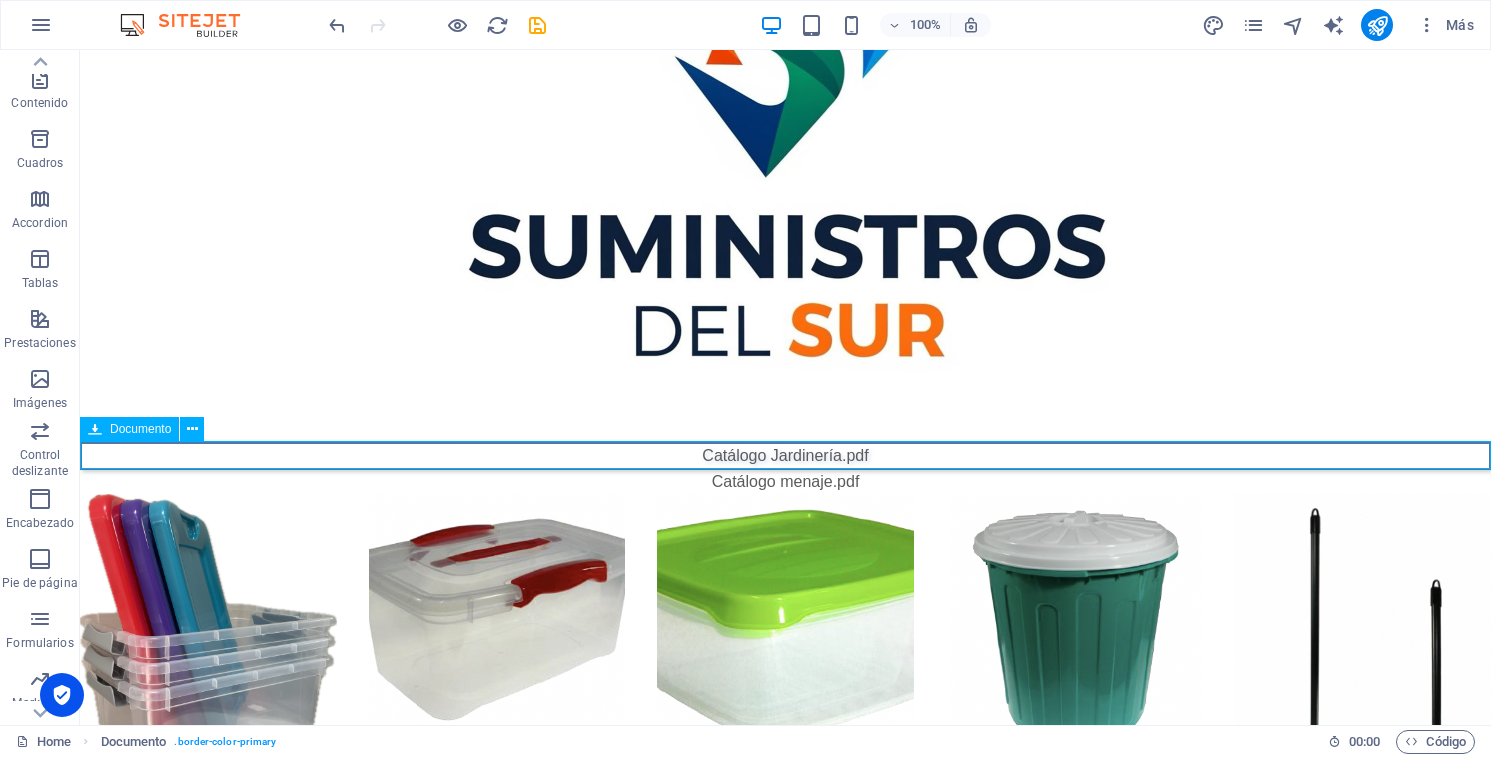 click on "Catálogo Jardinería.pdf 13.04 MB" at bounding box center (785, 456) 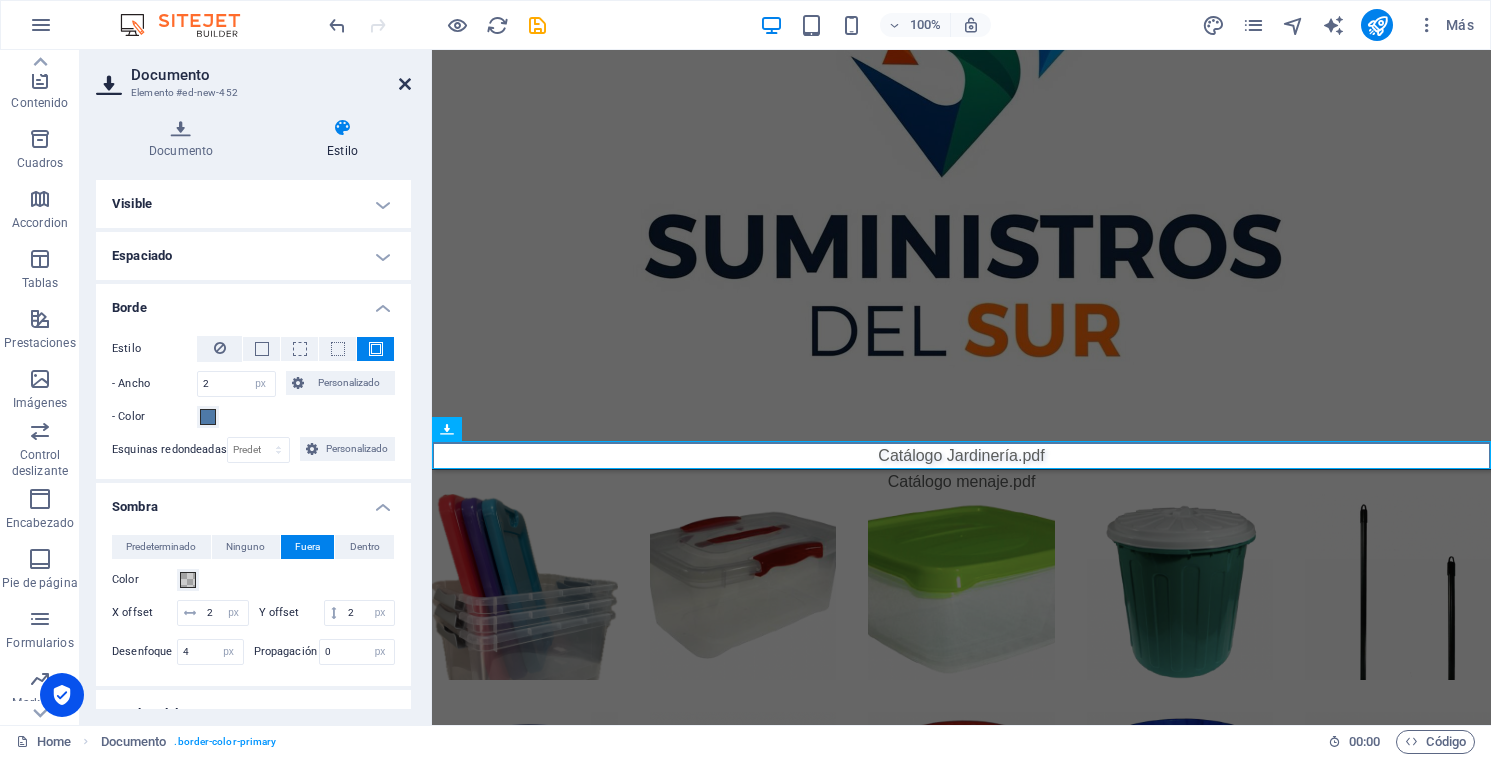 click at bounding box center (405, 84) 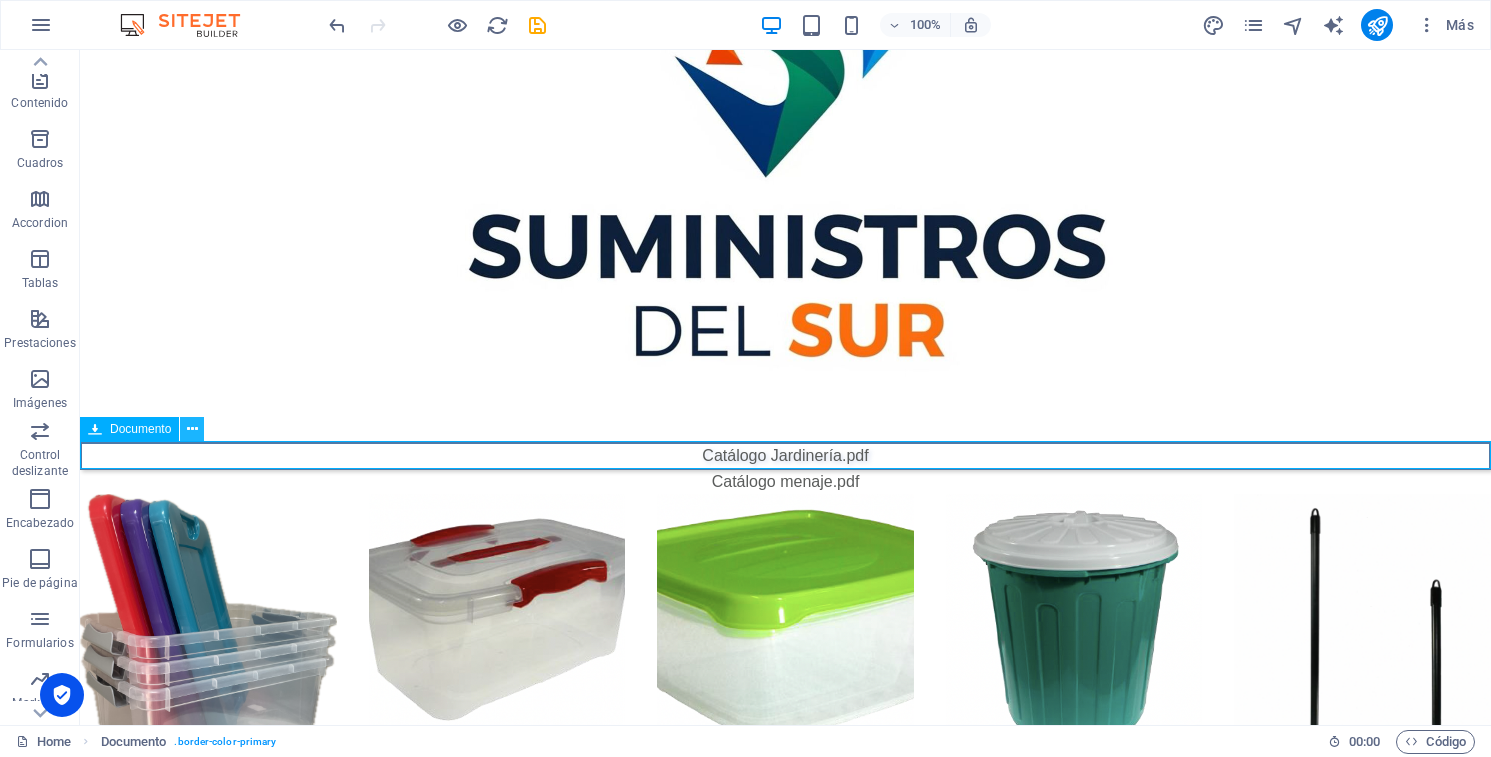 click at bounding box center [192, 429] 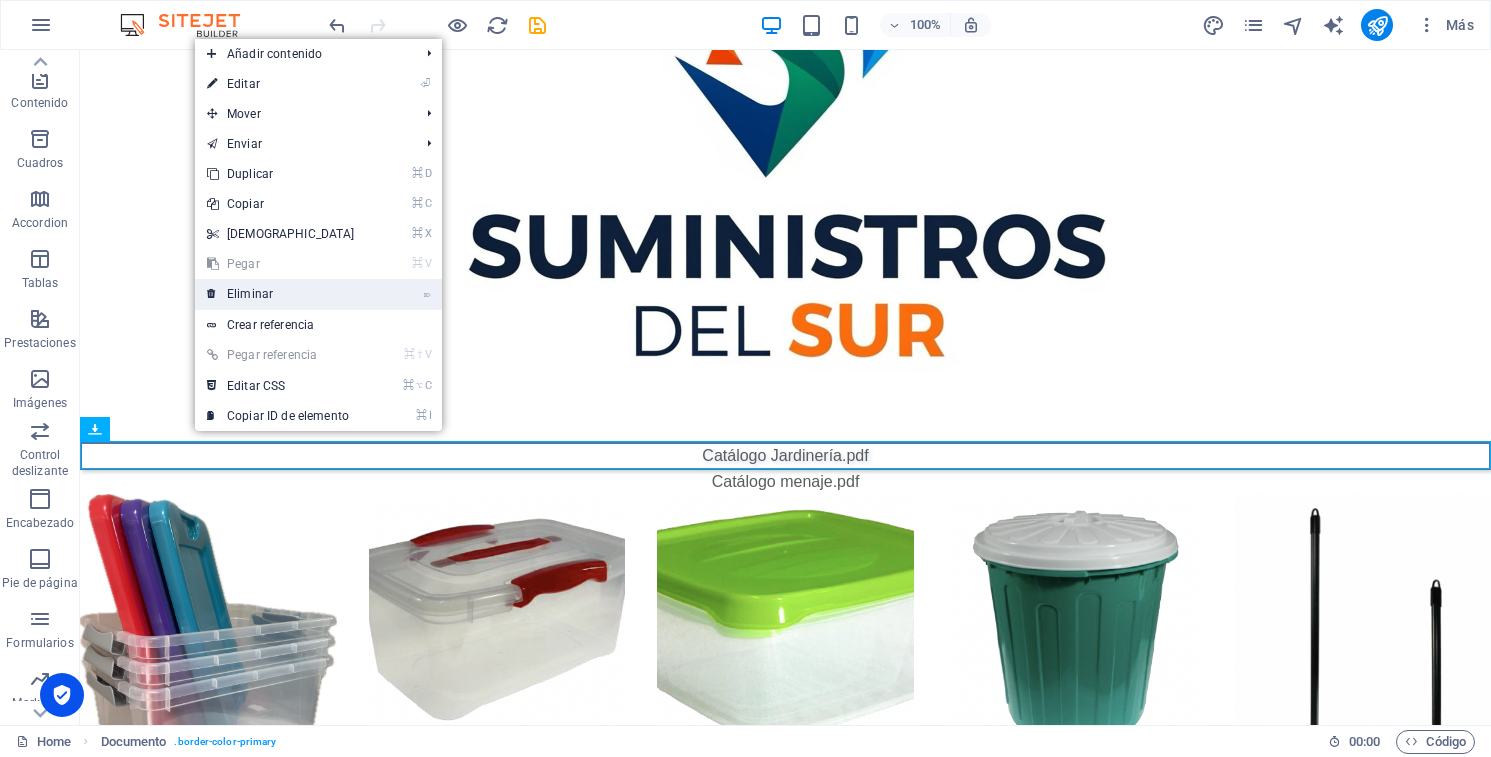 click on "⌦  Eliminar" at bounding box center (281, 294) 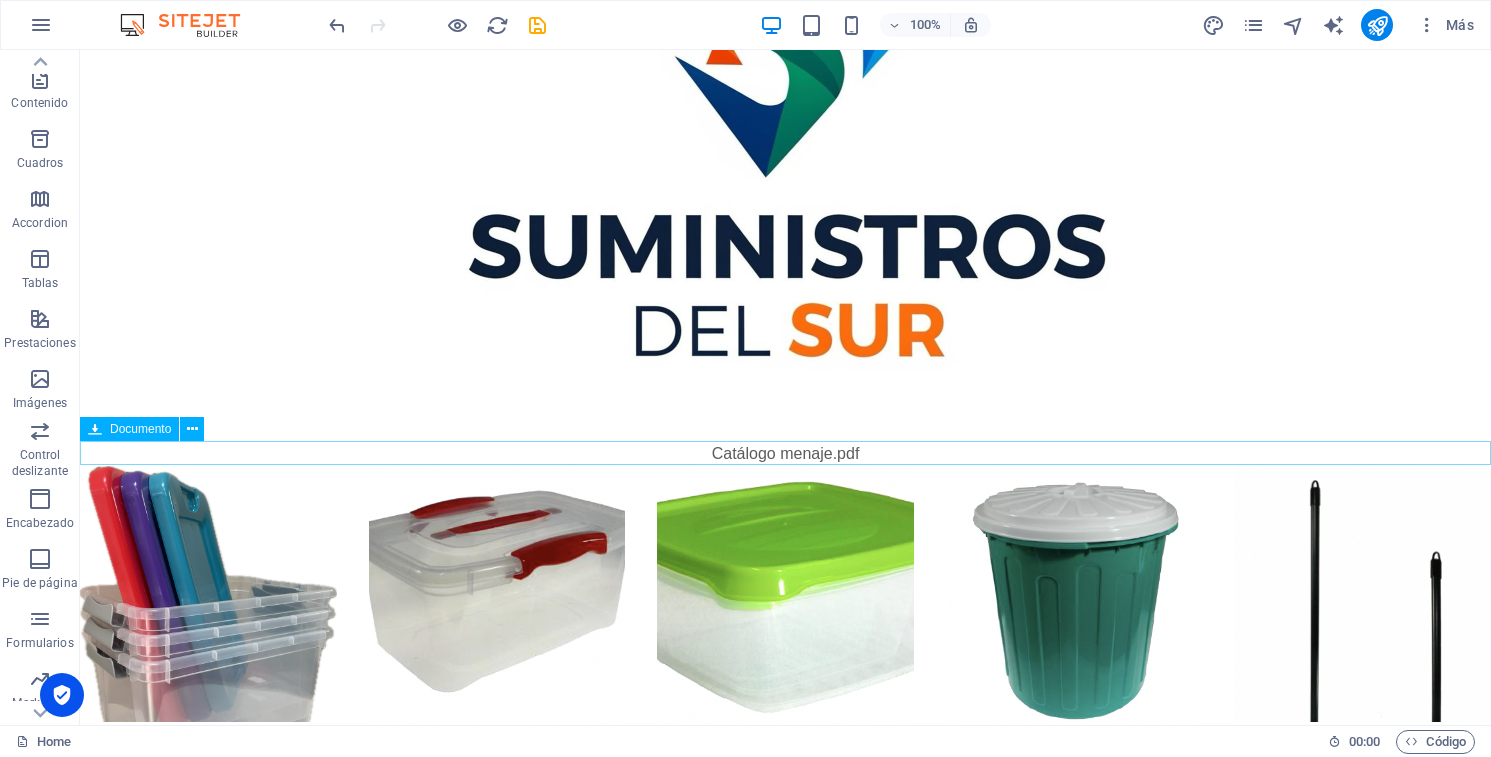click on "Catálogo menaje.pdf 13.04 MB" at bounding box center [785, 454] 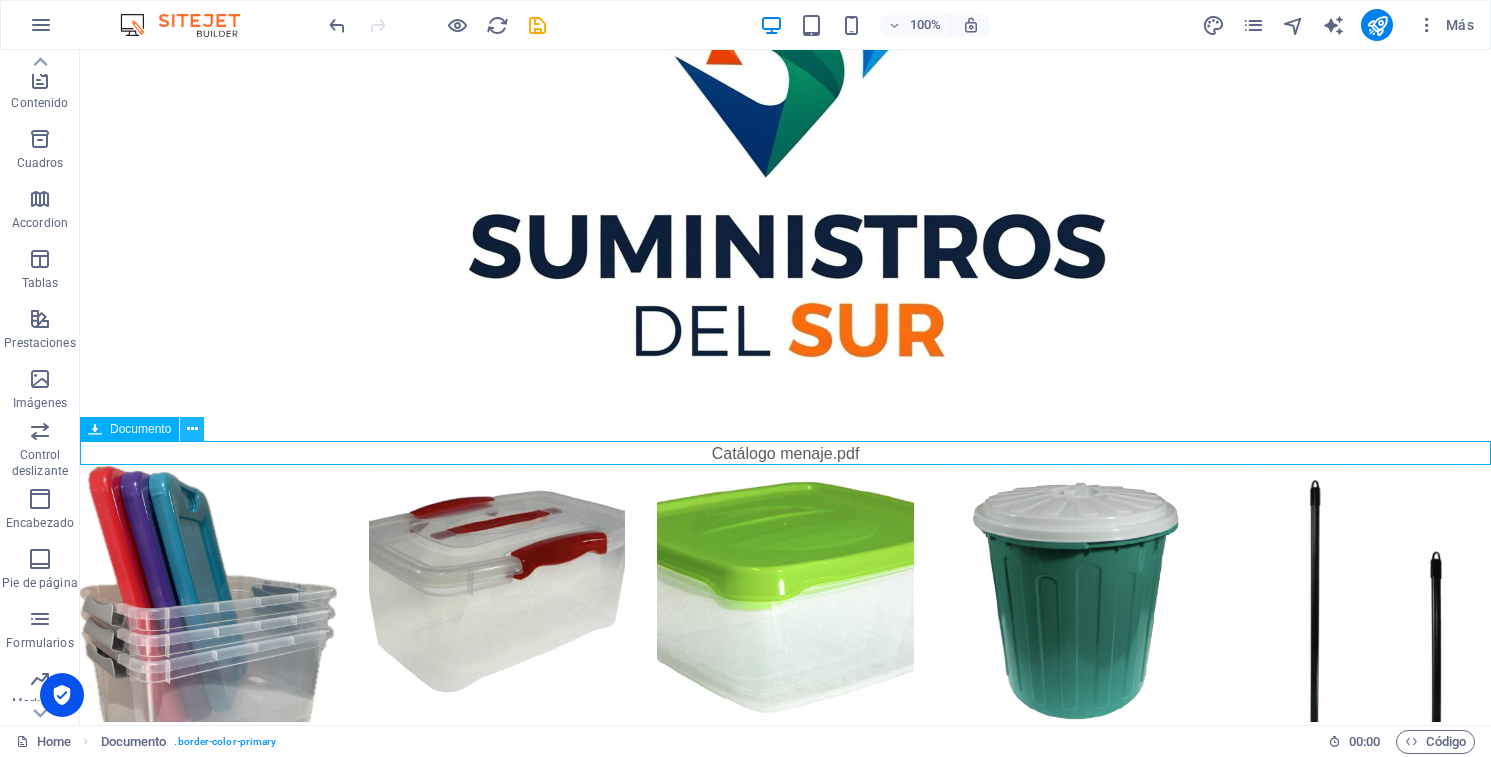 click at bounding box center [192, 429] 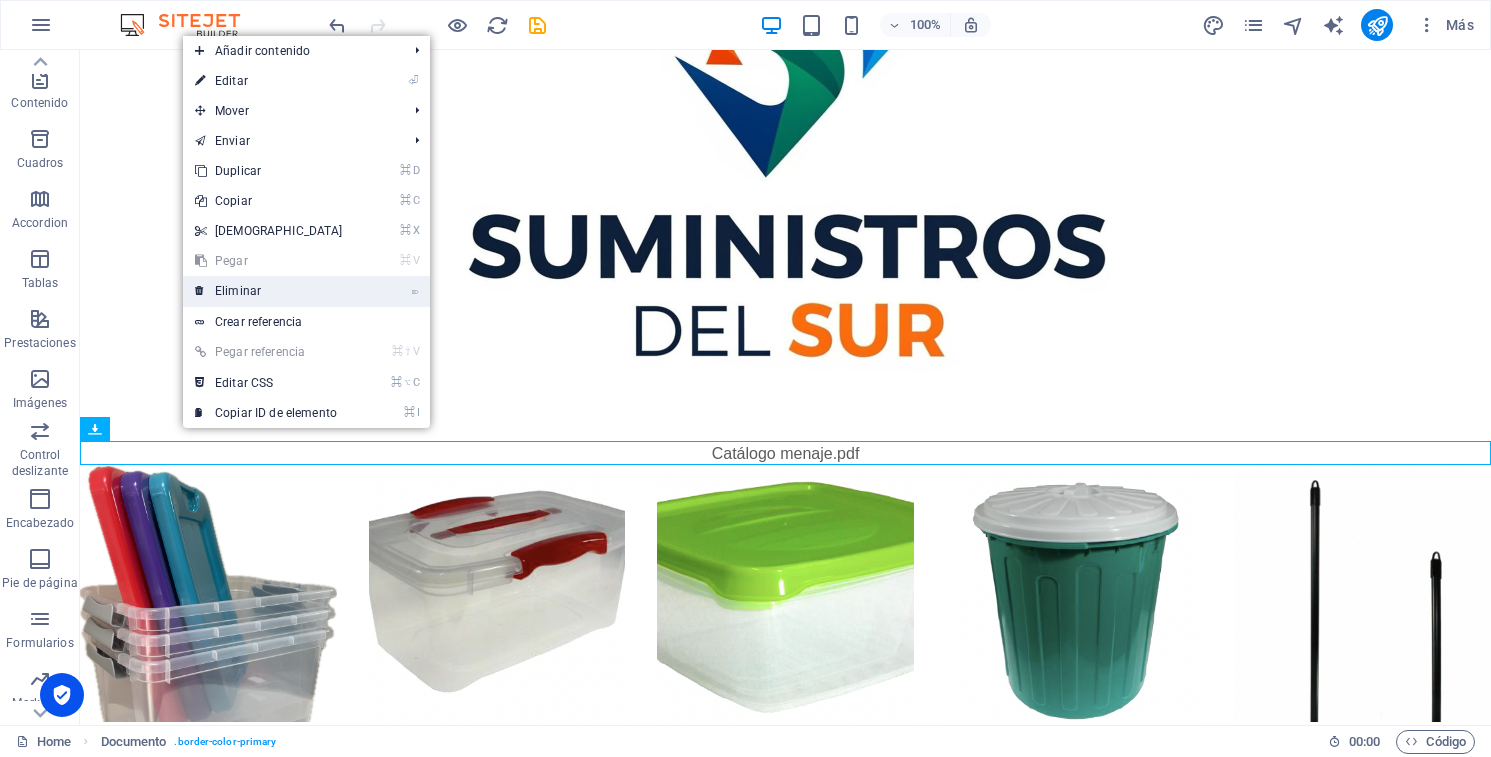 click on "⌦  Eliminar" at bounding box center [269, 291] 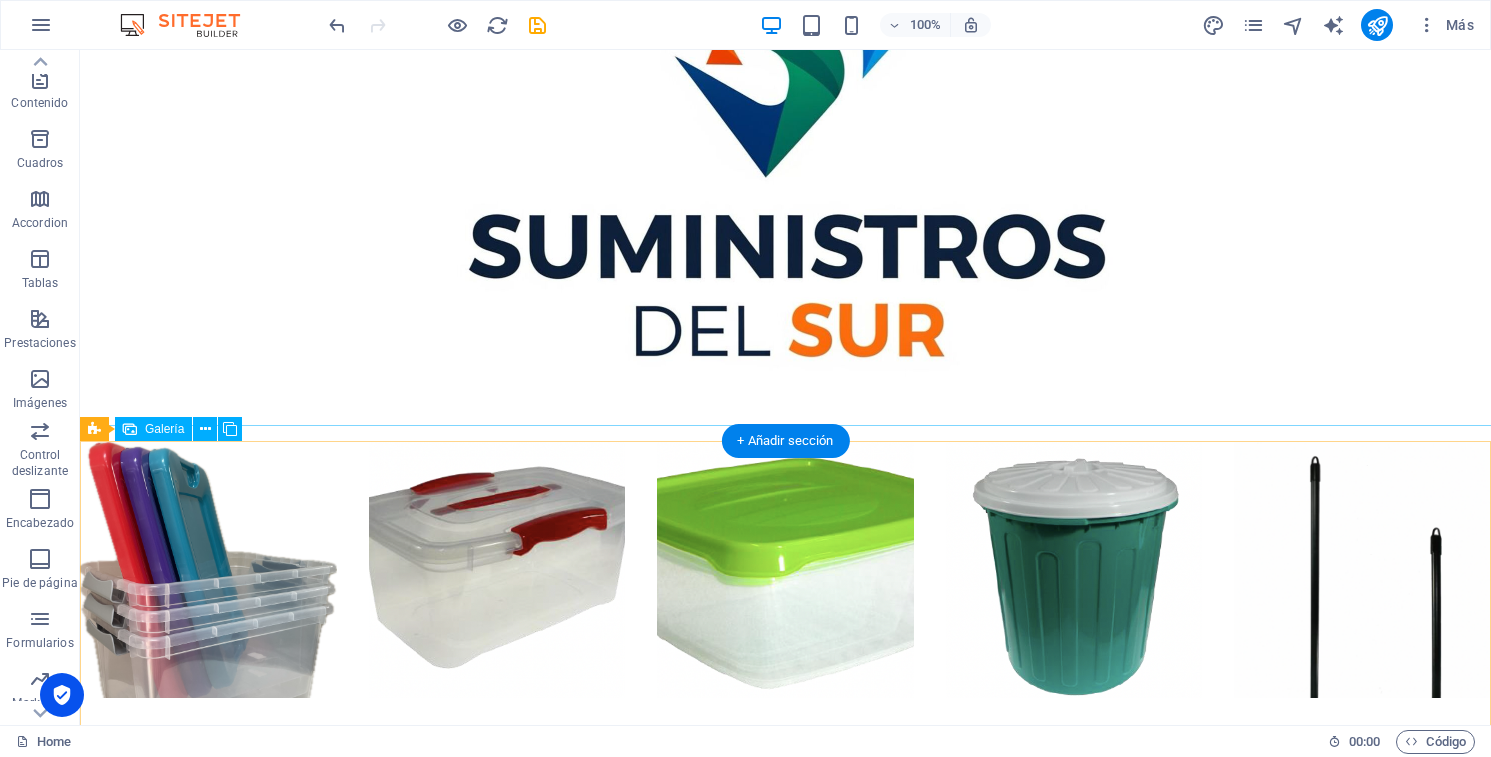 click at bounding box center [785, 570] 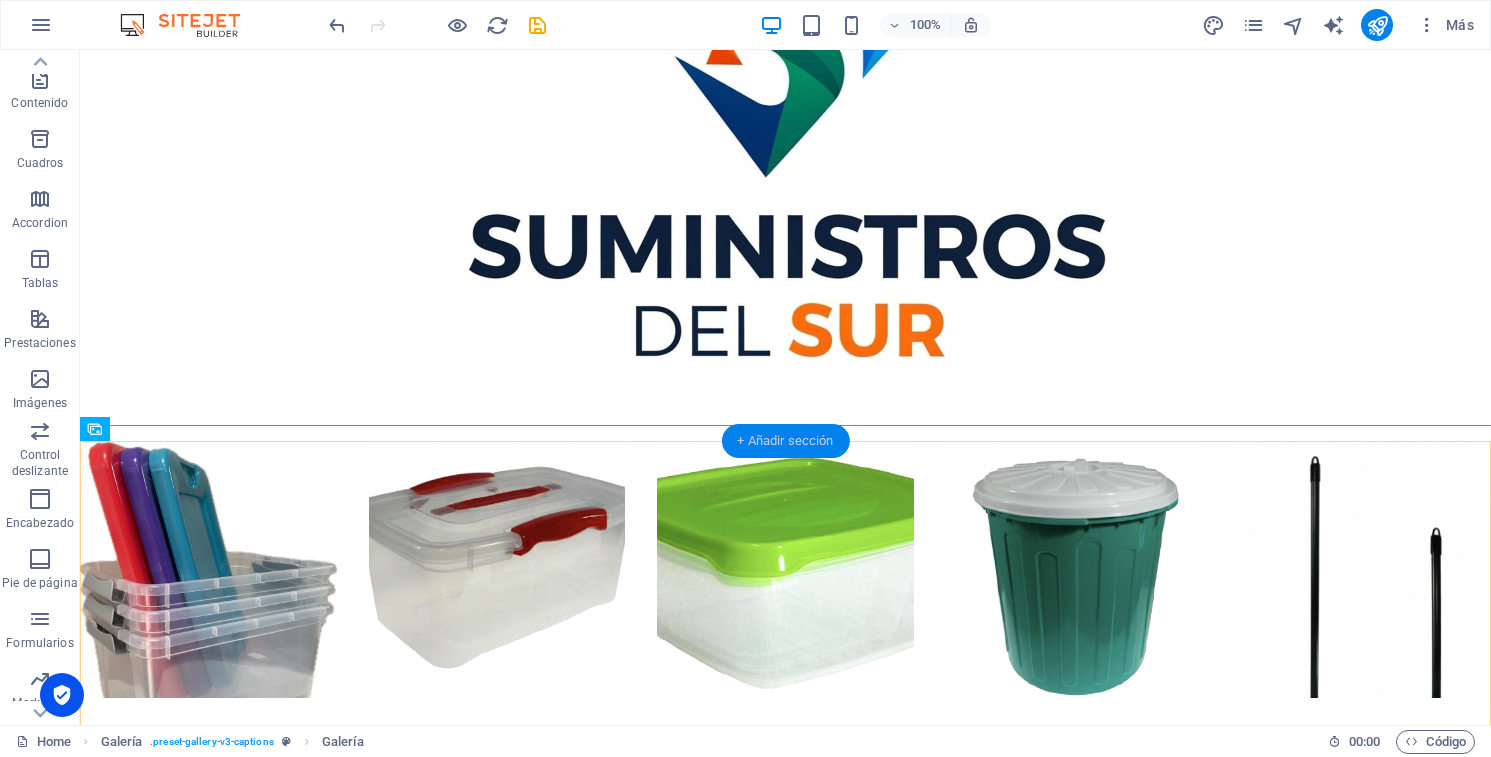 click on "+ Añadir sección" at bounding box center [785, 441] 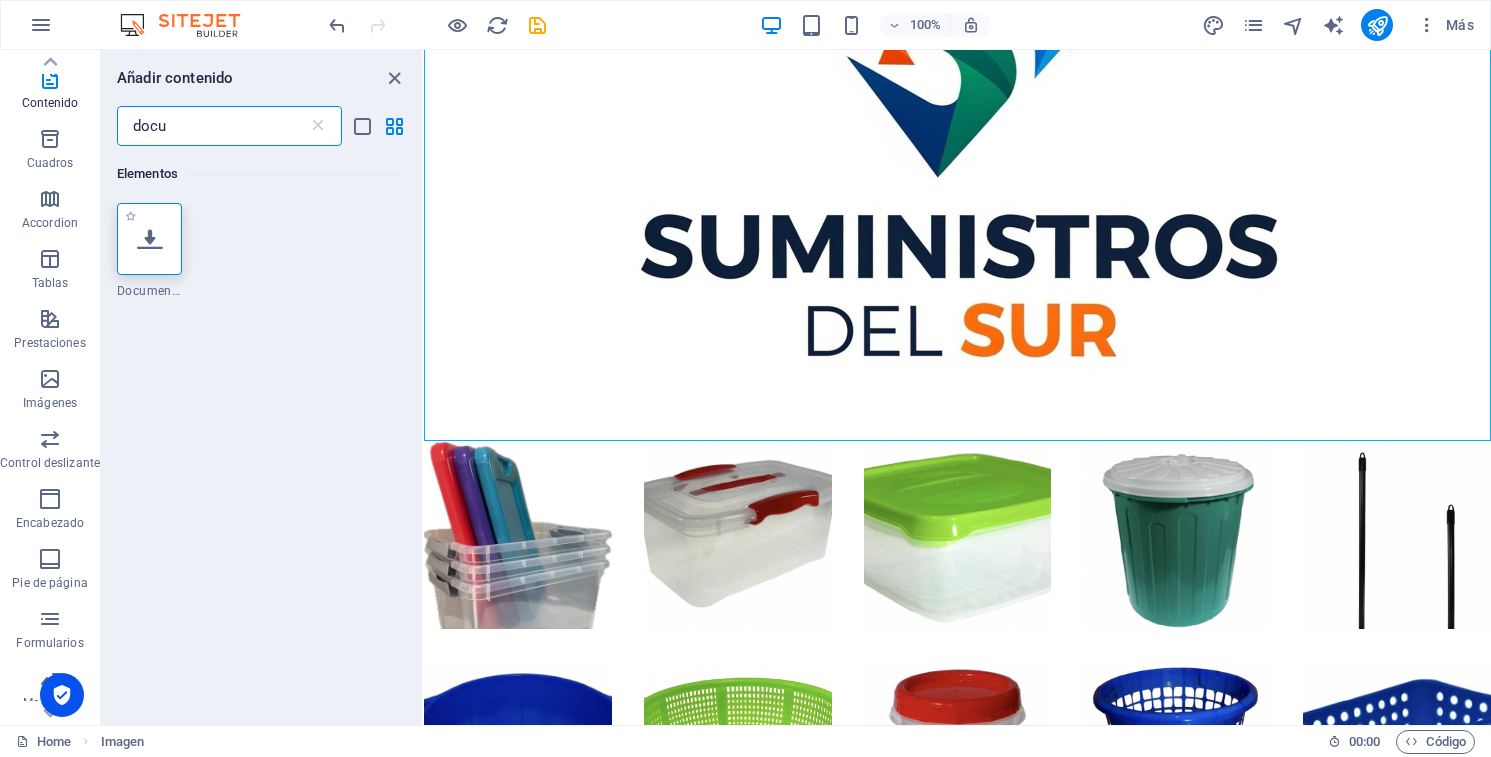 click at bounding box center [150, 239] 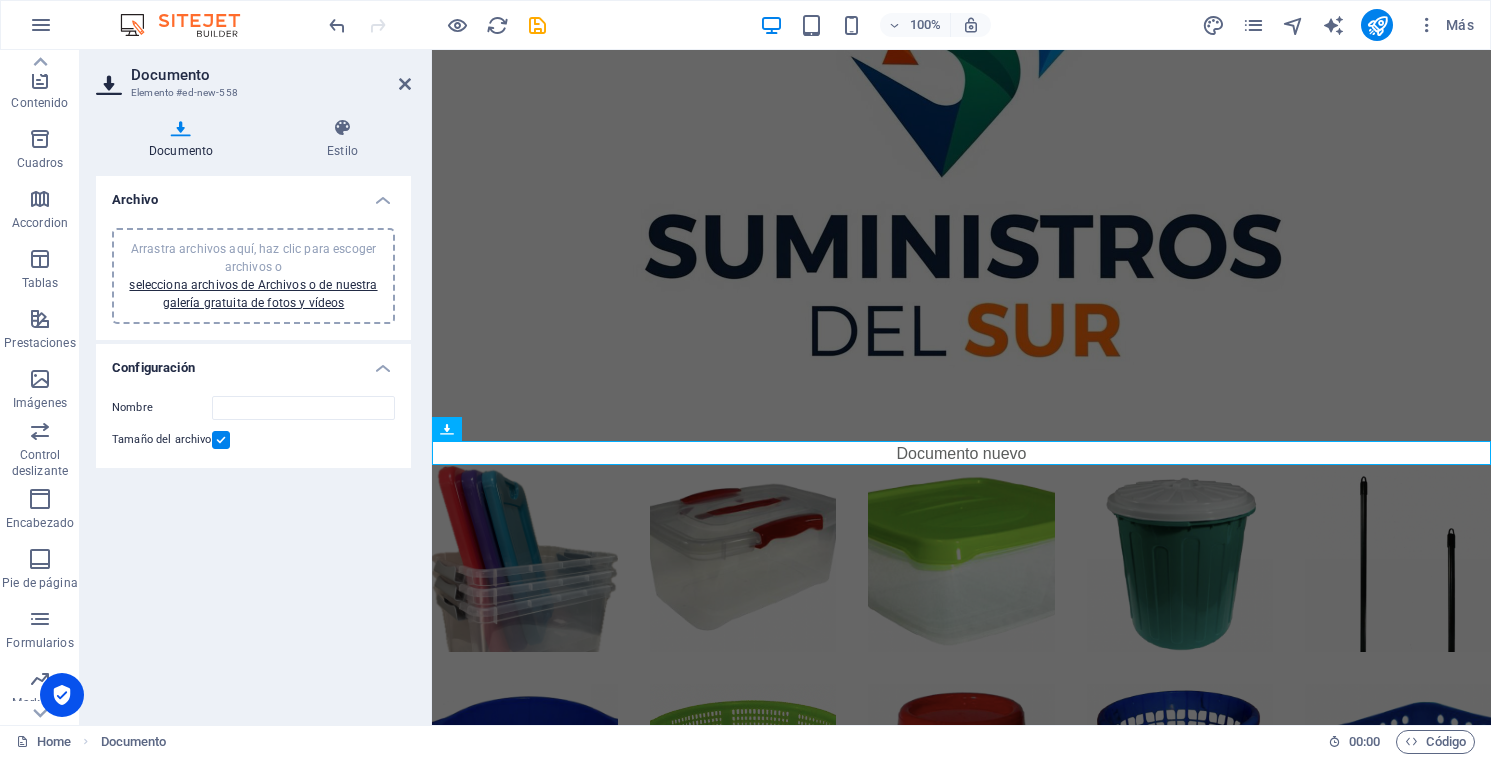 click on "Arrastra archivos aquí, haz clic para escoger archivos o  selecciona archivos de Archivos o de nuestra galería gratuita de fotos y vídeos" at bounding box center [253, 276] 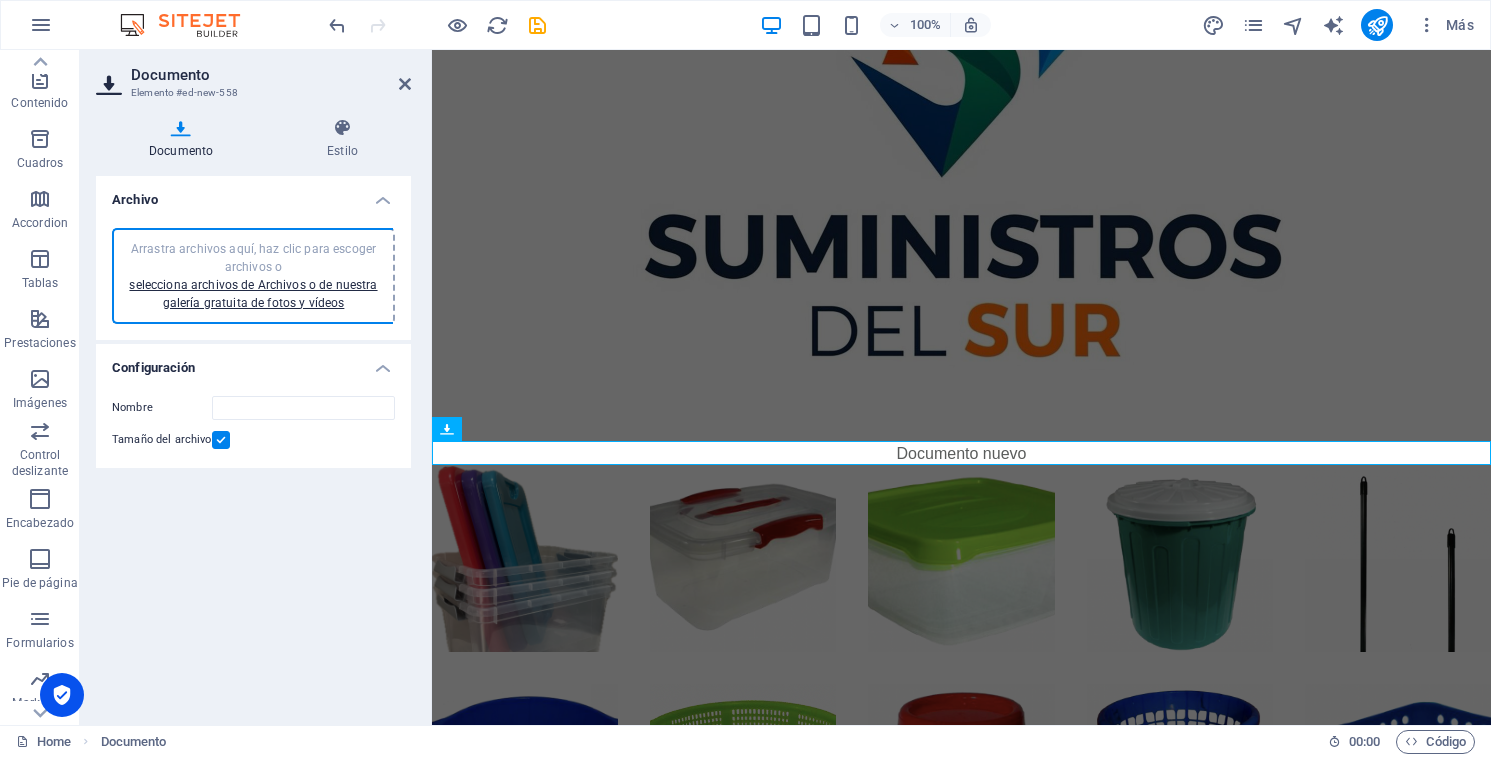 type on "CatalogoSdSmenaje2025V2-bAu4q83DYezkrOvdR8YDwA.pdf" 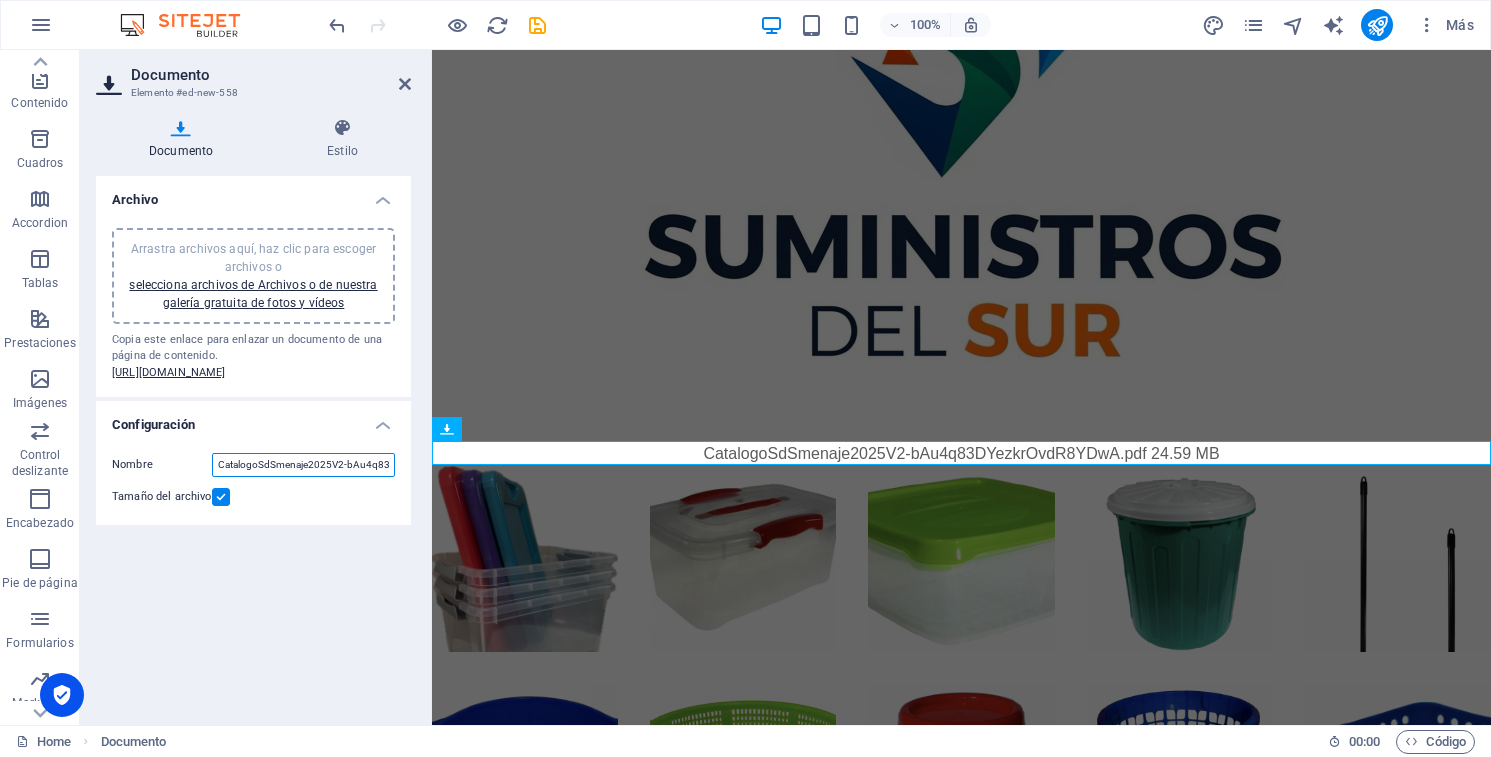 click on "CatalogoSdSmenaje2025V2-bAu4q83DYezkrOvdR8YDwA.pdf" at bounding box center [303, 465] 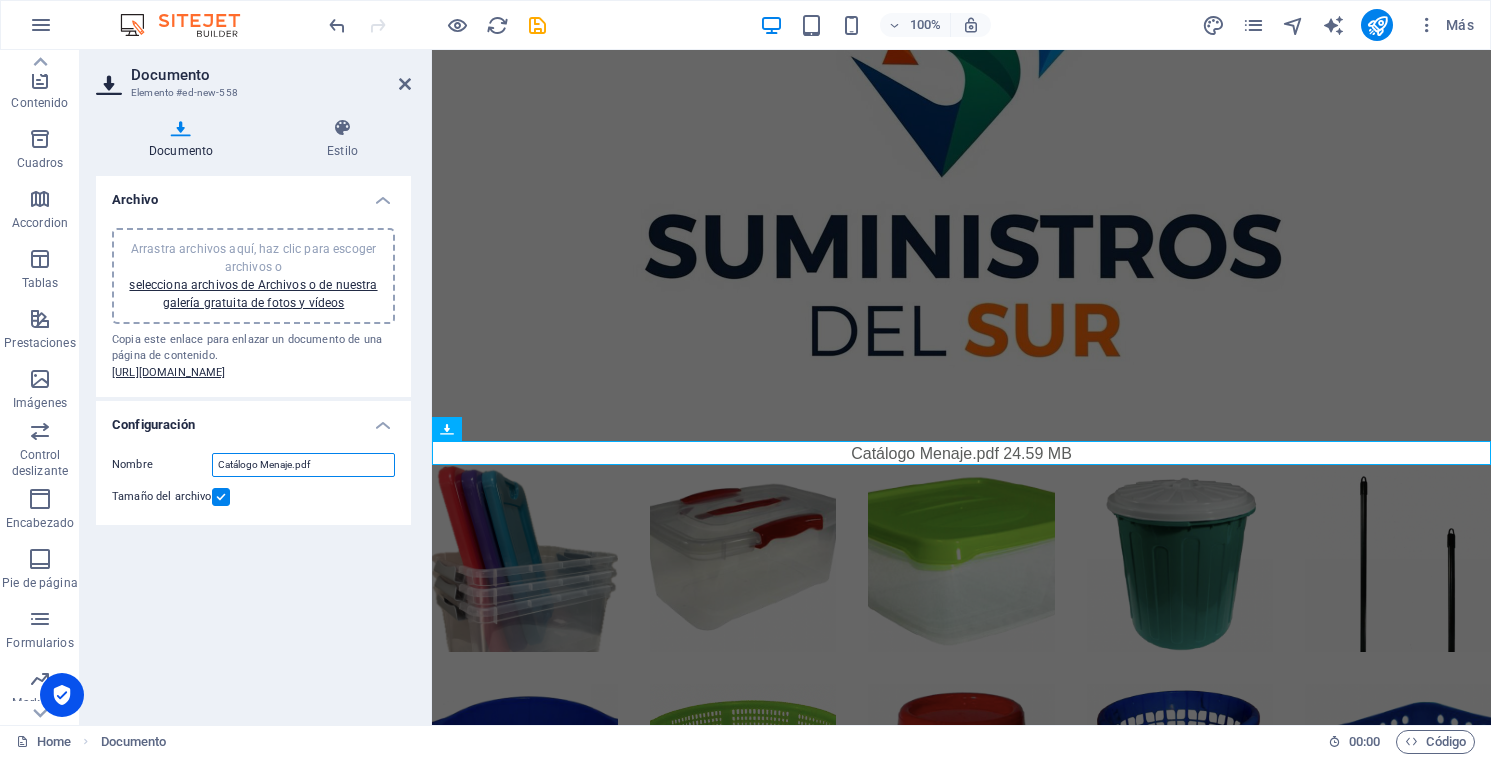 type on "Catálogo Menaje.pdf" 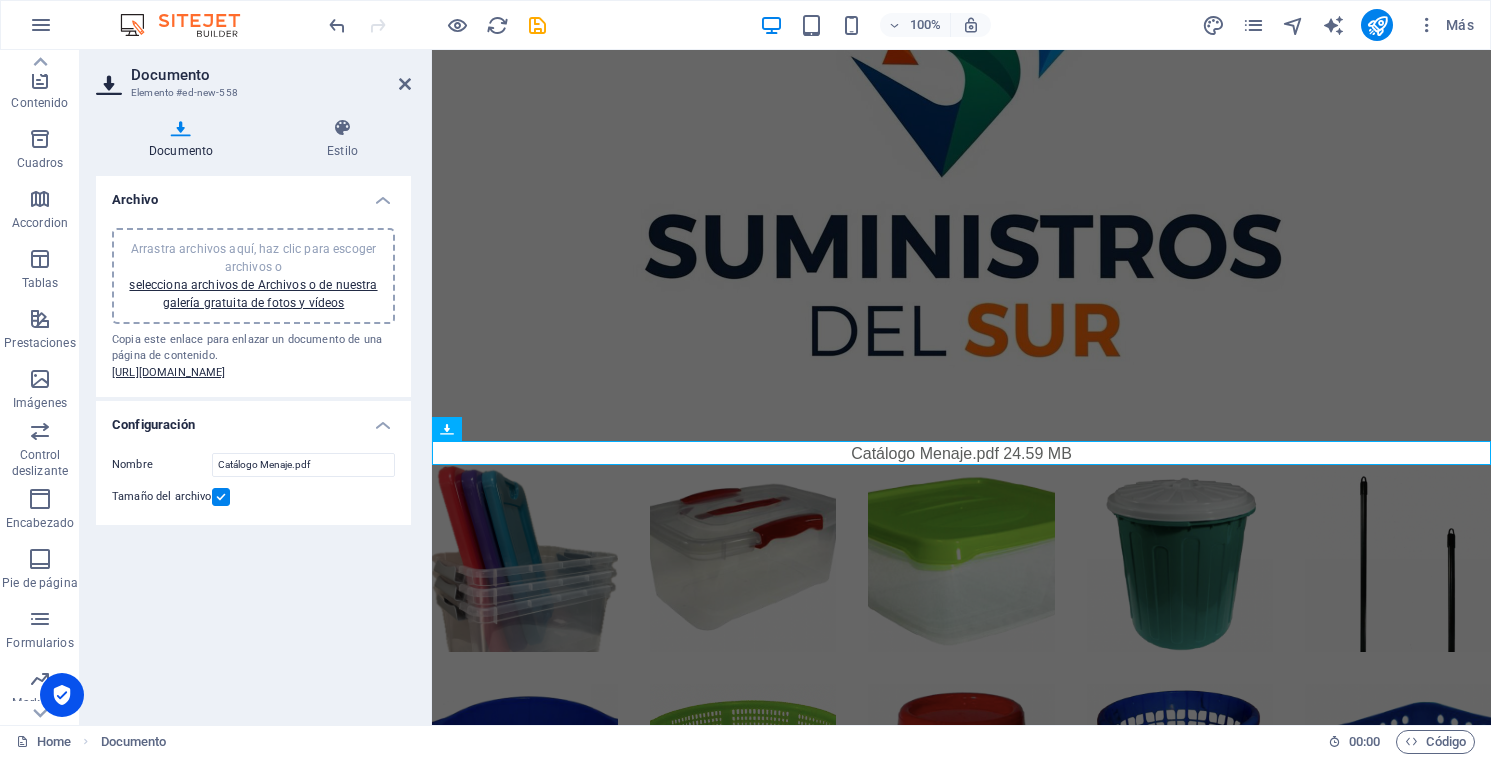 click at bounding box center [221, 497] 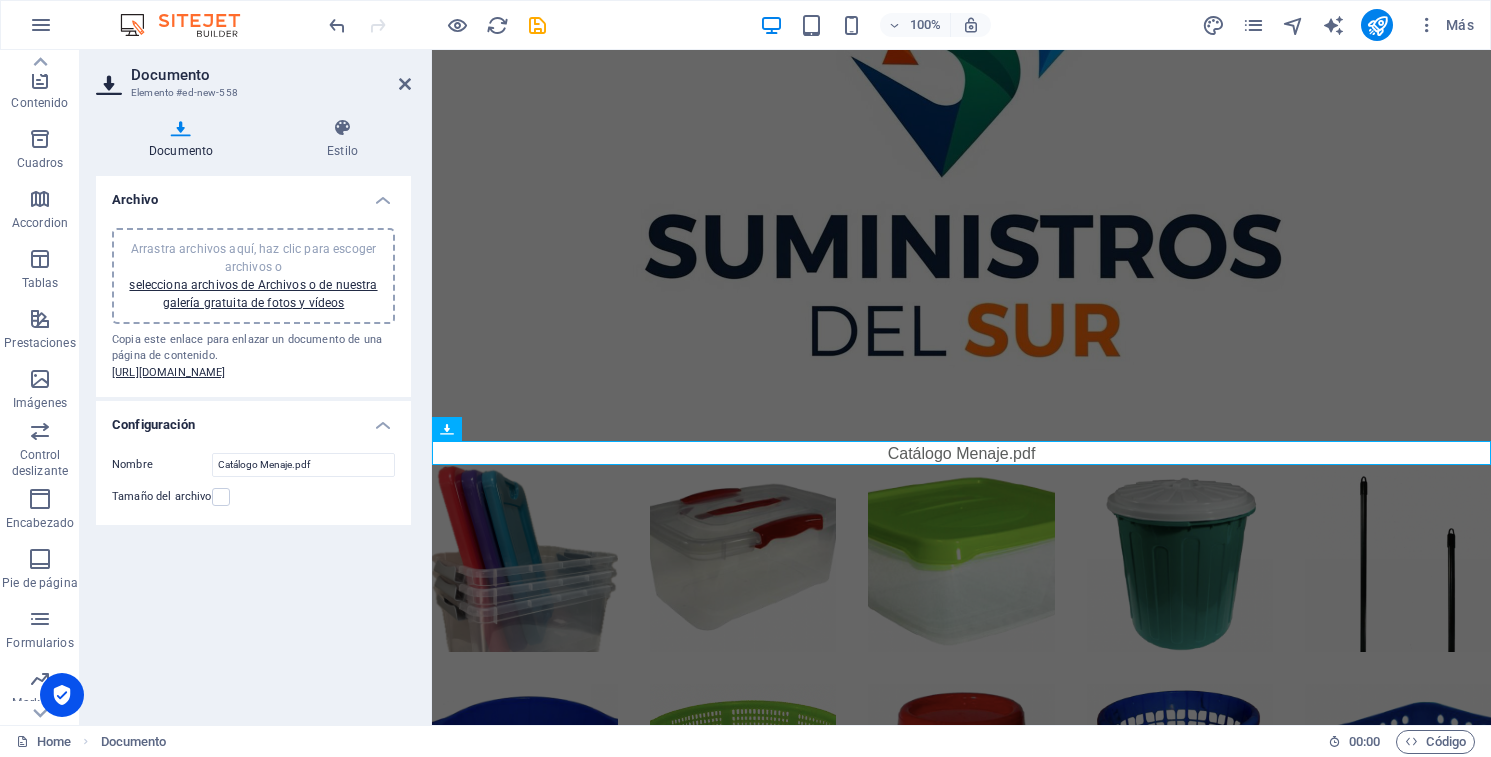 click on "Archivo Arrastra archivos aquí, haz clic para escoger archivos o  selecciona archivos de Archivos o de nuestra galería gratuita de fotos y vídeos Copia este enlace para enlazar un documento de una página de contenido. [URL][DOMAIN_NAME] Configuración Nombre Catálogo Menaje.pdf Tamaño del archivo" at bounding box center (253, 442) 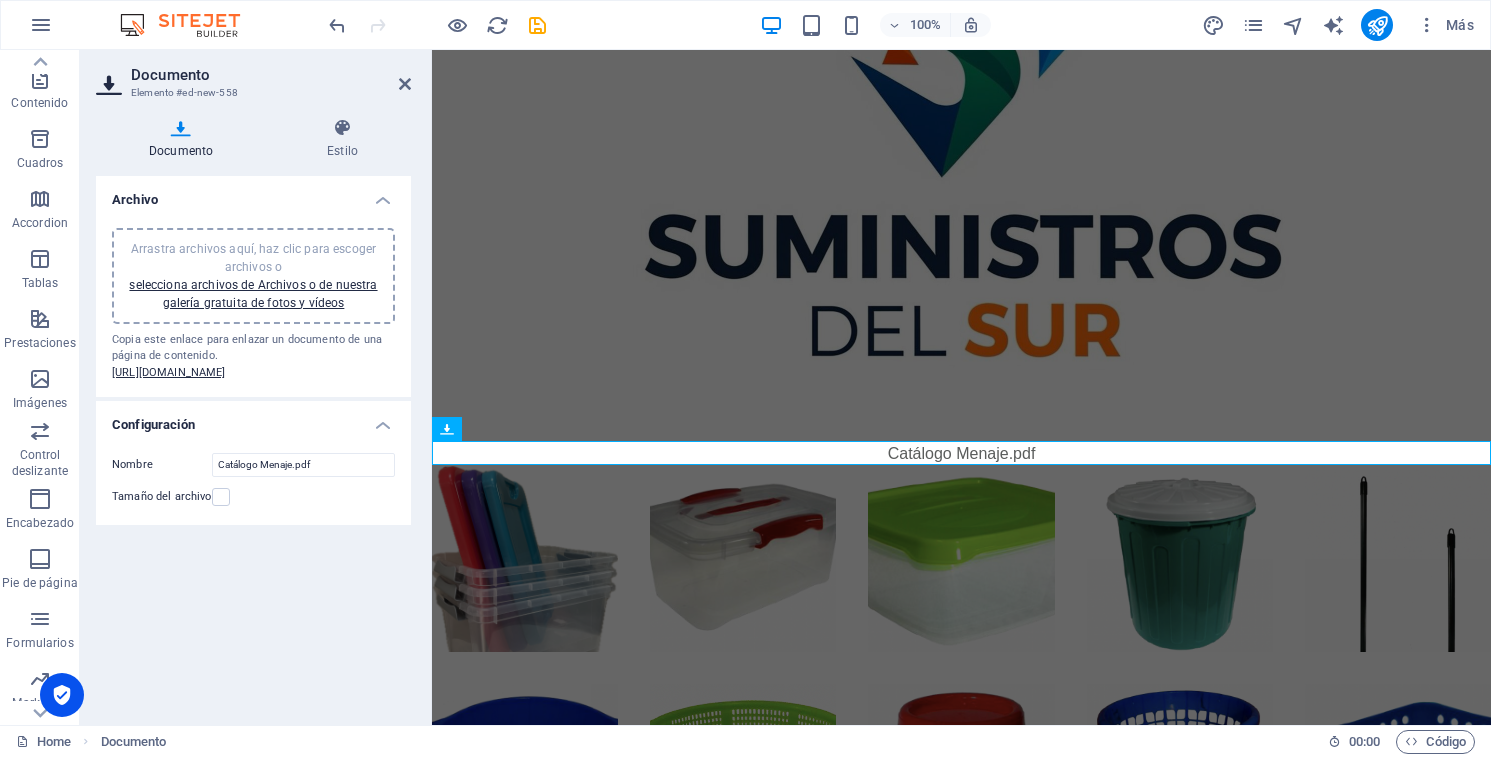 click on "Archivo Arrastra archivos aquí, haz clic para escoger archivos o  selecciona archivos de Archivos o de nuestra galería gratuita de fotos y vídeos Copia este enlace para enlazar un documento de una página de contenido. [URL][DOMAIN_NAME] Configuración Nombre Catálogo Menaje.pdf Tamaño del archivo" at bounding box center (253, 442) 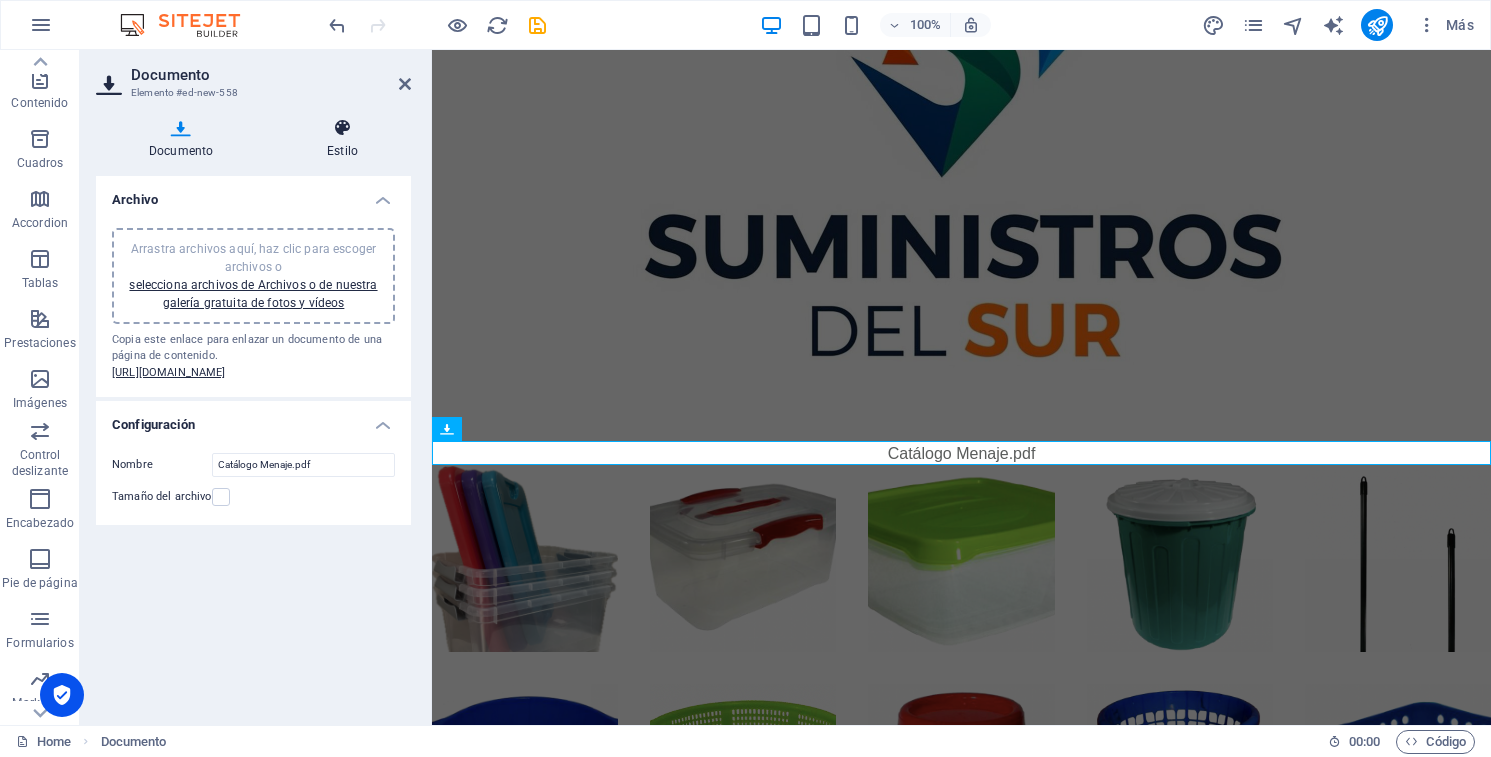 click on "Estilo" at bounding box center (342, 139) 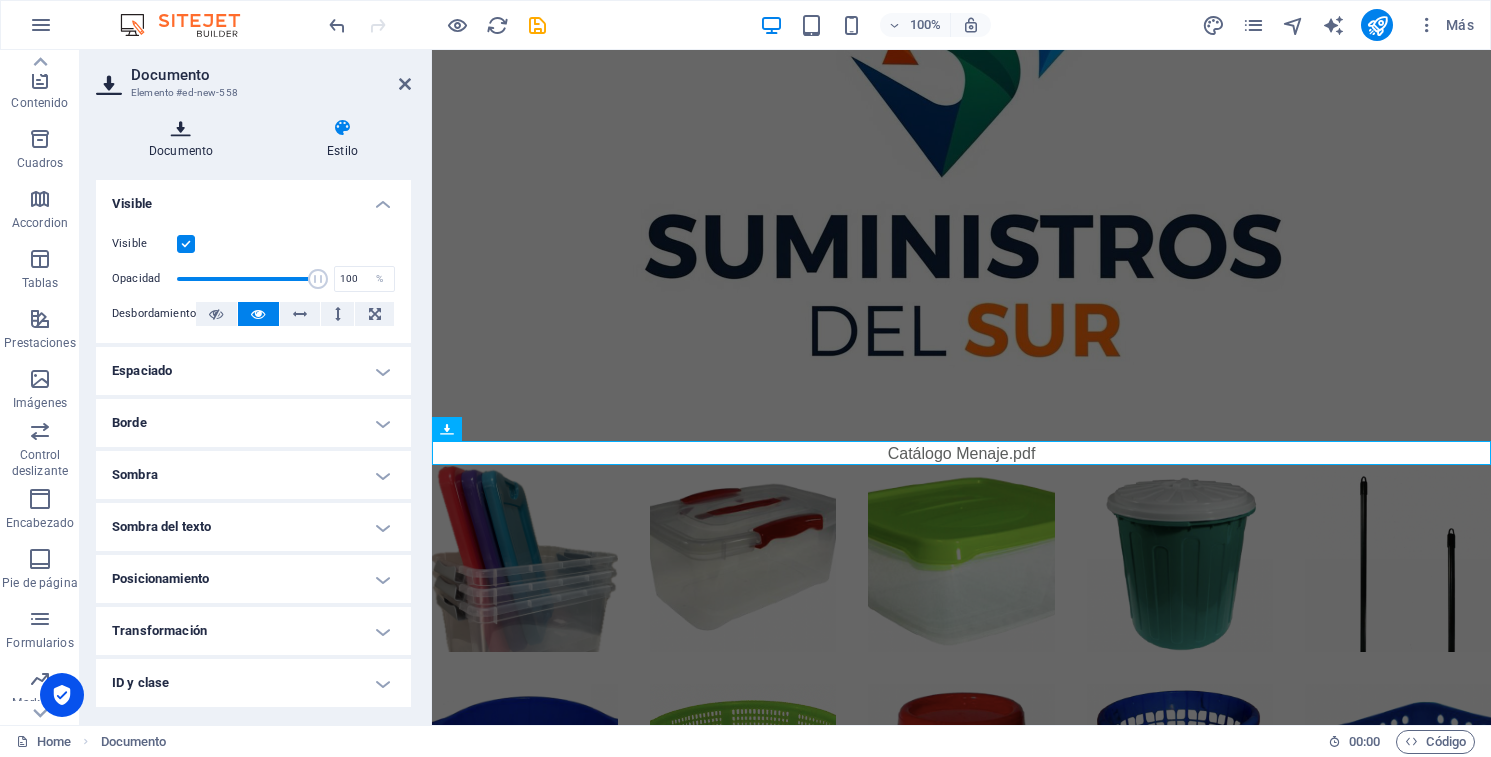 click on "Documento" at bounding box center (185, 139) 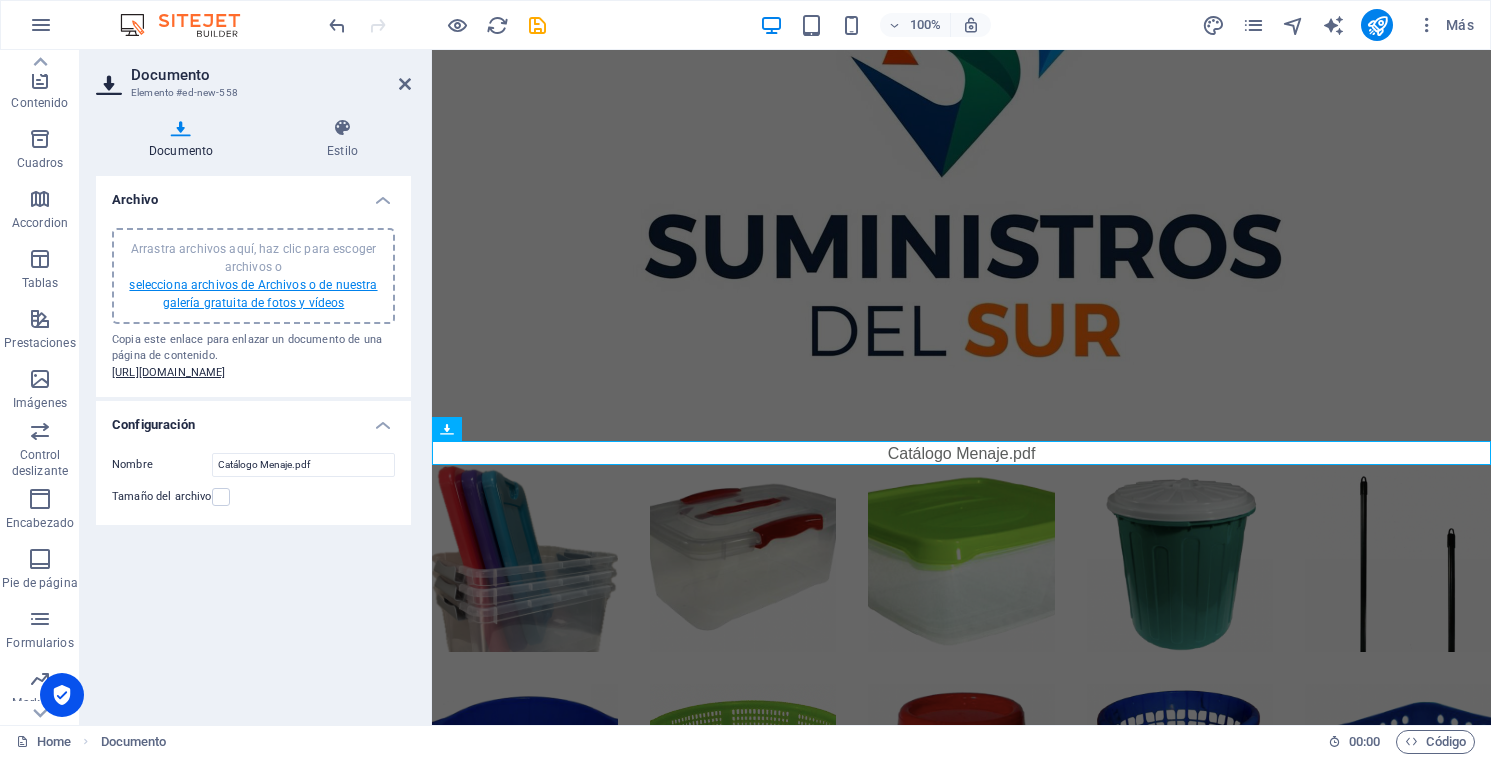 click on "selecciona archivos de Archivos o de nuestra galería gratuita de fotos y vídeos" at bounding box center [253, 294] 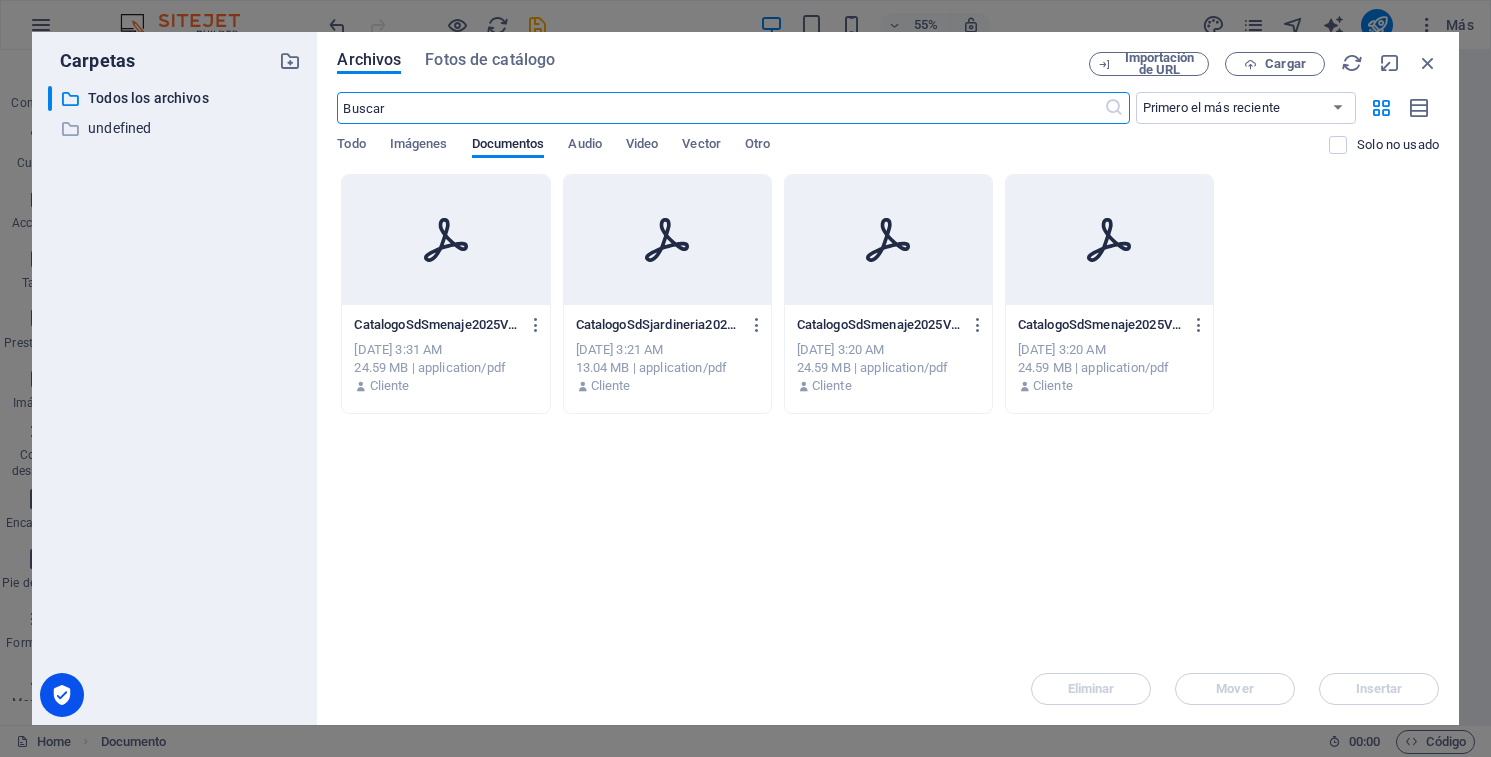 click at bounding box center [667, 240] 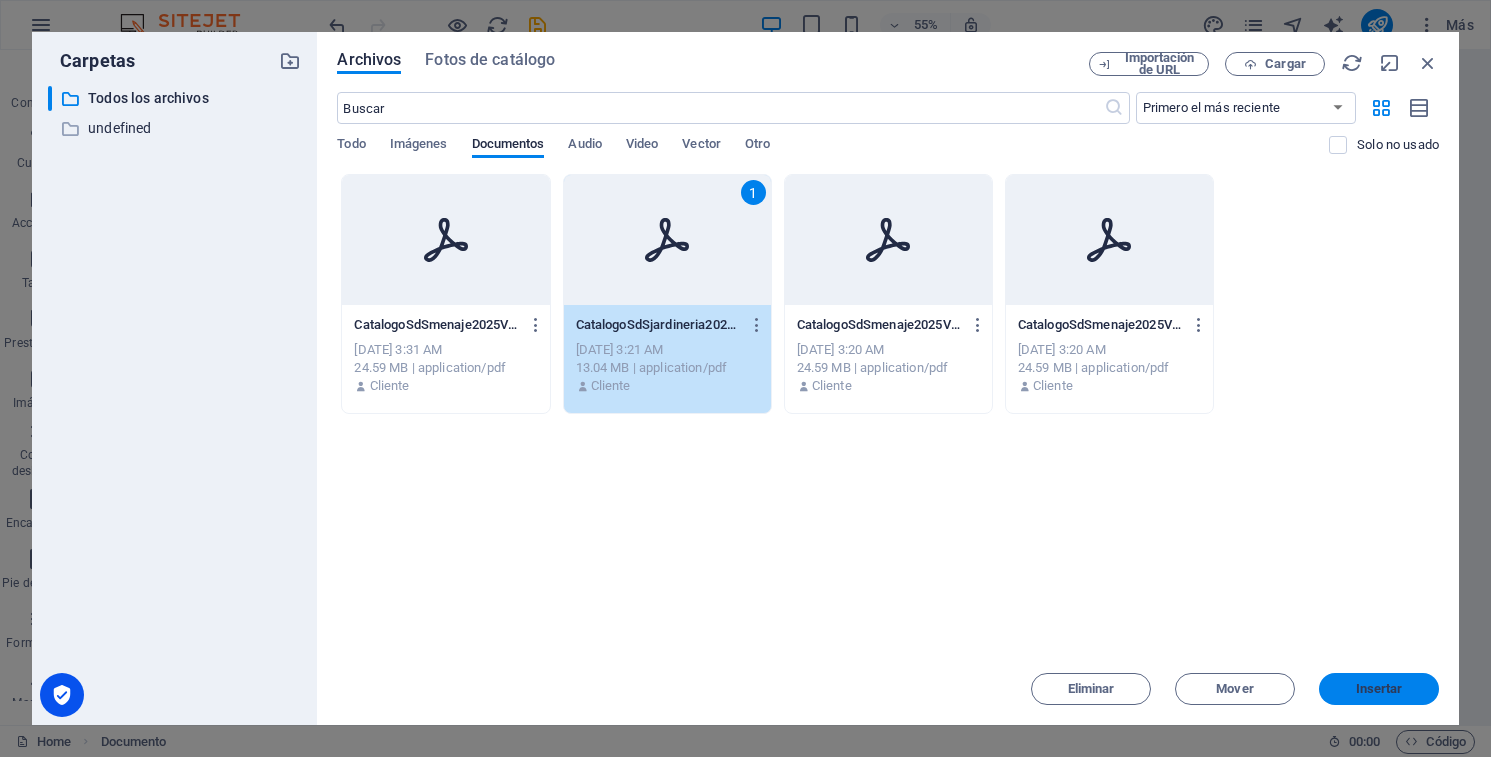 click on "Insertar" at bounding box center [1379, 689] 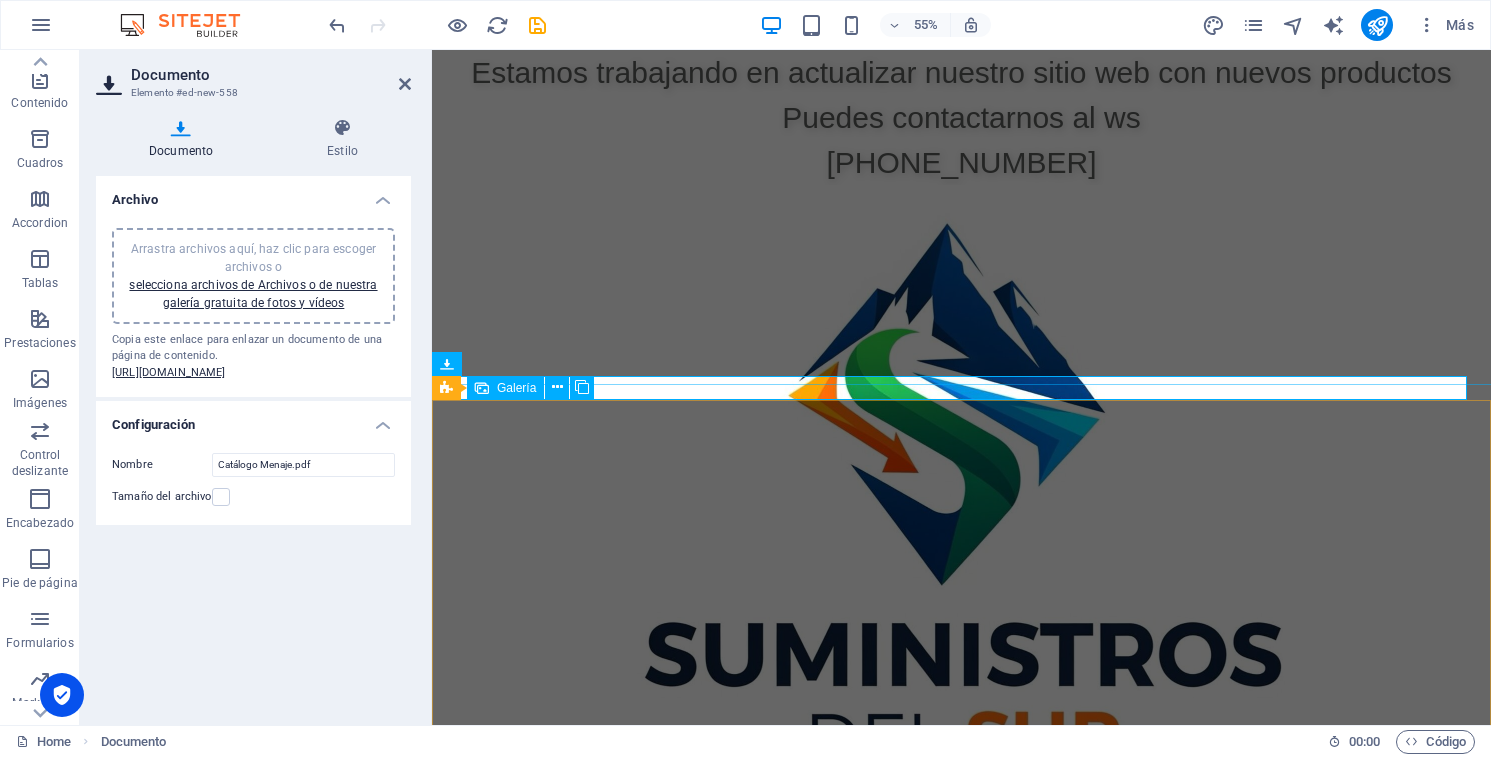 scroll, scrollTop: 474, scrollLeft: 0, axis: vertical 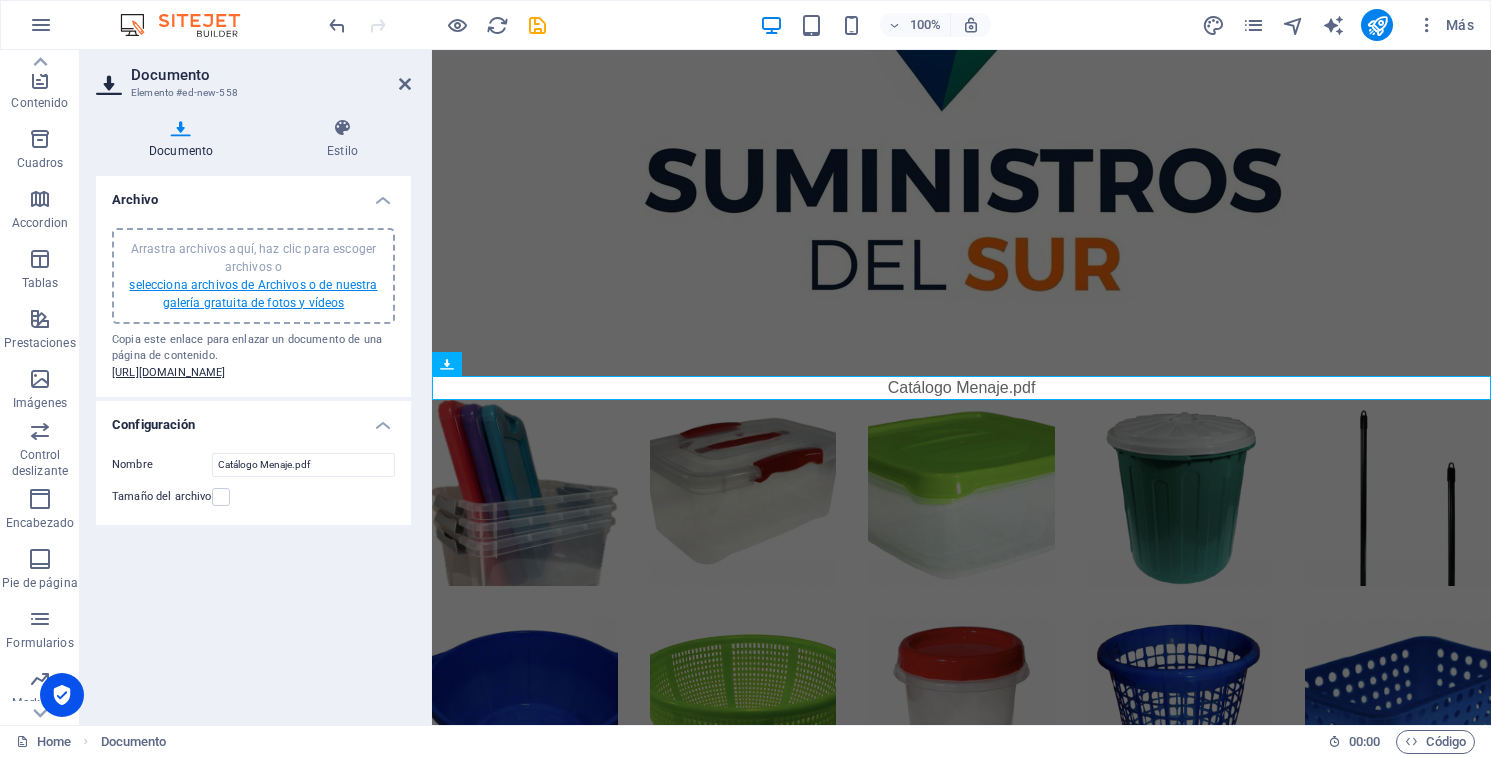 click on "selecciona archivos de Archivos o de nuestra galería gratuita de fotos y vídeos" at bounding box center (253, 294) 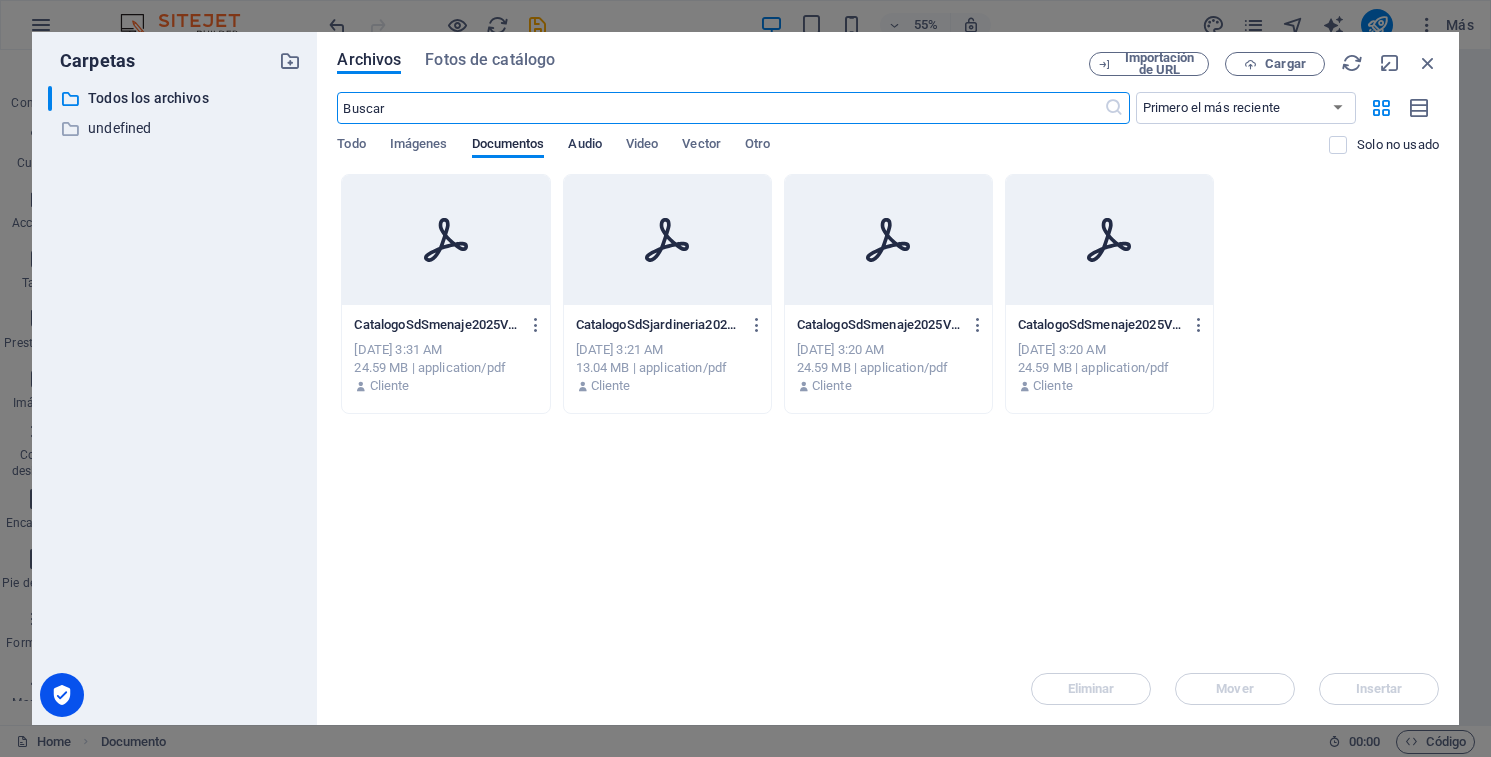 click on "Audio" at bounding box center [584, 146] 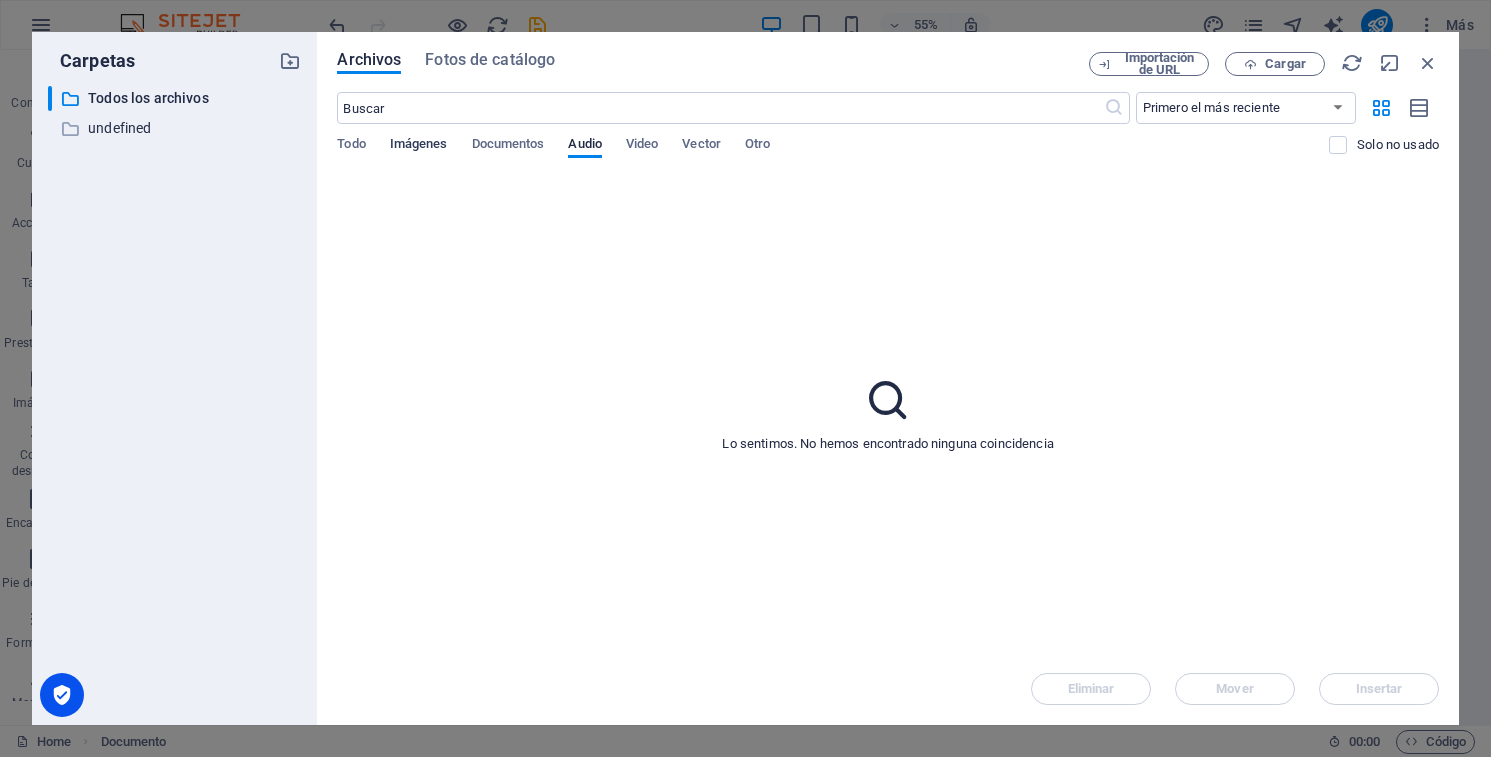 click on "Imágenes" at bounding box center [419, 146] 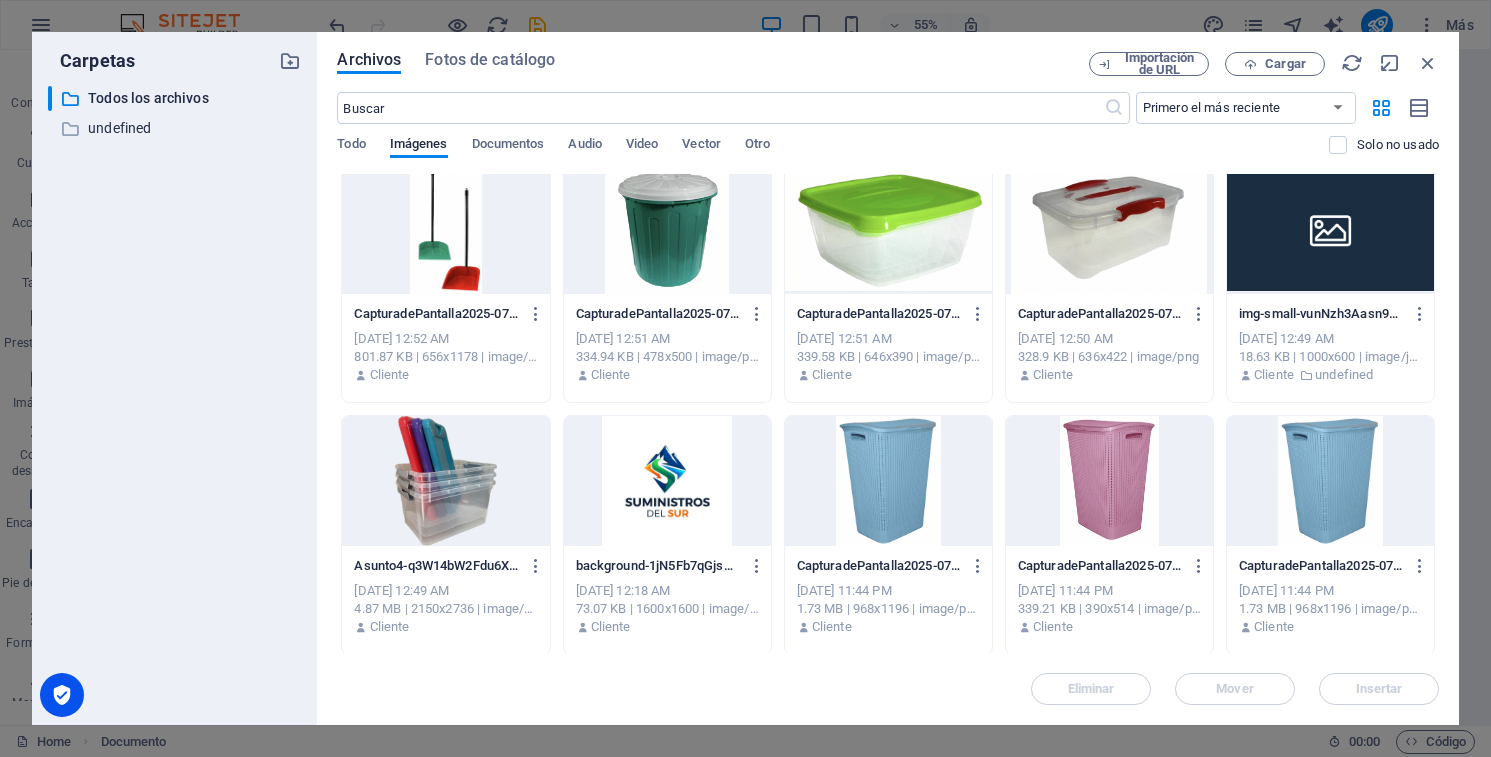 scroll, scrollTop: 0, scrollLeft: 0, axis: both 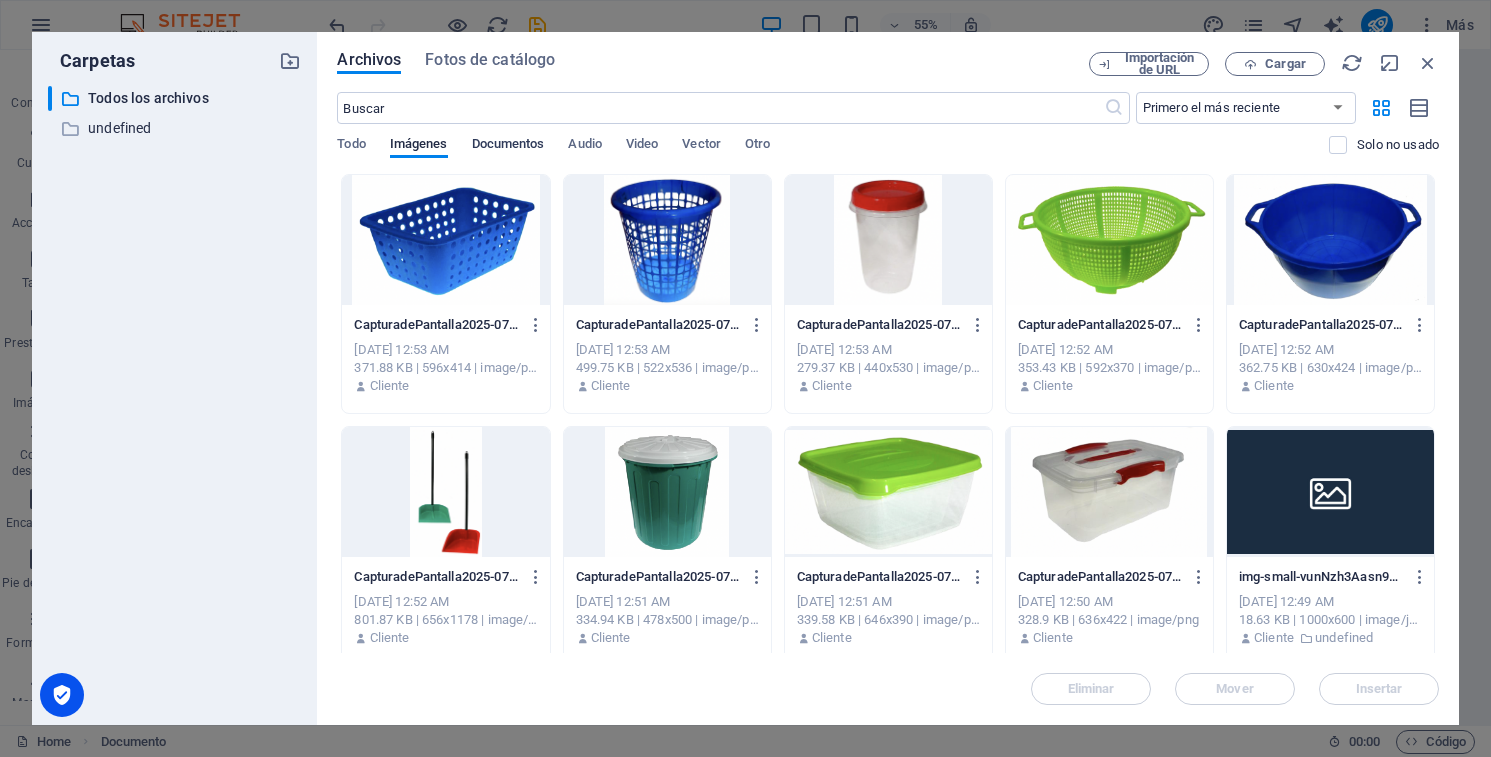 click on "Documentos" at bounding box center [508, 146] 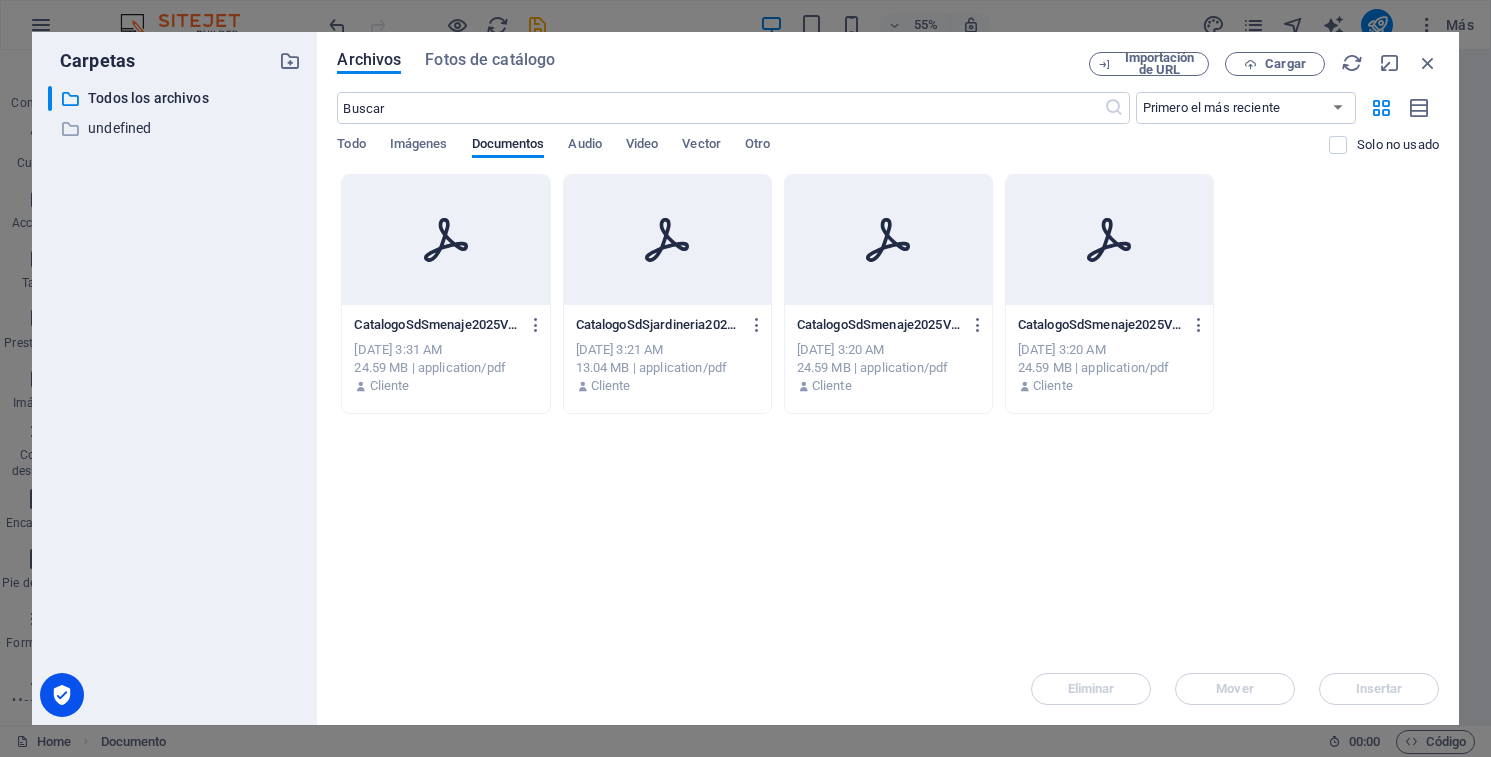 type 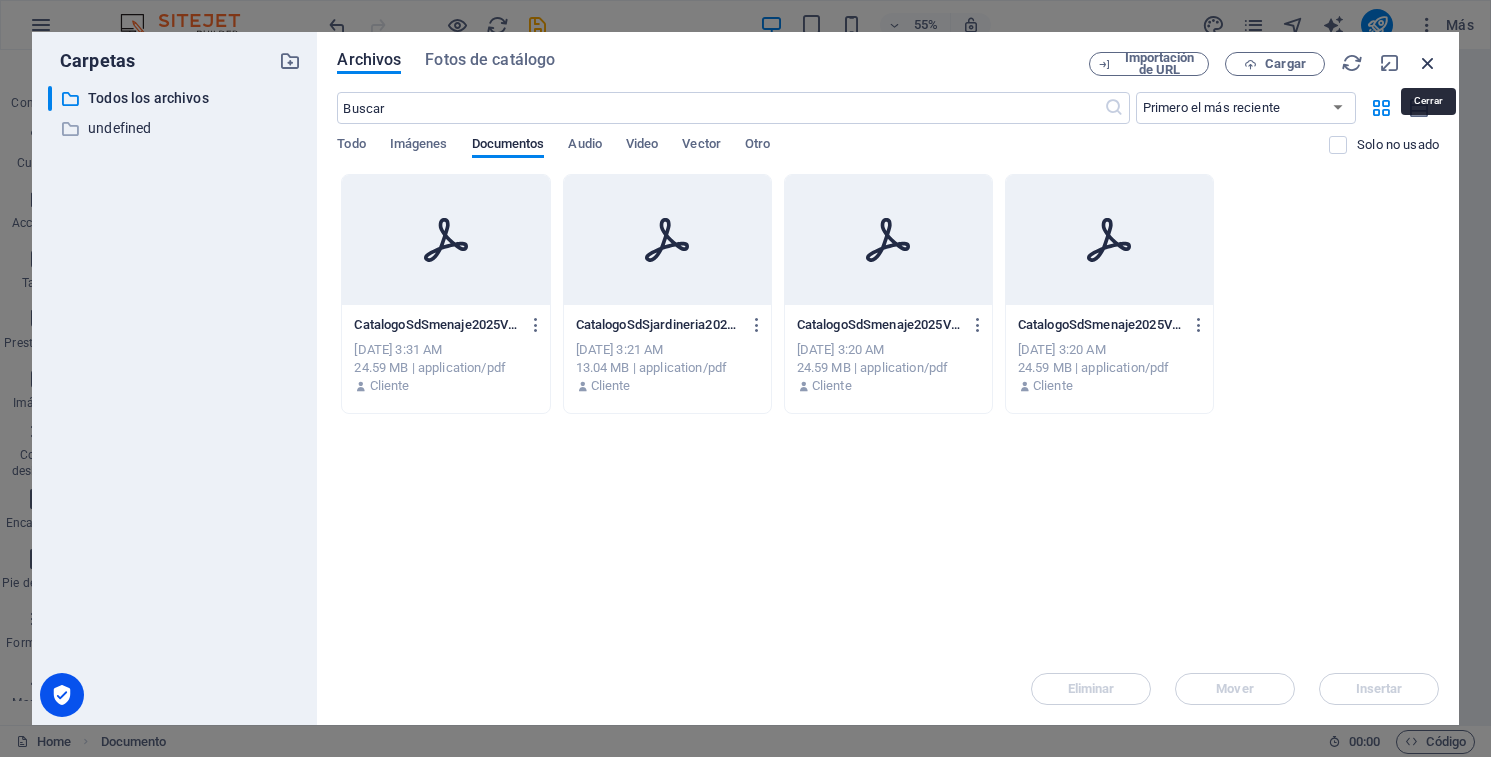 click at bounding box center [1428, 63] 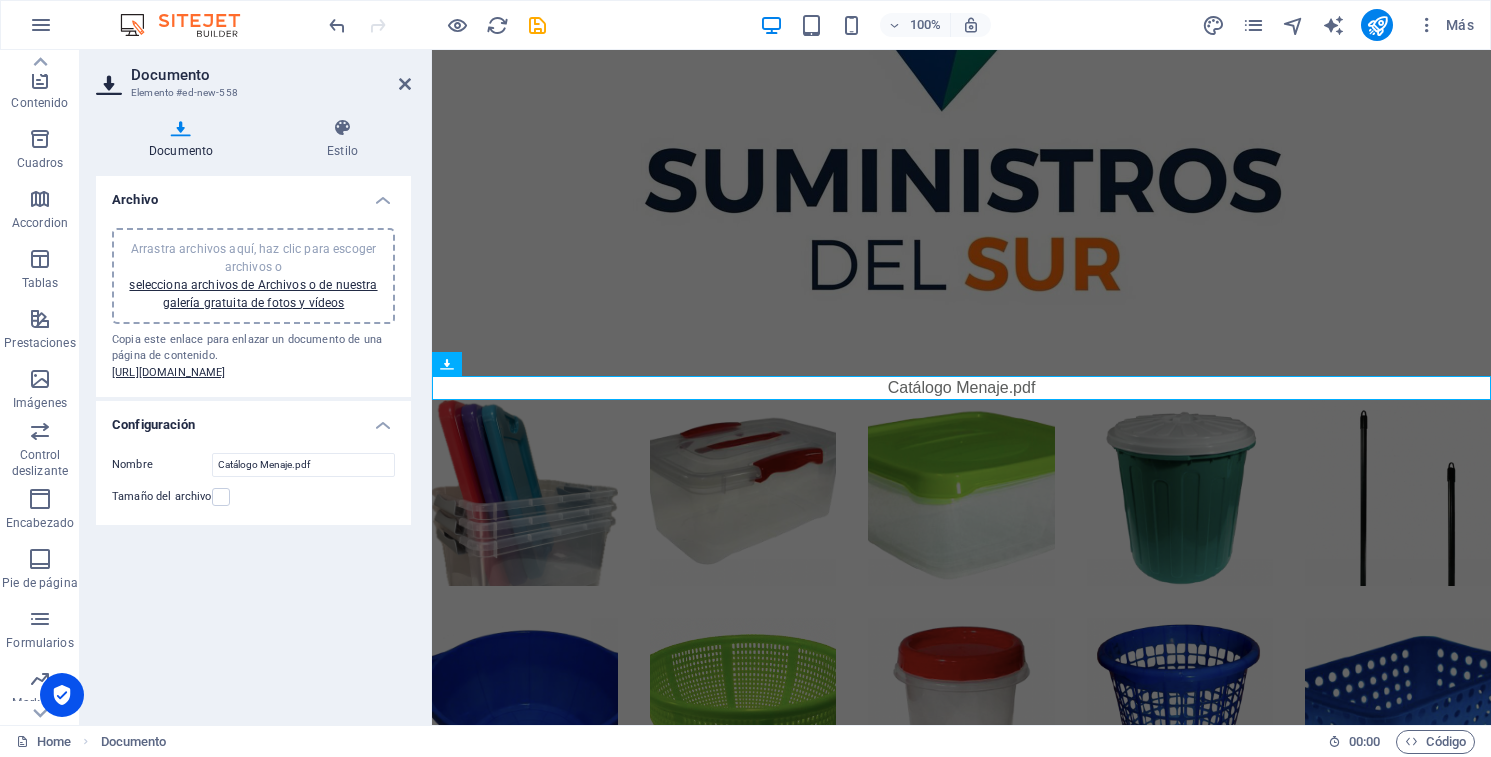 click on "Archivo Arrastra archivos aquí, haz clic para escoger archivos o  selecciona archivos de Archivos o de nuestra galería gratuita de fotos y vídeos Copia este enlace para enlazar un documento de una página de contenido. [URL][DOMAIN_NAME] Configuración Nombre Catálogo Menaje.pdf Tamaño del archivo" at bounding box center (253, 442) 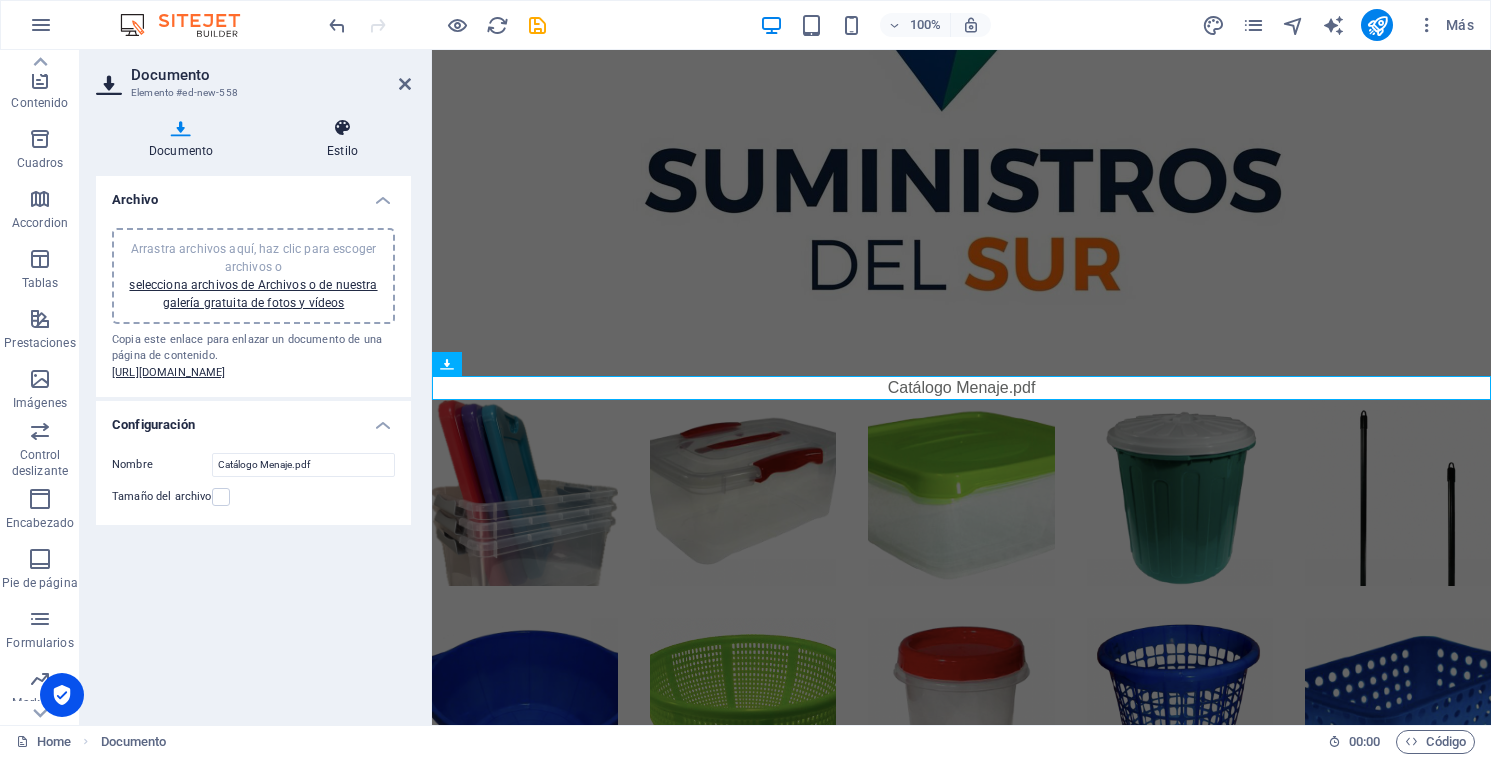 click on "Estilo" at bounding box center (342, 139) 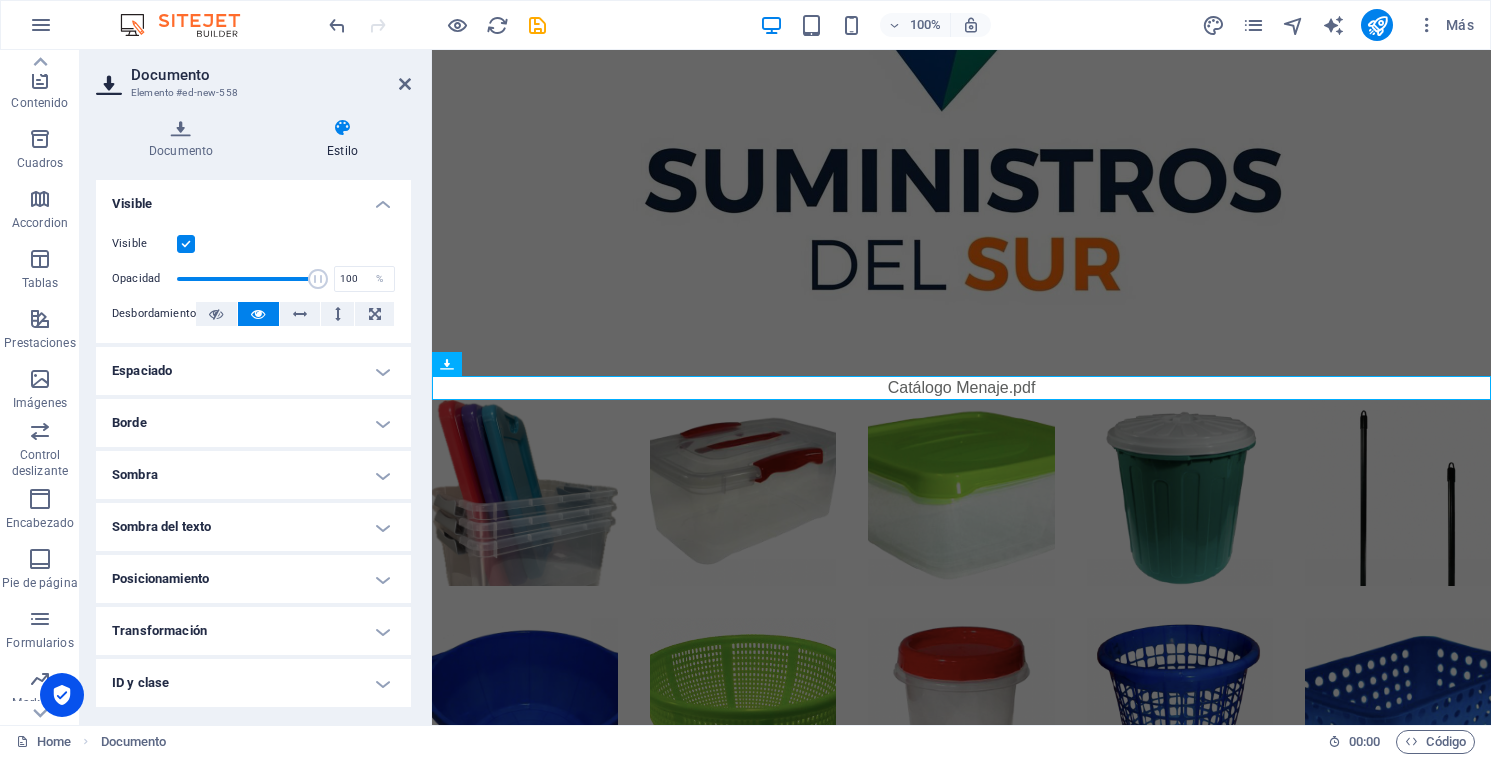click at bounding box center (186, 244) 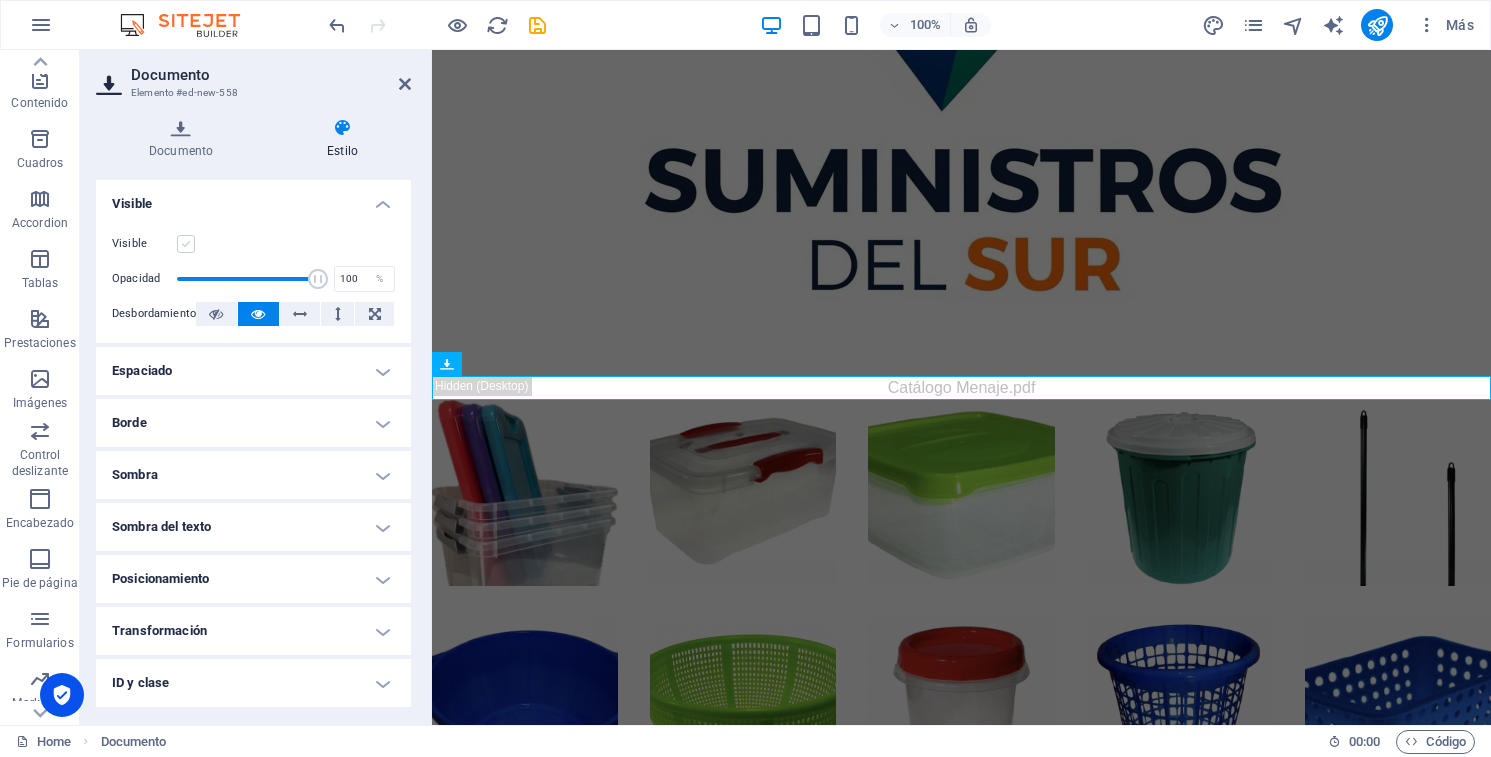 click at bounding box center (186, 244) 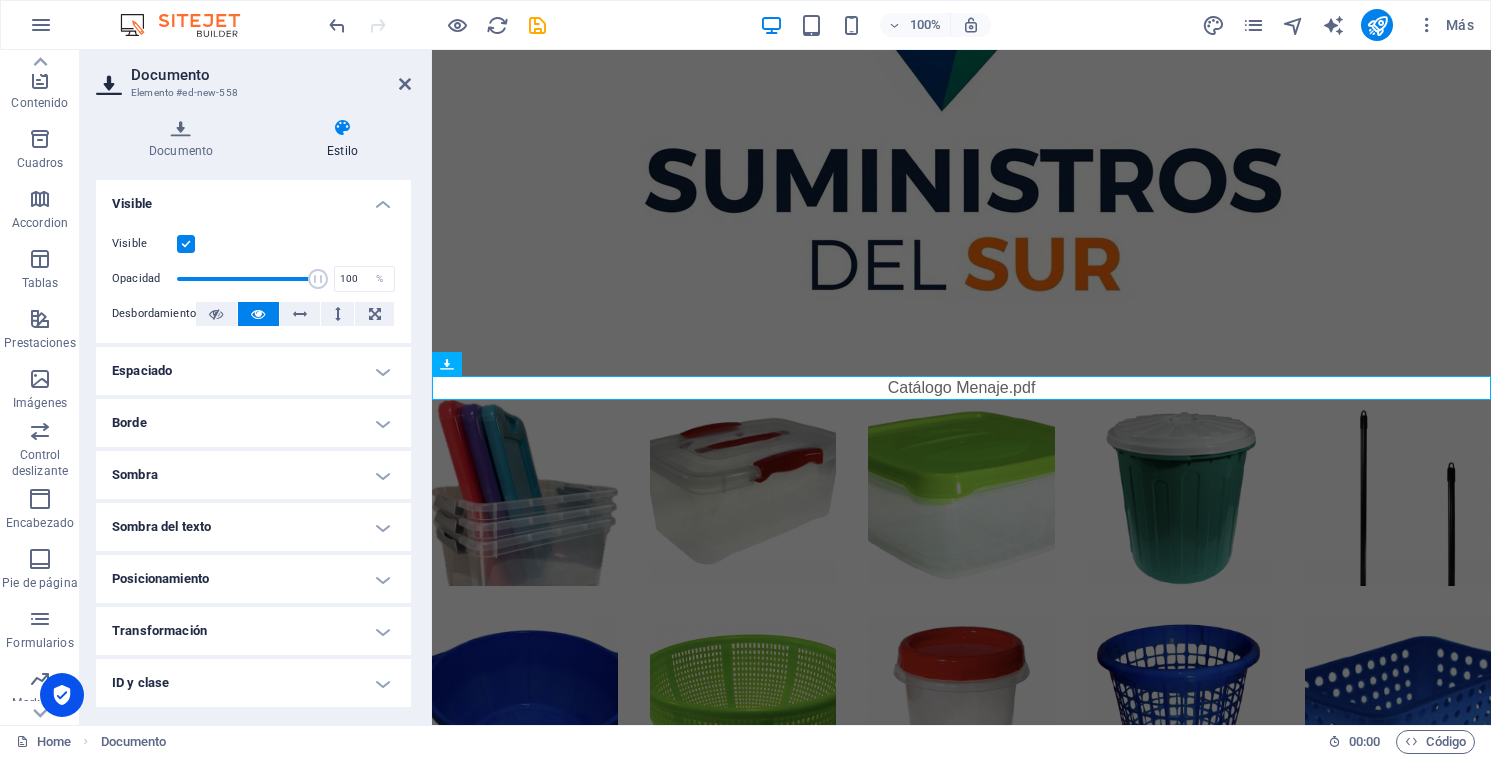 click on "Espaciado" at bounding box center [253, 371] 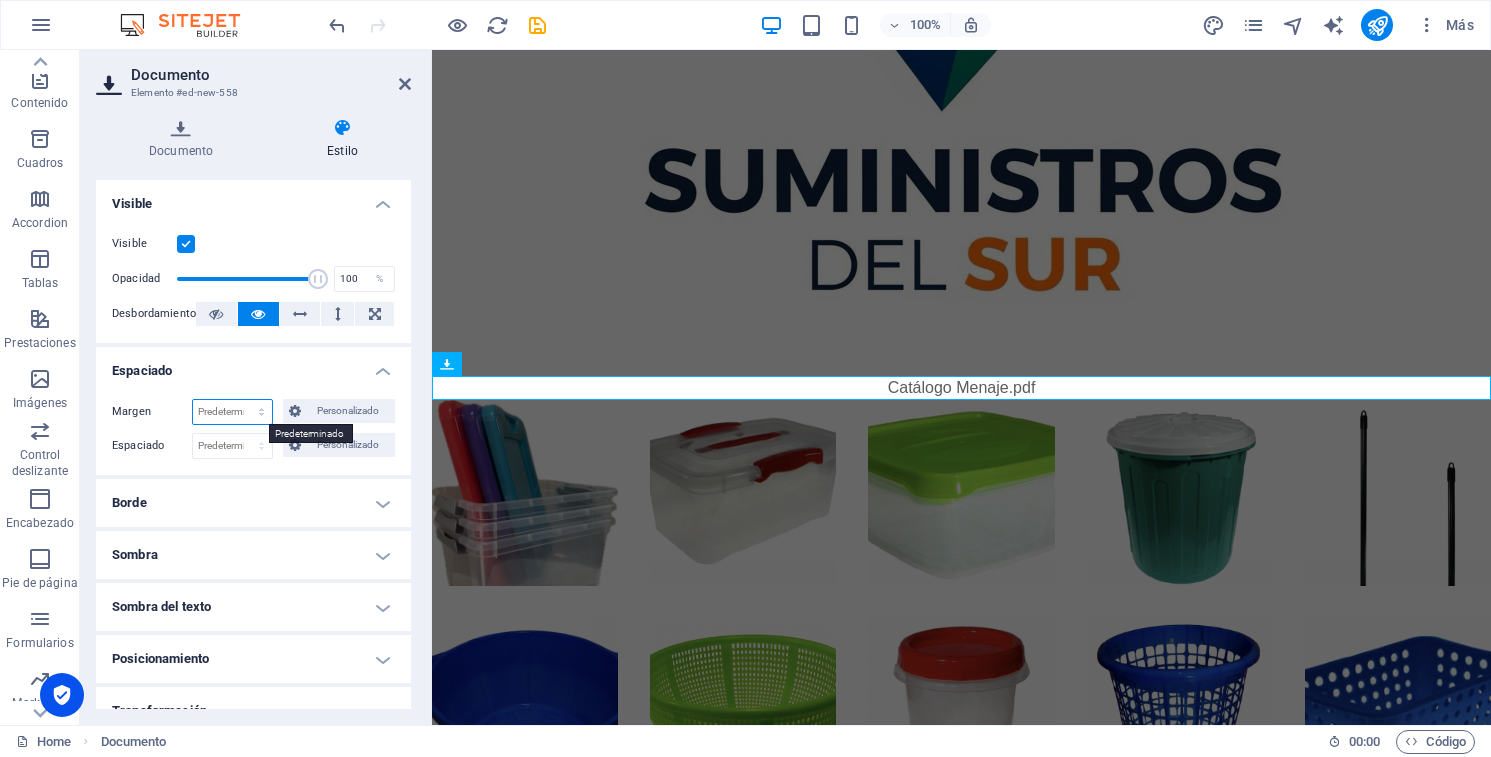 click on "Predeterminado automático px % rem vw vh Personalizado" at bounding box center (232, 412) 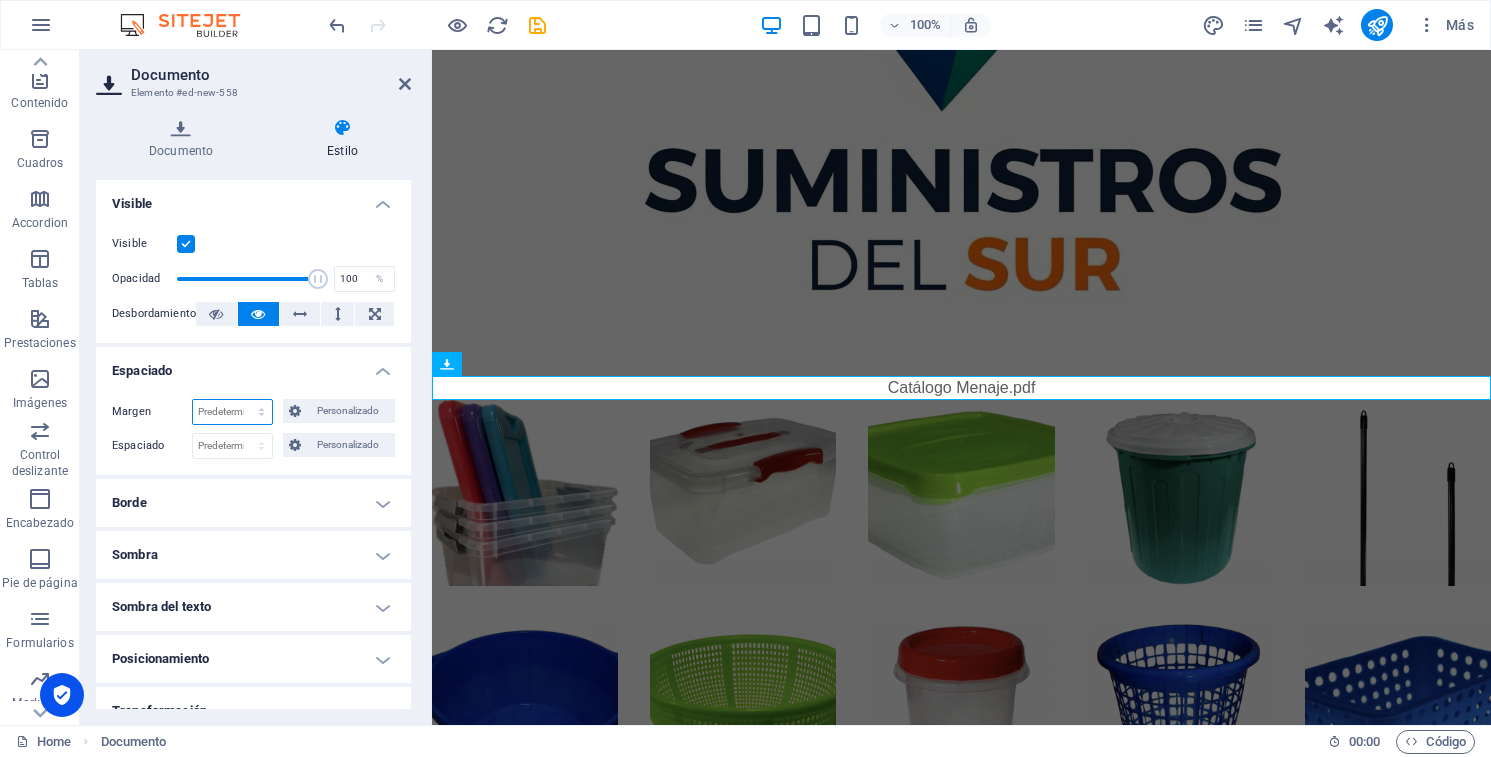 select on "px" 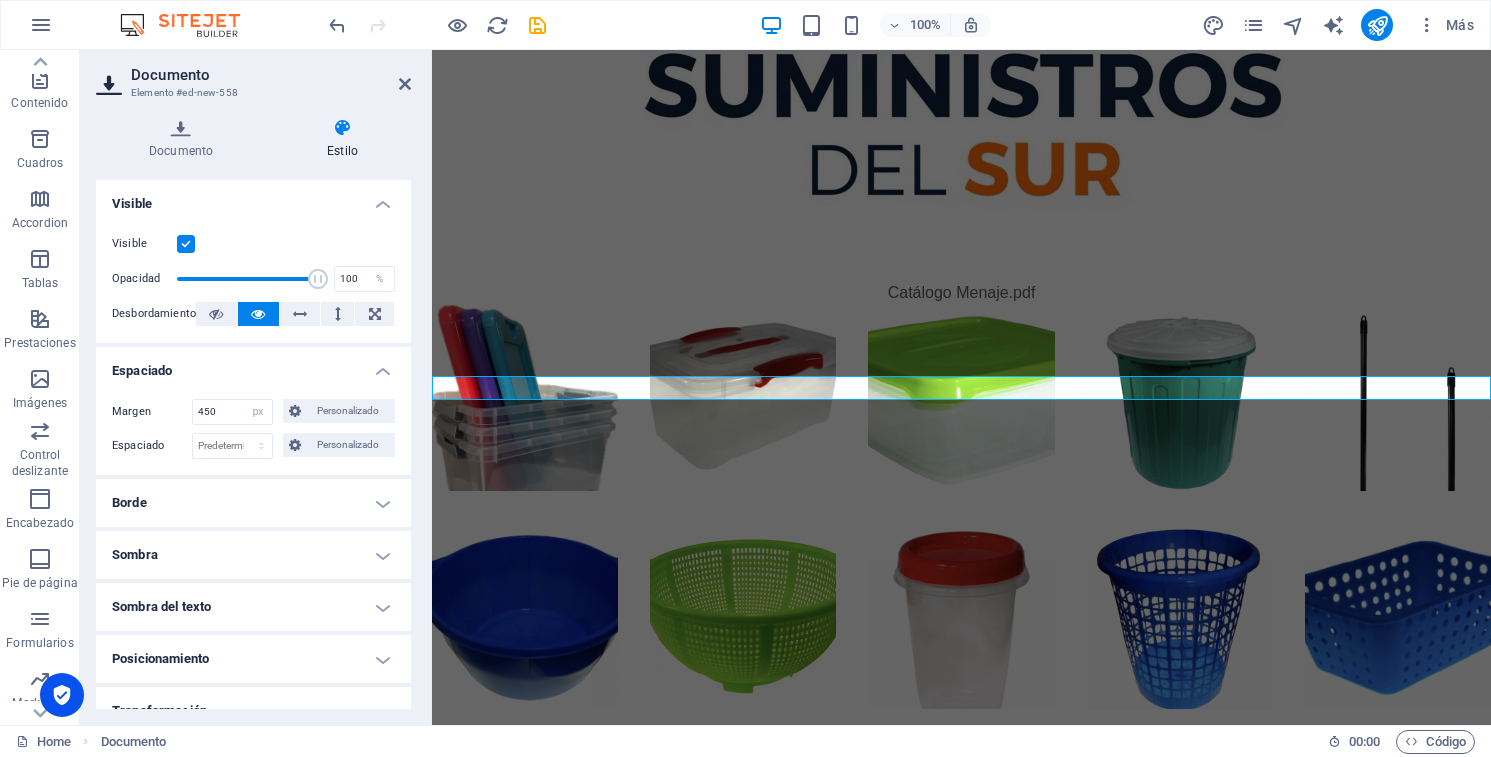 click on "Espaciado" at bounding box center [253, 365] 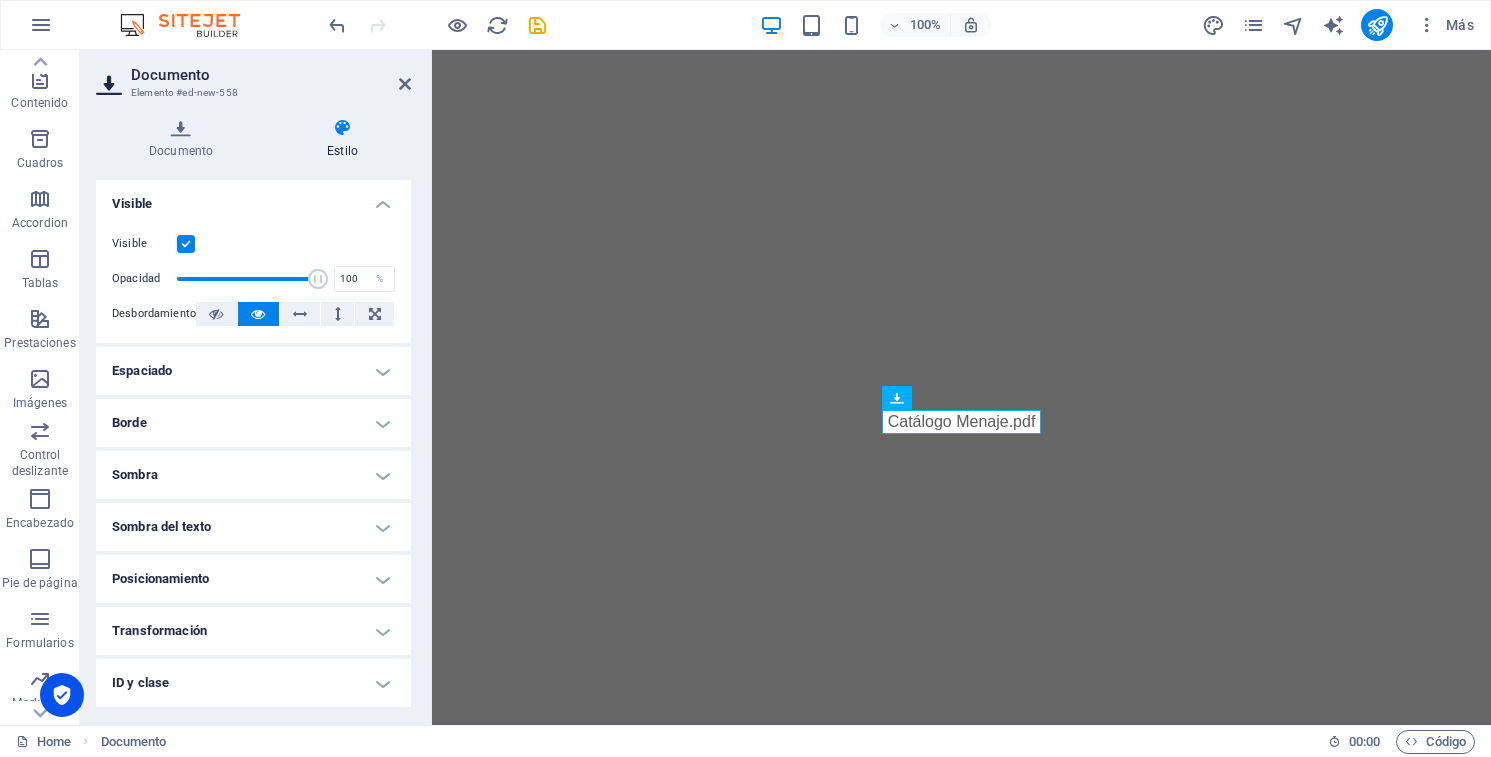 scroll, scrollTop: 924, scrollLeft: 0, axis: vertical 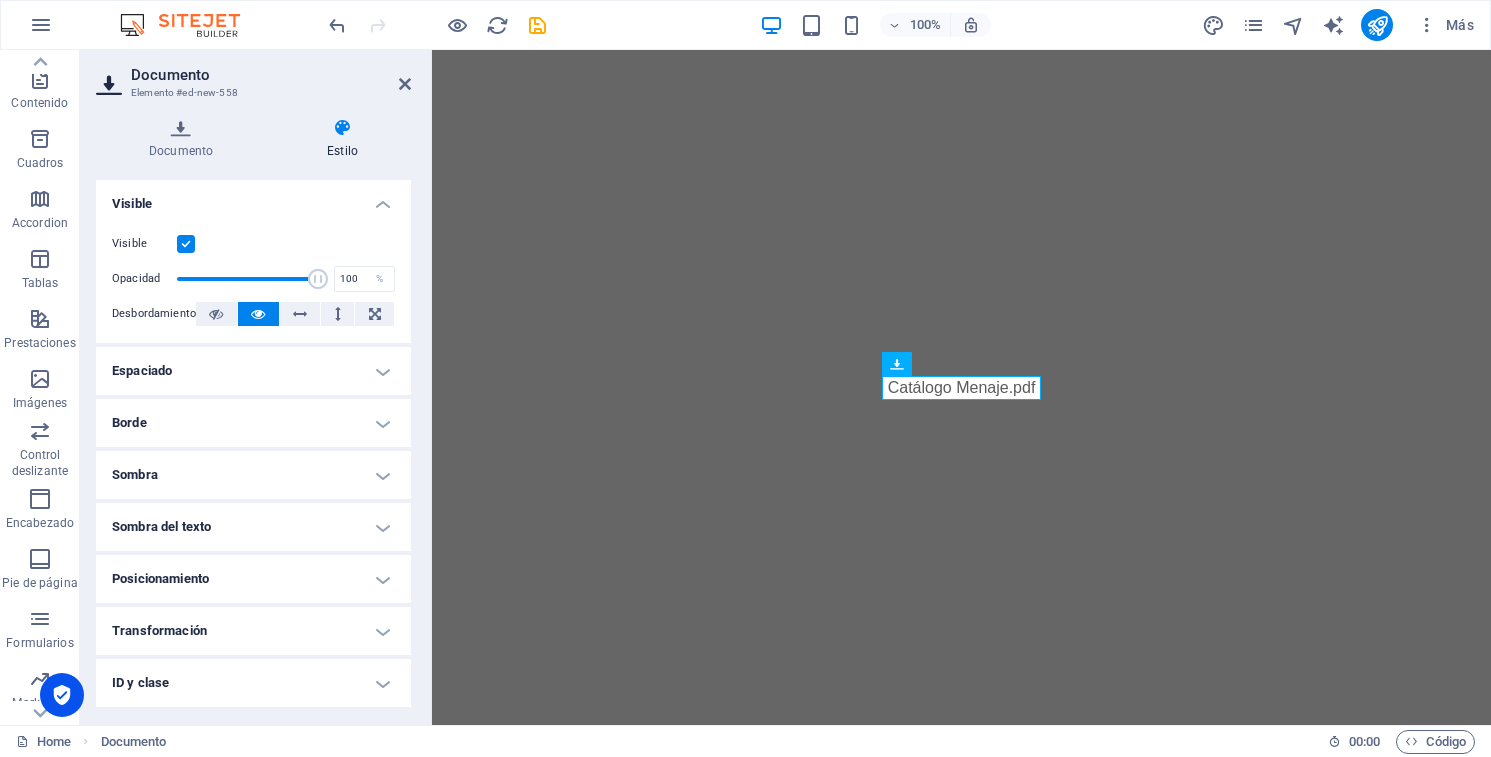 click on "Espaciado" at bounding box center (253, 371) 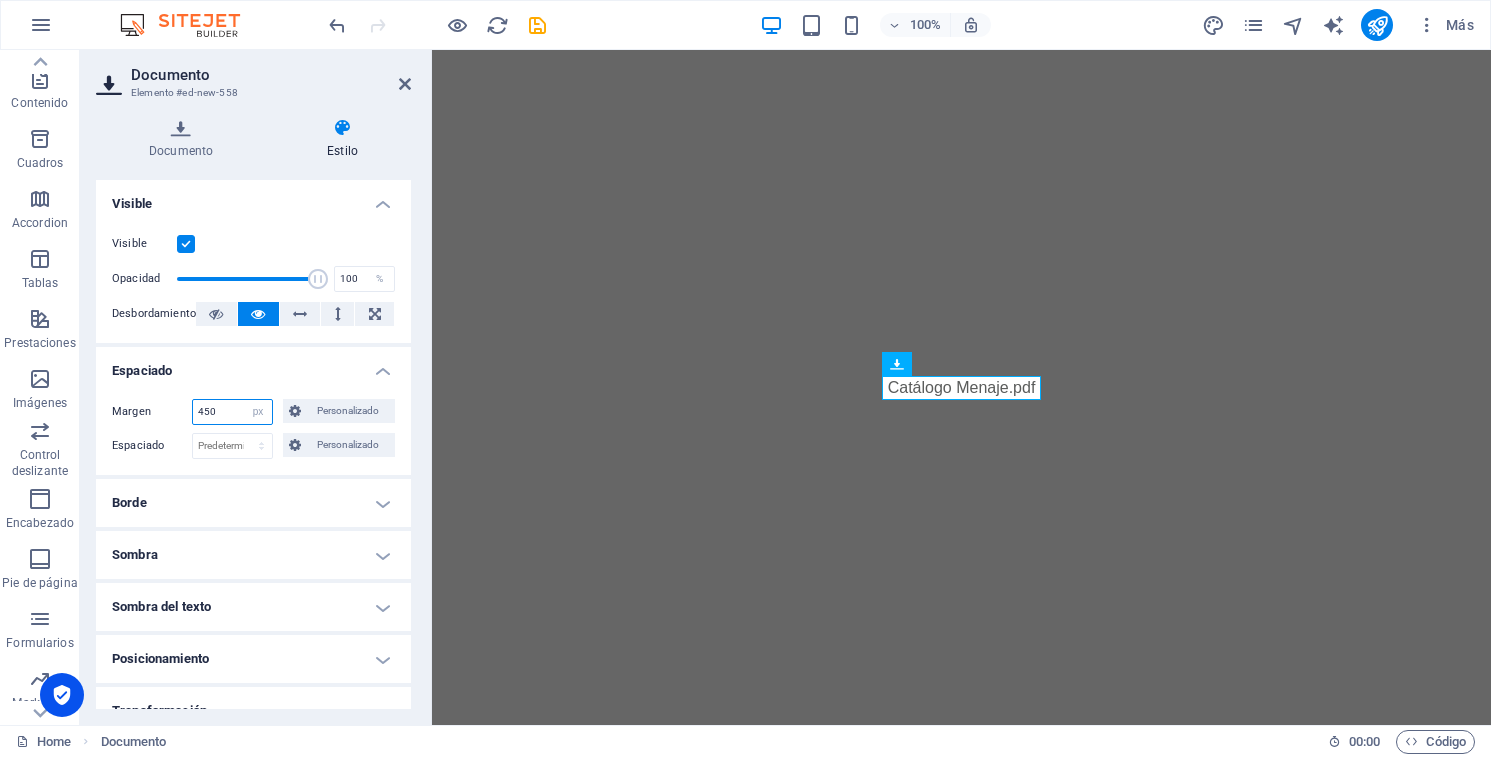 click on "450" at bounding box center (232, 412) 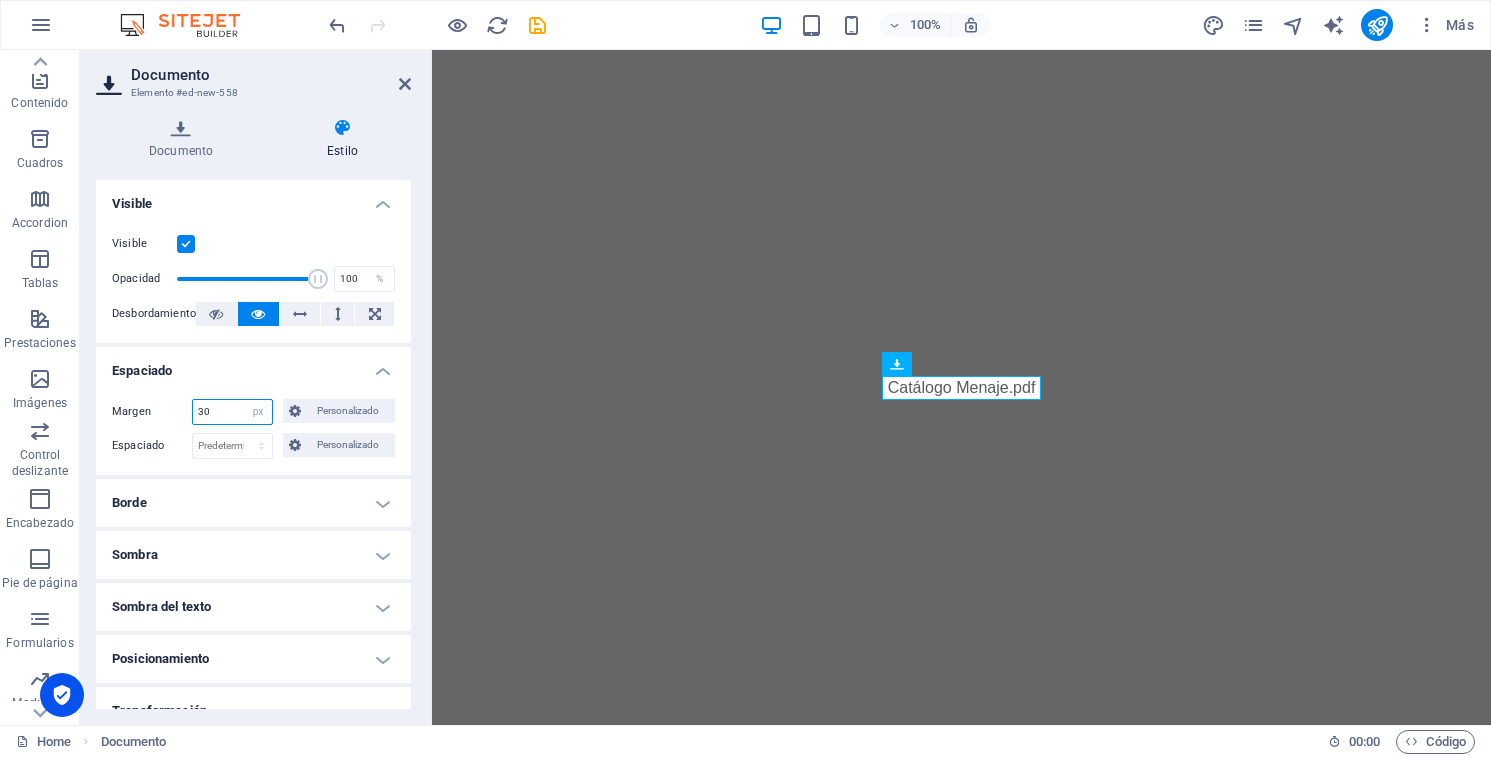 type on "30" 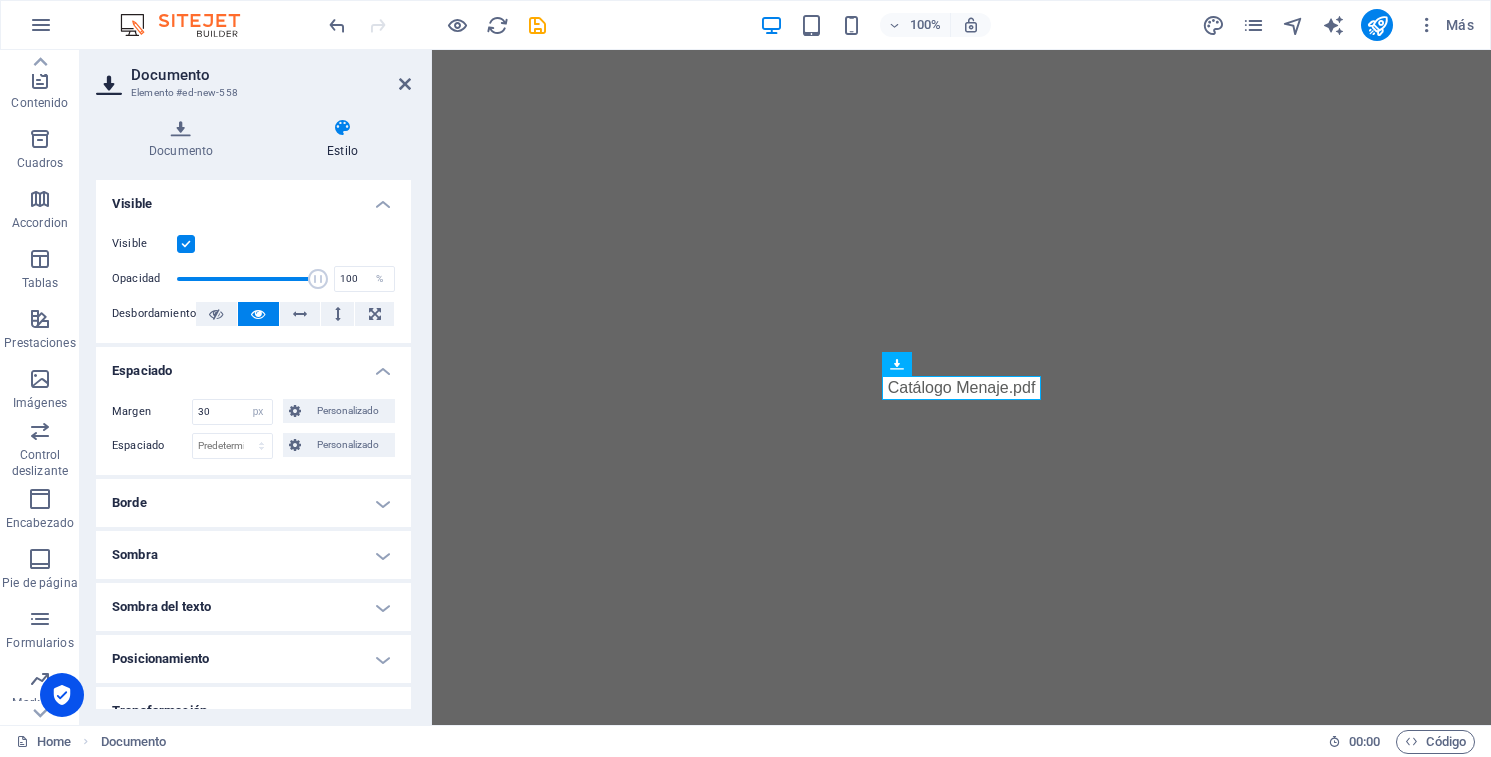 click on "Espaciado" at bounding box center [253, 365] 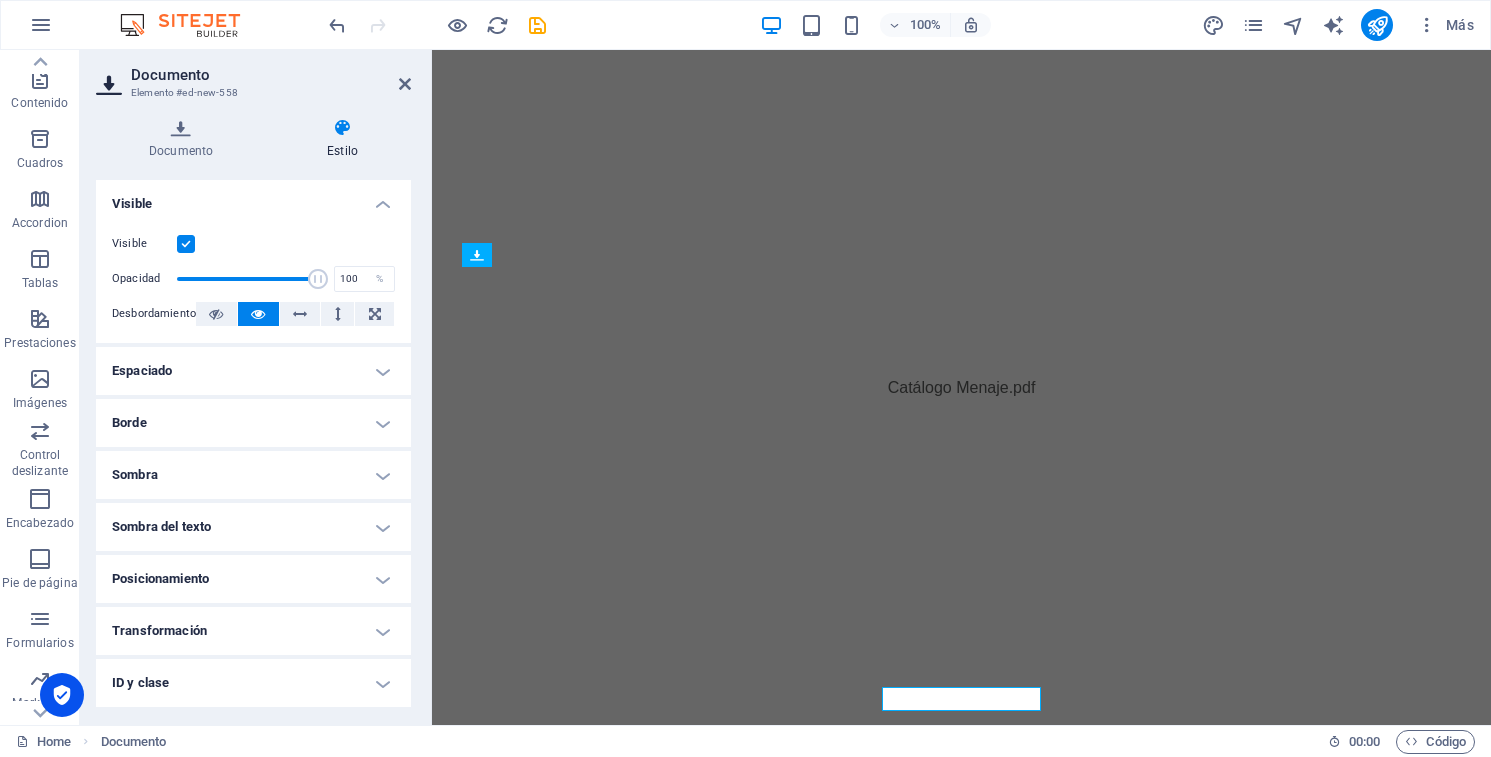 scroll, scrollTop: 613, scrollLeft: 0, axis: vertical 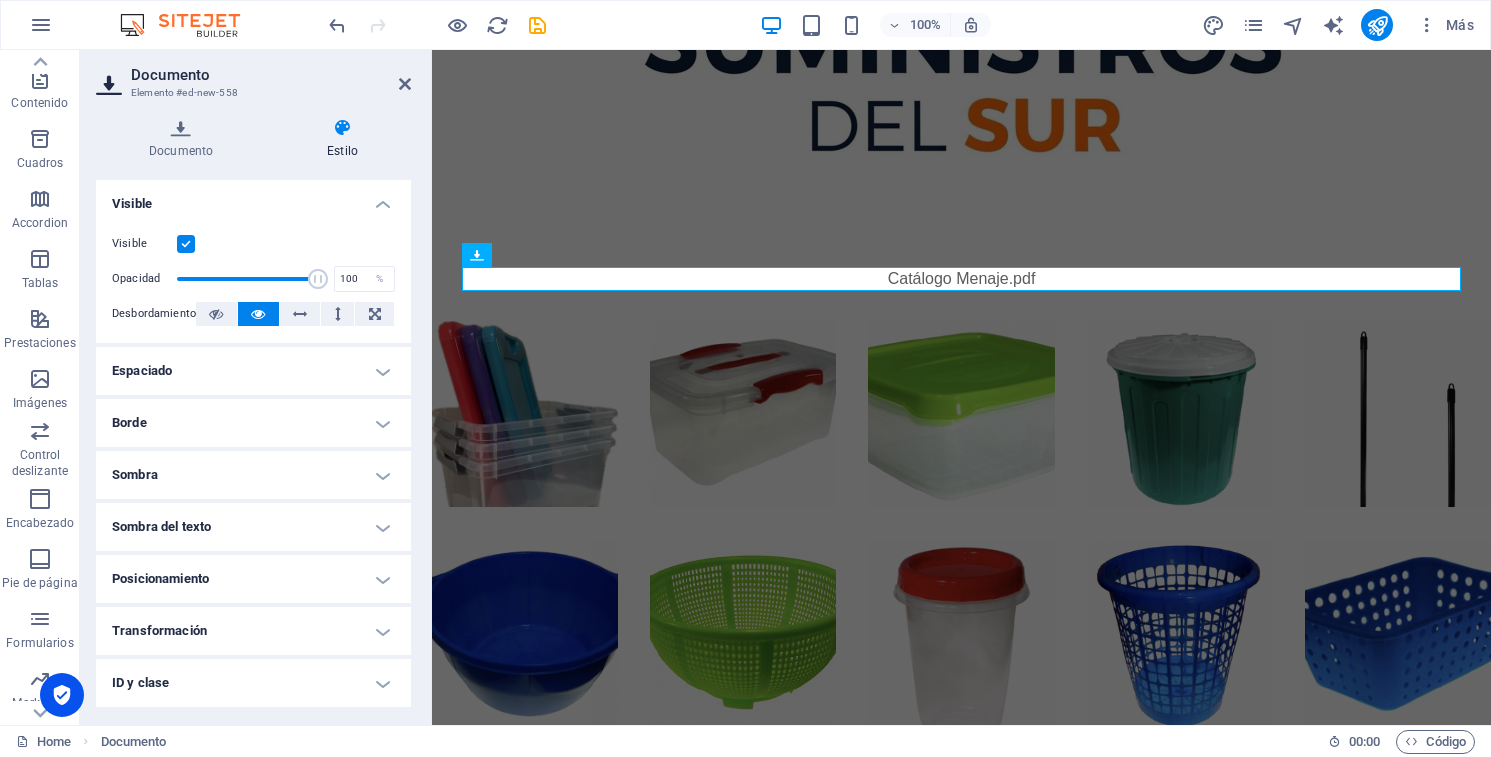 click on "Espaciado" at bounding box center [253, 371] 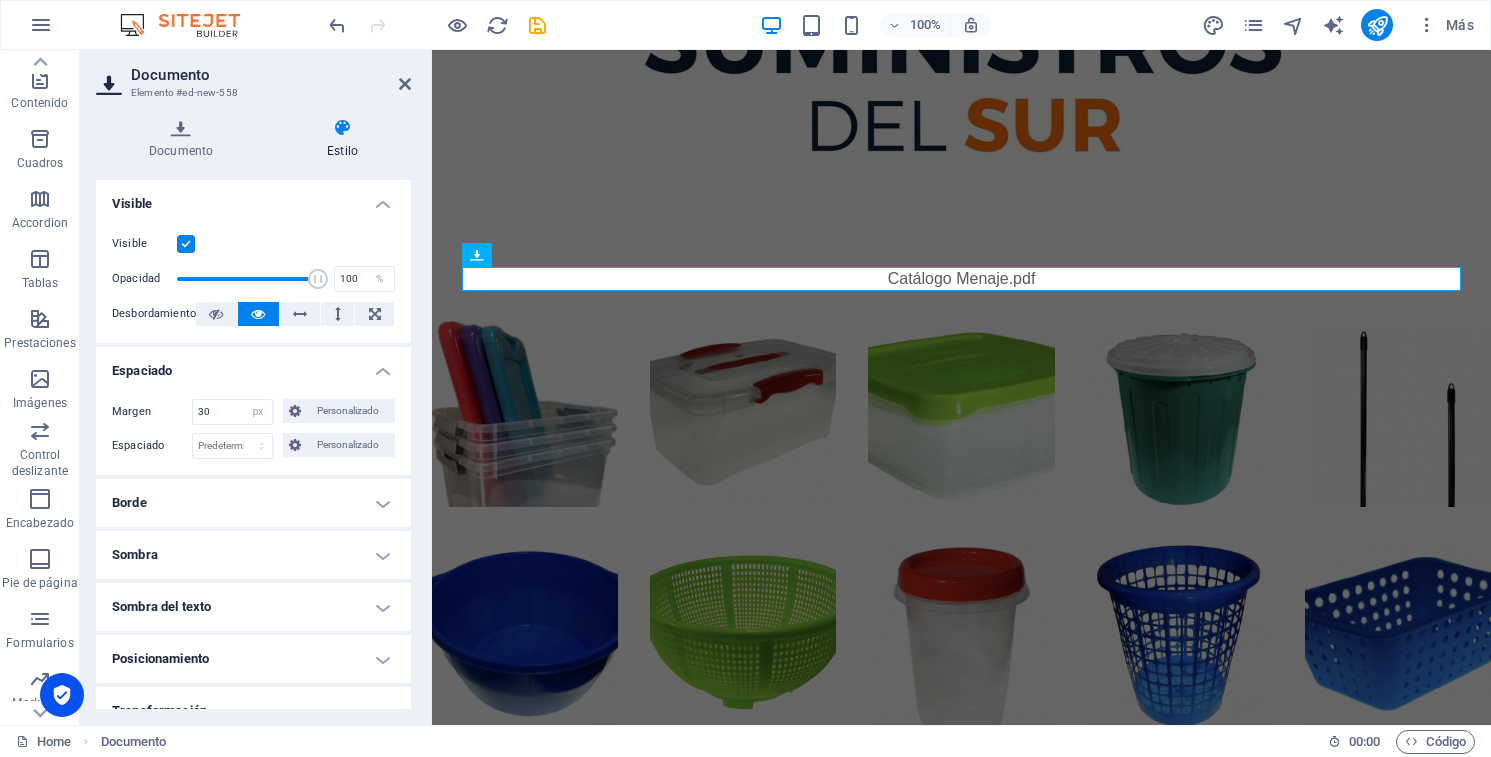 click on "Espaciado" at bounding box center (253, 365) 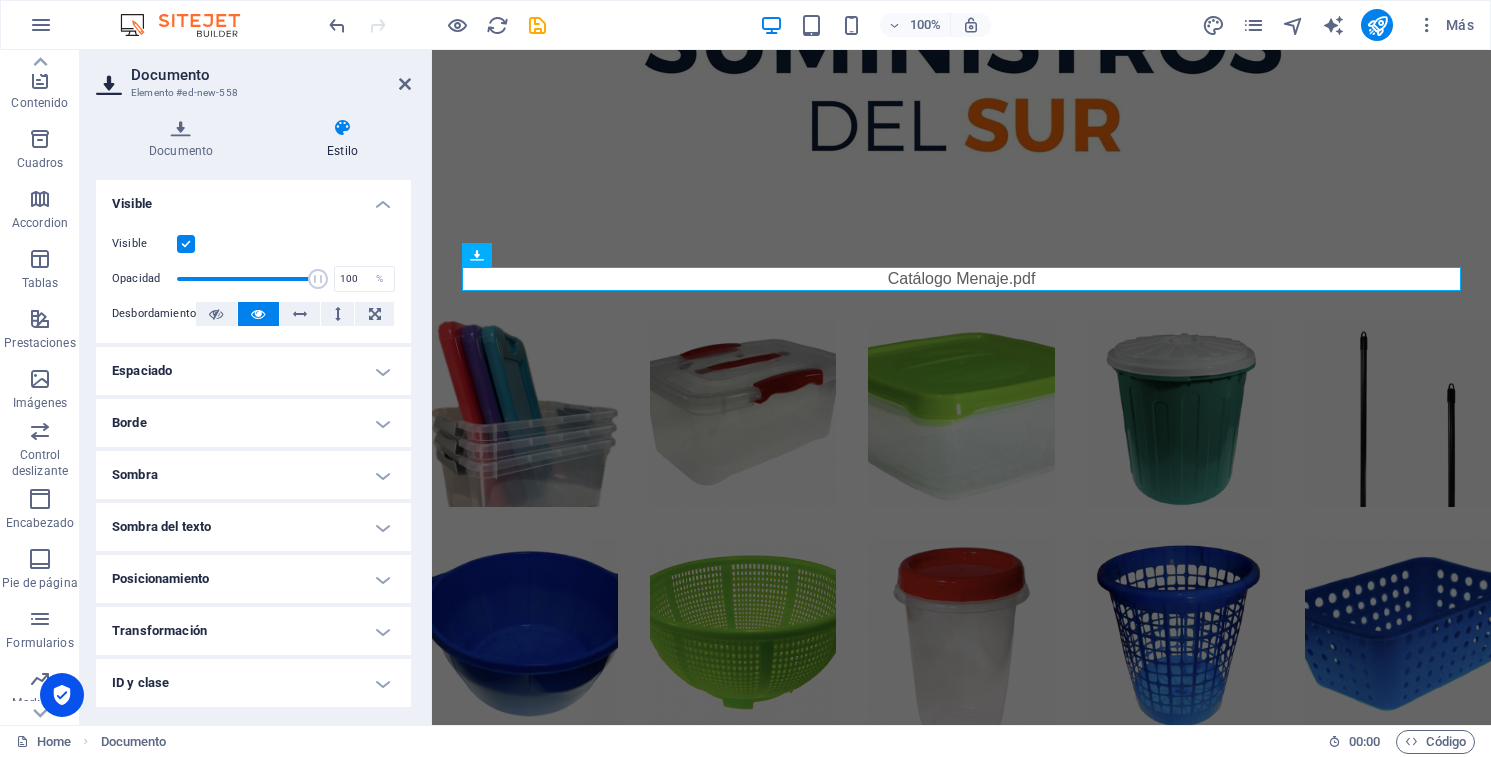click on "Espaciado" at bounding box center [253, 371] 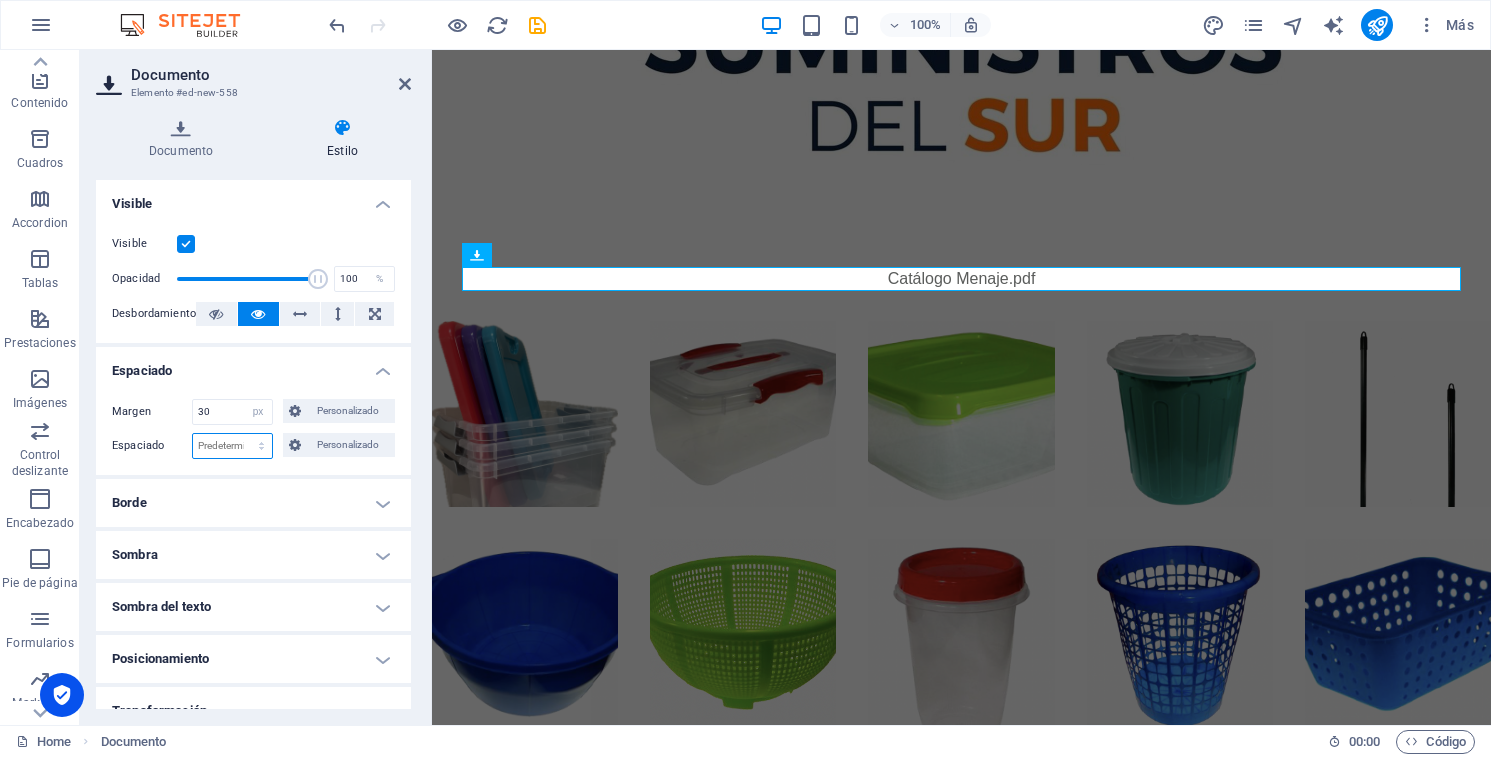 click on "Predeterminado px rem % vh vw Personalizado" at bounding box center [232, 446] 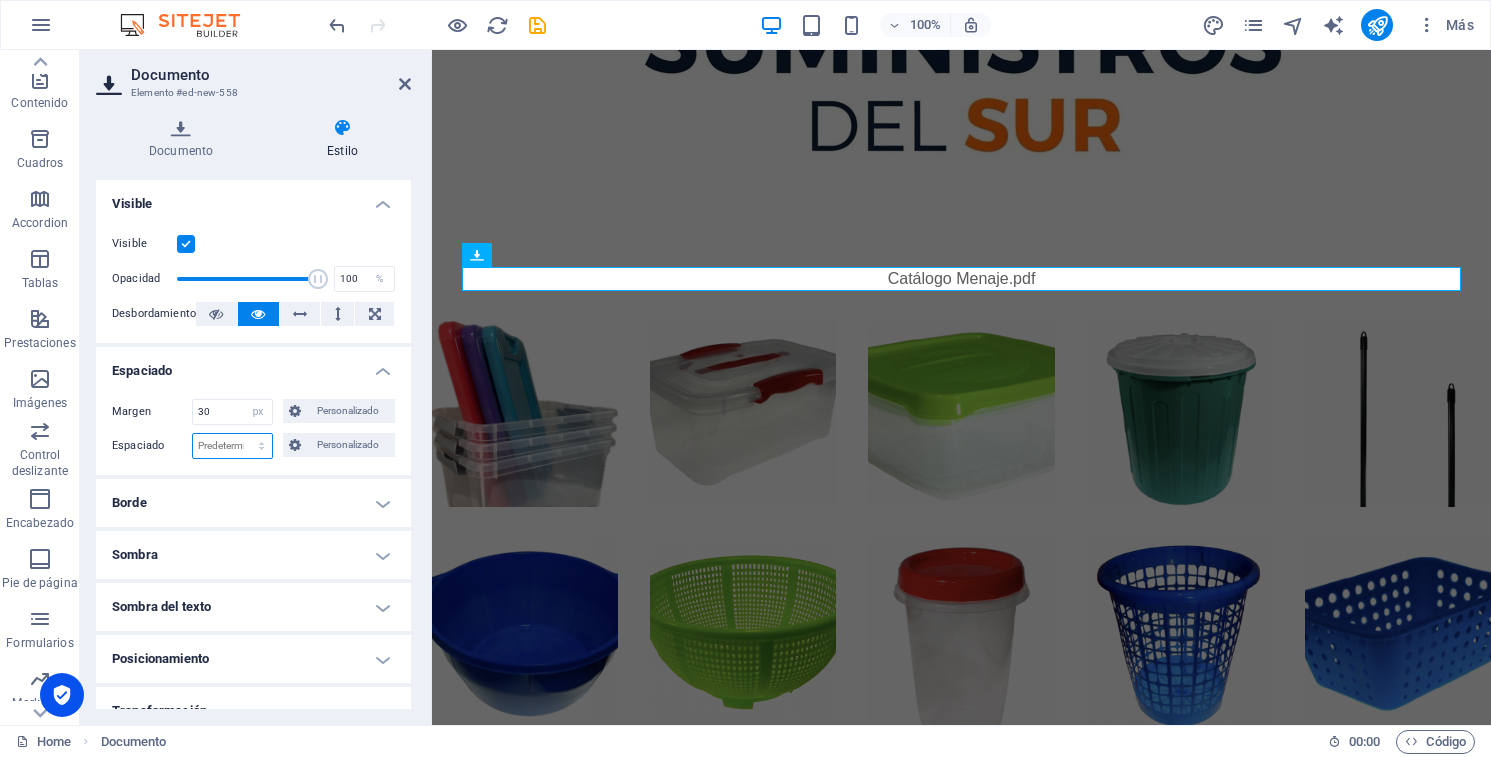 select on "px" 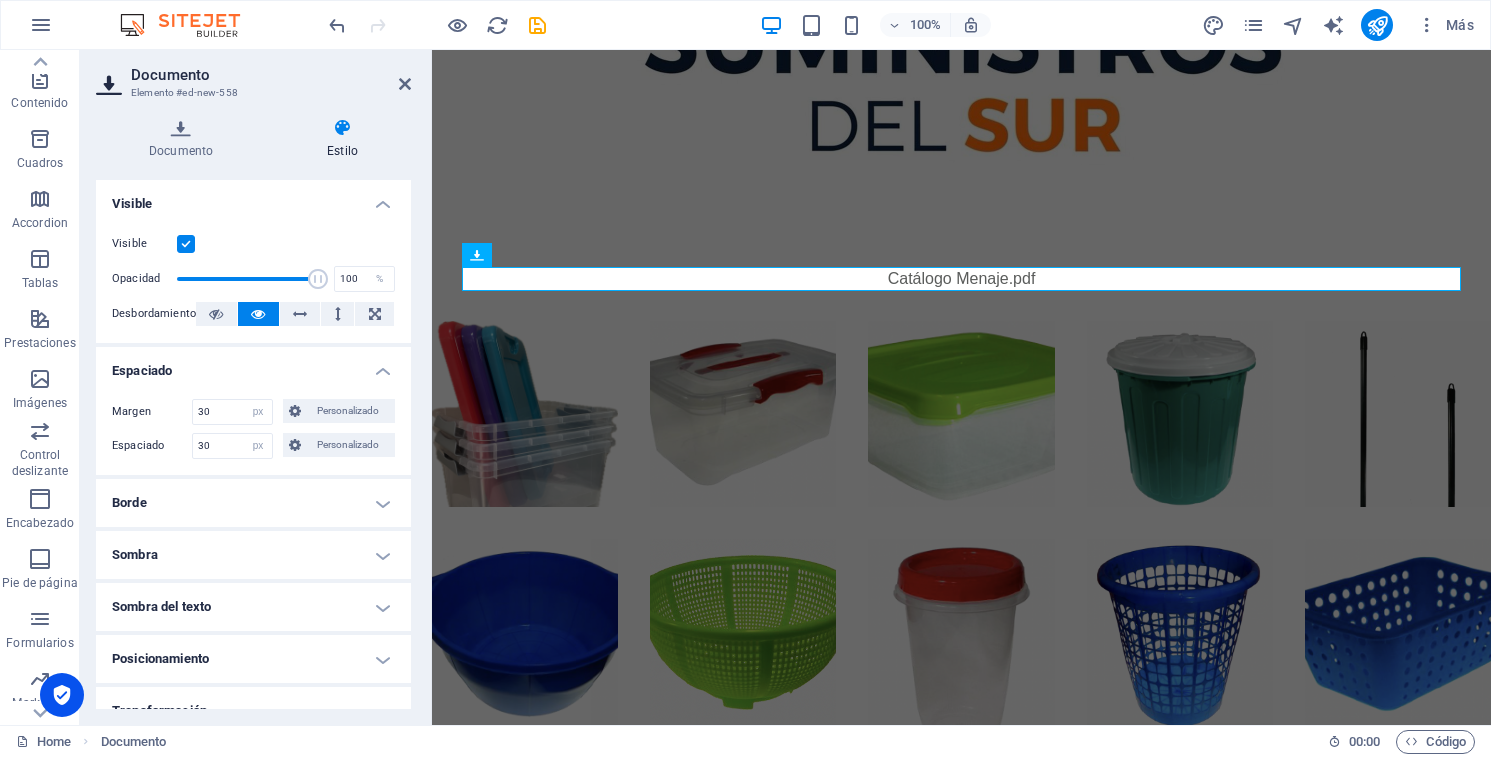 click on "Espaciado" at bounding box center (253, 365) 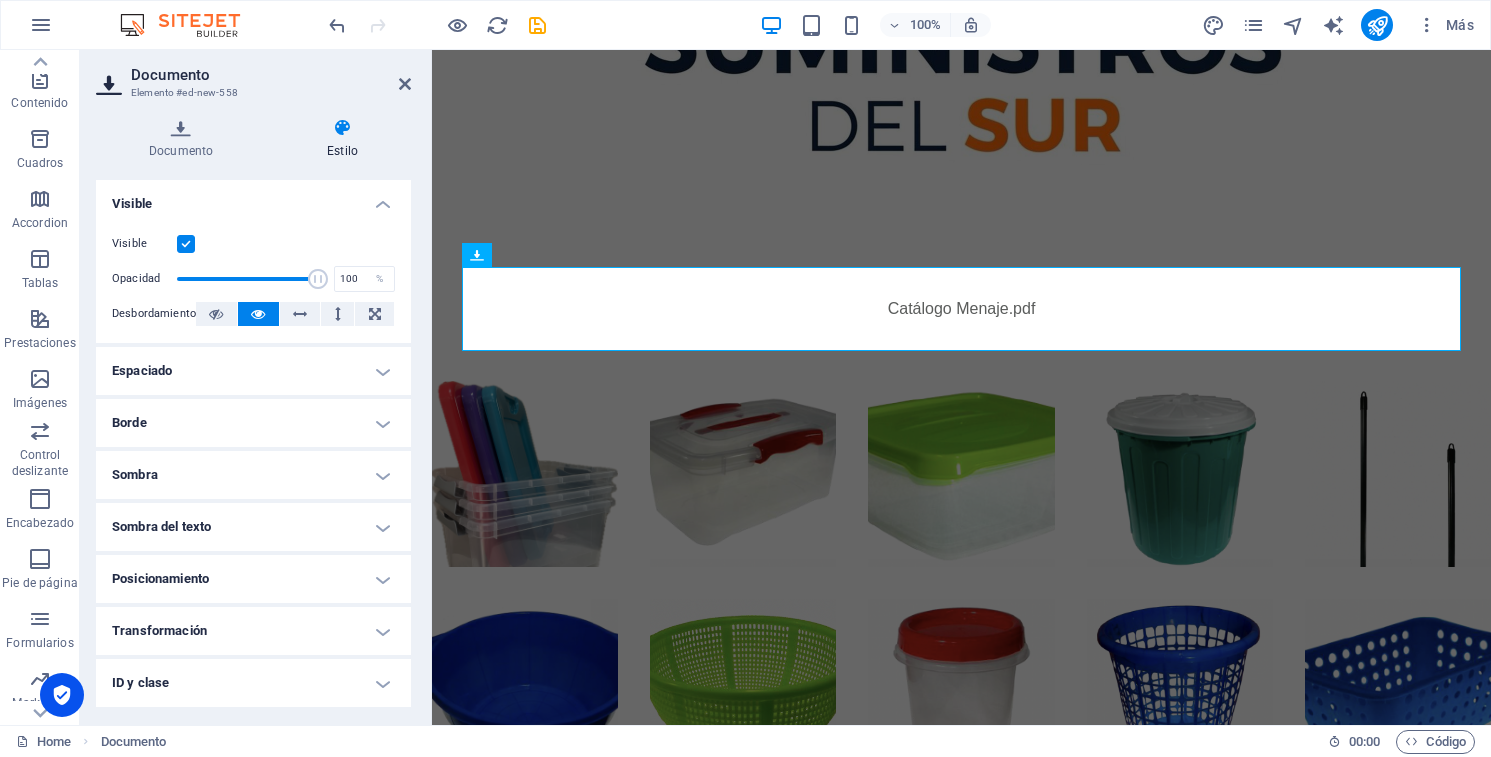 click on "Espaciado" at bounding box center (253, 371) 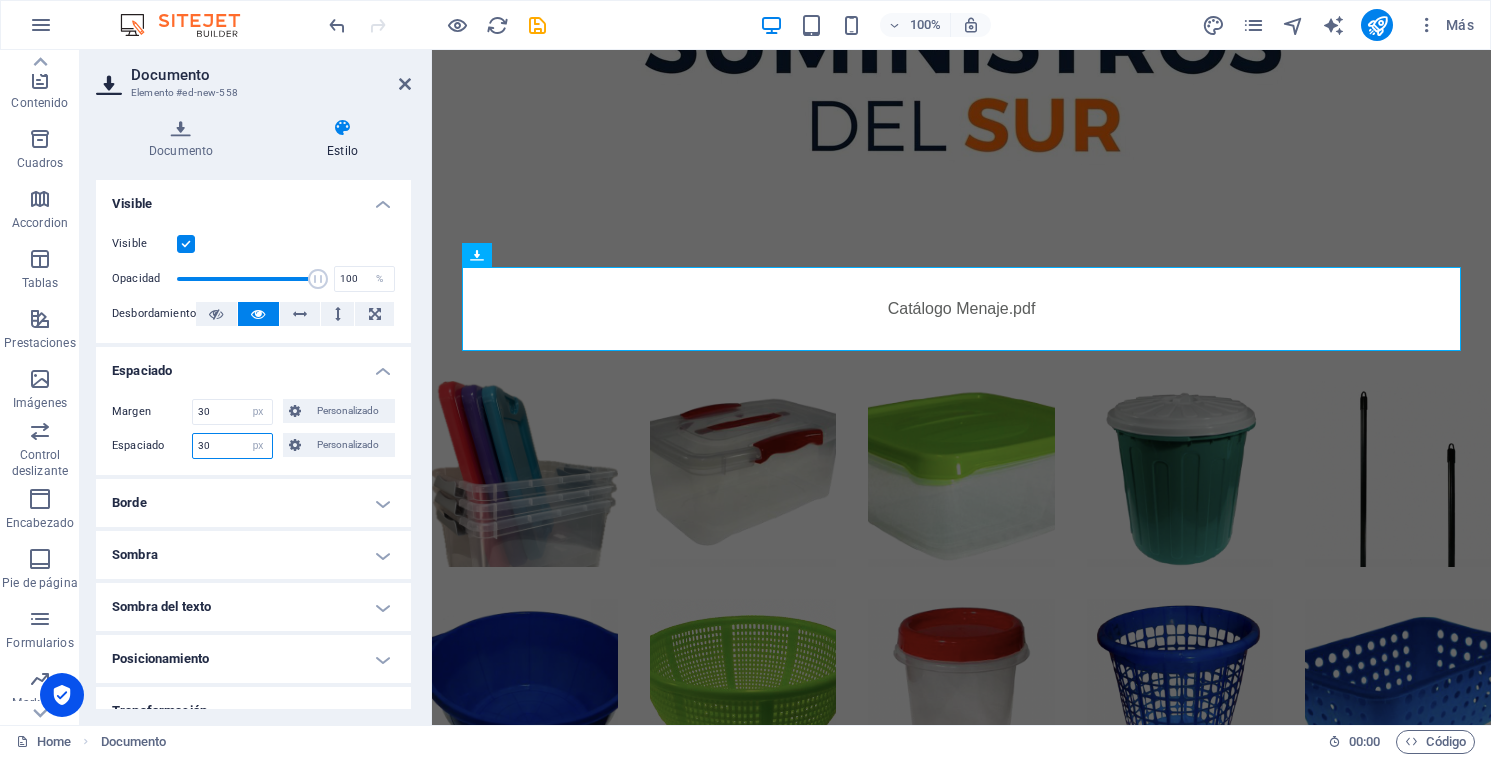 click on "30" at bounding box center (232, 446) 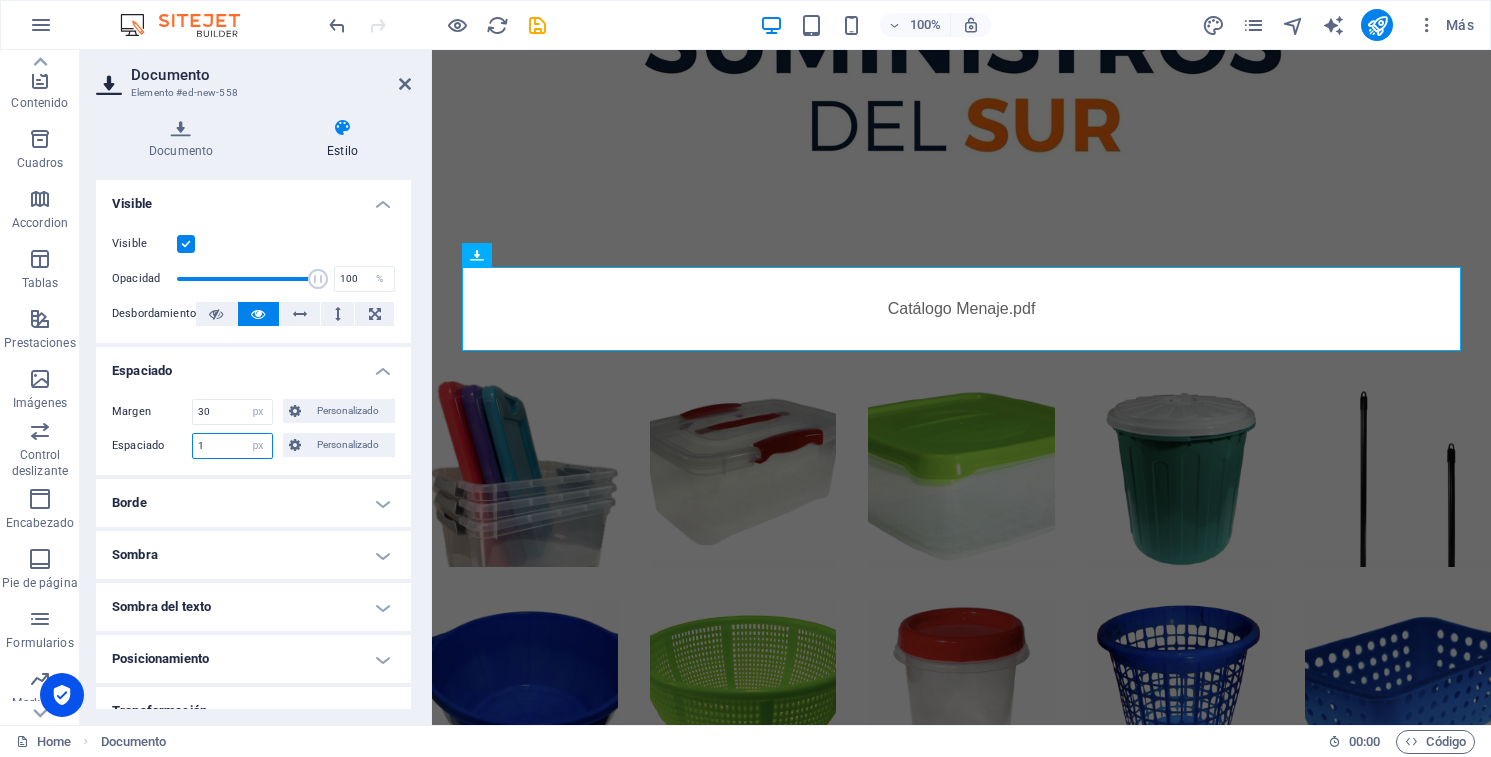 type on "15" 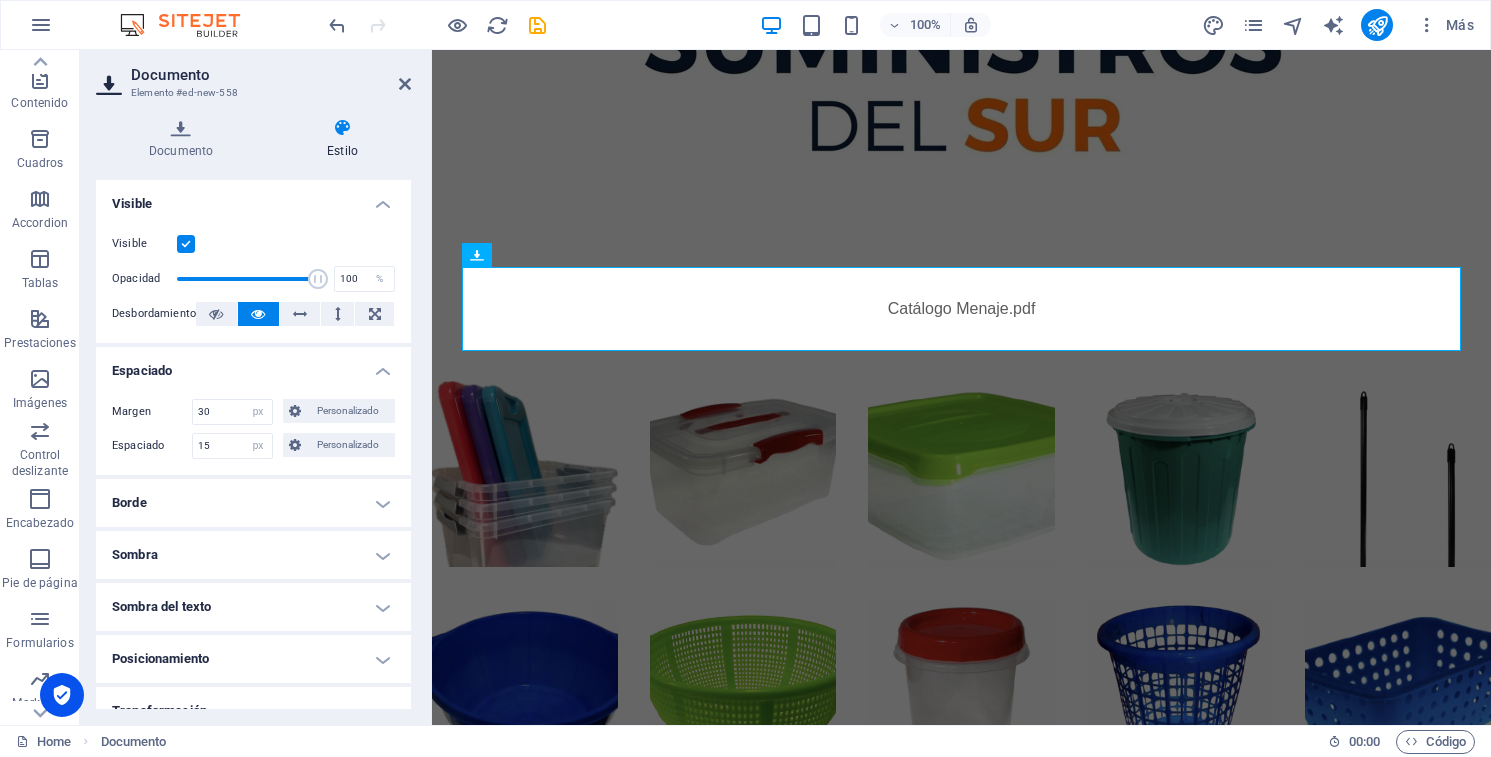 click on "Espaciado" at bounding box center [253, 365] 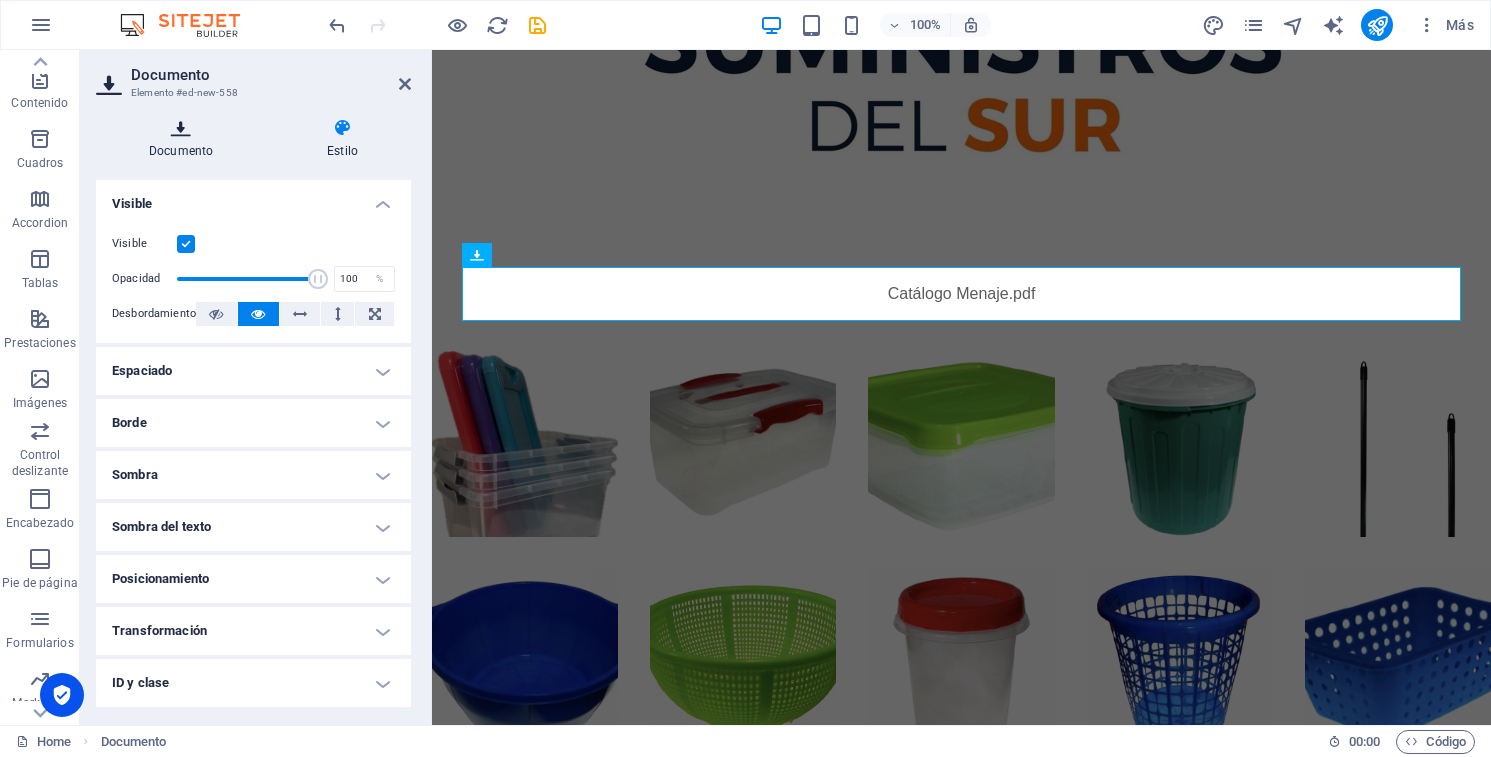 click on "Documento" at bounding box center [185, 139] 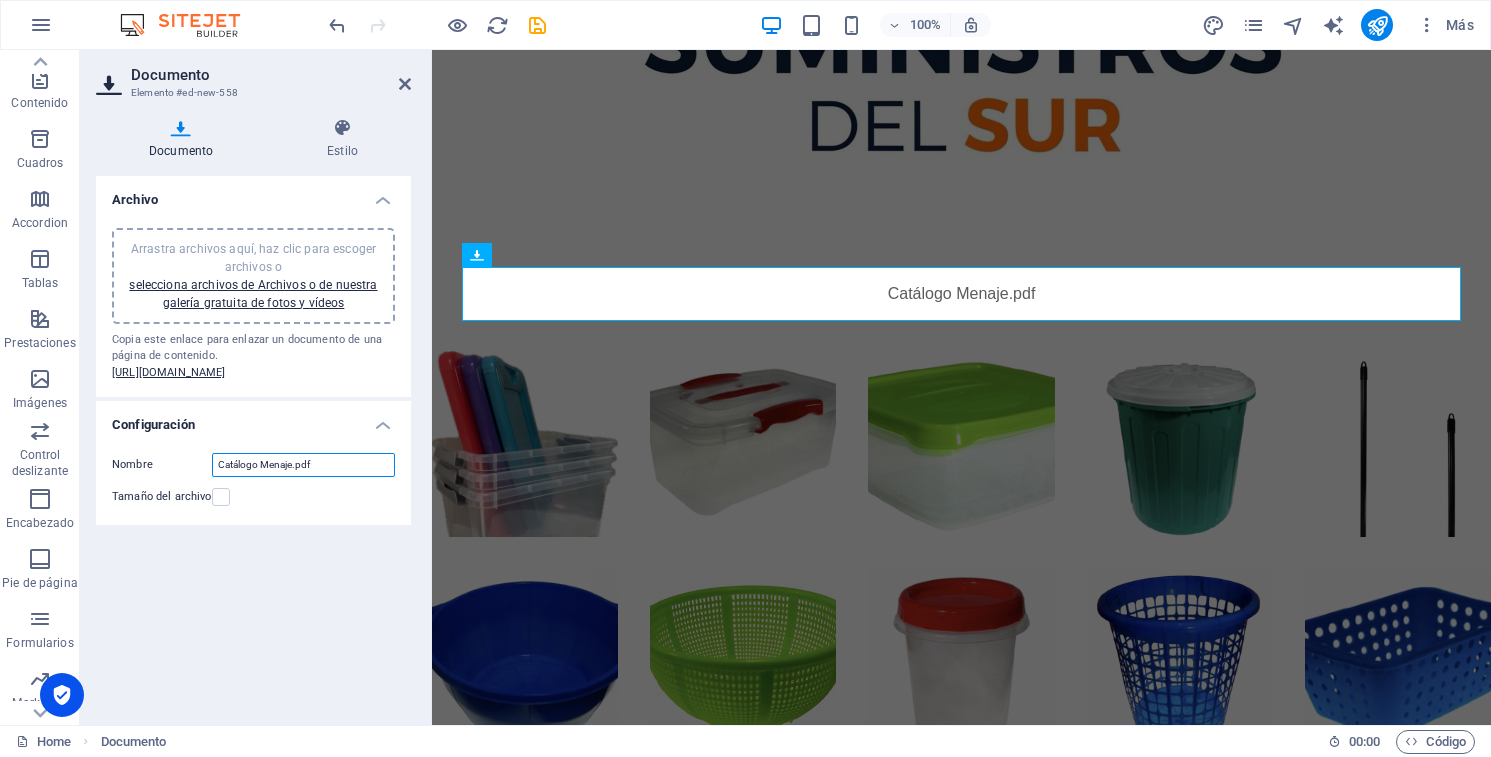 click on "Catálogo Menaje.pdf" at bounding box center [303, 465] 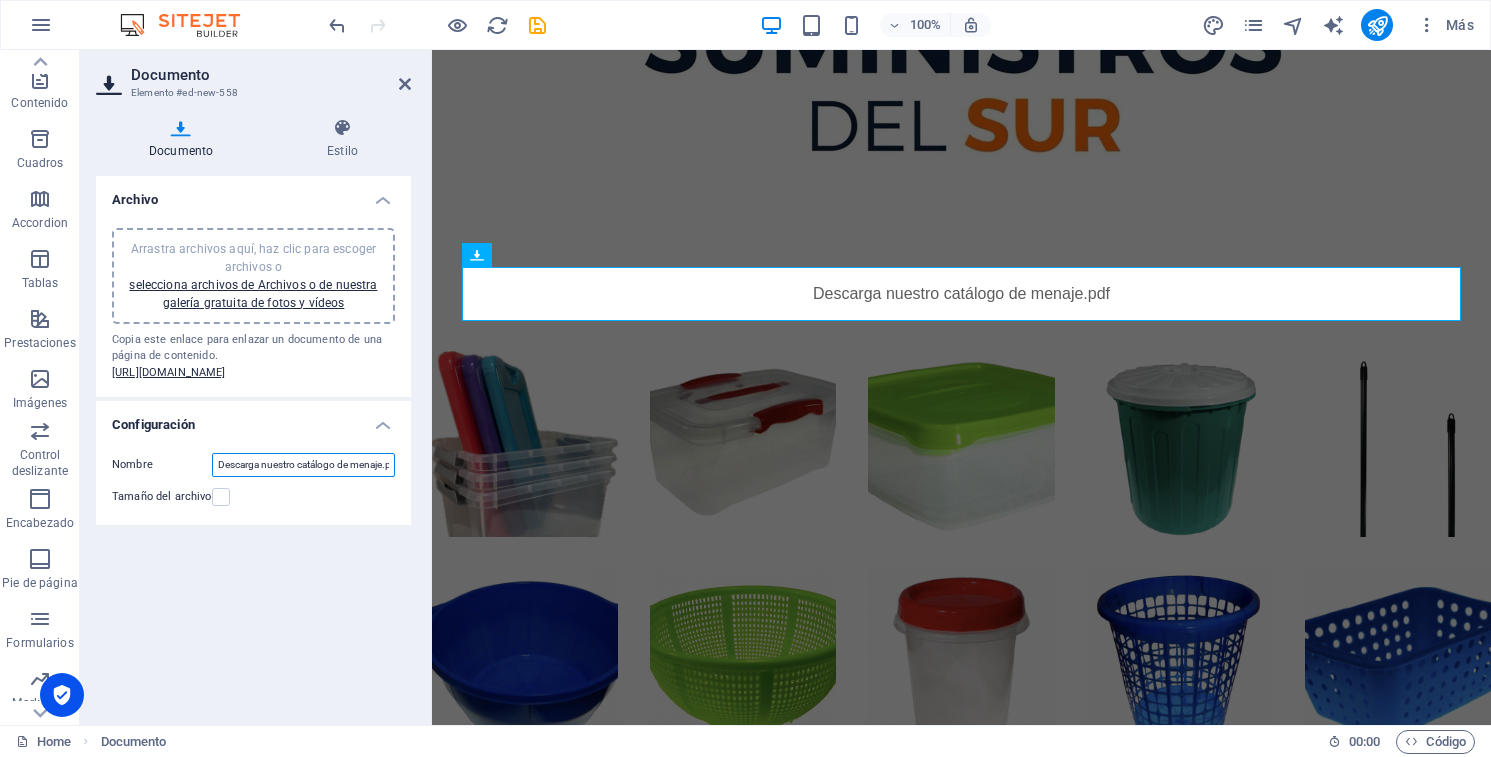 type on "Descarga nuestro catálogo de menaje.pdf" 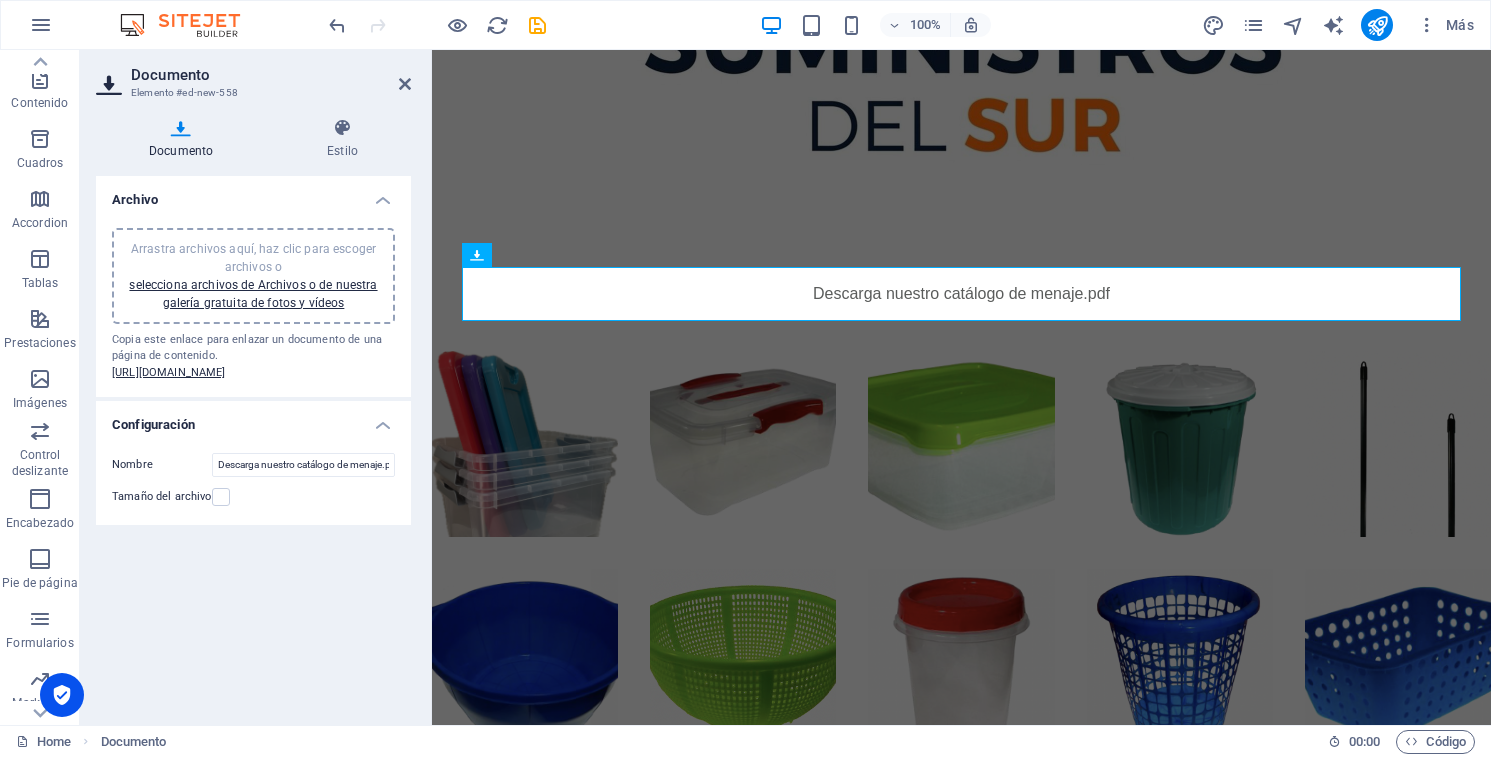 click on "Tamaño del archivo" at bounding box center (253, 497) 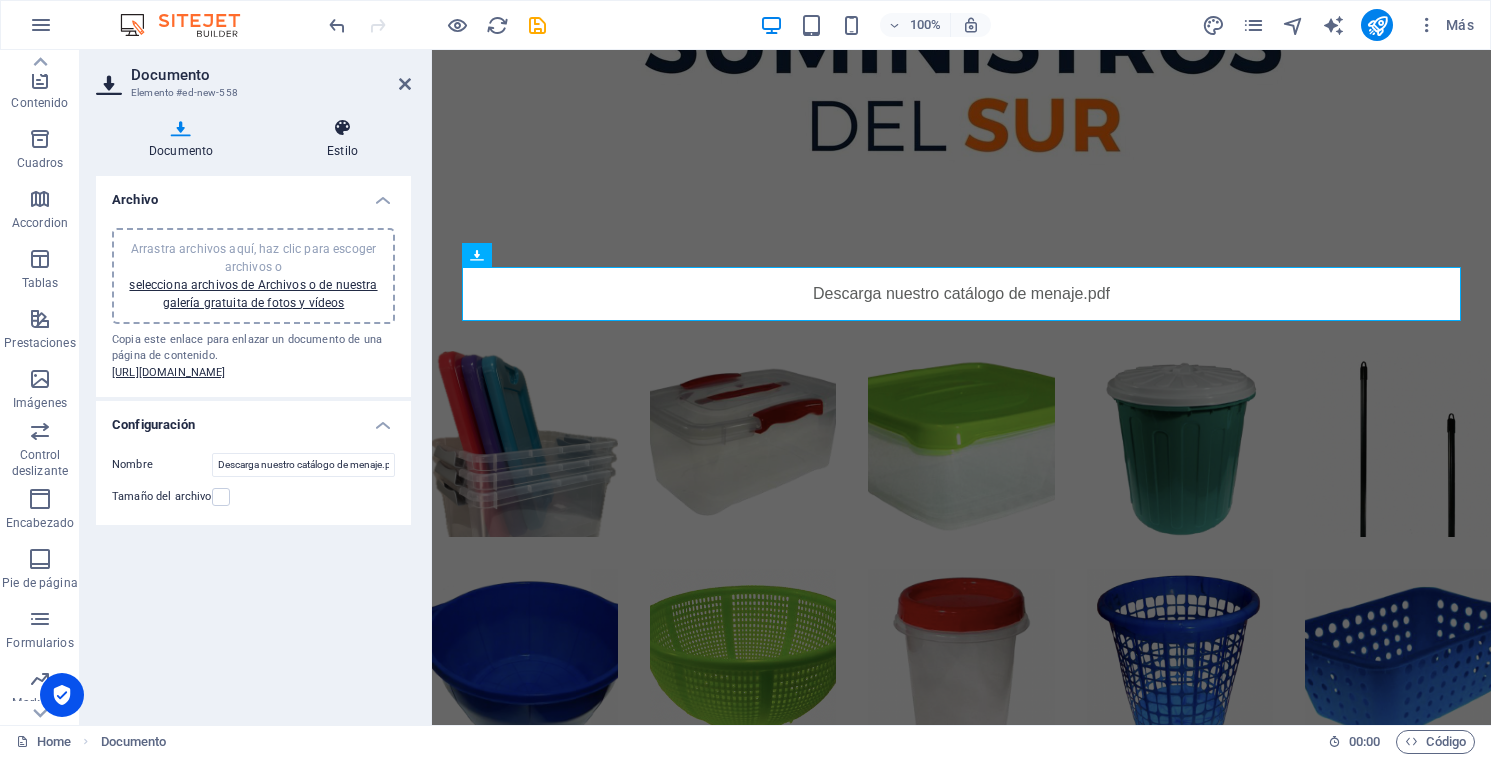 click at bounding box center [342, 128] 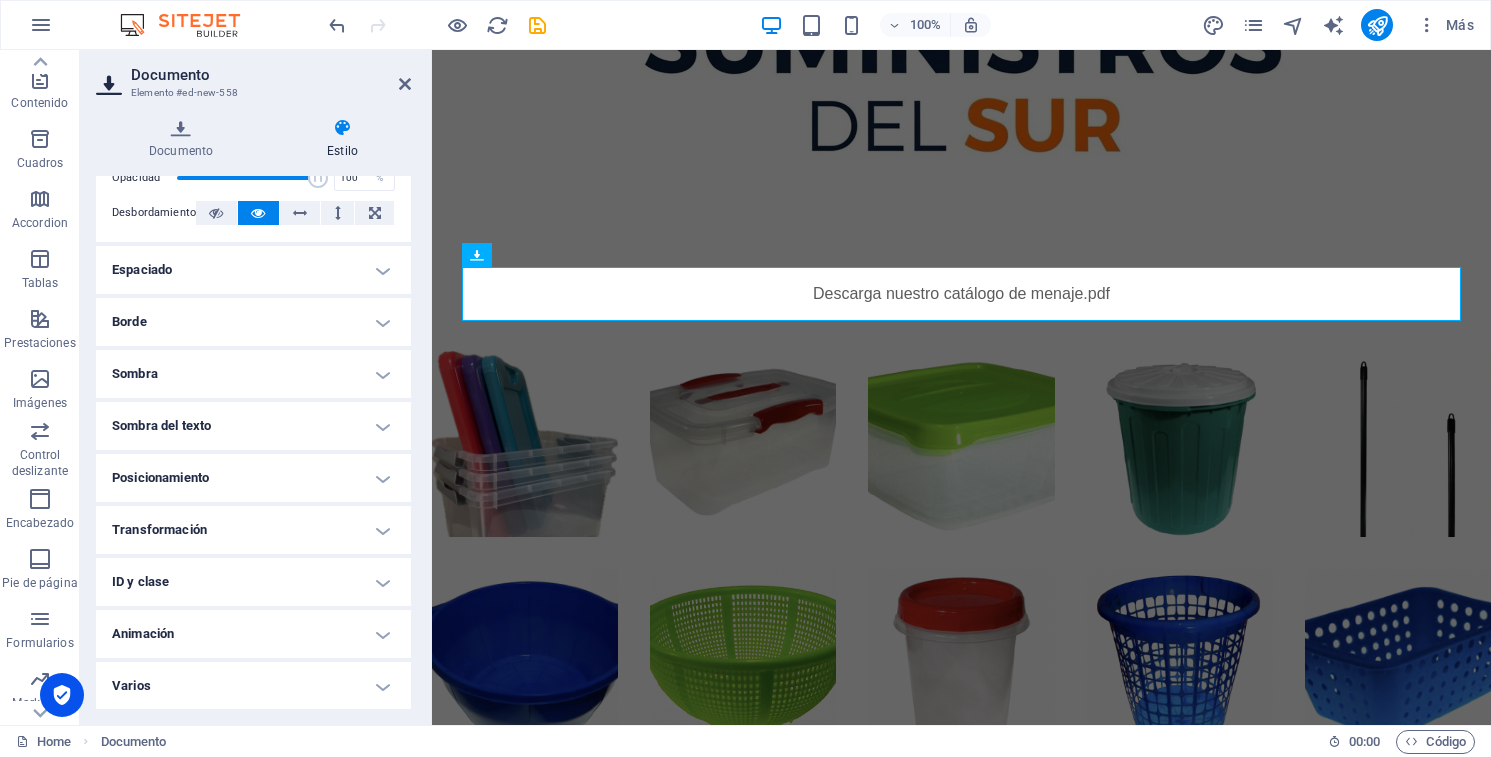 scroll, scrollTop: 100, scrollLeft: 0, axis: vertical 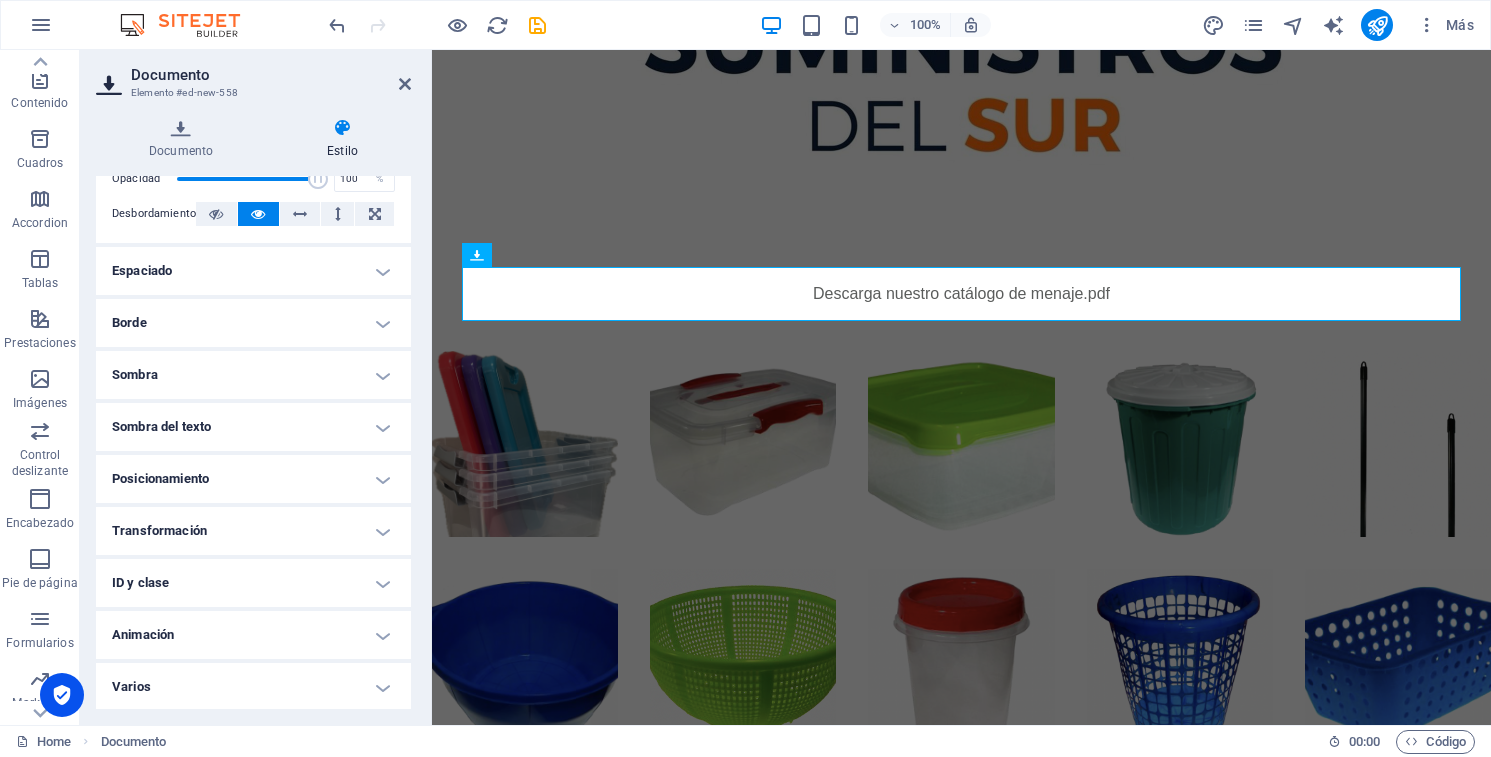 click on "Borde" at bounding box center (253, 323) 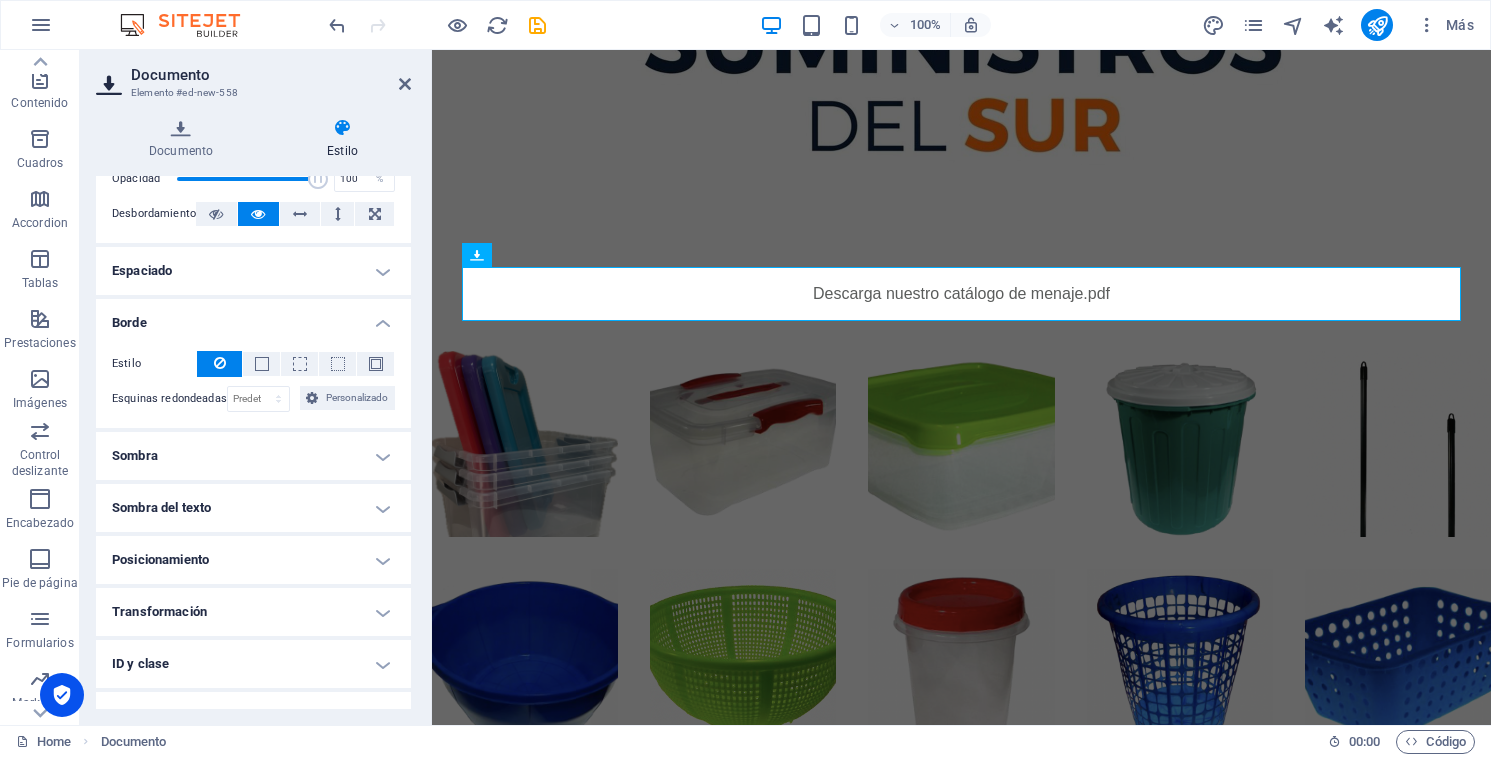 click on "Borde" at bounding box center (253, 317) 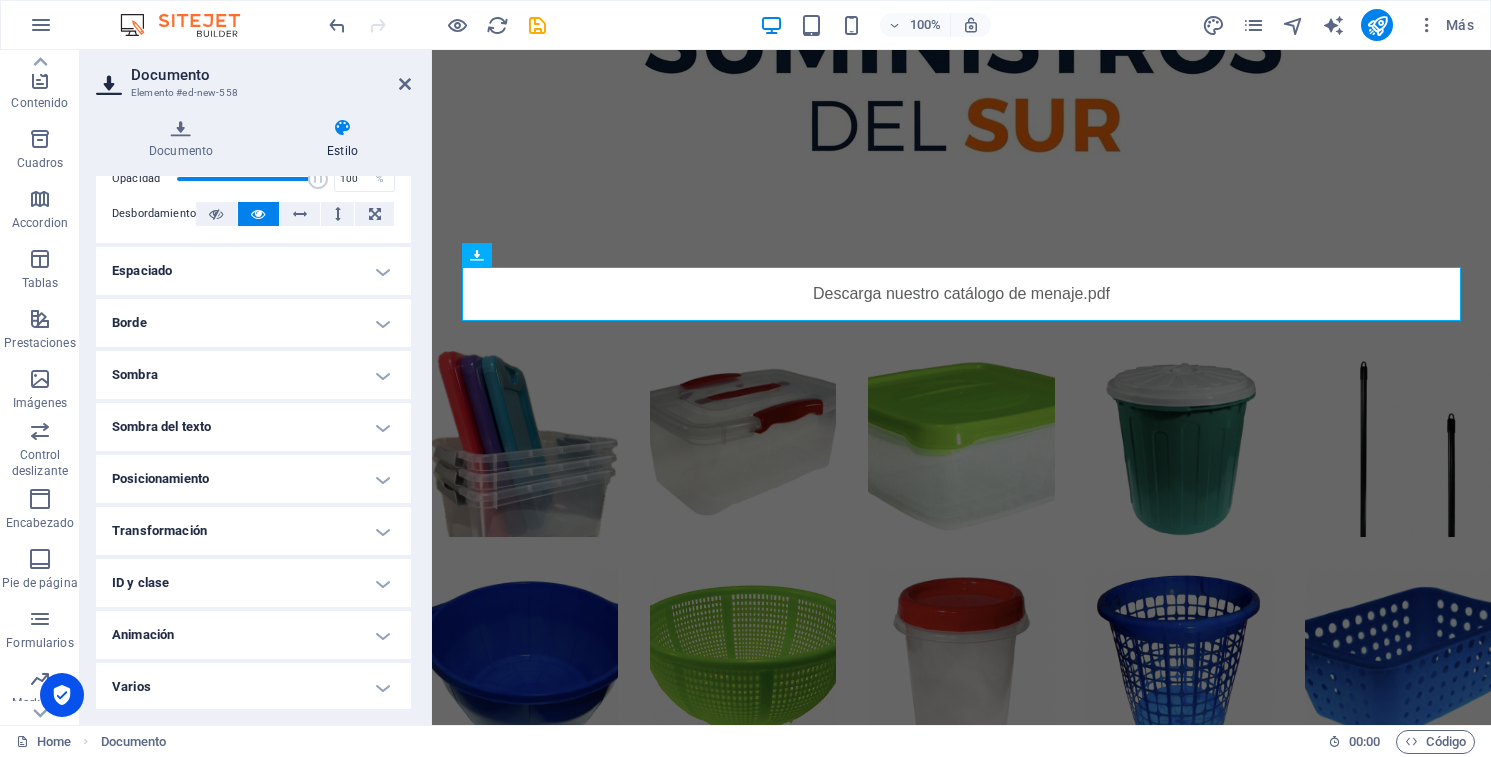 click on "Sombra" at bounding box center (253, 375) 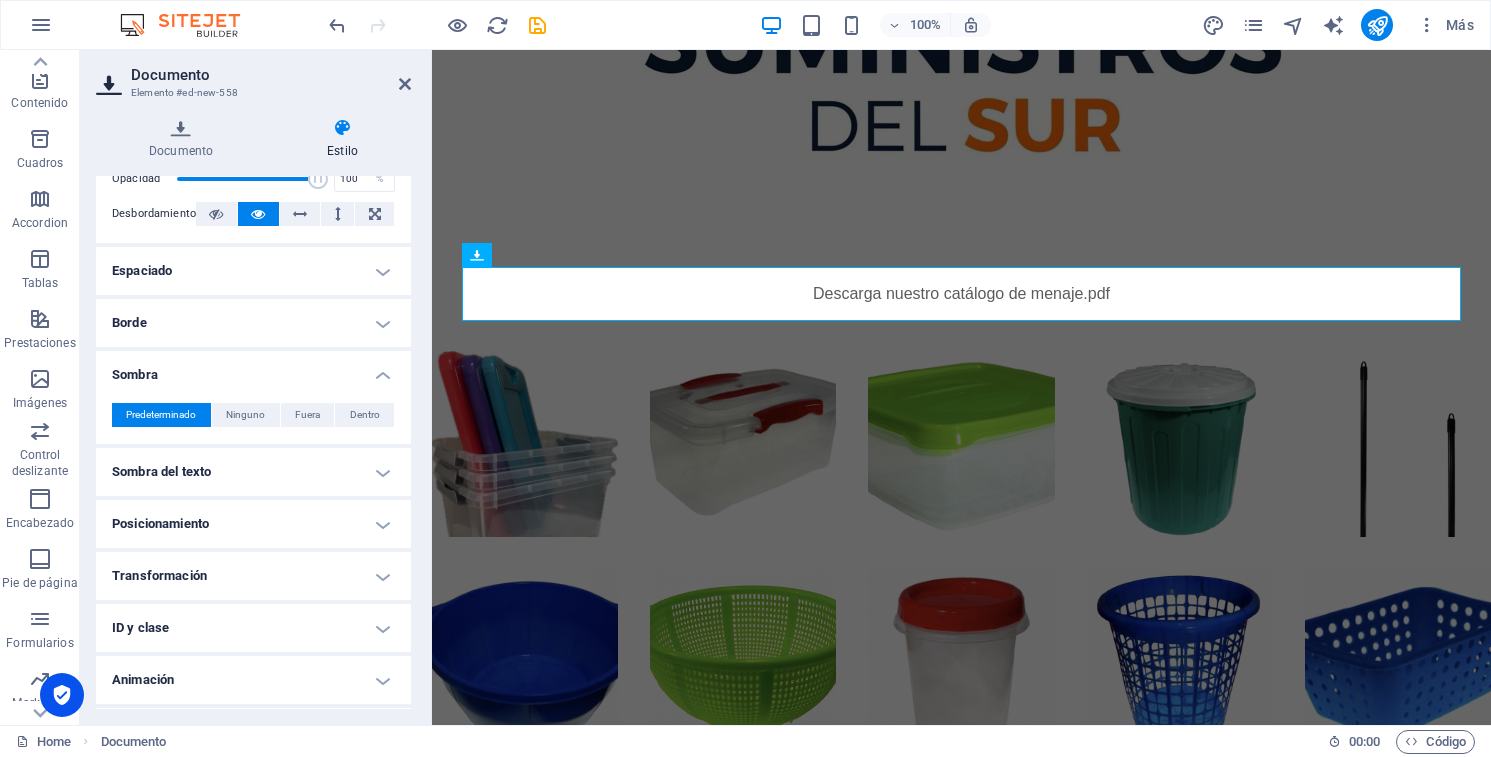 click on "Sombra" at bounding box center (253, 369) 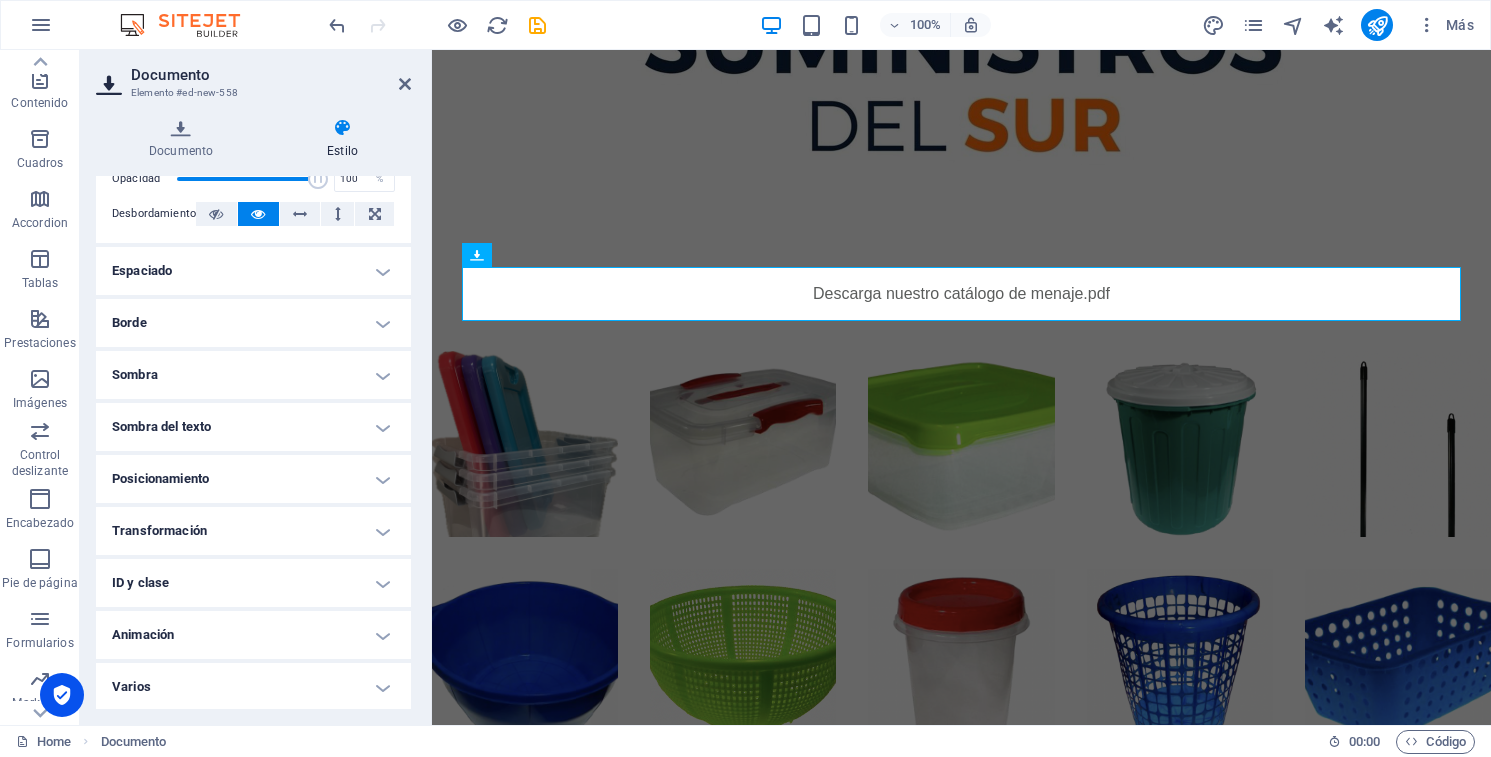 click on "Sombra" at bounding box center [253, 375] 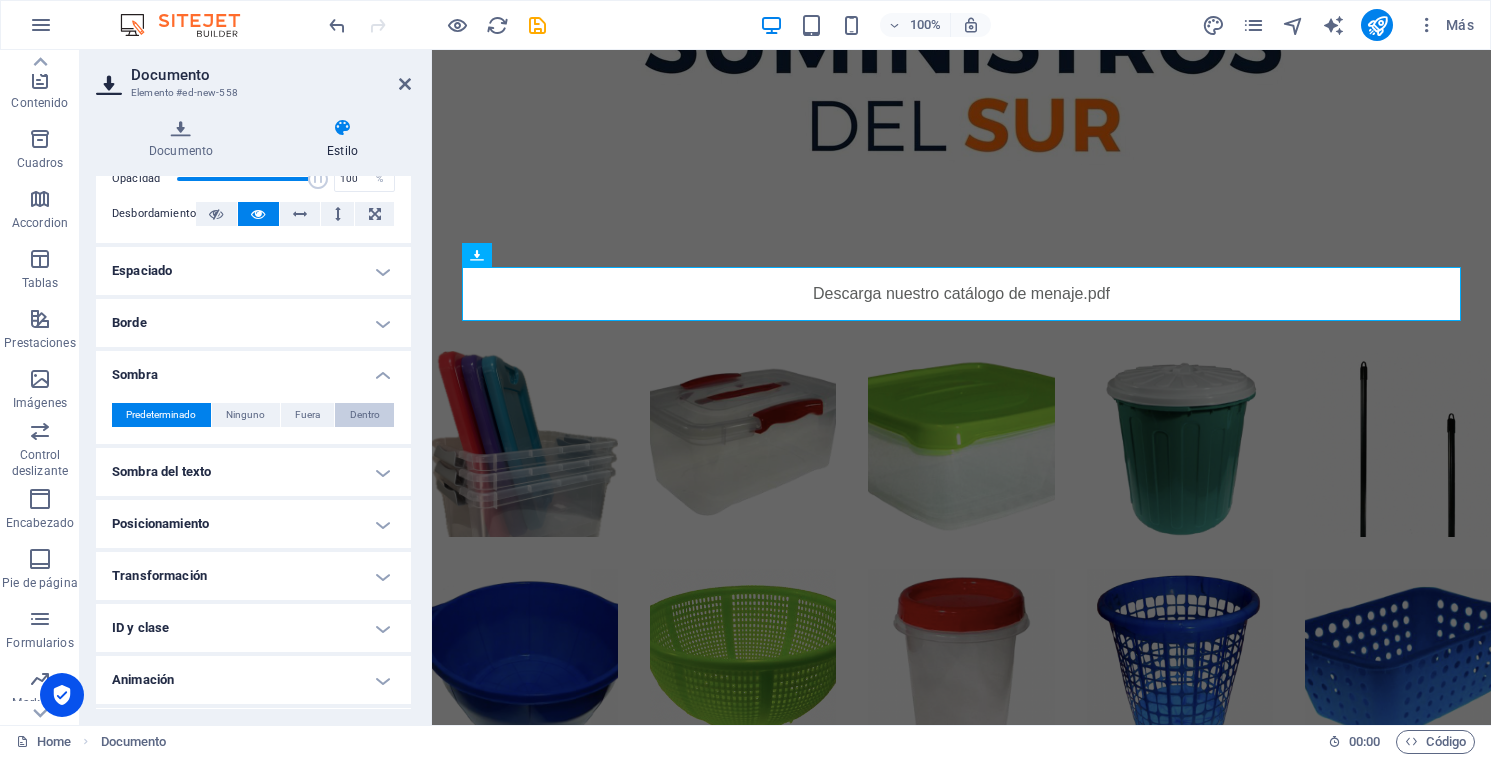 click on "Dentro" at bounding box center (365, 415) 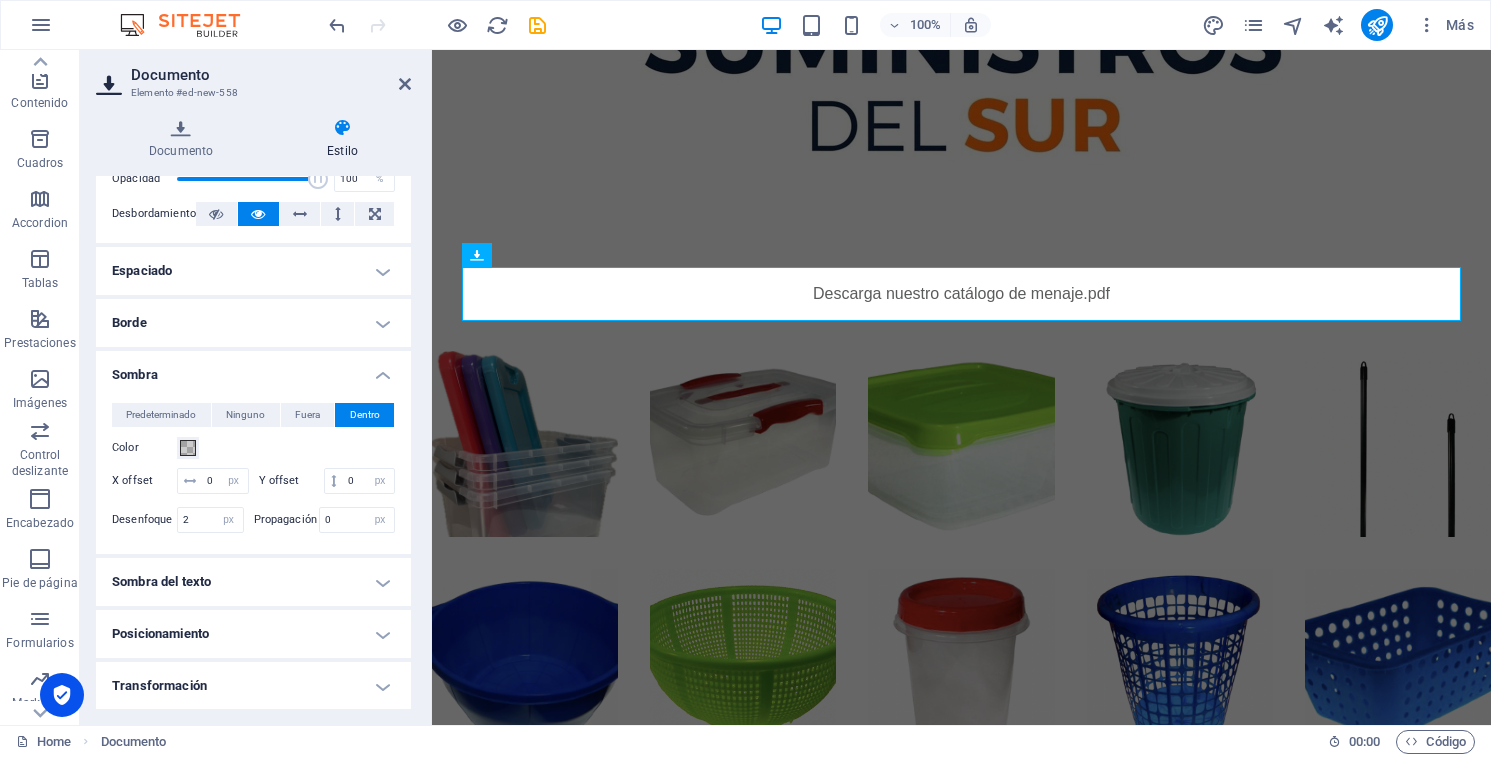click on "Sombra" at bounding box center [253, 369] 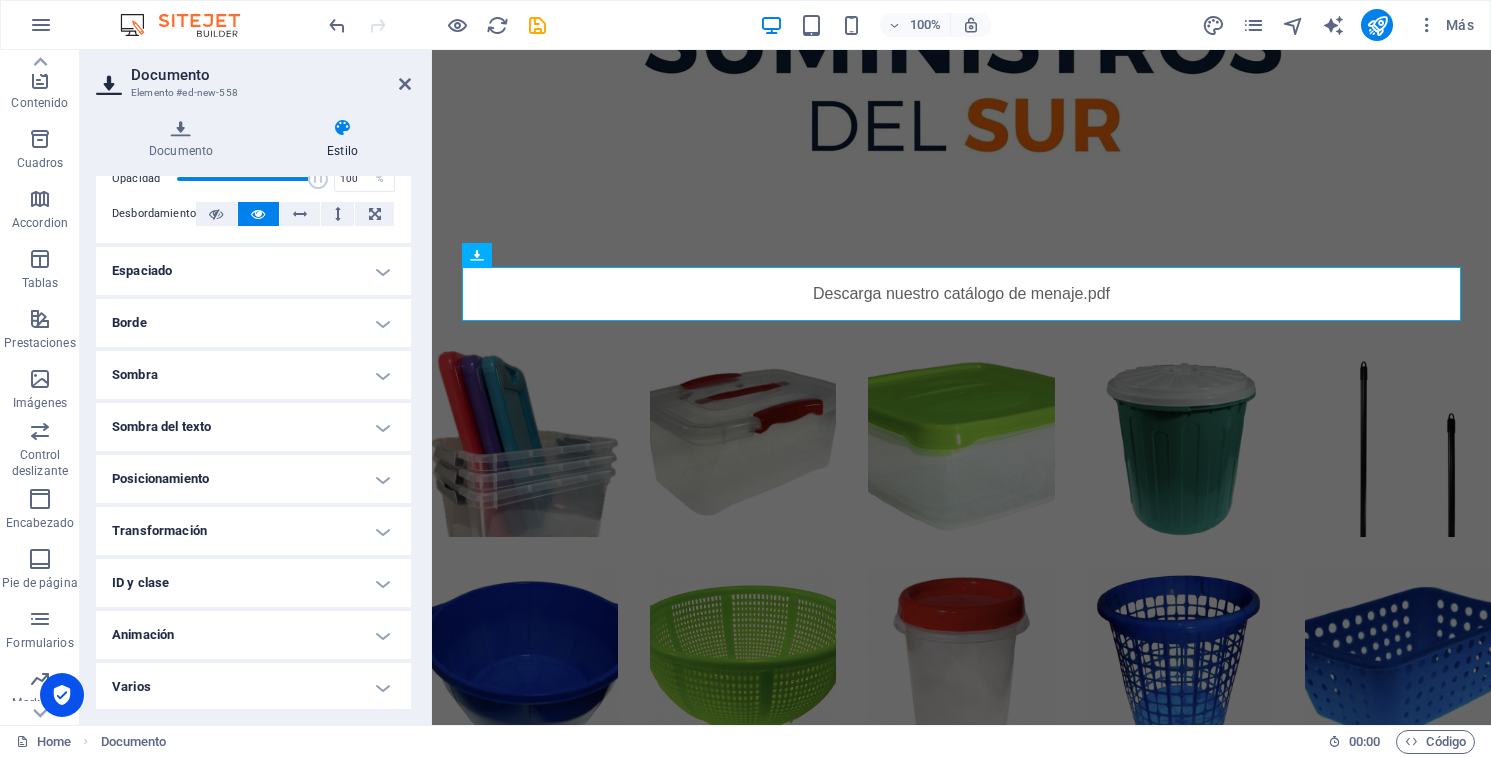 scroll, scrollTop: 101, scrollLeft: 0, axis: vertical 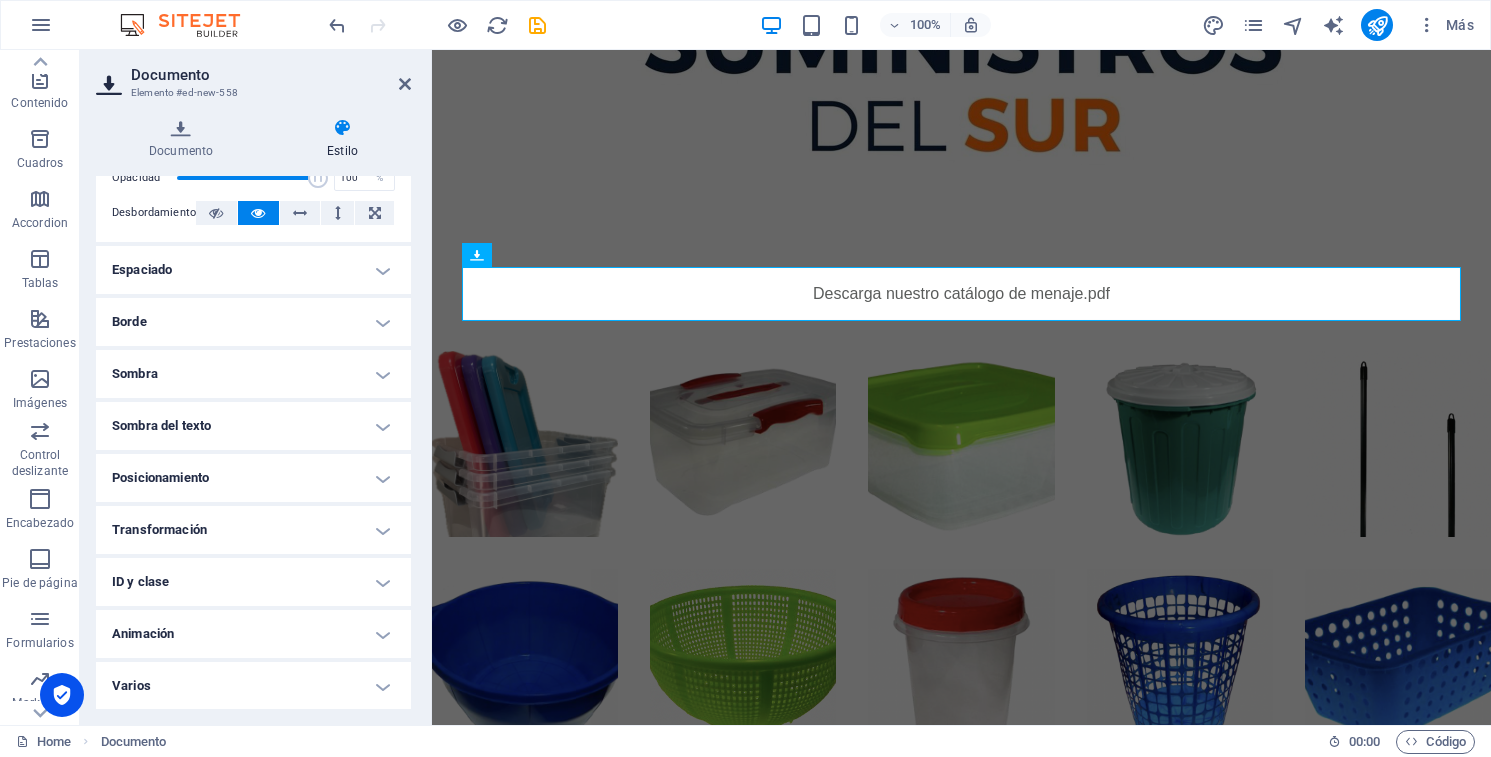 click on "Sombra del texto" at bounding box center [253, 426] 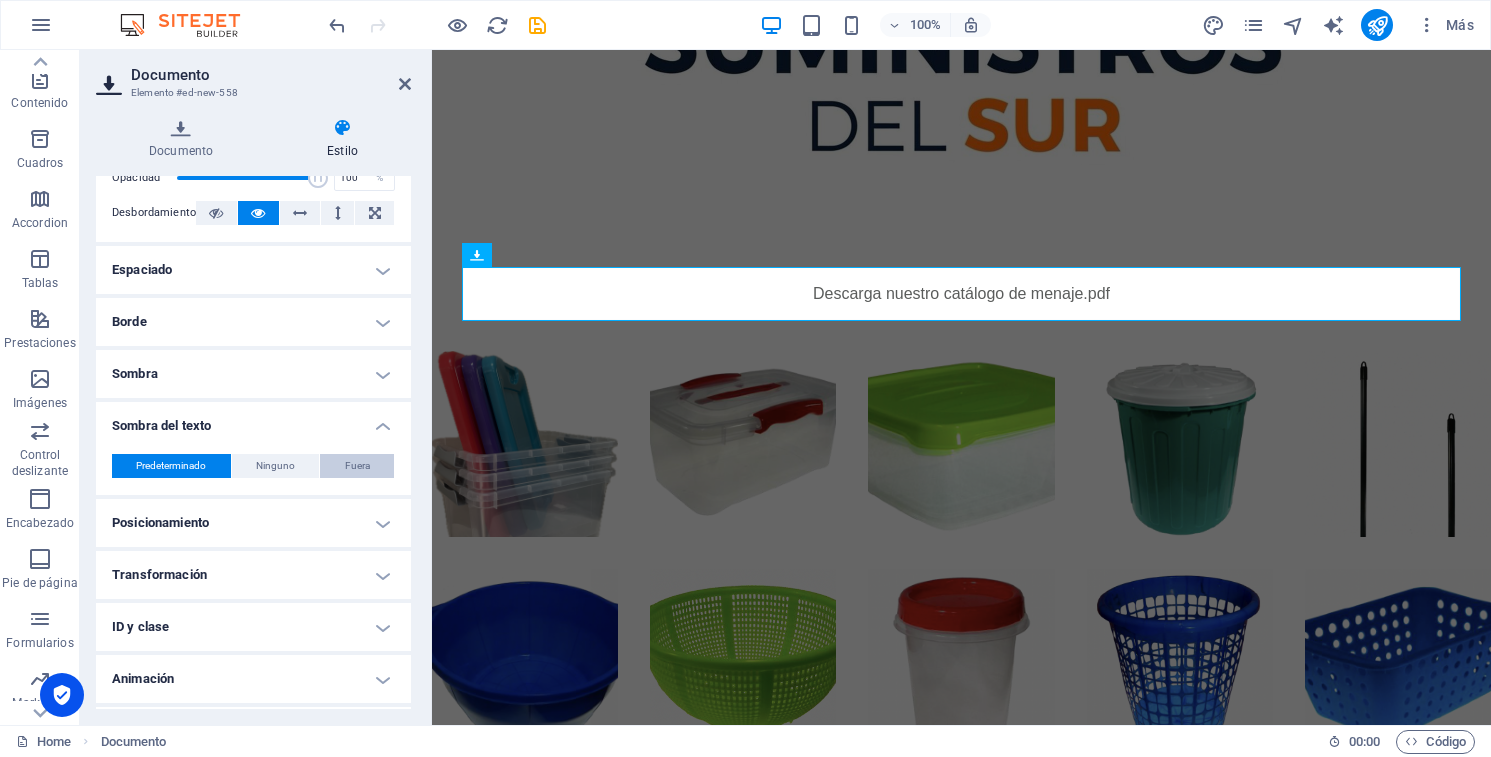 click on "Fuera" at bounding box center (357, 466) 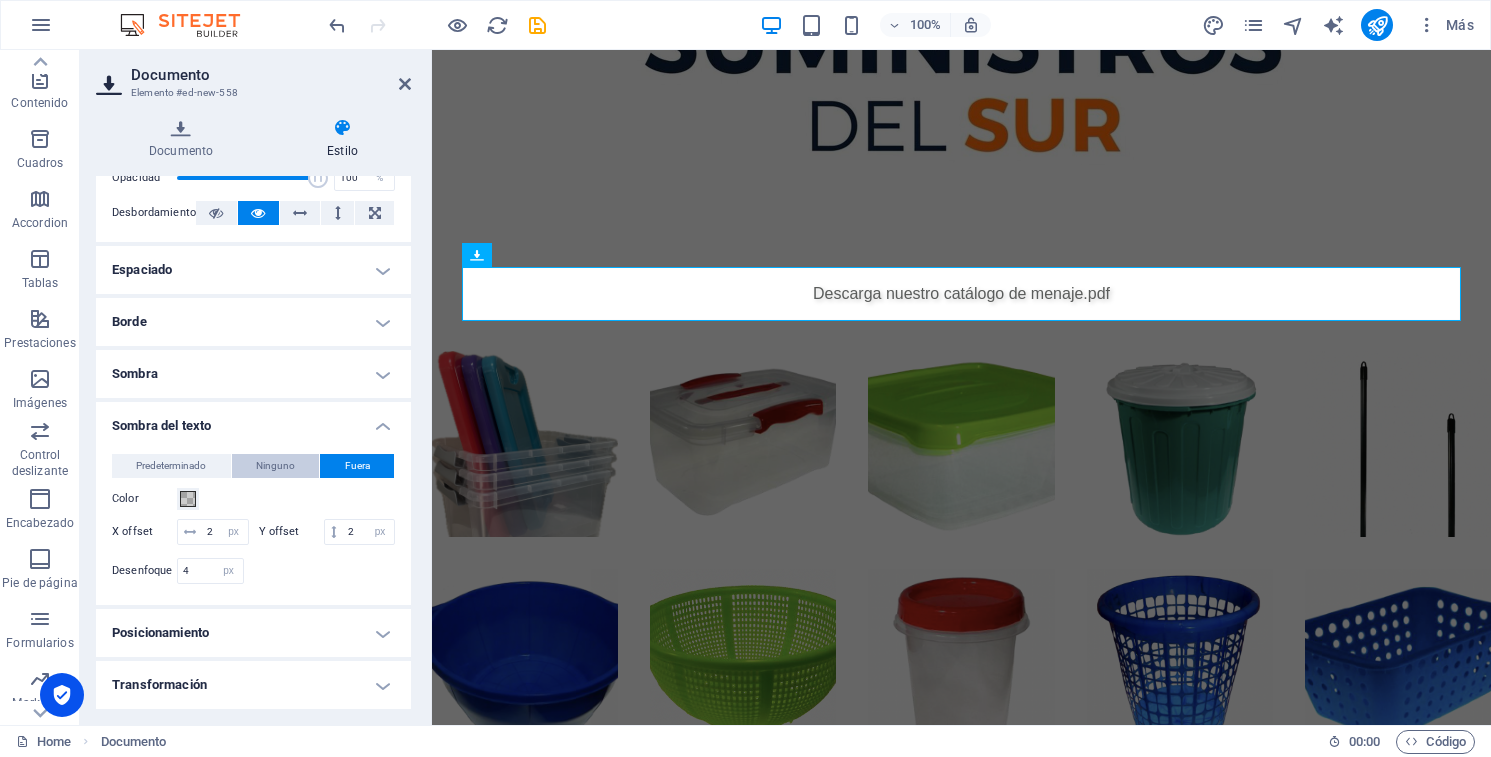 click on "Ninguno" at bounding box center (275, 466) 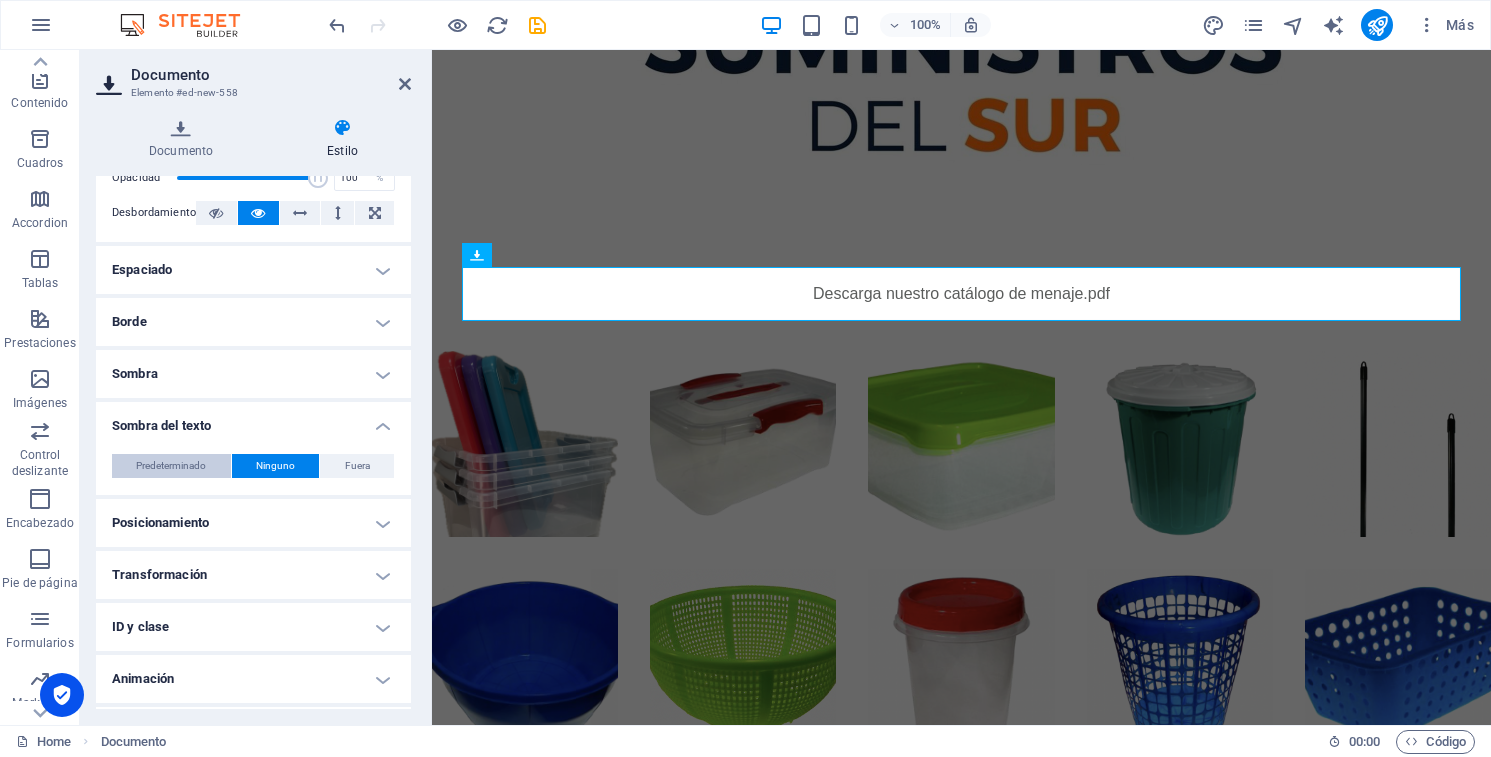 click on "Predeterminado" at bounding box center (171, 466) 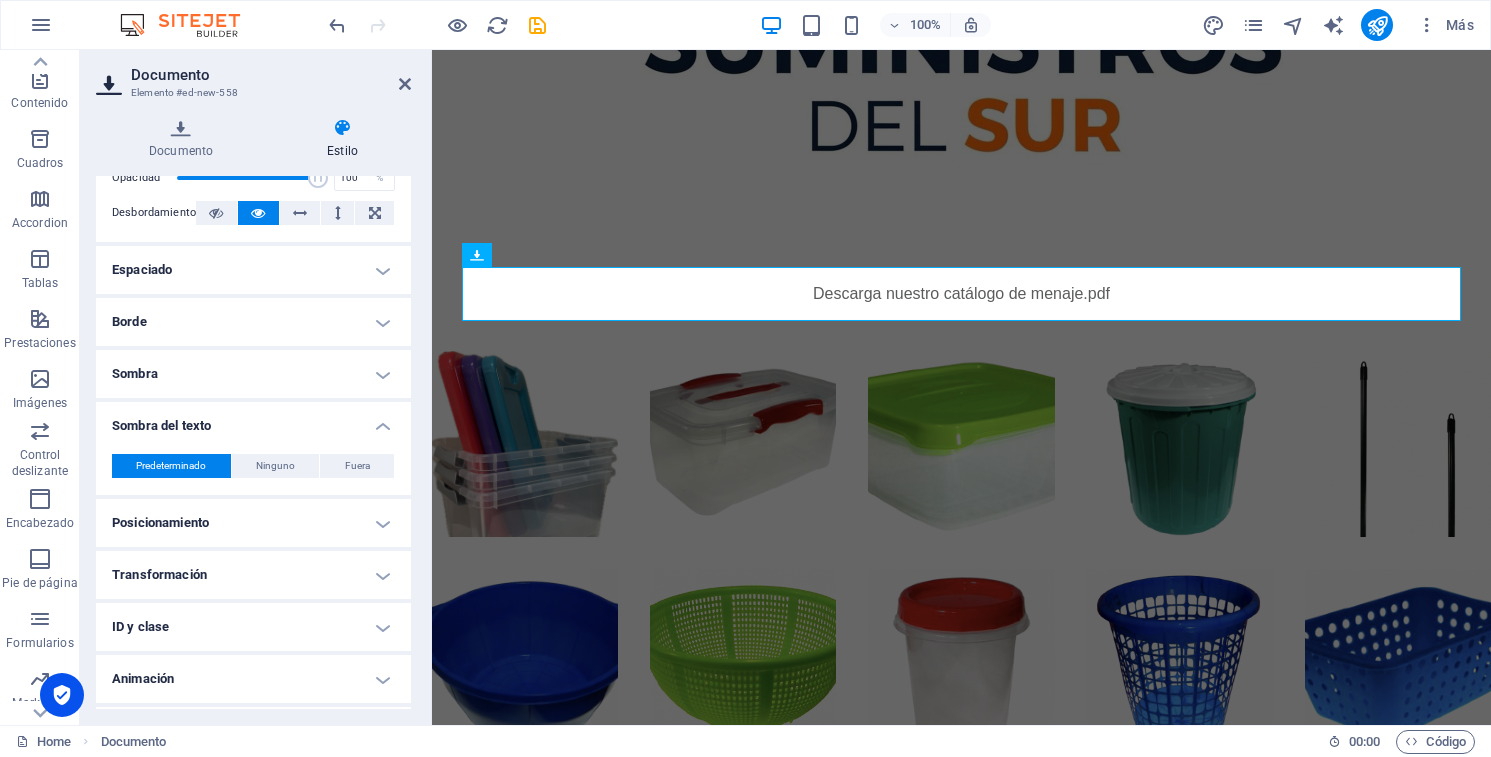 click on "Sombra" at bounding box center (253, 374) 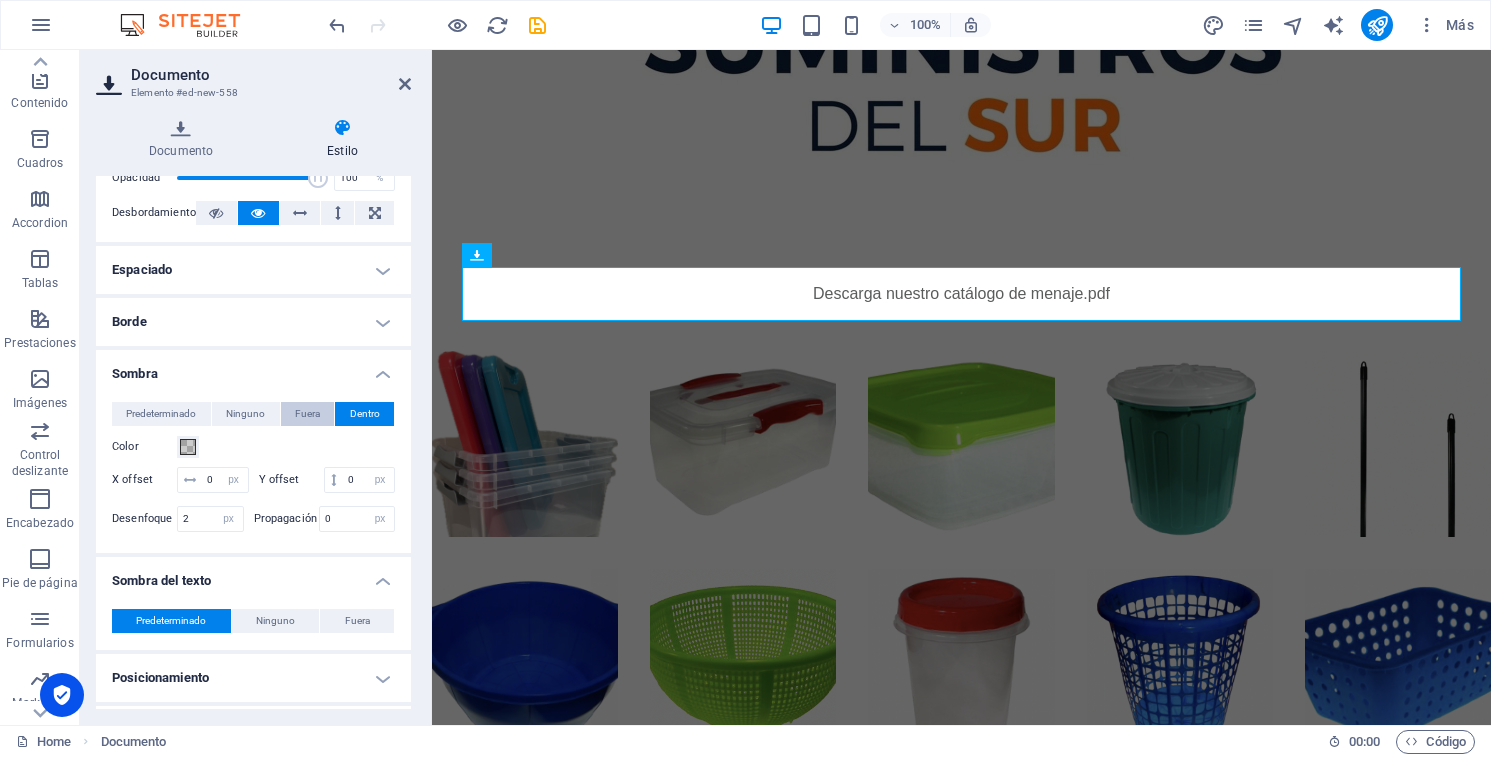 click on "Fuera" at bounding box center [307, 414] 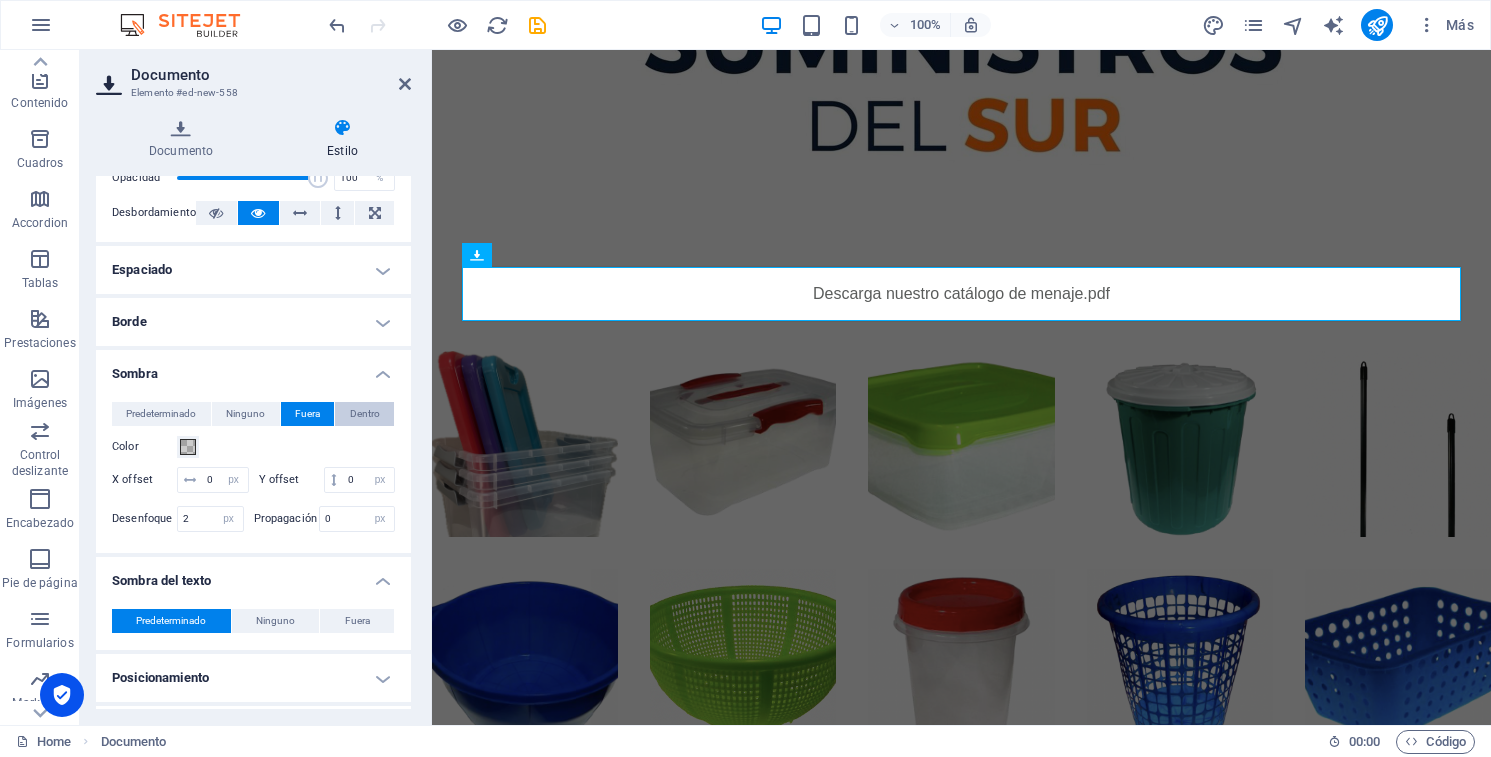click on "Dentro" at bounding box center [365, 414] 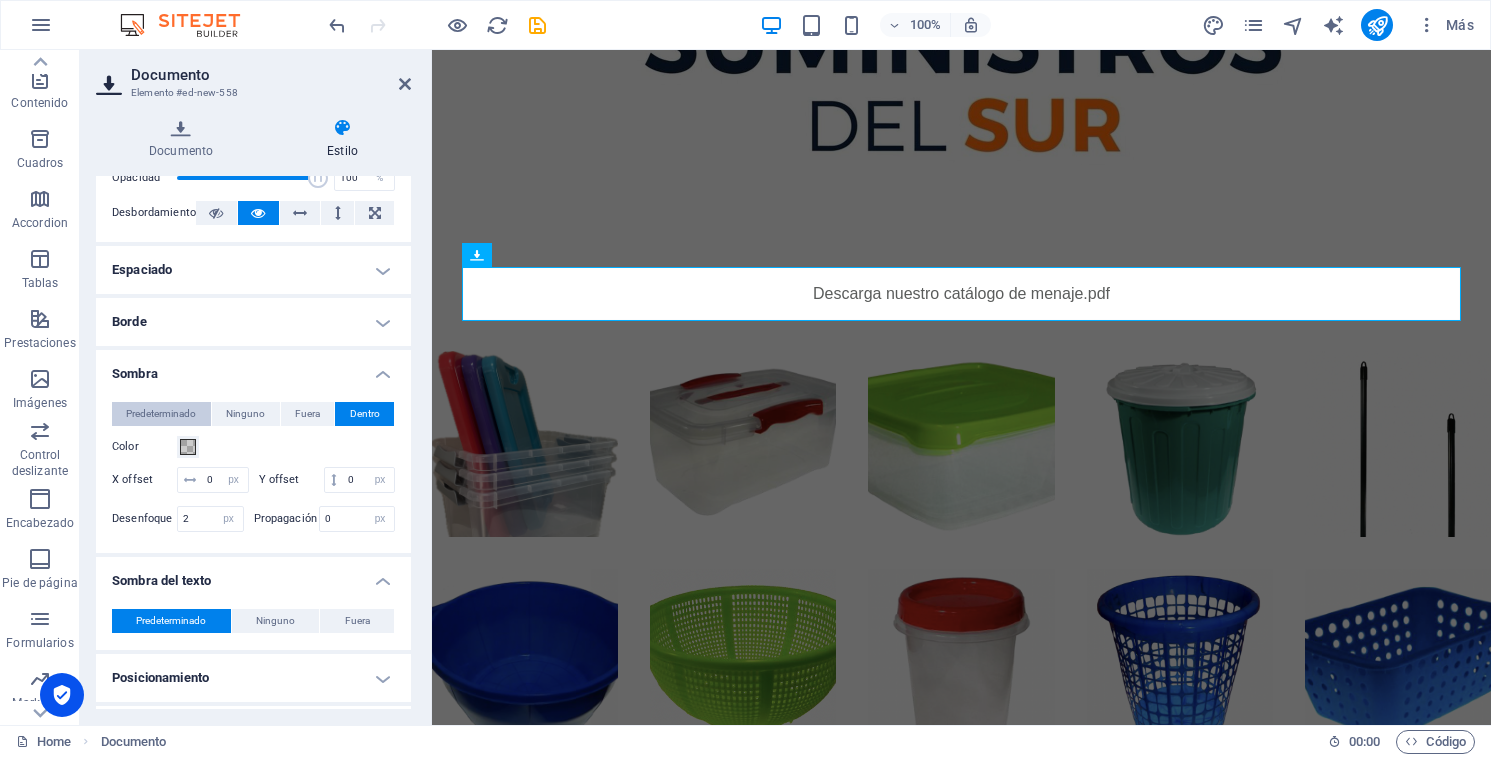 click on "Predeterminado" at bounding box center [161, 414] 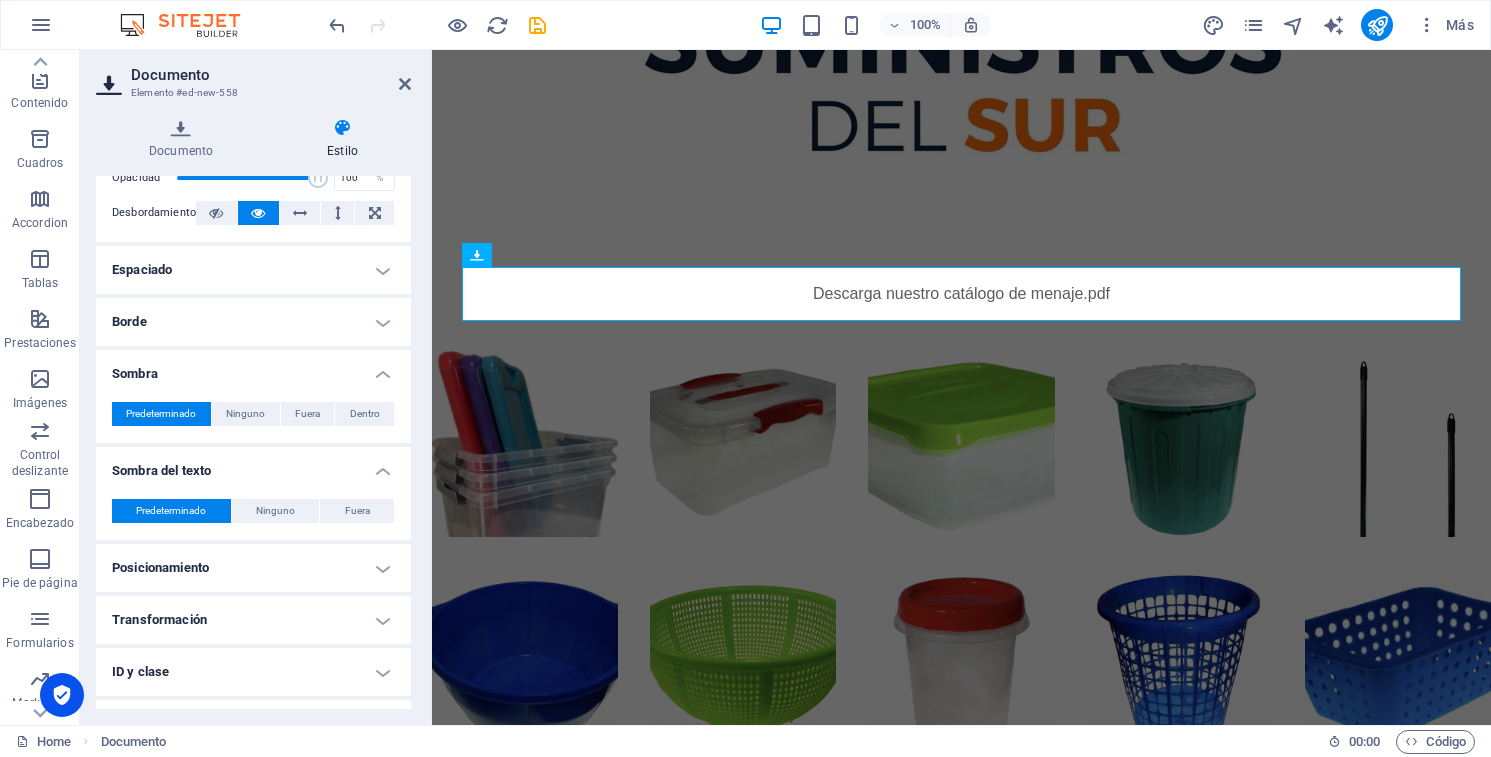 click on "Borde" at bounding box center [253, 322] 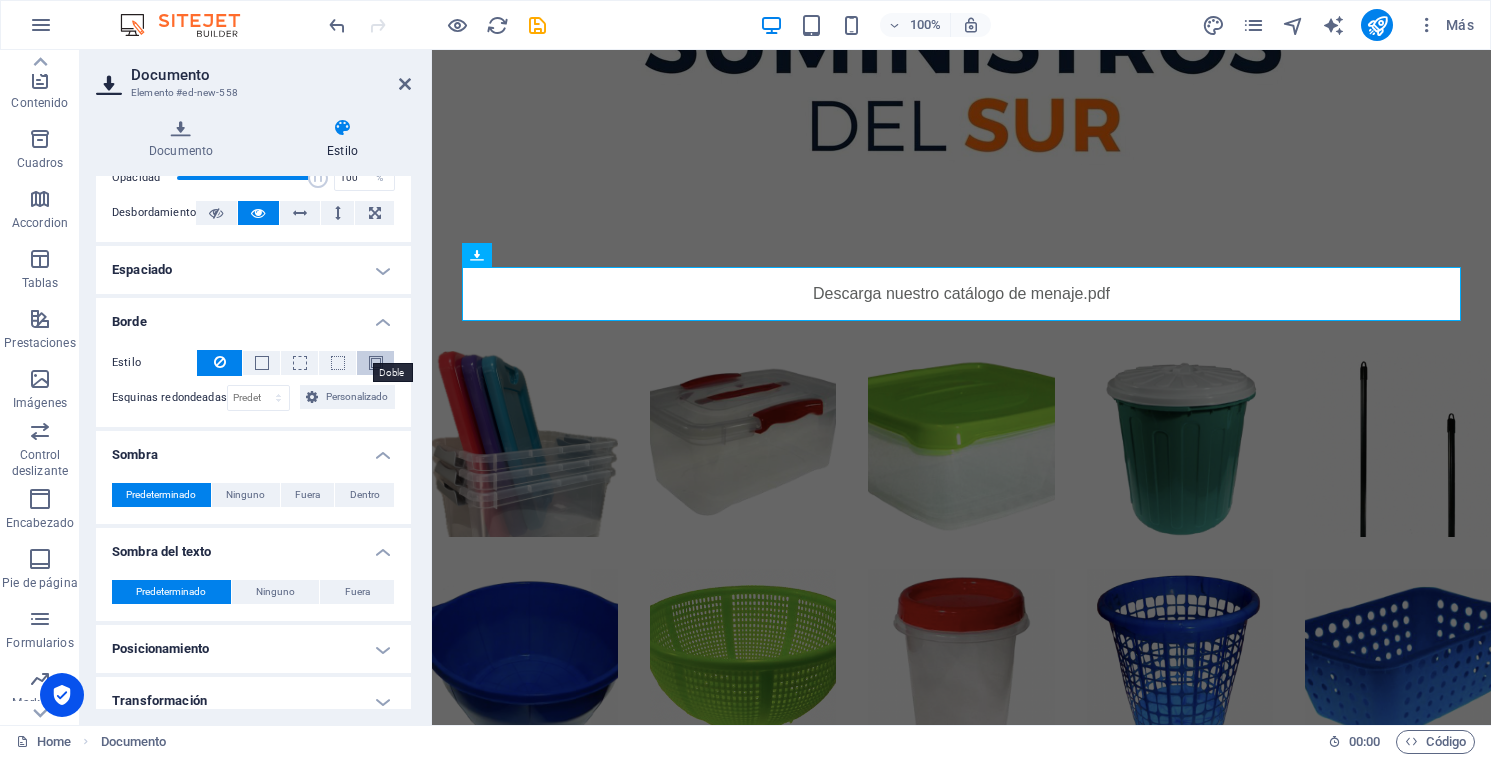 click at bounding box center (376, 363) 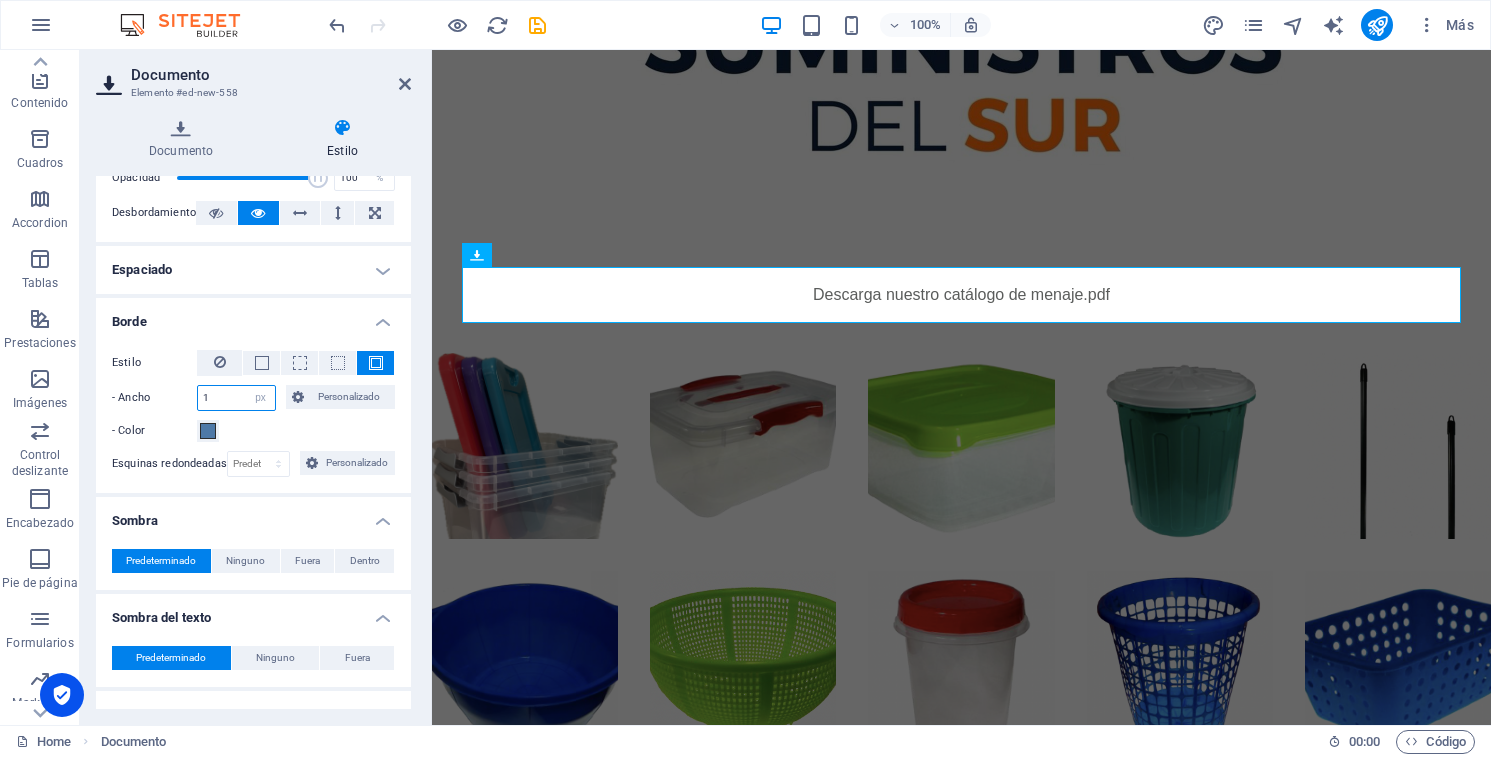 click on "1" at bounding box center (236, 398) 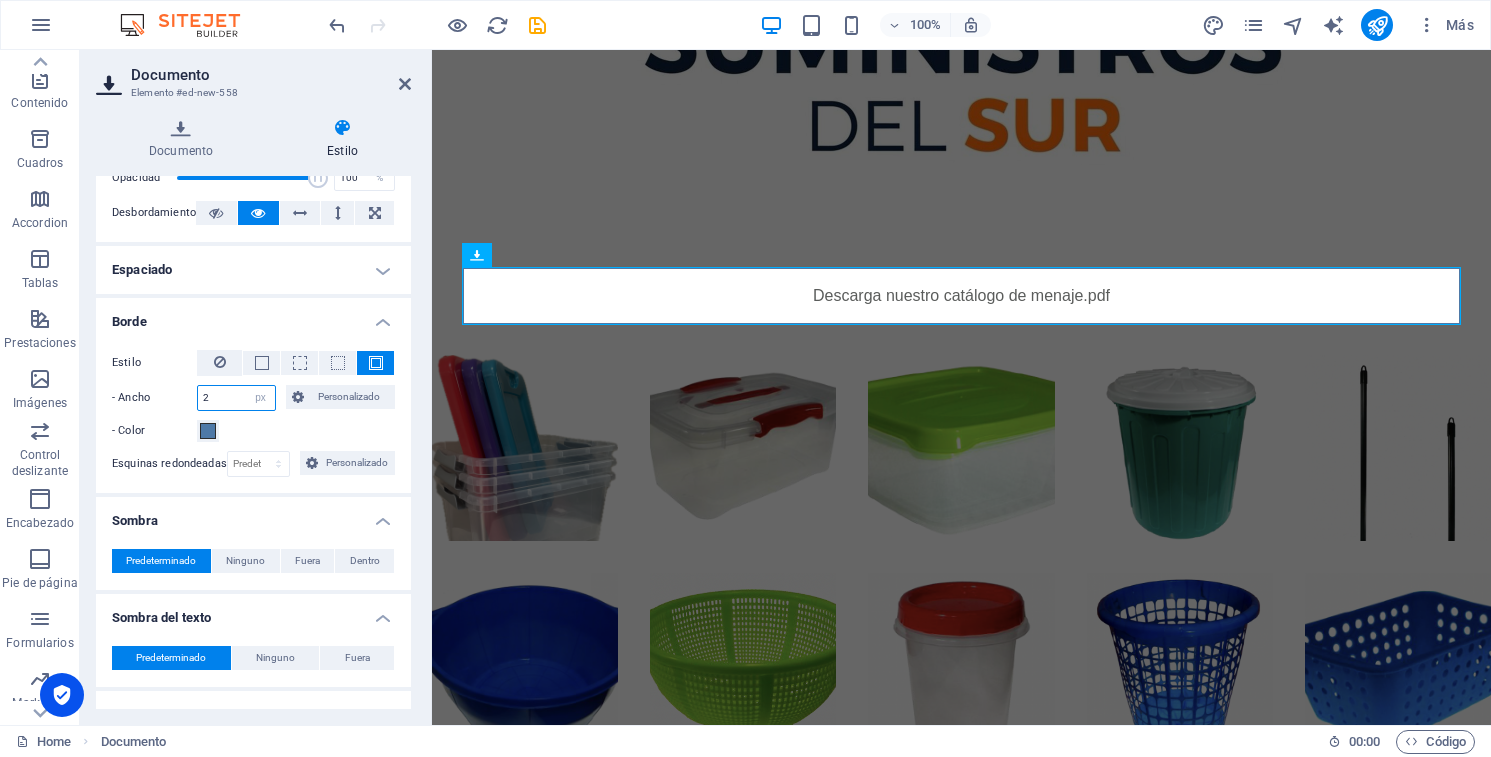 type on "2" 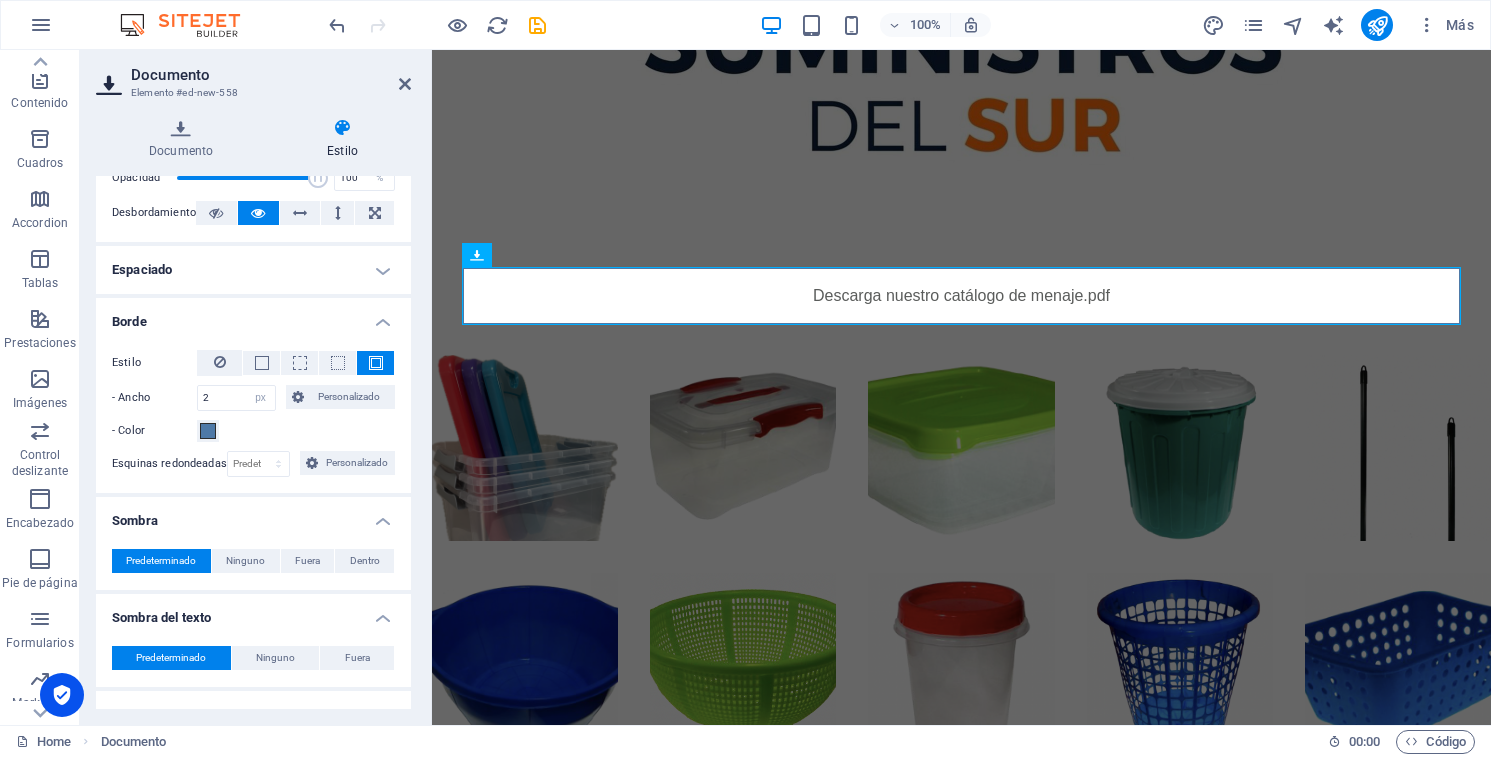click on "- Color" at bounding box center (253, 431) 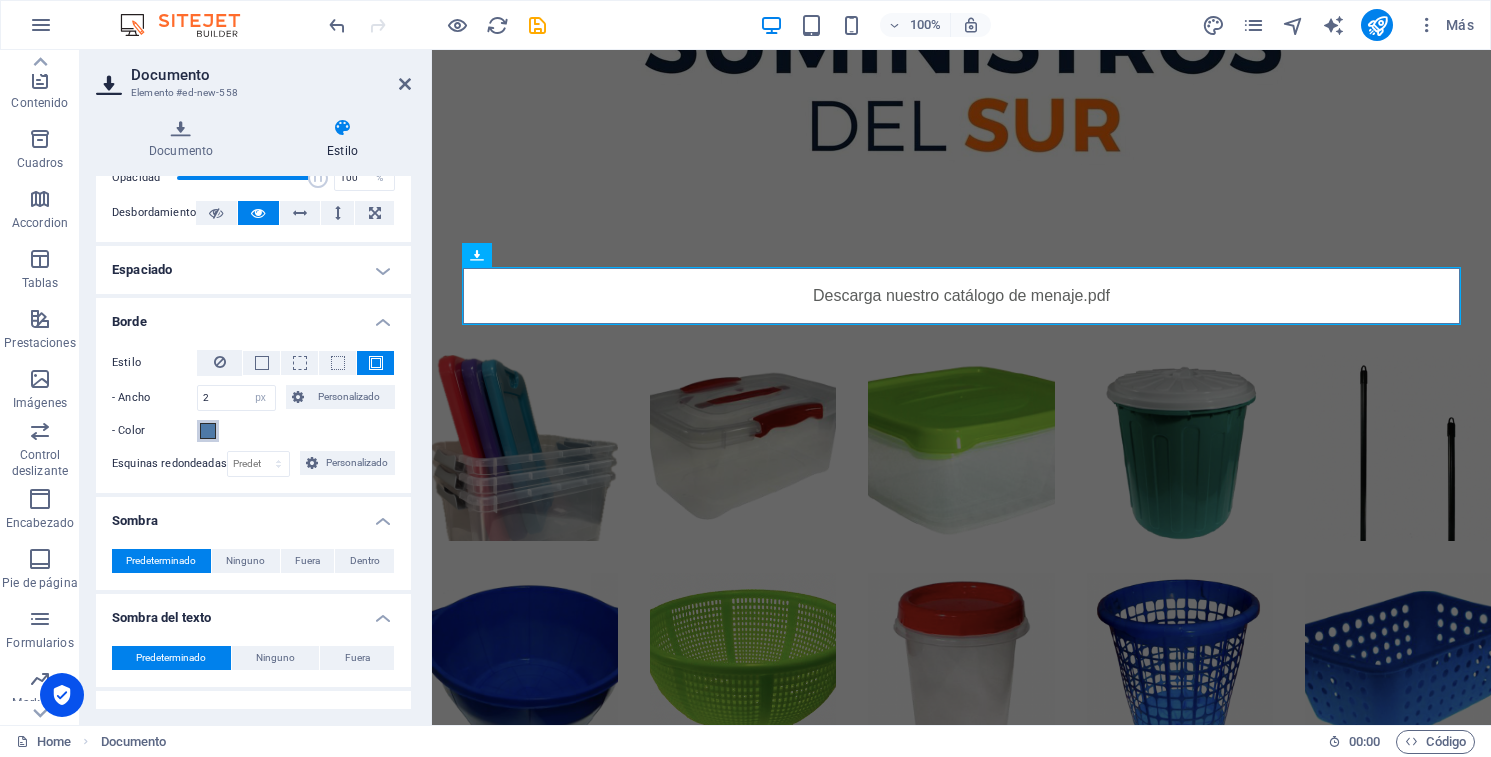 click at bounding box center (208, 431) 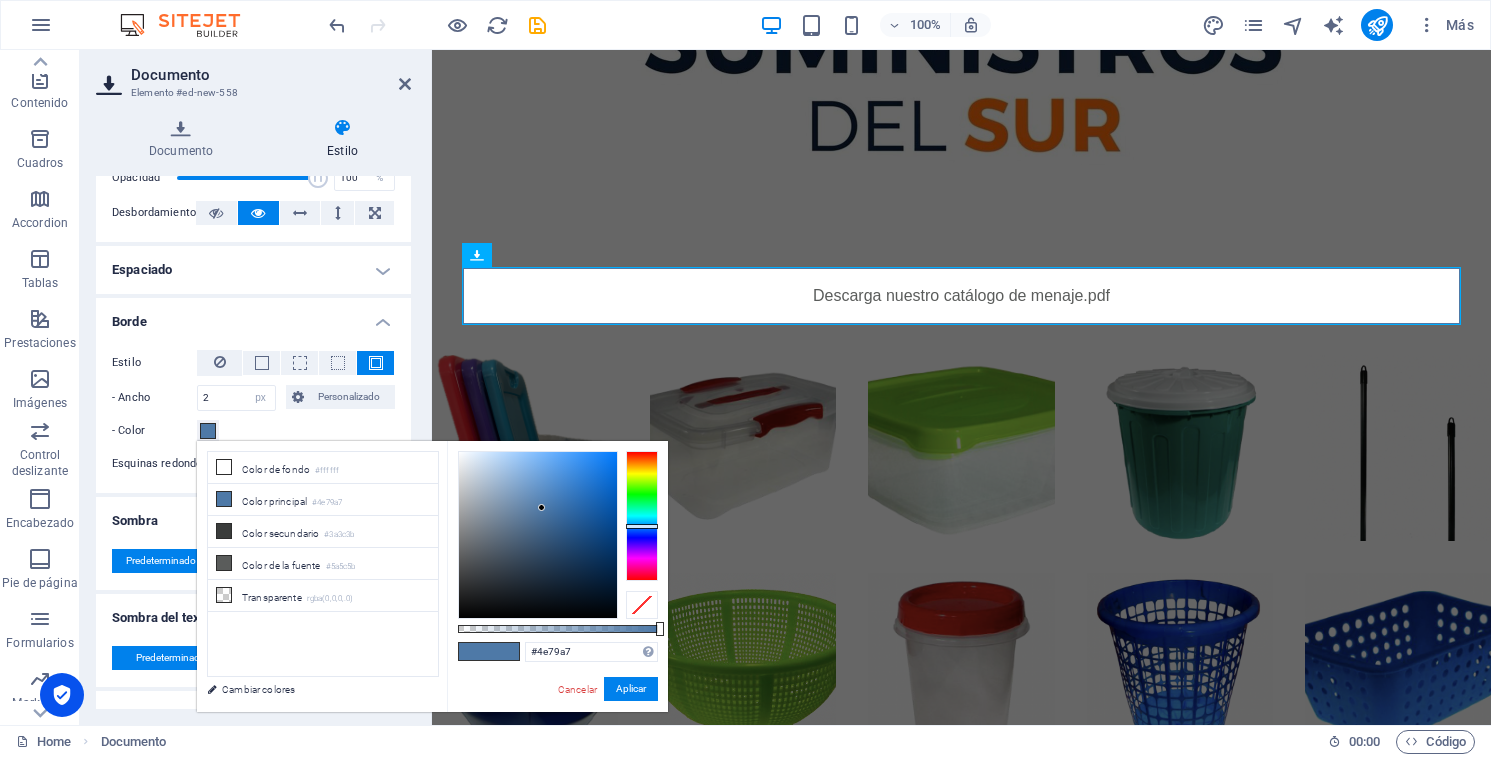 click at bounding box center [642, 516] 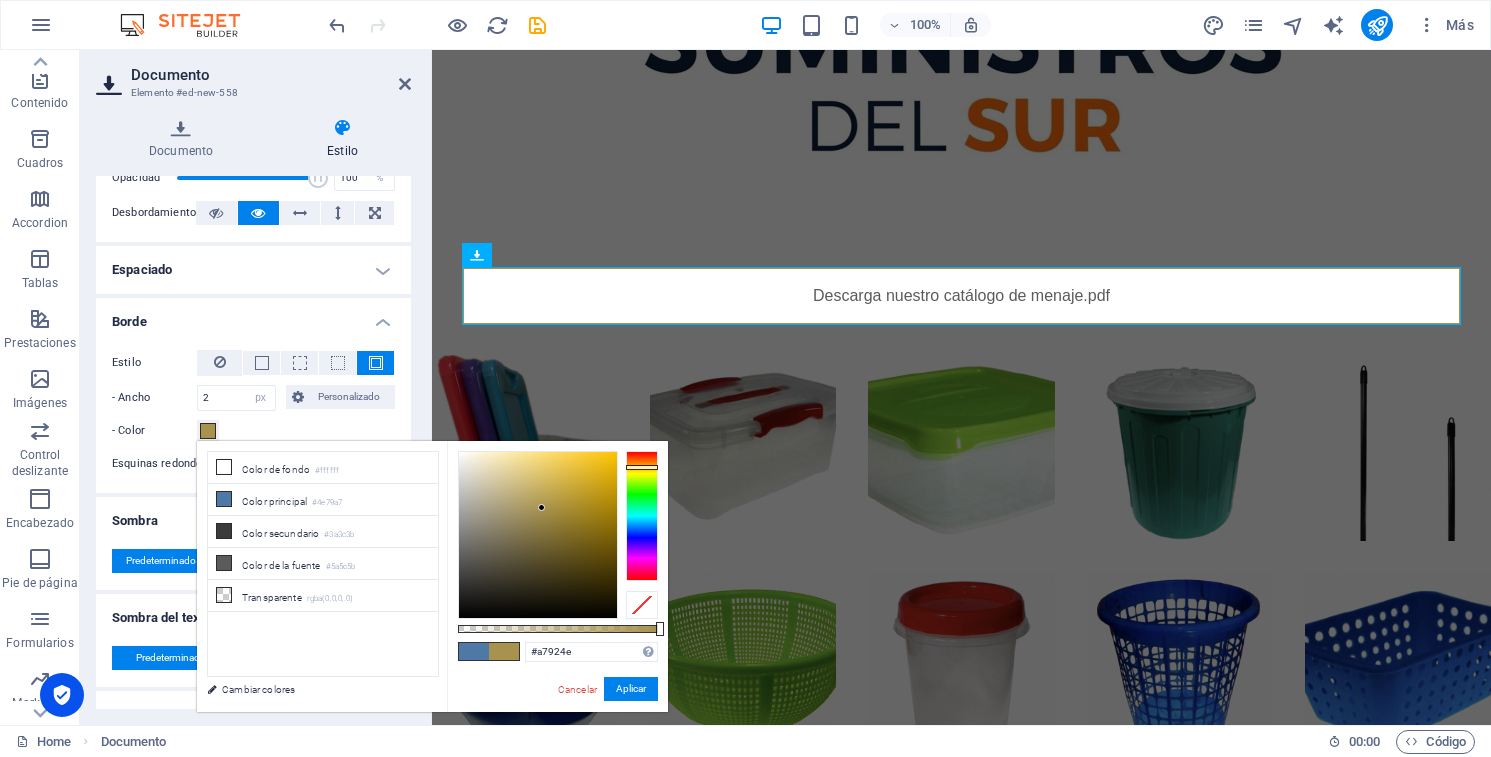 click at bounding box center [642, 516] 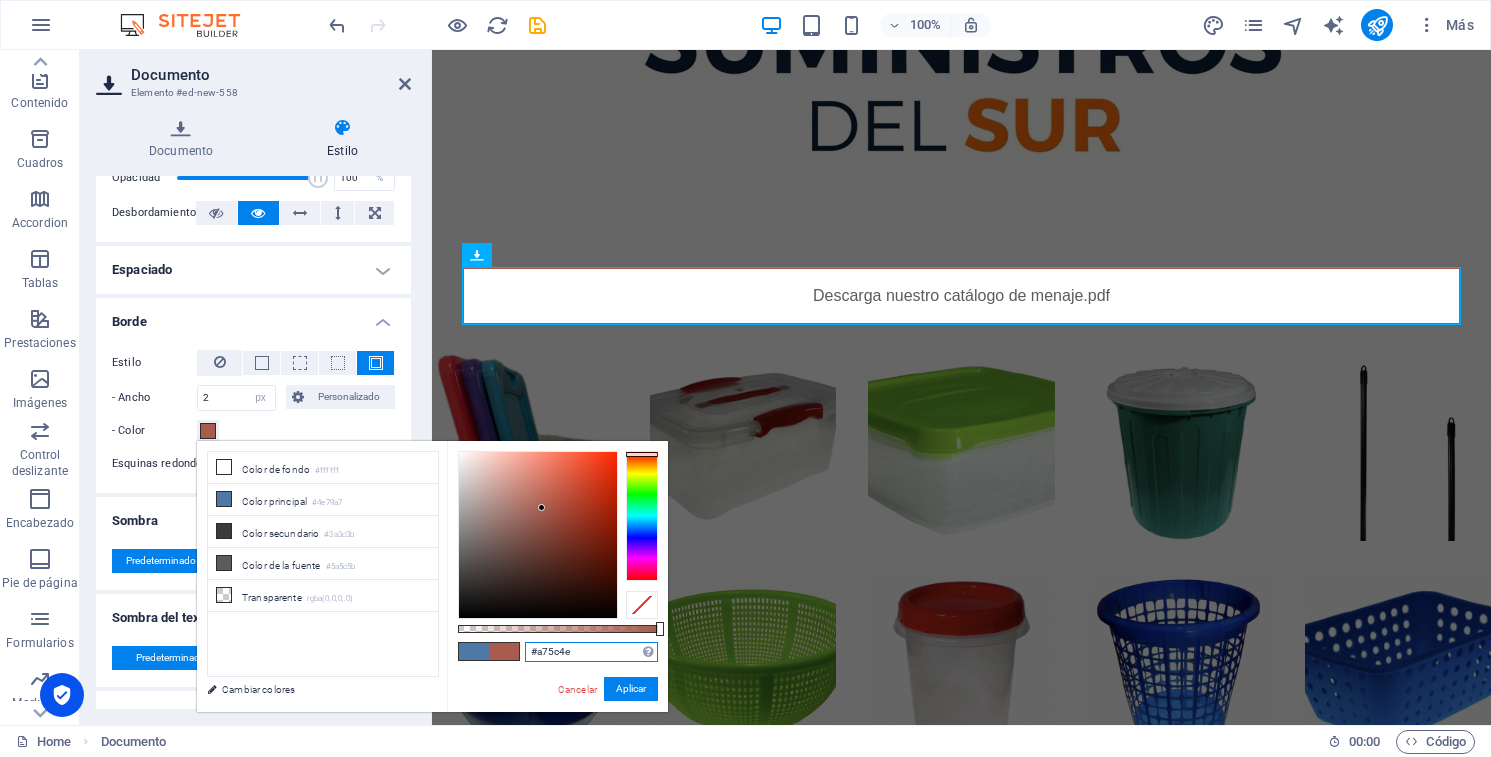 click on "#a75c4e" at bounding box center [591, 652] 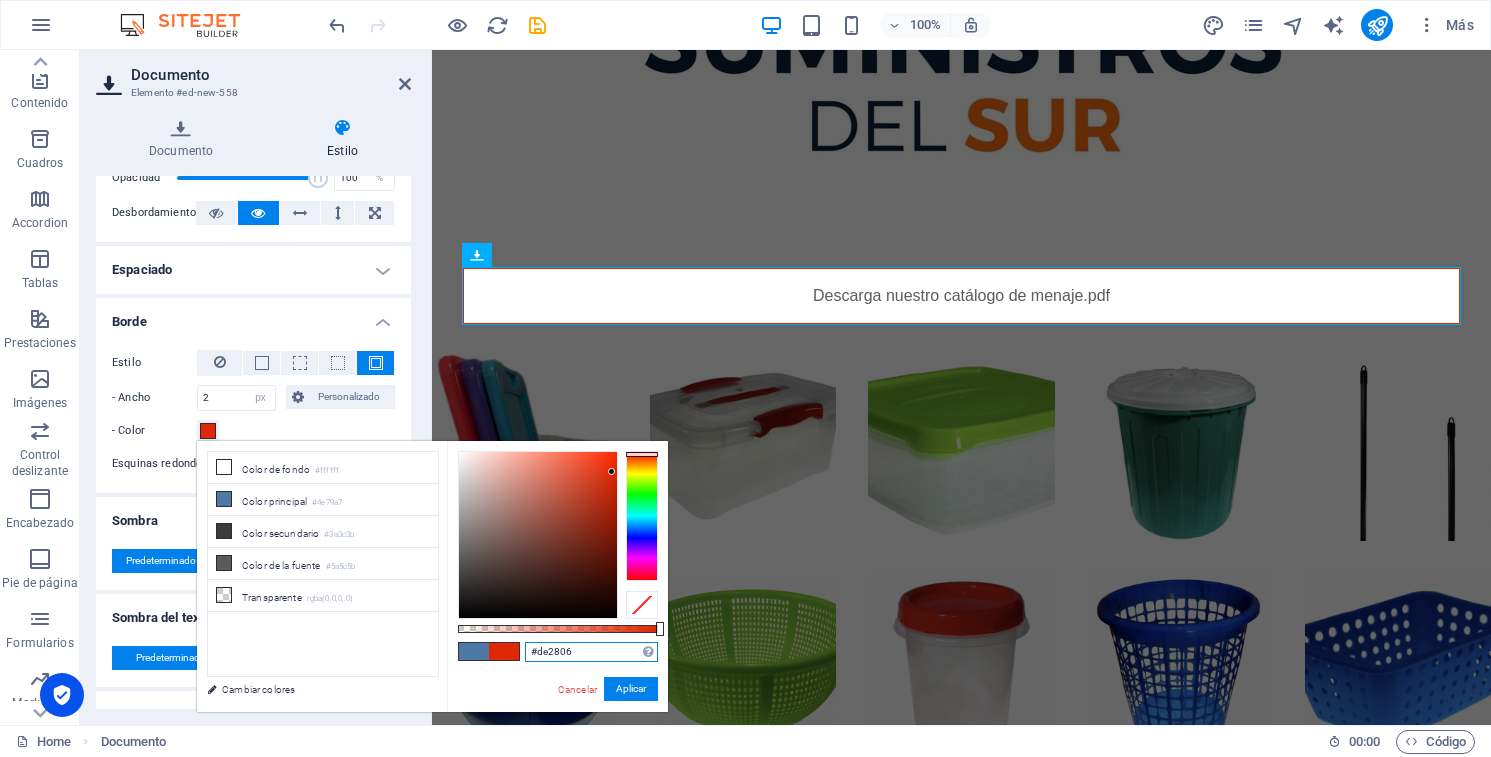 type on "#e02806" 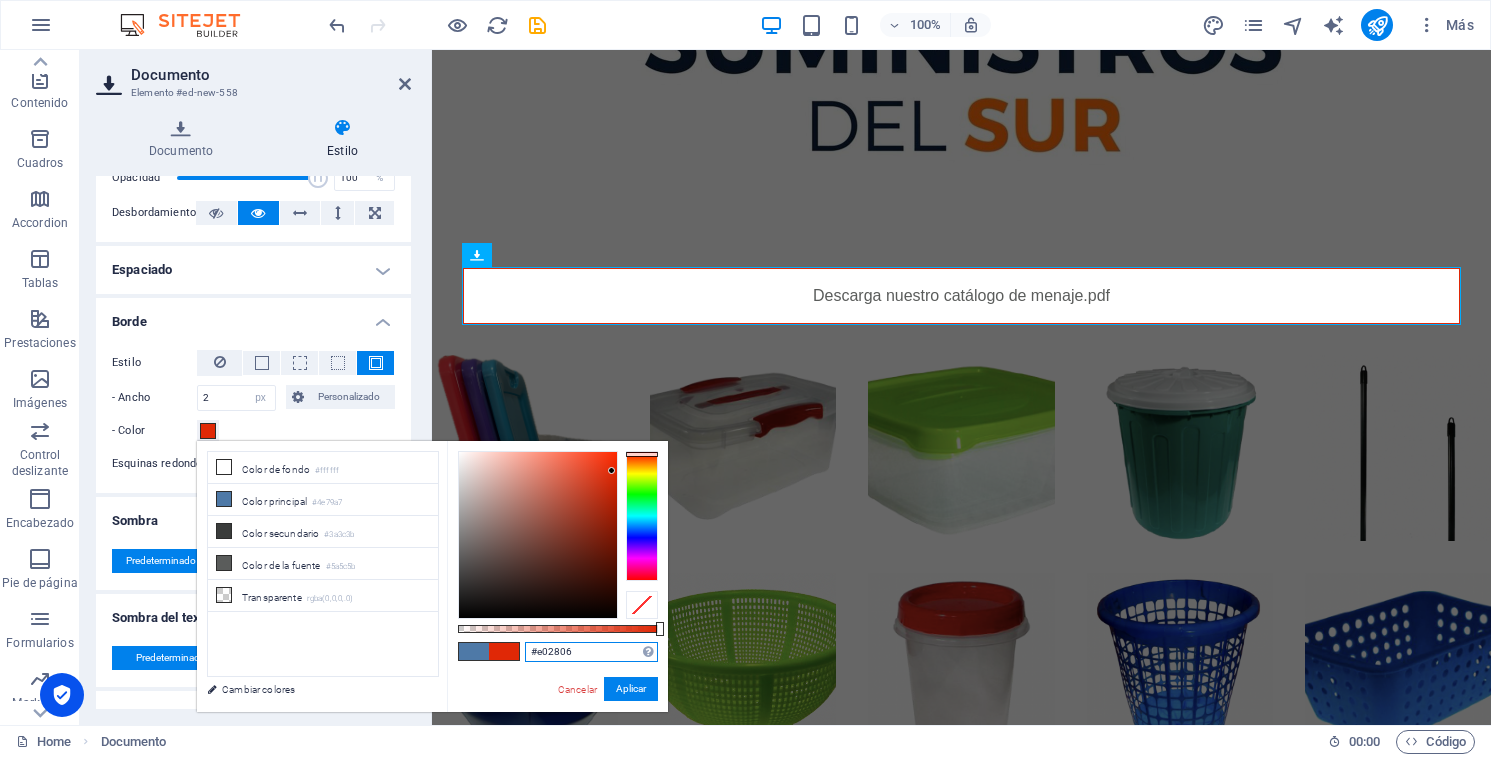 drag, startPoint x: 544, startPoint y: 511, endPoint x: 612, endPoint y: 471, distance: 78.892334 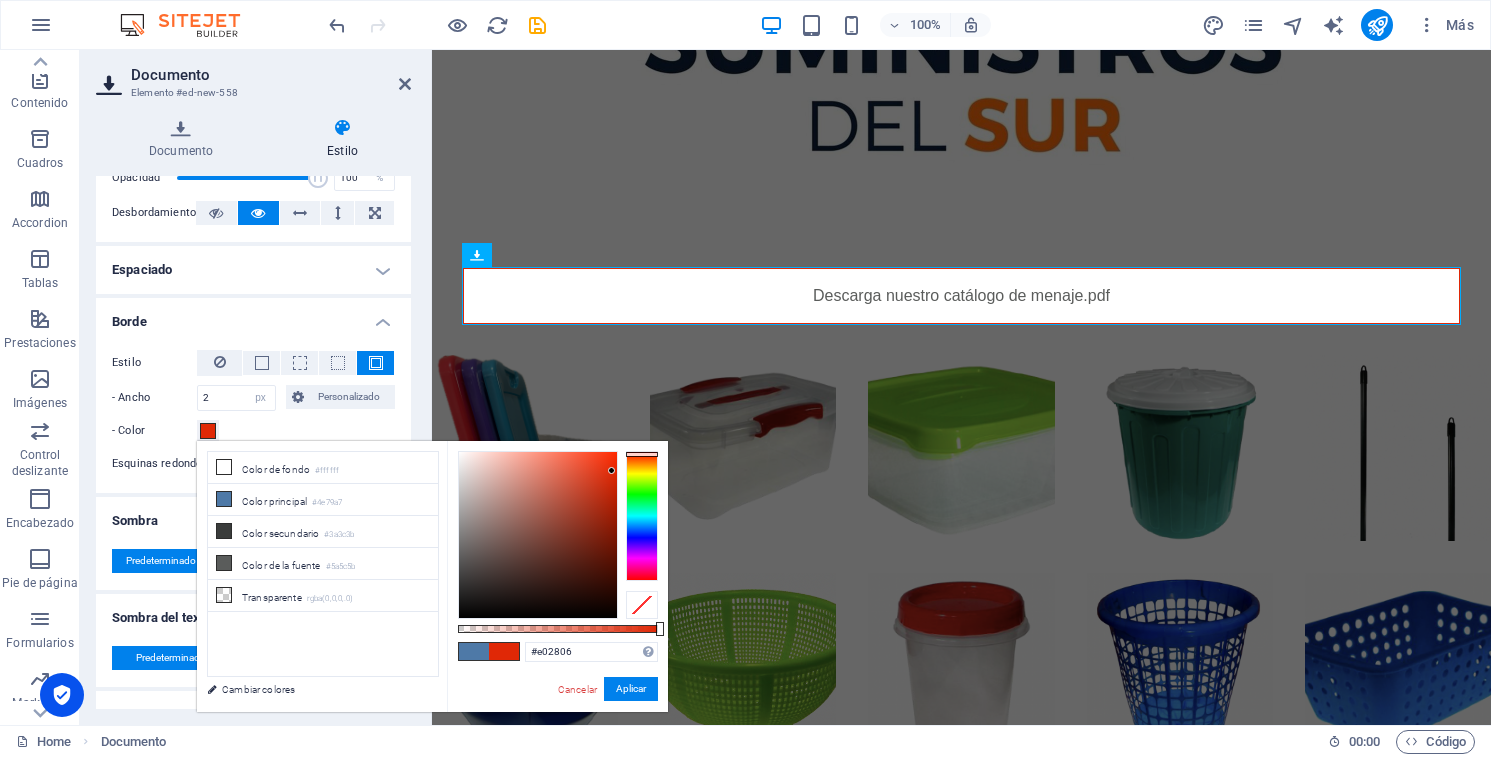 click on "- Color" at bounding box center [253, 431] 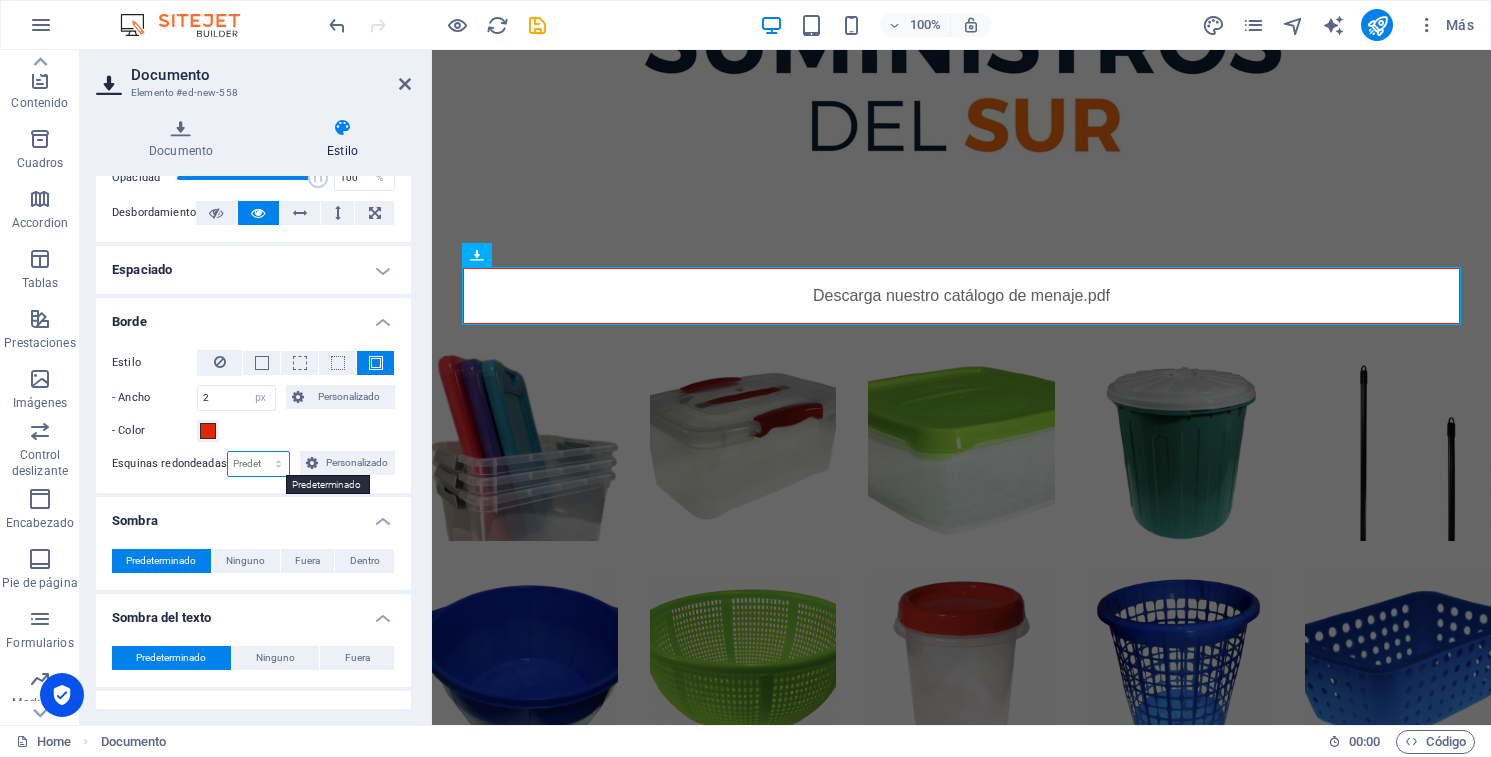 click on "Predeterminado px rem % vh vw Personalizado" at bounding box center [259, 464] 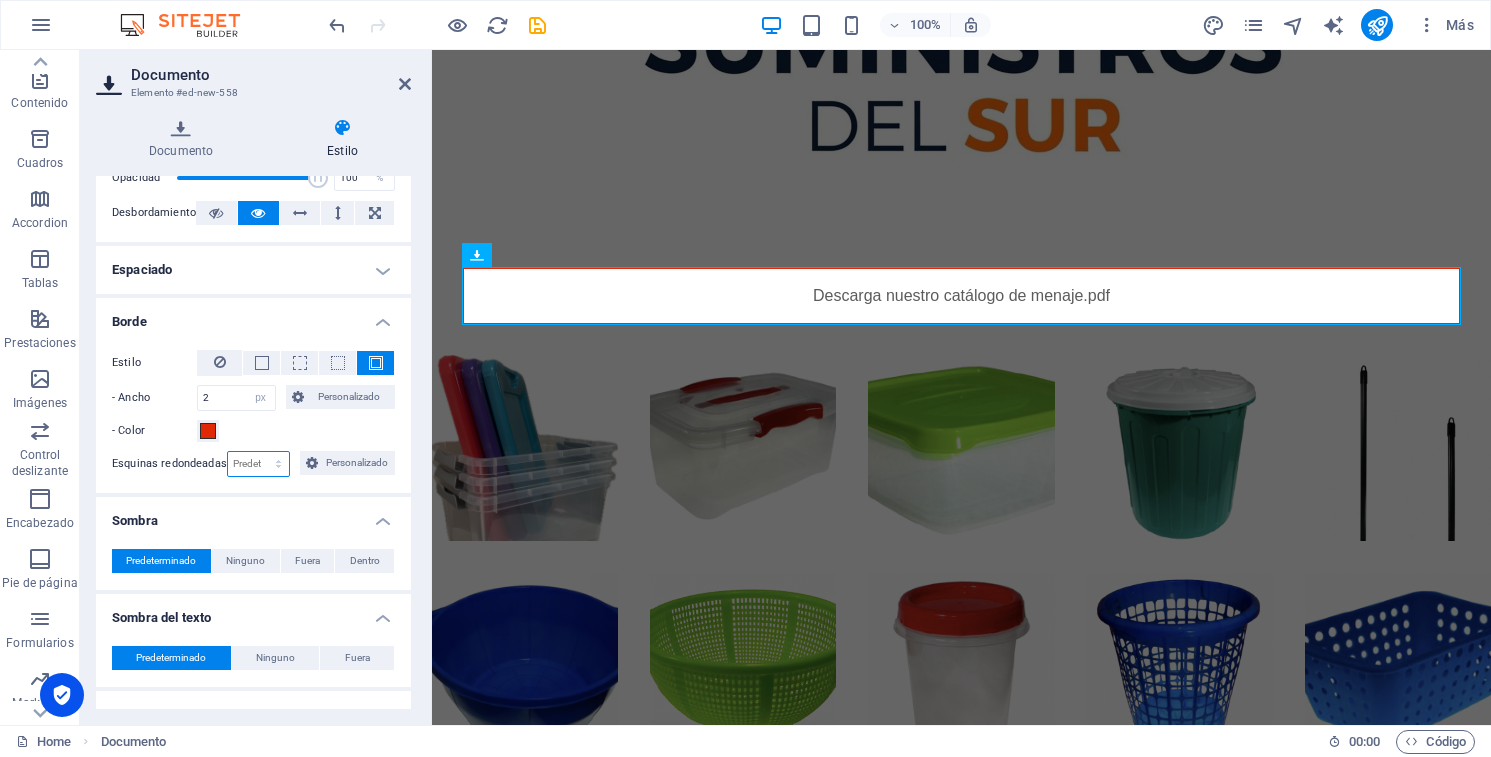 select on "px" 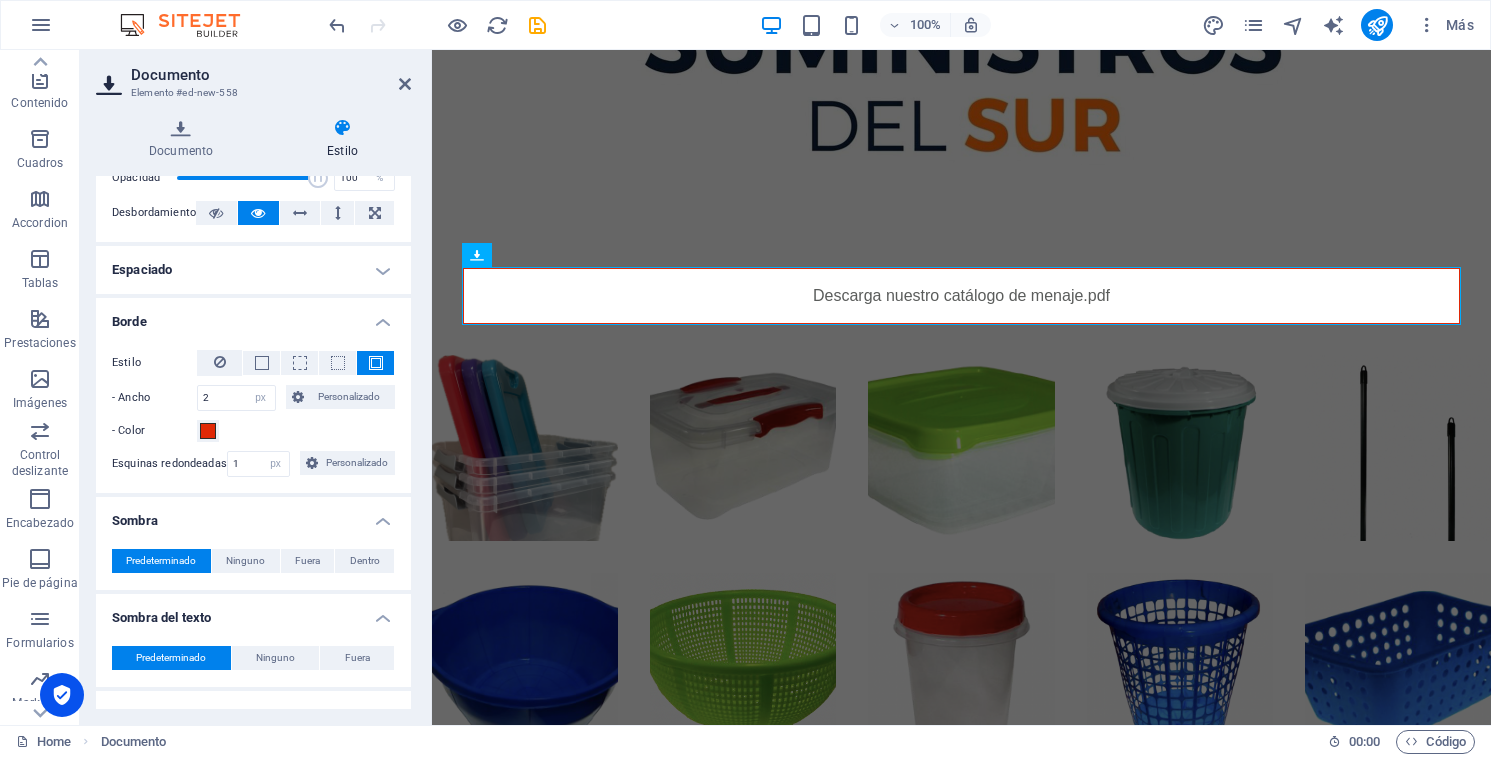 click on "- Color" at bounding box center (253, 431) 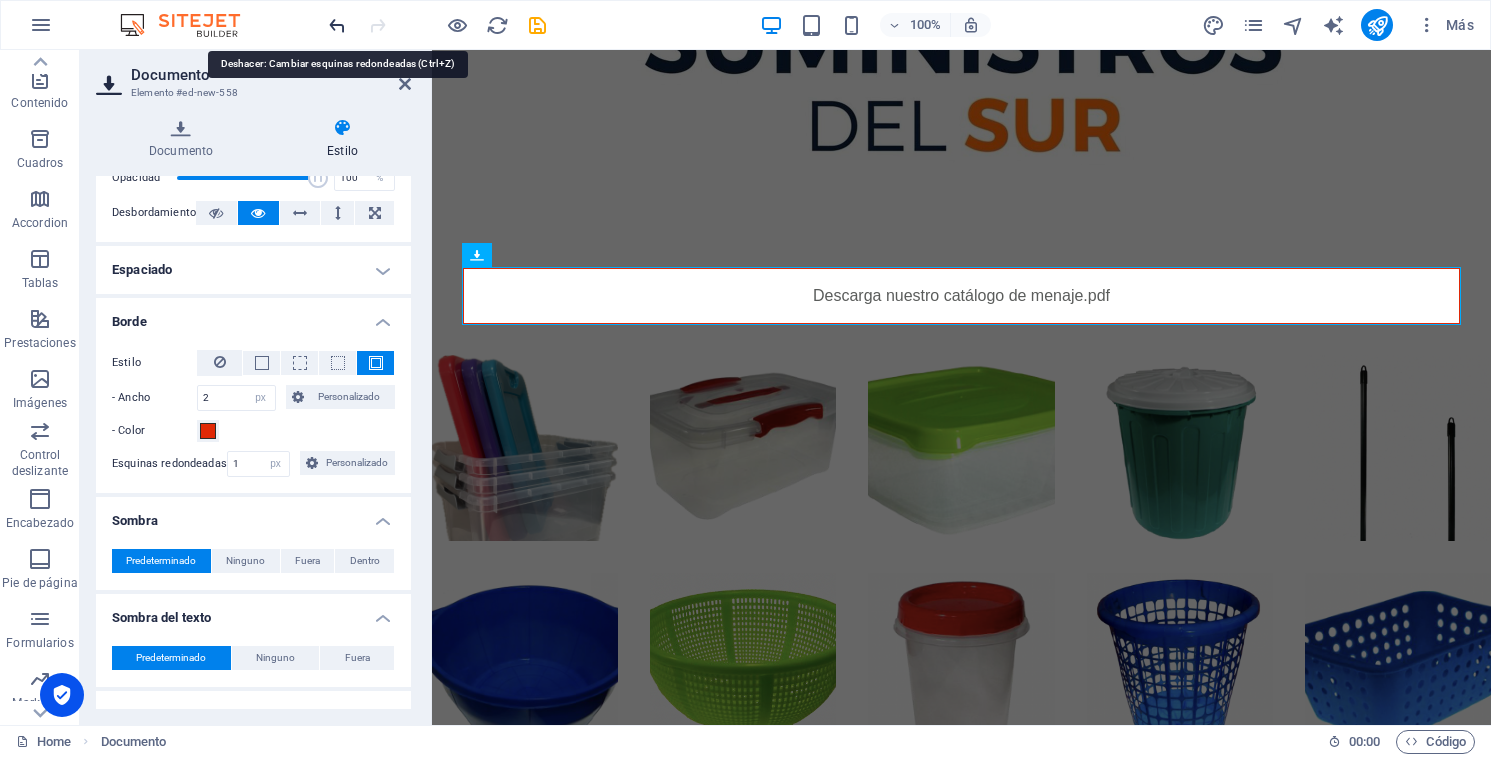 click at bounding box center [337, 25] 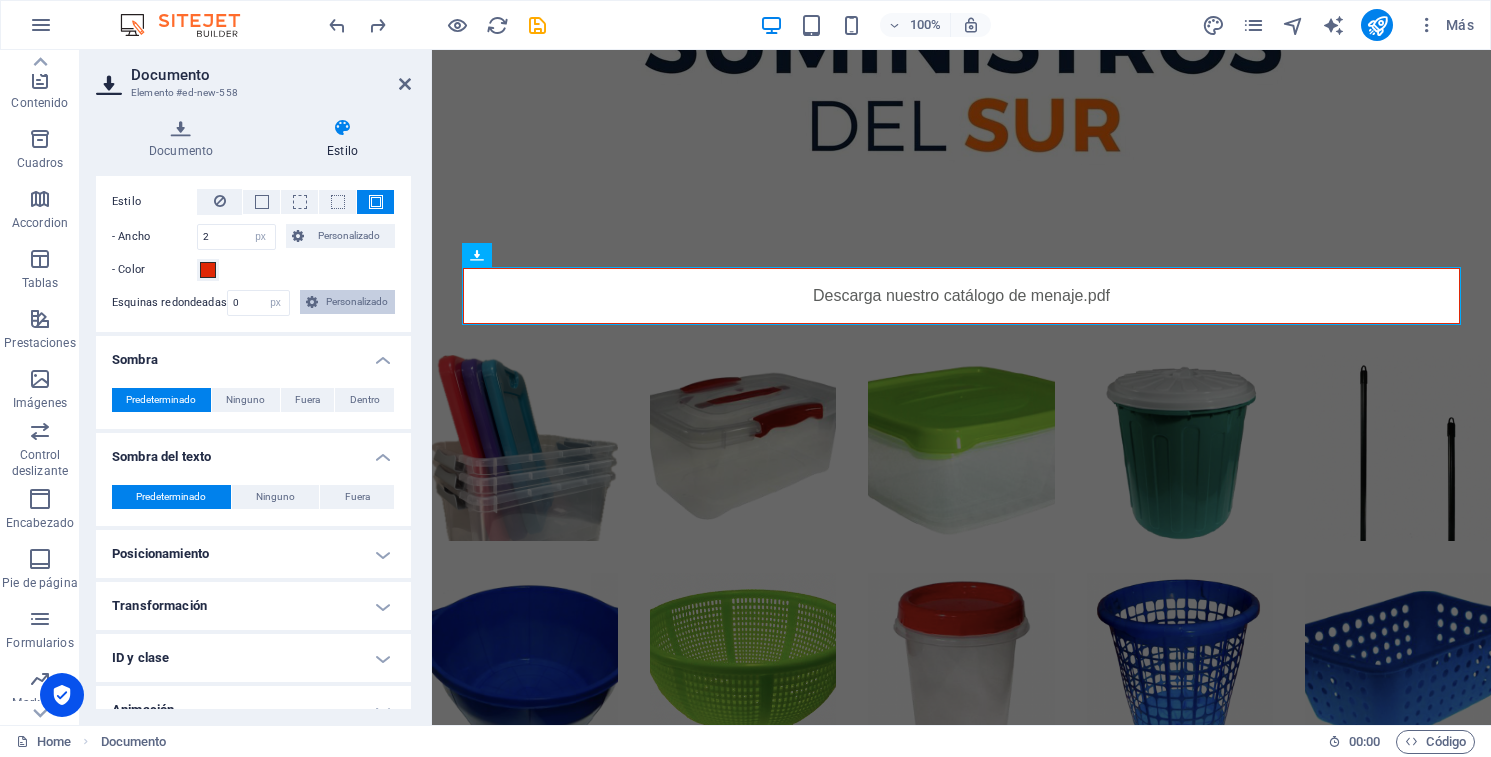 scroll, scrollTop: 264, scrollLeft: 0, axis: vertical 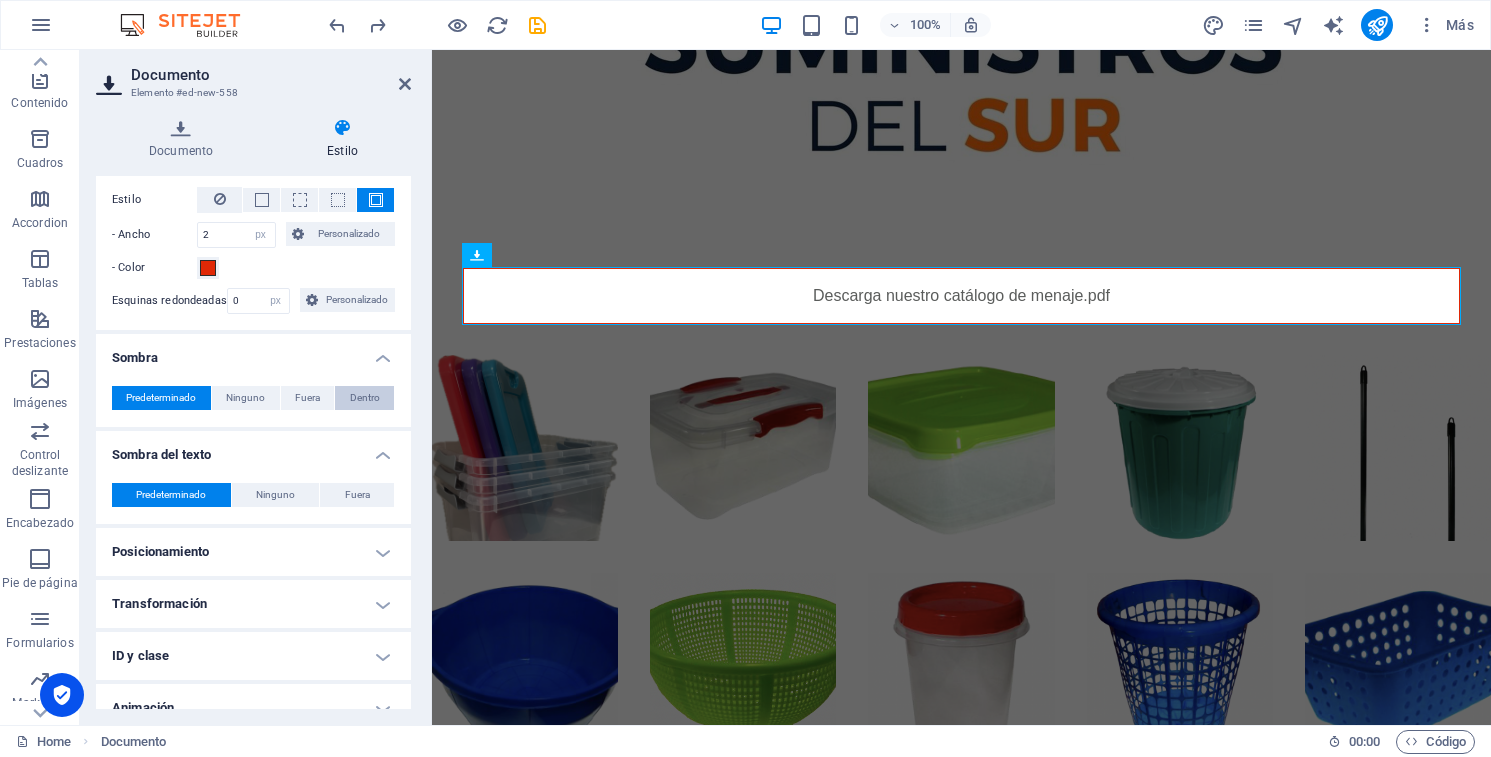 click on "Dentro" at bounding box center (365, 398) 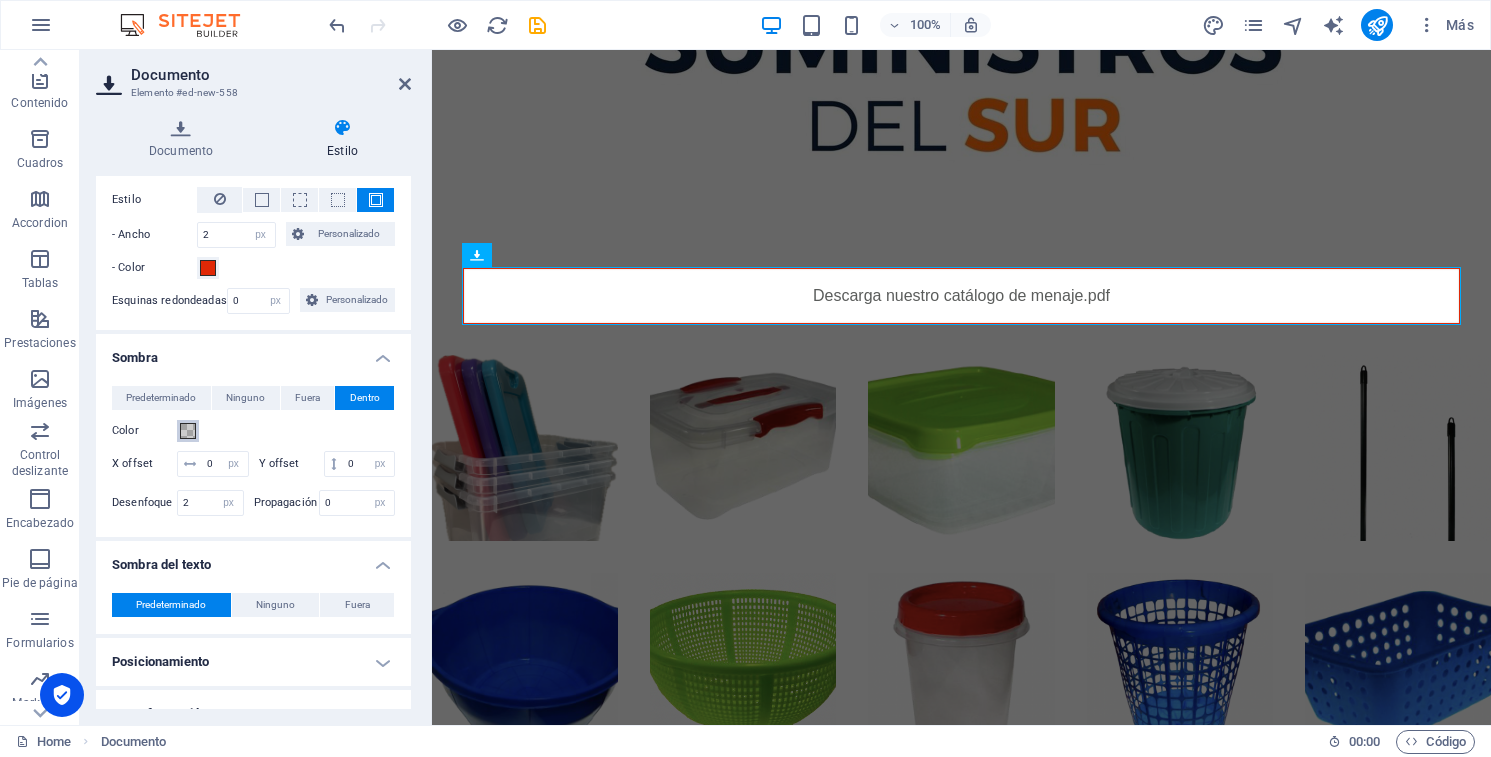 click at bounding box center (188, 431) 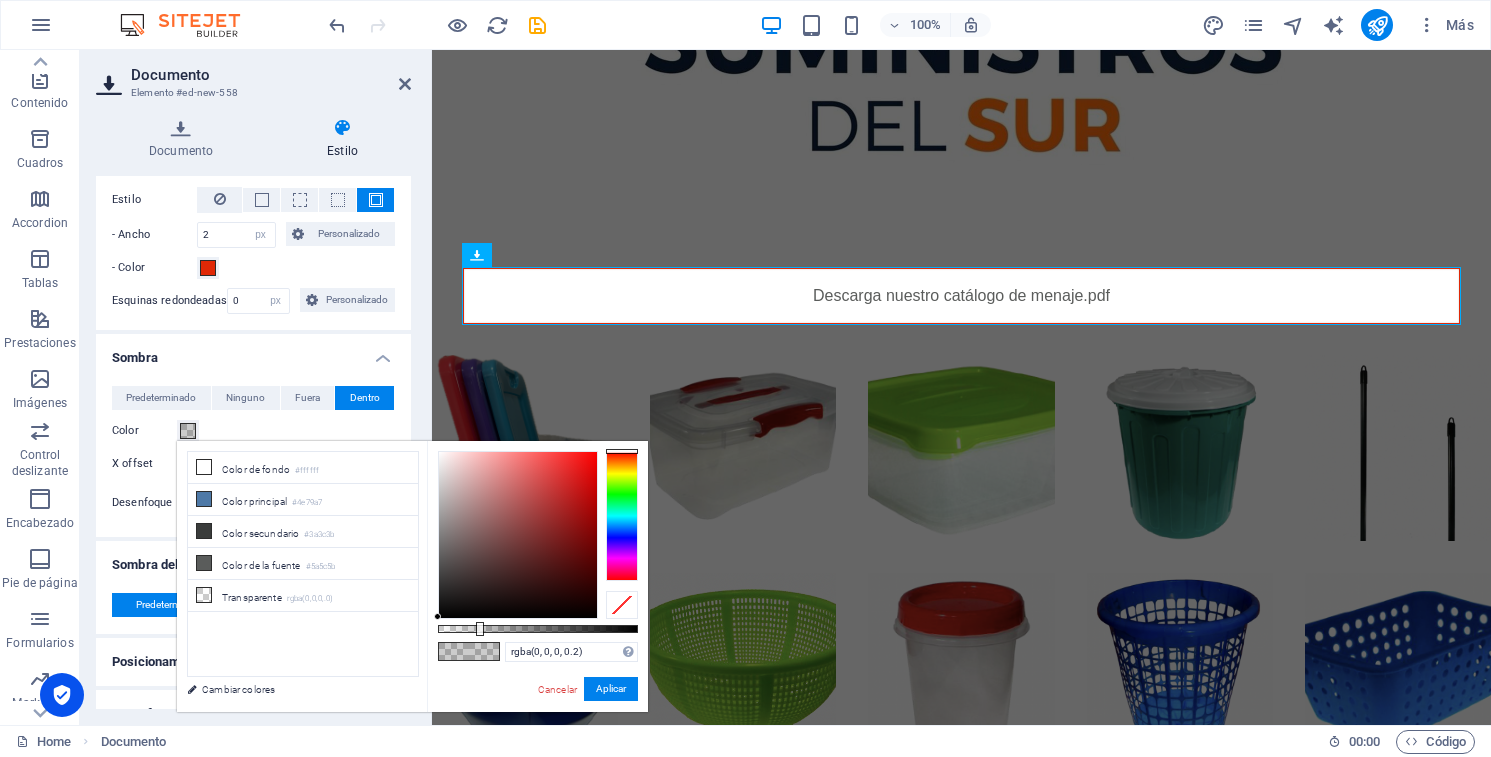 click at bounding box center (622, 516) 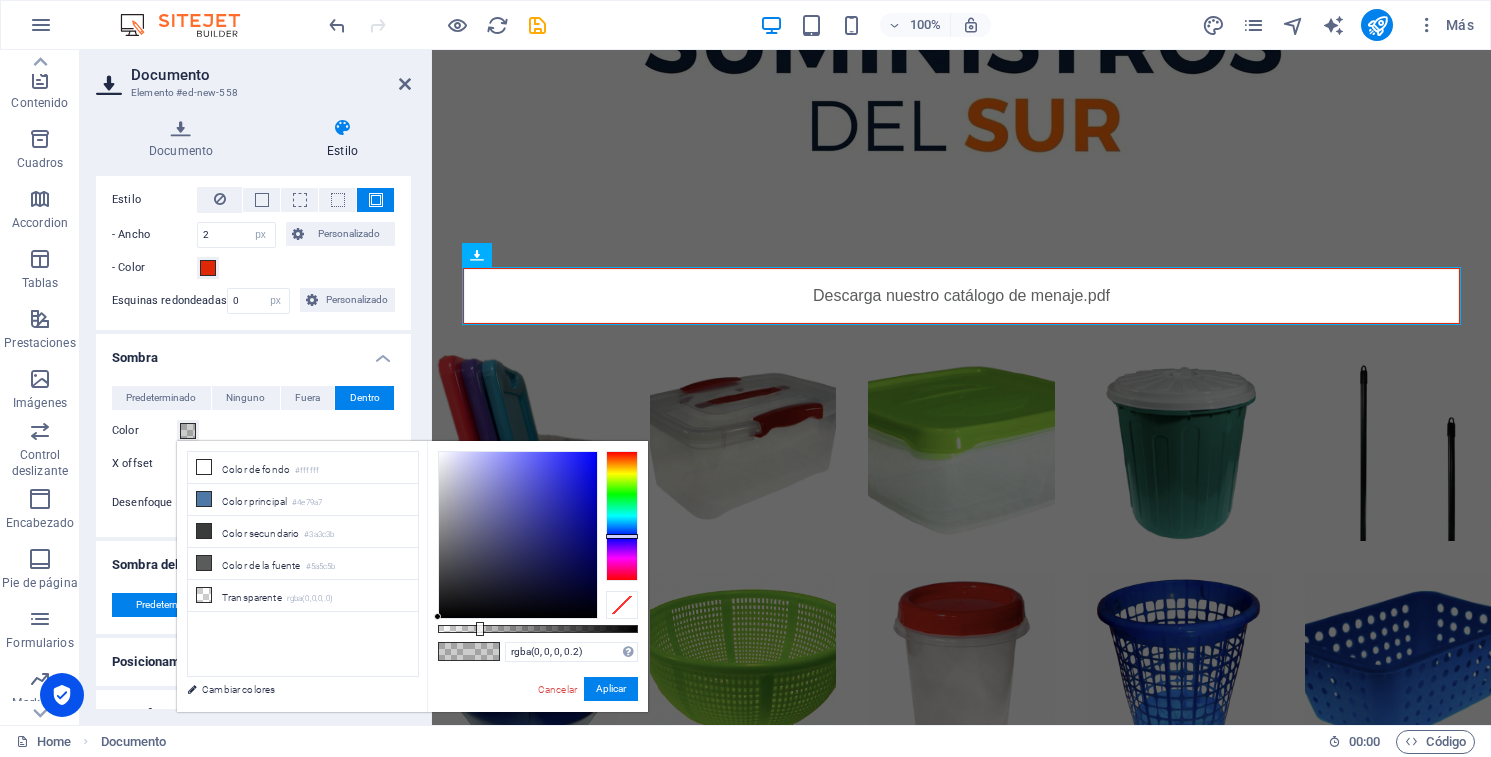 click at bounding box center [518, 535] 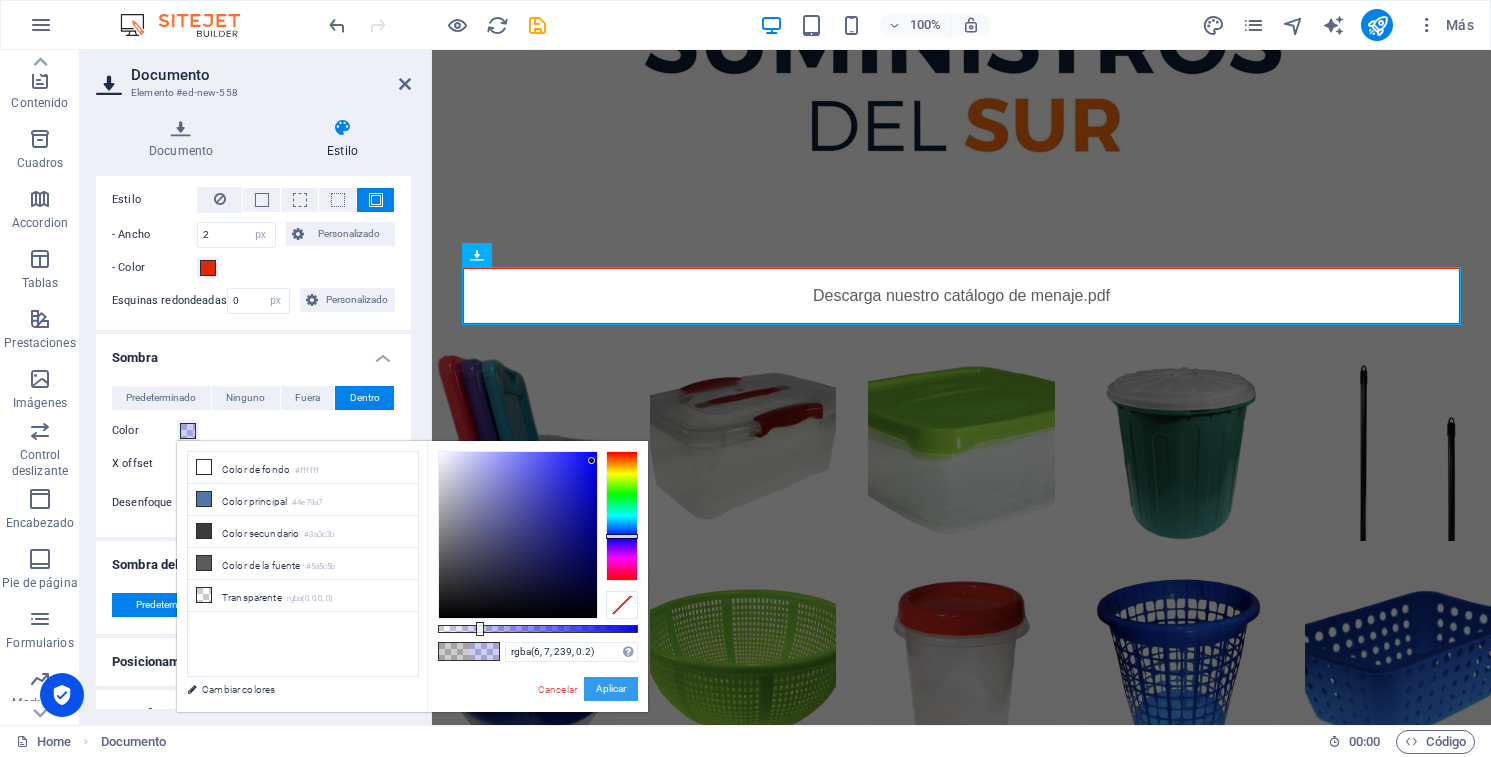click on "Aplicar" at bounding box center [611, 689] 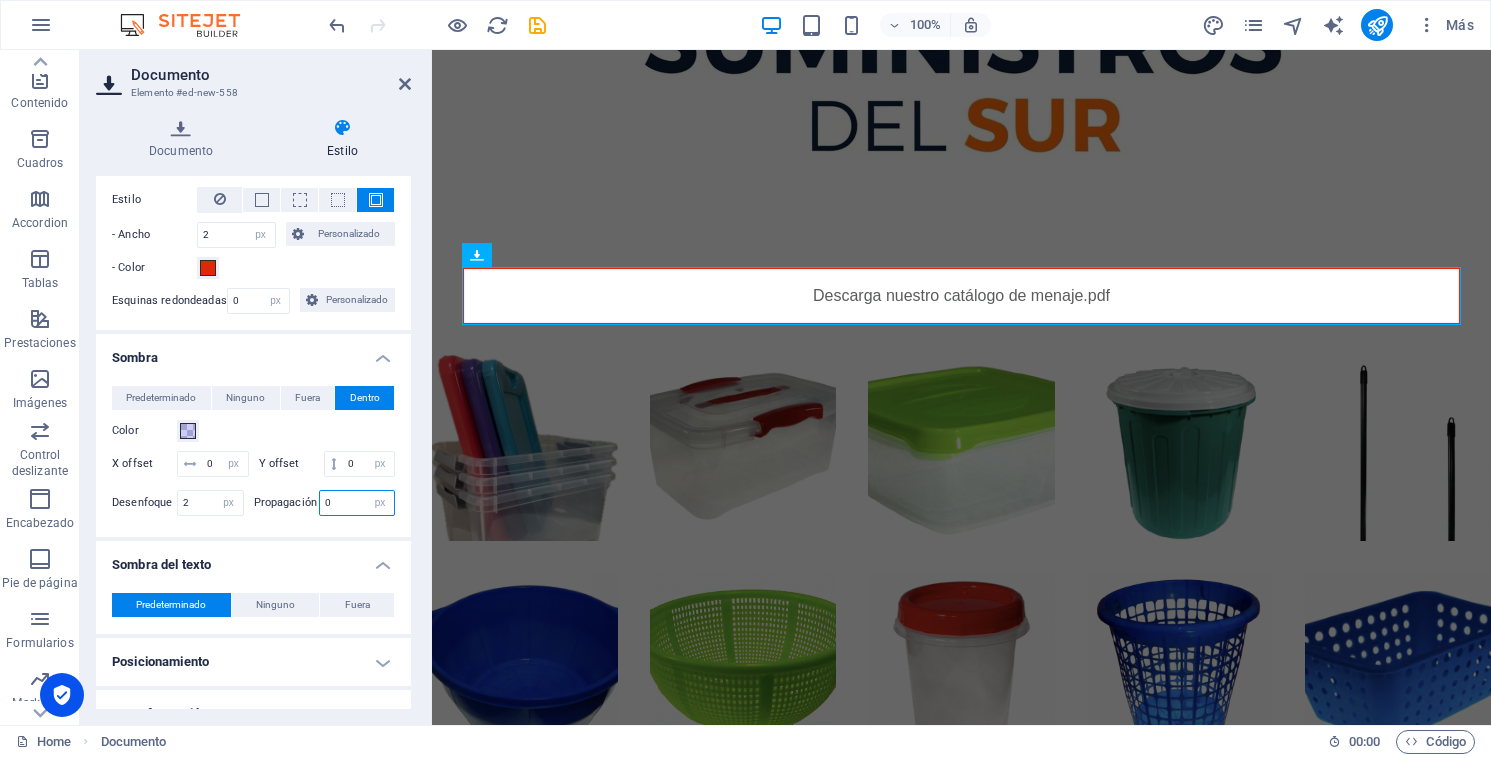 click on "0" at bounding box center (357, 503) 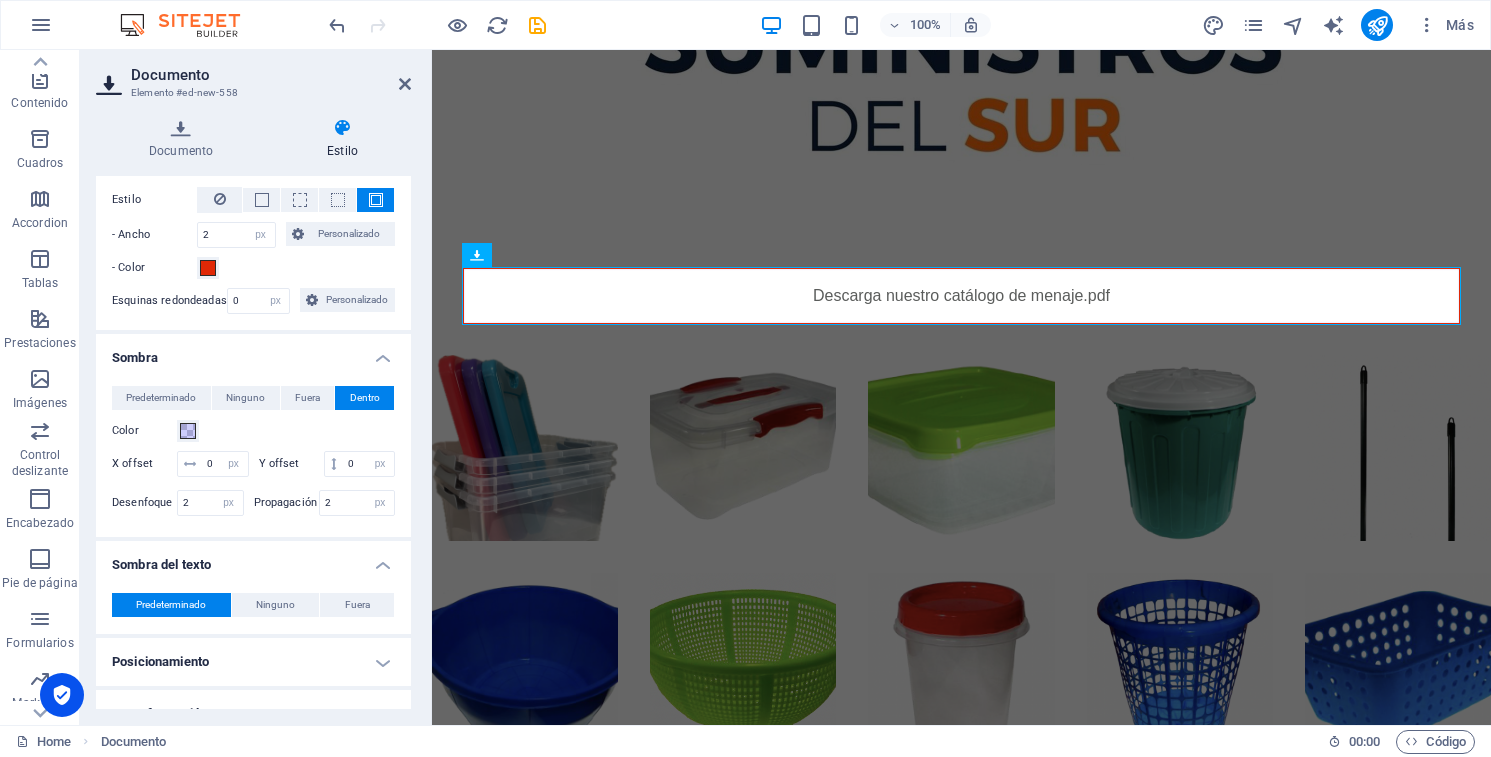 click at bounding box center (327, 479) 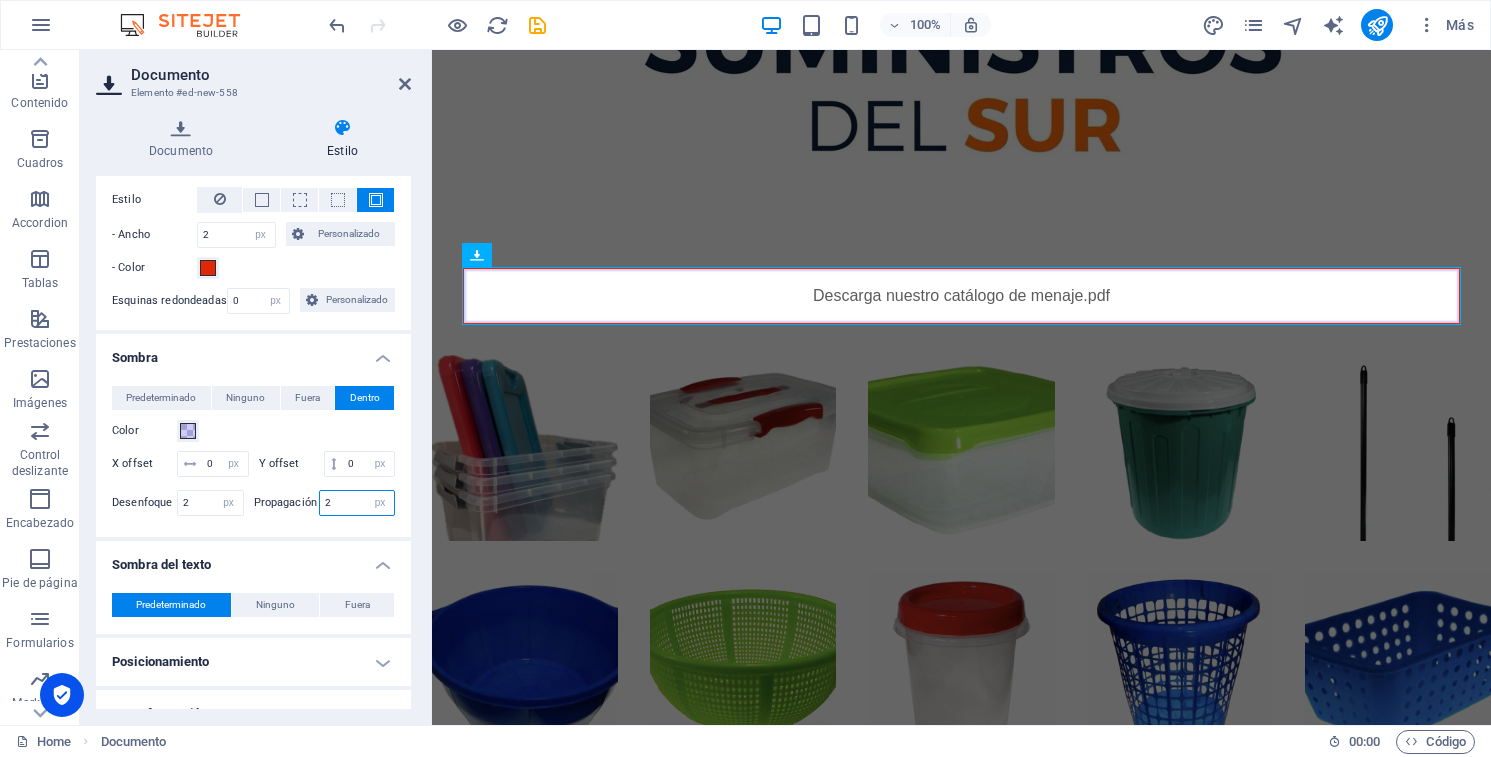 click on "2" at bounding box center [357, 503] 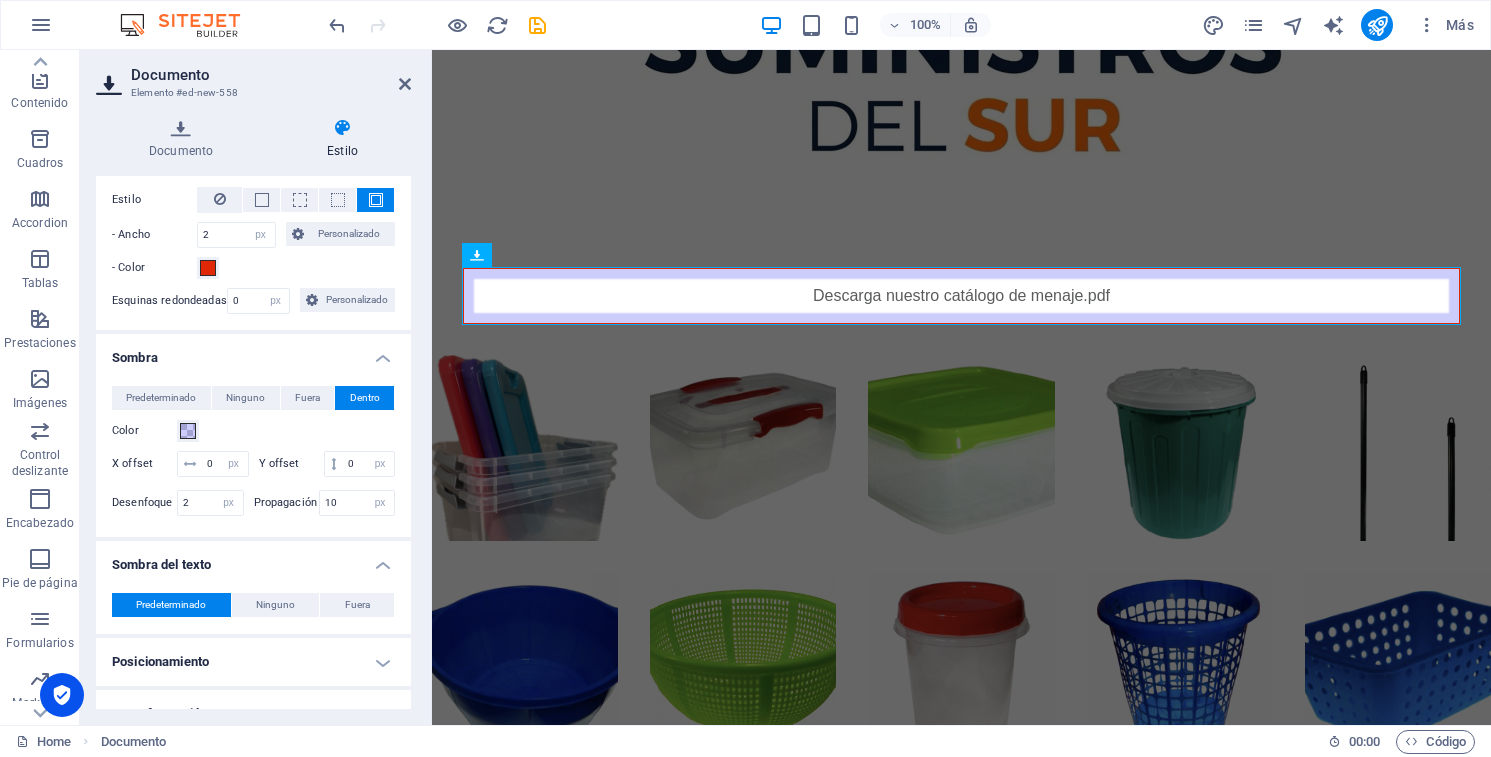 click on "Color" at bounding box center (253, 431) 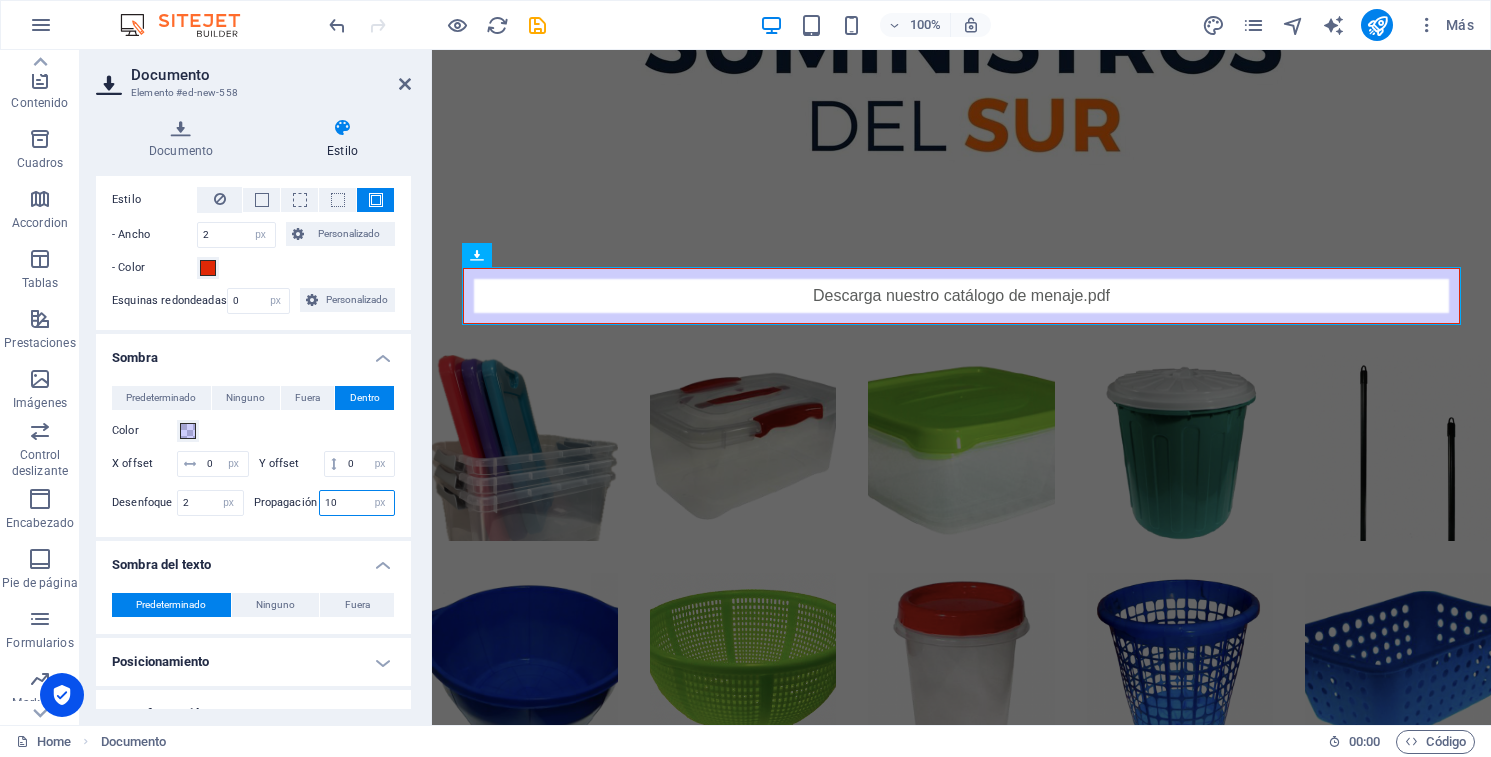 click on "10" at bounding box center (357, 503) 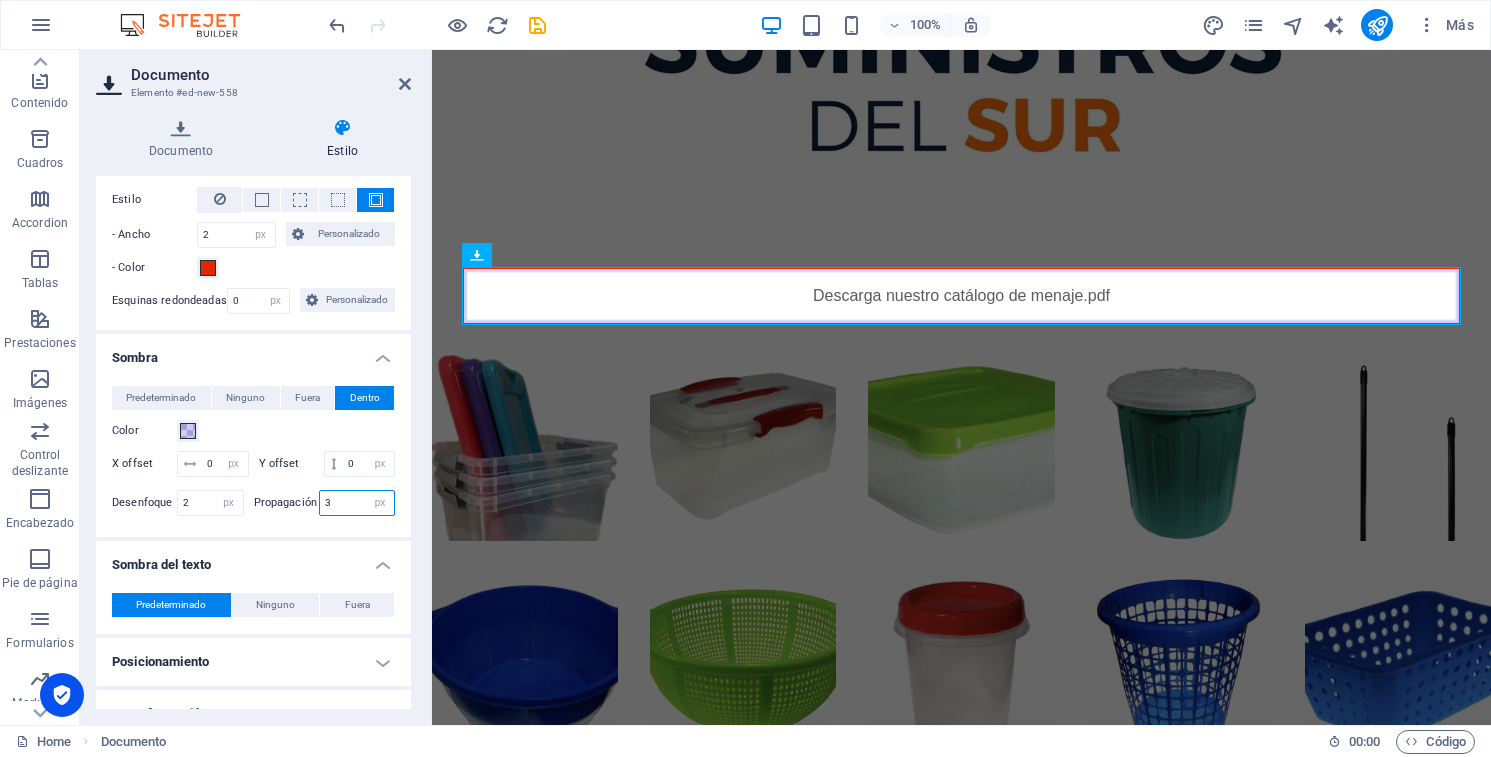 type on "3" 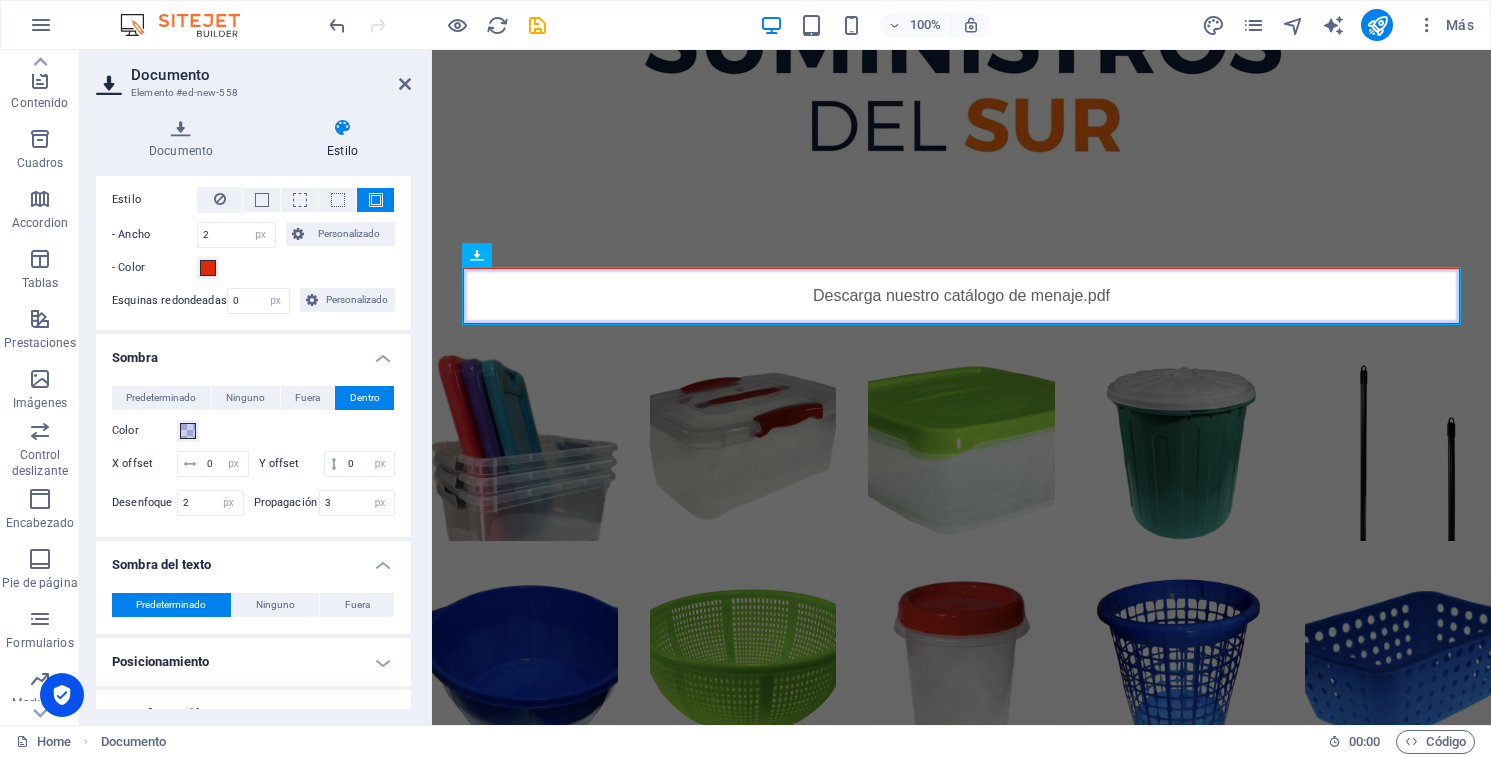 click on "Sombra" at bounding box center [253, 352] 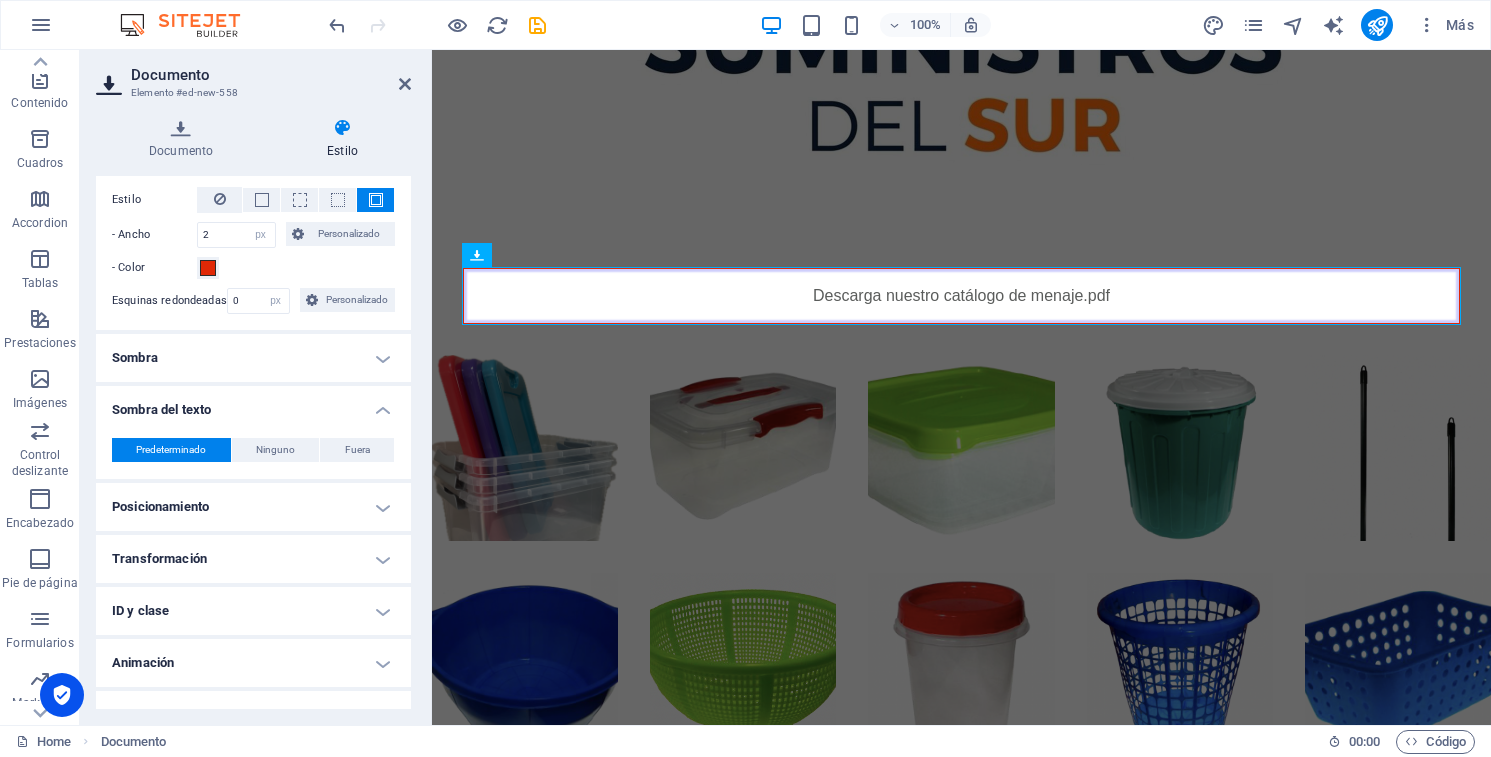 click on "Sombra" at bounding box center (253, 358) 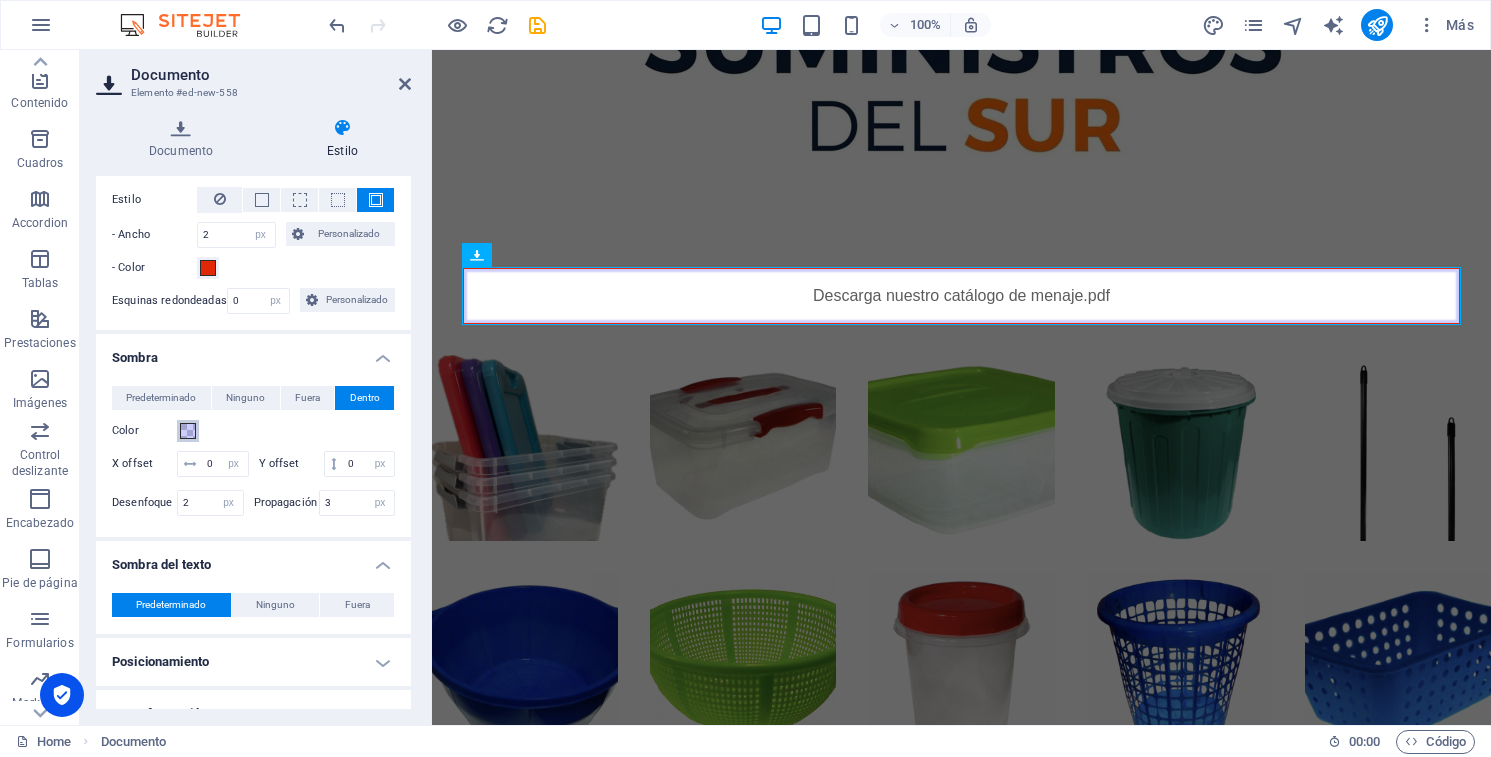 click at bounding box center [188, 431] 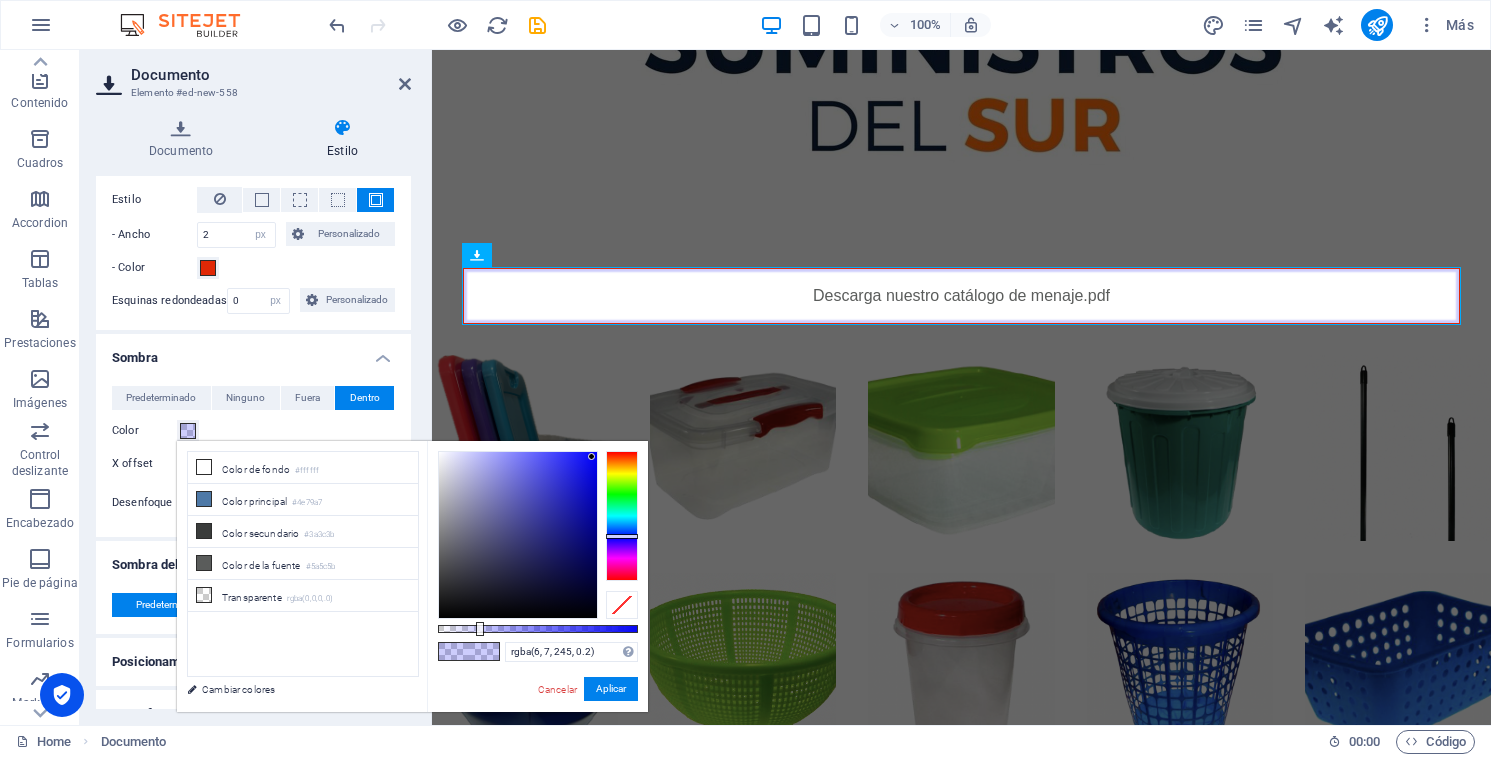 click at bounding box center [591, 456] 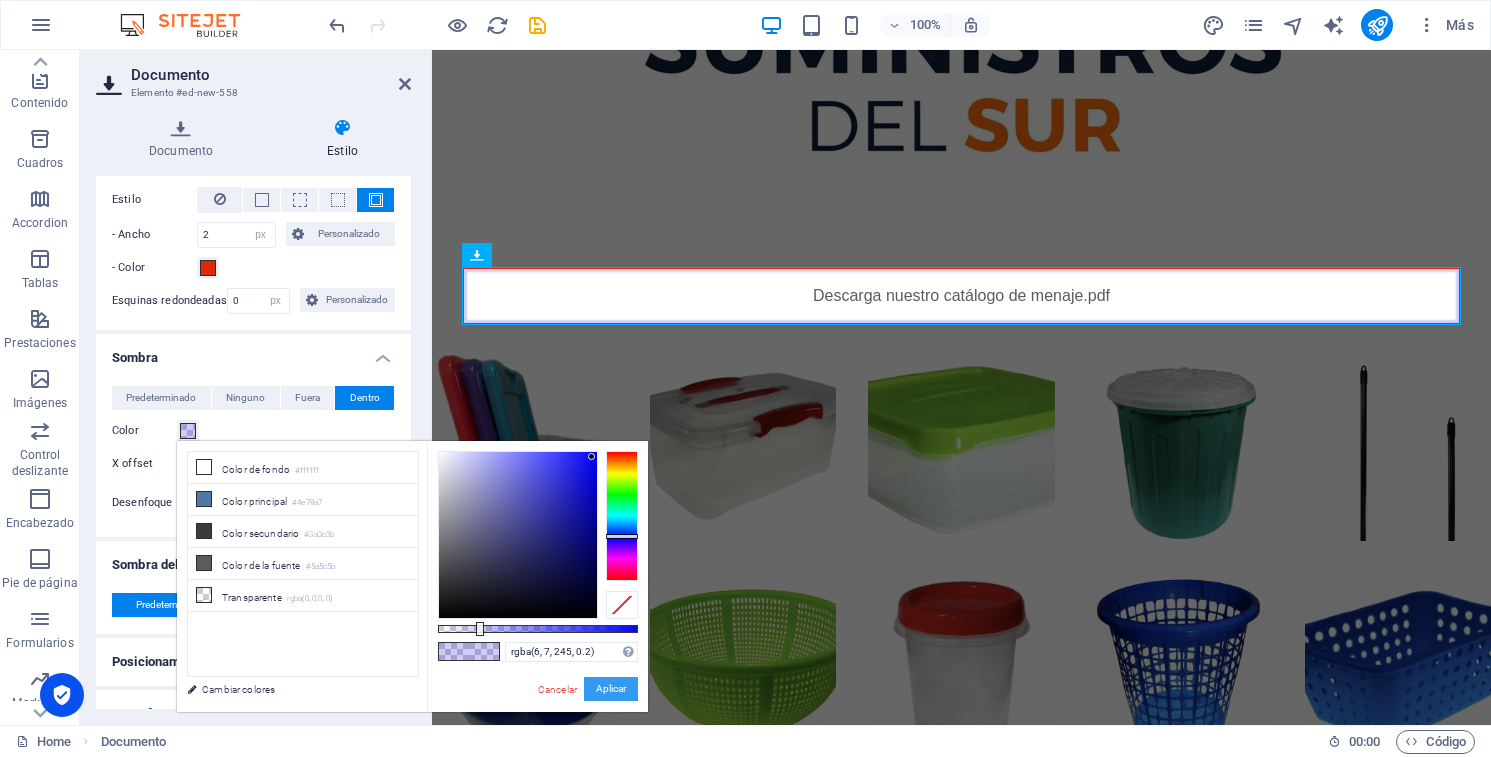 click on "Aplicar" at bounding box center (611, 689) 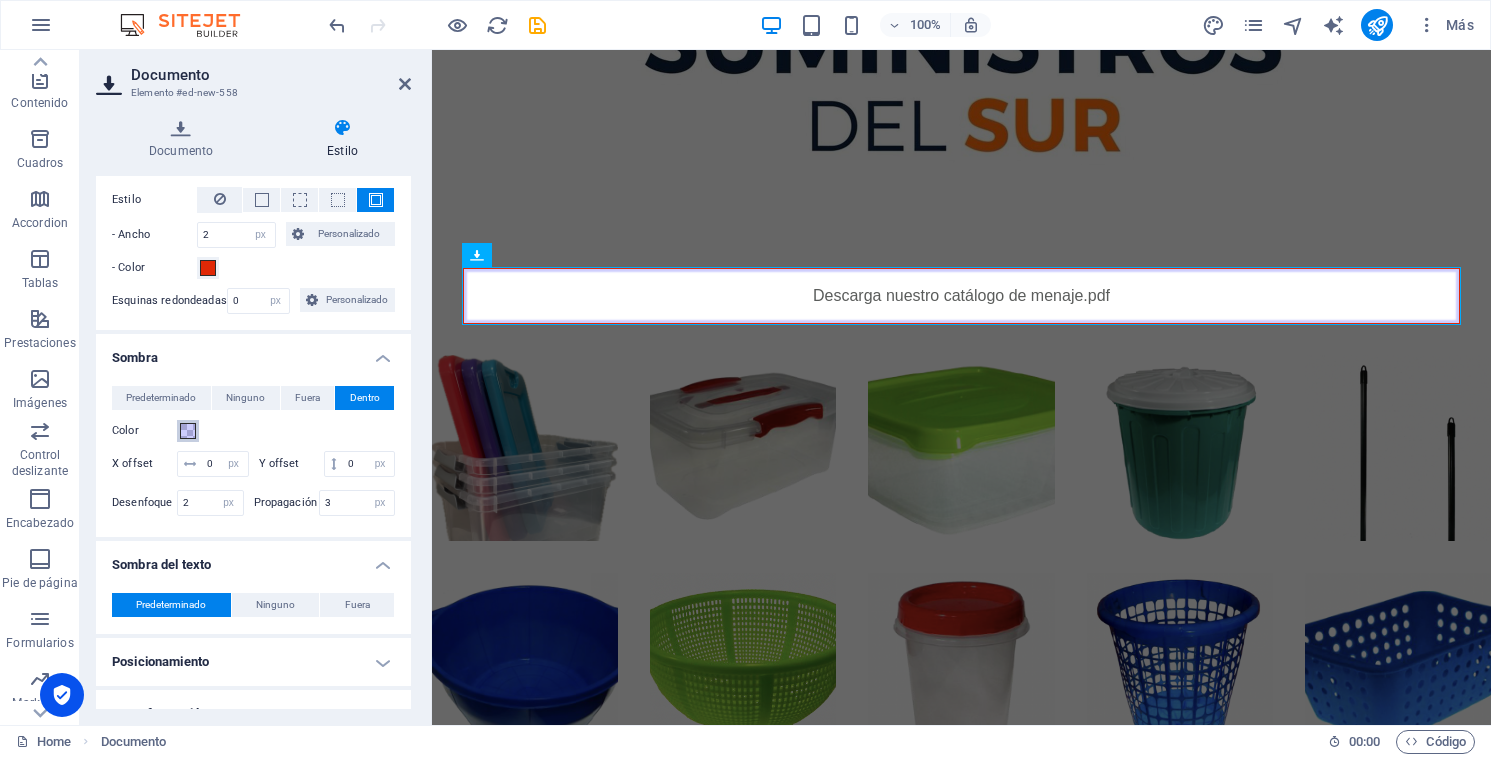 click at bounding box center [188, 431] 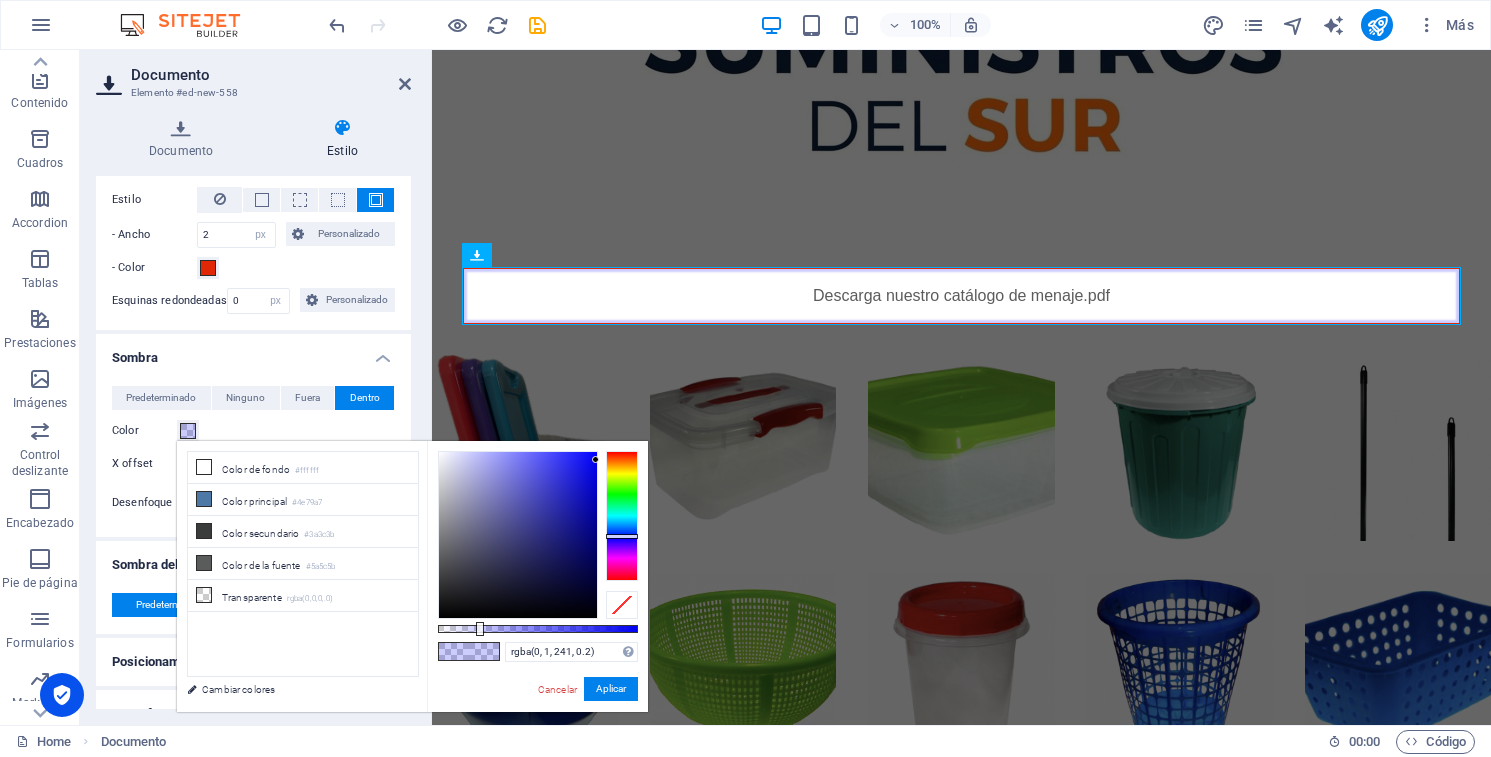 click at bounding box center [538, 535] 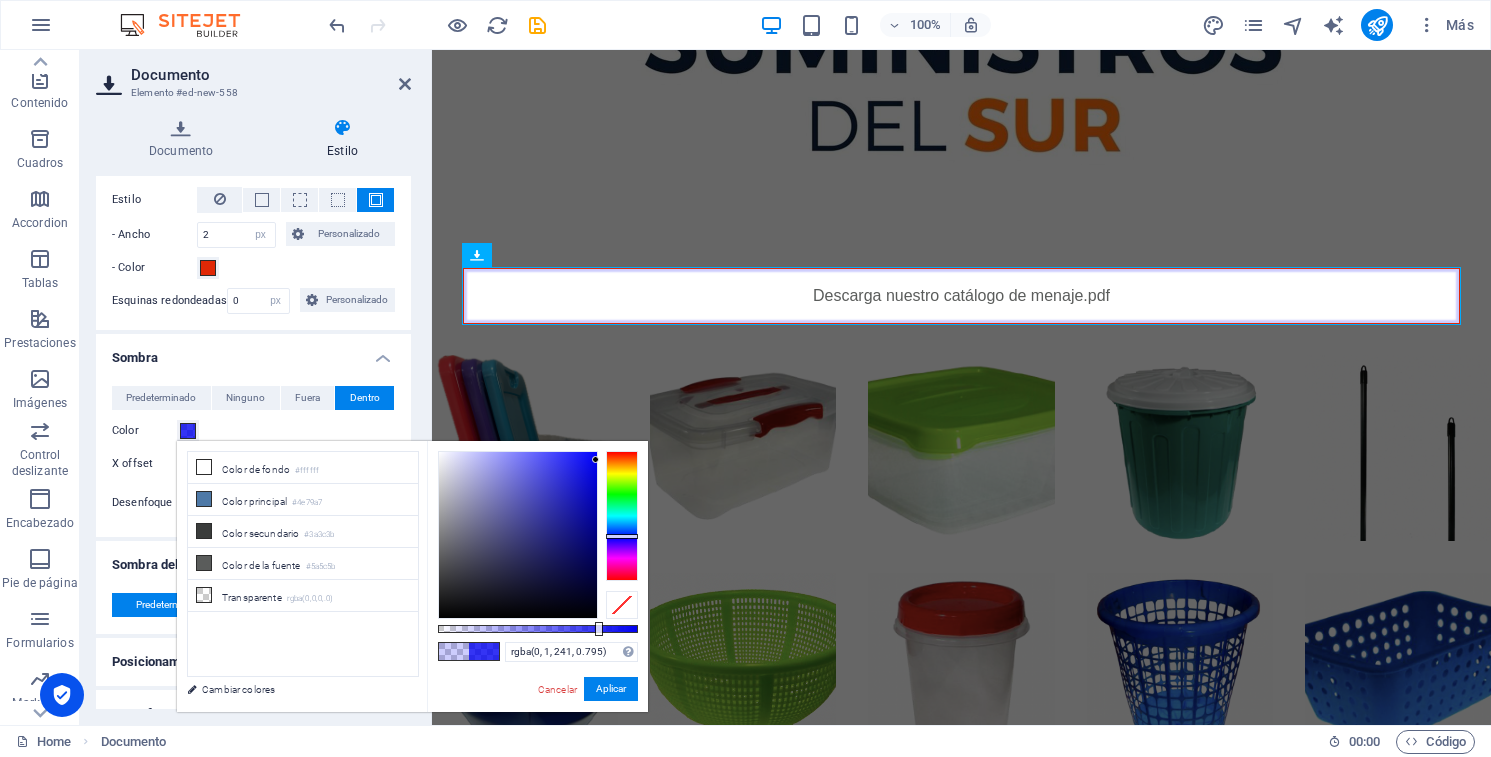 drag, startPoint x: 479, startPoint y: 629, endPoint x: 597, endPoint y: 631, distance: 118.016945 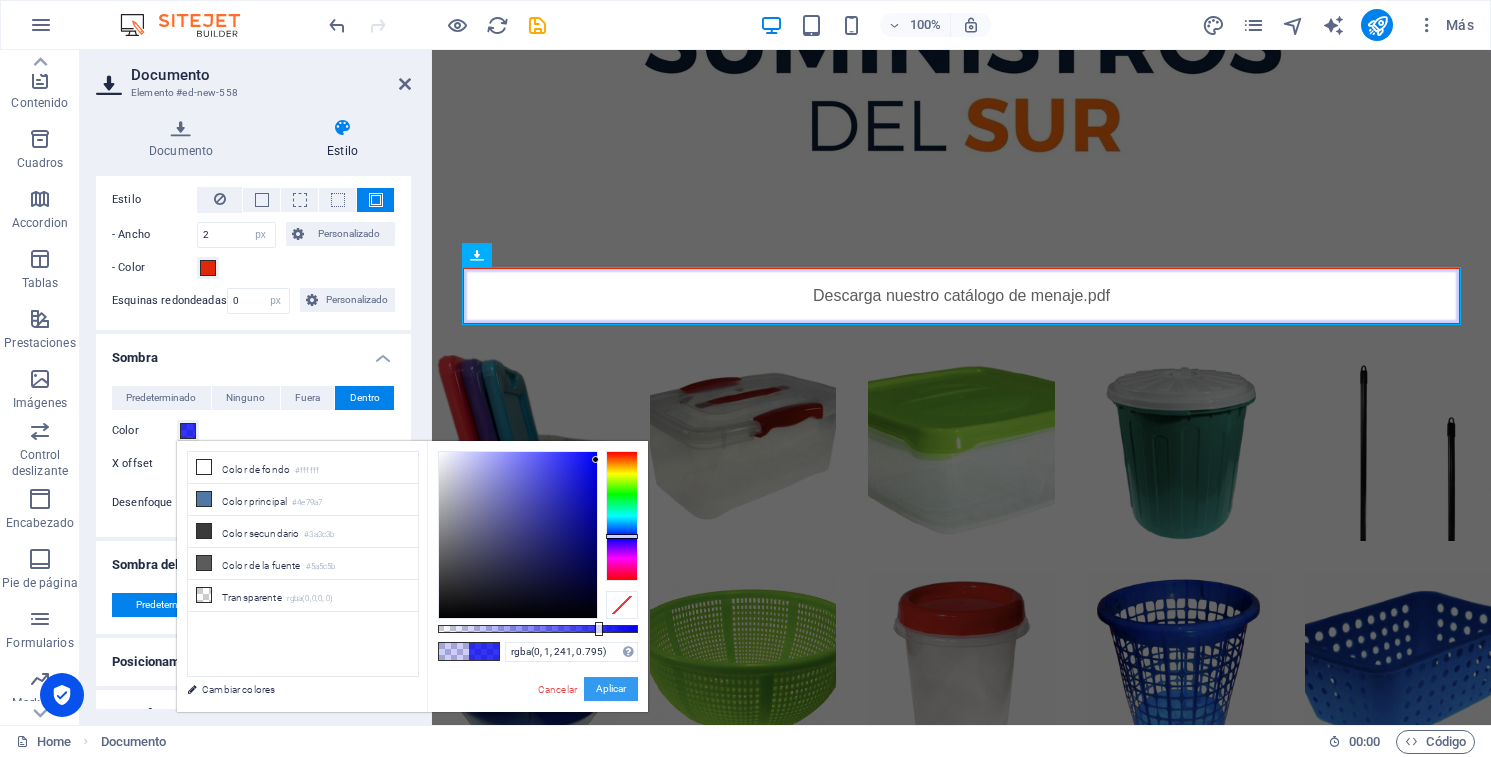 click on "Aplicar" at bounding box center [611, 689] 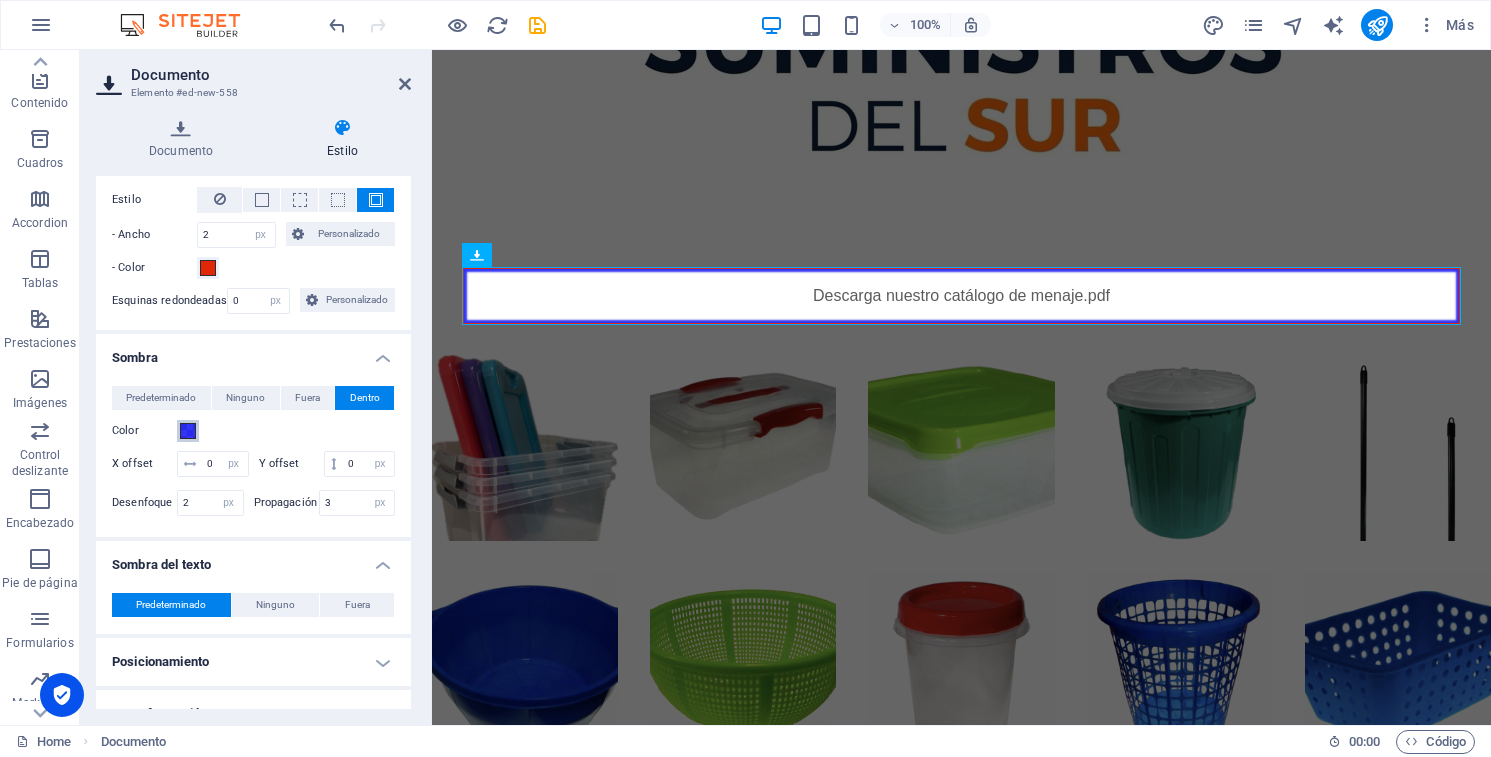 click at bounding box center (188, 431) 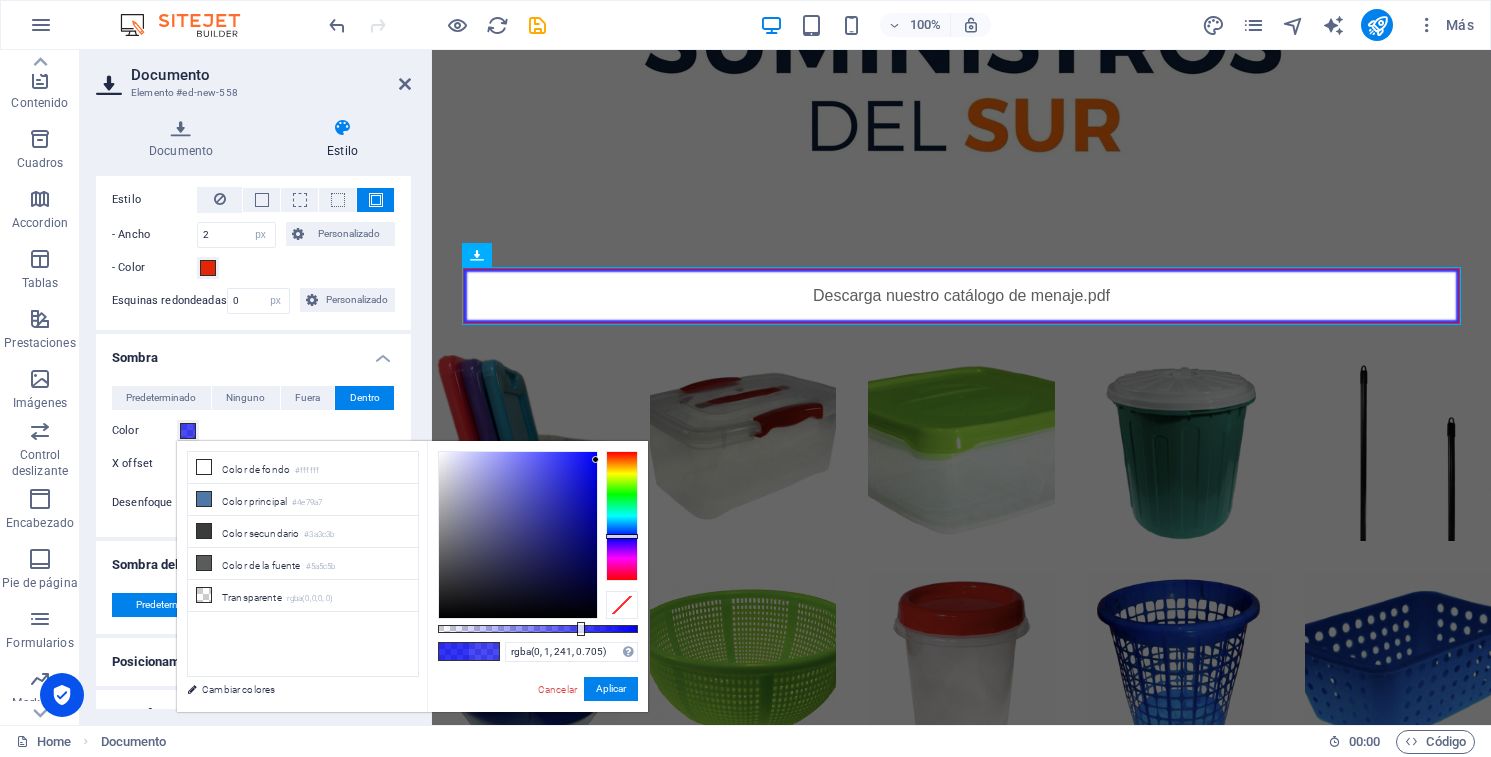 drag, startPoint x: 597, startPoint y: 627, endPoint x: 579, endPoint y: 628, distance: 18.027756 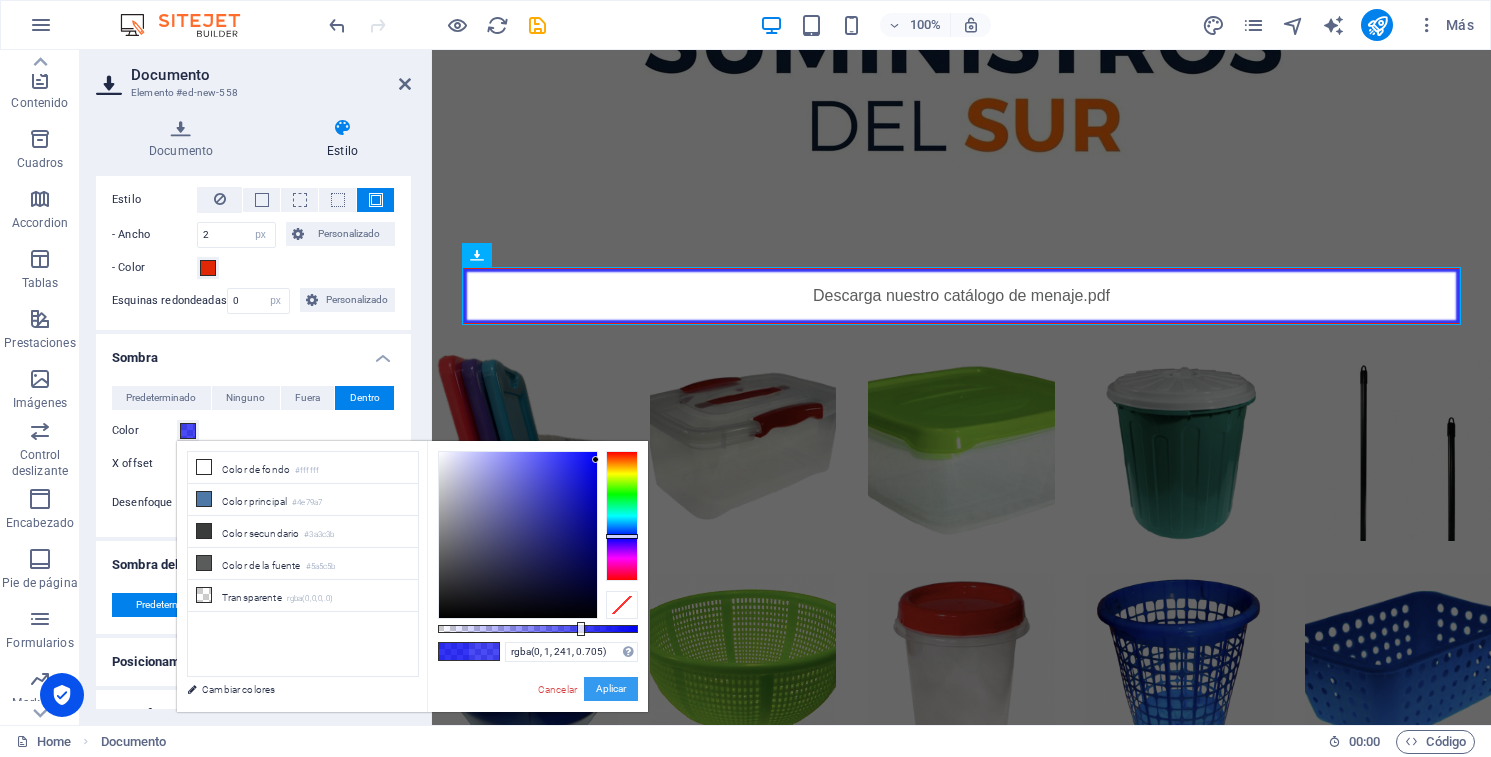 click on "Aplicar" at bounding box center [611, 689] 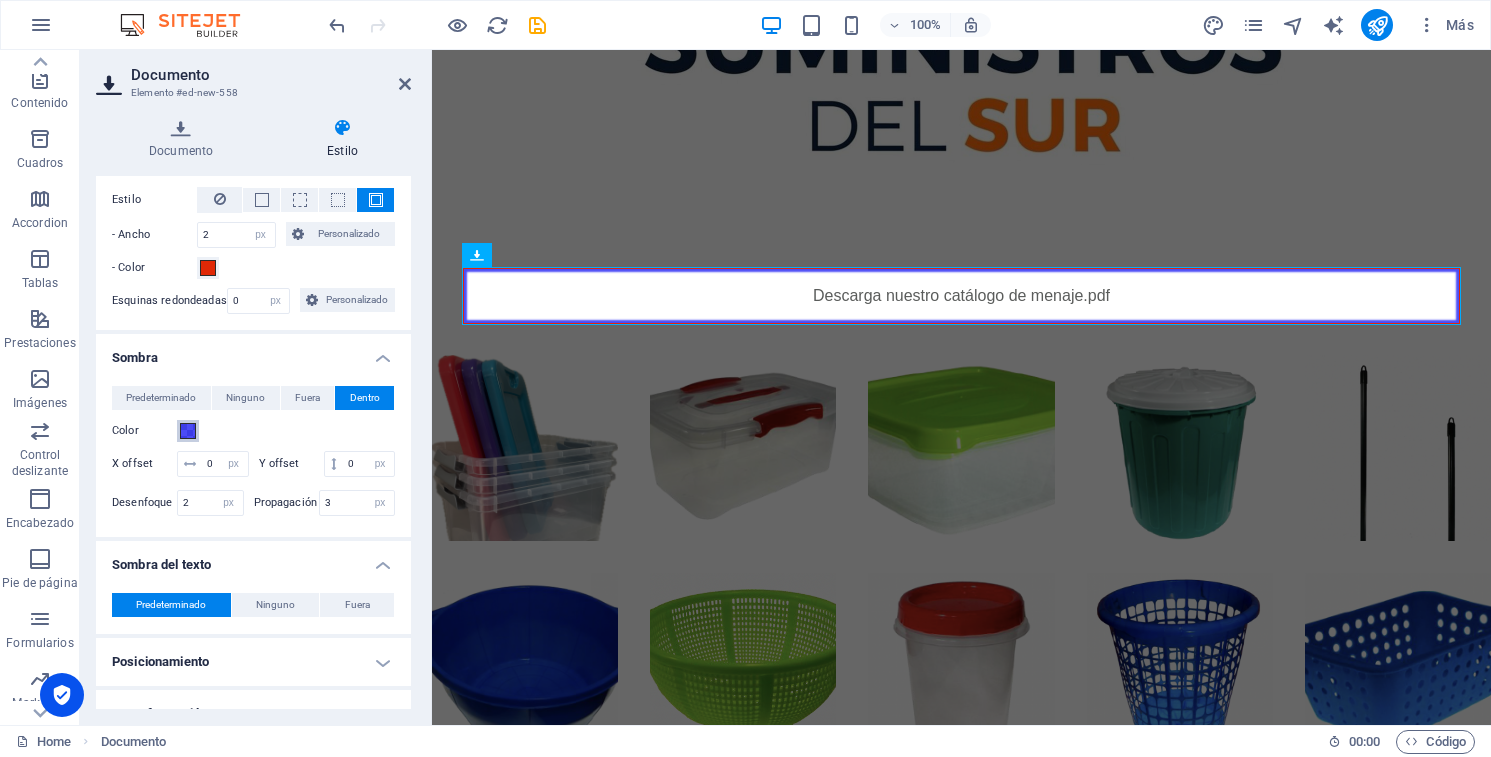 click at bounding box center (188, 431) 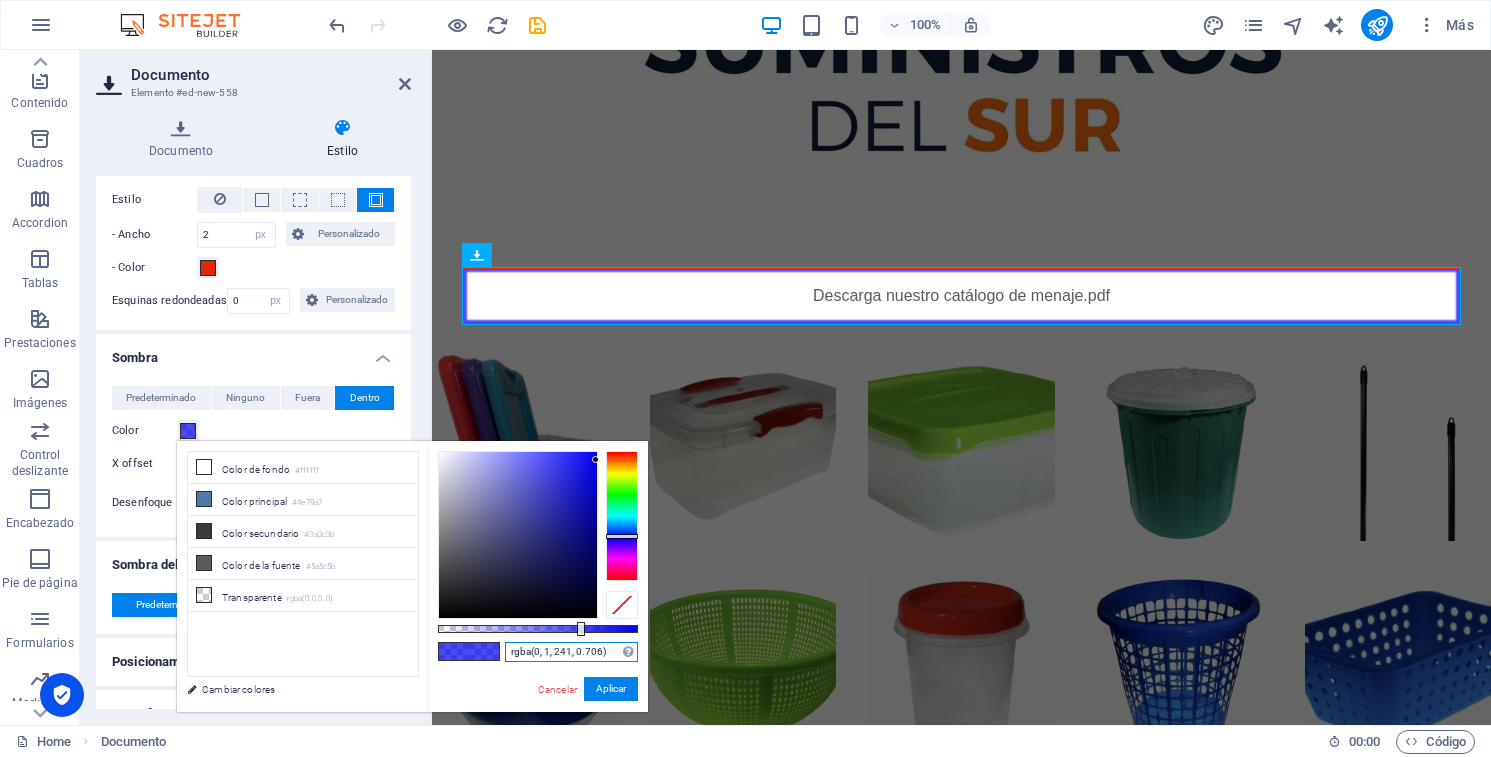 click on "rgba(0, 1, 241, 0.706)" at bounding box center (571, 652) 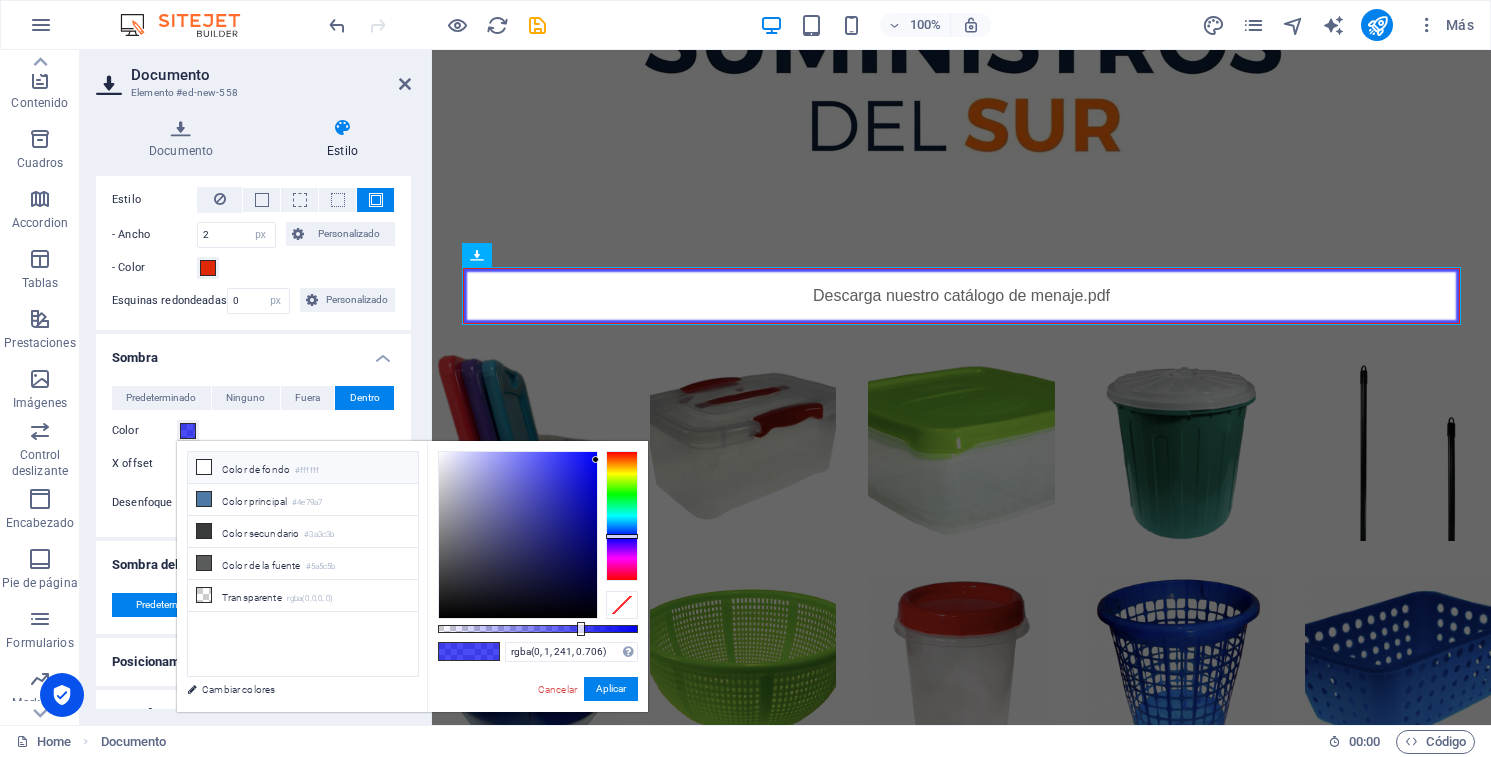 click at bounding box center (204, 467) 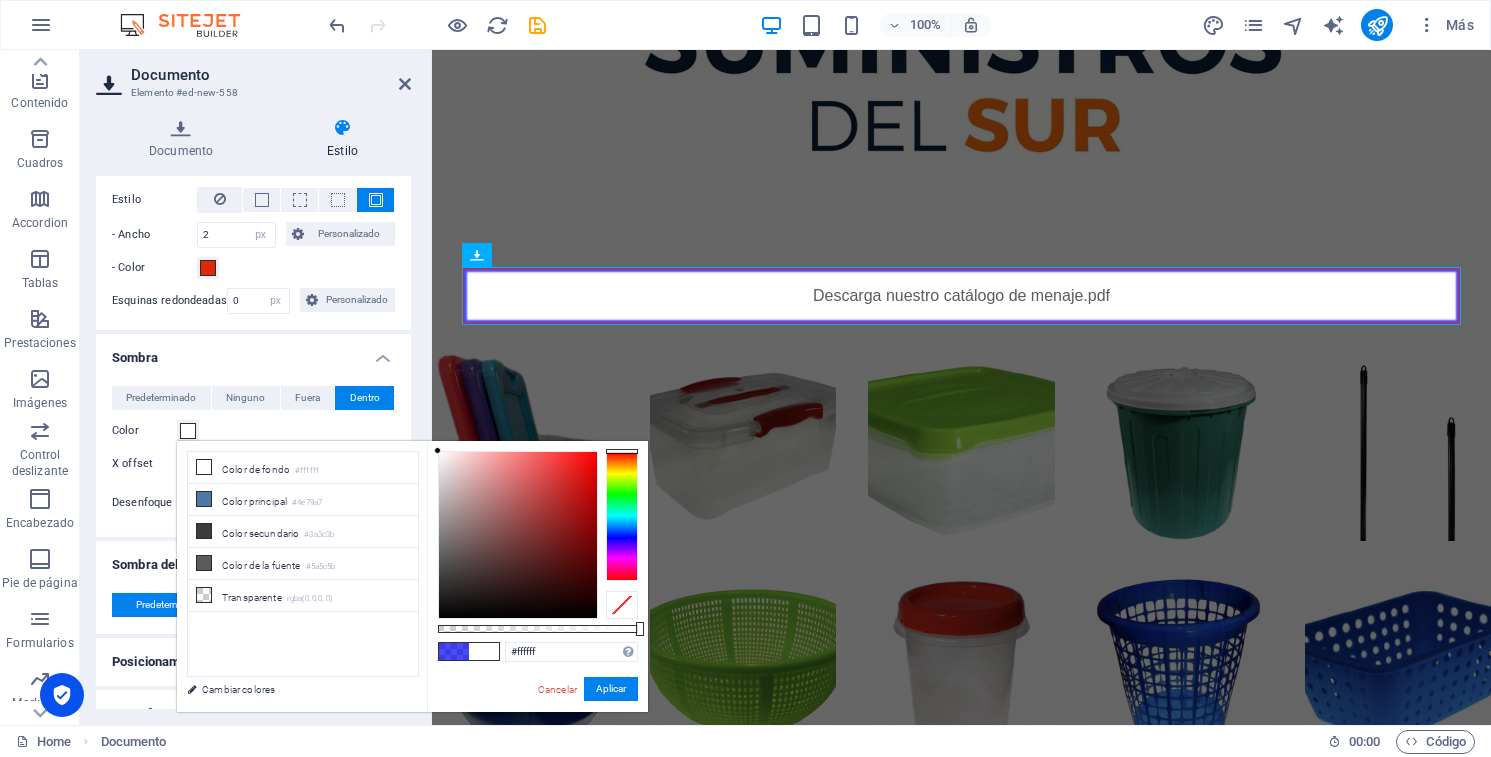 click at bounding box center (518, 535) 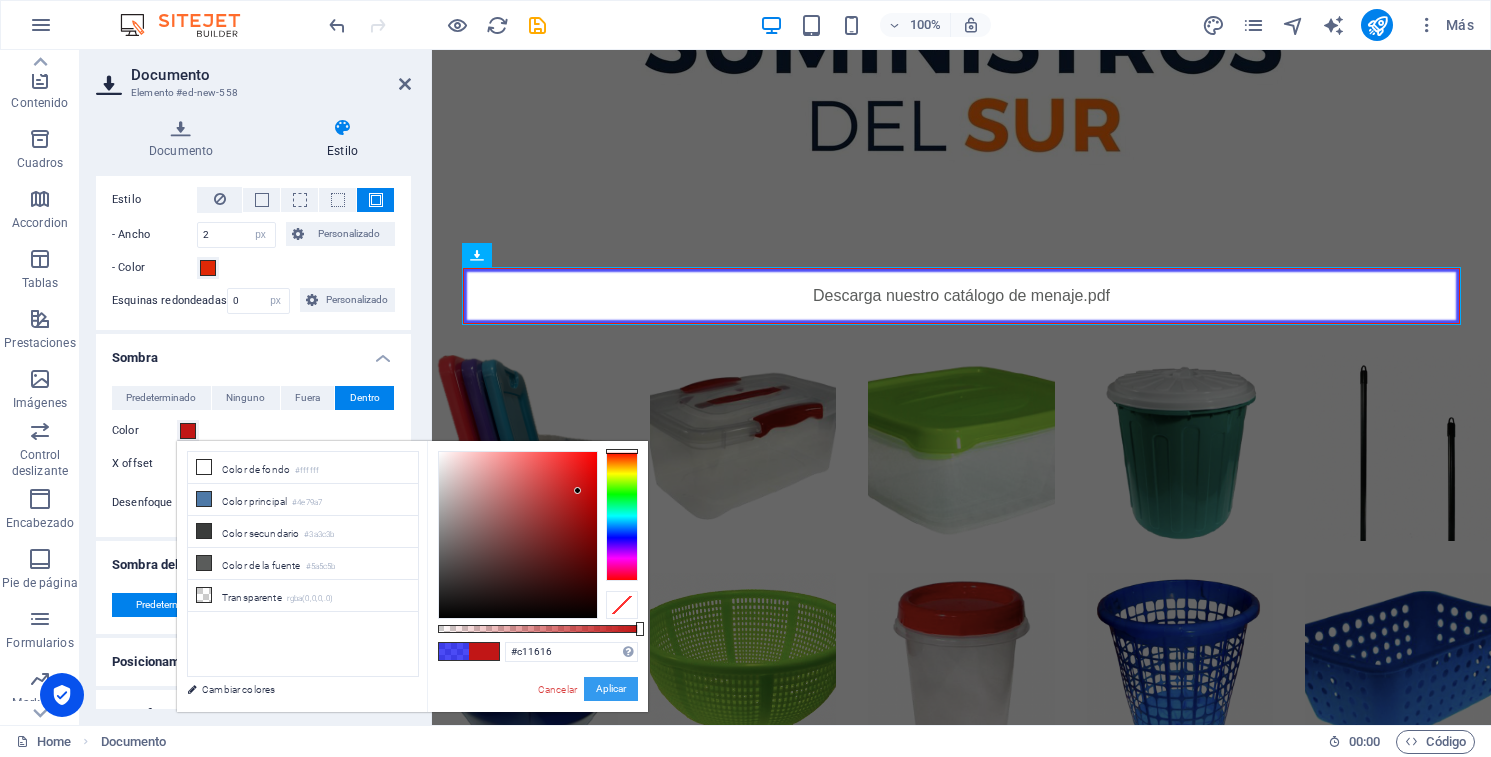 click on "Aplicar" at bounding box center [611, 689] 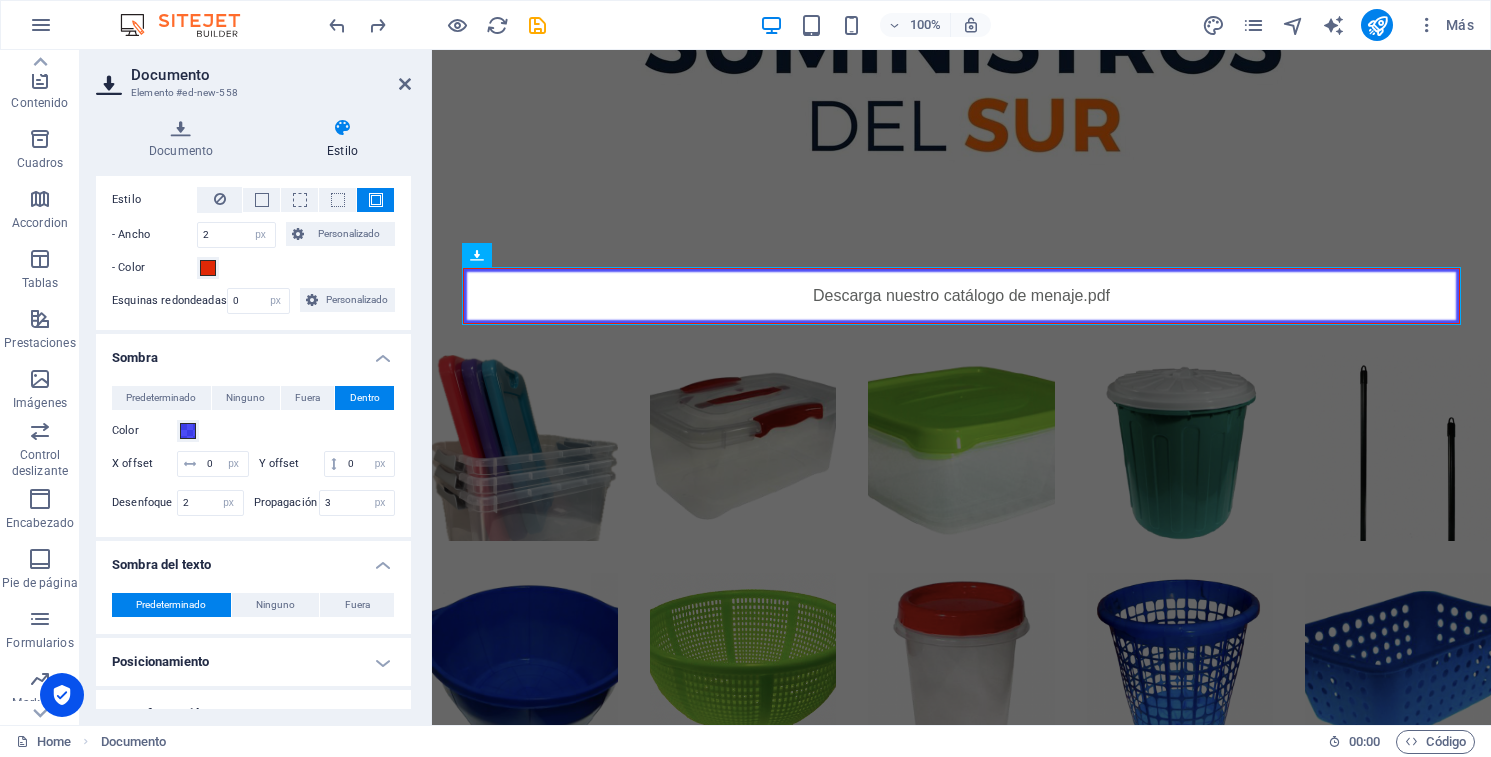 click on "Color" at bounding box center [253, 431] 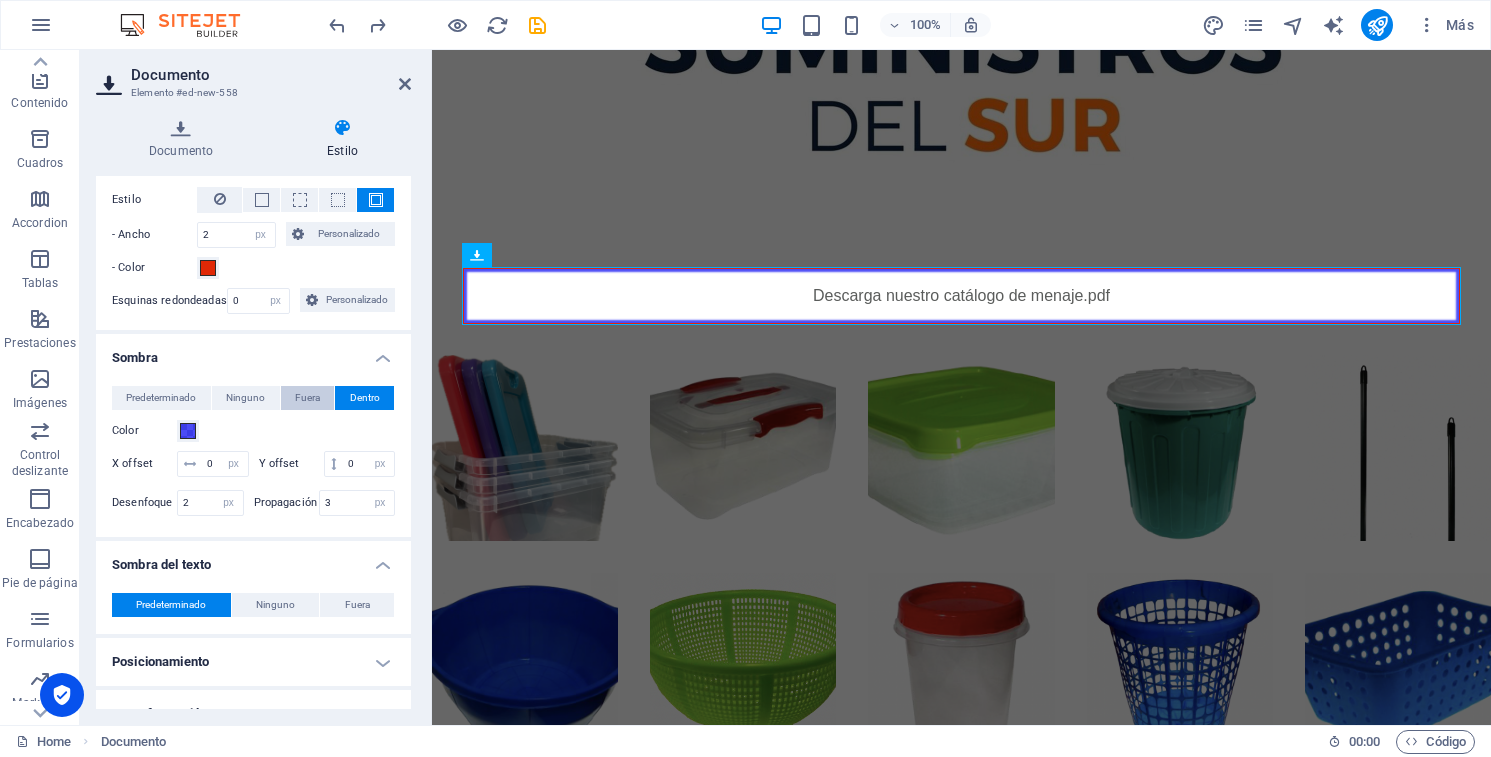 click on "Fuera" at bounding box center [307, 398] 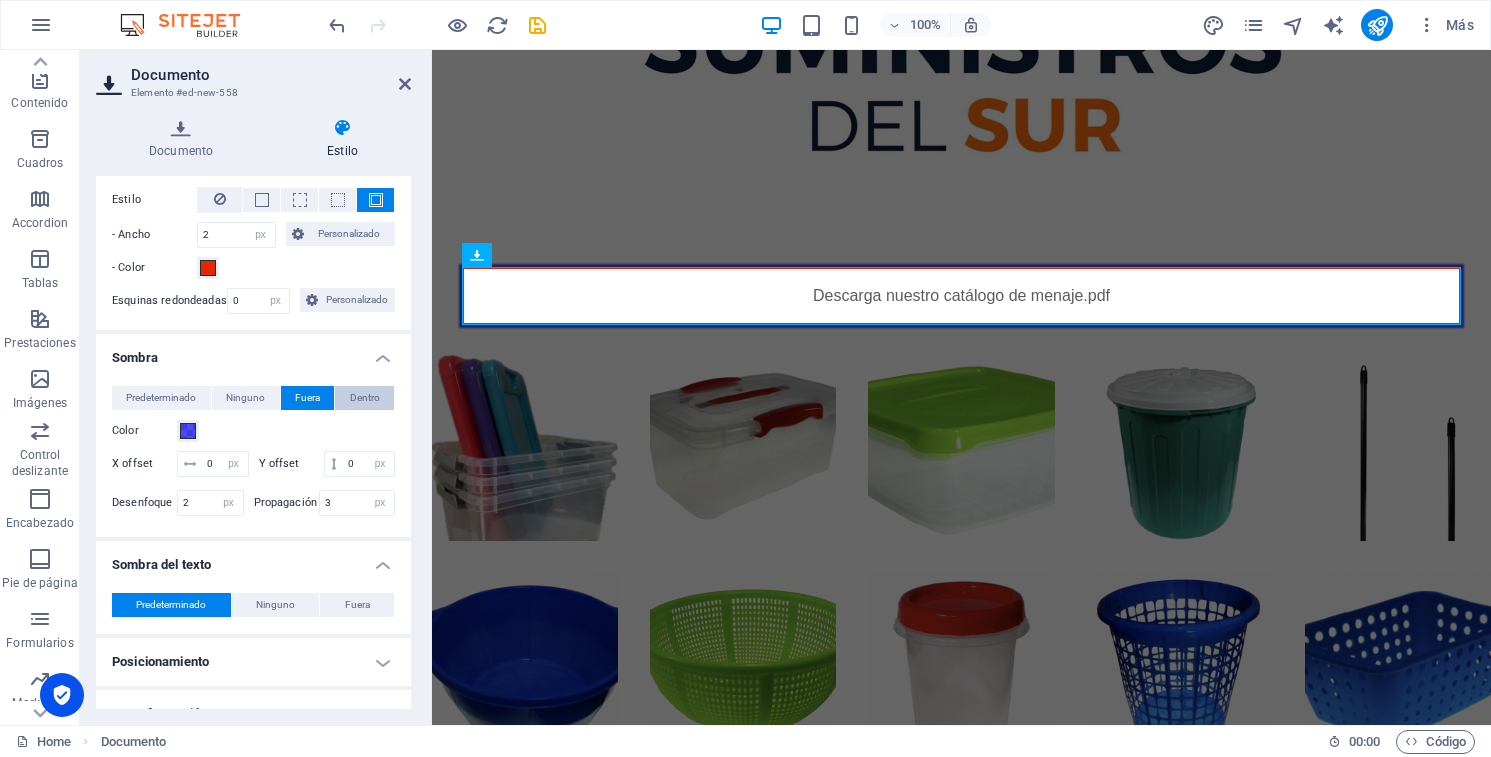 click on "Dentro" at bounding box center [365, 398] 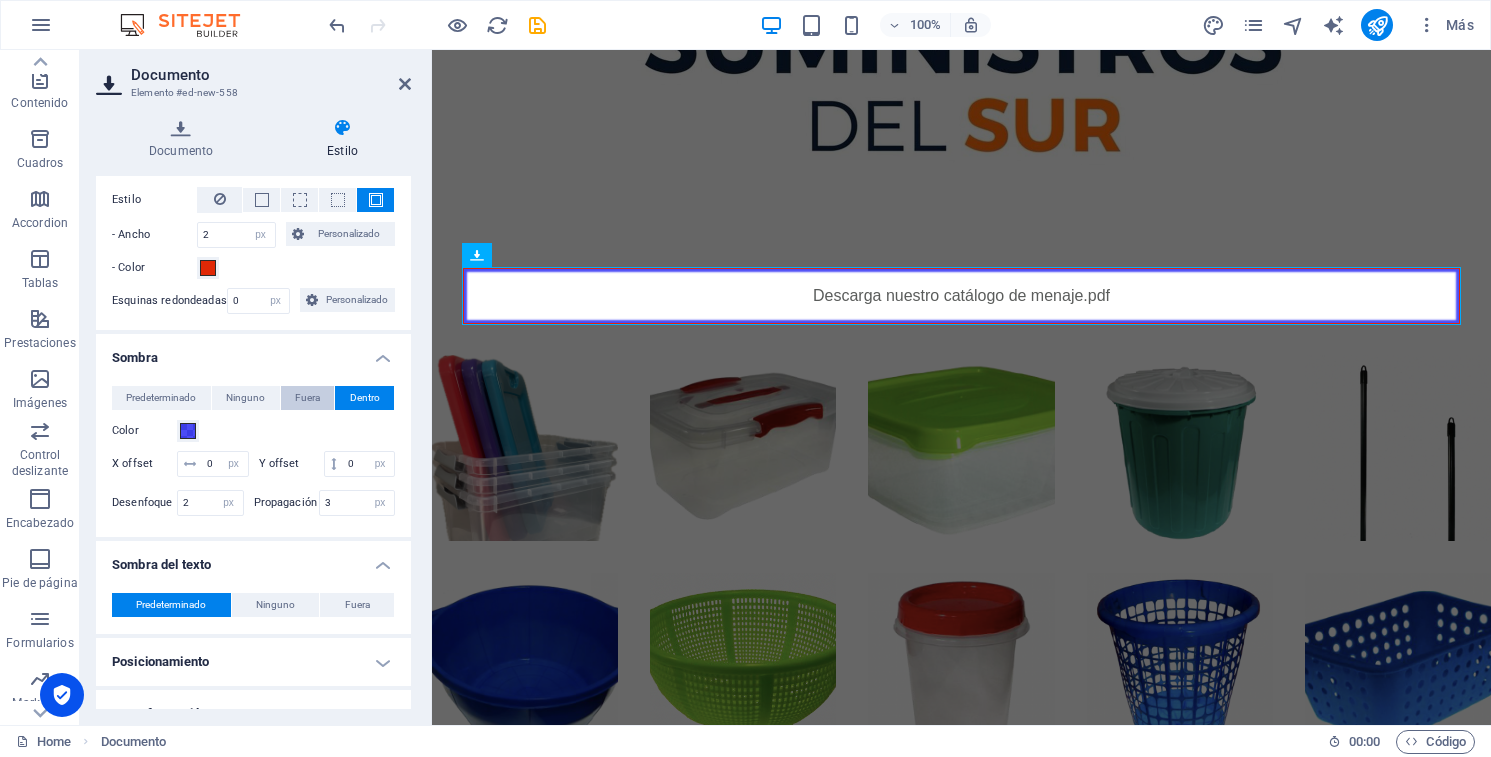 click on "Fuera" at bounding box center [307, 398] 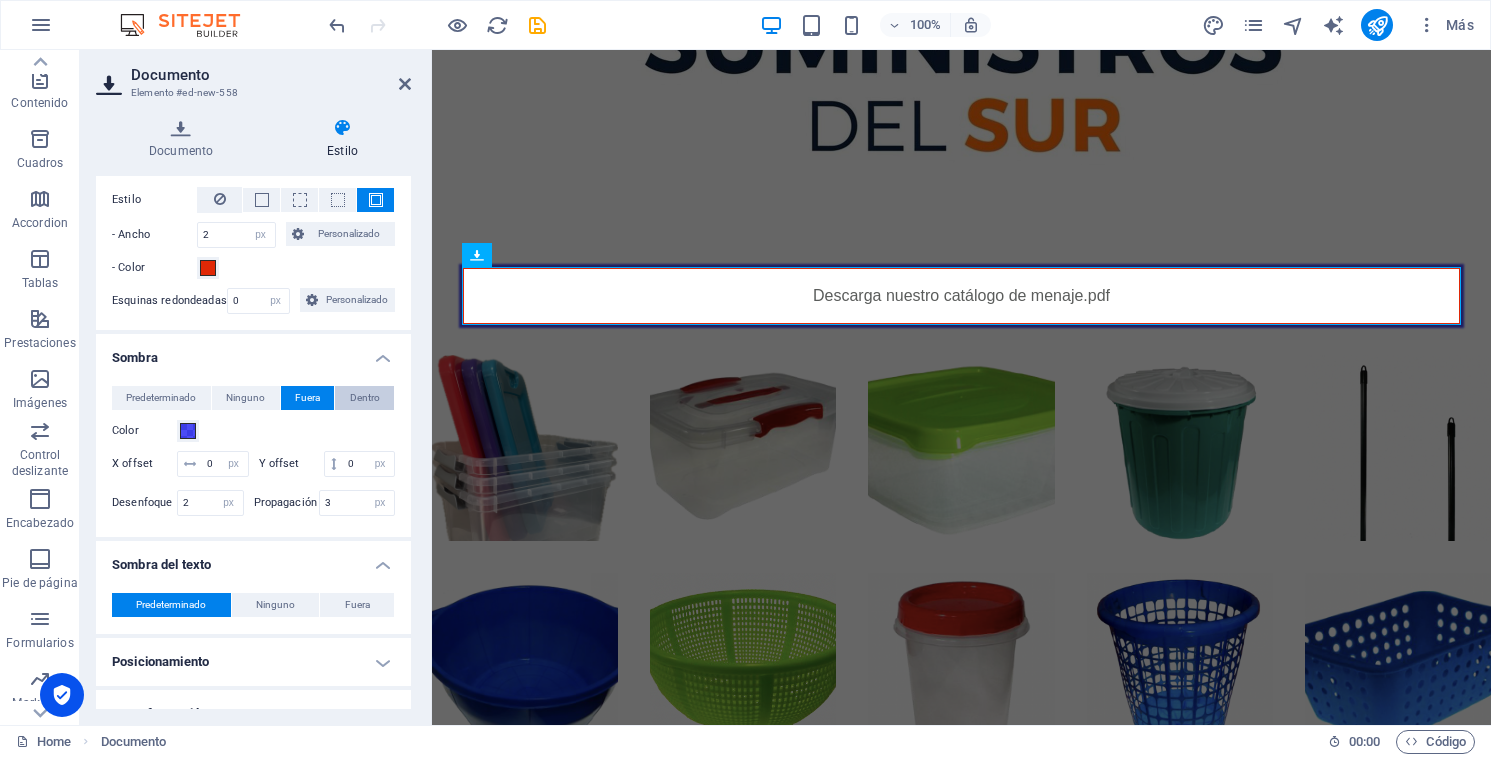 click on "Dentro" at bounding box center (365, 398) 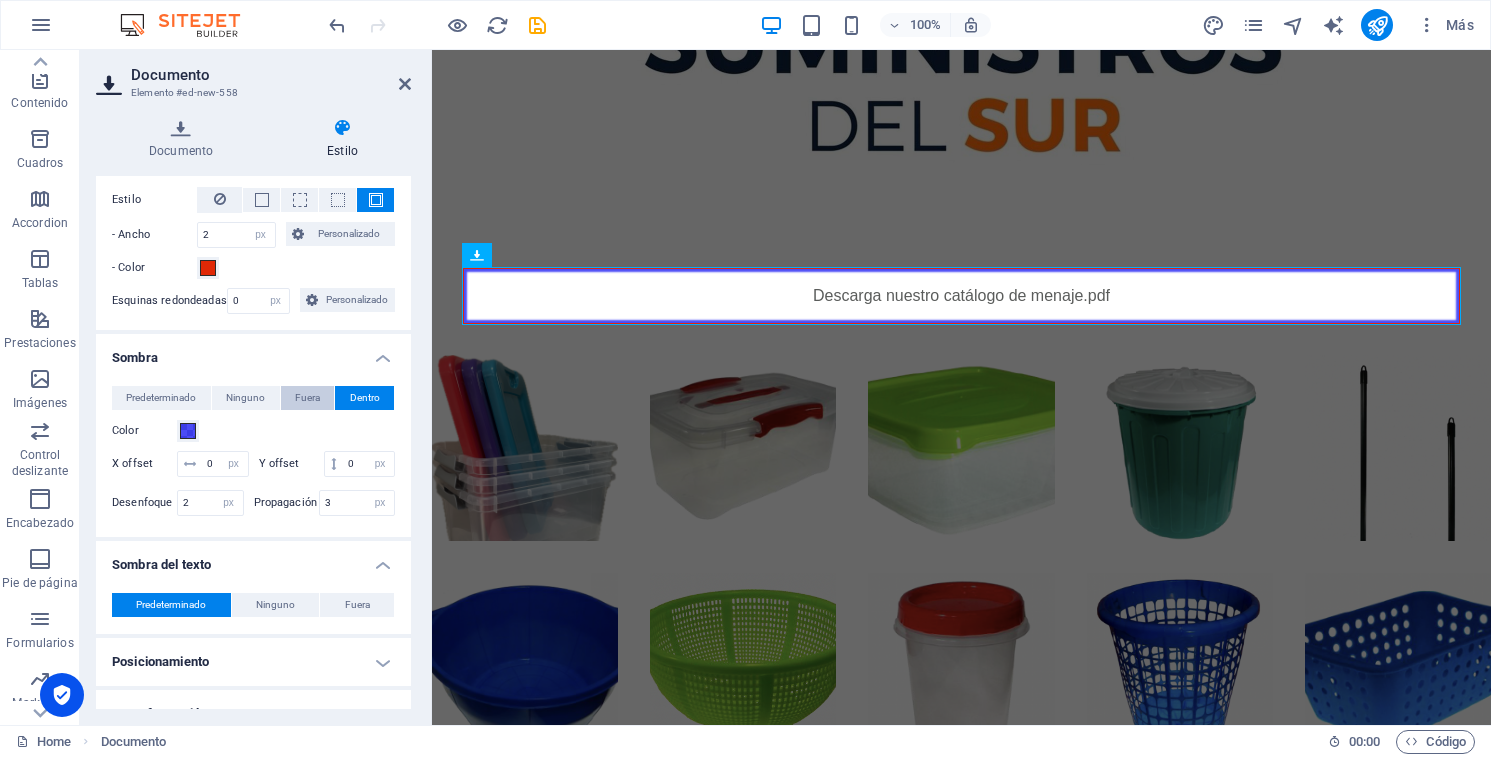 click on "Fuera" at bounding box center (308, 398) 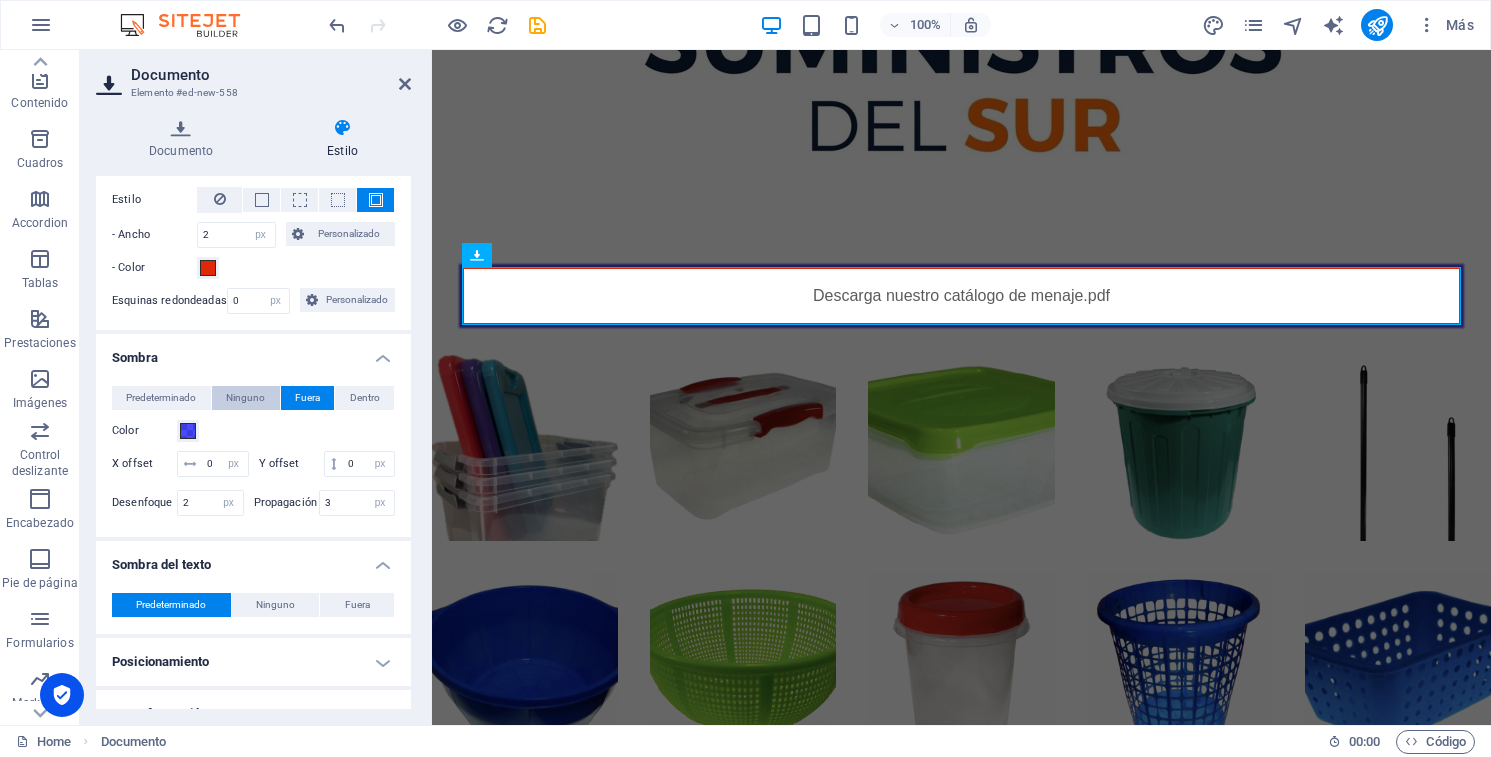 click on "Ninguno" at bounding box center [245, 398] 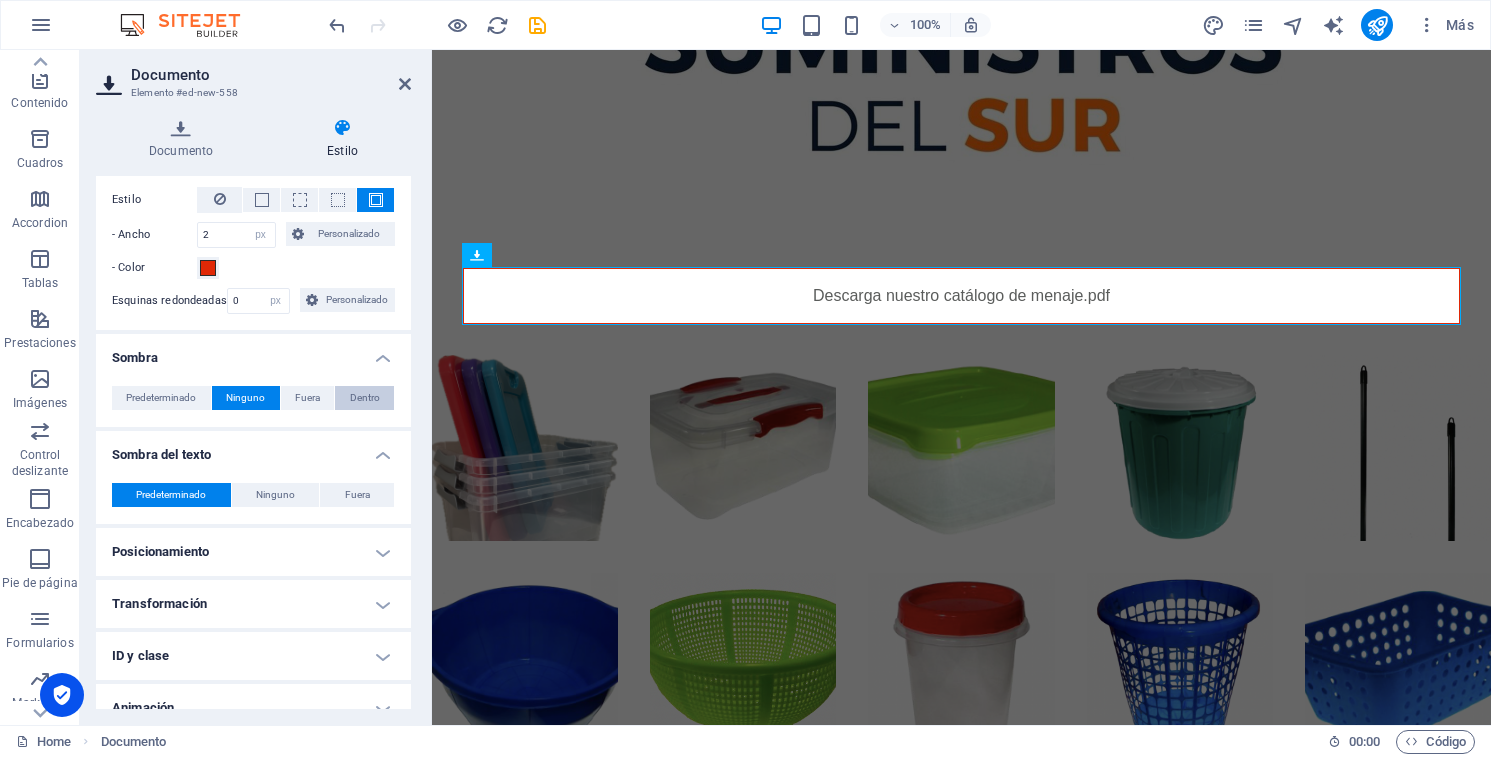 click on "Dentro" at bounding box center (365, 398) 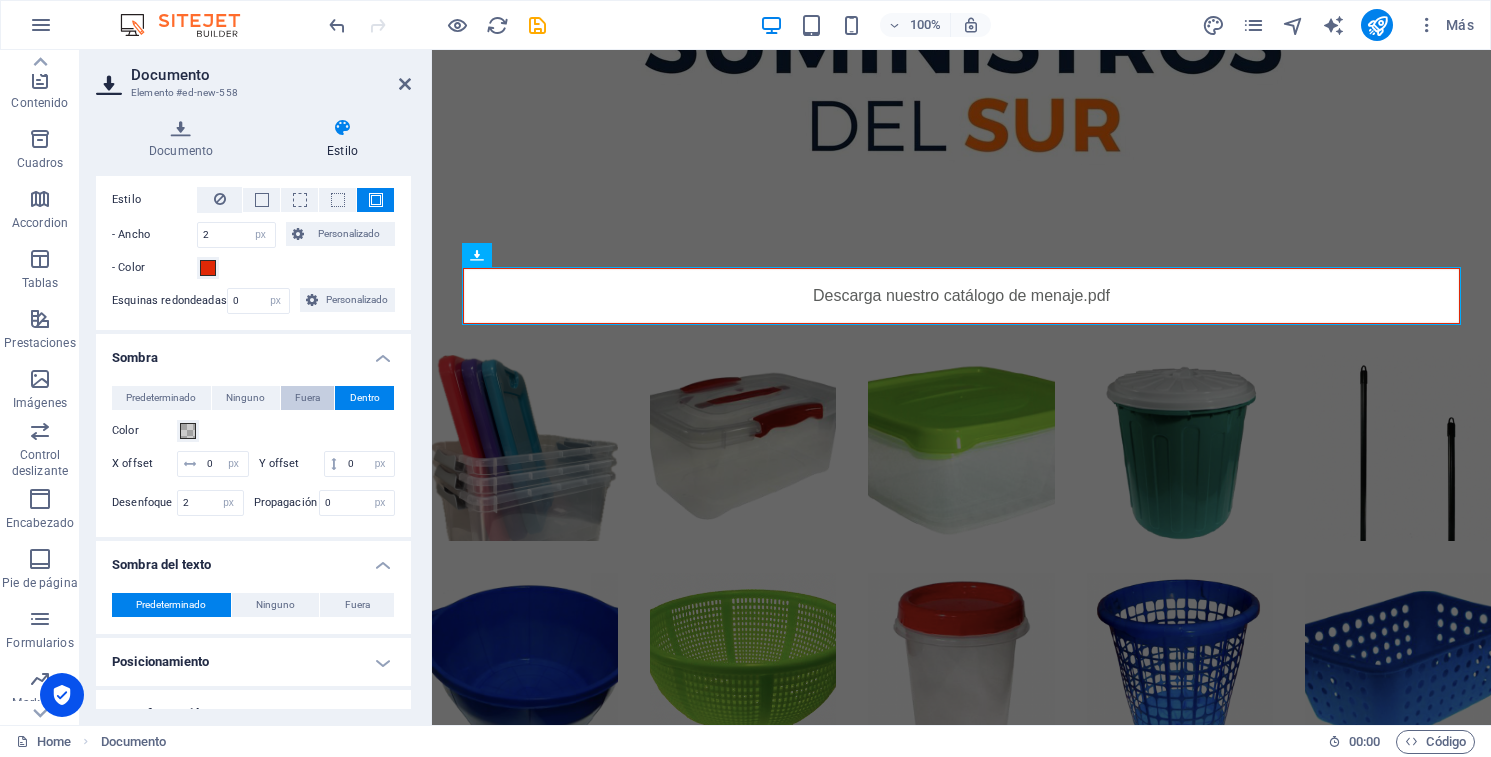 click on "Fuera" at bounding box center (307, 398) 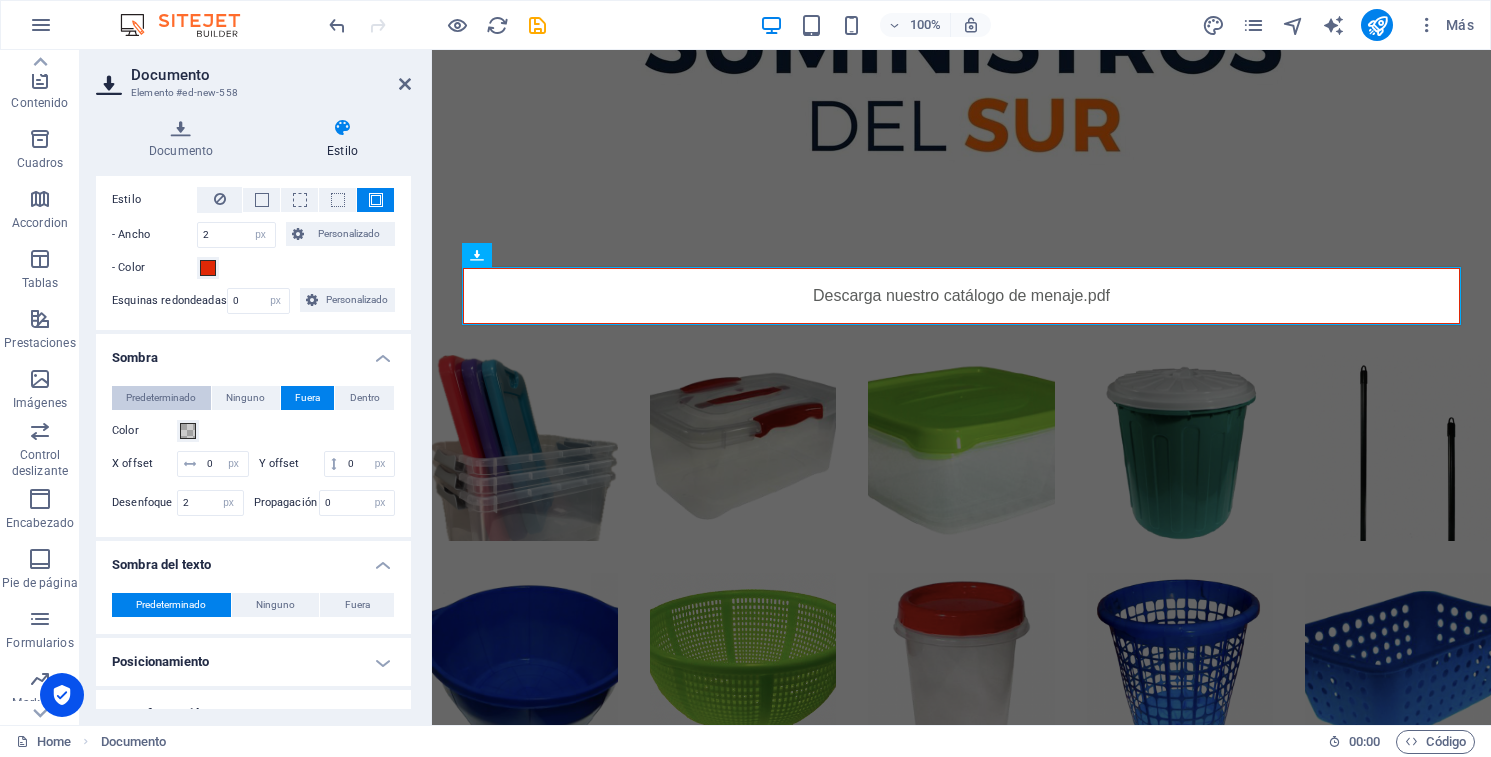 click on "Predeterminado" at bounding box center [161, 398] 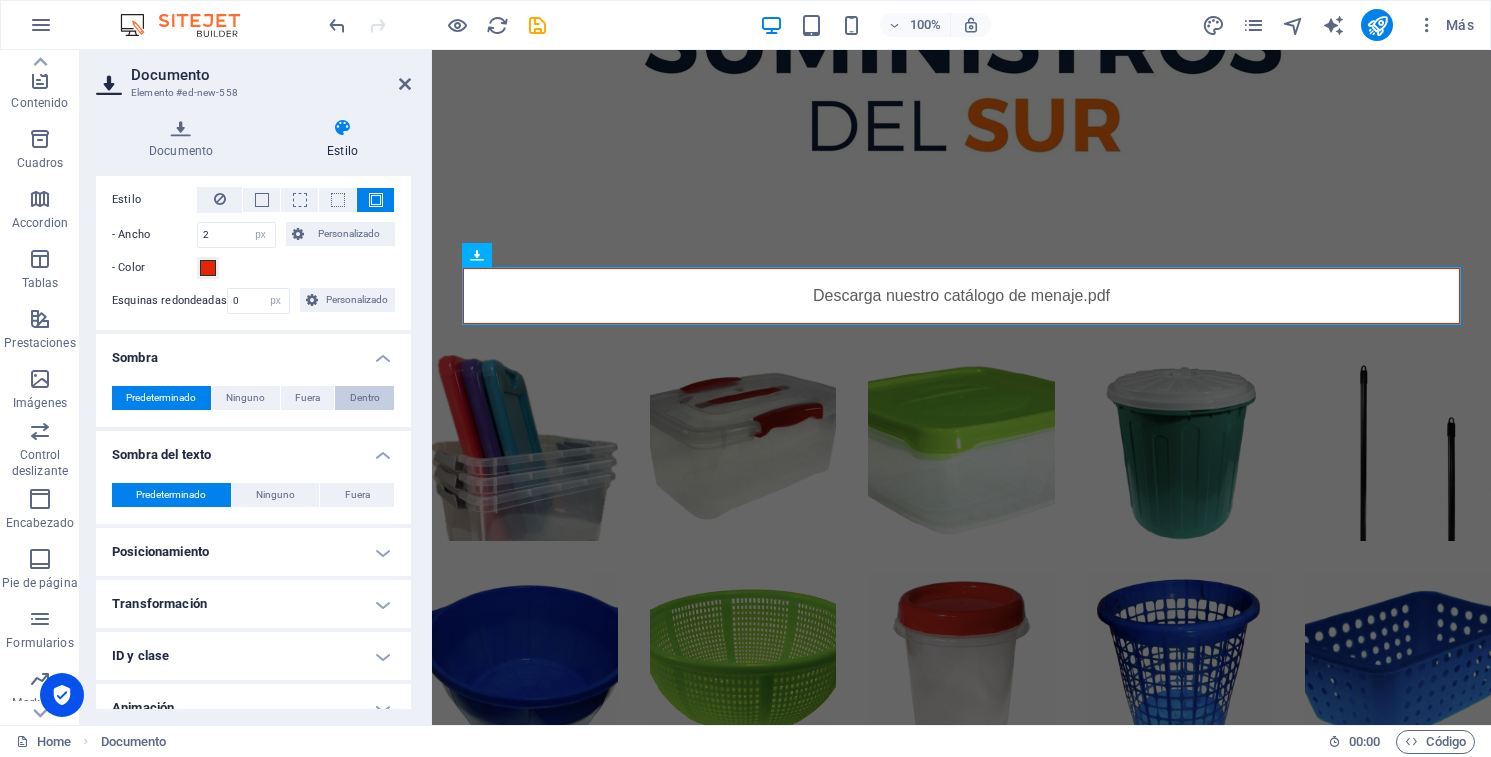click on "Dentro" at bounding box center (365, 398) 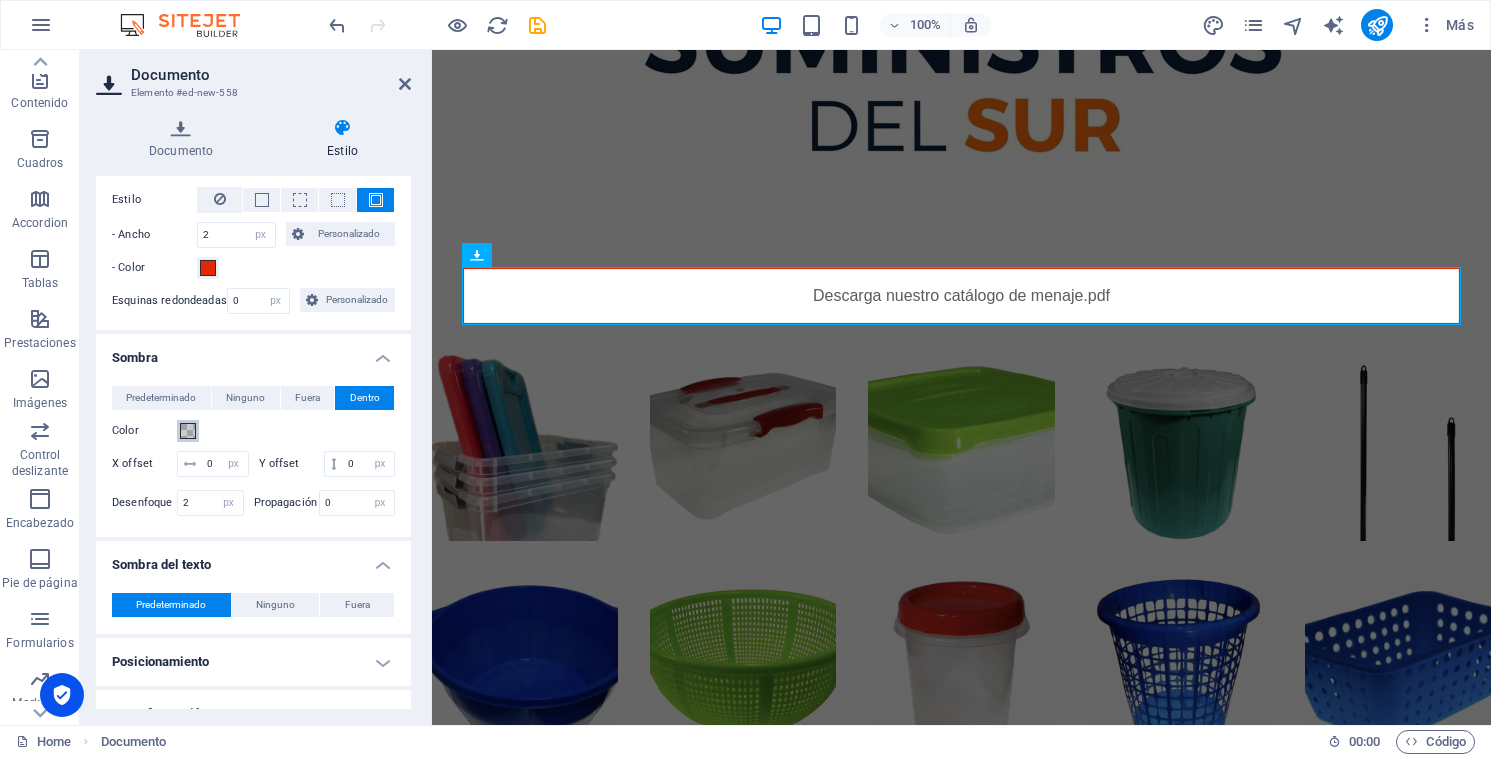 click at bounding box center (188, 431) 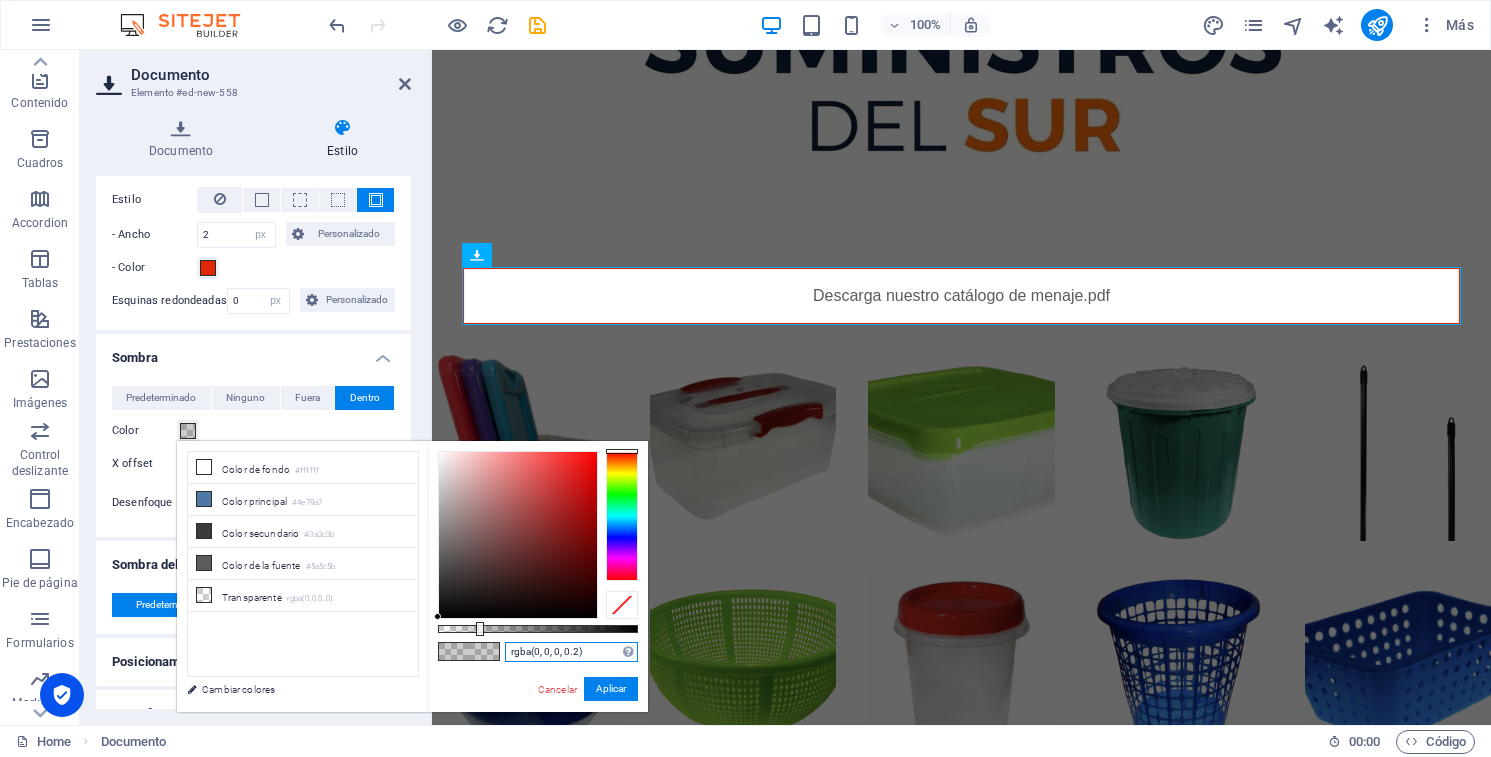 click on "rgba(0, 0, 0, 0.2)" at bounding box center (571, 652) 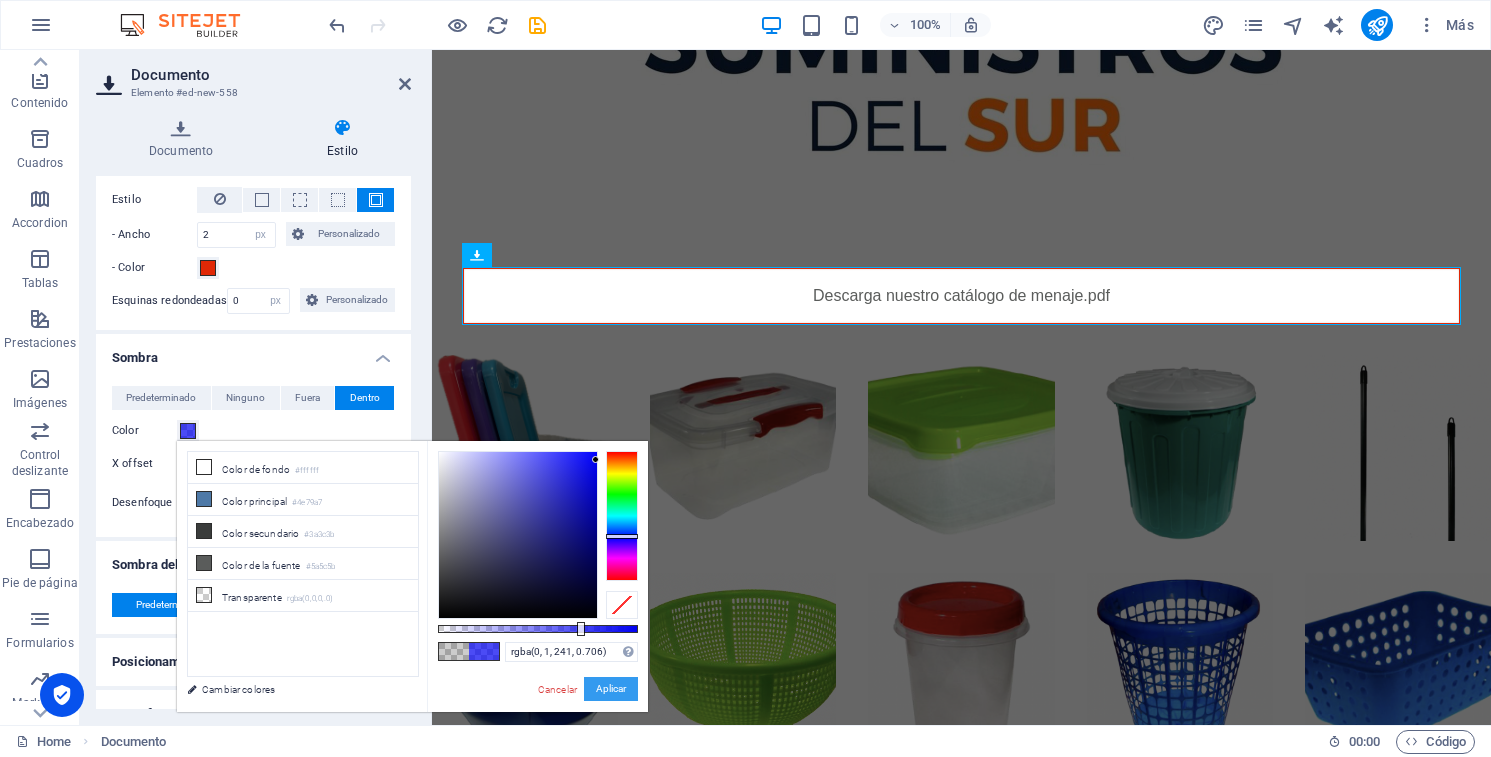 click on "Aplicar" at bounding box center [611, 689] 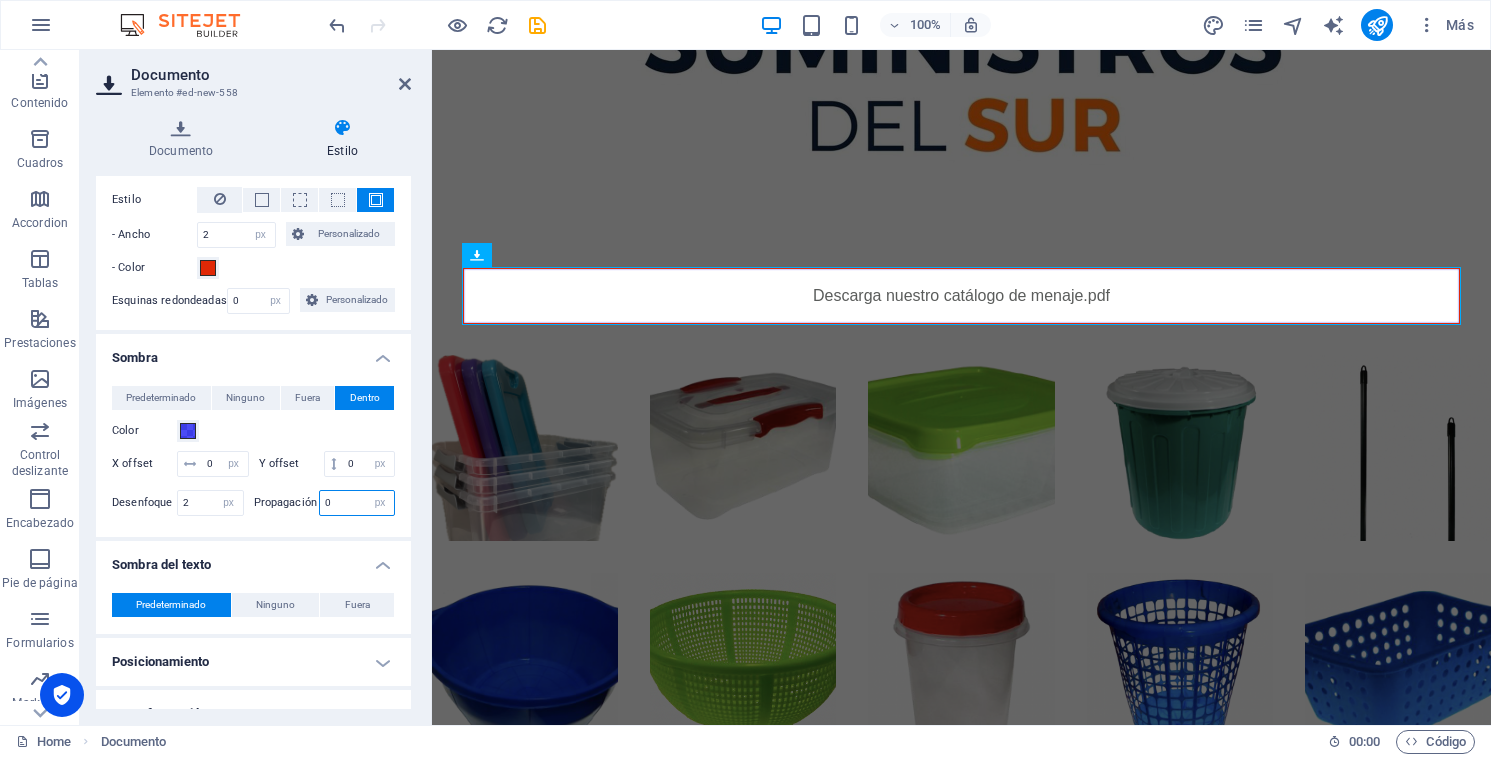 click on "0" at bounding box center (357, 503) 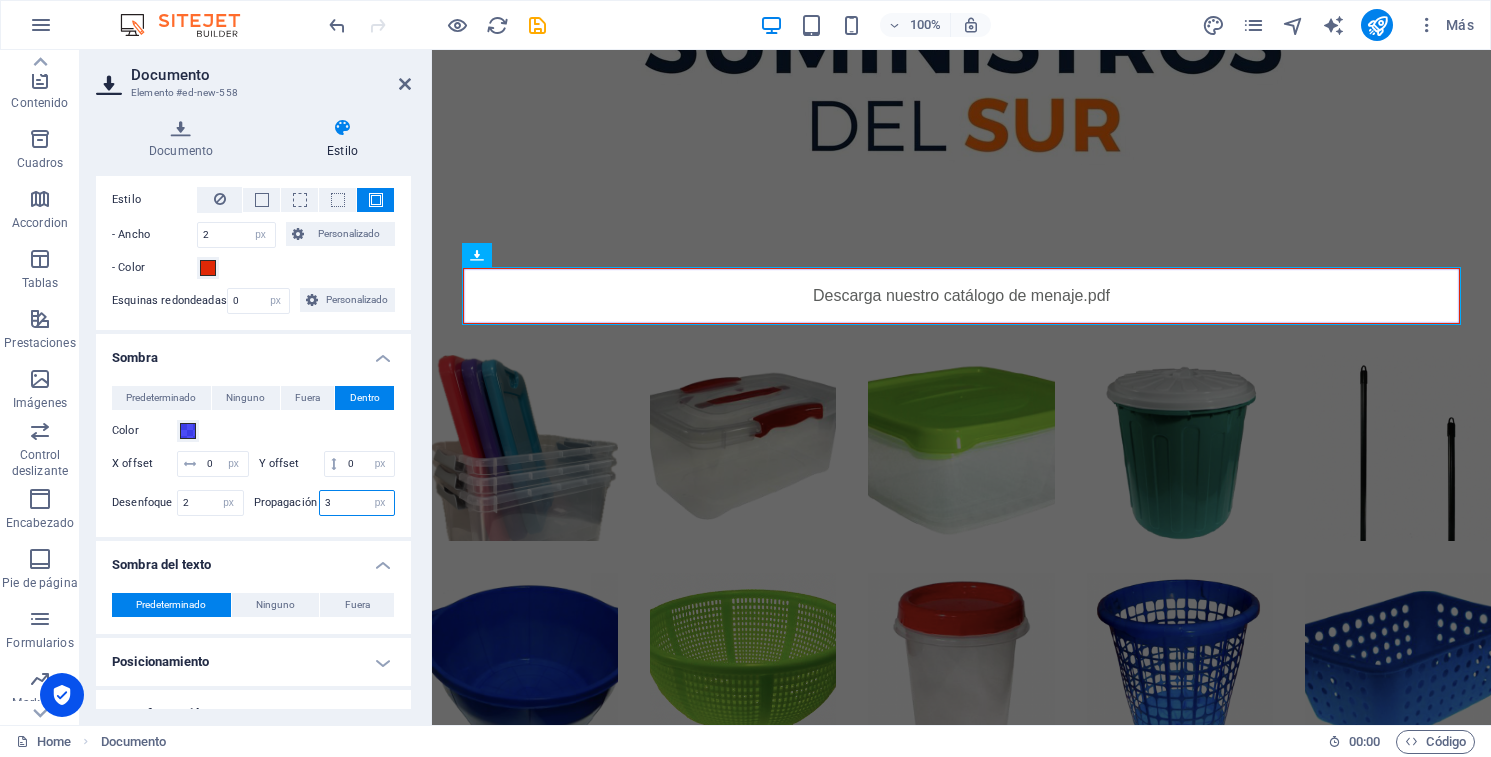 type on "3" 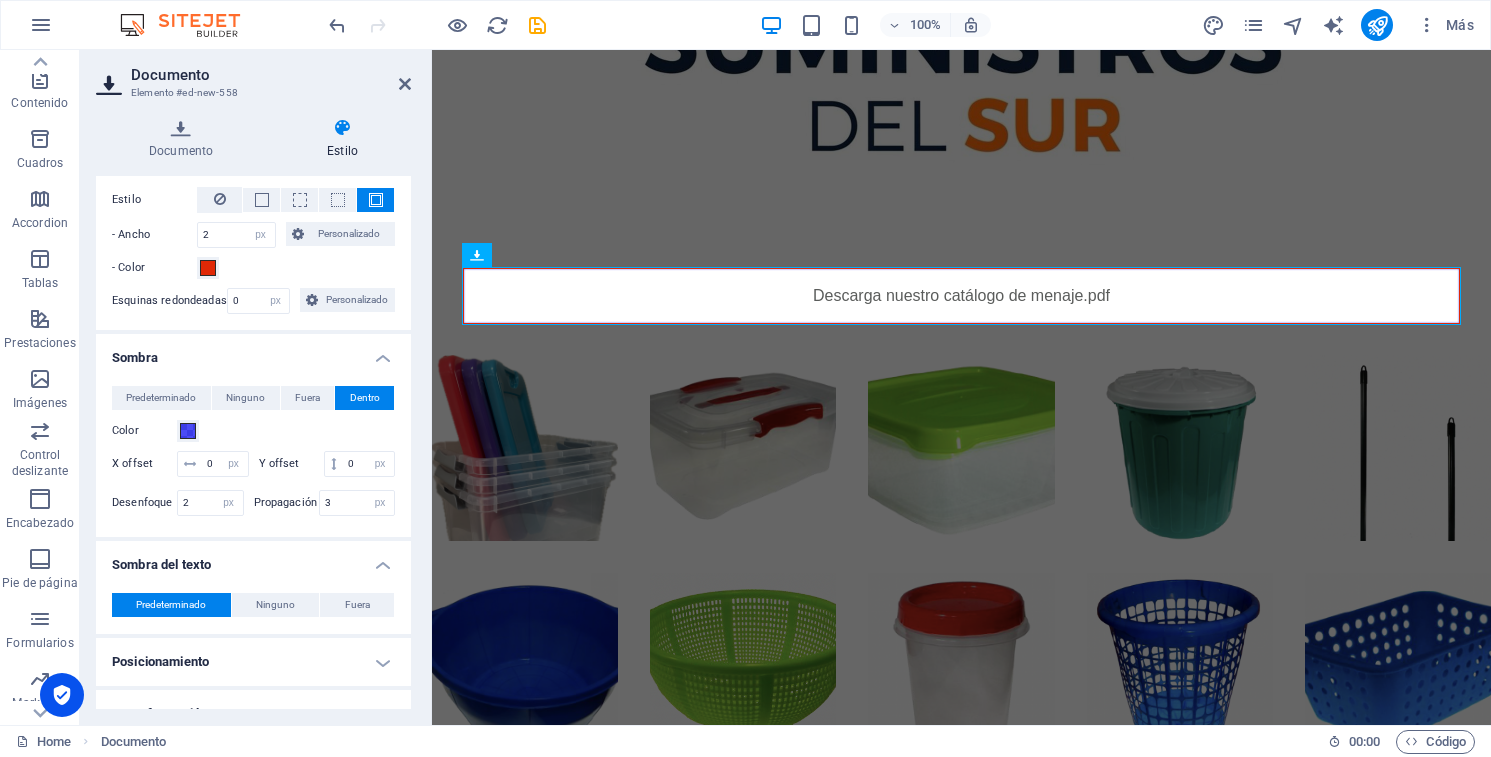 click on "Color" at bounding box center [253, 431] 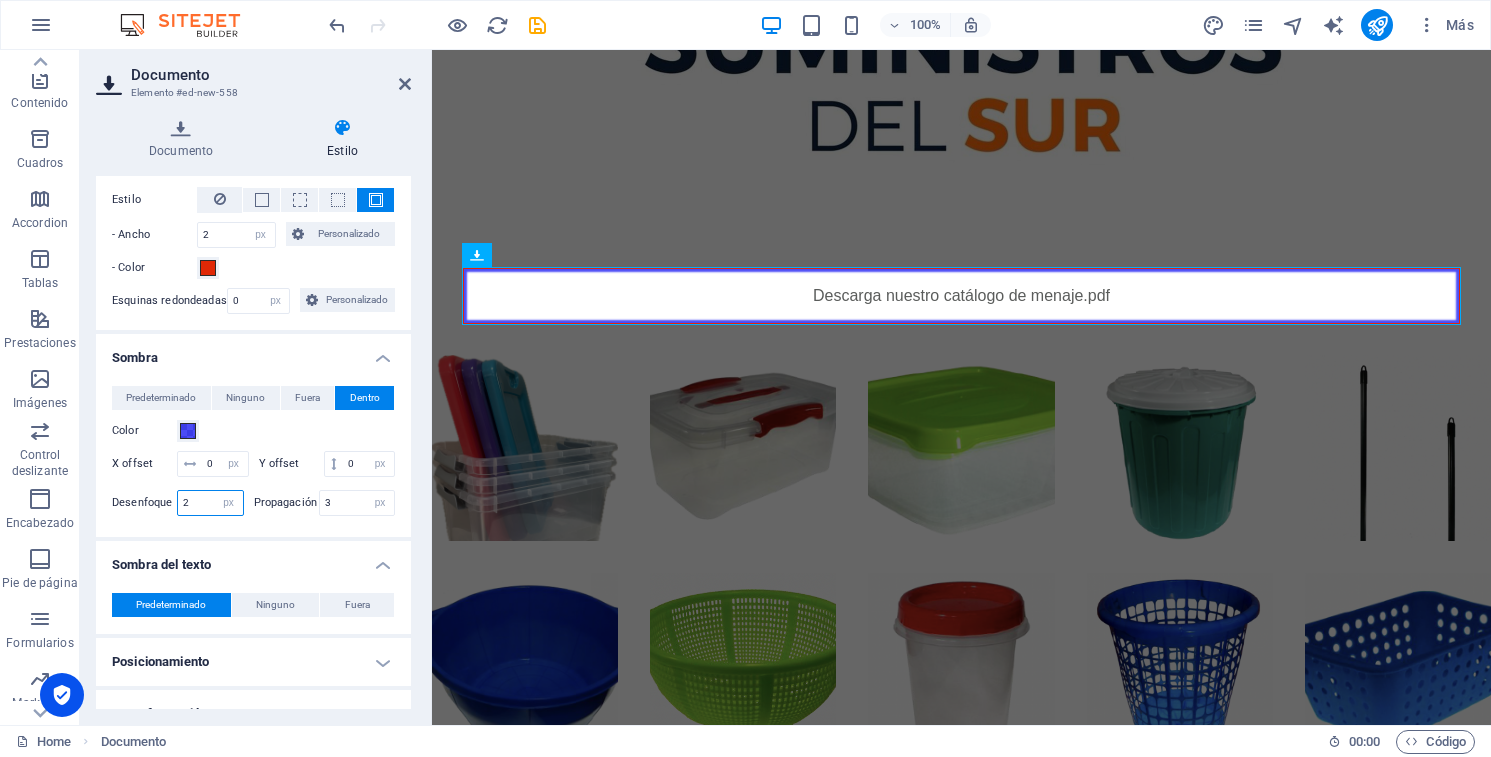 click on "2" at bounding box center (210, 503) 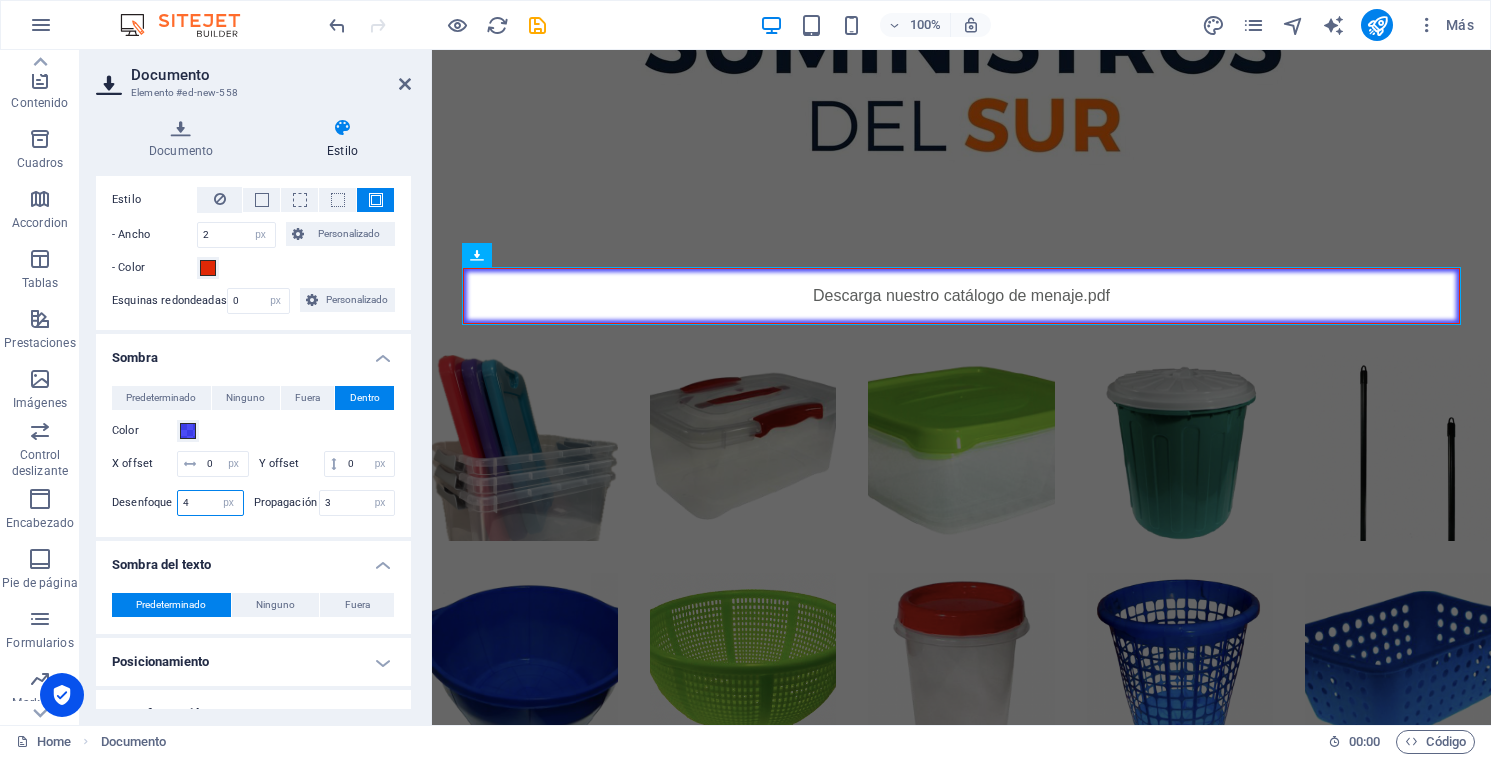 type on "4" 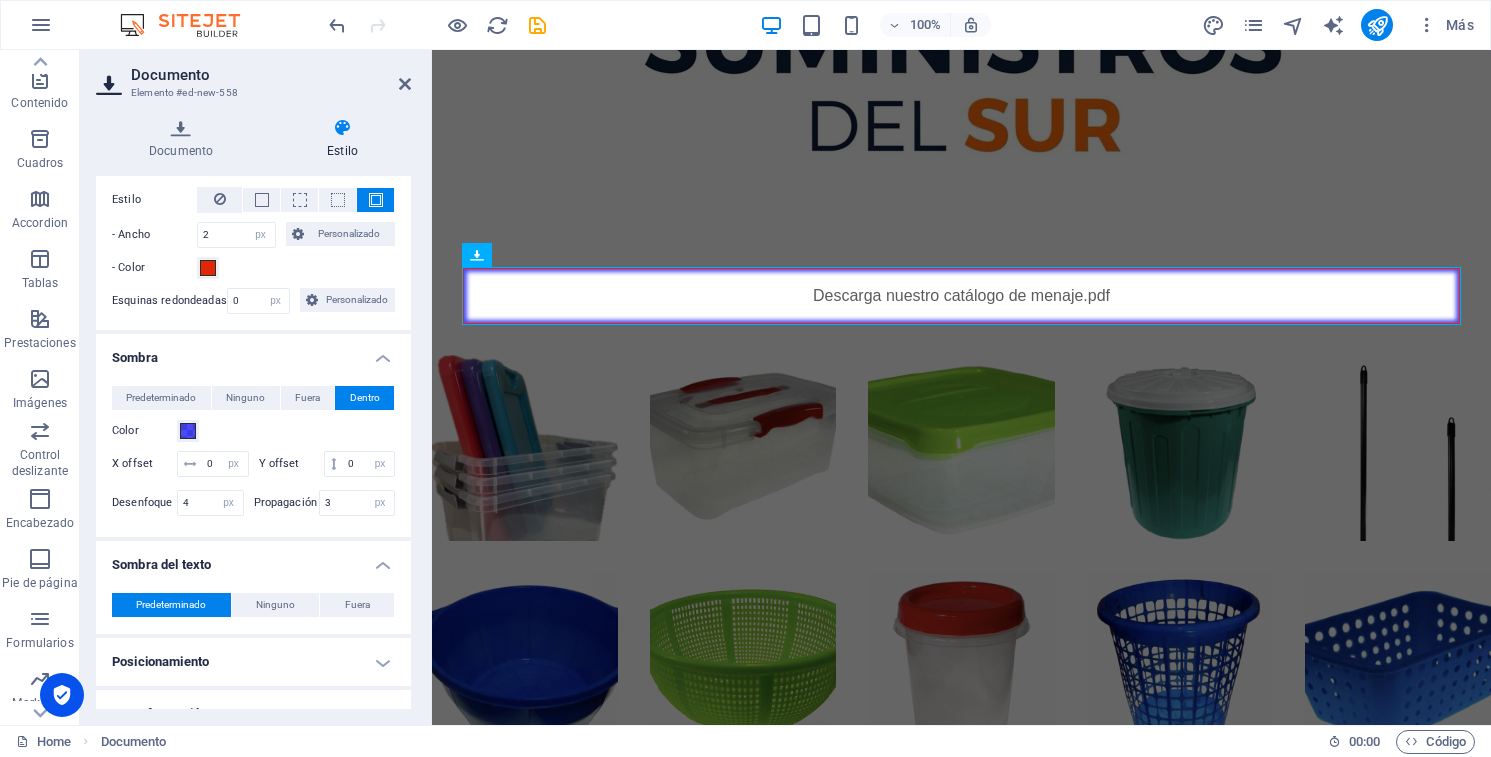 click on "Predeterminado Ninguno Fuera Dentro Color X offset 0 px rem vh vw Y offset 0 px rem vh vw Desenfoque 4 px rem % vh vw Propagación 3 px rem vh vw" at bounding box center [253, 453] 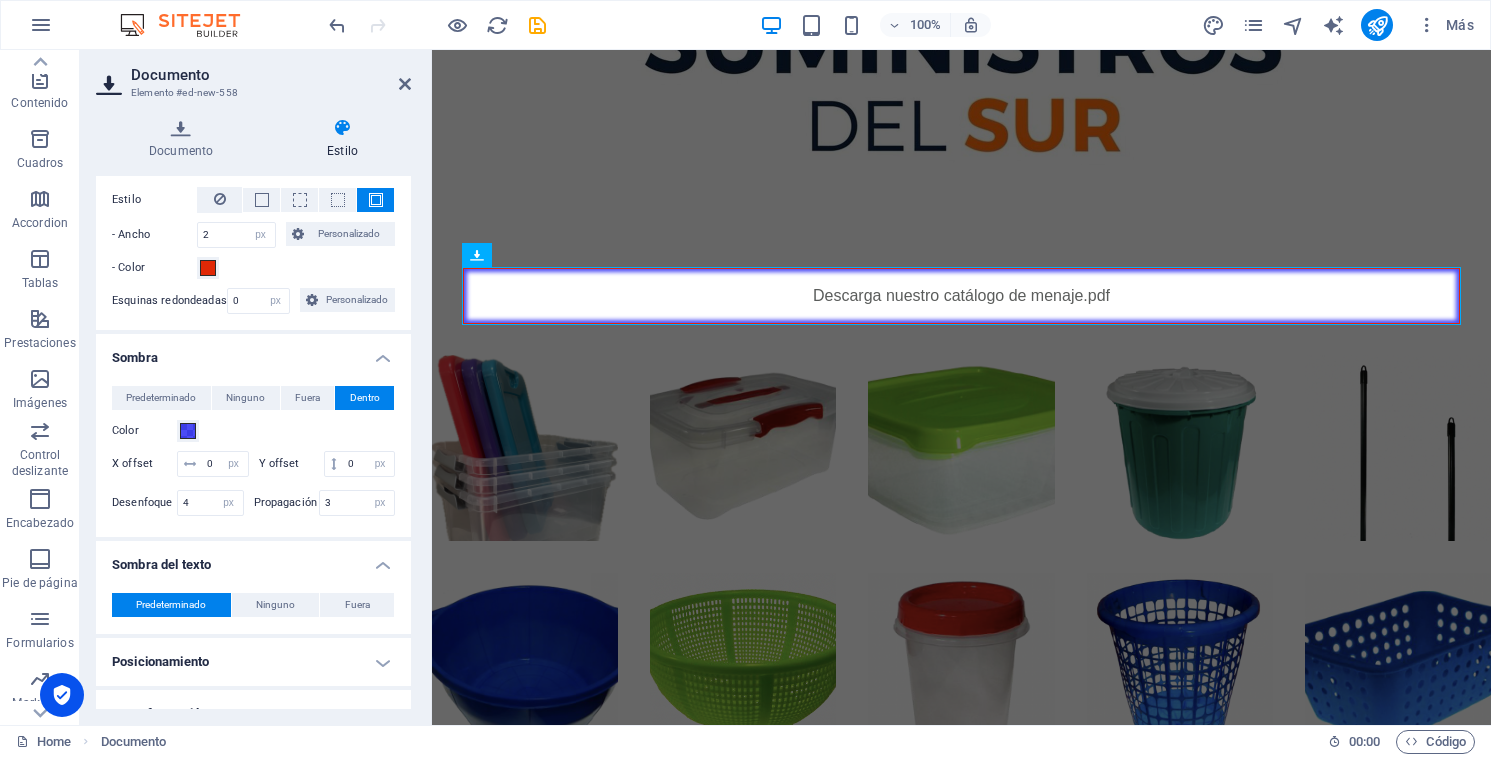 click on "Color" at bounding box center (253, 431) 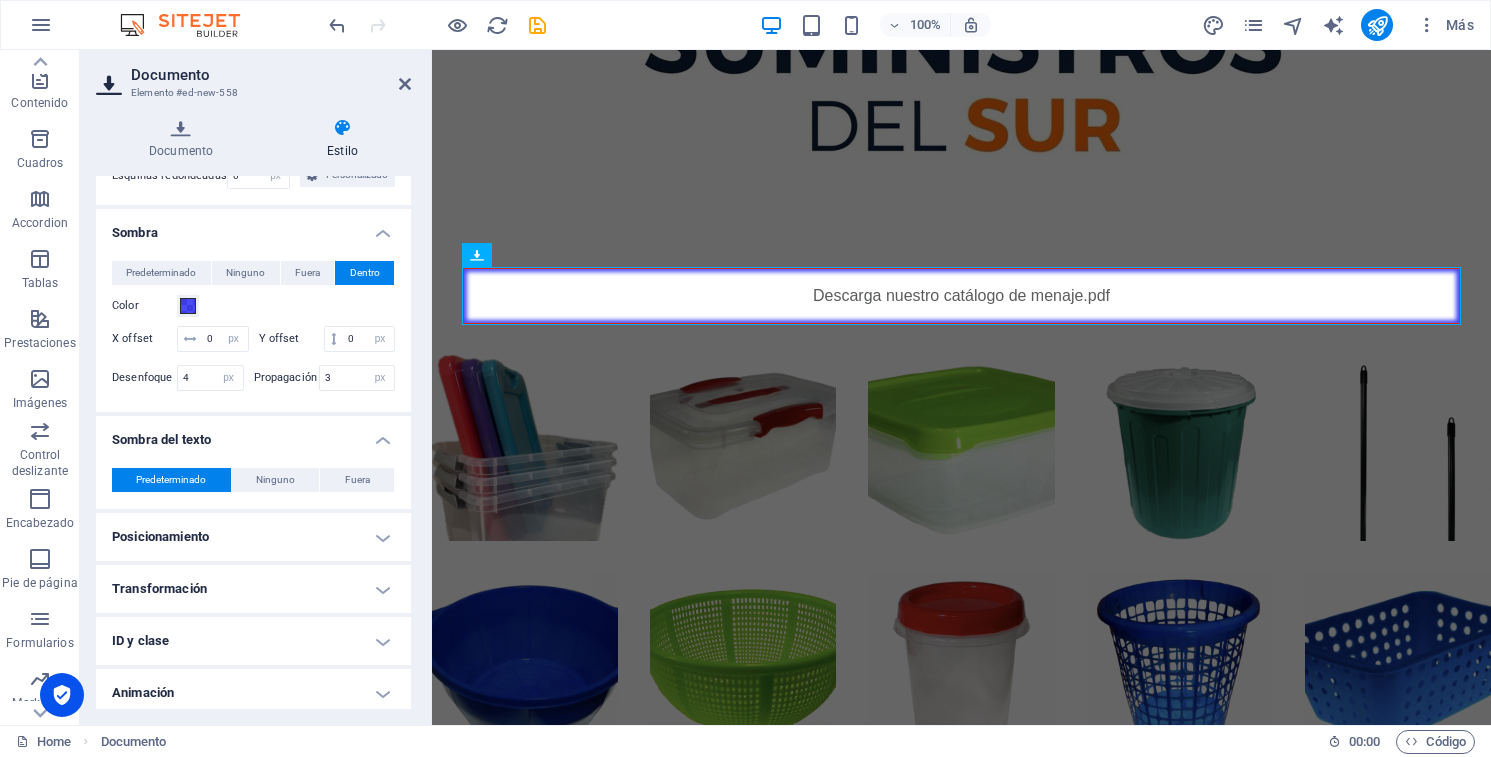 scroll, scrollTop: 288, scrollLeft: 0, axis: vertical 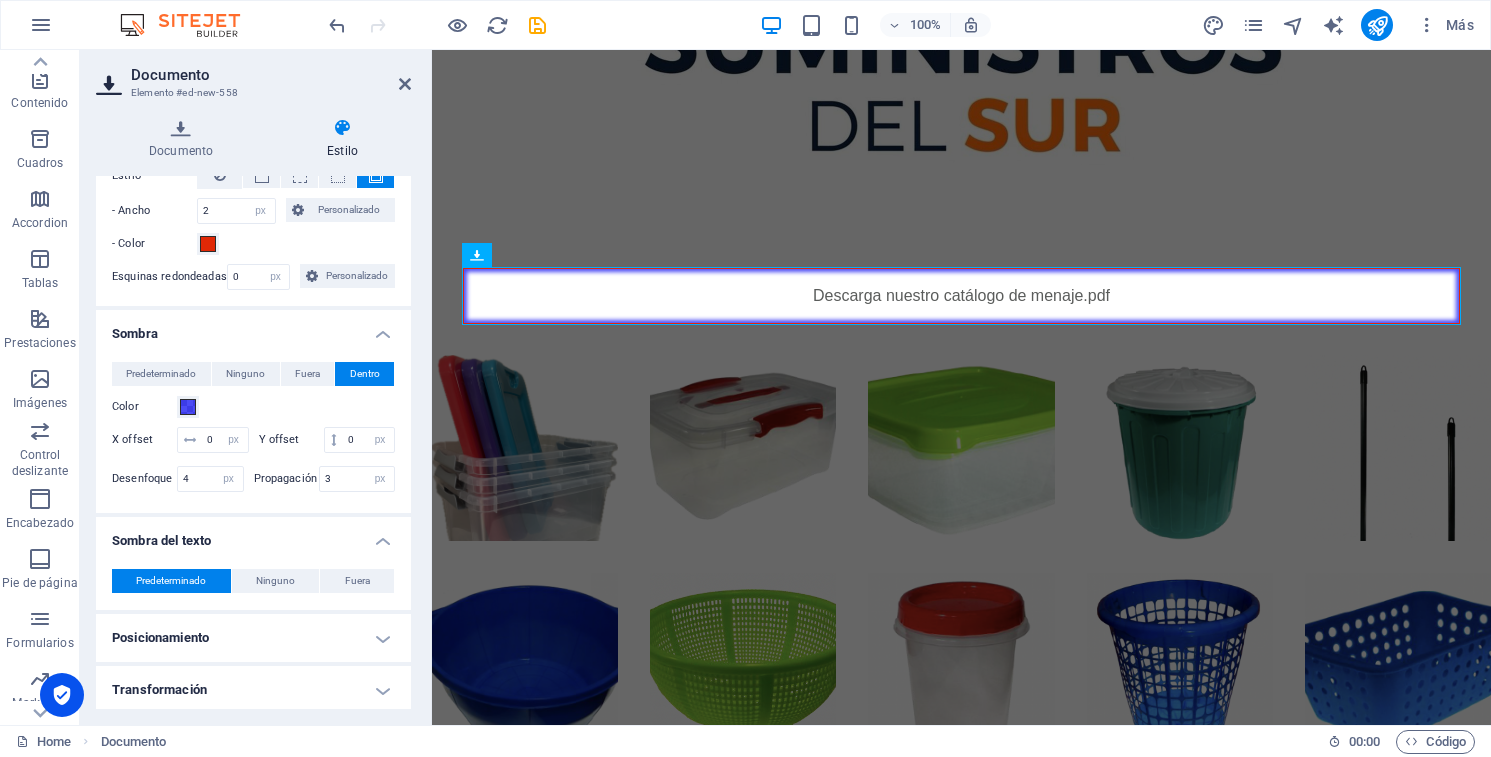 click on "Sombra" at bounding box center (253, 328) 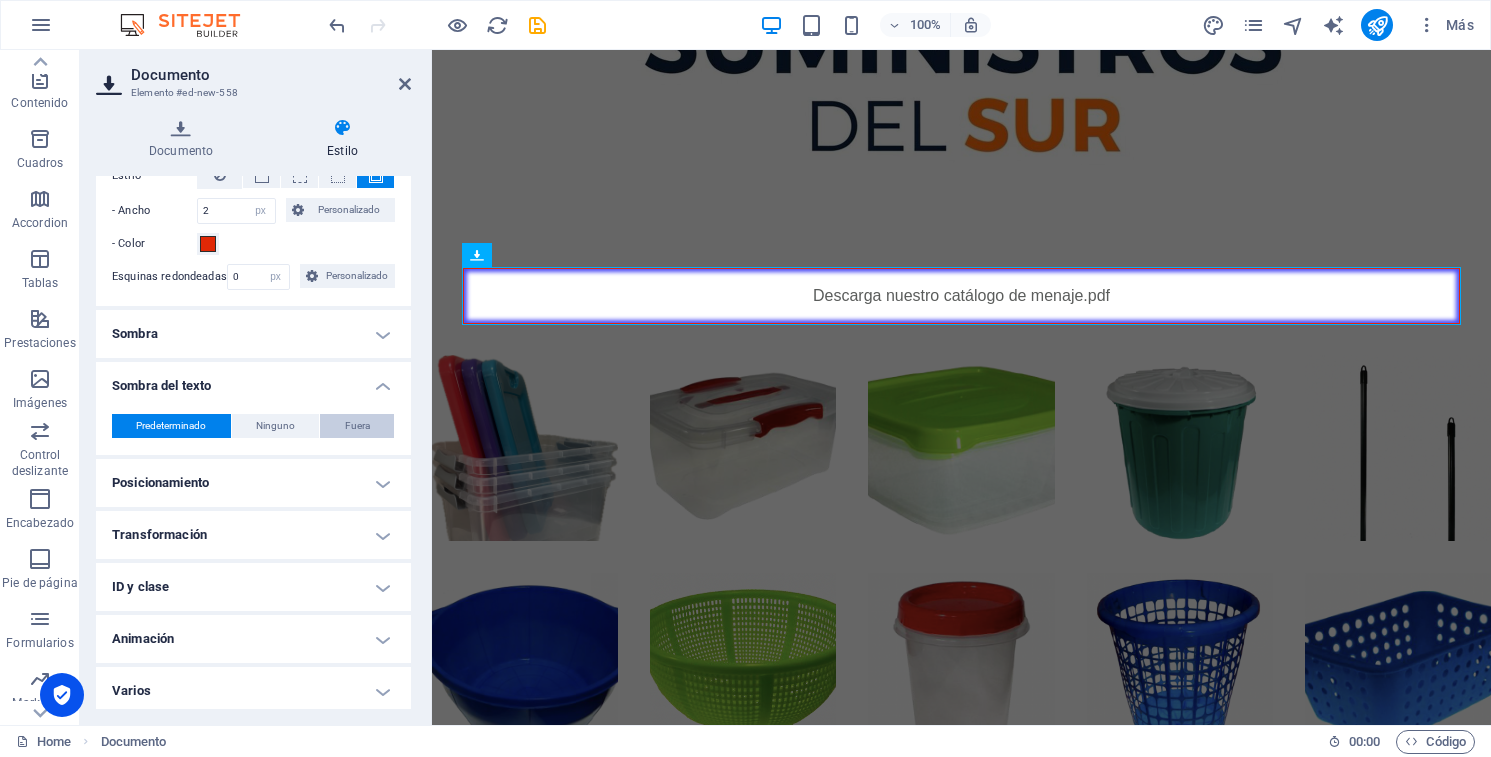 click on "Fuera" at bounding box center [357, 426] 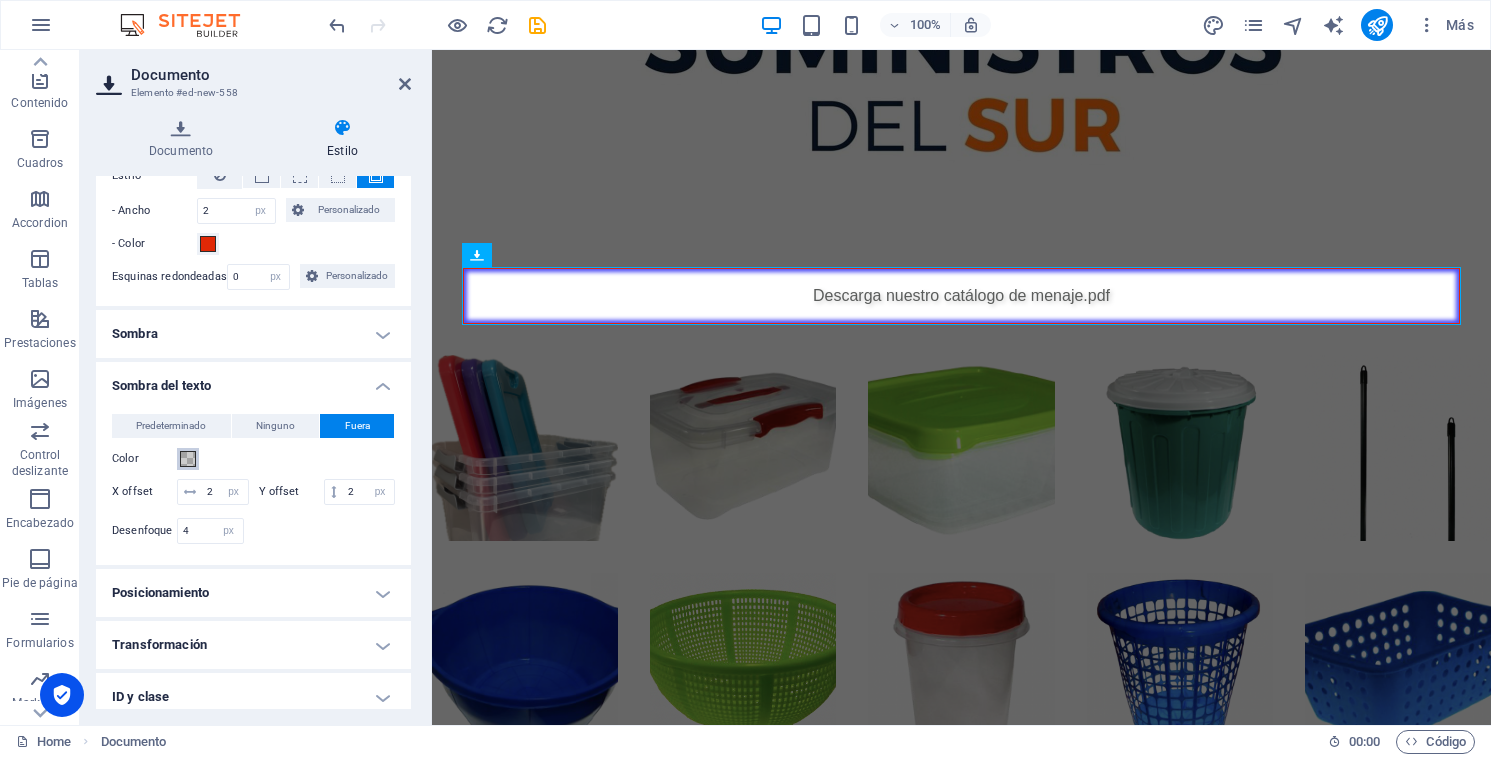 click at bounding box center [188, 459] 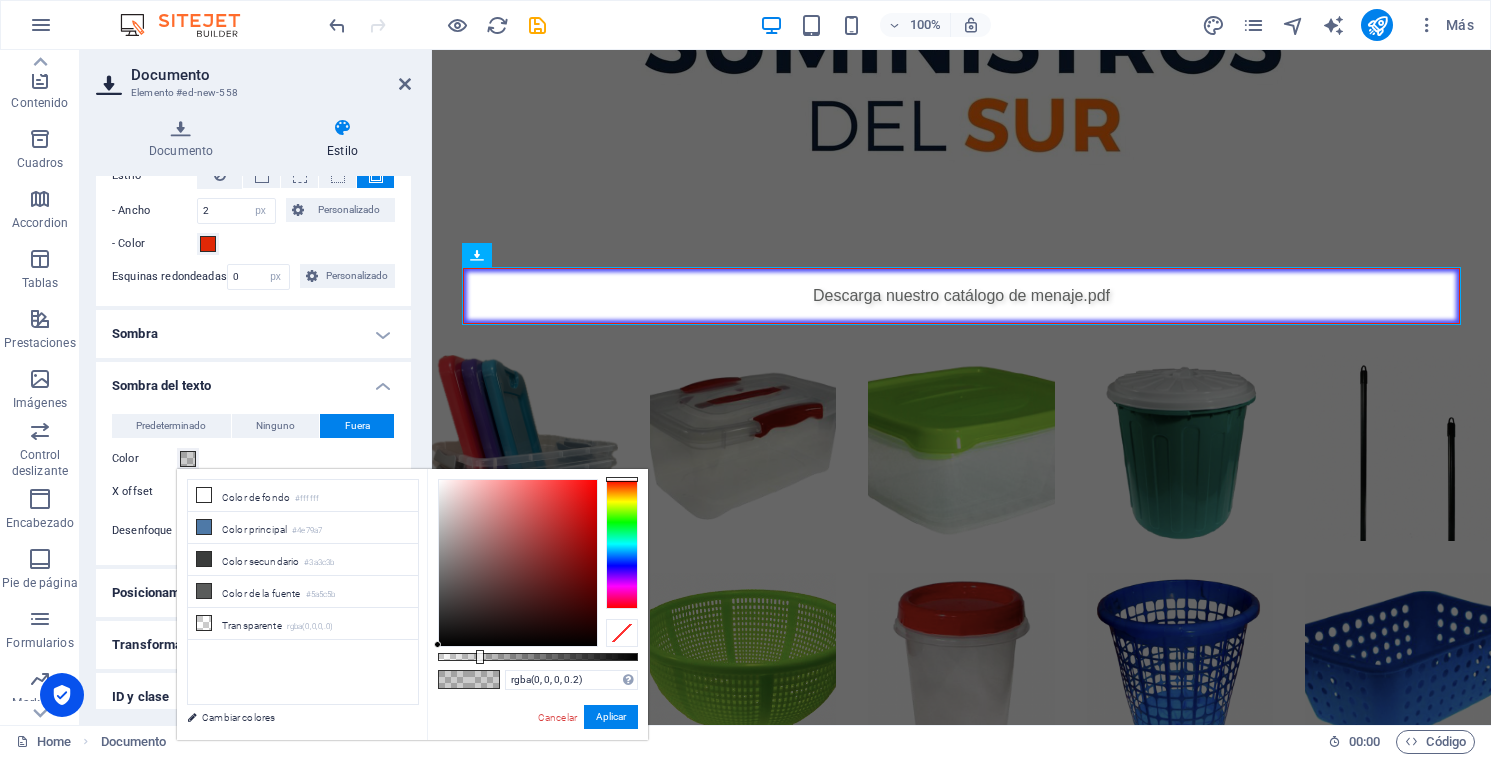 click at bounding box center [518, 563] 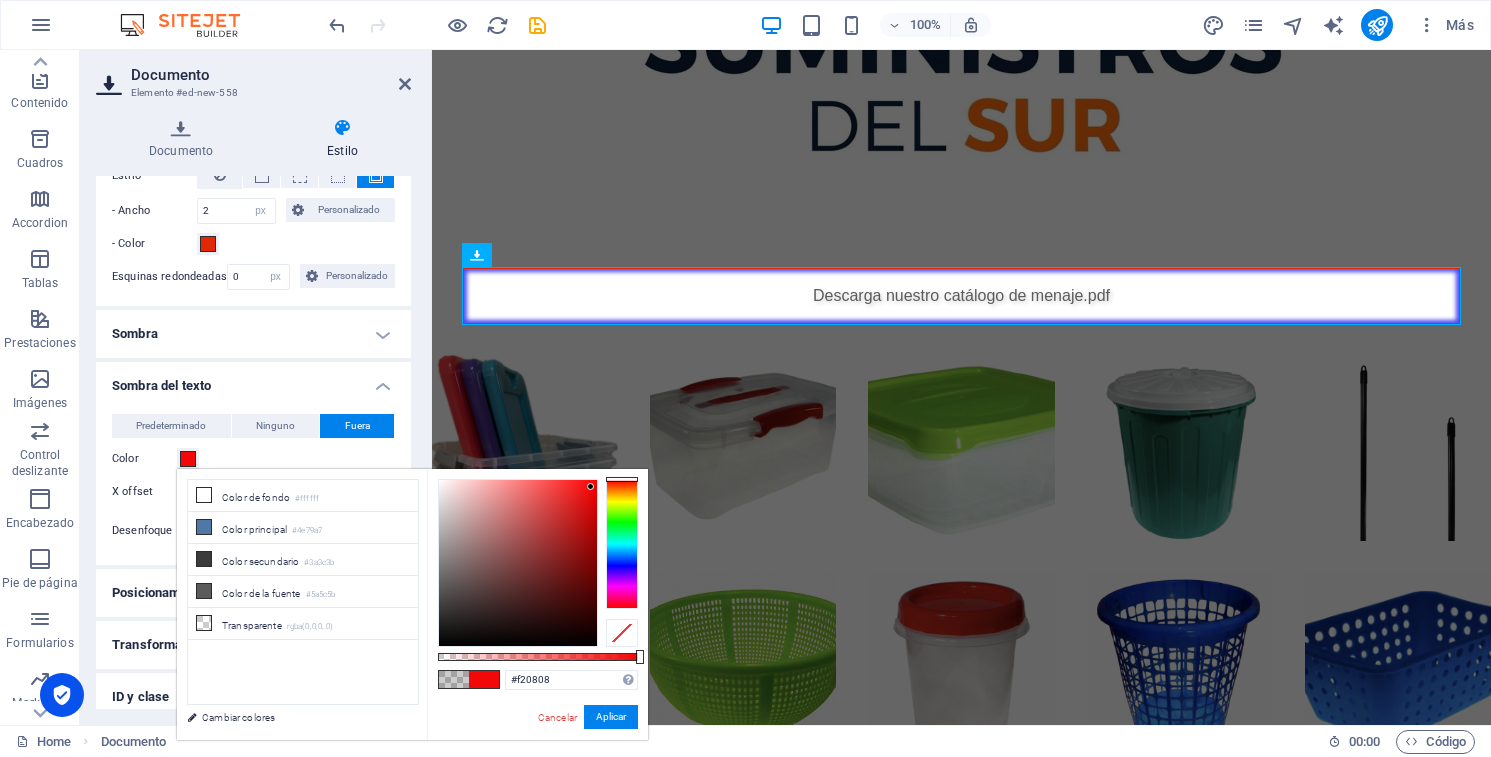 drag, startPoint x: 480, startPoint y: 655, endPoint x: 648, endPoint y: 654, distance: 168.00298 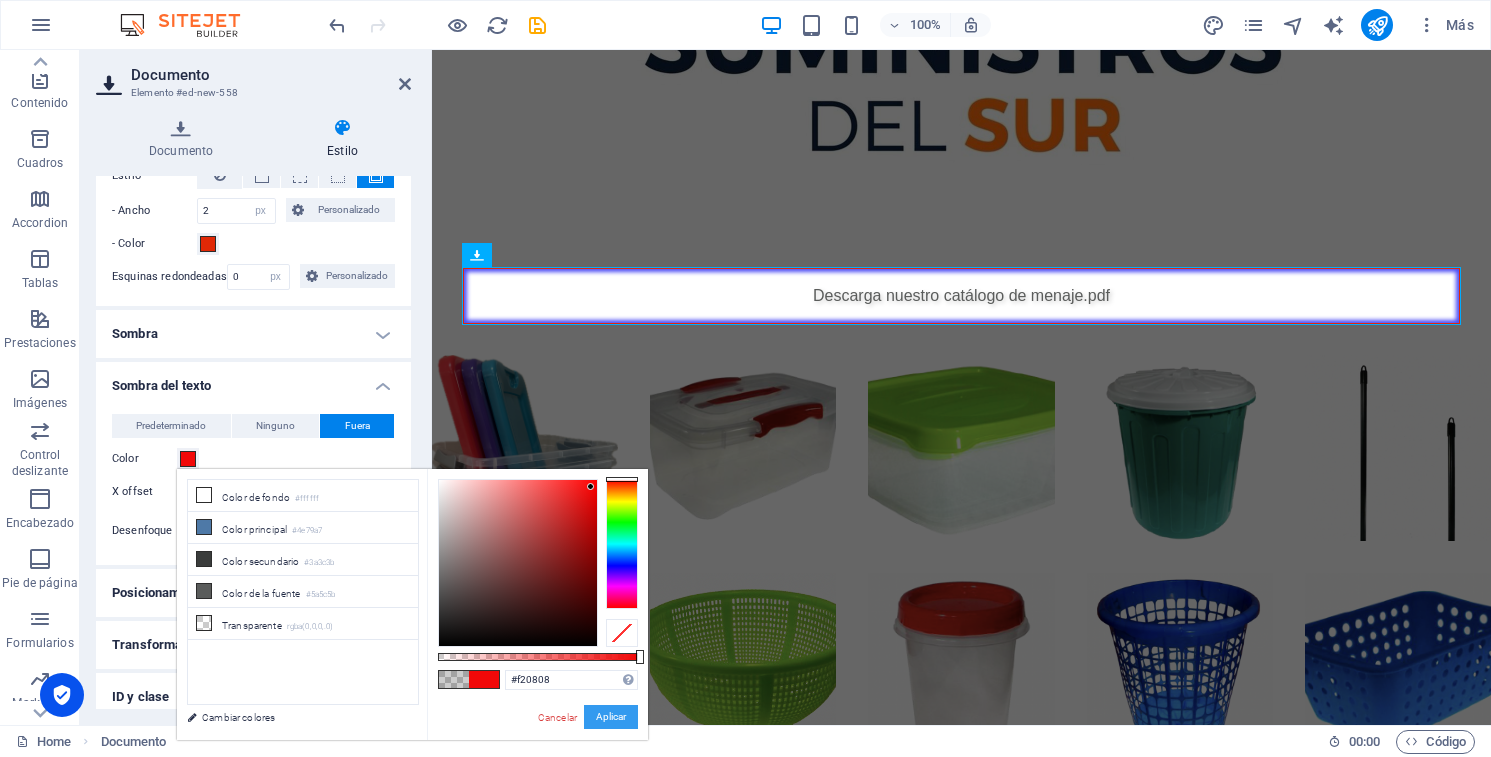 click on "Aplicar" at bounding box center [611, 717] 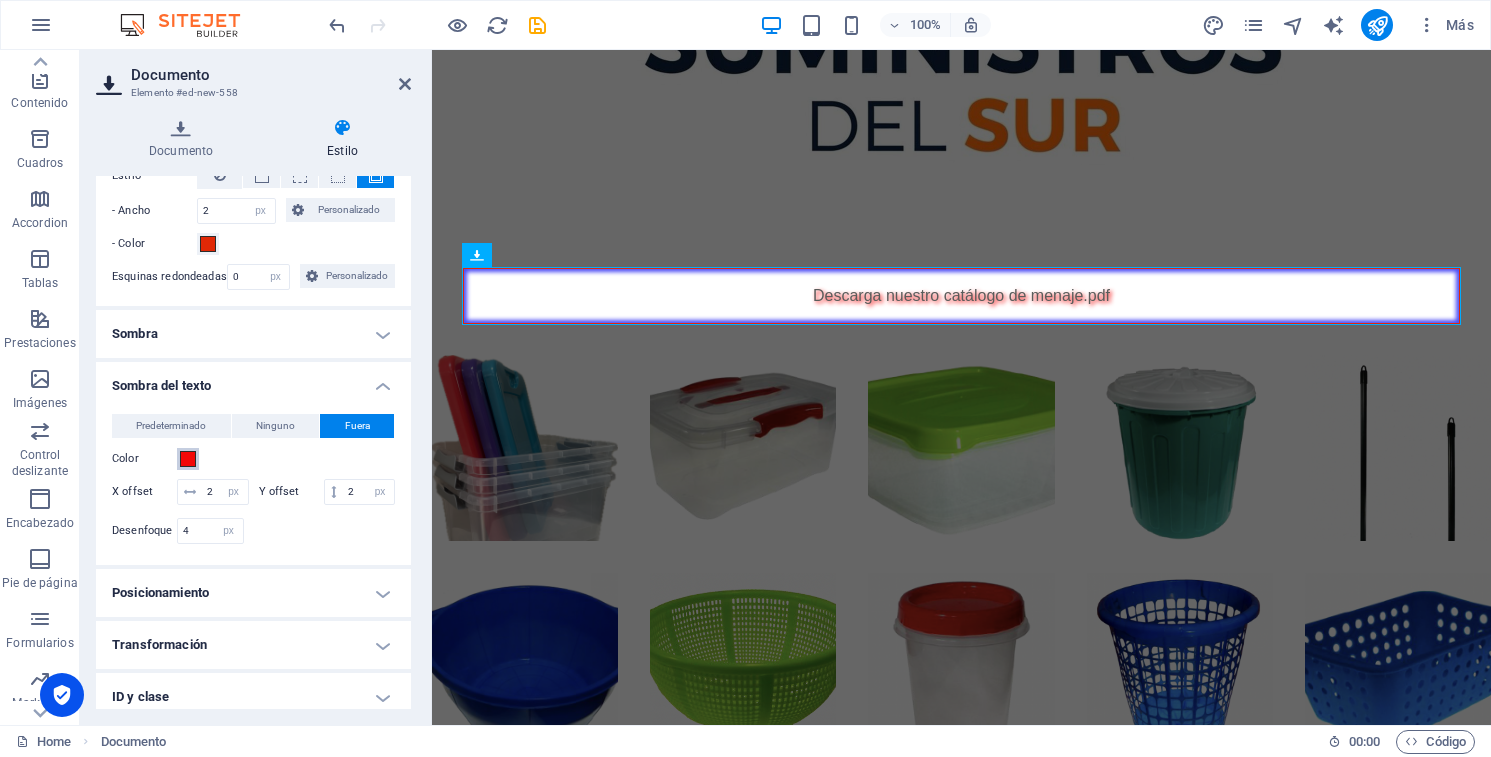 click at bounding box center [188, 459] 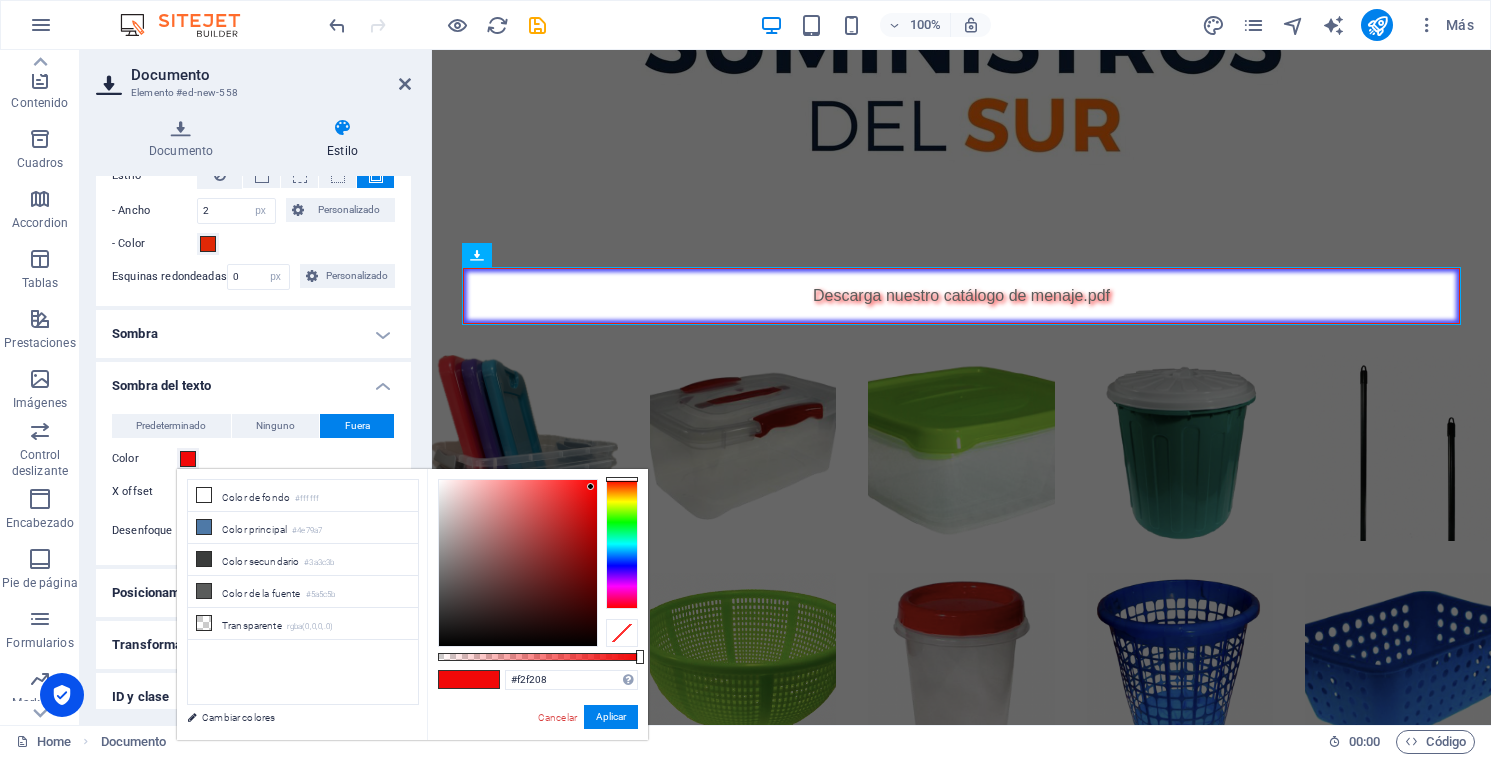 click at bounding box center (622, 544) 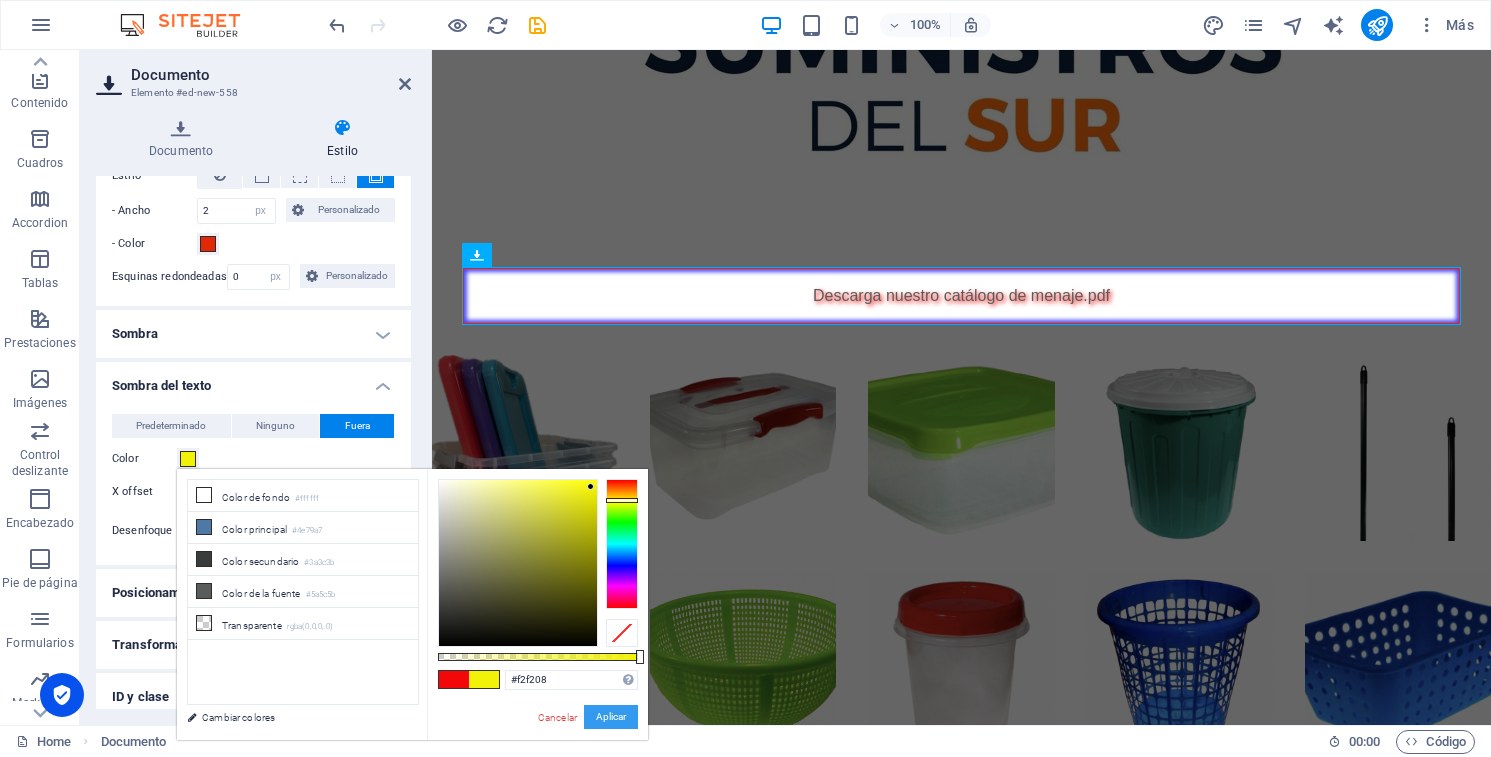 click on "Aplicar" at bounding box center (611, 717) 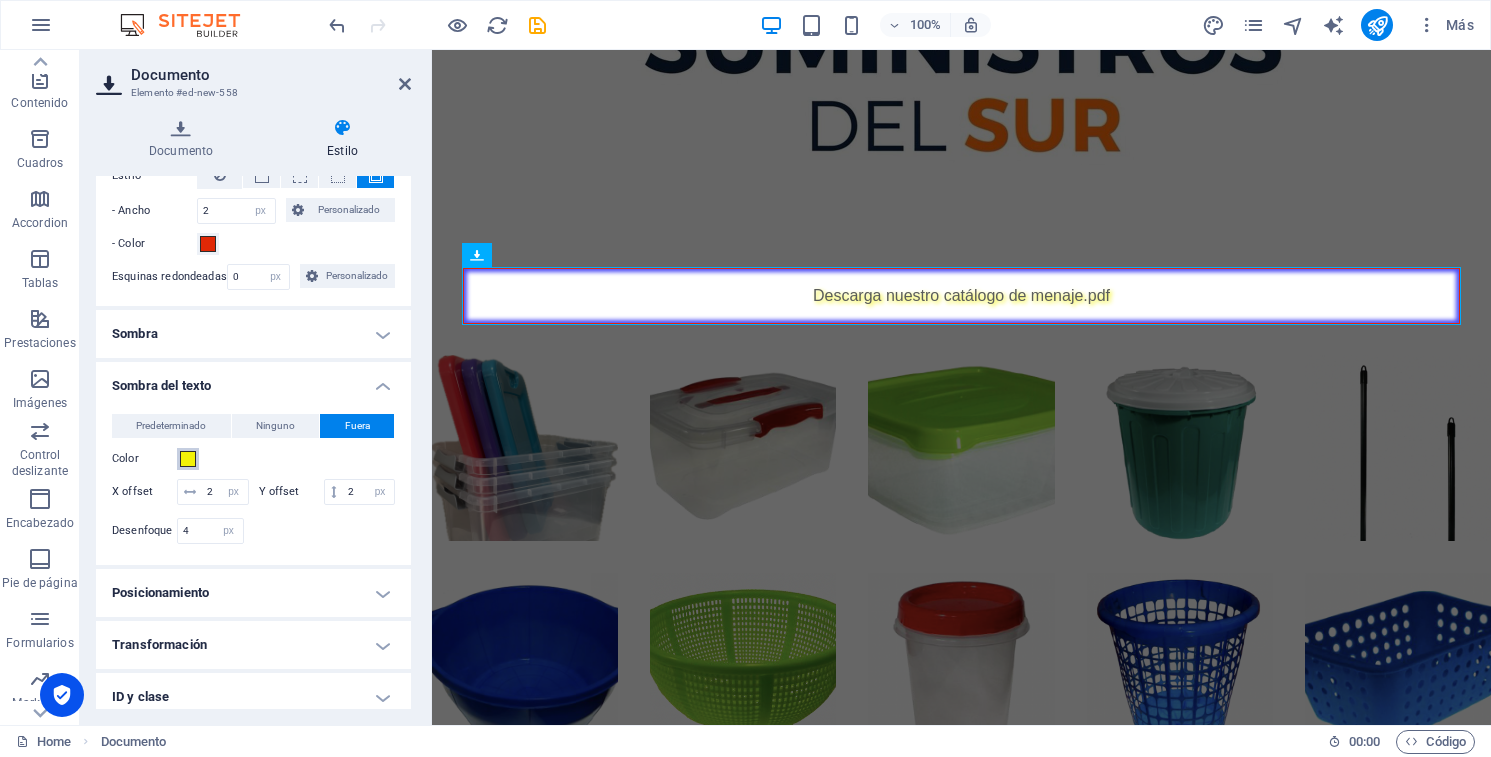 click at bounding box center [188, 459] 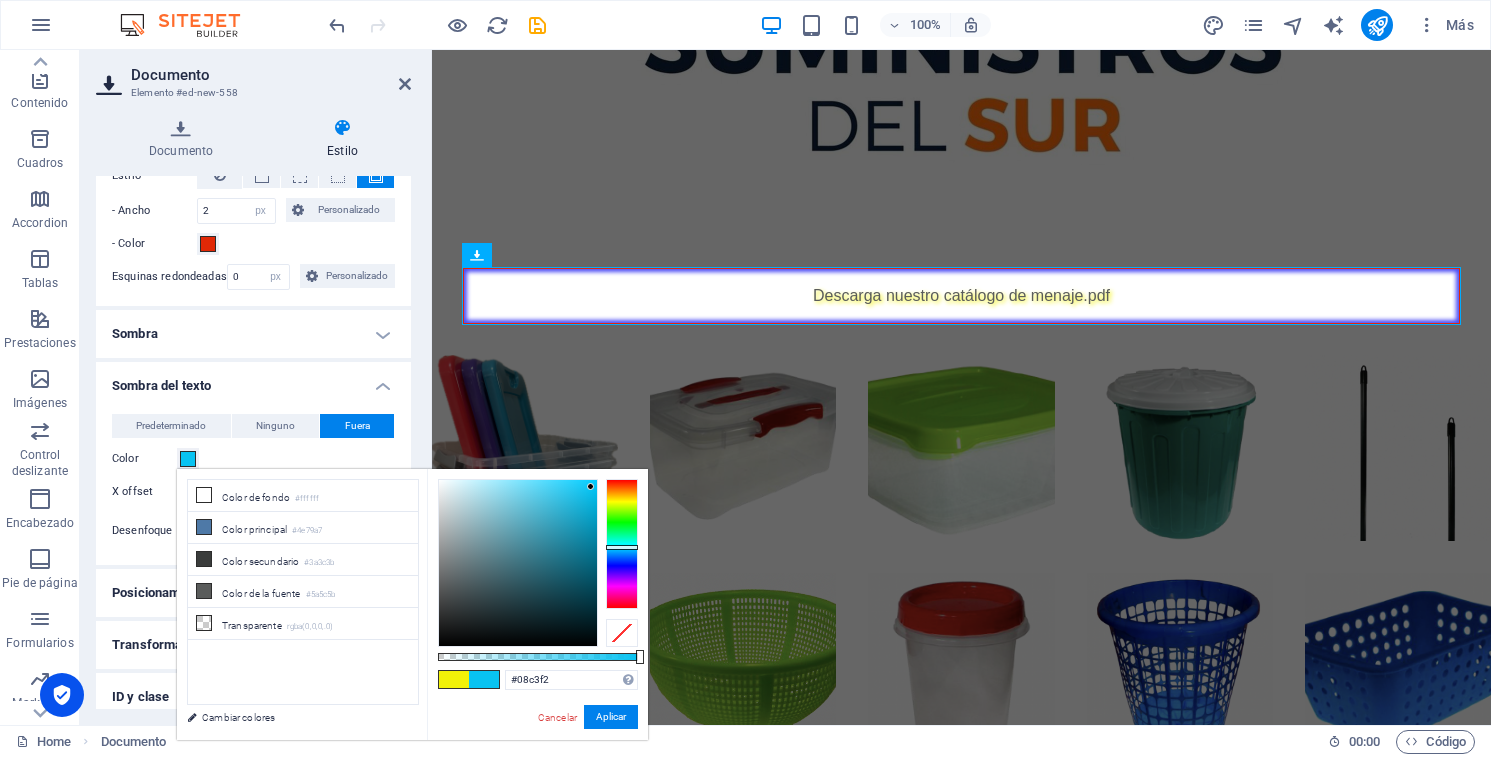 drag, startPoint x: 621, startPoint y: 499, endPoint x: 626, endPoint y: 547, distance: 48.259712 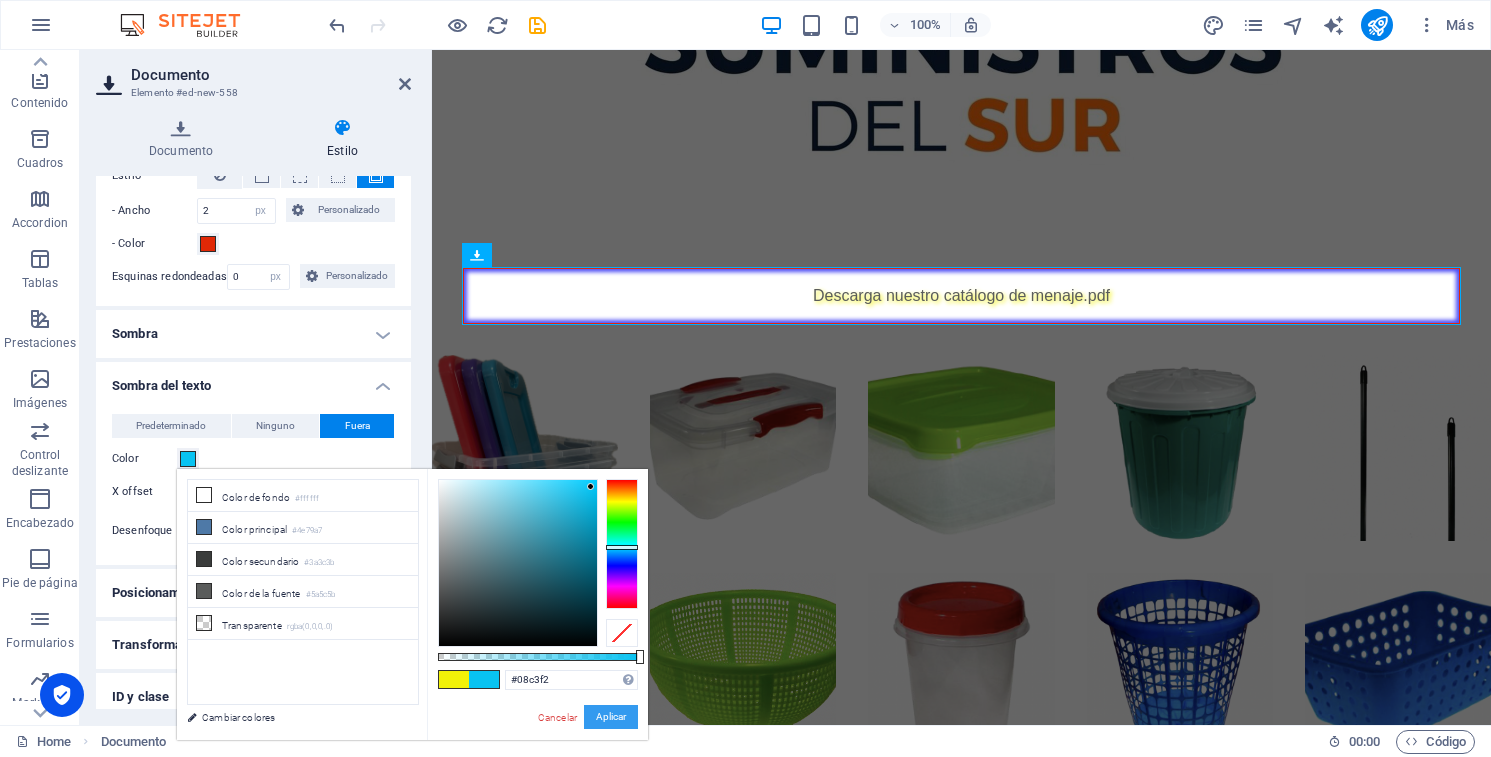 click on "Aplicar" at bounding box center [611, 717] 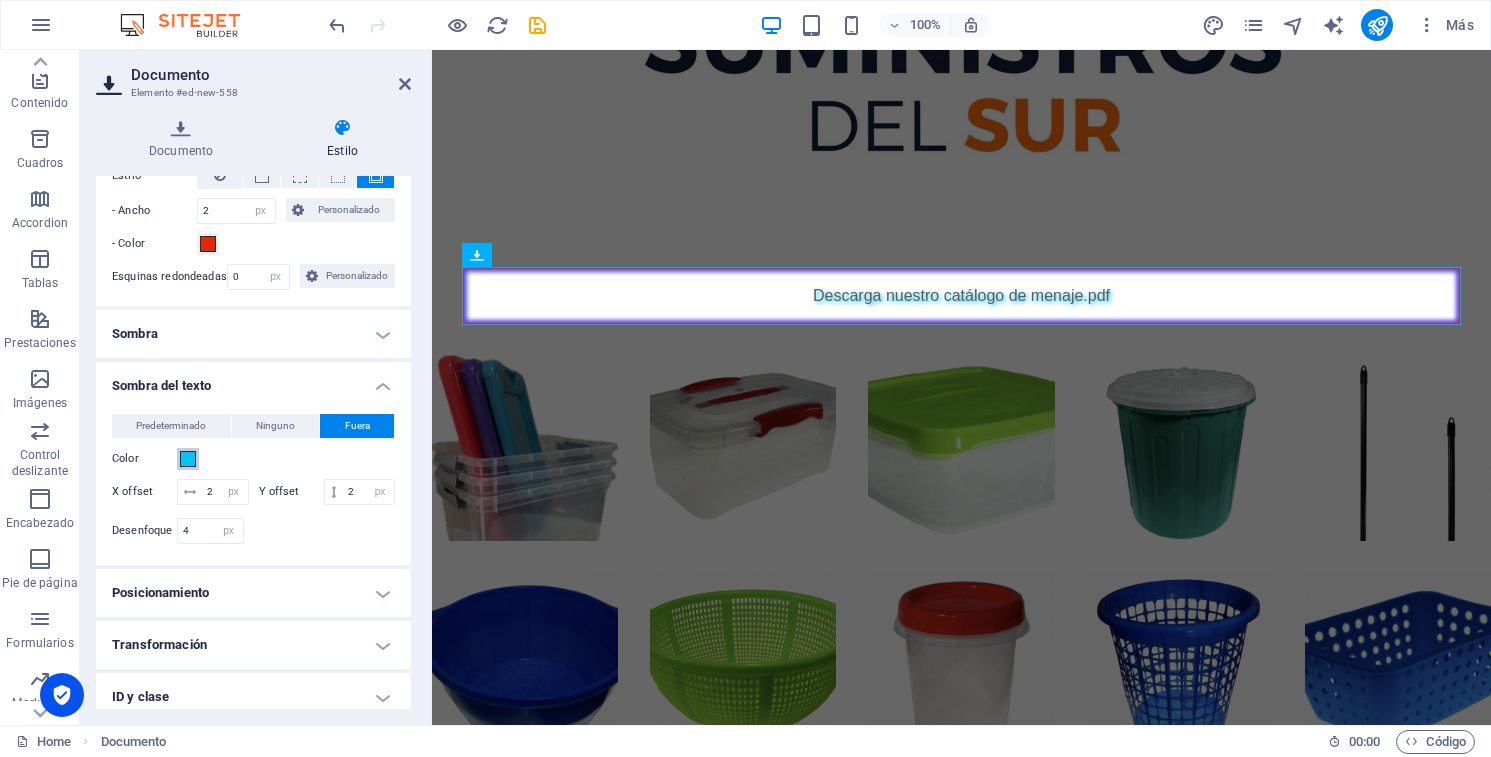 click at bounding box center (188, 459) 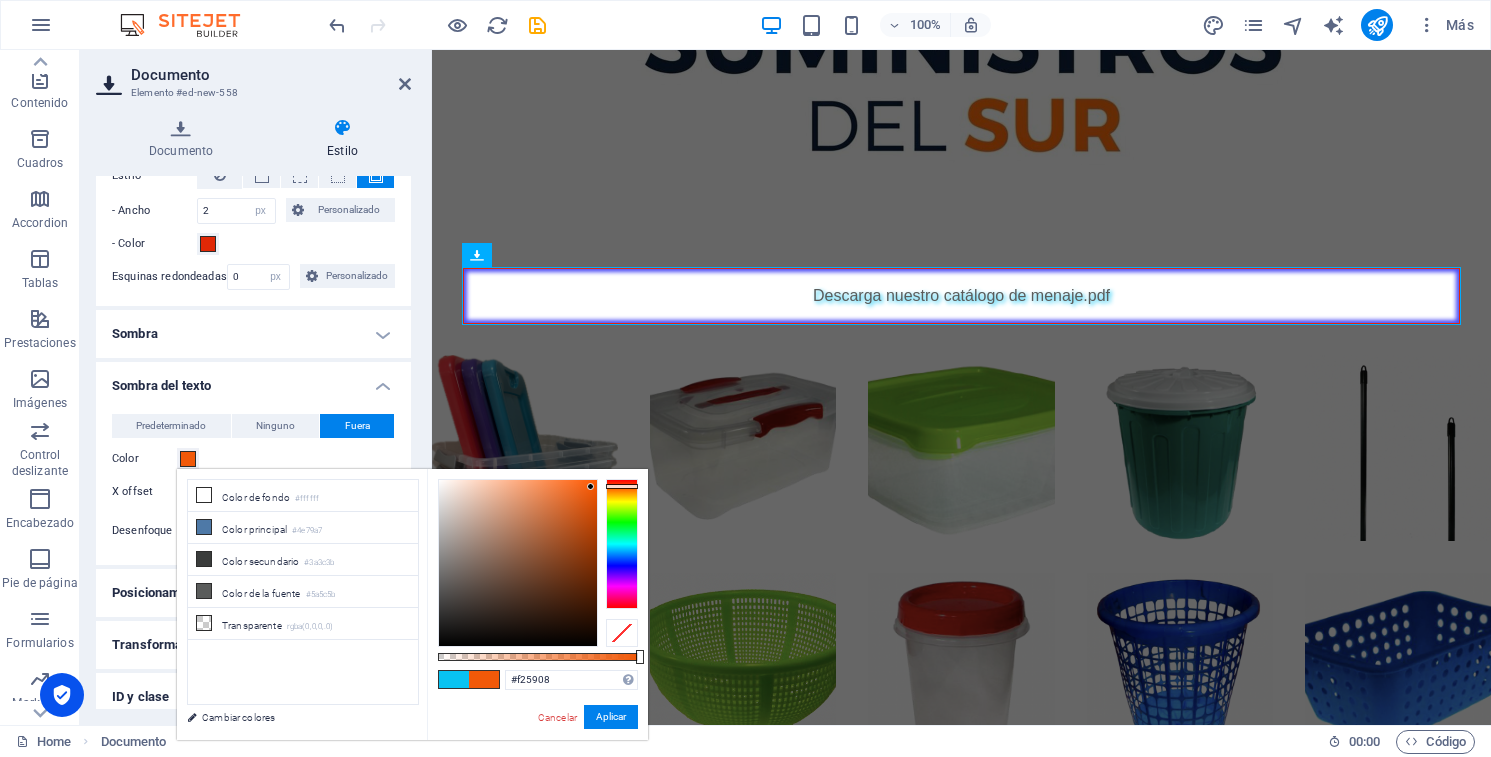 click at bounding box center [622, 544] 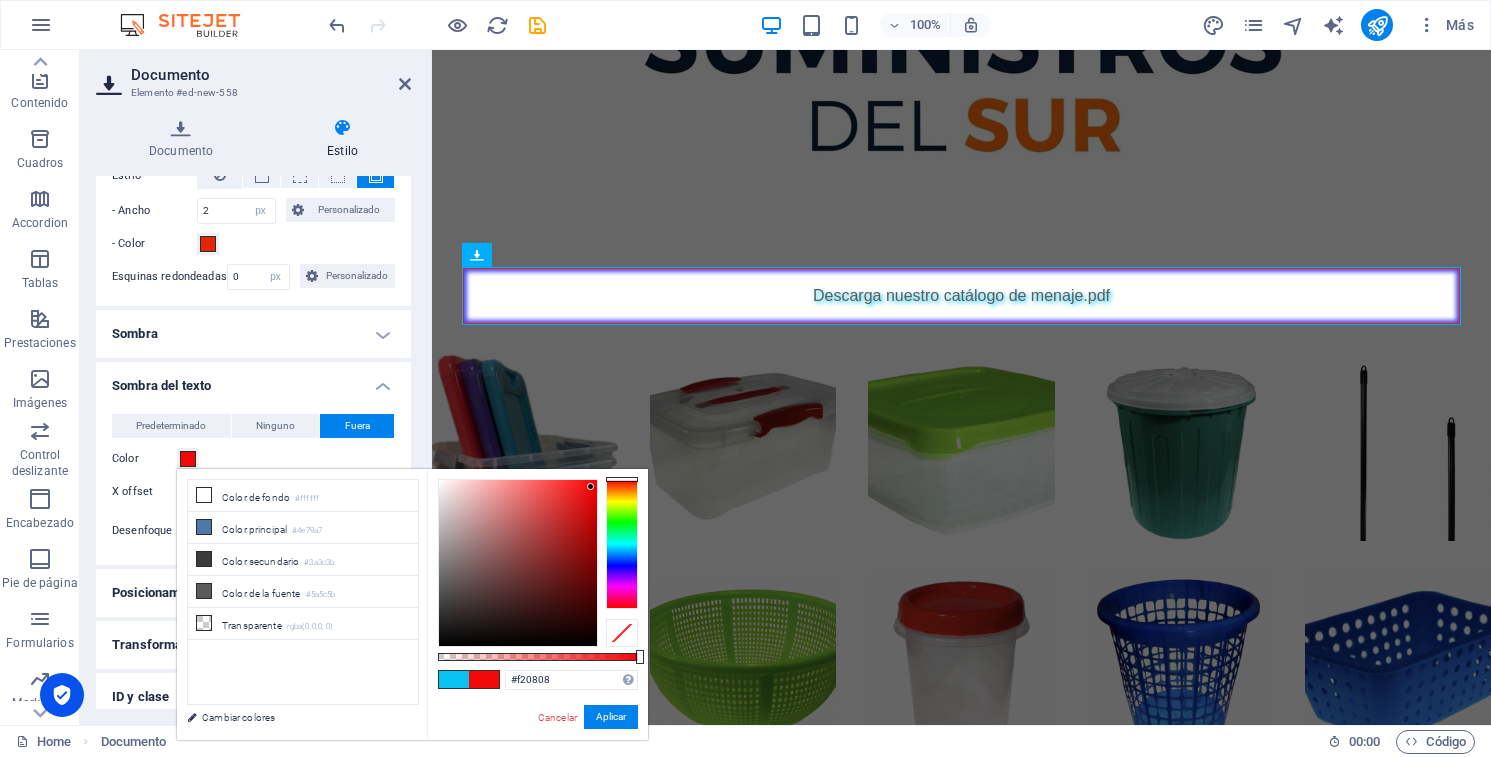 drag, startPoint x: 620, startPoint y: 487, endPoint x: 622, endPoint y: 462, distance: 25.079872 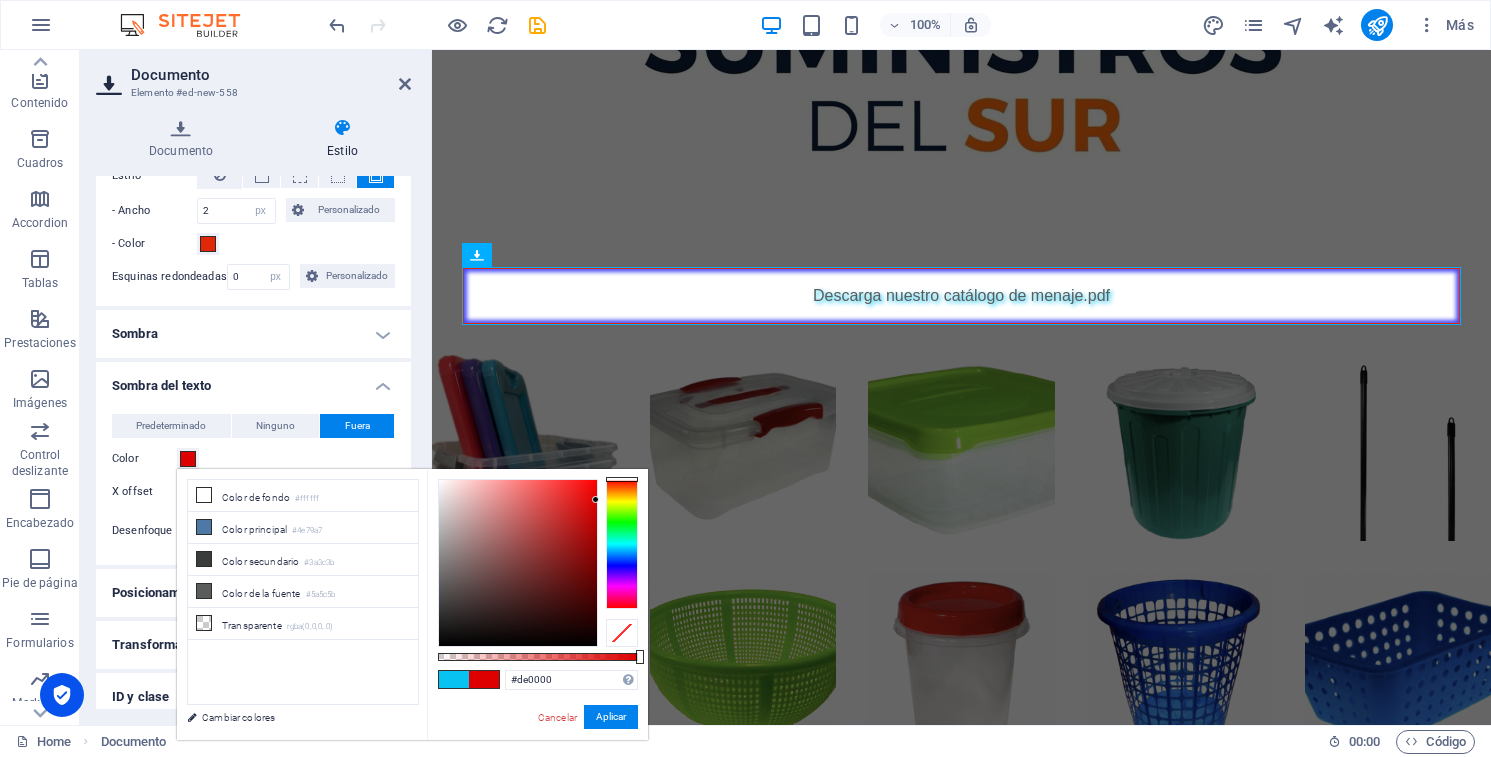 drag, startPoint x: 590, startPoint y: 485, endPoint x: 597, endPoint y: 500, distance: 16.552946 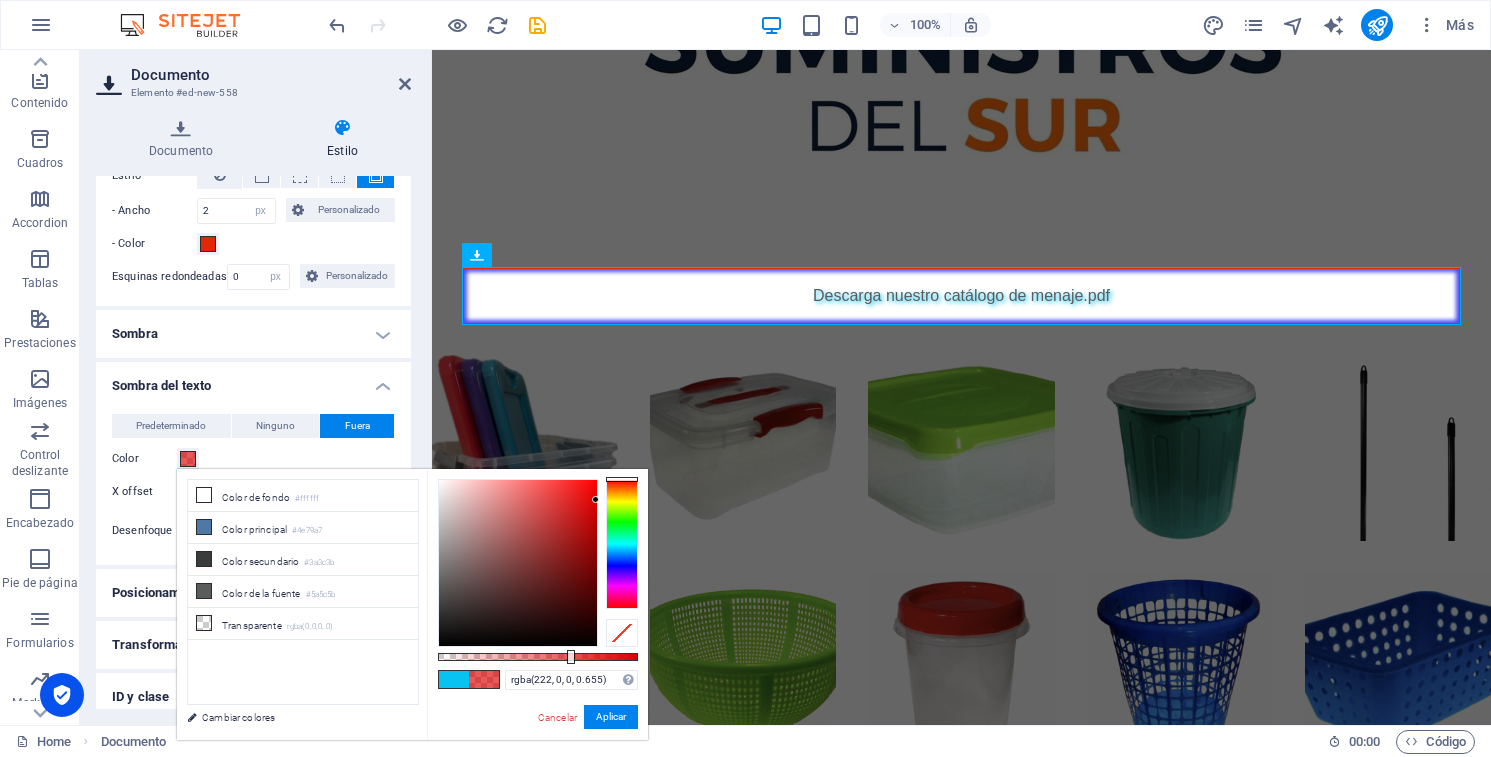 drag, startPoint x: 639, startPoint y: 655, endPoint x: 569, endPoint y: 649, distance: 70.256676 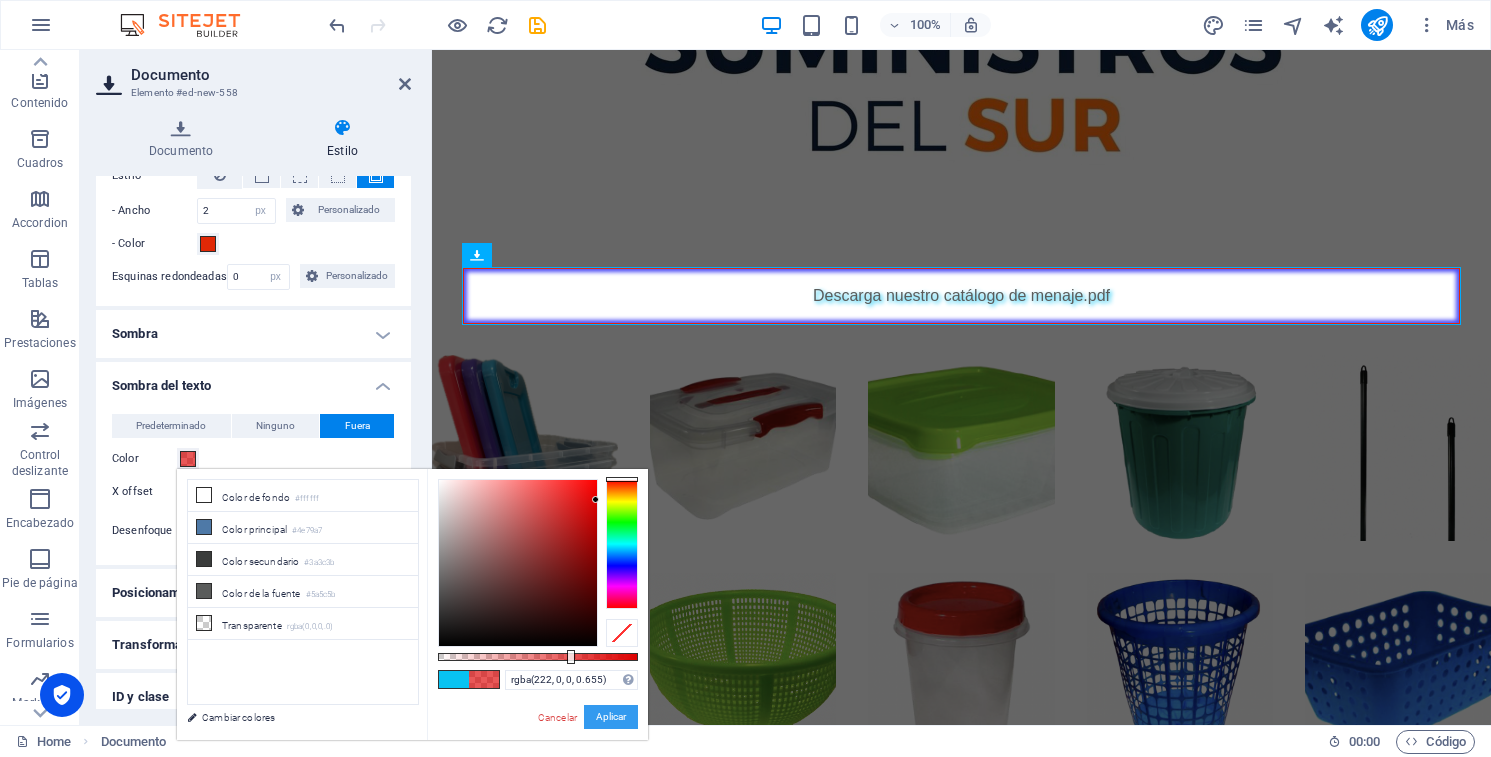 click on "Aplicar" at bounding box center [611, 717] 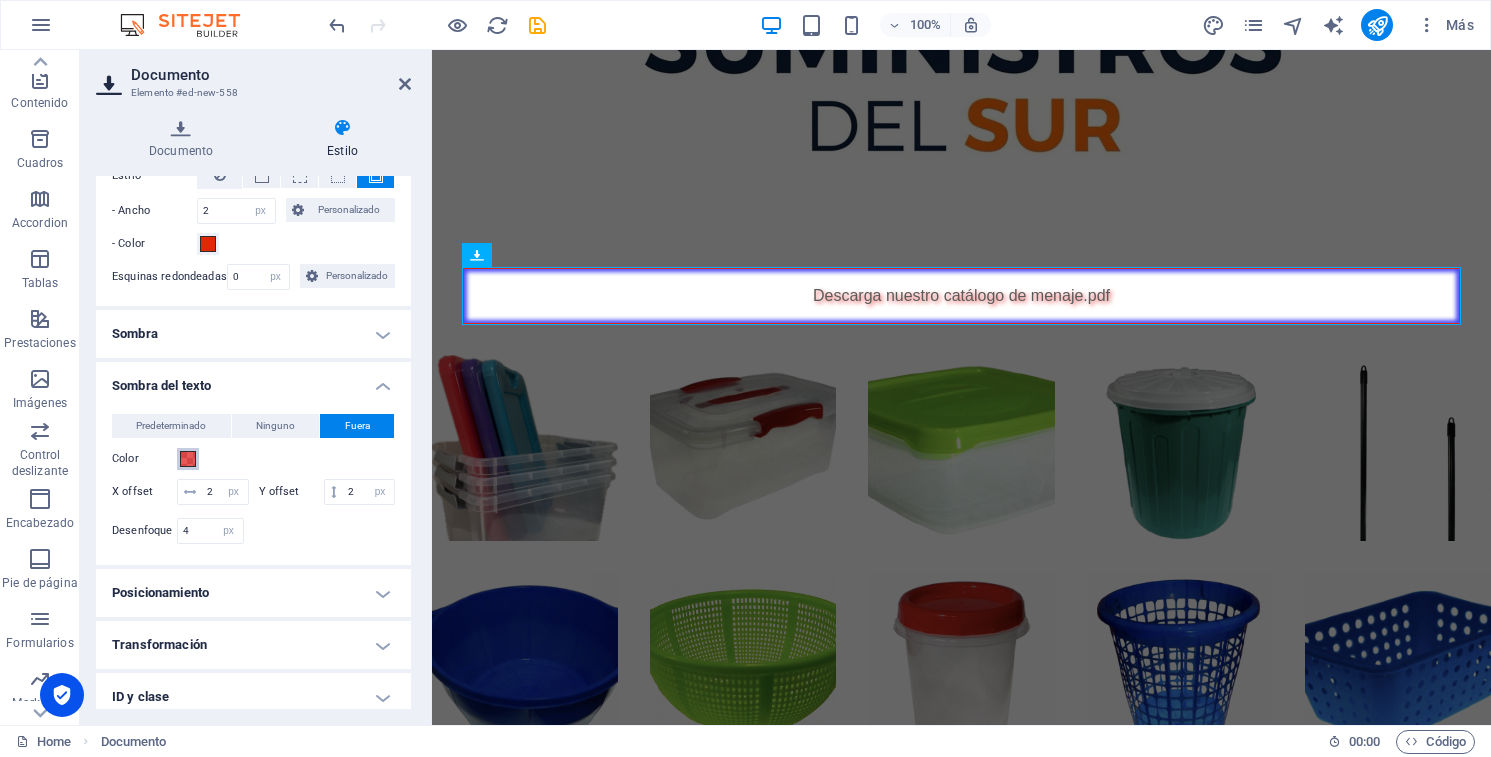 click at bounding box center (188, 459) 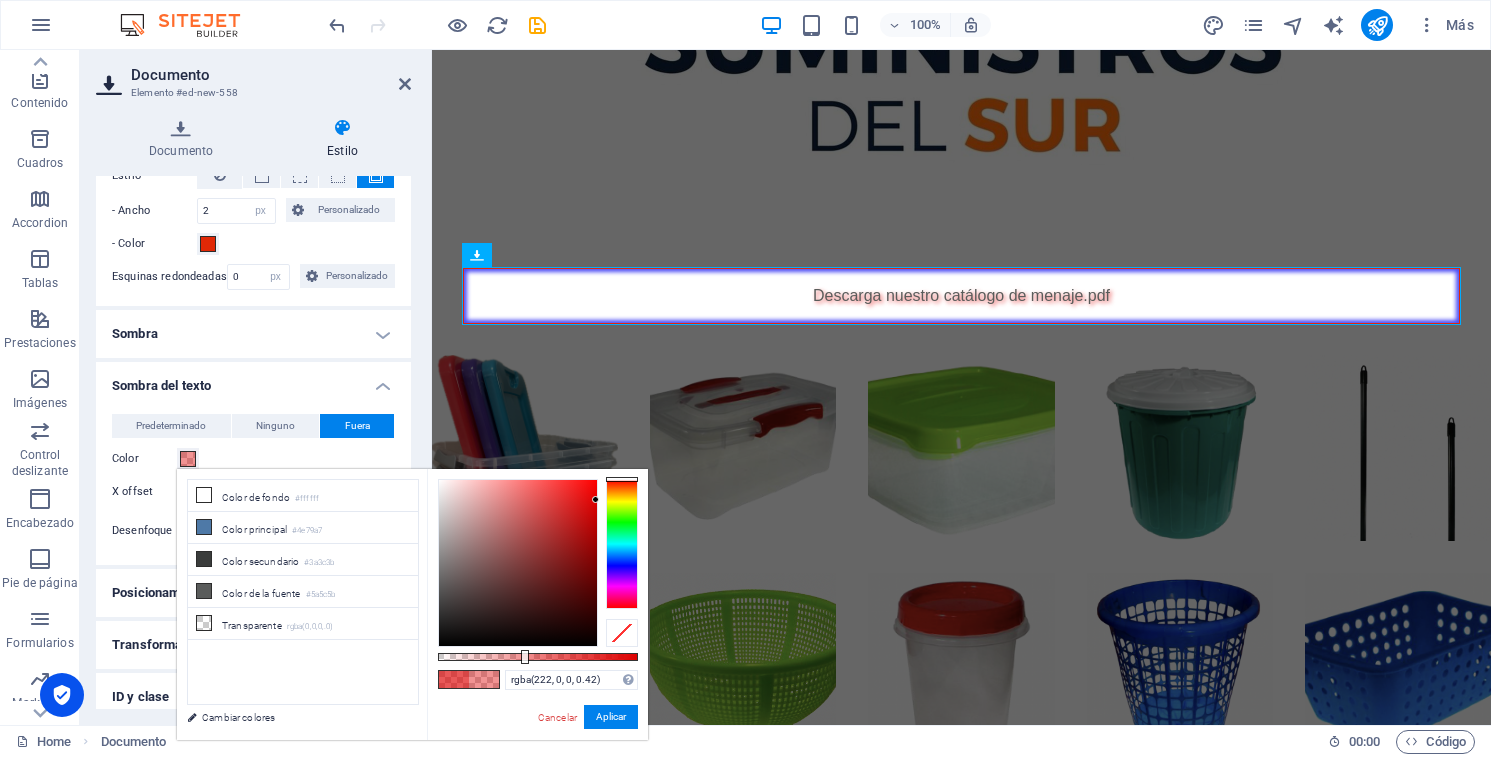 type on "rgba(222, 0, 0, 0.415)" 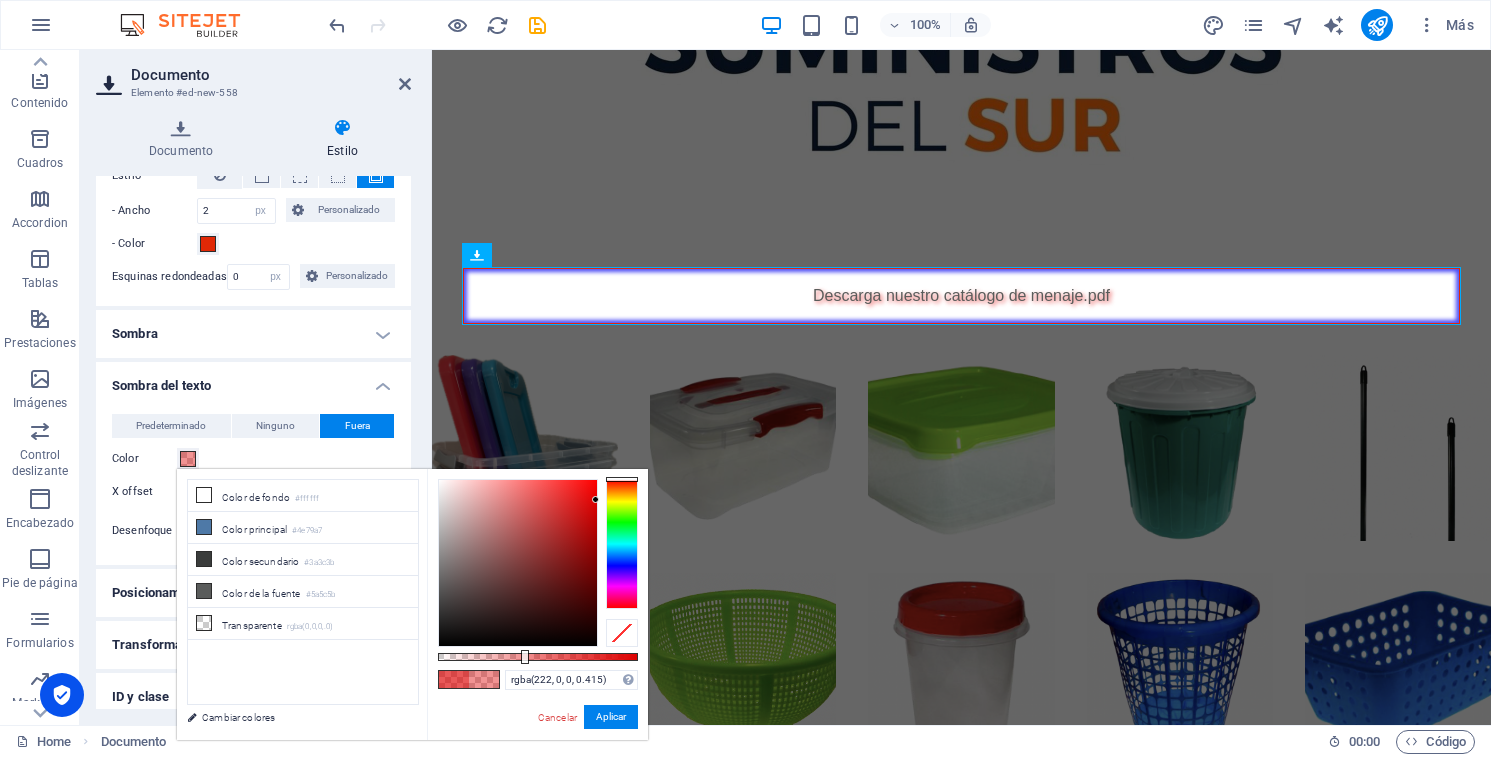 drag, startPoint x: 570, startPoint y: 659, endPoint x: 534, endPoint y: 652, distance: 36.67424 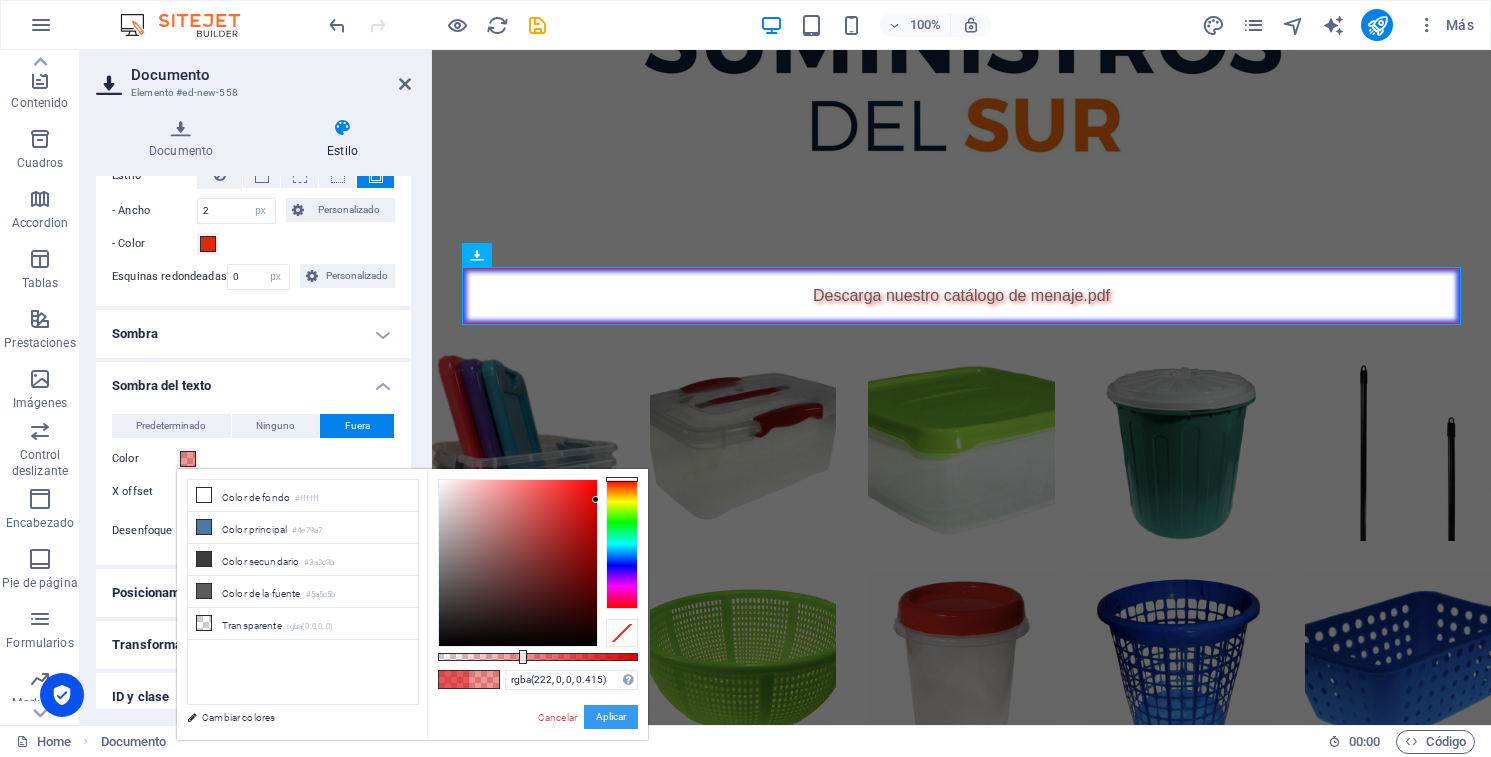 click on "Aplicar" at bounding box center (611, 717) 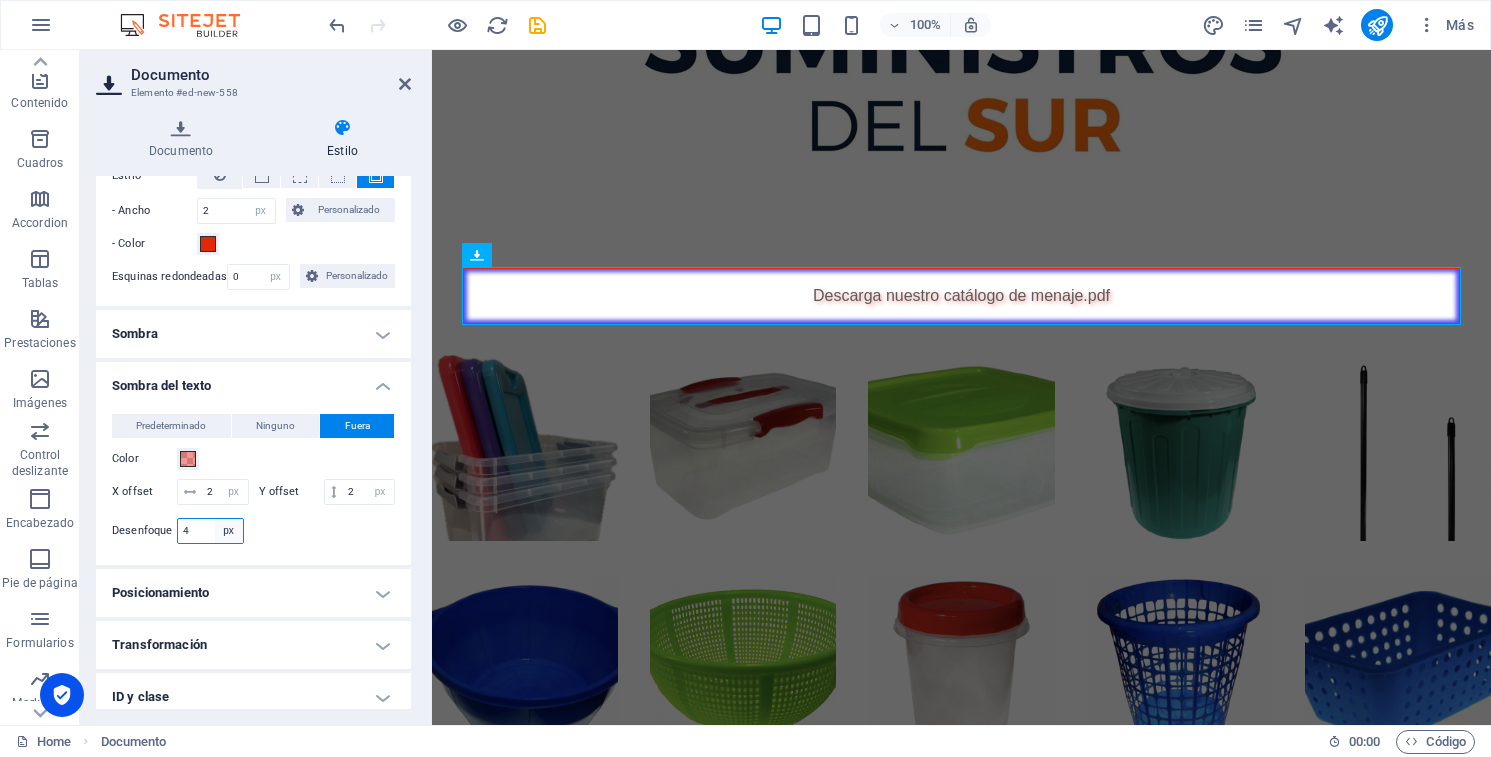 click on "px rem % vh vw" at bounding box center (229, 531) 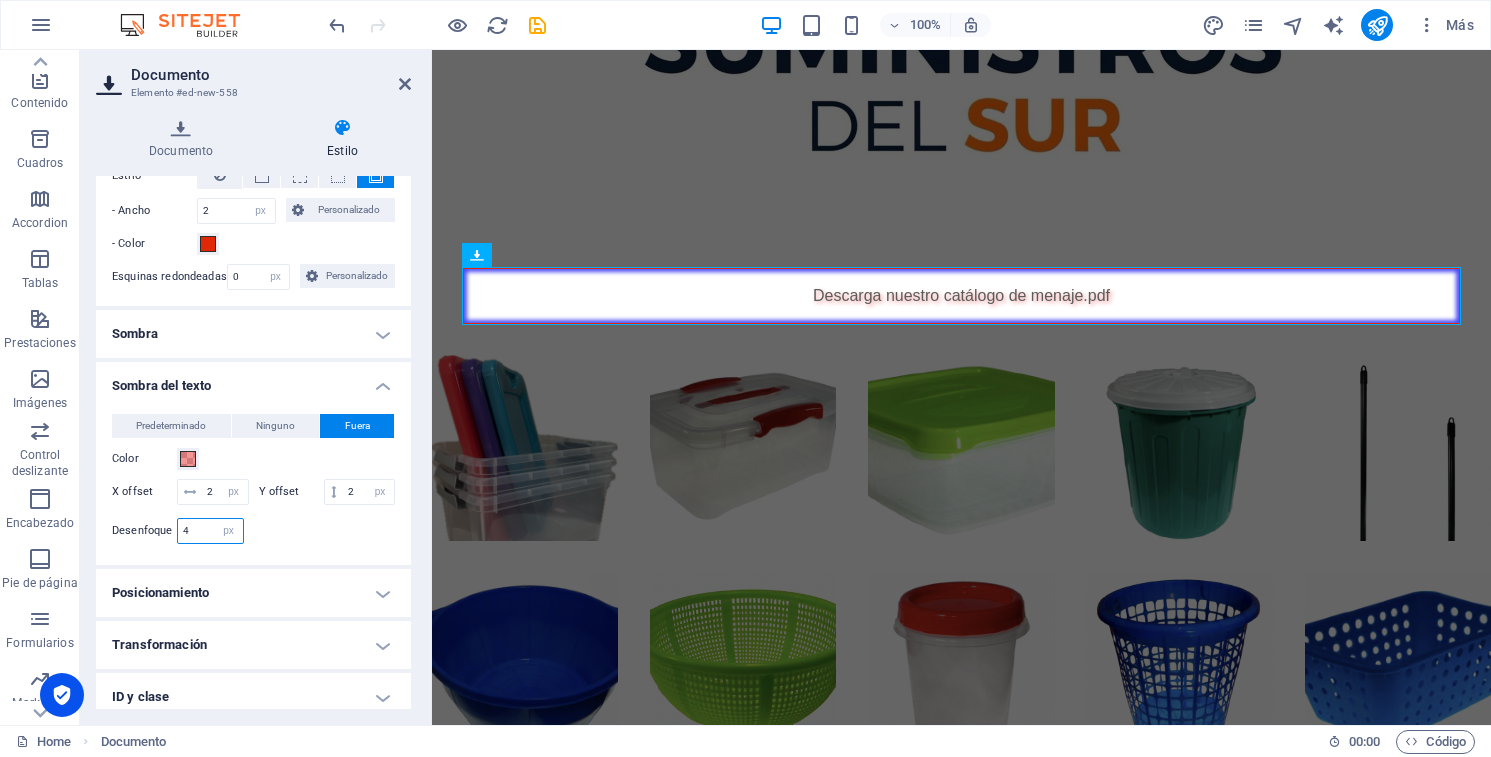 click on "4" at bounding box center [210, 531] 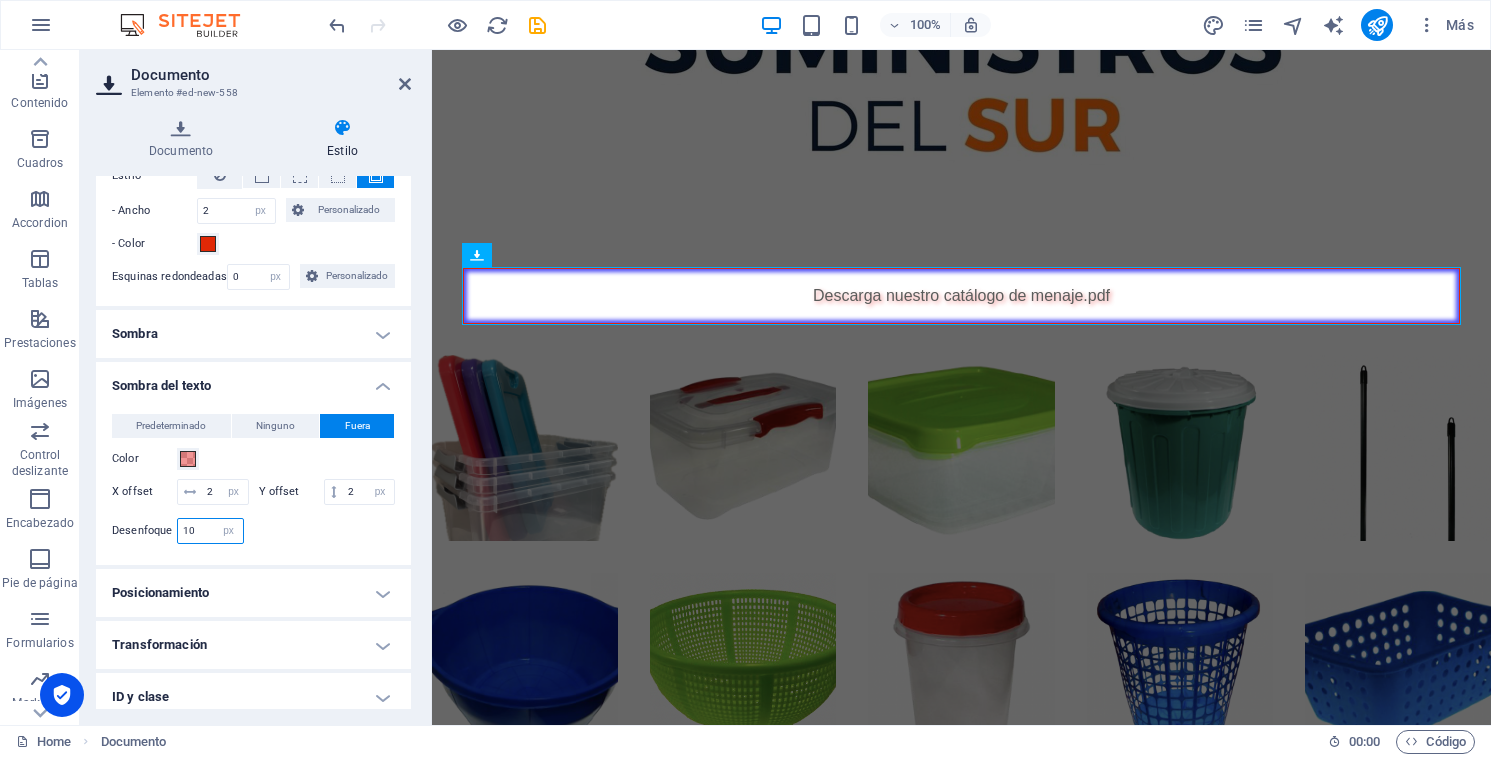 type on "10" 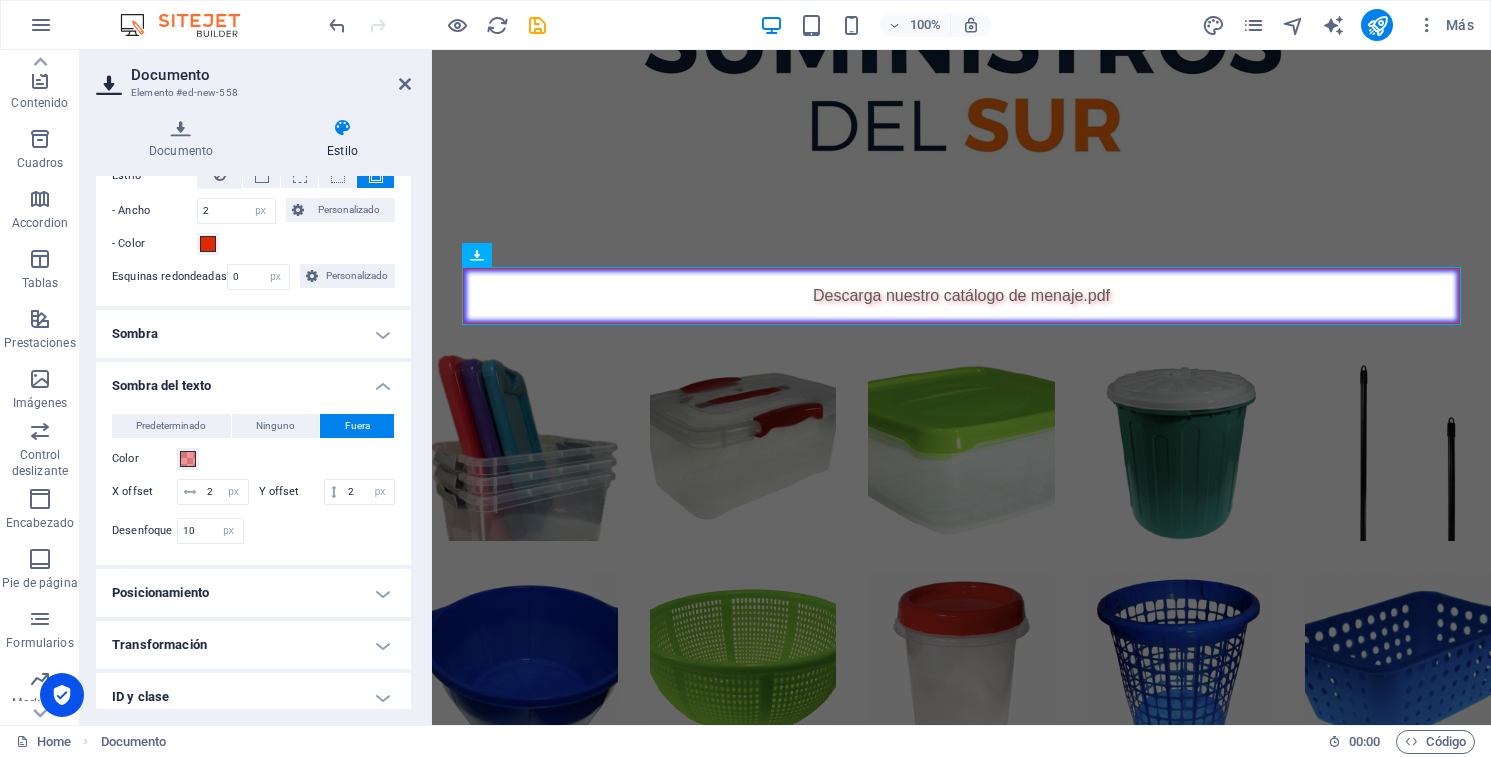 click at bounding box center (325, 531) 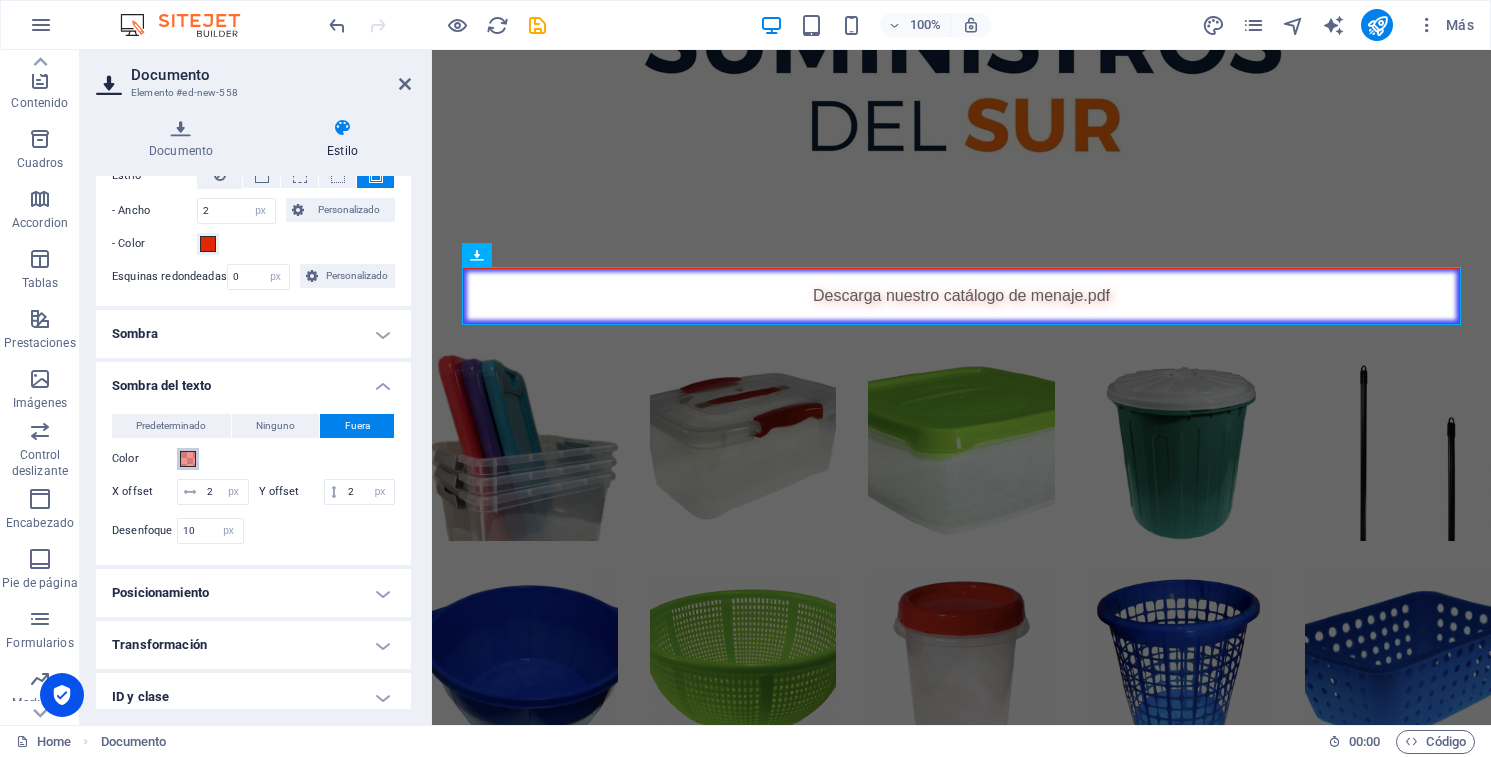 click at bounding box center [188, 459] 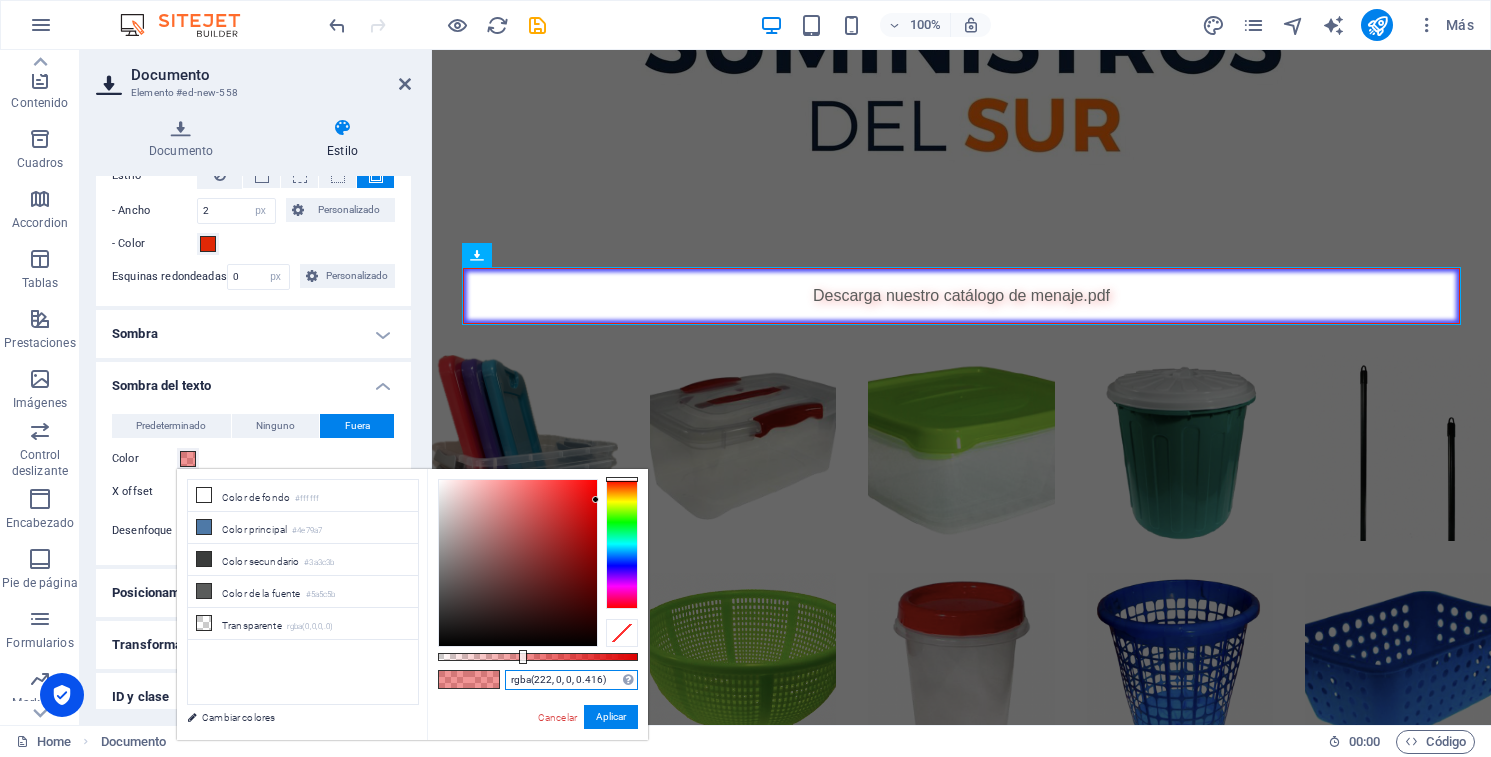 click on "rgba(222, 0, 0, 0.416)" at bounding box center (571, 680) 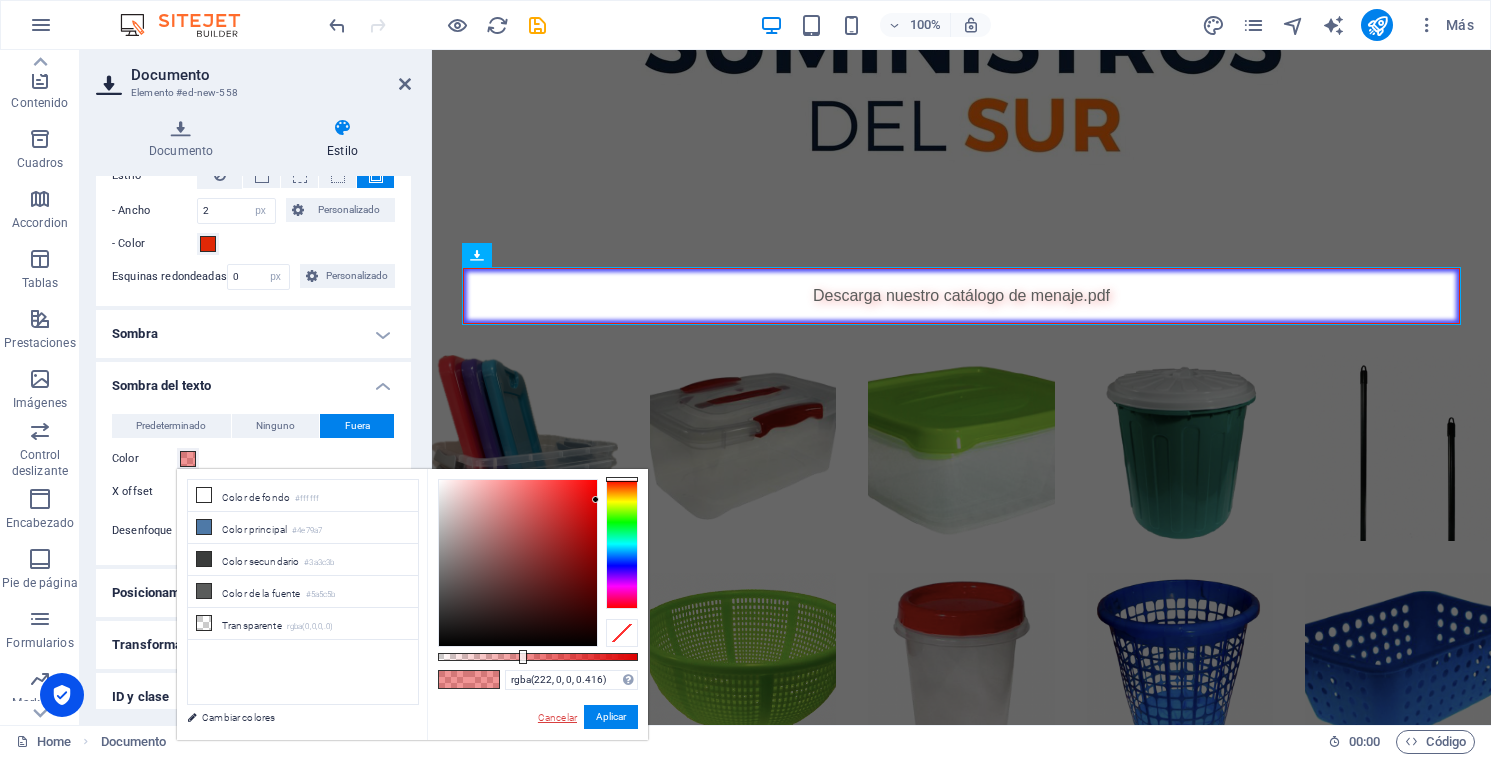 click on "Cancelar" at bounding box center [557, 717] 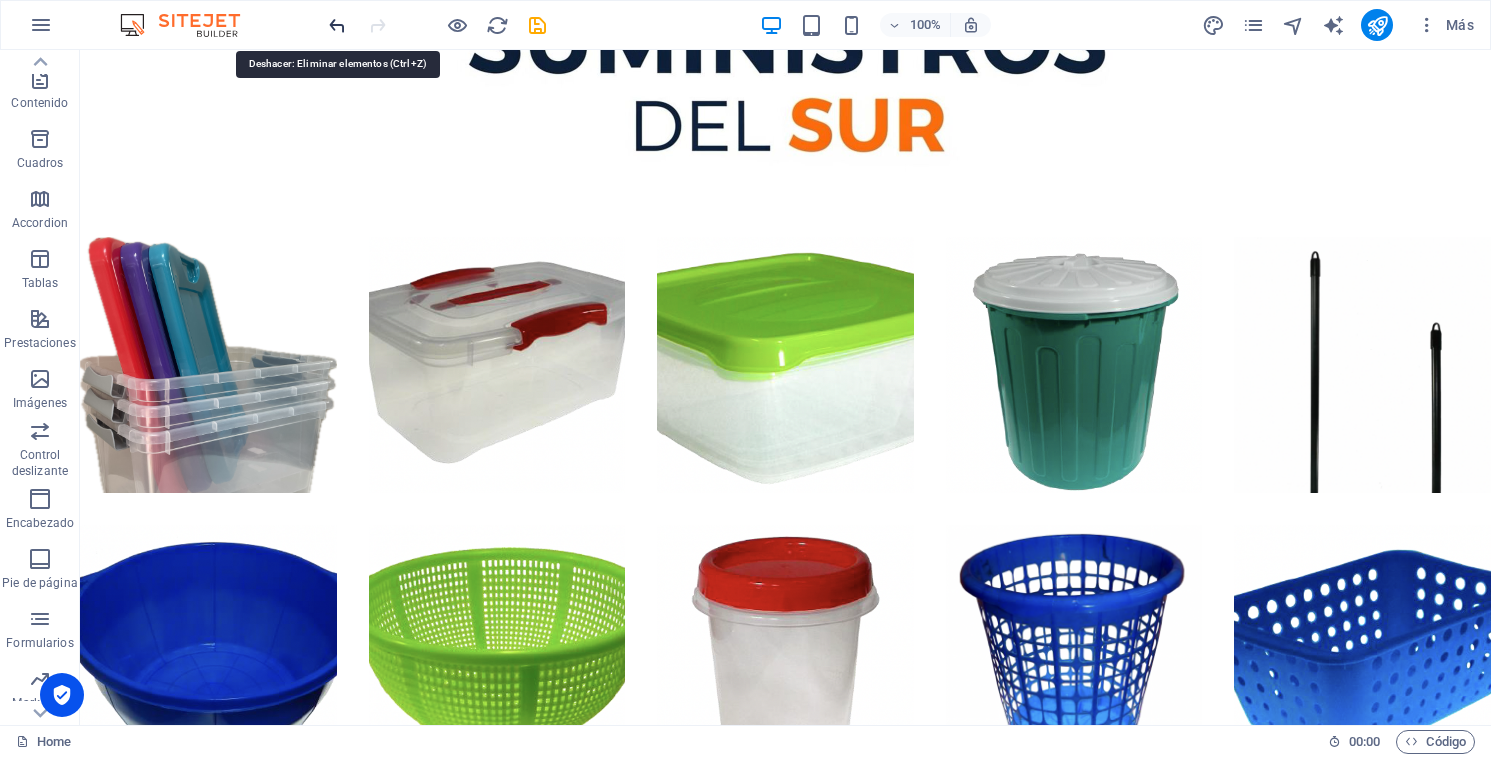 click at bounding box center (337, 25) 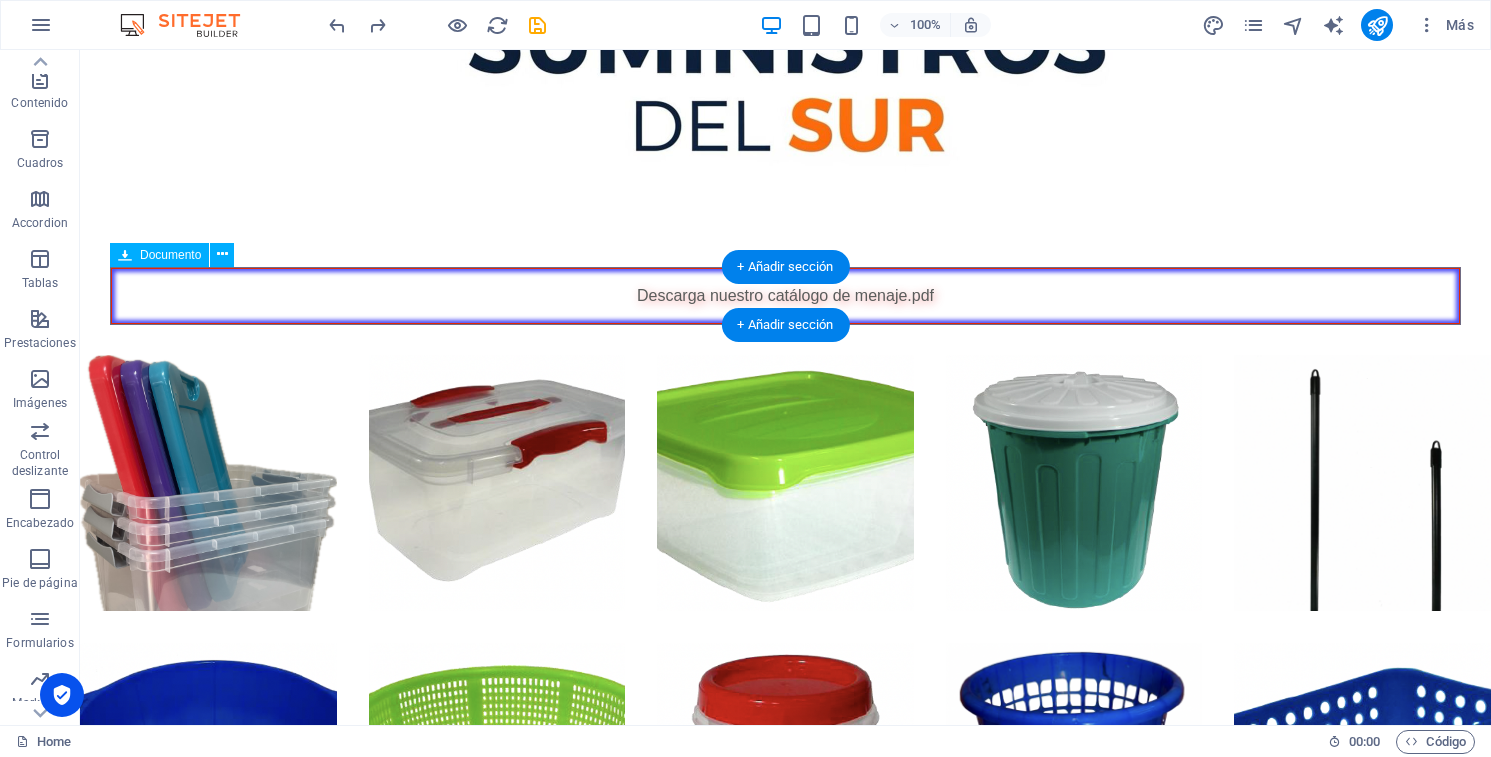 click on "Descarga nuestro catálogo de menaje.pdf 13.04 MB" at bounding box center (785, 296) 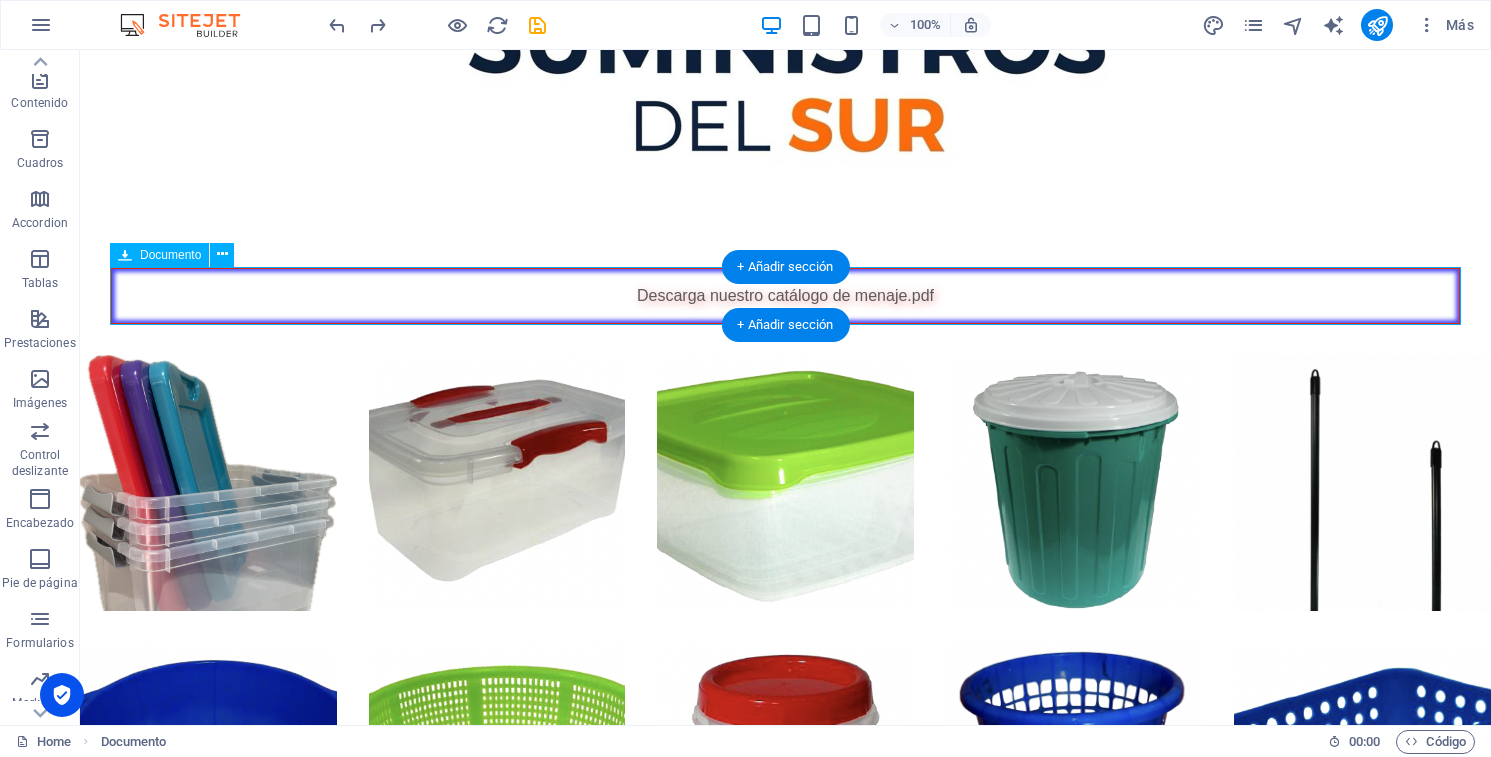 click on "Descarga nuestro catálogo de menaje.pdf 13.04 MB" at bounding box center [785, 296] 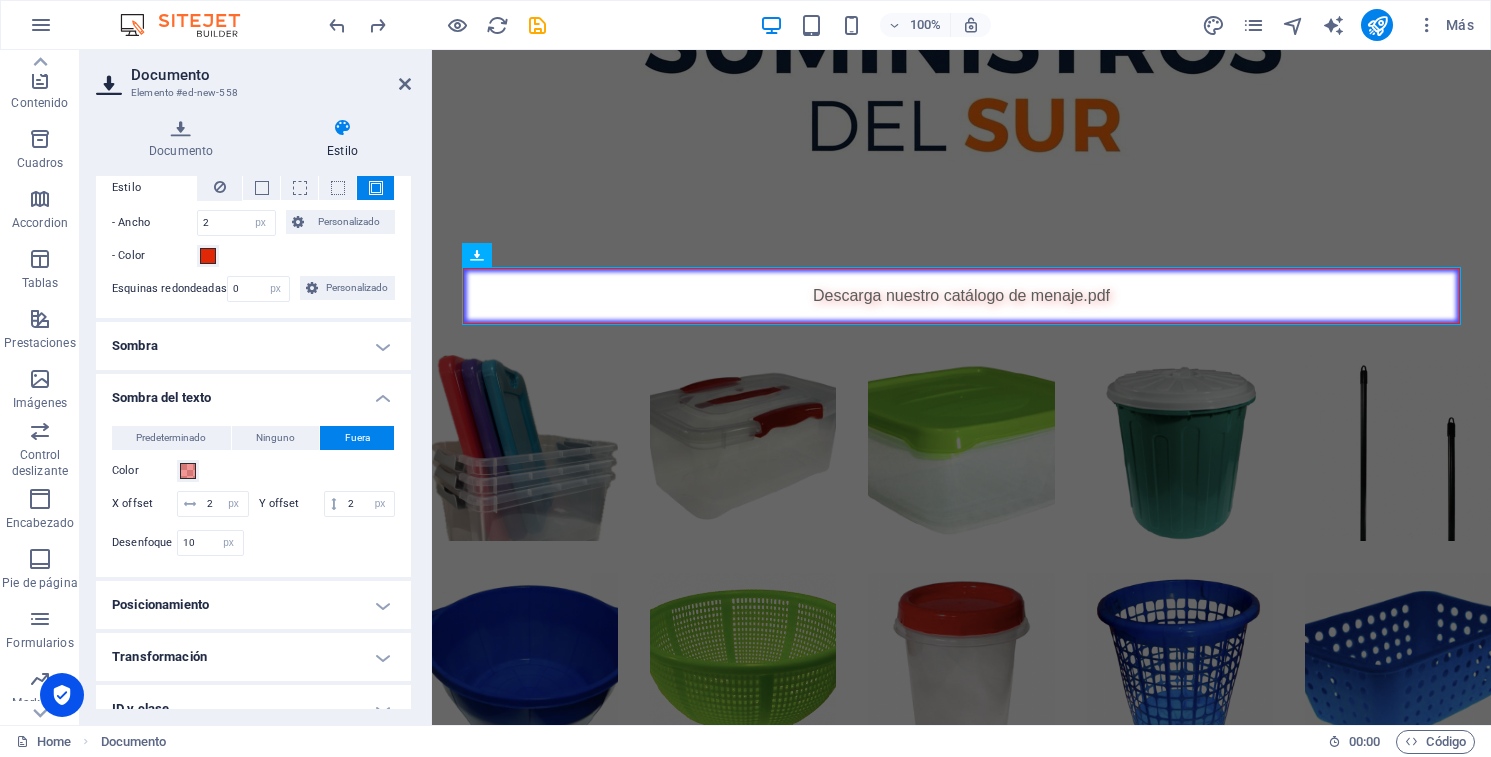 scroll, scrollTop: 429, scrollLeft: 0, axis: vertical 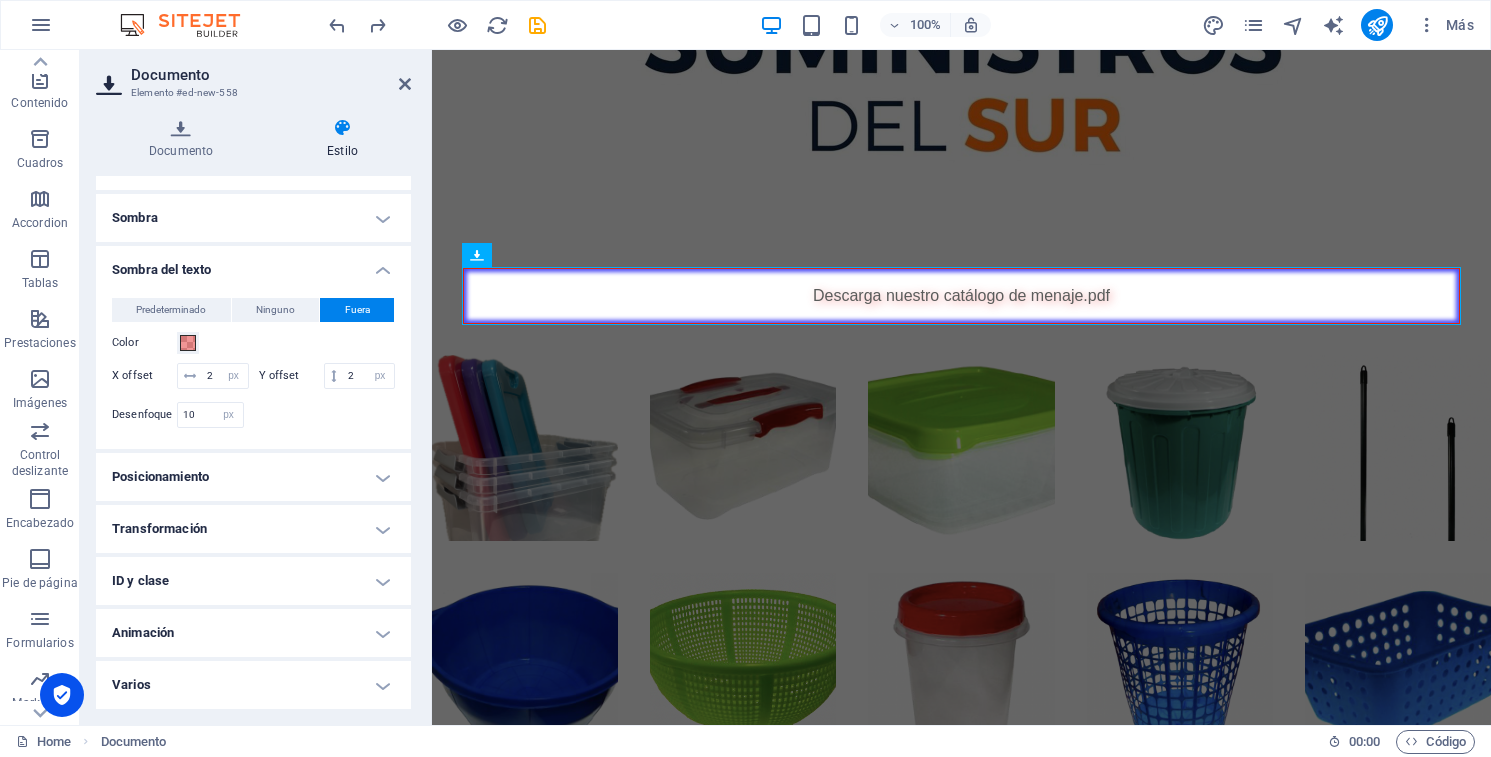 click on "Posicionamiento" at bounding box center [253, 477] 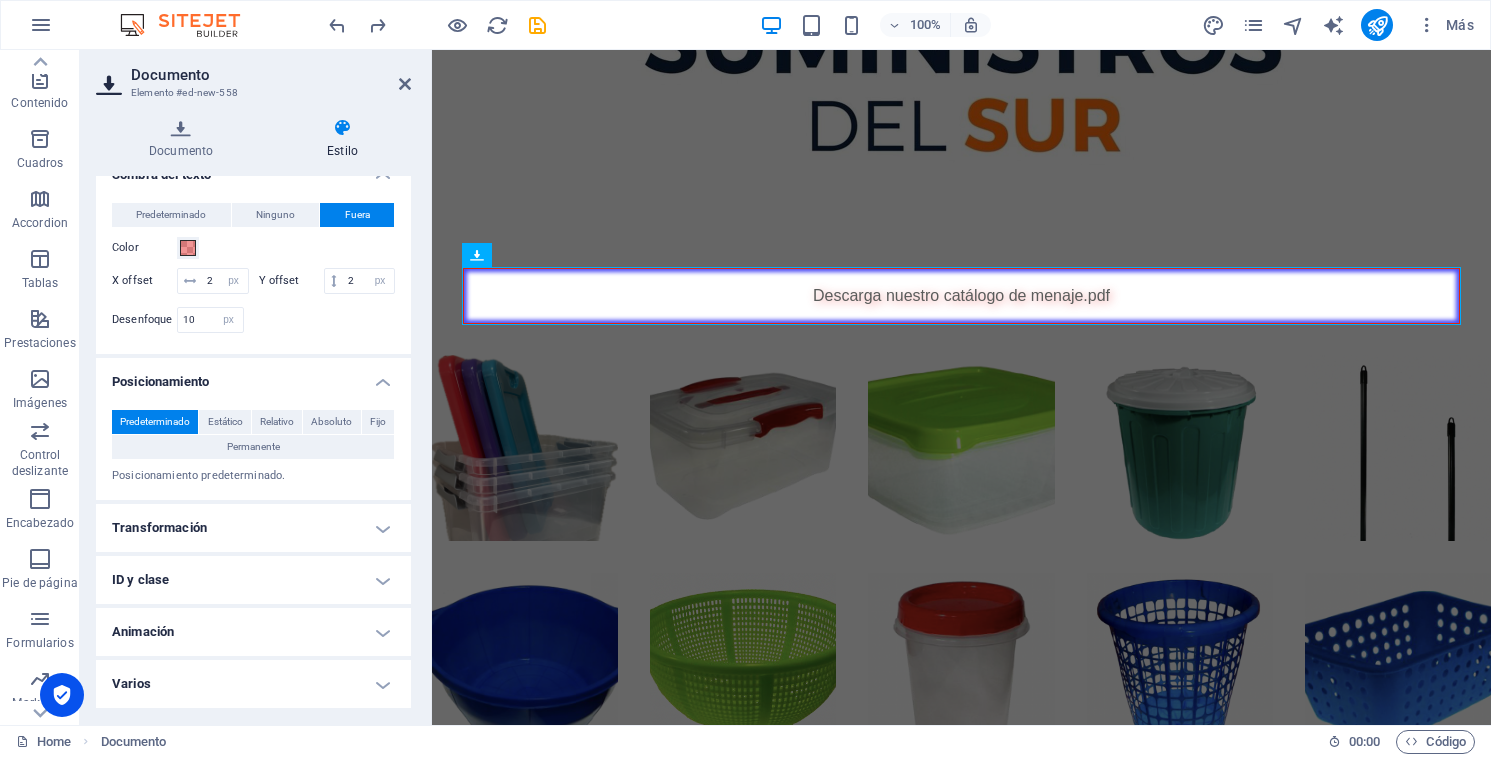 scroll, scrollTop: 522, scrollLeft: 0, axis: vertical 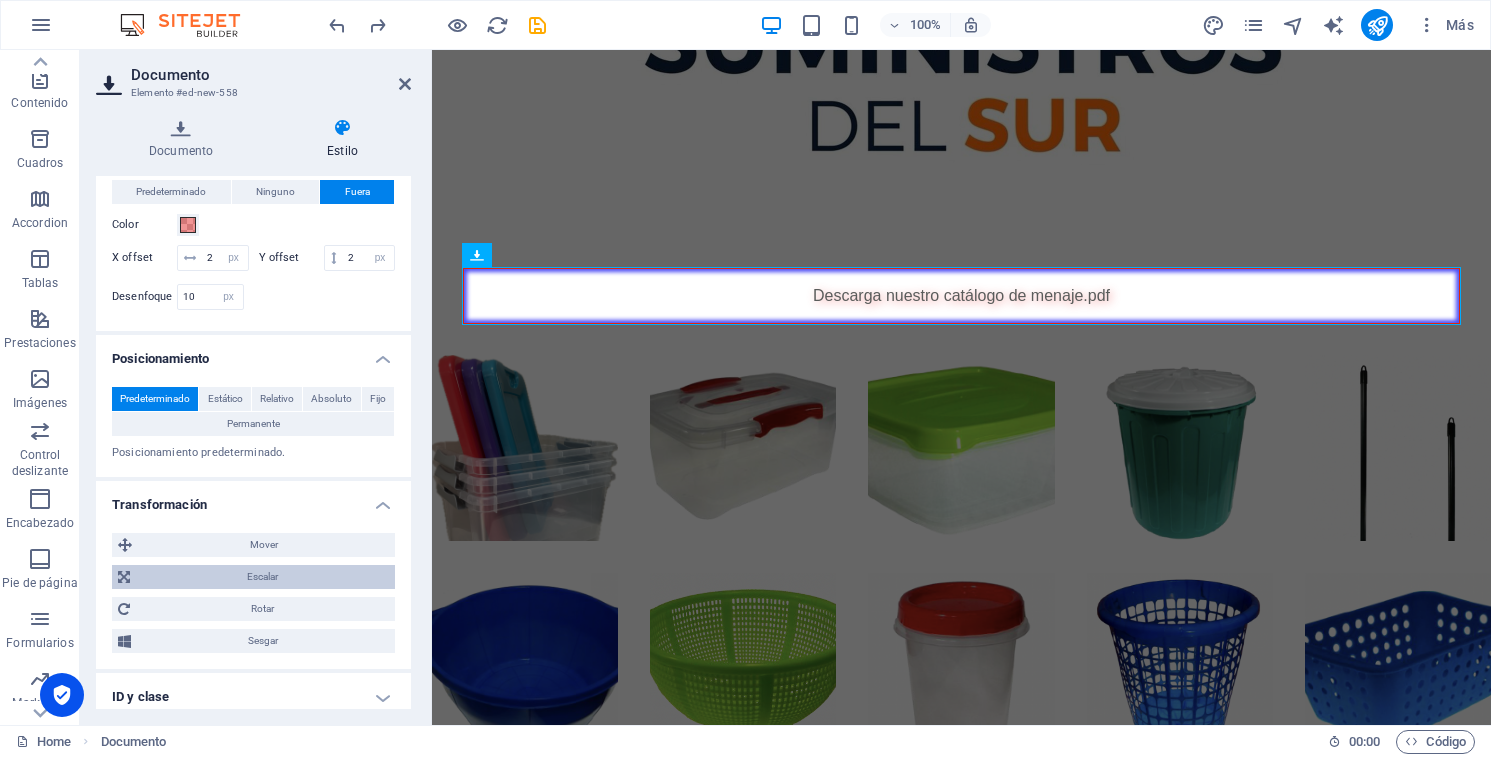 click on "Escalar" at bounding box center [262, 577] 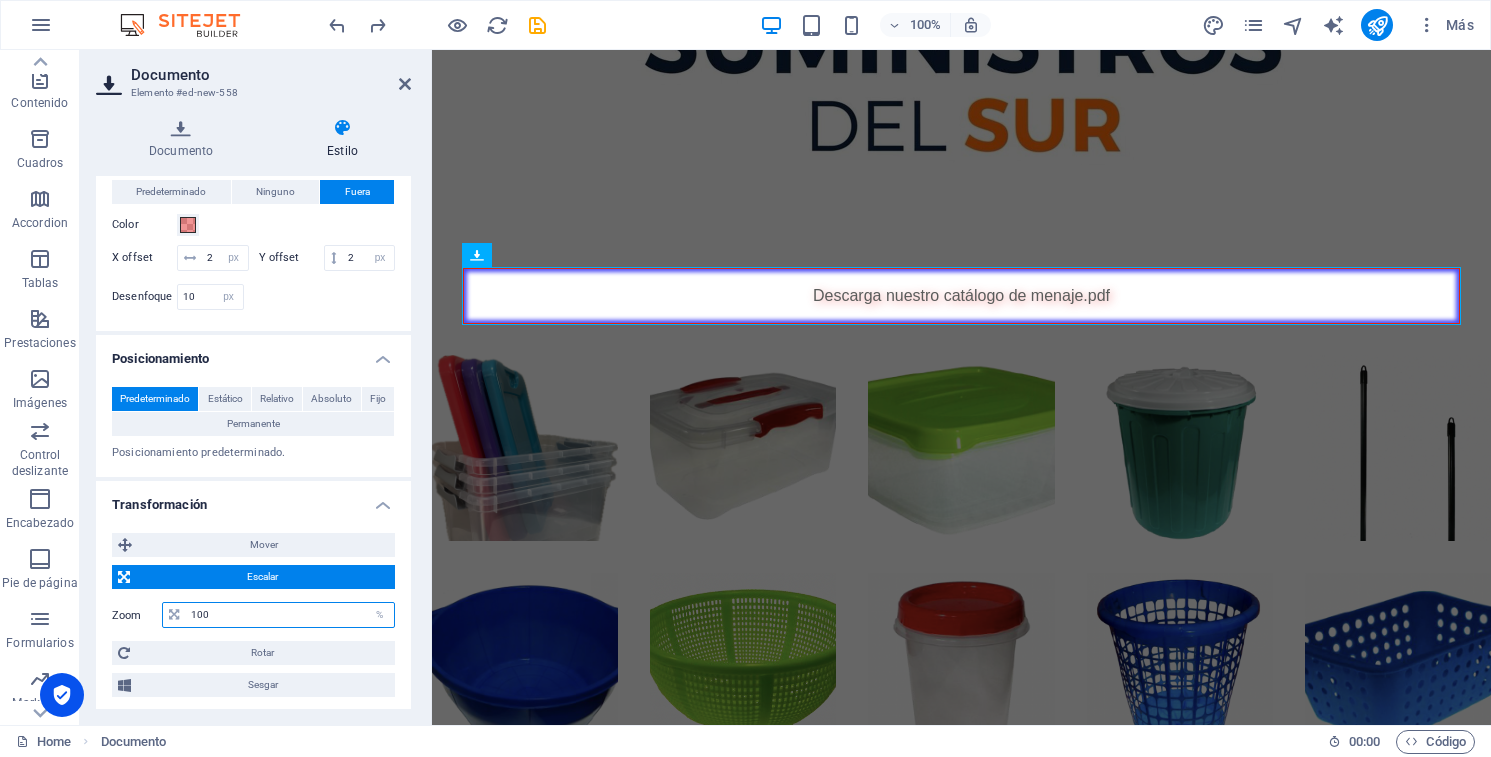 click on "100" at bounding box center (290, 615) 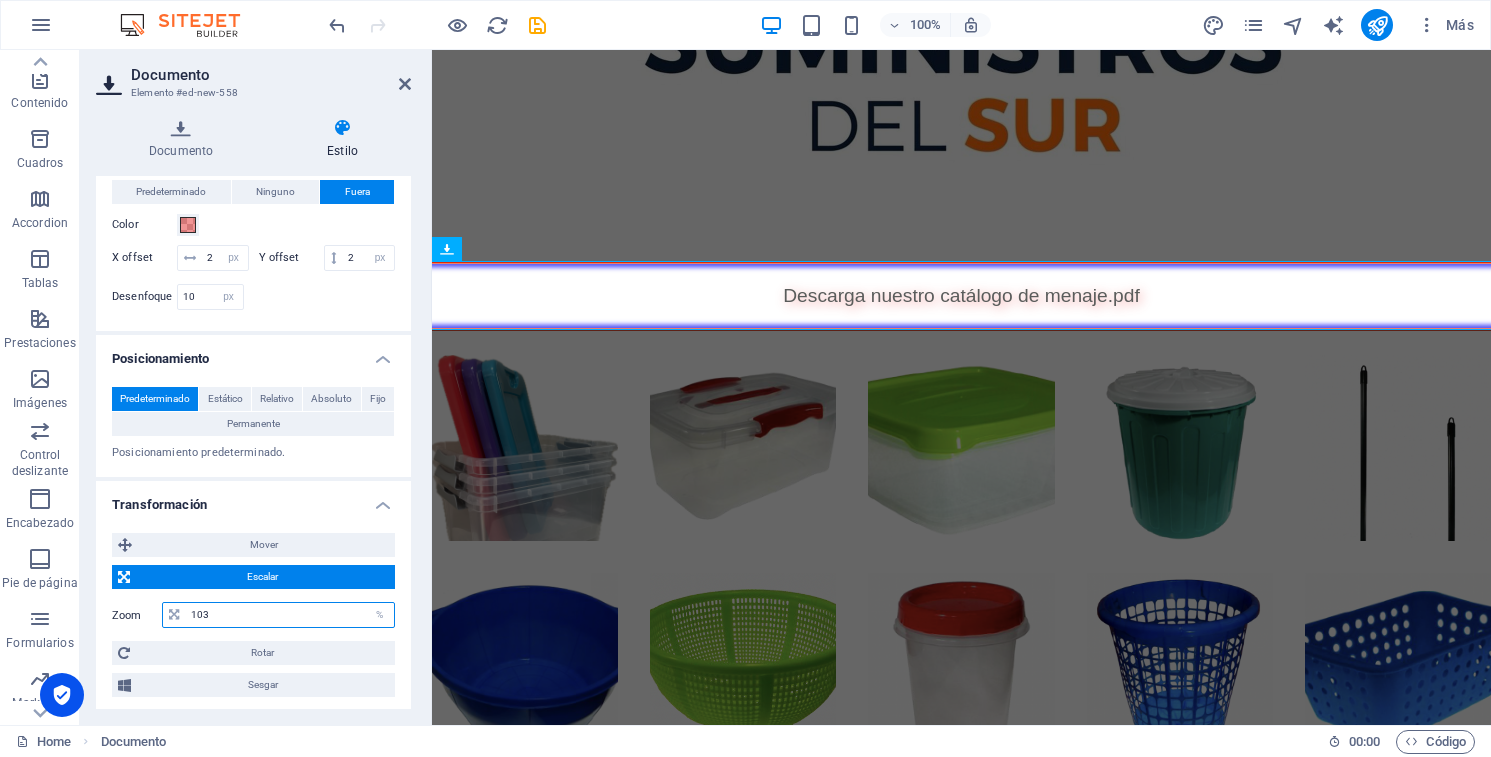 click on "103" at bounding box center [290, 615] 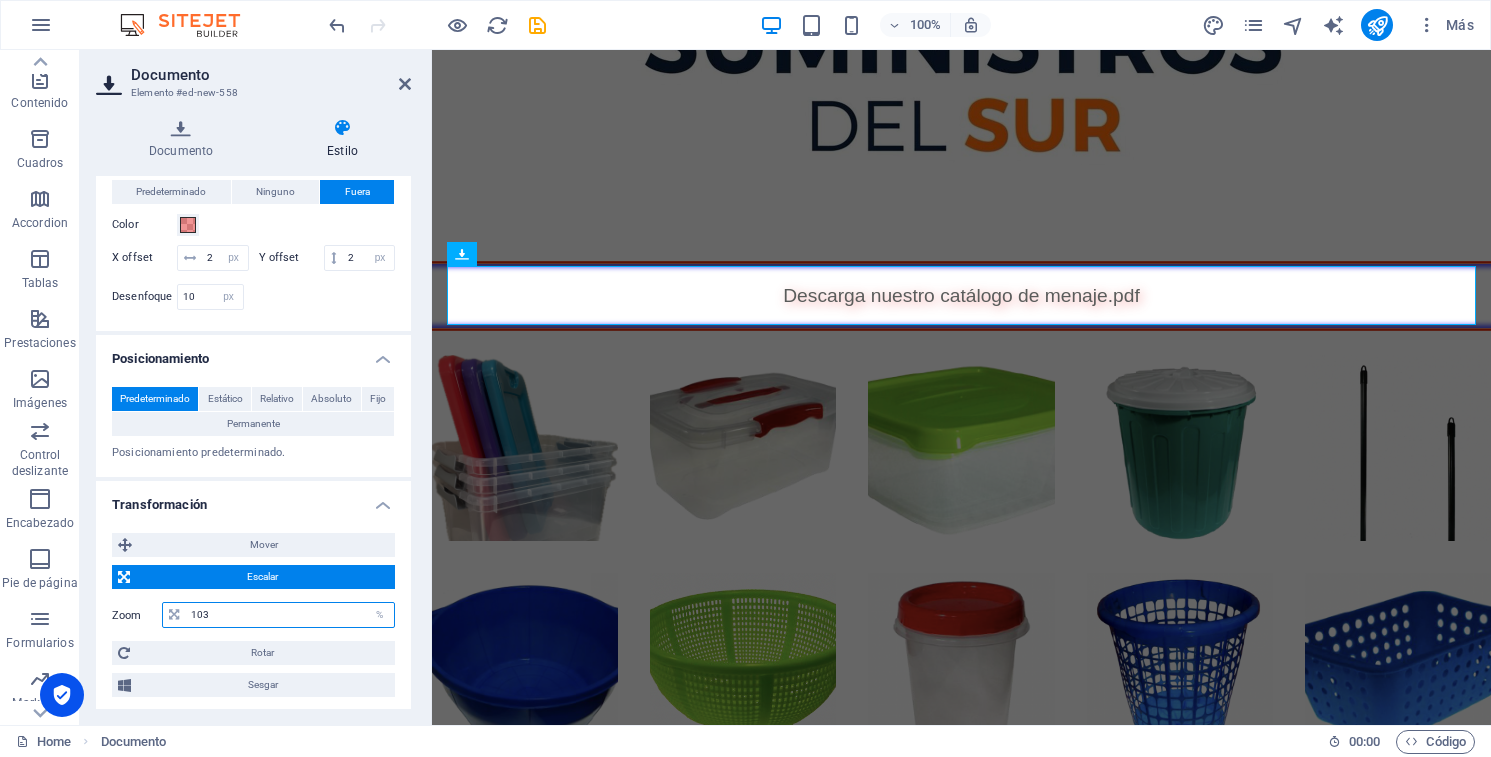 click on "103" at bounding box center [290, 615] 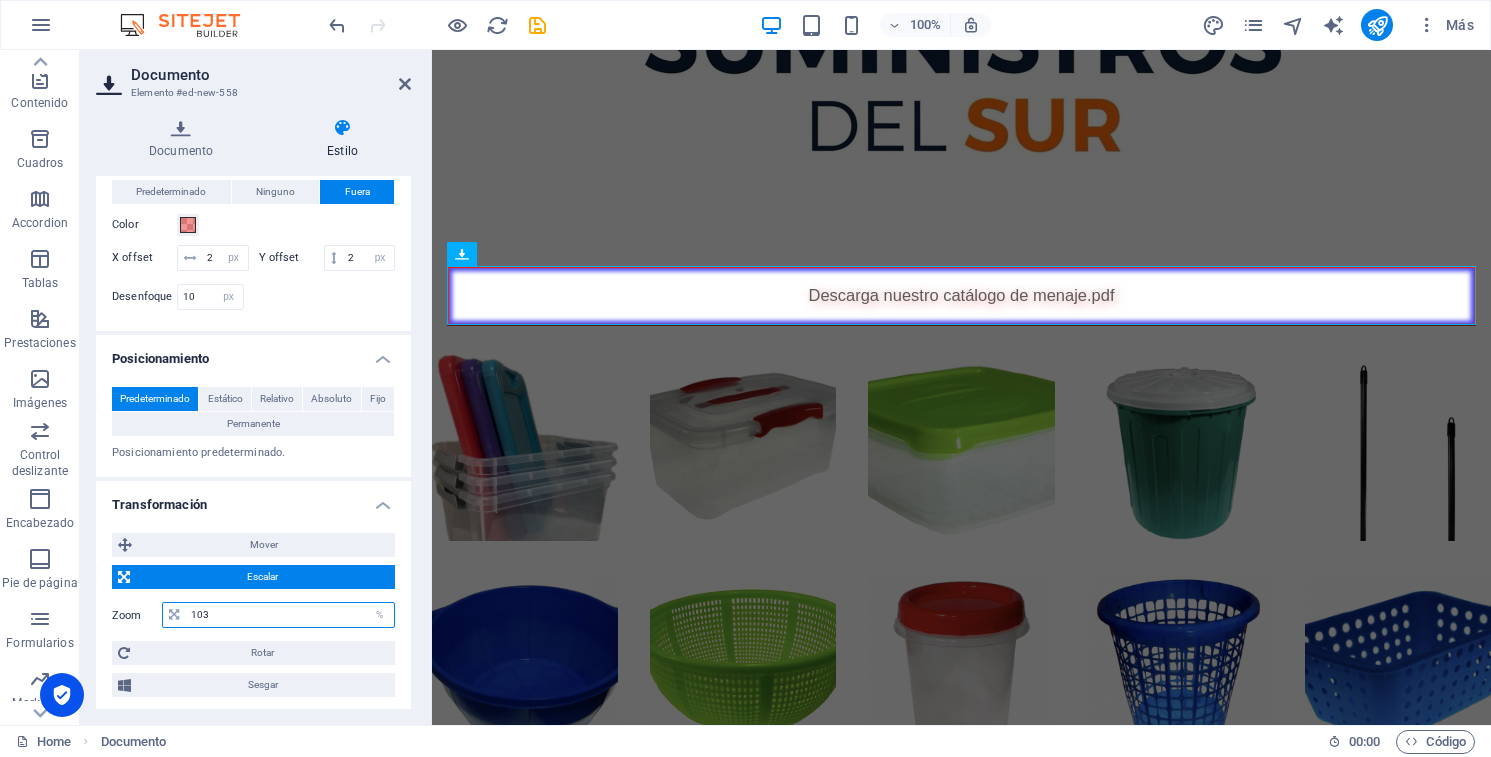 click on "103" at bounding box center [290, 615] 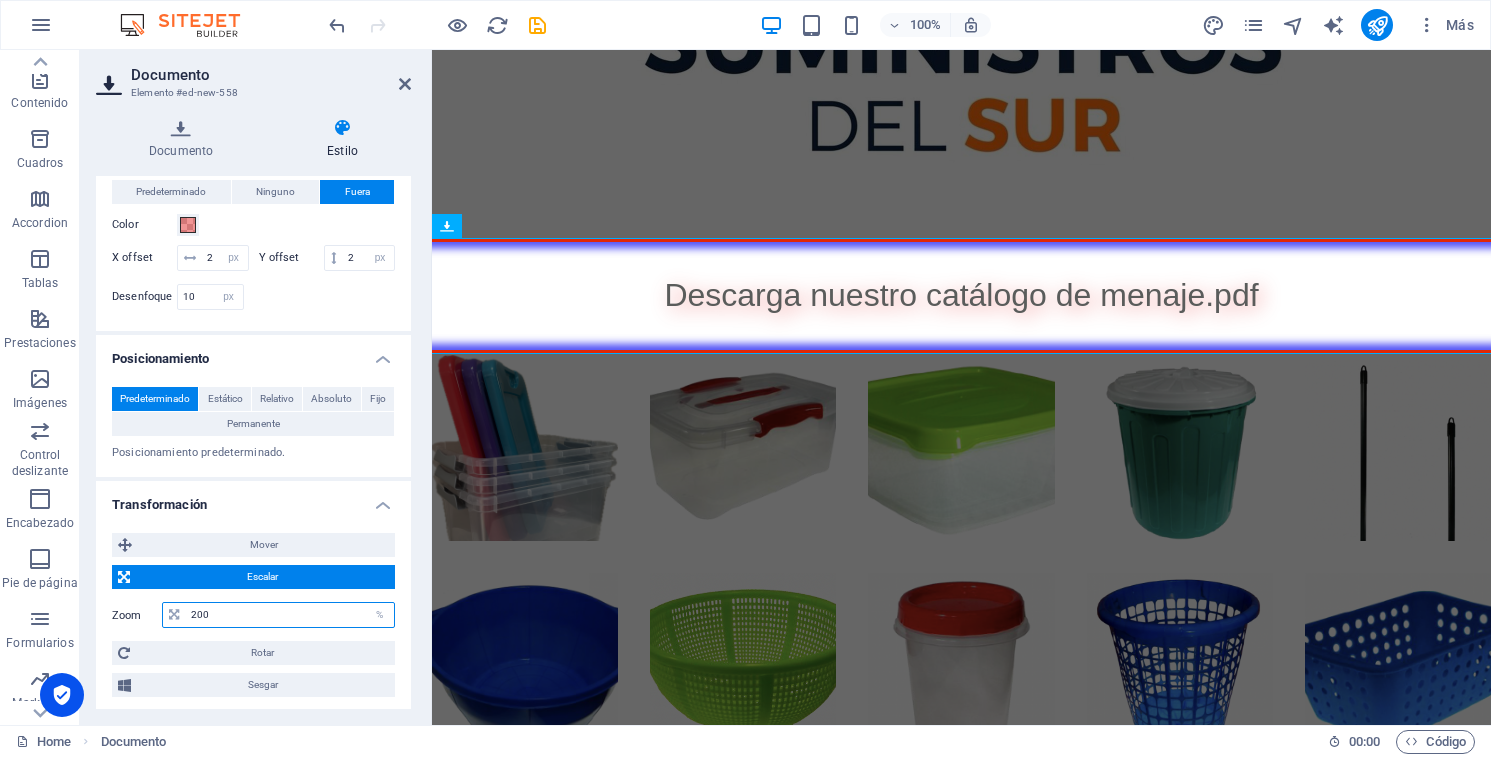 click on "200" at bounding box center [290, 615] 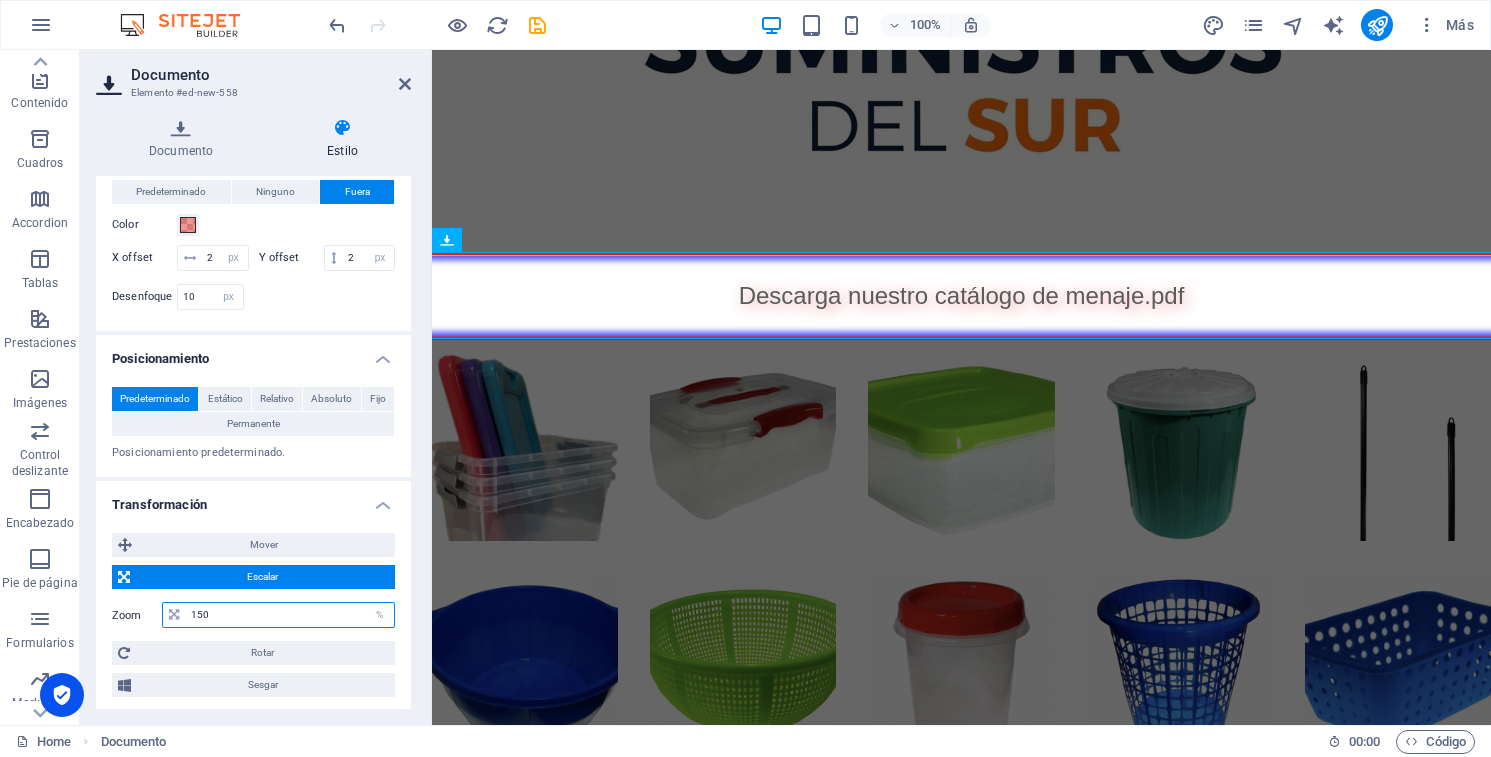 type on "150" 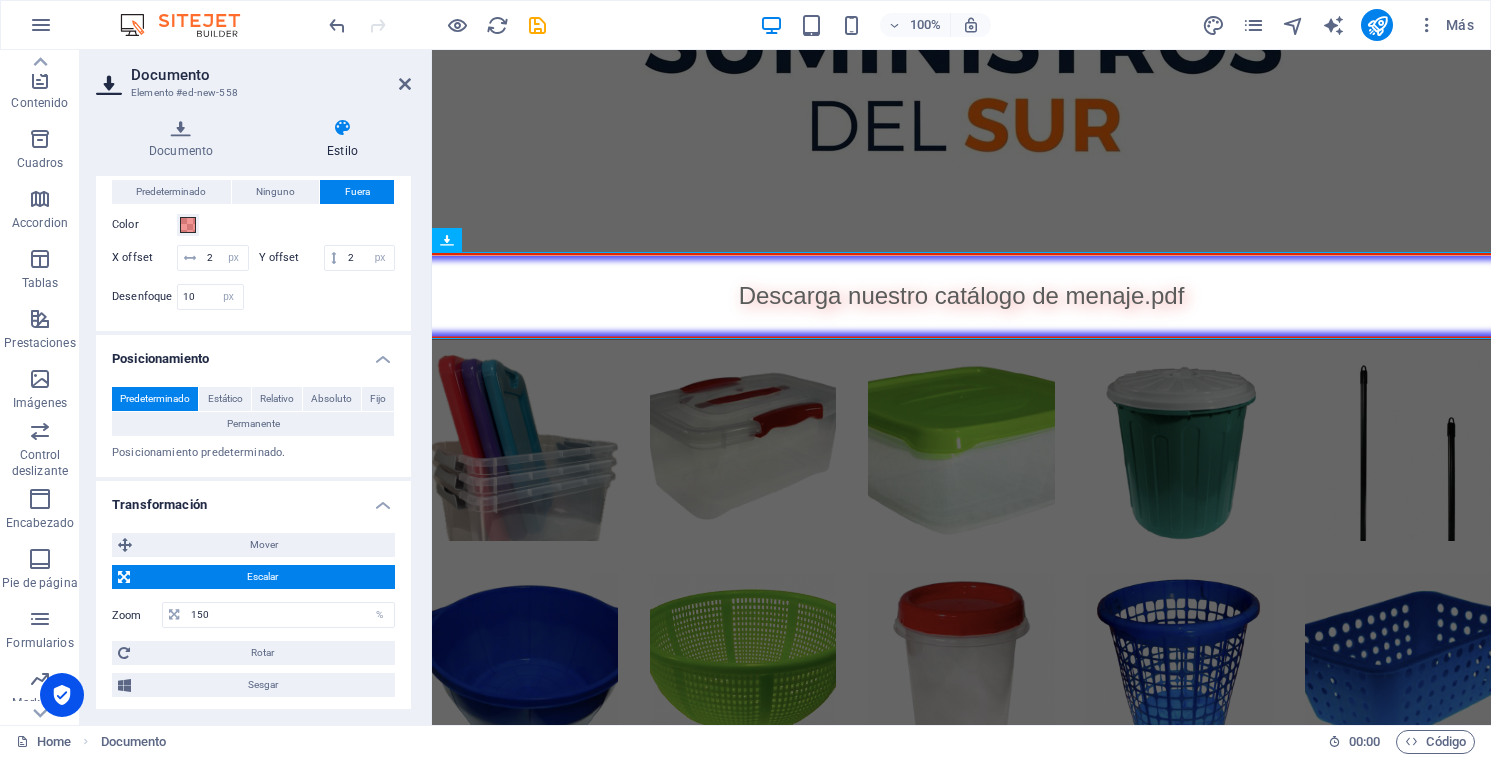 click on "Posicionamiento predeterminado." at bounding box center (253, 453) 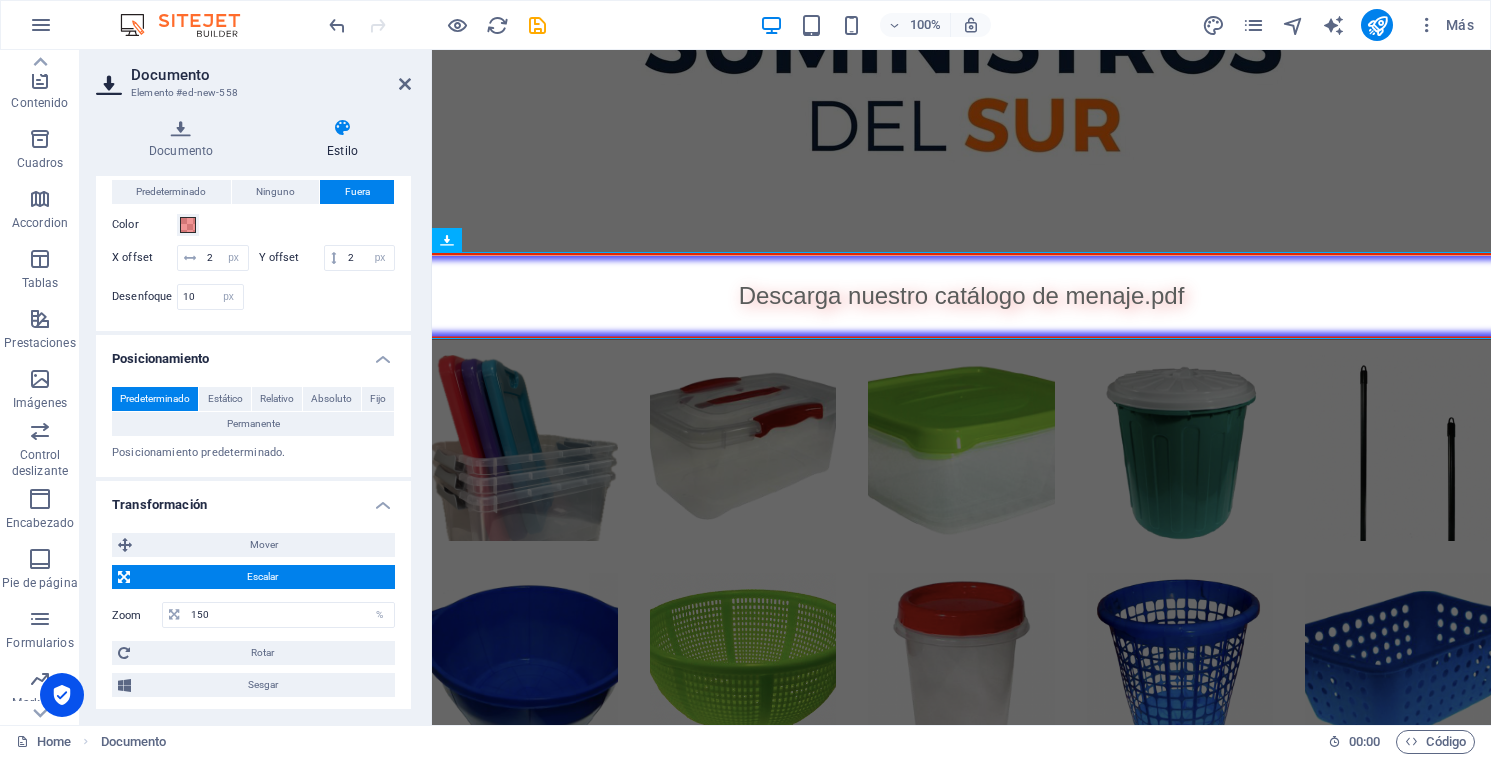 click on "Transformación" at bounding box center [253, 499] 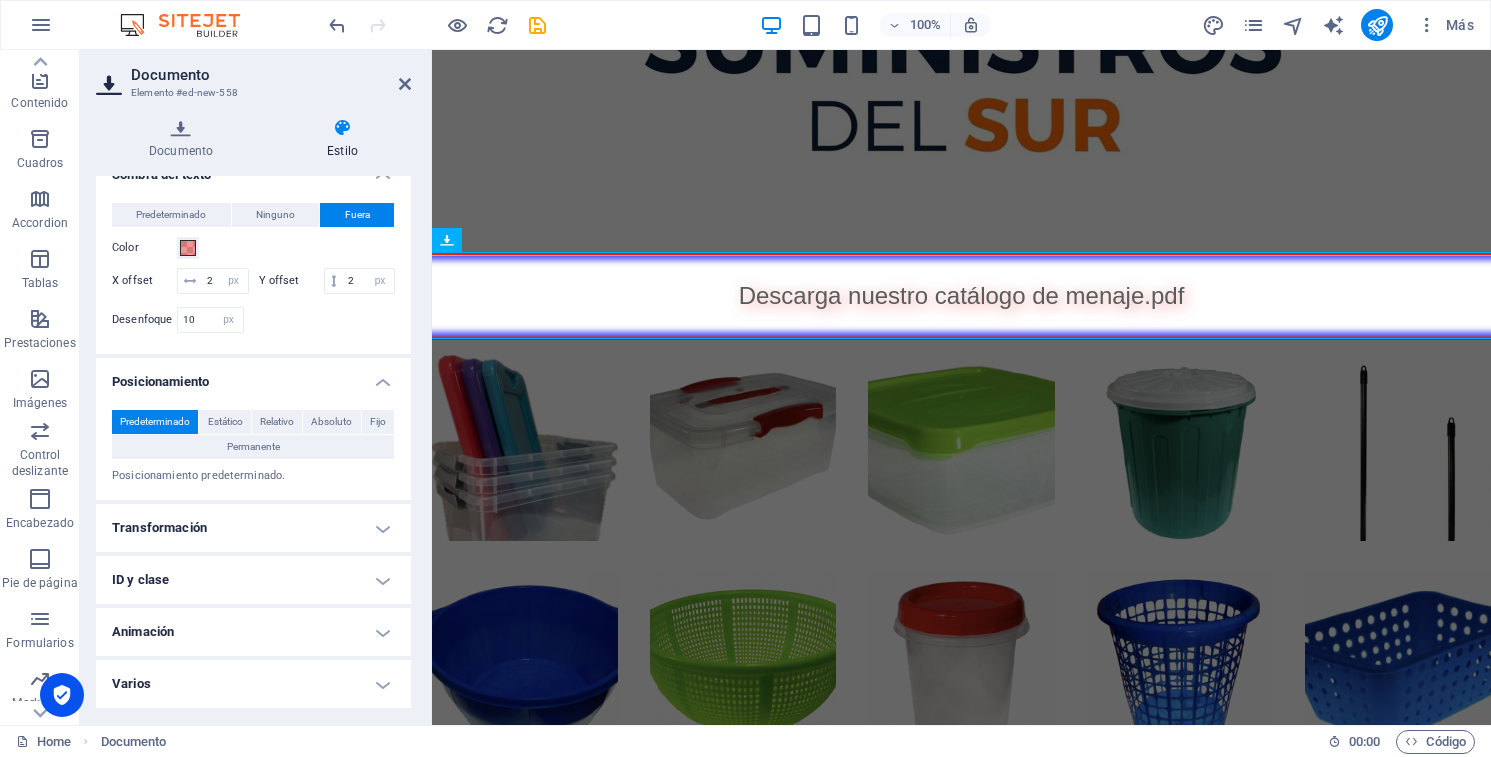 scroll, scrollTop: 523, scrollLeft: 0, axis: vertical 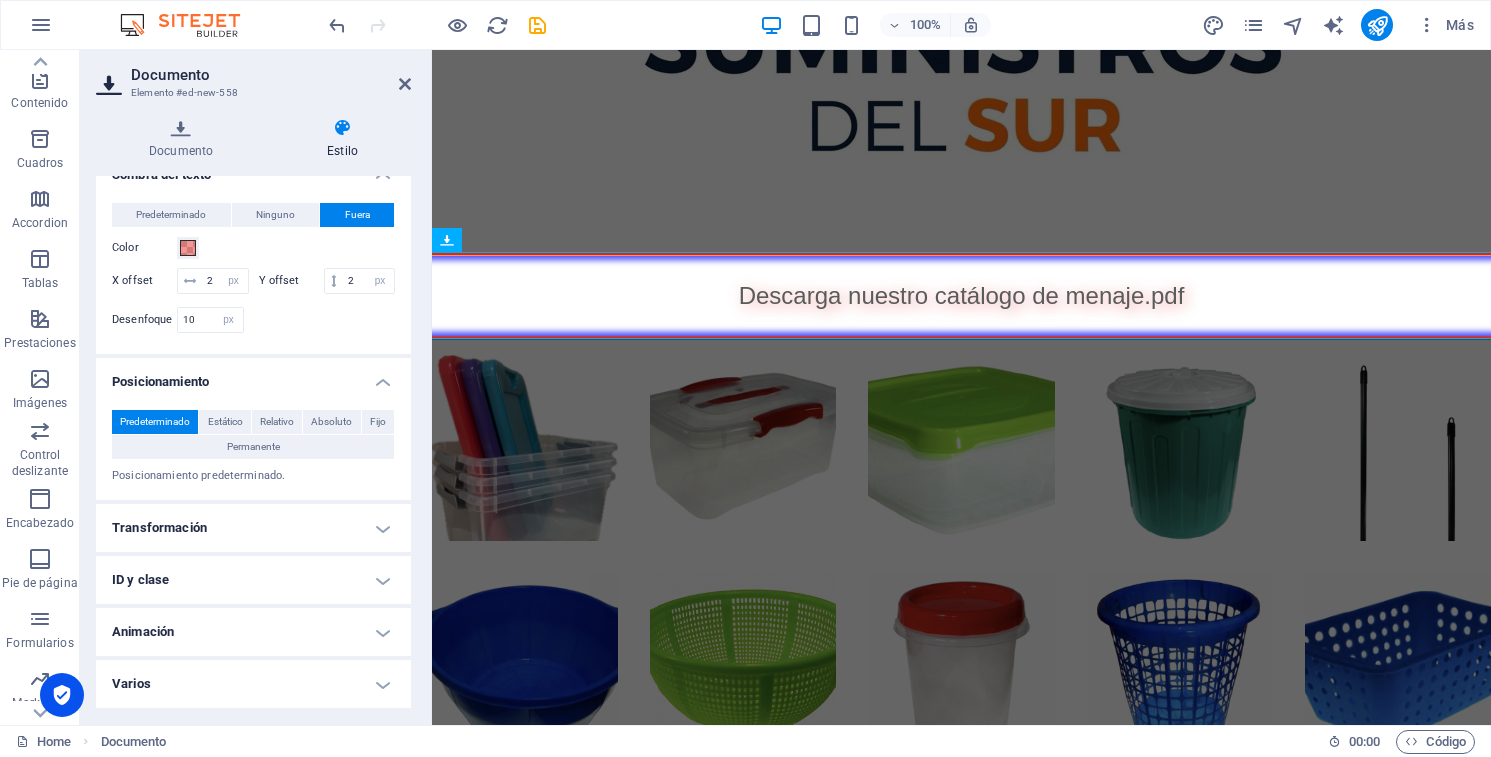 click on "Varios" at bounding box center [253, 684] 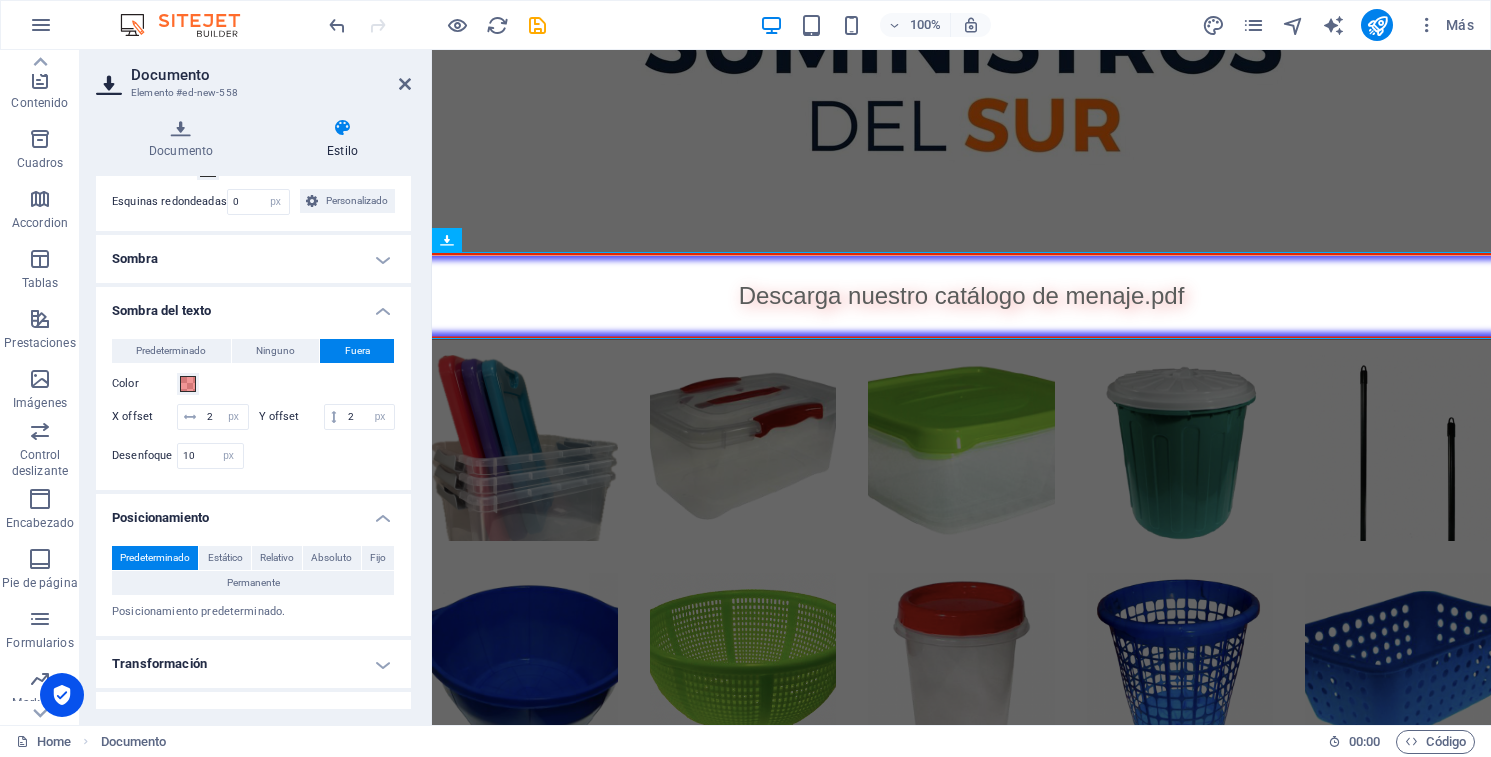 scroll, scrollTop: 0, scrollLeft: 0, axis: both 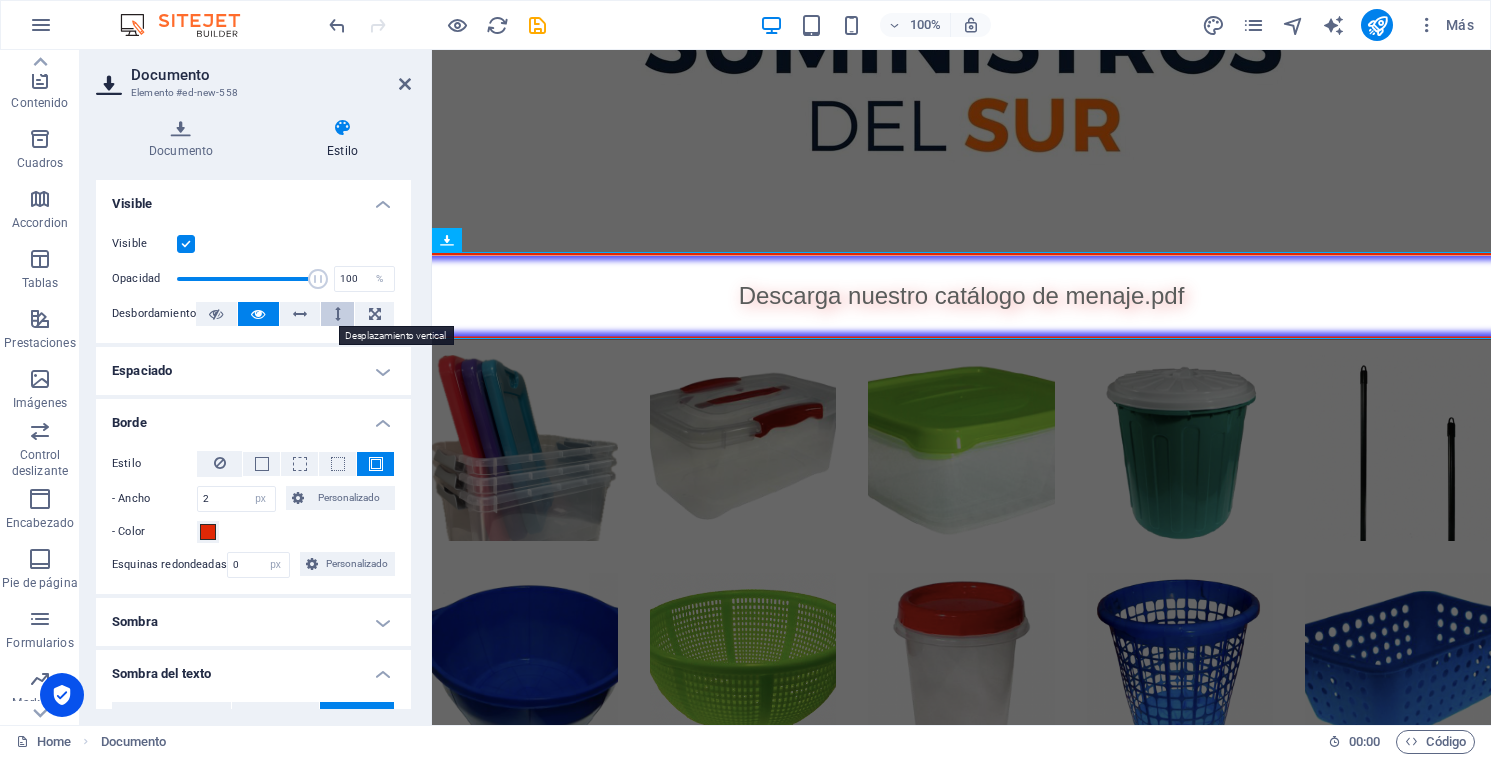 click at bounding box center [337, 314] 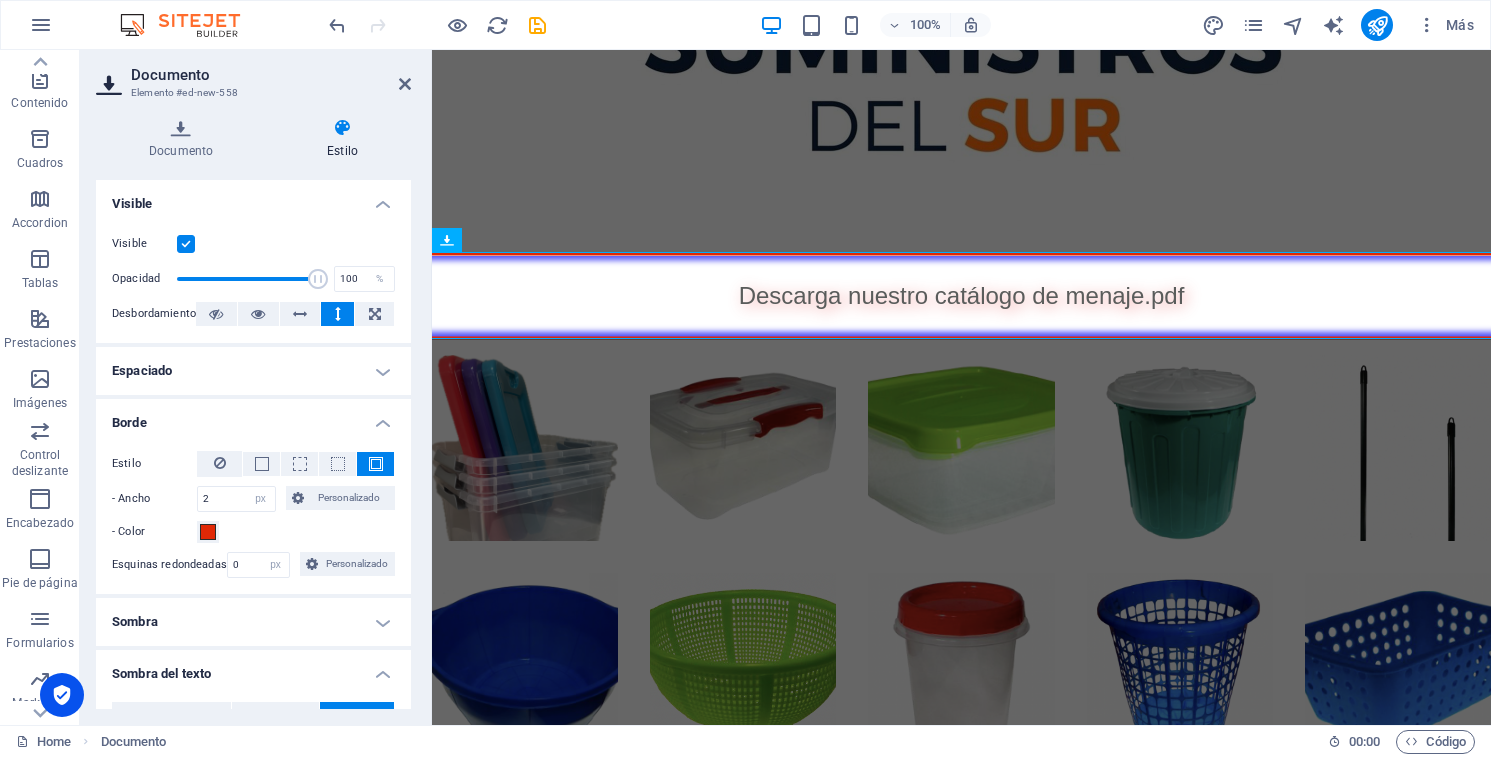 click at bounding box center (337, 314) 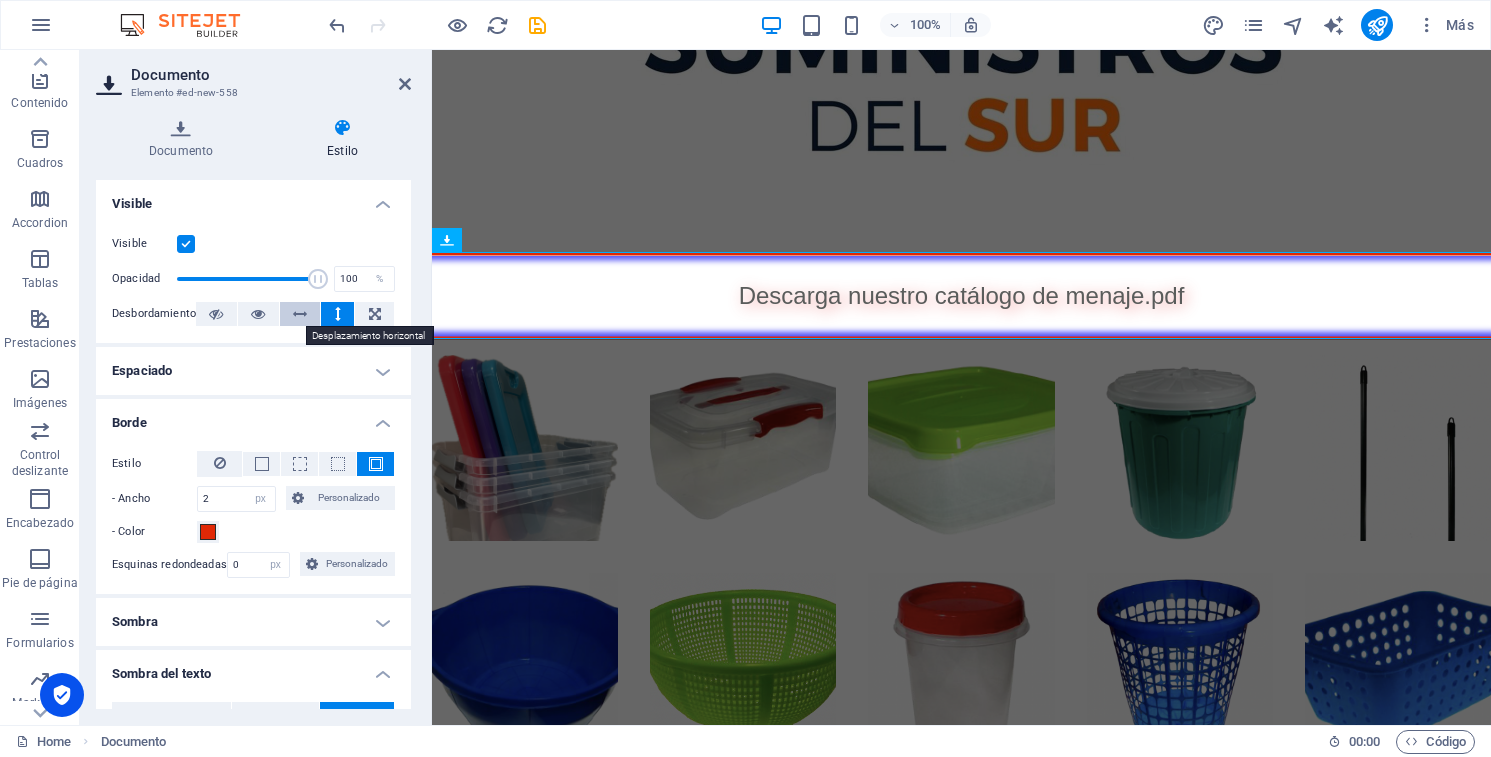 click at bounding box center (300, 314) 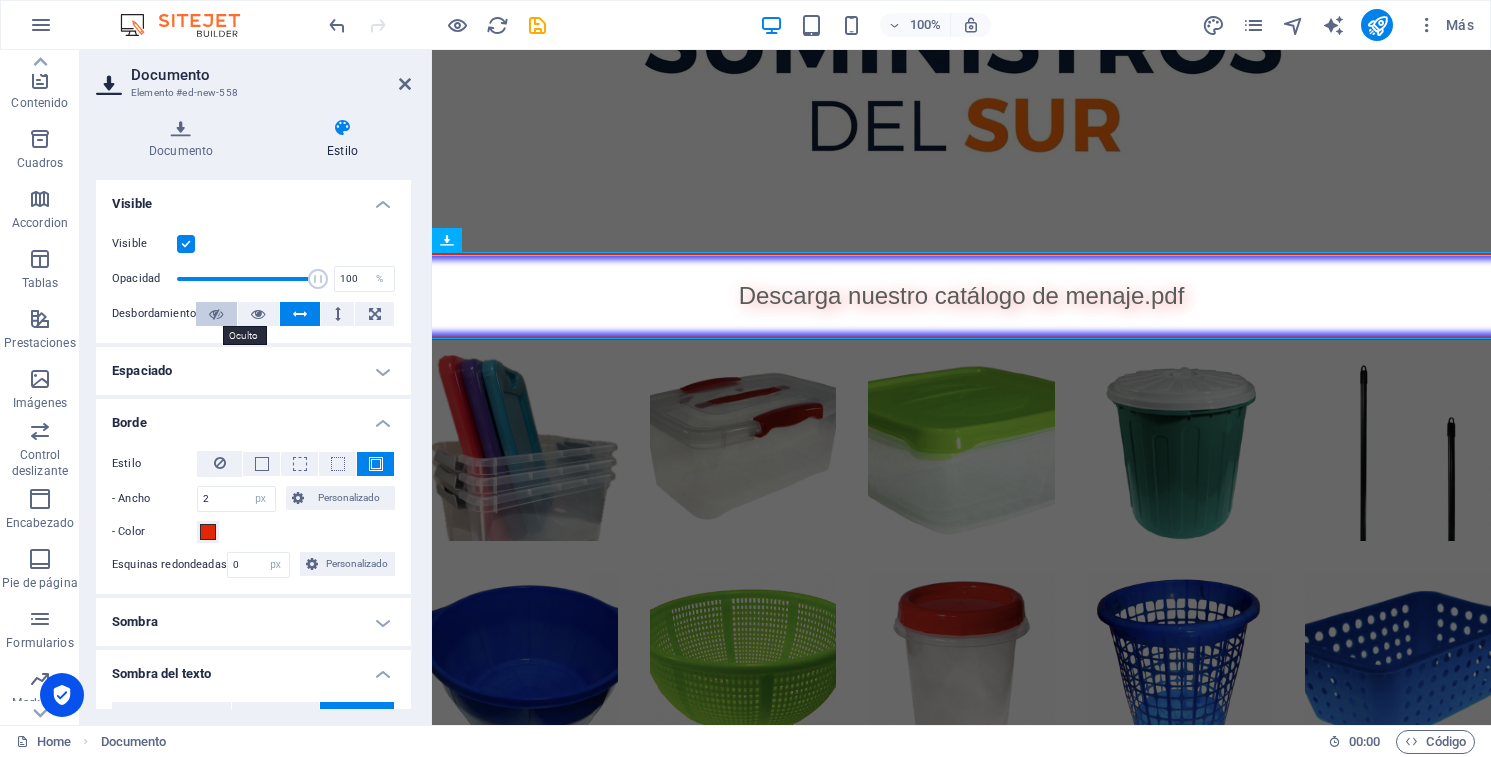 click at bounding box center [216, 314] 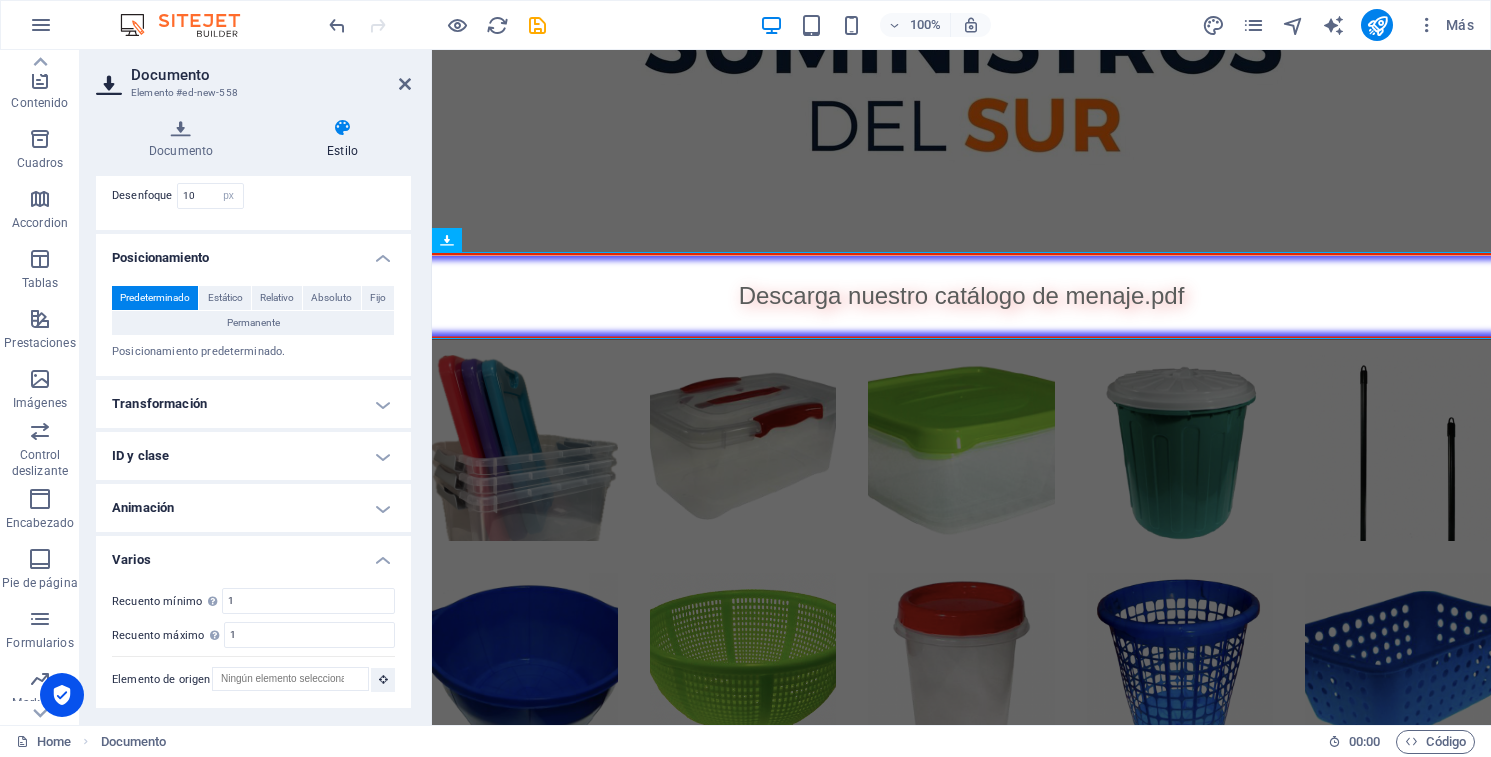 scroll, scrollTop: 647, scrollLeft: 0, axis: vertical 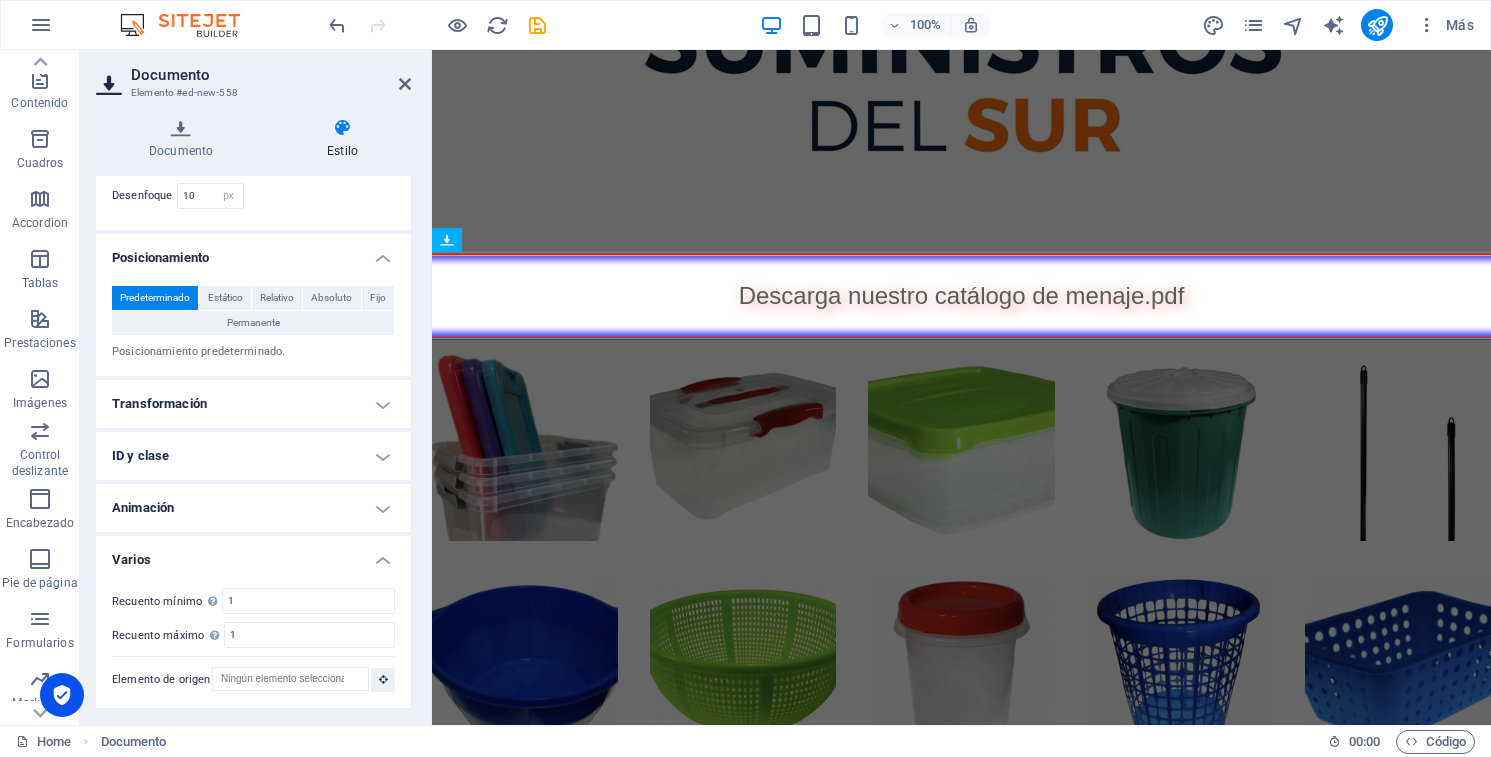 click on "ID y clase" at bounding box center (253, 456) 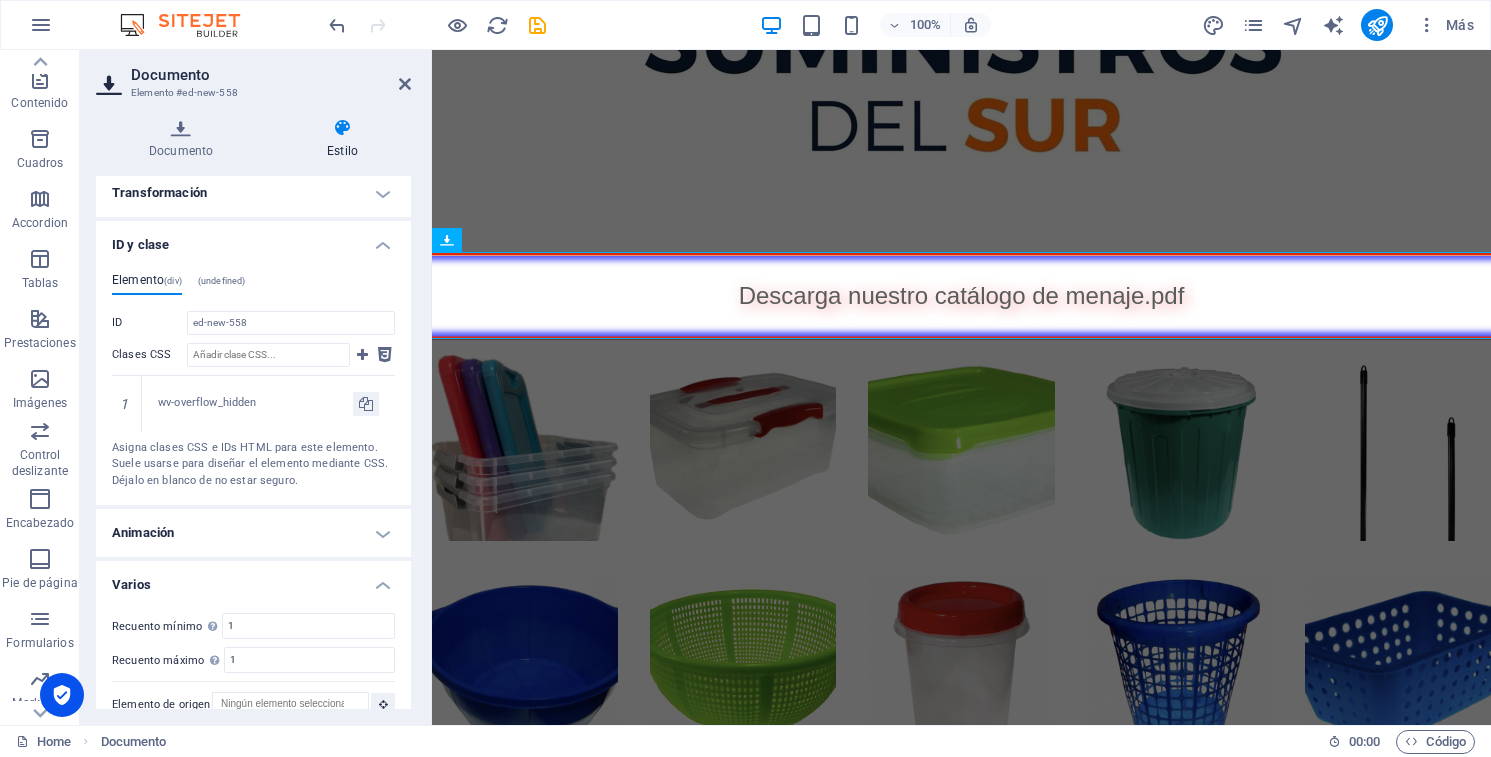 scroll, scrollTop: 844, scrollLeft: 0, axis: vertical 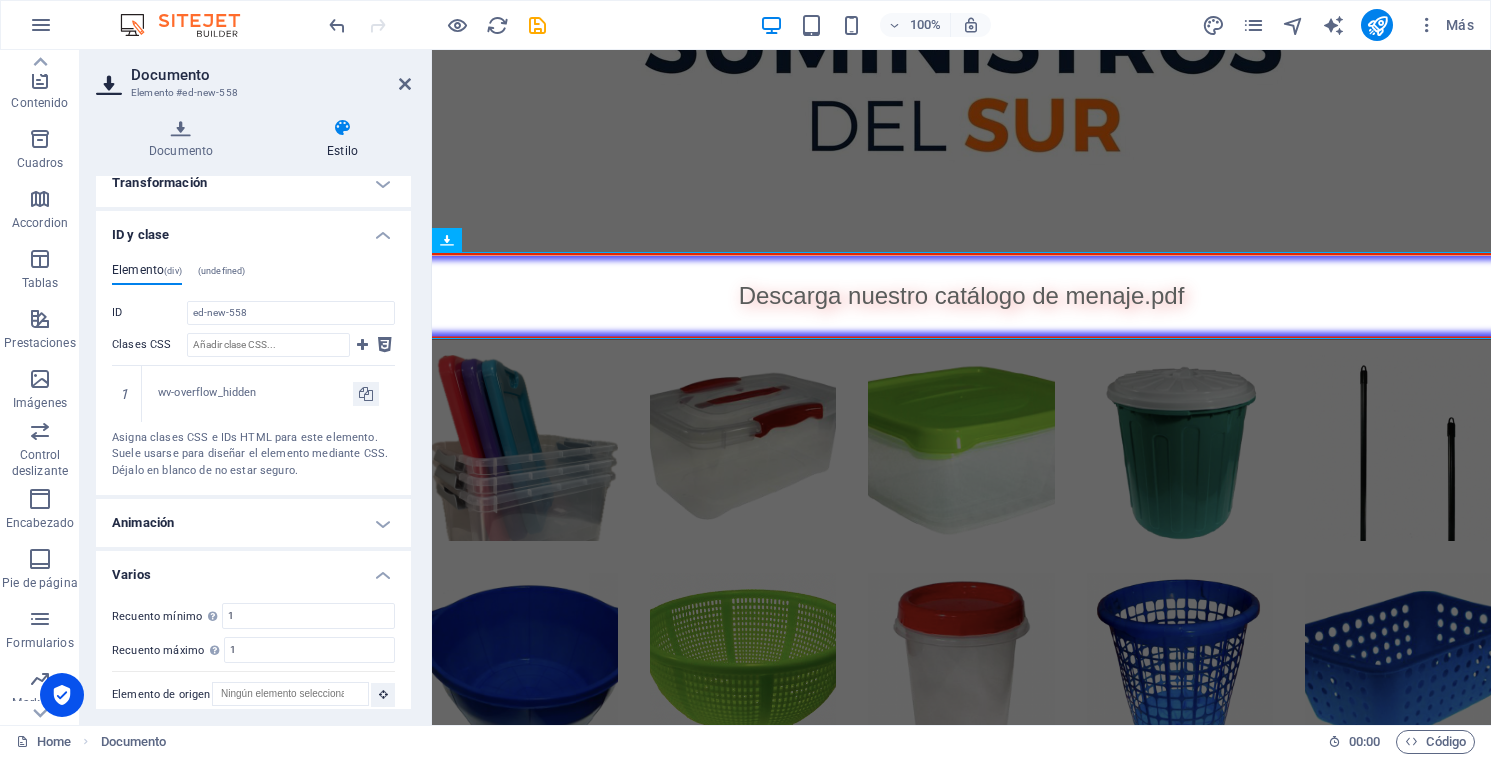 click on "(undefined)" at bounding box center (222, 271) 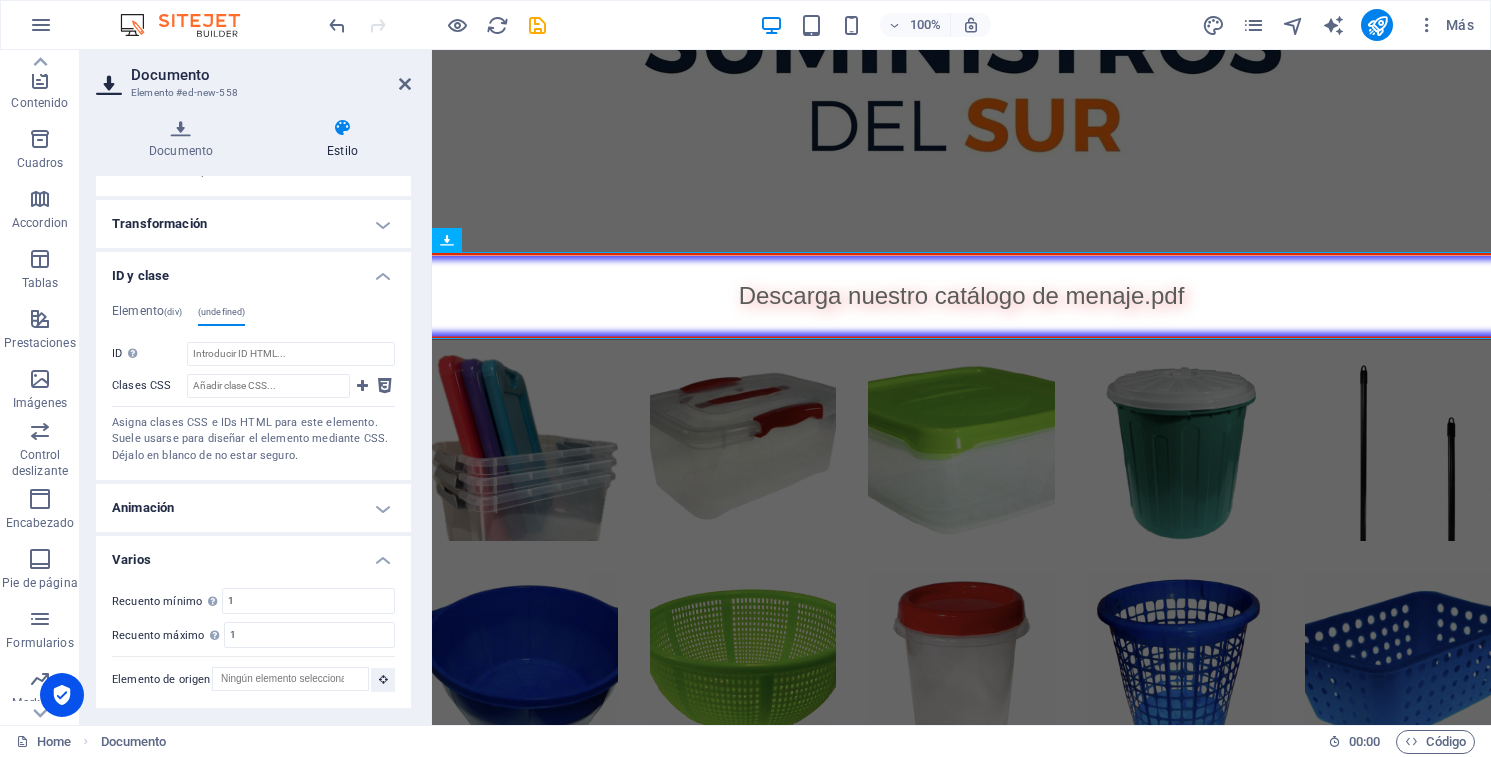 scroll, scrollTop: 827, scrollLeft: 0, axis: vertical 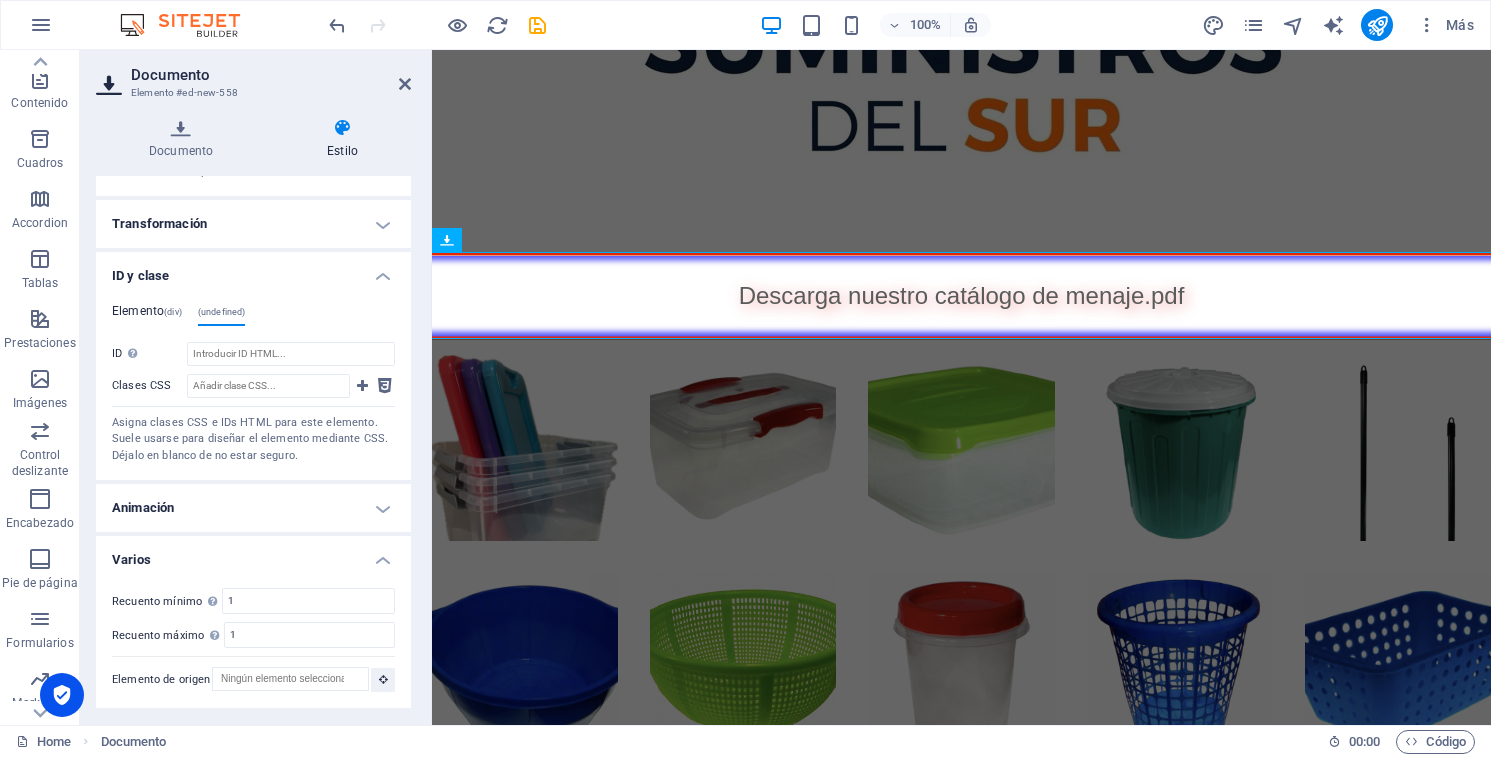 click on "Elemento  (div)" at bounding box center [147, 315] 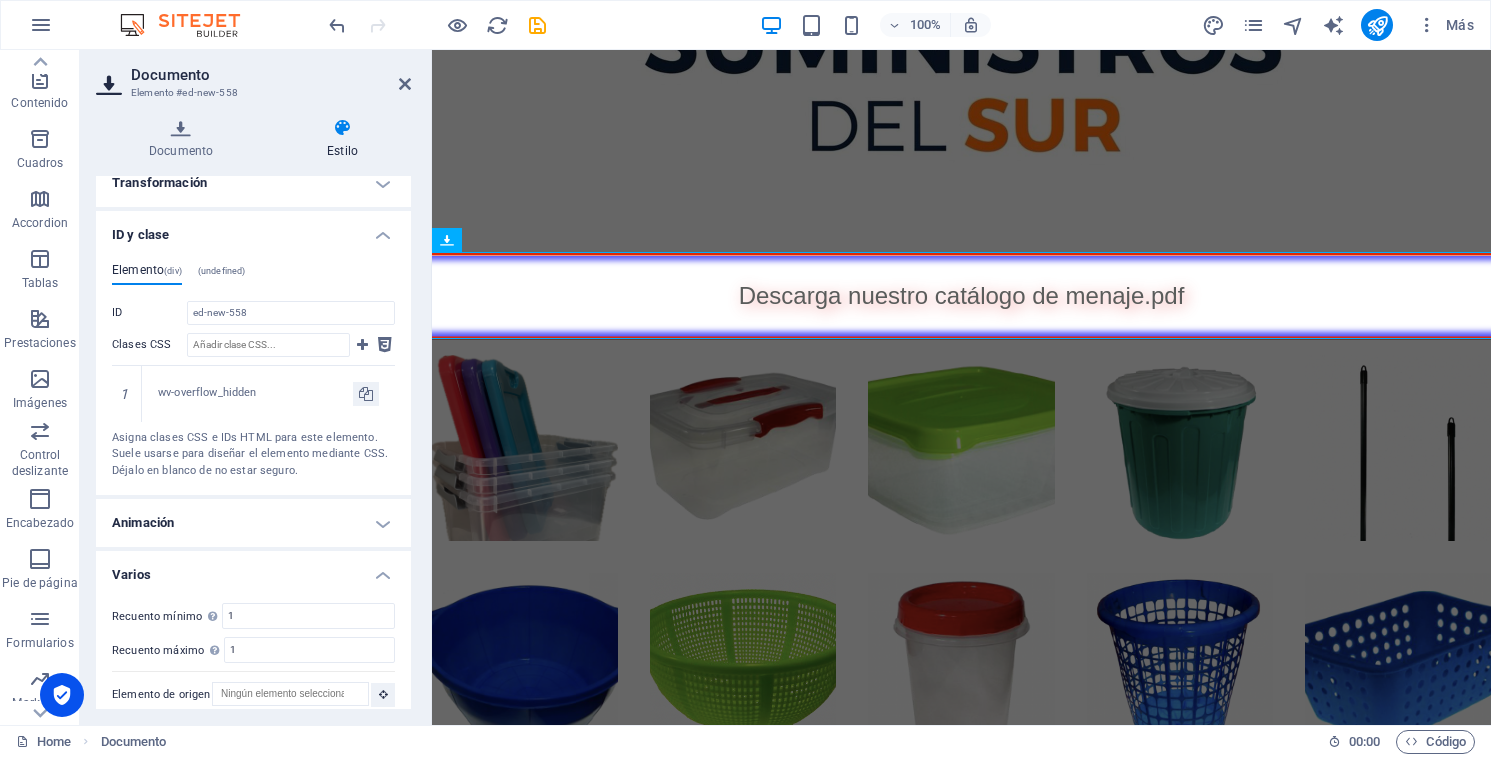 click on "ID y clase" at bounding box center (253, 229) 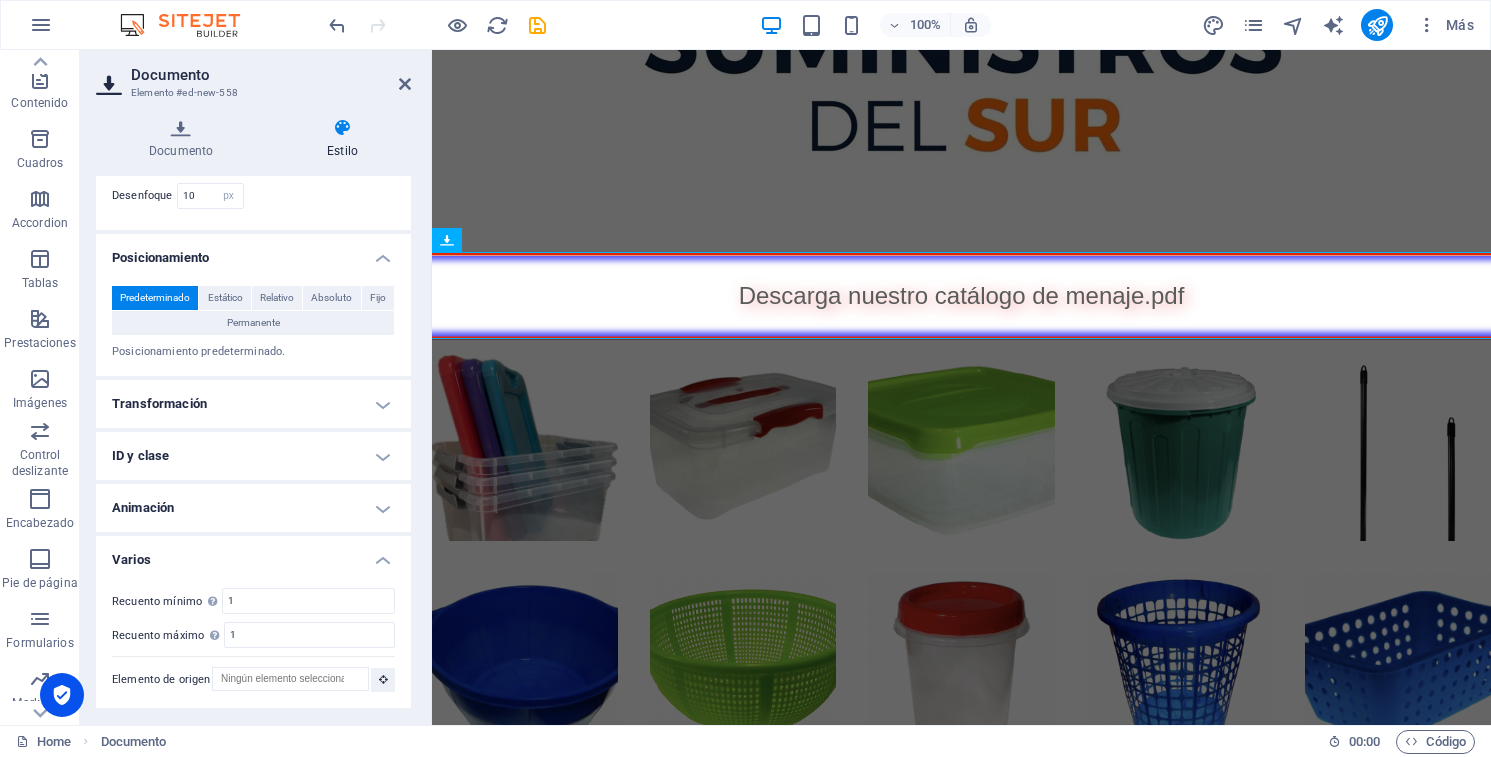 click on "Transformación" at bounding box center [253, 404] 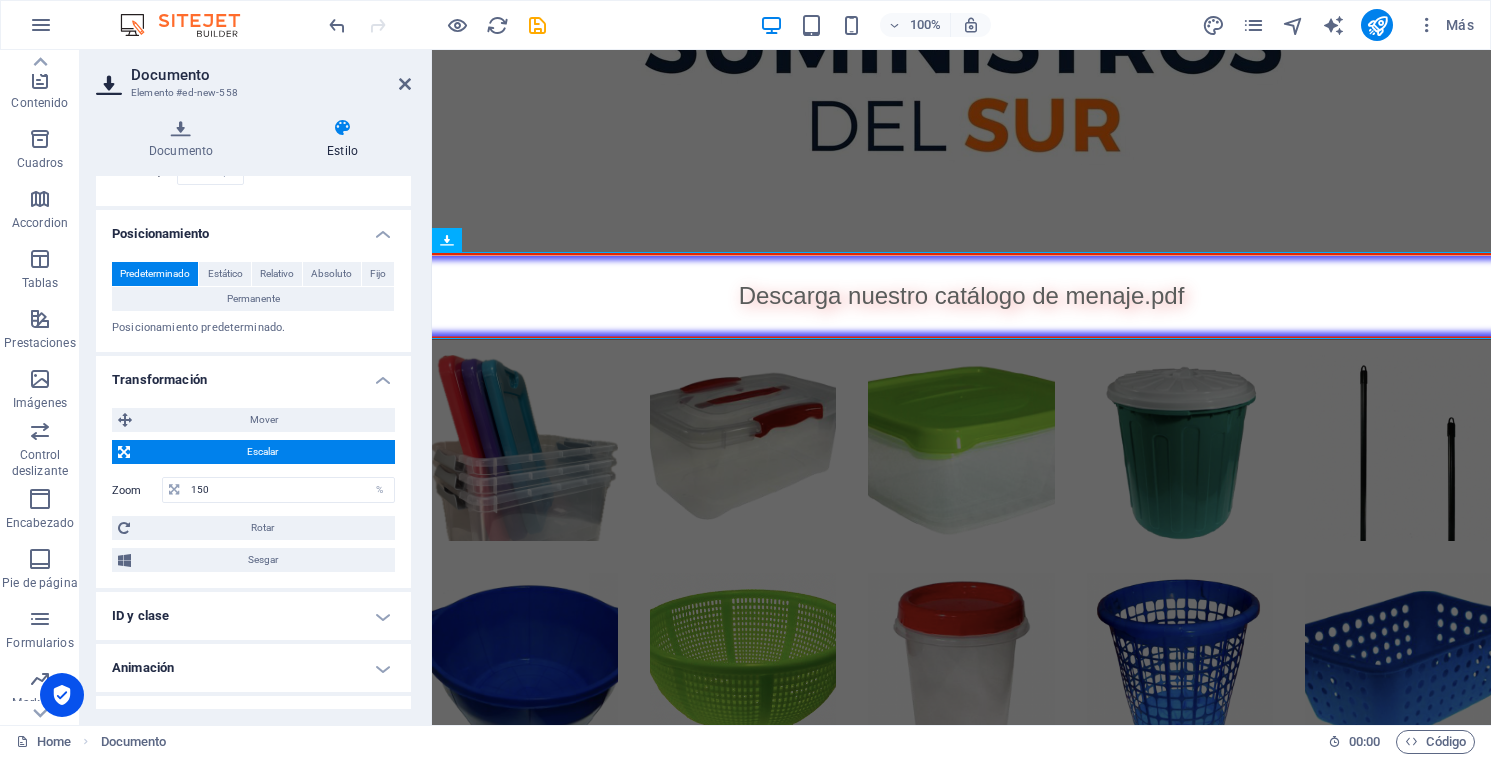 scroll, scrollTop: 831, scrollLeft: 0, axis: vertical 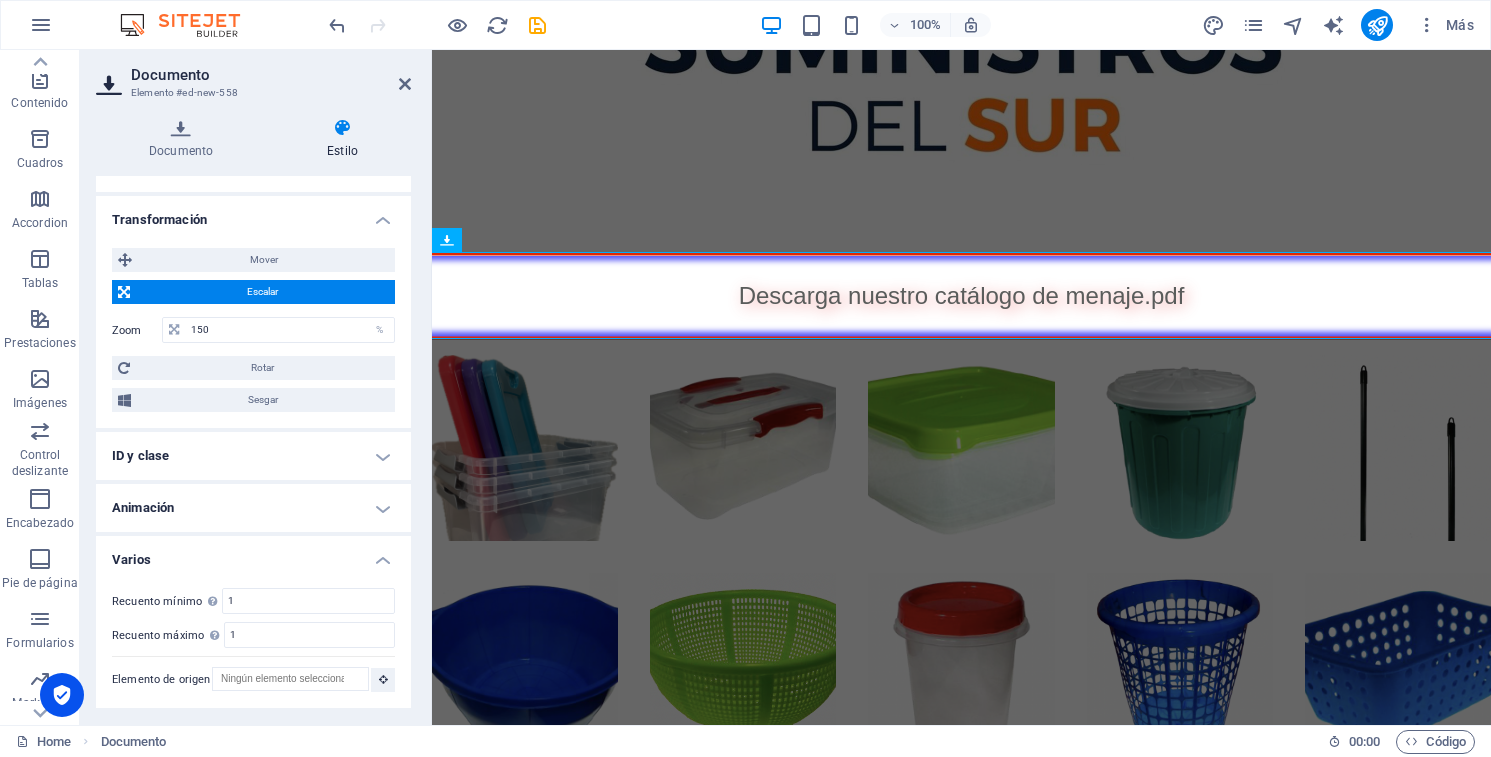 click on "Transformación" at bounding box center (253, 214) 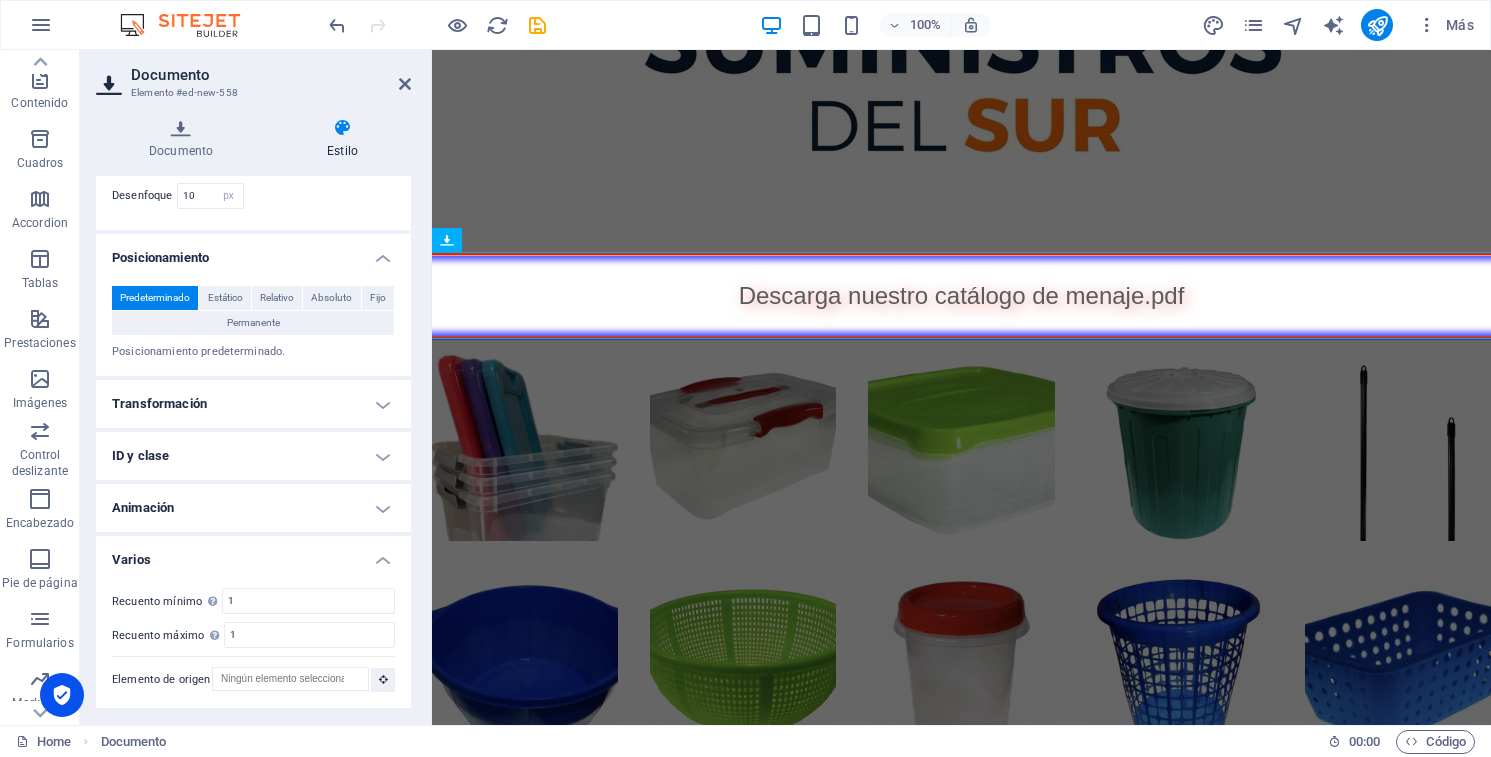 scroll, scrollTop: 0, scrollLeft: 0, axis: both 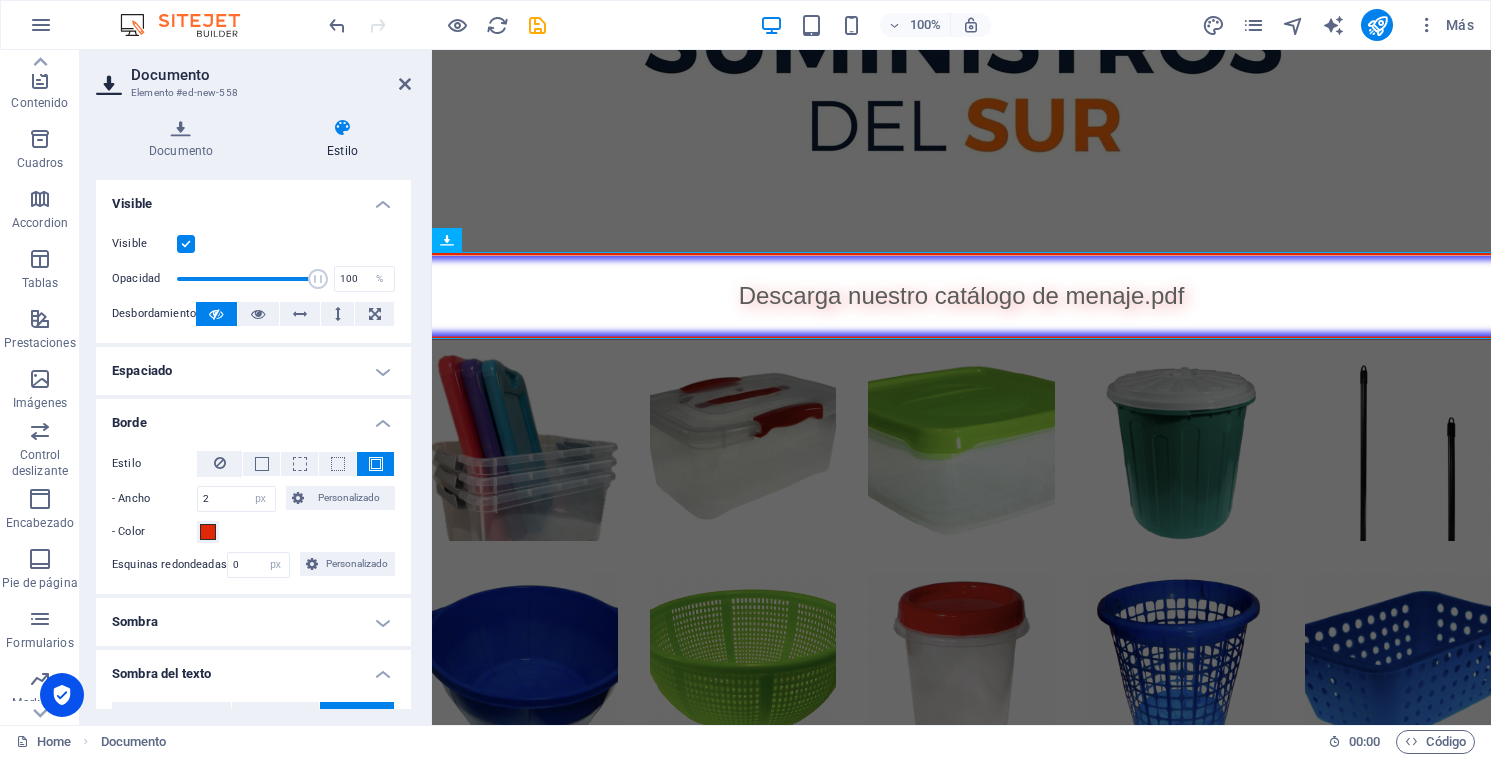 click on "Visible" at bounding box center (253, 198) 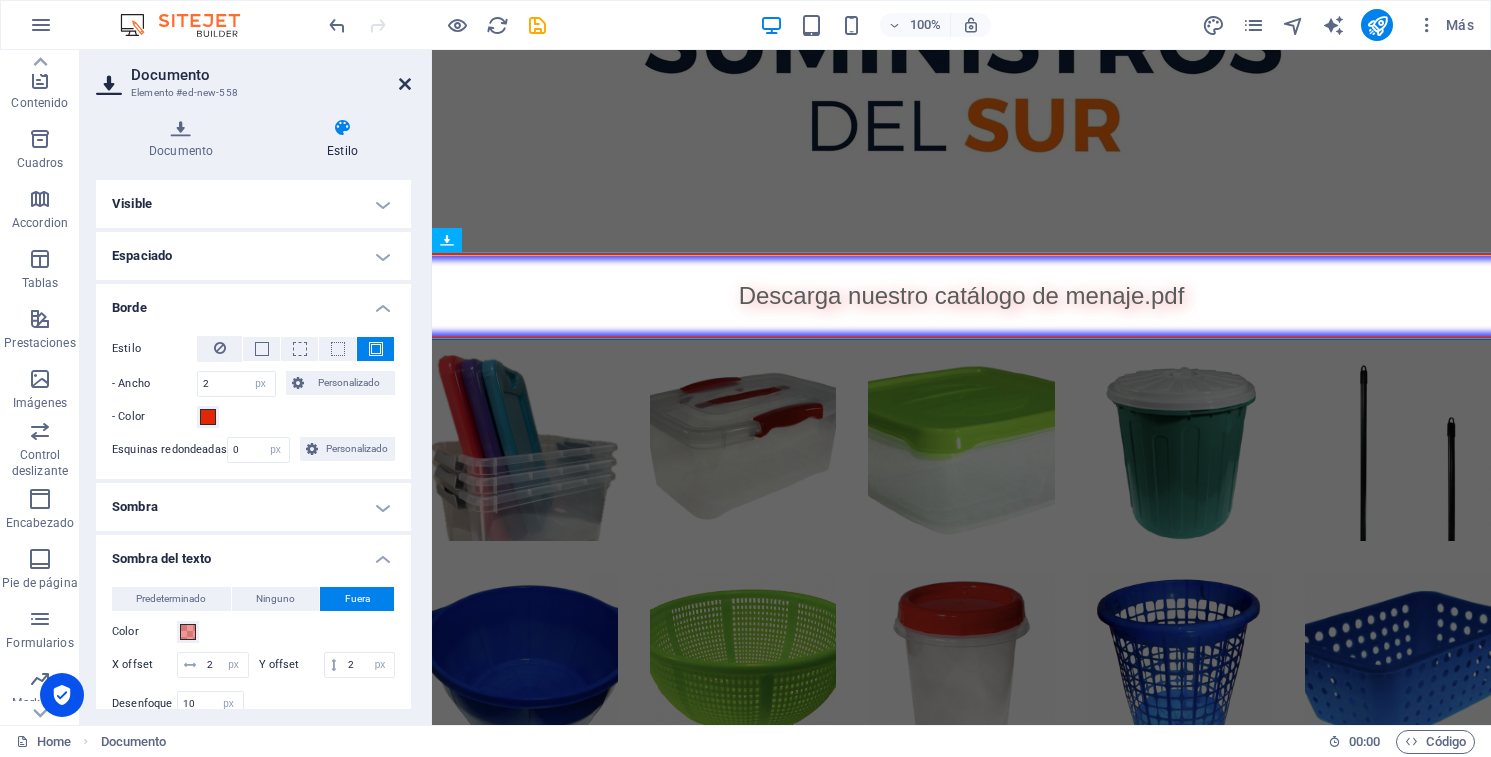 click at bounding box center [405, 84] 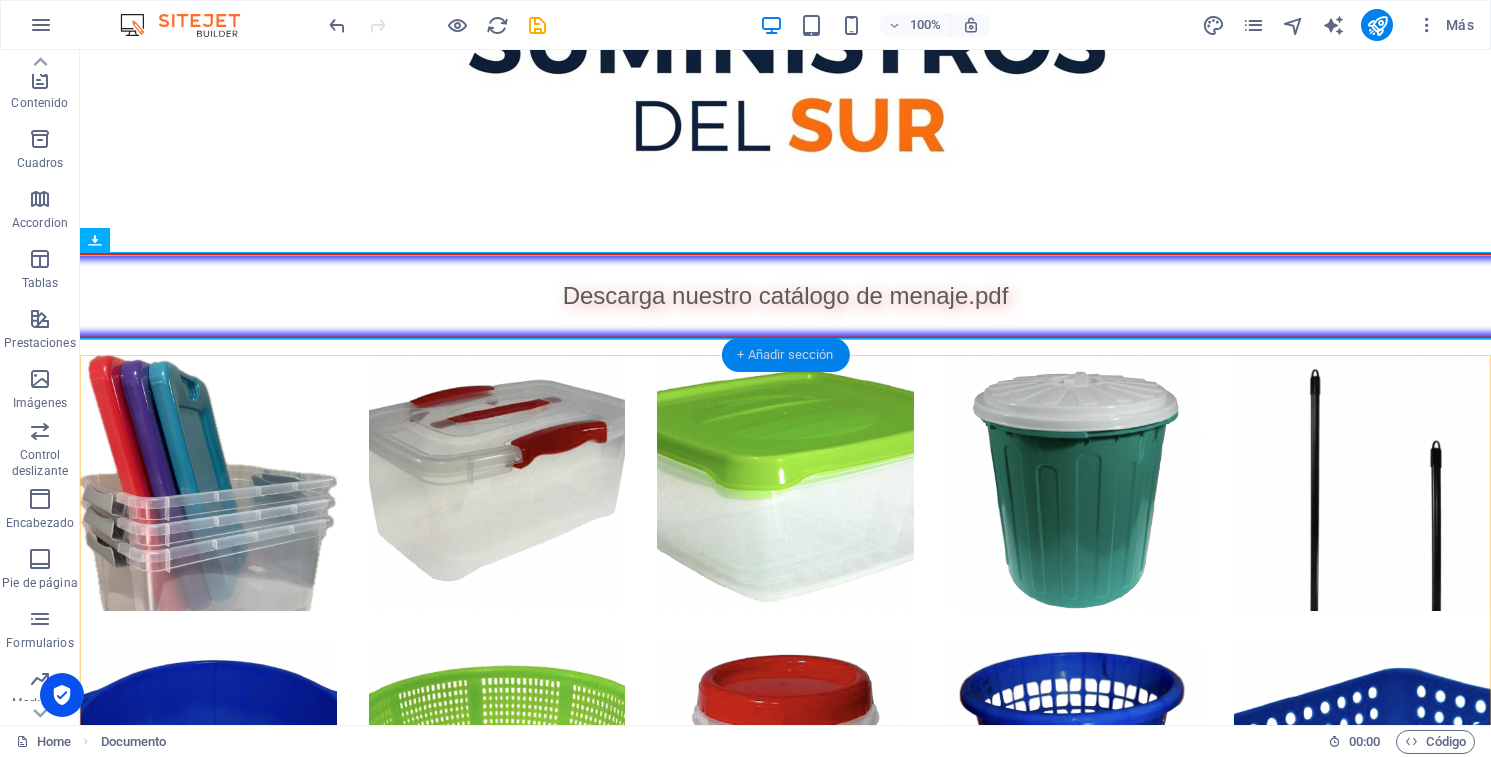 click on "+ Añadir sección" at bounding box center [785, 355] 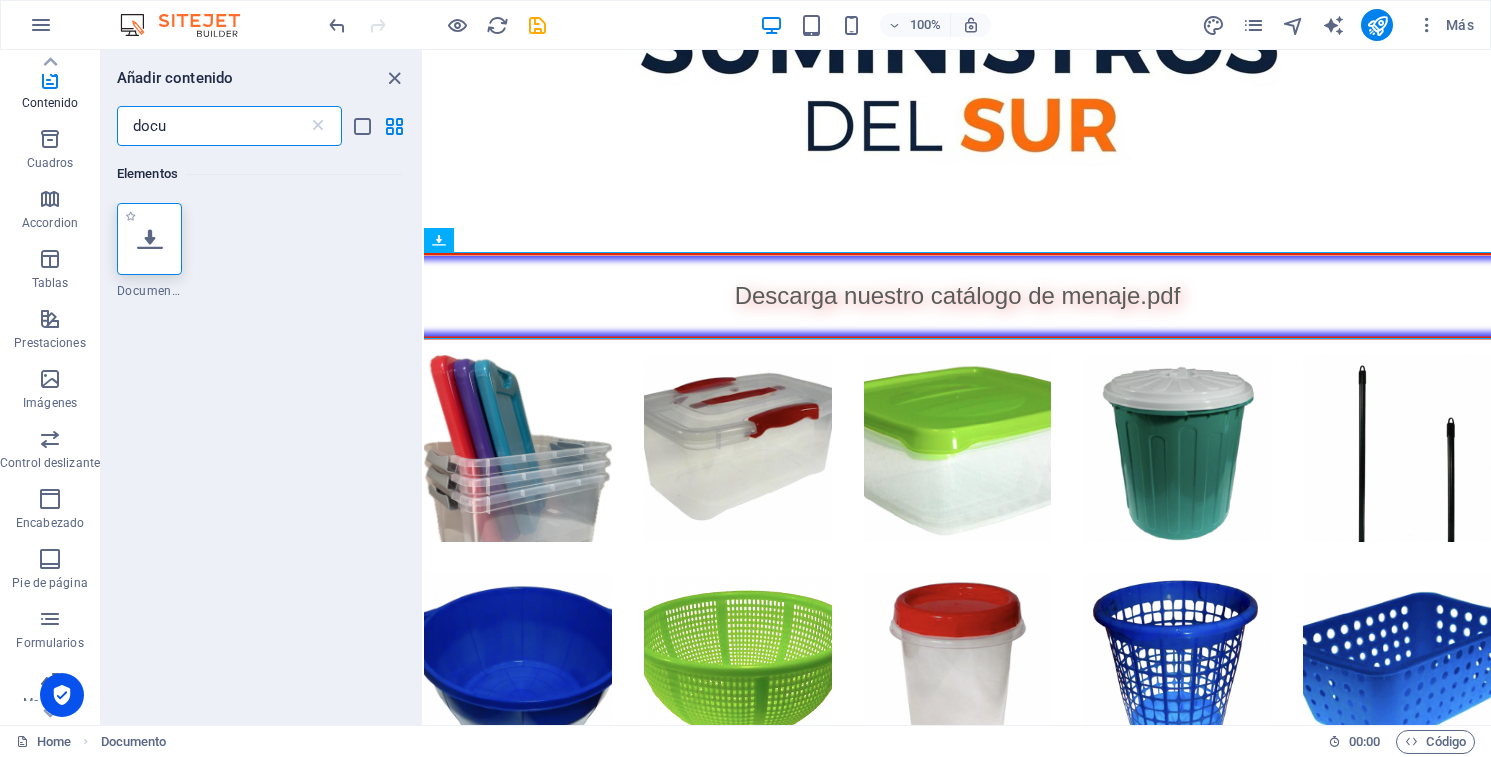 click at bounding box center (150, 239) 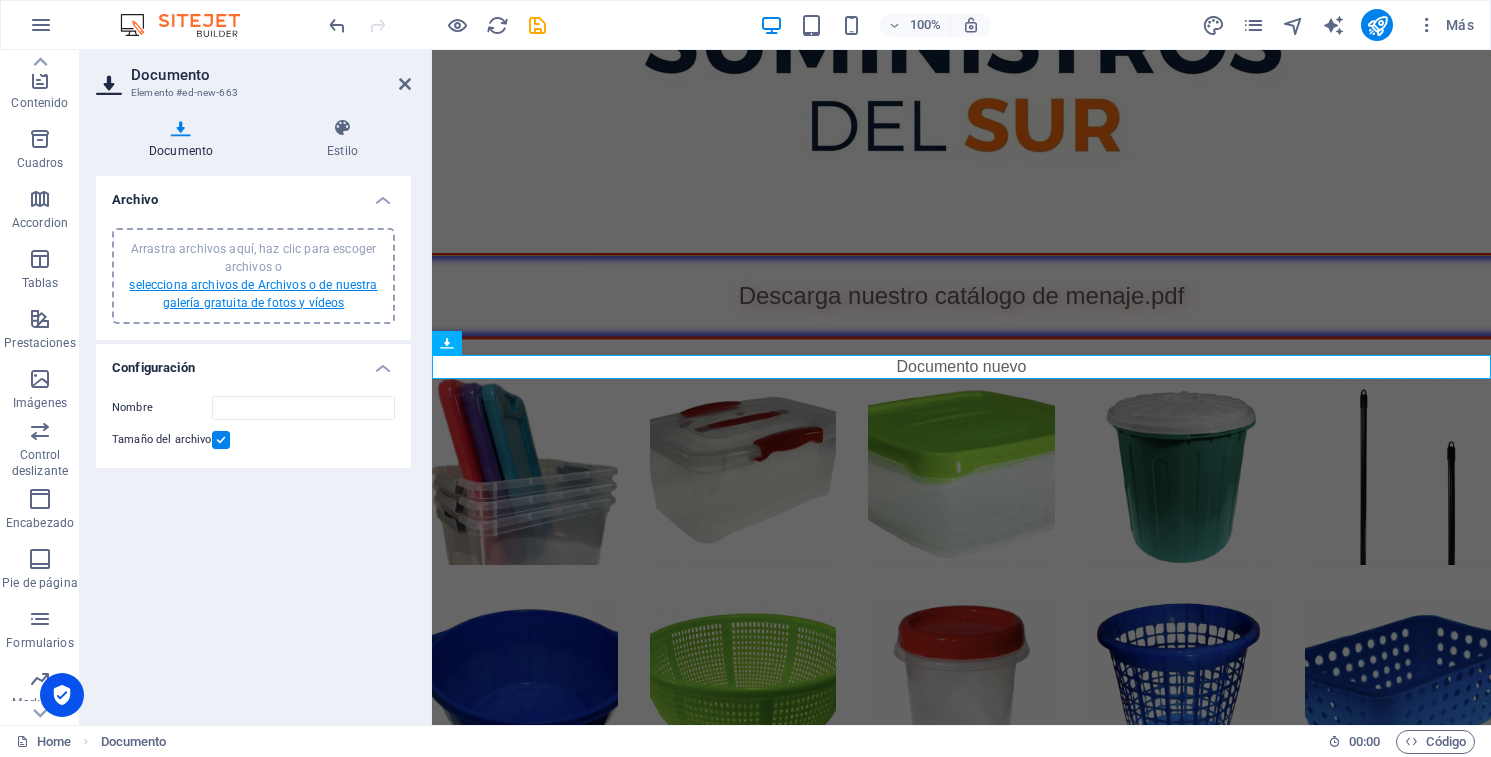 click on "selecciona archivos de Archivos o de nuestra galería gratuita de fotos y vídeos" at bounding box center [253, 294] 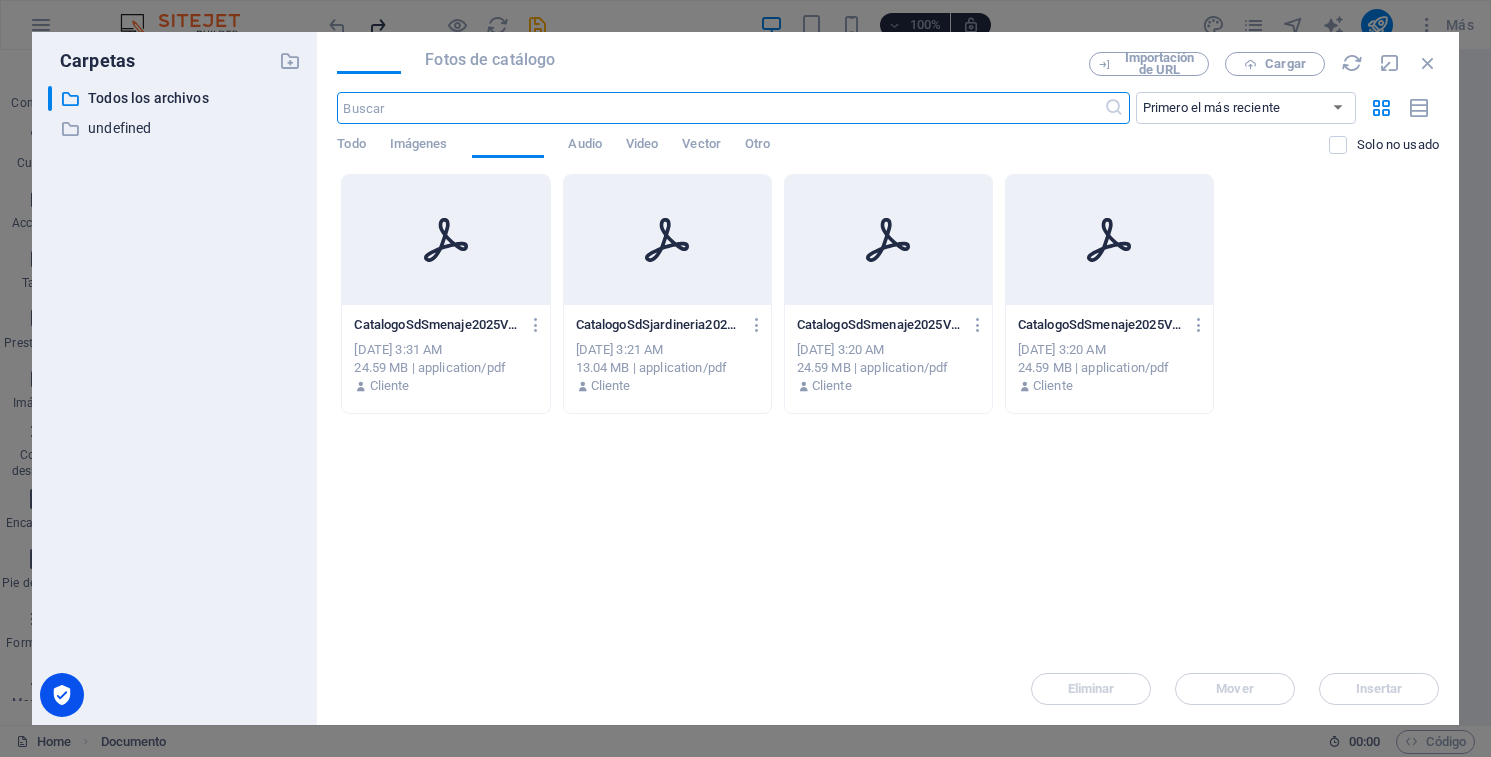 scroll, scrollTop: 108, scrollLeft: 0, axis: vertical 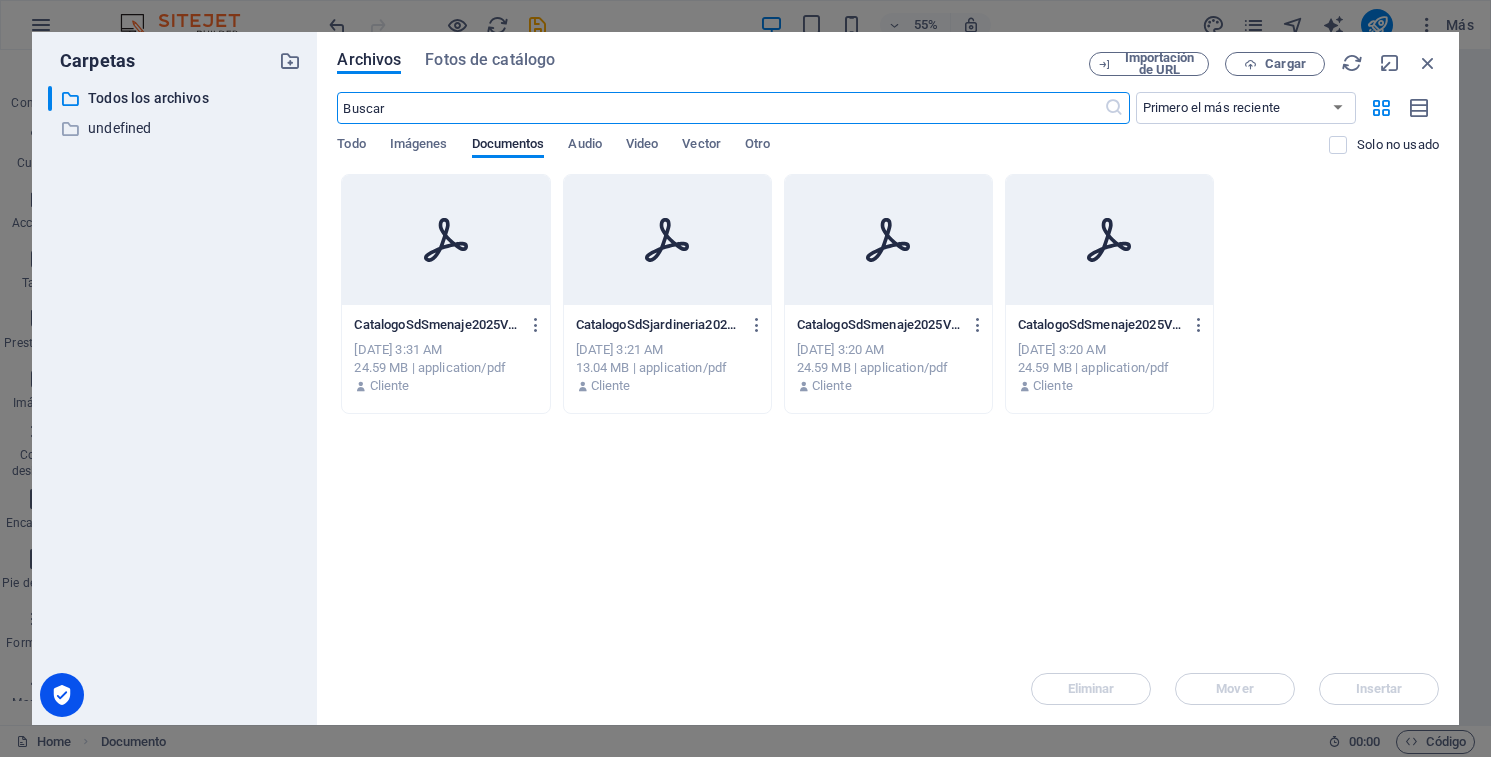 click at bounding box center [667, 240] 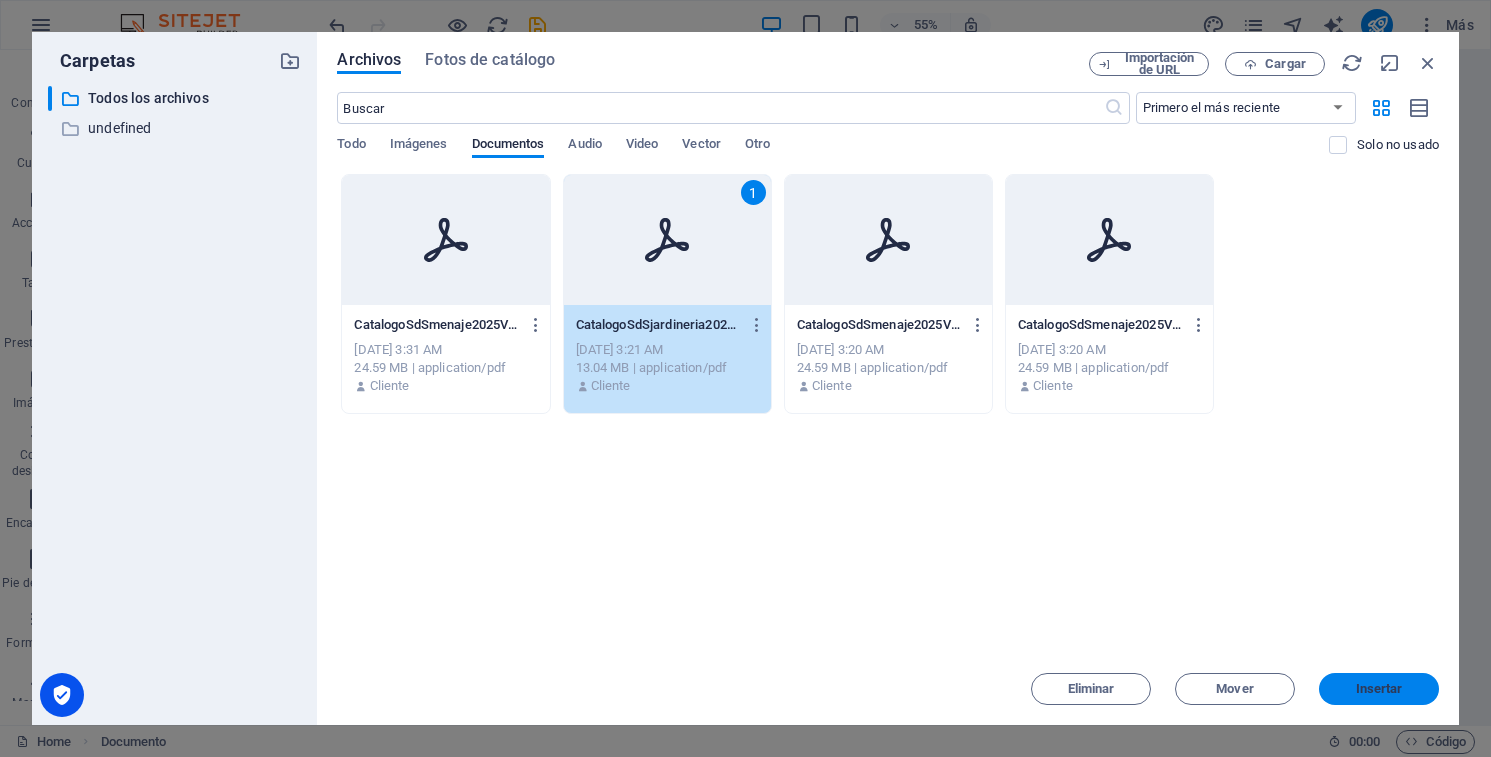 click on "Insertar" at bounding box center (1379, 689) 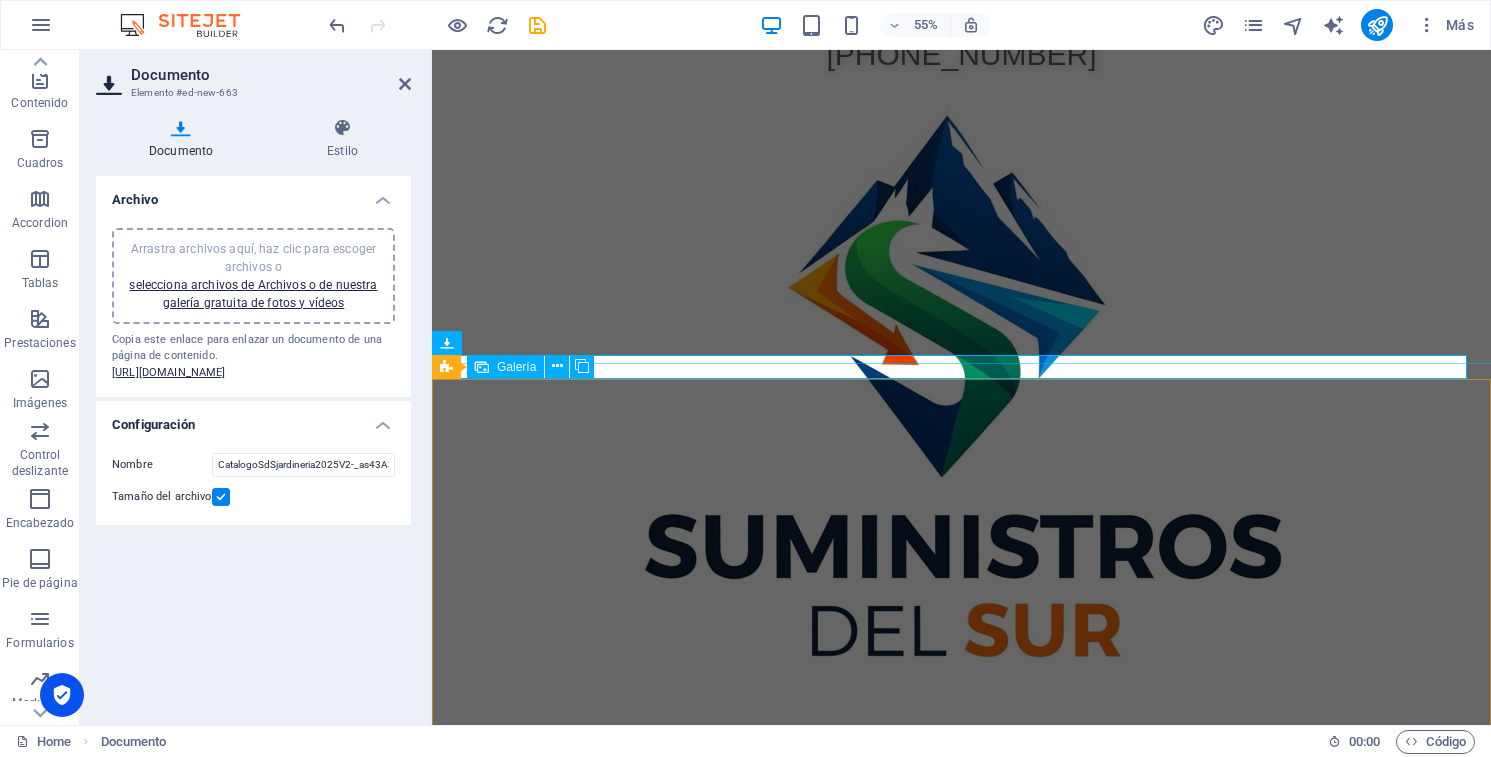 scroll, scrollTop: 613, scrollLeft: 0, axis: vertical 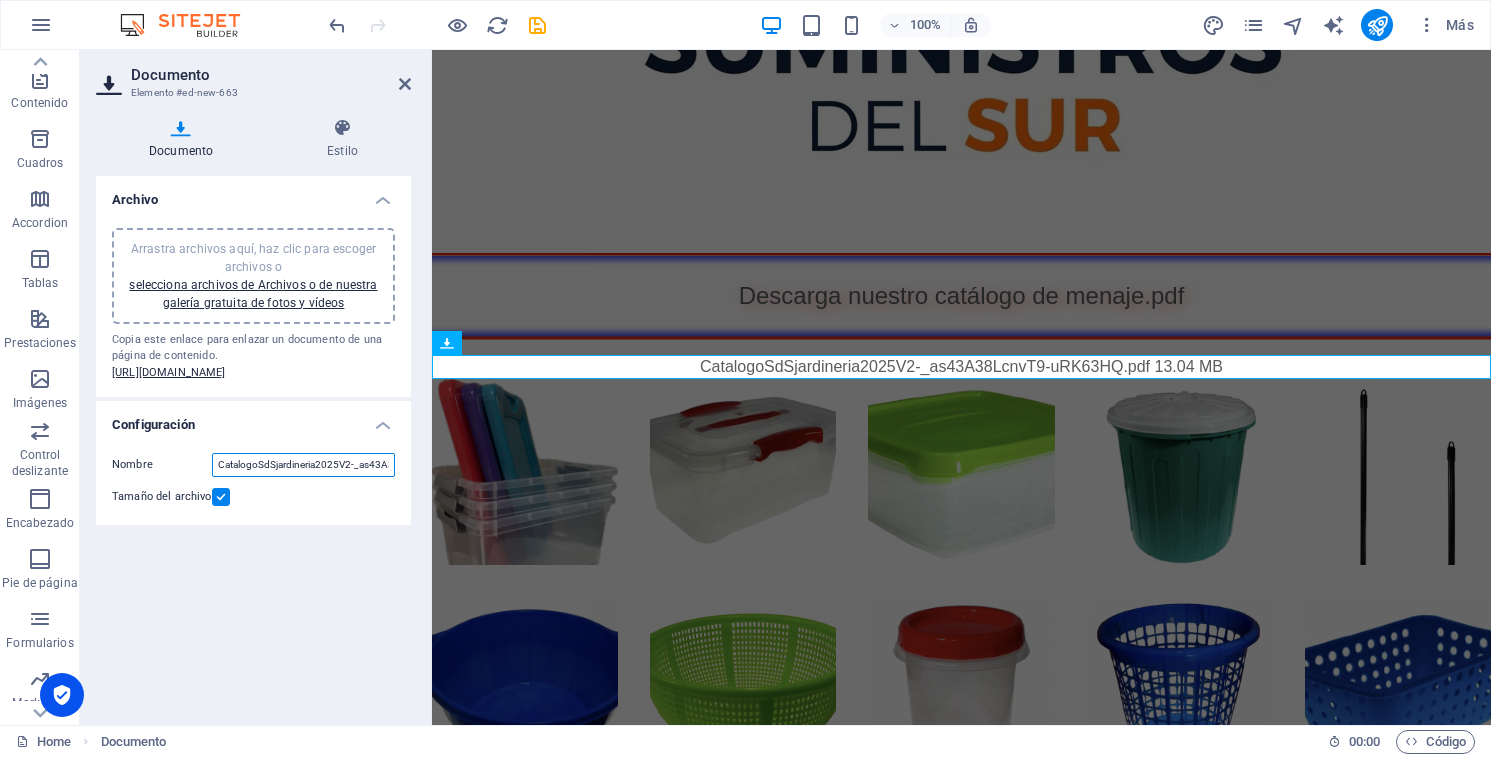 click on "CatalogoSdSjardineria2025V2-_as43A38LcnvT9-uRK63HQ.pdf" at bounding box center (303, 465) 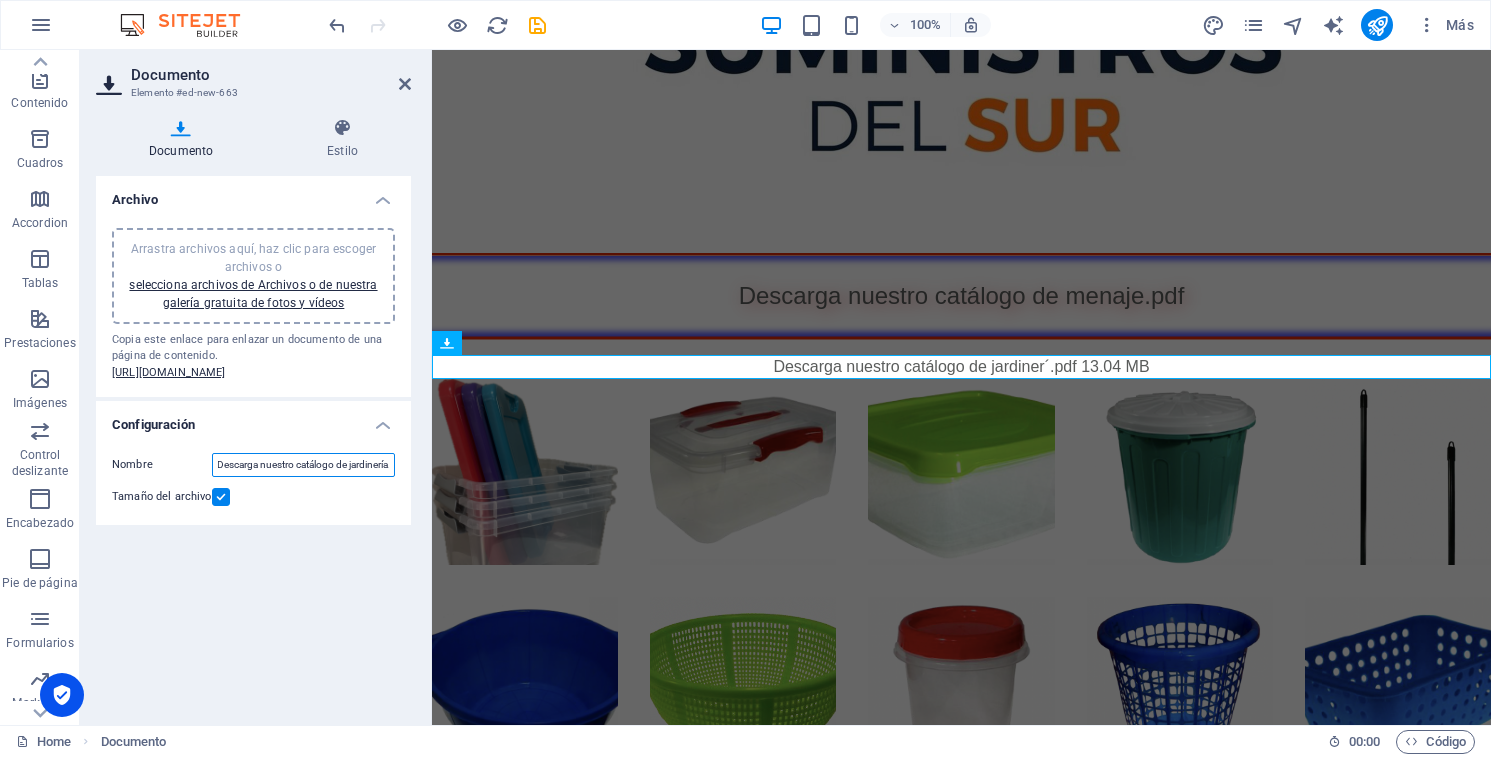 scroll, scrollTop: 0, scrollLeft: 6, axis: horizontal 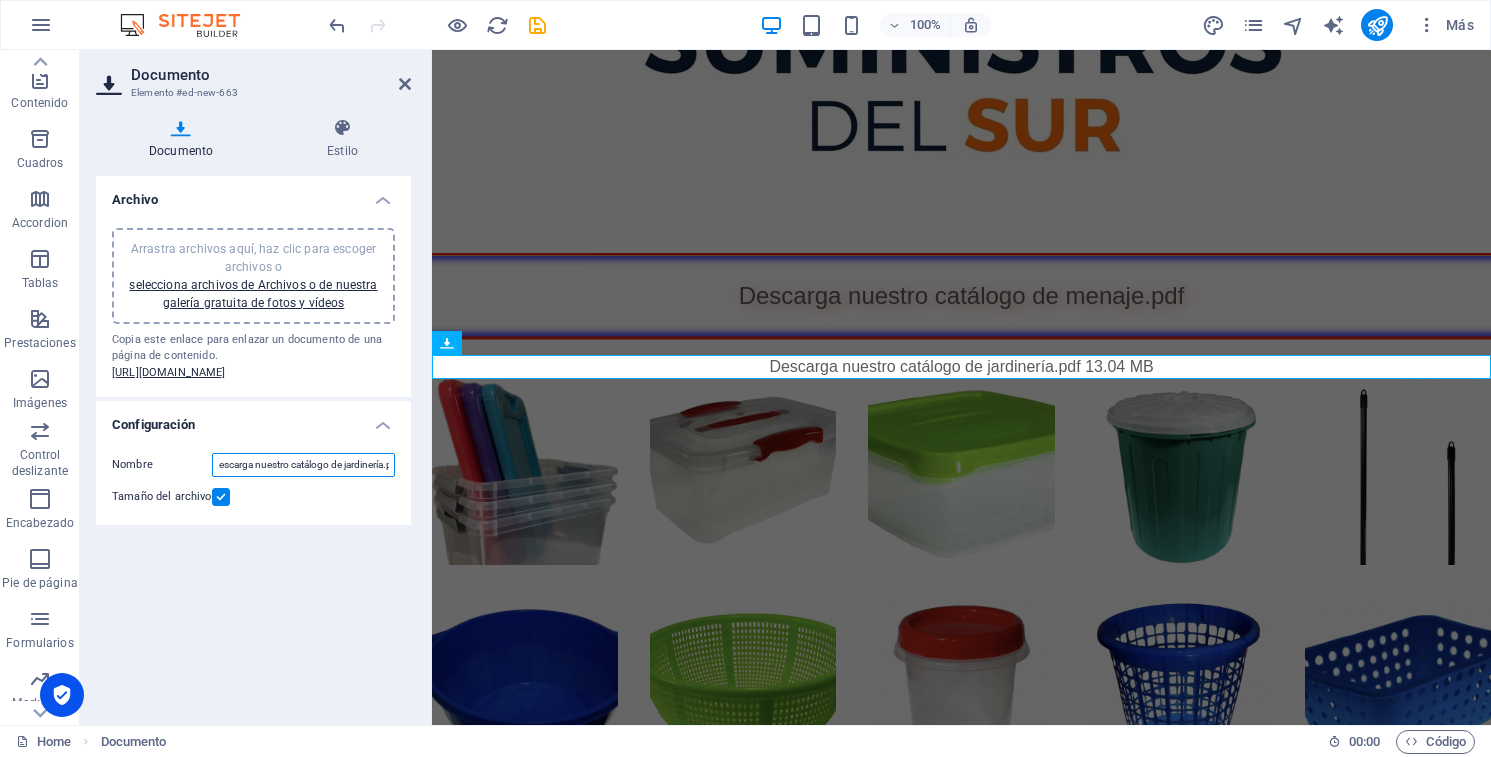 type on "Descarga nuestro catálogo de jardinería.pdf" 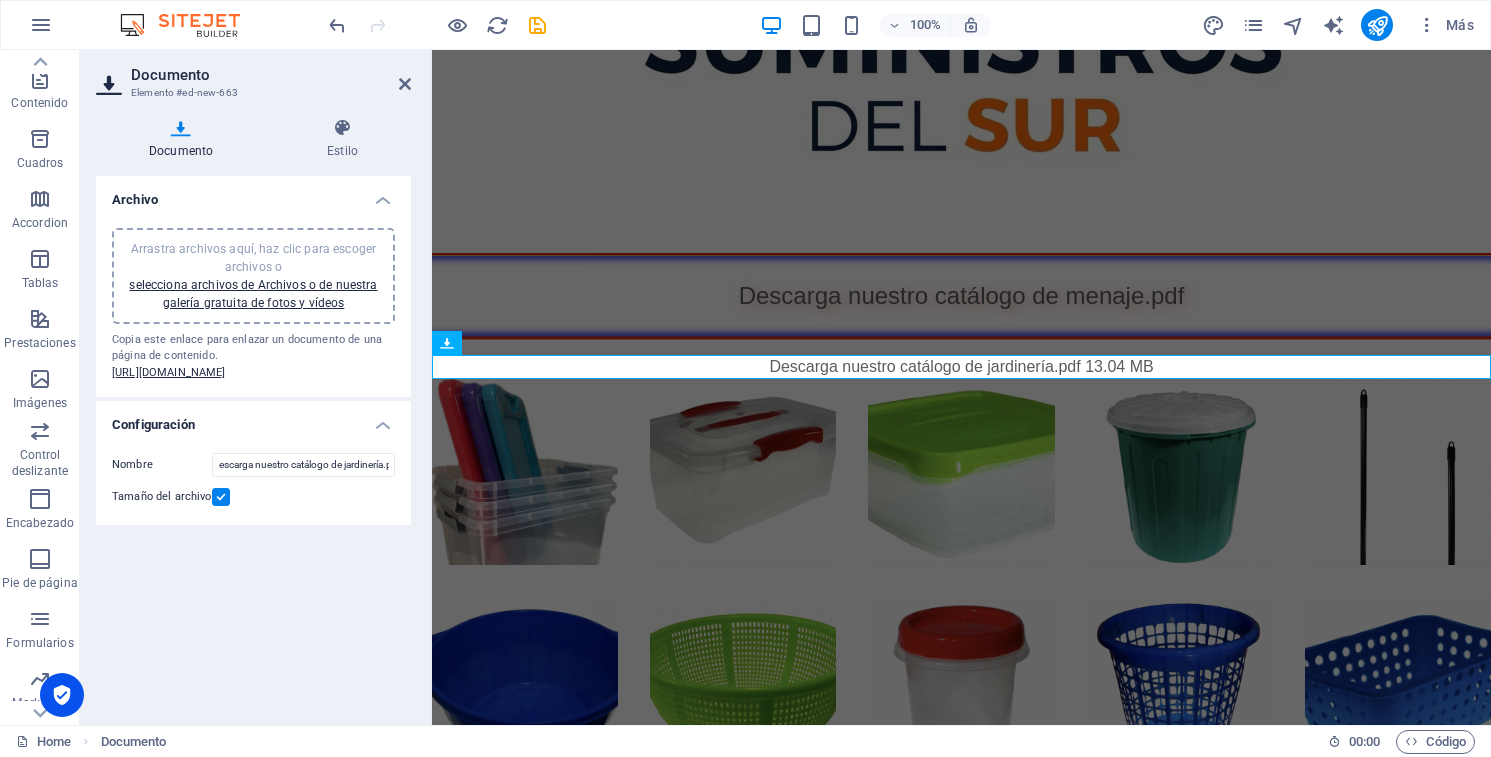 click at bounding box center (221, 497) 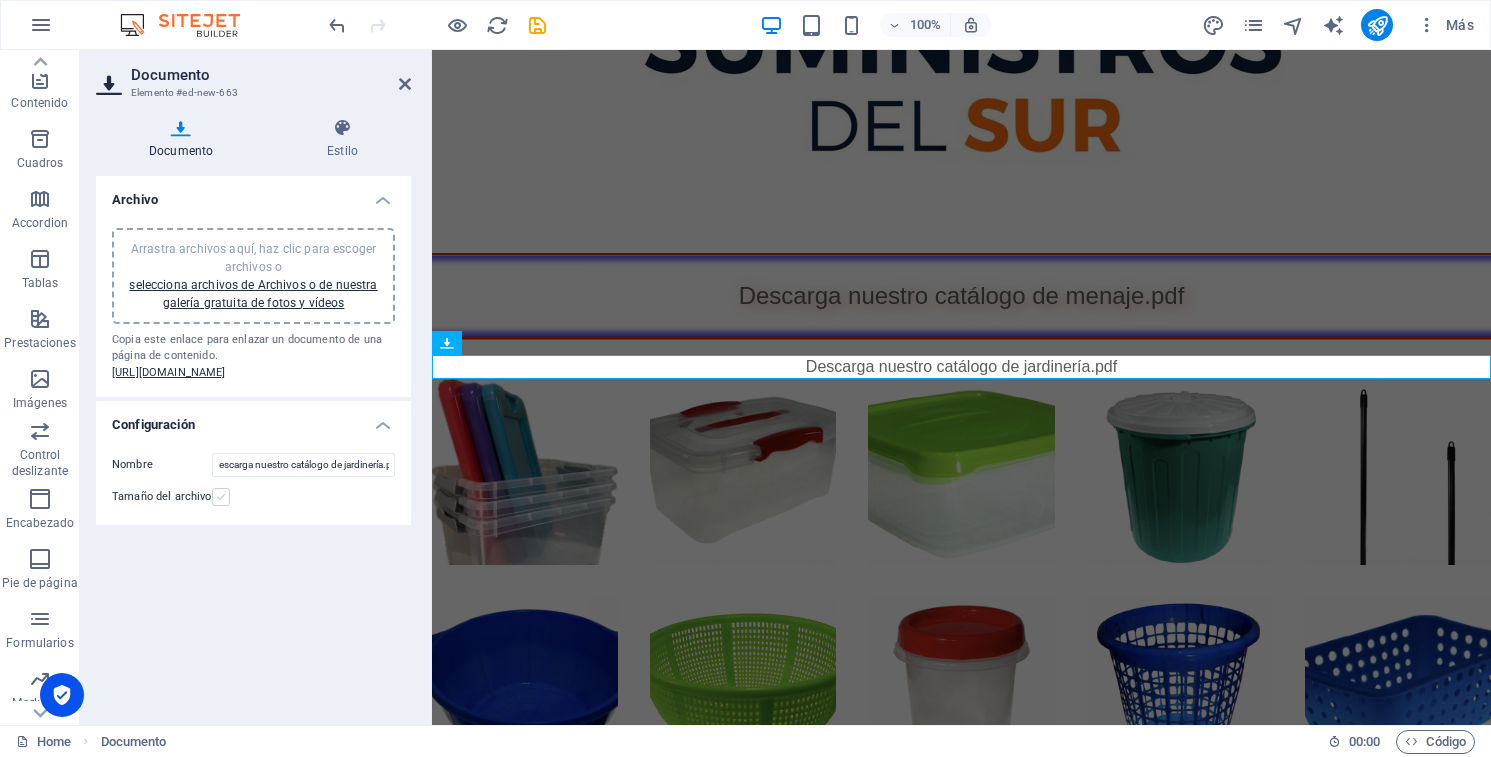 scroll, scrollTop: 0, scrollLeft: 0, axis: both 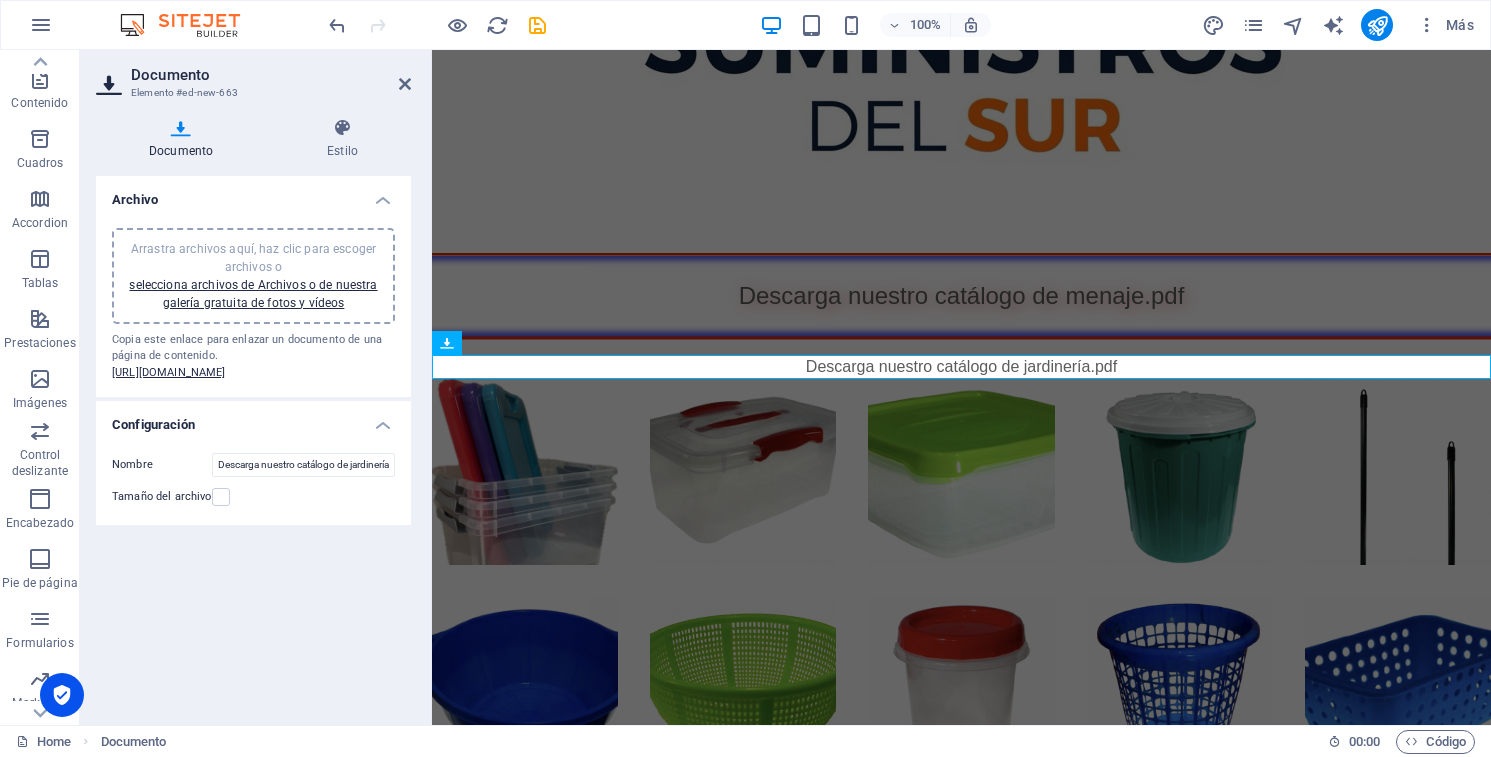 click on "Archivo Arrastra archivos aquí, haz clic para escoger archivos o  selecciona archivos de Archivos o de nuestra galería gratuita de fotos y vídeos Copia este enlace para enlazar un documento de una página de contenido. [URL][DOMAIN_NAME] Configuración Nombre Descarga nuestro catálogo de jardinería.pdf Tamaño del archivo" at bounding box center (253, 442) 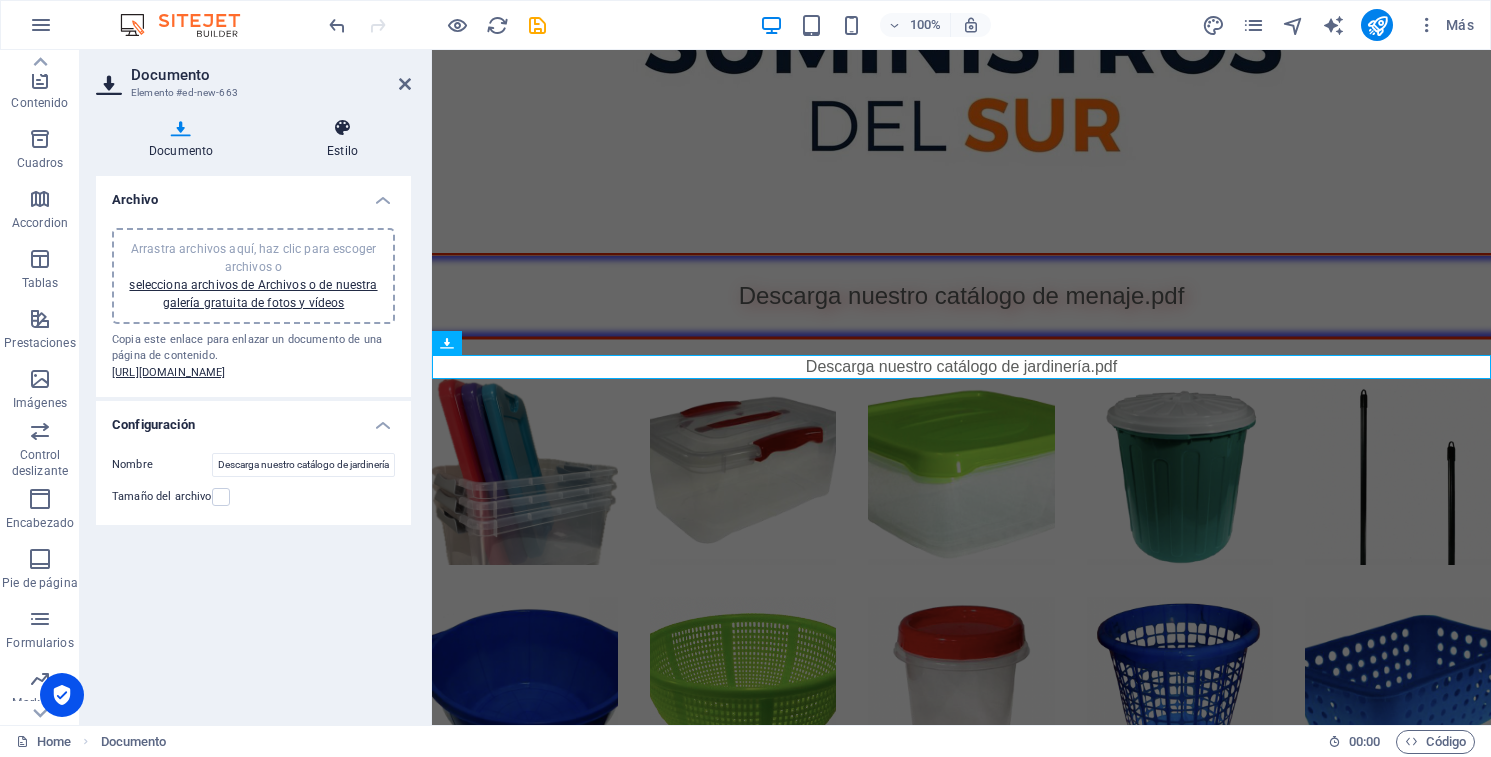 click on "Estilo" at bounding box center [342, 139] 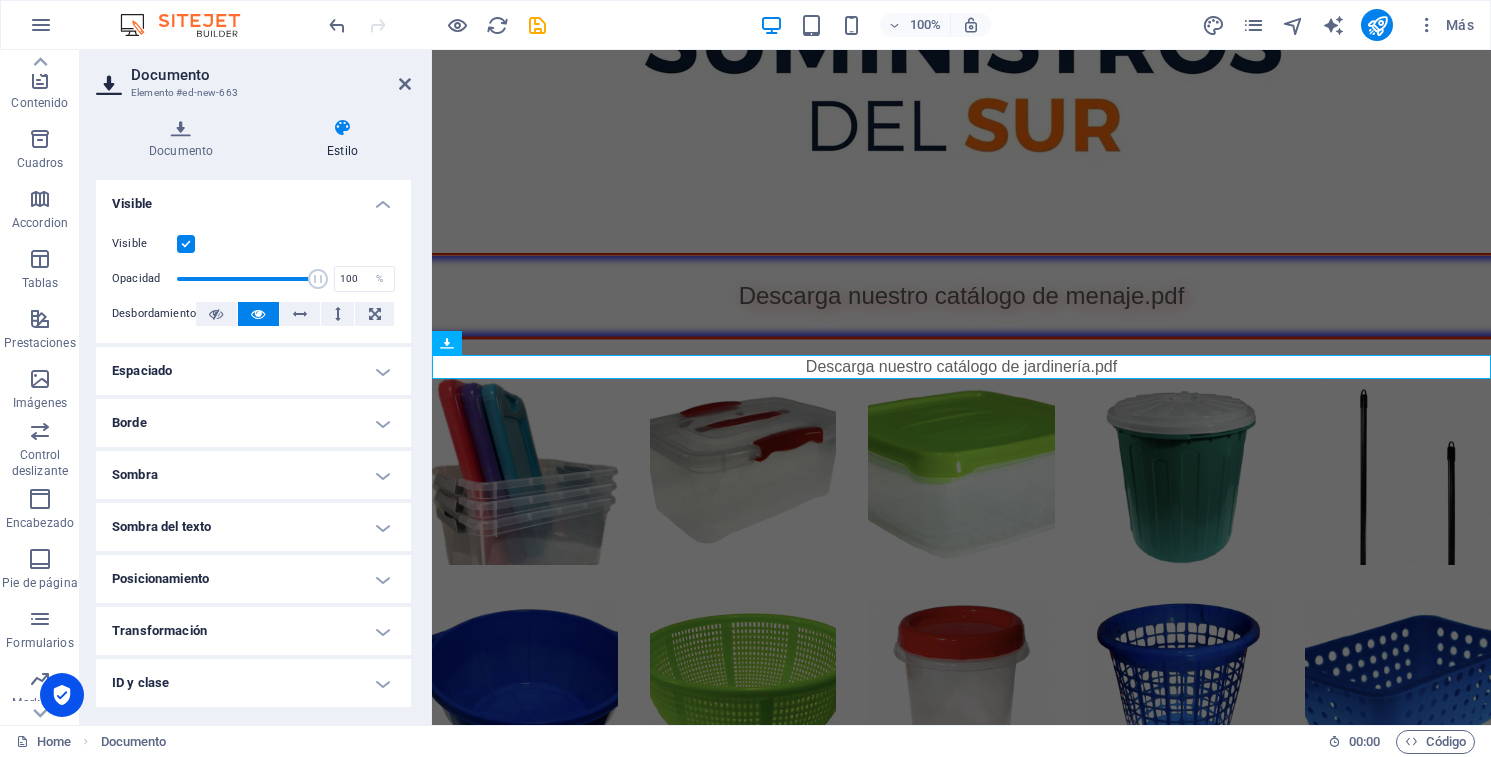 click on "Borde" at bounding box center (253, 423) 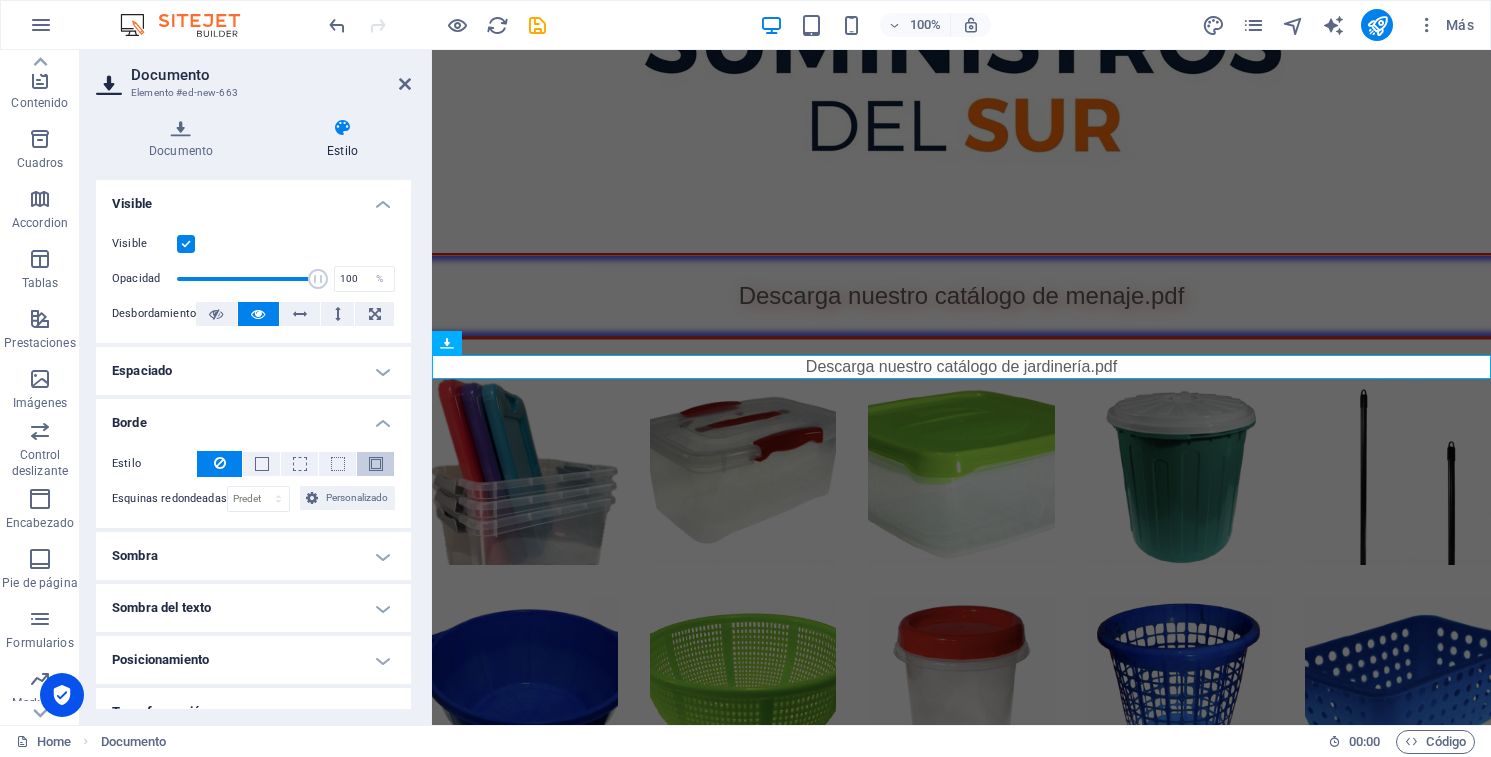 click at bounding box center [376, 464] 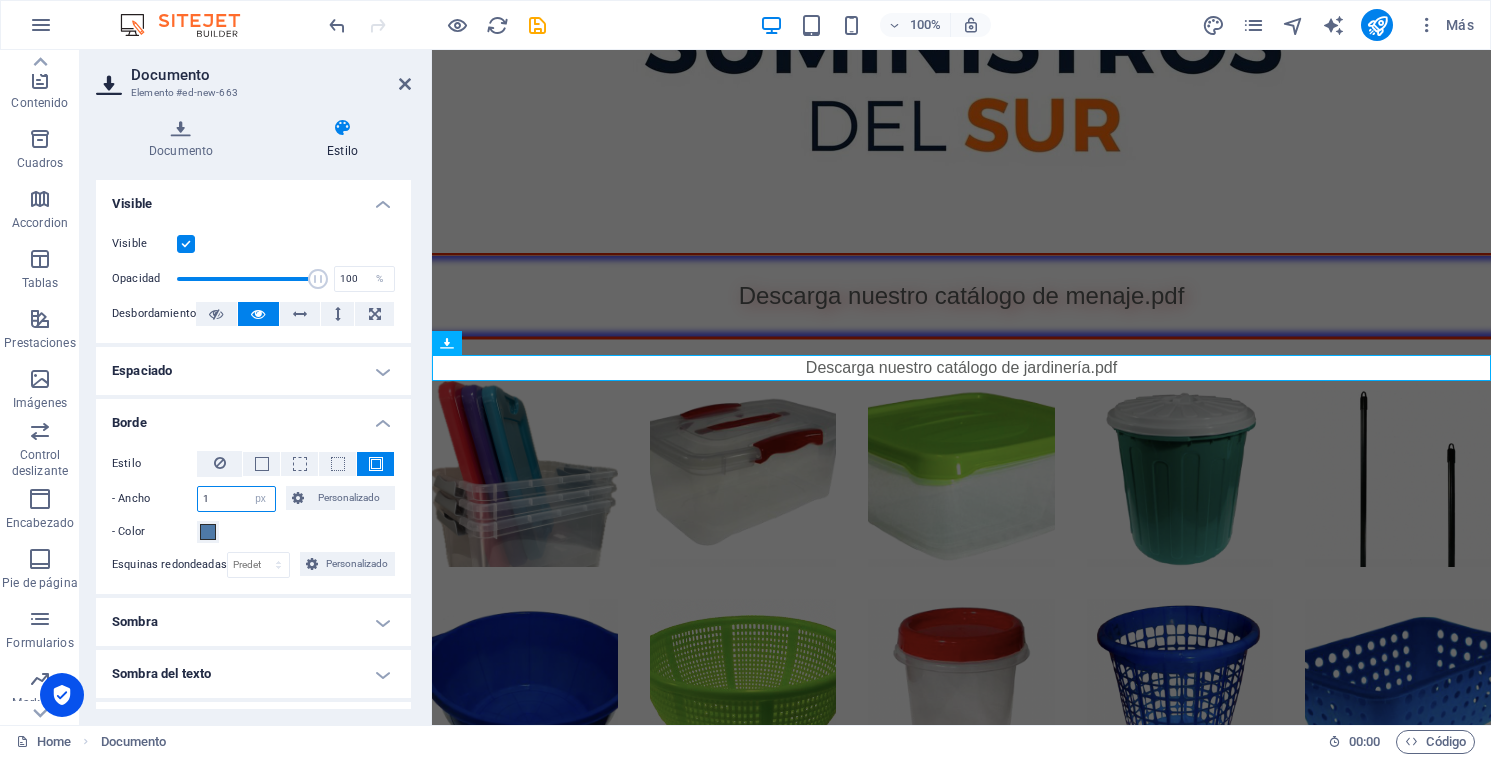 click on "1" at bounding box center [236, 499] 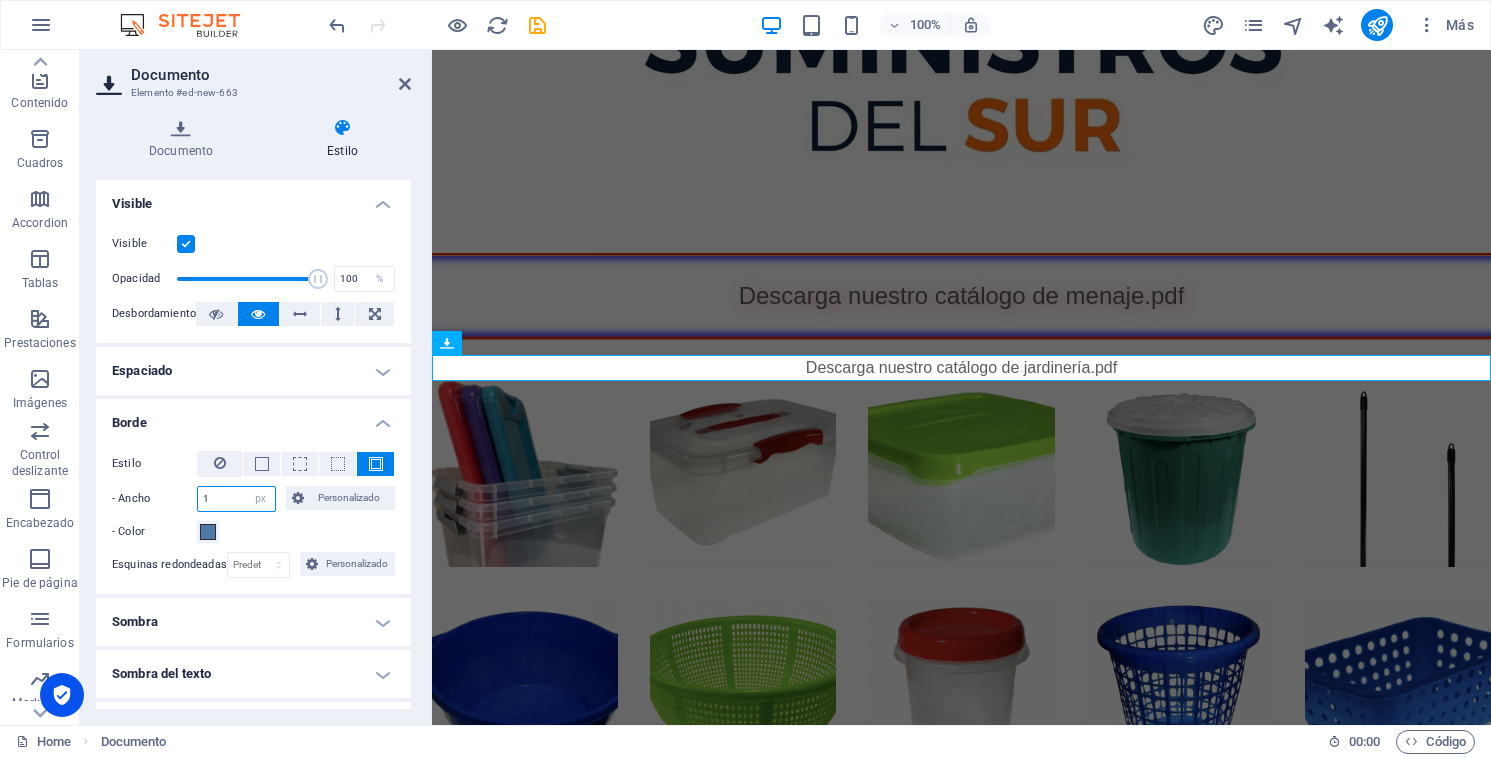 click on "1" at bounding box center (236, 499) 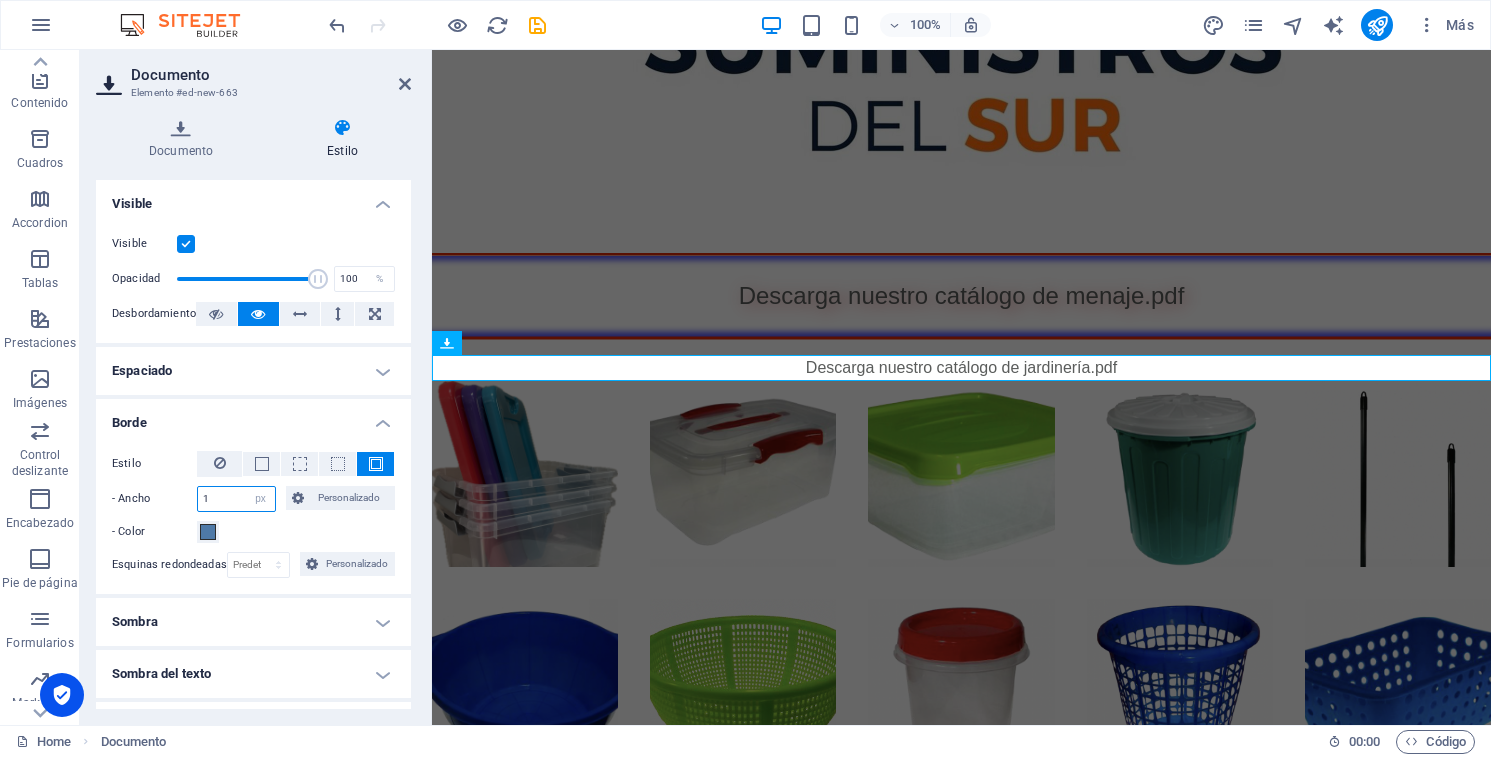 click on "1" at bounding box center (236, 499) 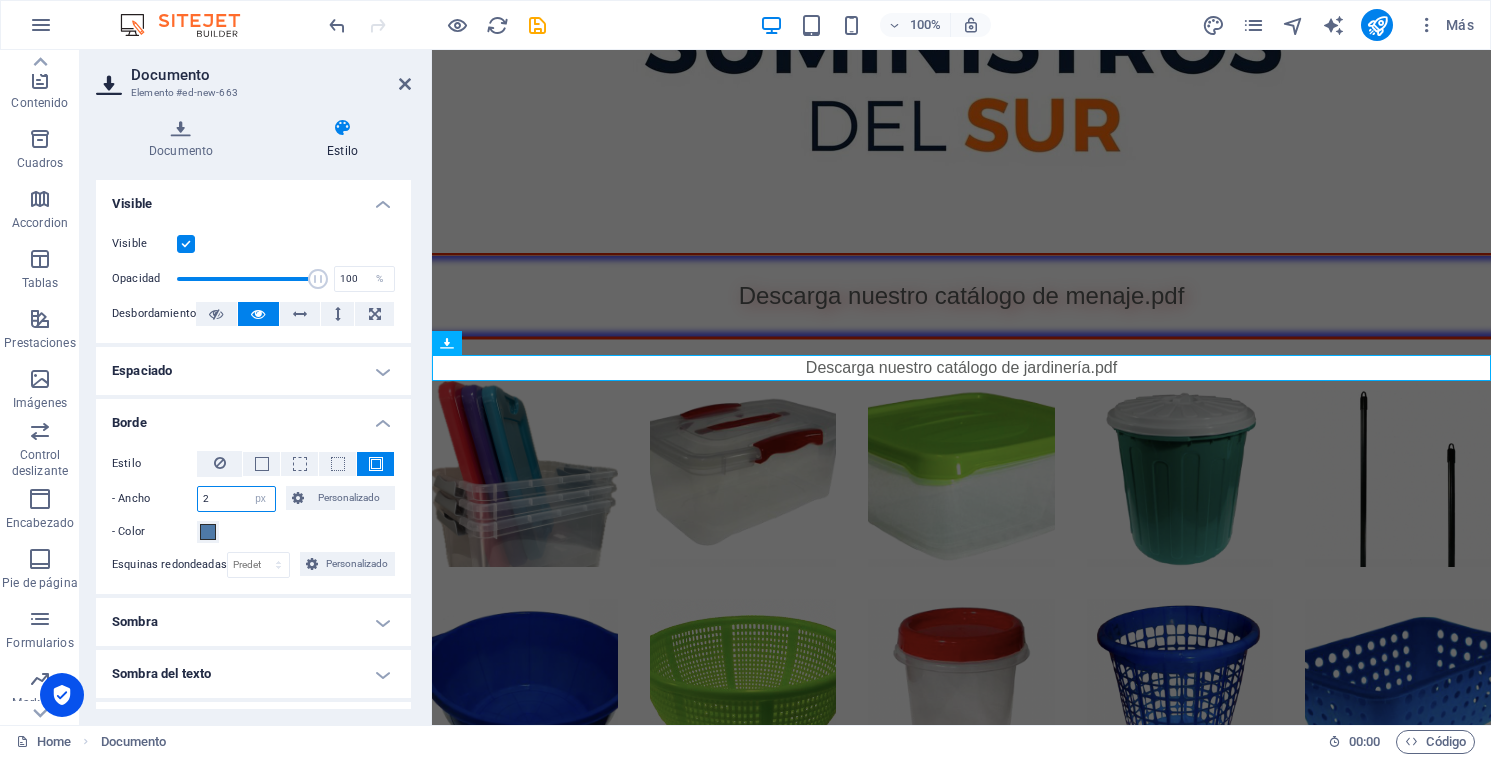 type on "2" 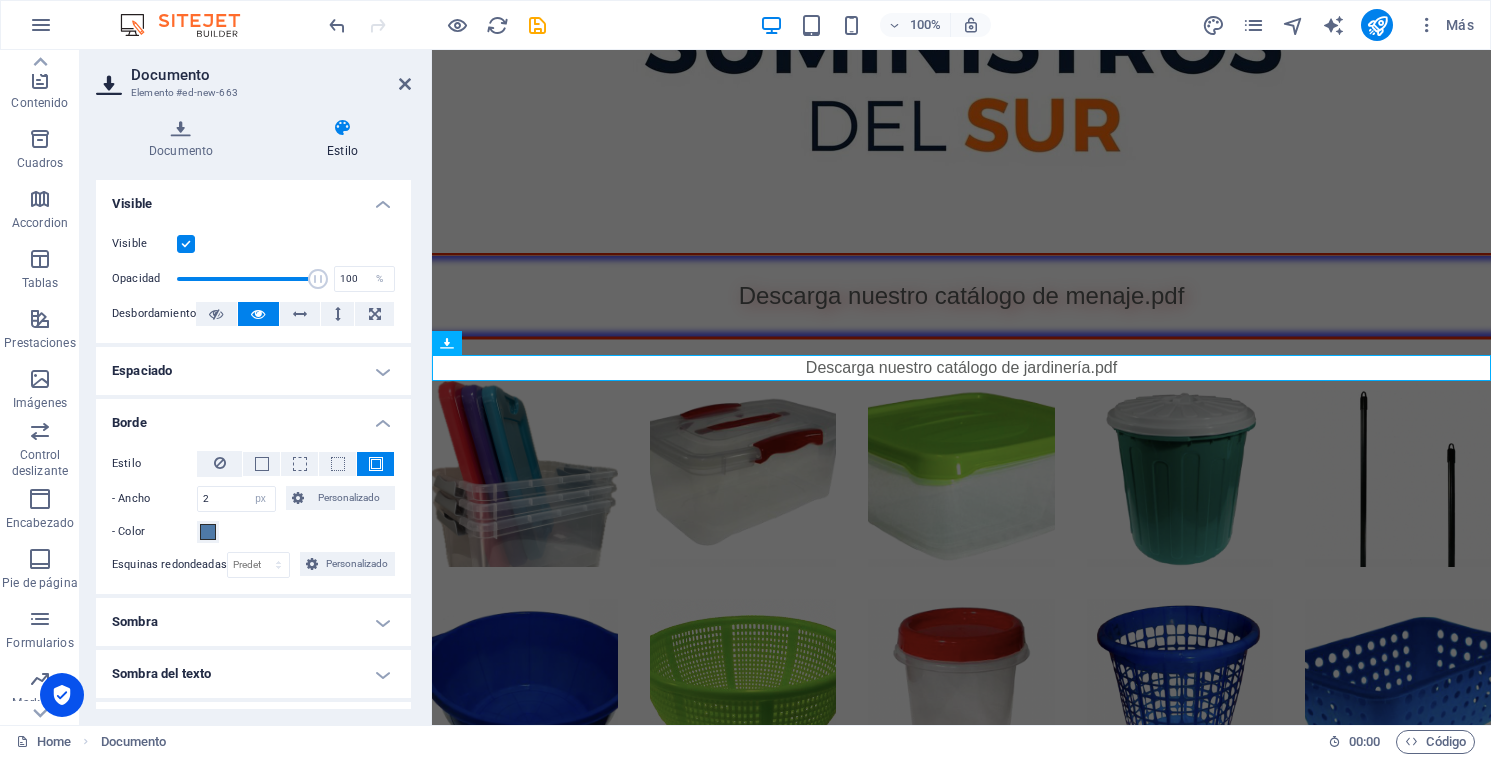 click on "- Color" at bounding box center [253, 532] 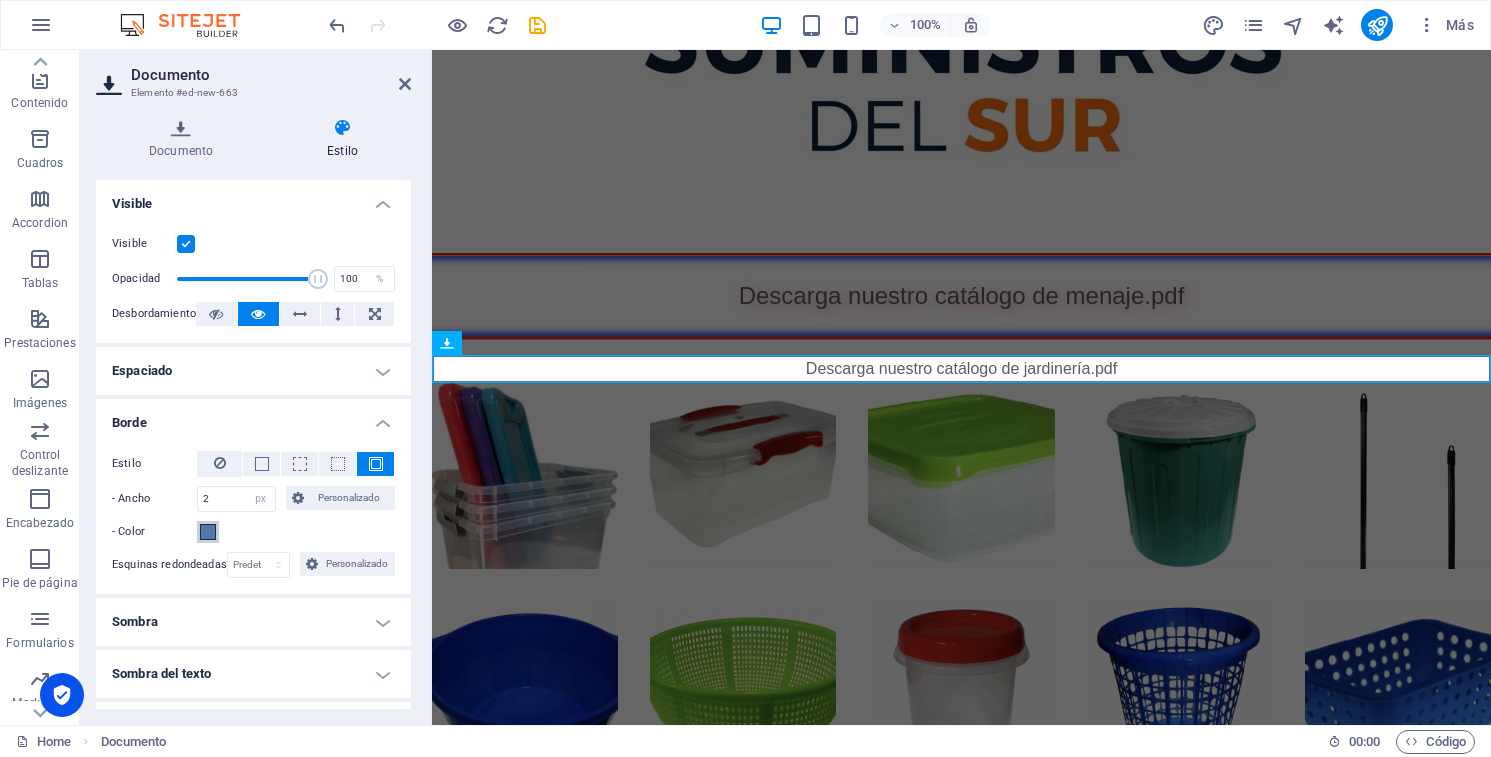 click at bounding box center [208, 532] 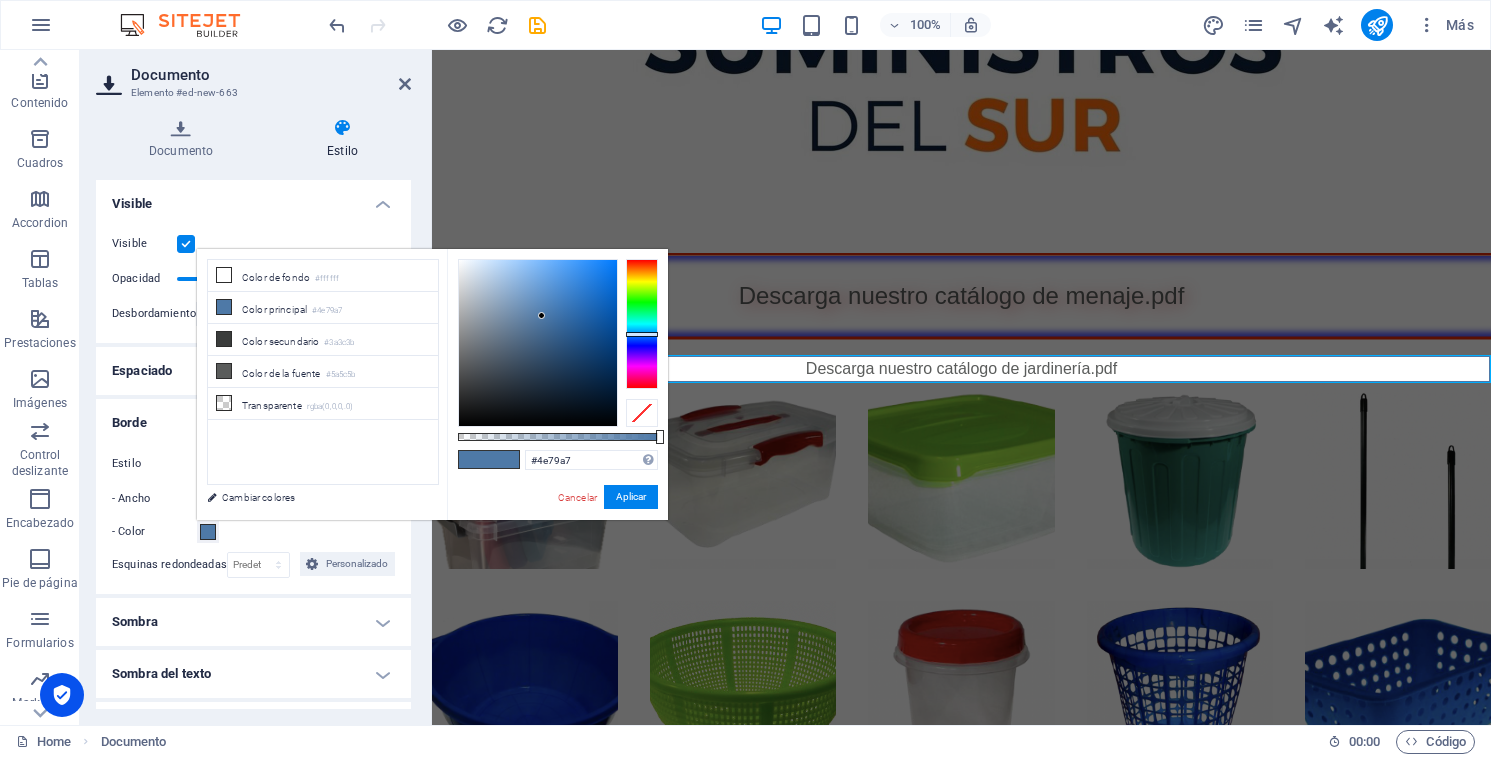 type 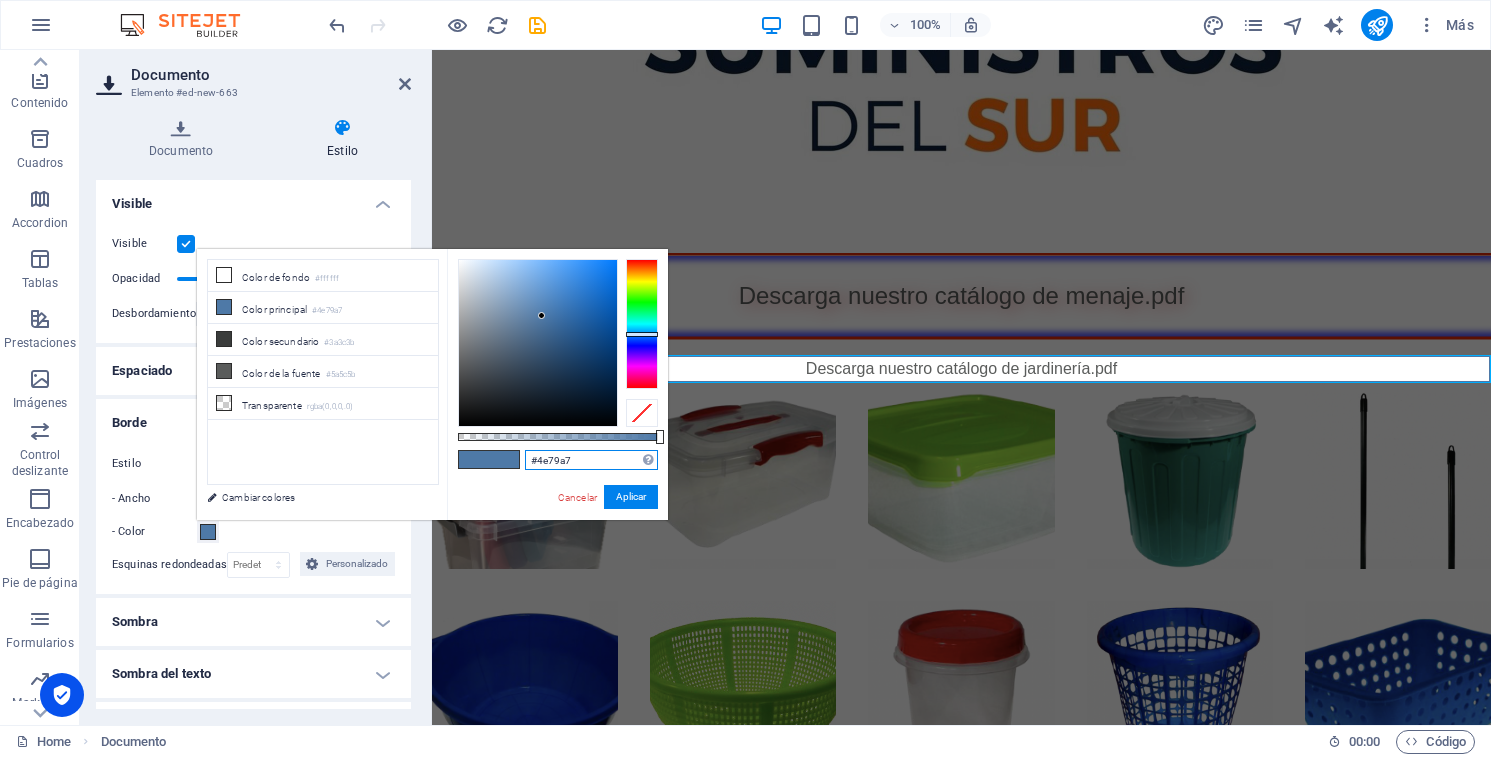 click on "#4e79a7" at bounding box center (591, 460) 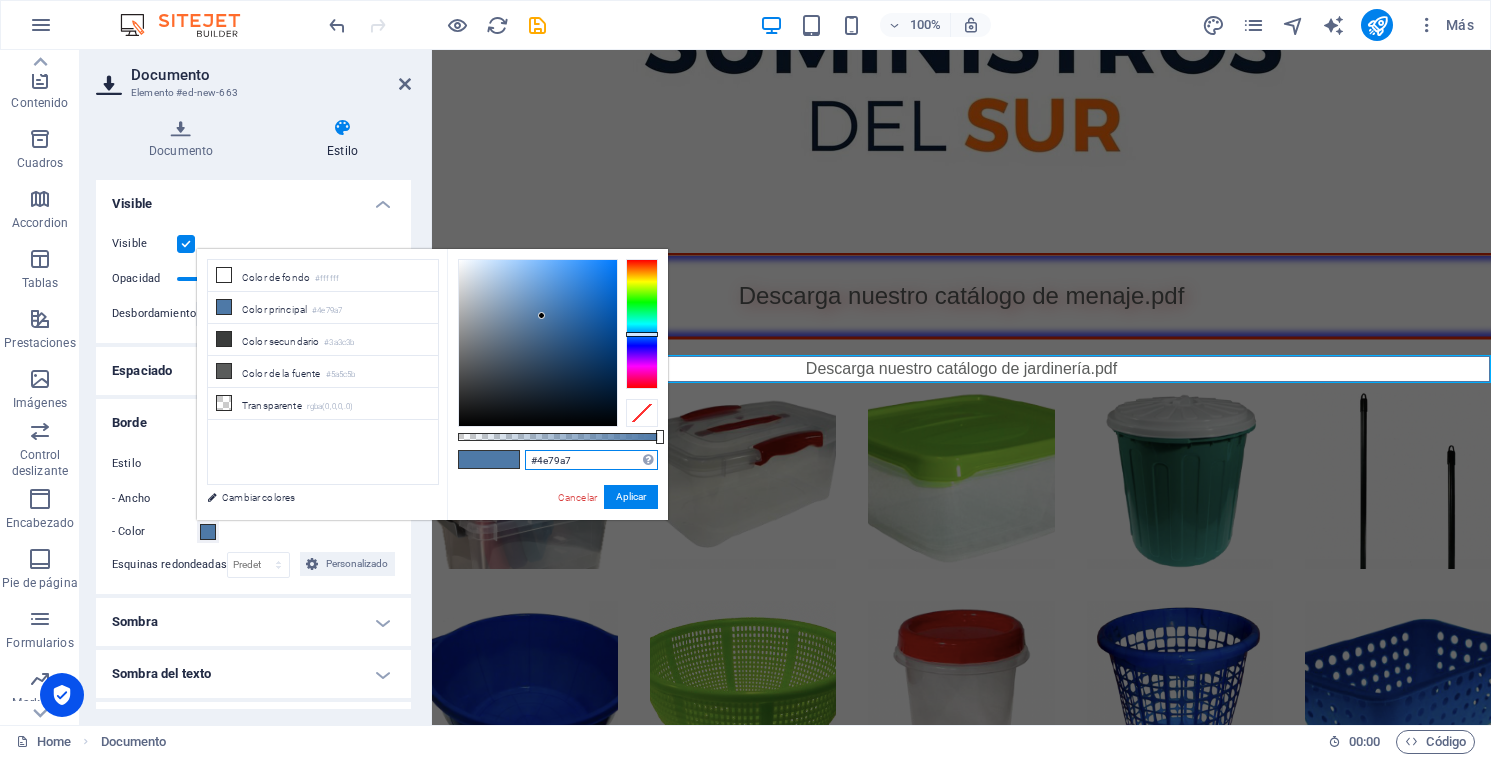 paste on "e02806" 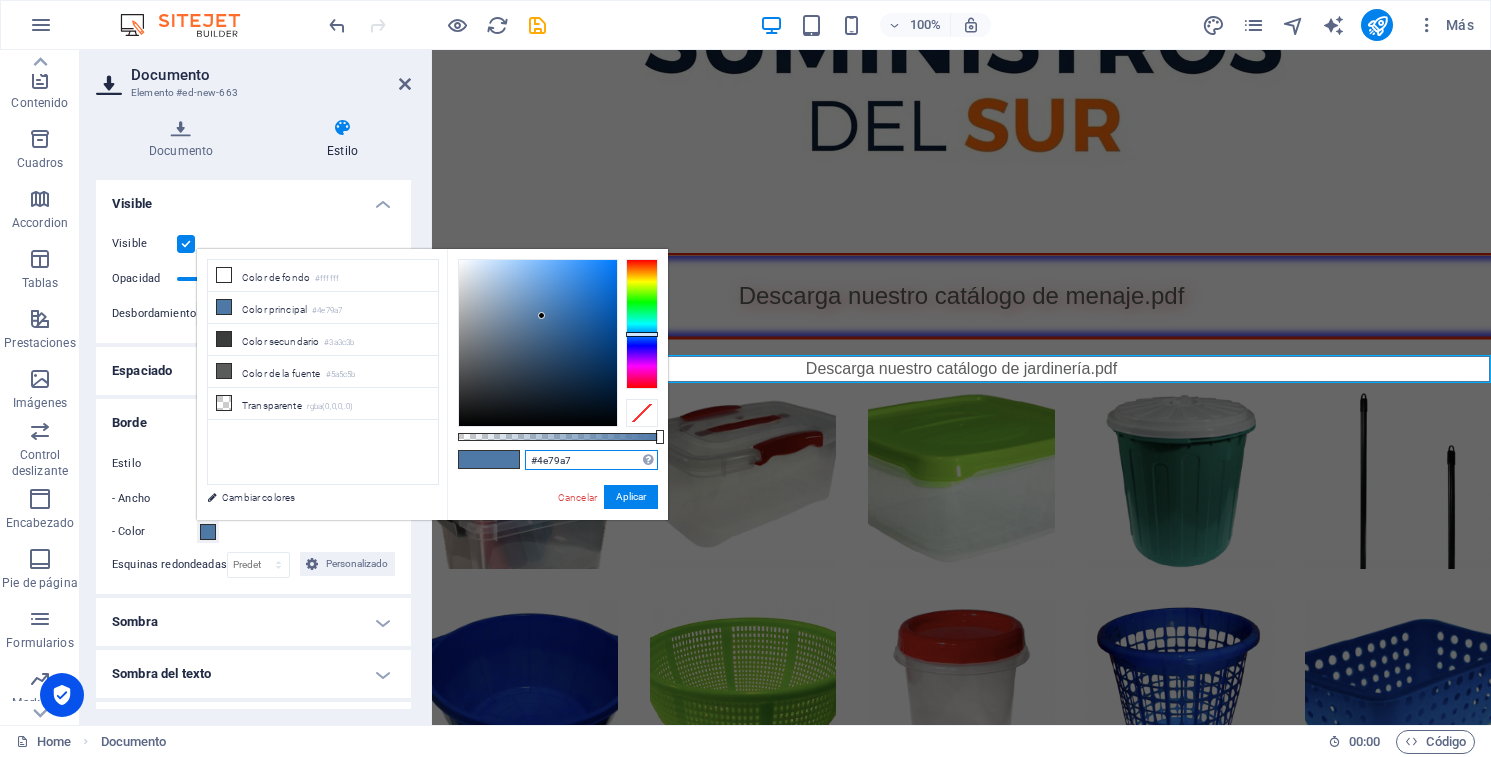 type on "#e02806" 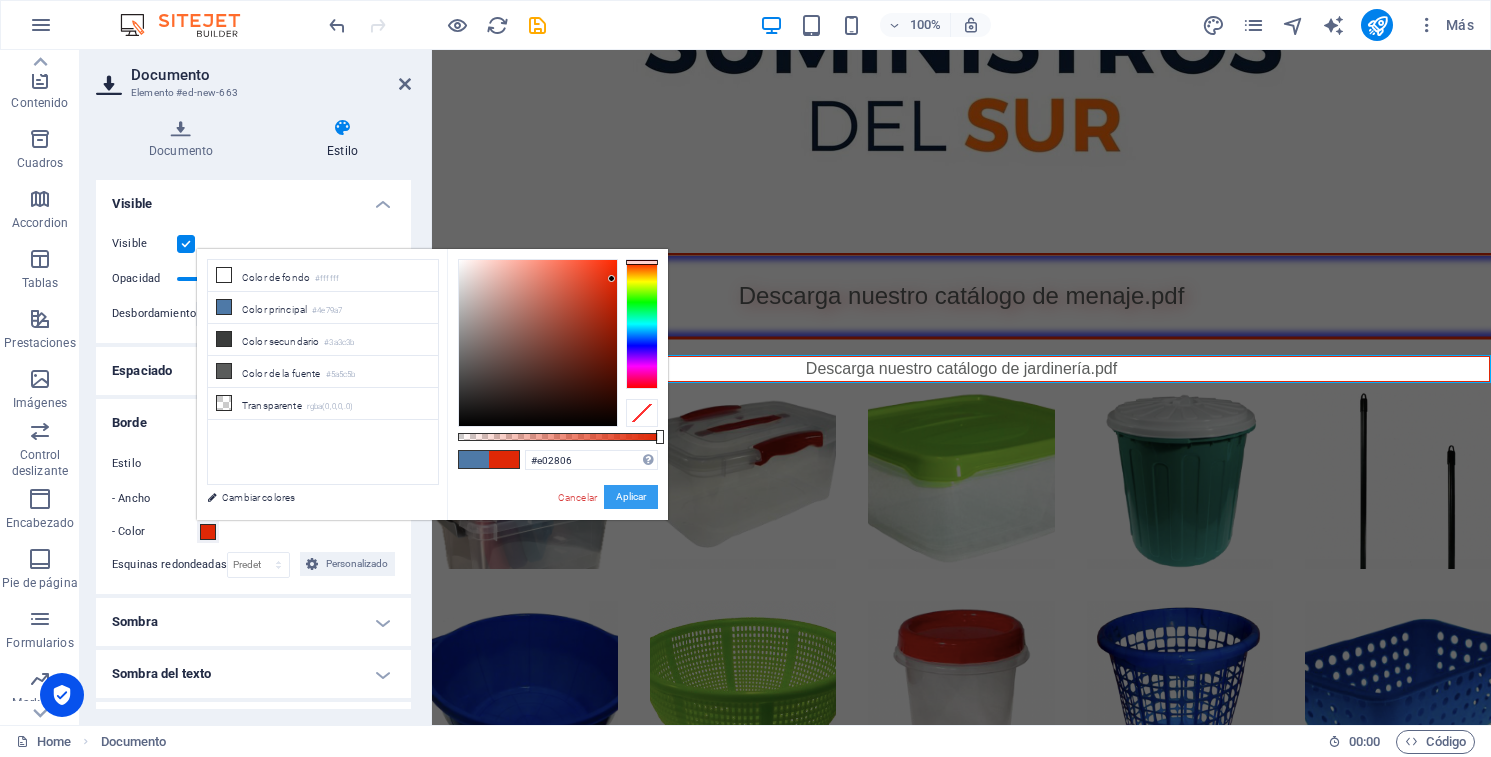 click on "Aplicar" at bounding box center (631, 497) 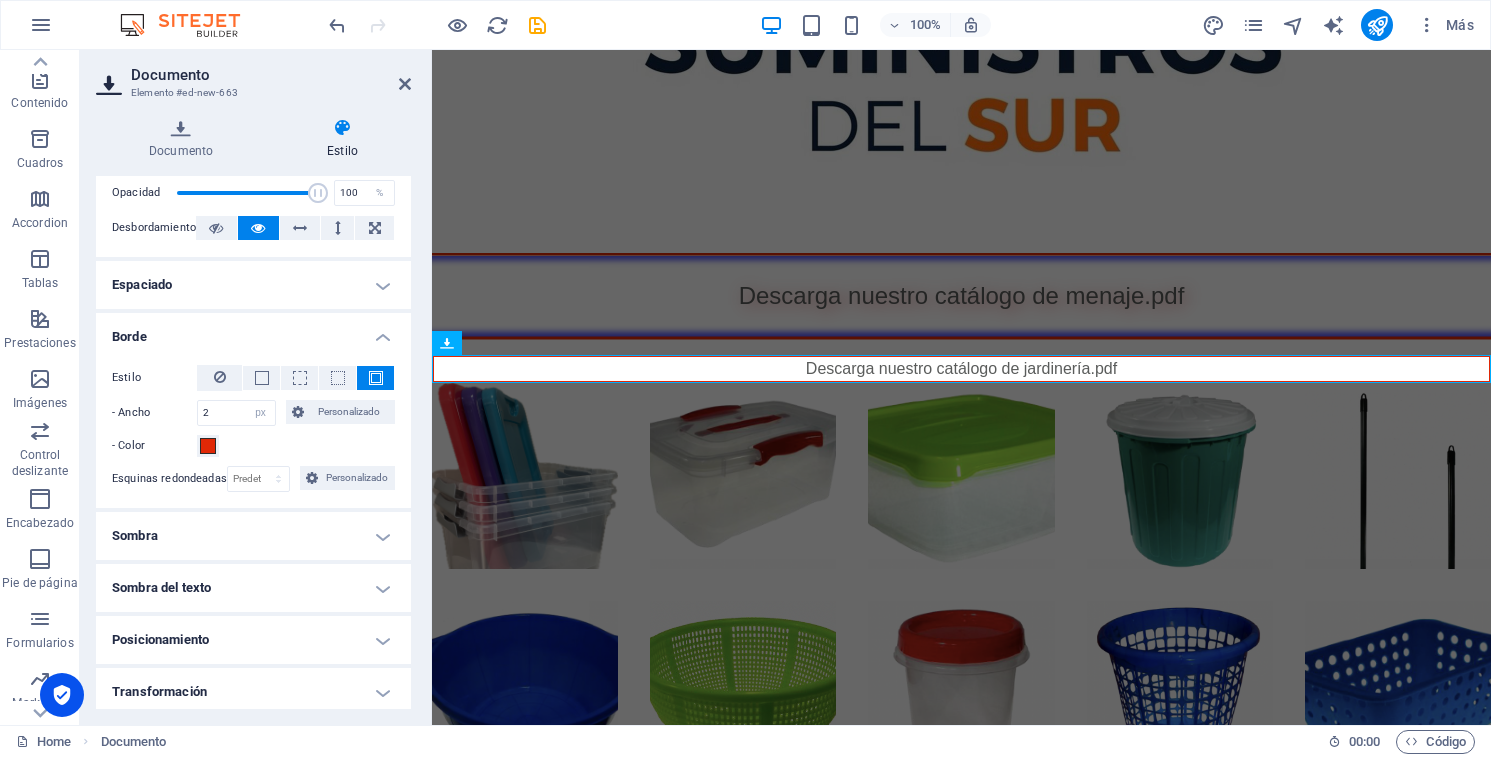 scroll, scrollTop: 92, scrollLeft: 0, axis: vertical 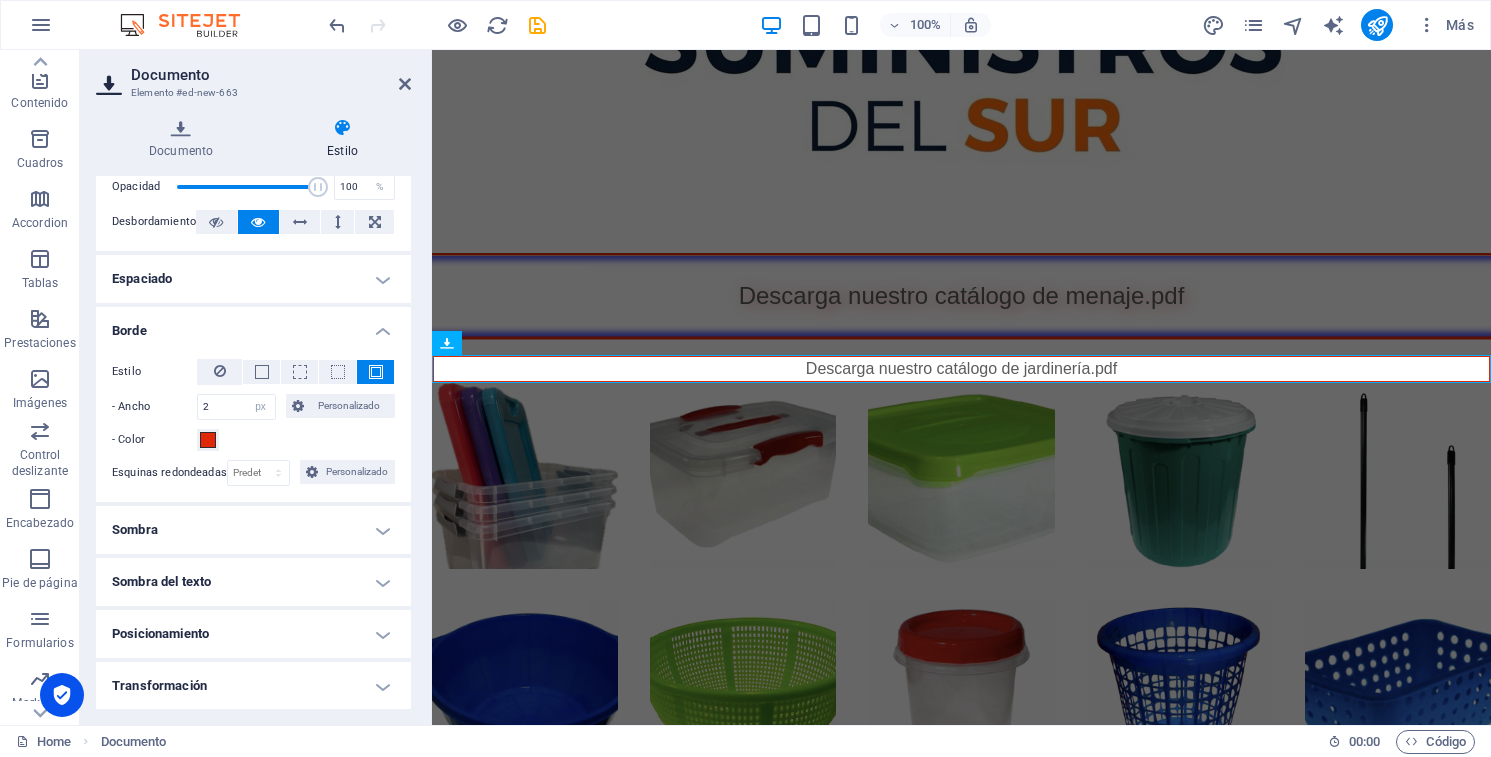 click on "Sombra" at bounding box center [253, 530] 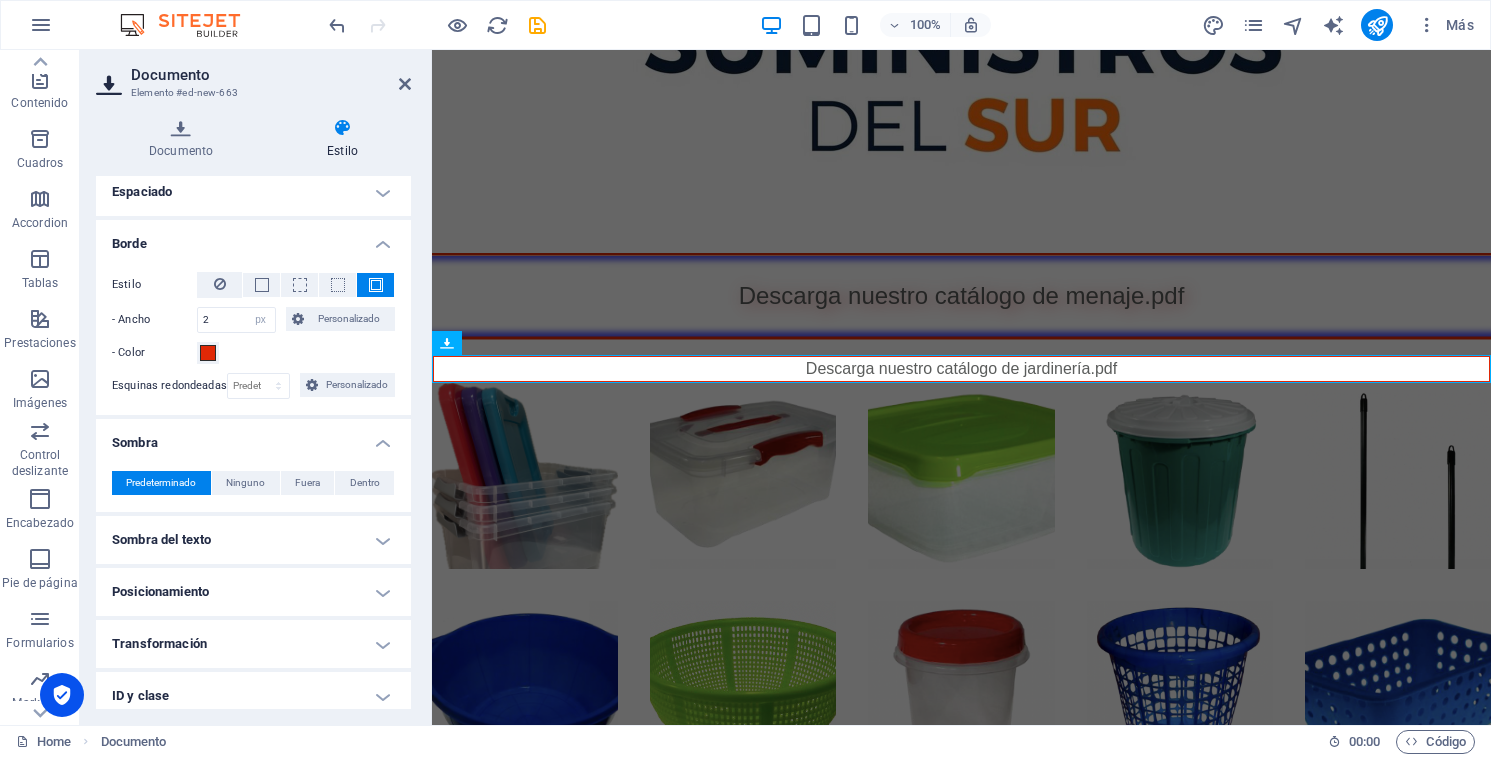 scroll, scrollTop: 179, scrollLeft: 0, axis: vertical 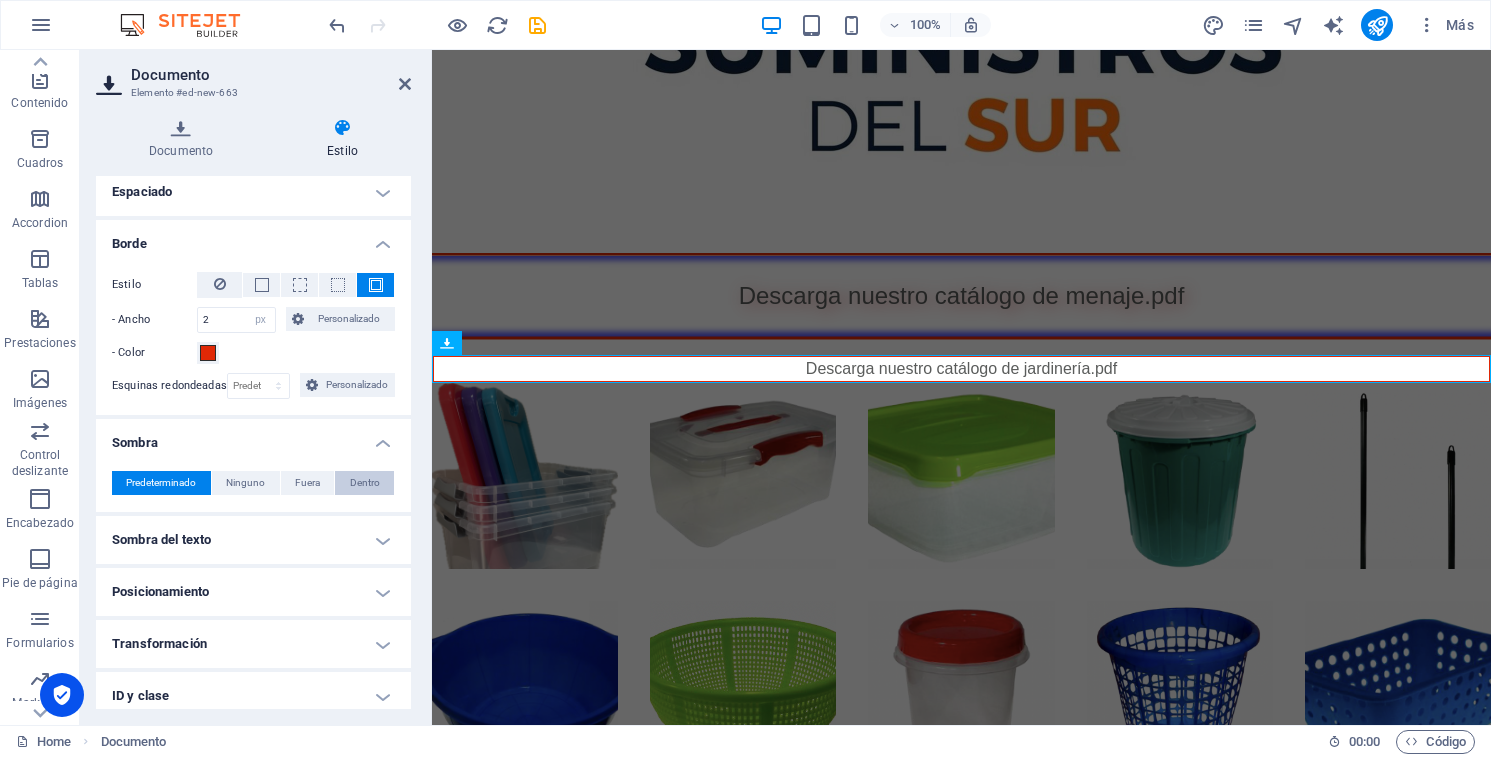 click on "Dentro" at bounding box center (365, 483) 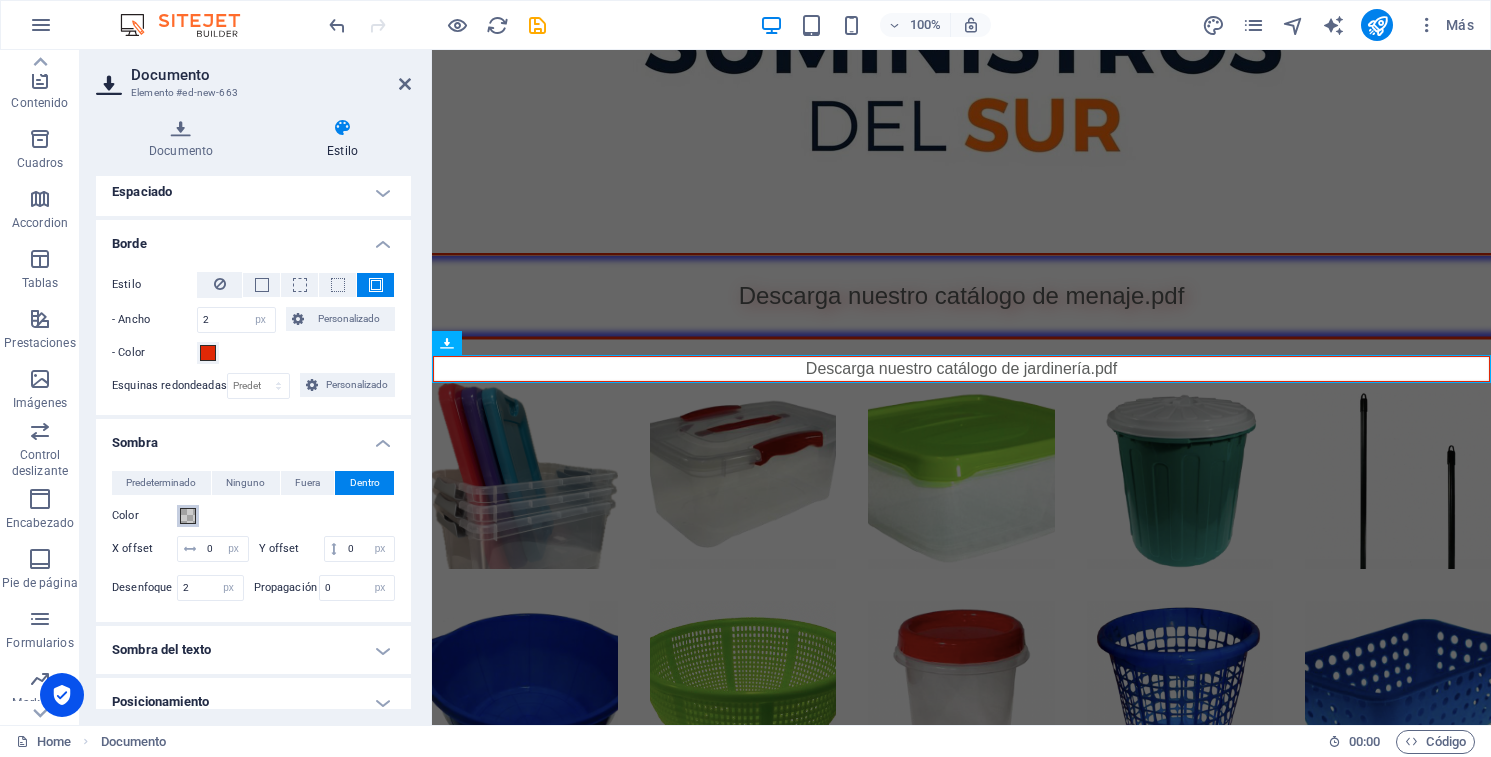 type 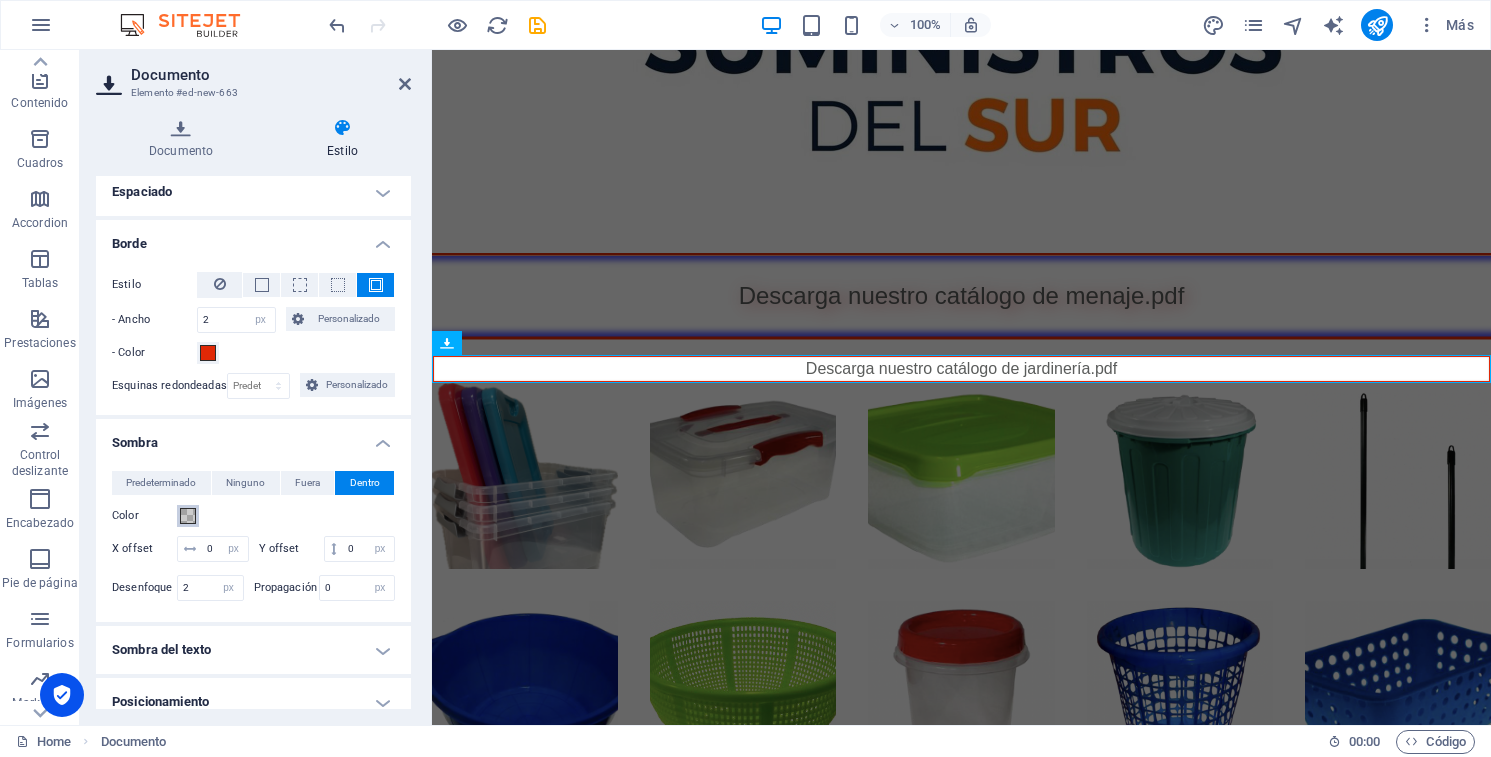 click at bounding box center [188, 516] 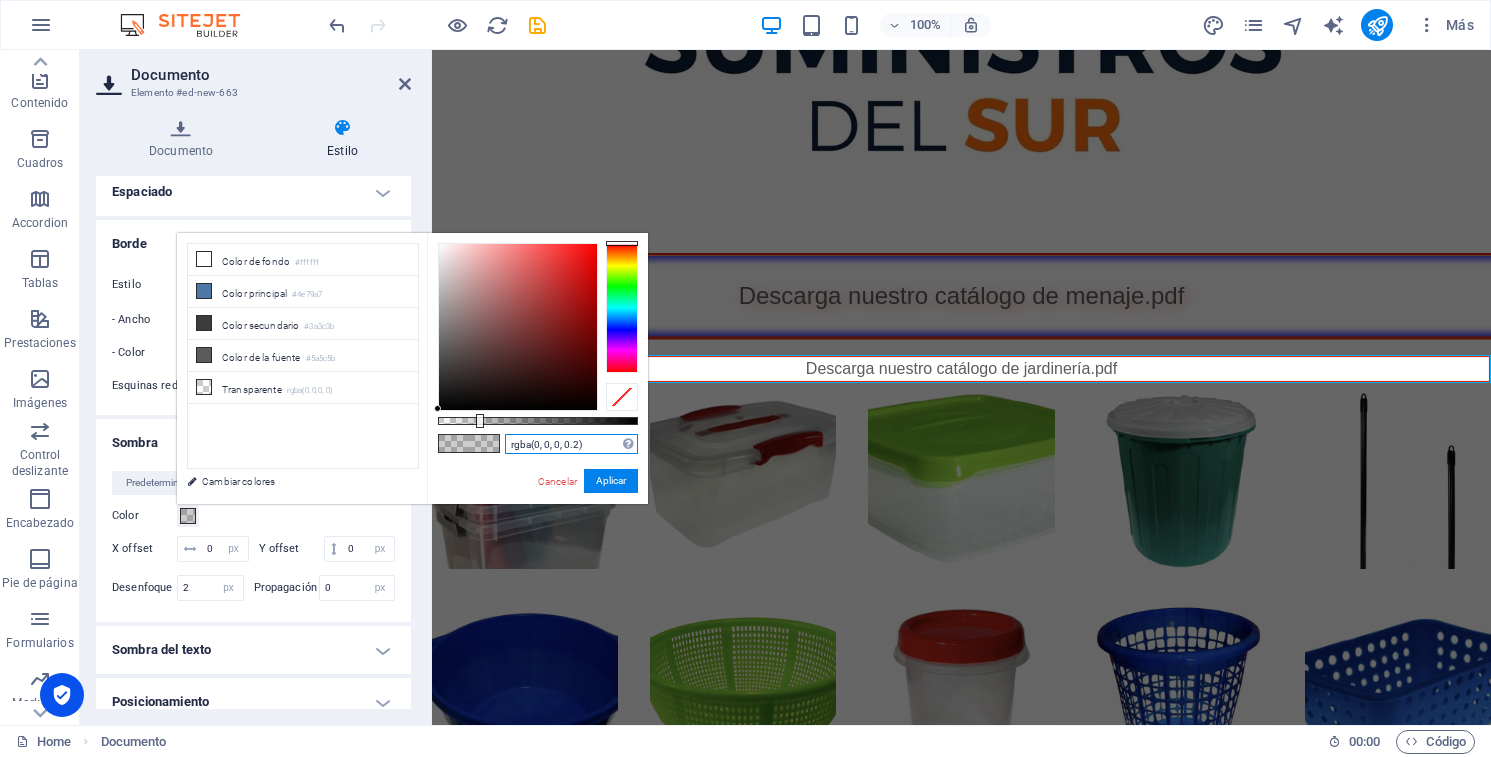 click on "rgba(0, 0, 0, 0.2)" at bounding box center [571, 444] 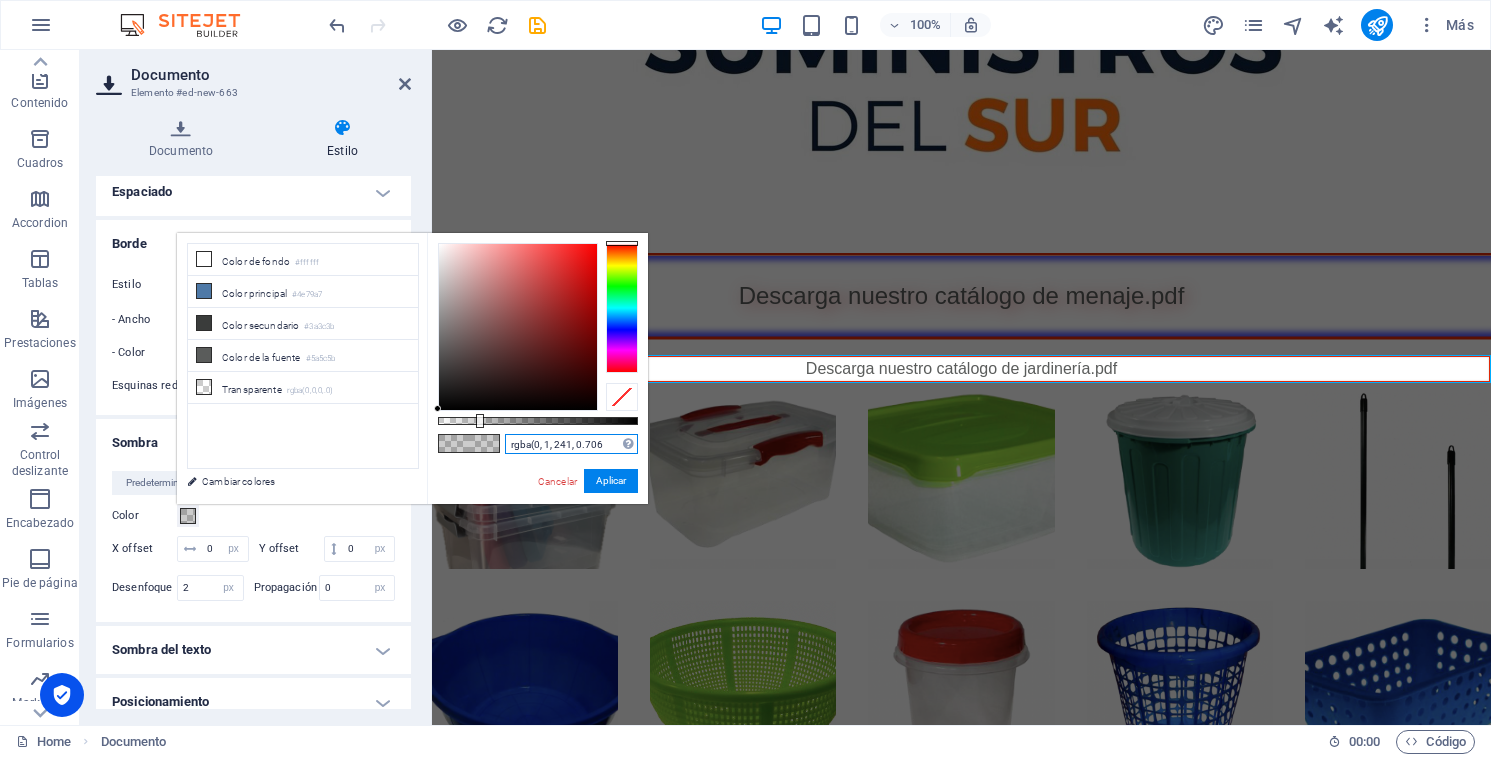 type on "rgba(0, 1, 241, 0.706)" 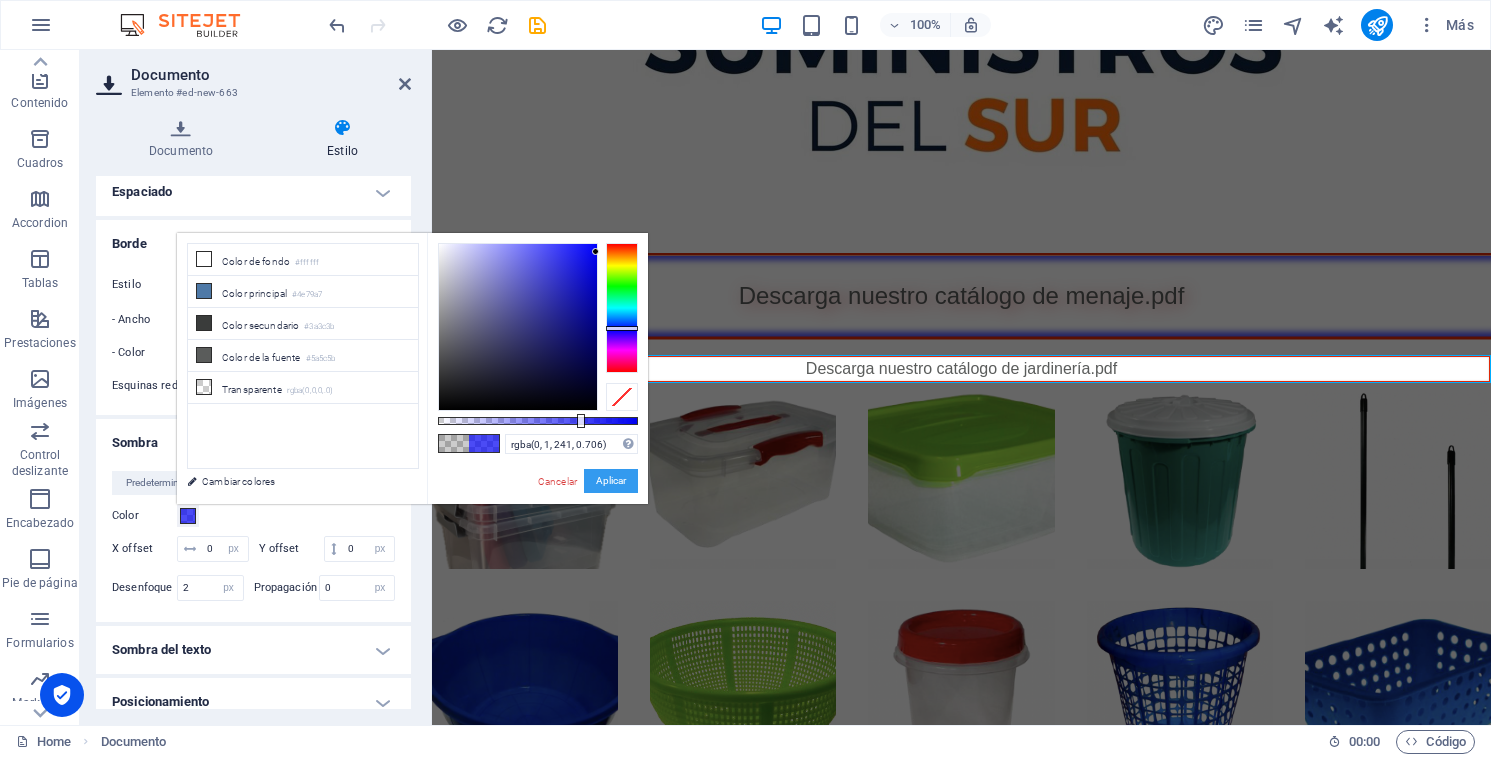 click on "Aplicar" at bounding box center (611, 481) 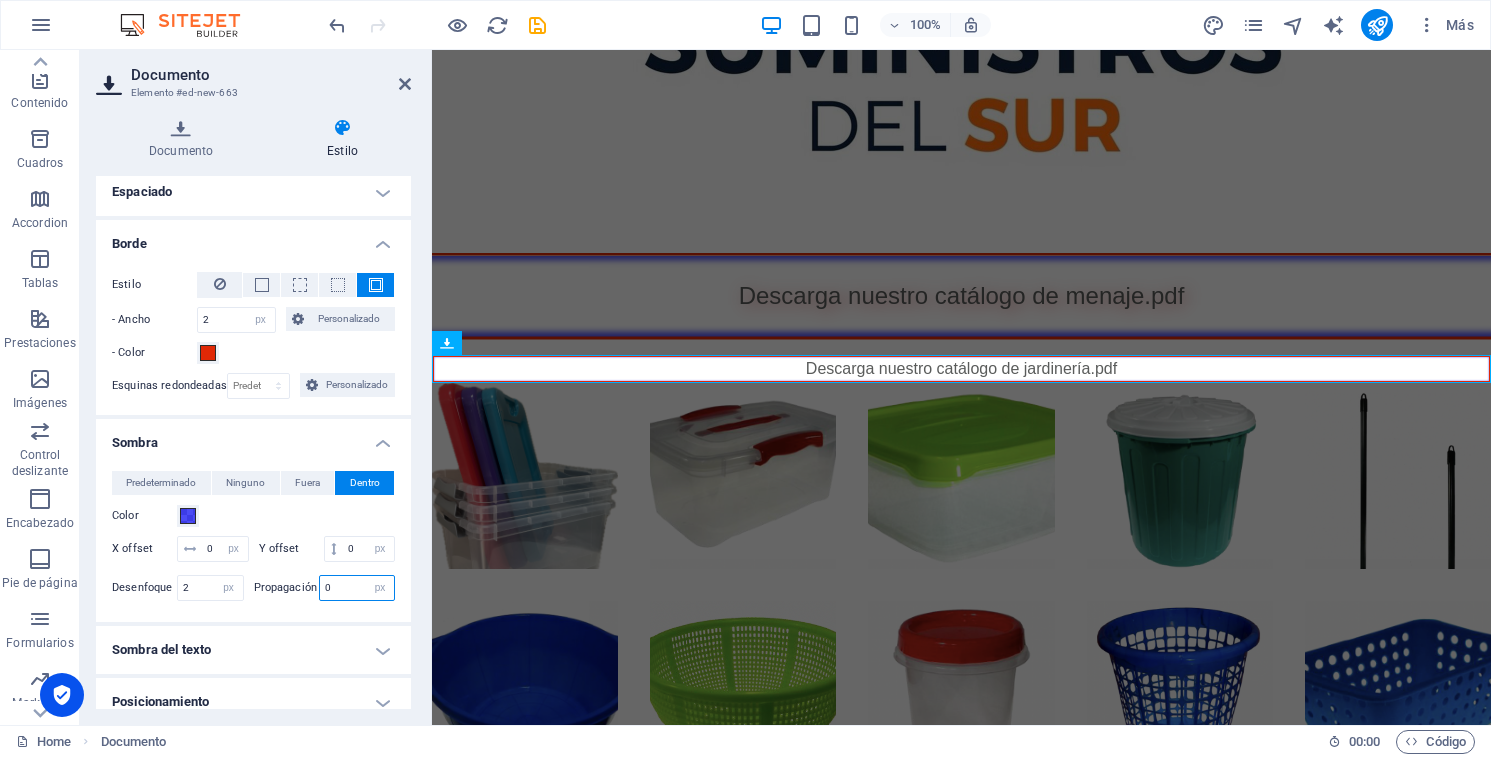 click on "0" at bounding box center [357, 588] 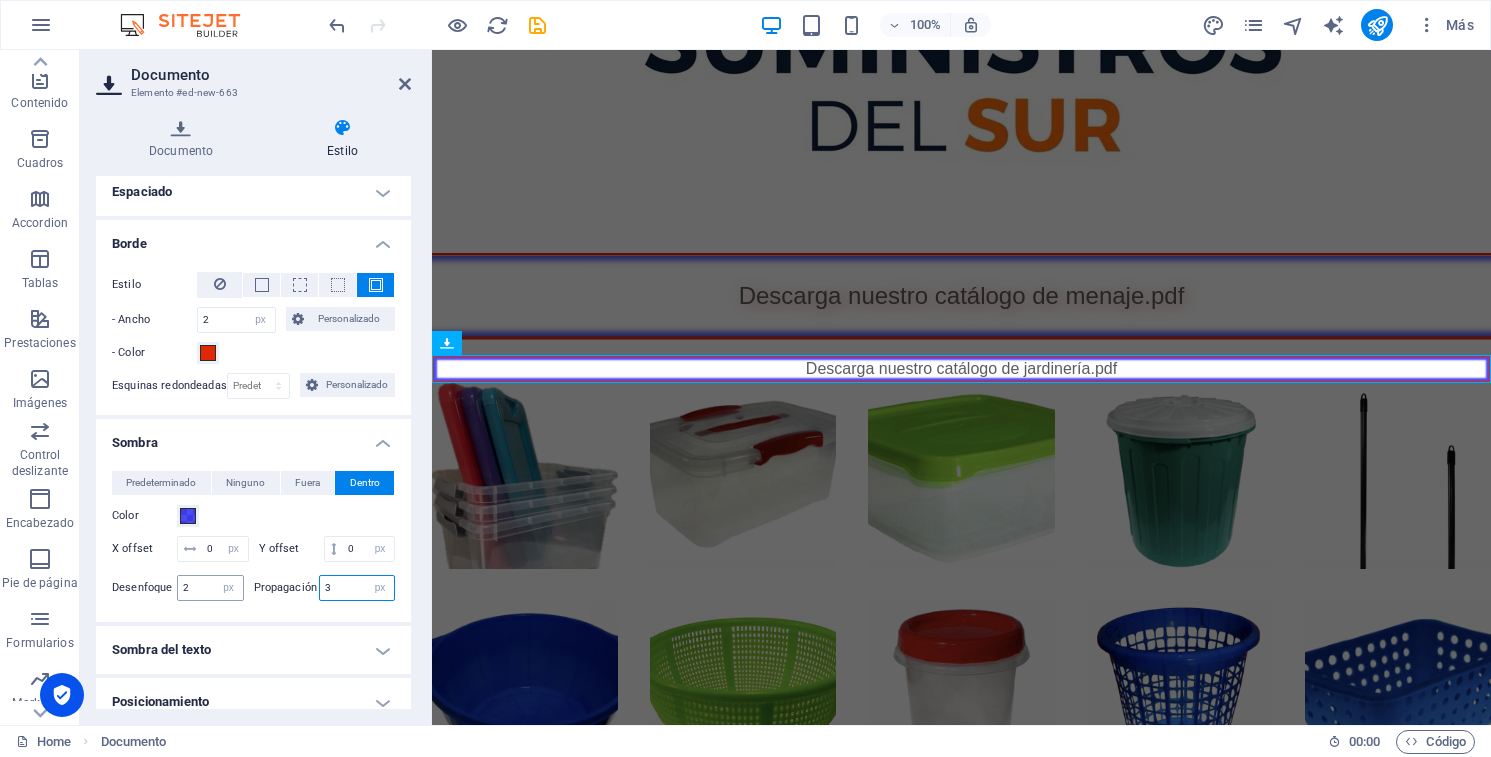 type on "3" 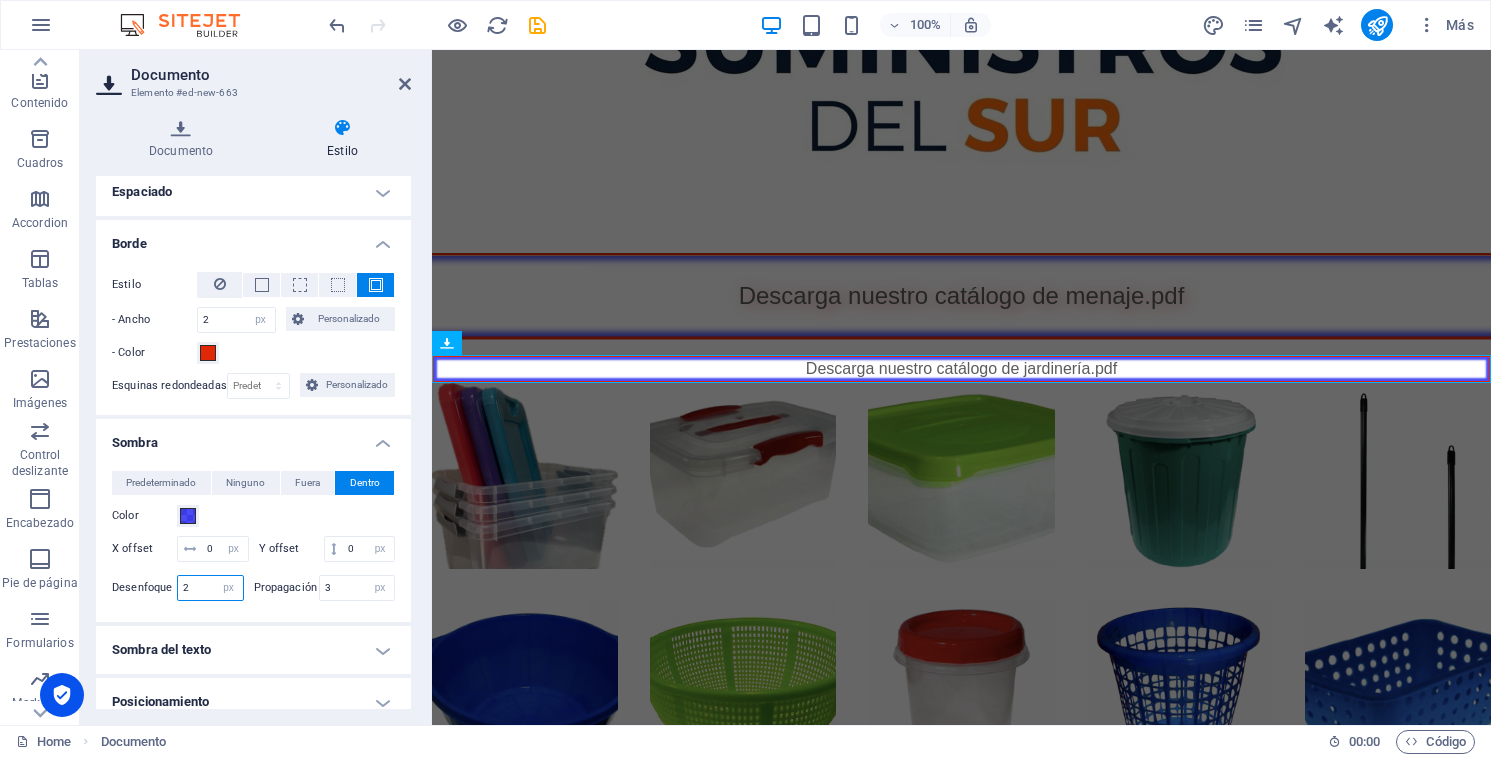 click on "2" at bounding box center (210, 588) 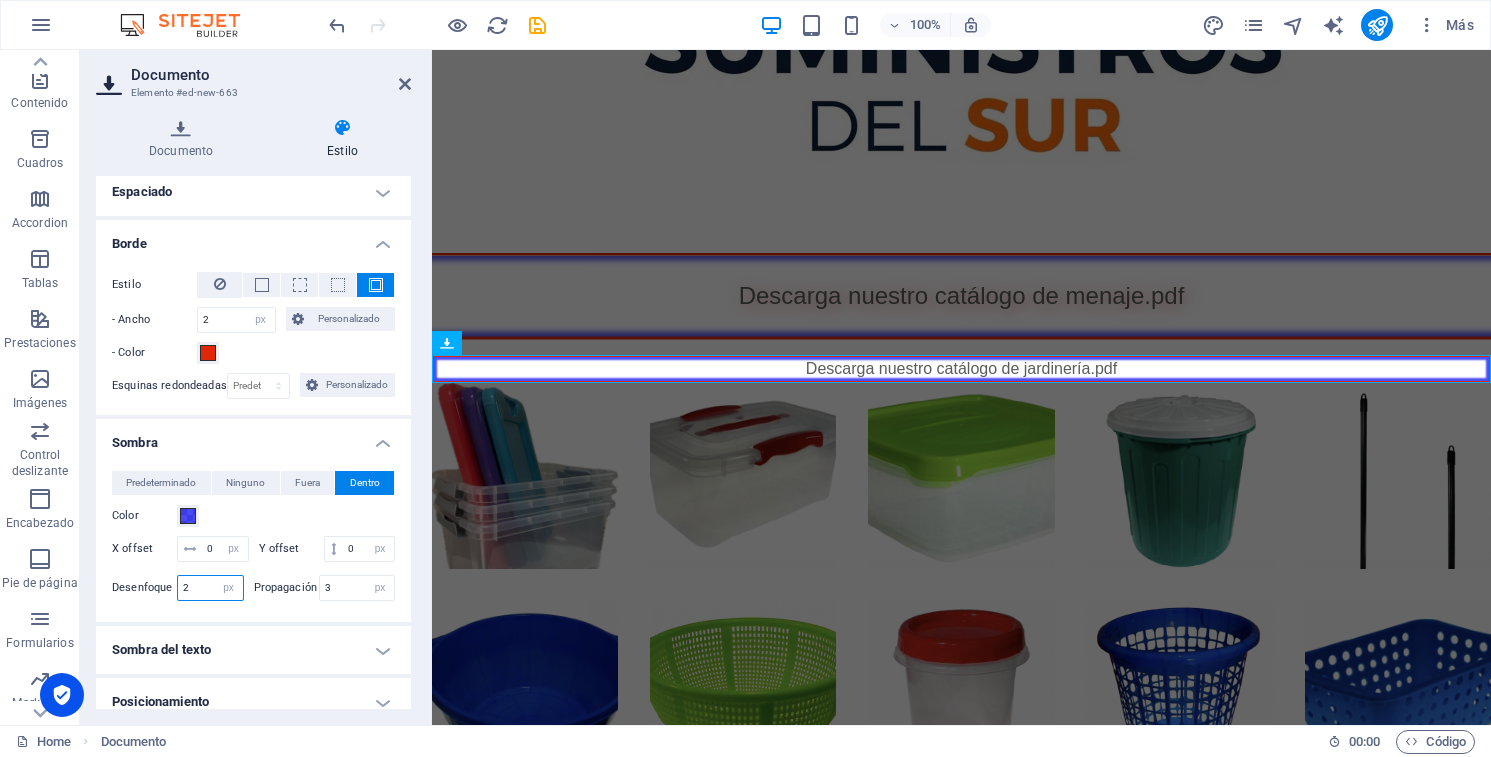 click on "2" at bounding box center [210, 588] 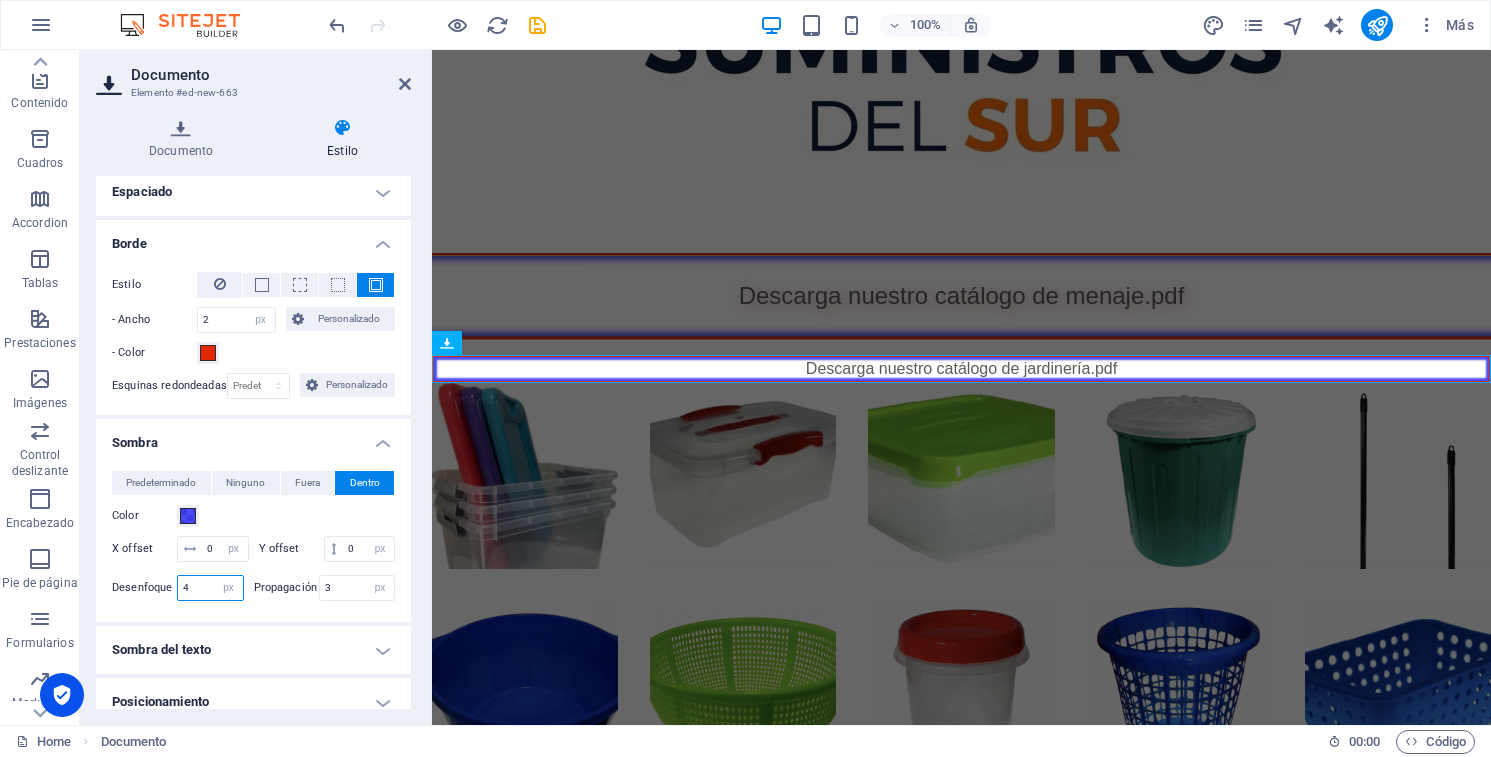 type on "4" 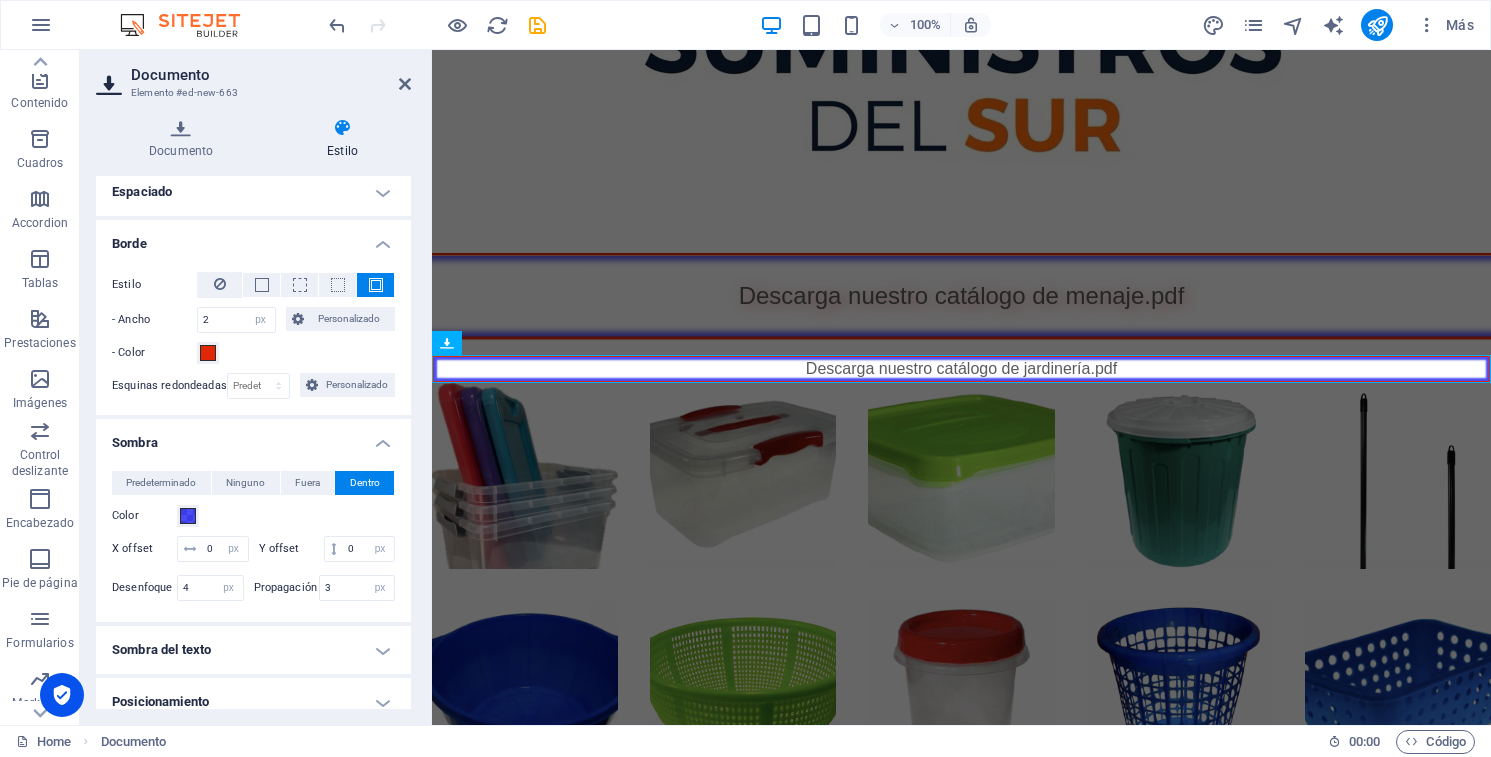 click on "Predeterminado Ninguno Fuera Dentro Color X offset 0 px rem vh vw Y offset 0 px rem vh vw Desenfoque 4 px rem % vh vw Propagación 3 px rem vh vw" at bounding box center [253, 538] 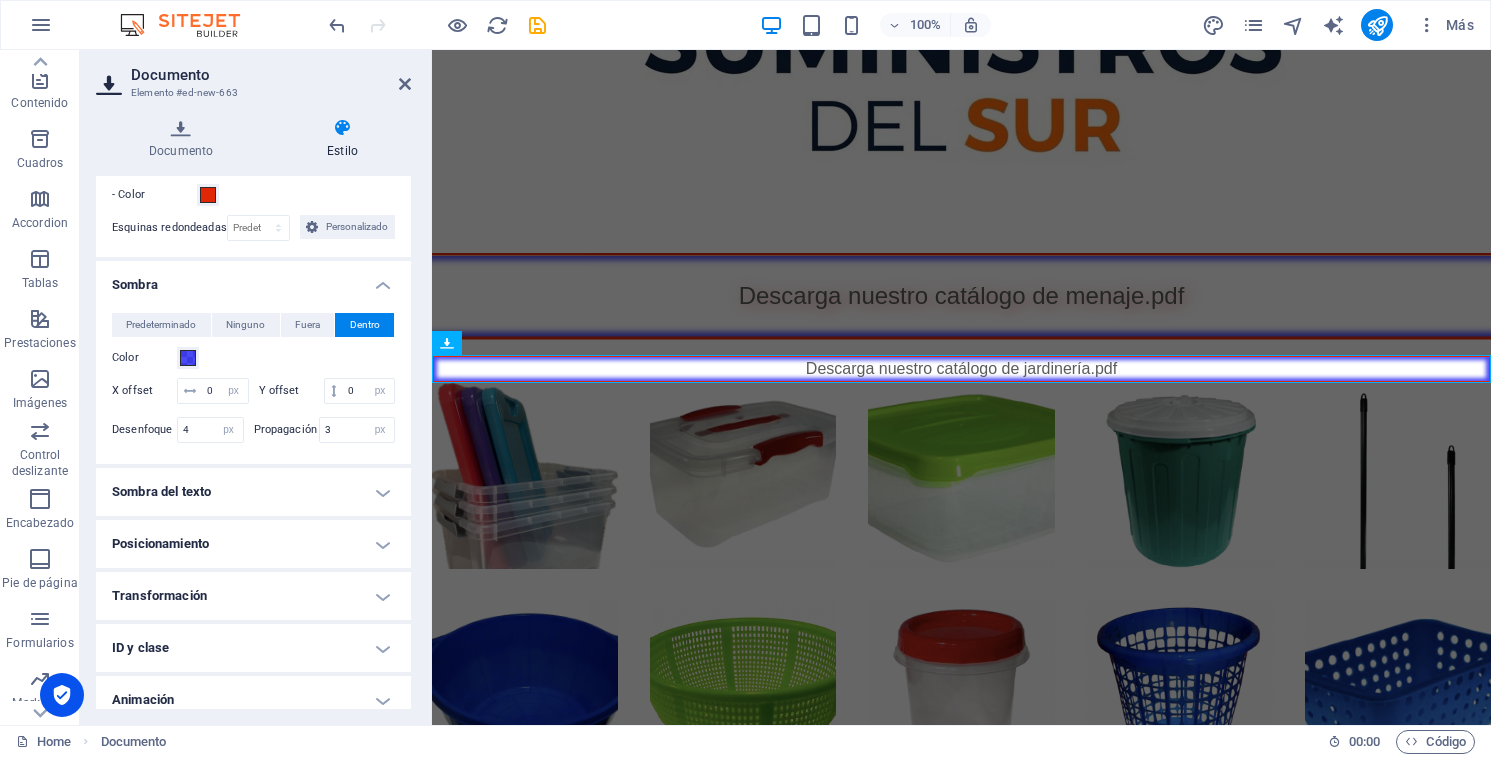 scroll, scrollTop: 335, scrollLeft: 0, axis: vertical 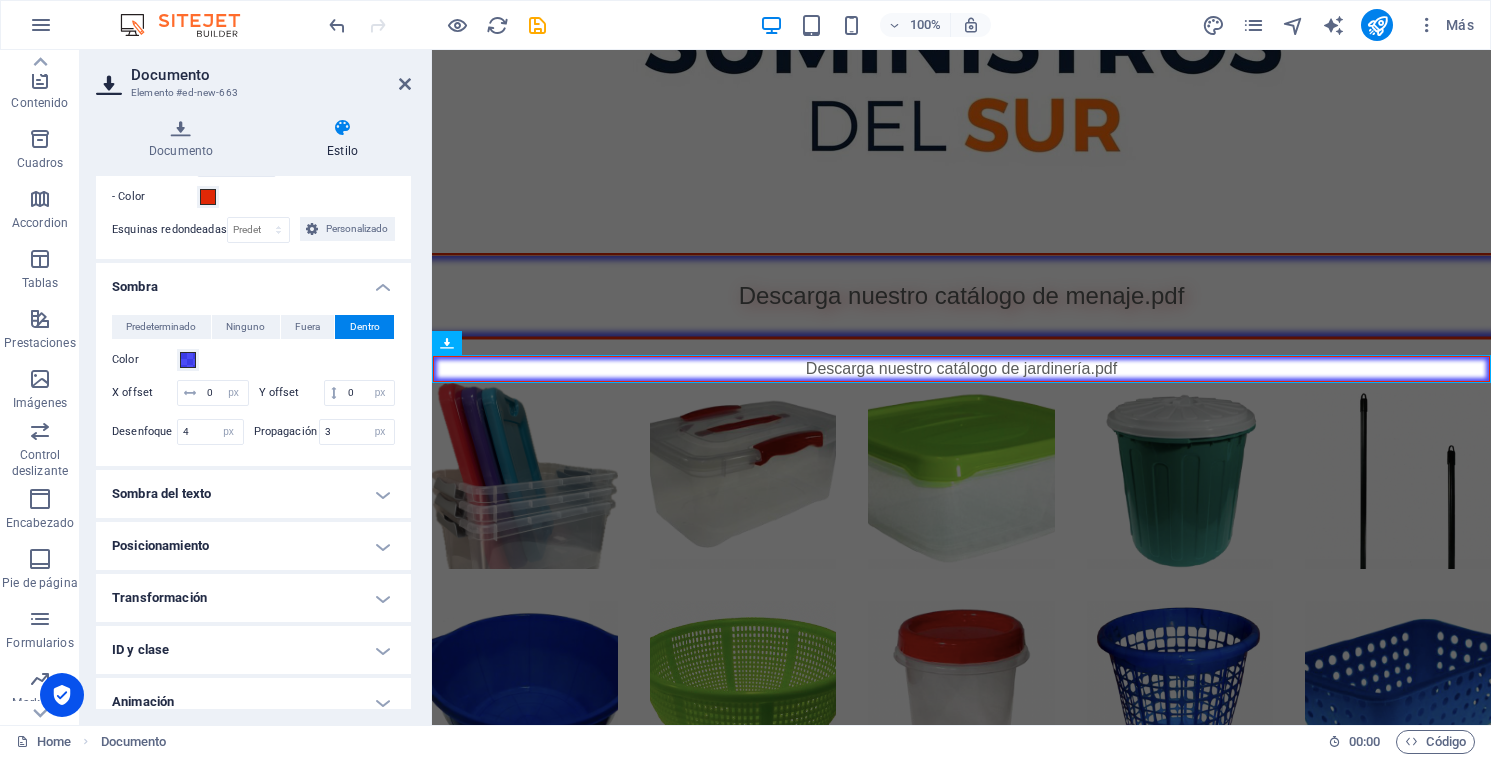 click on "Sombra del texto" at bounding box center (253, 494) 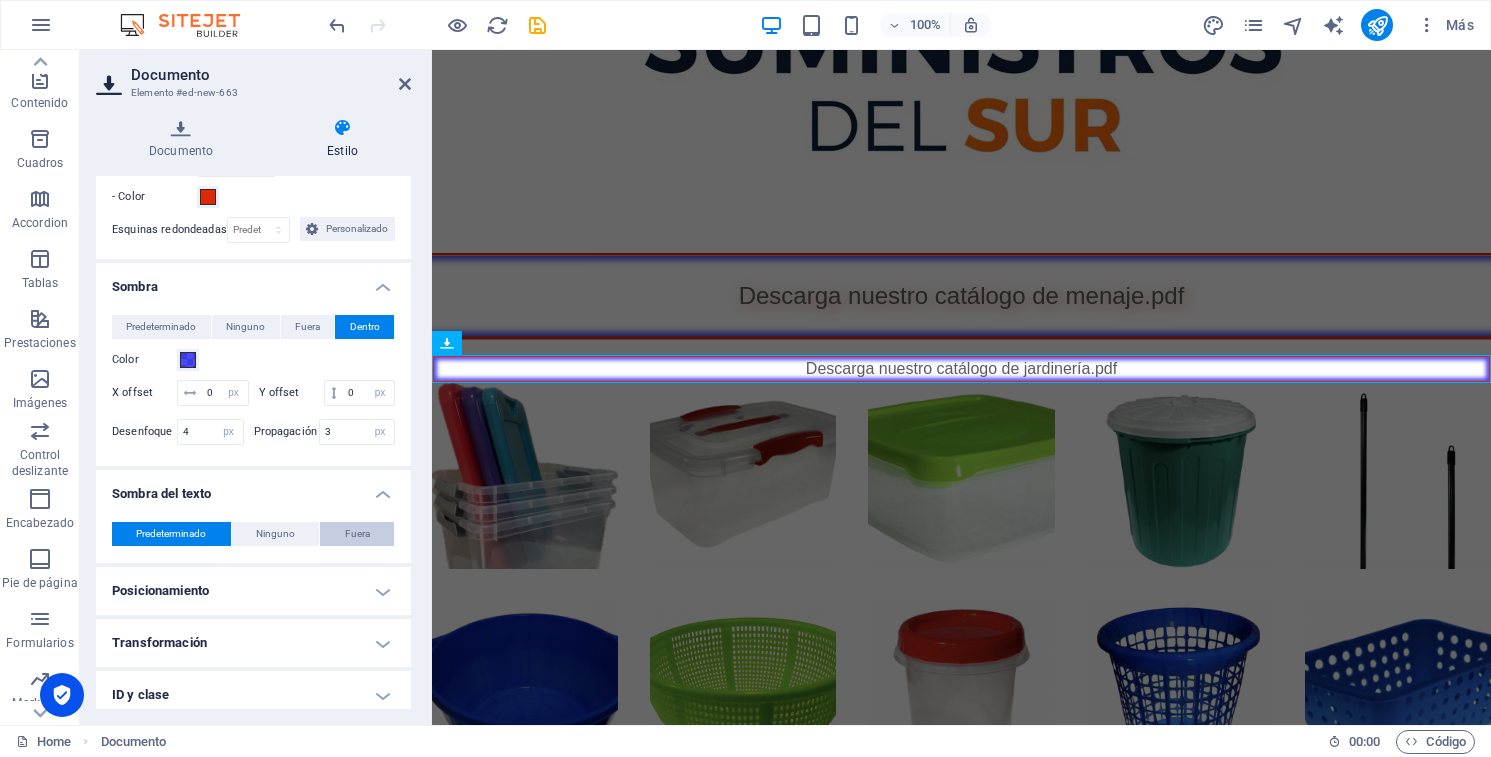 click on "Fuera" at bounding box center [357, 534] 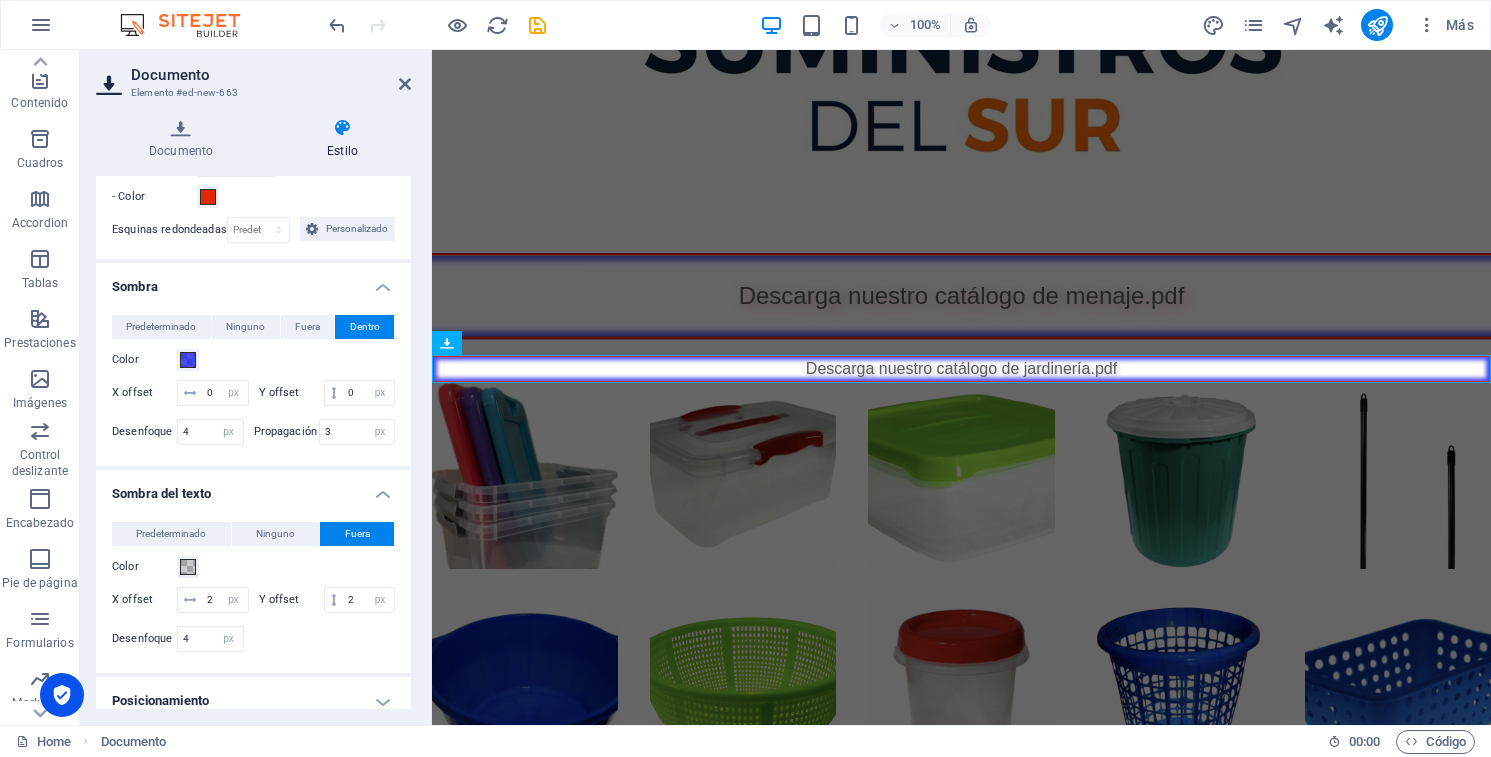 type 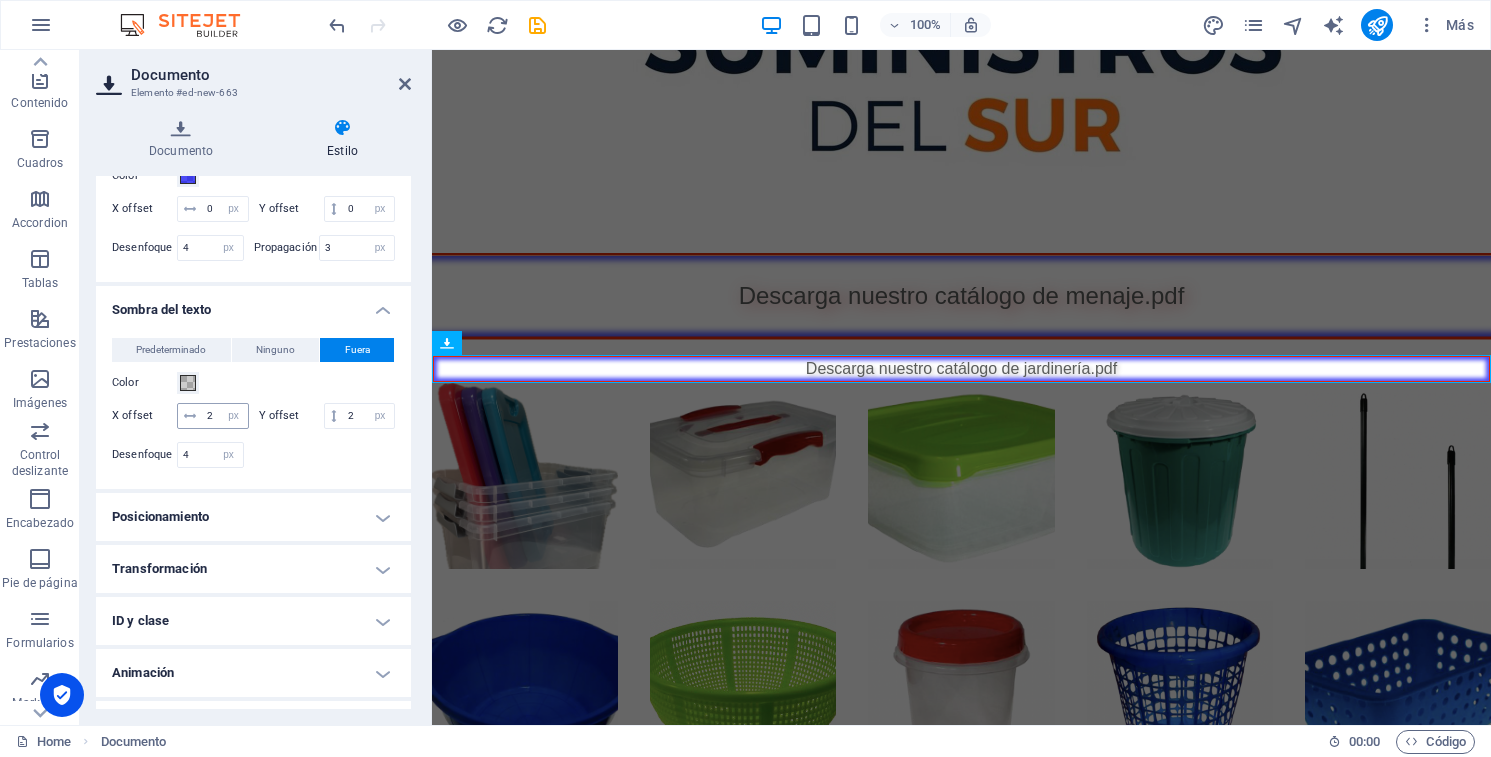 scroll, scrollTop: 521, scrollLeft: 0, axis: vertical 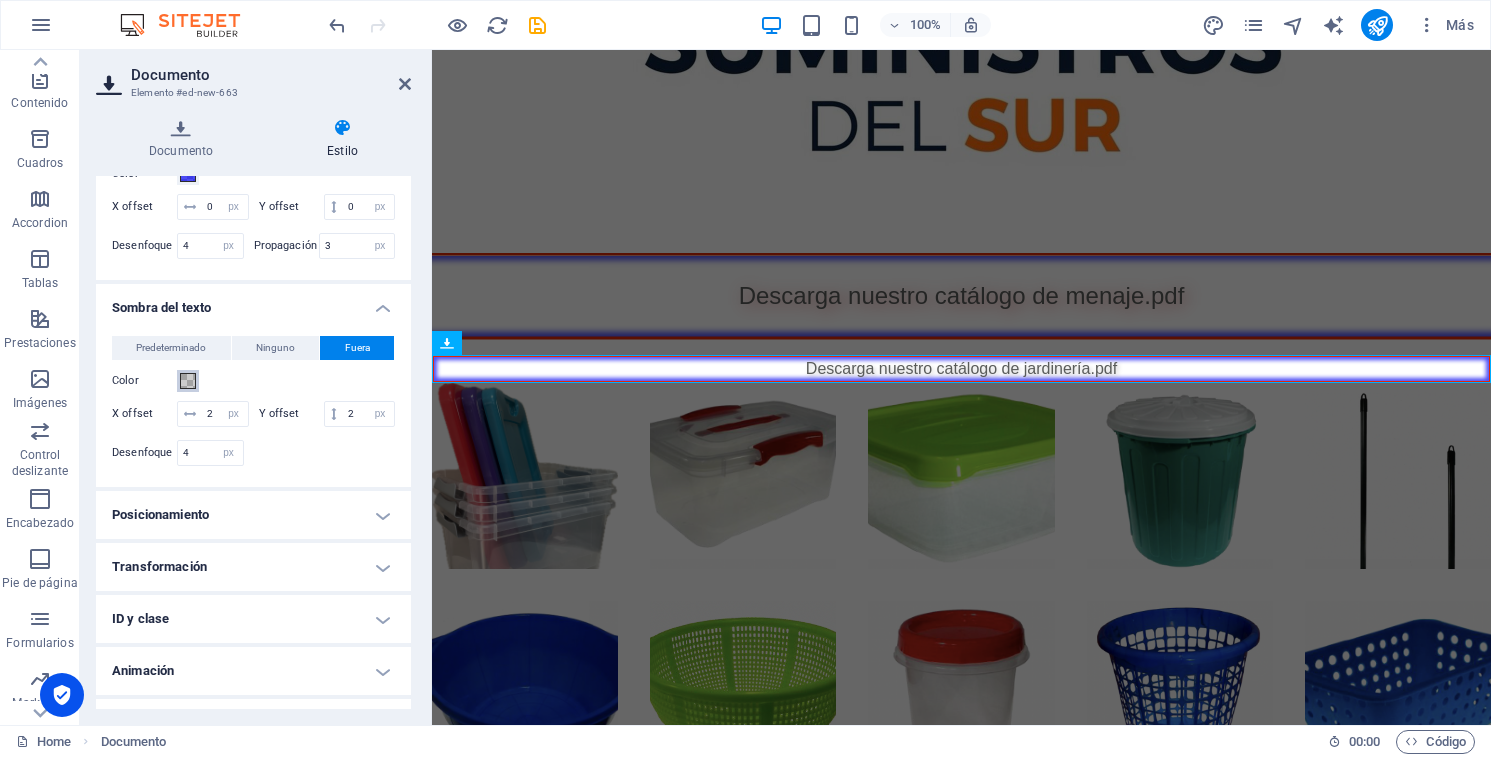 click at bounding box center (188, 381) 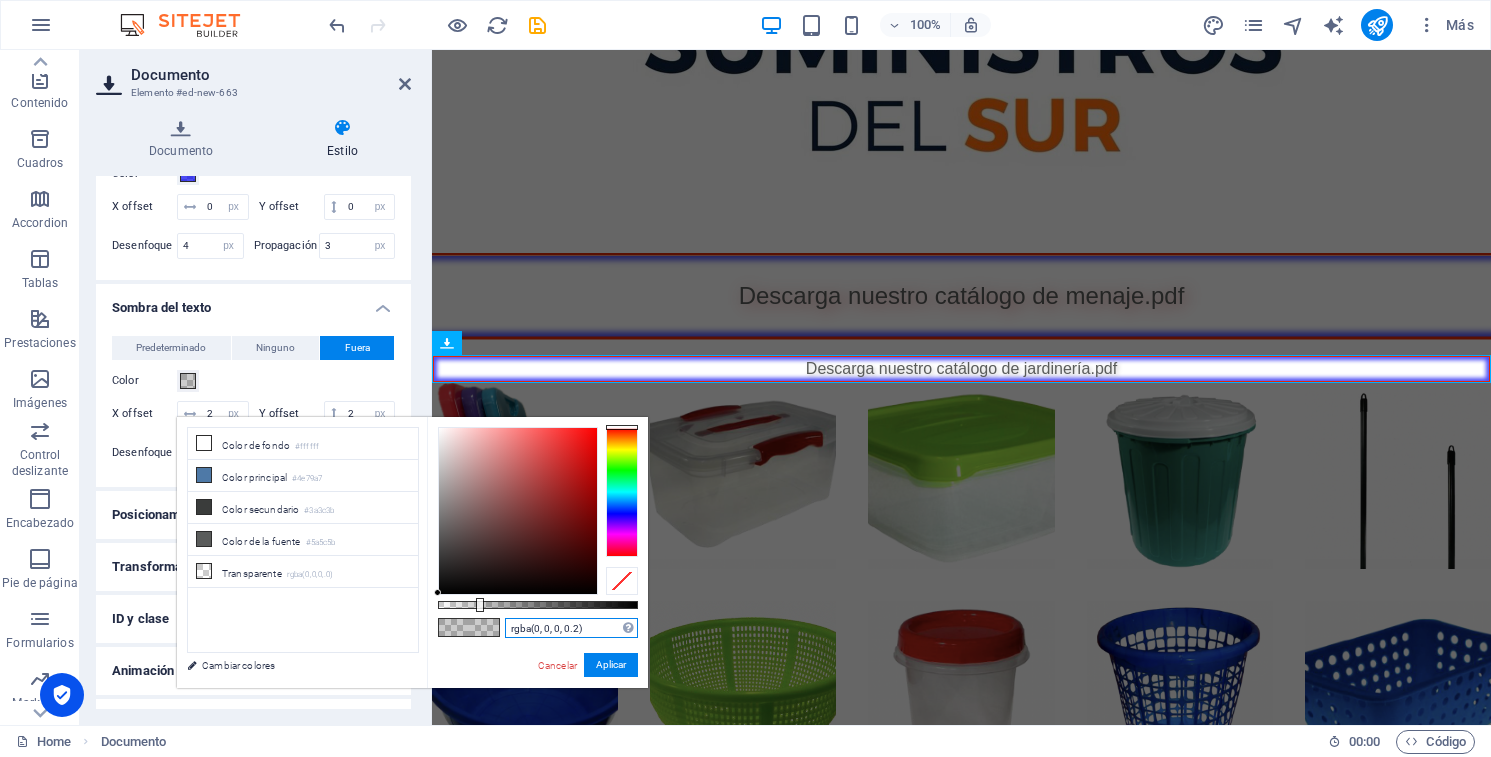 click on "rgba(0, 0, 0, 0.2)" at bounding box center (571, 628) 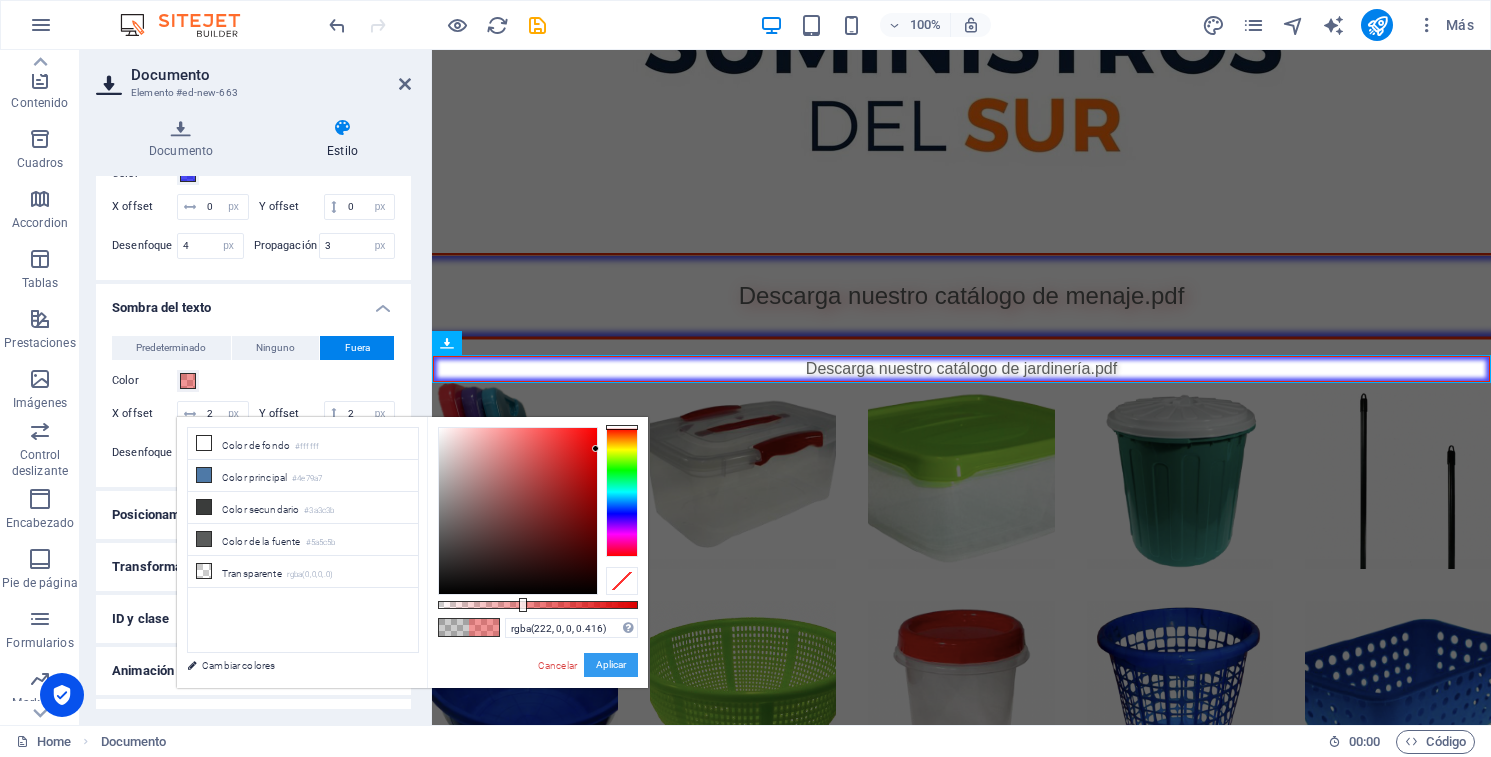 click on "Aplicar" at bounding box center [611, 665] 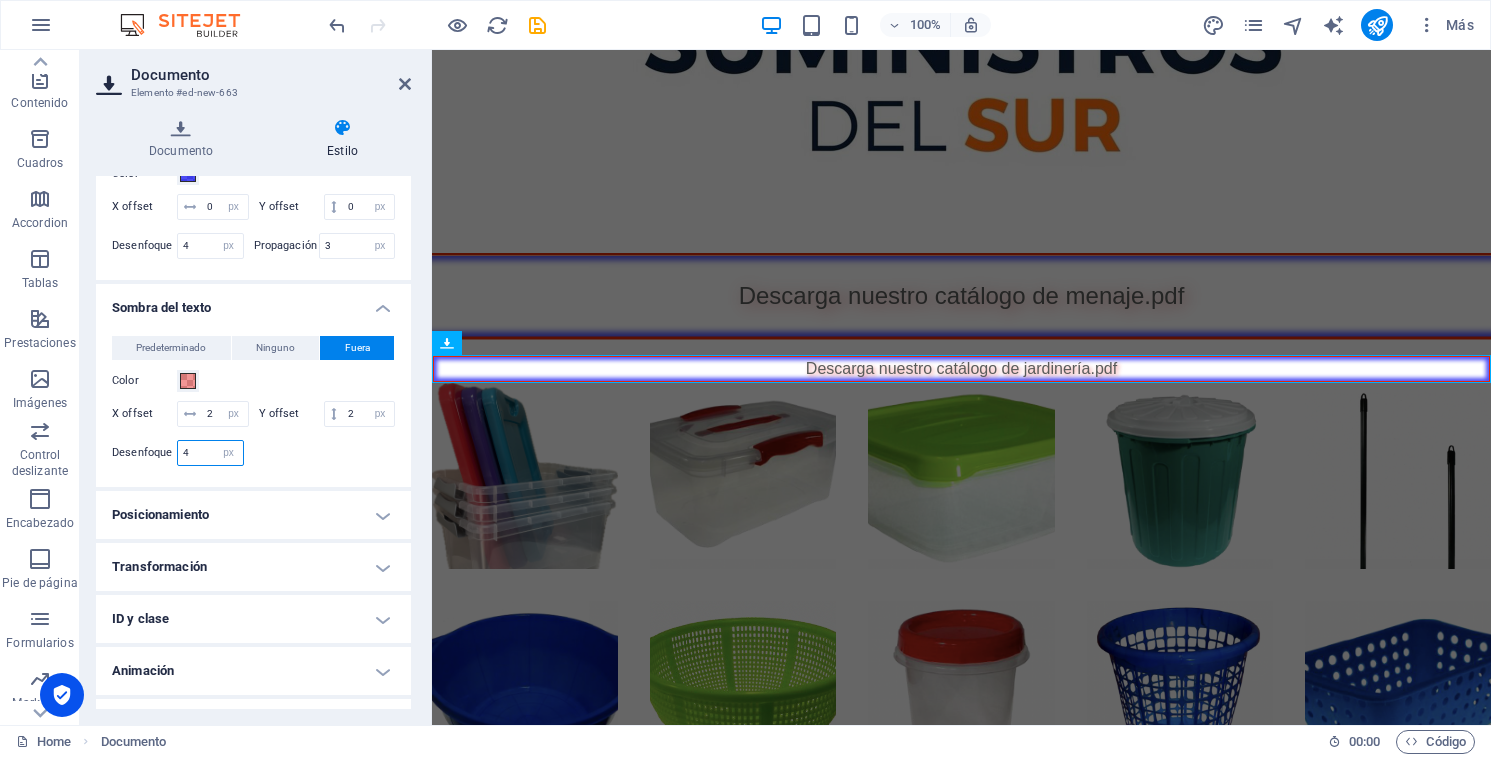 click on "4" at bounding box center [210, 453] 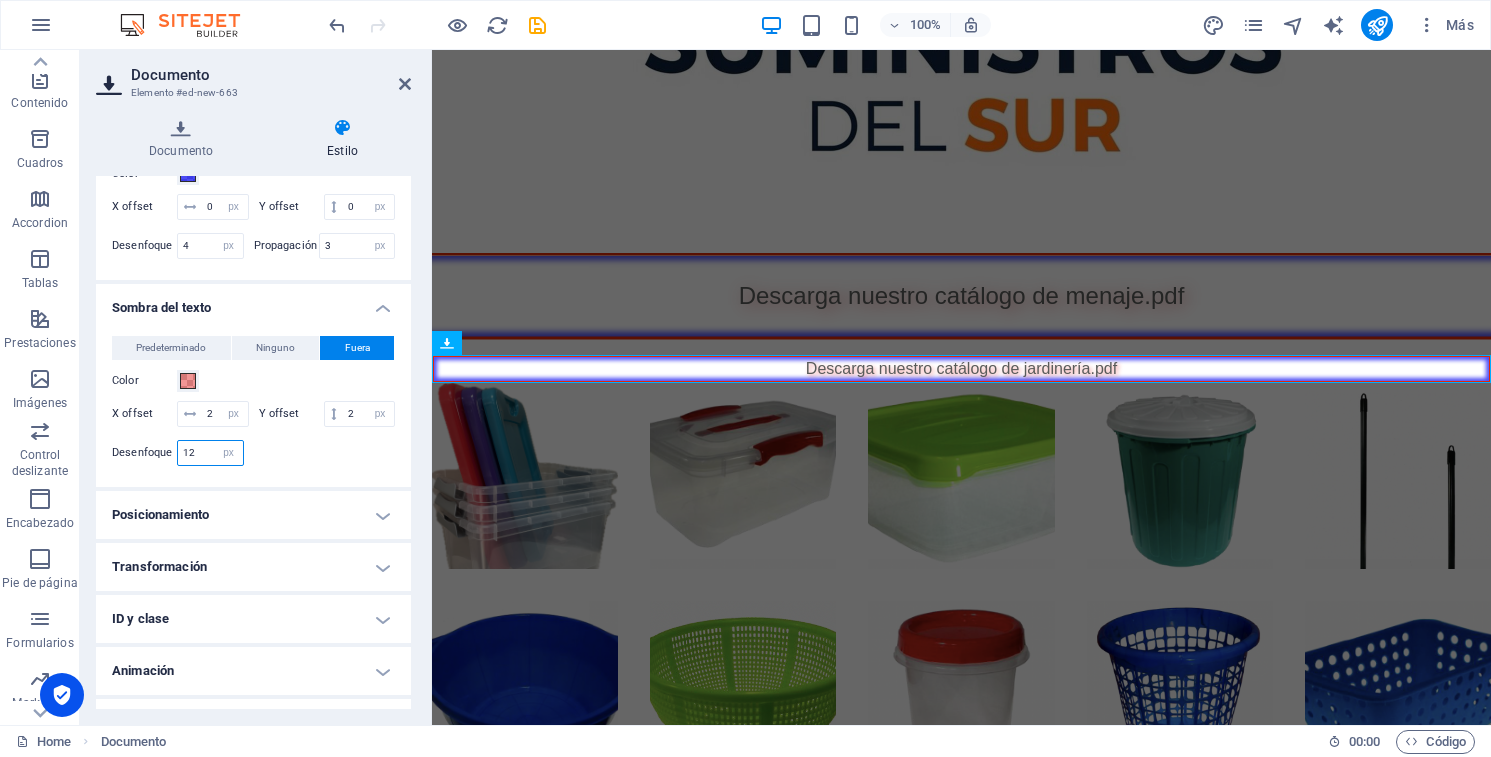 type on "12" 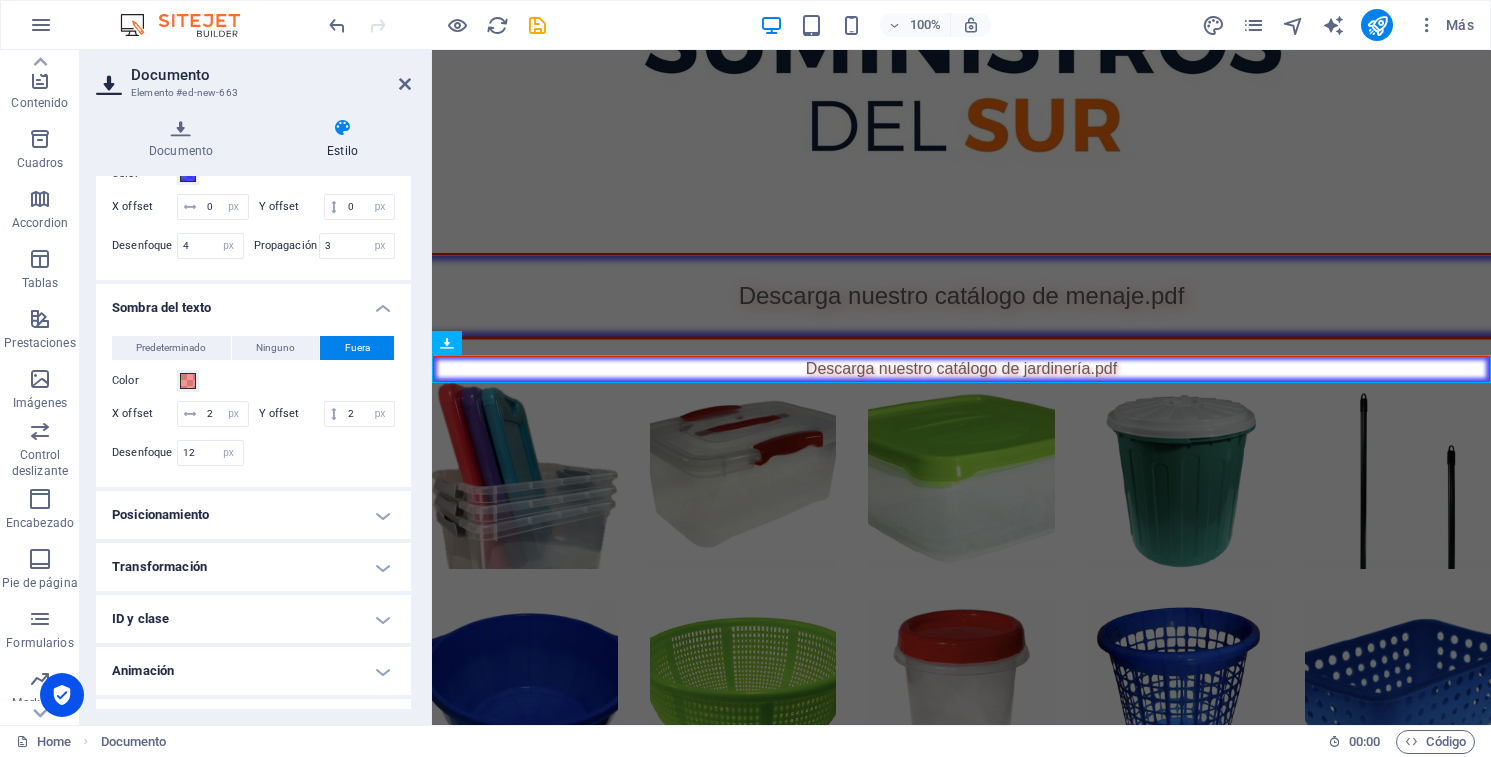 click at bounding box center (325, 453) 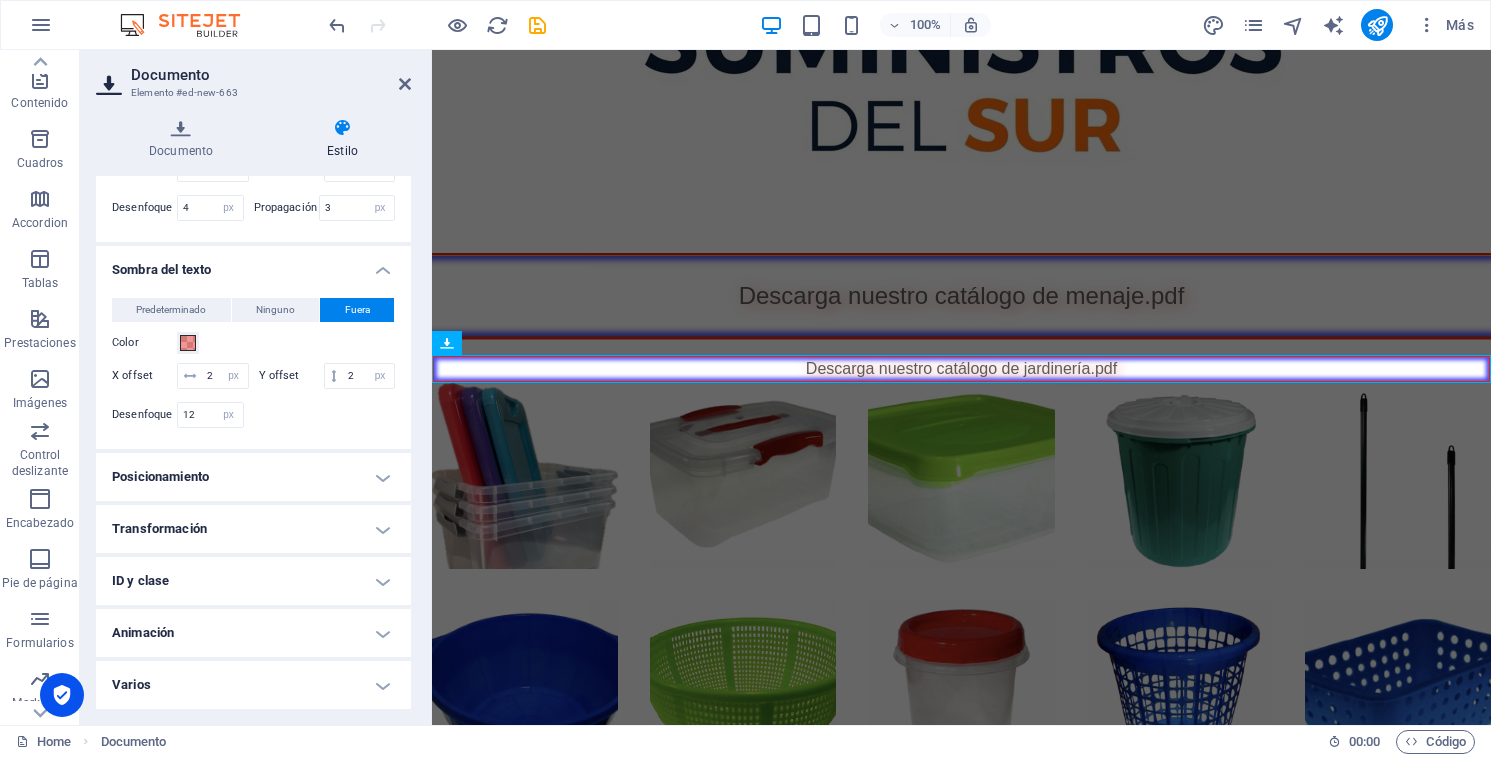 scroll, scrollTop: 600, scrollLeft: 0, axis: vertical 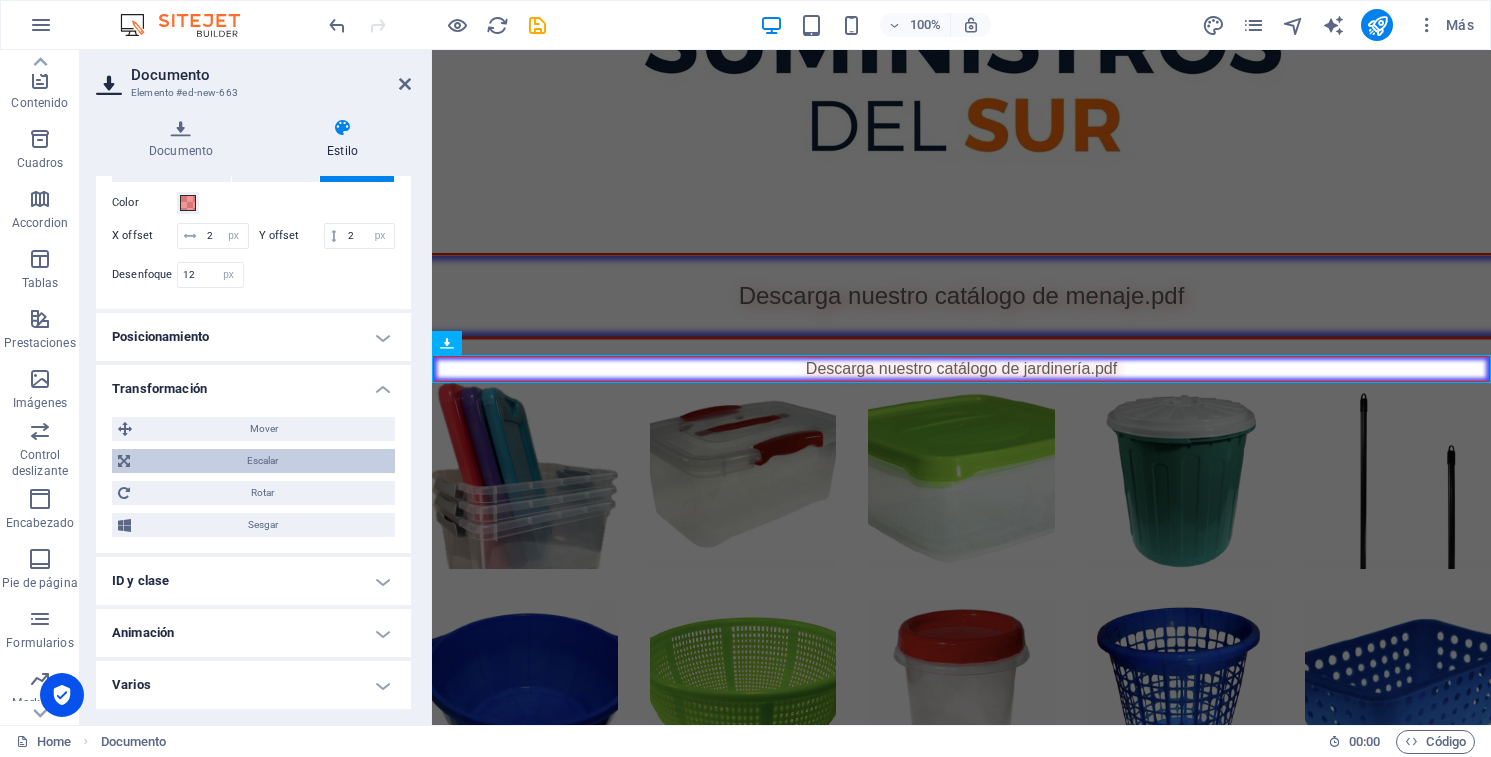 click on "Escalar" at bounding box center (262, 461) 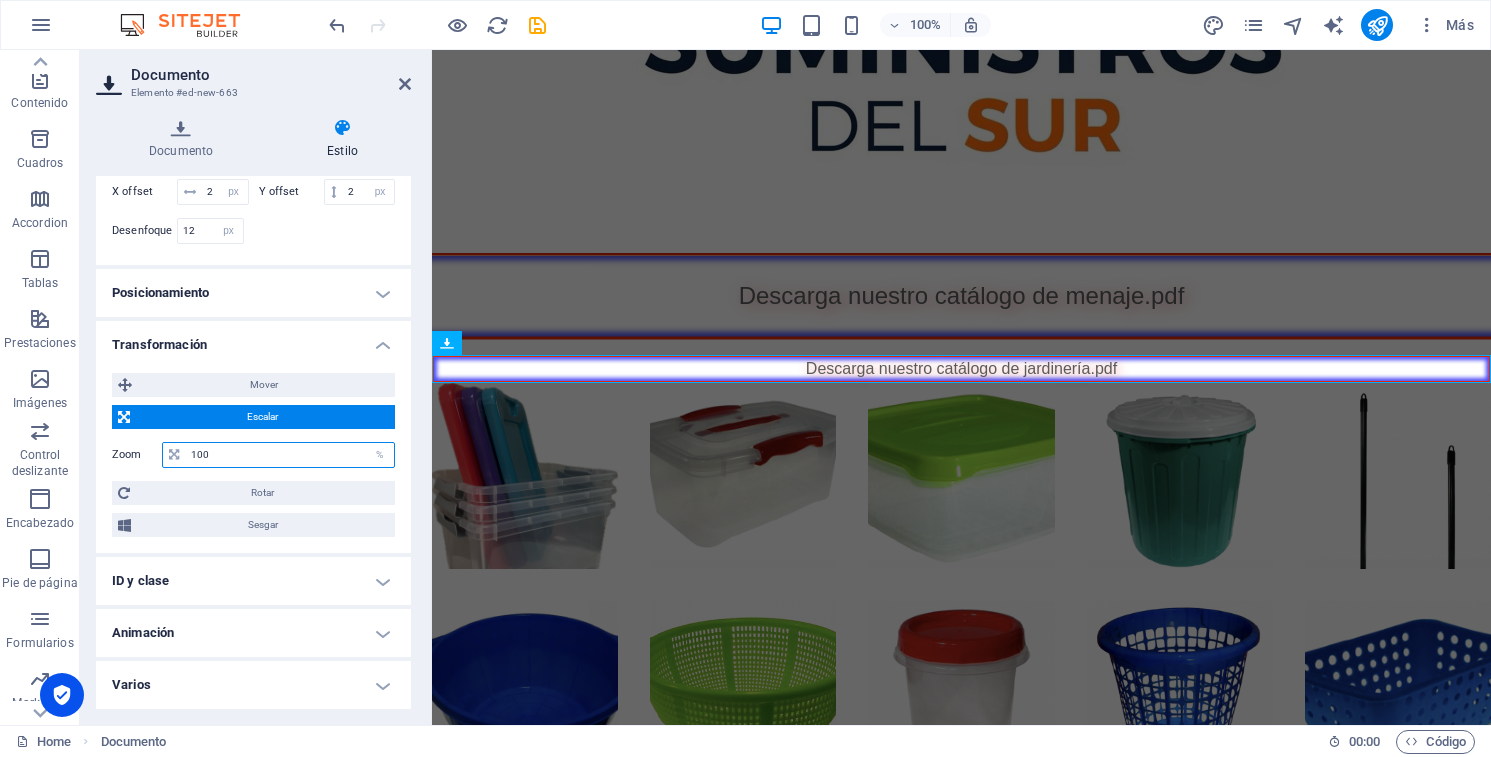 click on "100" at bounding box center (290, 455) 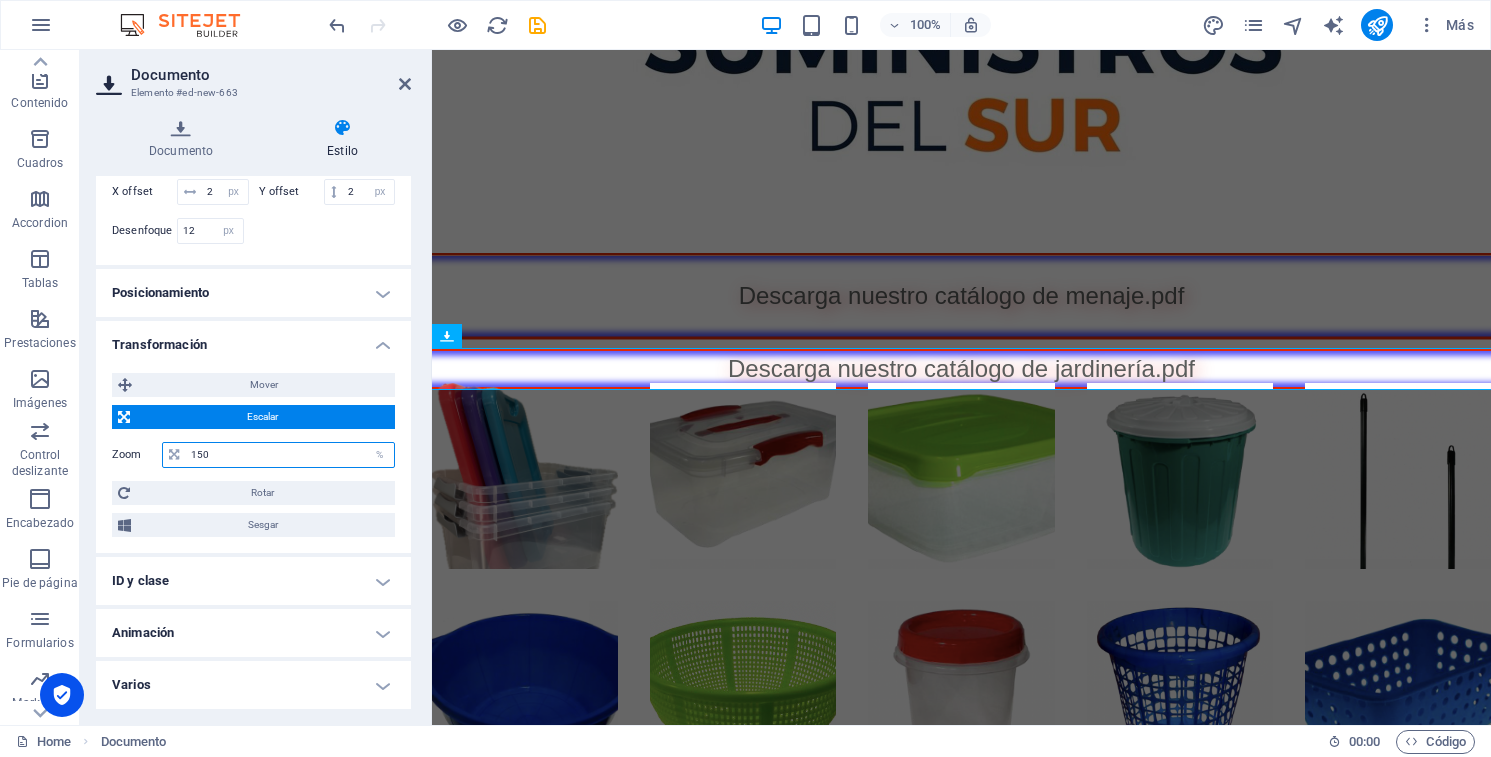 scroll, scrollTop: 0, scrollLeft: 0, axis: both 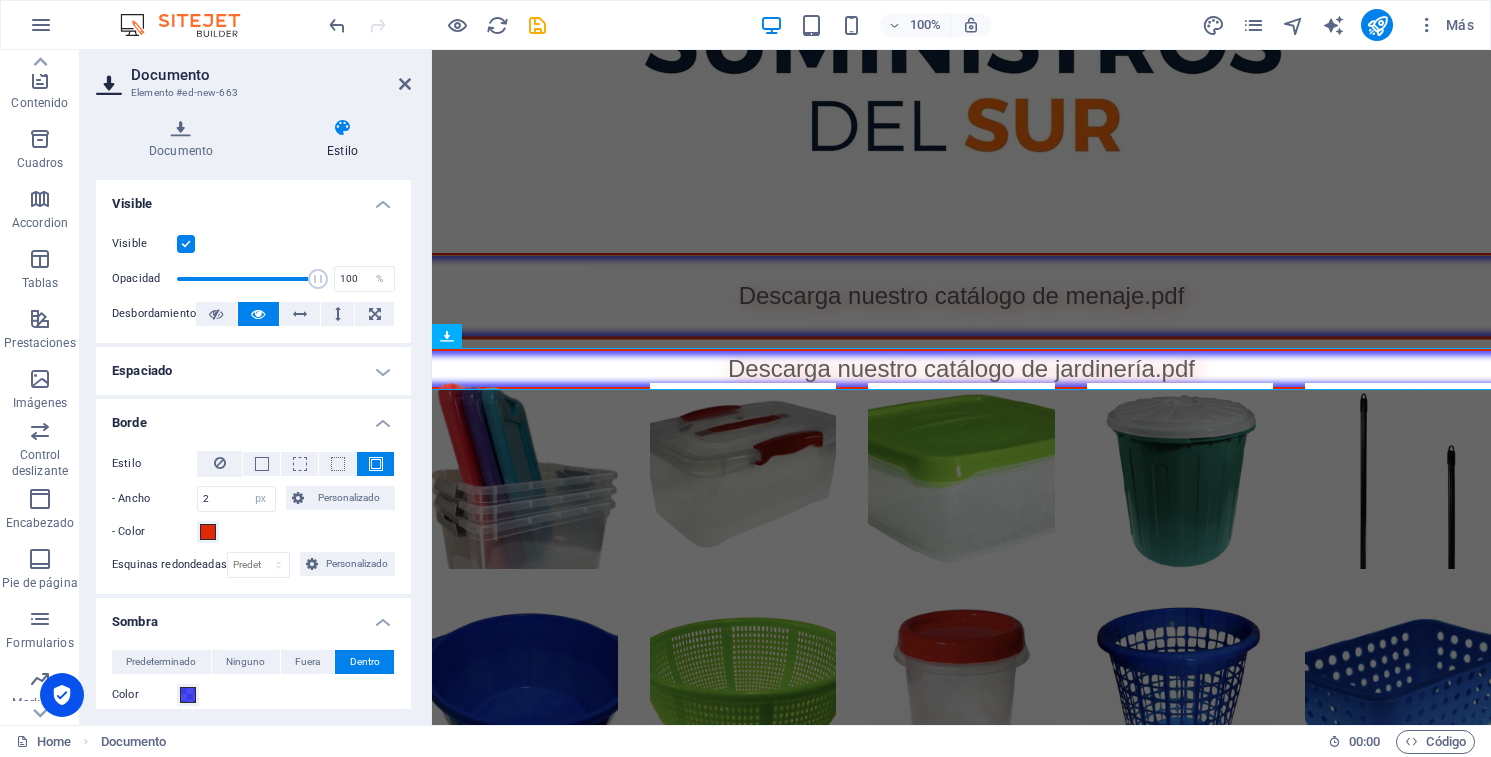 type on "150" 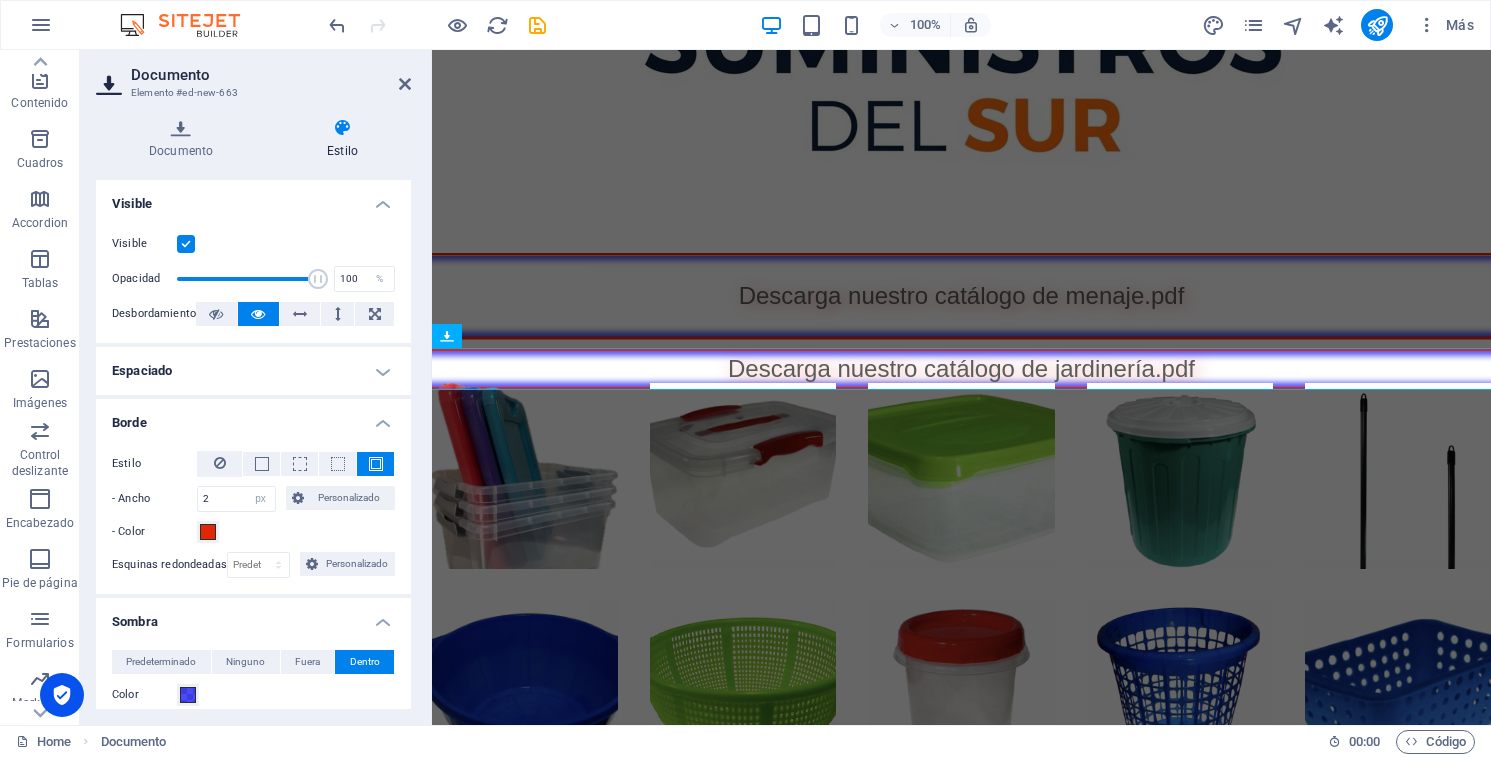 click on "Espaciado" at bounding box center [253, 371] 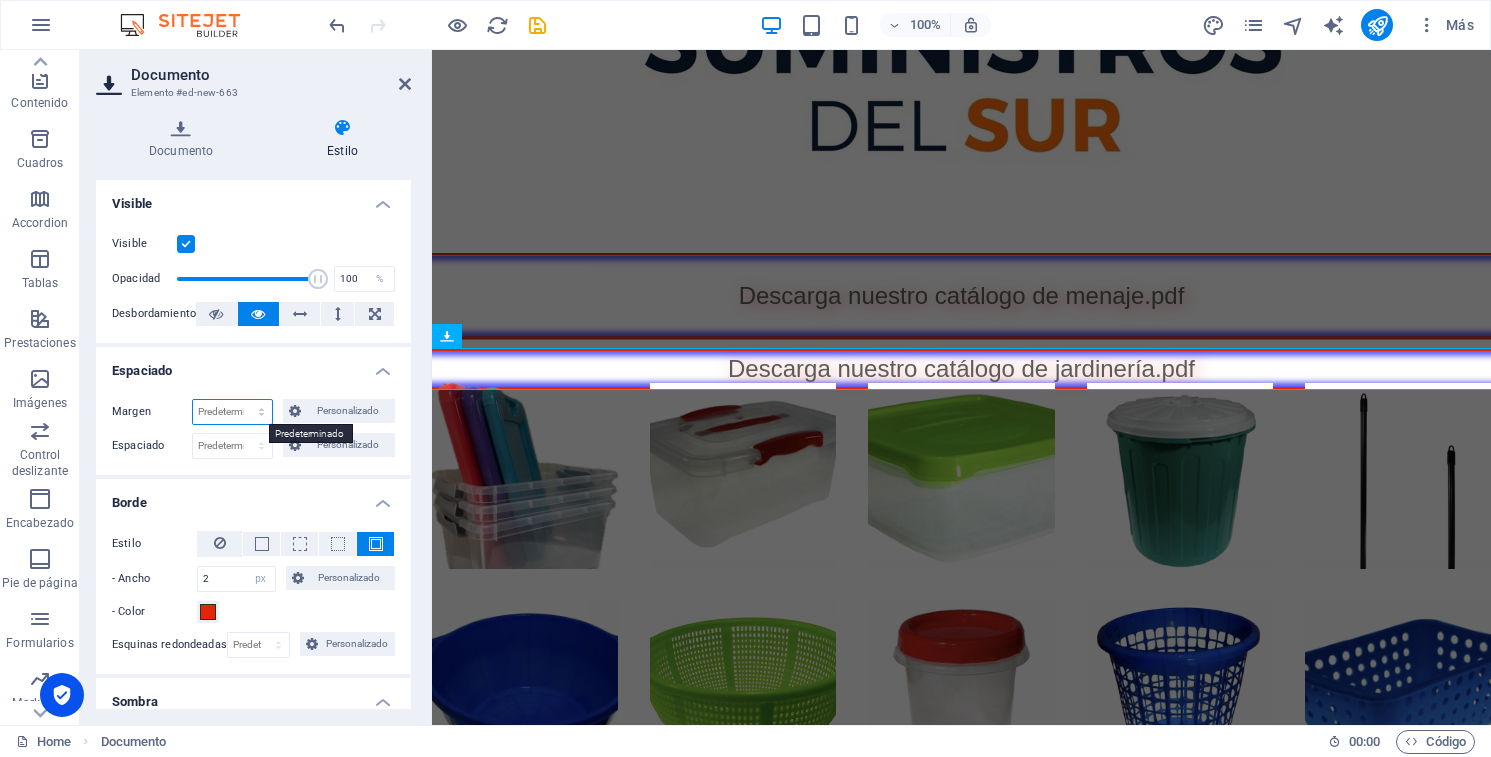 click on "Predeterminado automático px % rem vw vh Personalizado" at bounding box center (232, 412) 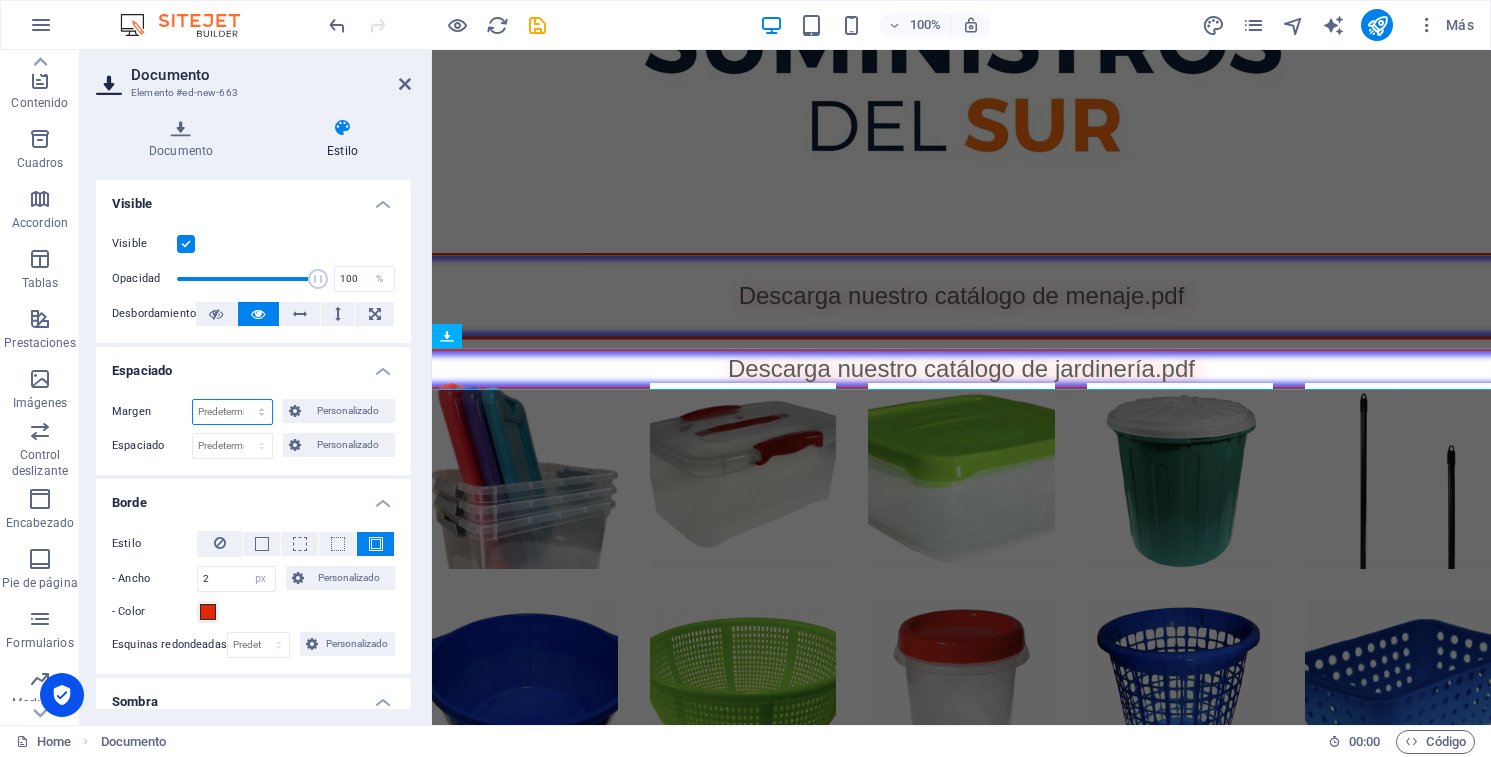 select on "px" 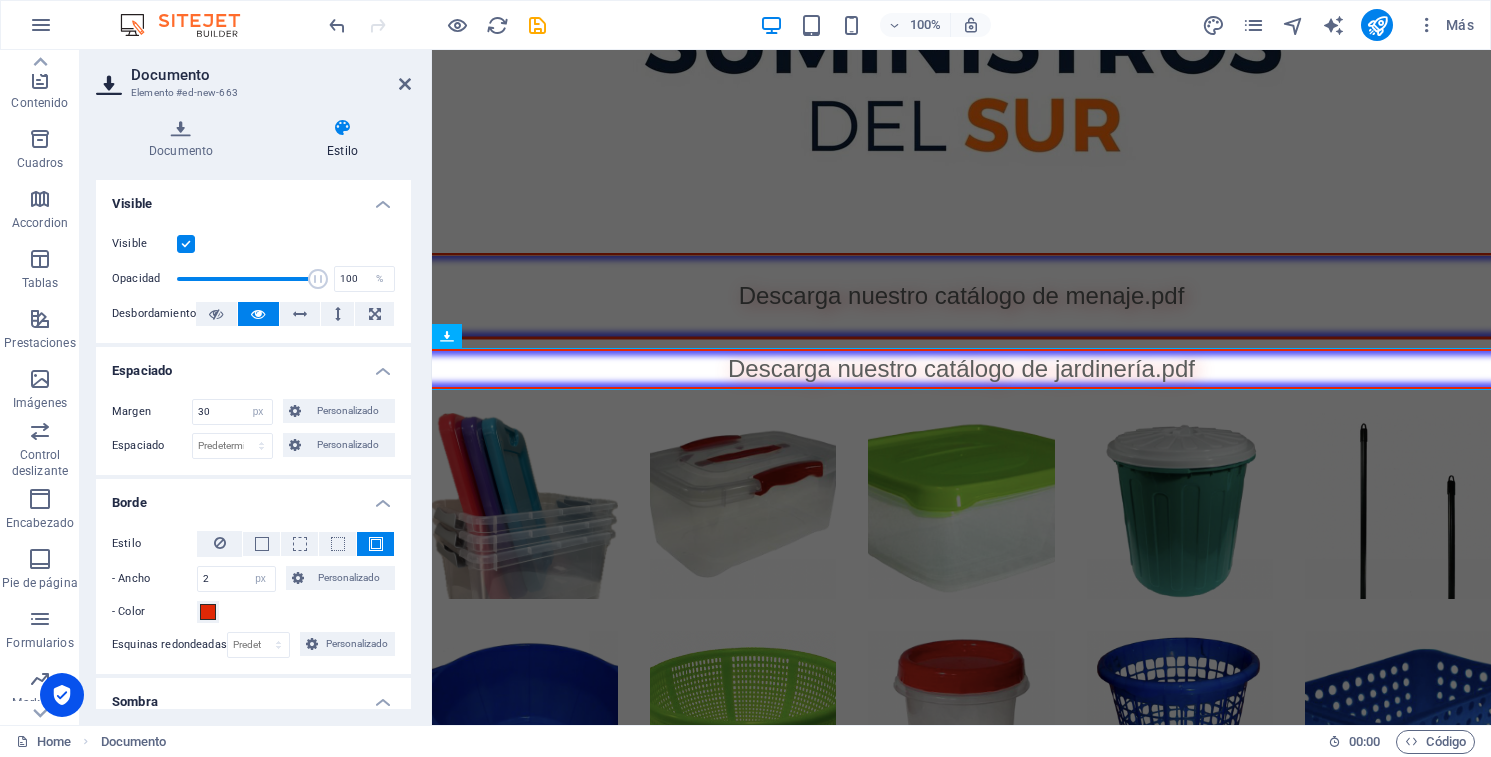 click on "Espaciado" at bounding box center [253, 365] 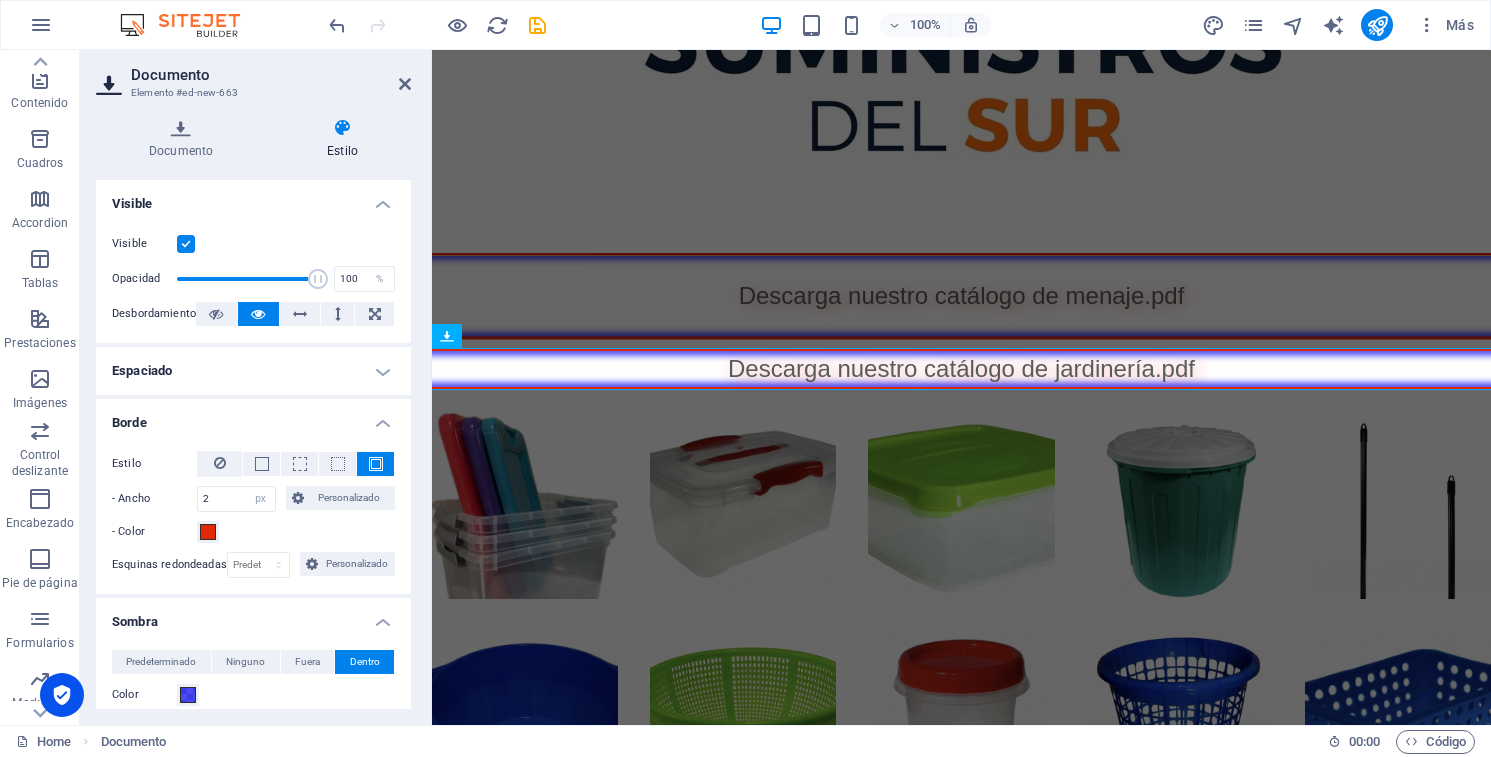 click on "Espaciado" at bounding box center (253, 371) 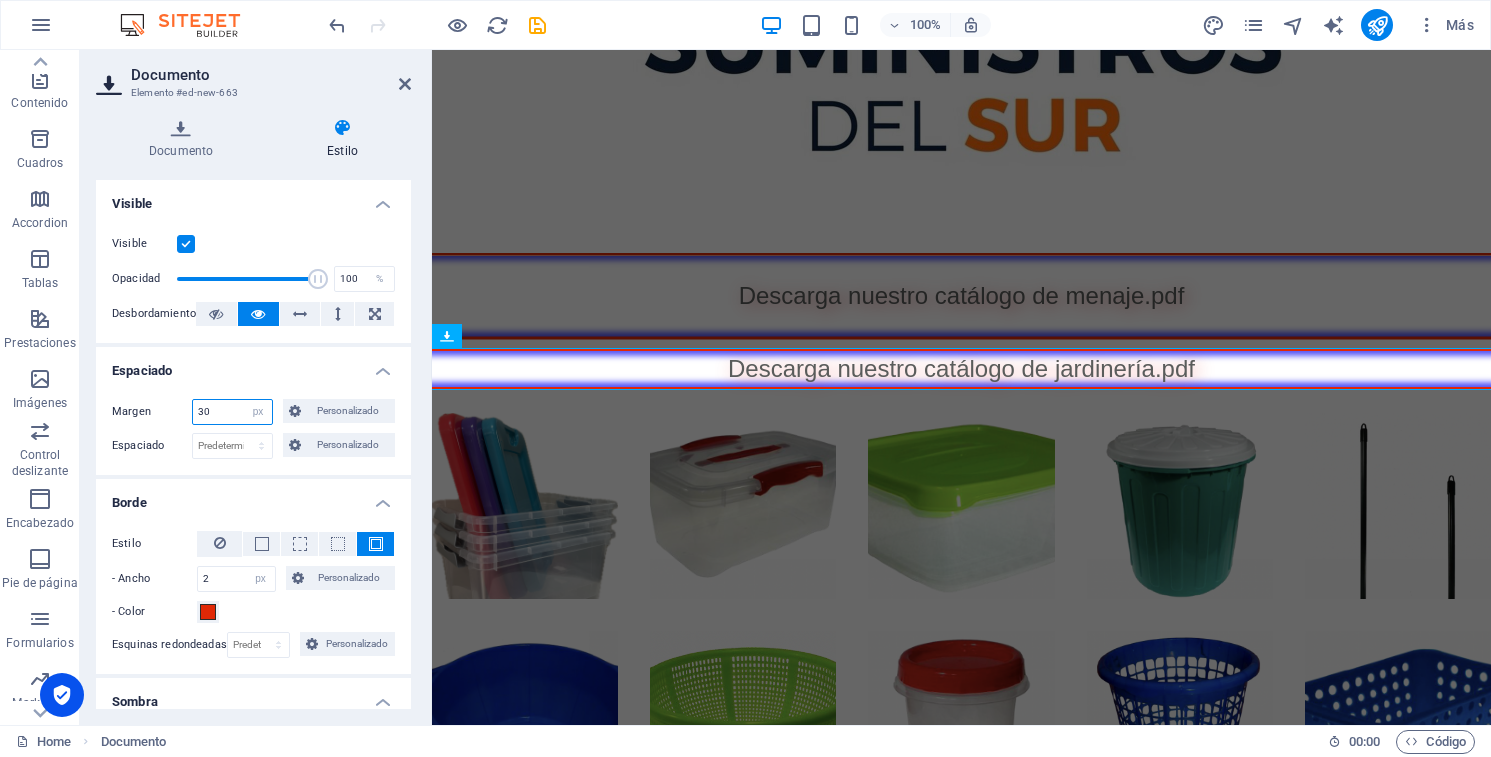 click on "30" at bounding box center (232, 412) 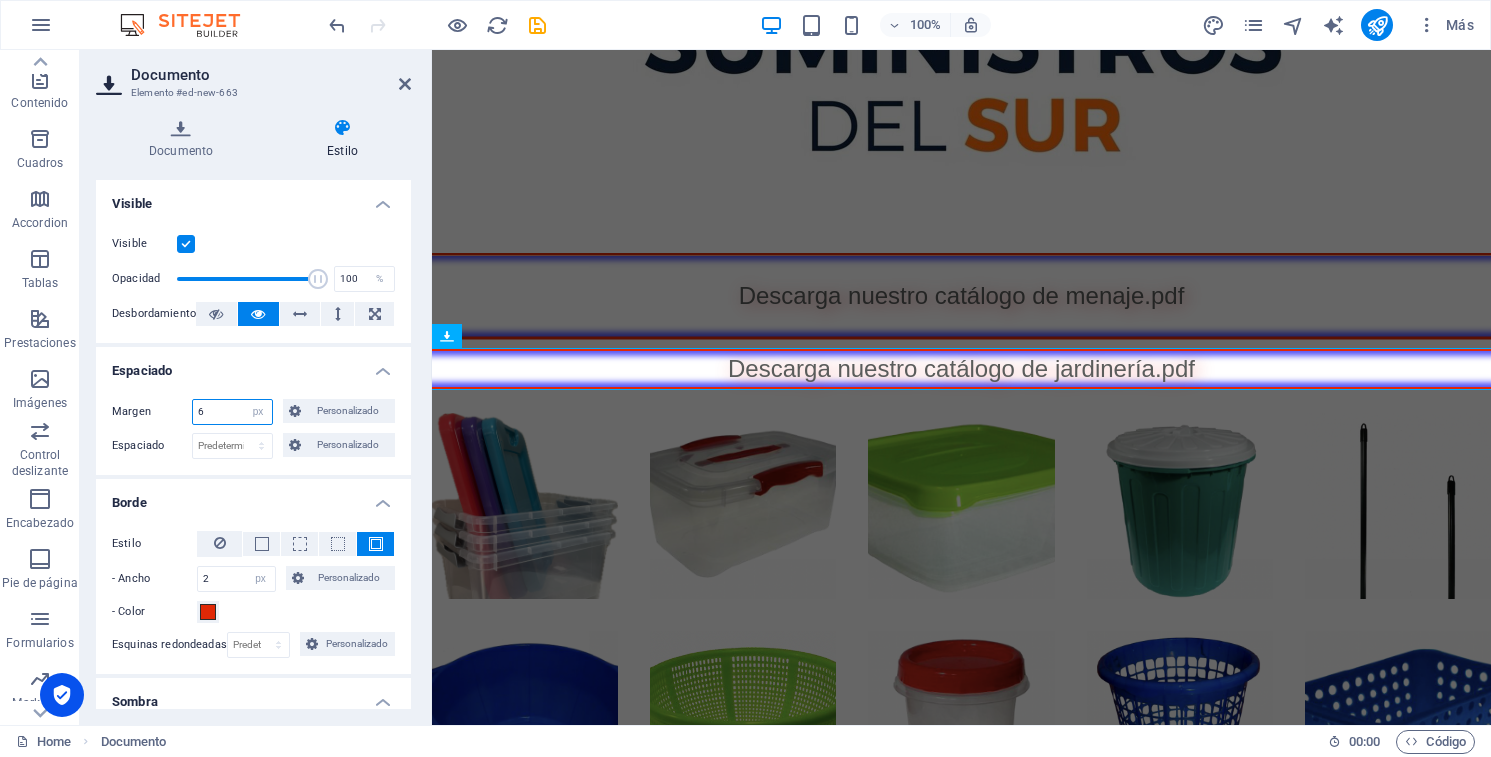 type on "60" 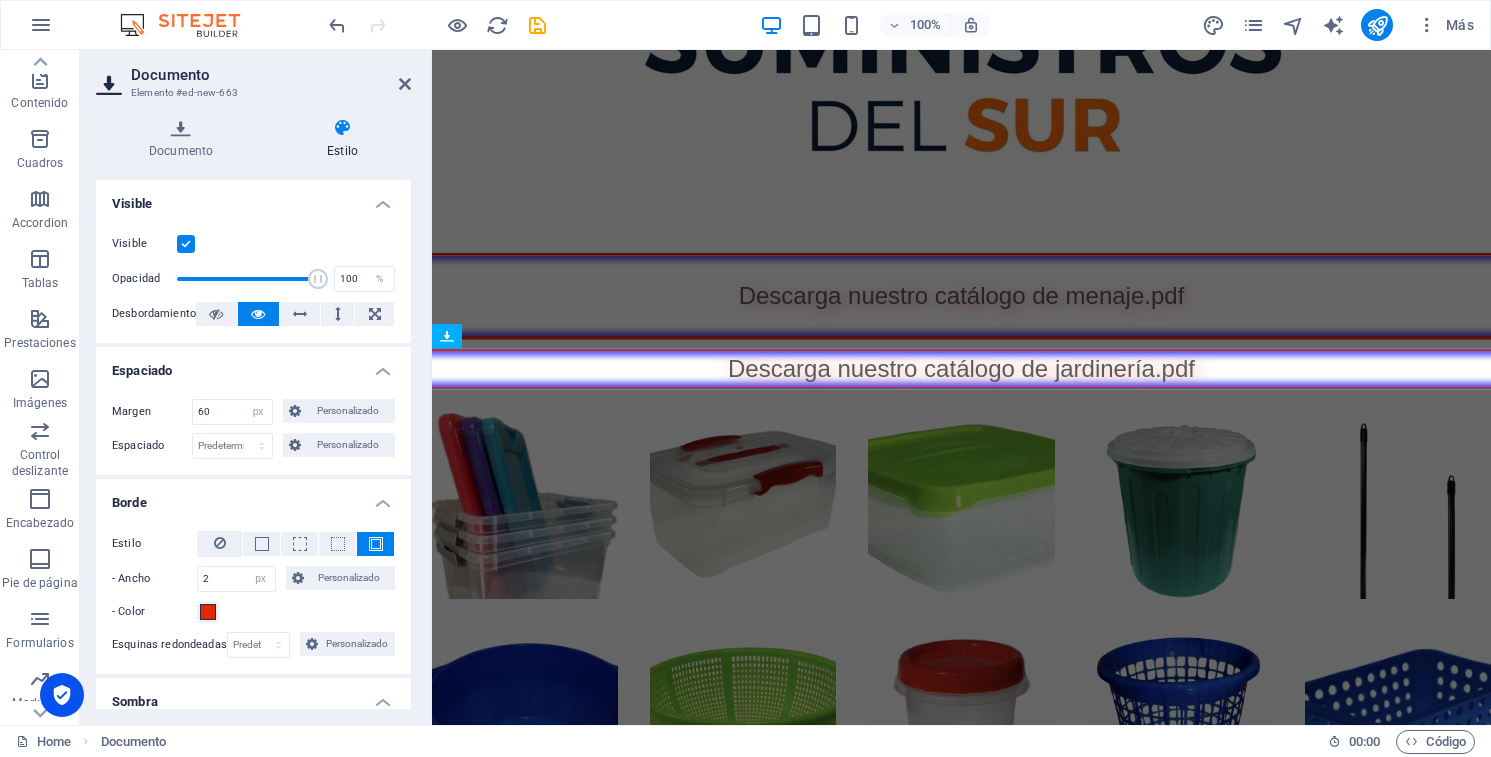 click on "Espaciado" at bounding box center (253, 365) 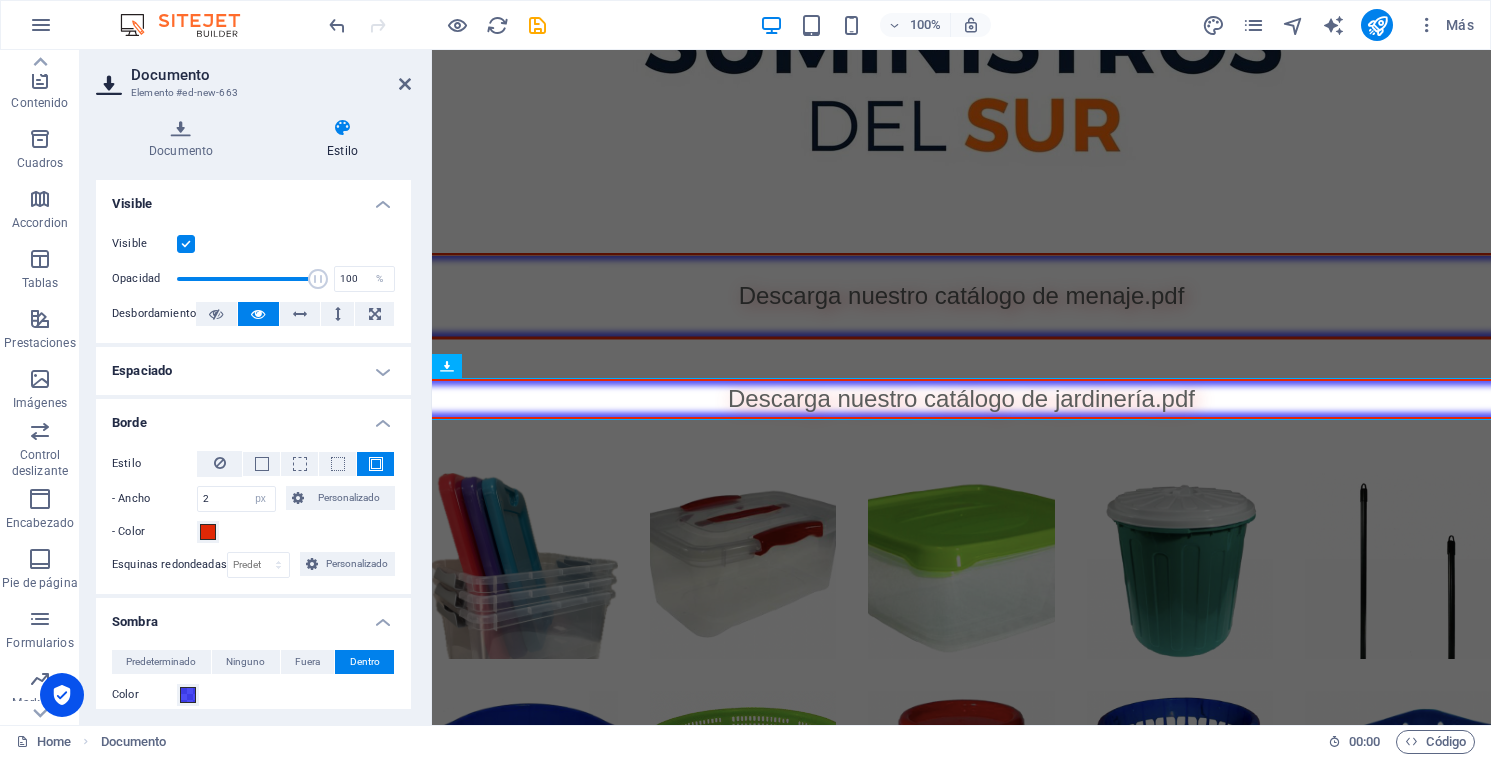 click on "Espaciado" at bounding box center [253, 371] 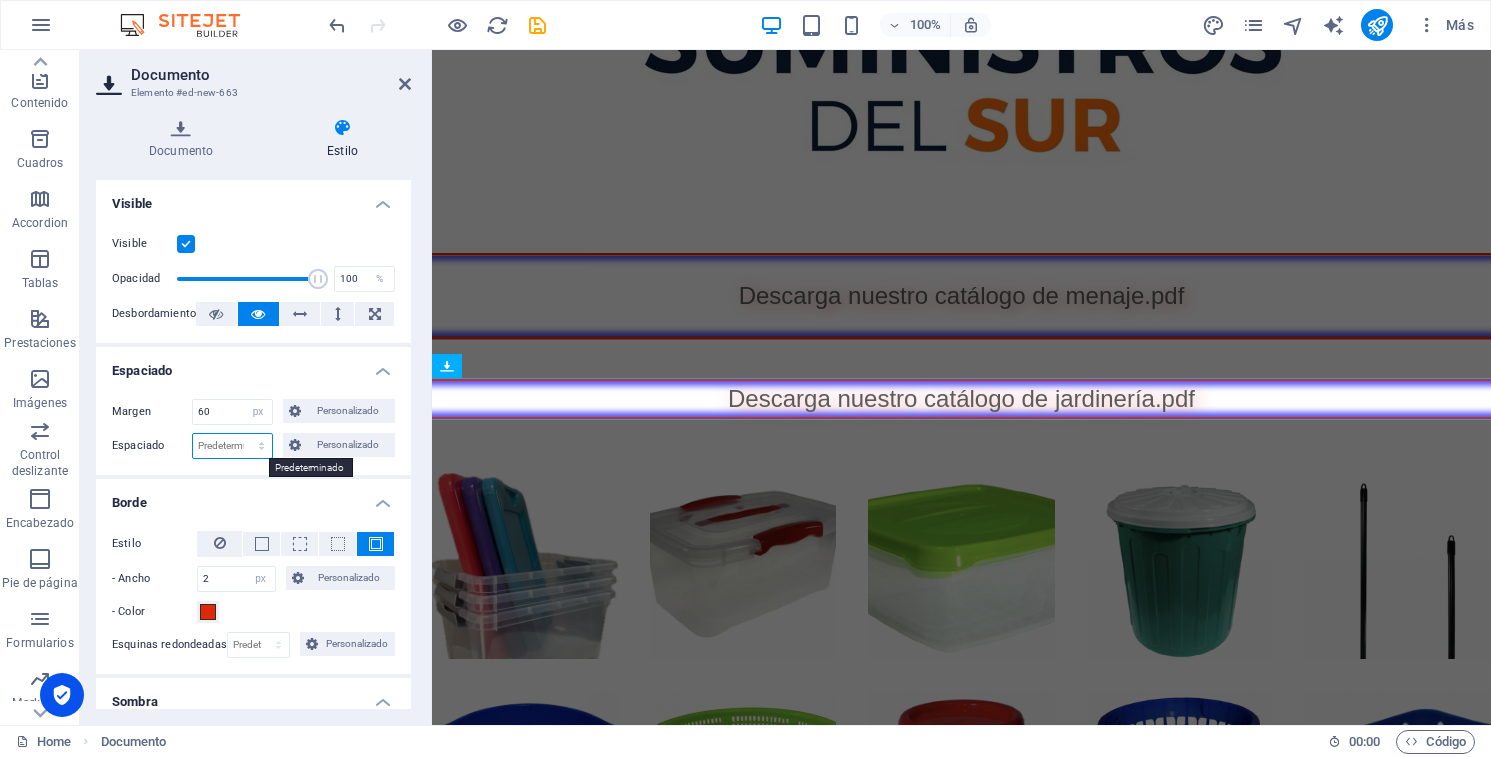 click on "Predeterminado px rem % vh vw Personalizado" at bounding box center (232, 446) 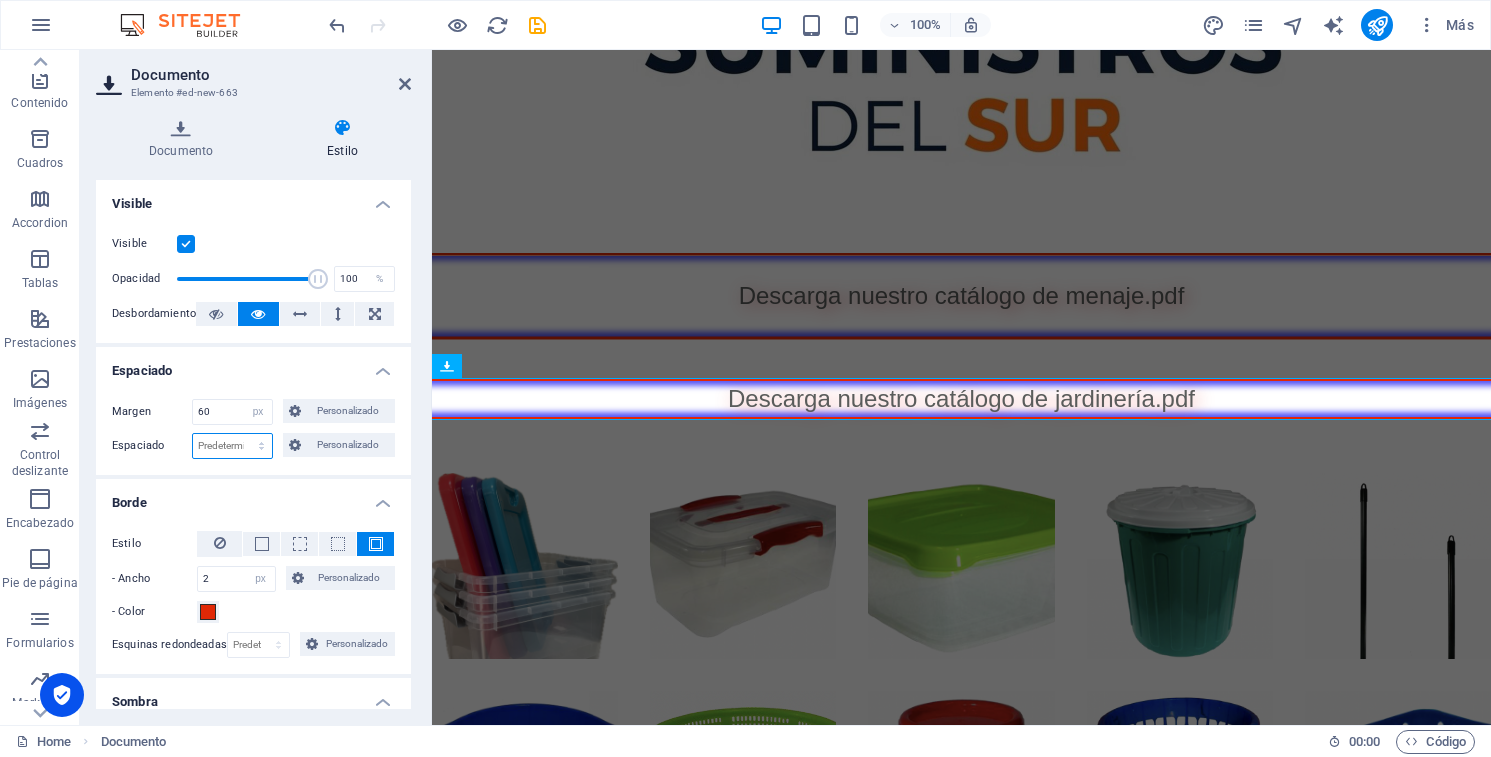 select on "px" 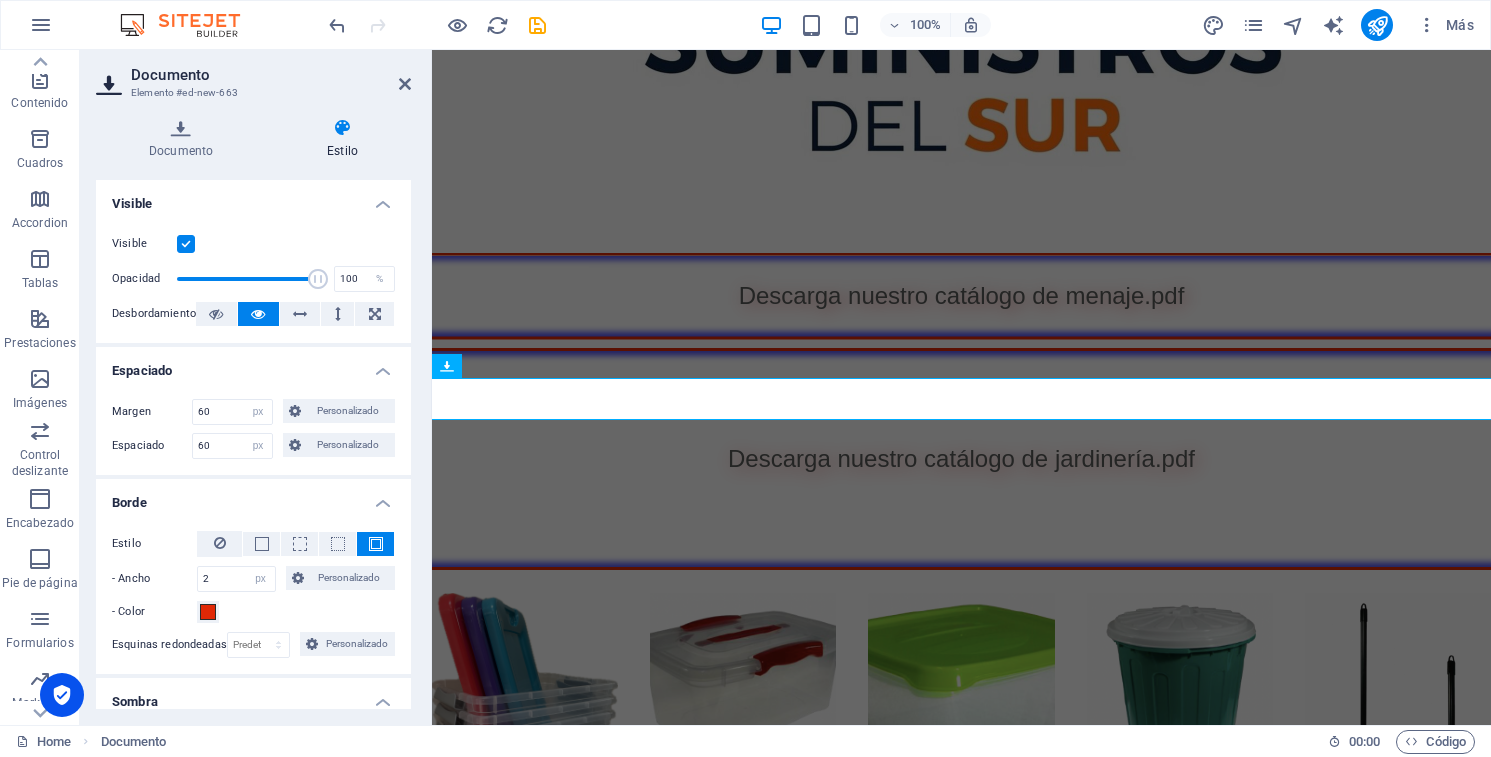 click on "Espaciado" at bounding box center (253, 365) 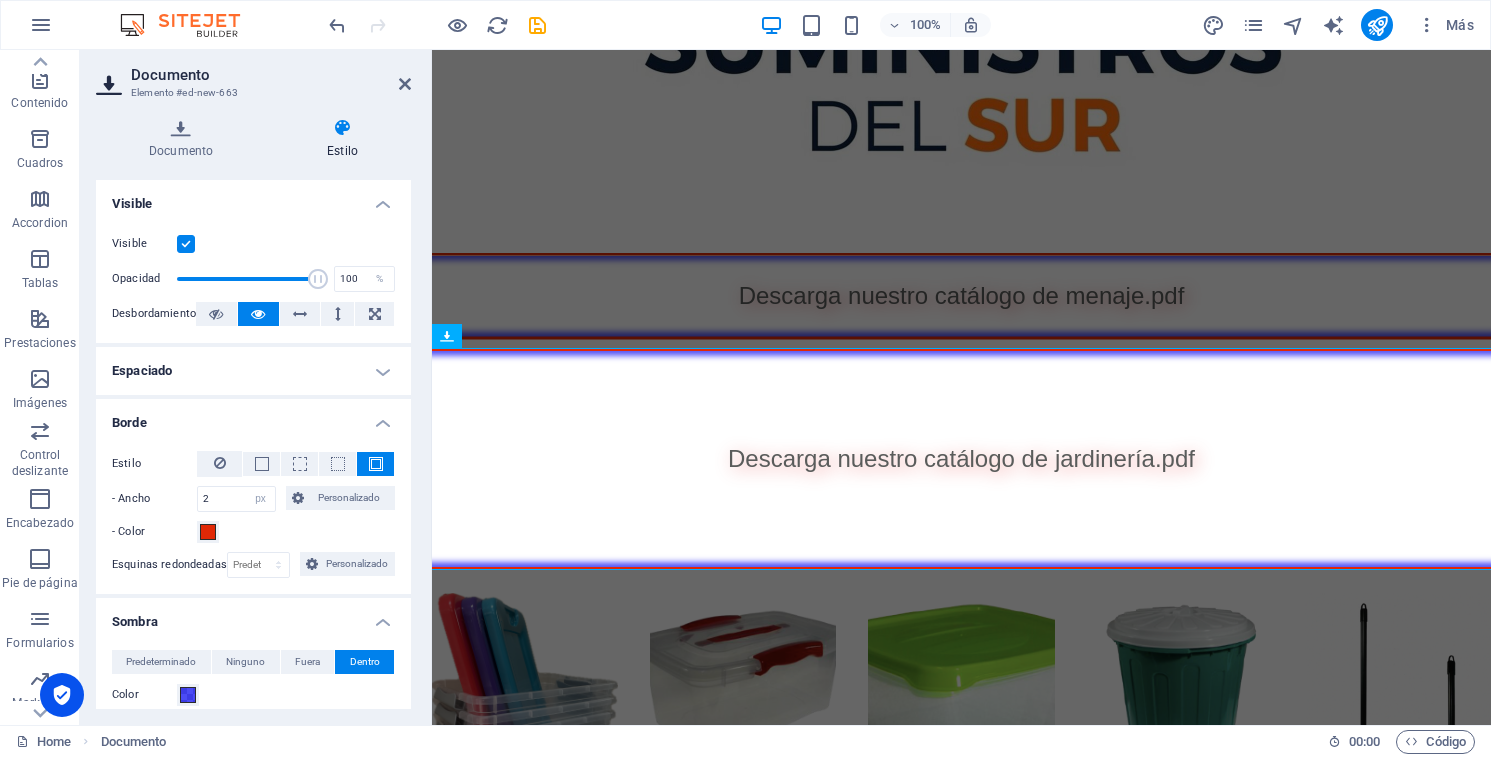 click on "Espaciado" at bounding box center (253, 371) 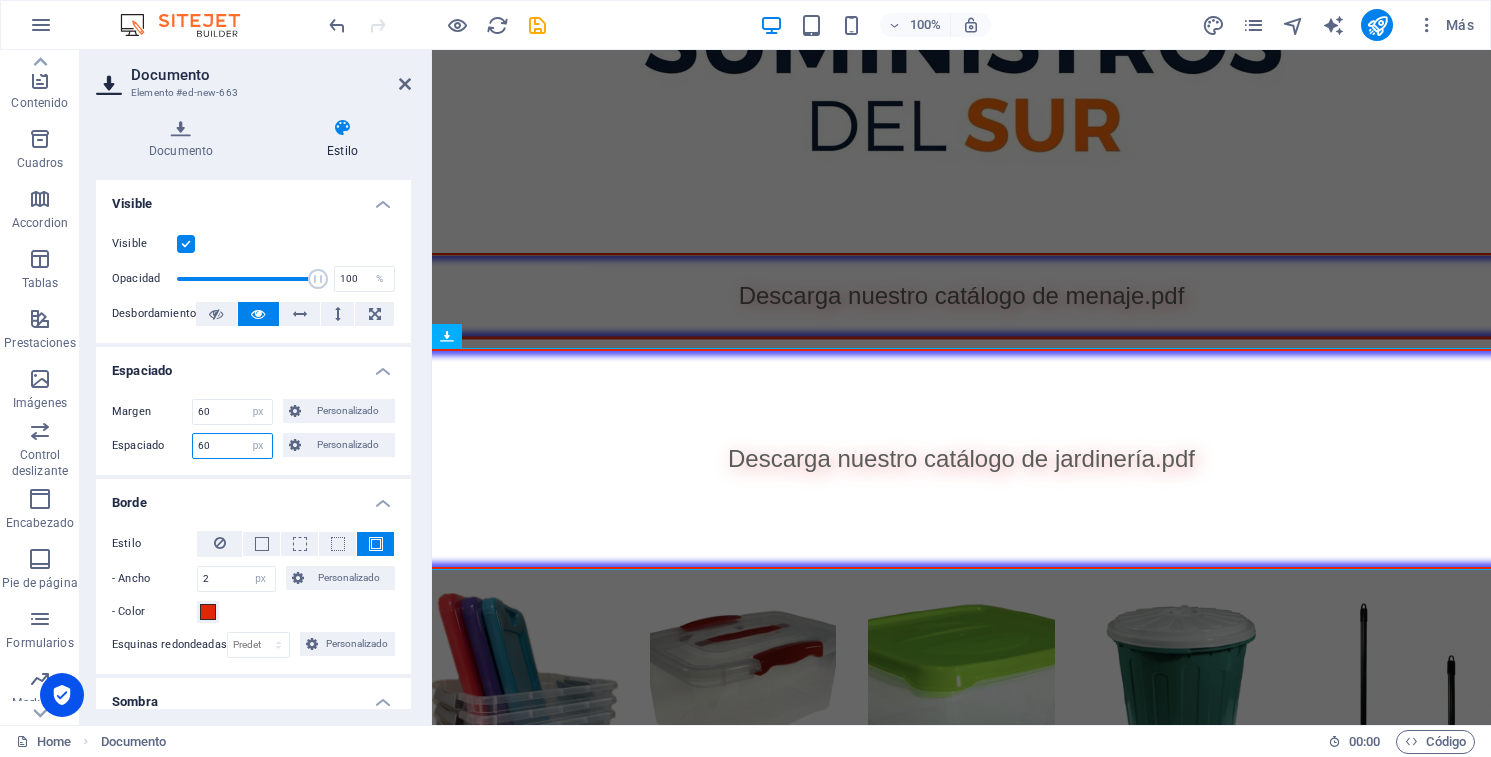 click on "60" at bounding box center (232, 446) 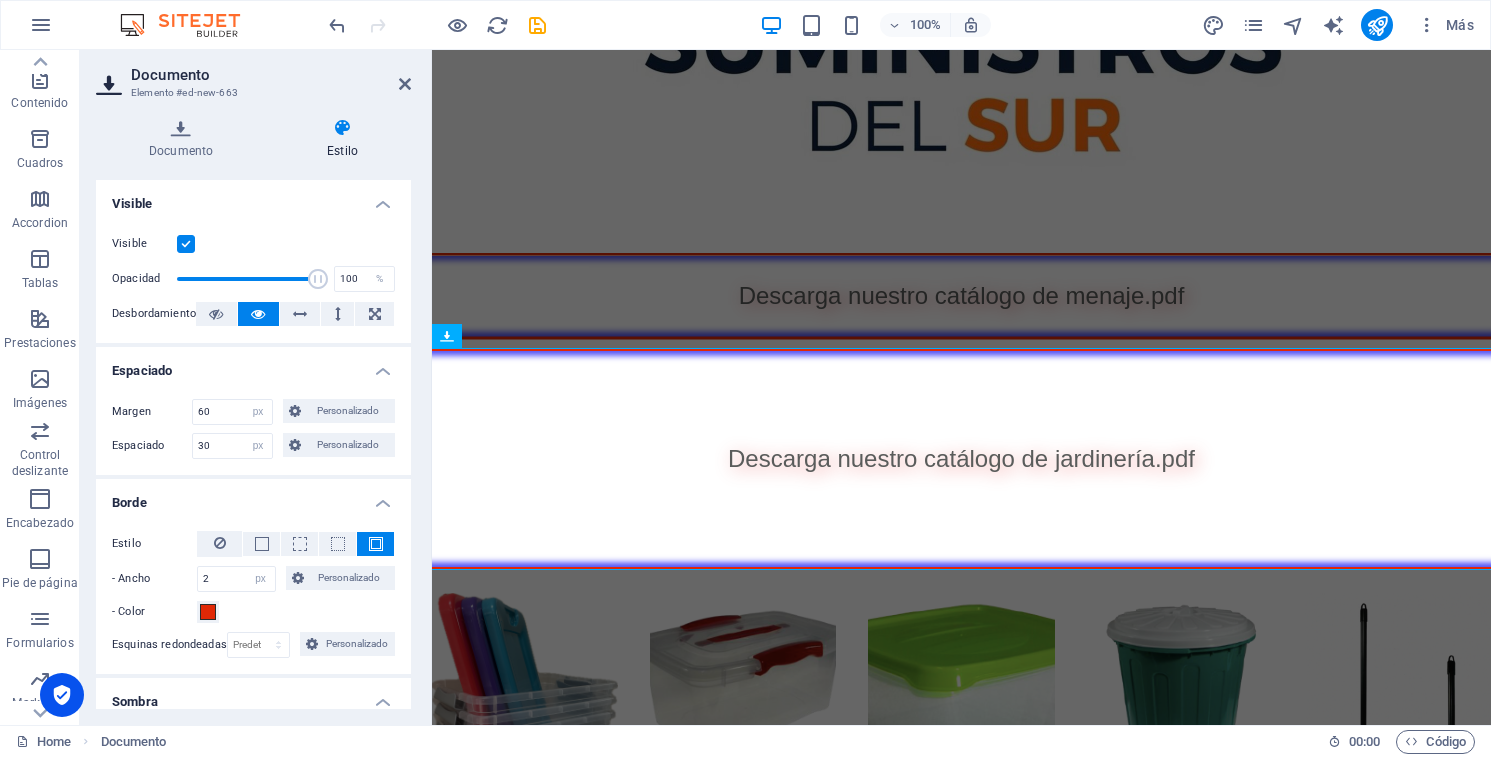 click on "Espaciado" at bounding box center (253, 365) 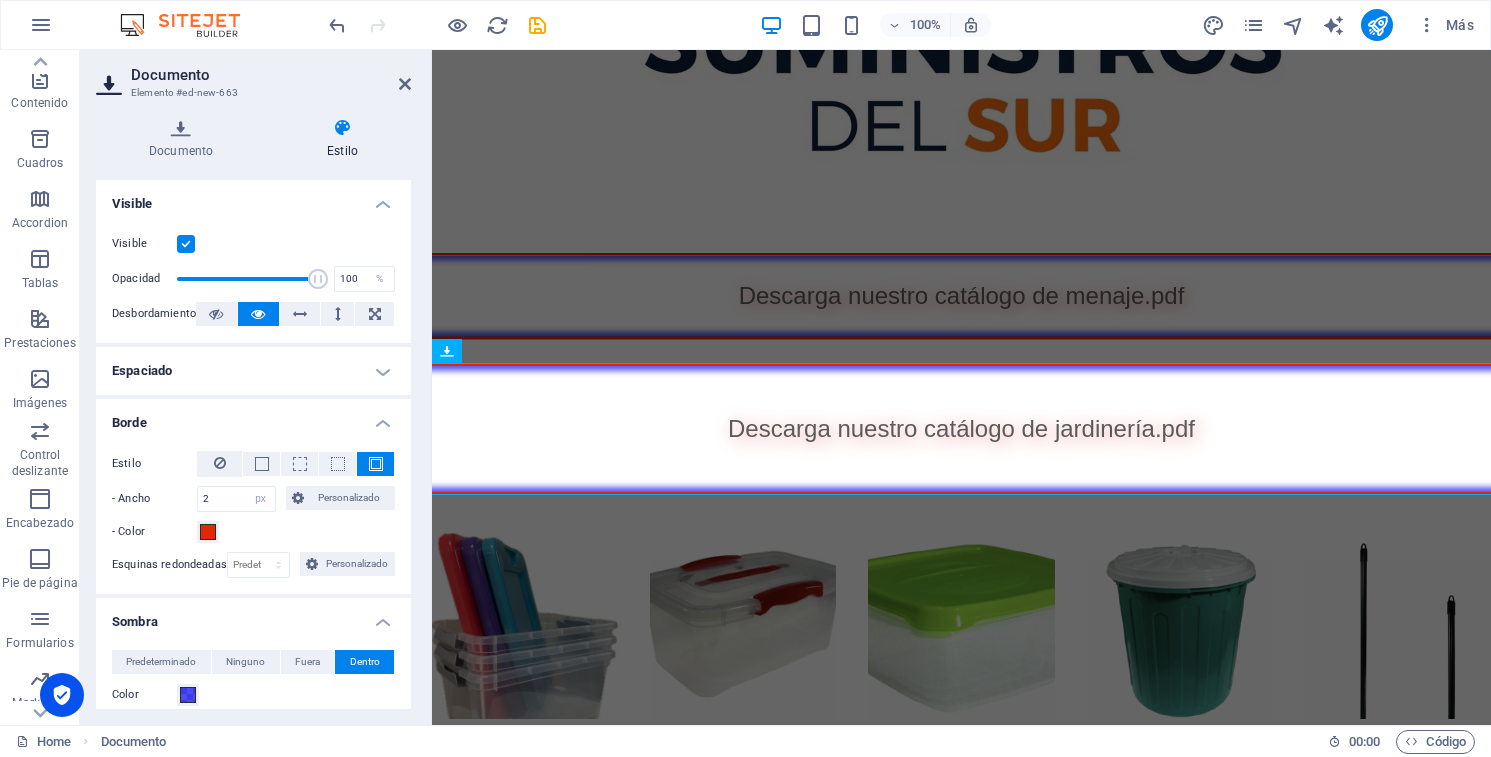 click on "Espaciado" at bounding box center [253, 371] 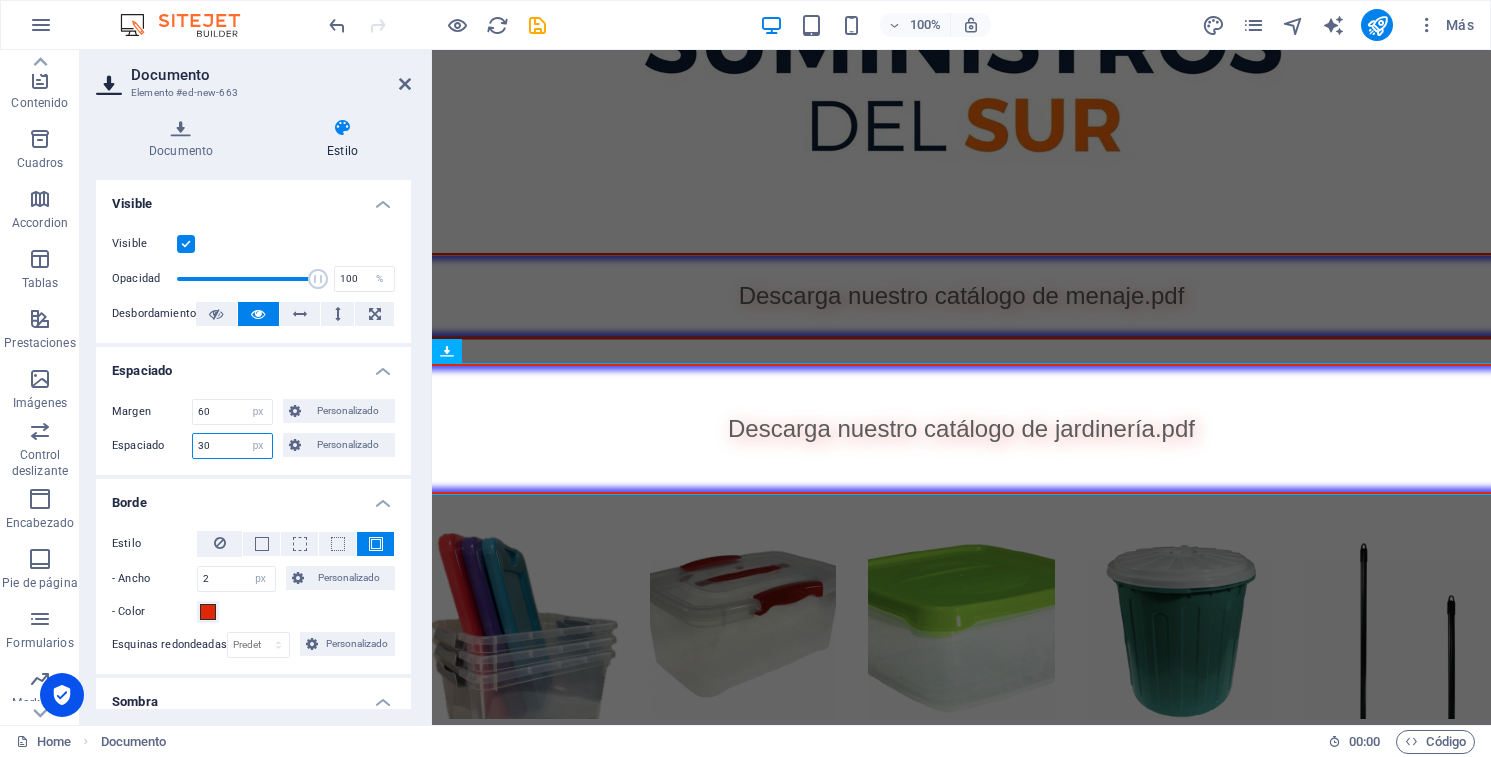 click on "30" at bounding box center [232, 446] 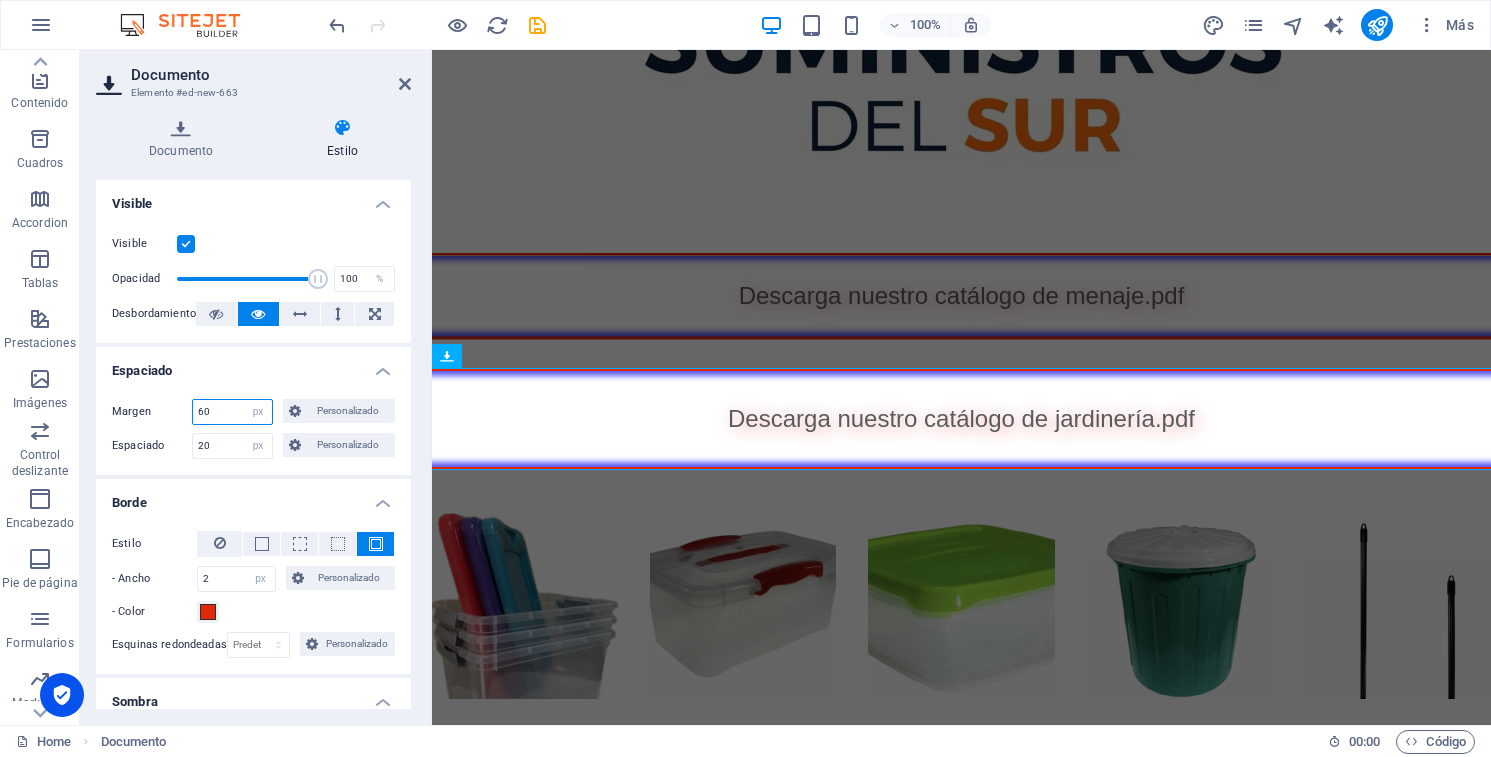 click on "60" at bounding box center (232, 412) 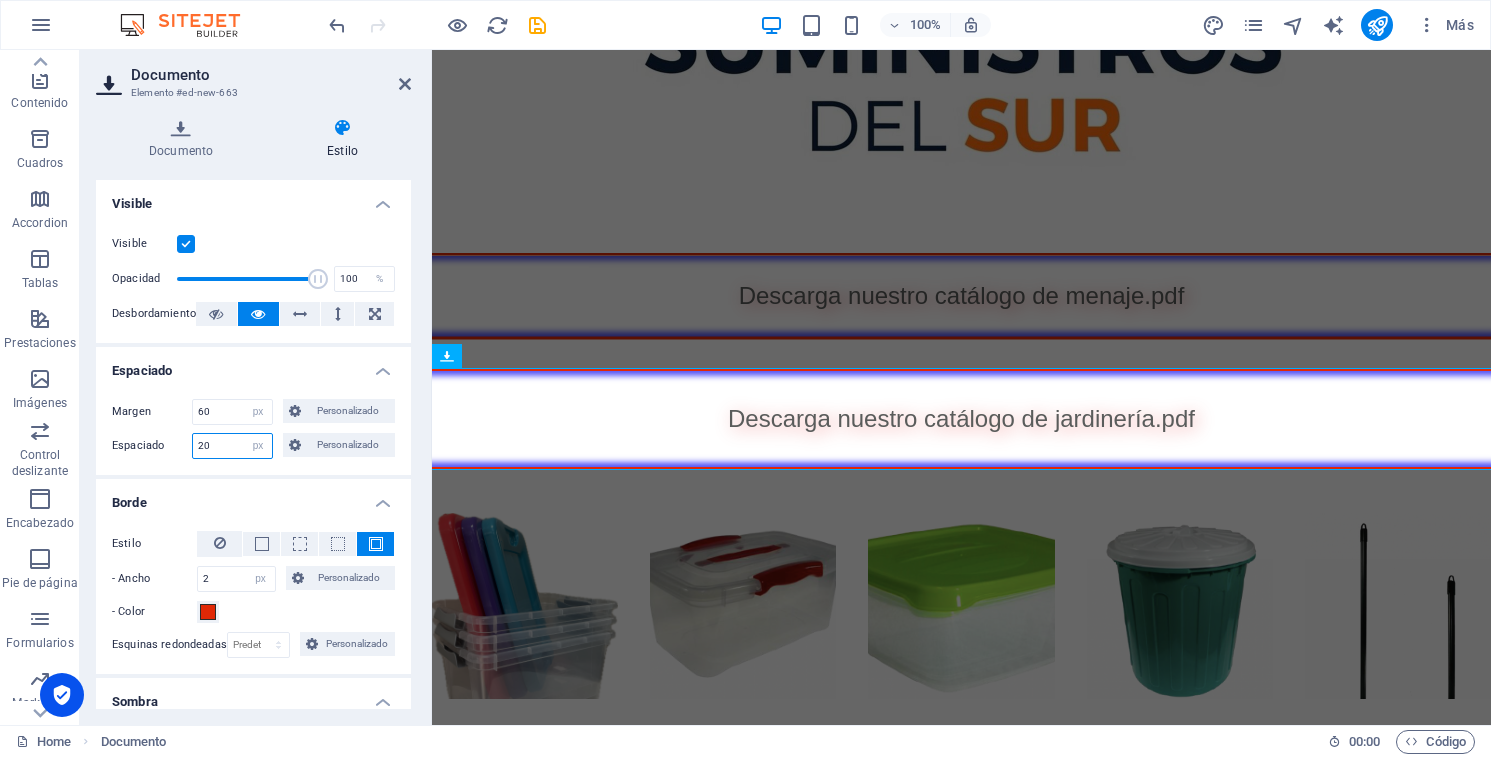 click on "20" at bounding box center [232, 446] 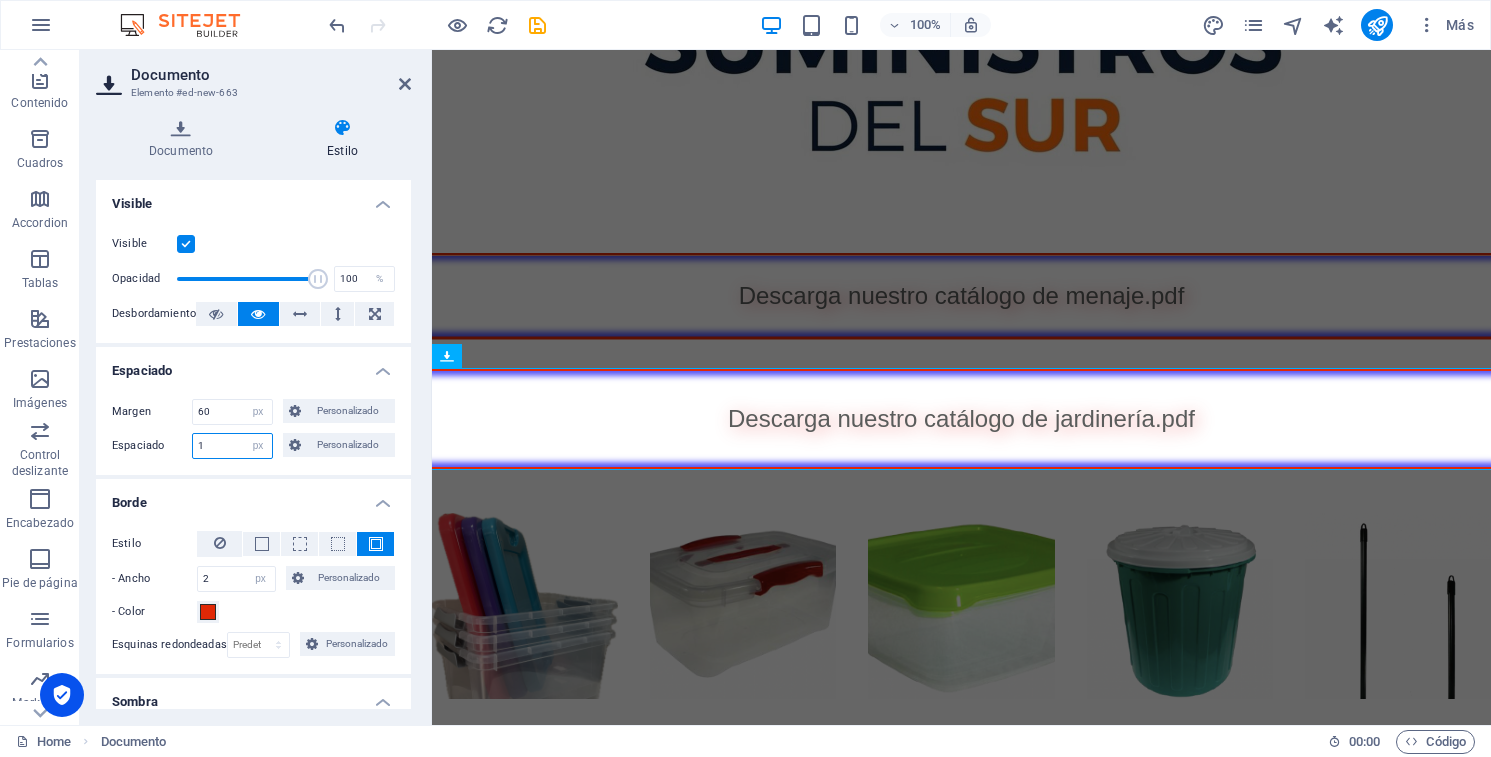 type on "10" 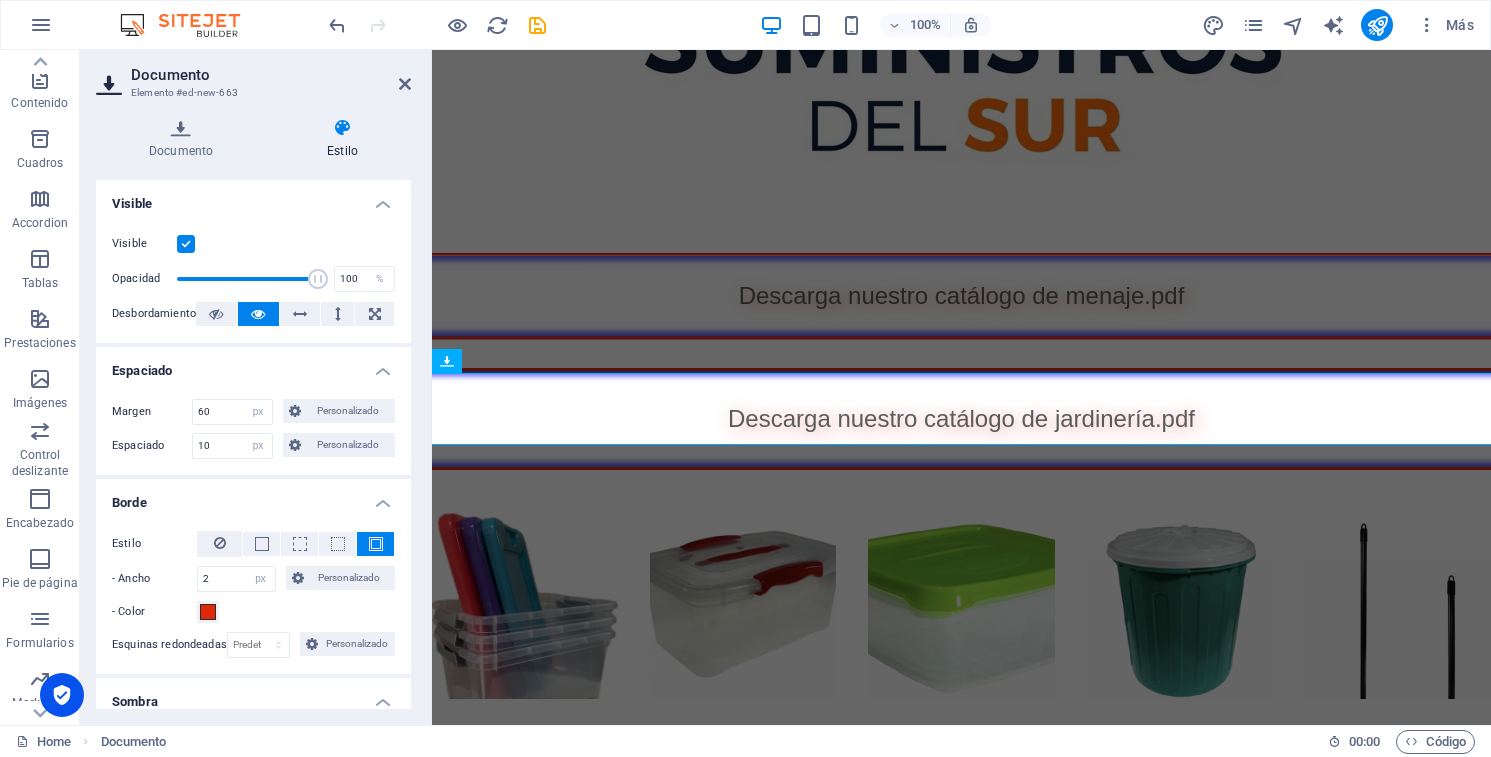 click on "Espaciado" at bounding box center [253, 365] 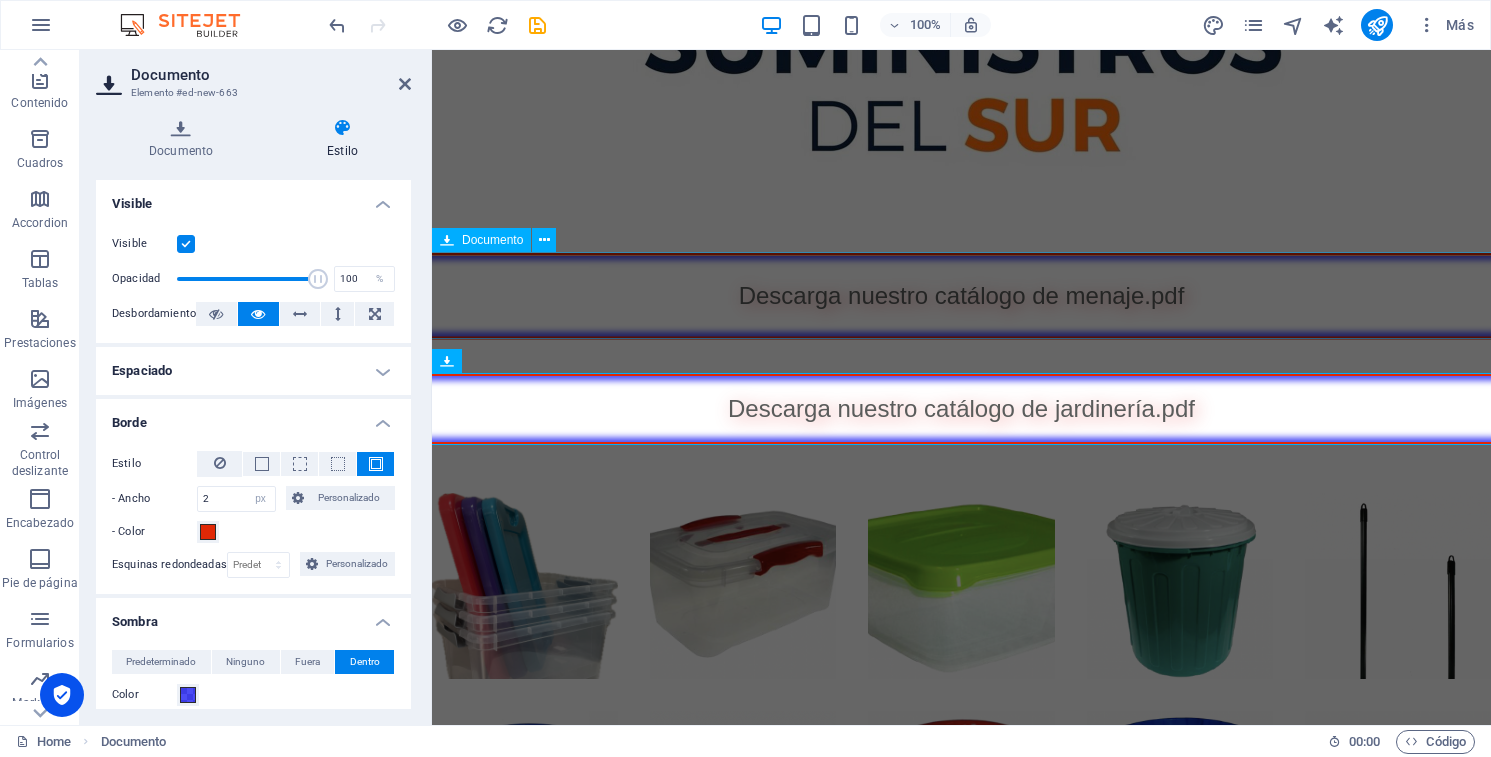 click on "Descarga nuestro catálogo de menaje.pdf 13.04 MB" at bounding box center (961, 295) 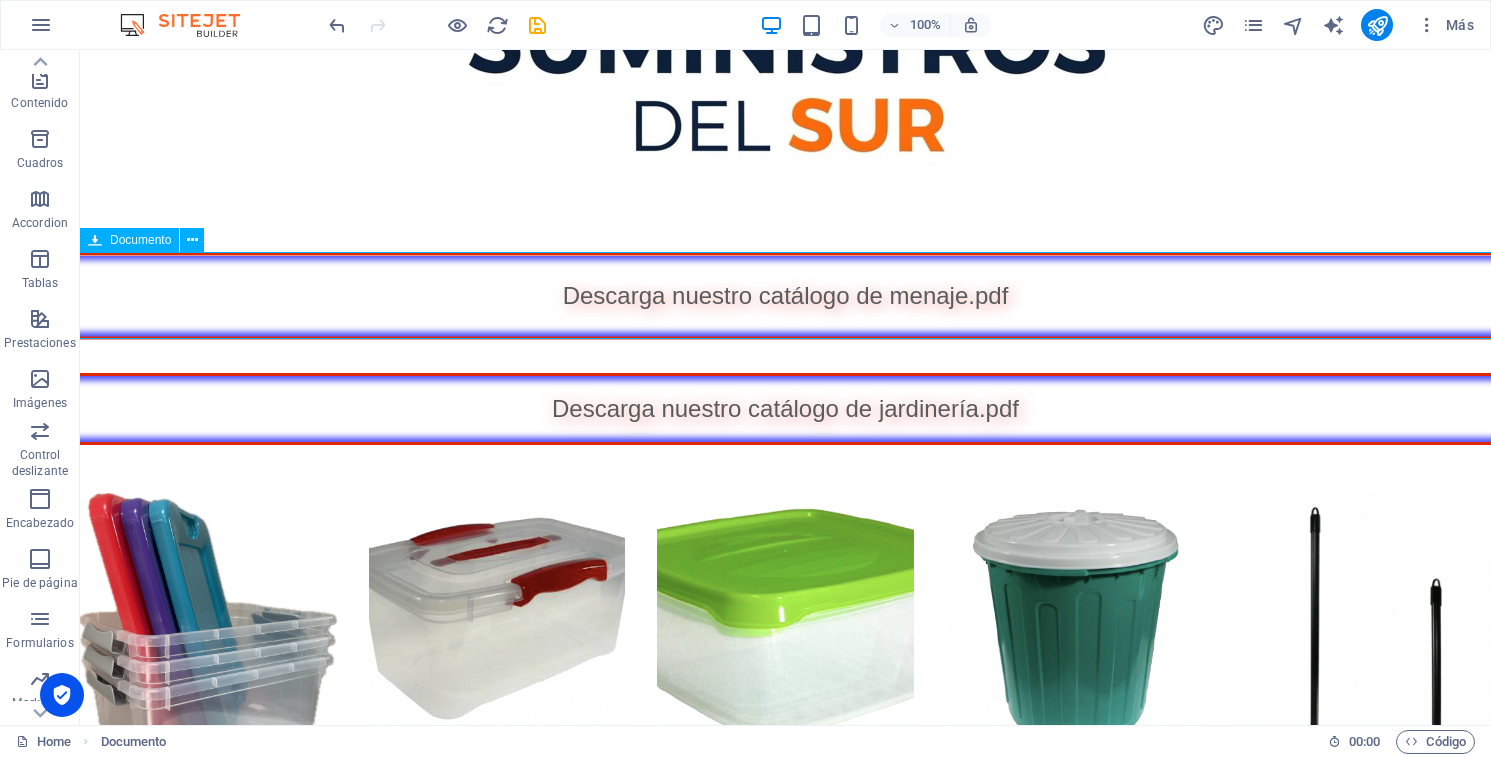 click on "Descarga nuestro catálogo de menaje.pdf 13.04 MB" at bounding box center (785, 295) 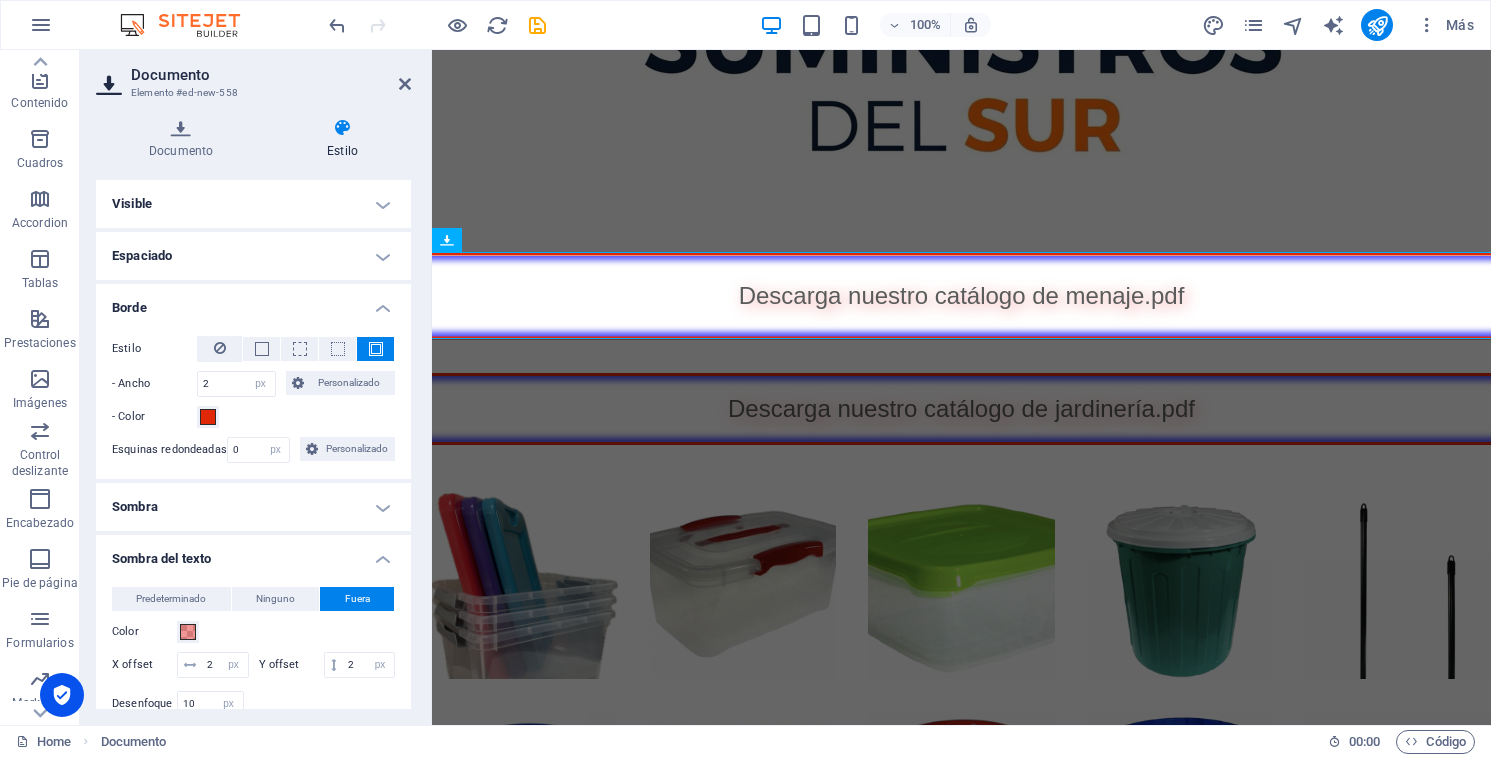 click on "Espaciado" at bounding box center (253, 256) 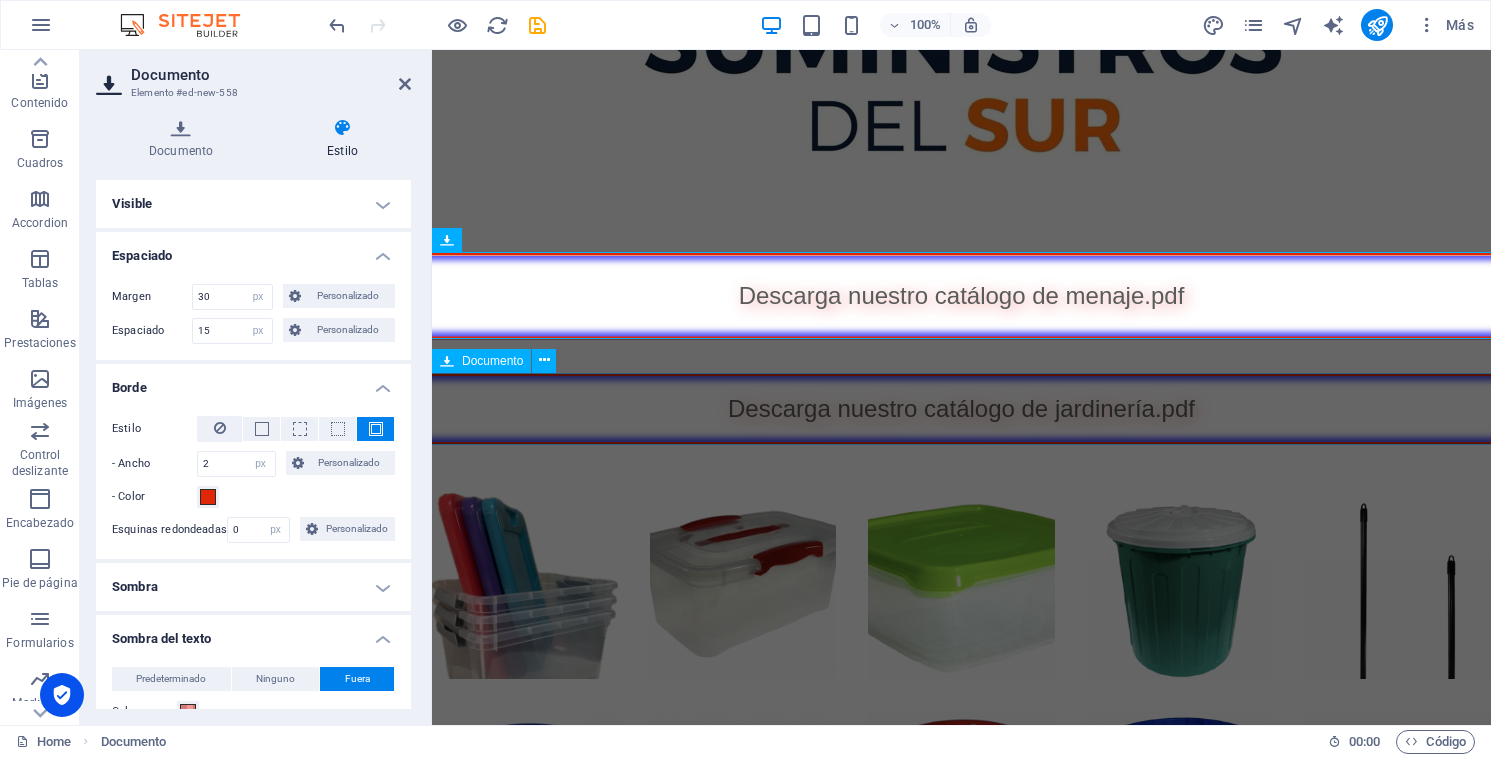 click on "Descarga nuestro catálogo de jardinería.pdf 13.04 MB" at bounding box center [961, 409] 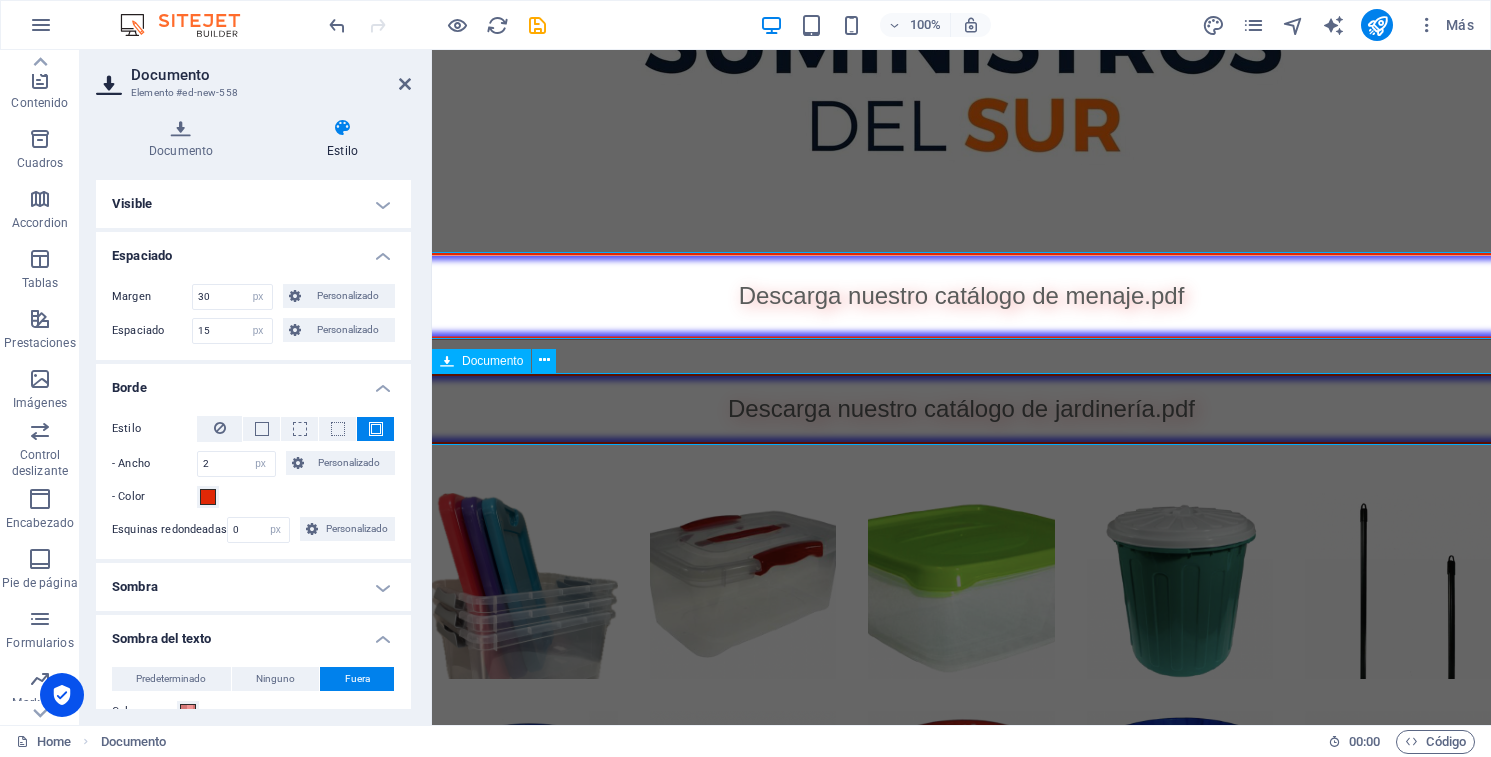 click on "Descarga nuestro catálogo de jardinería.pdf 13.04 MB" at bounding box center (961, 409) 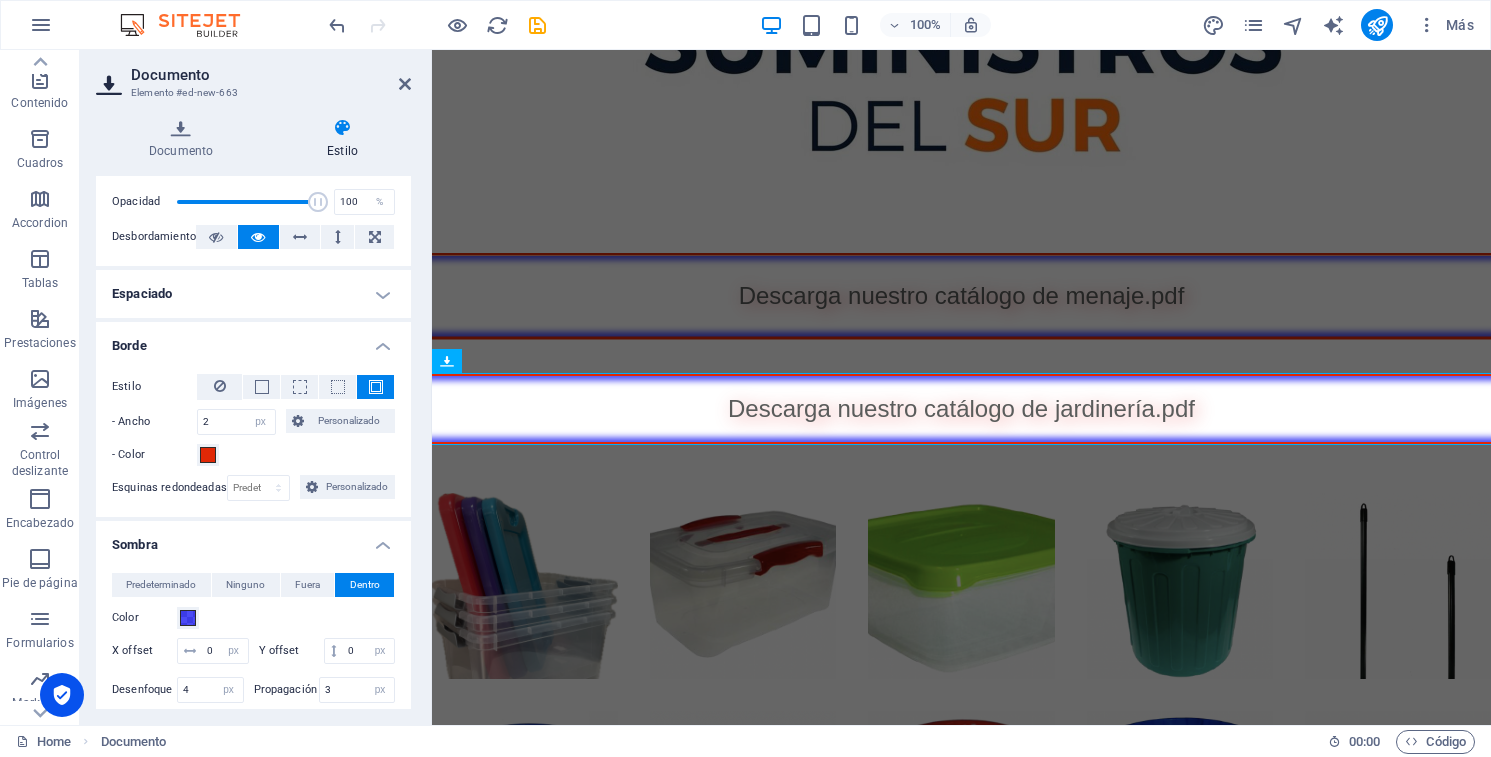 scroll, scrollTop: 0, scrollLeft: 0, axis: both 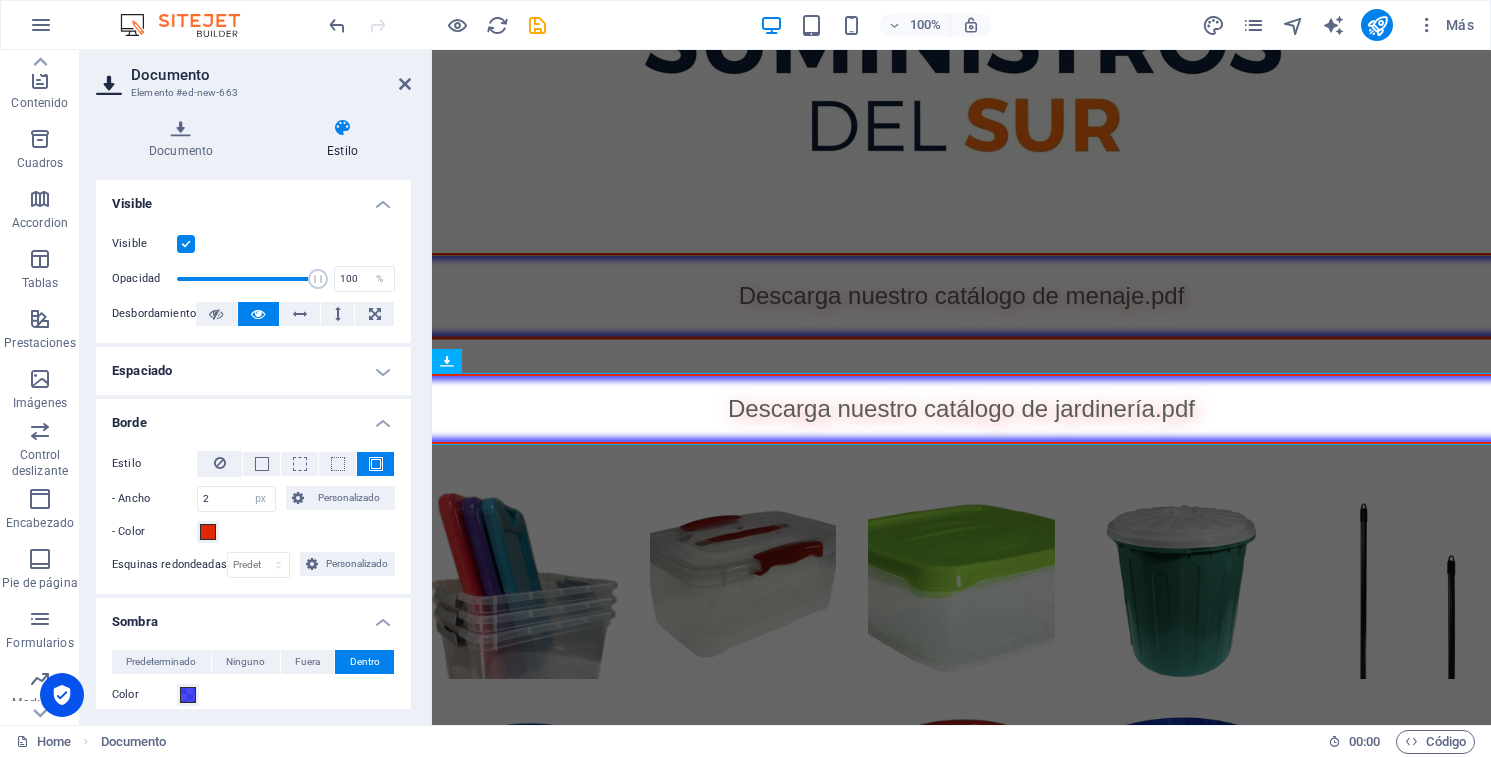 click on "Espaciado" at bounding box center [253, 371] 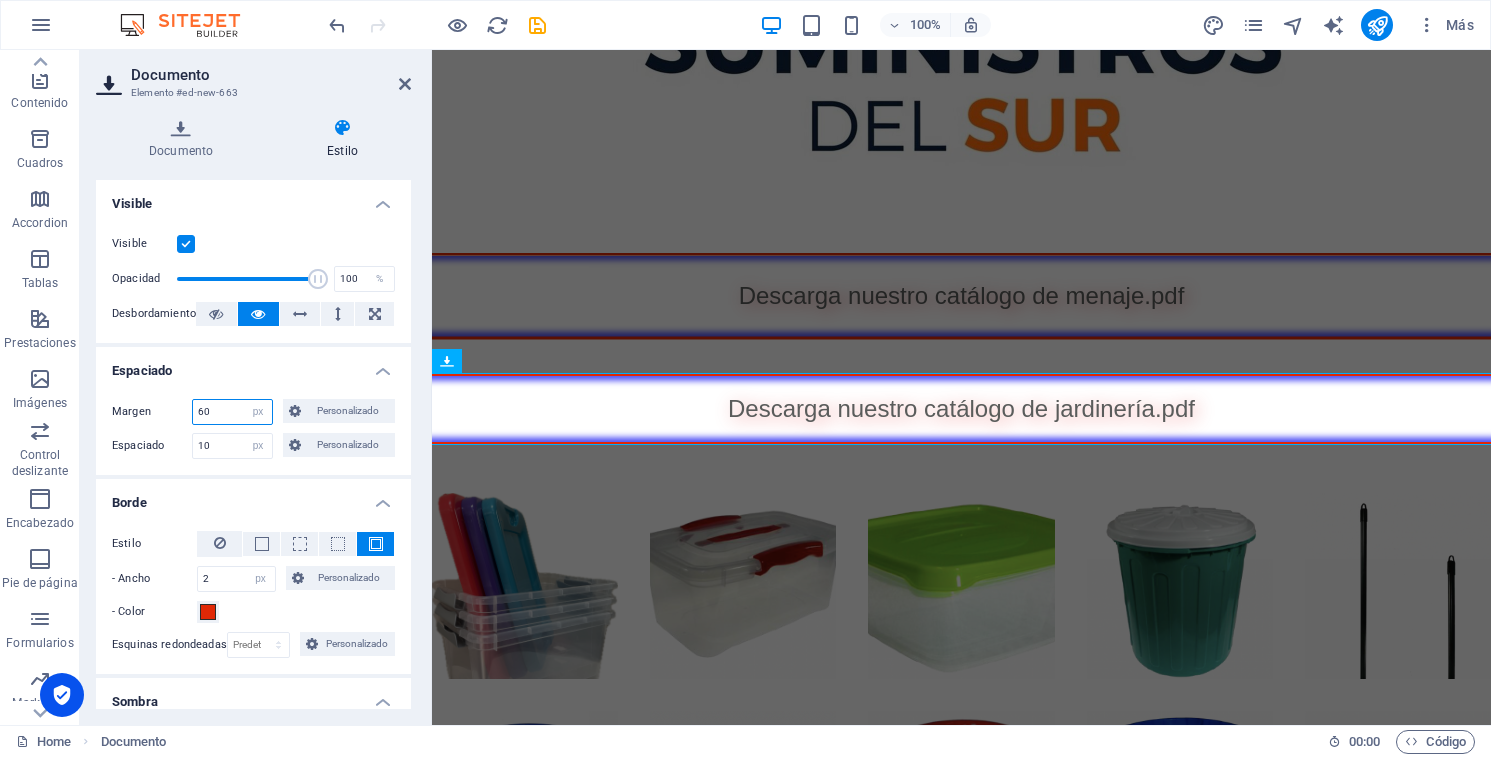 click on "60" at bounding box center (232, 412) 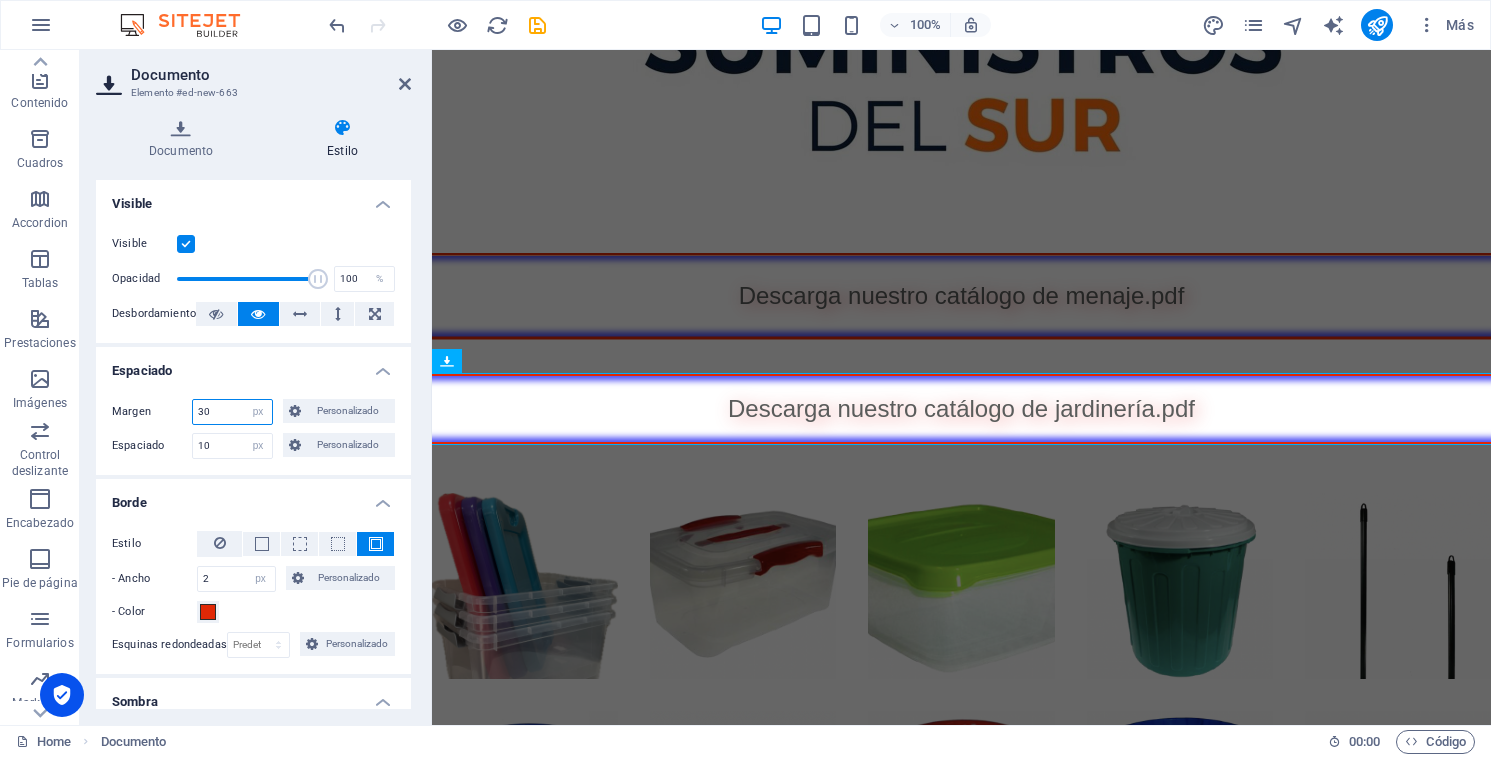 type on "30" 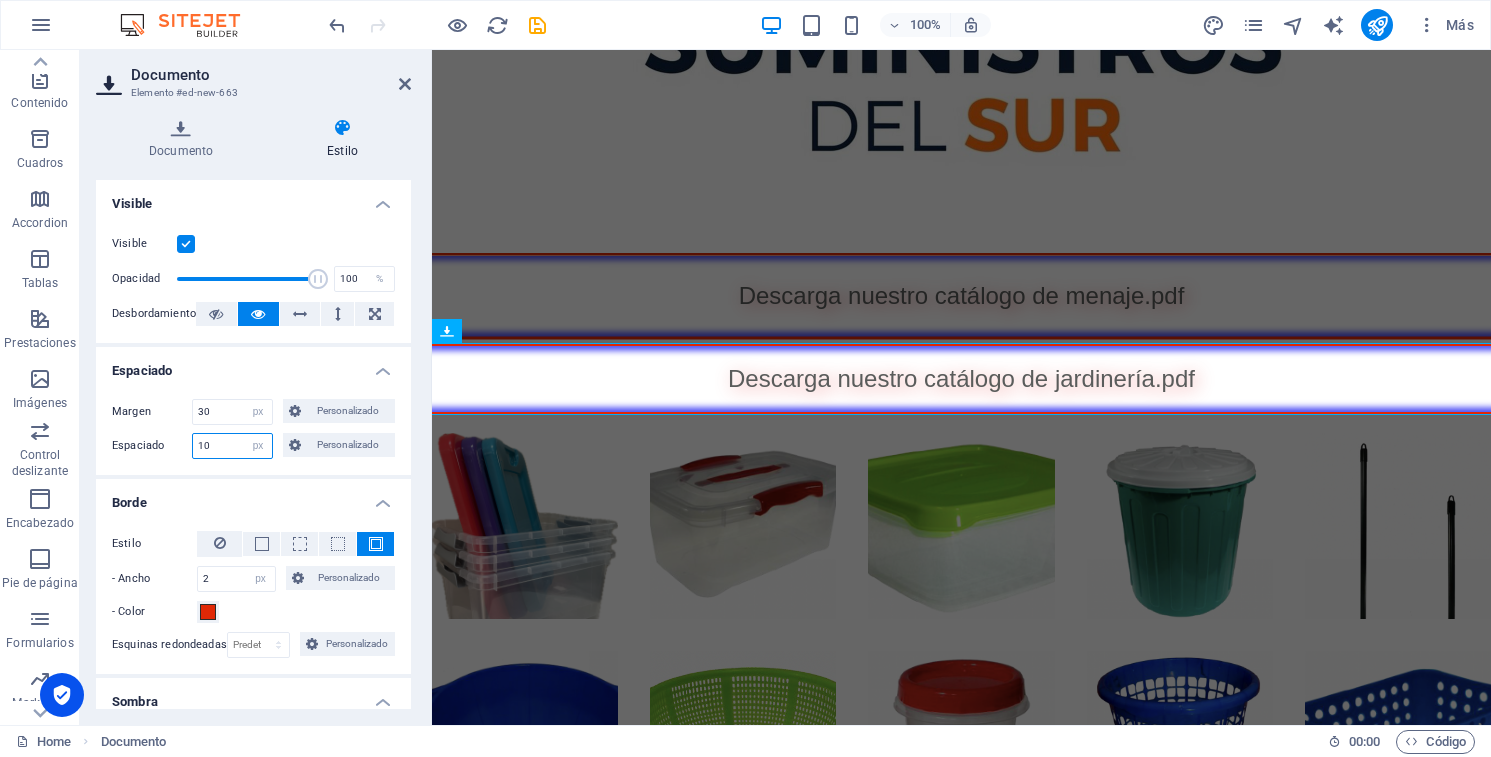click on "10" at bounding box center [232, 446] 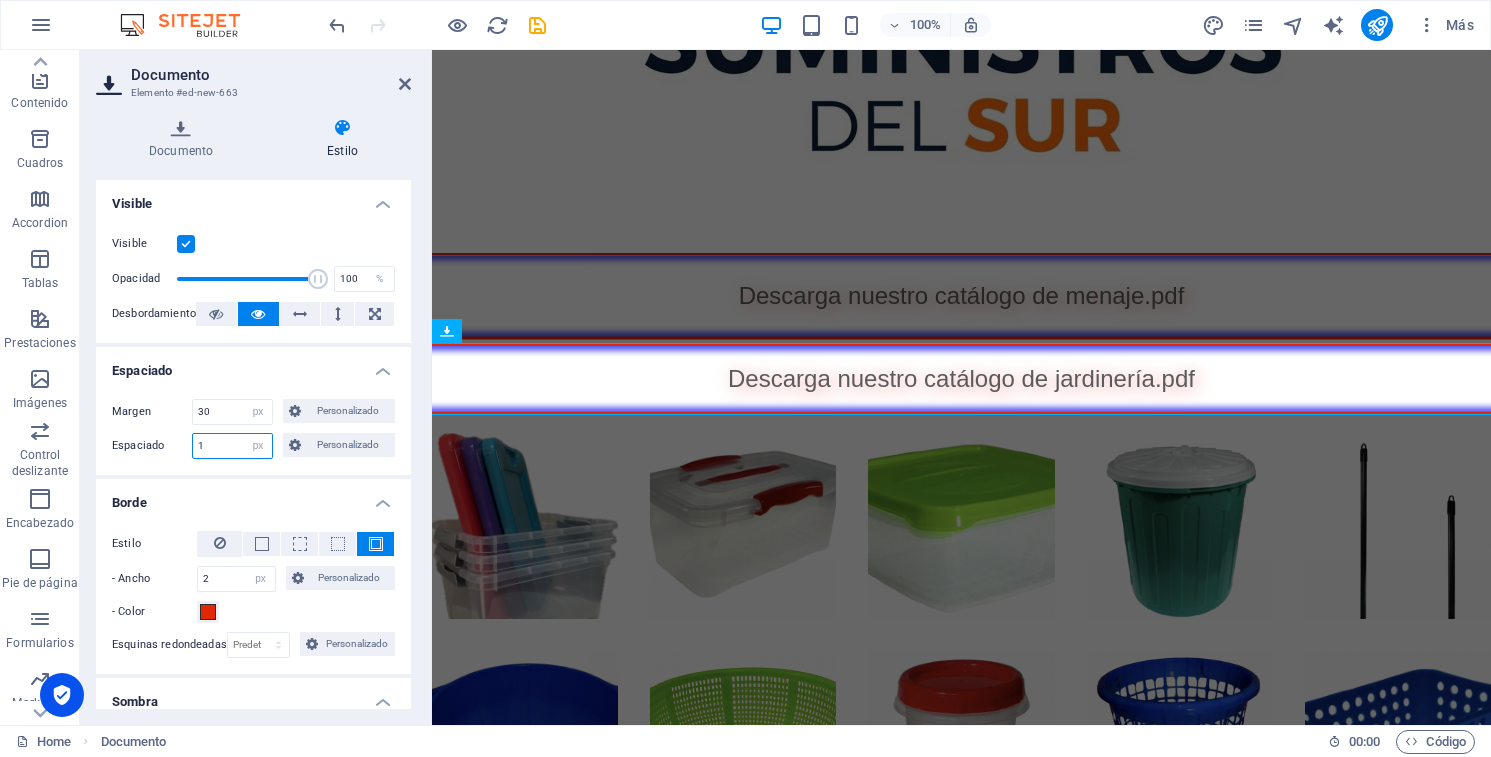 type on "15" 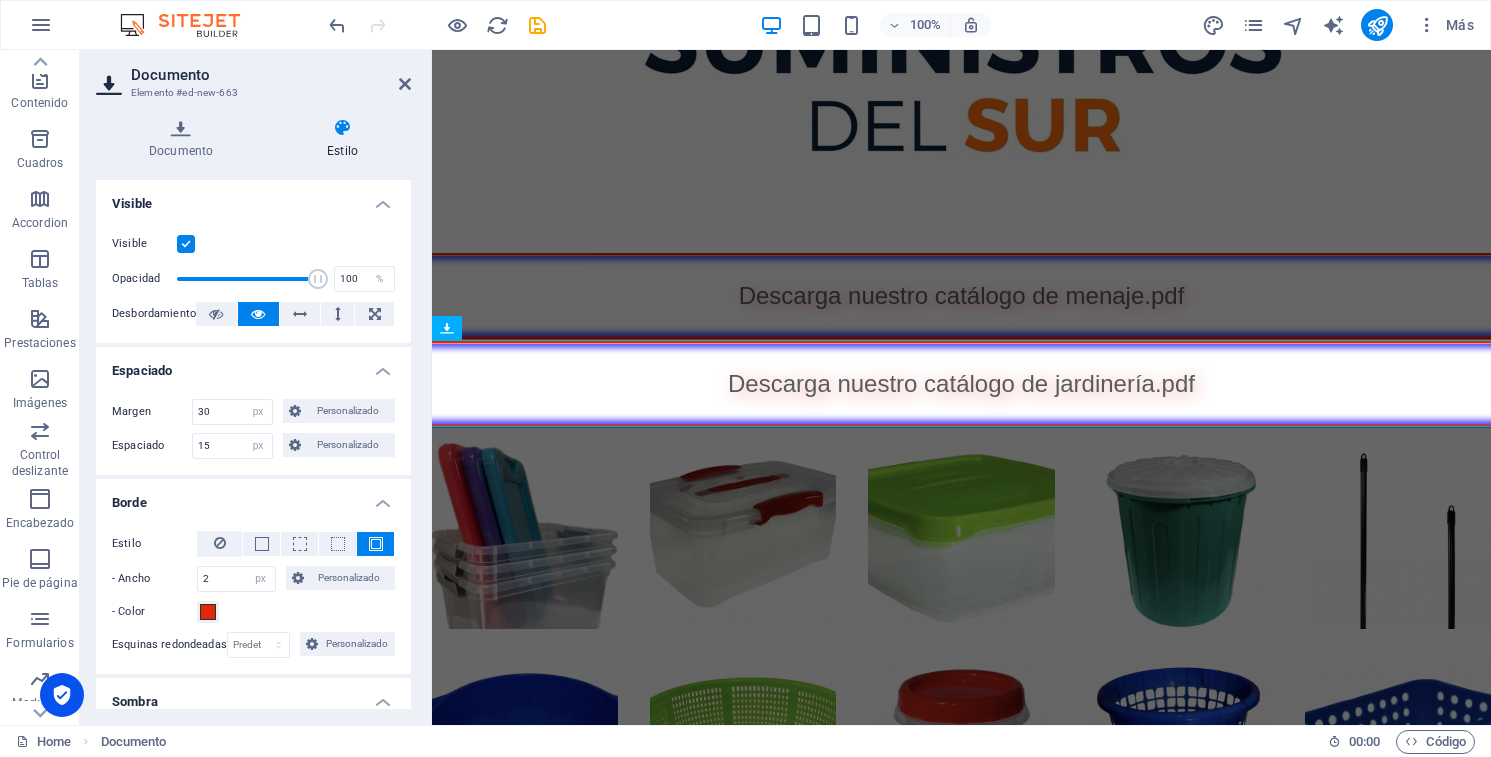 click on "Espaciado" at bounding box center [253, 365] 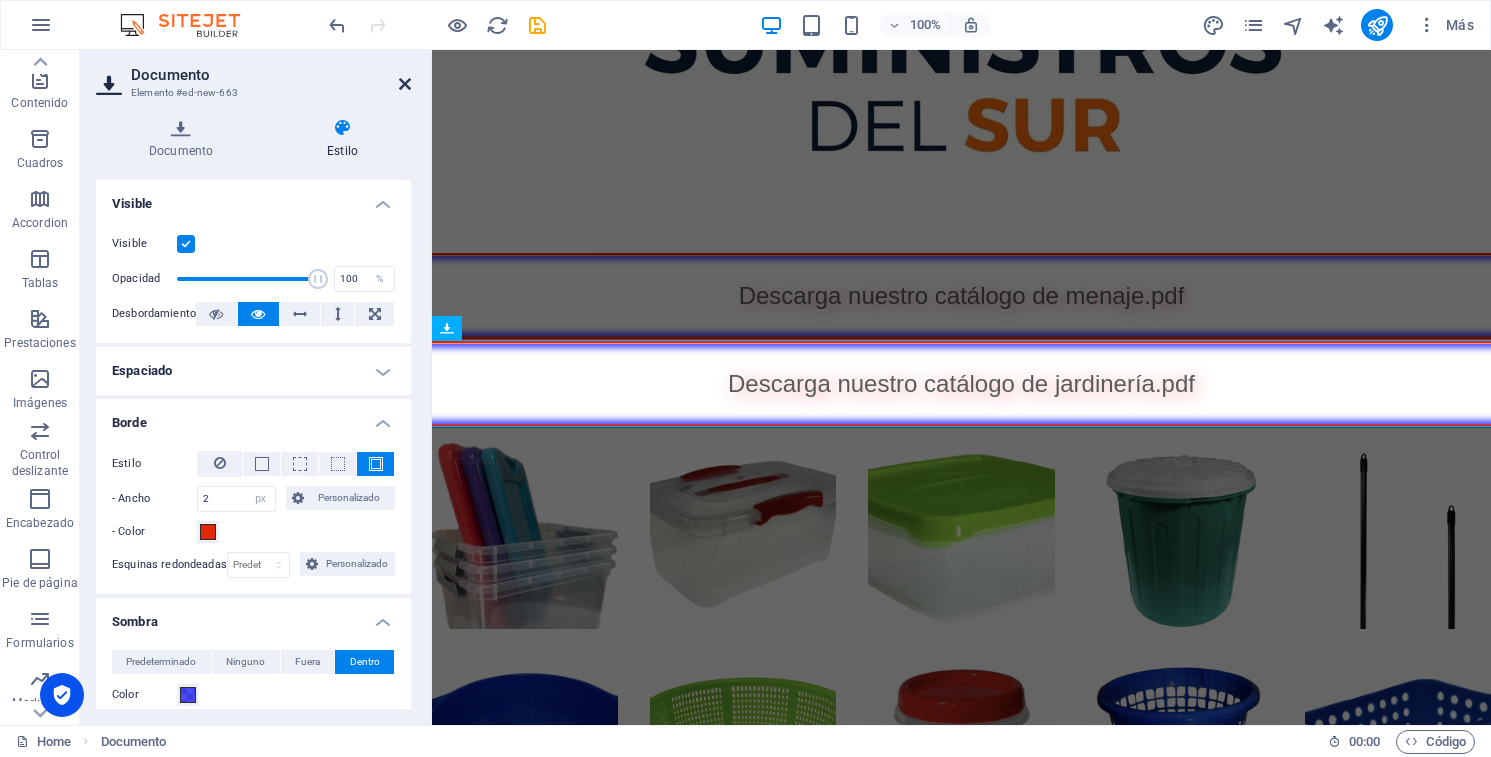 click at bounding box center [405, 84] 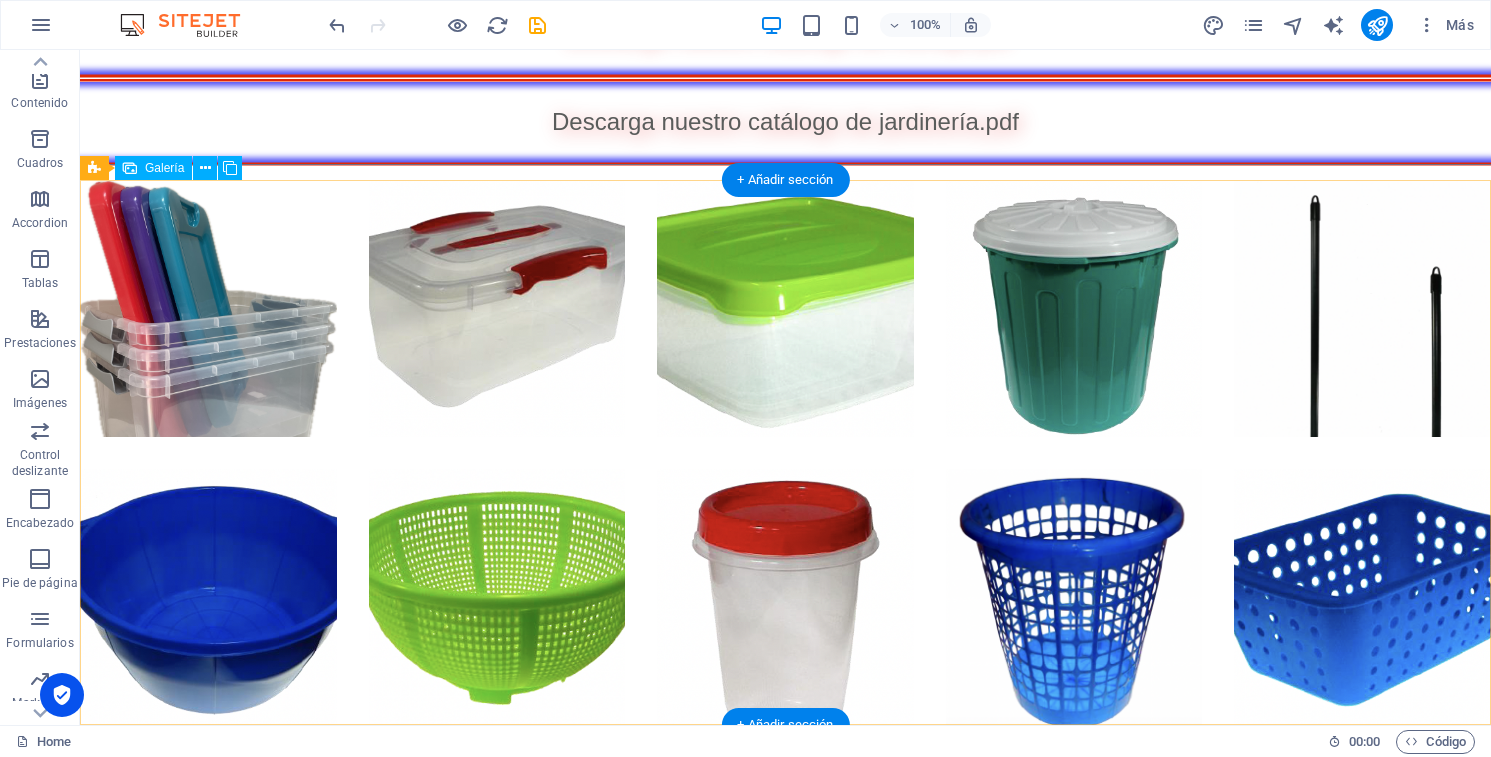scroll, scrollTop: 874, scrollLeft: 0, axis: vertical 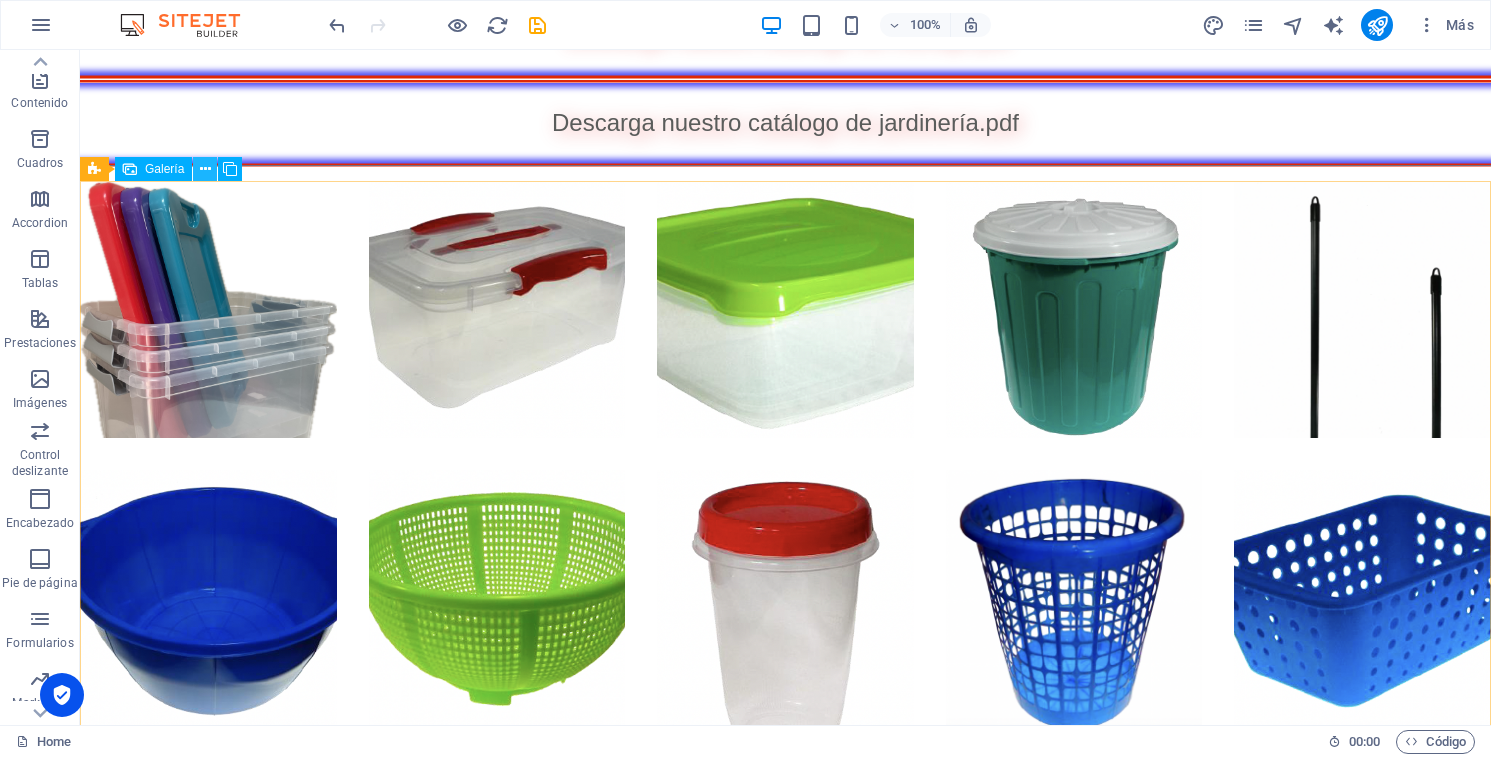 click at bounding box center [205, 169] 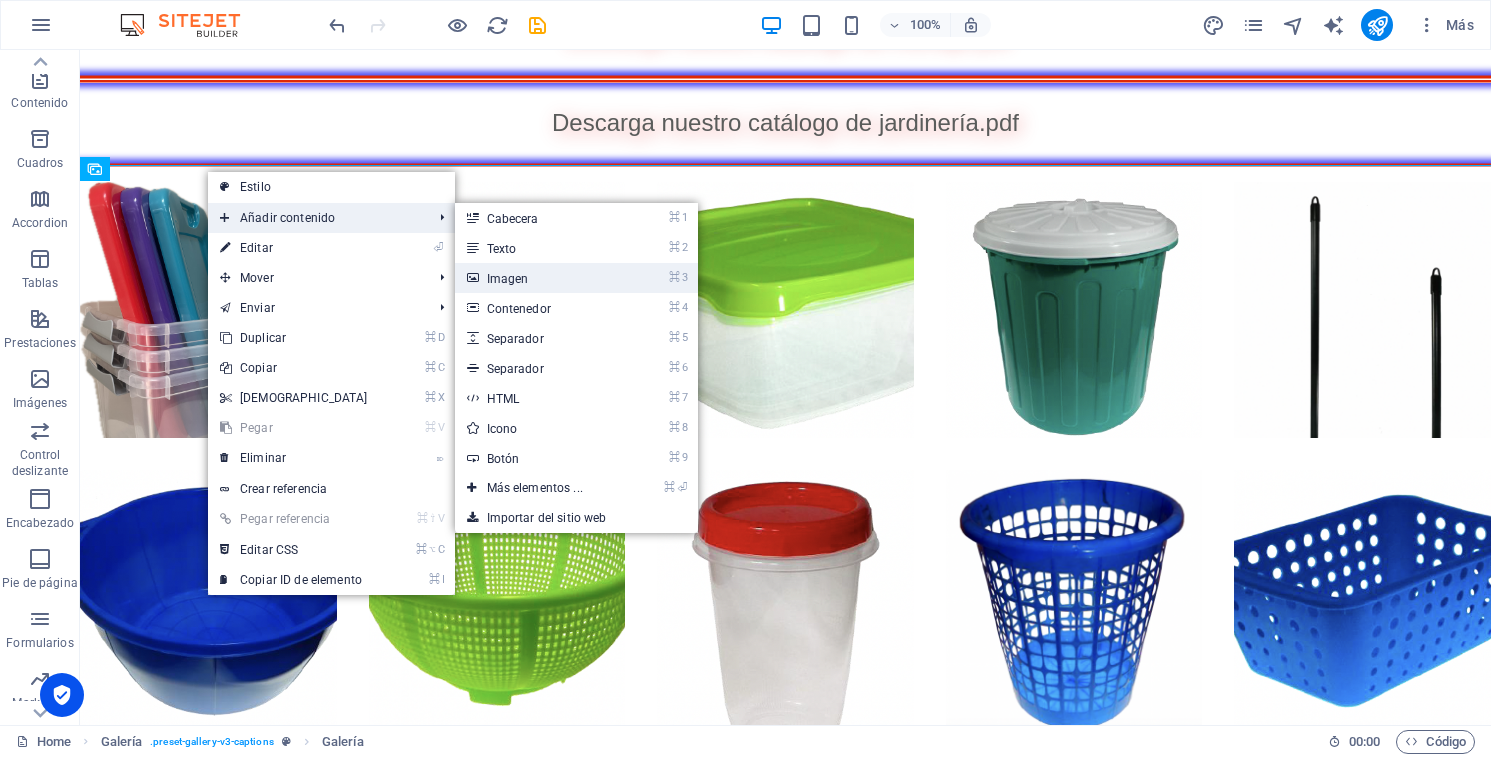 click on "⌘ 3  Imagen" at bounding box center (539, 278) 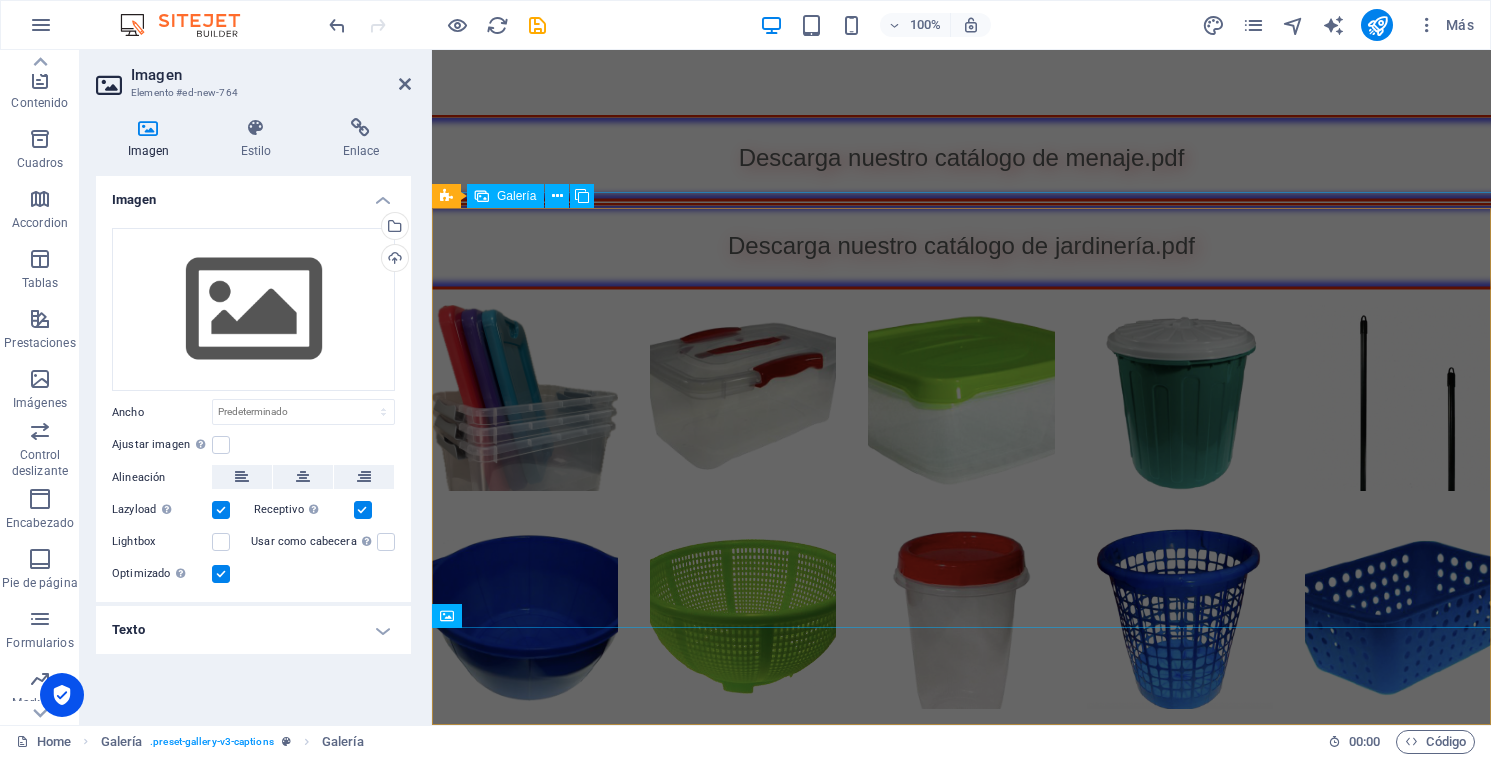 scroll, scrollTop: 847, scrollLeft: 0, axis: vertical 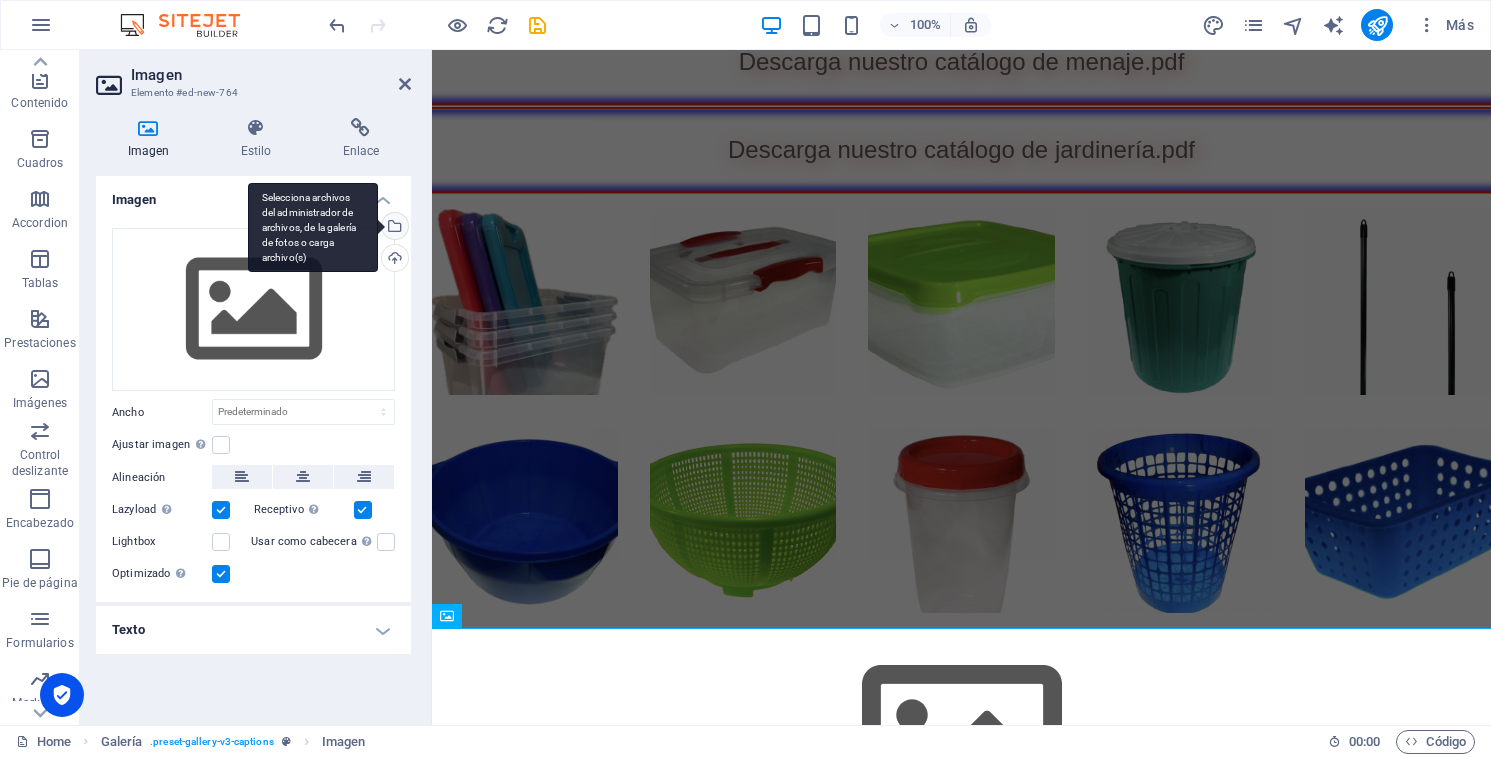 click on "Selecciona archivos del administrador de archivos, de la galería de fotos o carga archivo(s)" at bounding box center (393, 228) 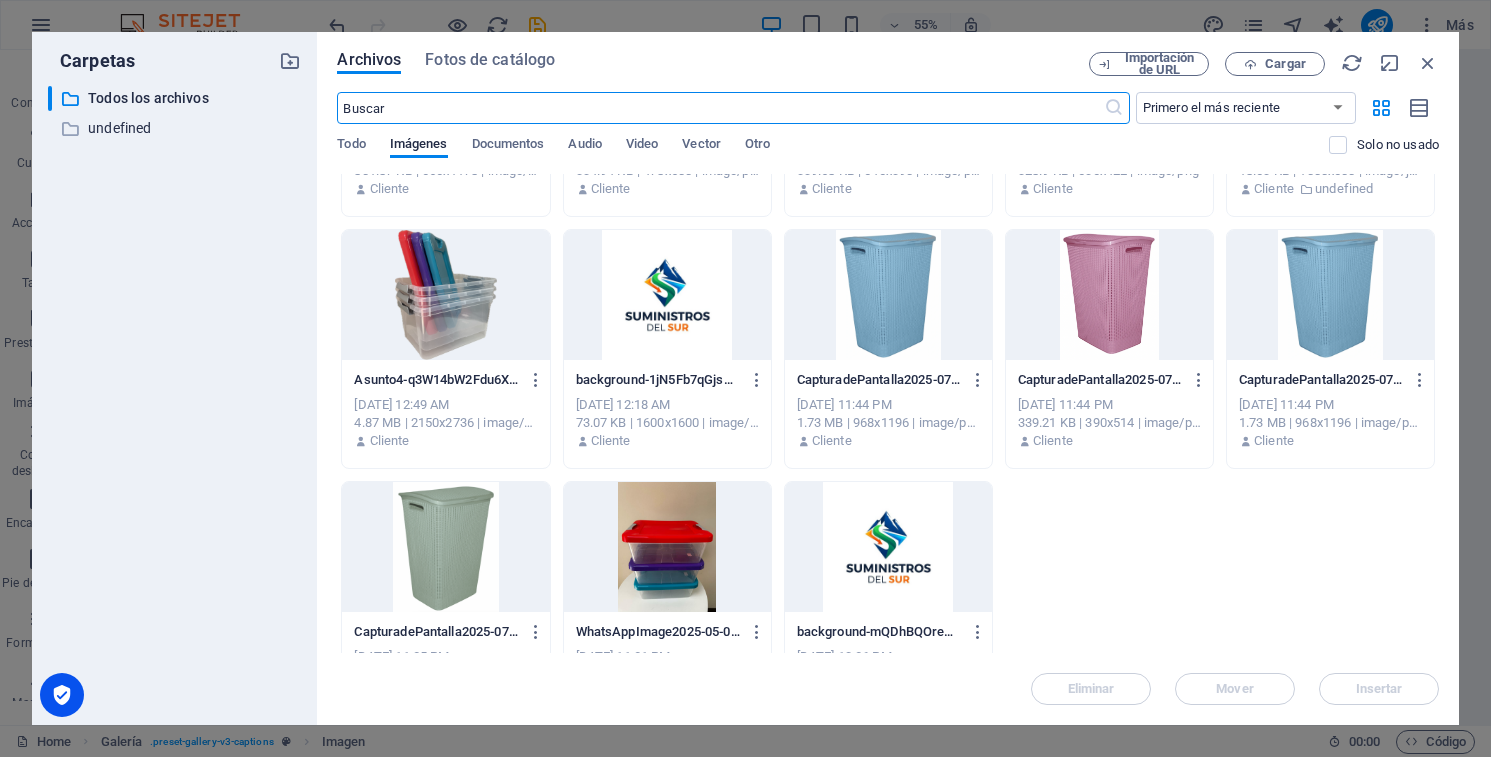 scroll, scrollTop: 448, scrollLeft: 0, axis: vertical 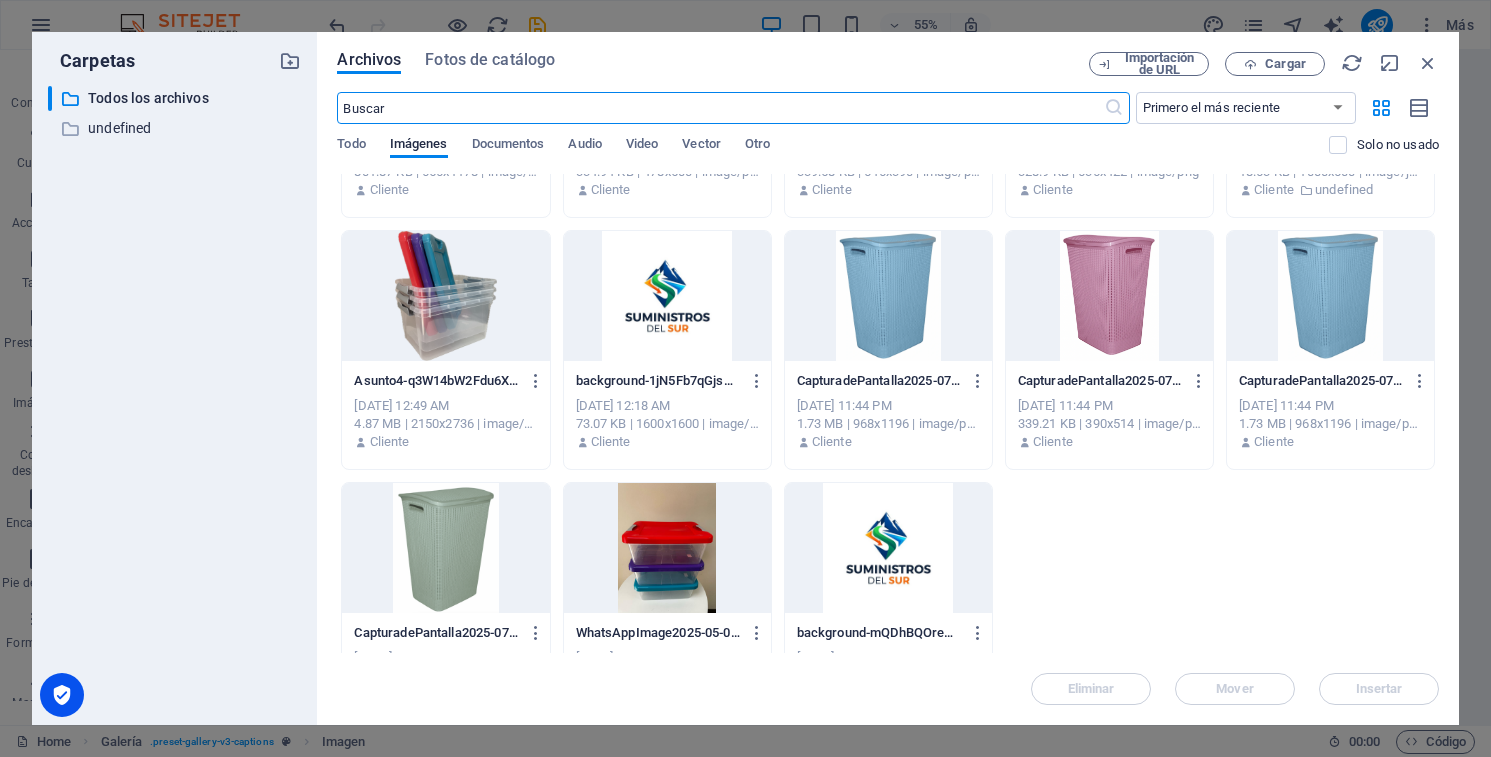 click at bounding box center (445, 548) 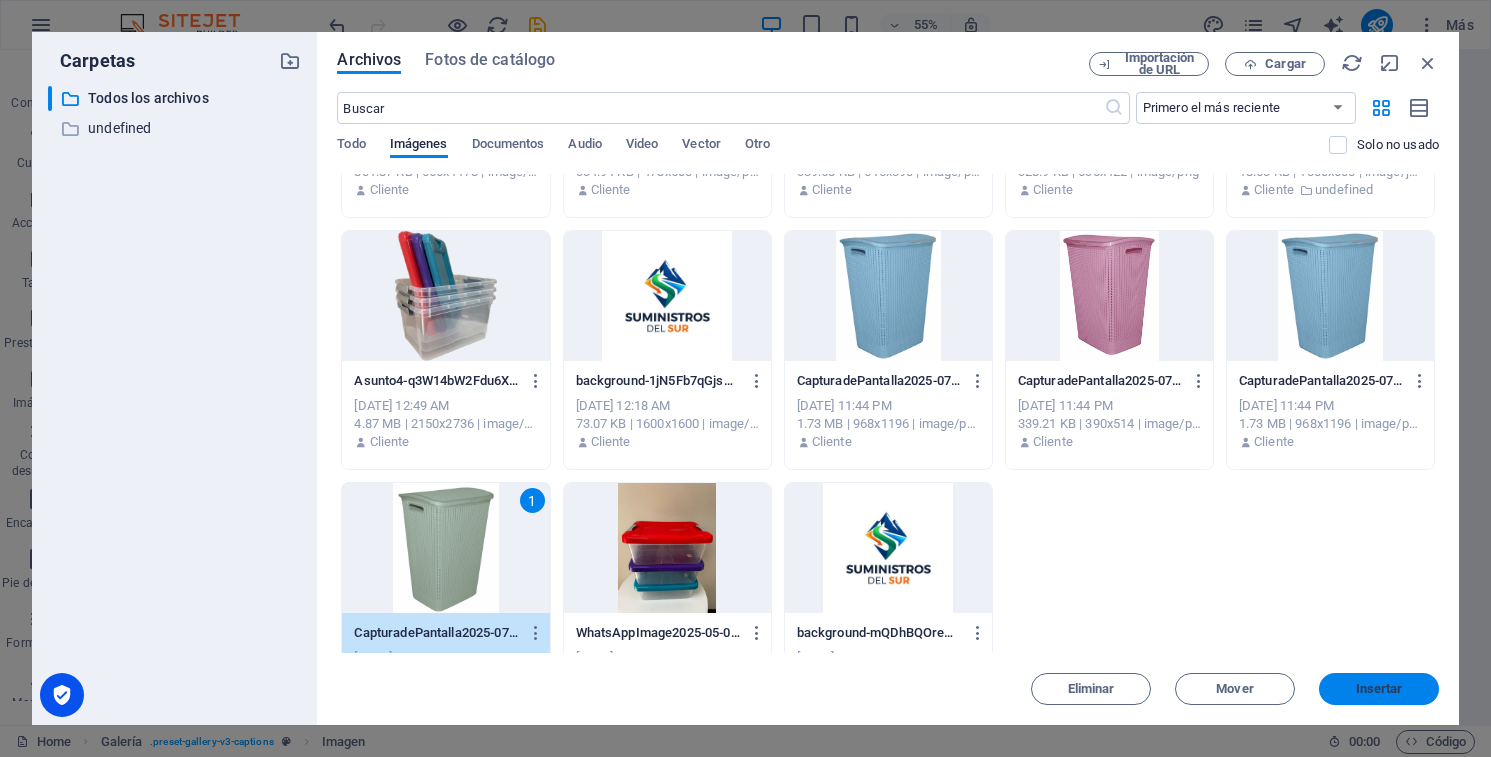 click on "Insertar" at bounding box center [1379, 689] 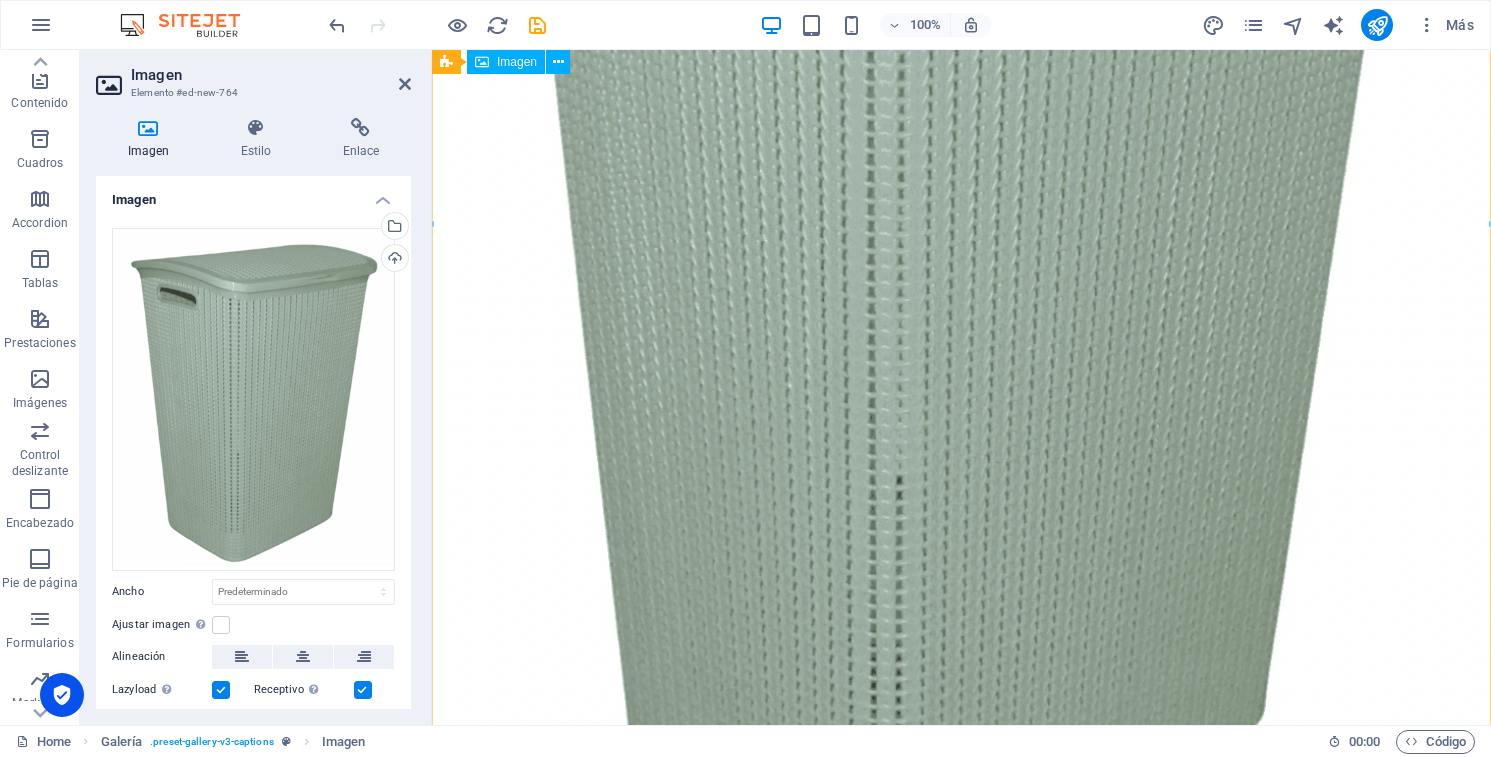 scroll, scrollTop: 1846, scrollLeft: 0, axis: vertical 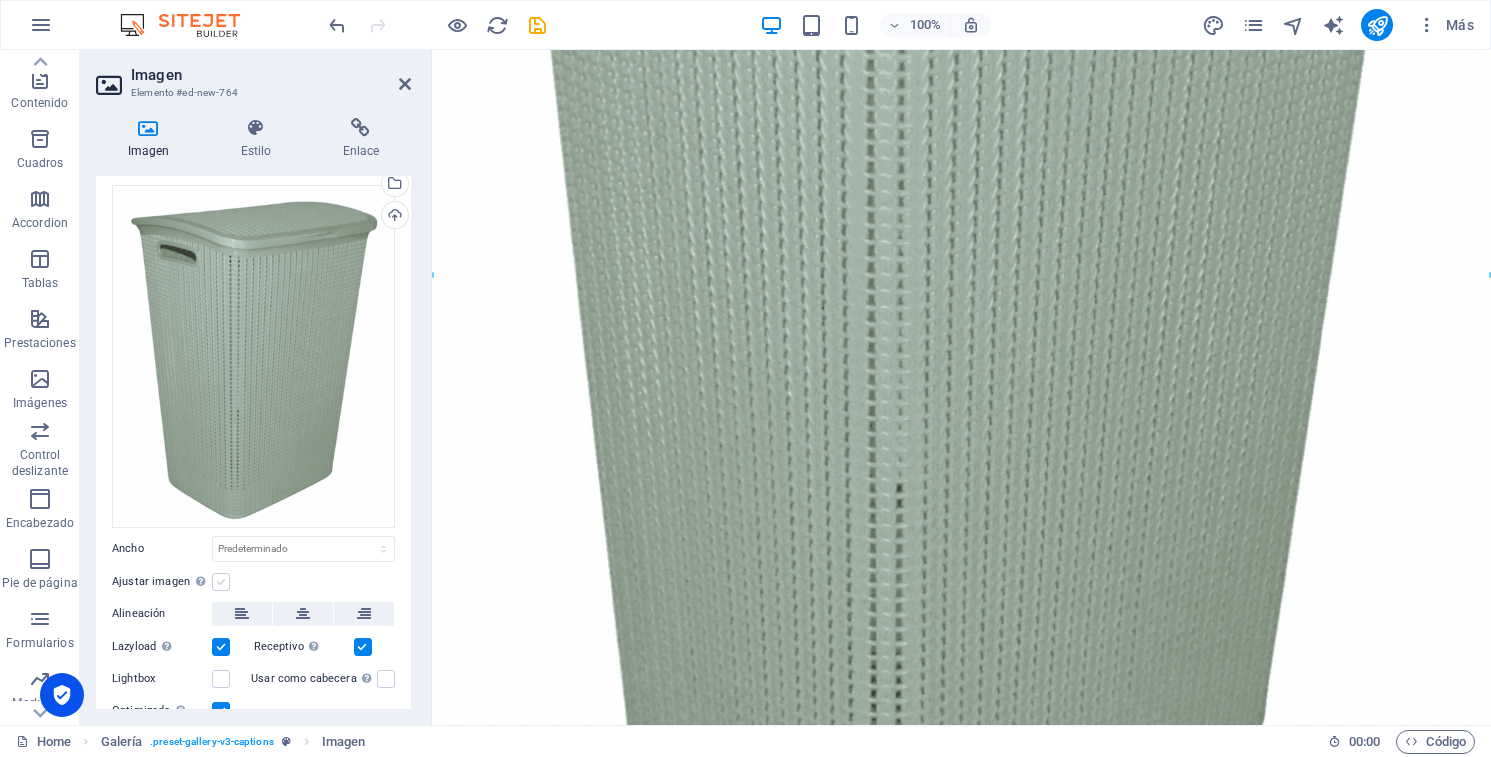 click at bounding box center (221, 582) 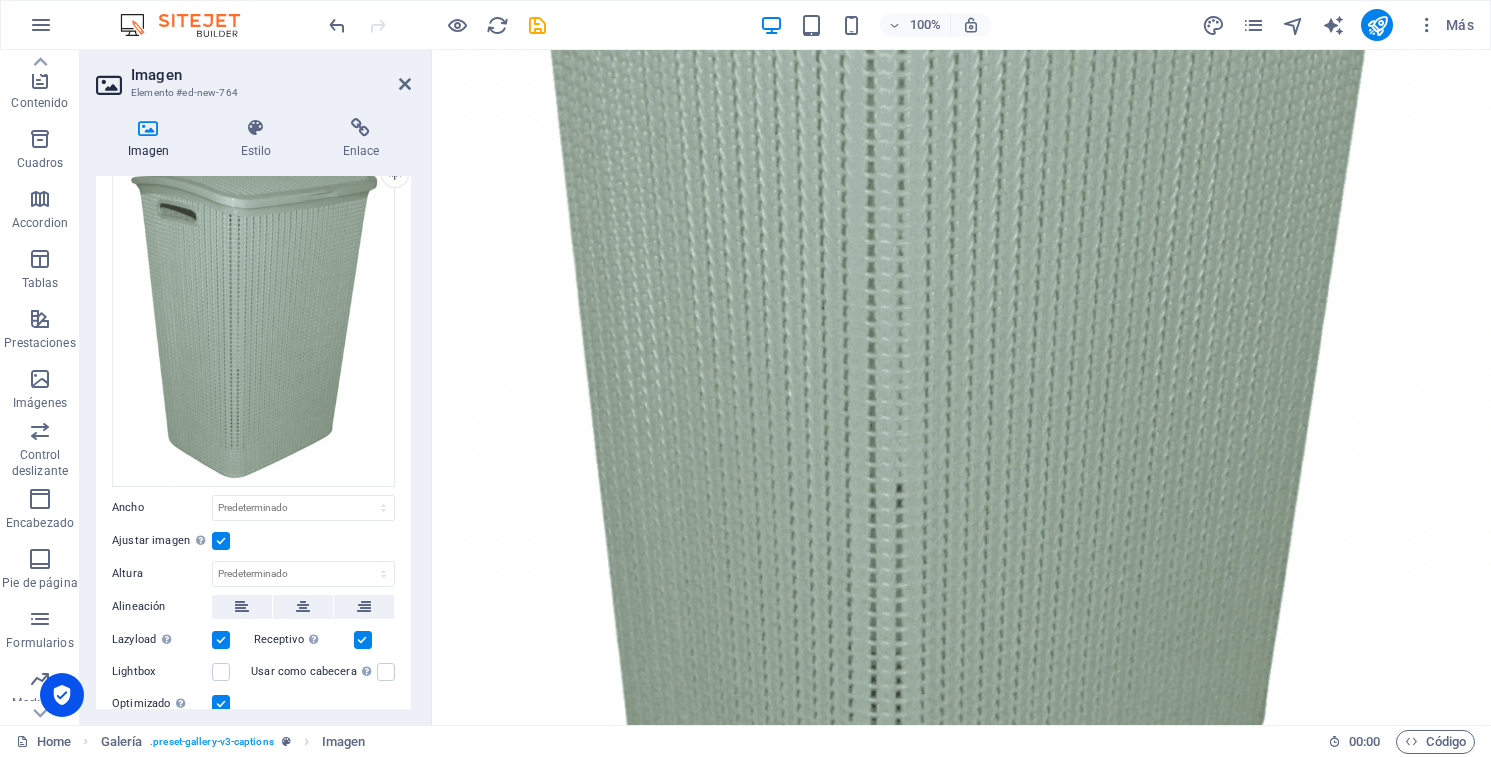 scroll, scrollTop: 88, scrollLeft: 0, axis: vertical 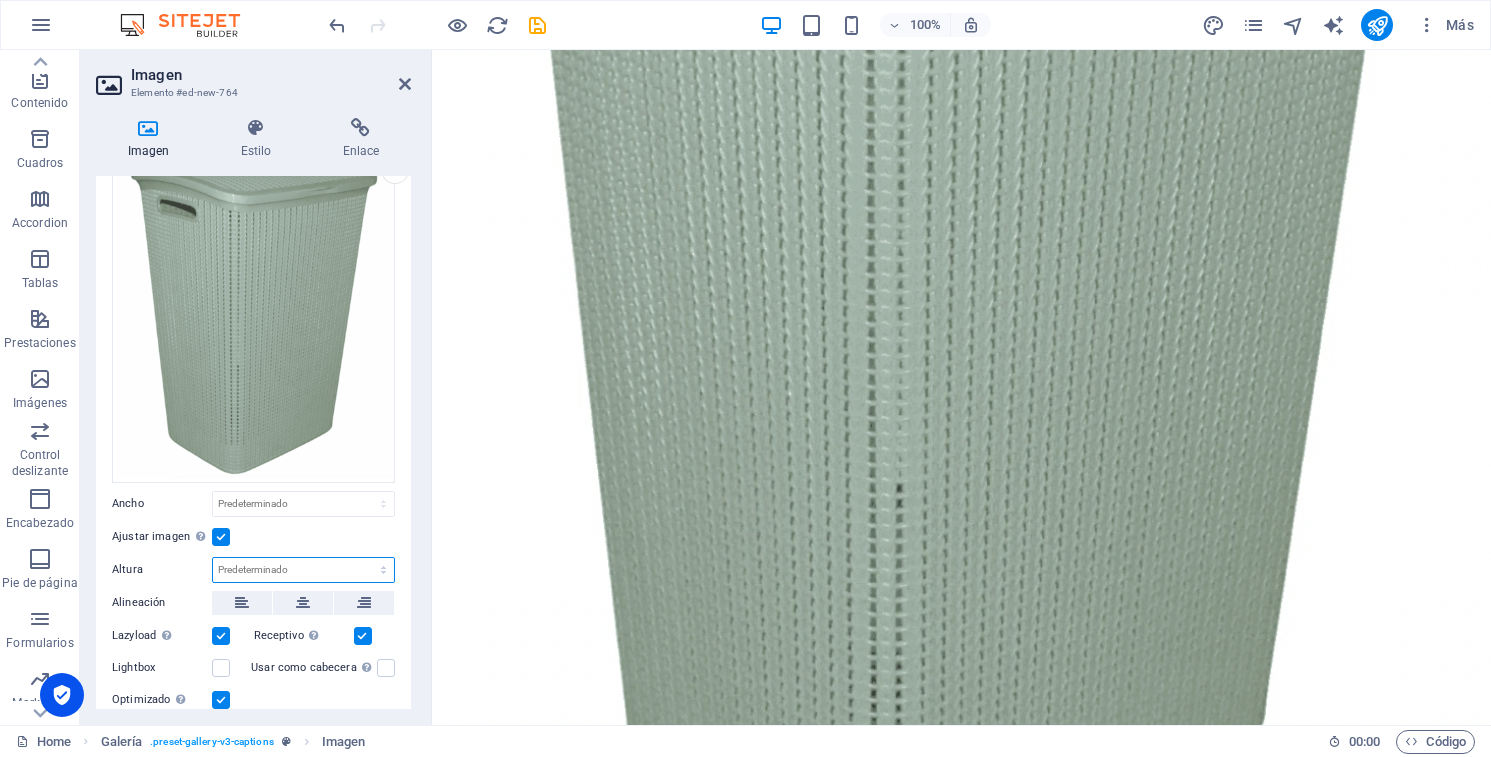 click on "Predeterminado automático px" at bounding box center [303, 570] 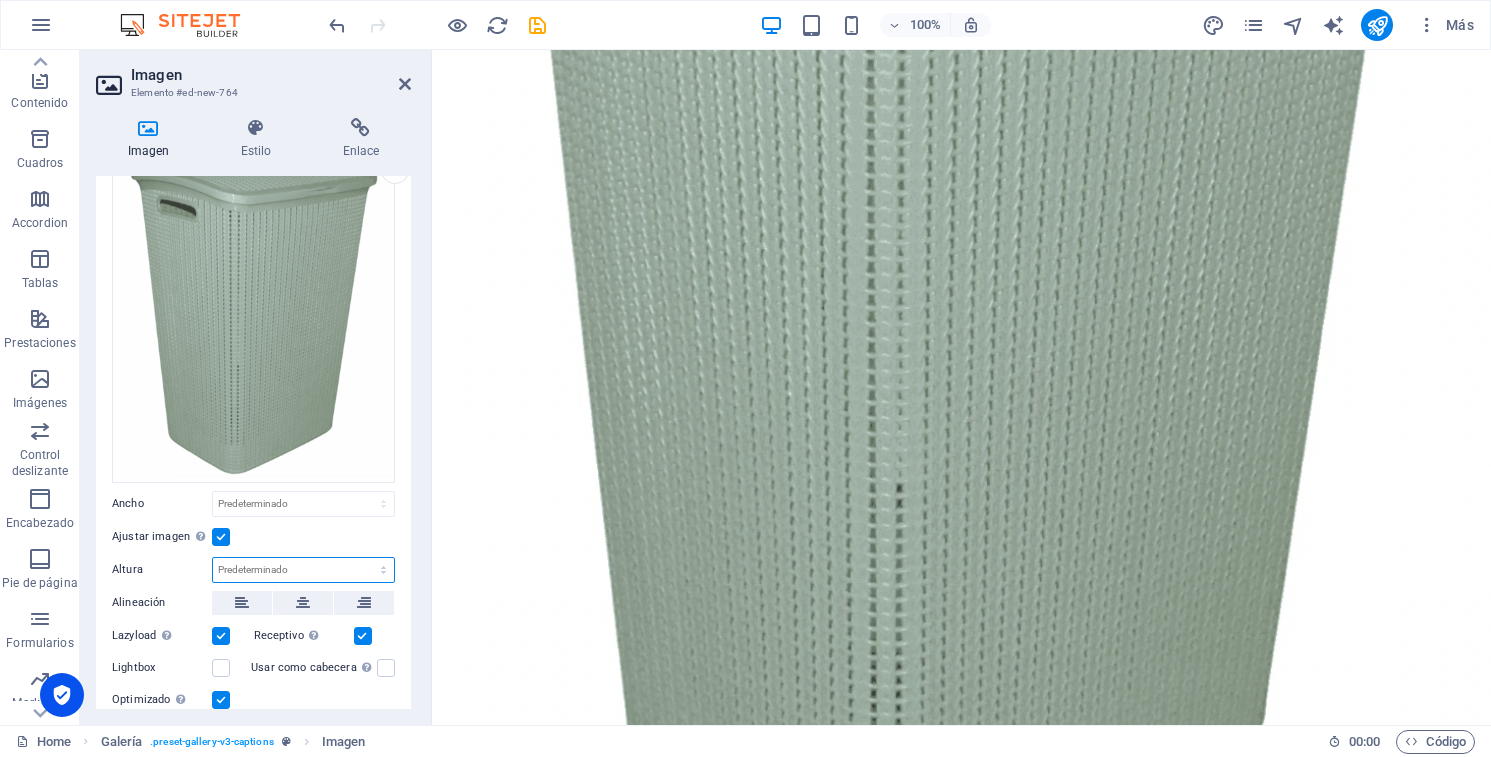 select on "px" 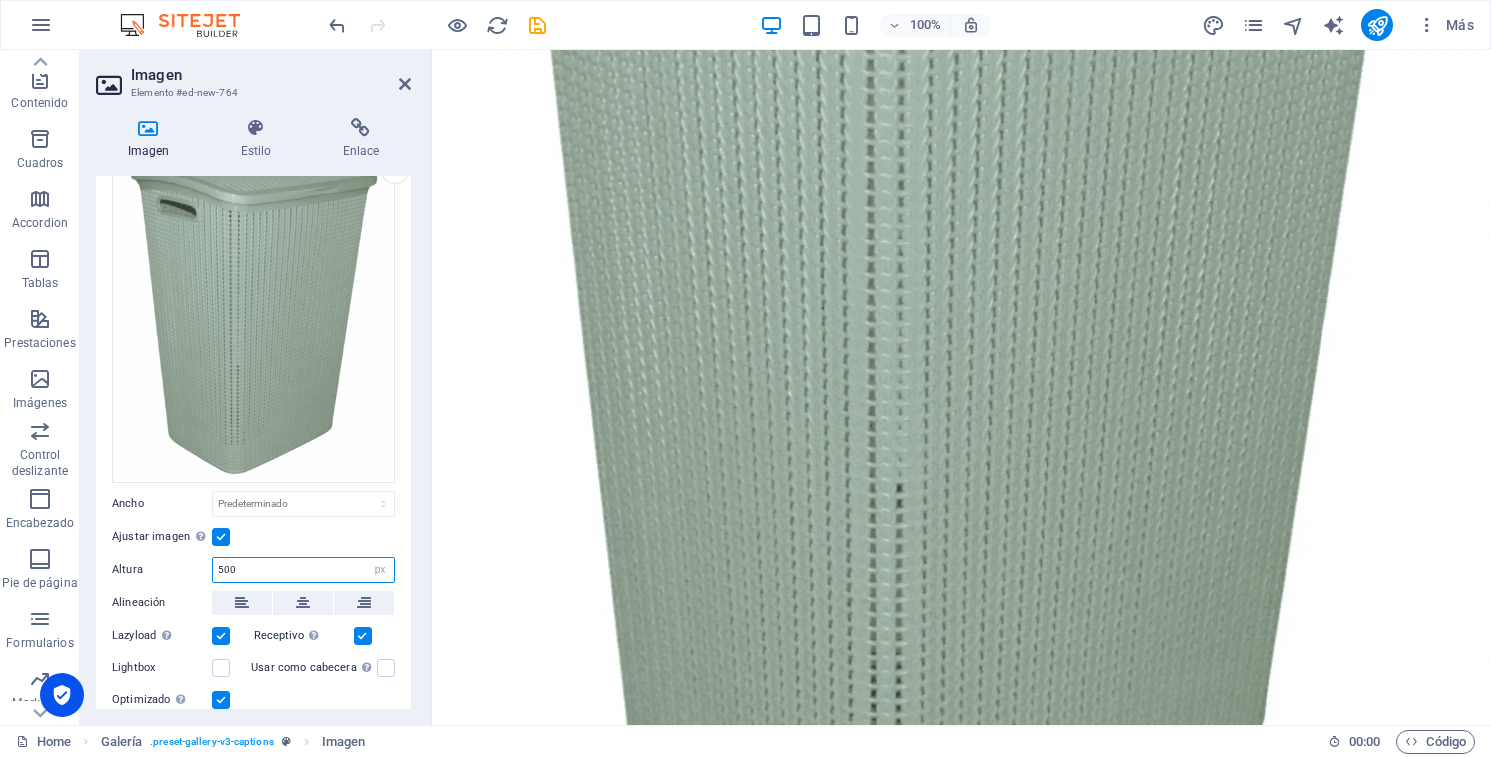 scroll, scrollTop: 1235, scrollLeft: 0, axis: vertical 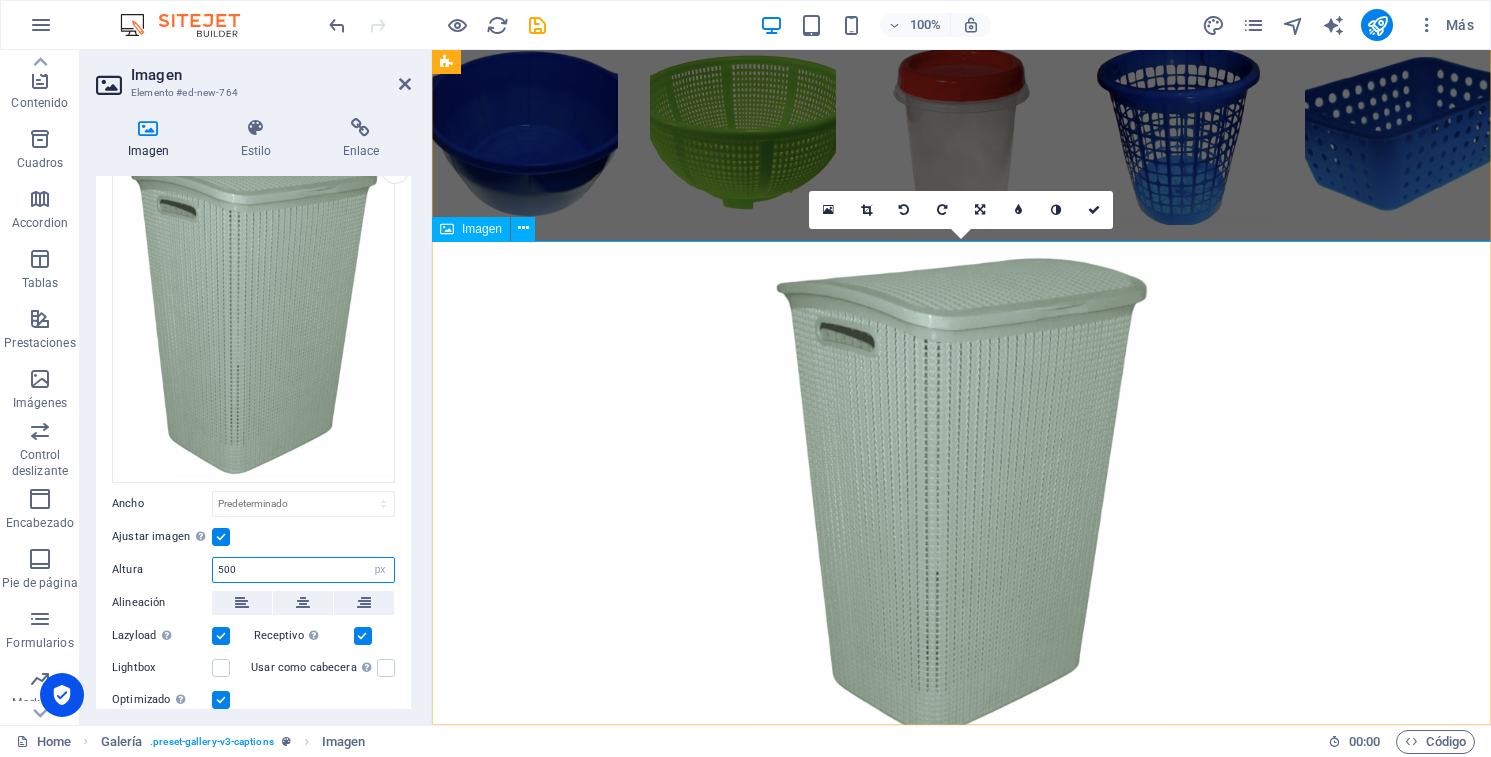 type on "500" 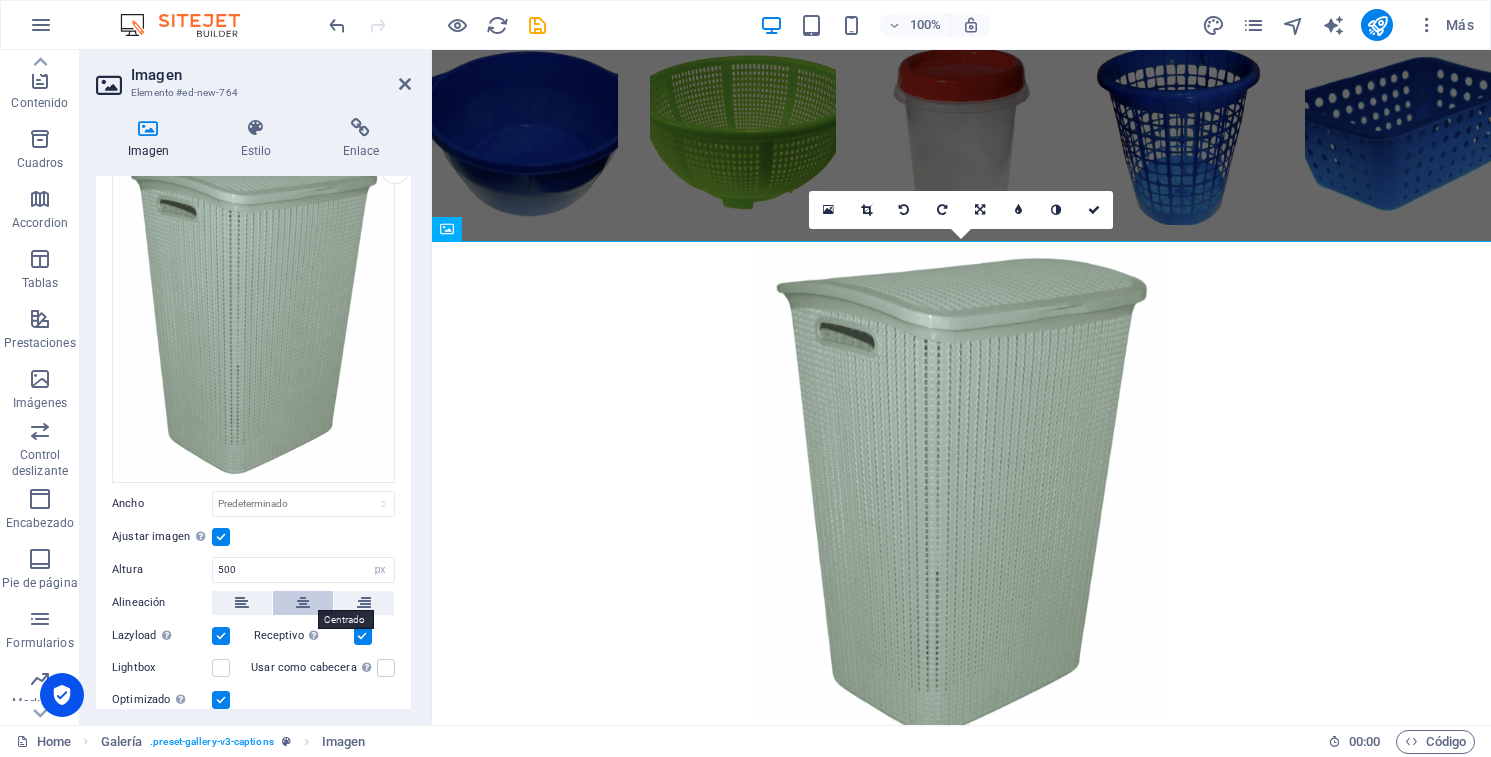click at bounding box center [303, 603] 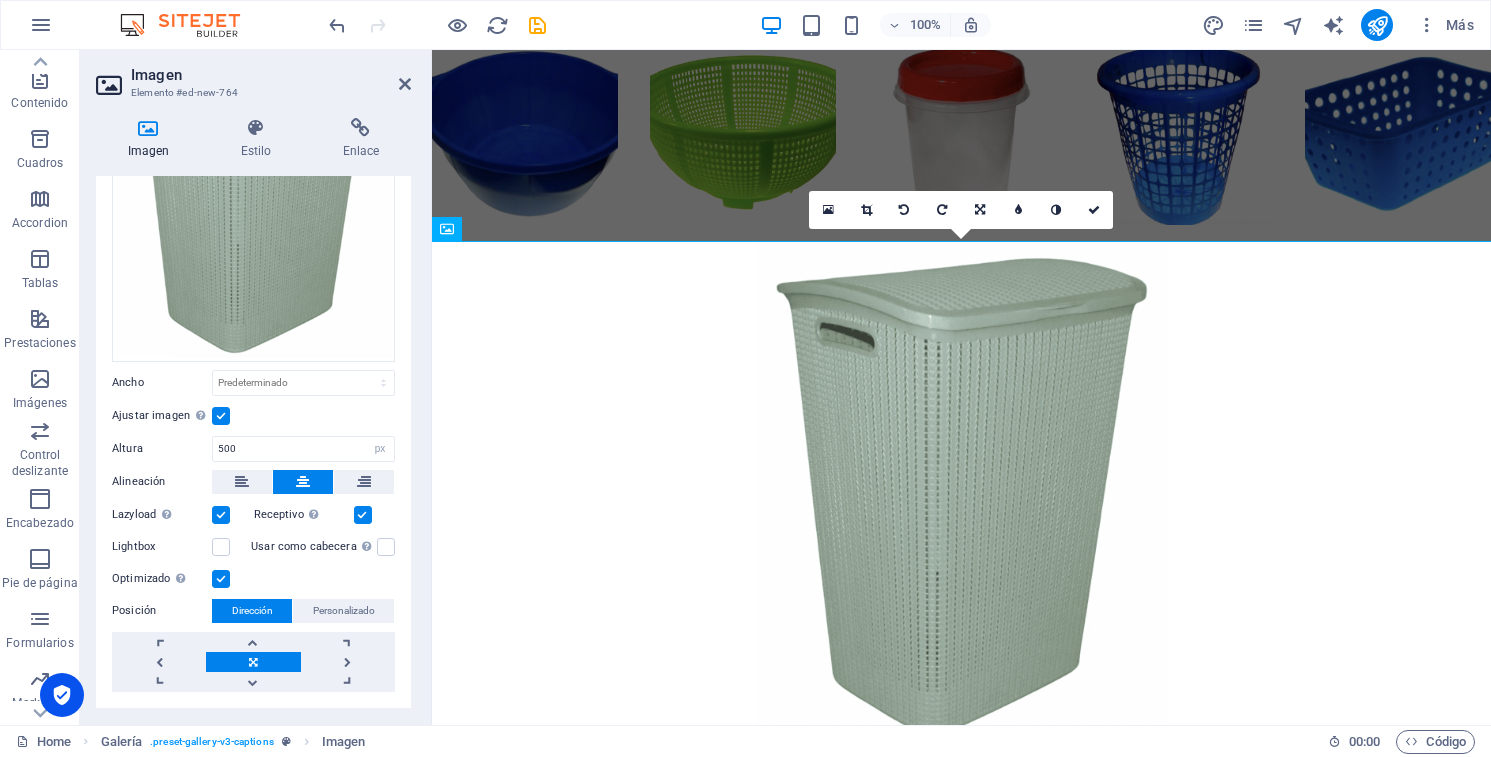 scroll, scrollTop: 254, scrollLeft: 0, axis: vertical 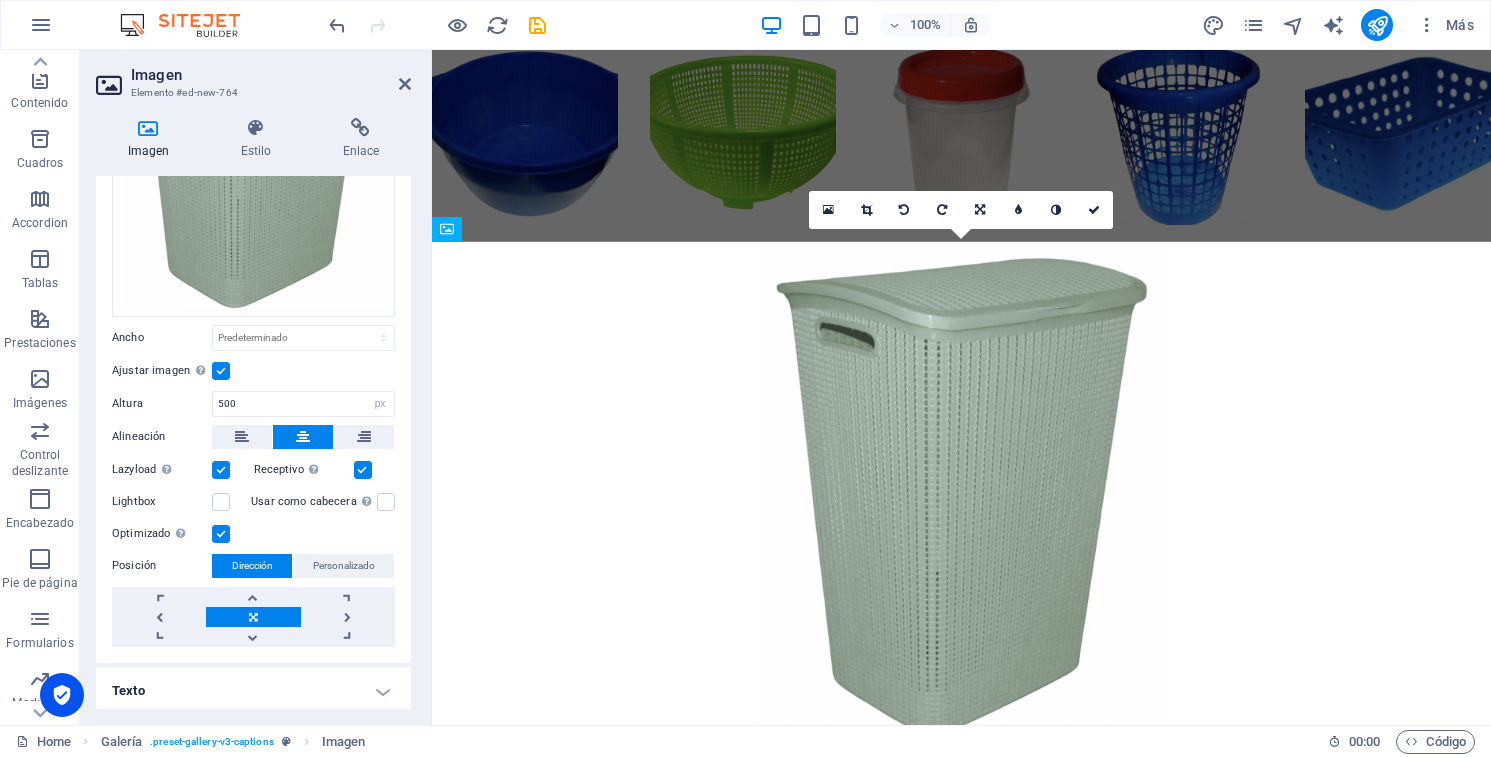 click on "Texto" at bounding box center [253, 691] 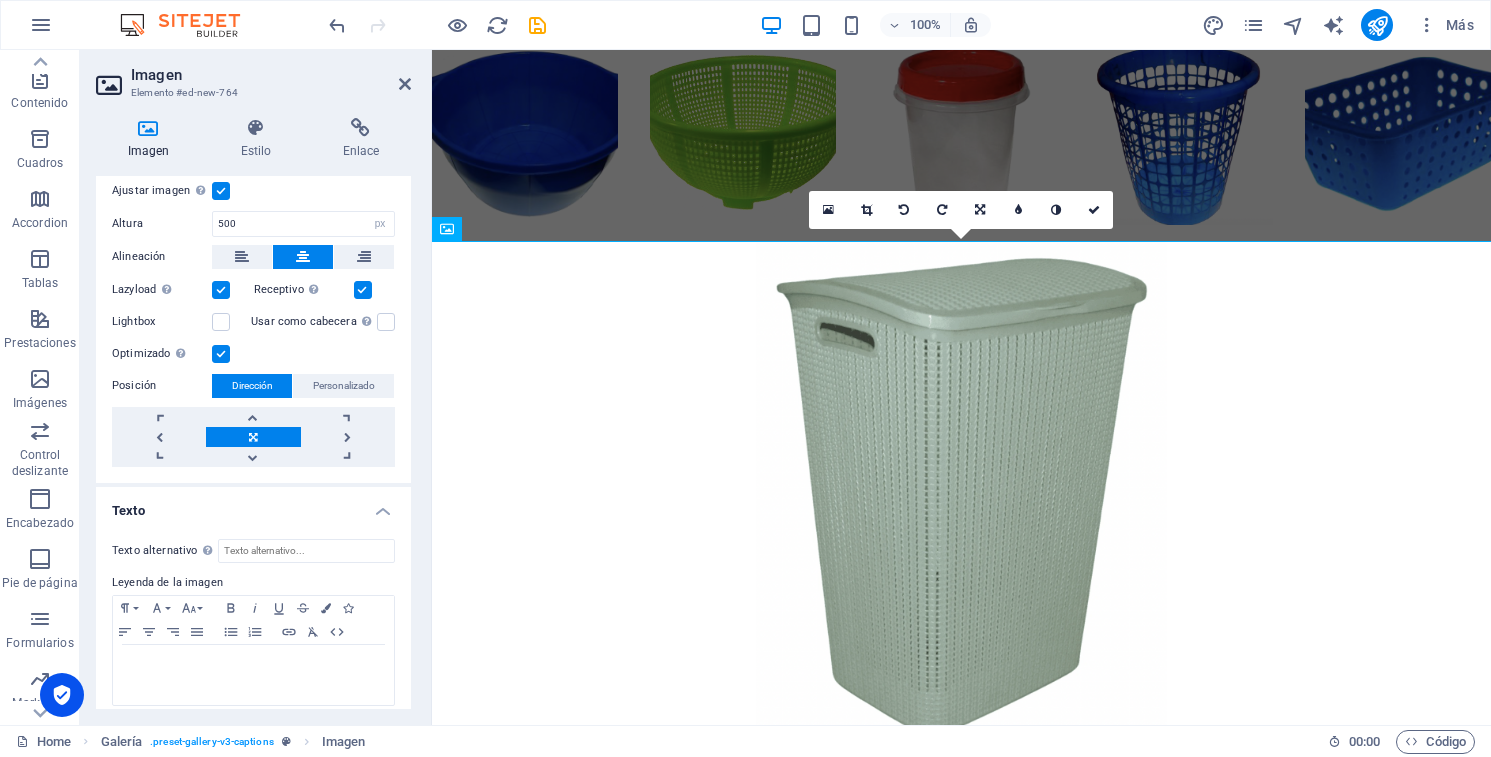 scroll, scrollTop: 442, scrollLeft: 0, axis: vertical 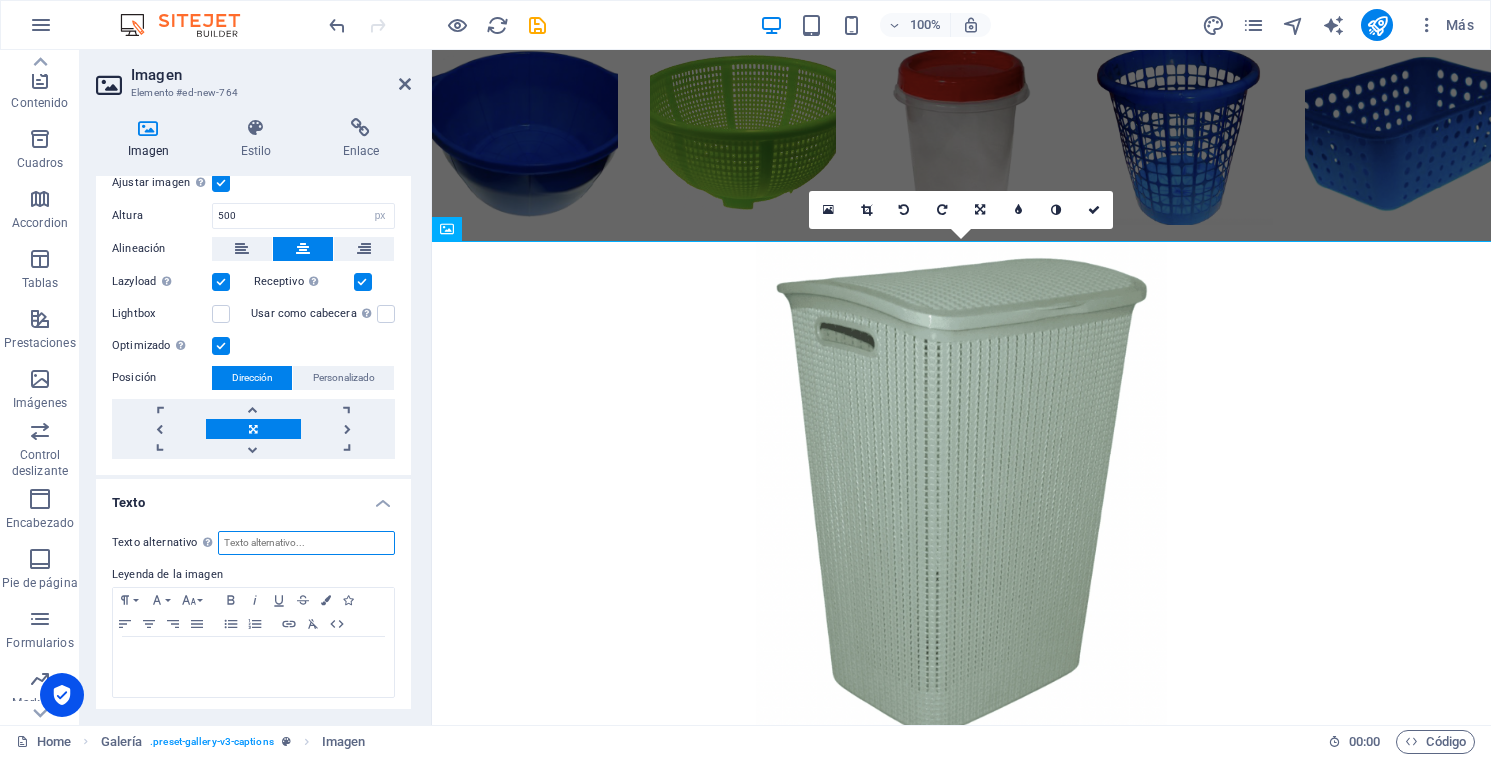 click on "Texto alternativo El texto alternativo es usado por aquellos dispositivos que no pueden mostrar imágenes (por ejemplo, motores de búsqueda de imágenes) y debería añadirse a cada imagen para así mejorar la accesibilidad al sitio web." at bounding box center [306, 543] 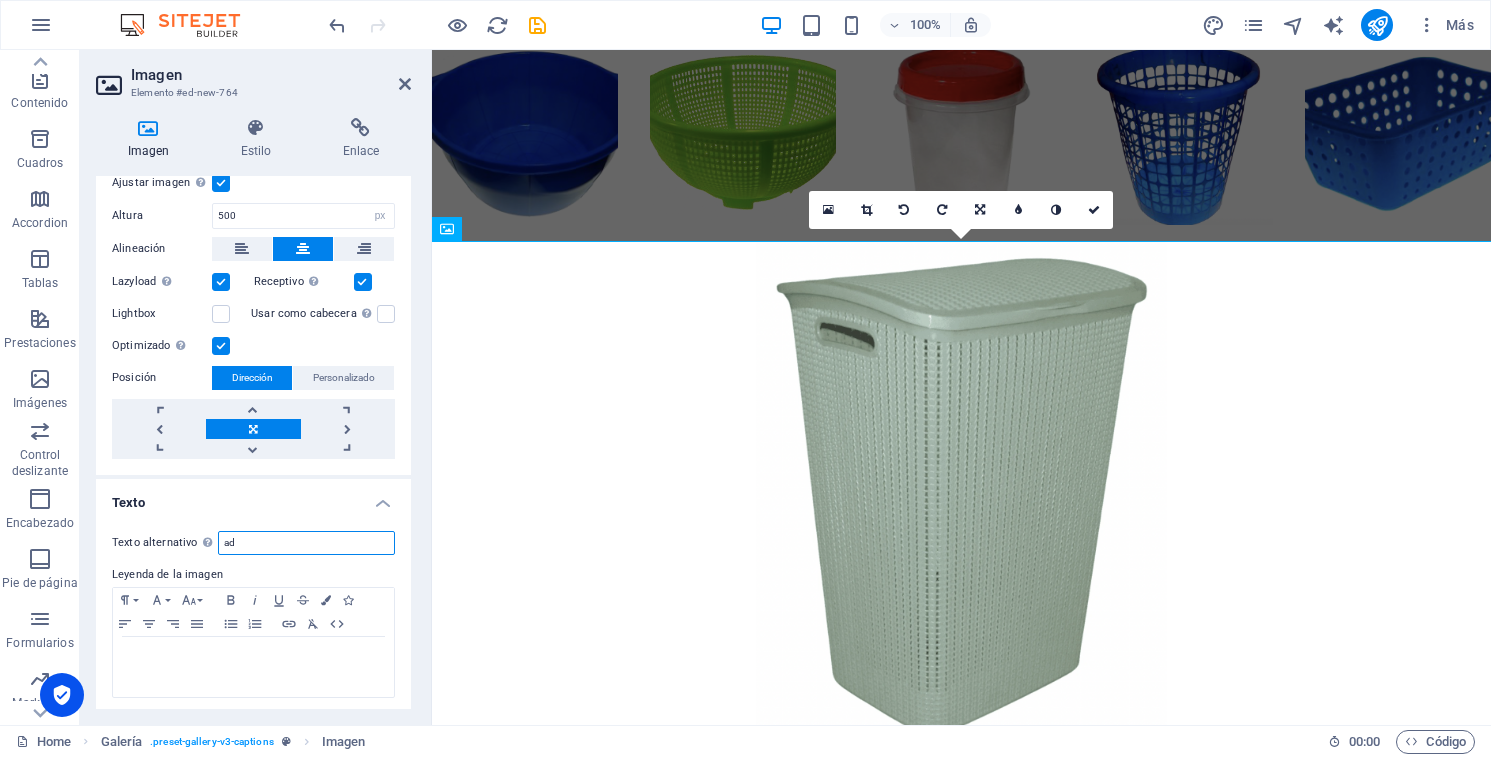 type on "a" 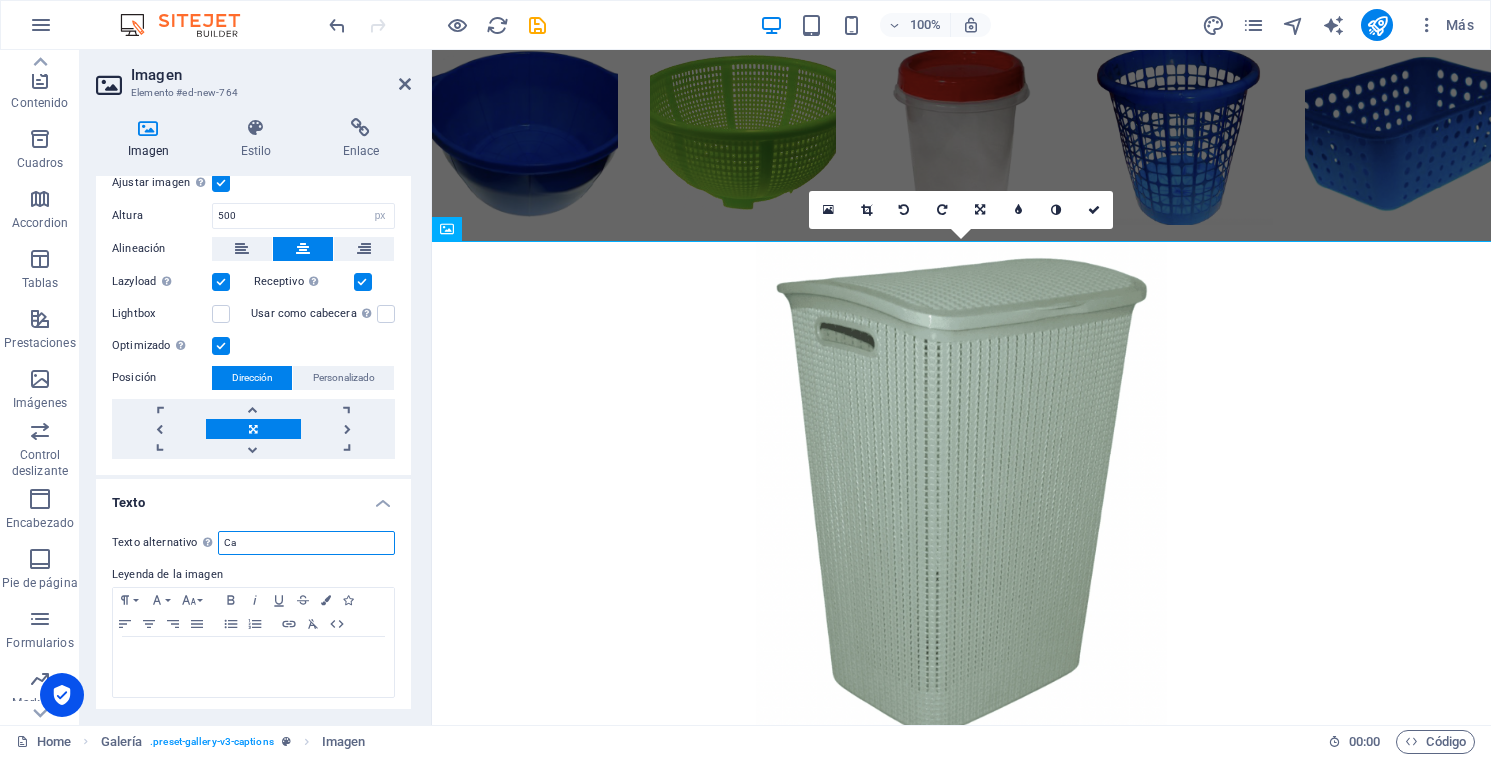 type on "C" 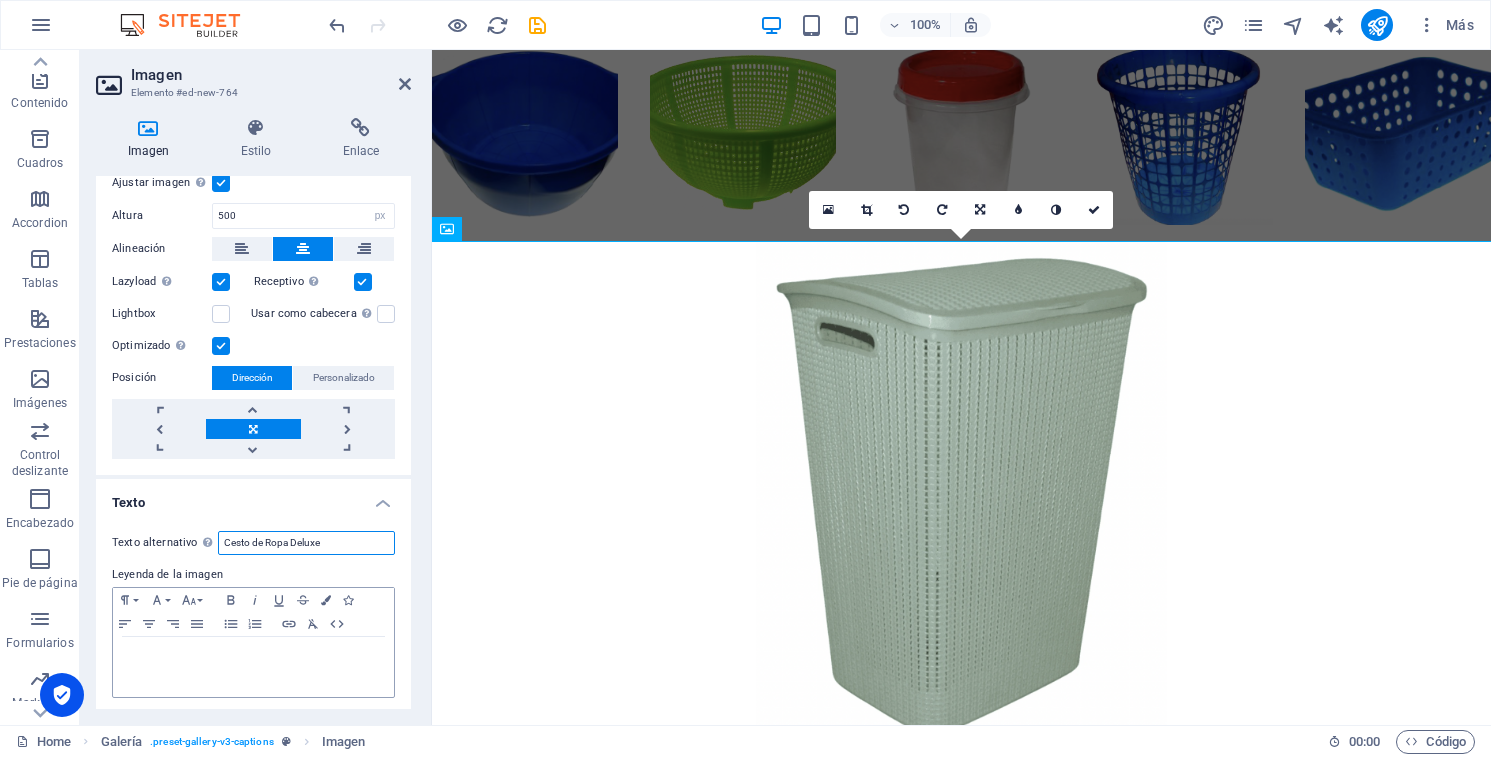 type on "Cesto de Ropa Deluxe" 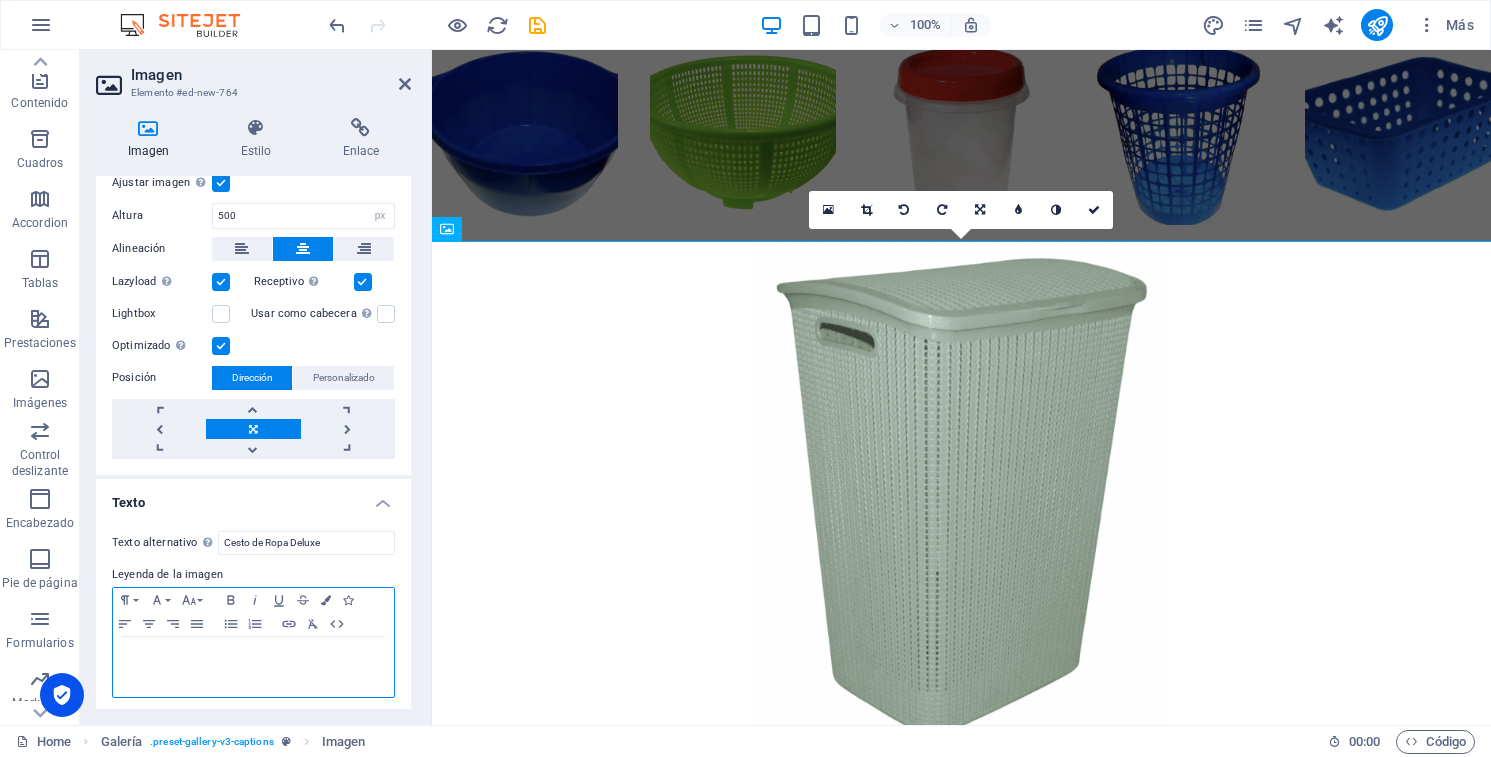 click at bounding box center (253, 656) 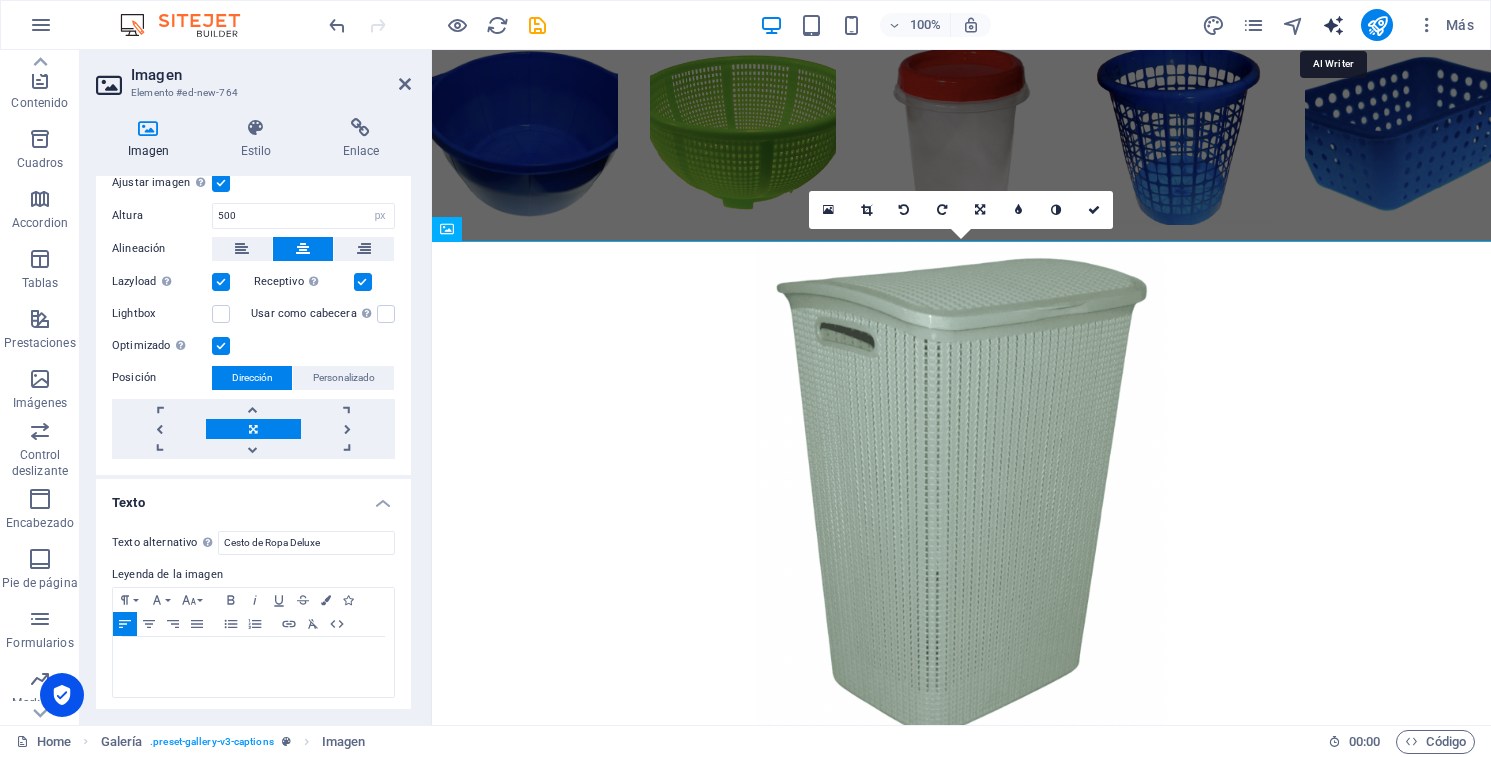 click at bounding box center [1333, 25] 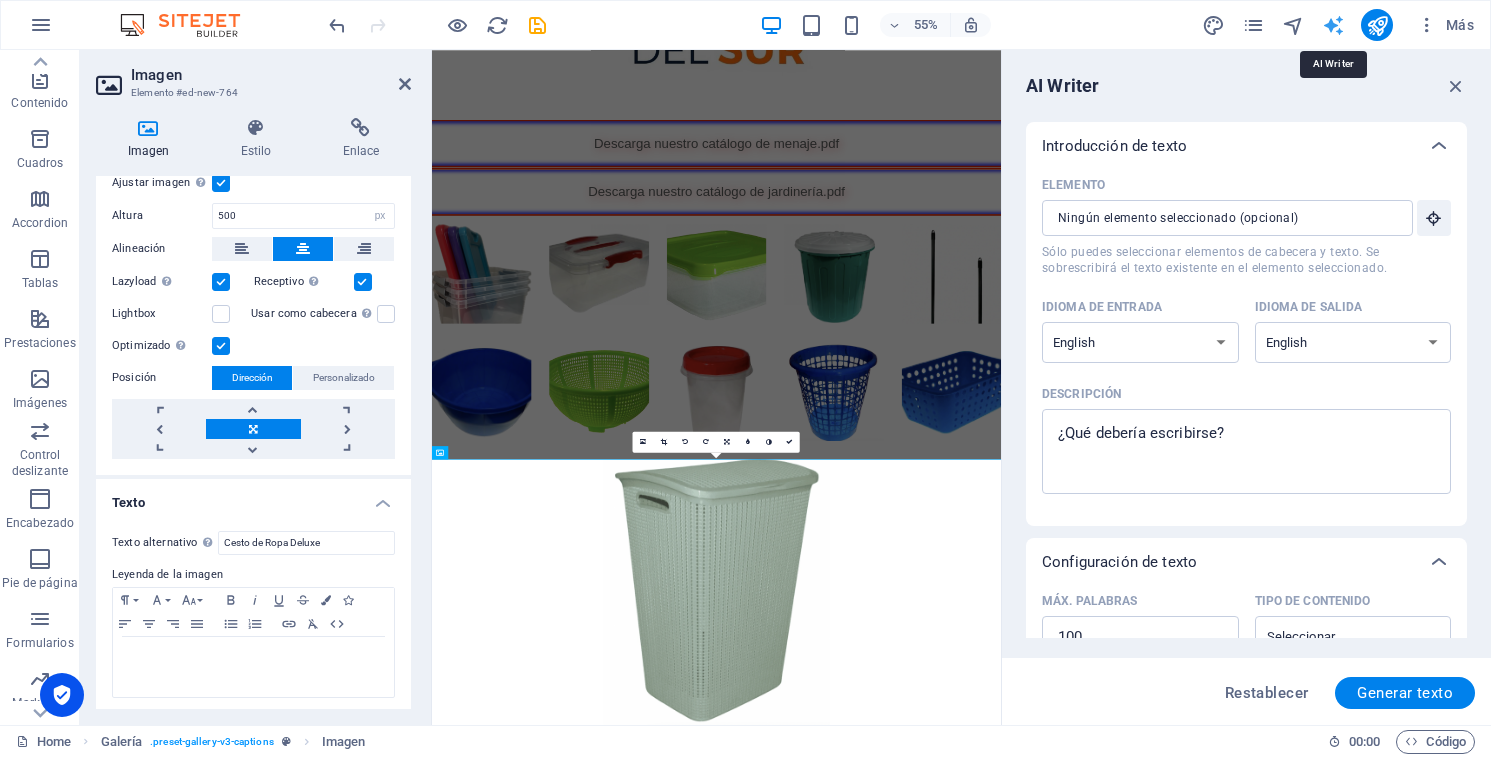 scroll, scrollTop: 672, scrollLeft: 0, axis: vertical 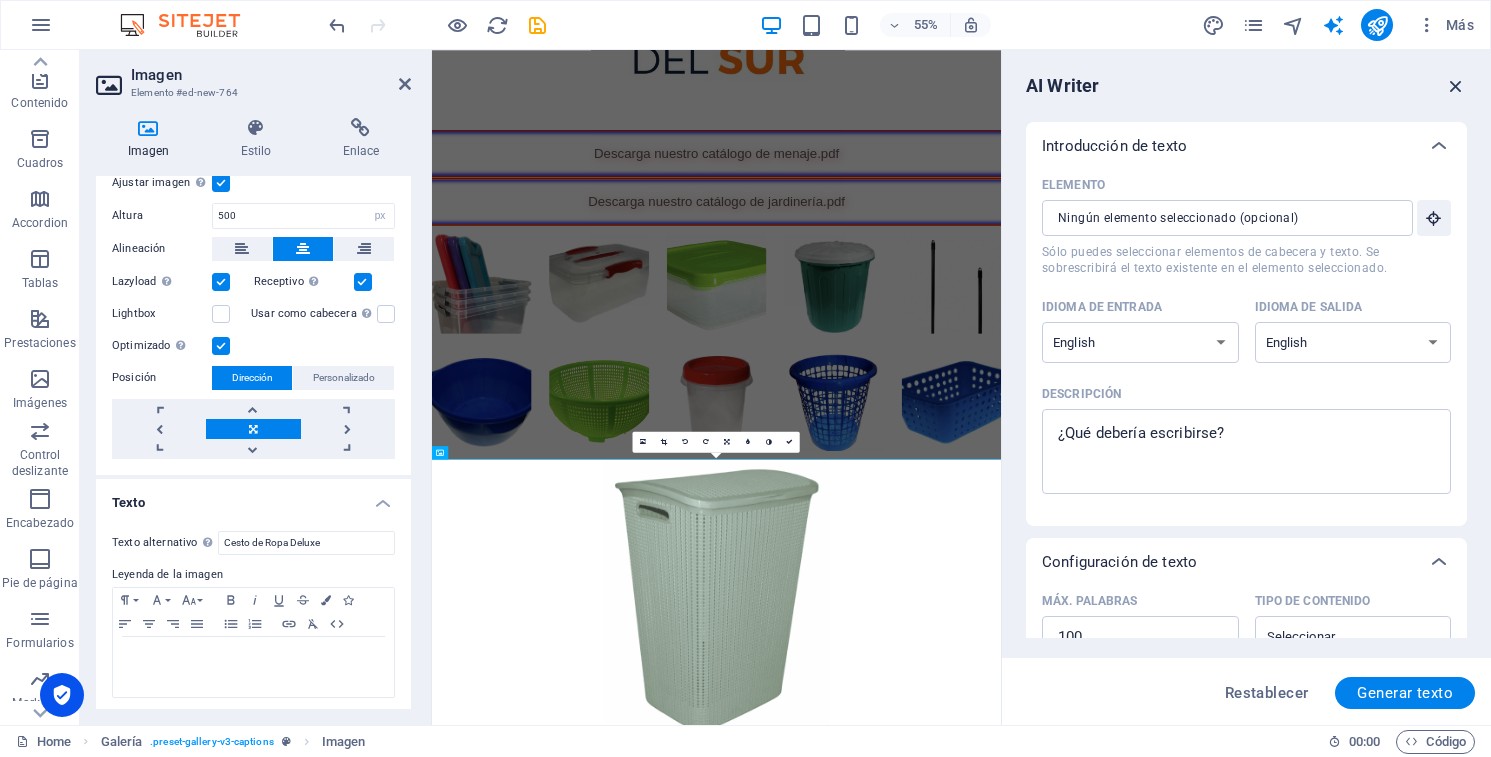 click at bounding box center (1456, 86) 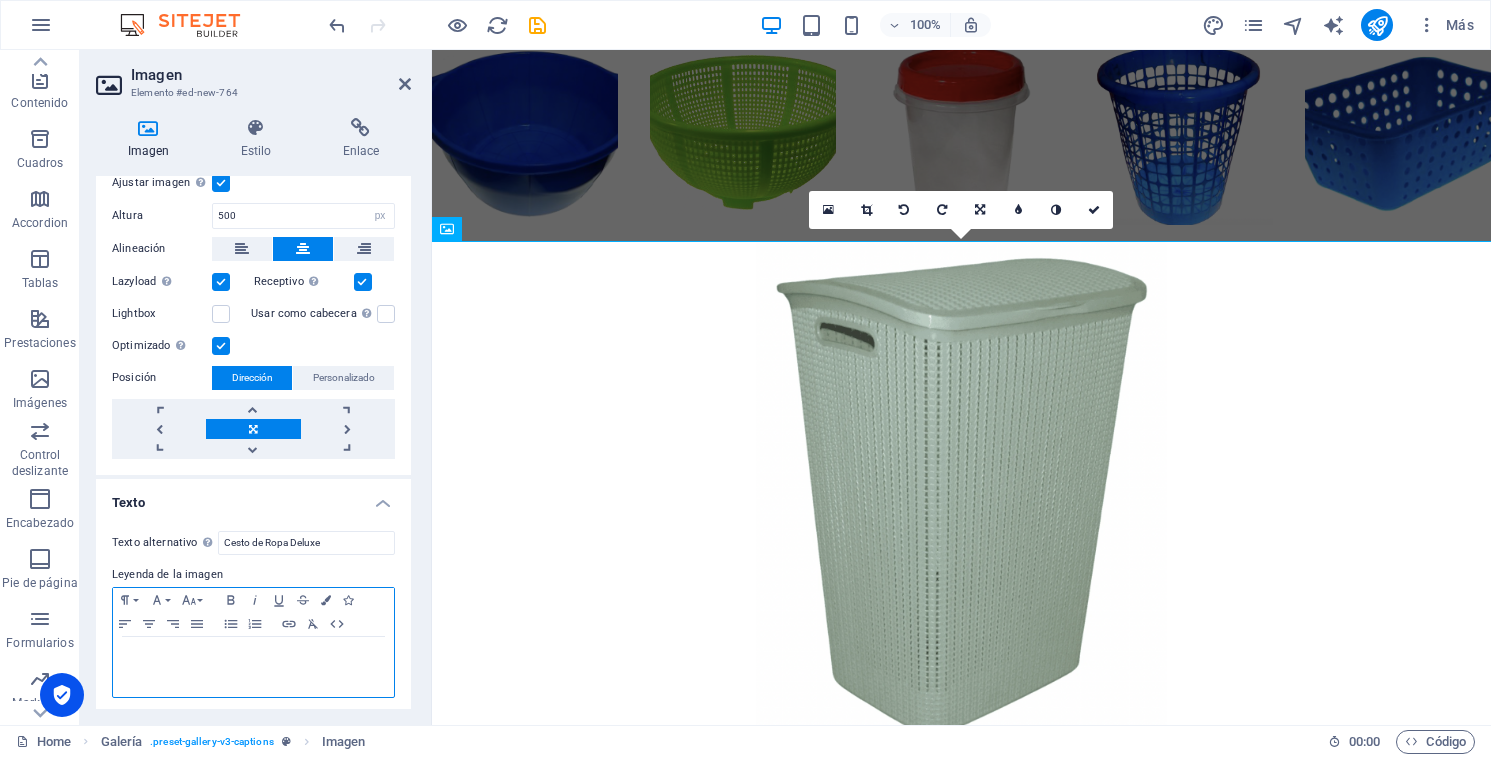click at bounding box center (253, 667) 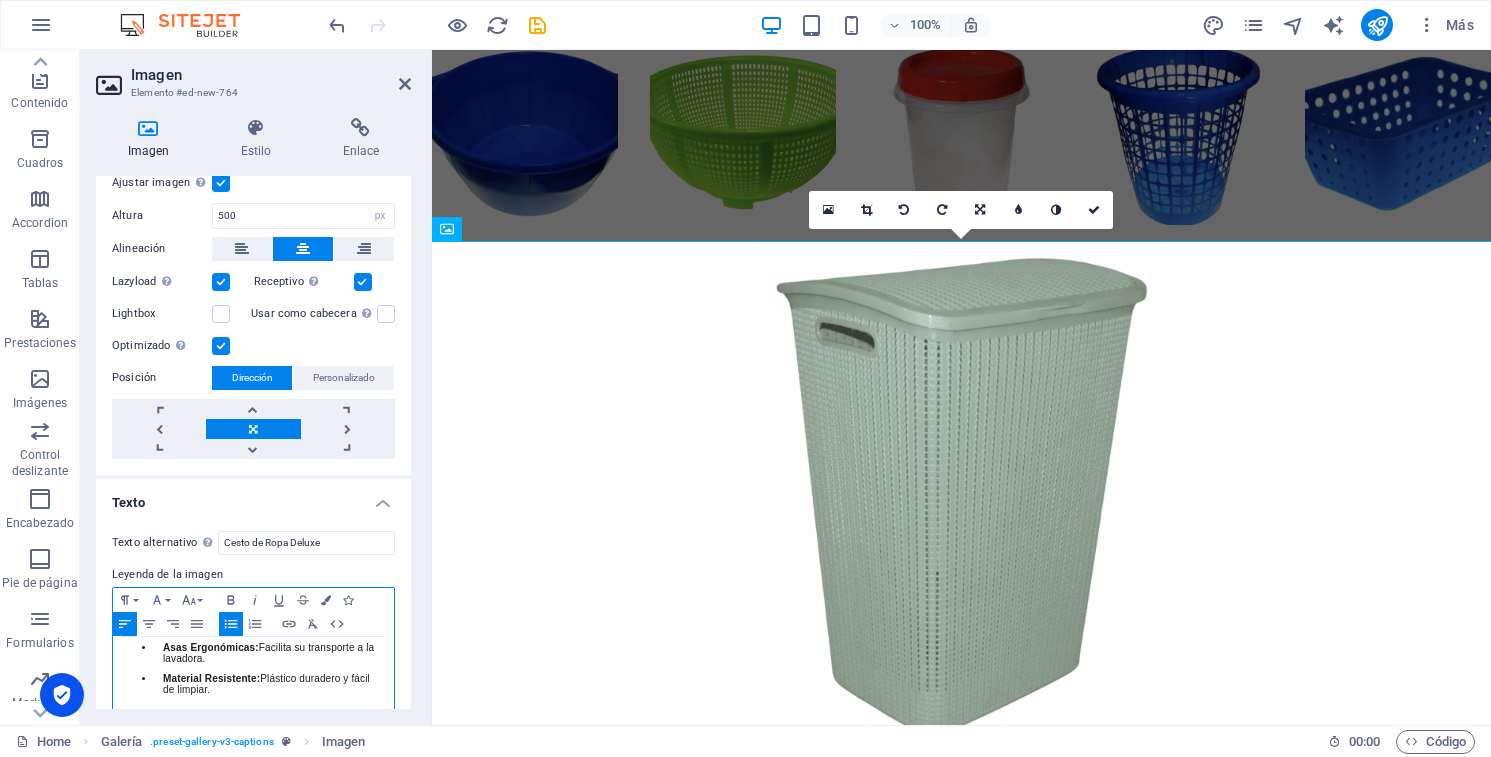 scroll, scrollTop: 0, scrollLeft: 0, axis: both 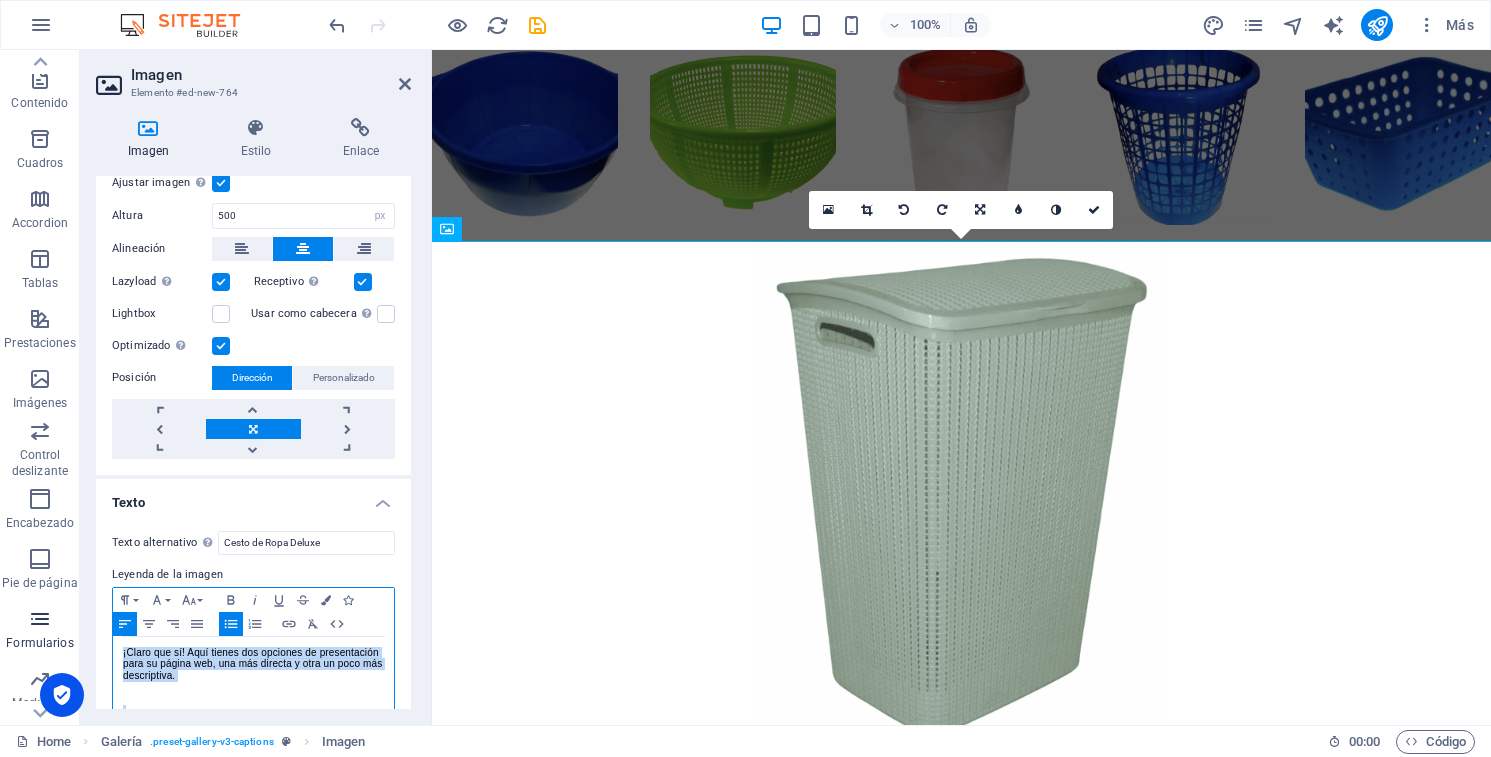 drag, startPoint x: 289, startPoint y: 679, endPoint x: 24, endPoint y: 607, distance: 274.607 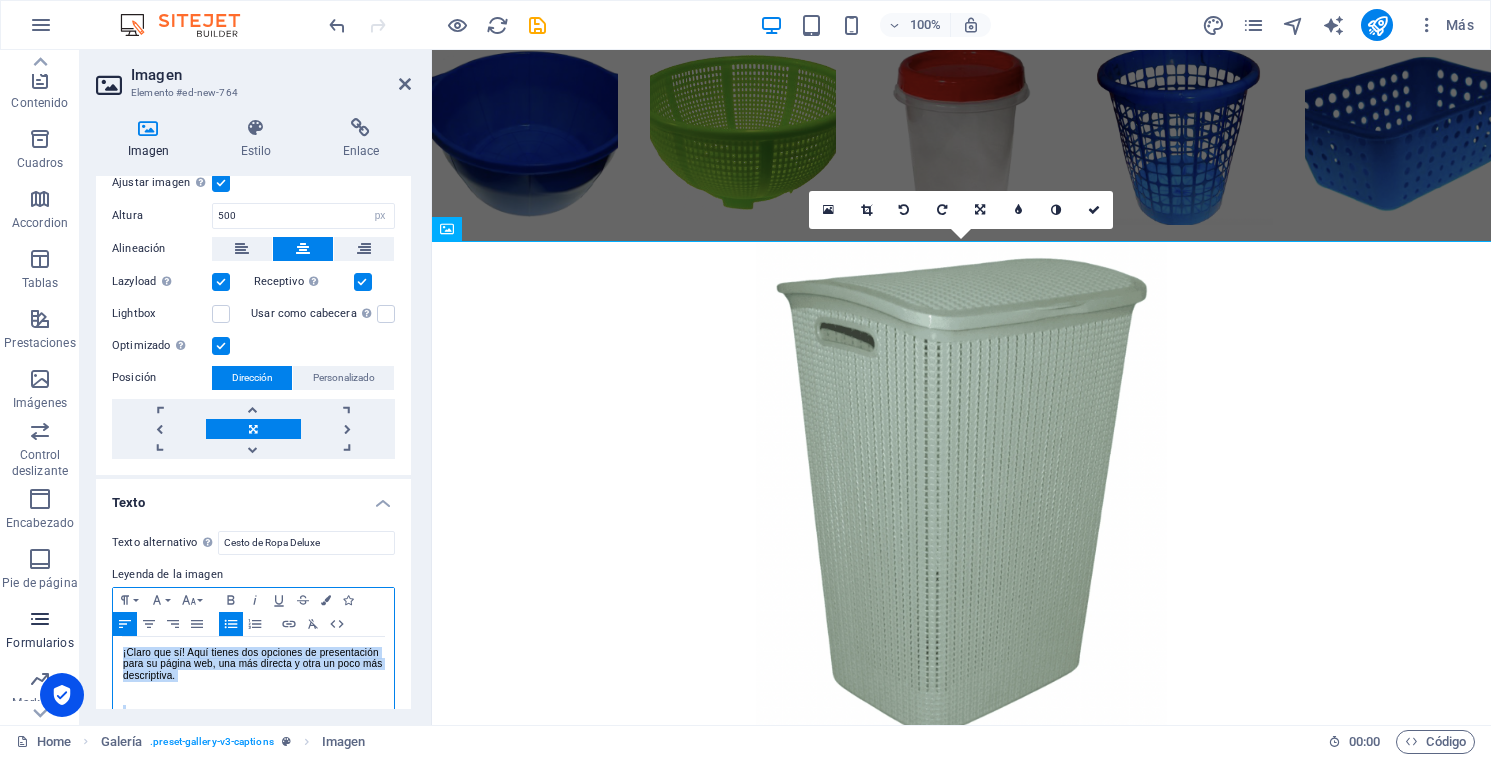 click on "Favoritos Elementos Columnas Contenido Cuadros Accordion Tablas Prestaciones Imágenes Control deslizante Encabezado Pie de página Formularios Marketing Colecciones Imagen Elemento #ed-new-764 Imagen Estilo Enlace Imagen Arrastra archivos aquí, haz clic para escoger archivos o  selecciona archivos de Archivos o de nuestra galería gratuita de fotos y vídeos Selecciona archivos del administrador de archivos, de la galería de fotos o carga archivo(s) Cargar Ancho Predeterminado automático px rem % em vh vw Ajustar imagen Ajustar imagen automáticamente a un ancho y alto fijo Altura 500 Predeterminado automático px Alineación Lazyload La carga de imágenes tras la carga de la página mejora la velocidad de la página. Receptivo Automáticamente cargar tamaños optimizados de smartphone e imagen retina. Lightbox Usar como cabecera Optimizado Las imágenes se comprimen para así mejorar la velocidad de las páginas. Posición Dirección Personalizado X offset 50 px rem % vh vw Y offset 50 px rem % vh vw 8 9" at bounding box center (745, 387) 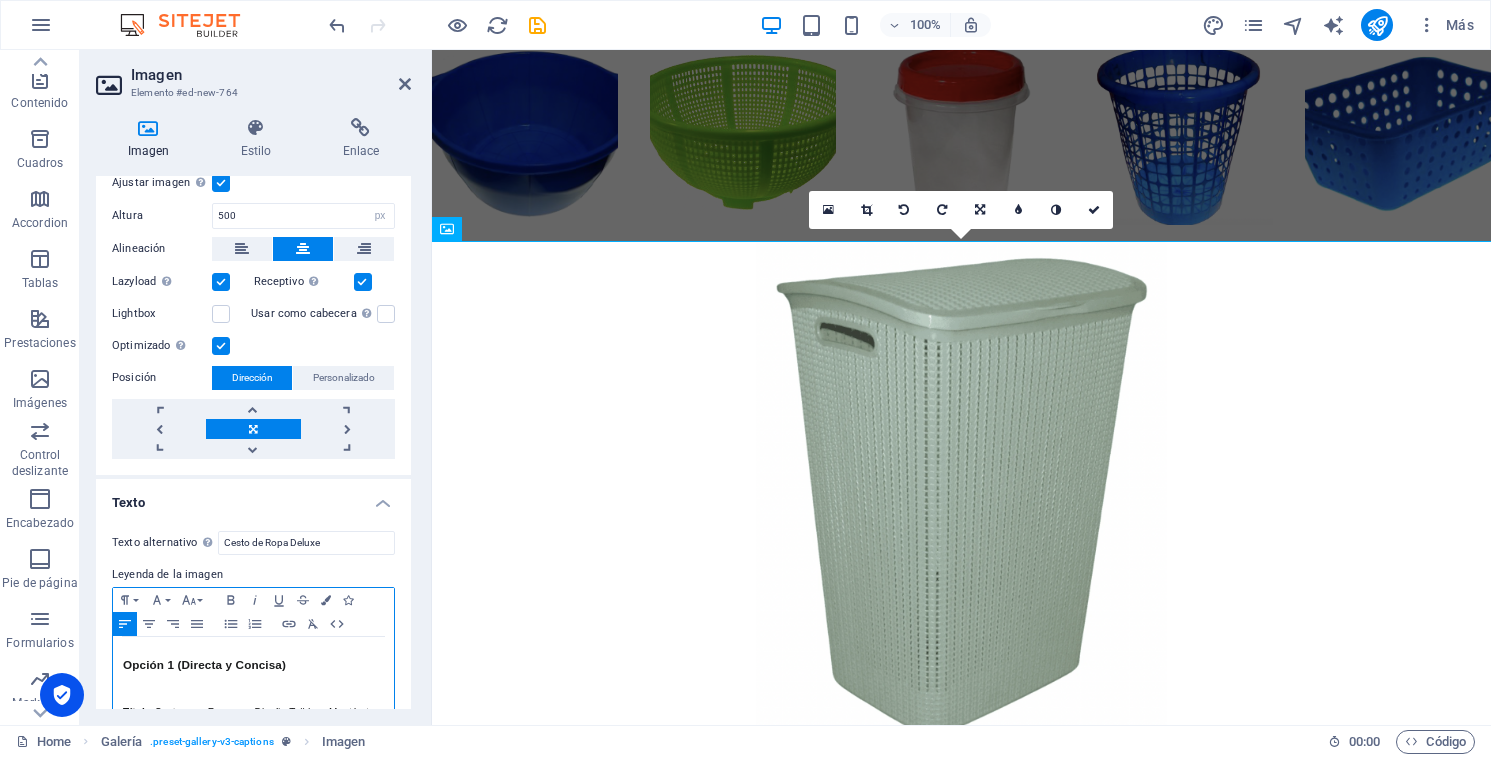 scroll, scrollTop: 67, scrollLeft: 0, axis: vertical 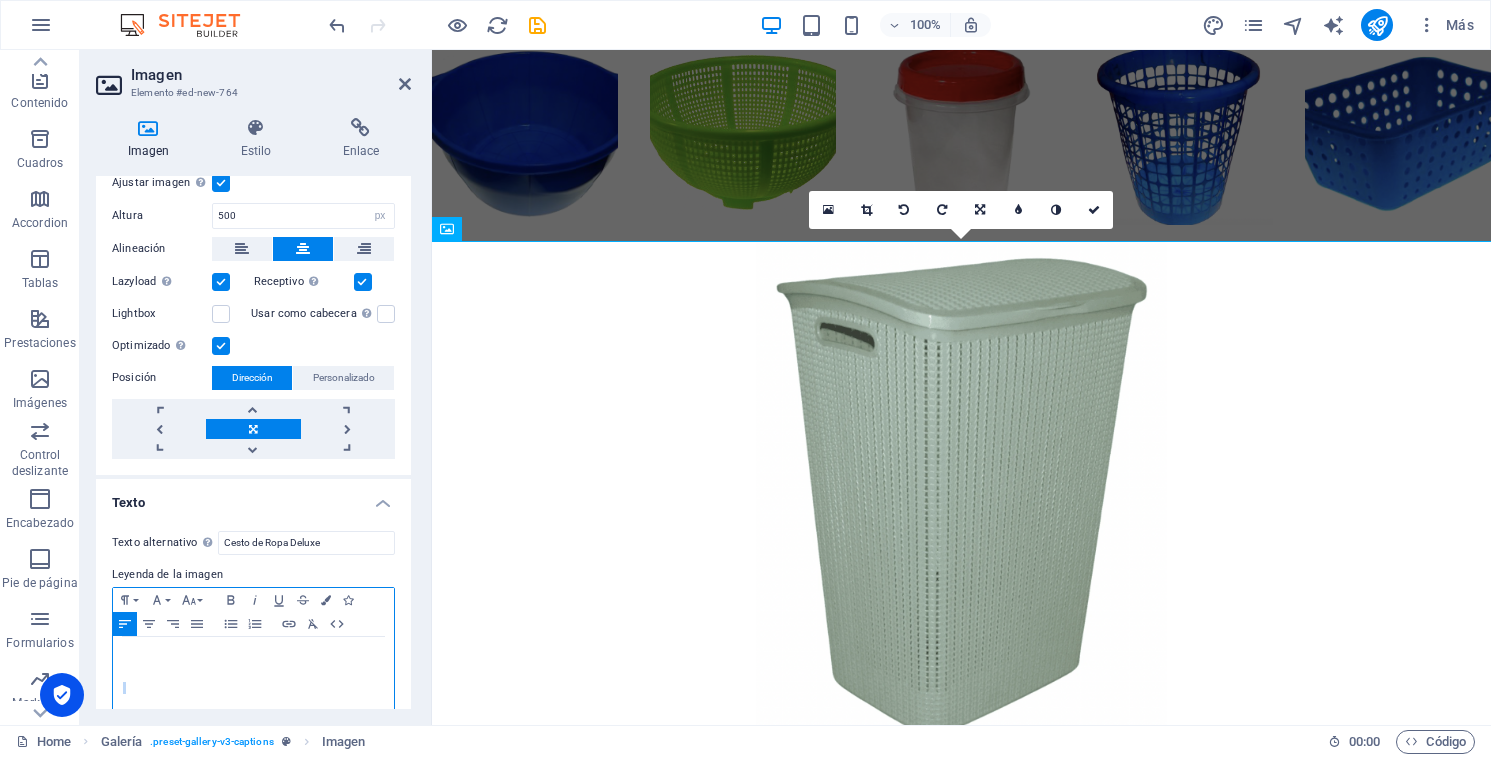 drag, startPoint x: 252, startPoint y: 676, endPoint x: 91, endPoint y: 622, distance: 169.8146 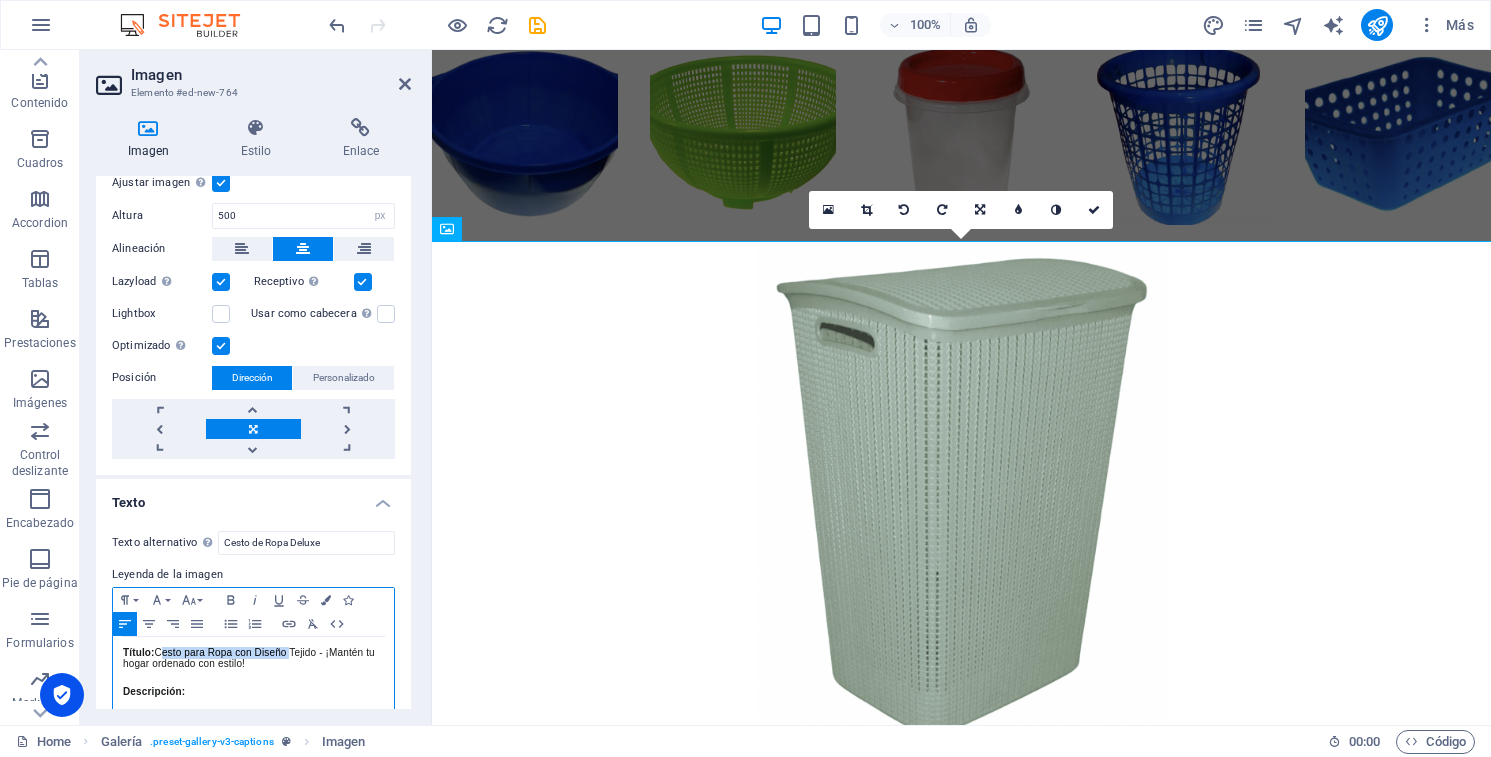 drag, startPoint x: 288, startPoint y: 649, endPoint x: 159, endPoint y: 646, distance: 129.03488 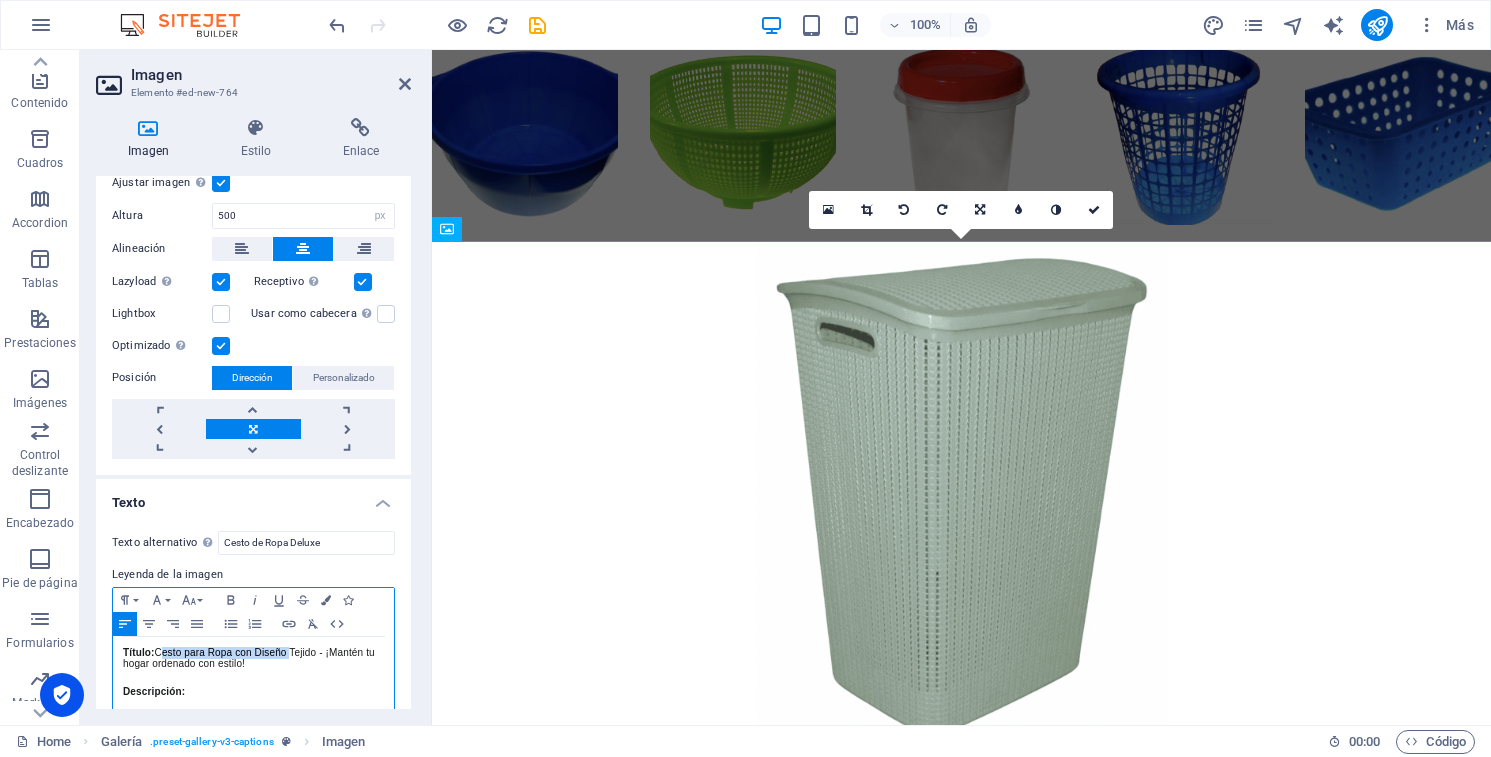 click on "Título:  Cesto para Ropa con Diseño Tejido - ¡Mantén tu hogar ordenado con estilo!" at bounding box center (253, 658) 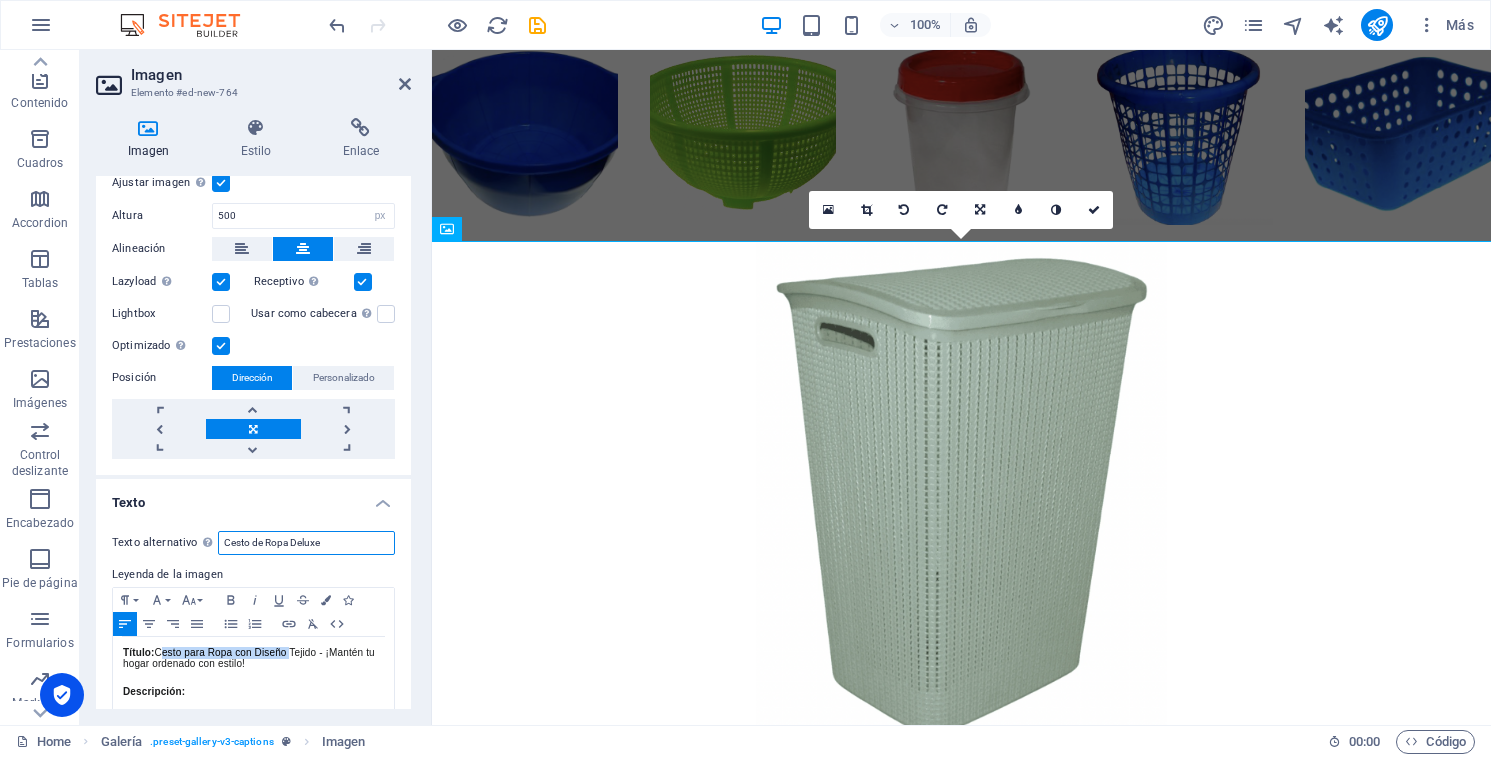 click on "Cesto de Ropa Deluxe" at bounding box center (306, 543) 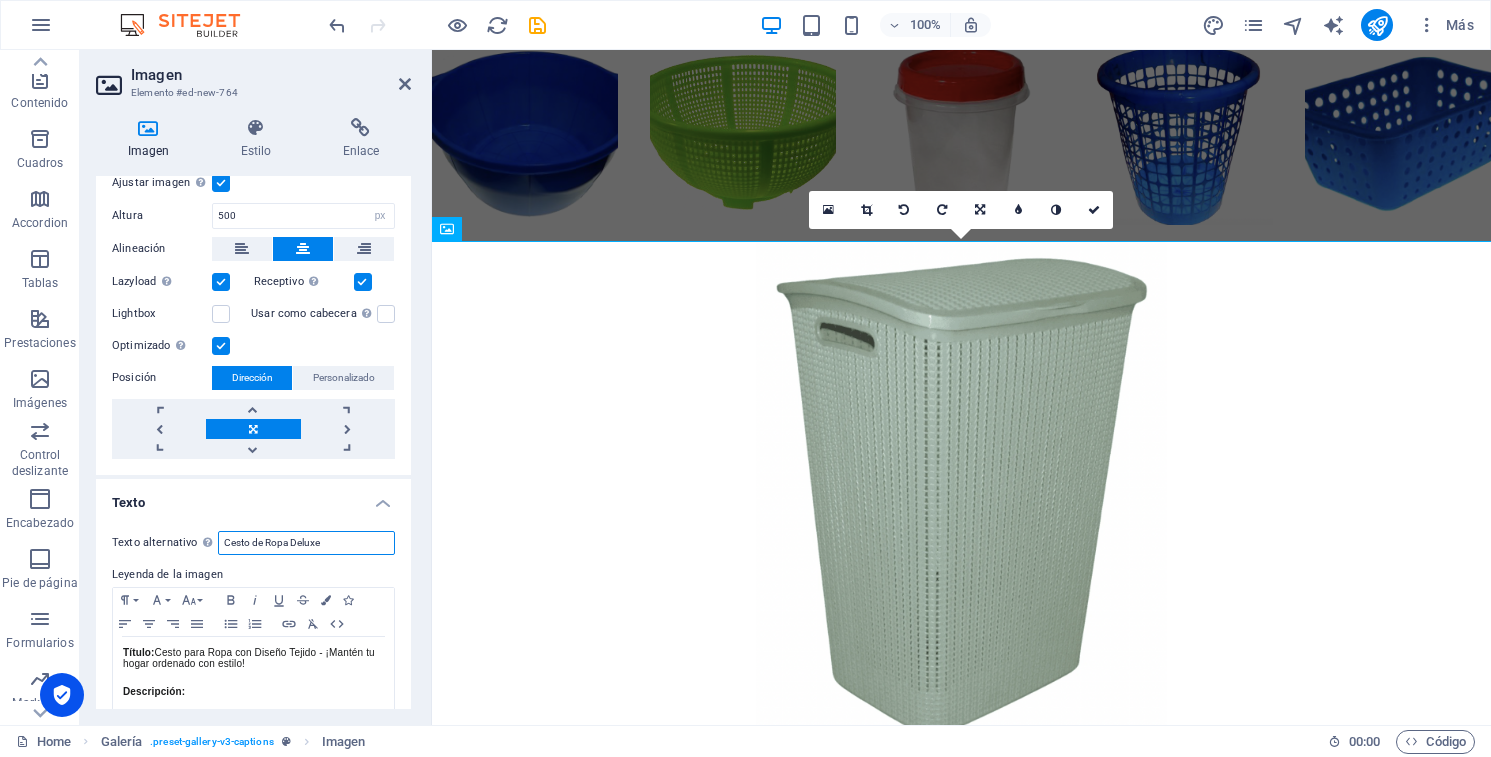 click on "Cesto de Ropa Deluxe" at bounding box center [306, 543] 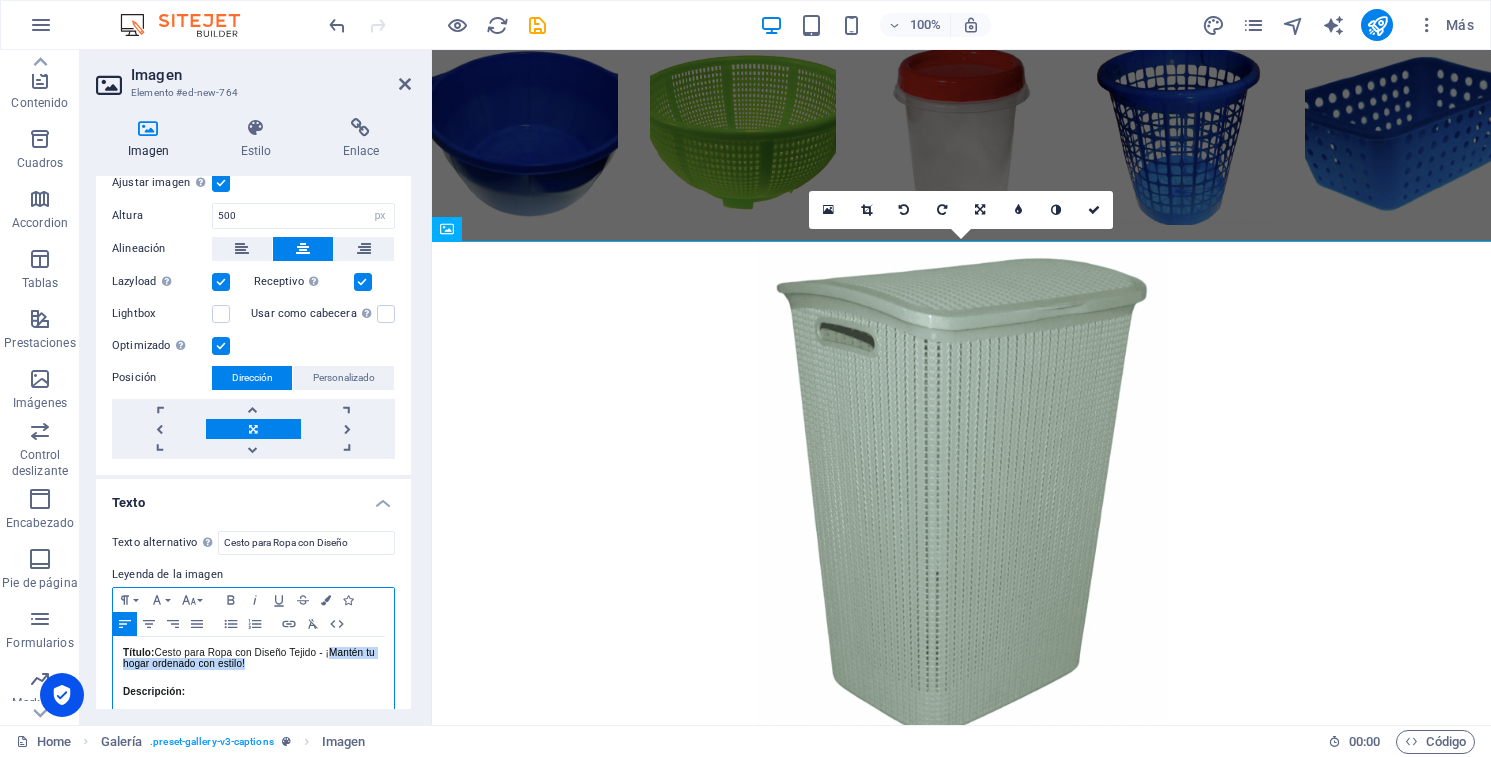 drag, startPoint x: 328, startPoint y: 649, endPoint x: 331, endPoint y: 669, distance: 20.22375 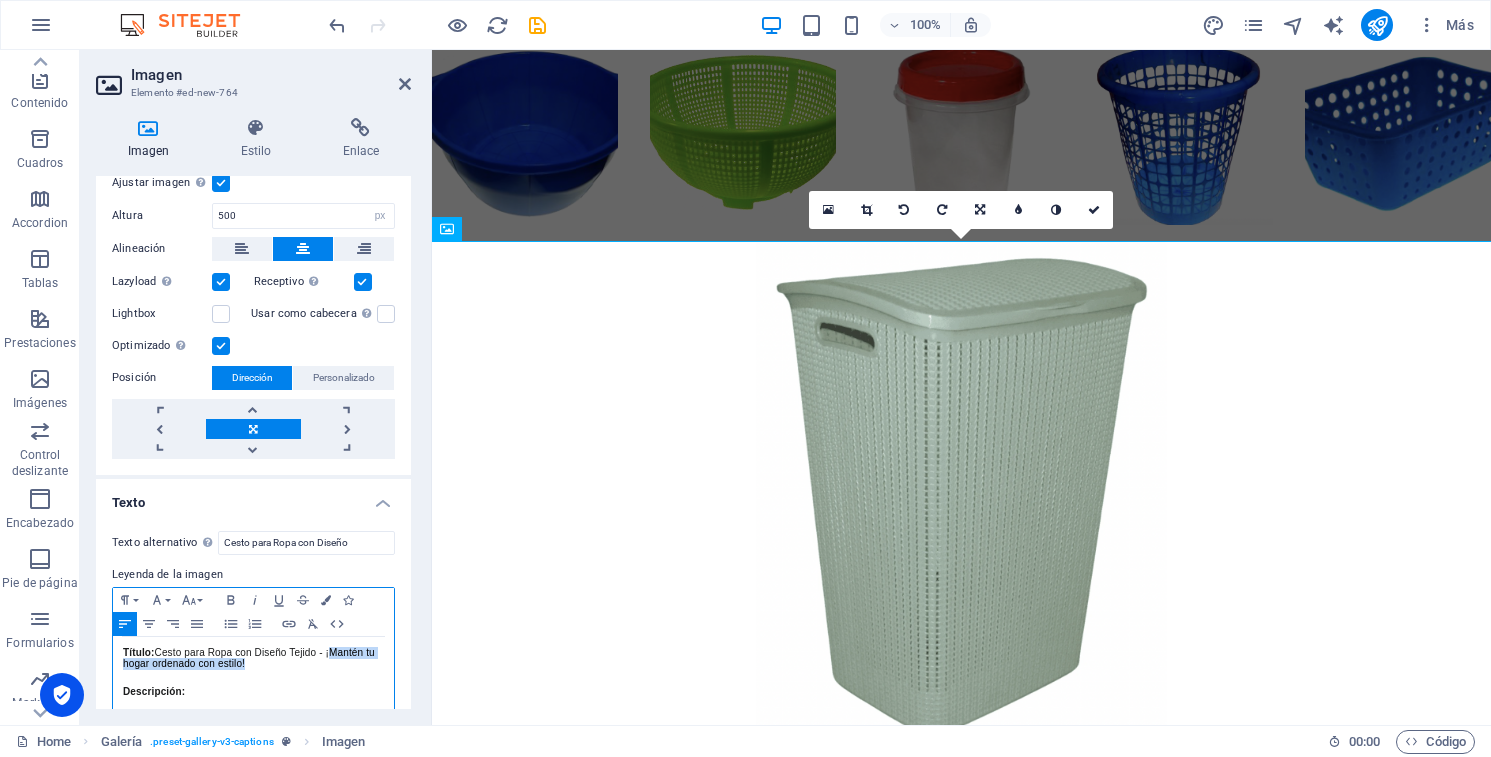 click on "Título:  Cesto para Ropa con Diseño Tejido - ¡Mantén tu hogar ordenado con estilo! Descripción: Organiza tu ropa sucia de manera práctica y elegante con nuestro cesto de diseño tejido. Fabricado en plástico resistente y ligero, este cesto no solo es funcional, sino que también aporta un toque decorativo a tu habitación, baño o lavandería. Su estructura calada permite una ventilación óptima, evitando la acumulación de humedad y malos olores en la ropa. La tapa superior ayuda a mantener la ropa fuera de la vista, conservando la estética y el orden de tus espacios. Gracias a sus cómodas asas laterales, transportarlo es una tarea sencilla, incluso cuando está lleno. Características Principales: Diseño Moderno:  Estética tipo rattan que se adapta a cualquier decoración. Ventilación Ideal:  Su patrón tejido asegura el flujo de aire. Tapa Incluida:  Mantiene la ropa oculta y el ambiente ordenado. Asas Ergonómicas:  Facilita su transporte a la lavadora. Material Resistente: Alto:  59 cm" at bounding box center [253, 1242] 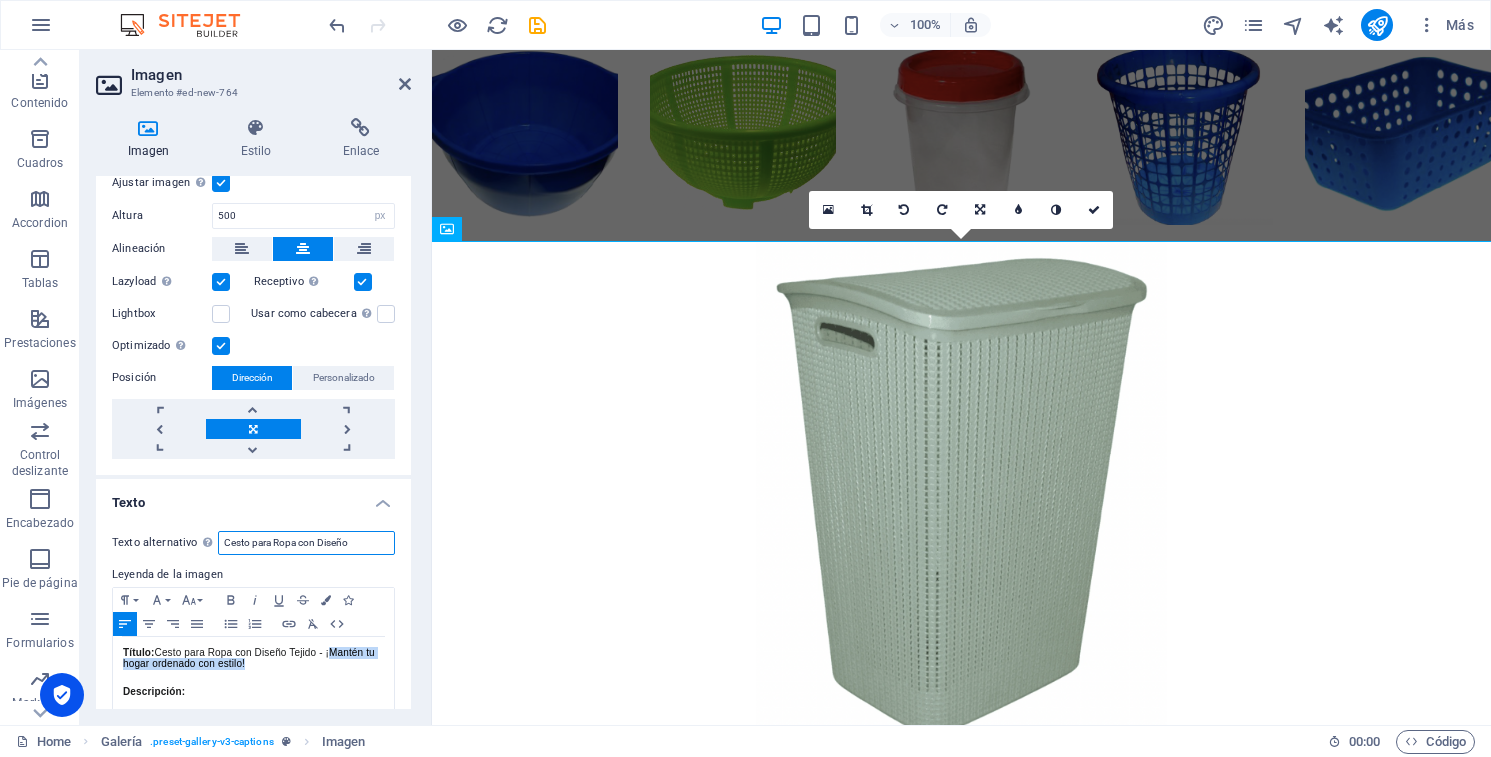 click on "Cesto para Ropa con Diseño" at bounding box center (306, 543) 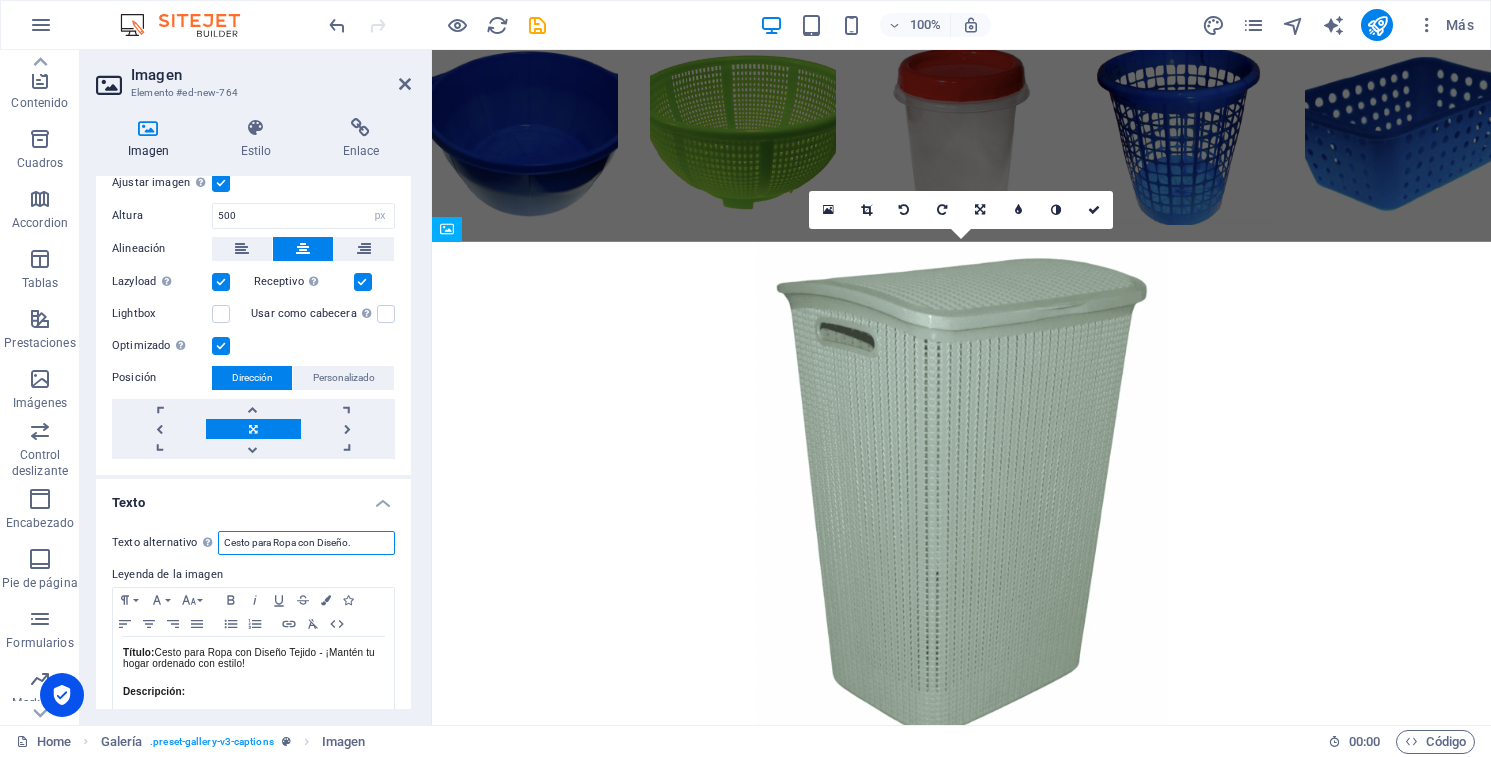 paste on "¡Mantén tu hogar ordenado con estilo!" 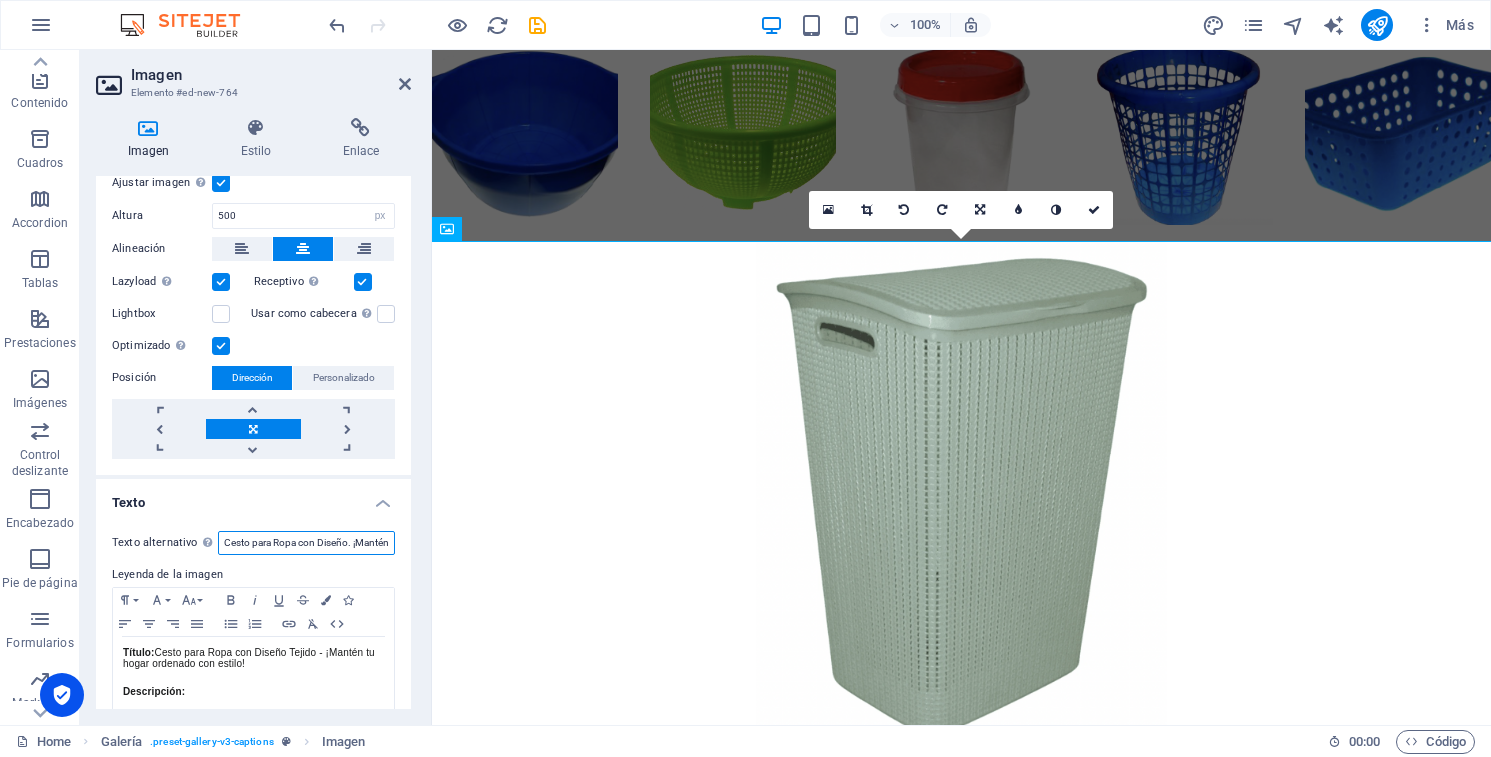 scroll, scrollTop: 0, scrollLeft: 137, axis: horizontal 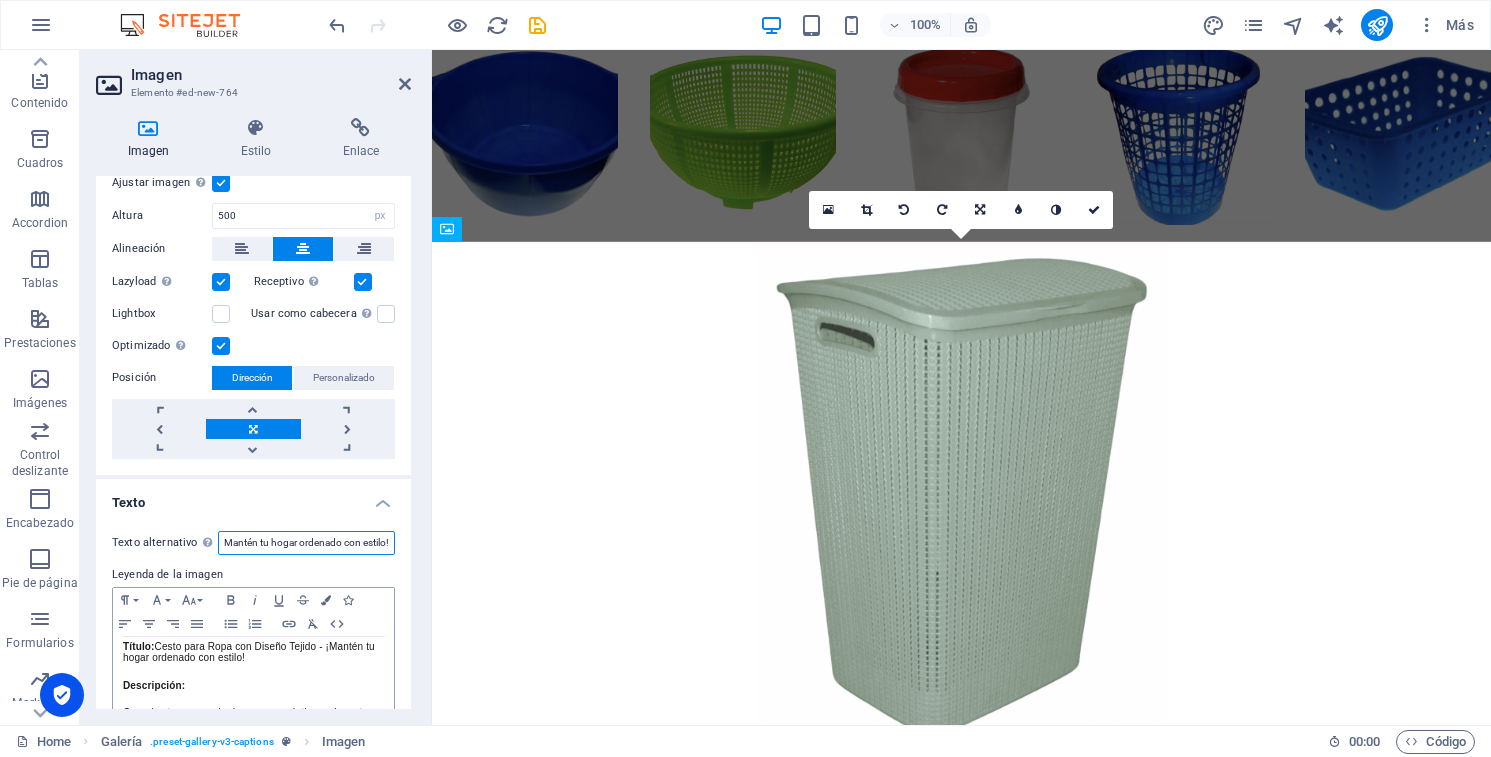 type on "Cesto para Ropa con Diseño. ¡Mantén tu hogar ordenado con estilo!" 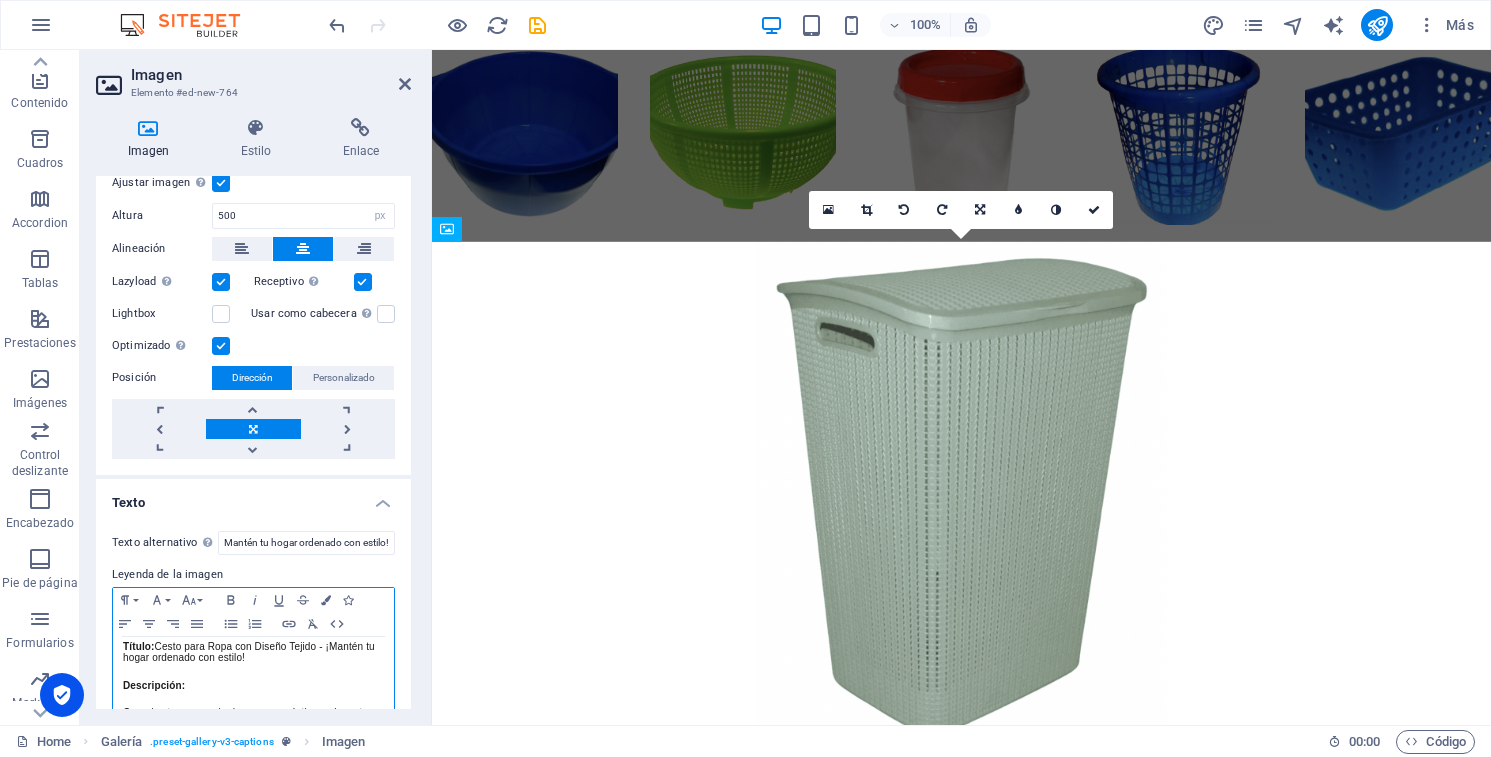 scroll, scrollTop: 0, scrollLeft: 0, axis: both 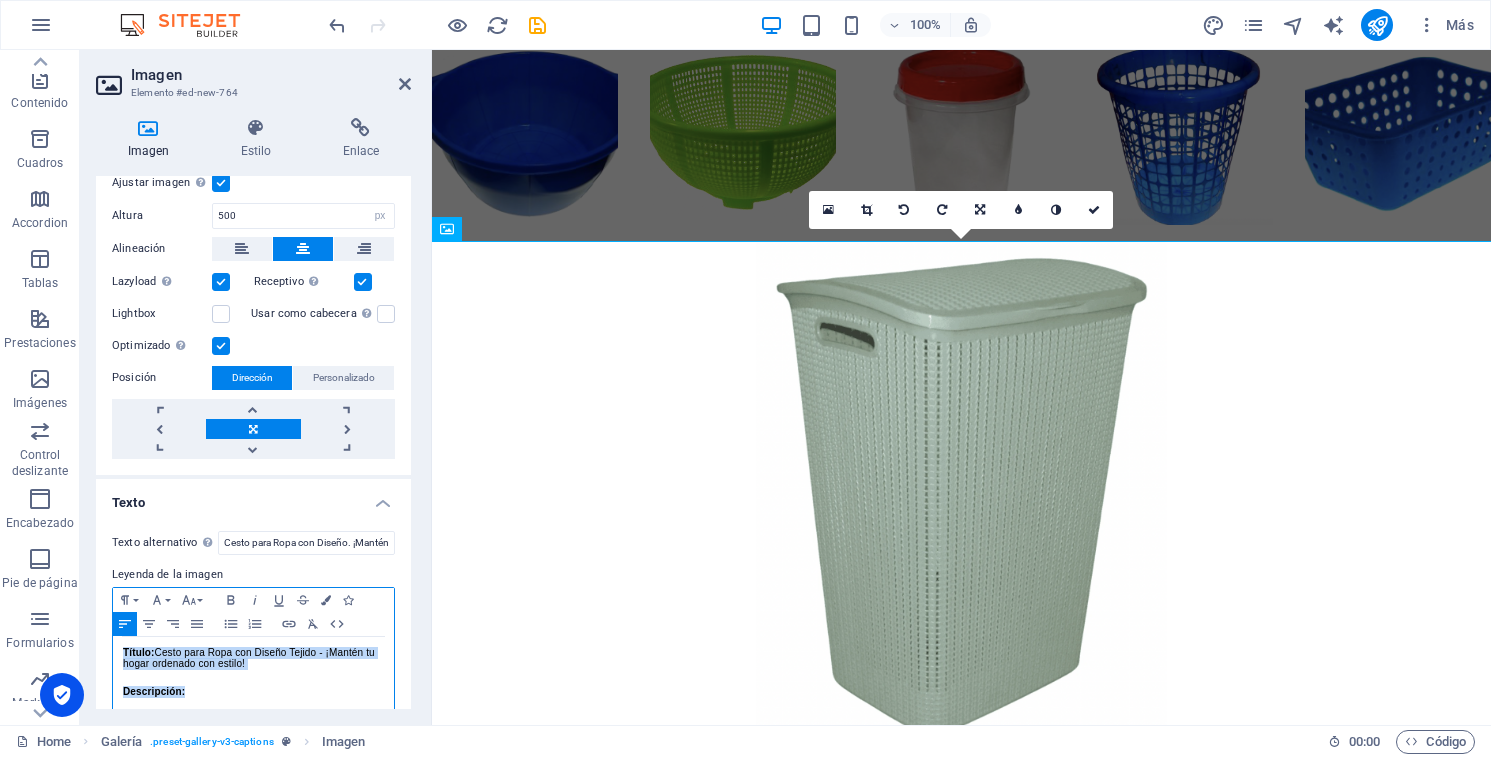 drag, startPoint x: 274, startPoint y: 675, endPoint x: 137, endPoint y: 630, distance: 144.20125 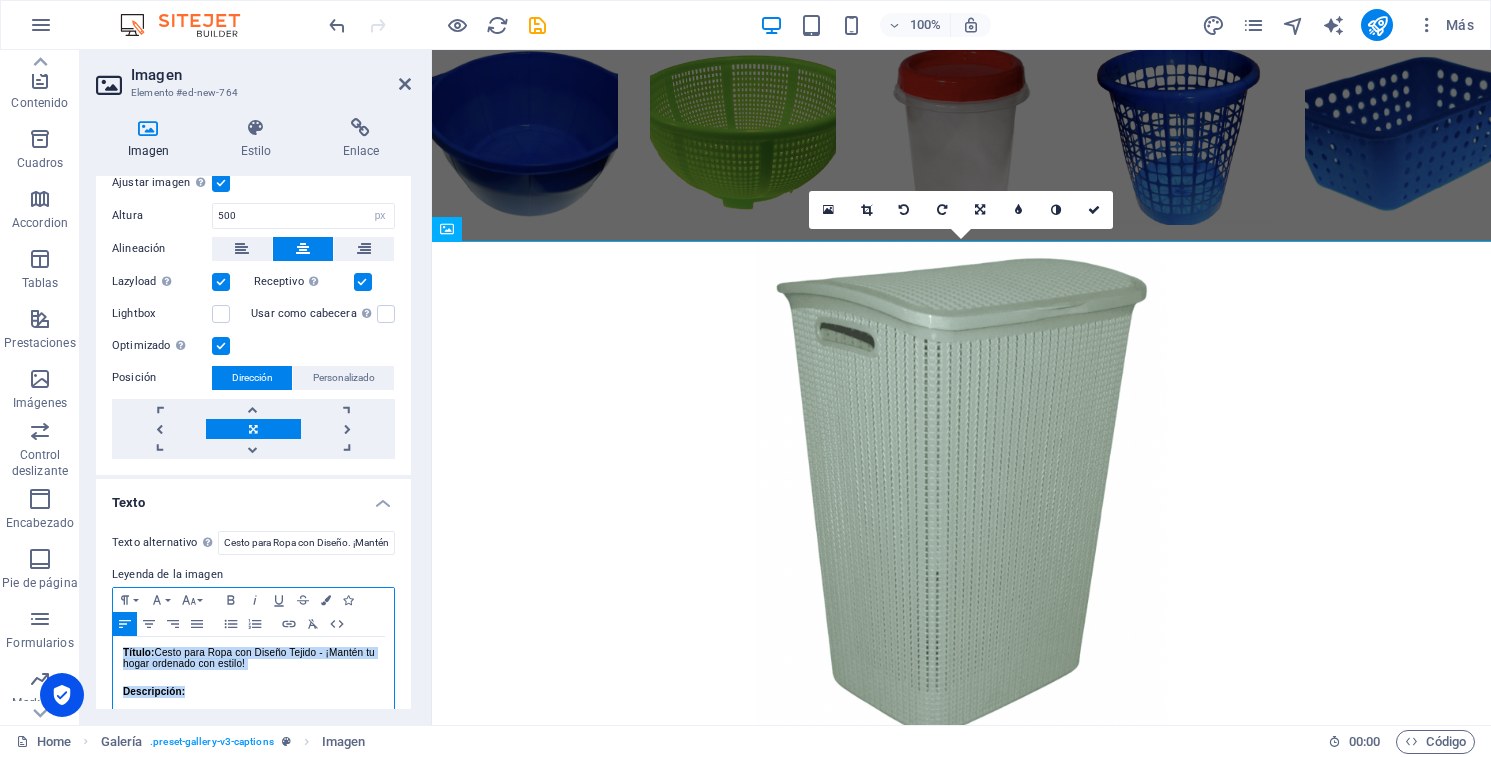 click on "Paragraph Format Normal Heading 1 Heading 2 Heading 3 Heading 4 Heading 5 Heading 6 Code Font Family Arial [US_STATE] Impact Tahoma Times New [PERSON_NAME] Verdana Font Size 8 9 10 11 12 14 18 24 30 36 48 60 72 96 Bold Italic Underline Strikethrough Colors Icons Align Left Align Center Align Right Align Justify Unordered List Ordered List Insert Link Clear Formatting HTML Título:  Cesto para Ropa con Diseño Tejido - ¡Mantén tu hogar ordenado con estilo! Descripción: Organiza tu ropa sucia de manera práctica y elegante con nuestro cesto de diseño tejido. Fabricado en plástico resistente y ligero, este cesto no solo es funcional, sino que también aporta un toque decorativo a tu habitación, baño o lavandería. Características Principales: Diseño Moderno:  Estética tipo rattan que se adapta a cualquier decoración. Ventilación Ideal:  Su patrón tejido asegura el flujo de aire. Tapa Incluida:  Mantiene la ropa oculta y el ambiente ordenado. Asas Ergonómicas:  Facilita su transporte a la lavadora. [GEOGRAPHIC_DATA]:" at bounding box center (253, 712) 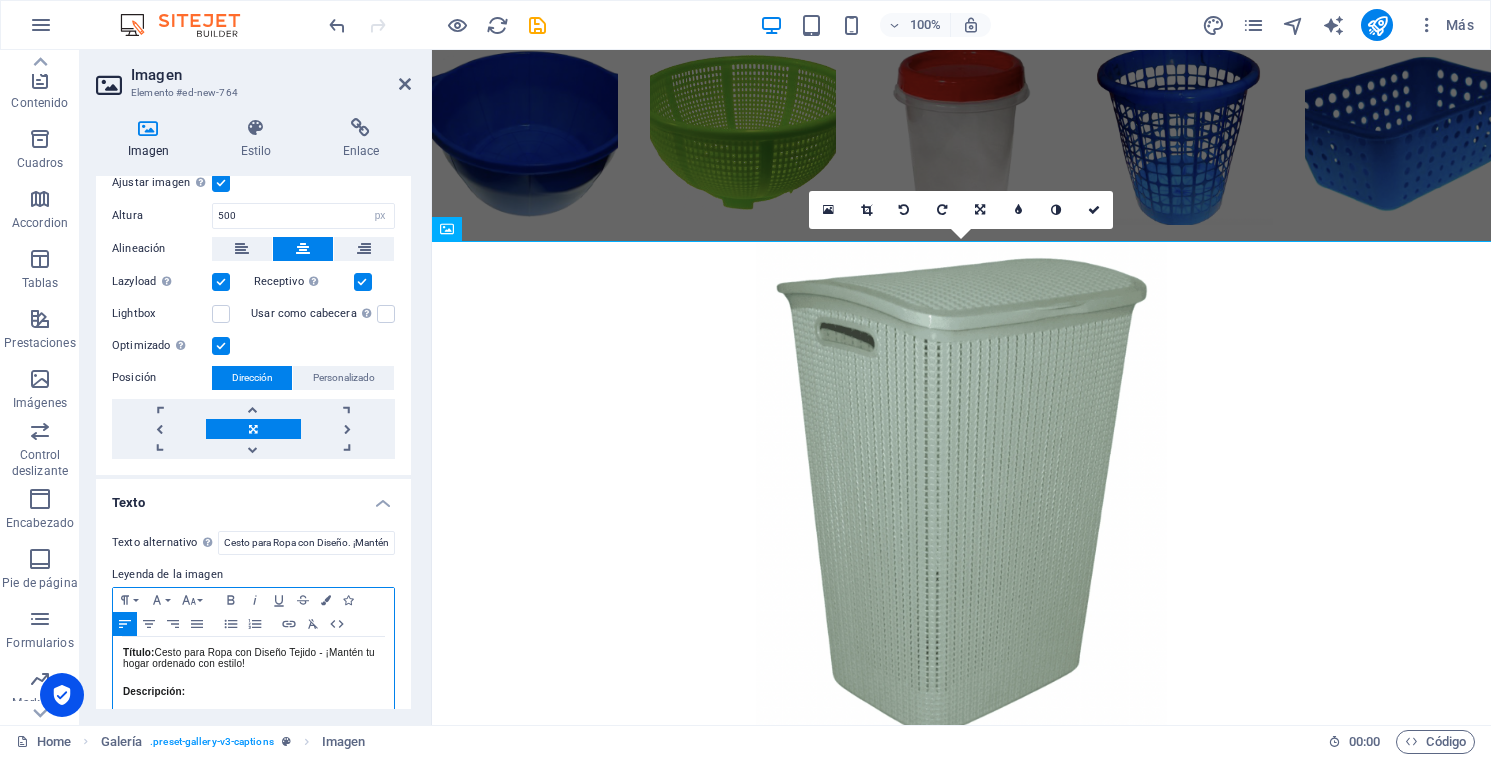 click on "Título:  Cesto para Ropa con Diseño Tejido - ¡Mantén tu hogar ordenado con estilo! Descripción: Organiza tu ropa sucia de manera práctica y elegante con nuestro cesto de diseño tejido. Fabricado en plástico resistente y ligero, este cesto no solo es funcional, sino que también aporta un toque decorativo a tu habitación, baño o lavandería. Su estructura calada permite una ventilación óptima, evitando la acumulación de humedad y malos olores en la ropa. La tapa superior ayuda a mantener la ropa fuera de la vista, conservando la estética y el orden de tus espacios. Gracias a sus cómodas asas laterales, transportarlo es una tarea sencilla, incluso cuando está lleno. Características Principales: Diseño Moderno:  Estética tipo rattan que se adapta a cualquier decoración. Ventilación Ideal:  Su patrón tejido asegura el flujo de aire. Tapa Incluida:  Mantiene la ropa oculta y el ambiente ordenado. Asas Ergonómicas:  Facilita su transporte a la lavadora. Material Resistente: Alto:  59 cm" at bounding box center [253, 1242] 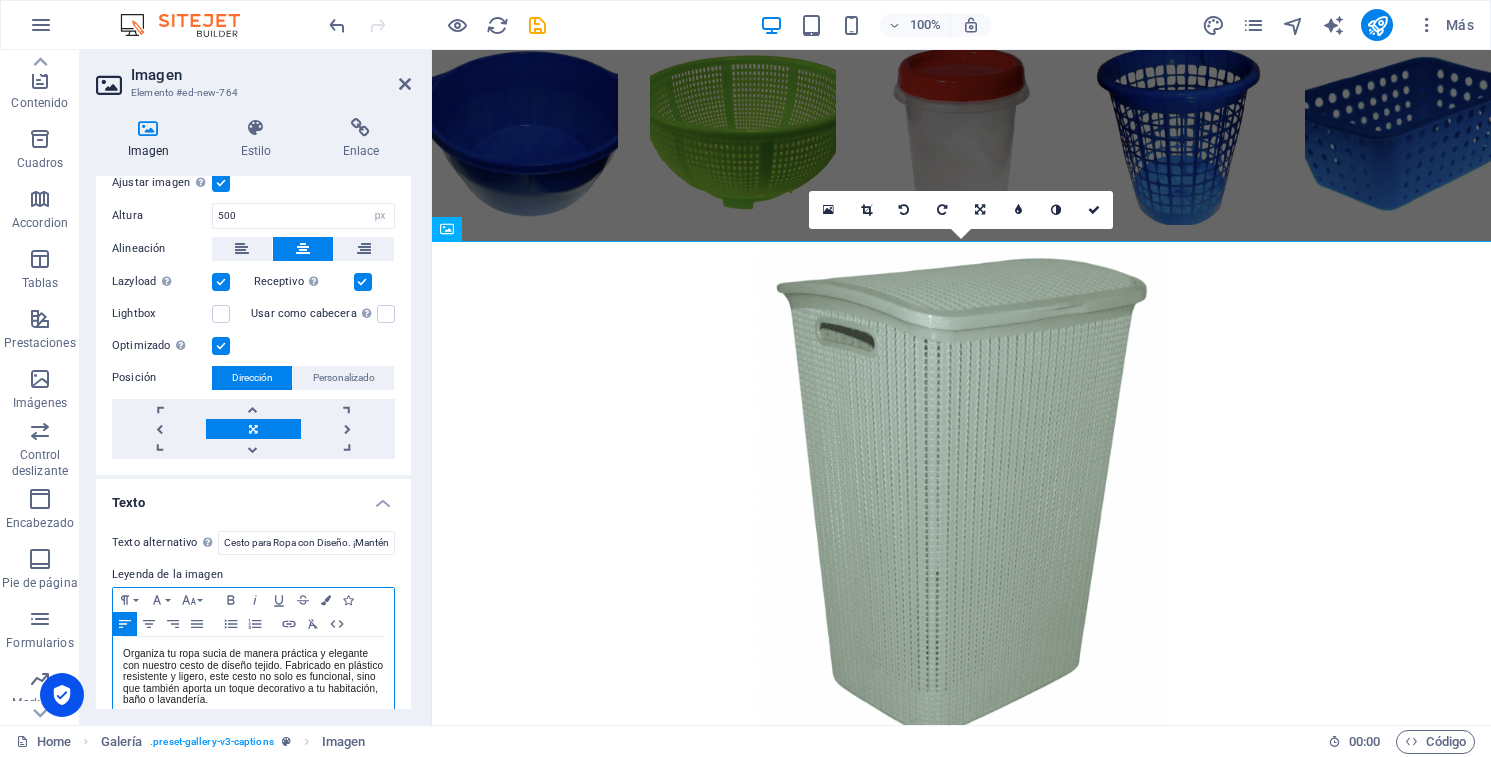 scroll, scrollTop: 19, scrollLeft: 0, axis: vertical 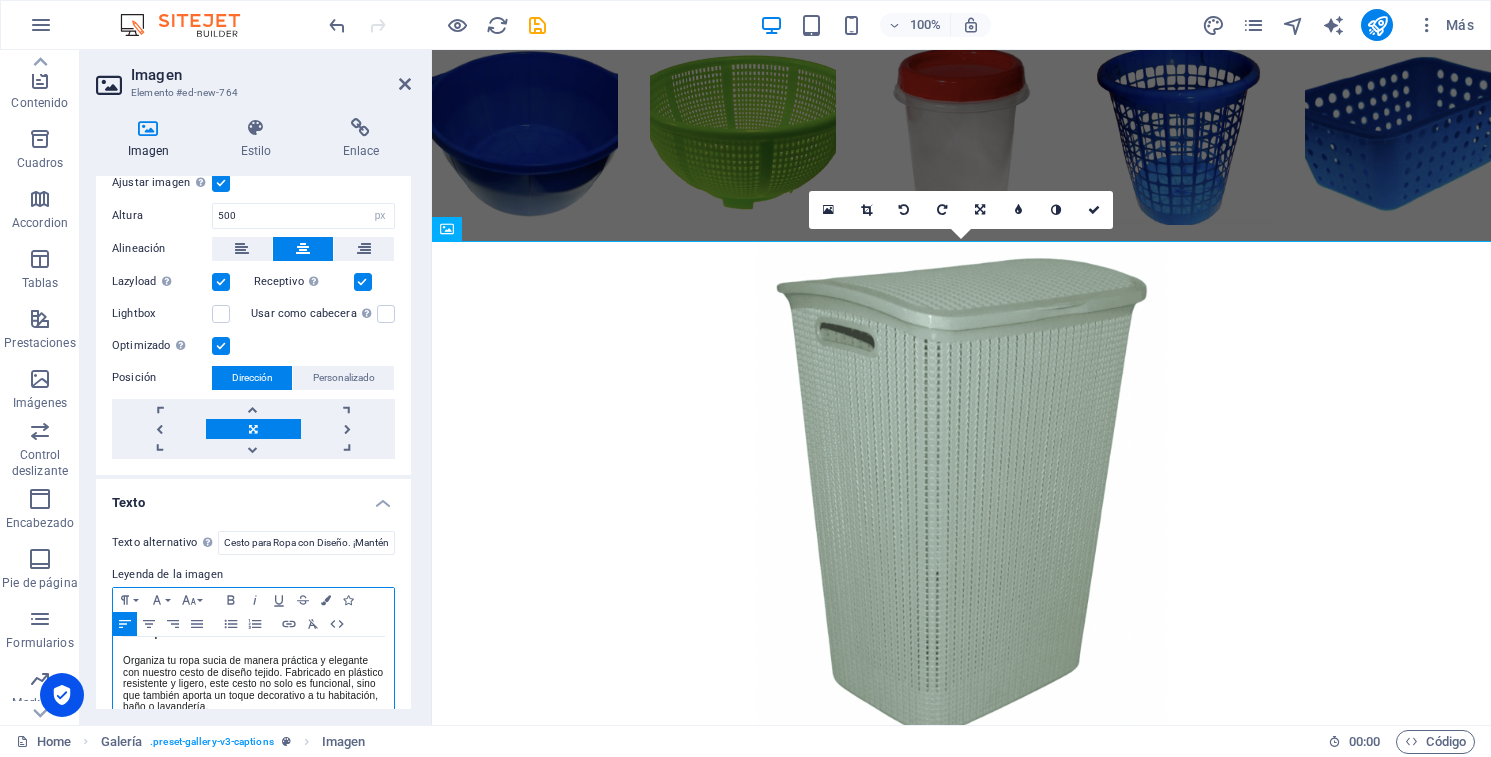 click on "Organiza tu ropa sucia de manera práctica y elegante con nuestro cesto de diseño tejido. Fabricado en plástico resistente y ligero, este cesto no solo es funcional, sino que también aporta un toque decorativo a tu habitación, baño o lavandería." at bounding box center [253, 684] 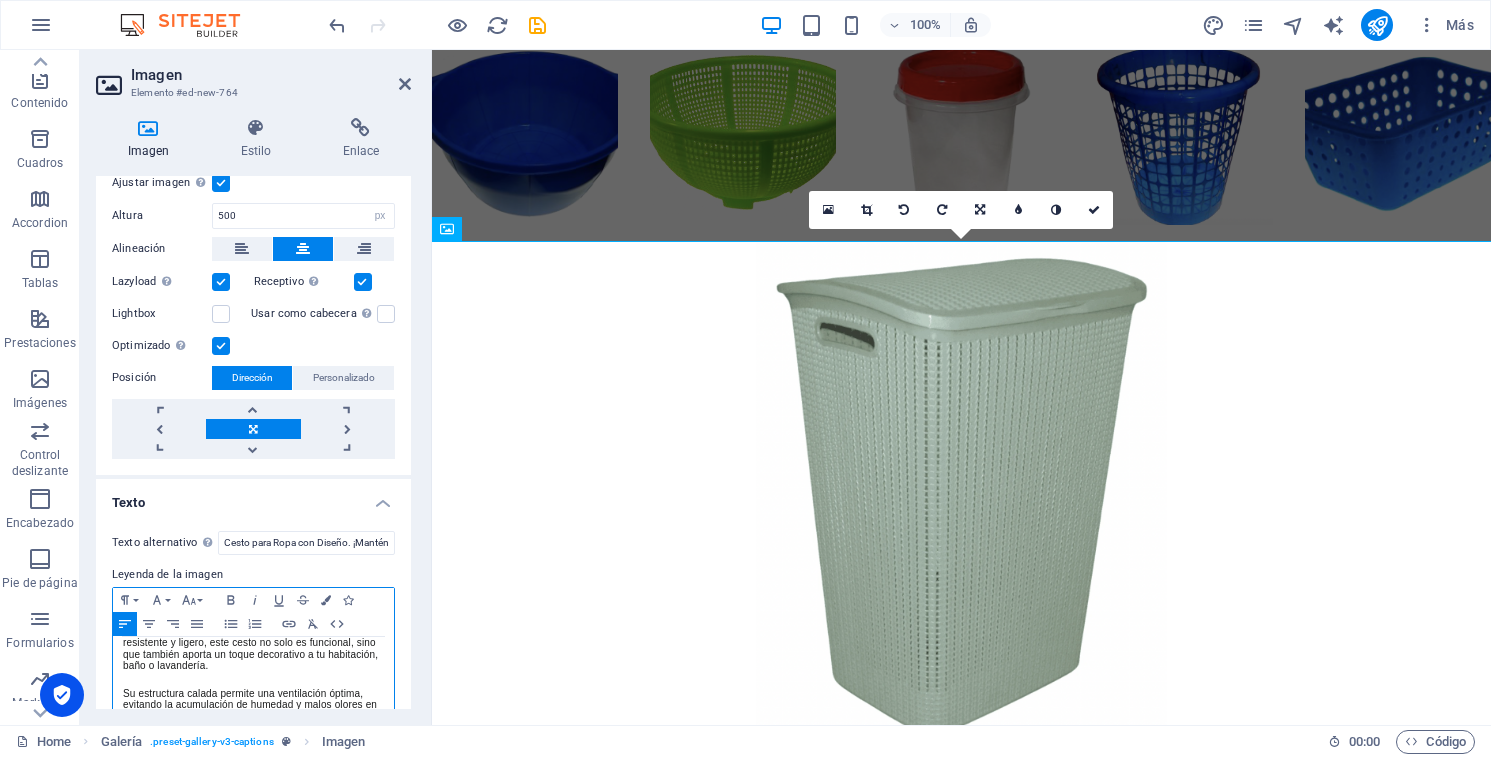 scroll, scrollTop: 61, scrollLeft: 0, axis: vertical 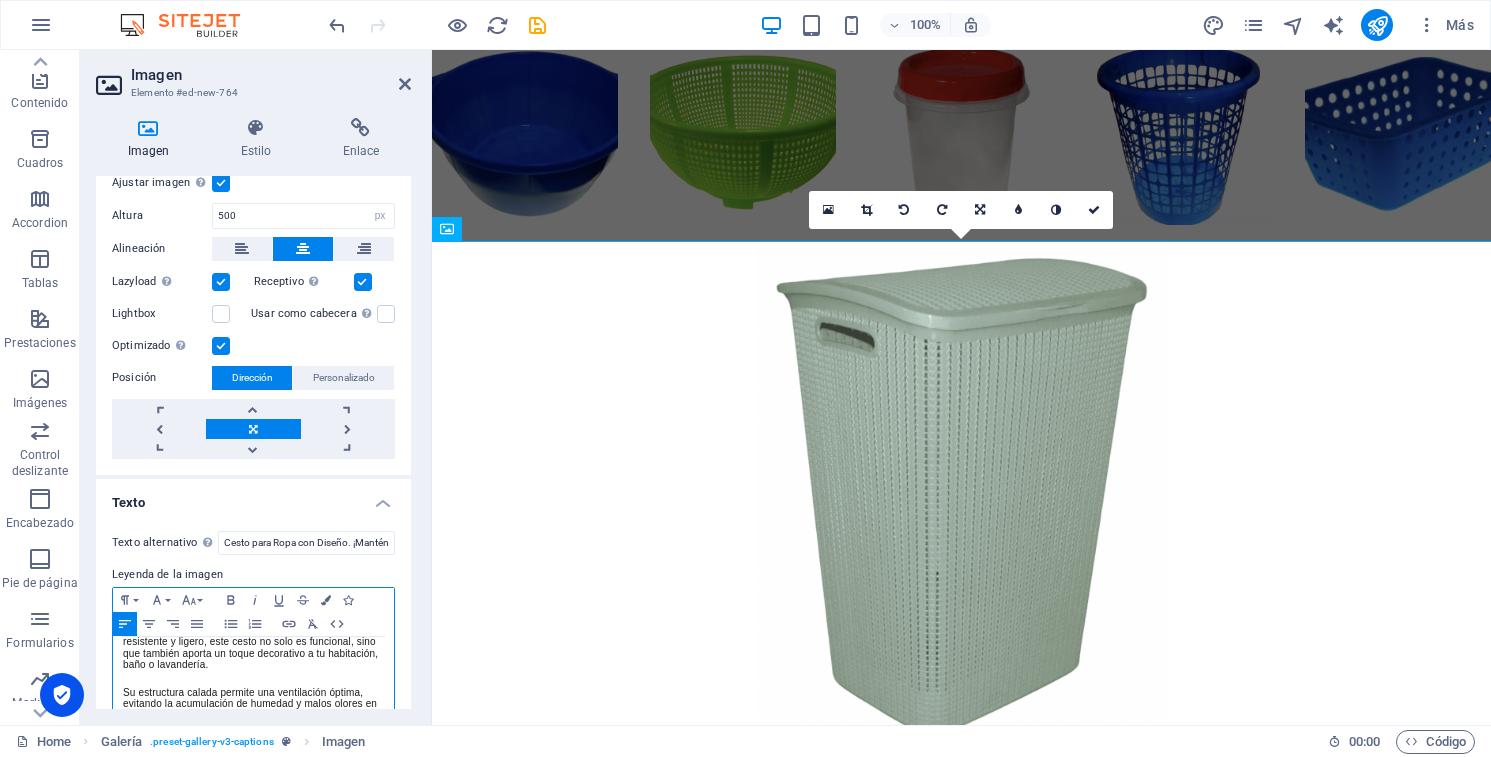 click on "Organiza tu ropa de manera práctica y elegante con nuestro cesto de diseño tejido. Fabricado en plástico resistente y ligero, este cesto no solo es funcional, sino que también aporta un toque decorativo a tu habitación, baño o lavandería." at bounding box center [253, 642] 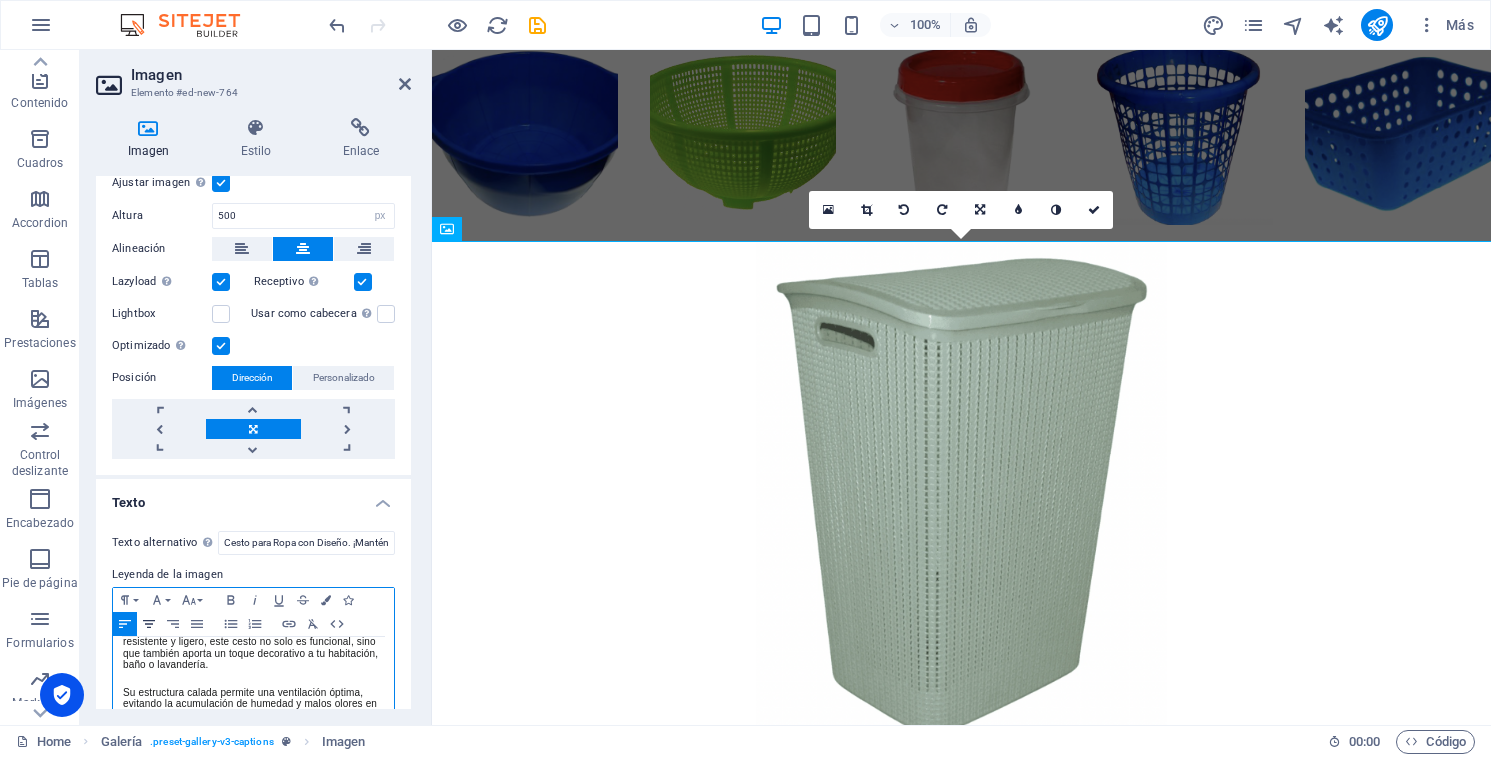 click 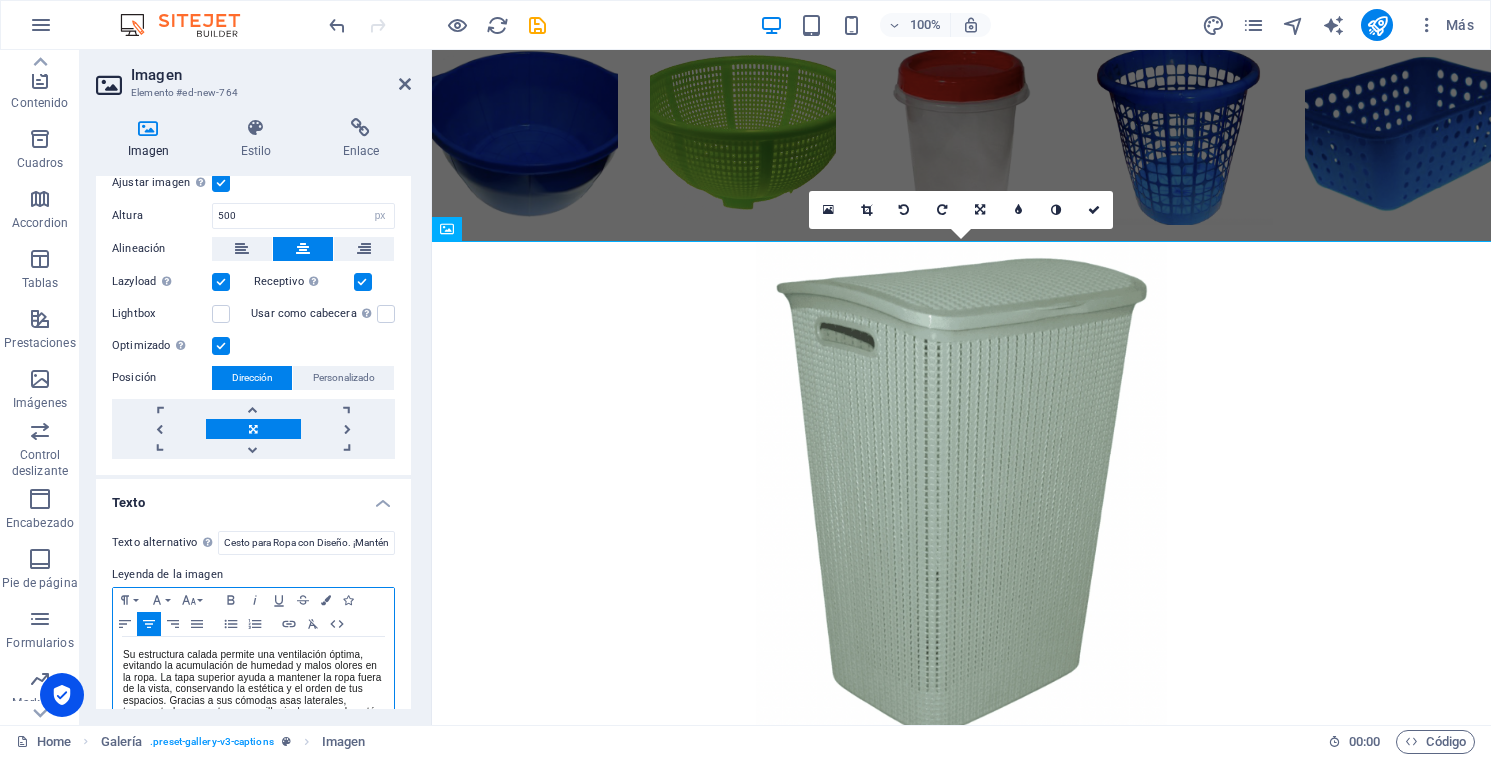 scroll, scrollTop: 97, scrollLeft: 0, axis: vertical 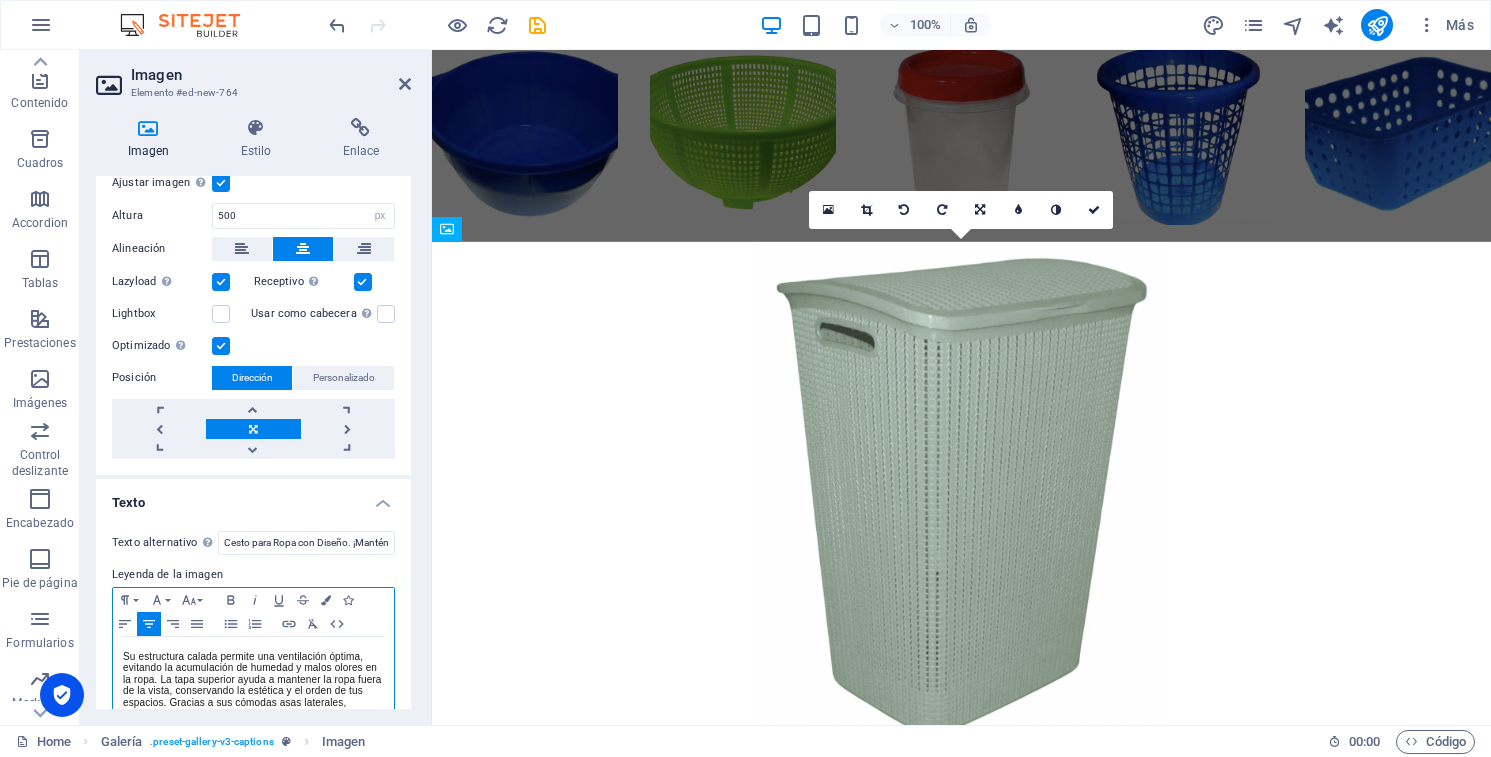 click on "Su estructura calada permite una ventilación óptima, evitando la acumulación de humedad y malos olores en la ropa. La tapa superior ayuda a mantener la ropa fuera de la vista, conservando la estética y el orden de tus espacios. Gracias a sus cómodas asas laterales, transportarlo es una tarea sencilla, incluso cuando está lleno." at bounding box center [253, 691] 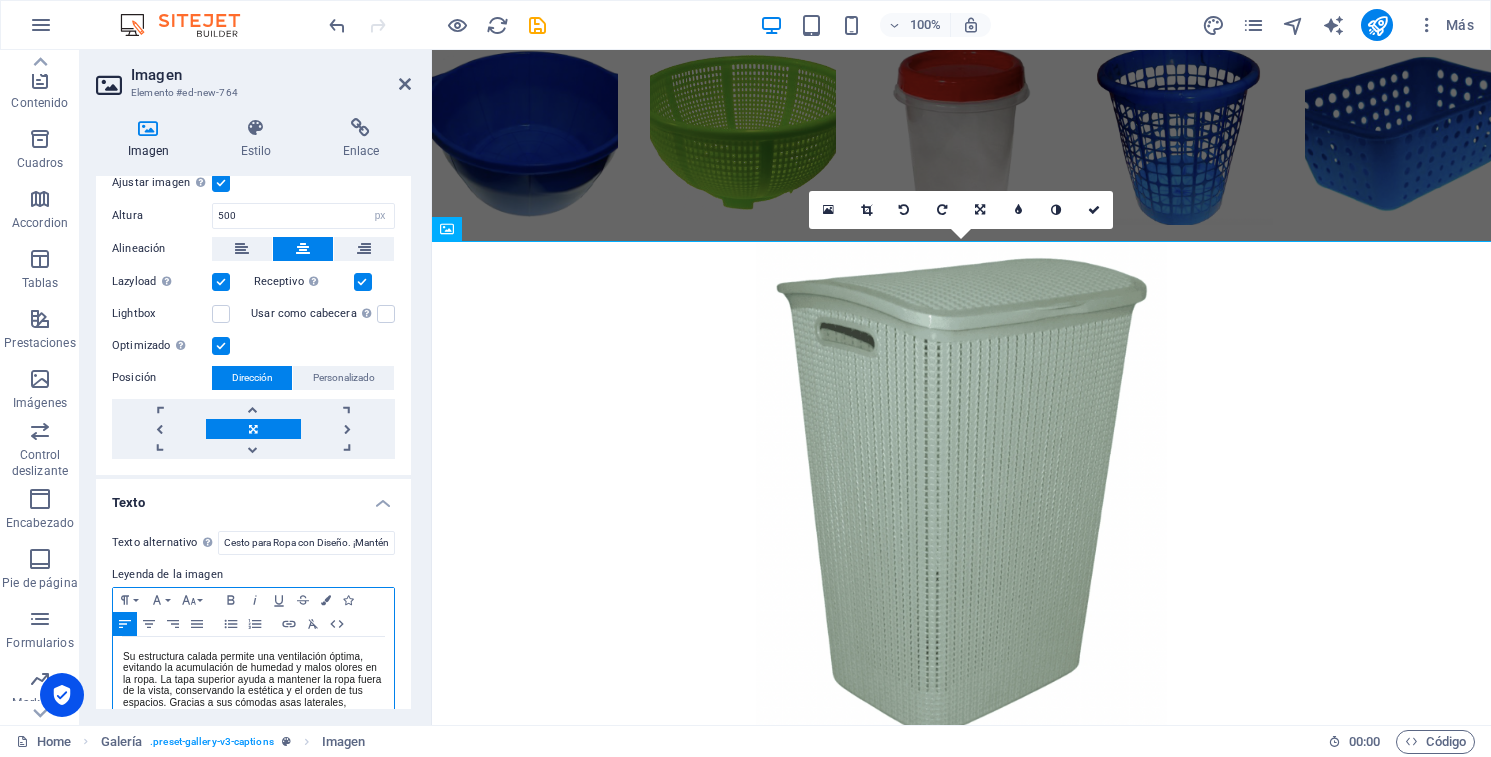 click on "Su estructura calada permite una ventilación óptima, evitando la acumulación de humedad y malos olores en la ropa. La tapa superior ayuda a mantener la ropa fuera de la vista, conservando la estética y el orden de tus espacios. Gracias a sus cómodas asas laterales, transportarlo es una tarea sencilla, incluso cuando está lleno." at bounding box center [253, 691] 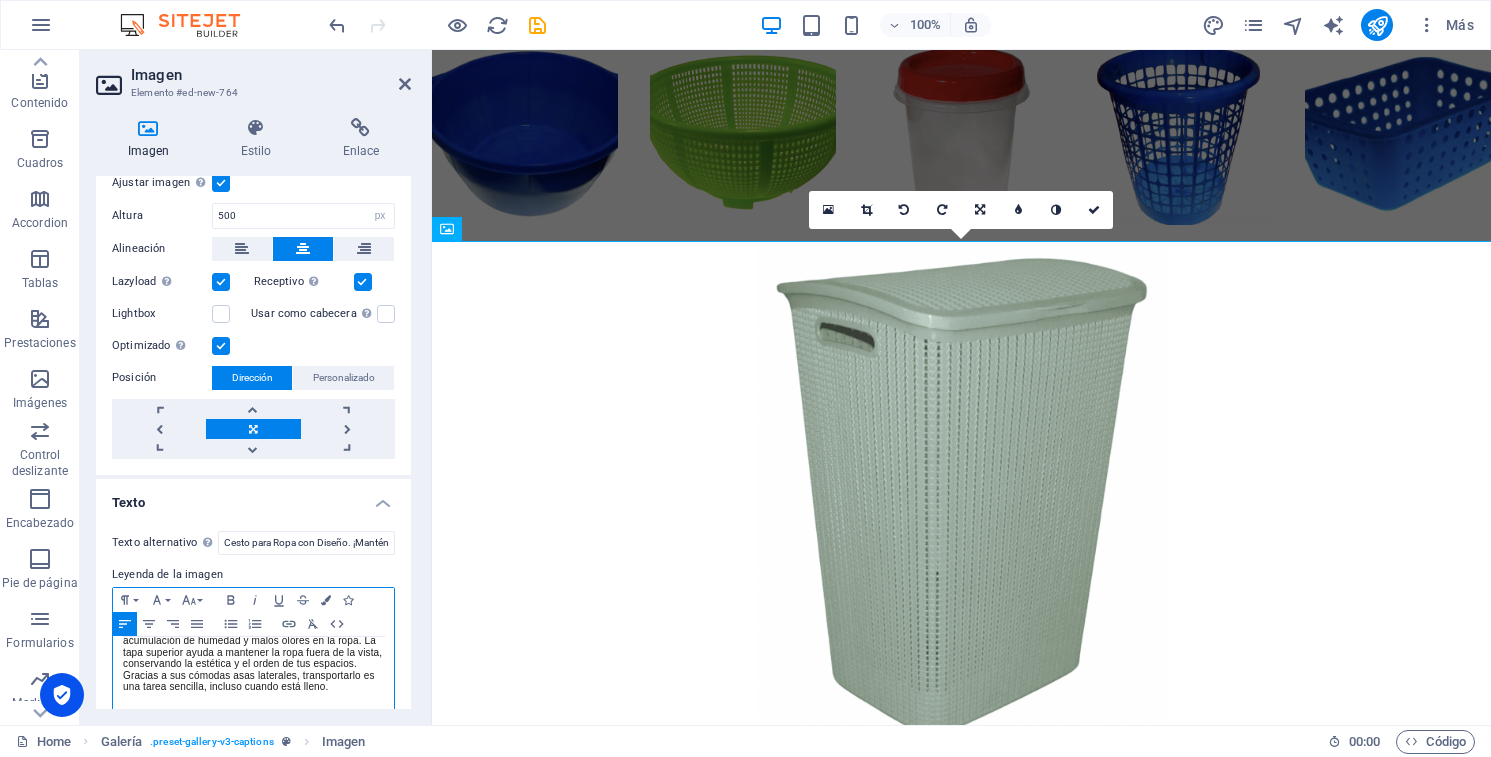 scroll, scrollTop: 129, scrollLeft: 0, axis: vertical 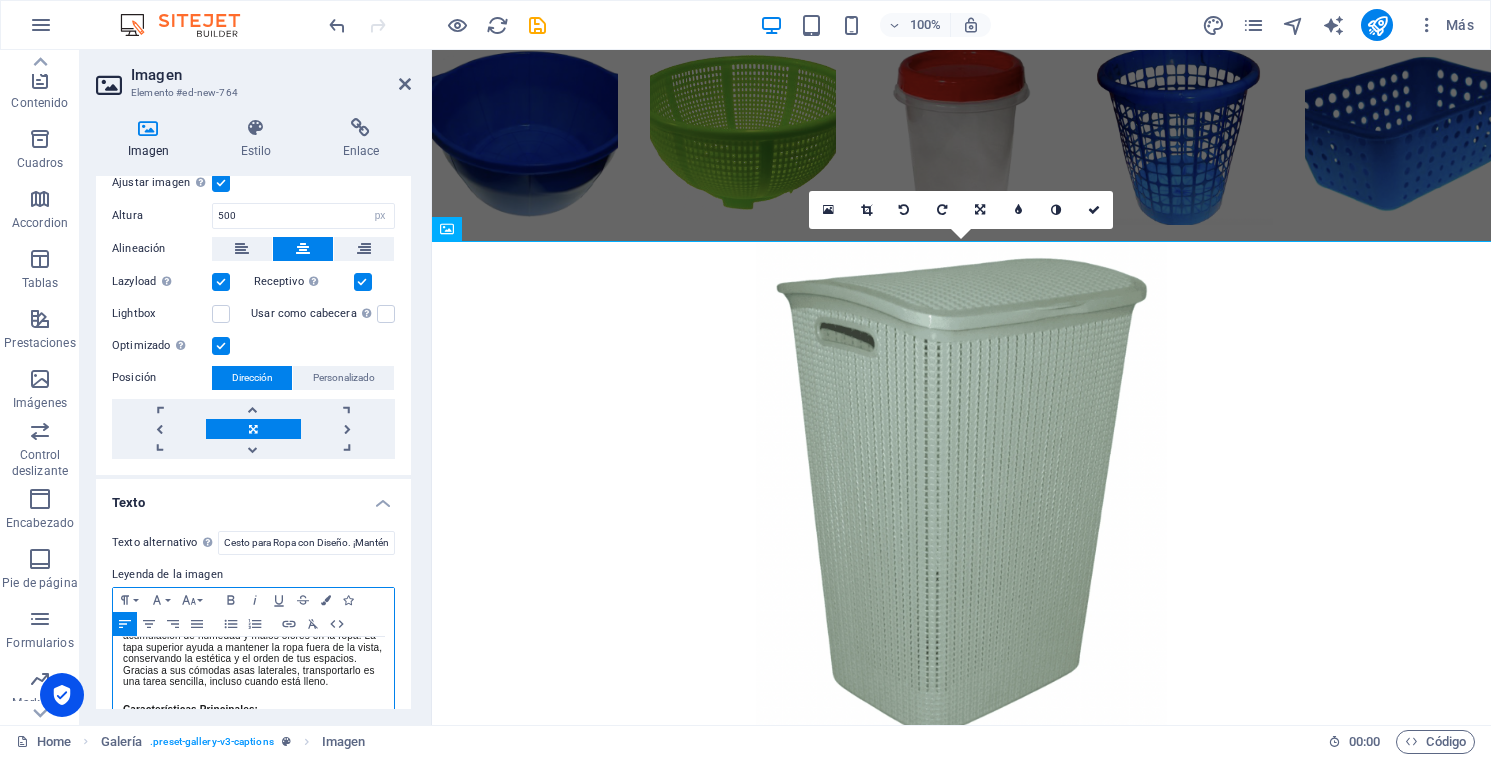 click on "Su estructura permite una ventilación óptima, evitando la acumulación de humedad y malos olores en la ropa. La tapa superior ayuda a mantener la ropa fuera de la vista, conservando la estética y el orden de tus espacios. Gracias a sus cómodas asas laterales, transportarlo es una tarea sencilla, incluso cuando está lleno." at bounding box center [253, 653] 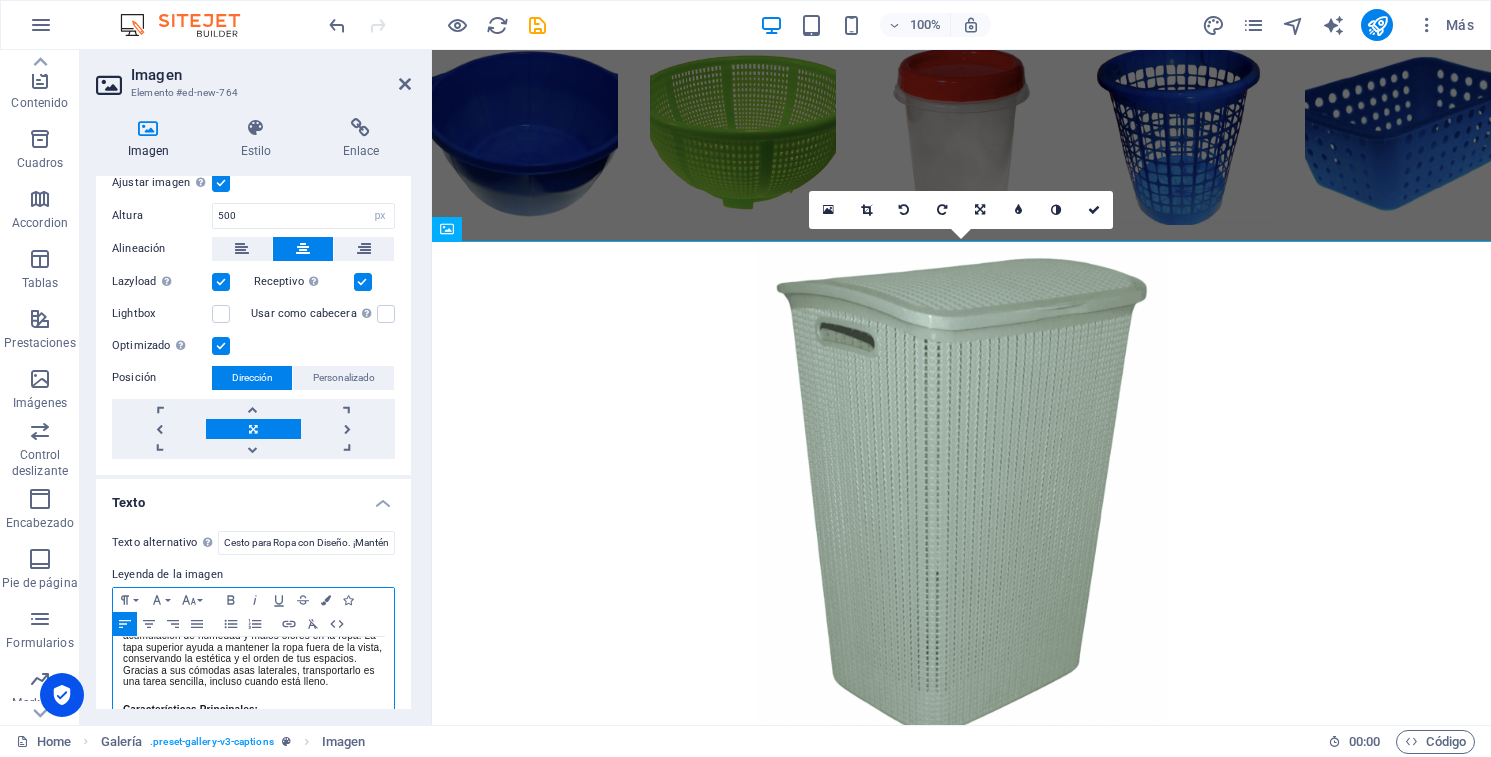click on "Su estructura permite una ventilación óptima, evitando la acumulación de humedad y malos olores en la ropa. La tapa superior ayuda a mantener la ropa fuera de la vista, conservando la estética y el orden de tus espacios. Gracias a sus cómodas asas laterales, transportarlo es una tarea sencilla, incluso cuando está lleno." at bounding box center [253, 653] 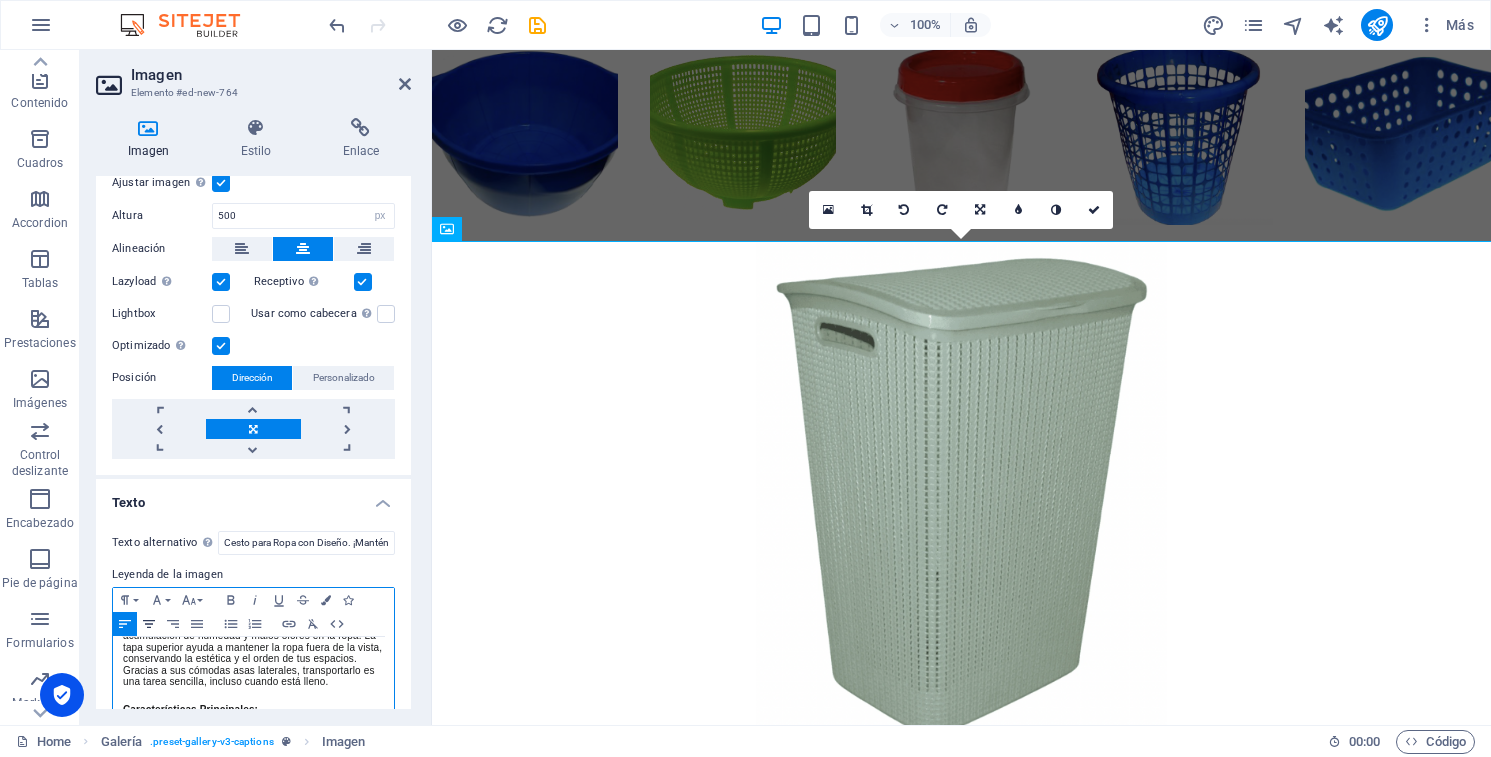 click 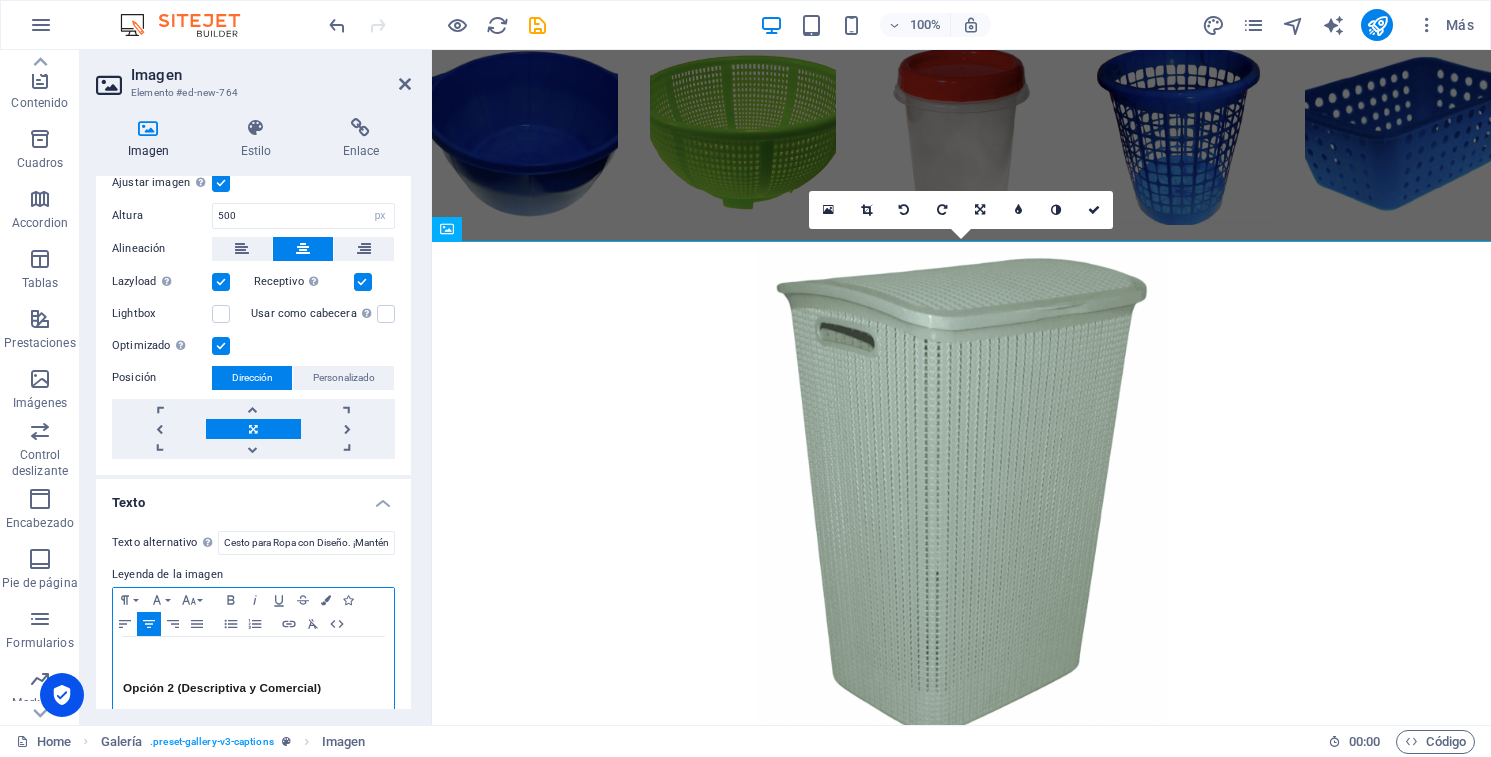 scroll, scrollTop: 455, scrollLeft: 0, axis: vertical 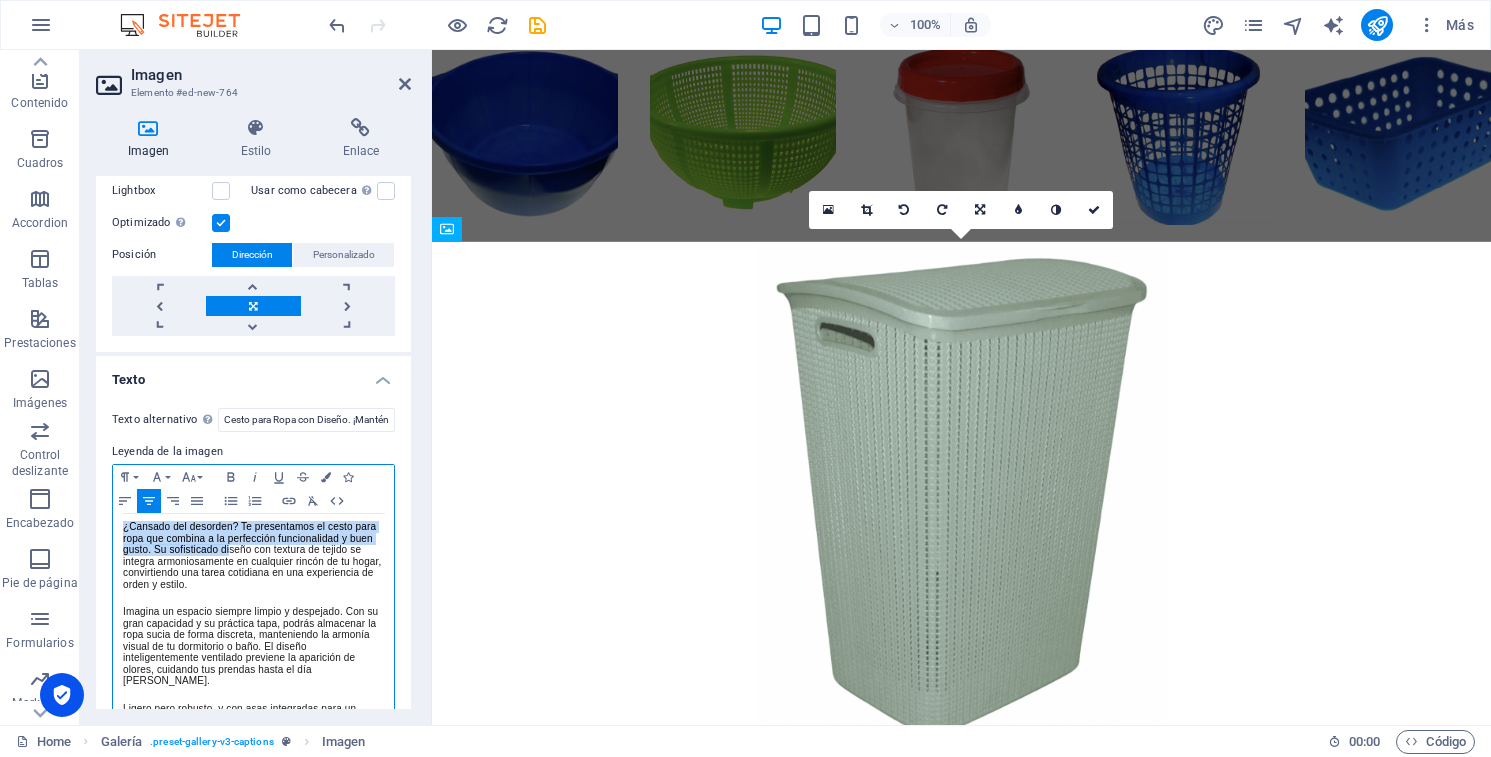 drag, startPoint x: 180, startPoint y: 670, endPoint x: 256, endPoint y: 554, distance: 138.67949 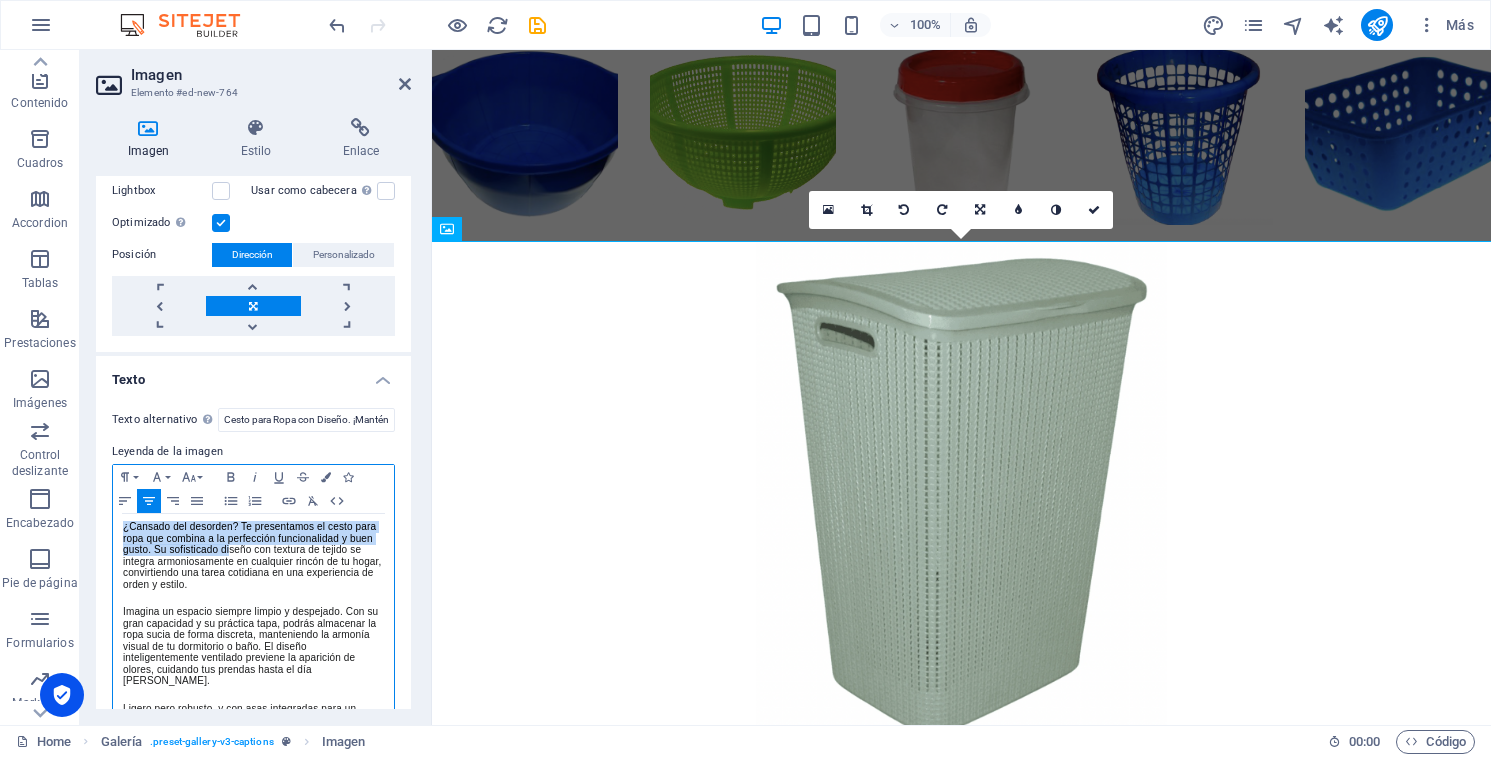 click on "Descripción: Organiza tu ropa de manera práctica y elegante con nuestro cesto de diseño tejido. Fabricado en plástico resistente y ligero, este cesto no solo es funcional, sino que también aporta un toque decorativo a tu habitación, baño o lavandería. Su estructura permite una ventilación óptima, evitando la acumulación de humedad y malos olores en la ropa. La tapa superior ayuda a mantener la ropa fuera de la vista, conservando la estética y el orden de tus espacios. Gracias a sus cómodas asas laterales, transportarlo es una tarea sencilla, incluso cuando está lleno. Características Principales: Diseño Moderno:  Estética tipo rattan que se adapta a cualquier decoración. Ventilación Ideal:  Su patrón tejido asegura el flujo de aire. Tapa Incluida:  Mantiene la ropa oculta y el ambiente ordenado. Asas Ergonómicas:  Facilita su transporte a la lavadora. Material Resistente:  Plástico duradero y fácil de limpiar. Especificaciones Técnicas: Alto:  59 cm Largo:  43 cm Ancho:  35 cm Título:" at bounding box center [253, 485] 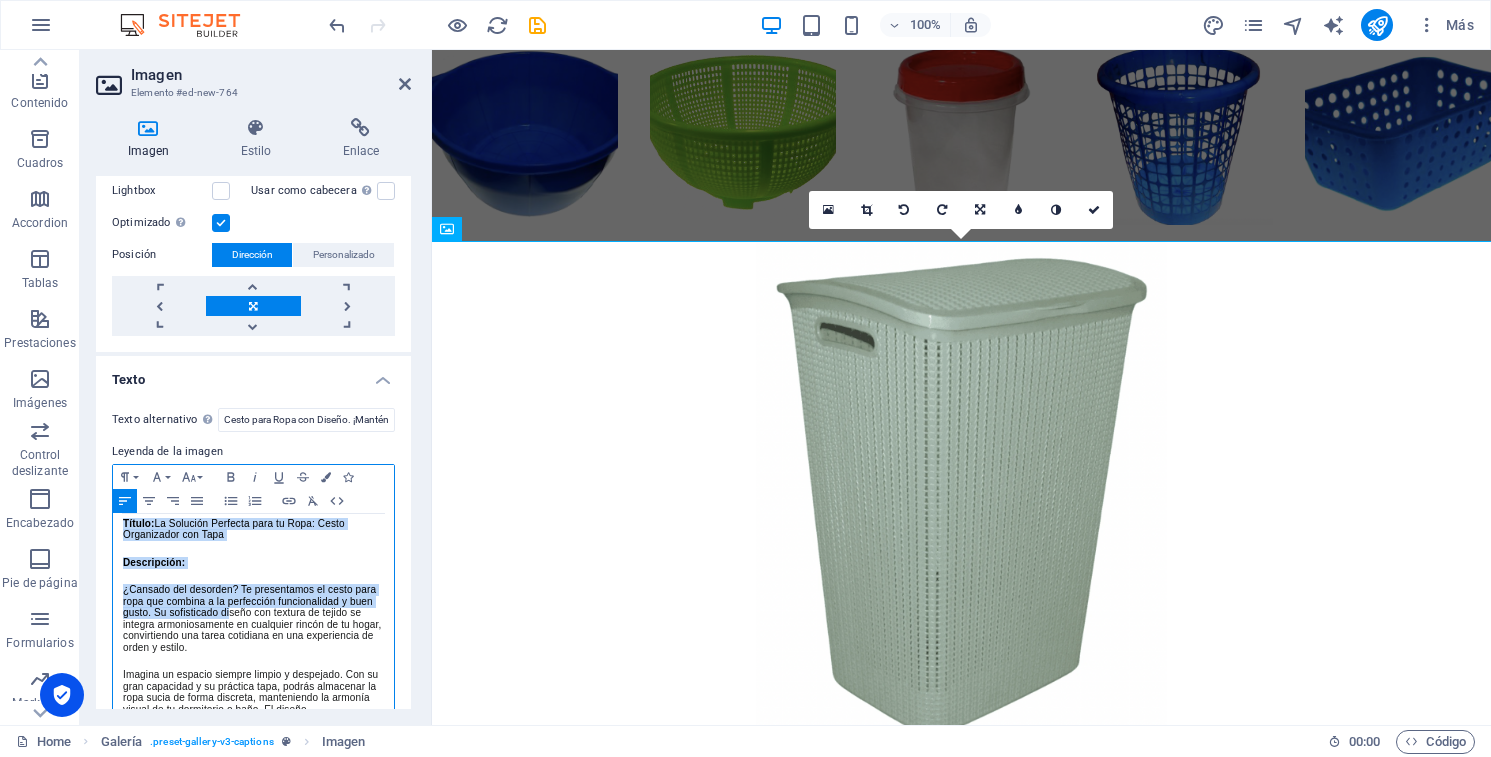 scroll, scrollTop: 540, scrollLeft: 0, axis: vertical 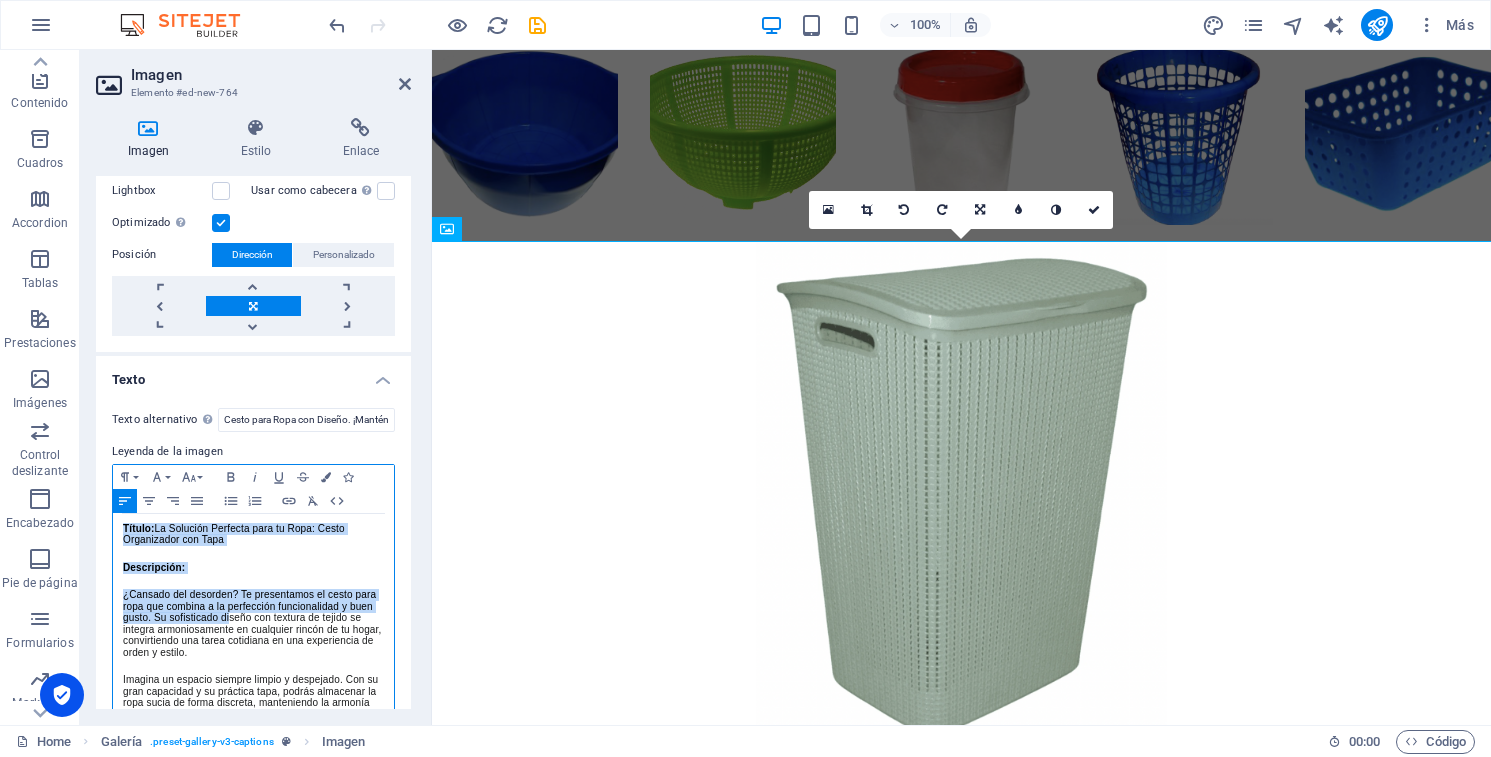 click on "Descripción: Organiza tu ropa de manera práctica y elegante con nuestro cesto de diseño tejido. Fabricado en plástico resistente y ligero, este cesto no solo es funcional, sino que también aporta un toque decorativo a tu habitación, baño o lavandería. Su estructura permite una ventilación óptima, evitando la acumulación de humedad y malos olores en la ropa. La tapa superior ayuda a mantener la ropa fuera de la vista, conservando la estética y el orden de tus espacios. Gracias a sus cómodas asas laterales, transportarlo es una tarea sencilla, incluso cuando está lleno. Características Principales: Diseño Moderno:  Estética tipo rattan que se adapta a cualquier decoración. Ventilación Ideal:  Su patrón tejido asegura el flujo de aire. Tapa Incluida:  Mantiene la ropa oculta y el ambiente ordenado. Asas Ergonómicas:  Facilita su transporte a la lavadora. Material Resistente:  Plástico duradero y fácil de limpiar. Especificaciones Técnicas: Alto:  59 cm Largo:  43 cm Ancho:  35 cm Título:" at bounding box center [253, 553] 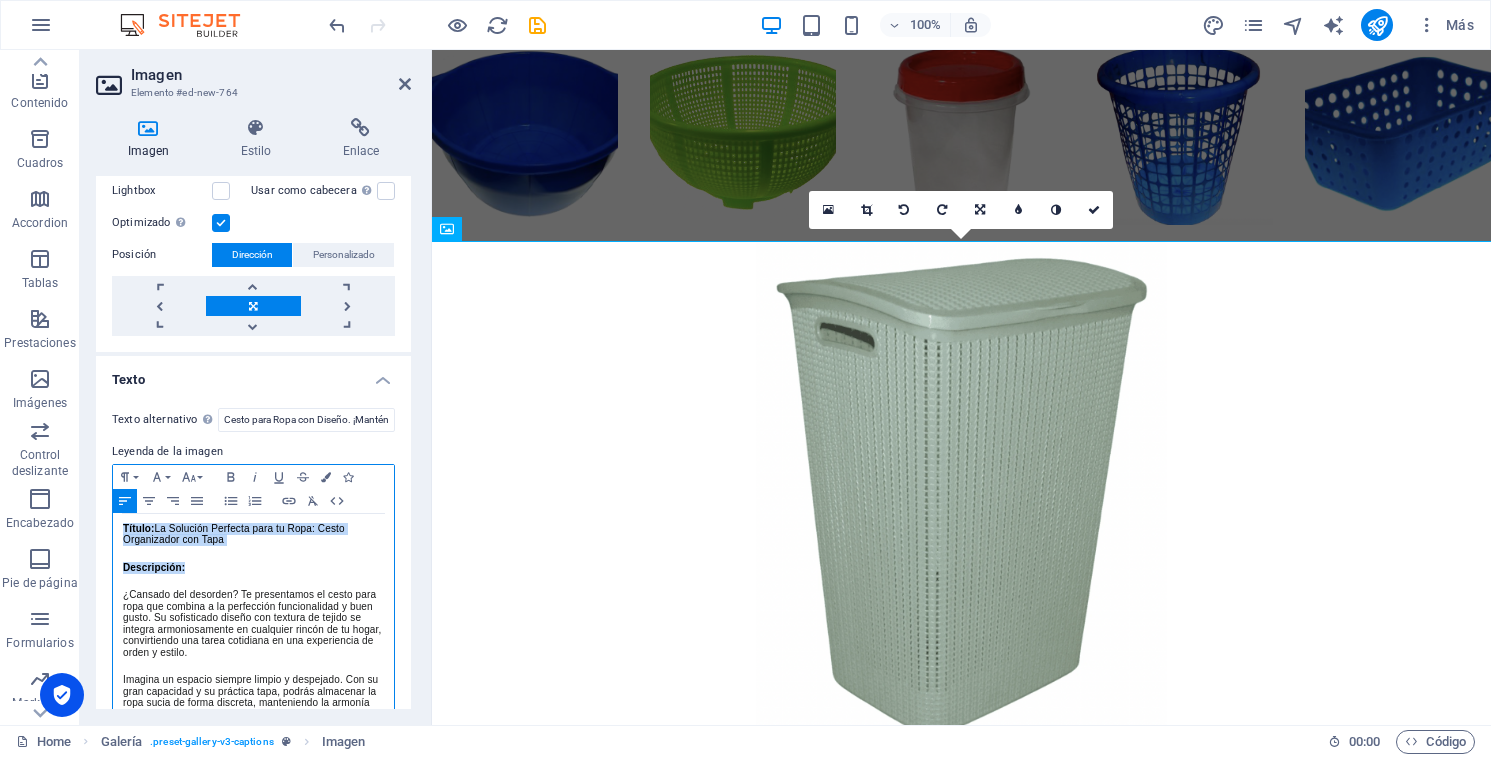 drag, startPoint x: 237, startPoint y: 576, endPoint x: 148, endPoint y: 528, distance: 101.118744 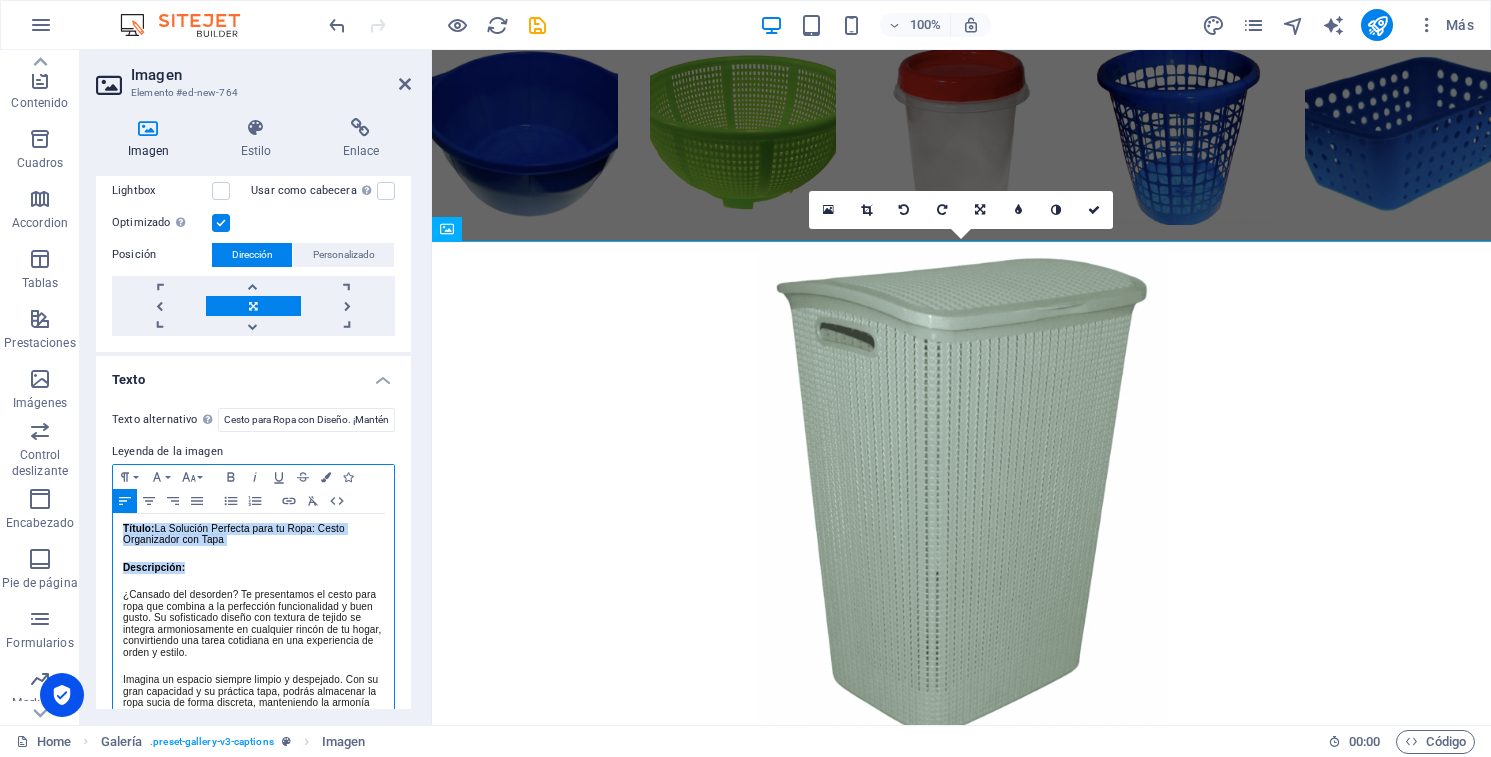click on "Descripción: Organiza tu ropa de manera práctica y elegante con nuestro cesto de diseño tejido. Fabricado en plástico resistente y ligero, este cesto no solo es funcional, sino que también aporta un toque decorativo a tu habitación, baño o lavandería. Su estructura permite una ventilación óptima, evitando la acumulación de humedad y malos olores en la ropa. La tapa superior ayuda a mantener la ropa fuera de la vista, conservando la estética y el orden de tus espacios. Gracias a sus cómodas asas laterales, transportarlo es una tarea sencilla, incluso cuando está lleno. Características Principales: Diseño Moderno:  Estética tipo rattan que se adapta a cualquier decoración. Ventilación Ideal:  Su patrón tejido asegura el flujo de aire. Tapa Incluida:  Mantiene la ropa oculta y el ambiente ordenado. Asas Ergonómicas:  Facilita su transporte a la lavadora. Material Resistente:  Plástico duradero y fácil de limpiar. Especificaciones Técnicas: Alto:  59 cm Largo:  43 cm Ancho:  35 cm Título:" at bounding box center (253, 553) 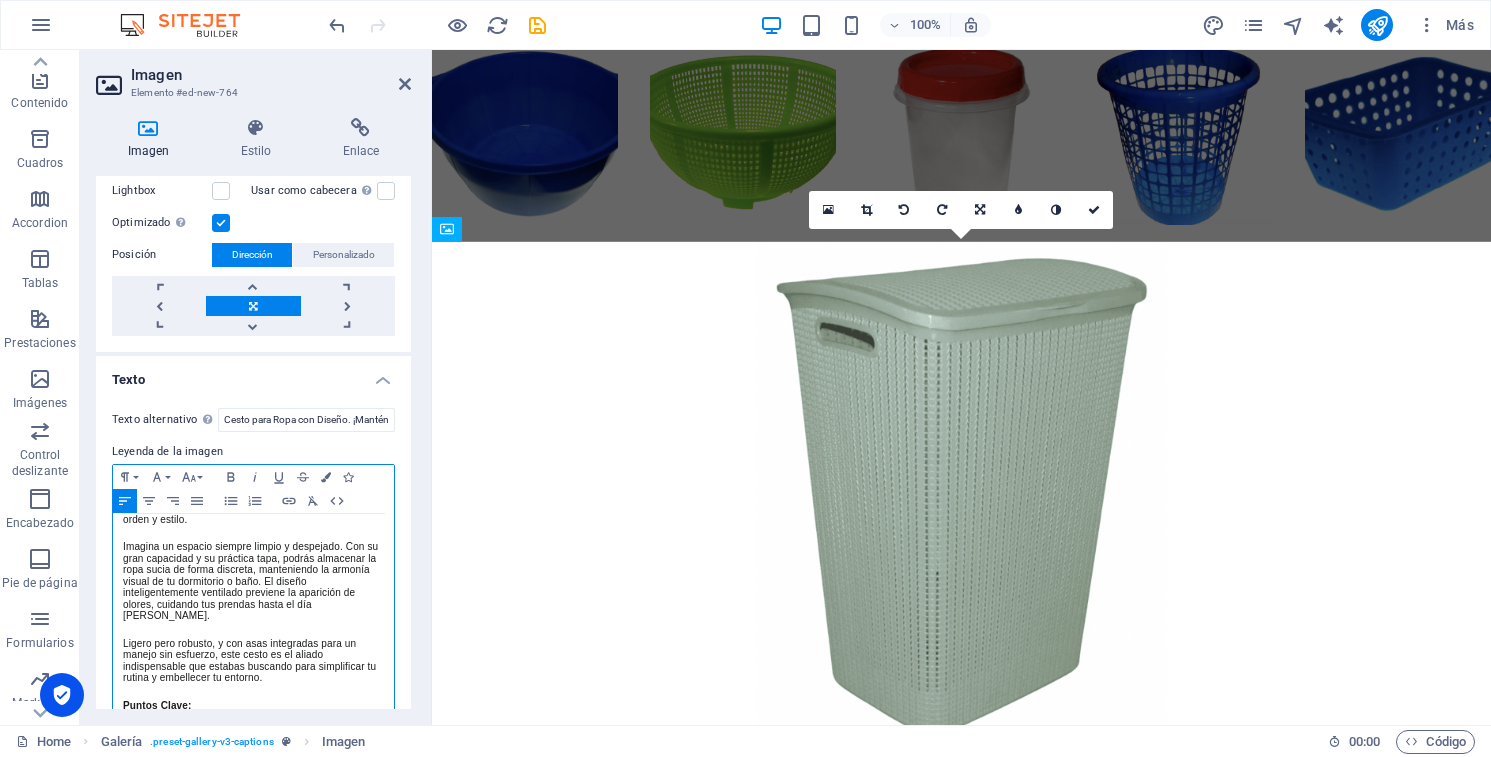 scroll, scrollTop: 645, scrollLeft: 0, axis: vertical 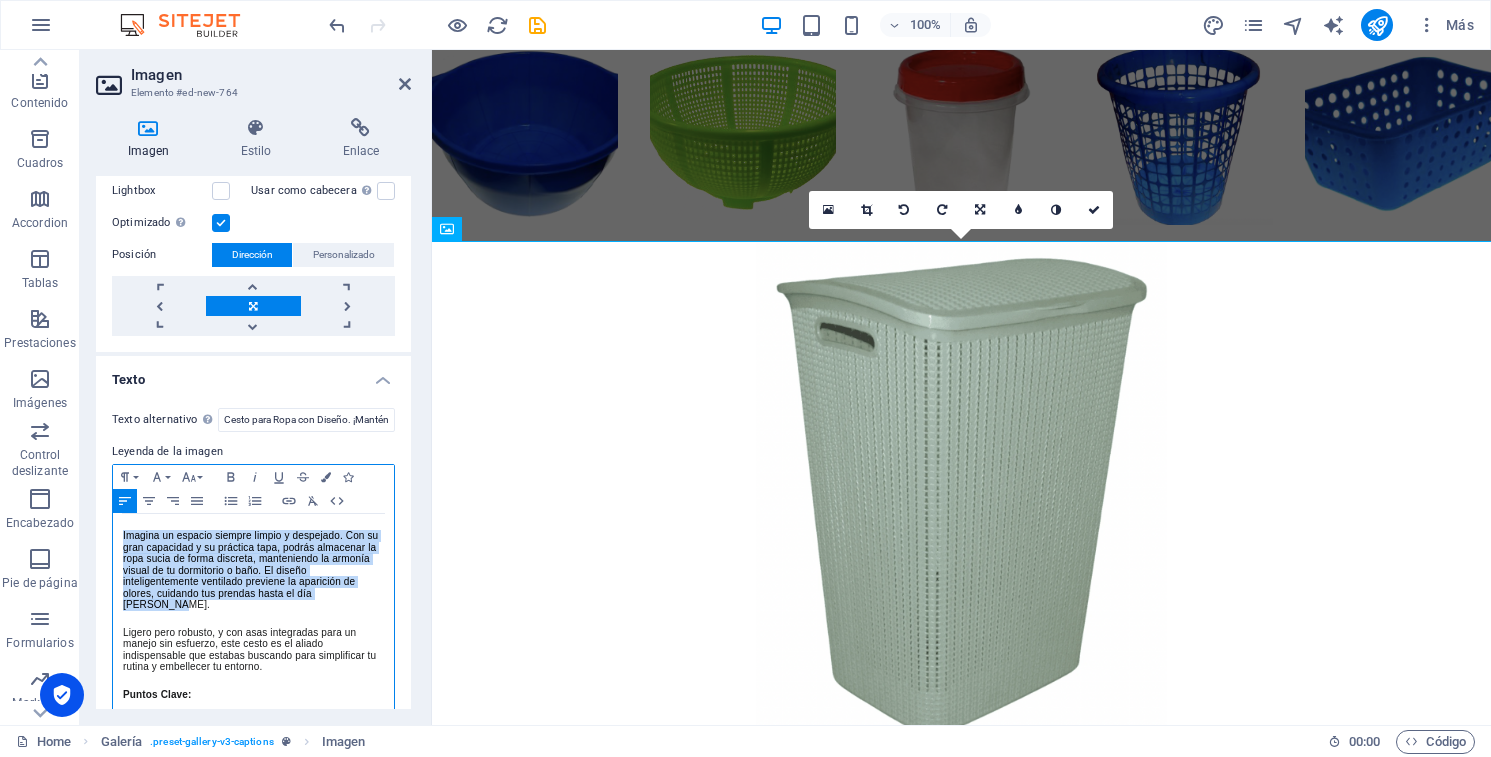 drag, startPoint x: 238, startPoint y: 606, endPoint x: 192, endPoint y: 526, distance: 92.28217 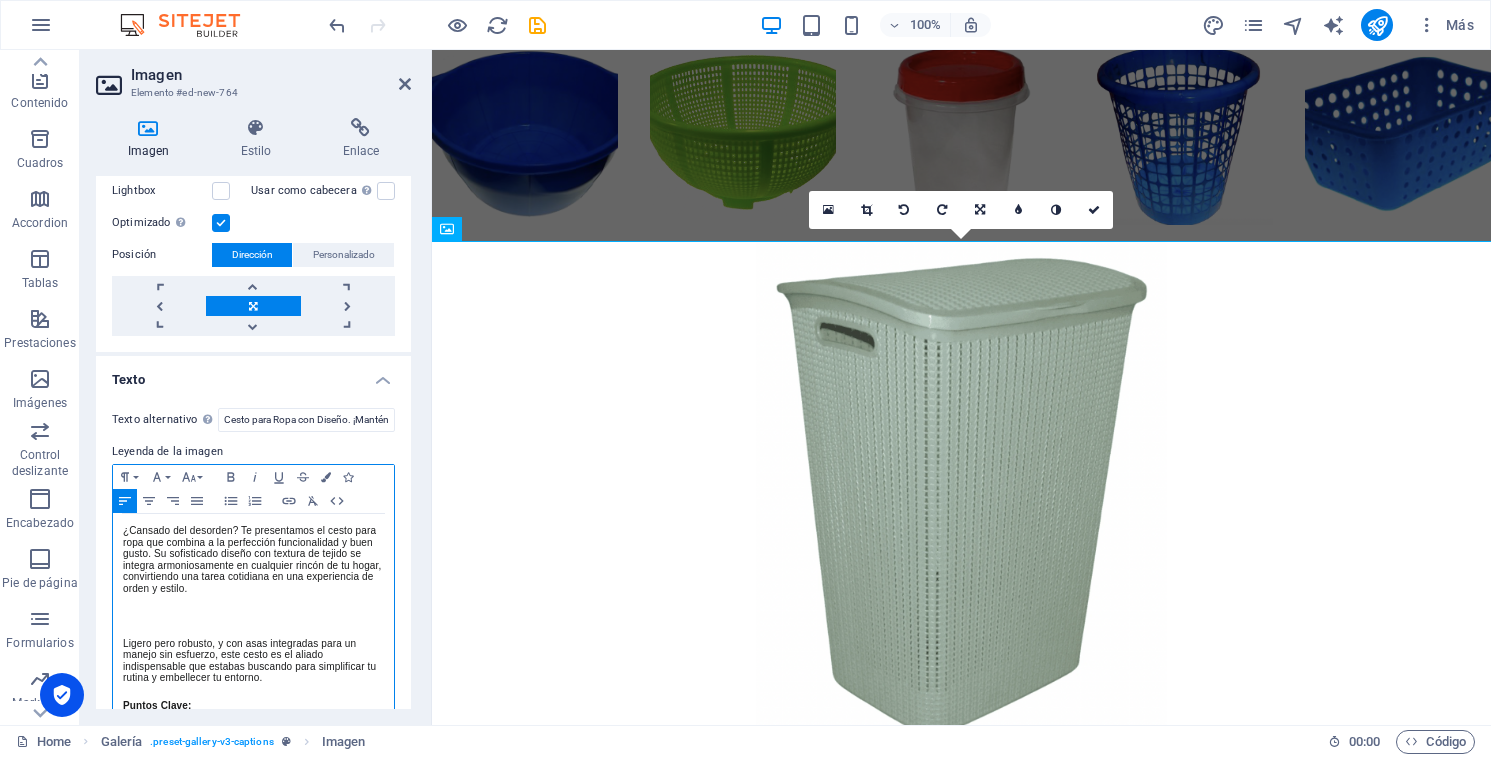 scroll, scrollTop: 561, scrollLeft: 0, axis: vertical 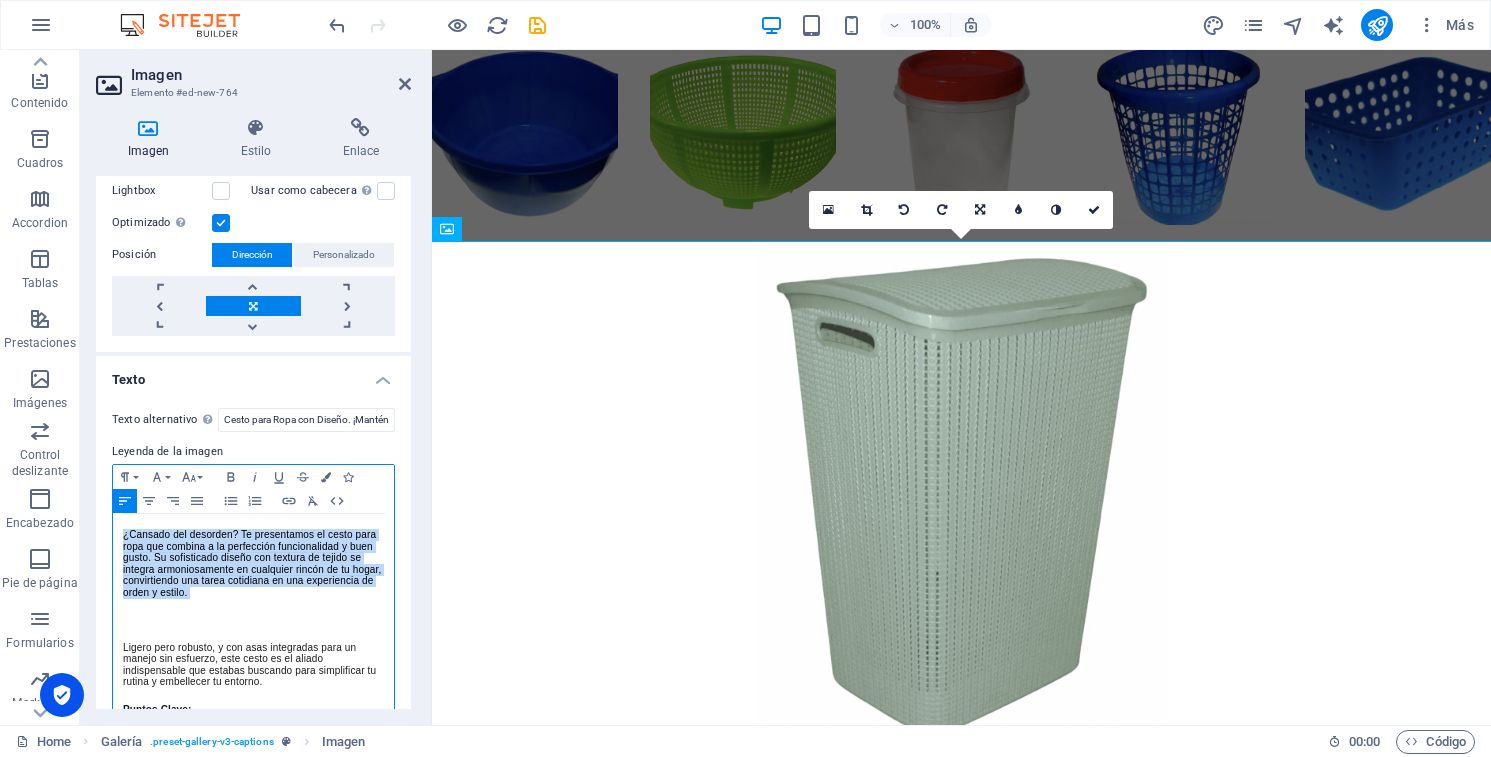 drag, startPoint x: 261, startPoint y: 608, endPoint x: 122, endPoint y: 534, distance: 157.47063 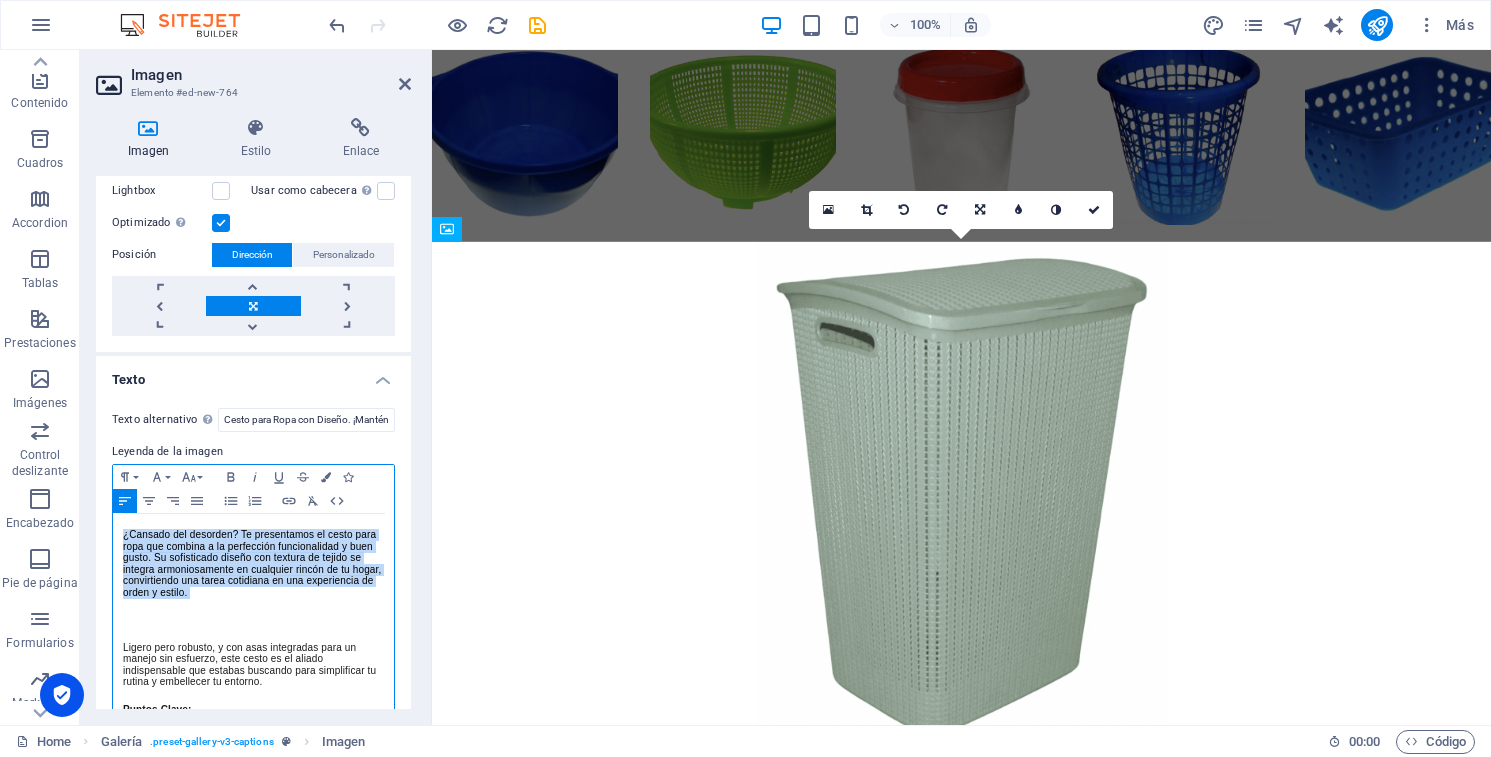 click on "Descripción: Organiza tu ropa de manera práctica y elegante con nuestro cesto de diseño tejido. Fabricado en plástico resistente y ligero, este cesto no solo es funcional, sino que también aporta un toque decorativo a tu habitación, baño o lavandería. Su estructura permite una ventilación óptima, evitando la acumulación de humedad y malos olores en la ropa. La tapa superior ayuda a mantener la ropa fuera de la vista, conservando la estética y el orden de tus espacios. Gracias a sus cómodas asas laterales, transportarlo es una tarea sencilla, incluso cuando está lleno. Características Principales: Diseño Moderno:  Estética tipo rattan que se adapta a cualquier decoración. Ventilación Ideal:  Su patrón tejido asegura el flujo de aire. Tapa Incluida:  Mantiene la ropa oculta y el ambiente ordenado. Asas Ergonómicas:  Facilita su transporte a la lavadora. Material Resistente:  Plástico duradero y fácil de limpiar. Especificaciones Técnicas: Alto:  59 cm Largo:  43 cm Ancho:  35 cm ​ ​" at bounding box center (253, 478) 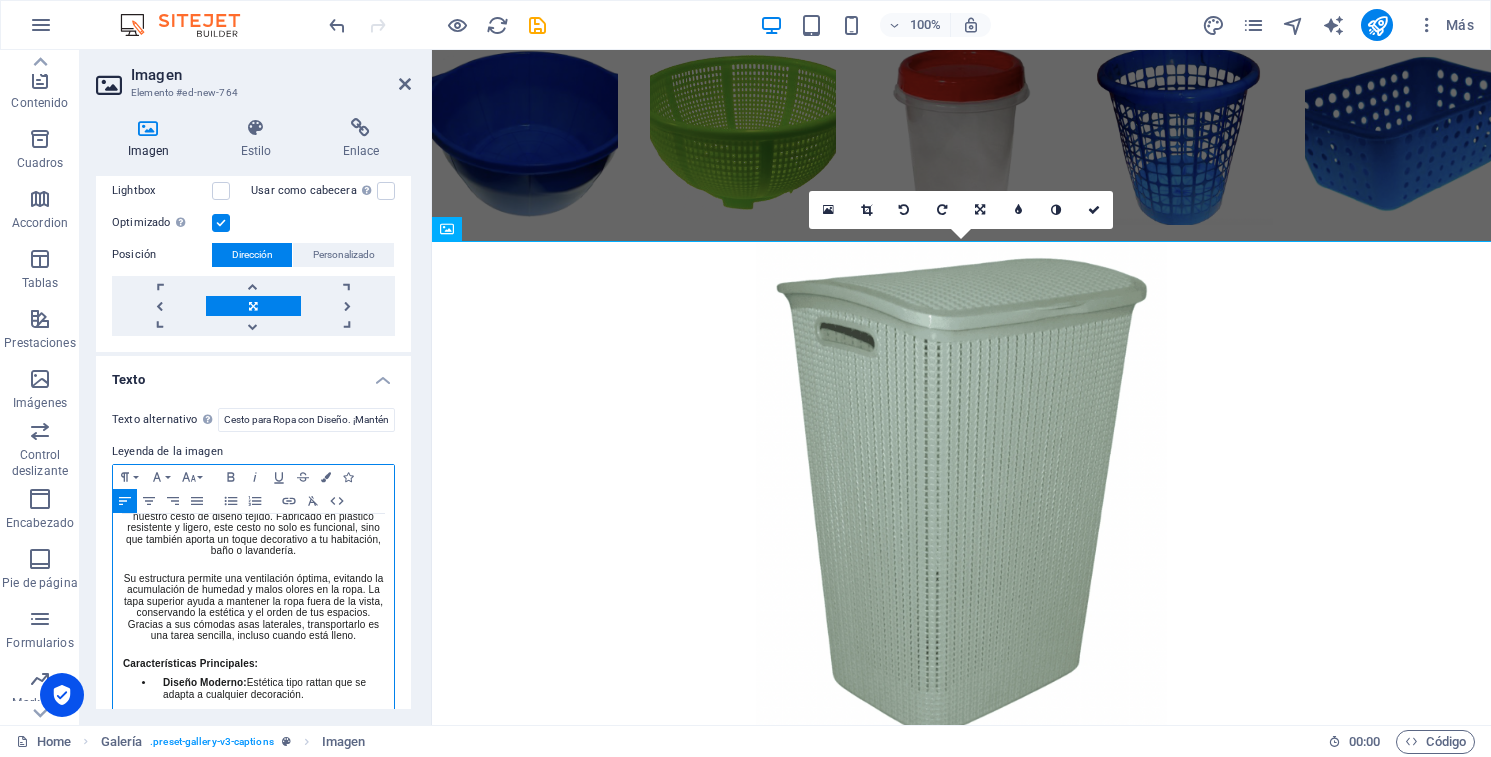 scroll, scrollTop: 57, scrollLeft: 0, axis: vertical 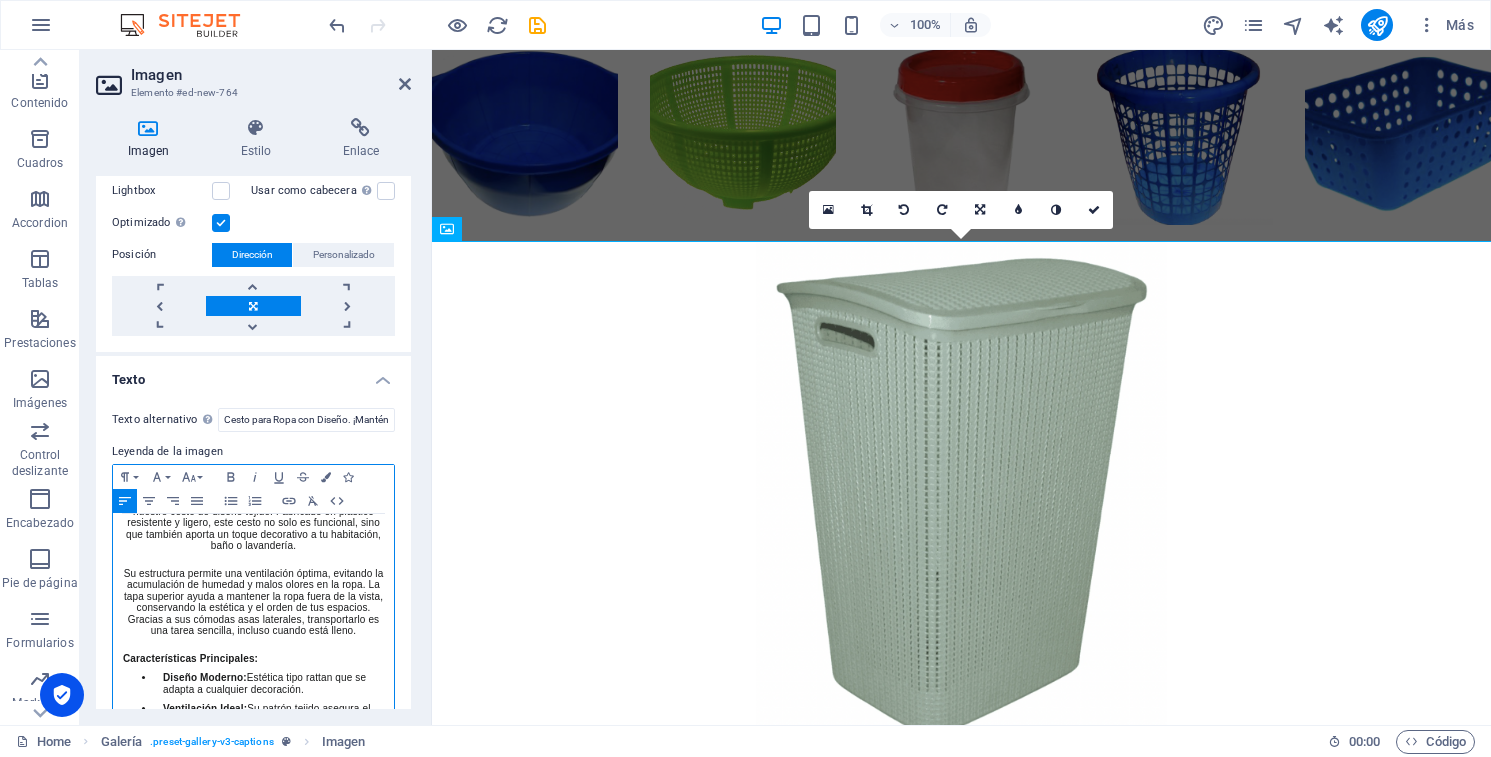 click on "Su estructura permite una ventilación óptima, evitando la acumulación de humedad y malos olores en la ropa. La tapa superior ayuda a mantener la ropa fuera de la vista, conservando la estética y el orden de tus espacios. Gracias a sus cómodas asas laterales, transportarlo es una tarea sencilla, incluso cuando está lleno." at bounding box center (253, 602) 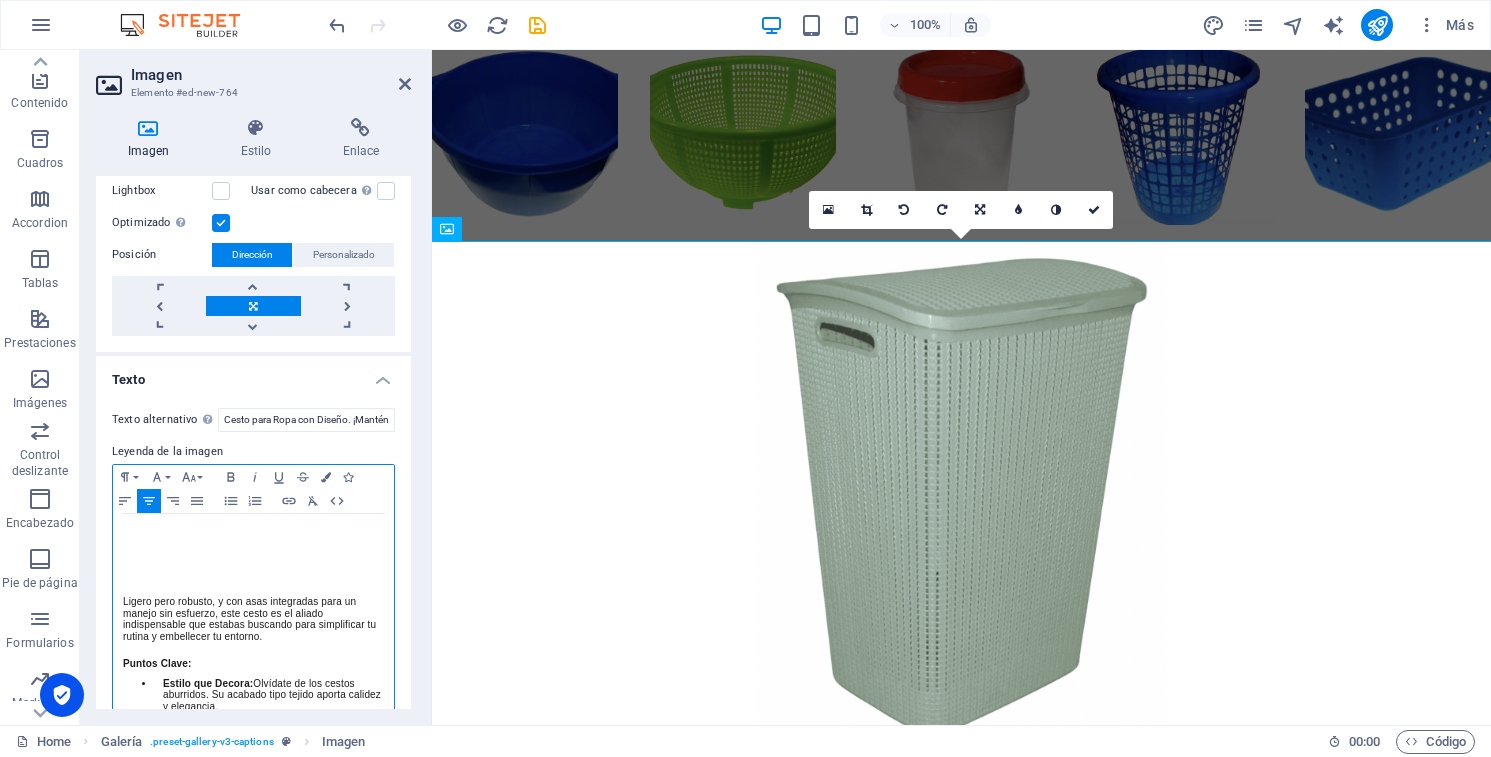 scroll, scrollTop: 564, scrollLeft: 0, axis: vertical 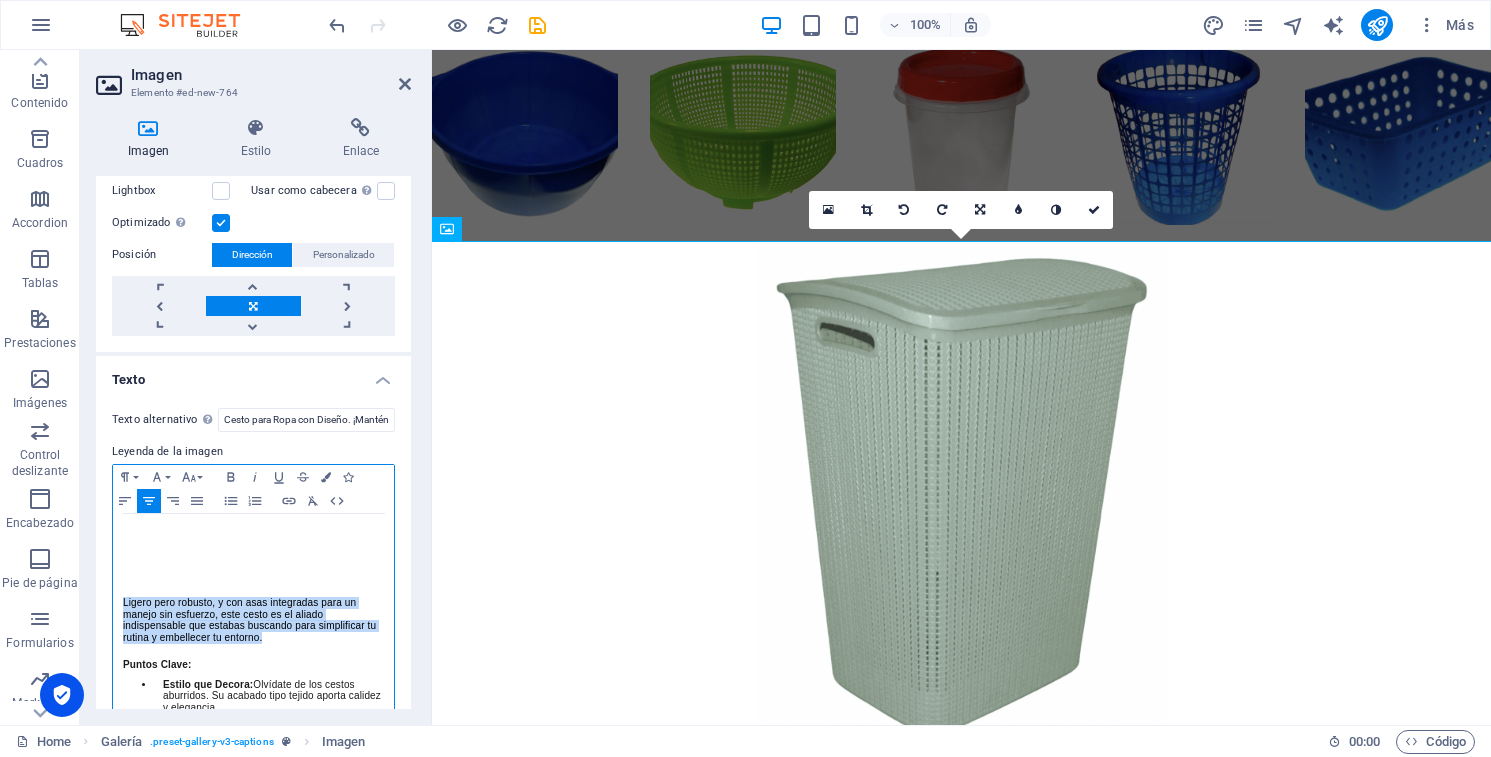 drag, startPoint x: 122, startPoint y: 609, endPoint x: 275, endPoint y: 642, distance: 156.51837 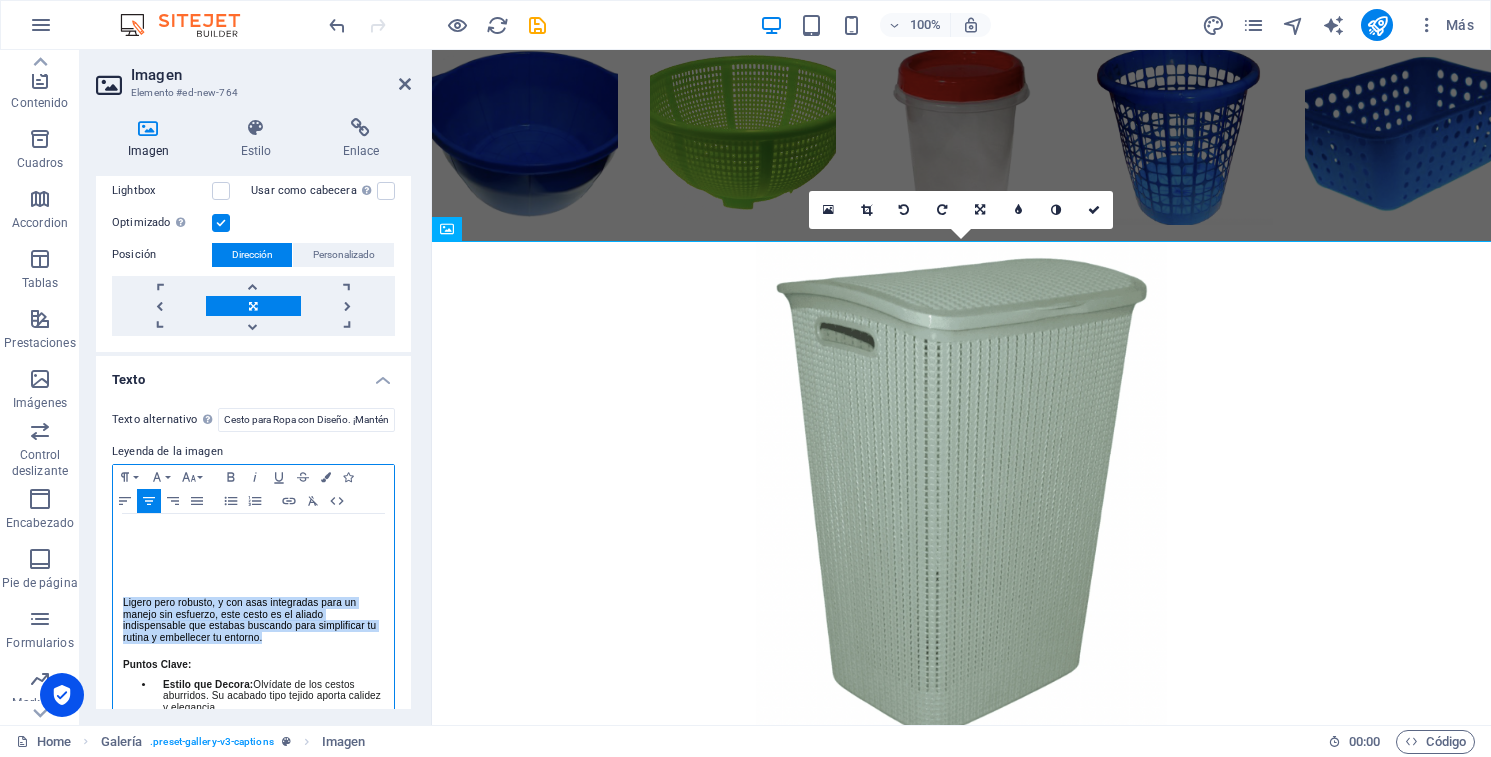 click on "Descripción: Organiza tu ropa de manera práctica y elegante con nuestro cesto de diseño tejido. Fabricado en plástico resistente y ligero, este cesto no solo es funcional, sino que también aporta un toque decorativo a tu habitación, baño o lavandería. Su estructura permite una ventilación óptima, evitando la acumulación de humedad y malos olores en la ropa. La tapa superior ayuda a mantener la ropa fuera de la vista, conservando la estética y el orden de tus espacios.  Gracias a sus cómodas asas laterales, transportarlo es una tarea sencilla, incluso cuando está lleno. Características Principales: Diseño Moderno:  Estética tipo rattan que se adapta a cualquier decoración. Ventilación Ideal:  Su patrón tejido asegura el flujo de aire. Tapa Incluida:  Mantiene la ropa oculta y el ambiente ordenado. Asas Ergonómicas:  Facilita su transporte a la lavadora. Material Resistente:  Plástico duradero y fácil de limpiar. Especificaciones Técnicas: Alto:  59 cm Largo:  43 cm Ancho:  35 cm ​" at bounding box center (253, 463) 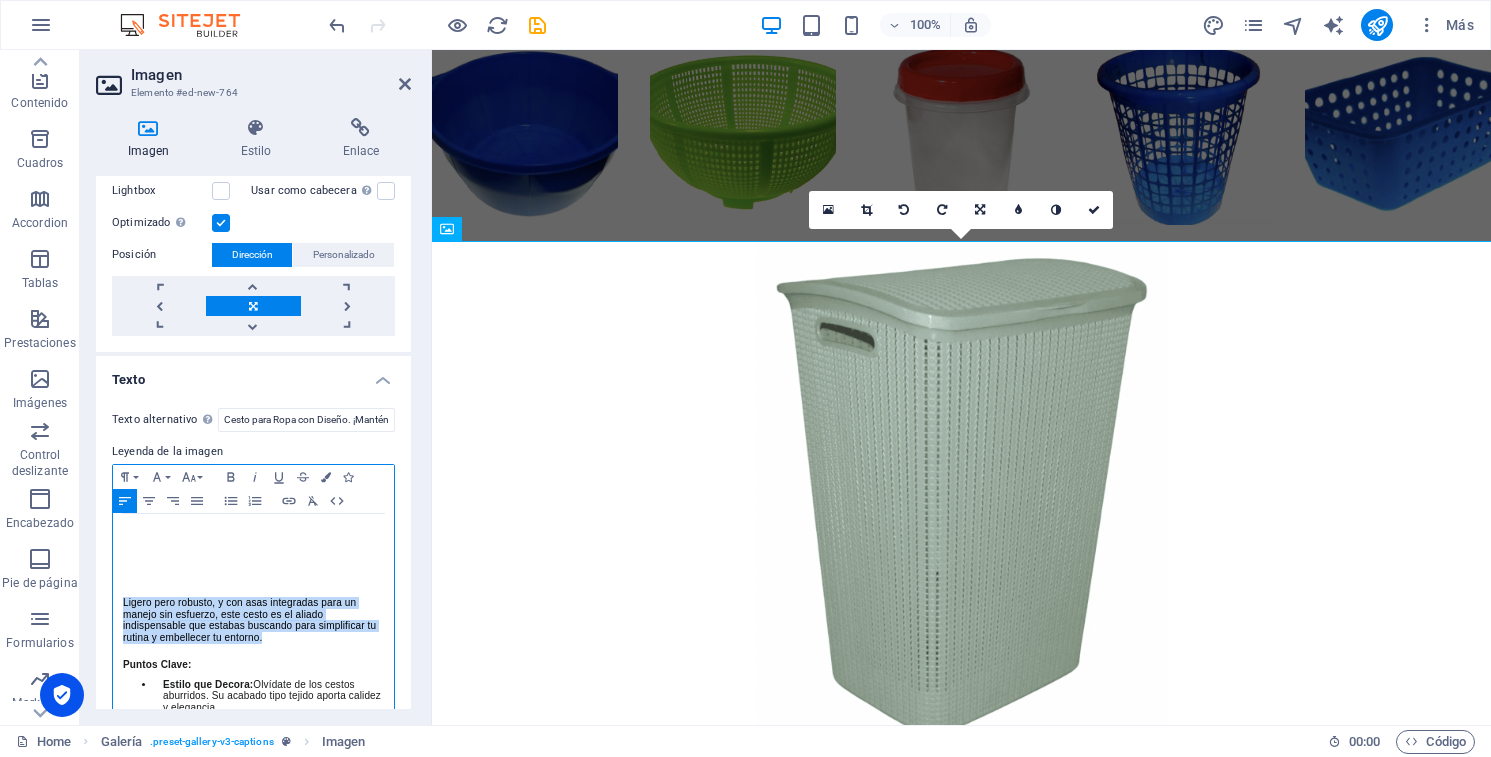copy on "Ligero pero robusto, y con asas integradas para un manejo sin esfuerzo, este cesto es el aliado indispensable que estabas buscando para simplificar tu rutina y embellecer tu entorno." 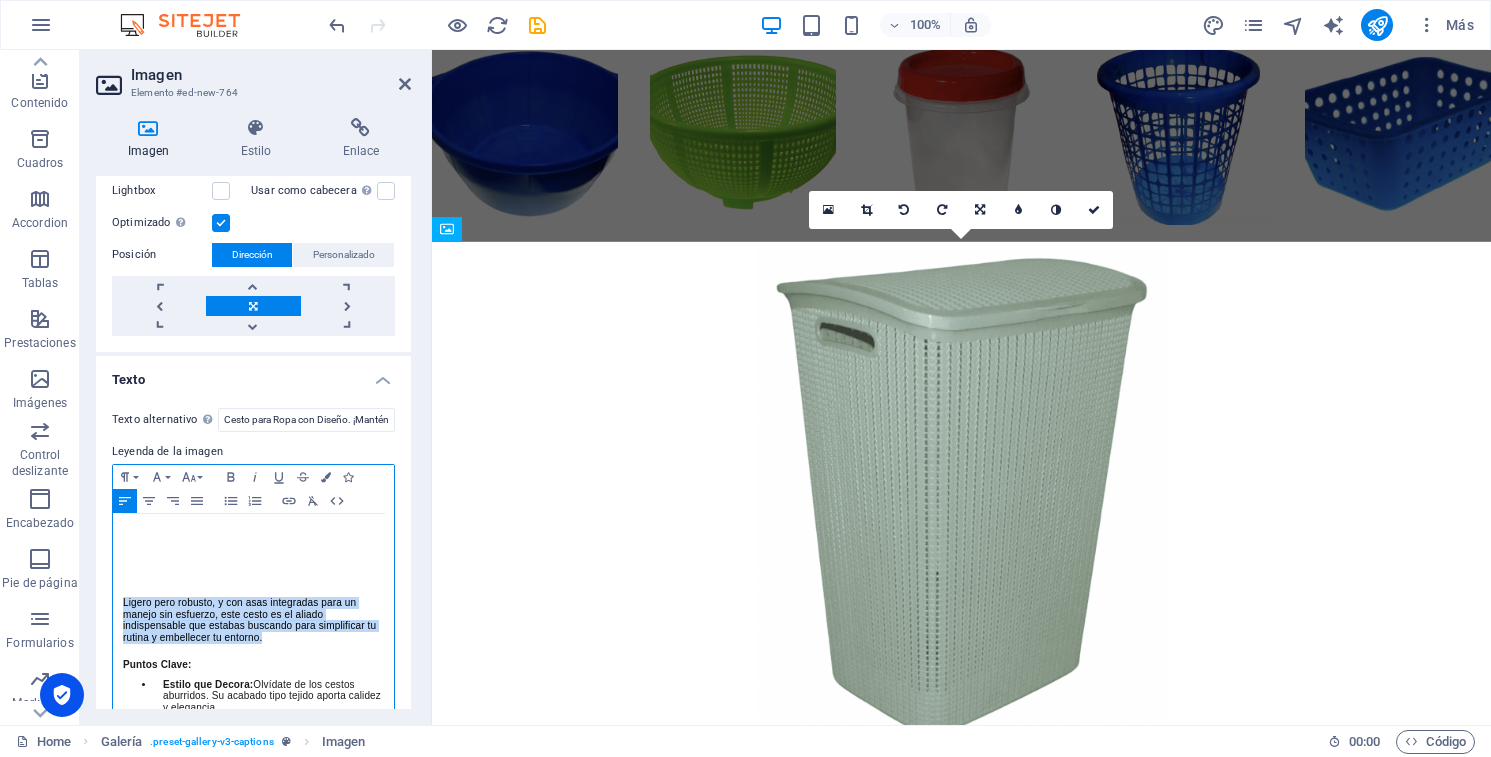type 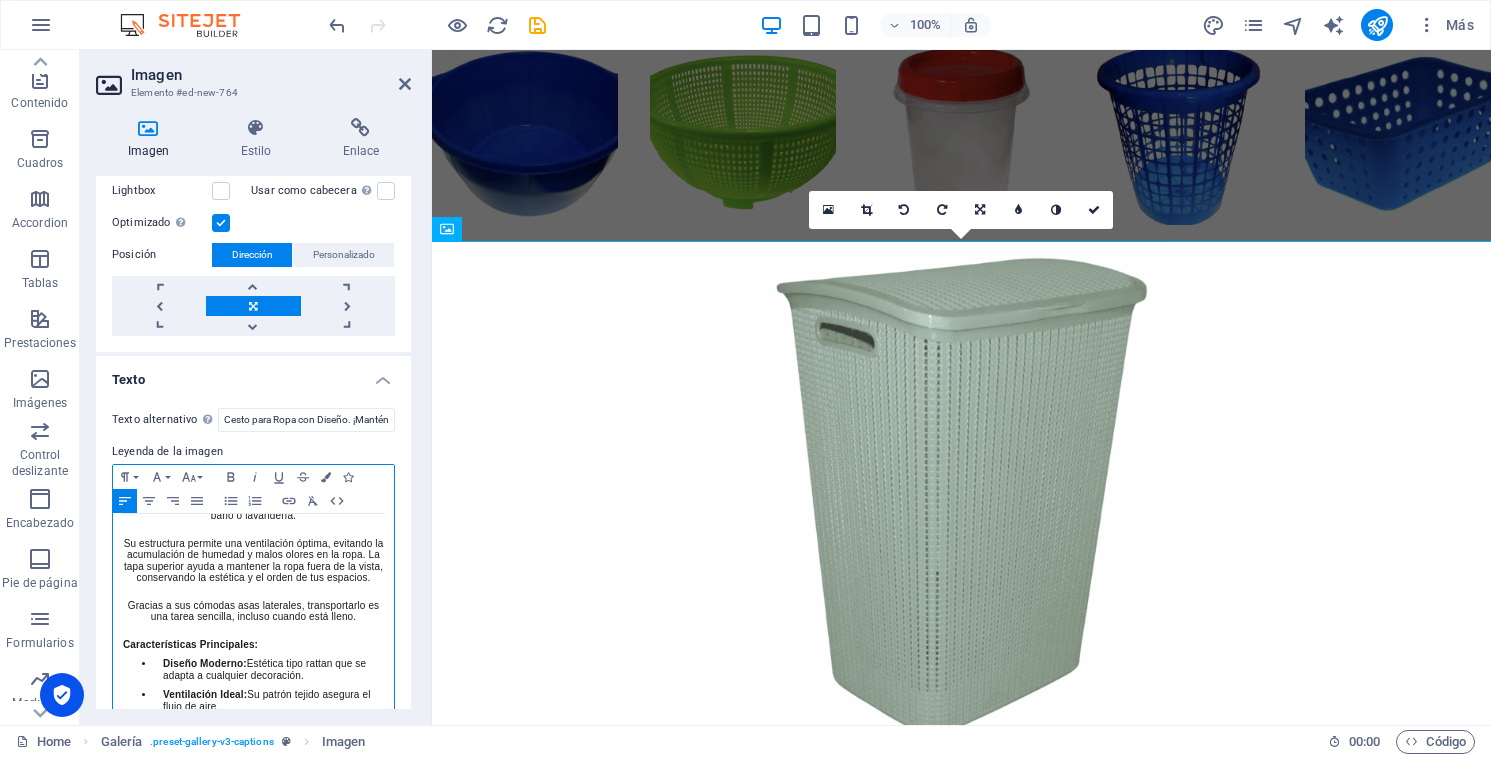 scroll, scrollTop: 83, scrollLeft: 0, axis: vertical 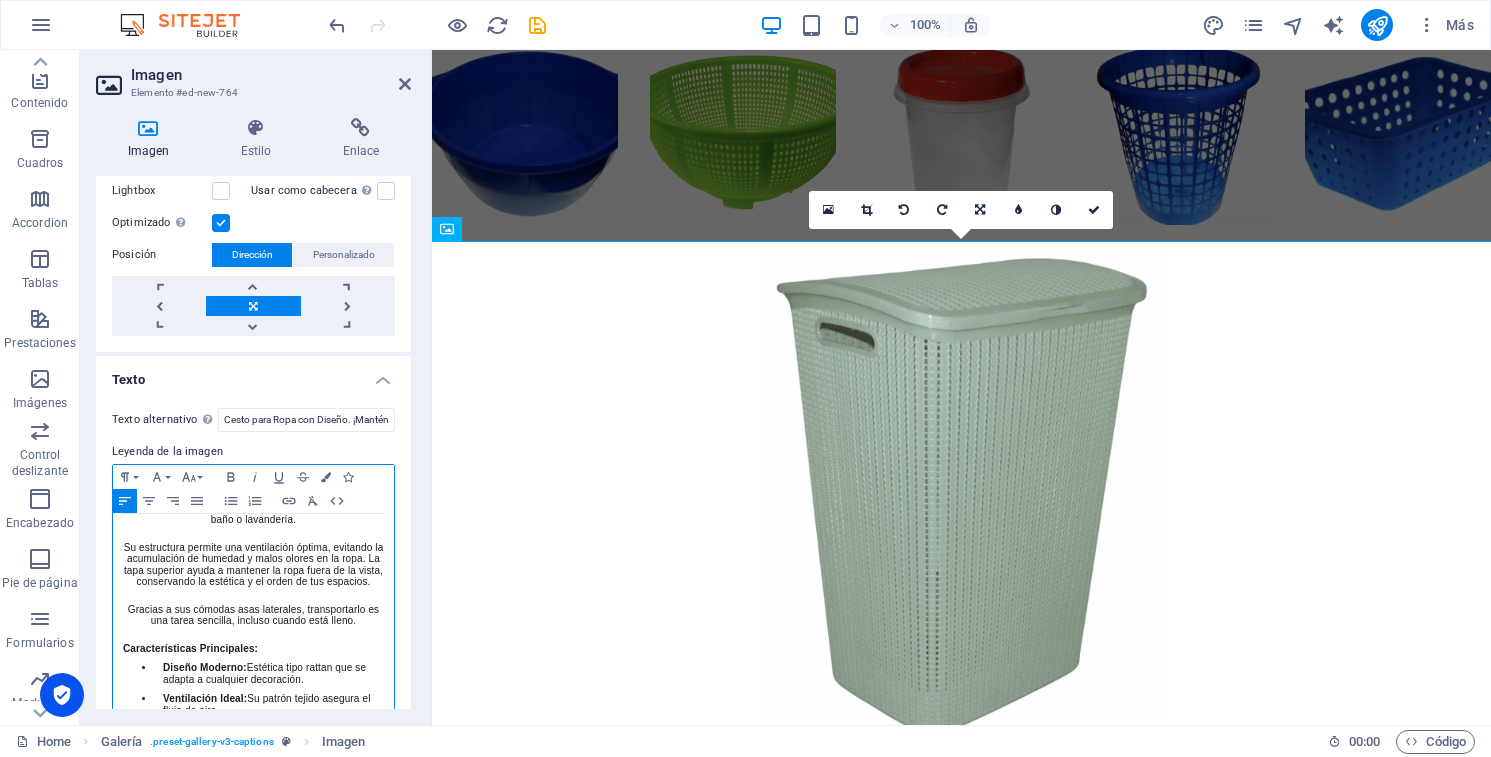 click on "Gracias a sus cómodas asas laterales, transportarlo es una tarea sencilla, incluso cuando está lleno." at bounding box center [253, 615] 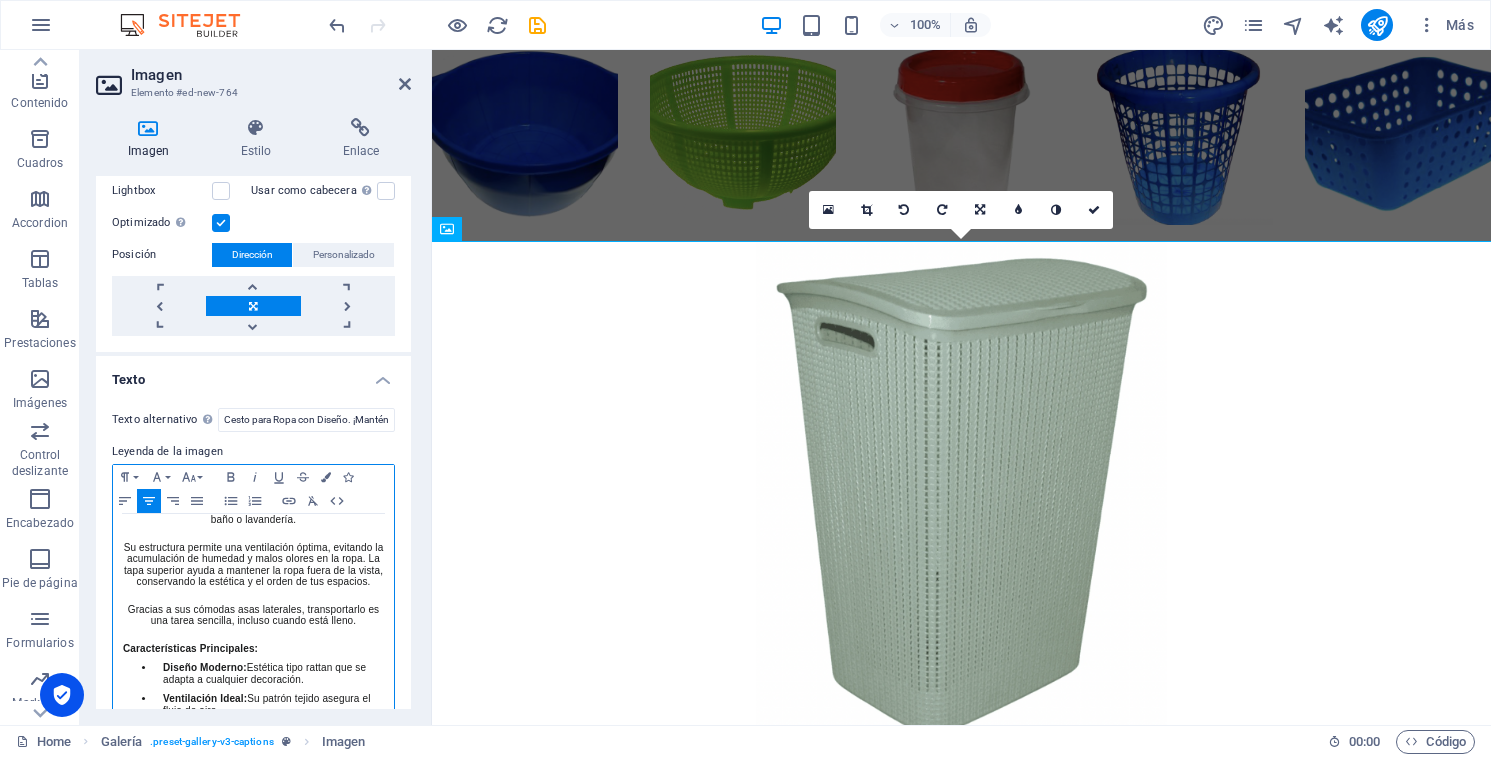 click on "Gracias a sus cómodas asas laterales, transportarlo es una tarea sencilla, incluso cuando está lleno." at bounding box center (253, 615) 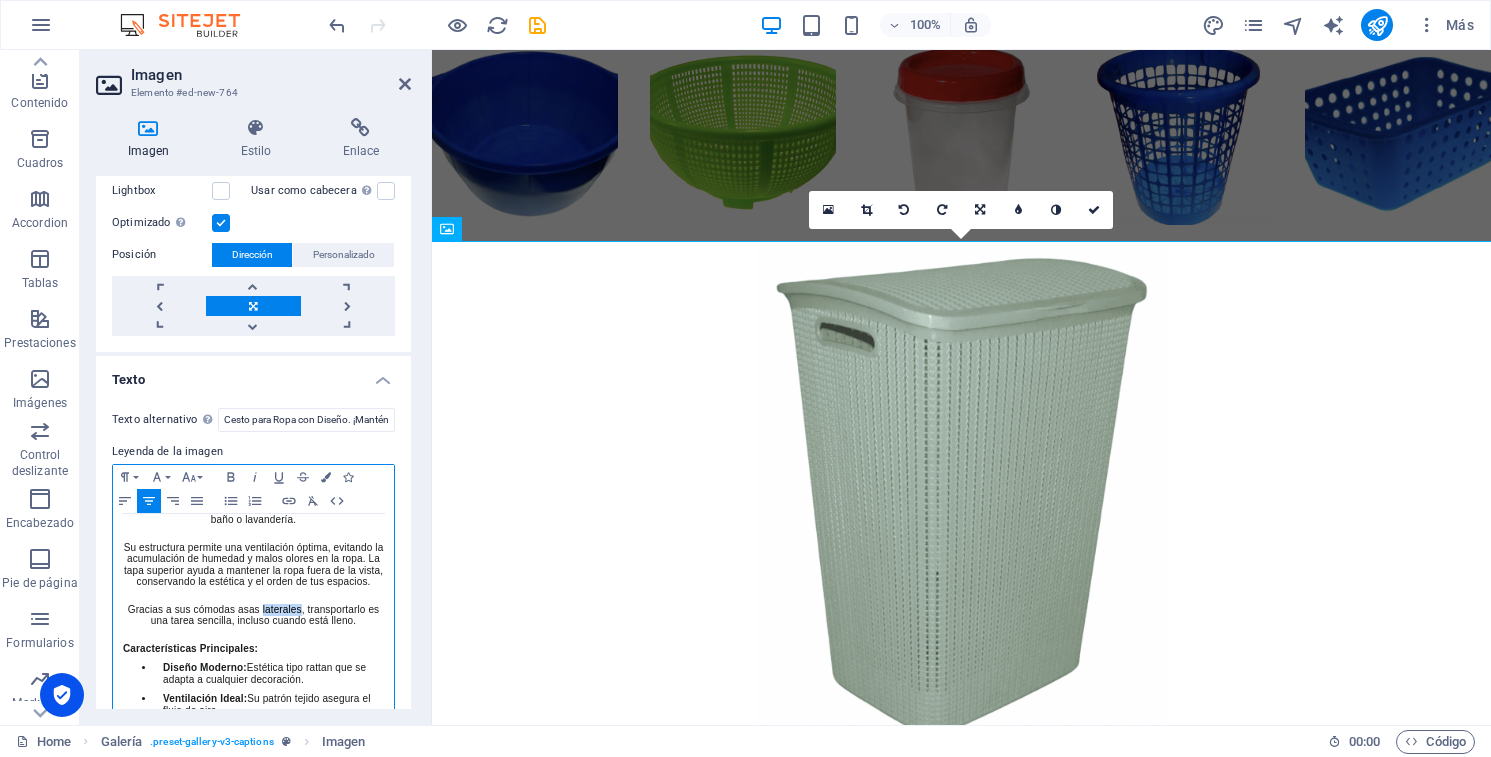 click on "Gracias a sus cómodas asas laterales, transportarlo es una tarea sencilla, incluso cuando está lleno." at bounding box center [253, 615] 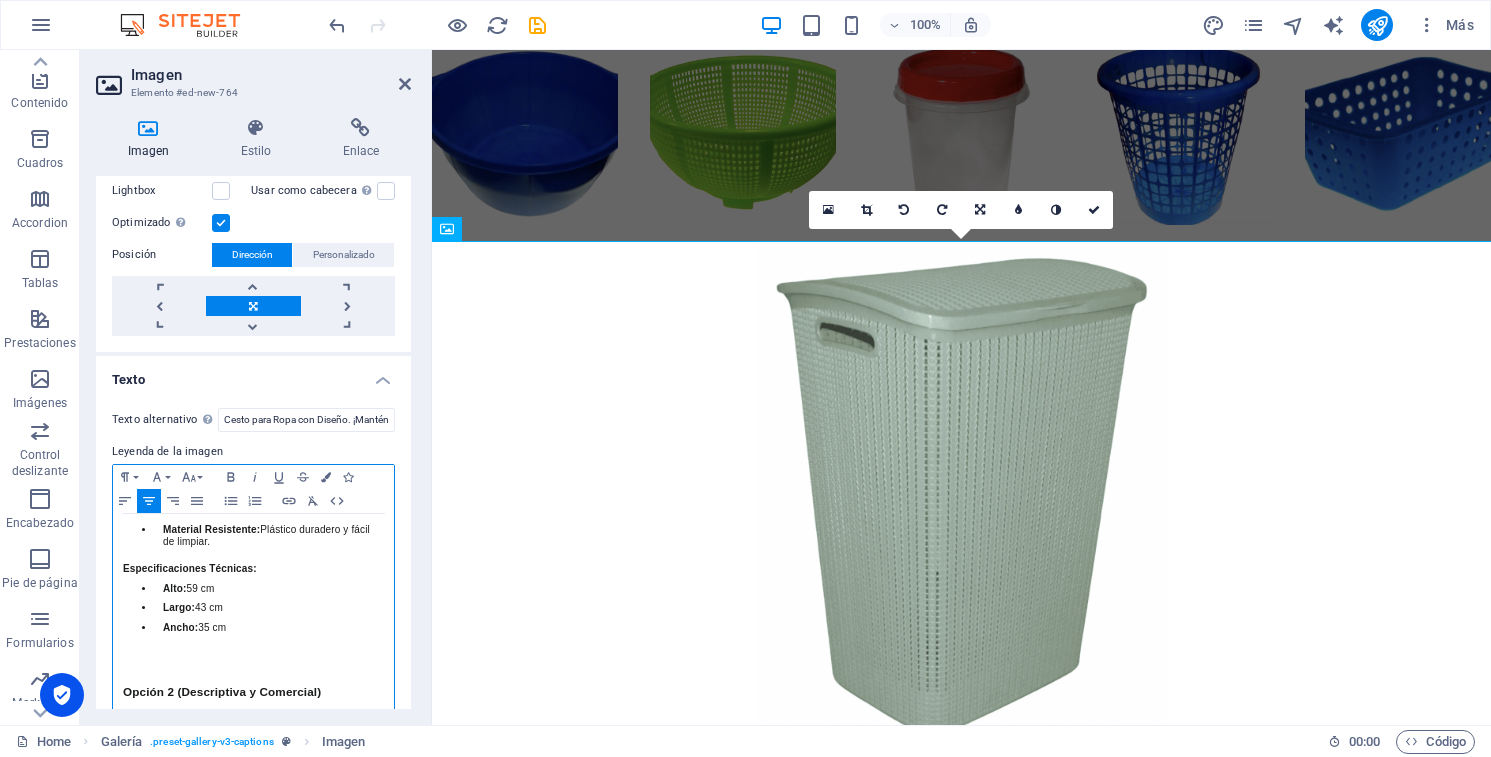 scroll, scrollTop: 371, scrollLeft: 0, axis: vertical 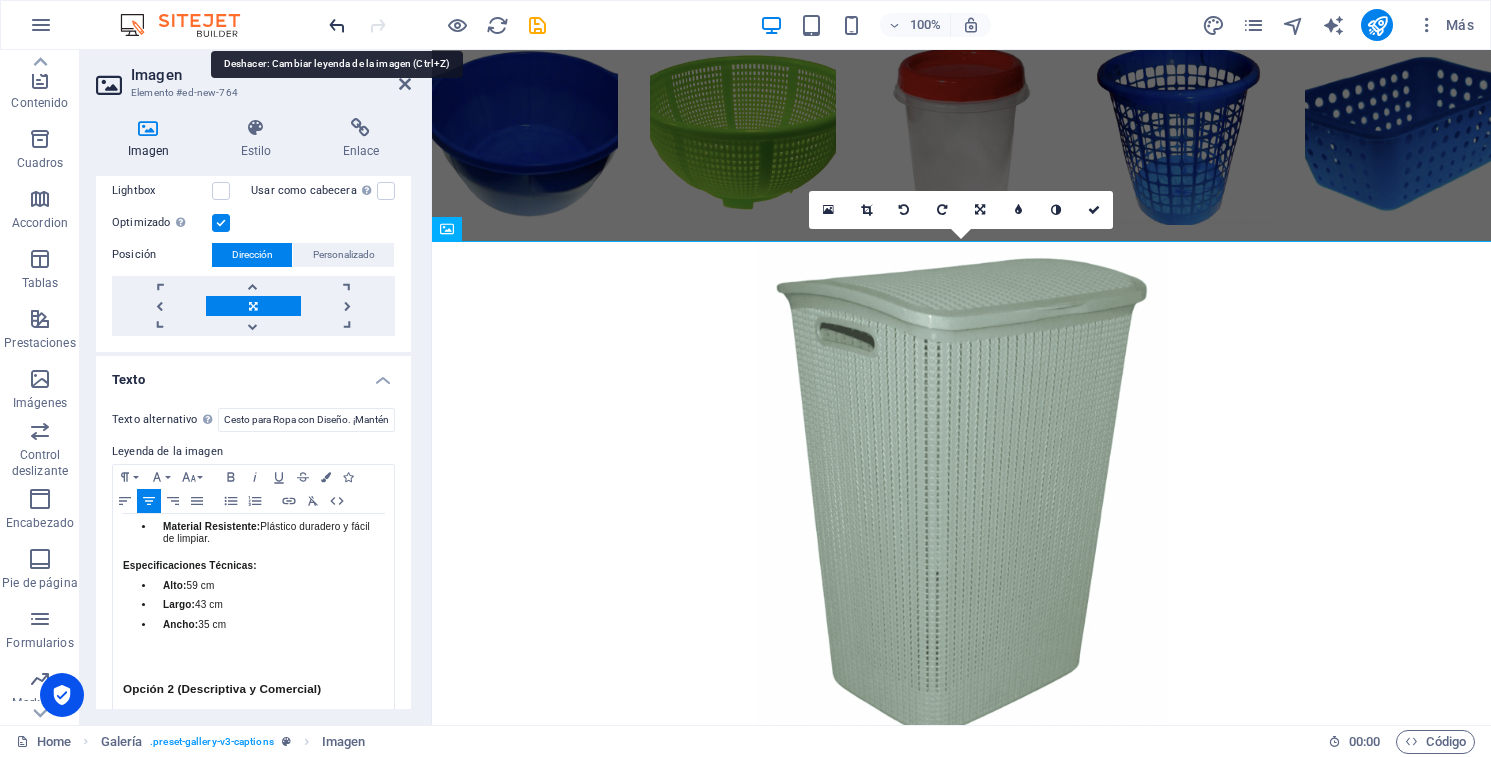 click at bounding box center [337, 25] 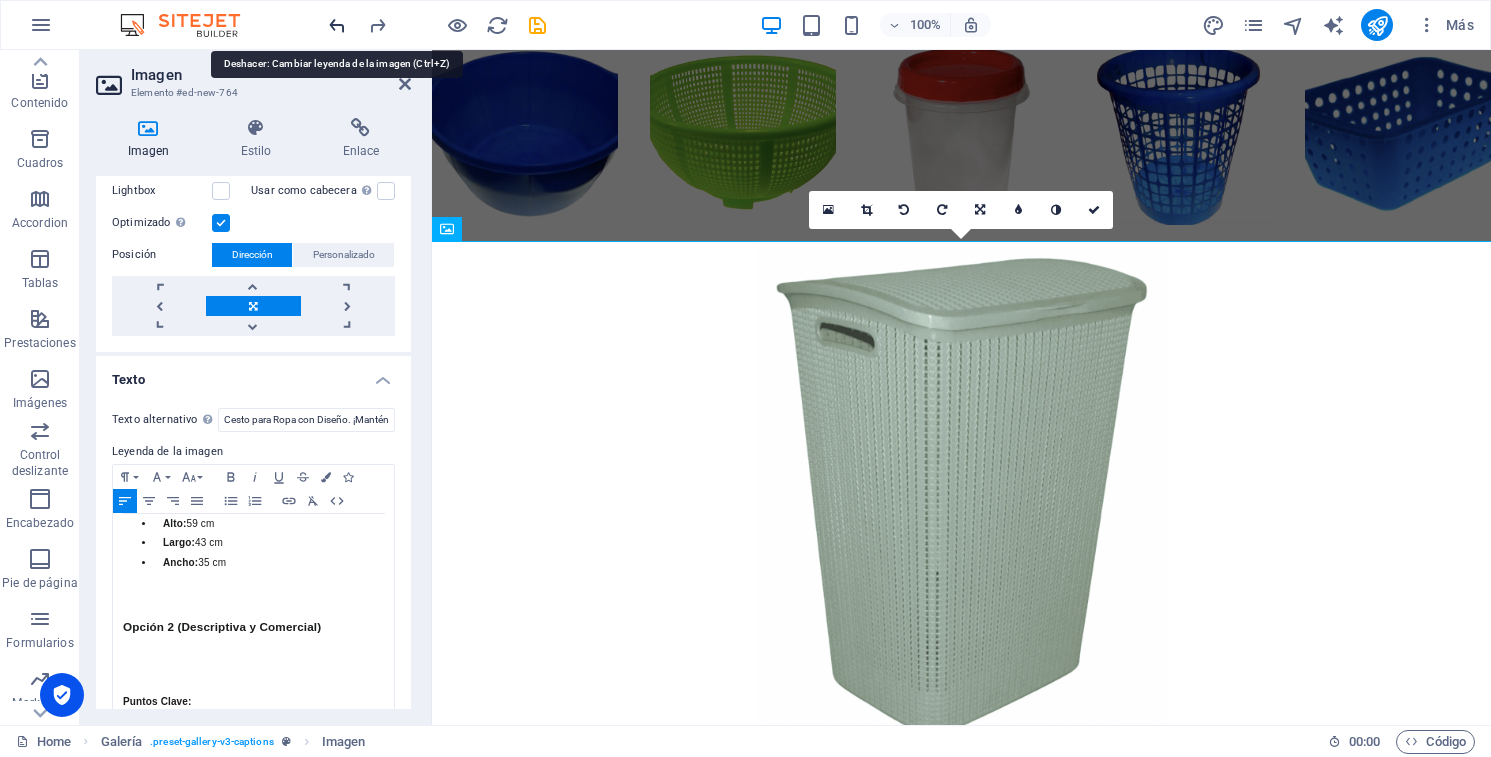 click at bounding box center (337, 25) 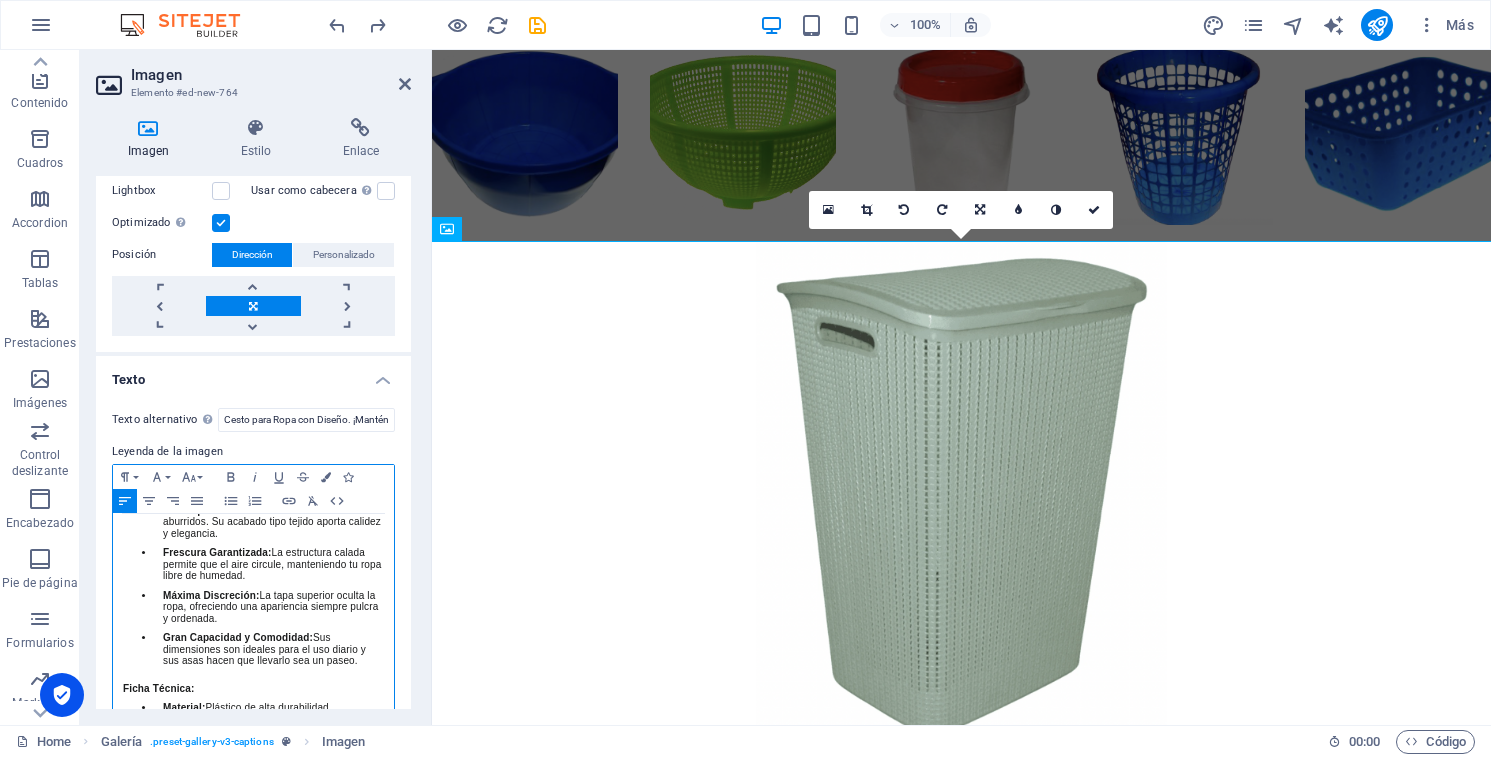 scroll, scrollTop: 720, scrollLeft: 0, axis: vertical 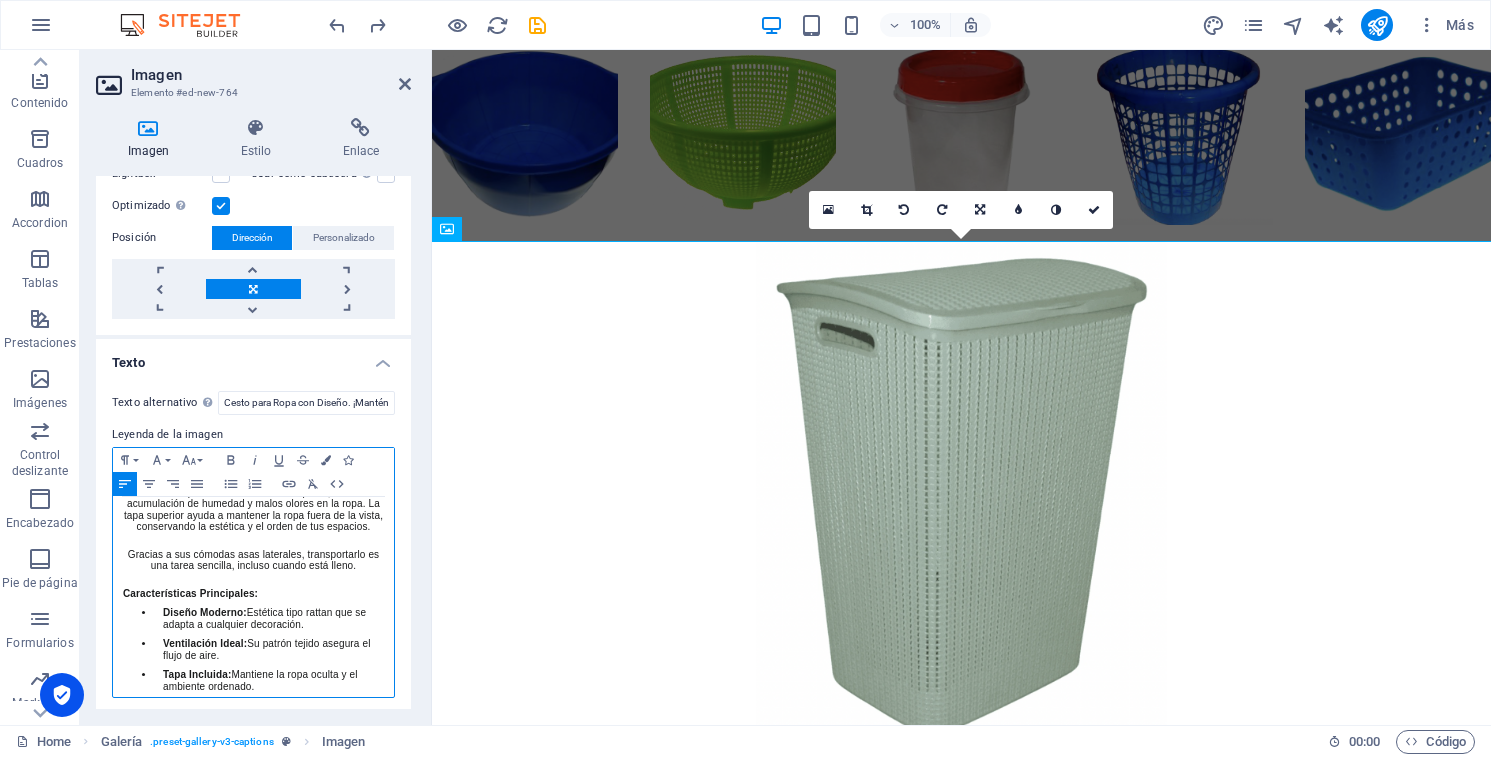 click on "Gracias a sus cómodas asas laterales, transportarlo es una tarea sencilla, incluso cuando está lleno." at bounding box center [253, 560] 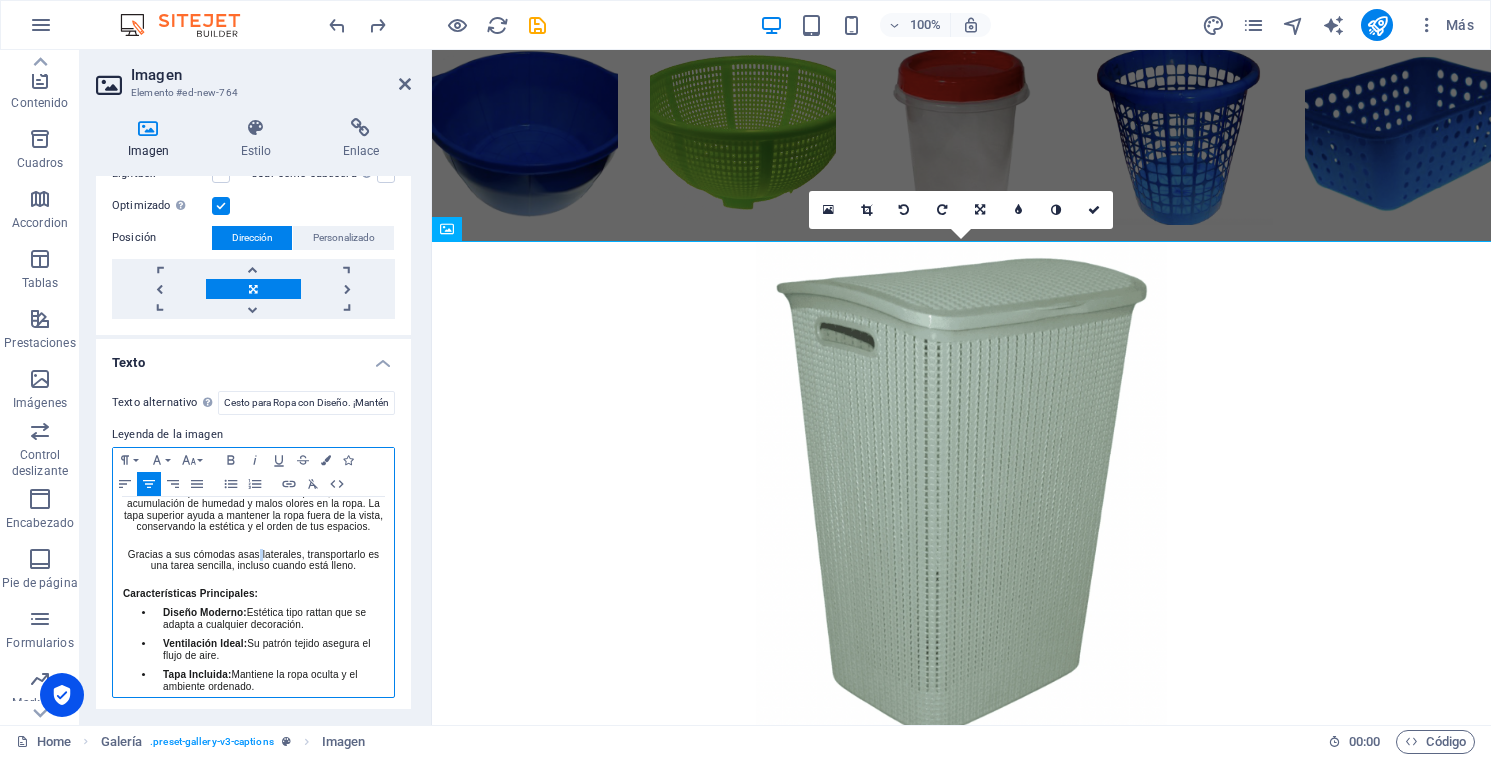 click on "Gracias a sus cómodas asas laterales, transportarlo es una tarea sencilla, incluso cuando está lleno." at bounding box center [253, 560] 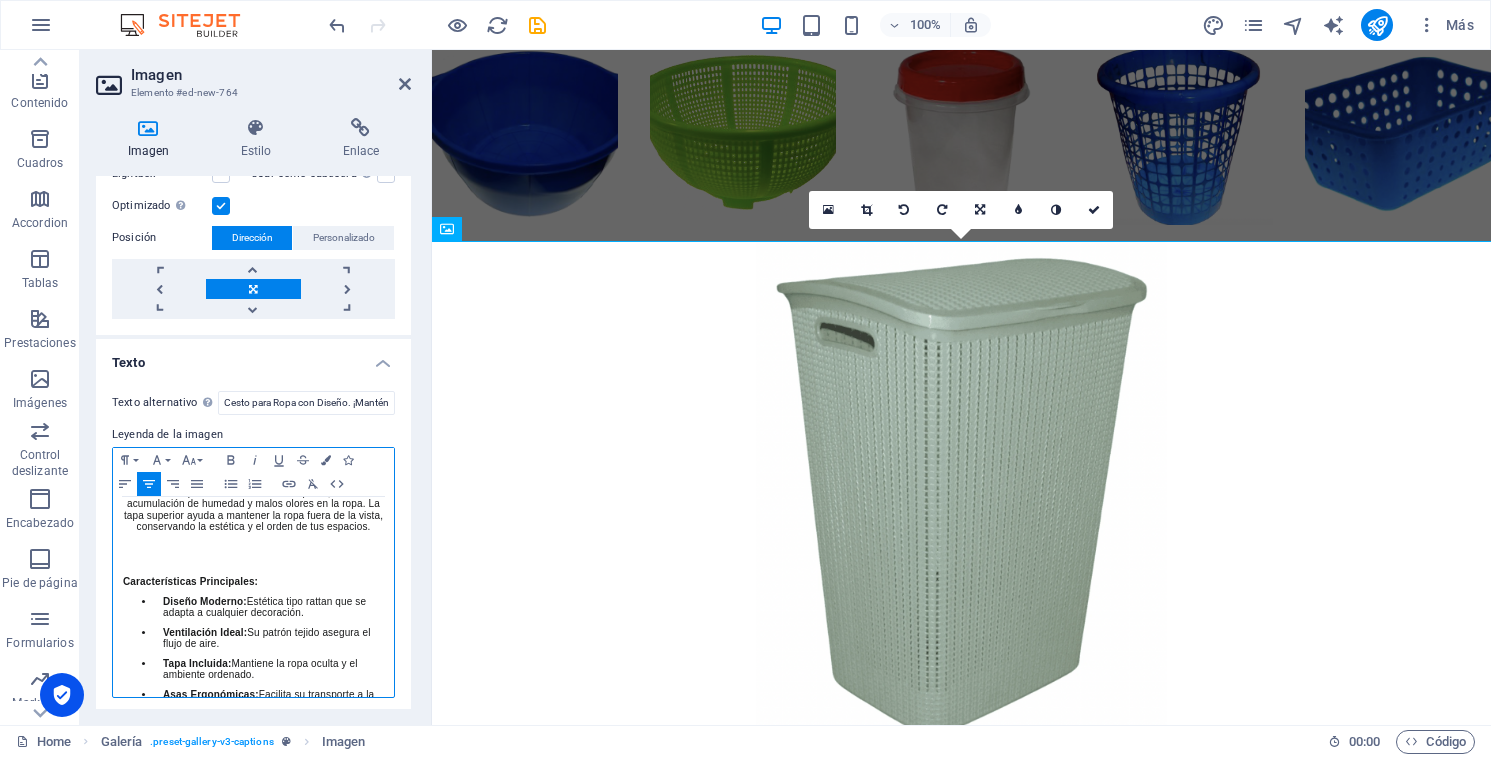 click on "Descripción: Organiza tu ropa de manera práctica y elegante con nuestro cesto de diseño tejido. Fabricado en plástico resistente y ligero, este cesto no solo es funcional, sino que también aporta un toque decorativo a tu habitación, baño o lavandería. Su estructura permite una ventilación óptima, evitando la acumulación de humedad y malos olores en la ropa. La tapa superior ayuda a mantener la ropa fuera de la vista, conservando la estética y el orden de tus espacios.  ​ Características Principales: Diseño Moderno:  Estética tipo rattan que se adapta a cualquier decoración. Ventilación Ideal:  Su patrón tejido asegura el flujo de aire. Tapa Incluida:  Mantiene la ropa oculta y el ambiente ordenado. Asas Ergonómicas:  Facilita su transporte a la lavadora. Material Resistente:  Plástico duradero y fácil de limpiar. Especificaciones Técnicas: Alto:  59 cm Largo:  43 cm Ancho:  35 cm Opción 2 (Descriptiva y Comercial) Puntos Clave: Estilo que Decora: Frescura Garantizada: Ficha Técnica:" at bounding box center (253, 816) 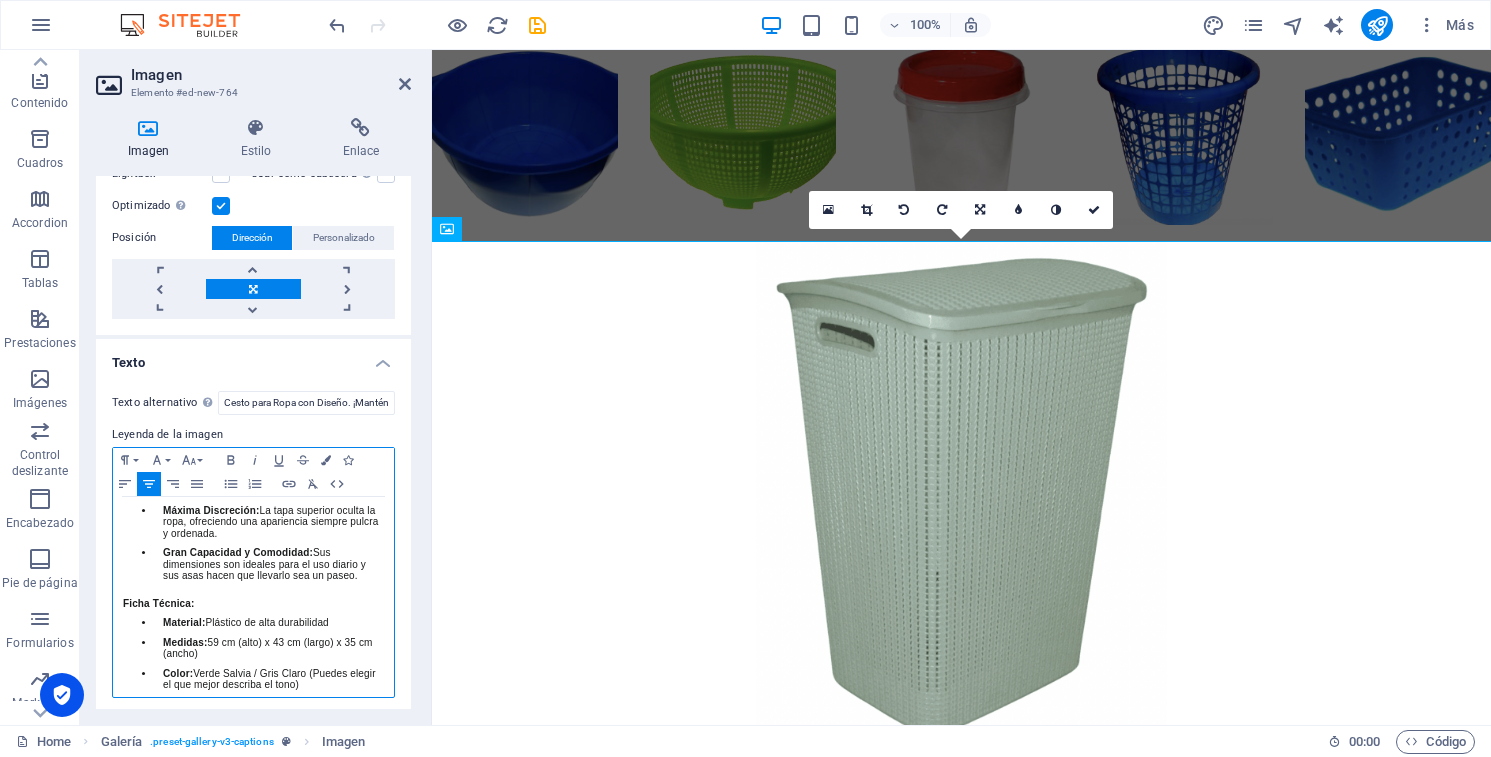 scroll, scrollTop: 704, scrollLeft: 0, axis: vertical 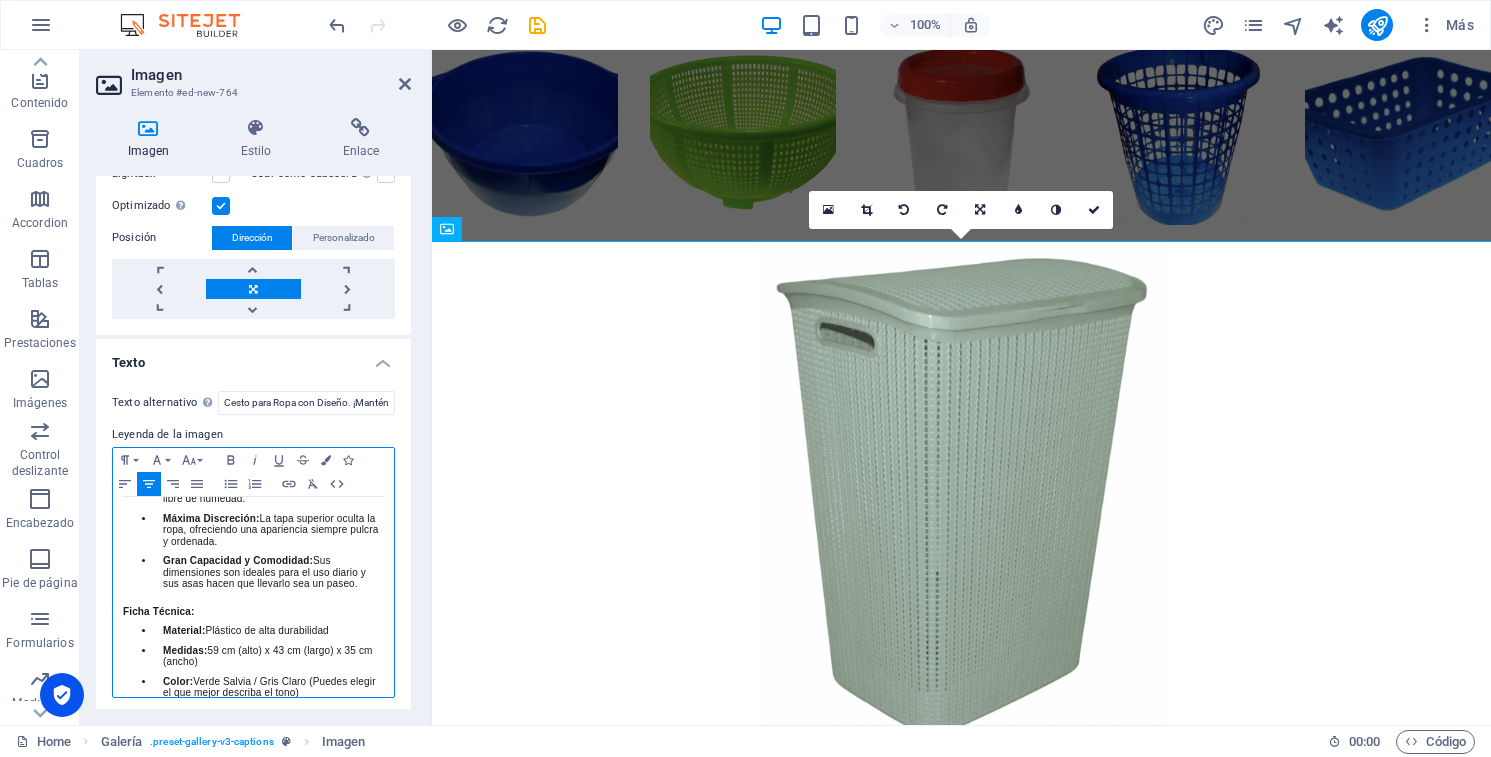 drag, startPoint x: 362, startPoint y: 589, endPoint x: 193, endPoint y: 534, distance: 177.7245 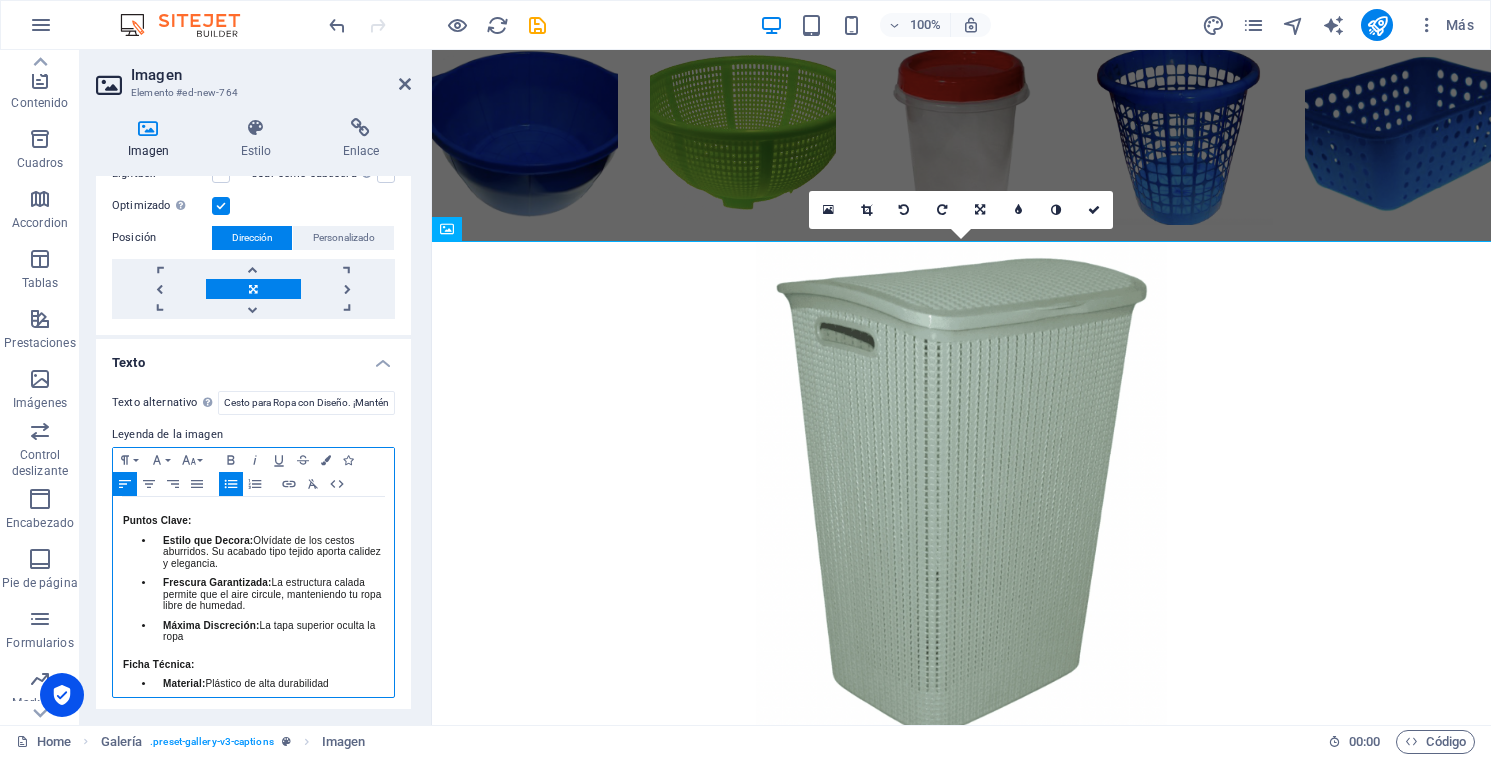 scroll, scrollTop: 596, scrollLeft: 0, axis: vertical 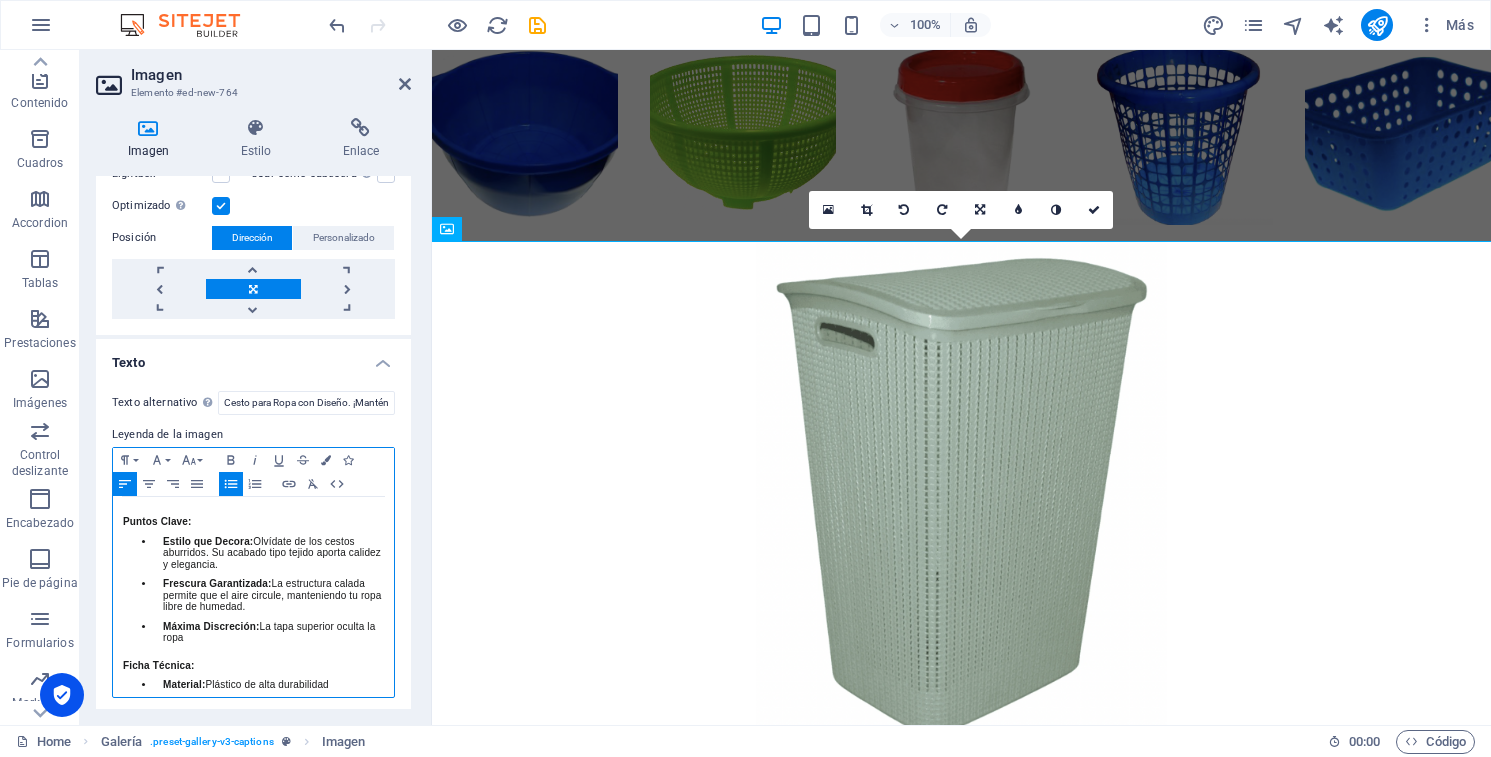 drag, startPoint x: 200, startPoint y: 645, endPoint x: 122, endPoint y: 524, distance: 143.9618 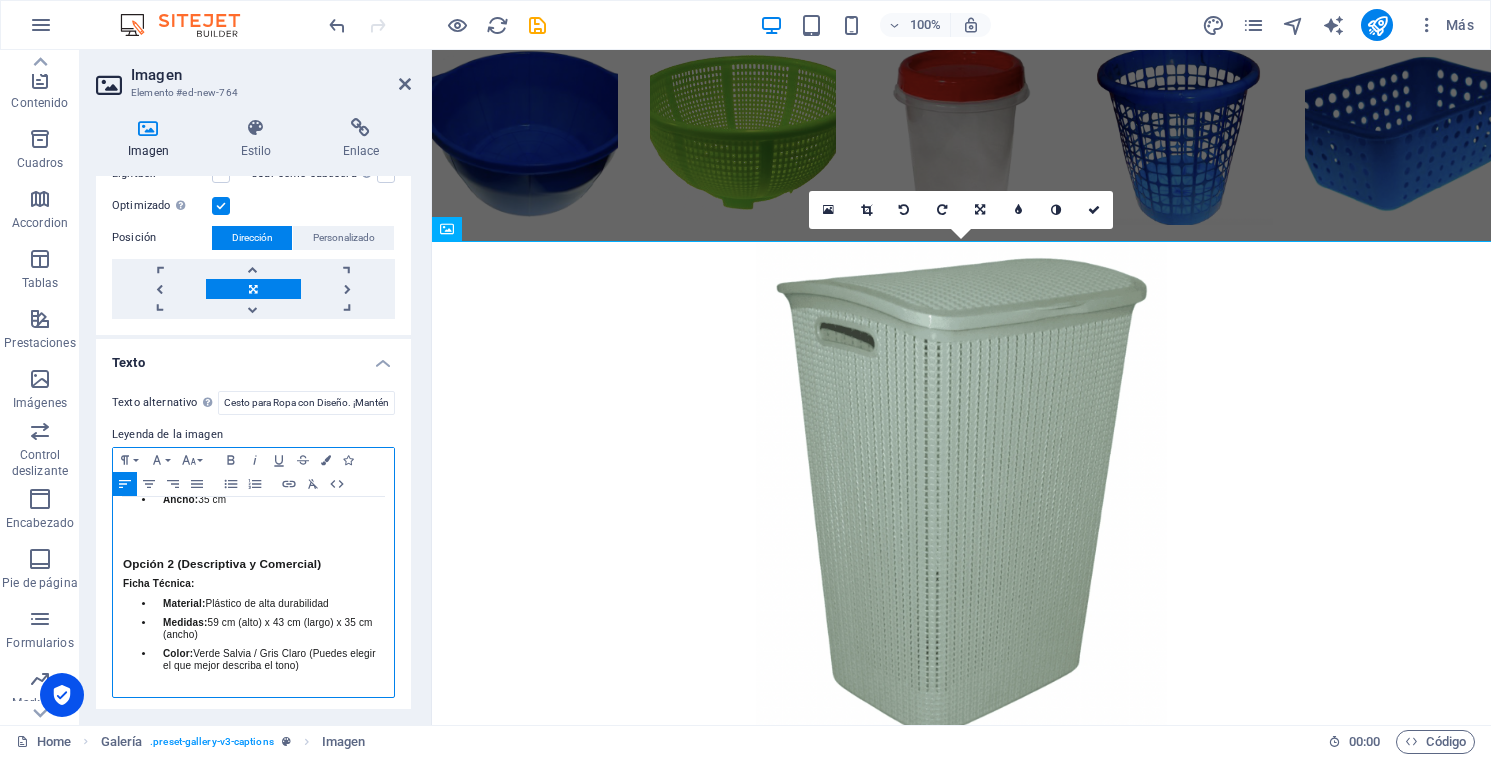 scroll, scrollTop: 491, scrollLeft: 0, axis: vertical 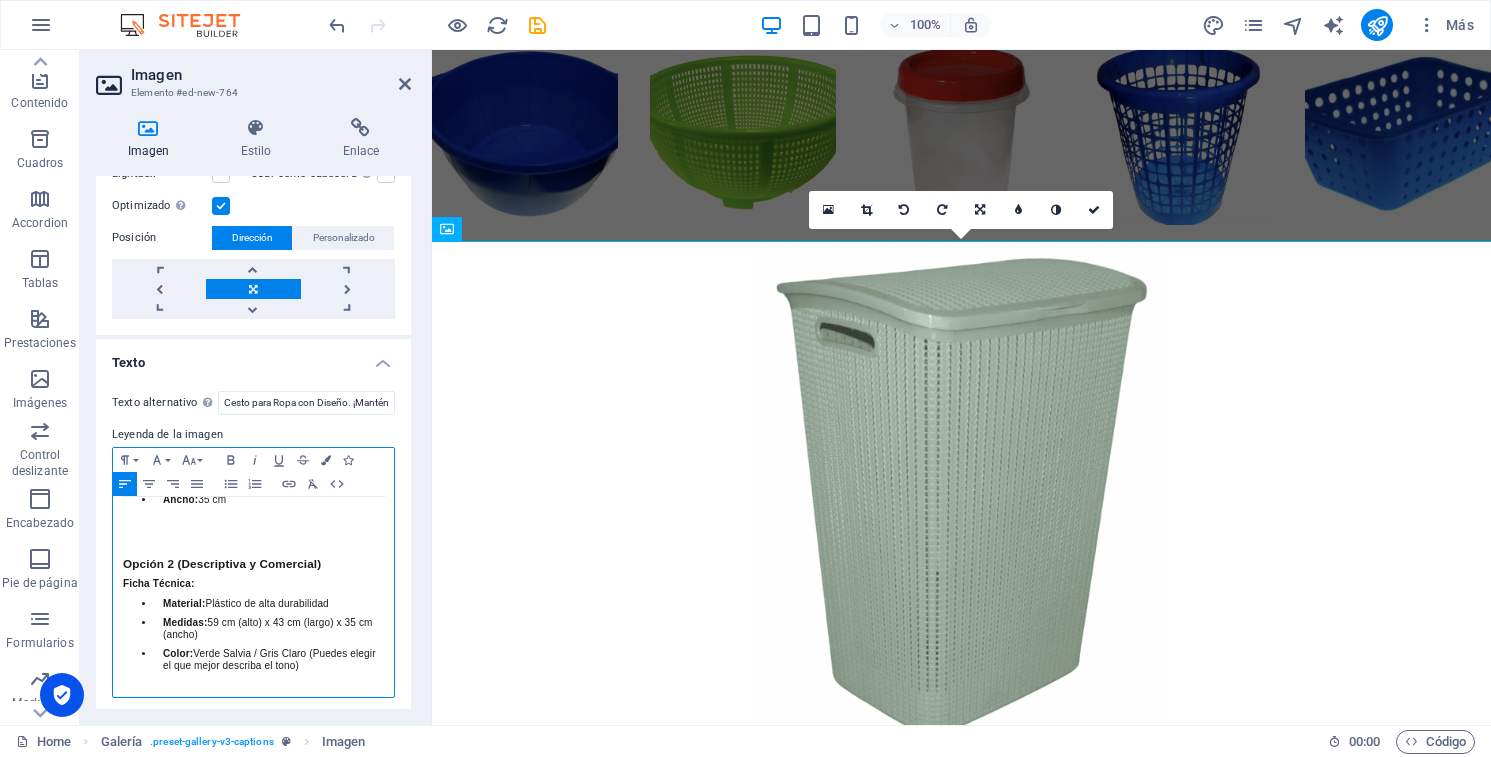 click on "Opción 2 (Descriptiva y Comercial)" at bounding box center (222, 563) 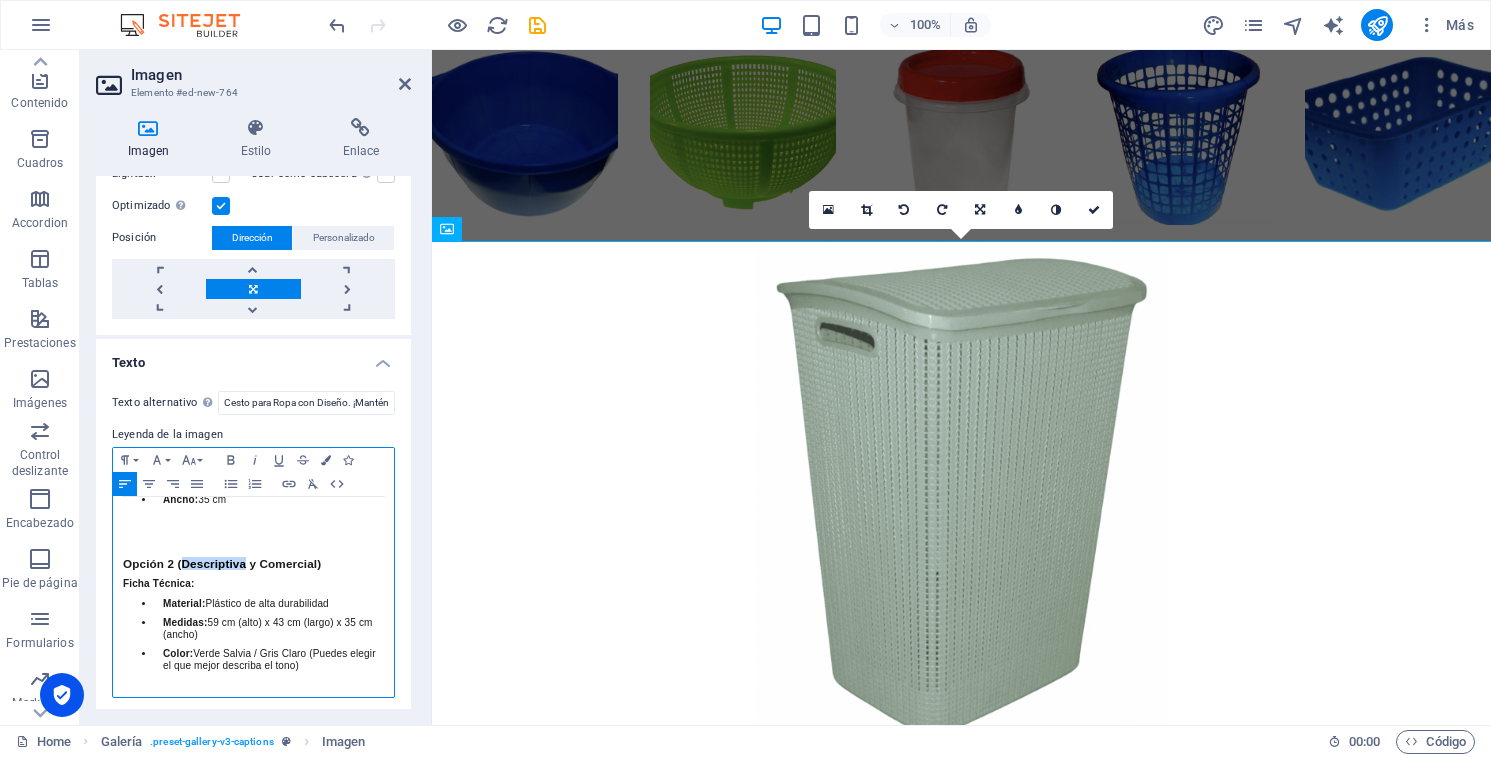 click on "Opción 2 (Descriptiva y Comercial)" at bounding box center [222, 563] 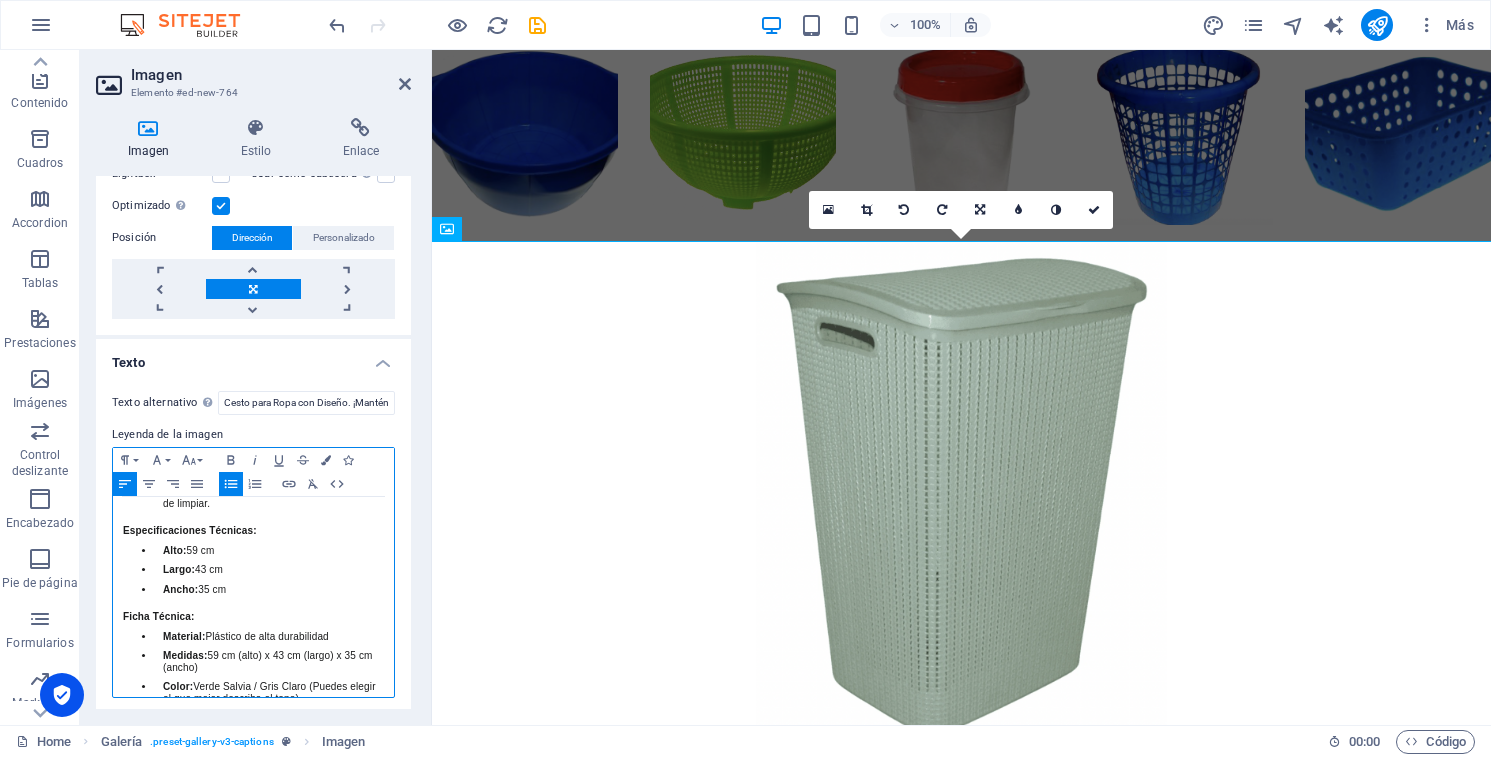 scroll, scrollTop: 396, scrollLeft: 0, axis: vertical 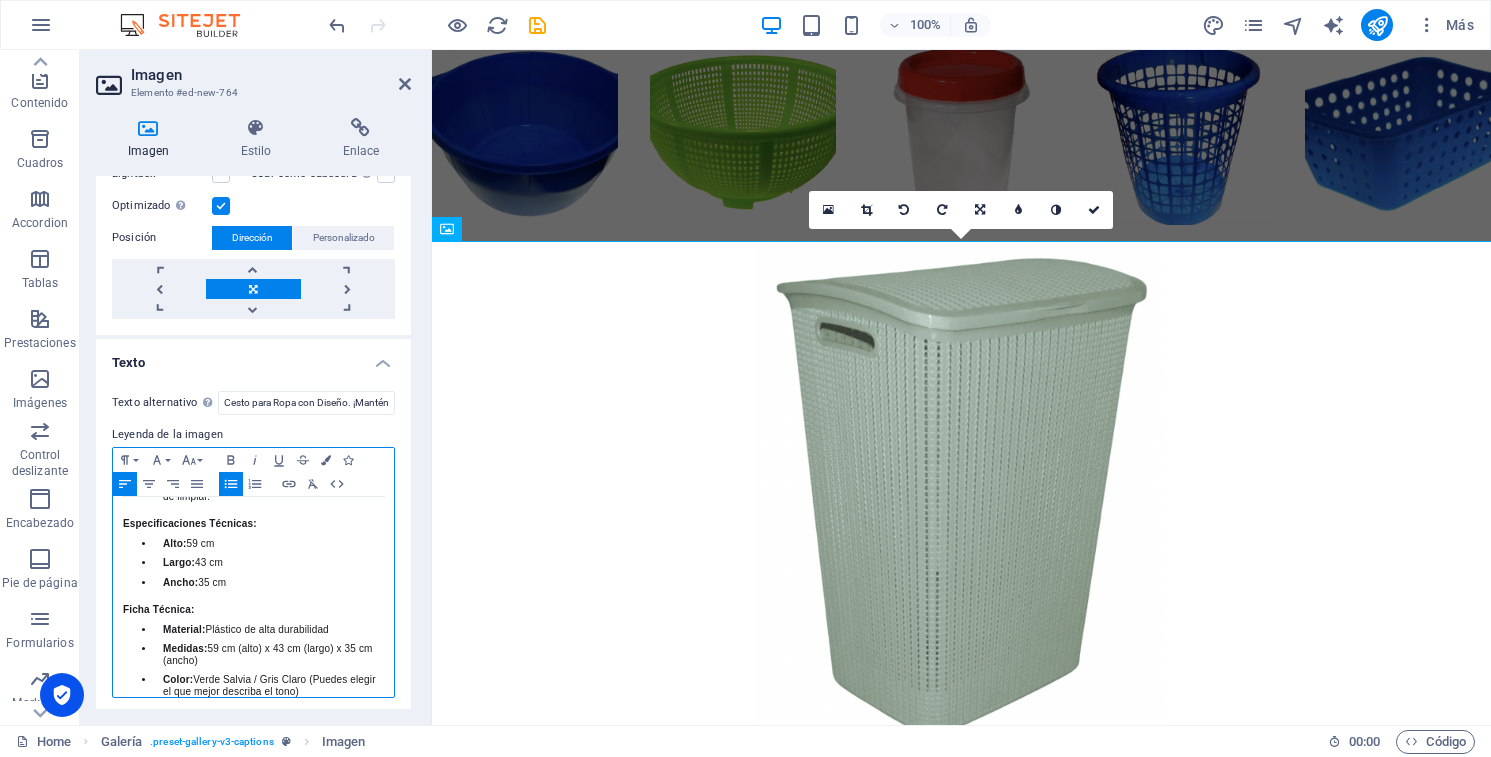drag, startPoint x: 248, startPoint y: 585, endPoint x: 147, endPoint y: 537, distance: 111.82576 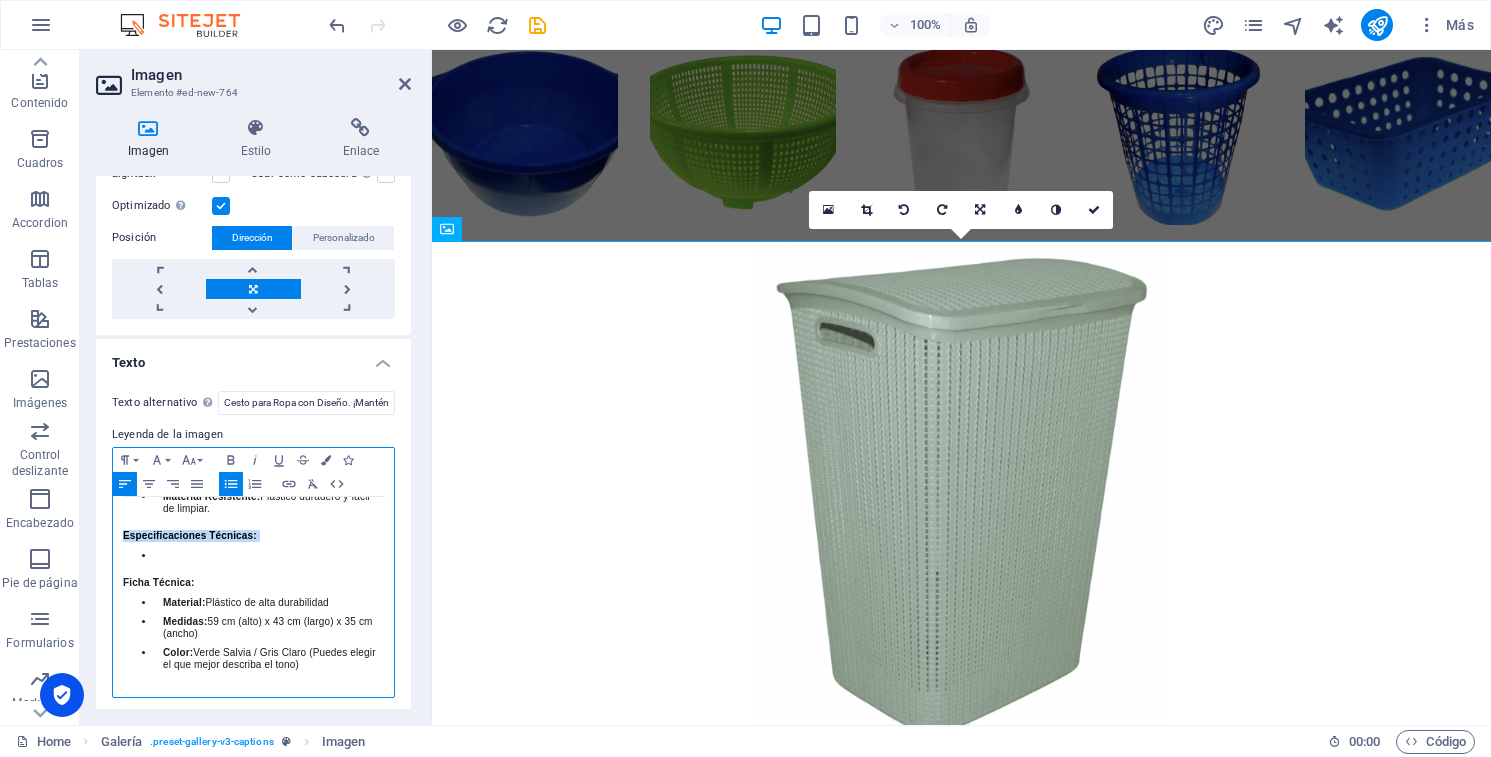 drag, startPoint x: 151, startPoint y: 543, endPoint x: 122, endPoint y: 525, distance: 34.132095 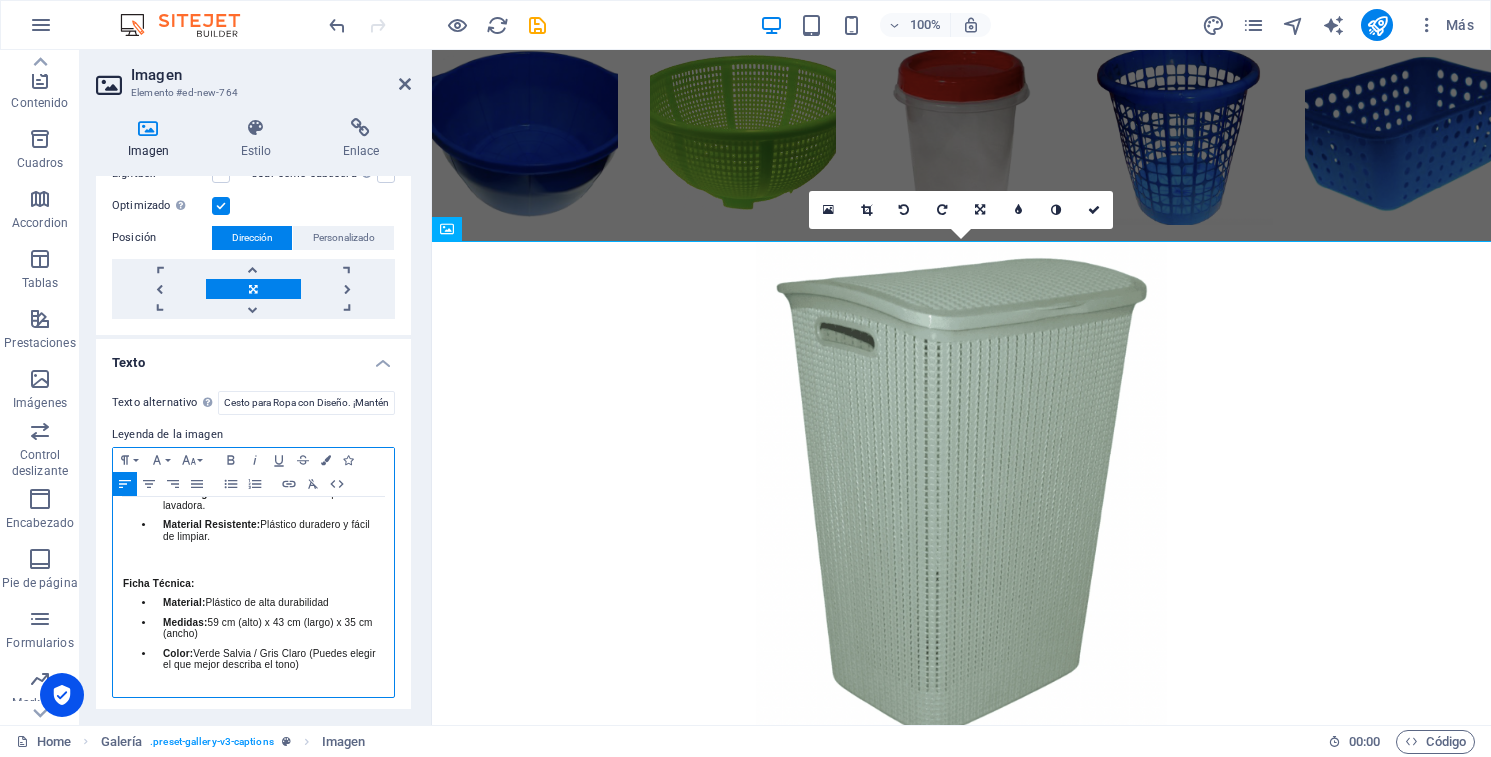 scroll, scrollTop: 348, scrollLeft: 0, axis: vertical 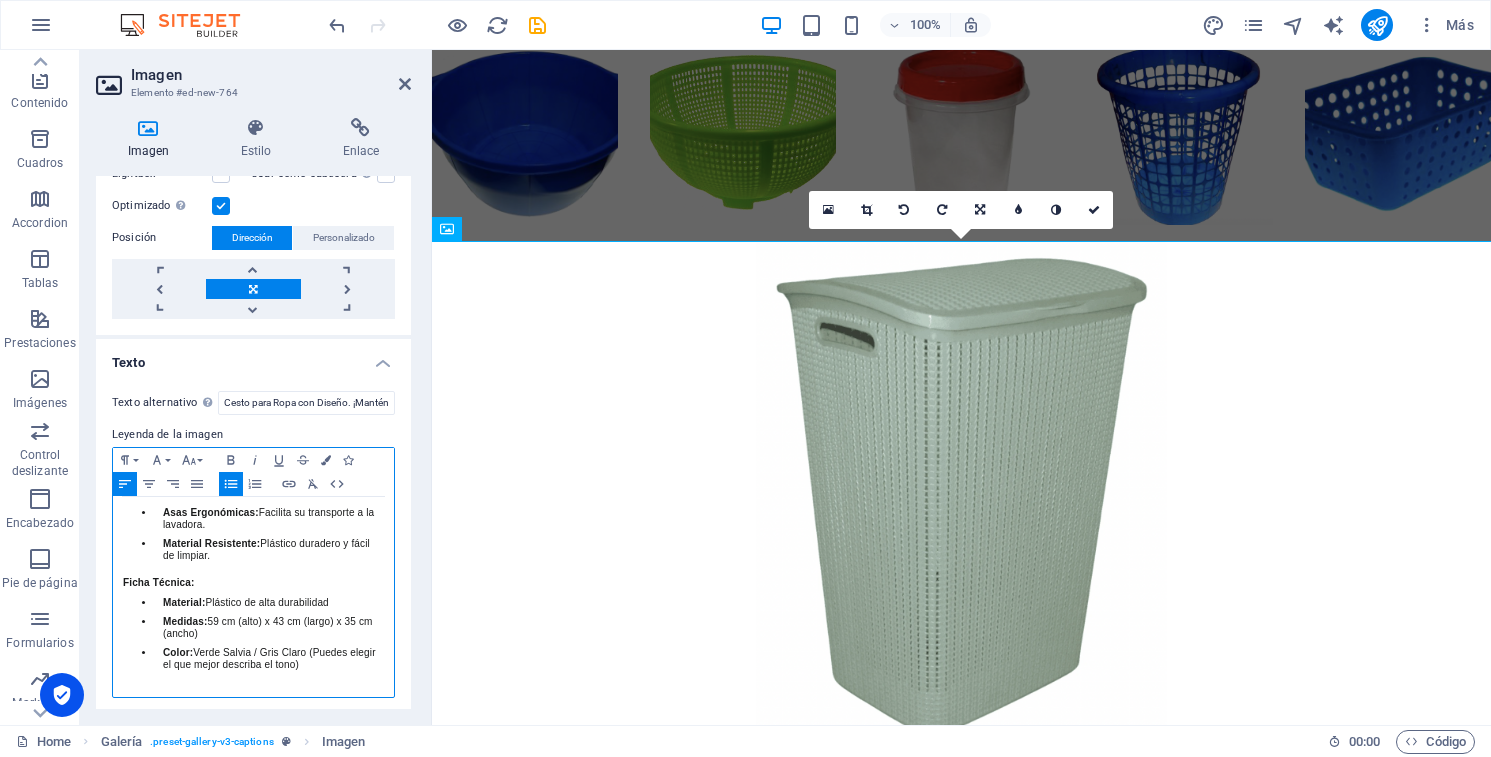 drag, startPoint x: 316, startPoint y: 648, endPoint x: 328, endPoint y: 658, distance: 15.6205 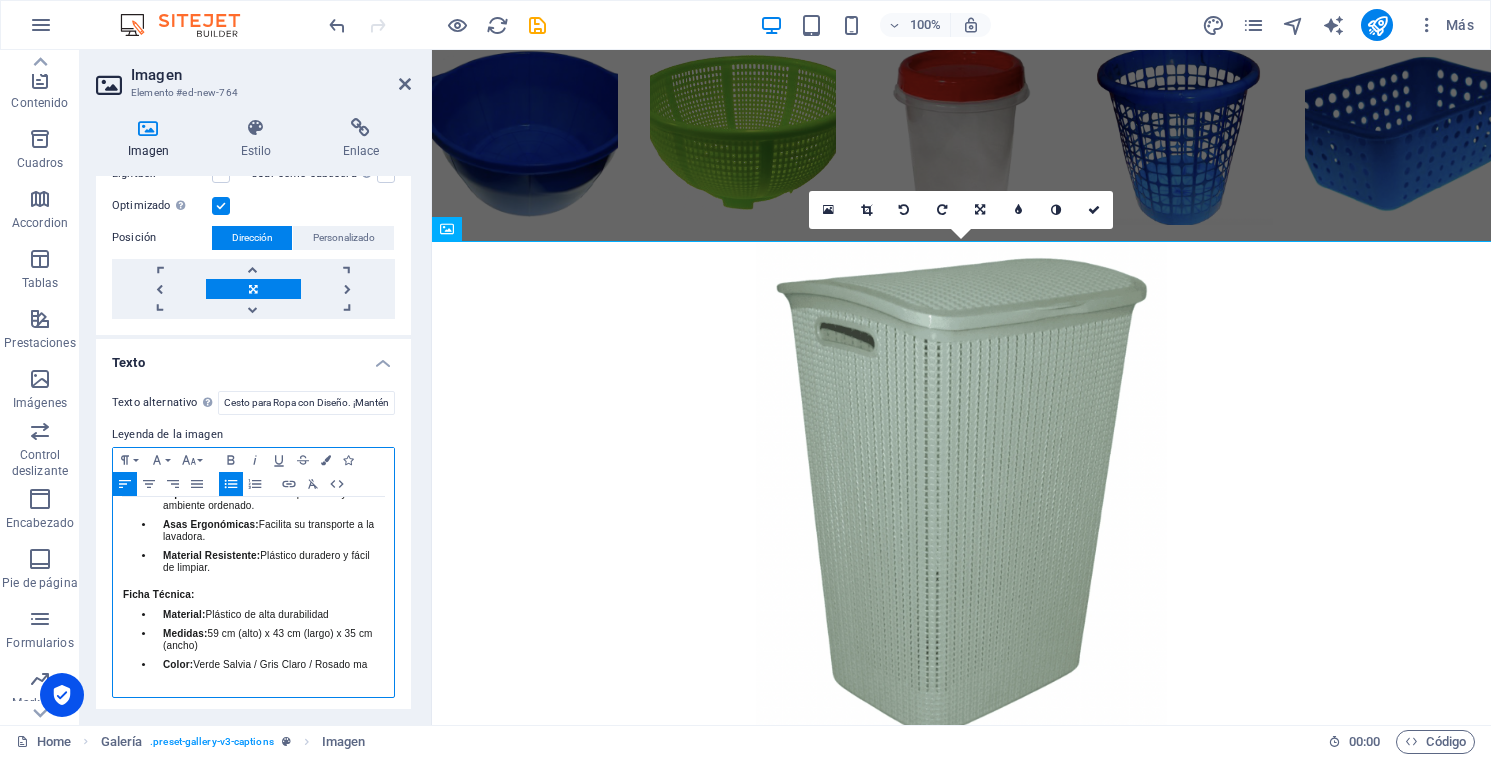 scroll, scrollTop: 348, scrollLeft: 0, axis: vertical 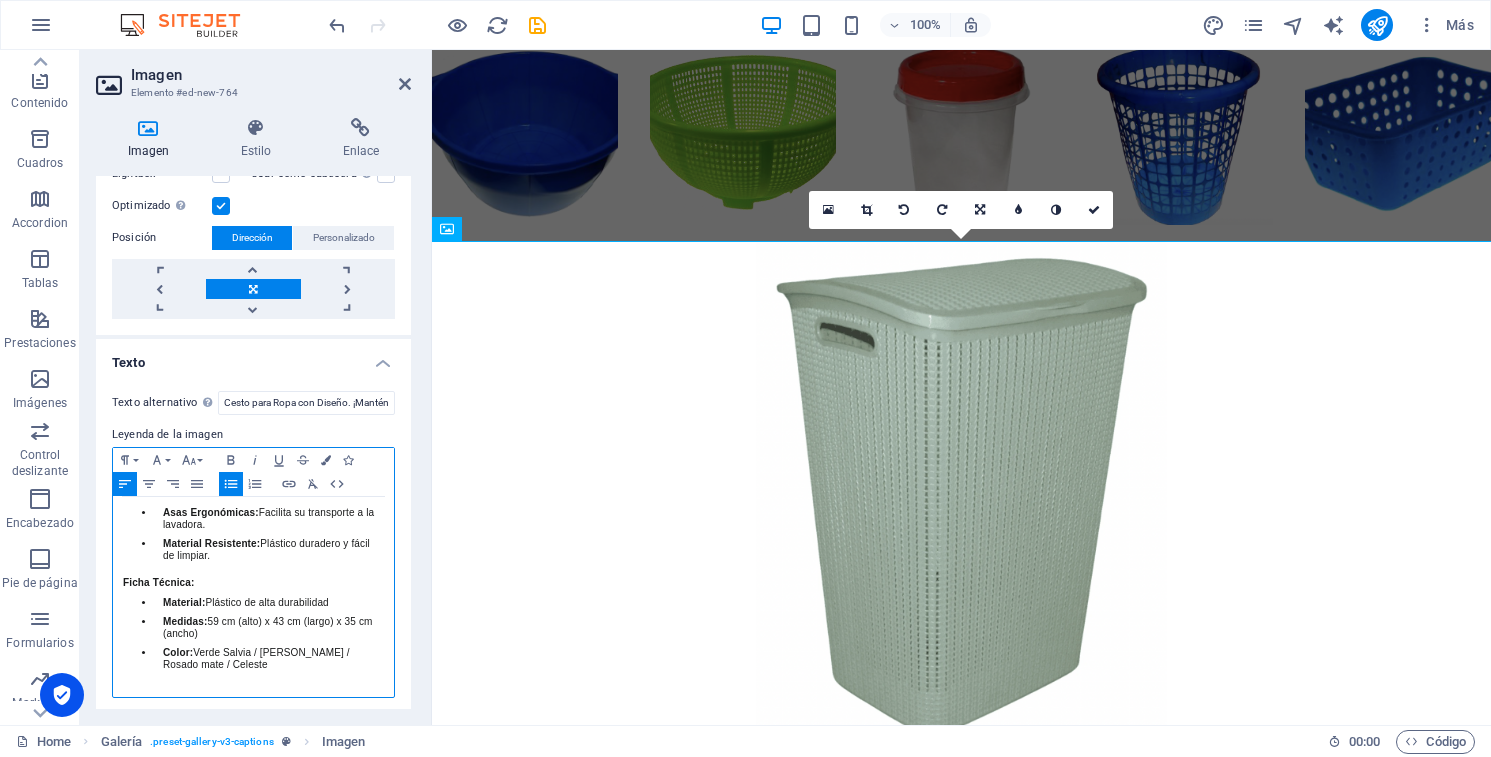 click on "Color:  Verde Salvia / [PERSON_NAME] / Rosado mate / Celeste" at bounding box center (271, 658) 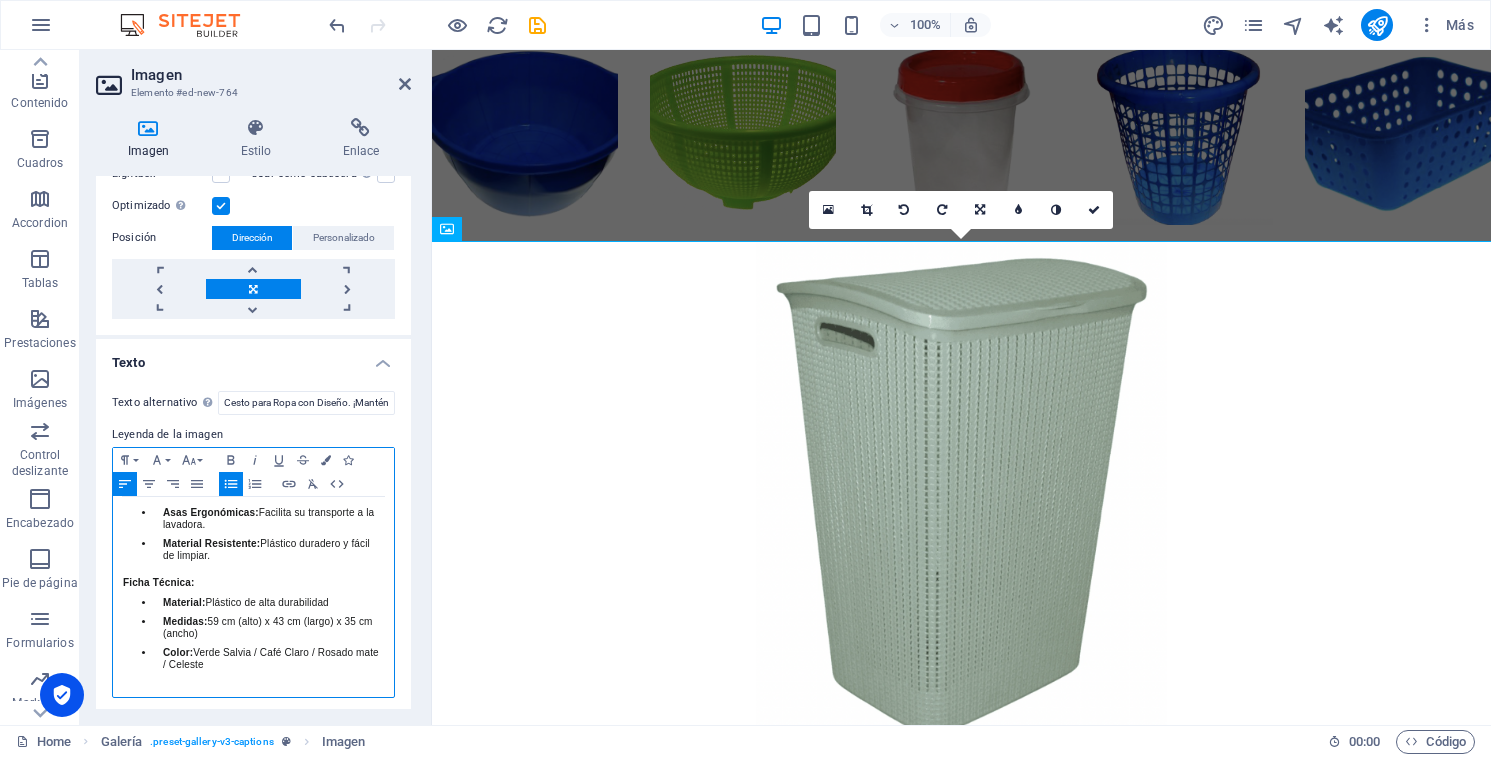 scroll, scrollTop: 0, scrollLeft: 0, axis: both 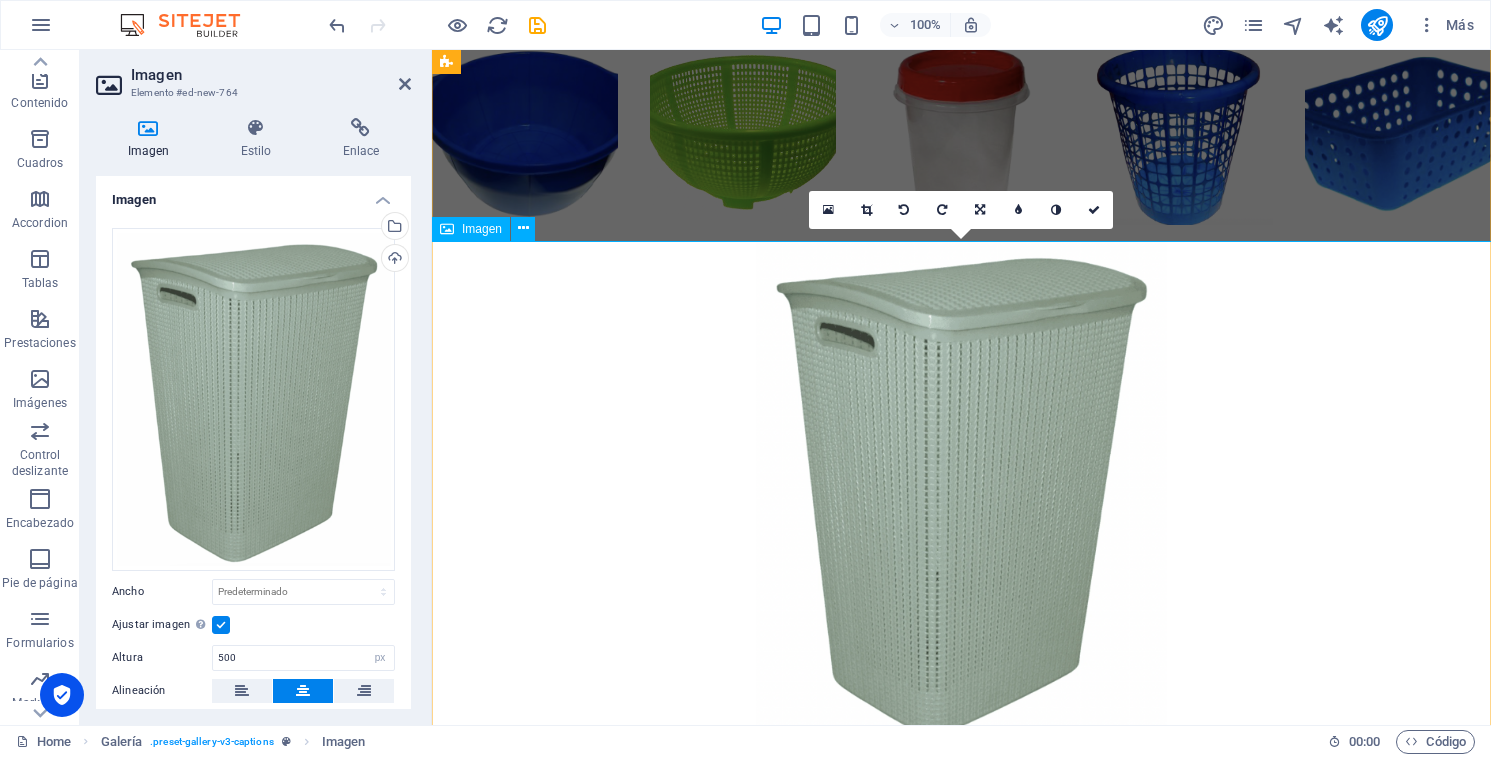 click on "Descripción: Organiza tu ropa de manera práctica y elegante con nuestro cesto de diseño tejido. Fabricado en plástico resistente y ligero, este cesto no solo es funcional, sino que también aporta un toque decorativo a tu habitación, baño o lavandería. Su estructura permite una ventilación óptima, evitando la acumulación de humedad y malos olores en la ropa. La tapa superior ayuda a mantener la ropa fuera de la vista, conservando la estética y el orden de tus espacios.  Ligero pero robusto, y con asas integradas para un manejo sin esfuerzo, este cesto es el aliado indispensable que estabas buscando para simplificar tu rutina y embellecer tu entorno. Características Principales: Diseño Moderno:  Estética tipo rattan que se adapta a cualquier decoración. Ventilación Ideal:  Su patrón tejido asegura el flujo de aire. Tapa Incluida:  Mantiene la ropa oculta y el ambiente ordenado. Asas Ergonómicas:  Facilita su transporte a la lavadora. Material Resistente: Ficha Técnica: Material: Medidas:" at bounding box center [961, 719] 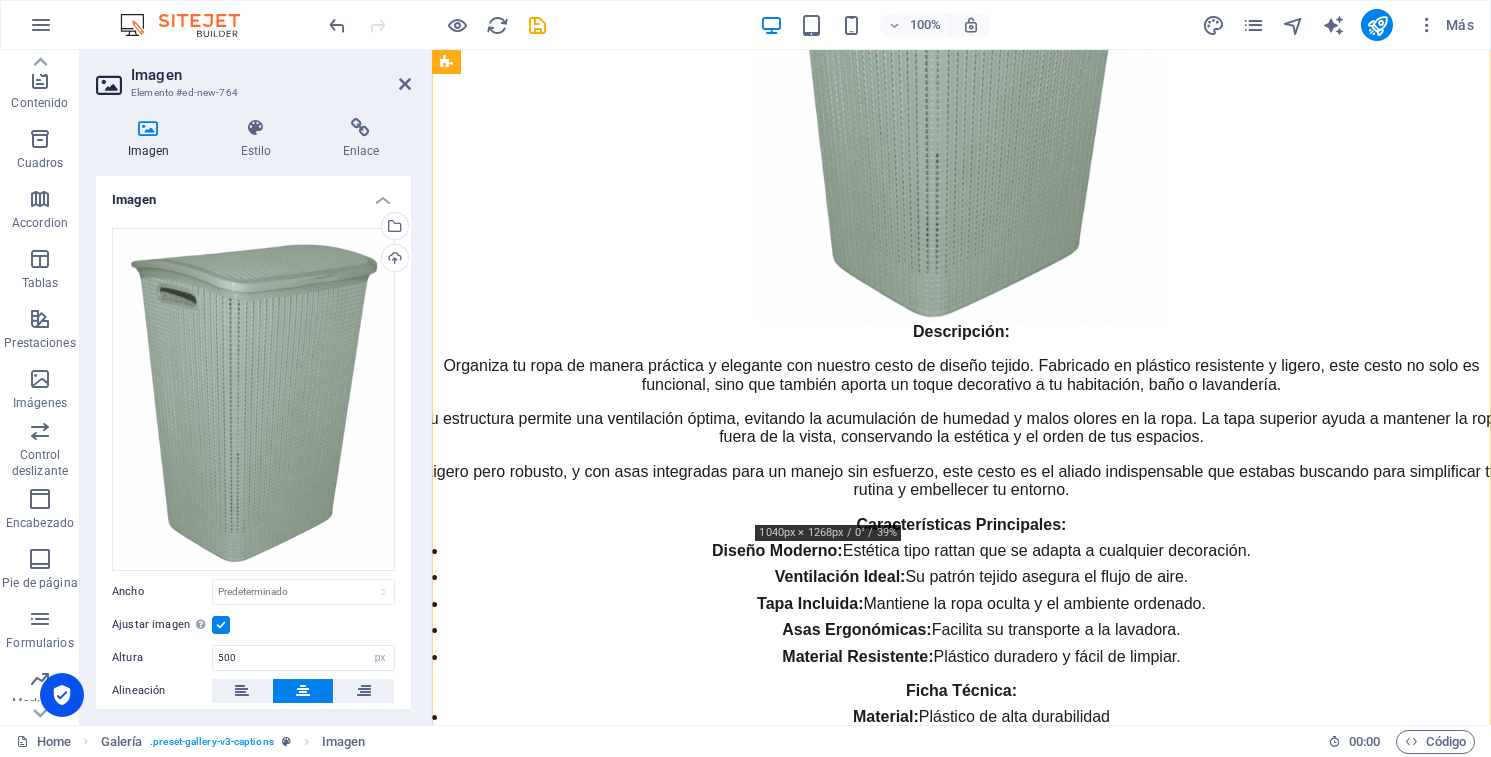 scroll, scrollTop: 1707, scrollLeft: 0, axis: vertical 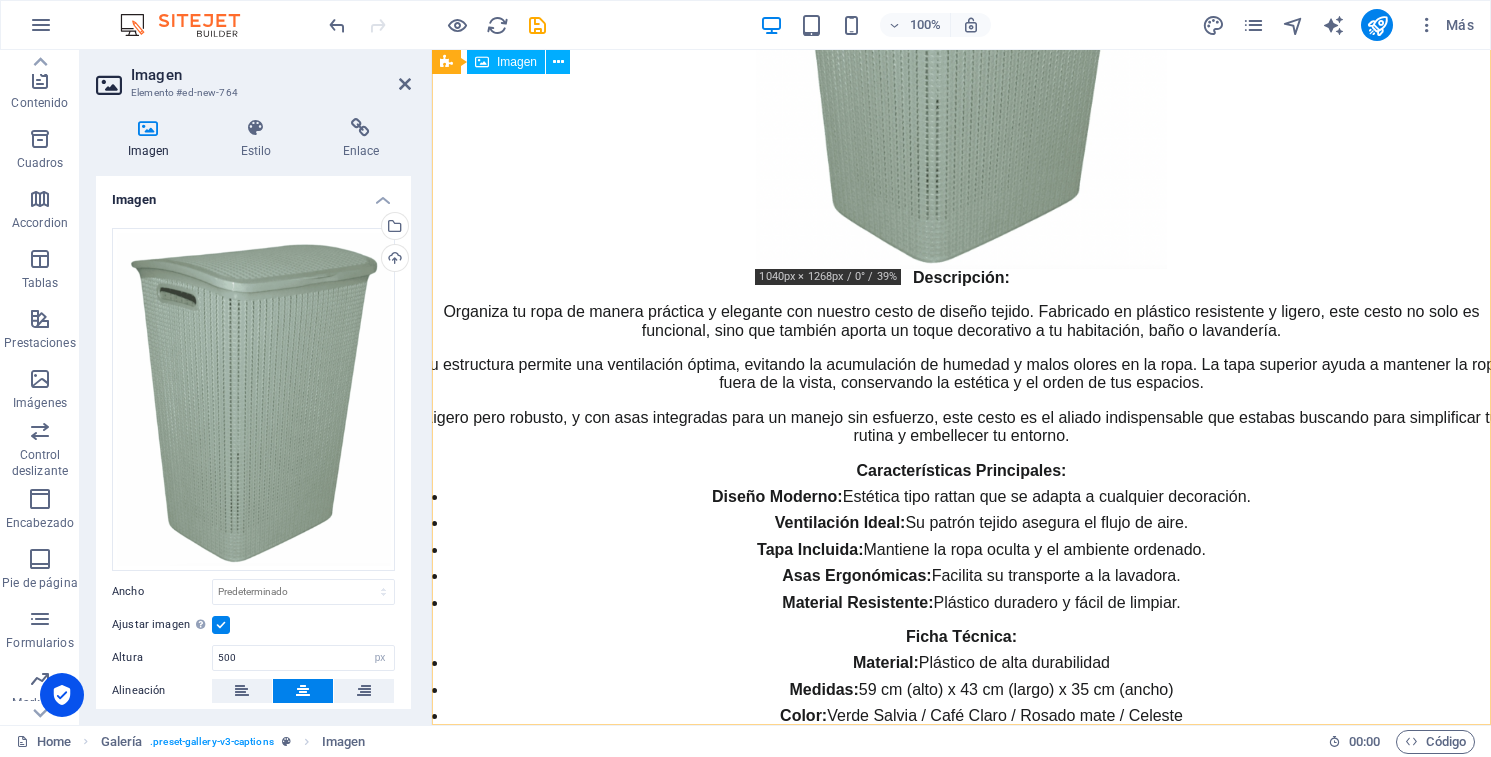 click on "Descripción: Organiza tu ropa de manera práctica y elegante con nuestro cesto de diseño tejido. Fabricado en plástico resistente y ligero, este cesto no solo es funcional, sino que también aporta un toque decorativo a tu habitación, baño o lavandería. Su estructura permite una ventilación óptima, evitando la acumulación de humedad y malos olores en la ropa. La tapa superior ayuda a mantener la ropa fuera de la vista, conservando la estética y el orden de tus espacios.  Ligero pero robusto, y con asas integradas para un manejo sin esfuerzo, este cesto es el aliado indispensable que estabas buscando para simplificar tu rutina y embellecer tu entorno. Características Principales: Diseño Moderno:  Estética tipo rattan que se adapta a cualquier decoración. Ventilación Ideal:  Su patrón tejido asegura el flujo de aire. Tapa Incluida:  Mantiene la ropa oculta y el ambiente ordenado. Asas Ergonómicas:  Facilita su transporte a la lavadora. Material Resistente: Ficha Técnica: Material: Medidas:" at bounding box center [961, 247] 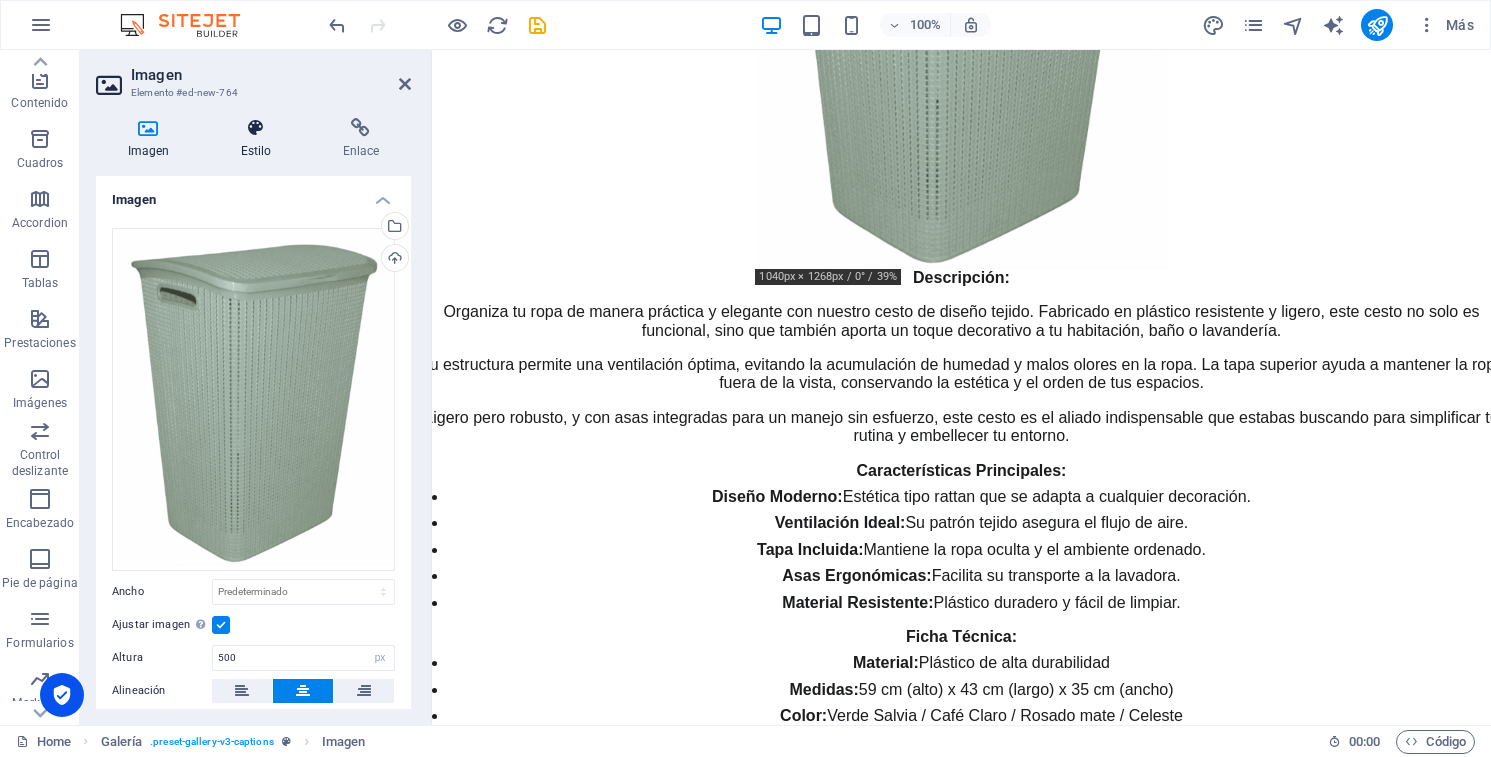 click on "Estilo" at bounding box center (260, 139) 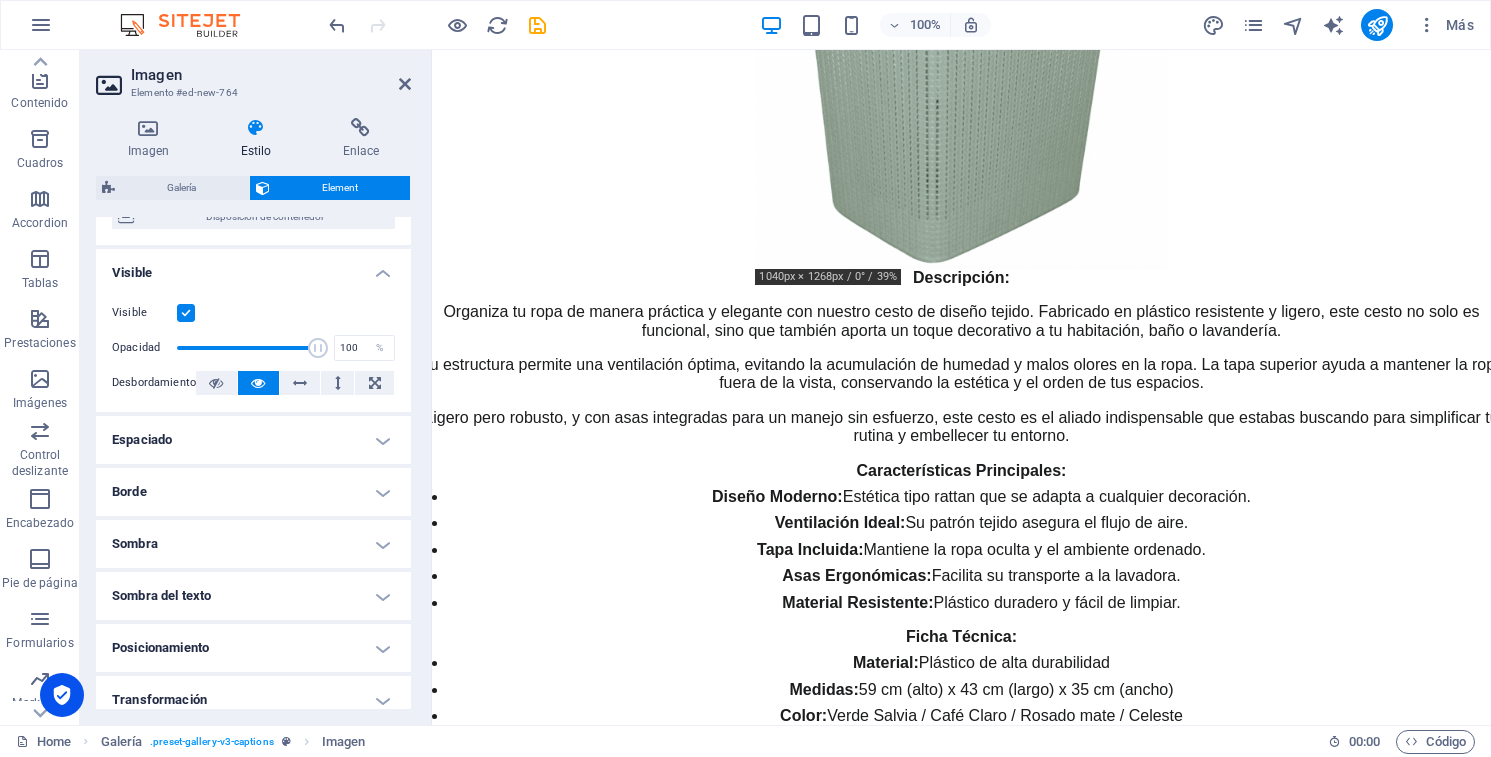 scroll, scrollTop: 201, scrollLeft: 0, axis: vertical 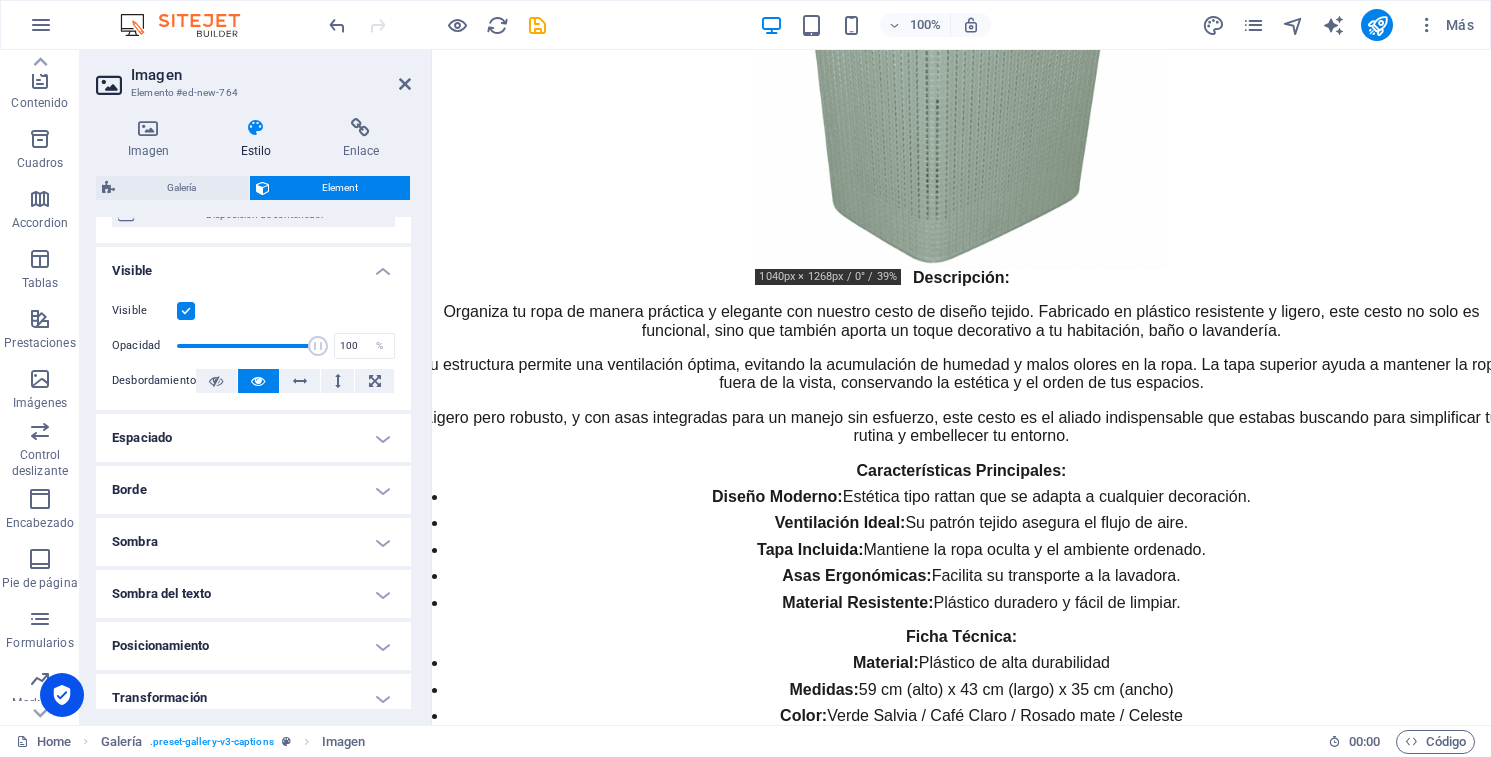 click on "Borde" at bounding box center (253, 490) 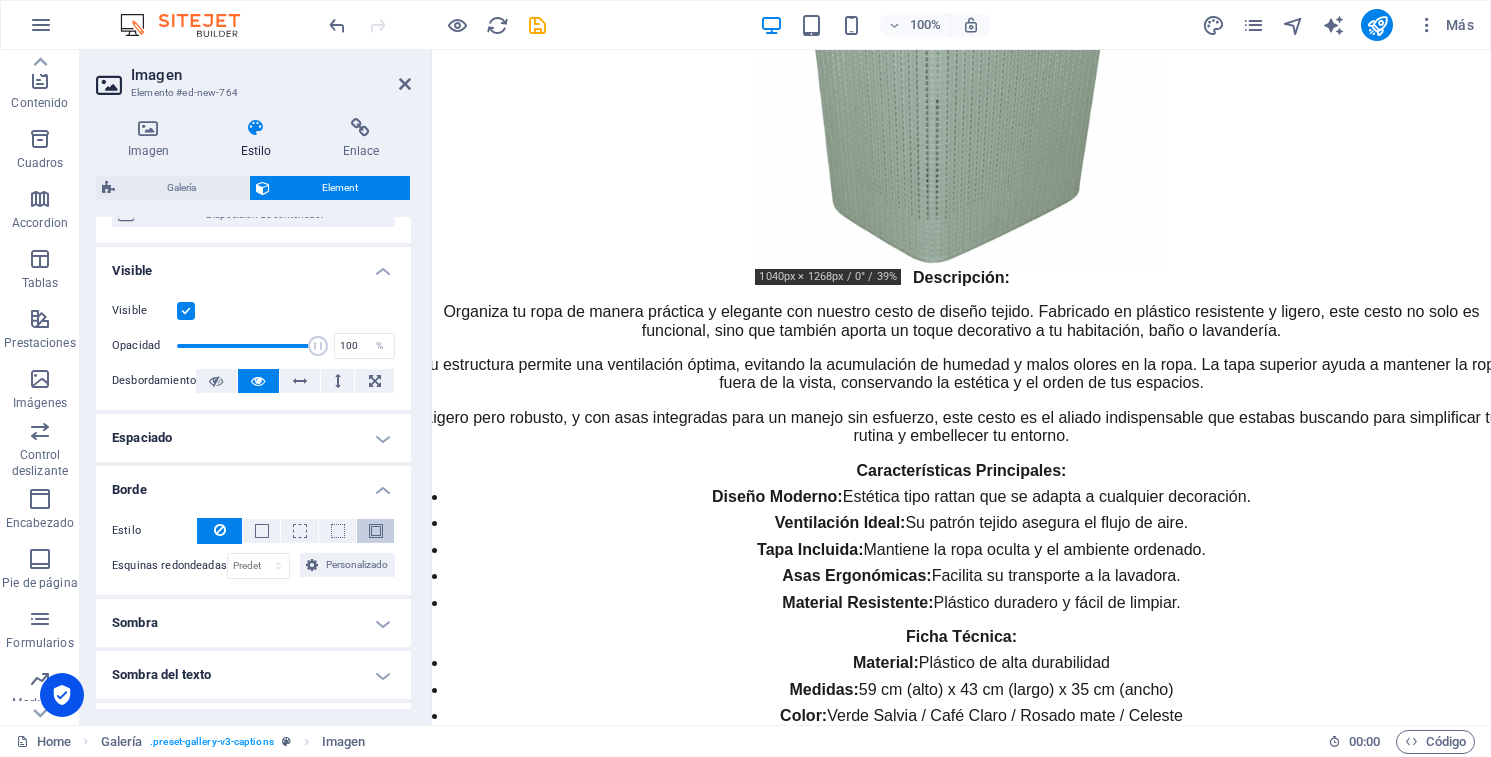 click at bounding box center [376, 531] 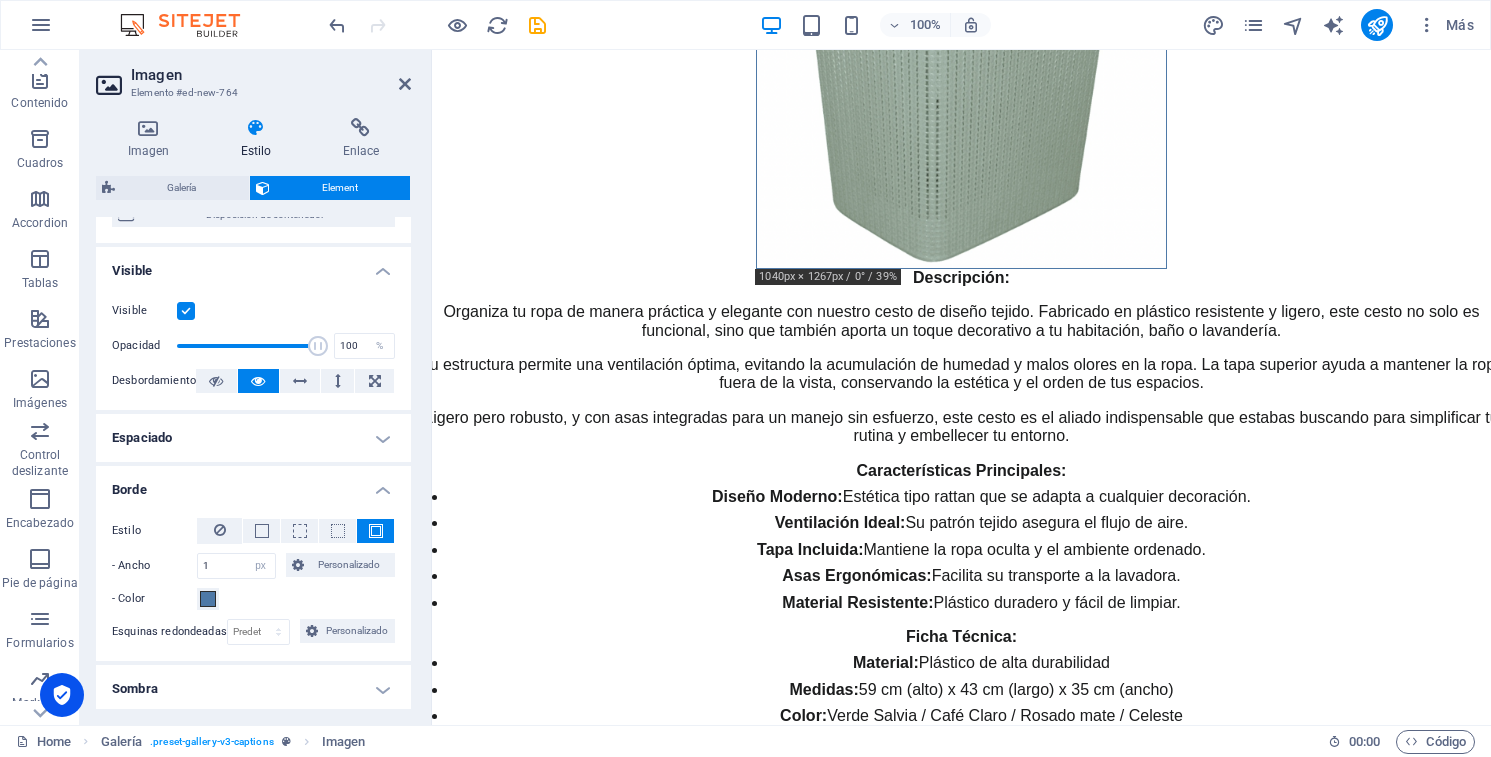 click at bounding box center (376, 531) 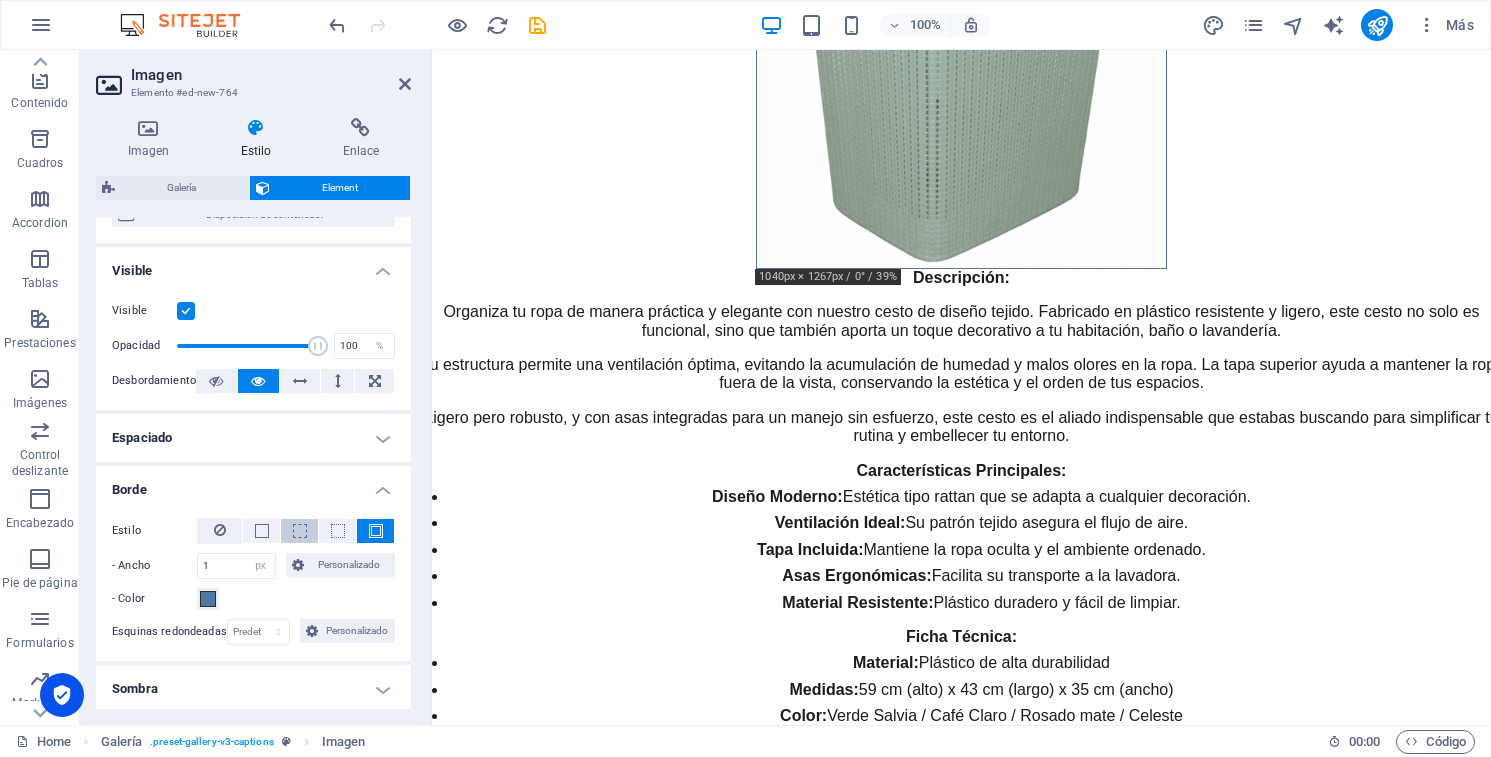 click at bounding box center [300, 531] 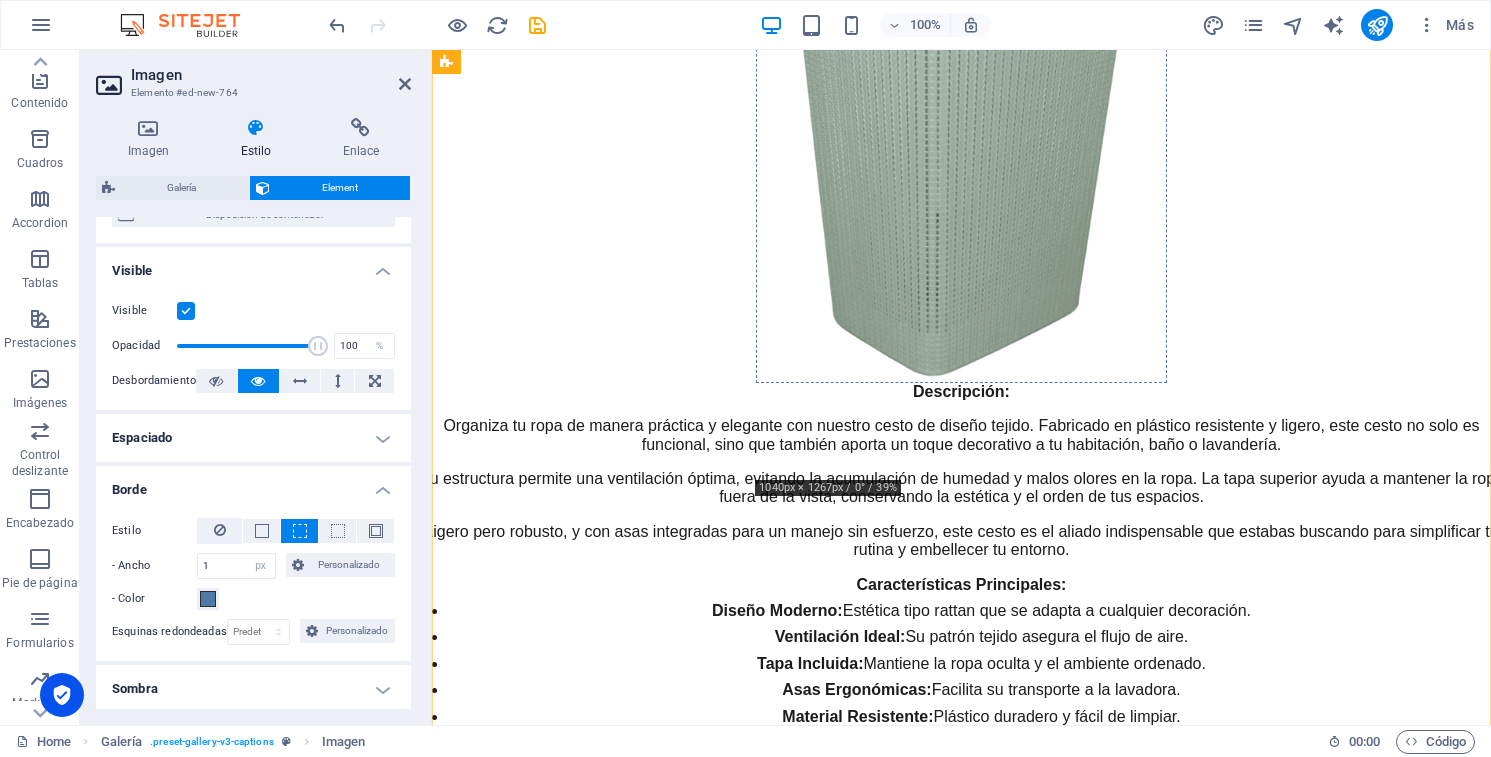 scroll, scrollTop: 1627, scrollLeft: 0, axis: vertical 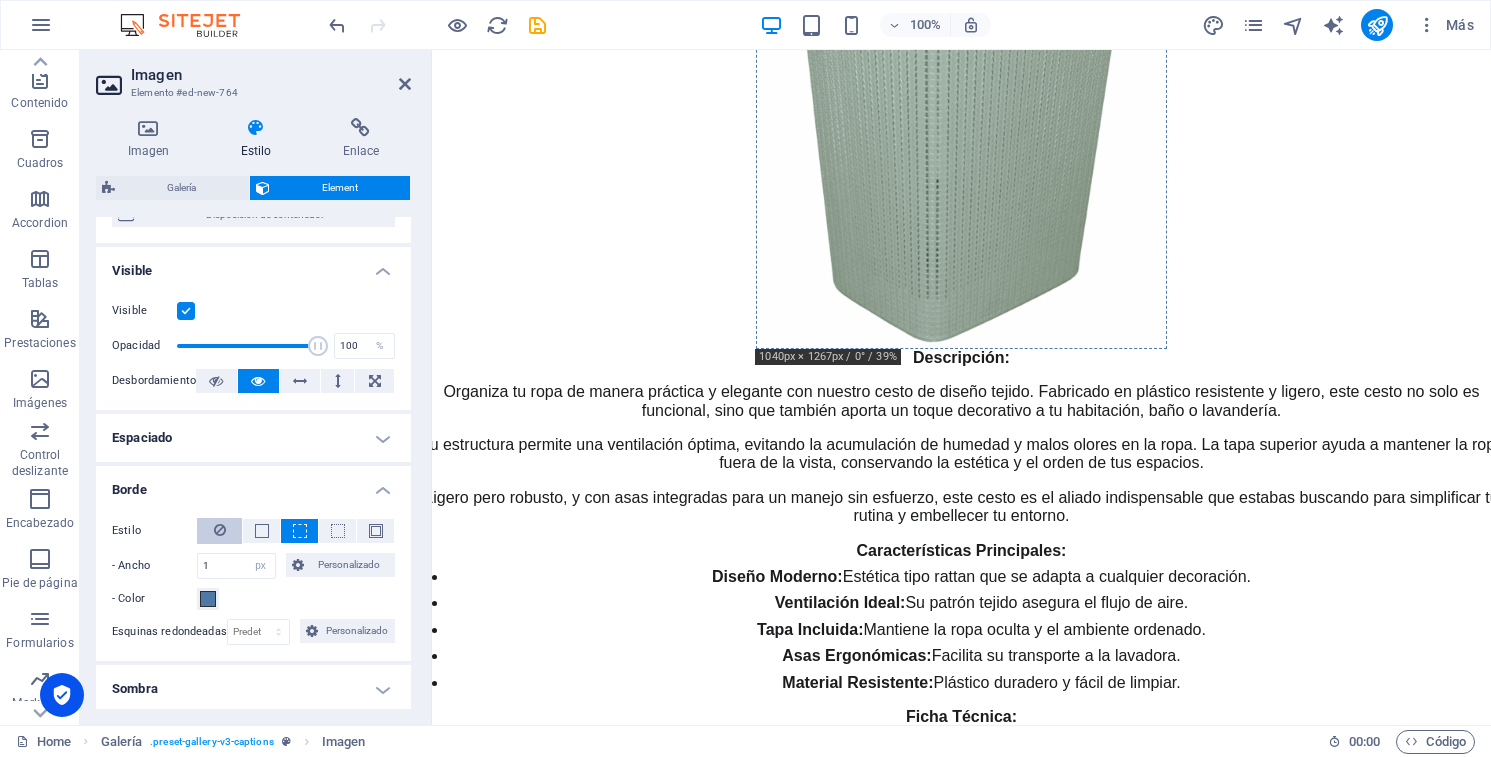 click at bounding box center (220, 530) 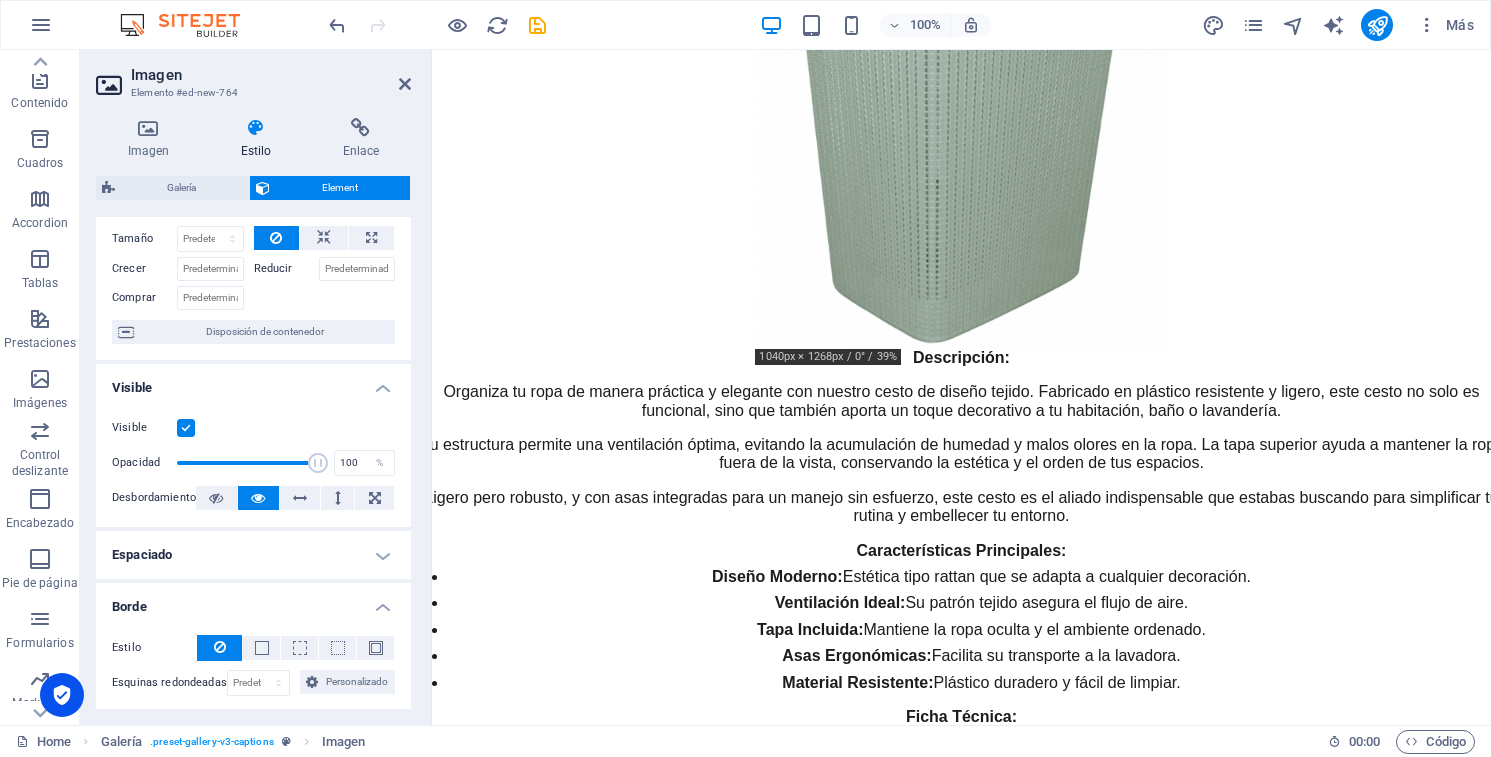 scroll, scrollTop: 81, scrollLeft: 0, axis: vertical 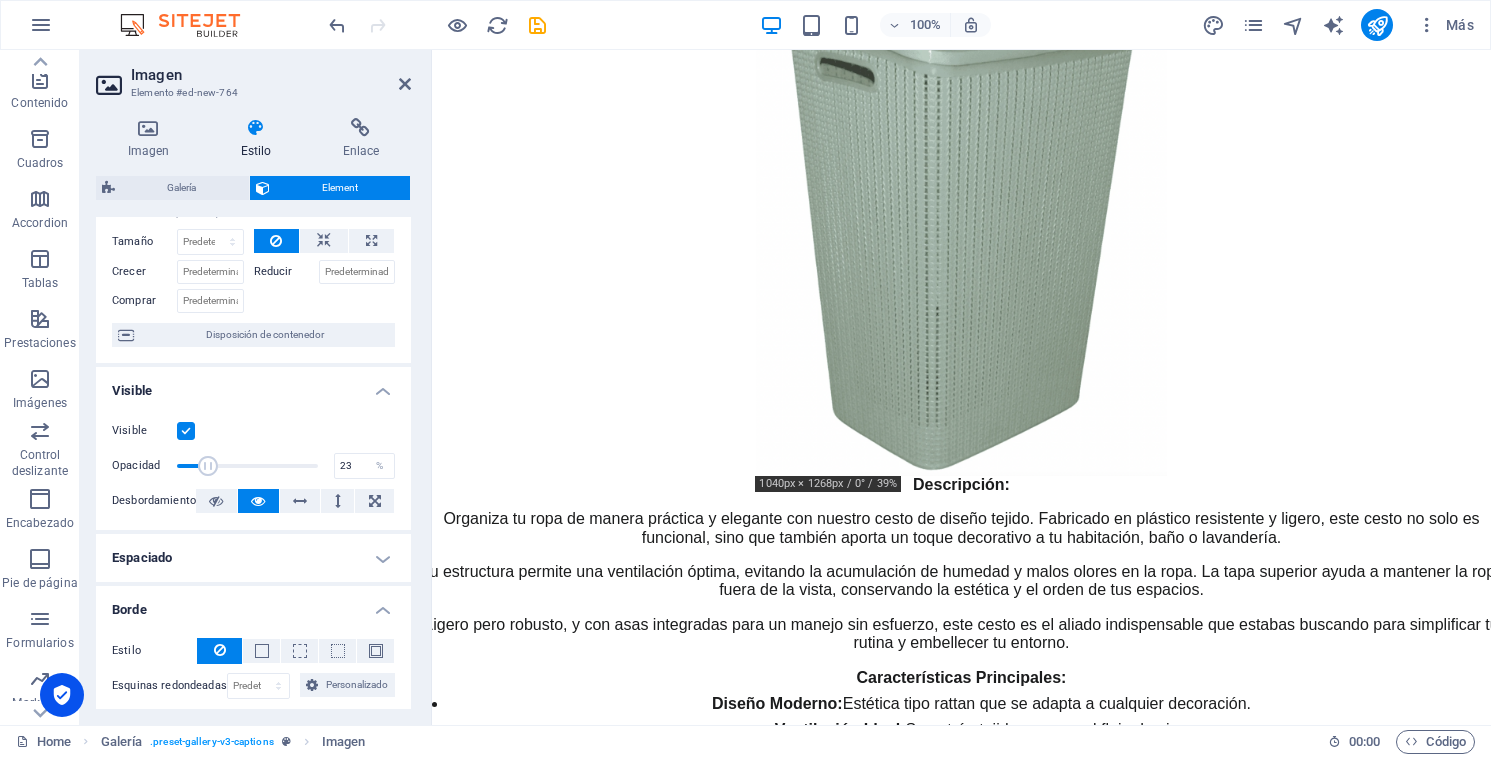 drag, startPoint x: 310, startPoint y: 462, endPoint x: 207, endPoint y: 456, distance: 103.17461 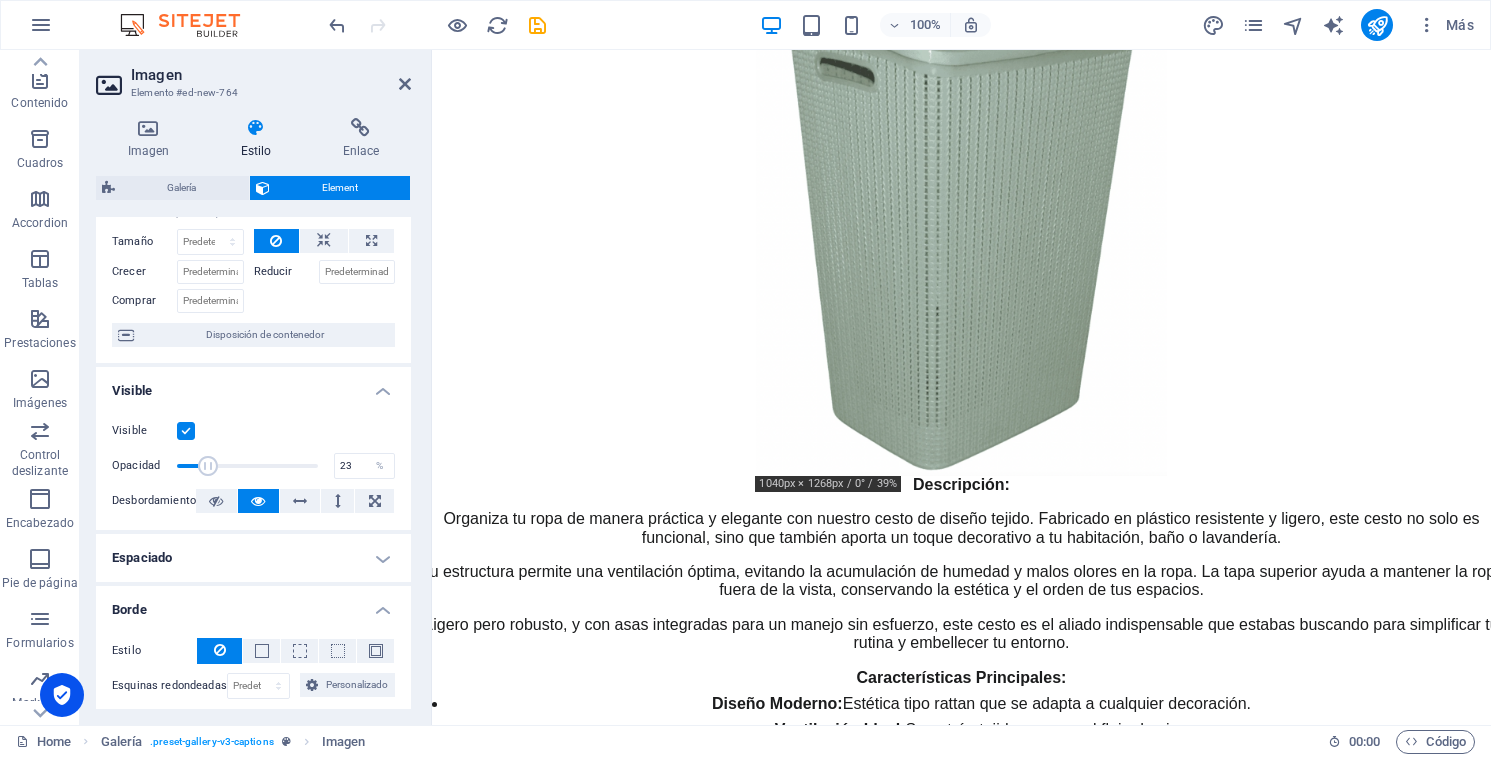 click at bounding box center (208, 466) 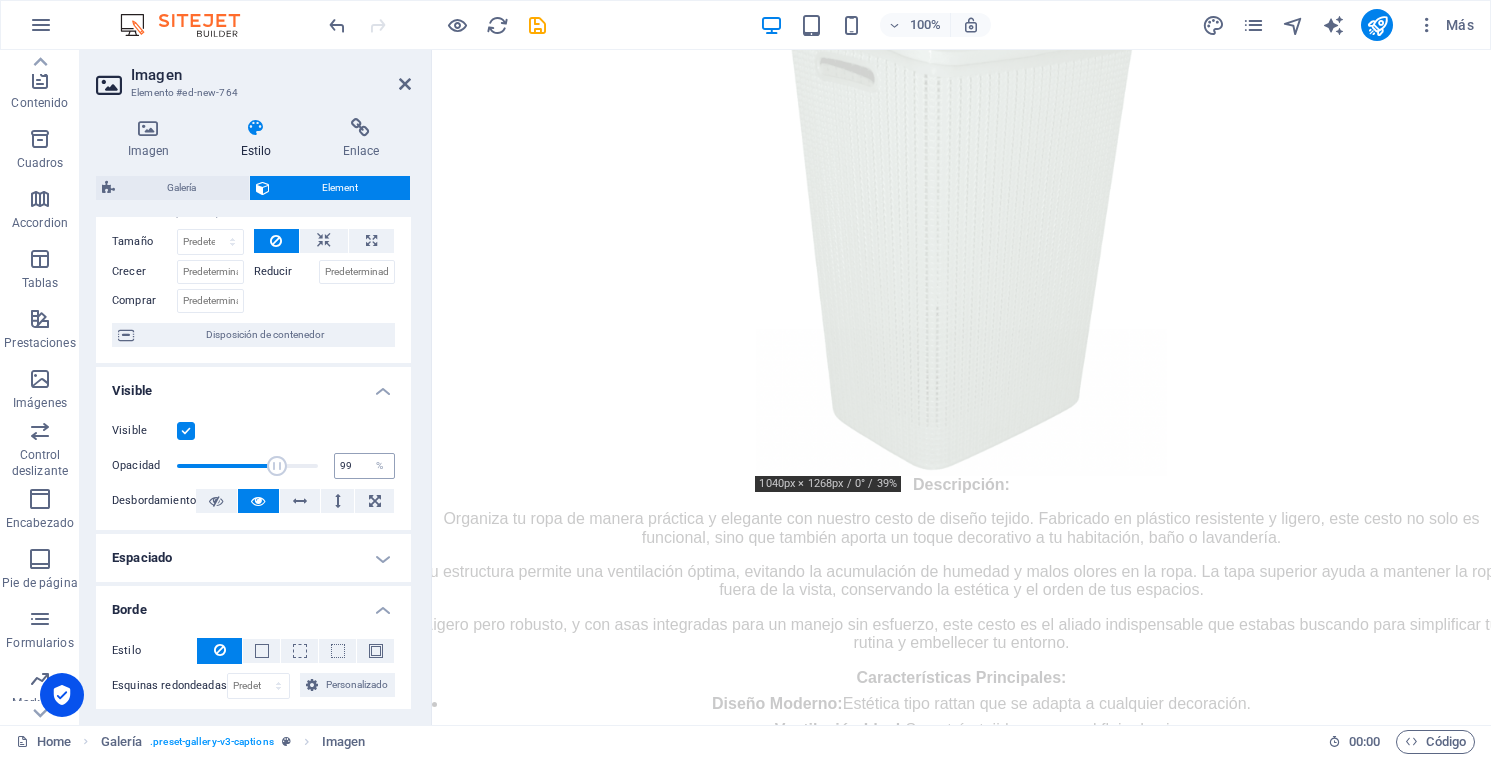 type on "100" 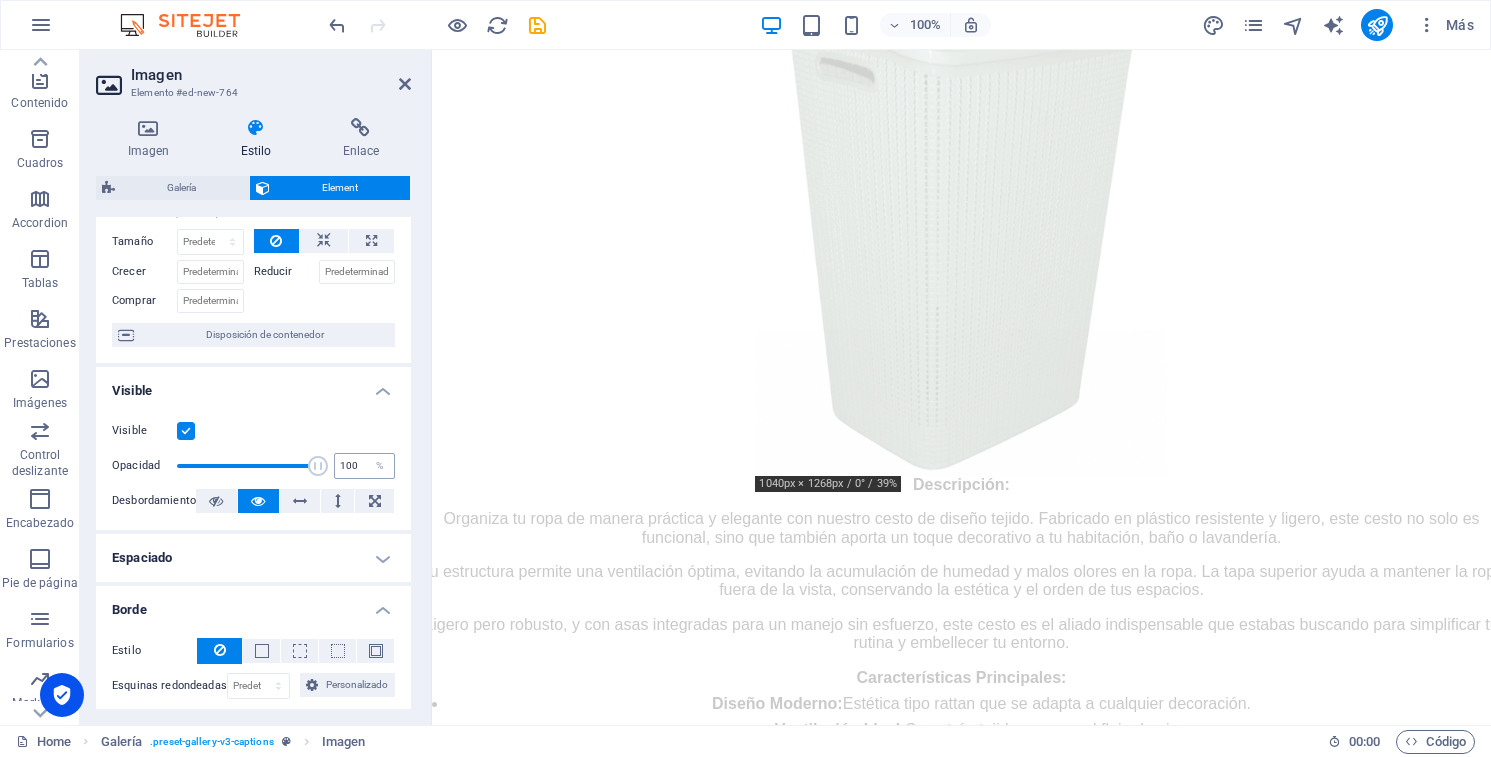 drag, startPoint x: 204, startPoint y: 468, endPoint x: 340, endPoint y: 475, distance: 136.18002 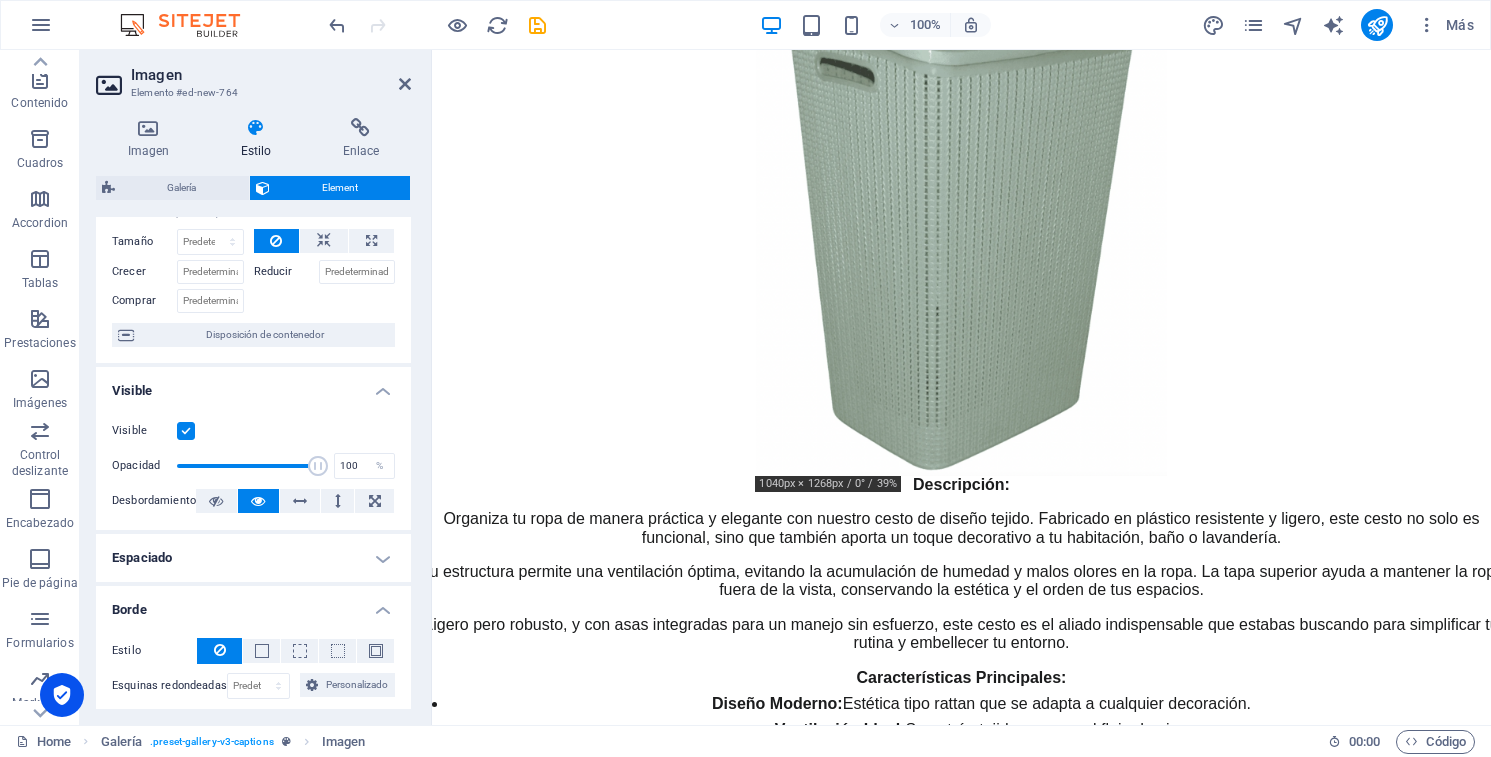 scroll, scrollTop: 0, scrollLeft: 0, axis: both 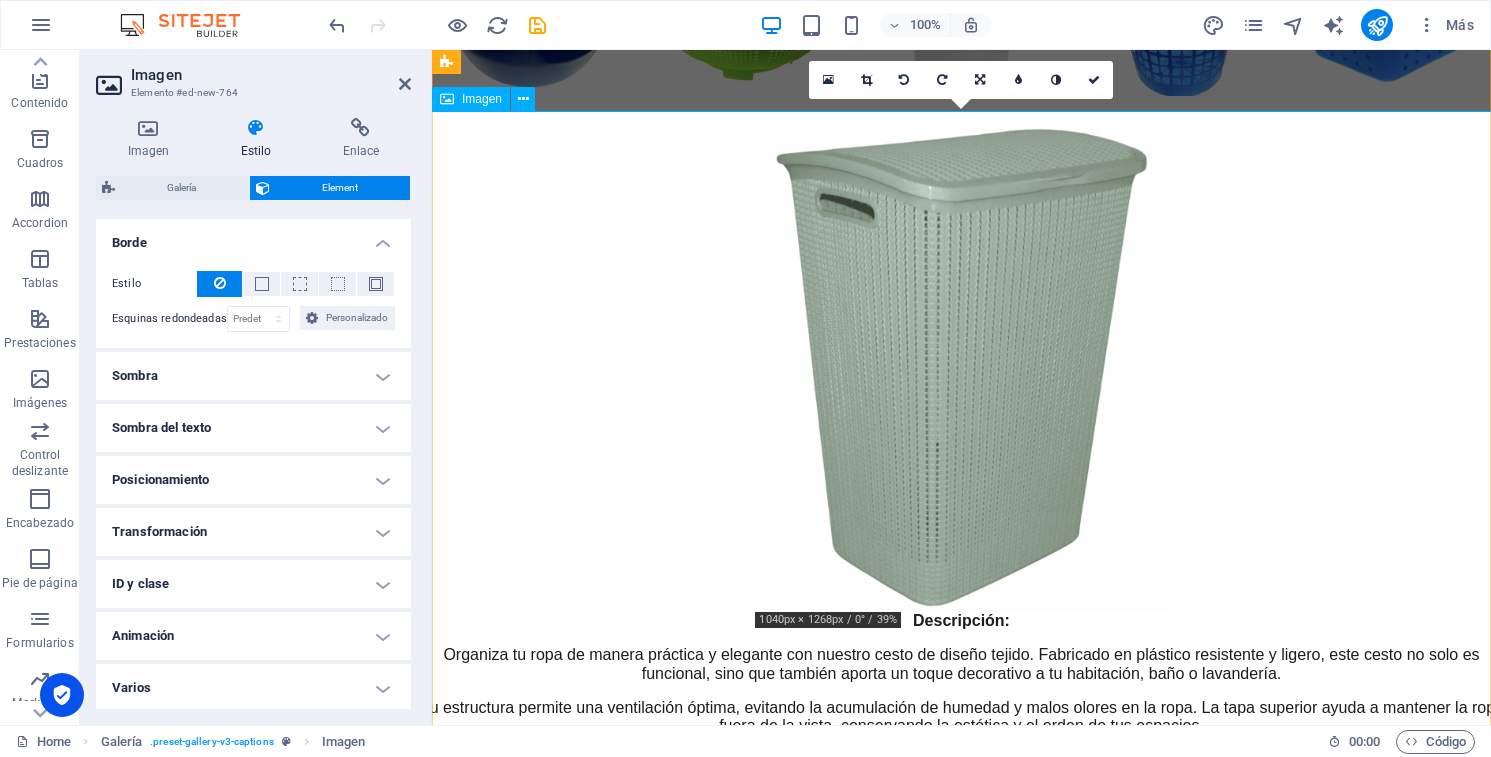 click on "Descripción: Organiza tu ropa de manera práctica y elegante con nuestro cesto de diseño tejido. Fabricado en plástico resistente y ligero, este cesto no solo es funcional, sino que también aporta un toque decorativo a tu habitación, baño o lavandería. Su estructura permite una ventilación óptima, evitando la acumulación de humedad y malos olores en la ropa. La tapa superior ayuda a mantener la ropa fuera de la vista, conservando la estética y el orden de tus espacios.  Ligero pero robusto, y con asas integradas para un manejo sin esfuerzo, este cesto es el aliado indispensable que estabas buscando para simplificar tu rutina y embellecer tu entorno. Características Principales: Diseño Moderno:  Estética tipo rattan que se adapta a cualquier decoración. Ventilación Ideal:  Su patrón tejido asegura el flujo de aire. Tapa Incluida:  Mantiene la ropa oculta y el ambiente ordenado. Asas Ergonómicas:  Facilita su transporte a la lavadora. Material Resistente: Ficha Técnica: Material: Medidas:" at bounding box center [961, 590] 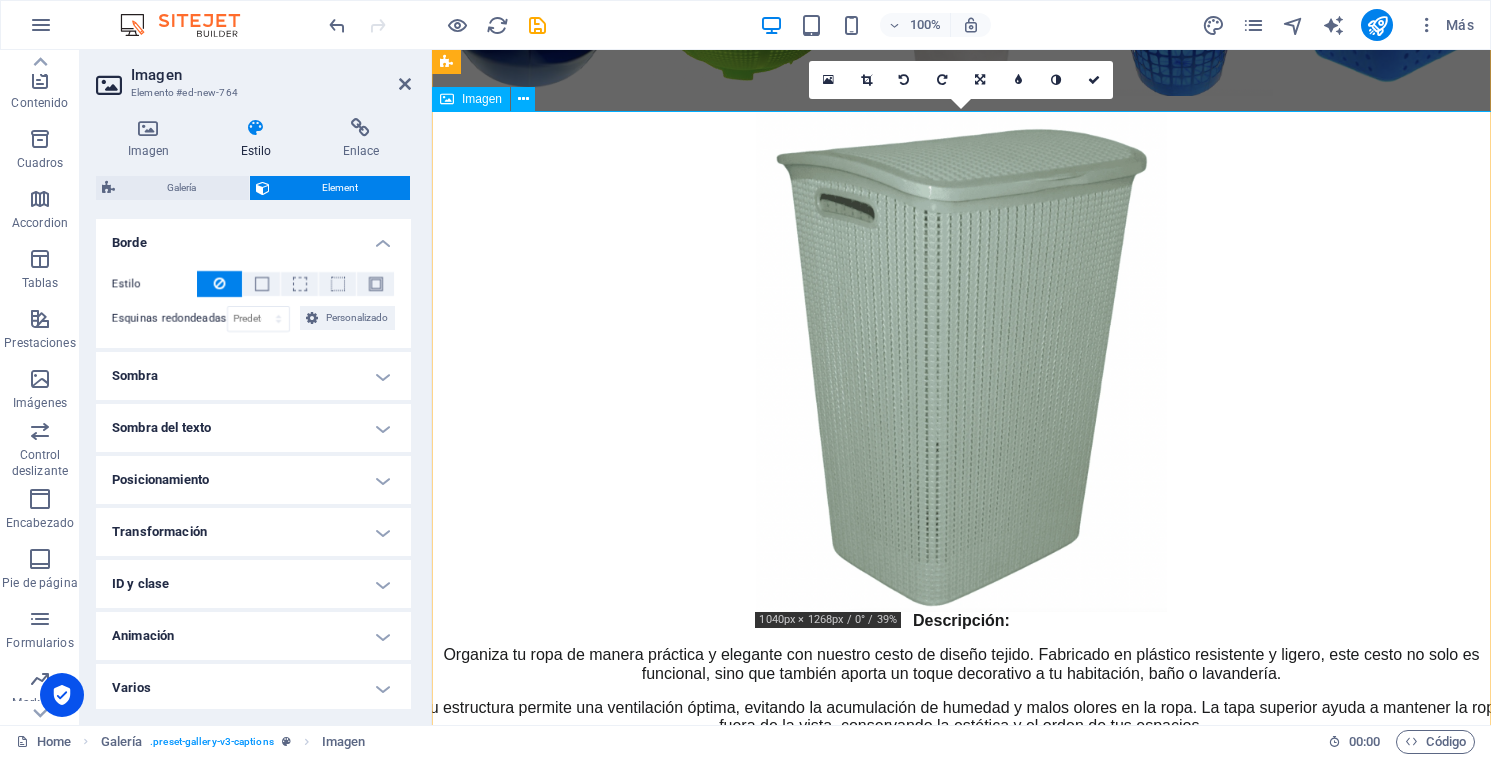 click on "Descripción: Organiza tu ropa de manera práctica y elegante con nuestro cesto de diseño tejido. Fabricado en plástico resistente y ligero, este cesto no solo es funcional, sino que también aporta un toque decorativo a tu habitación, baño o lavandería. Su estructura permite una ventilación óptima, evitando la acumulación de humedad y malos olores en la ropa. La tapa superior ayuda a mantener la ropa fuera de la vista, conservando la estética y el orden de tus espacios.  Ligero pero robusto, y con asas integradas para un manejo sin esfuerzo, este cesto es el aliado indispensable que estabas buscando para simplificar tu rutina y embellecer tu entorno. Características Principales: Diseño Moderno:  Estética tipo rattan que se adapta a cualquier decoración. Ventilación Ideal:  Su patrón tejido asegura el flujo de aire. Tapa Incluida:  Mantiene la ropa oculta y el ambiente ordenado. Asas Ergonómicas:  Facilita su transporte a la lavadora. Material Resistente: Ficha Técnica: Material: Medidas:" at bounding box center (961, 590) 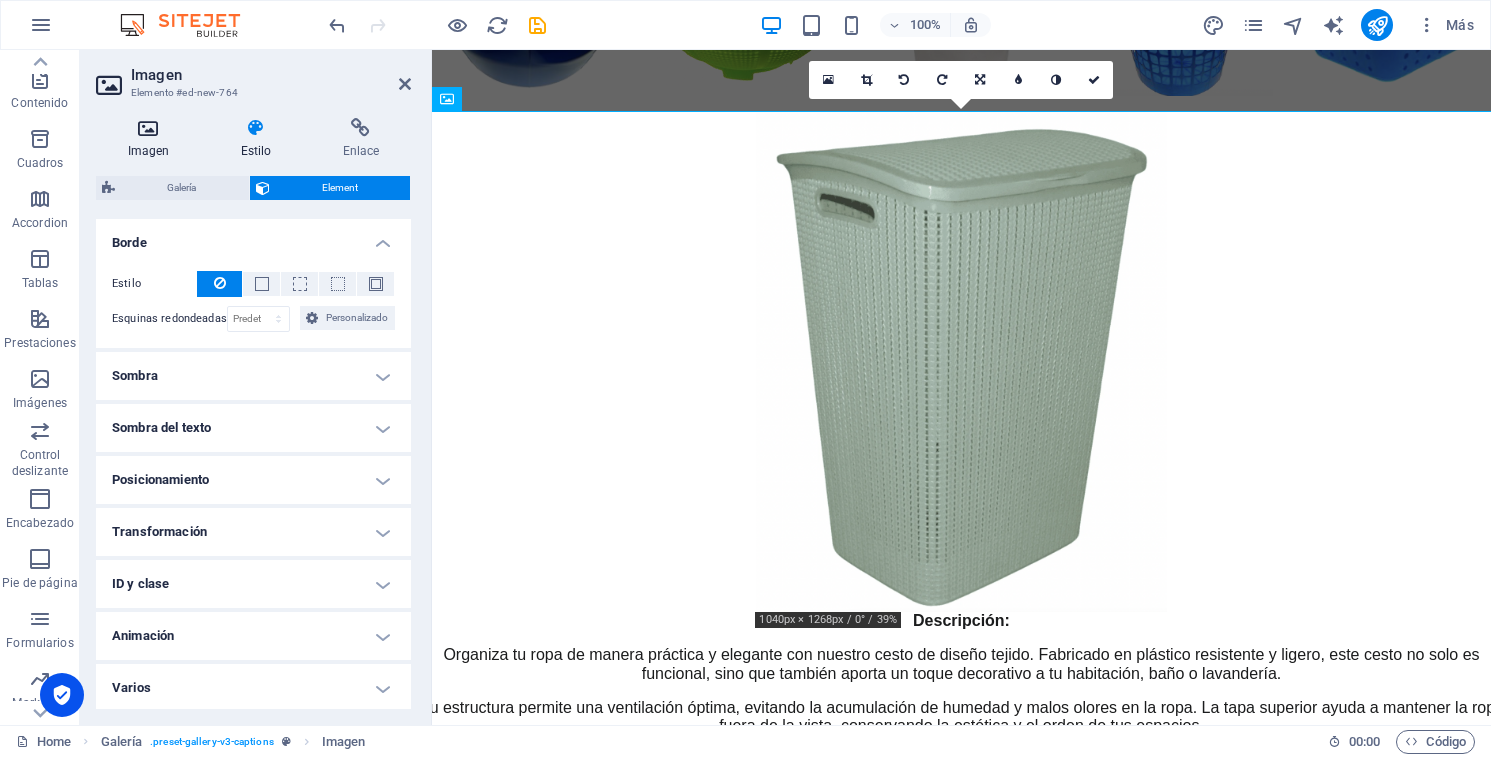click at bounding box center (148, 128) 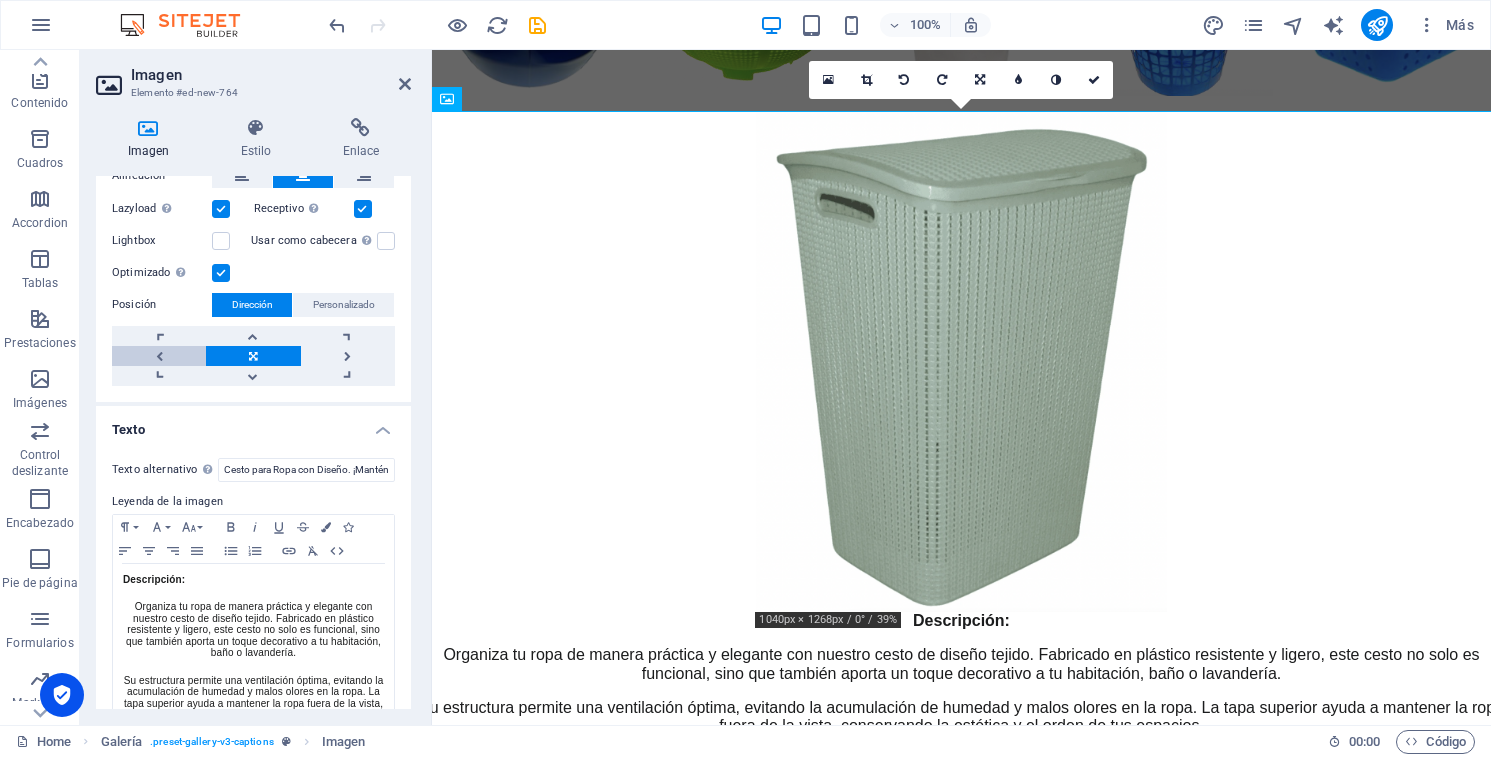 scroll, scrollTop: 582, scrollLeft: 0, axis: vertical 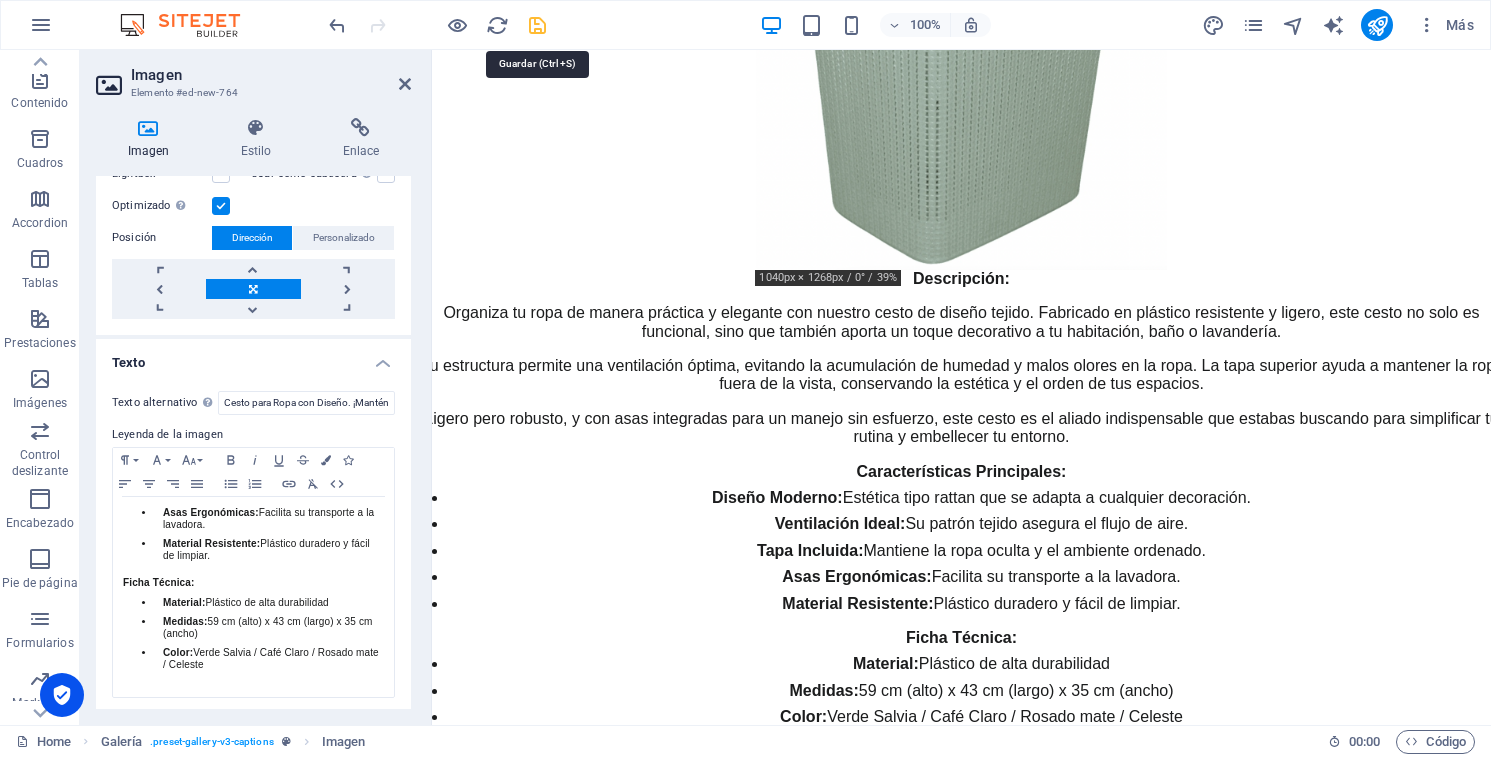 click at bounding box center [537, 25] 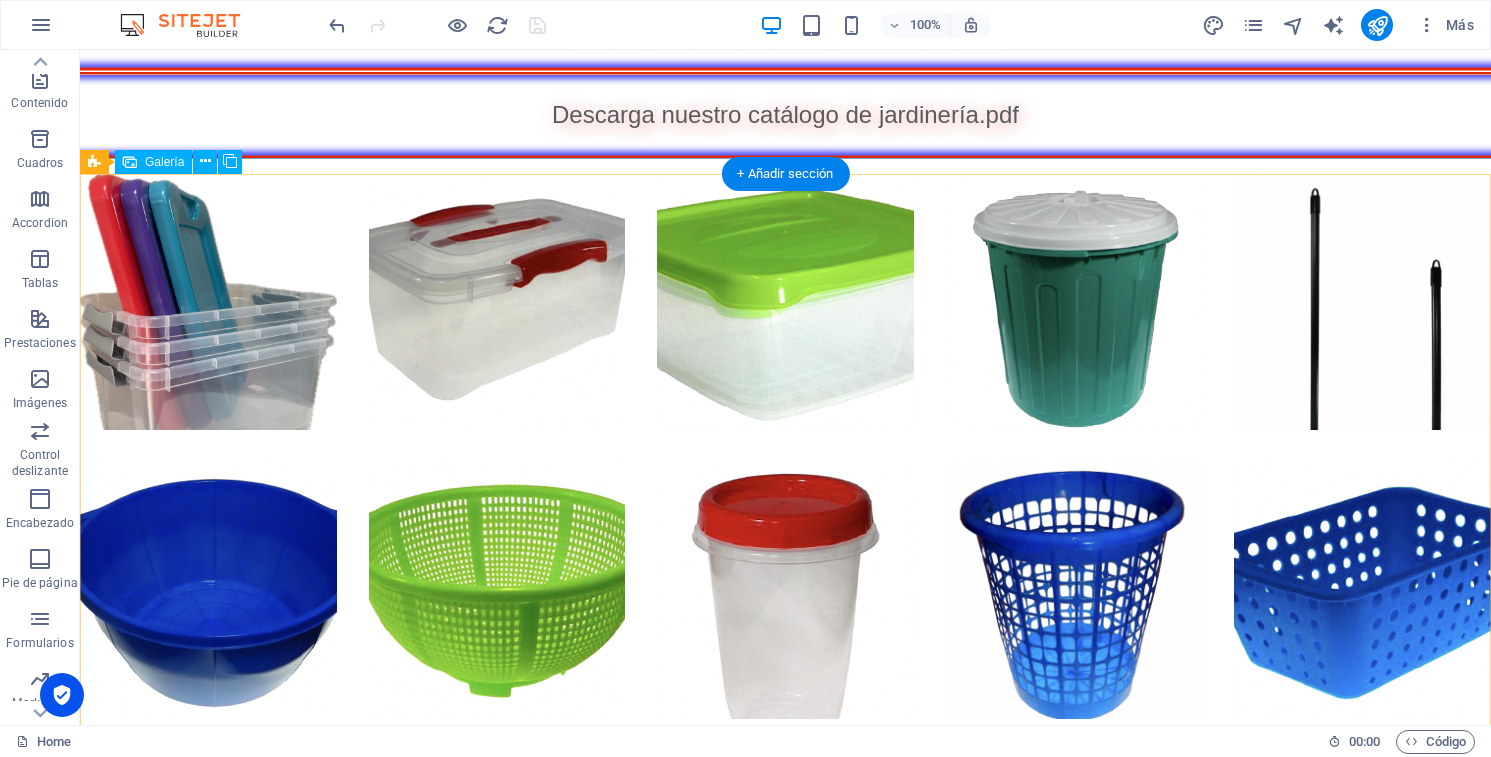 scroll, scrollTop: 857, scrollLeft: 0, axis: vertical 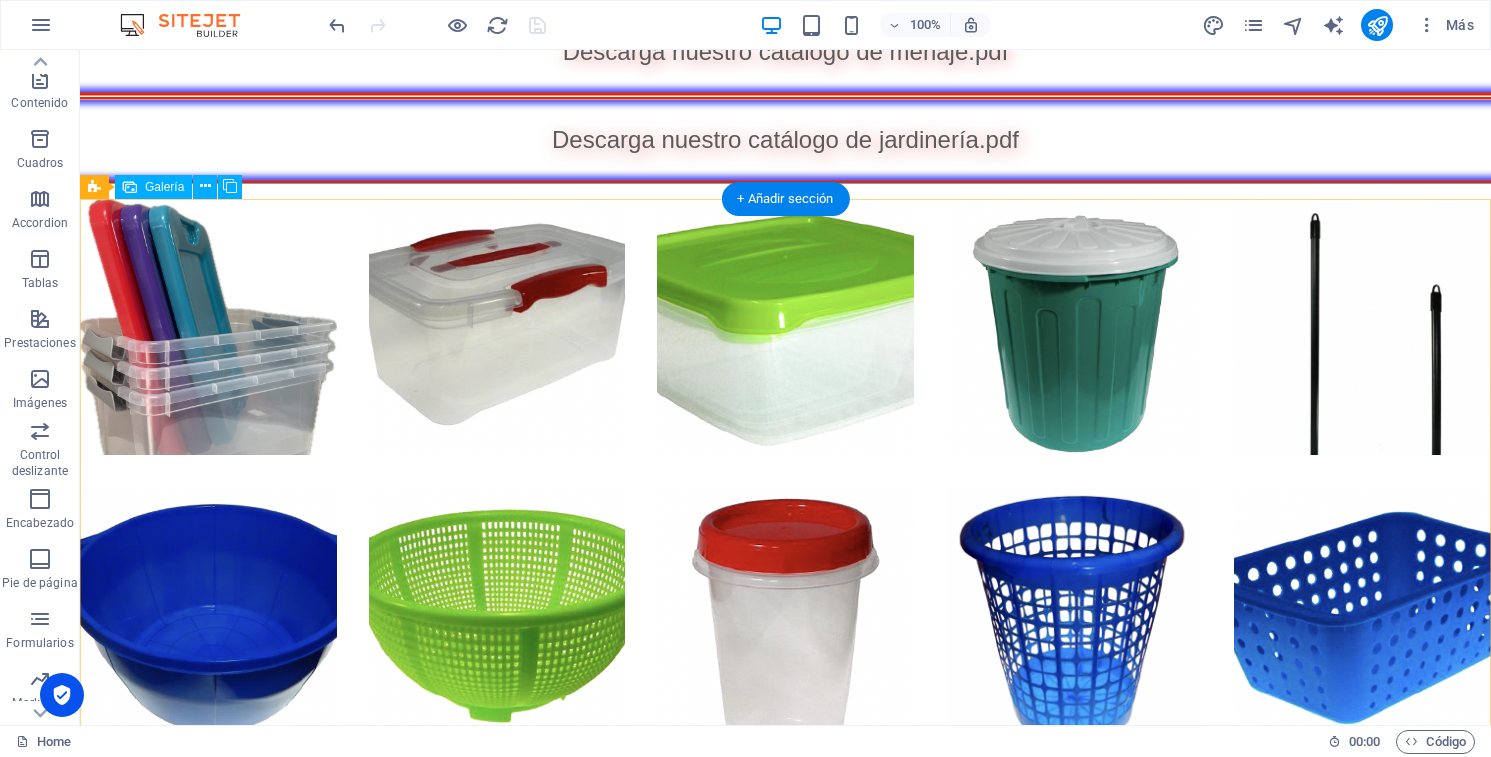click at bounding box center (1362, 327) 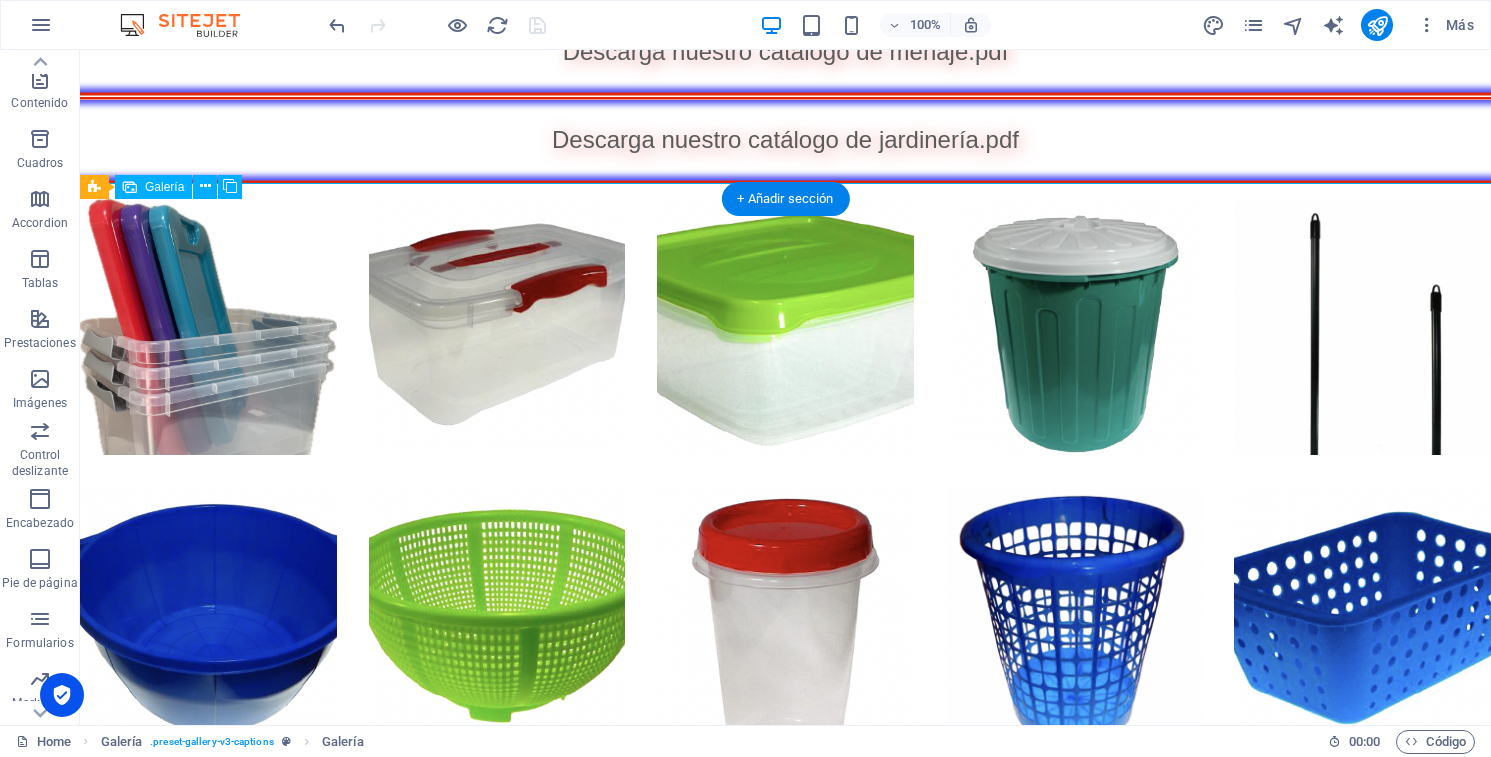click at bounding box center (1362, 327) 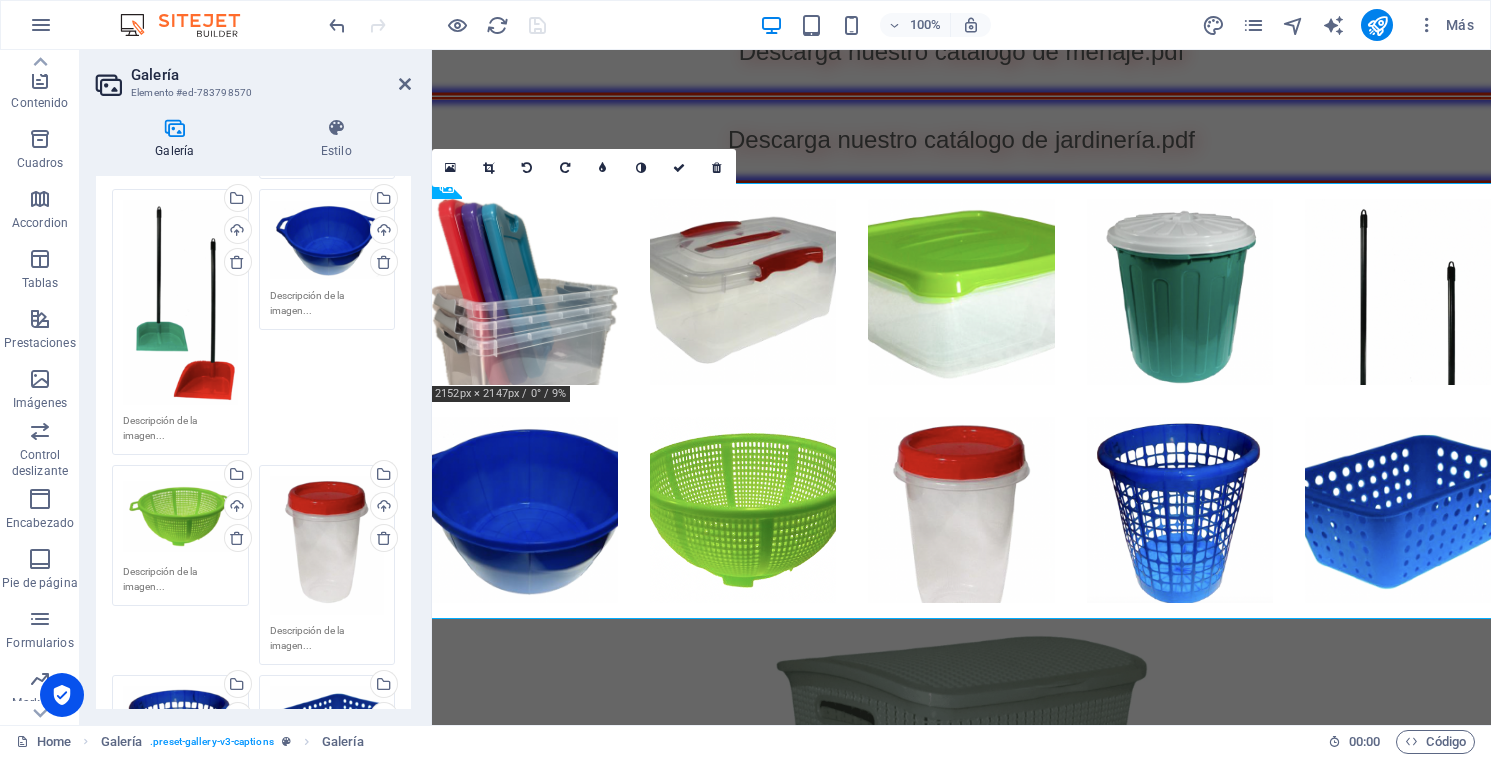 scroll, scrollTop: 553, scrollLeft: 0, axis: vertical 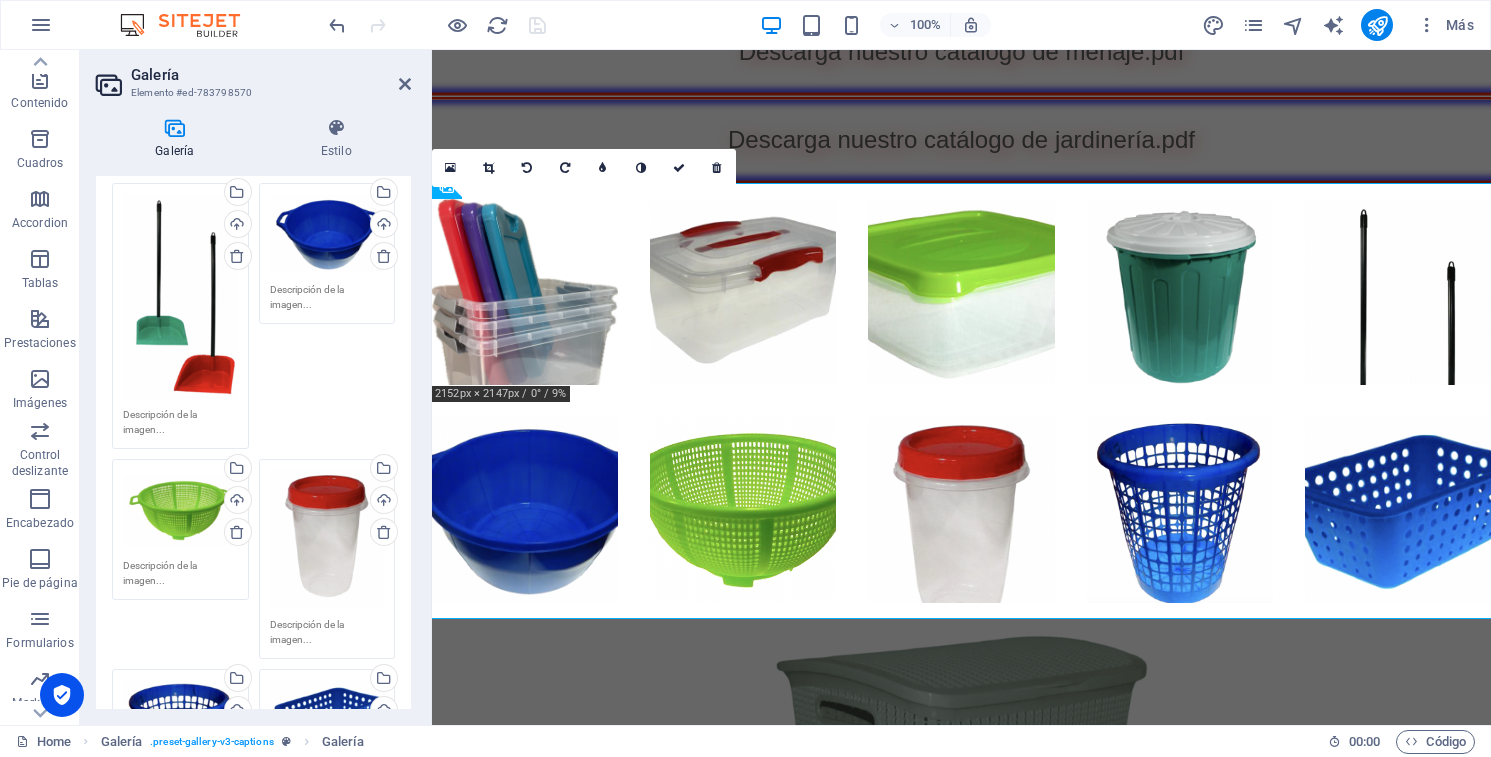 click on "Arrastra archivos aquí, haz clic para escoger archivos o  selecciona archivos de Archivos o de nuestra galería gratuita de fotos y vídeos" at bounding box center (180, 296) 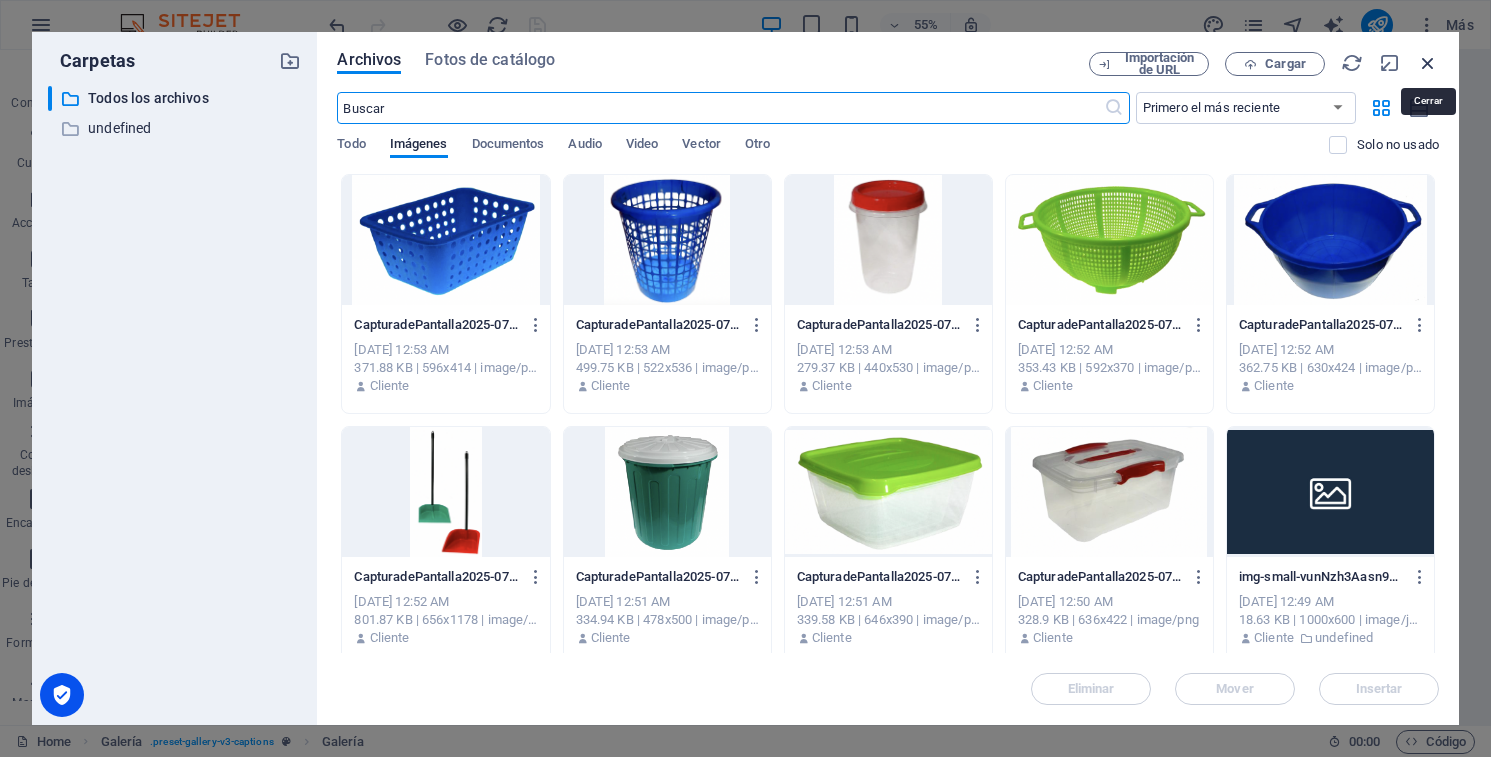 click at bounding box center [1428, 63] 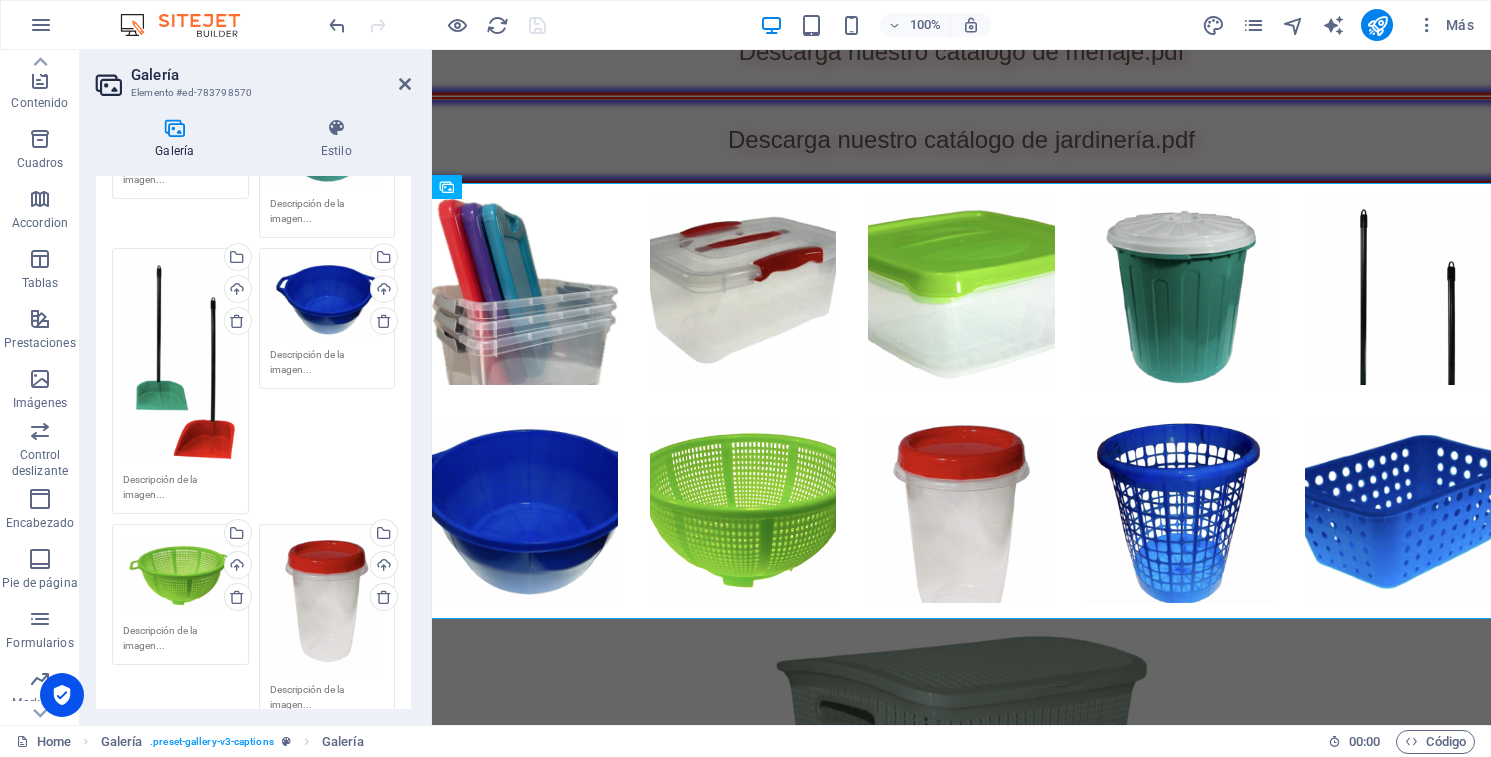 scroll, scrollTop: 484, scrollLeft: 0, axis: vertical 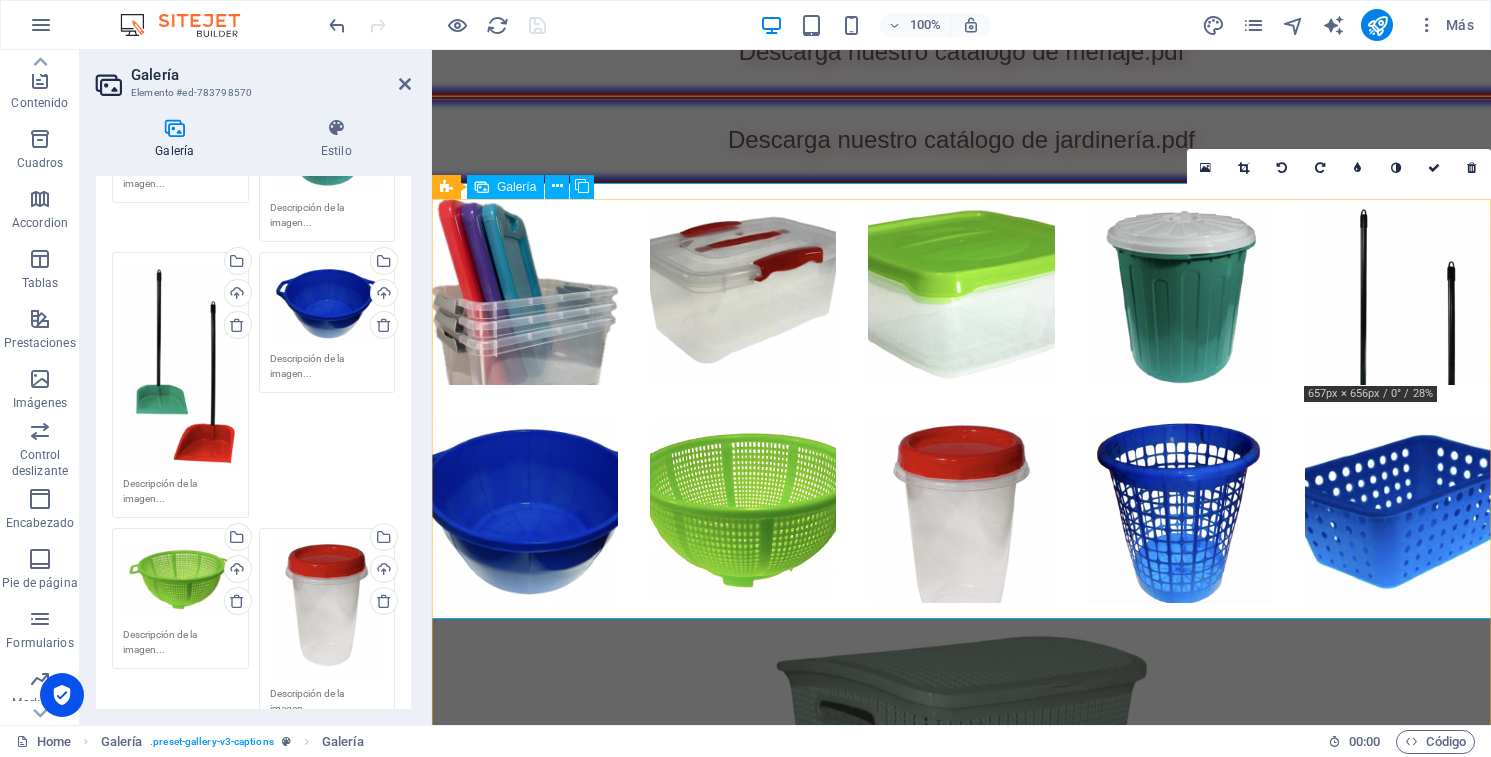 click at bounding box center (1398, 292) 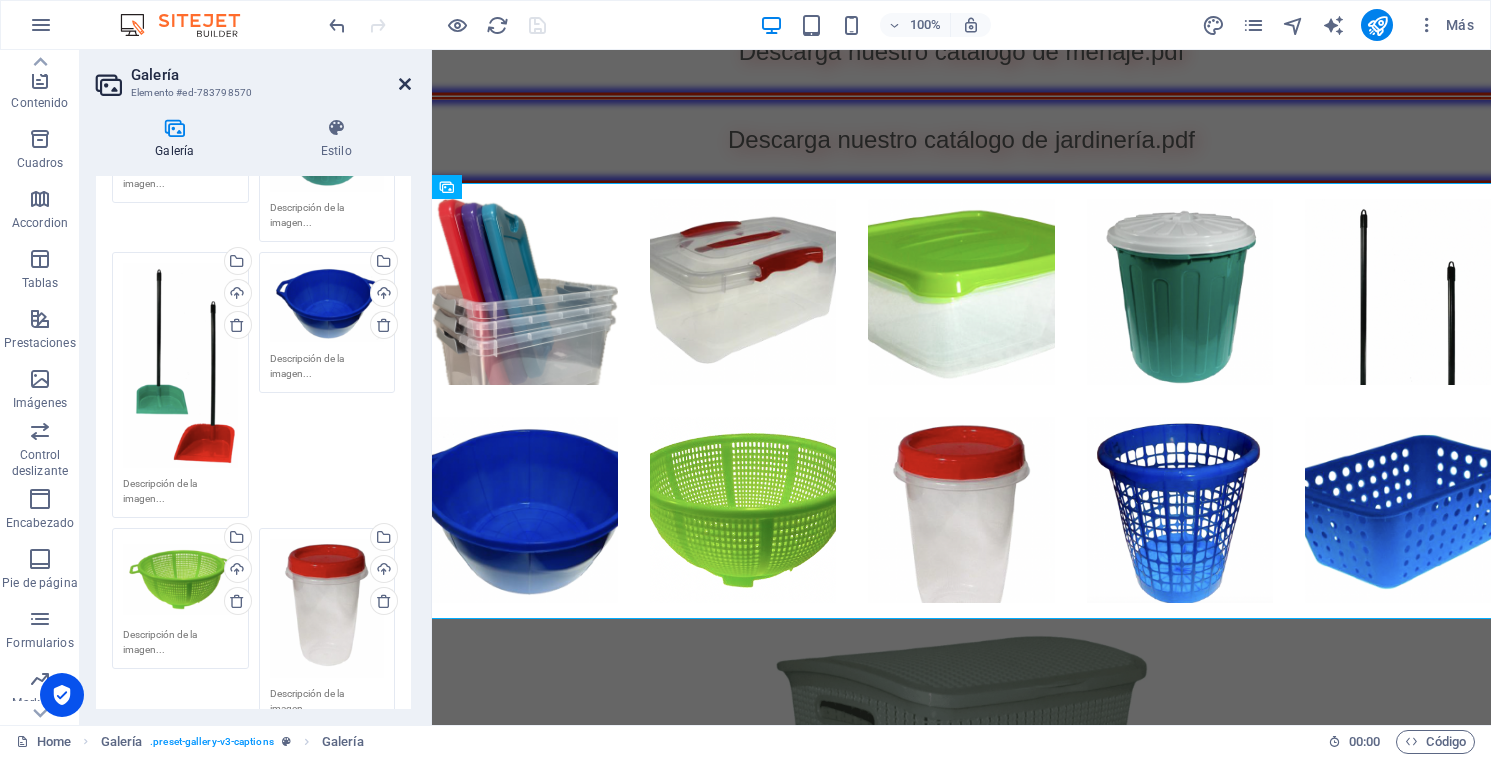 click at bounding box center (405, 84) 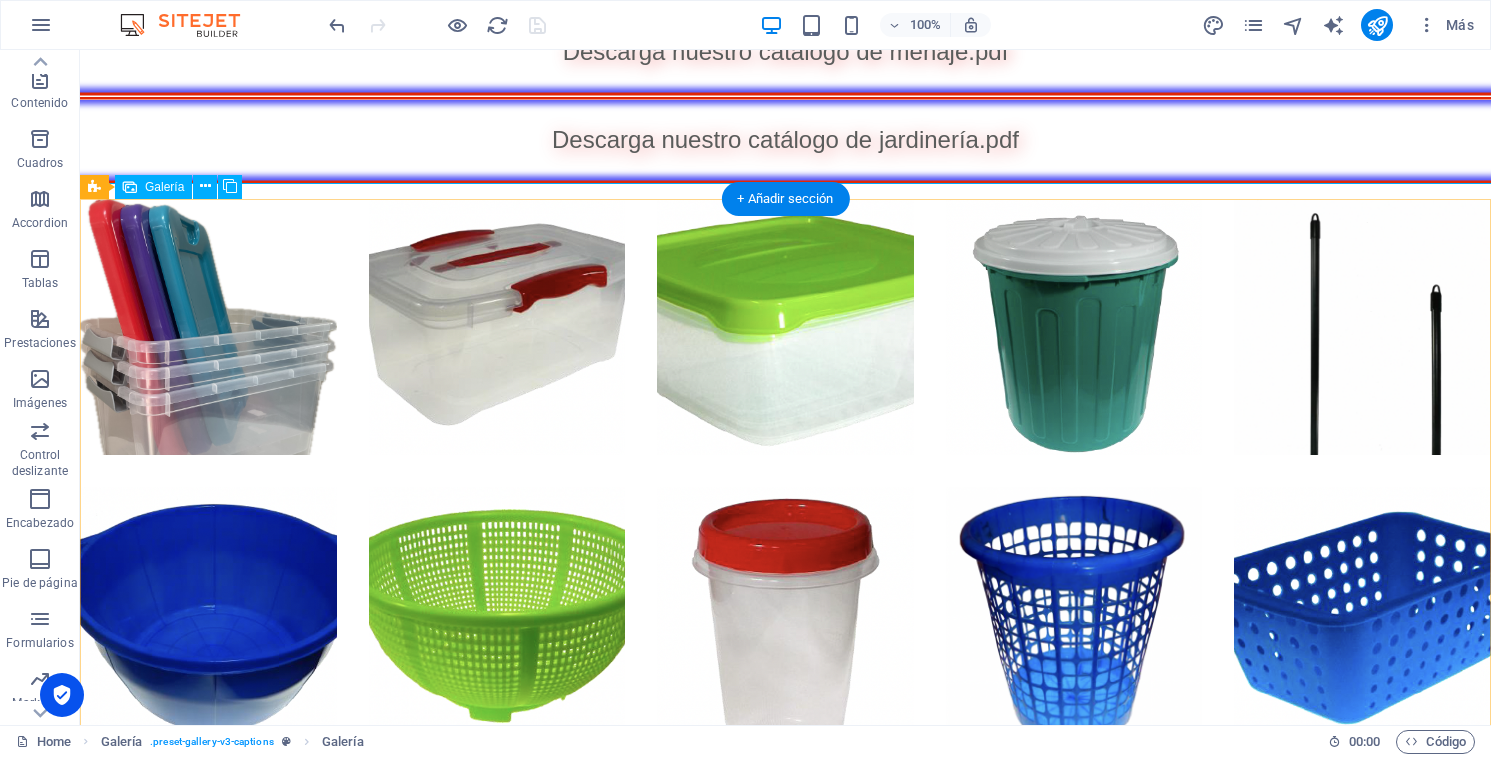 click at bounding box center [1362, 327] 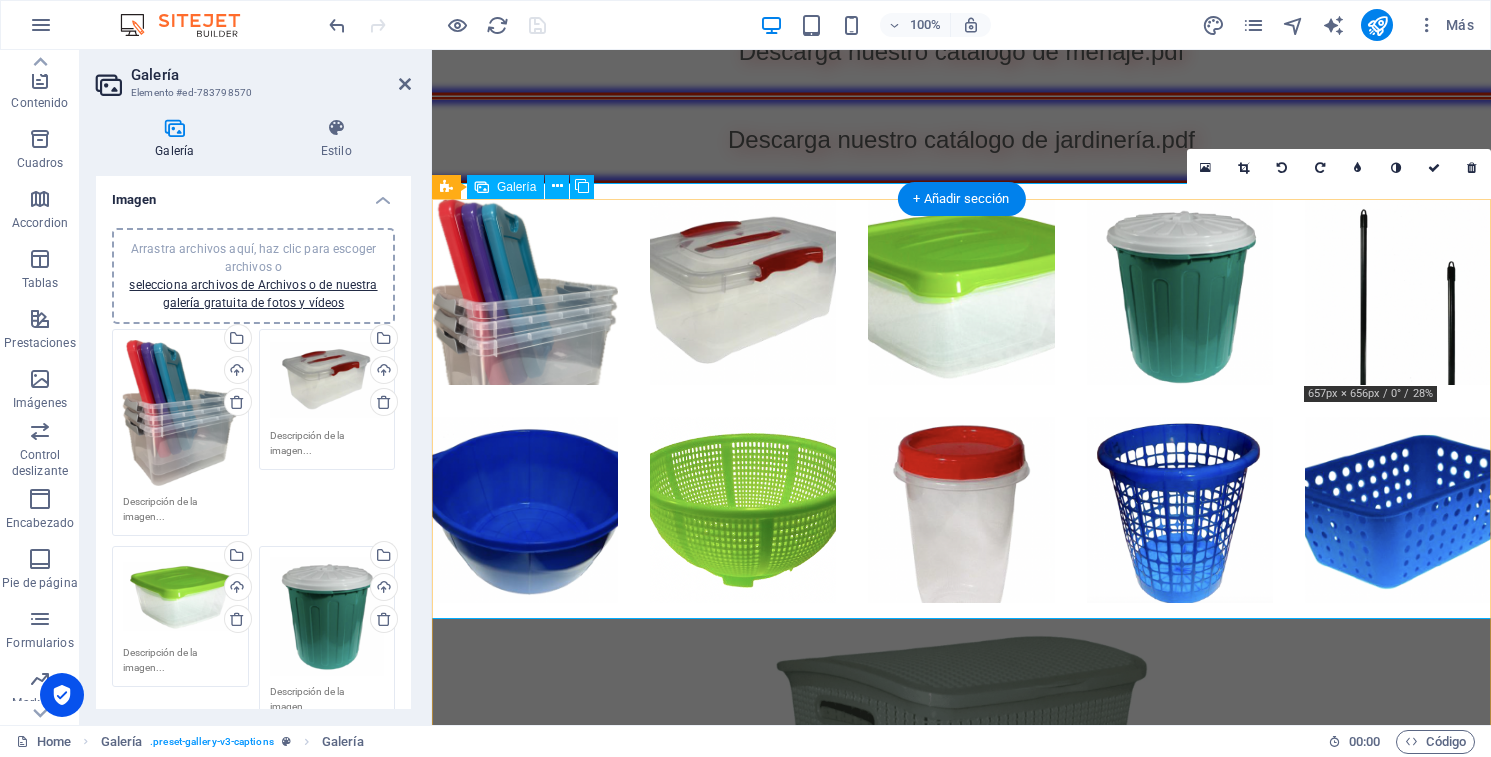 click at bounding box center [1398, 292] 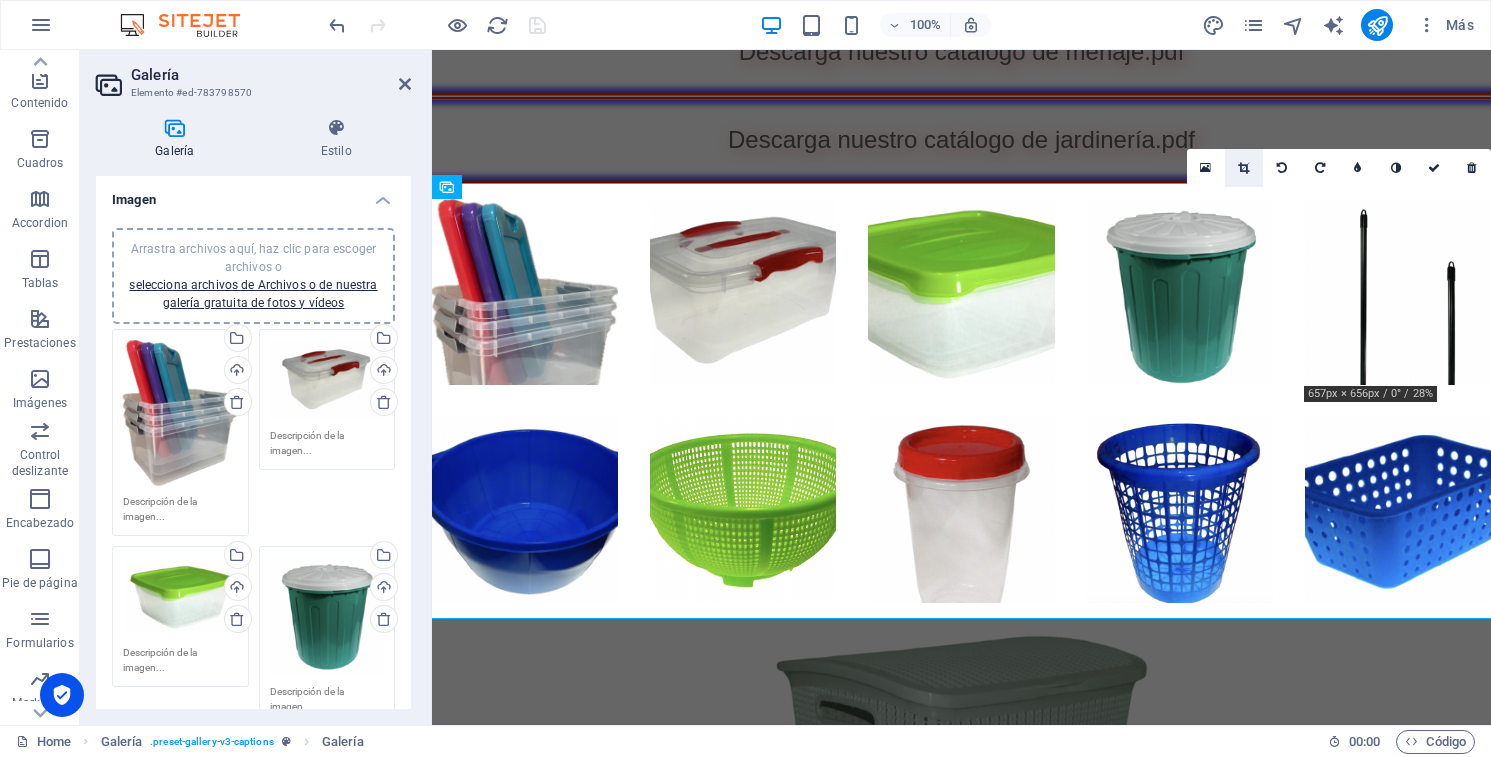 click at bounding box center [1243, 168] 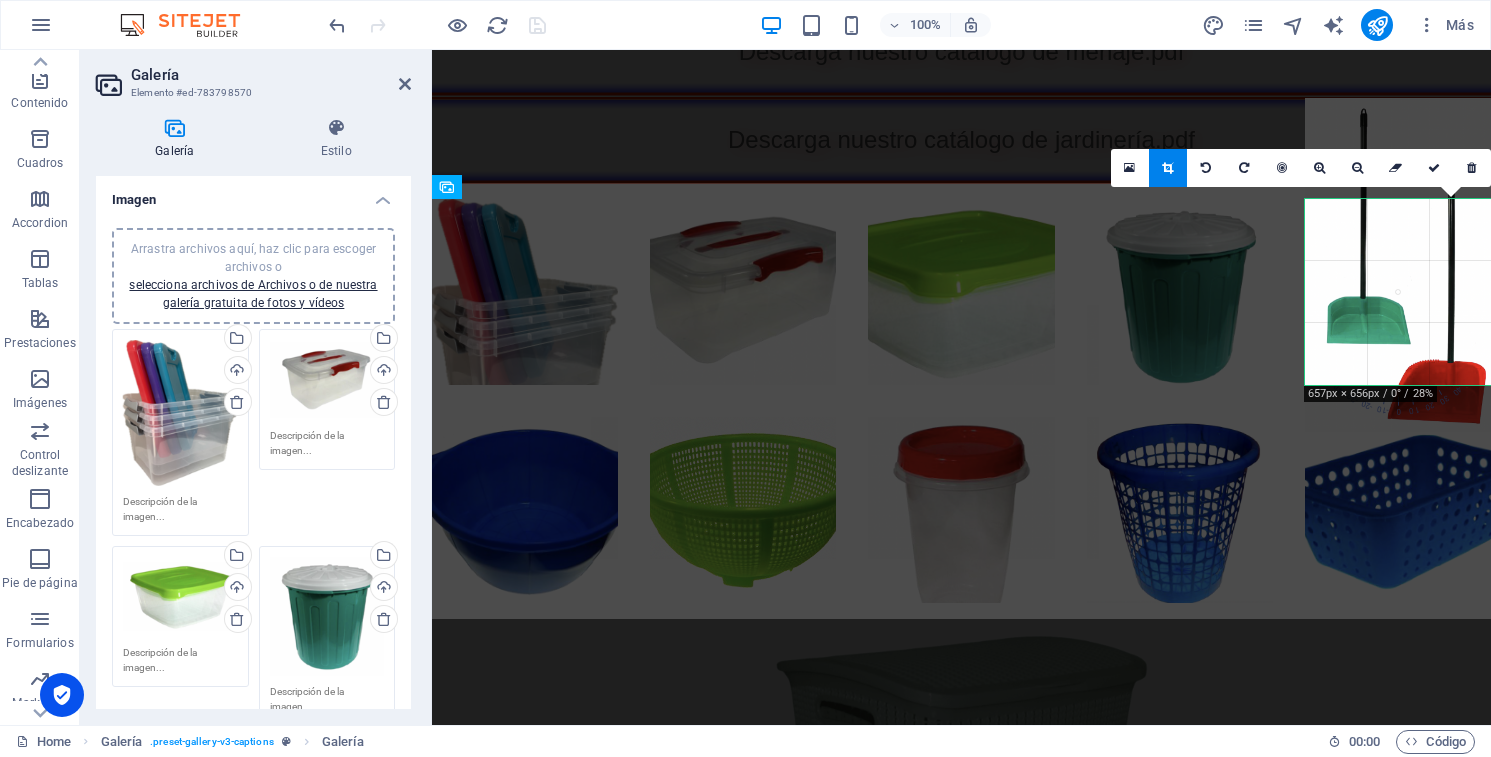 drag, startPoint x: 1385, startPoint y: 337, endPoint x: 1380, endPoint y: 258, distance: 79.15807 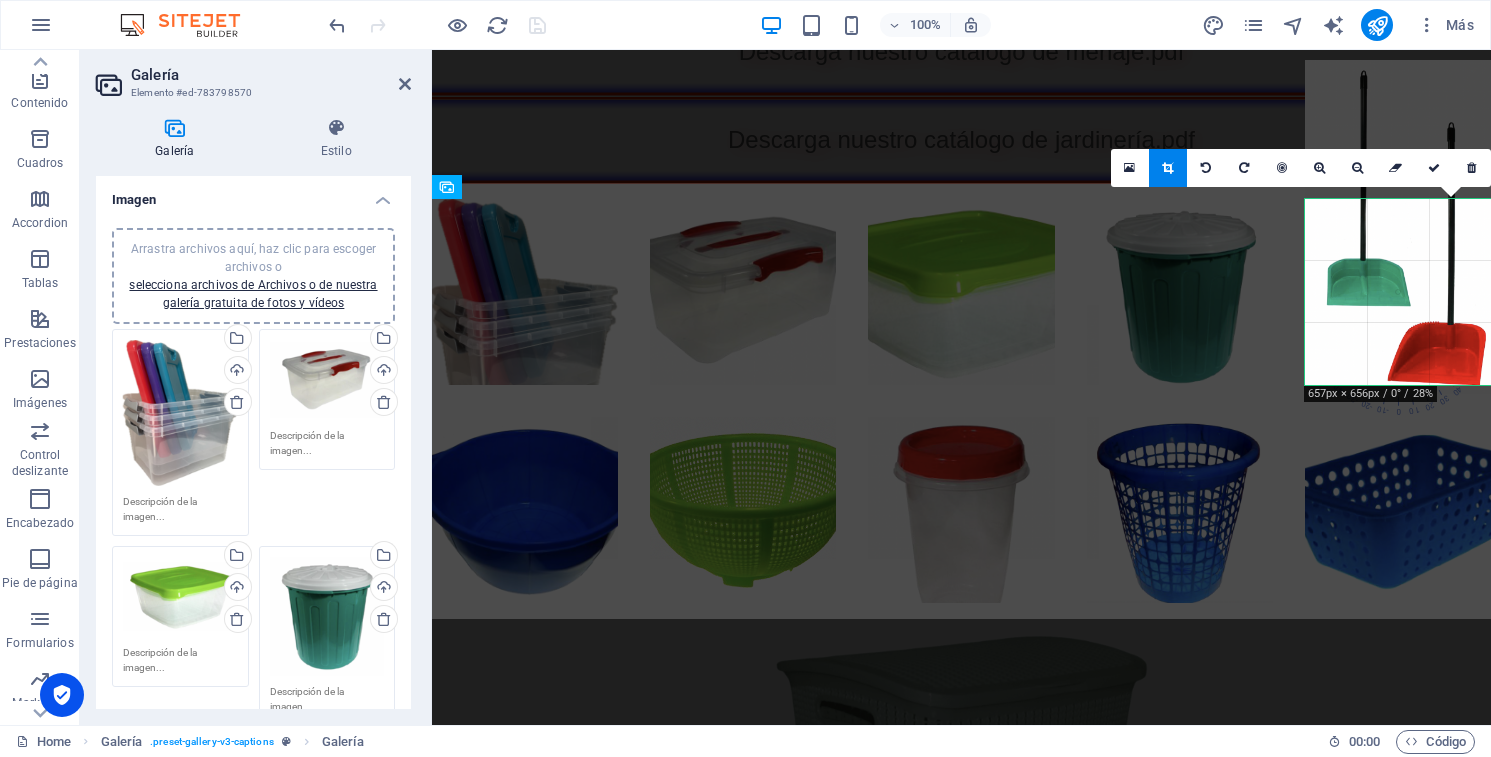 drag, startPoint x: 1385, startPoint y: 287, endPoint x: 1385, endPoint y: 249, distance: 38 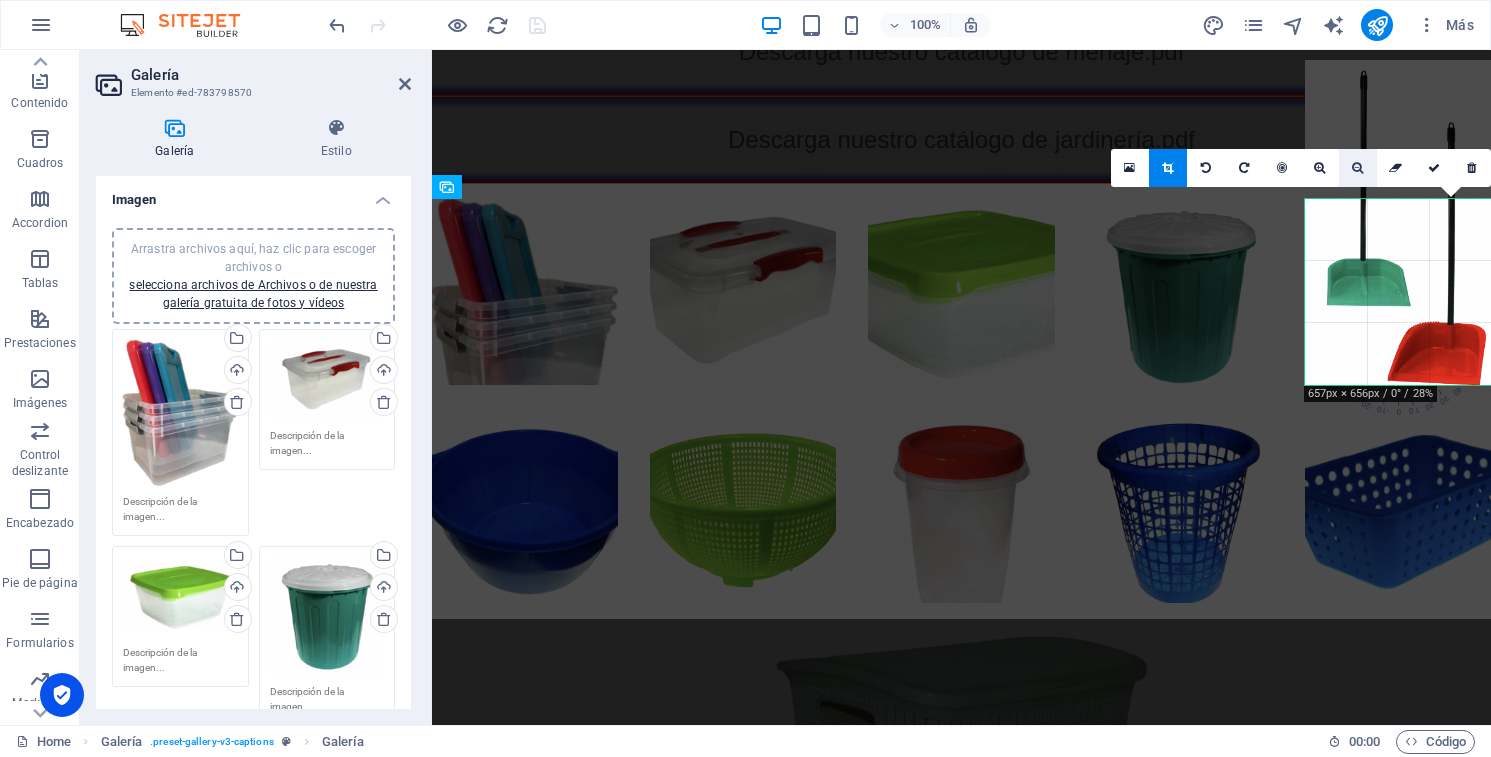 click at bounding box center (1357, 168) 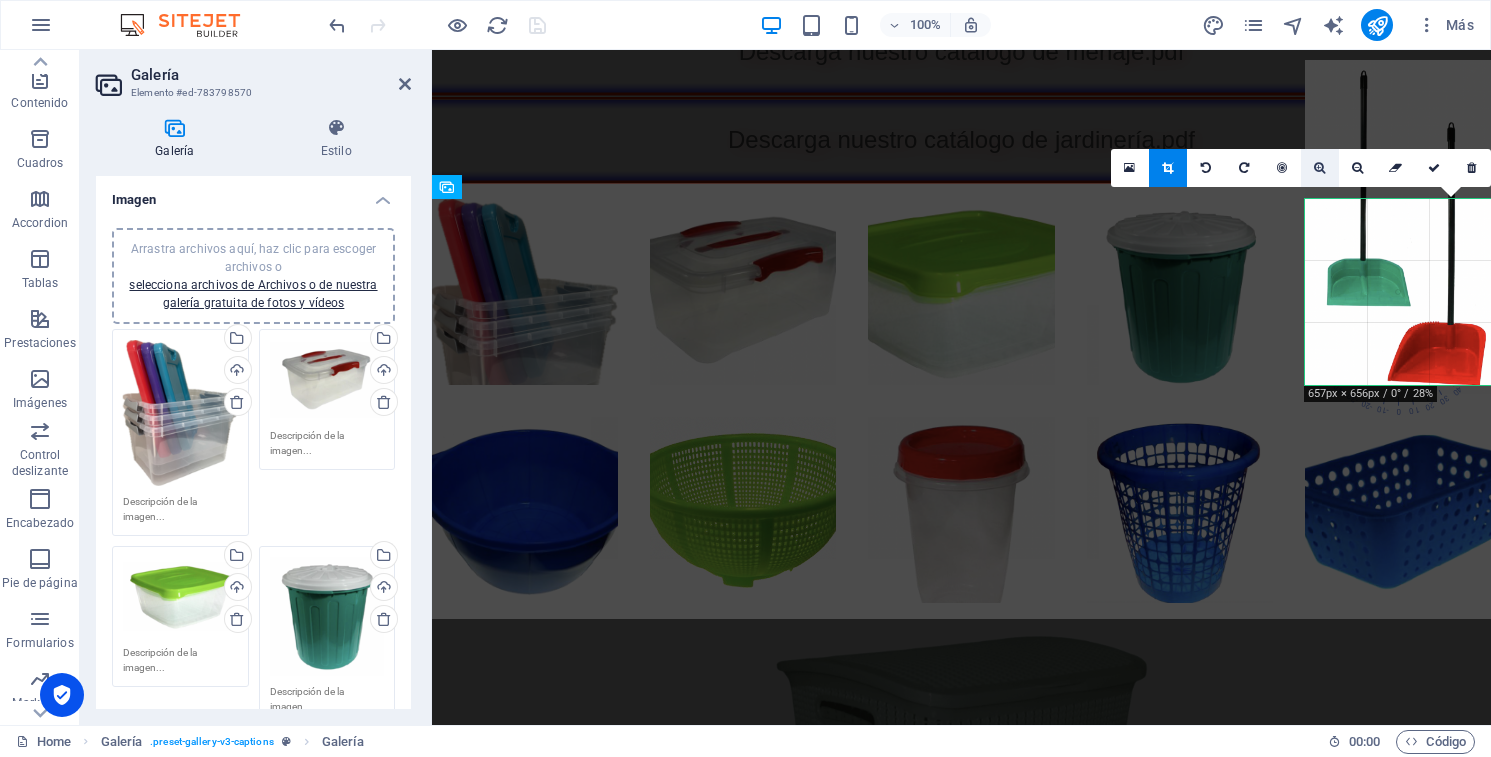 click at bounding box center [1320, 168] 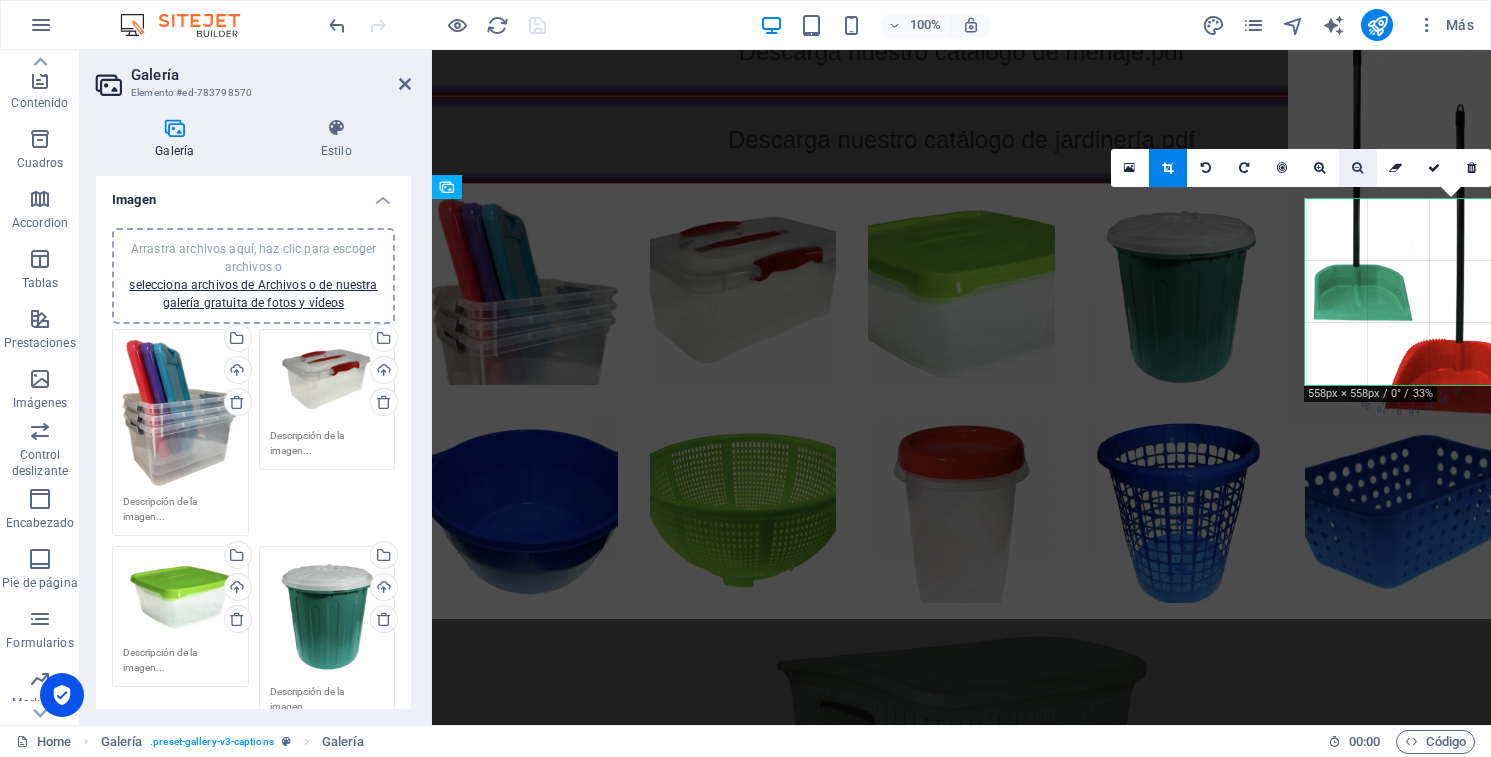click at bounding box center (1357, 168) 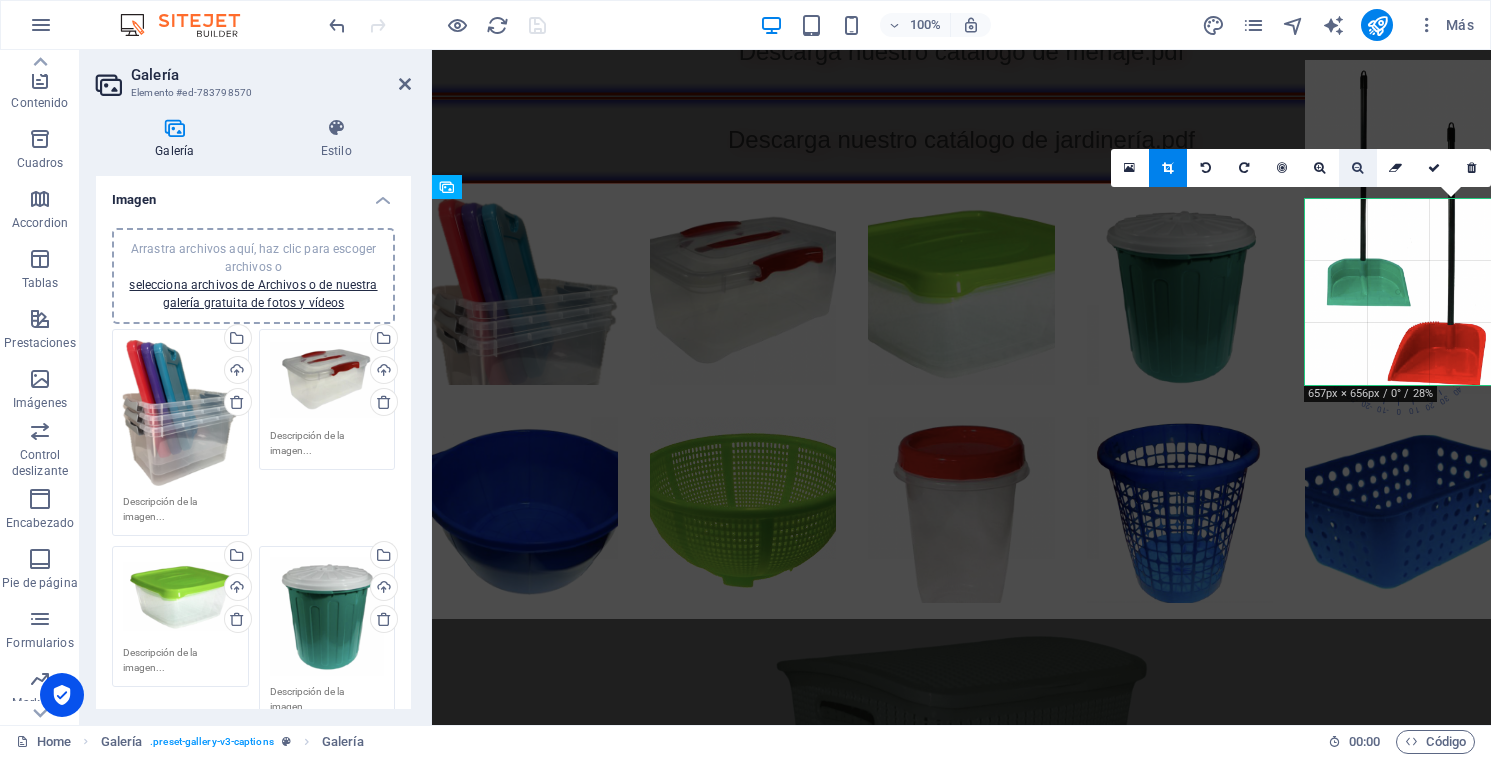 click at bounding box center [1357, 168] 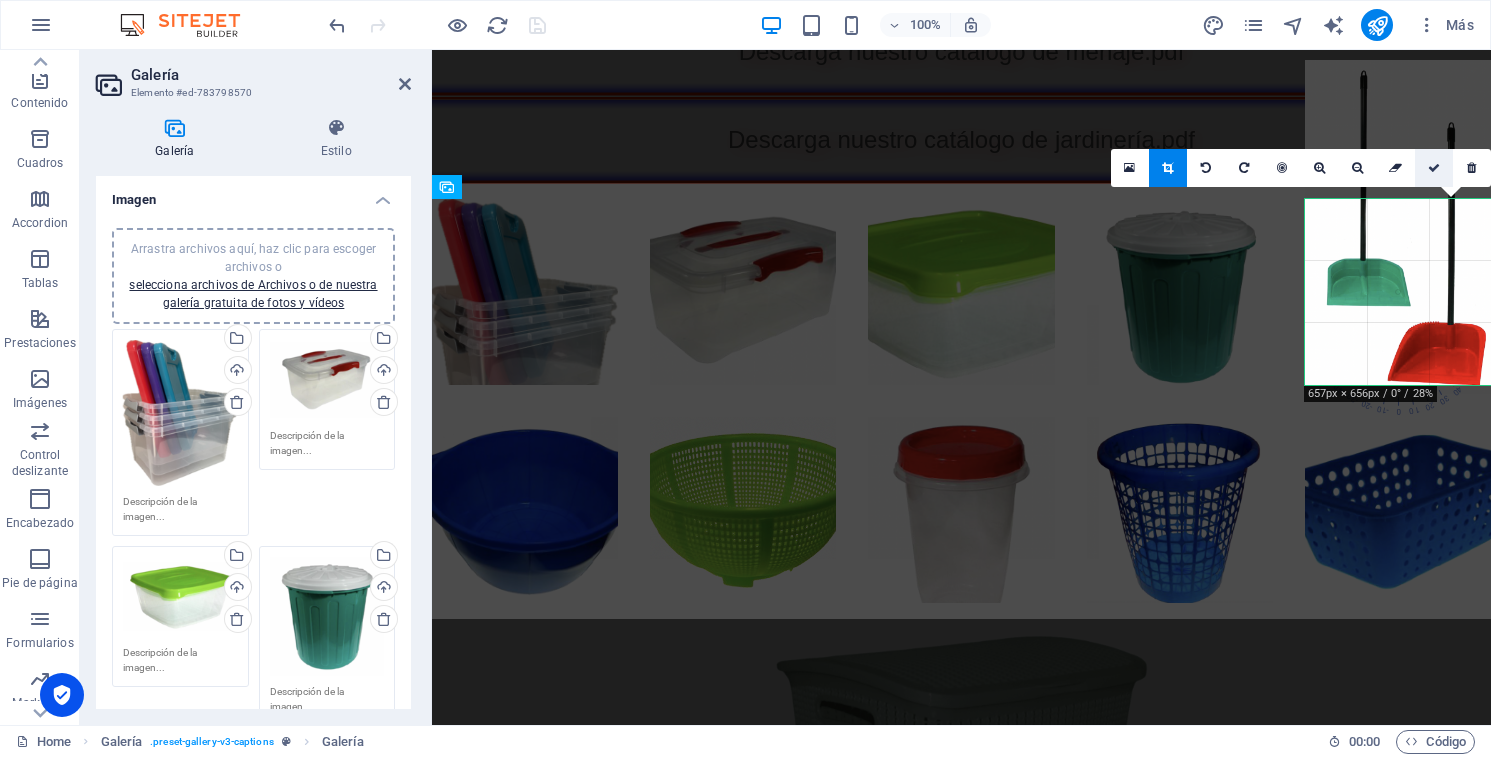 click at bounding box center (1434, 168) 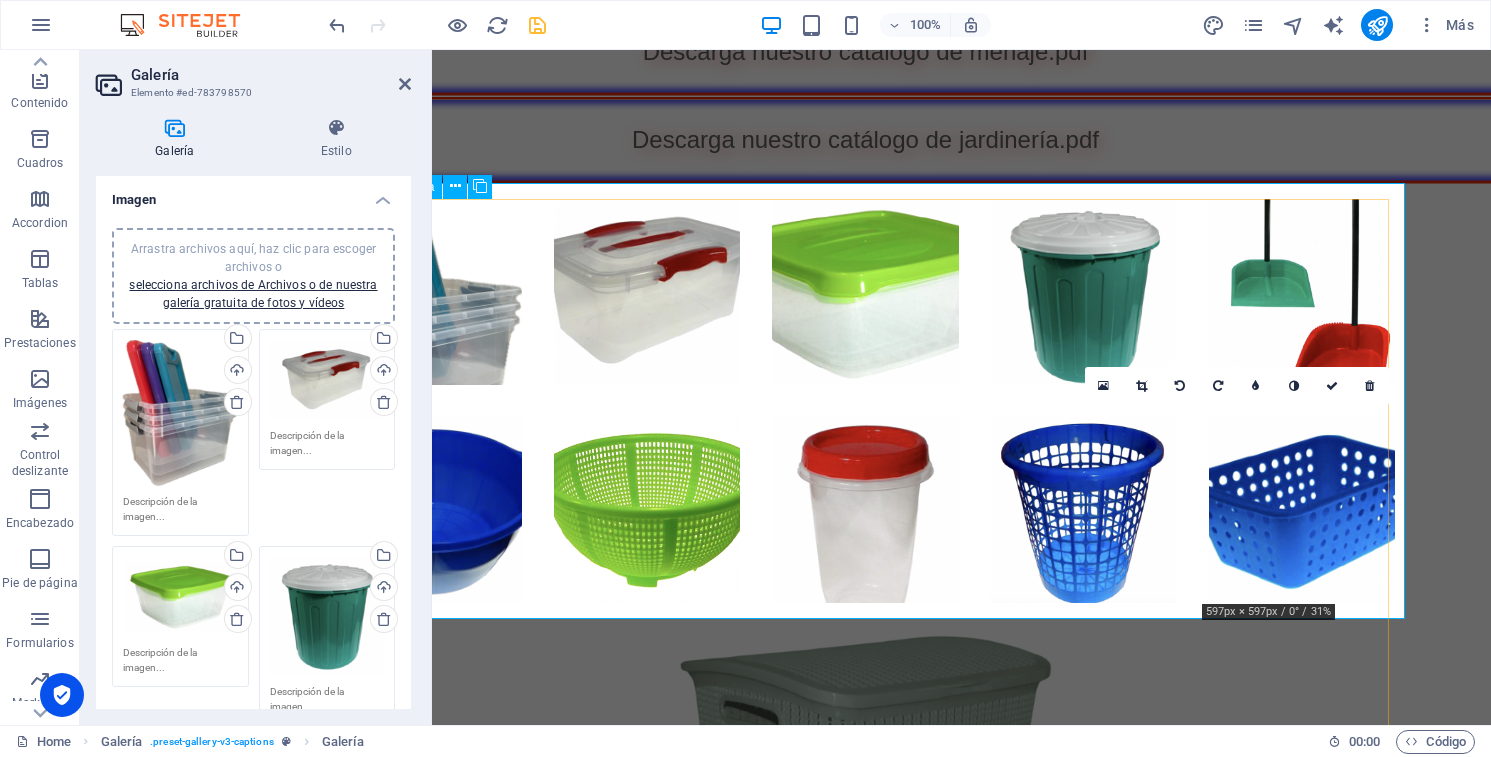 scroll, scrollTop: 857, scrollLeft: 138, axis: both 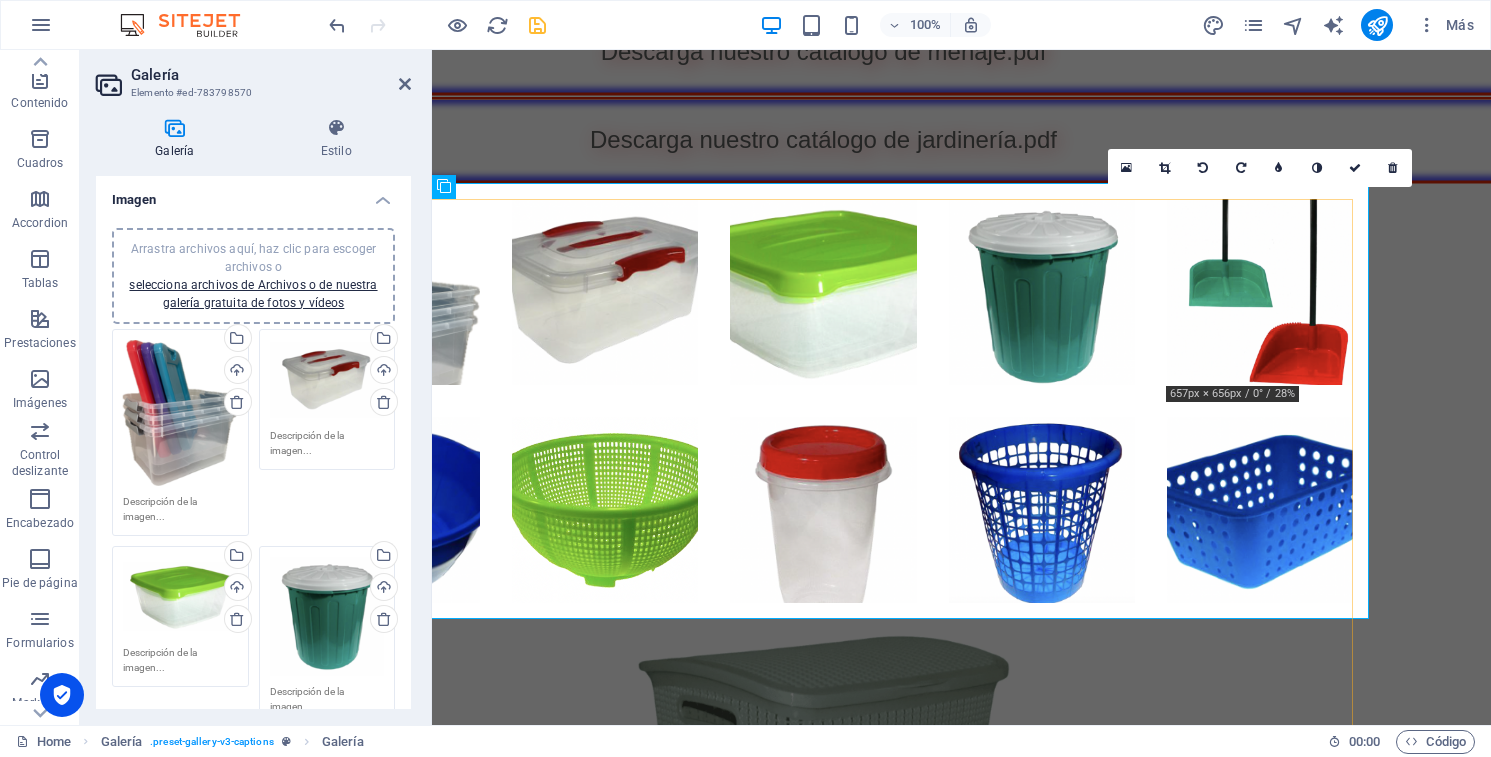 click at bounding box center [1260, 292] 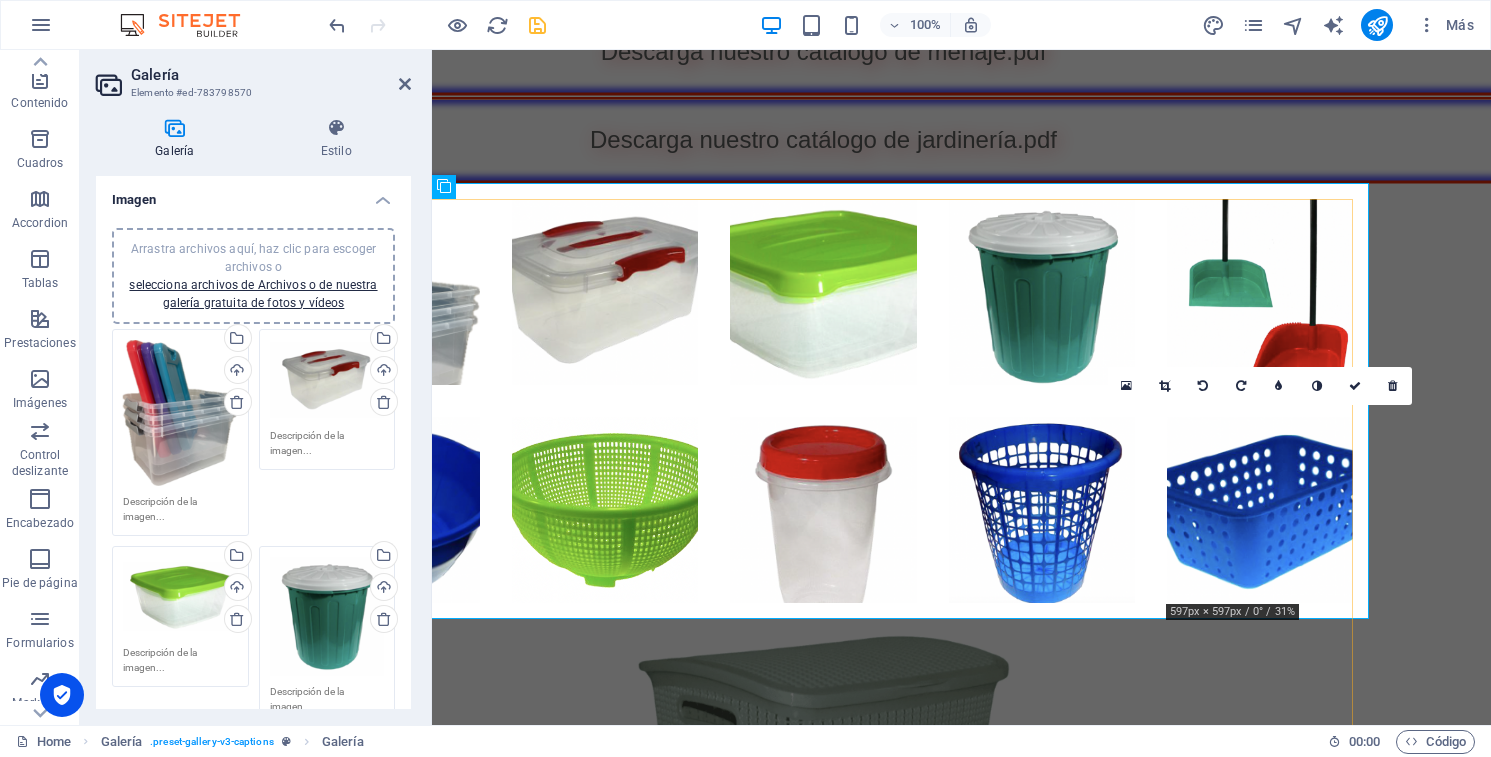 click at bounding box center (1260, 510) 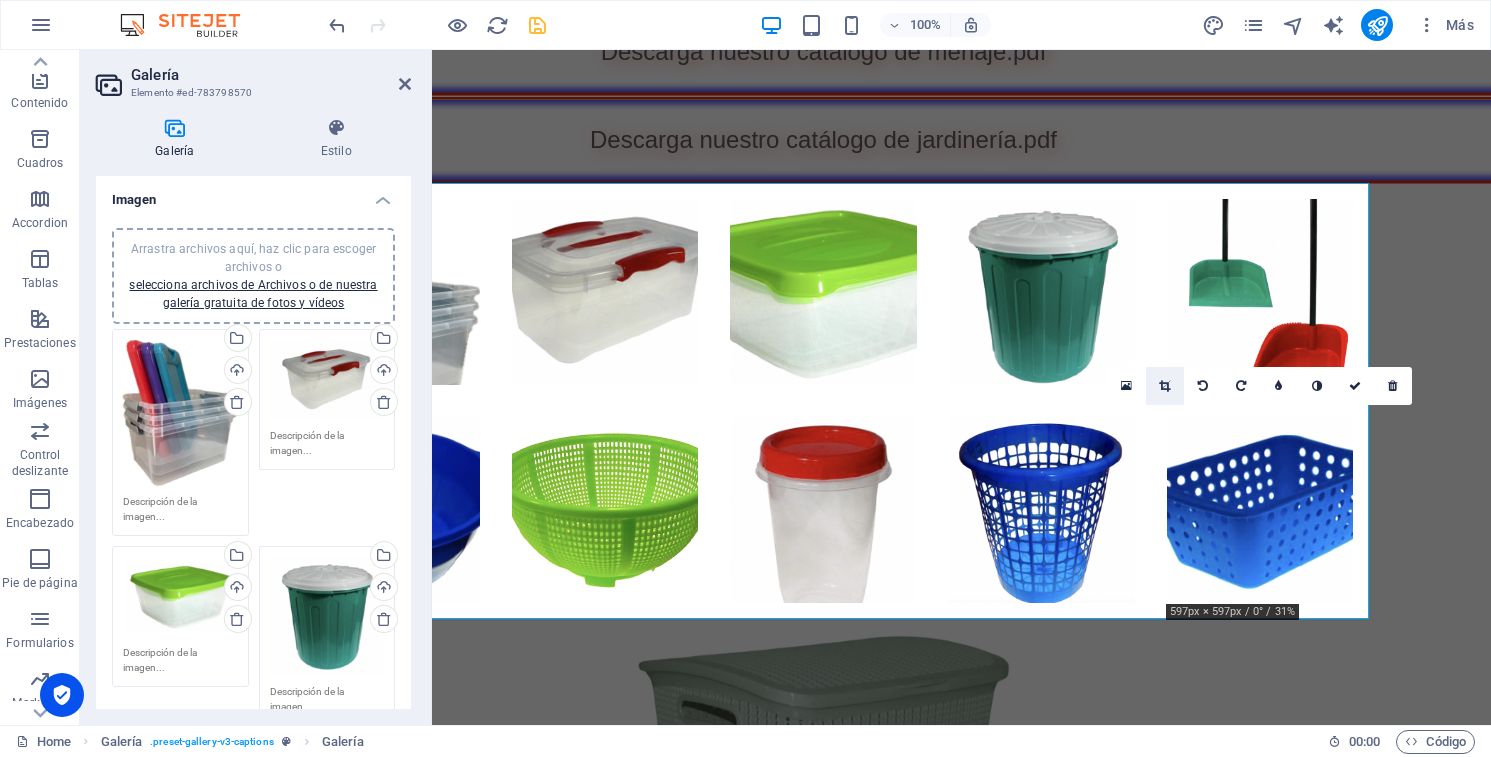 click at bounding box center [1164, 386] 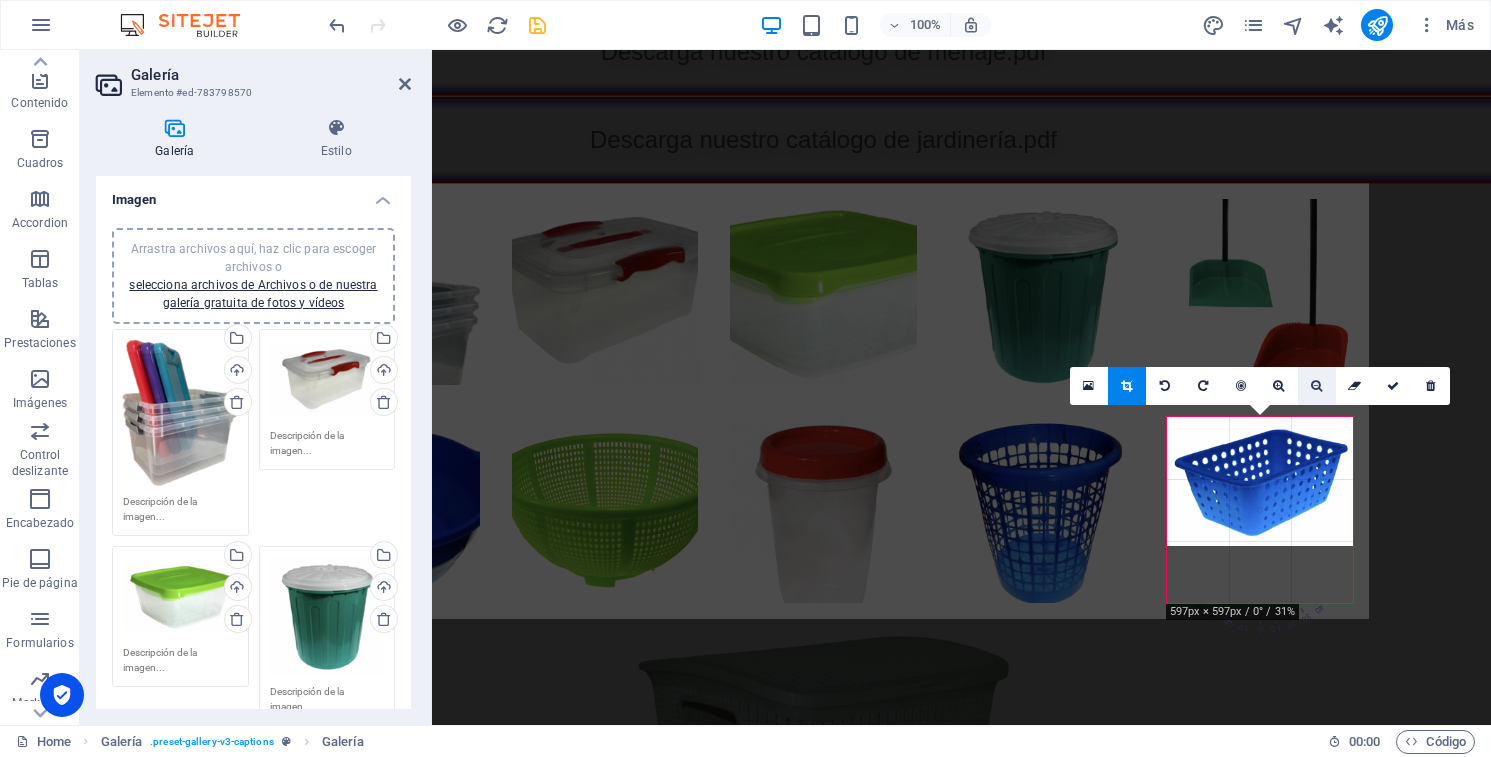click at bounding box center [1316, 386] 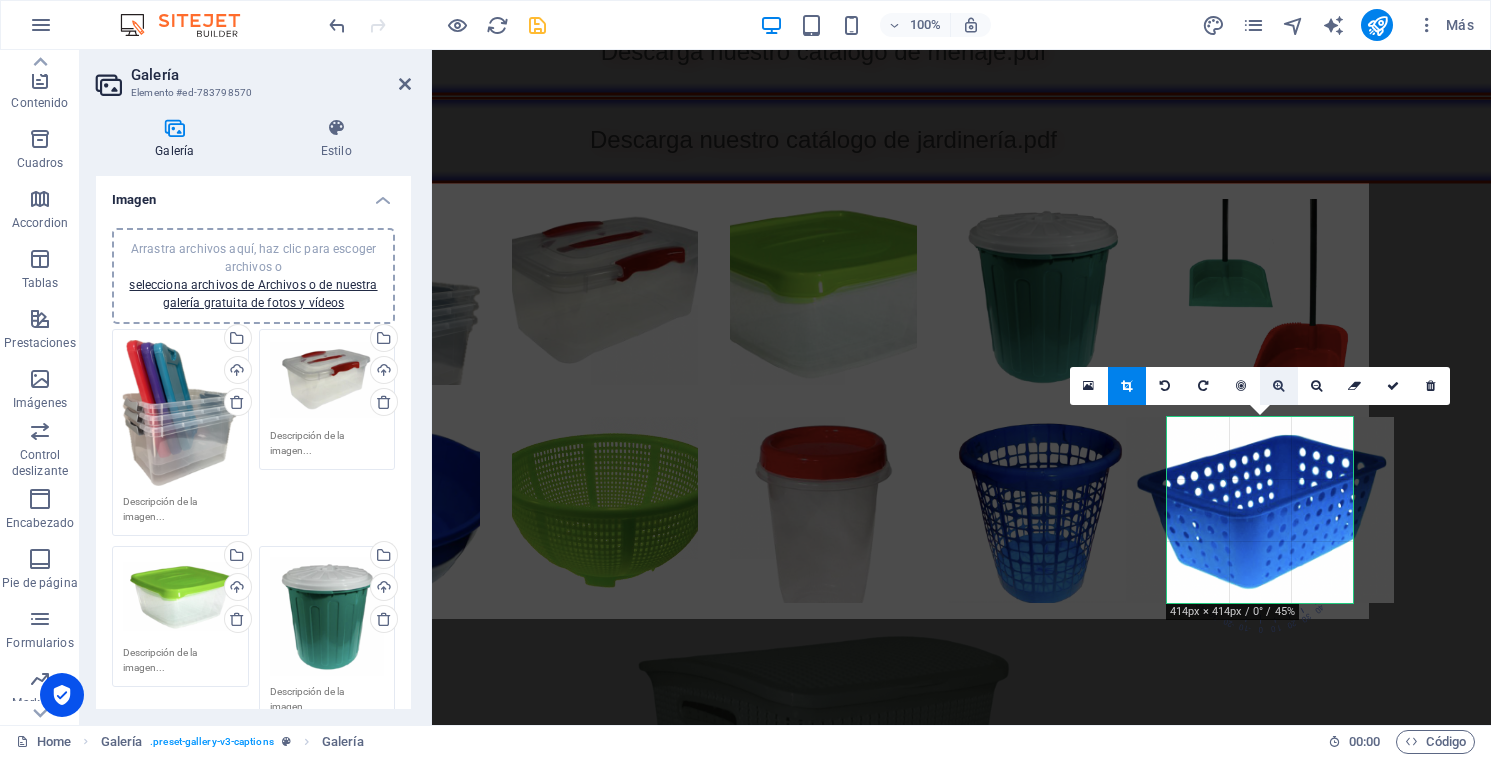 click at bounding box center [1278, 386] 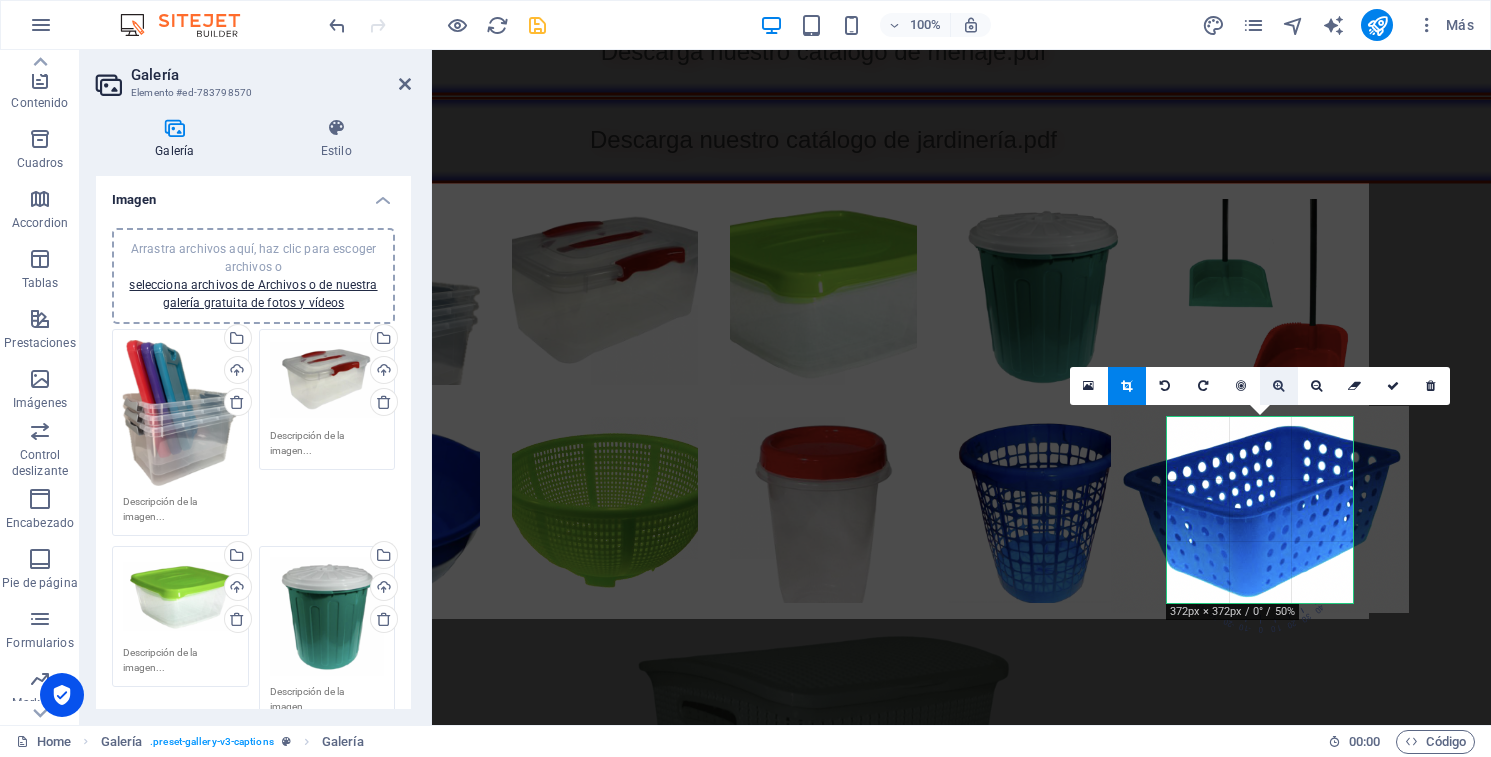 click at bounding box center [1278, 386] 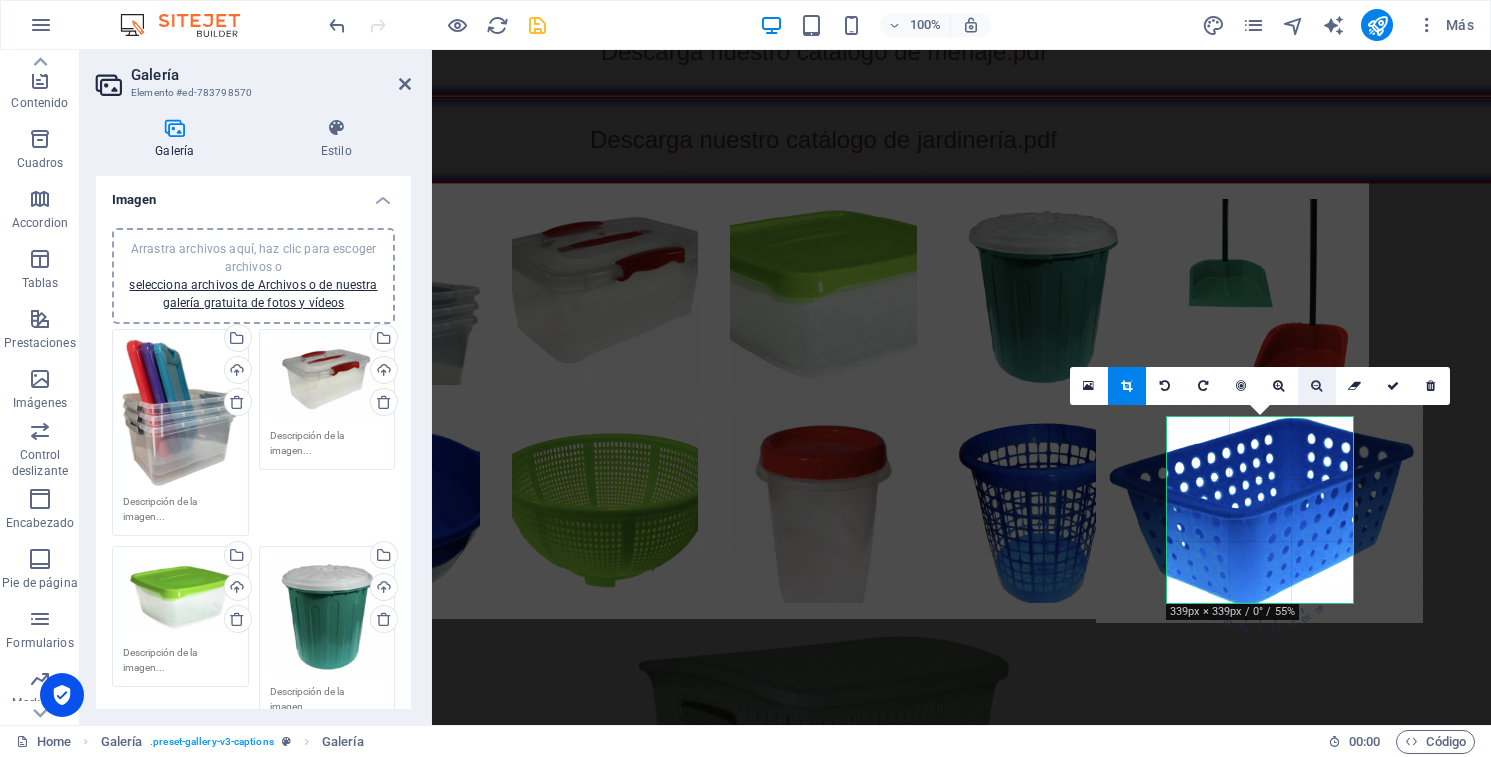 click at bounding box center (1316, 386) 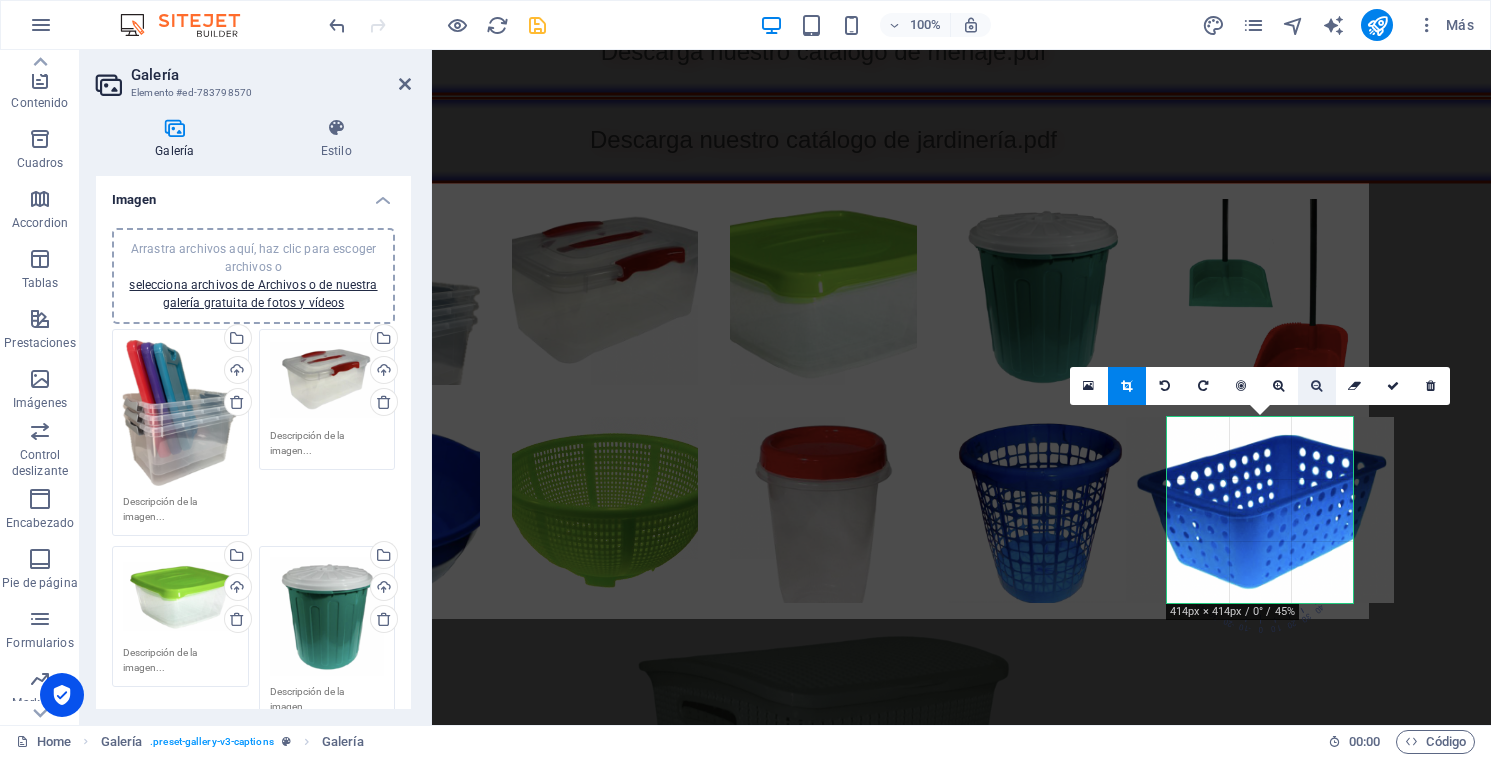 click at bounding box center [1316, 386] 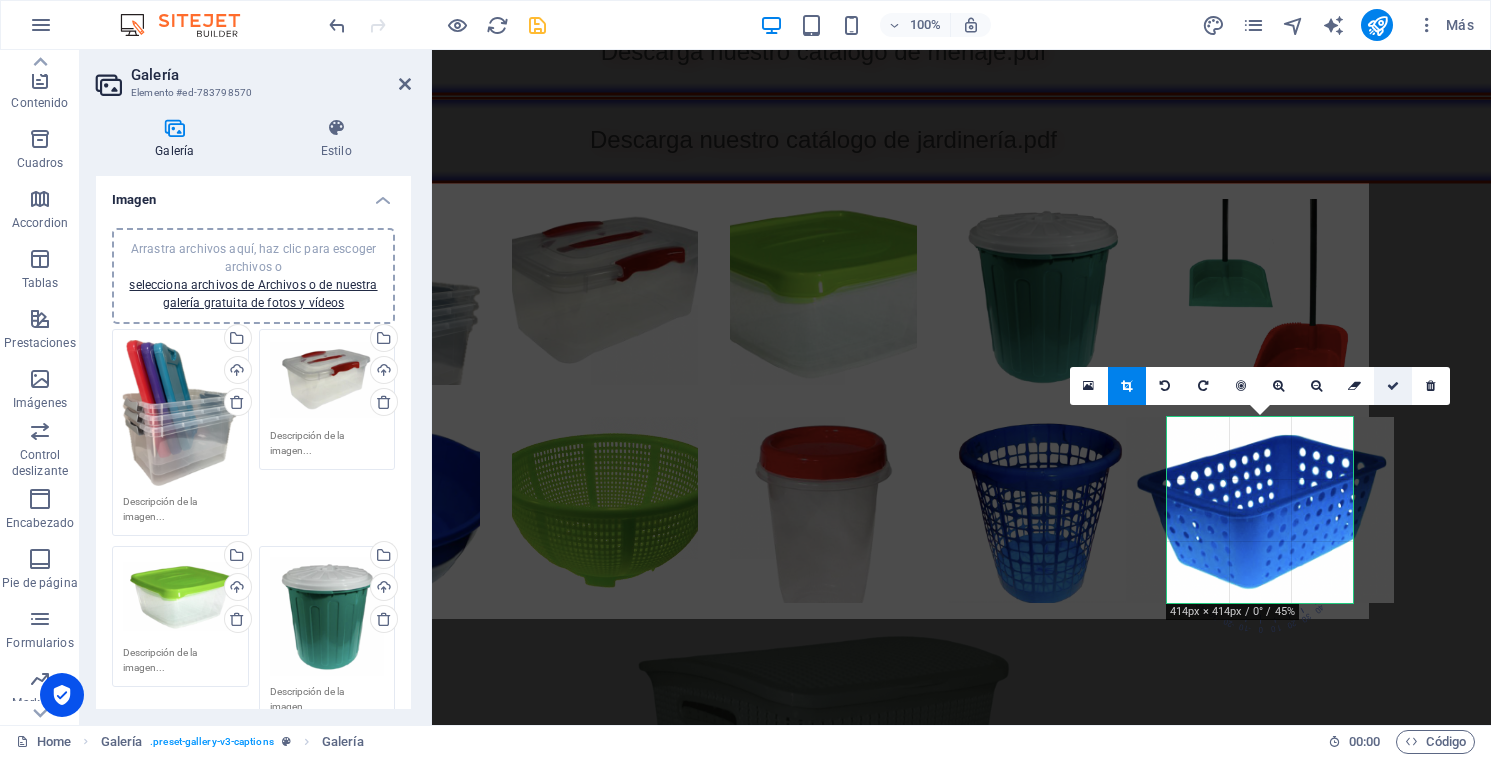 click at bounding box center (1393, 386) 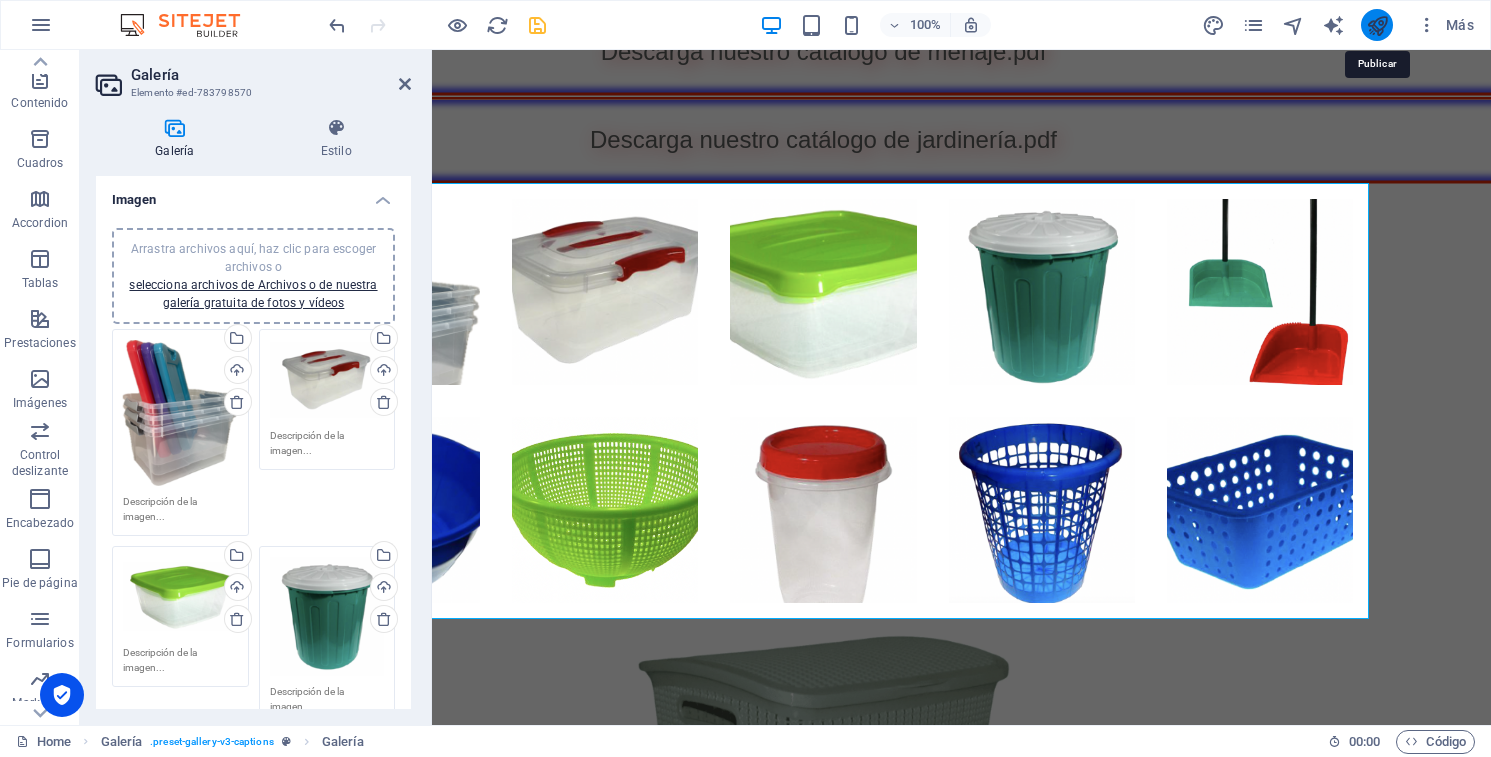 click at bounding box center [1377, 25] 